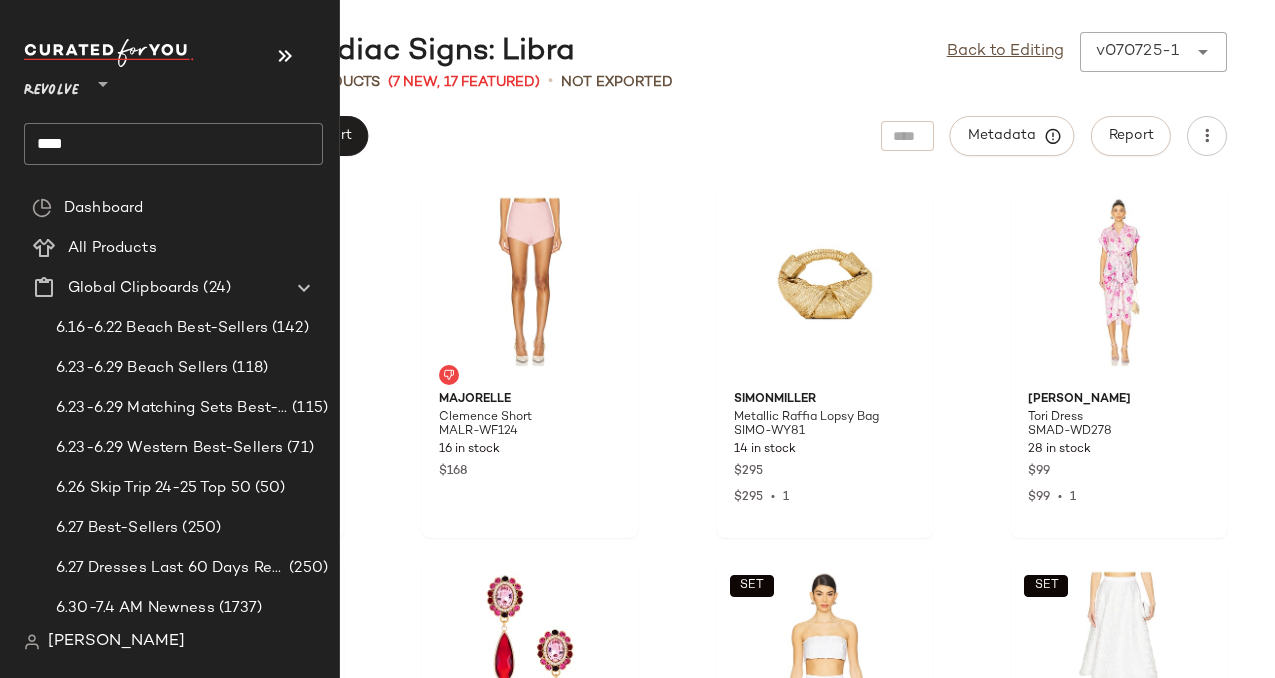 scroll, scrollTop: 0, scrollLeft: 0, axis: both 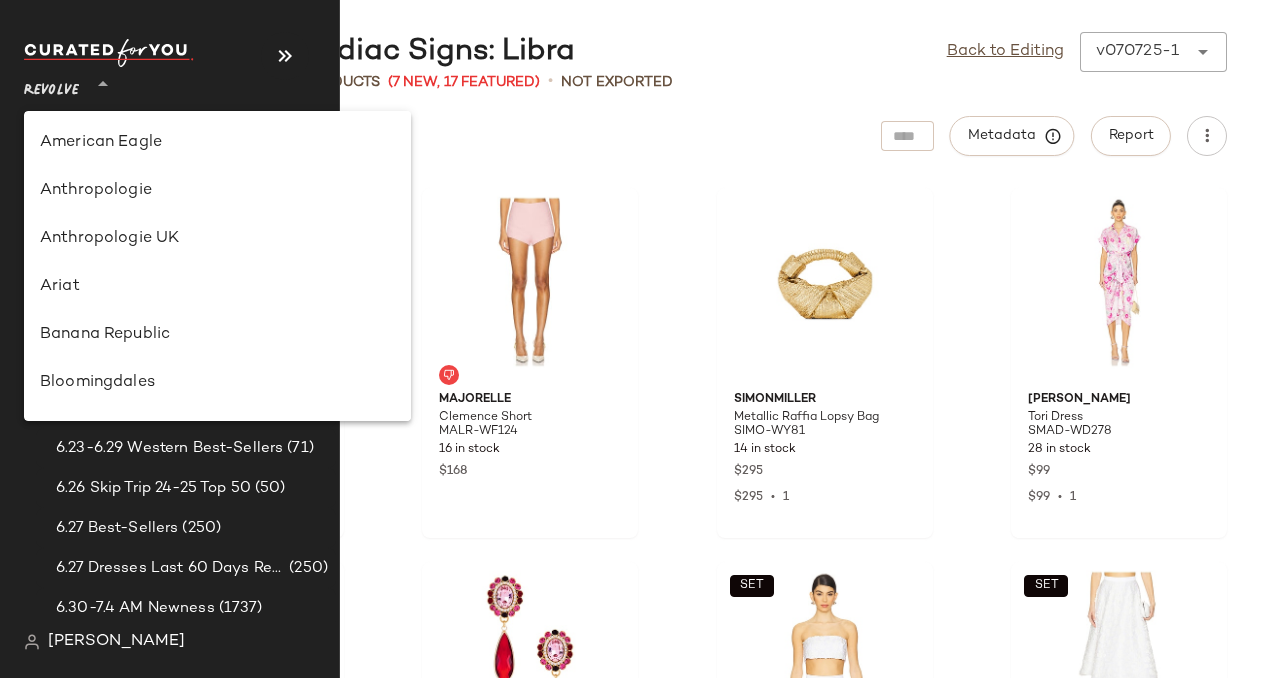 click on "Revolve" at bounding box center [51, 86] 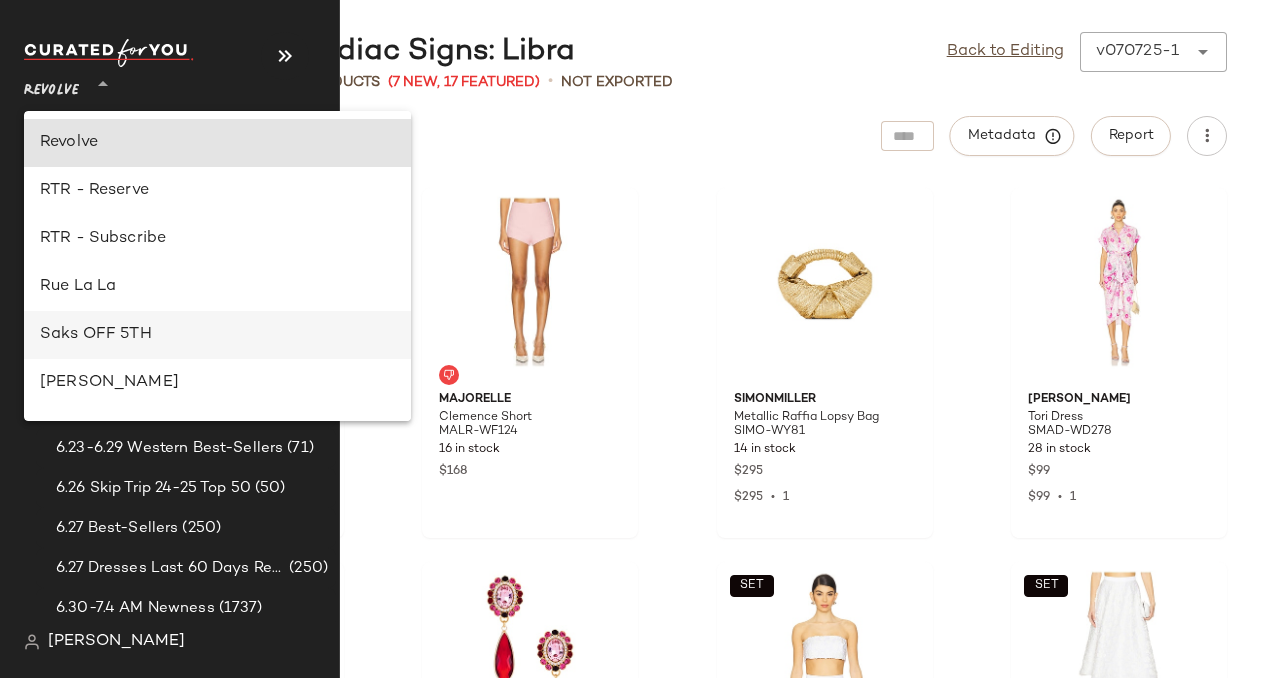 scroll, scrollTop: 1338, scrollLeft: 0, axis: vertical 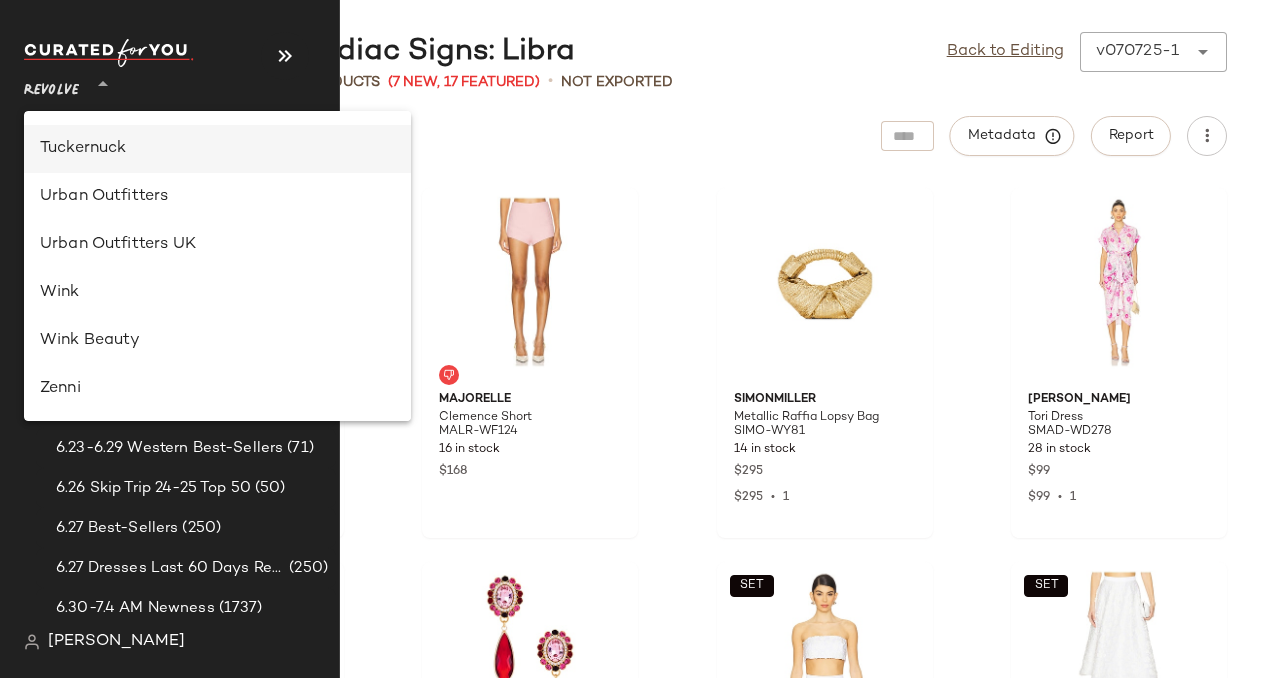 click on "Tuckernuck" at bounding box center [217, 149] 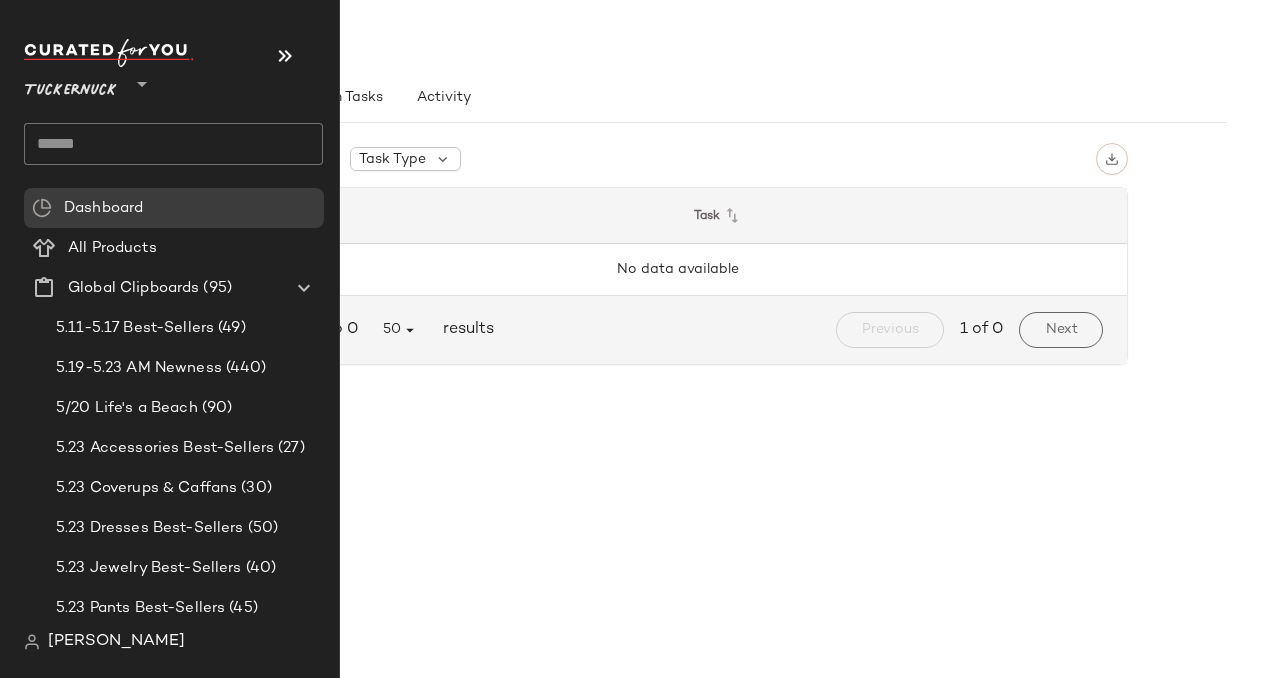 click 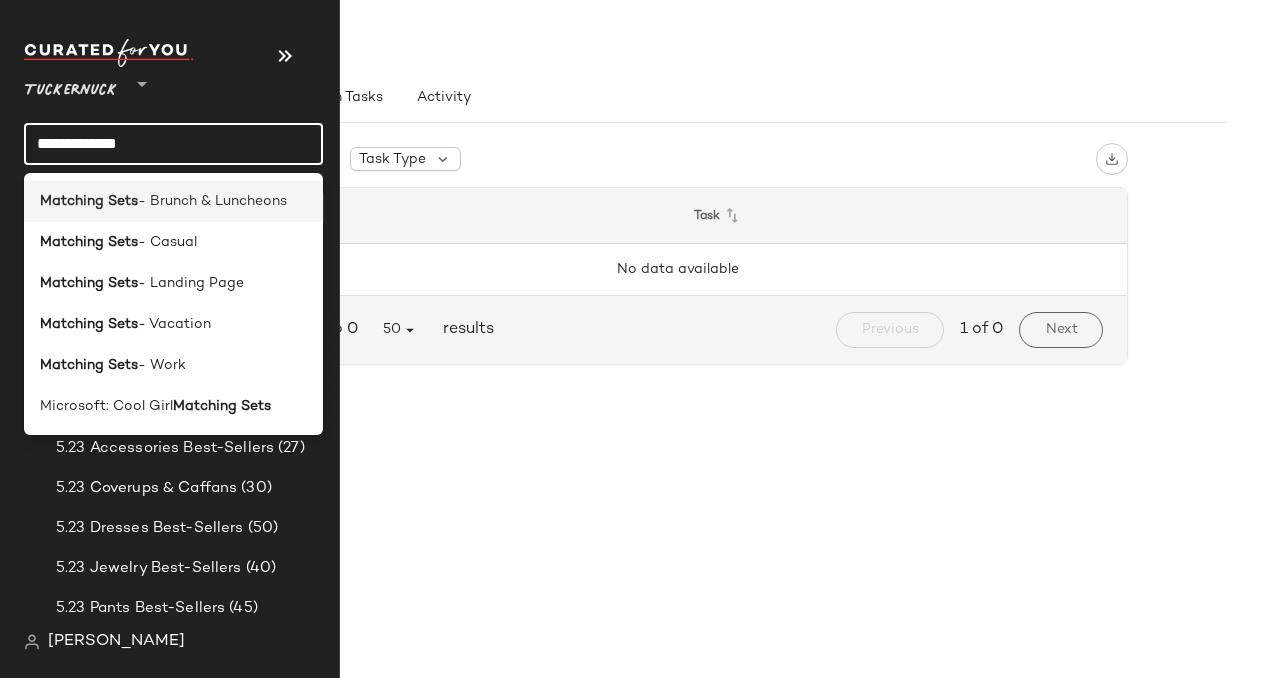type on "**********" 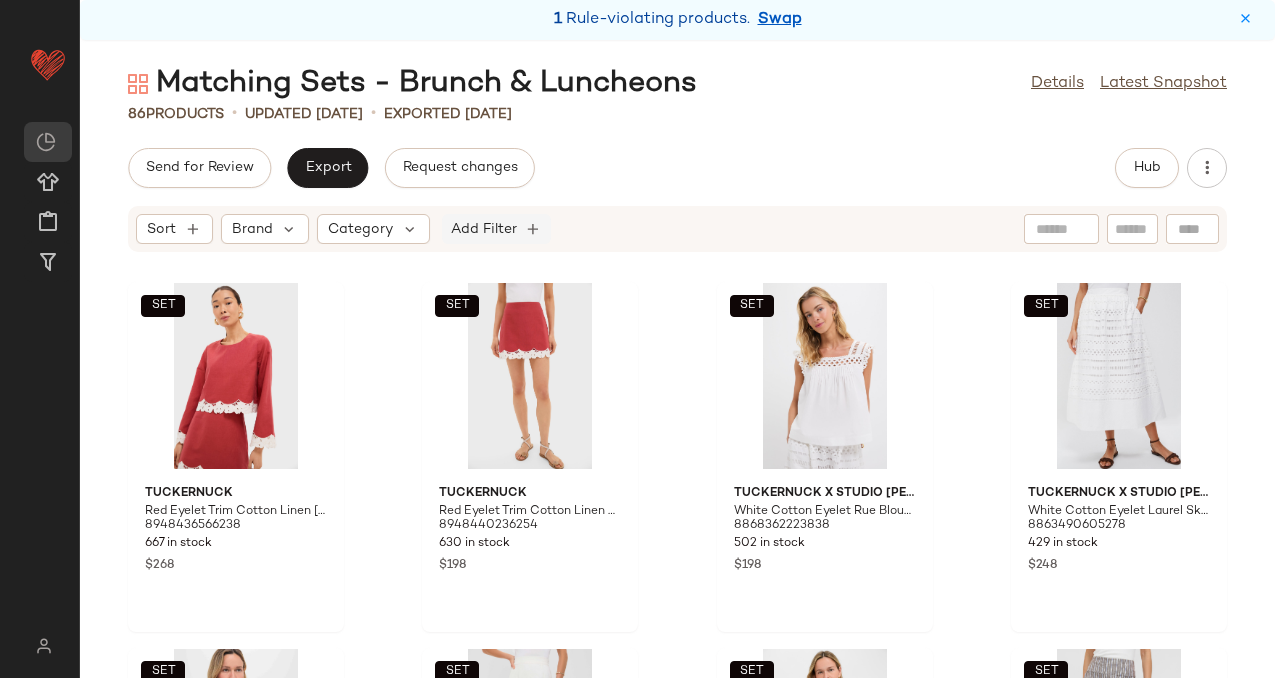 click on "Add Filter" at bounding box center [484, 229] 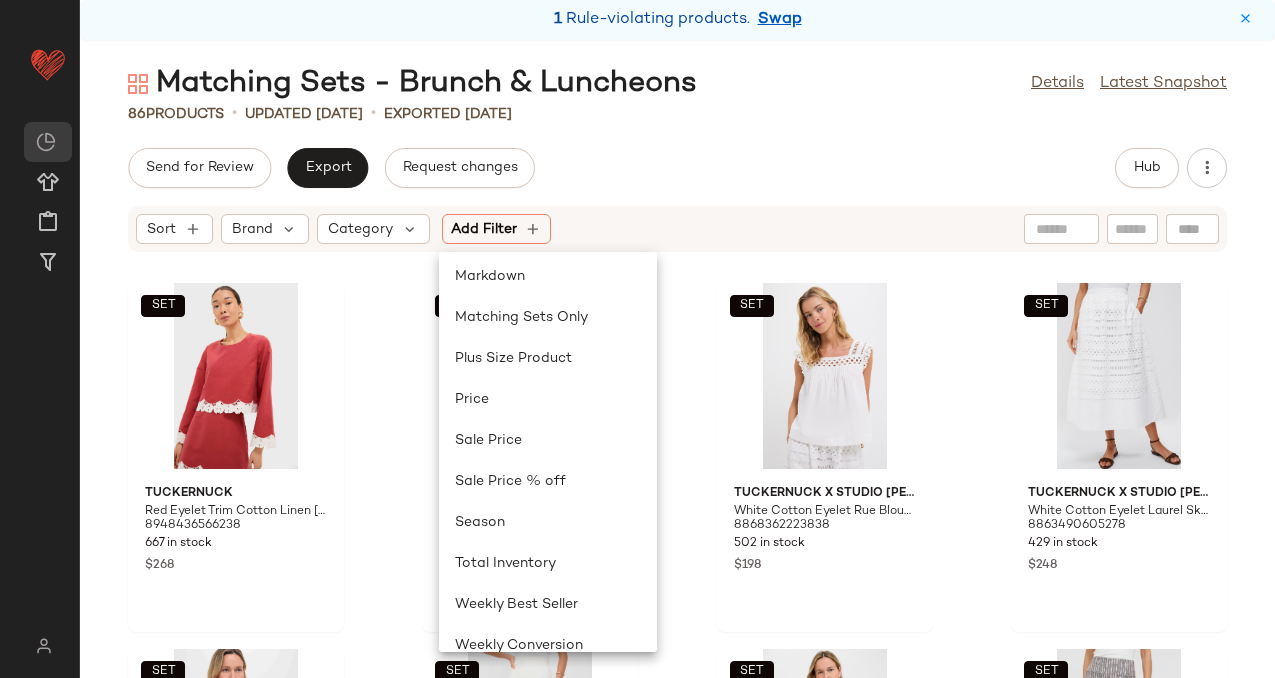 scroll, scrollTop: 600, scrollLeft: 0, axis: vertical 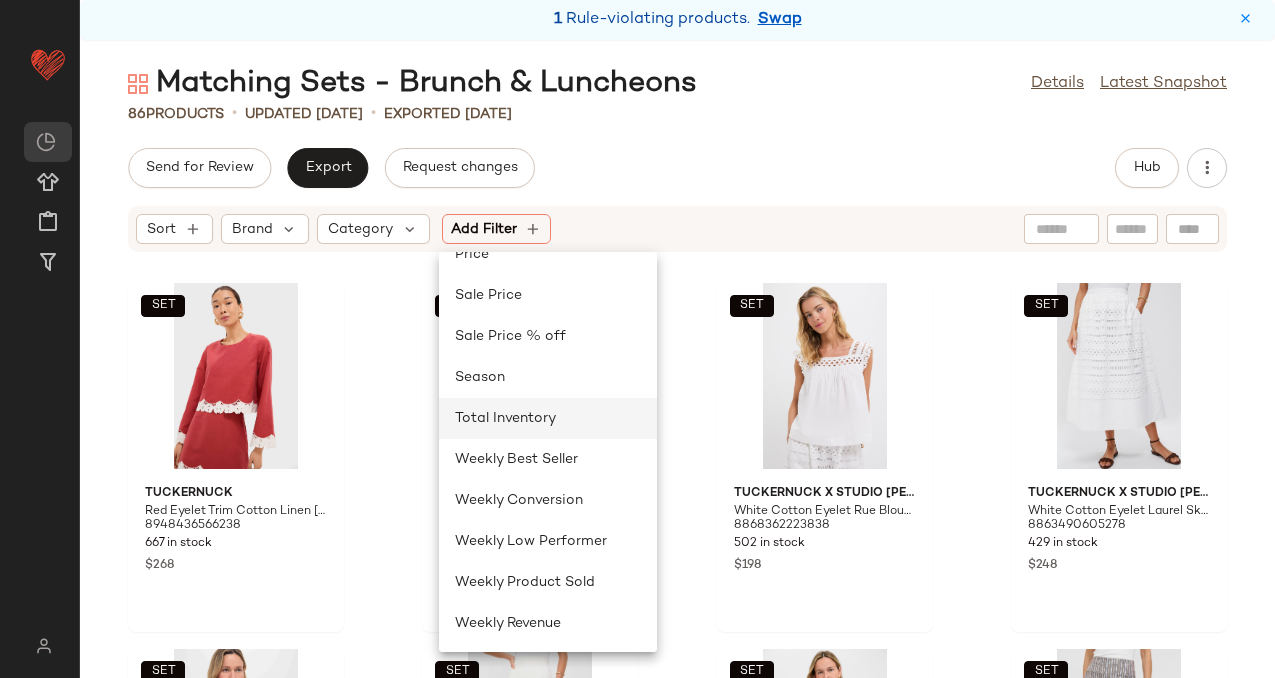 click on "Total Inventory" 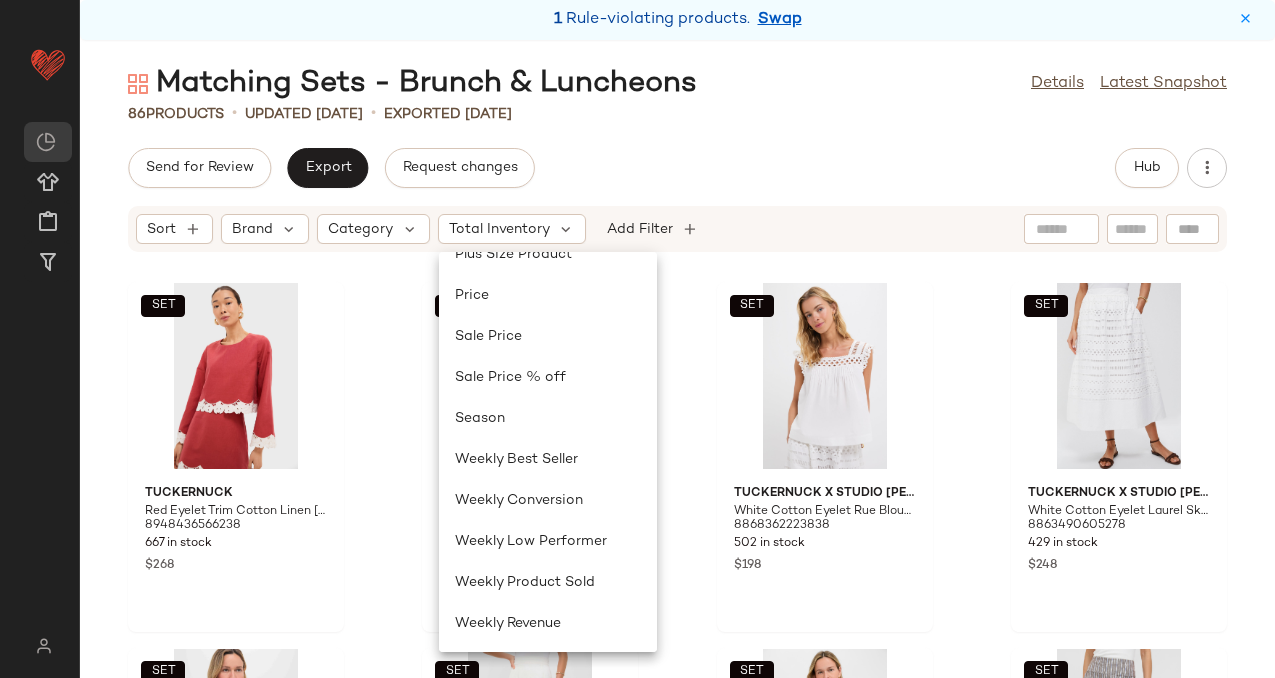 scroll, scrollTop: 0, scrollLeft: 0, axis: both 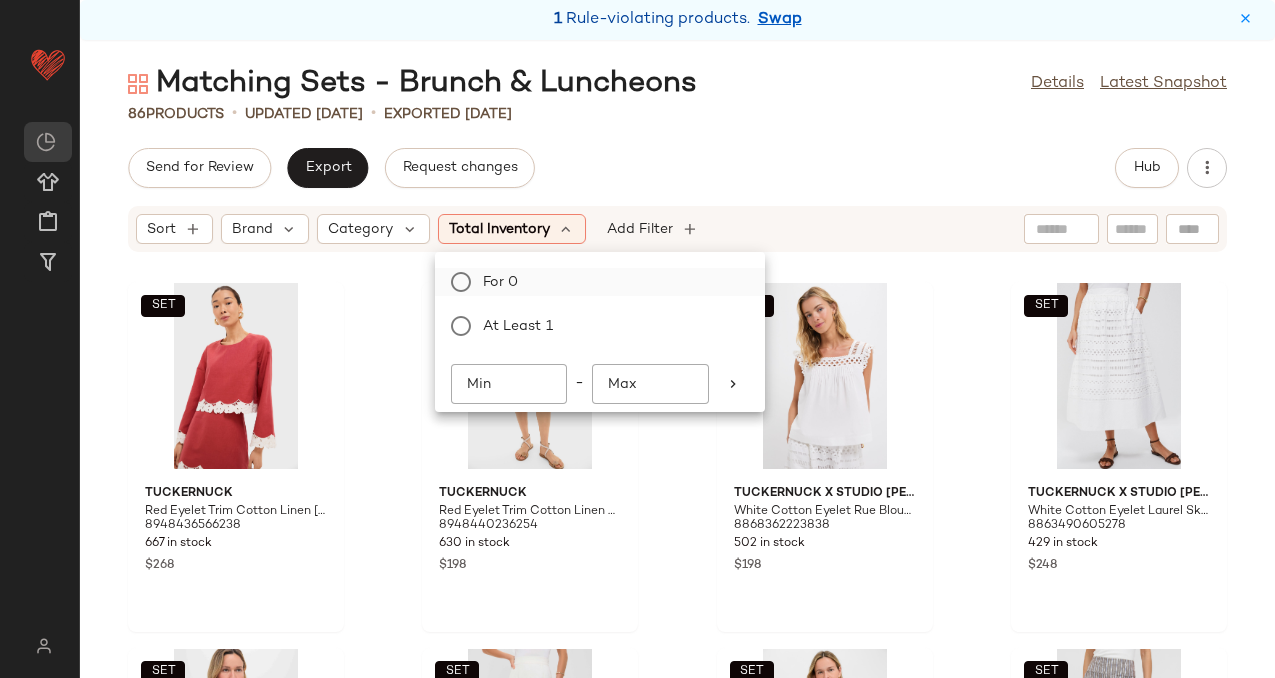 click on "For 0" 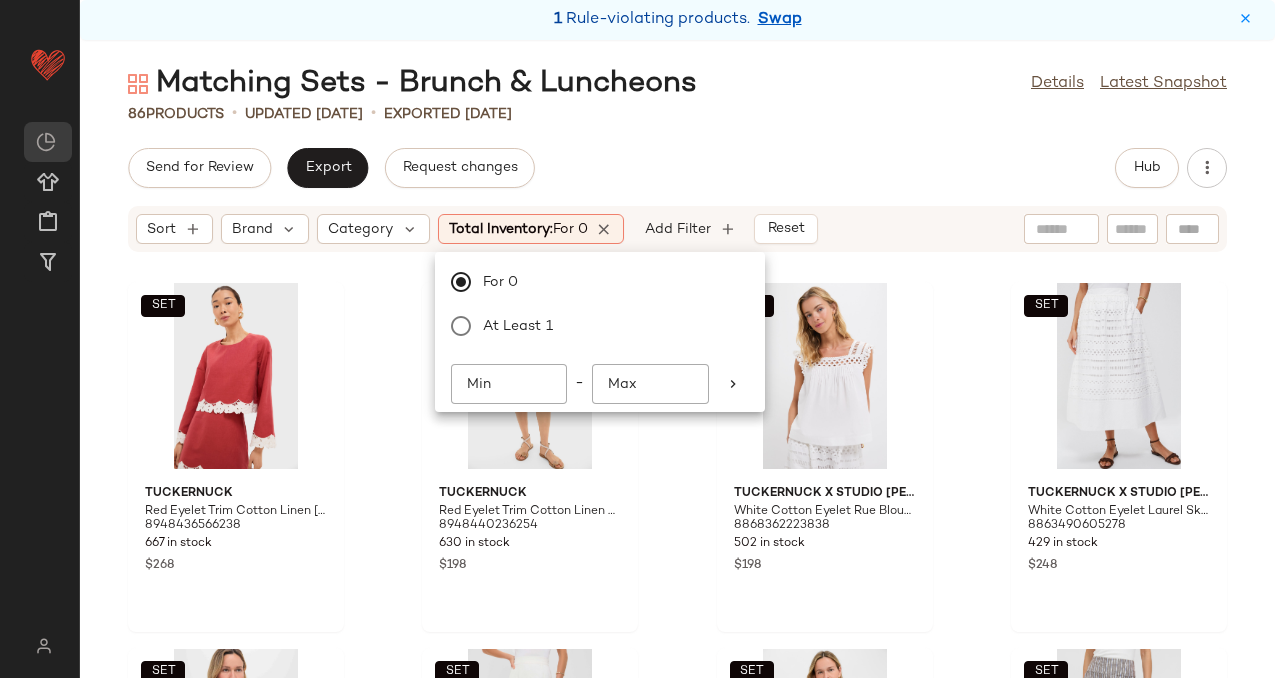 click on "Send for Review   Export   Request changes   Hub" 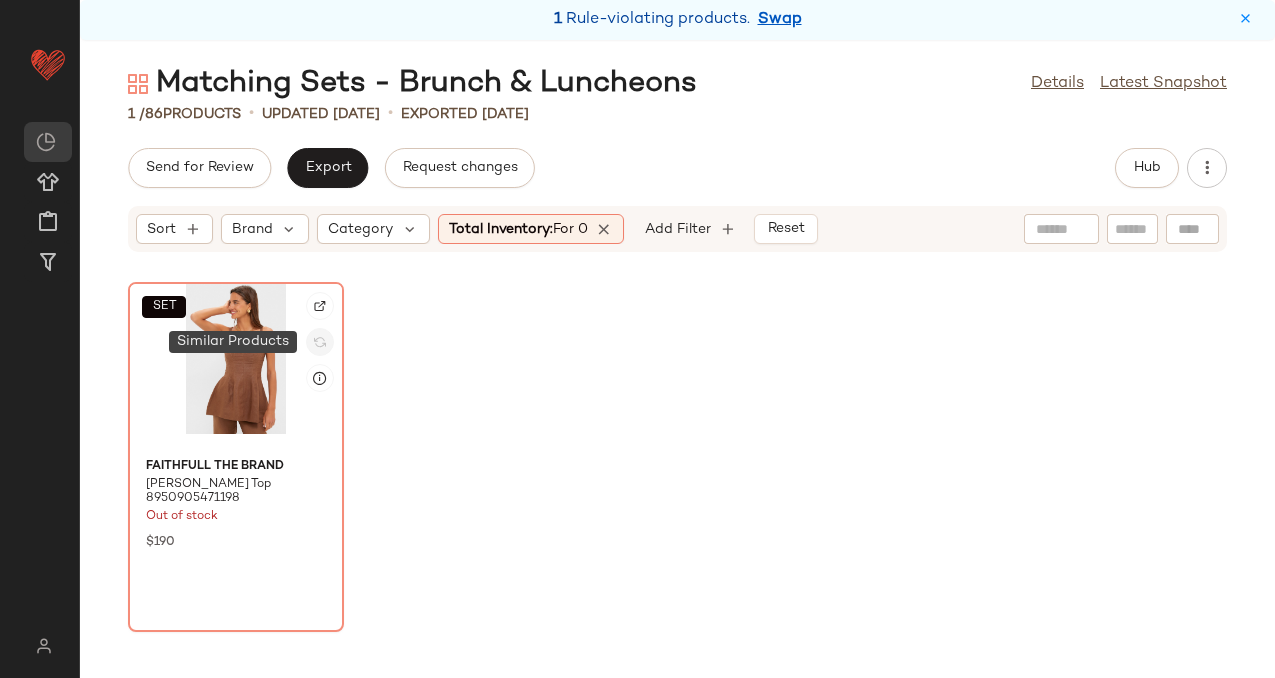 click 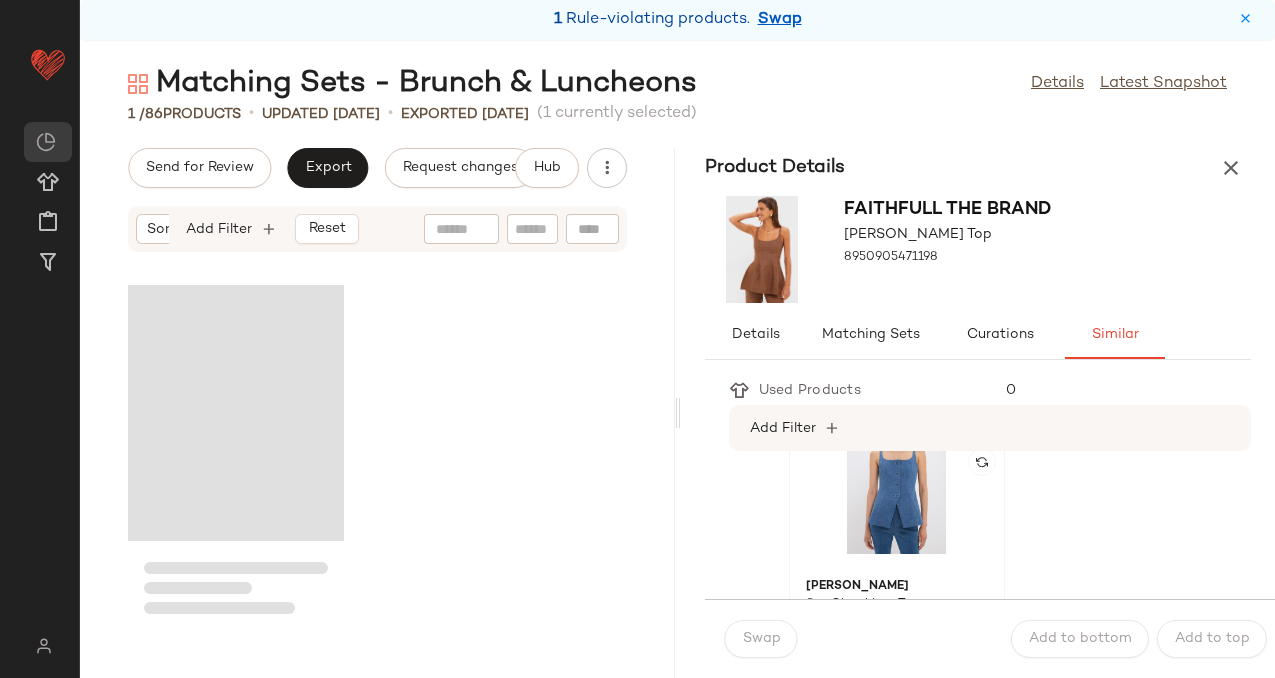 scroll, scrollTop: 438, scrollLeft: 0, axis: vertical 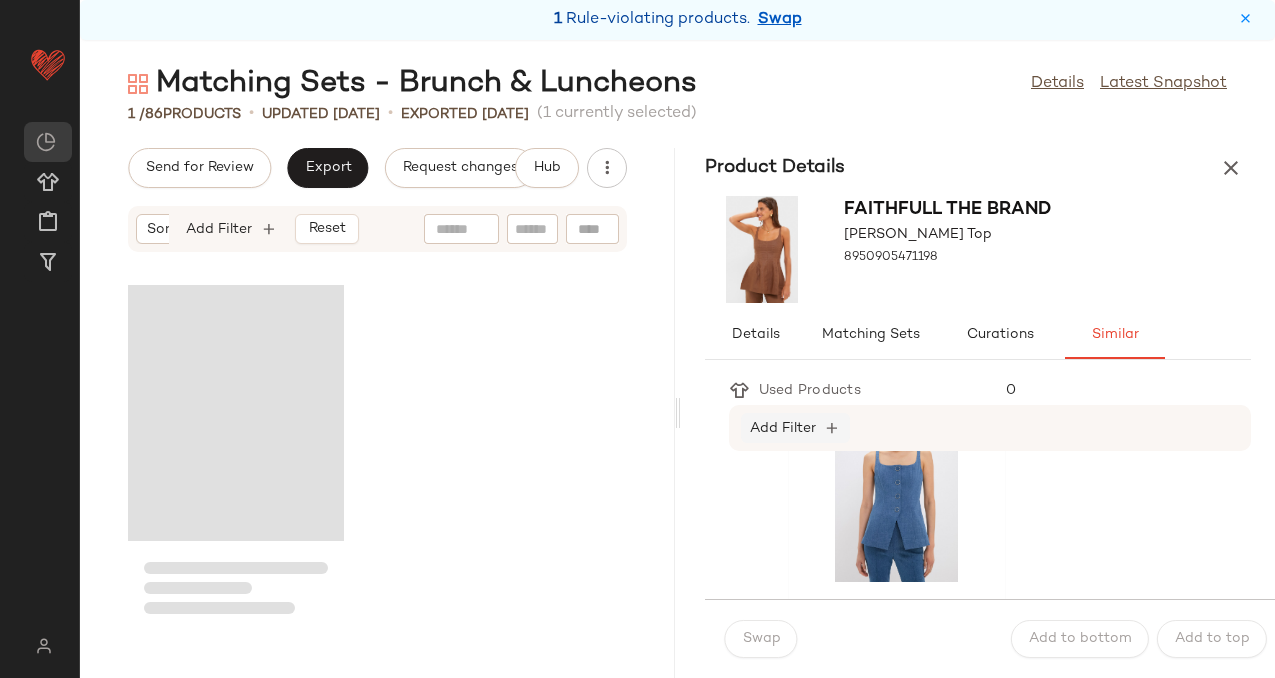 click on "Add Filter" 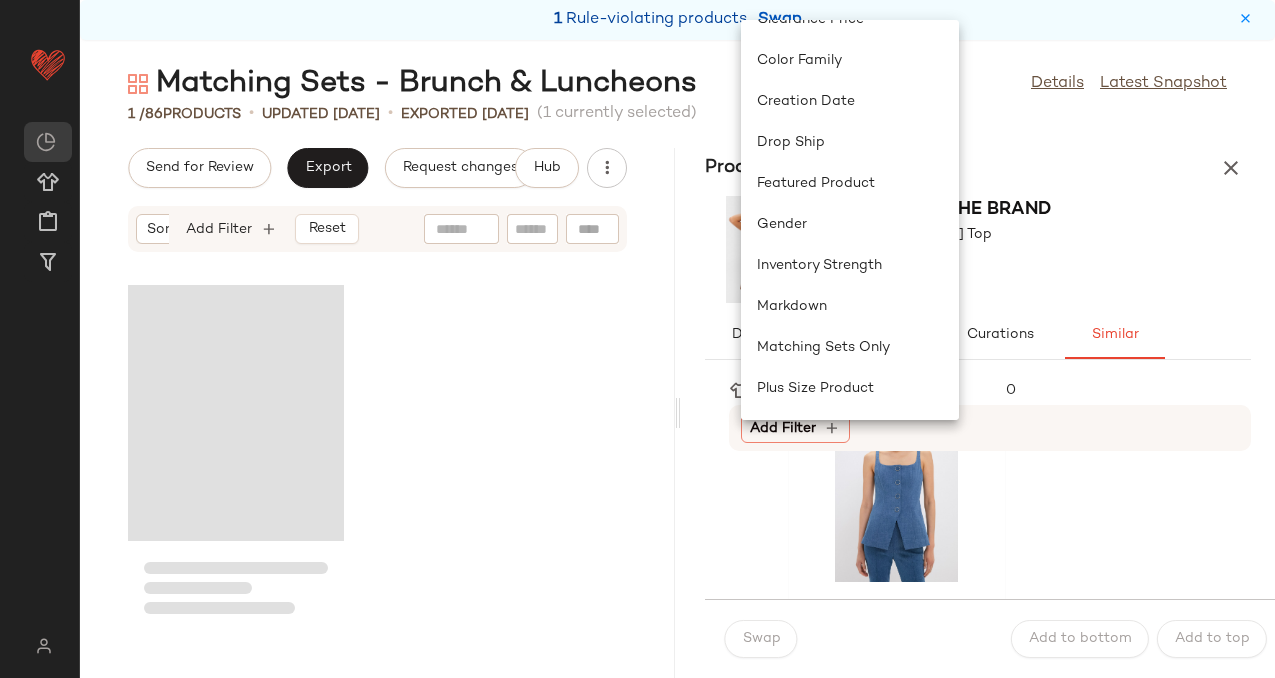 scroll, scrollTop: 682, scrollLeft: 0, axis: vertical 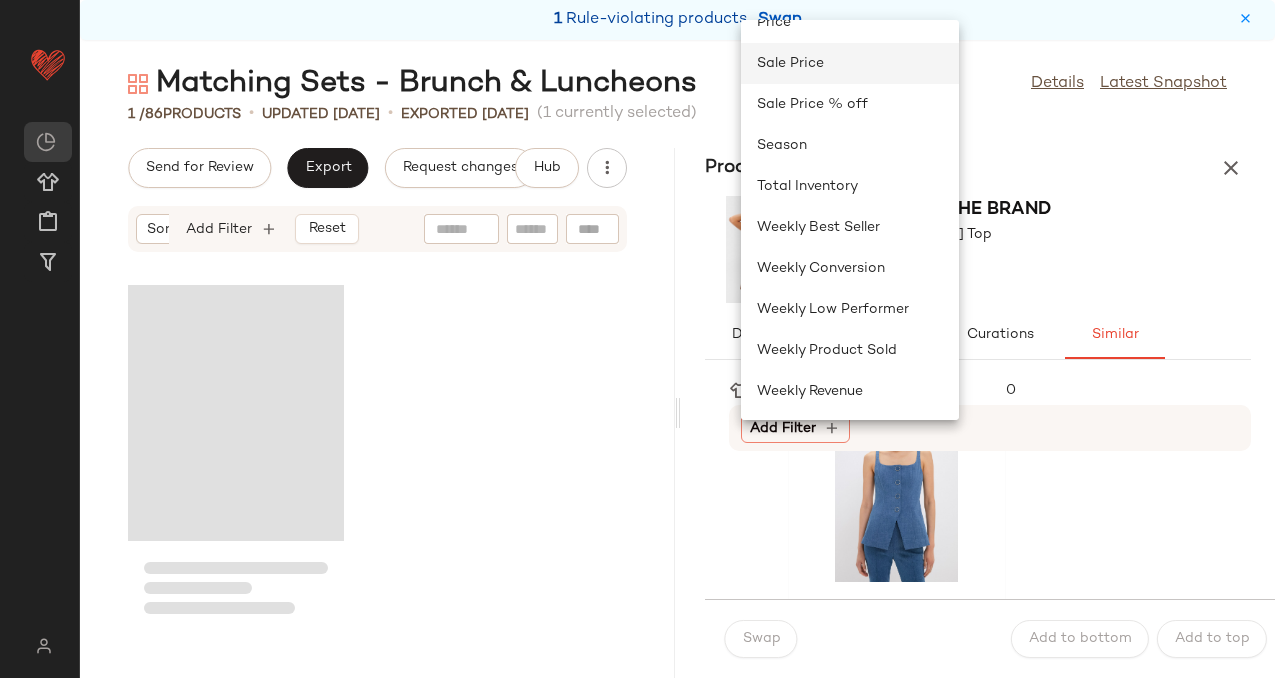 click on "Sale Price" 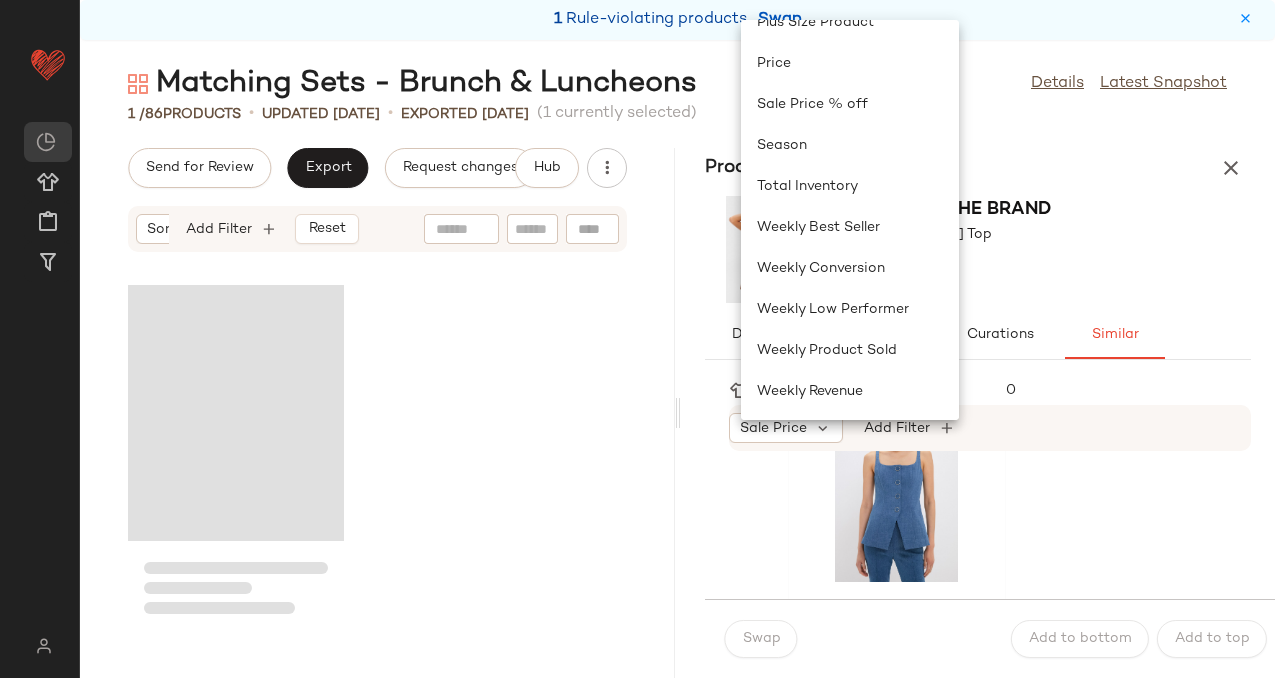scroll, scrollTop: 641, scrollLeft: 0, axis: vertical 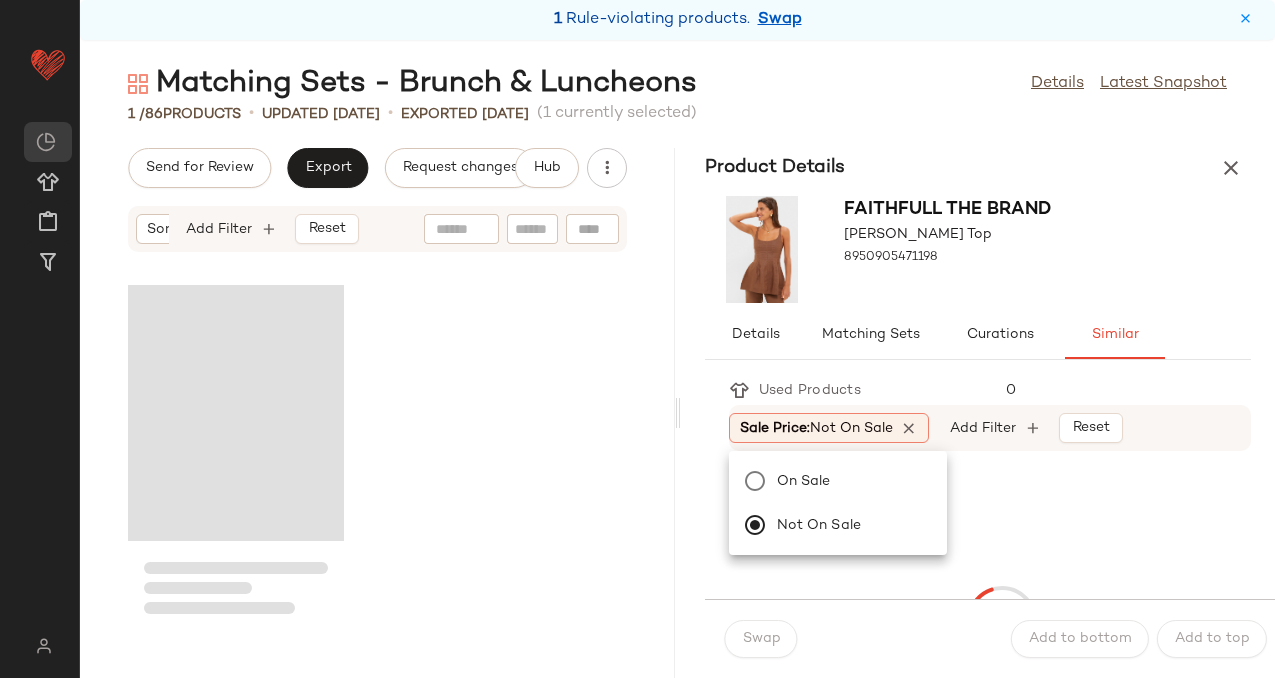 click on "Matching Sets - Brunch & Luncheons  Details   Latest Snapshot  1 /  86   Products   •   updated Jul 3rd  •  Exported Jul 3rd   (1 currently selected)   Send for Review   Export   Request changes   Hub  Sort  Brand  Category  Total Inventory:   For 0 Add Filter   Reset  Product Details FAITHFULL THE BRAND Clay Syna Top 8950905471198  Details   Matching Sets   Curations   Similar   Used Products  0 Sale Price:   Not on sale Add Filter   Reset   Swap   Add to bottom   Add to top" at bounding box center (677, 371) 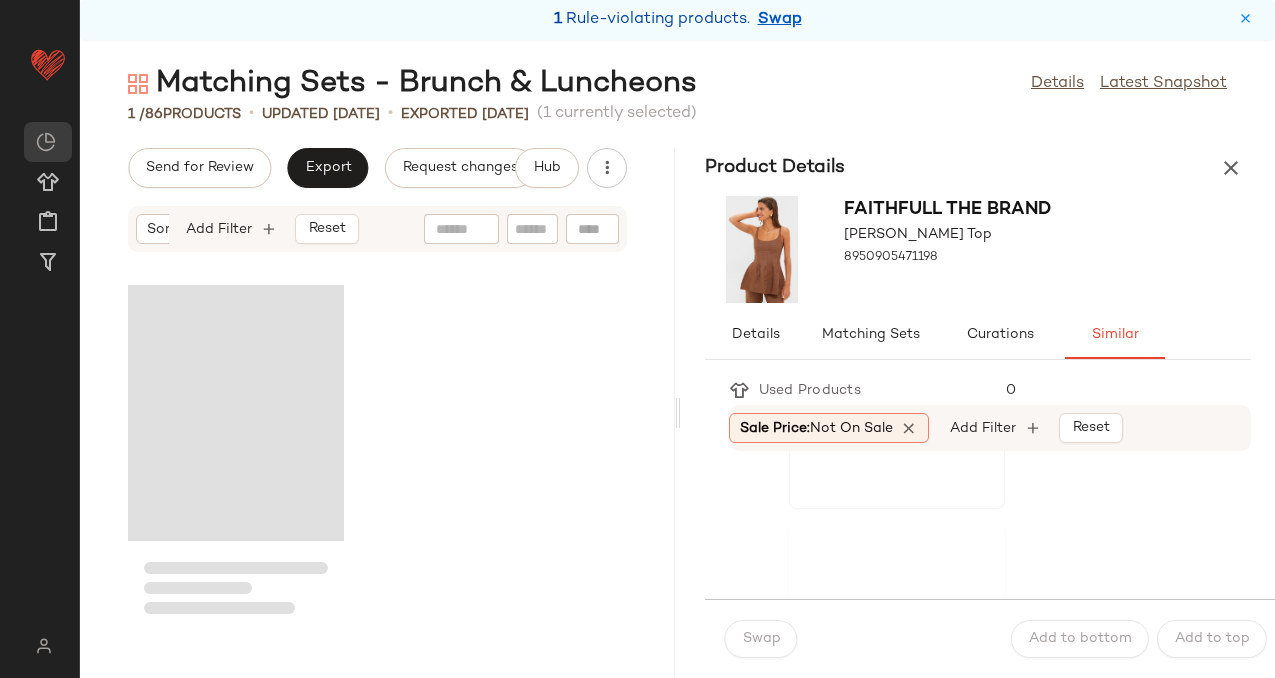 scroll, scrollTop: 333, scrollLeft: 0, axis: vertical 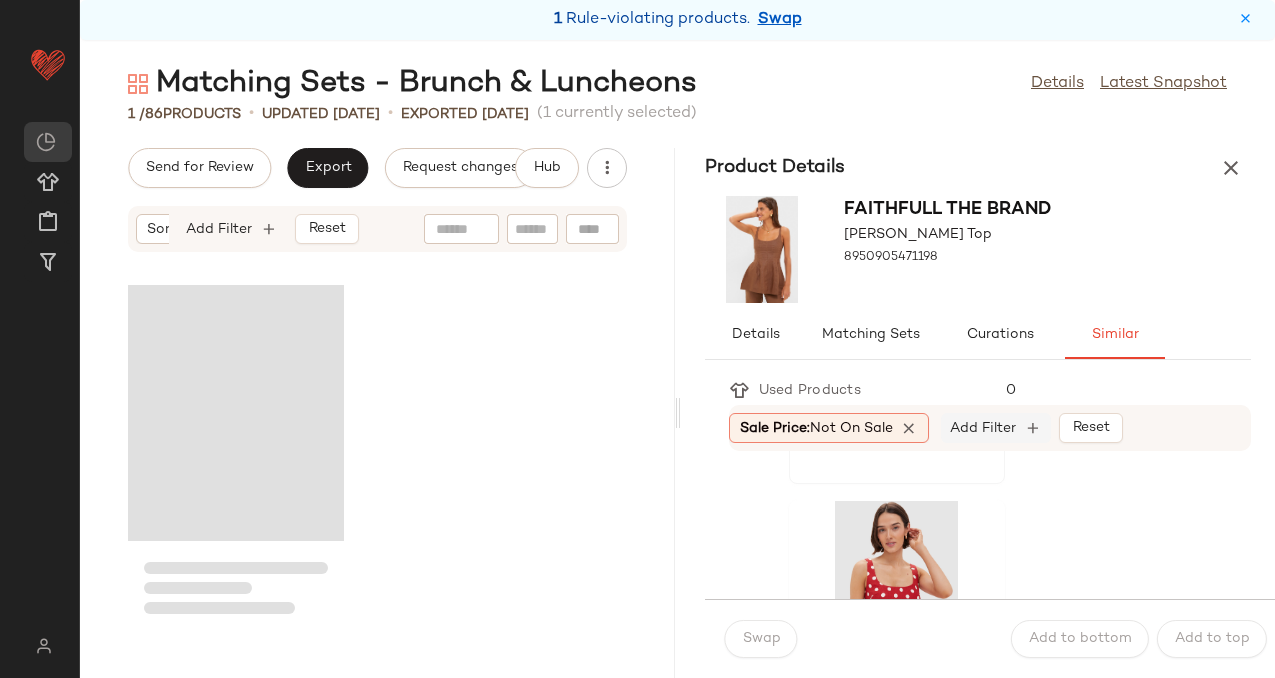 click on "Add Filter" 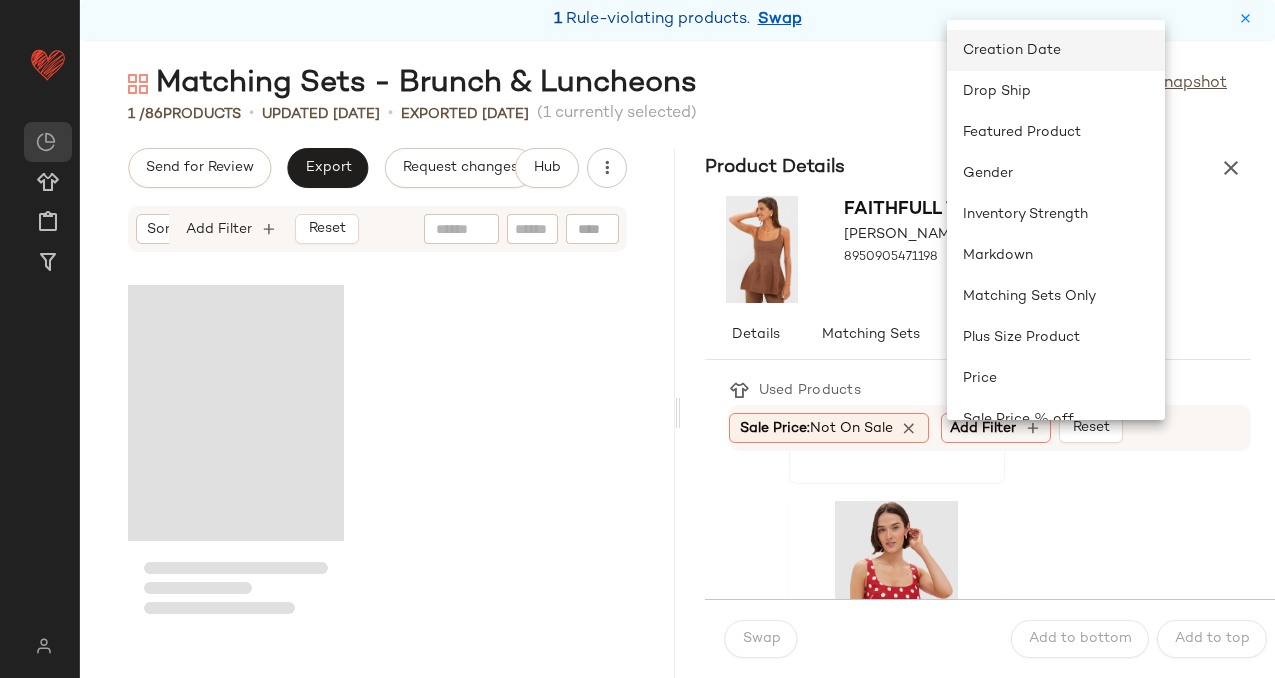 scroll, scrollTop: 337, scrollLeft: 0, axis: vertical 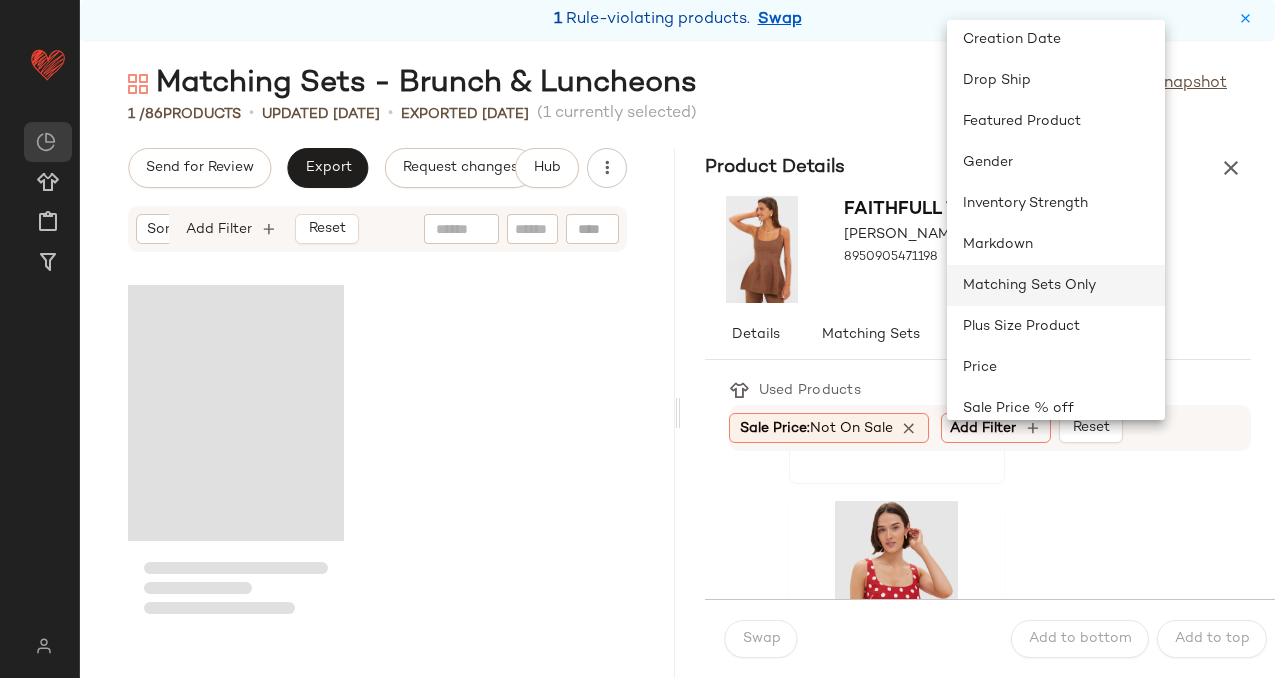 click on "Matching Sets Only" 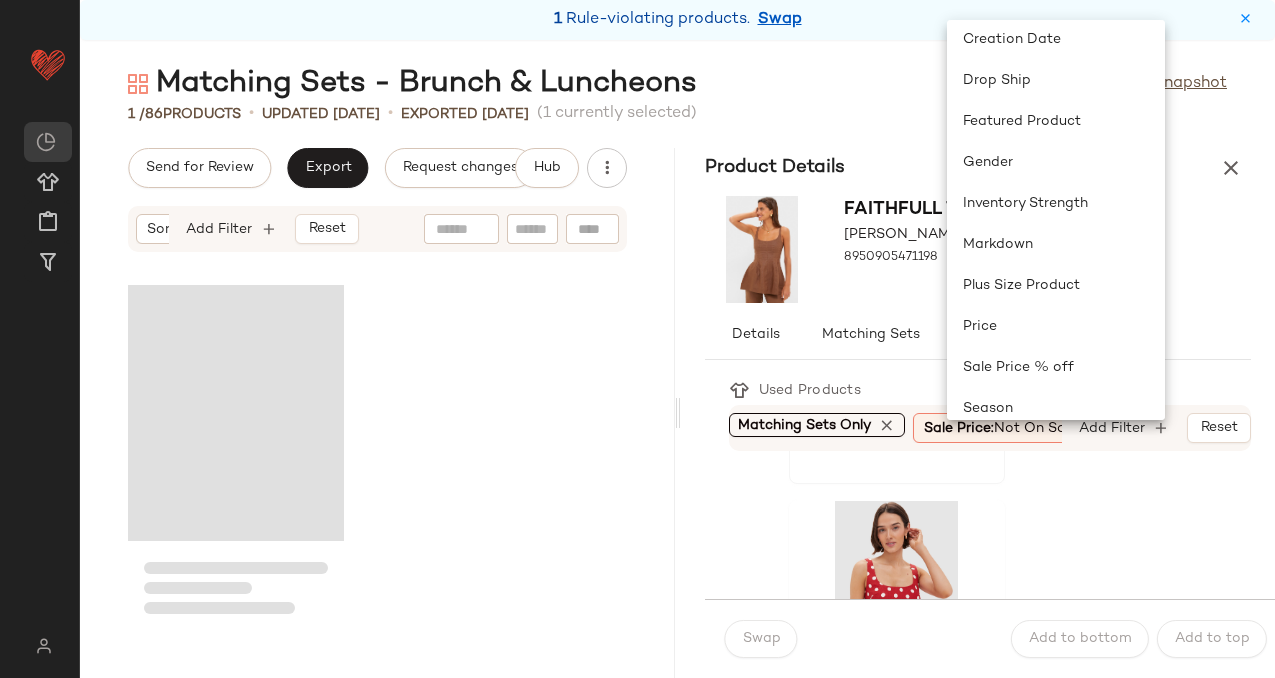 scroll, scrollTop: 0, scrollLeft: 59, axis: horizontal 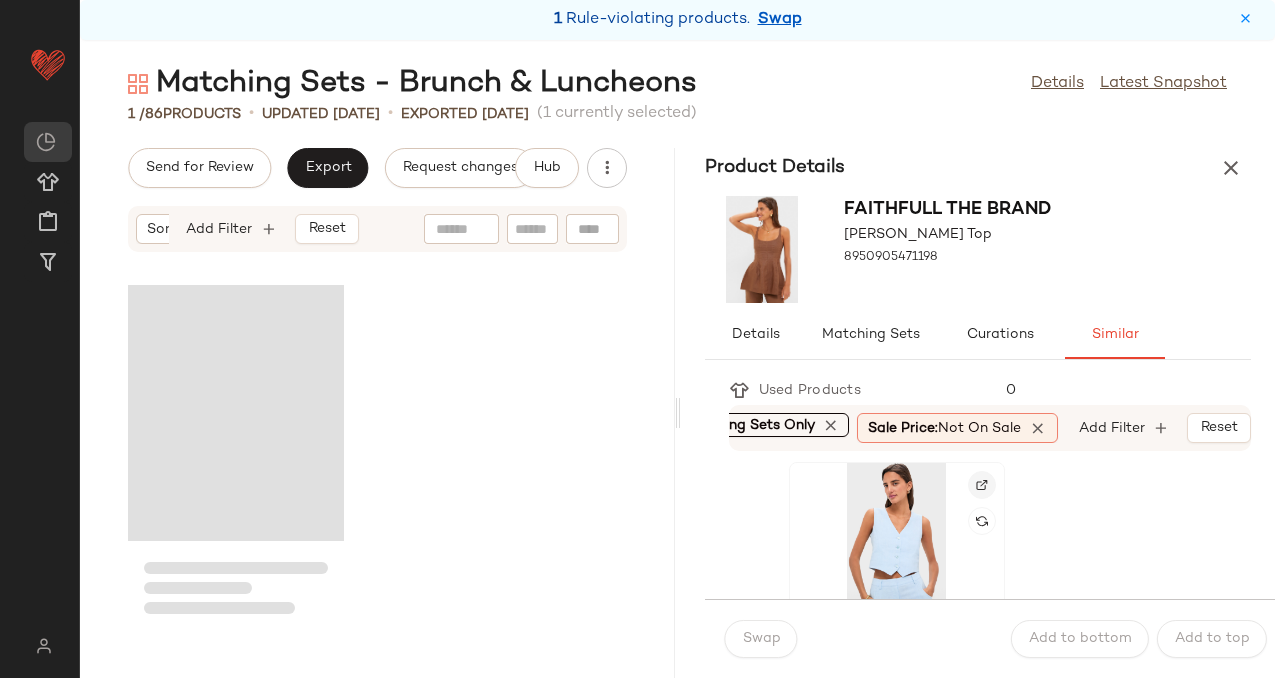click 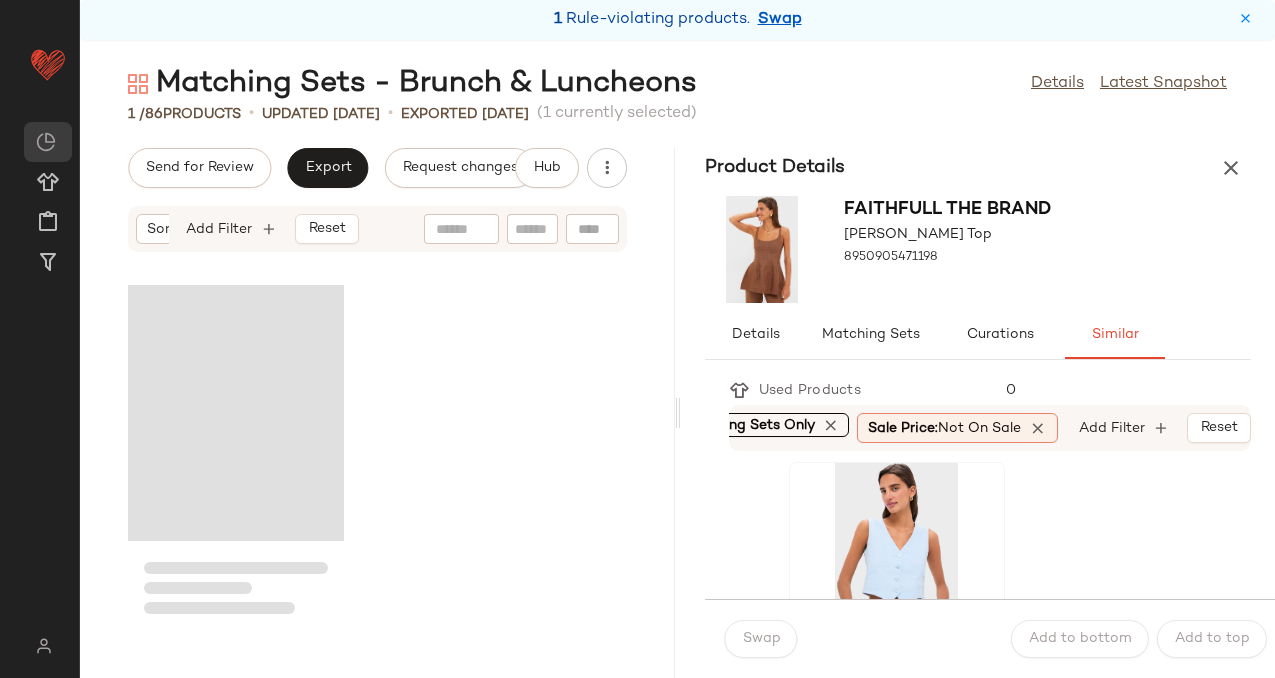 scroll, scrollTop: 0, scrollLeft: 55, axis: horizontal 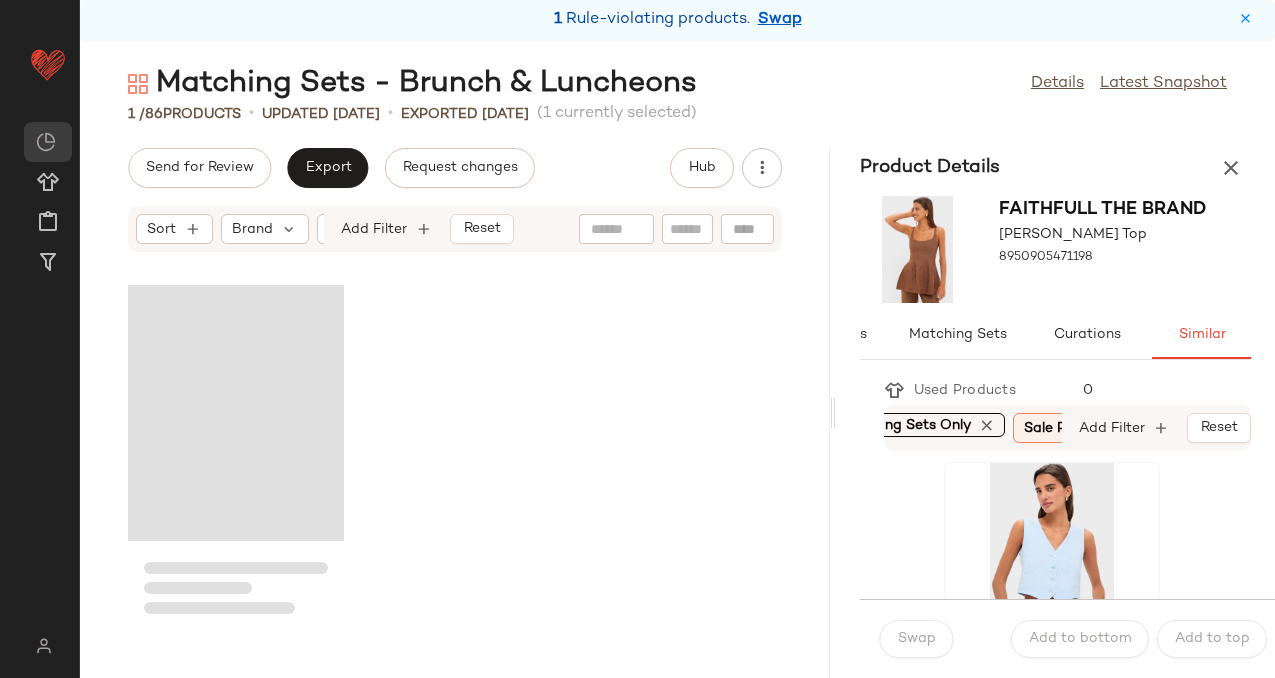 drag, startPoint x: 675, startPoint y: 404, endPoint x: 835, endPoint y: 405, distance: 160.00313 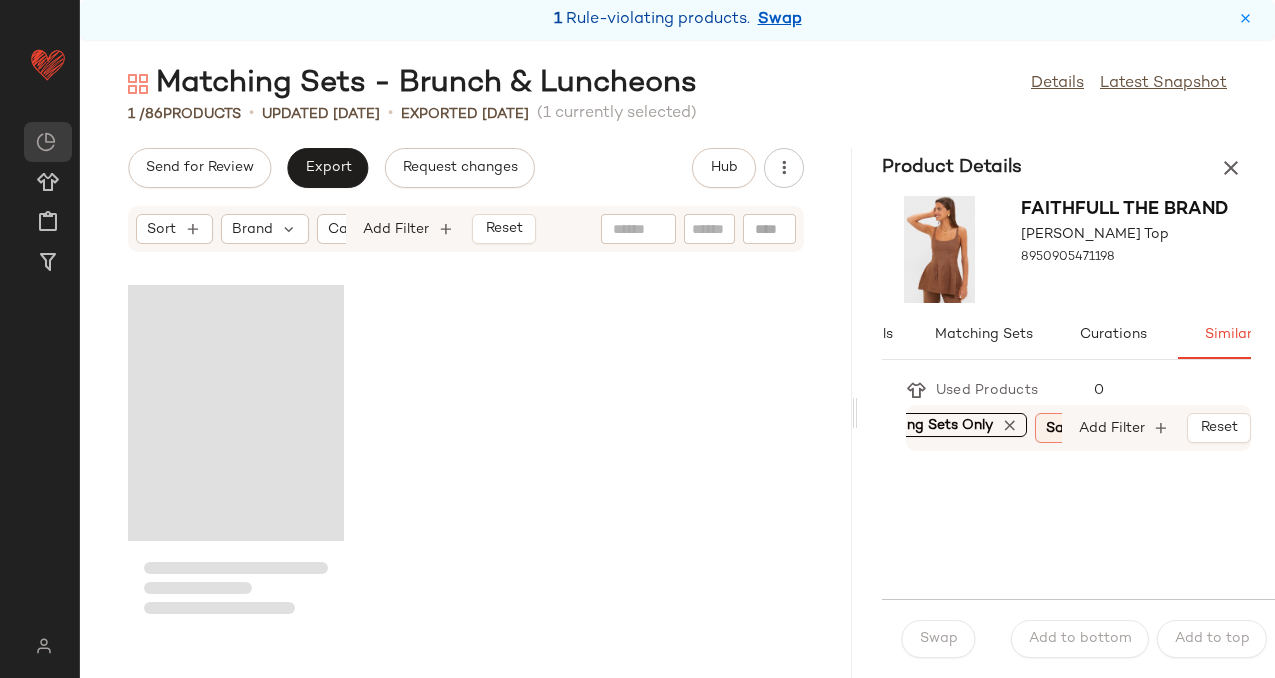 scroll, scrollTop: 0, scrollLeft: 90, axis: horizontal 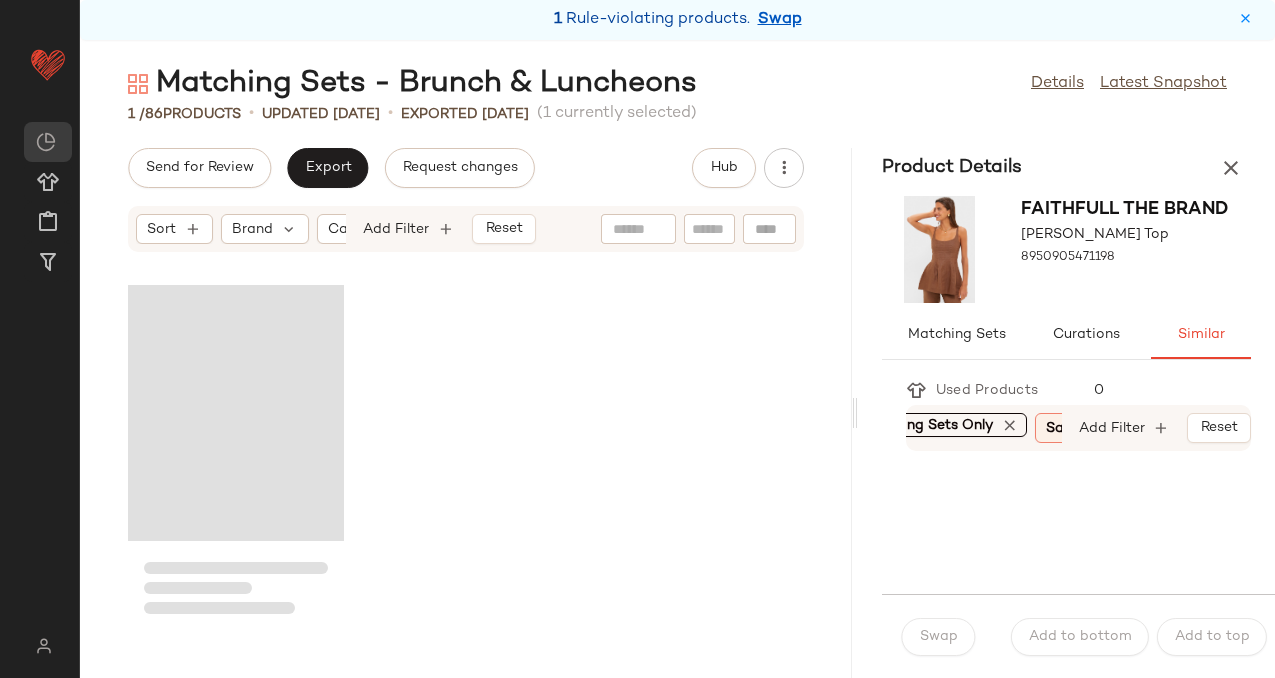 drag, startPoint x: 829, startPoint y: 411, endPoint x: 982, endPoint y: 408, distance: 153.0294 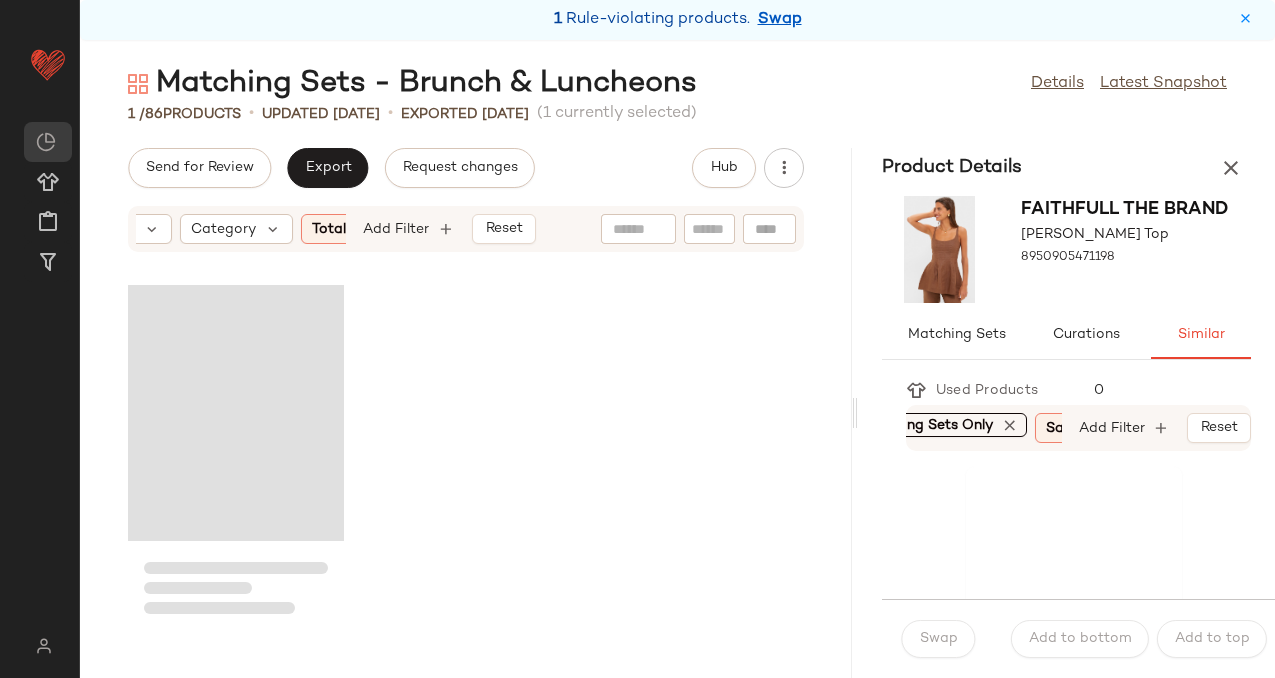 scroll, scrollTop: 0, scrollLeft: 184, axis: horizontal 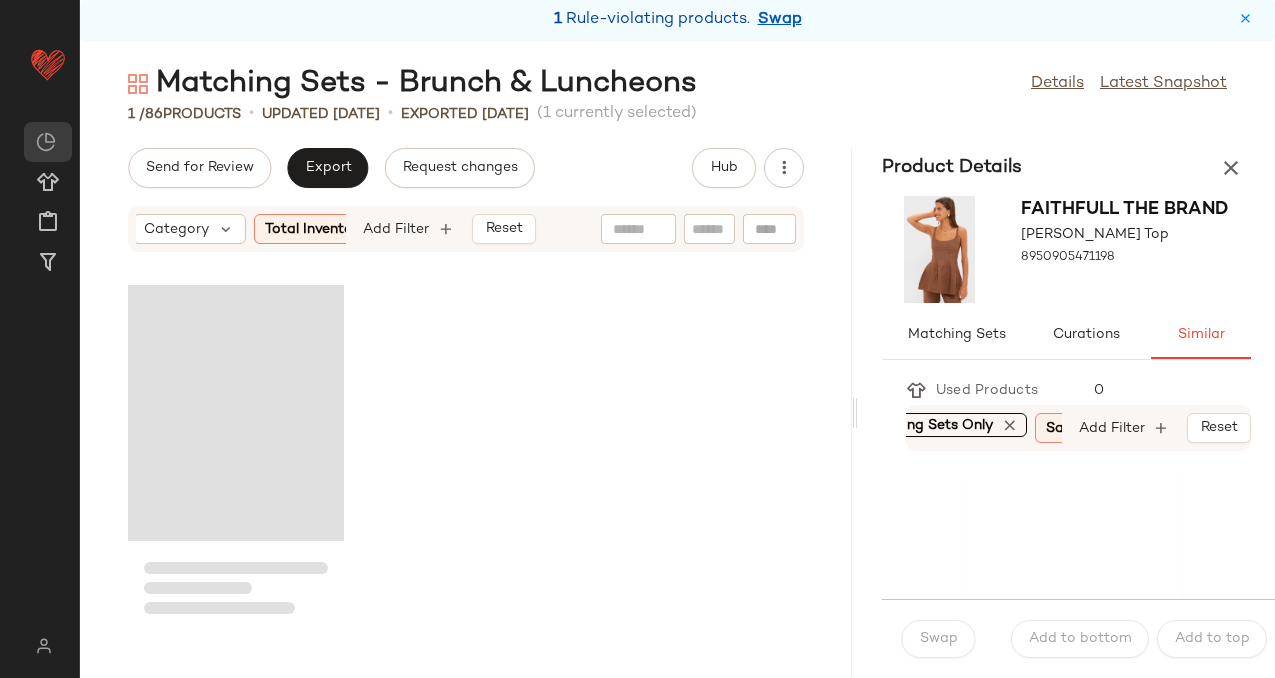 click on "Sort  Brand  Category  Total Inventory:   For 0 Add Filter   Reset" at bounding box center [466, 229] 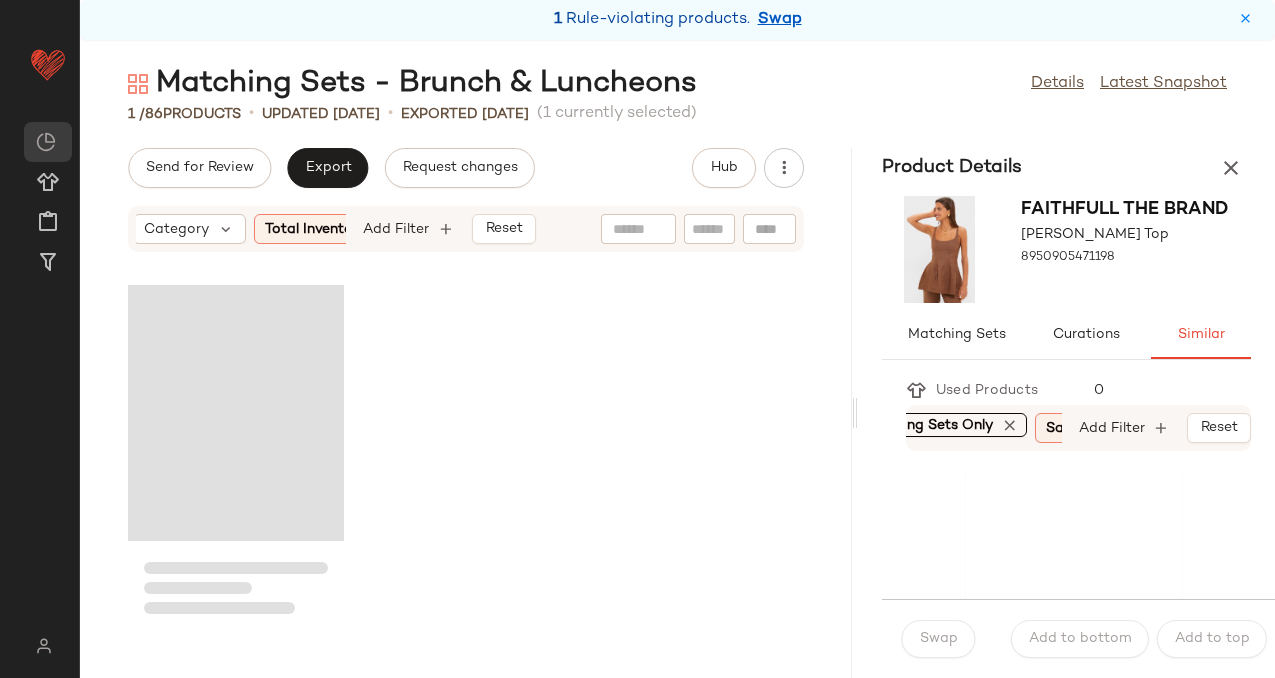 scroll, scrollTop: 0, scrollLeft: 185, axis: horizontal 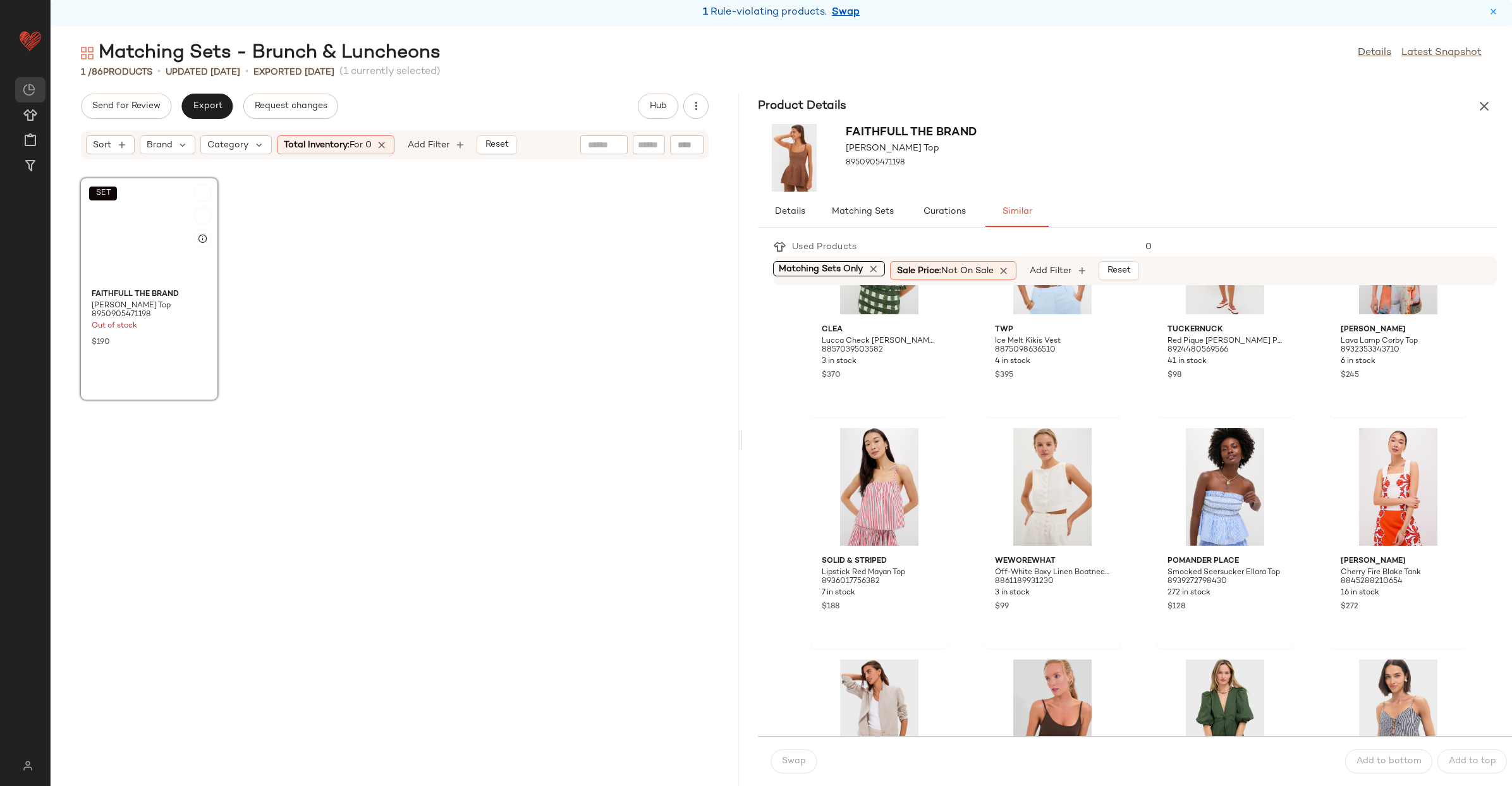 drag, startPoint x: 996, startPoint y: 439, endPoint x: 740, endPoint y: 447, distance: 256.125 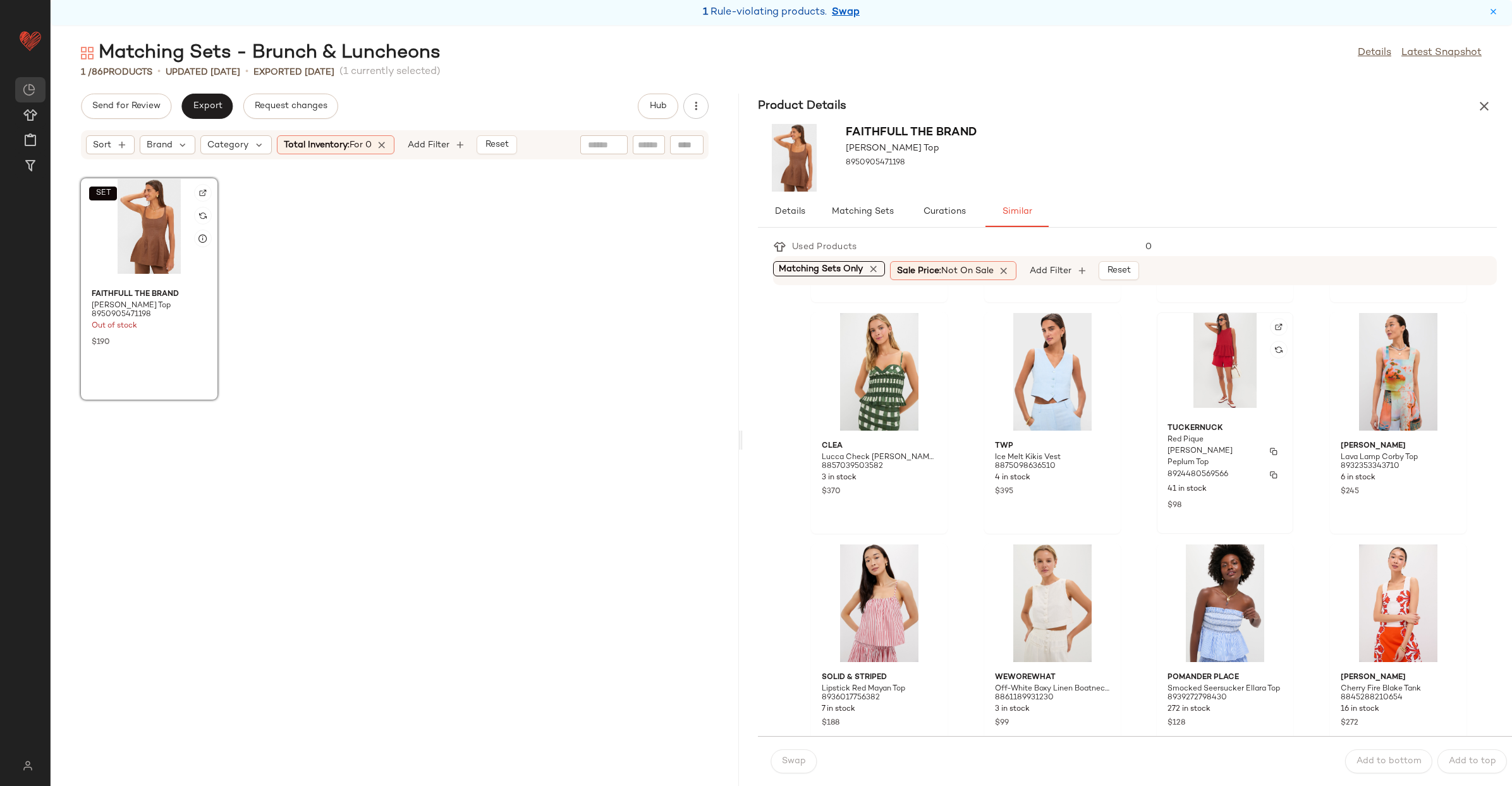 scroll, scrollTop: 197, scrollLeft: 0, axis: vertical 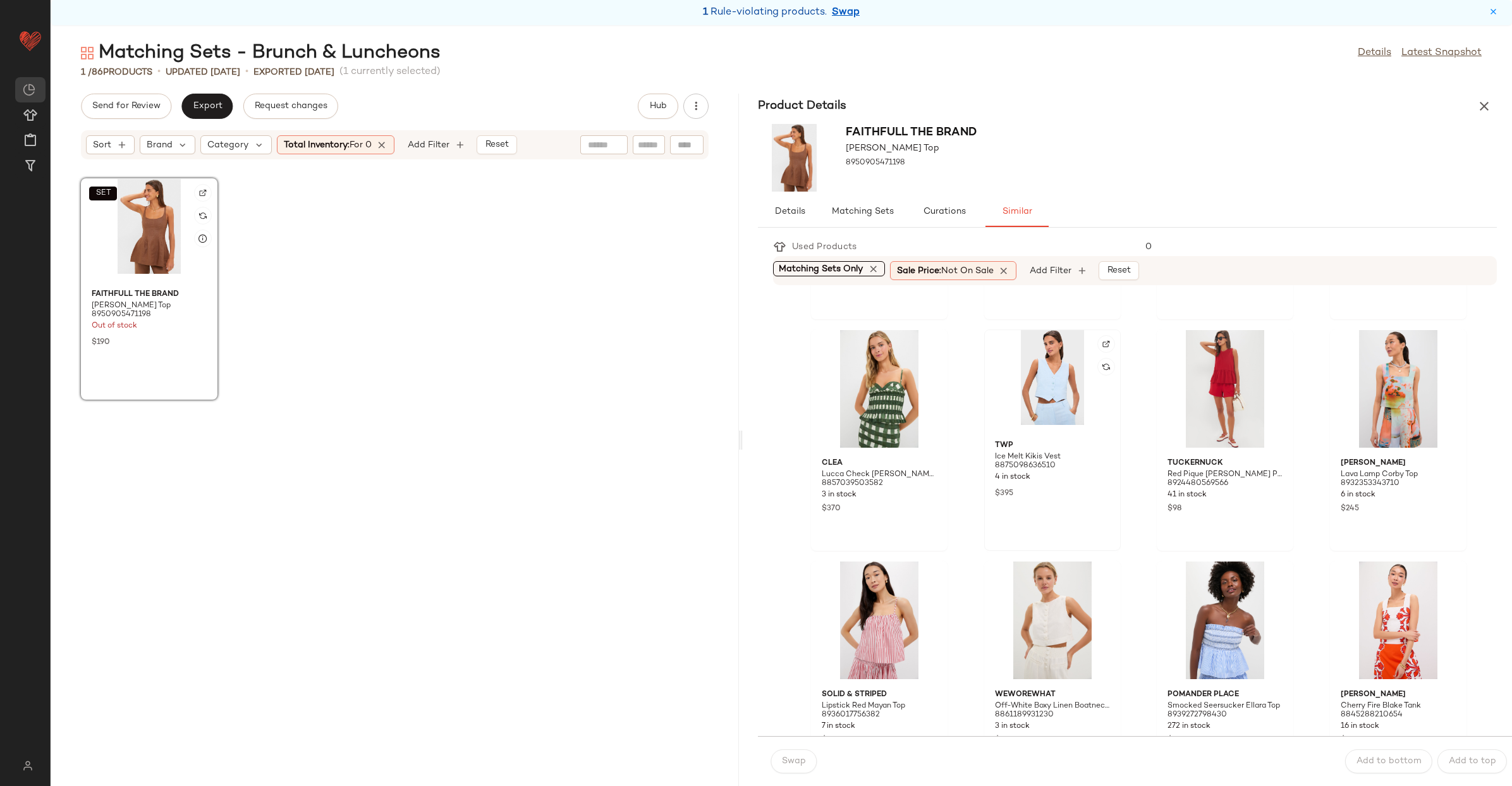 click 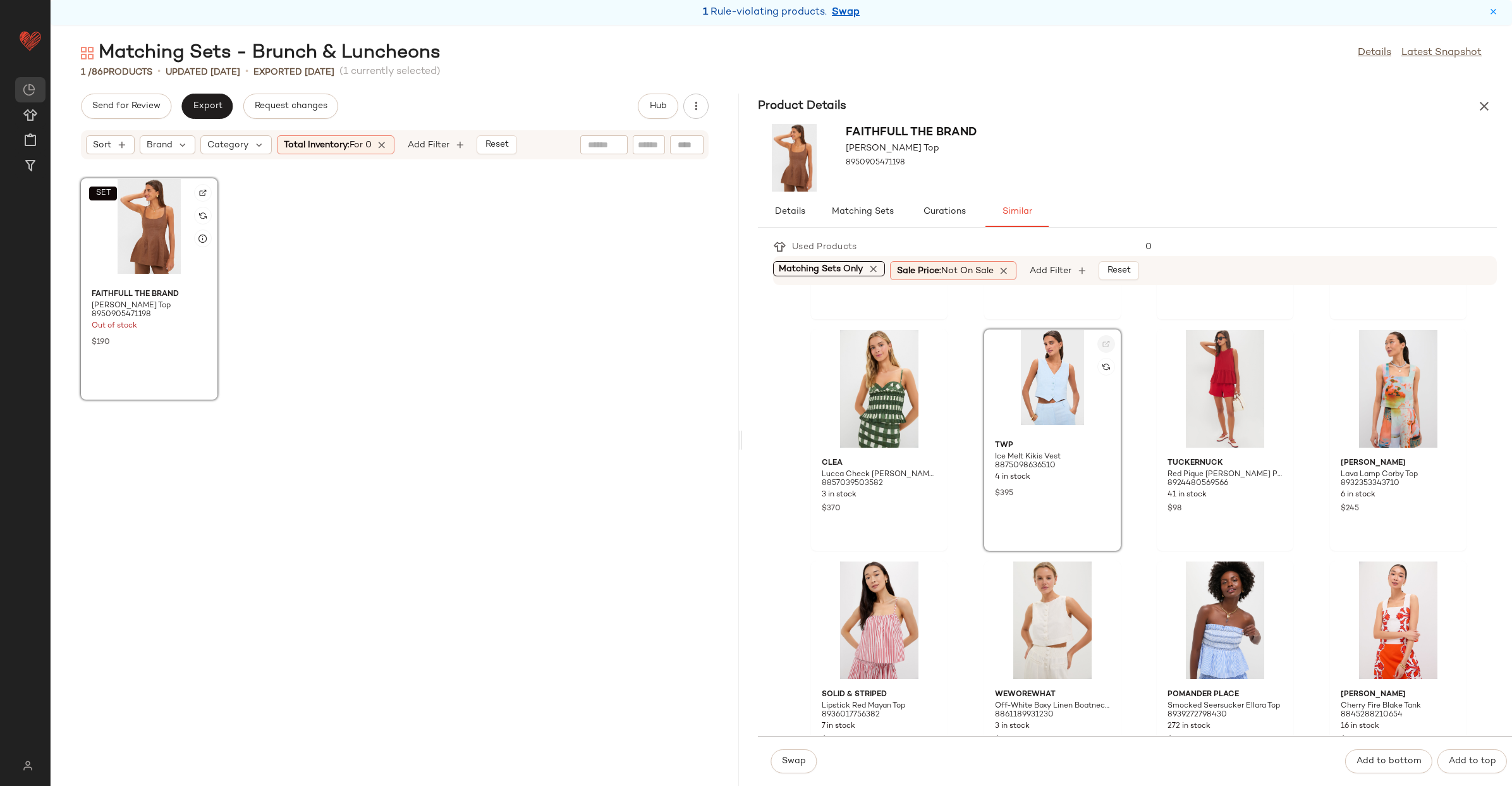click 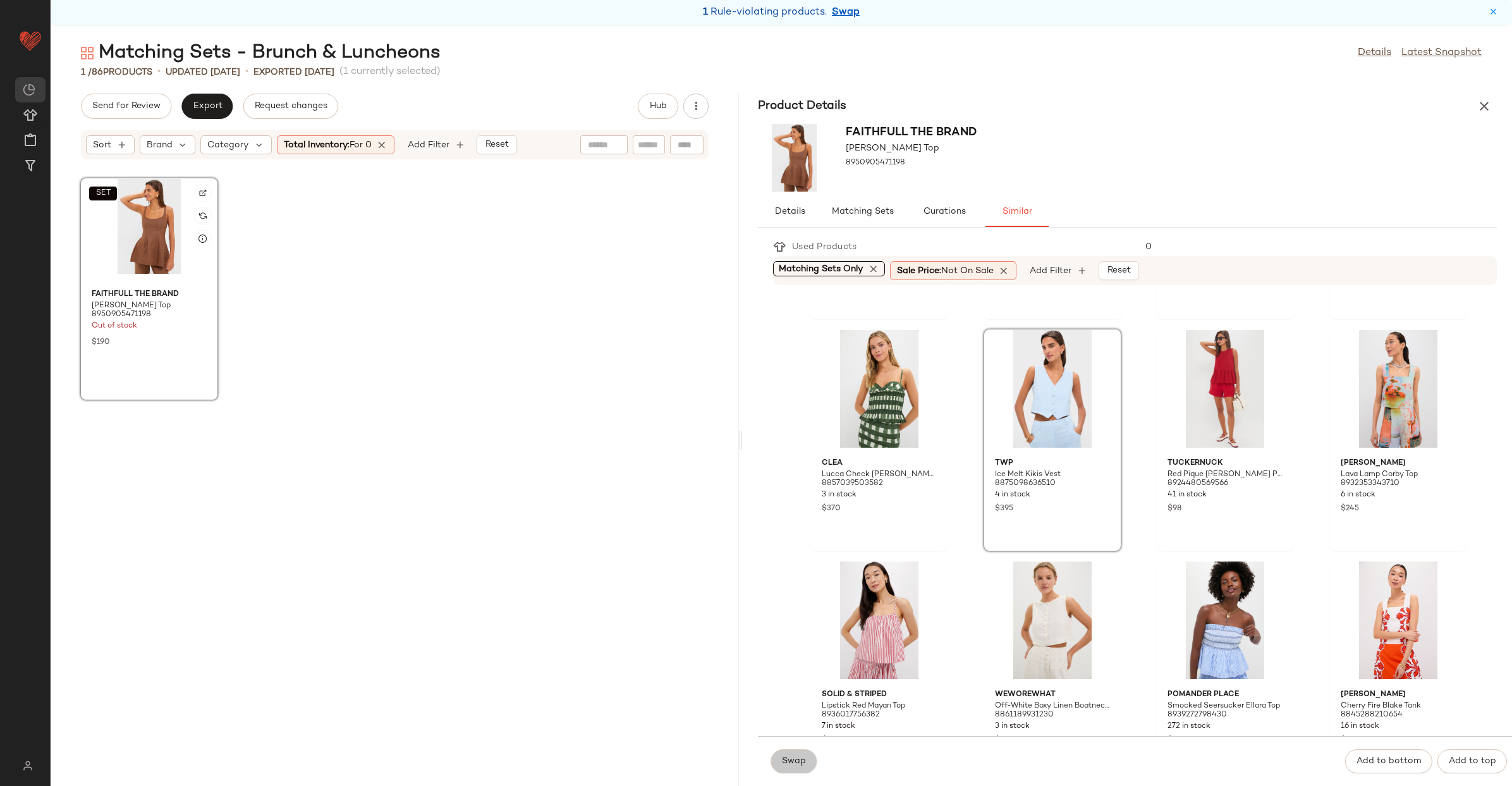 drag, startPoint x: 793, startPoint y: 758, endPoint x: 783, endPoint y: 743, distance: 18.02776 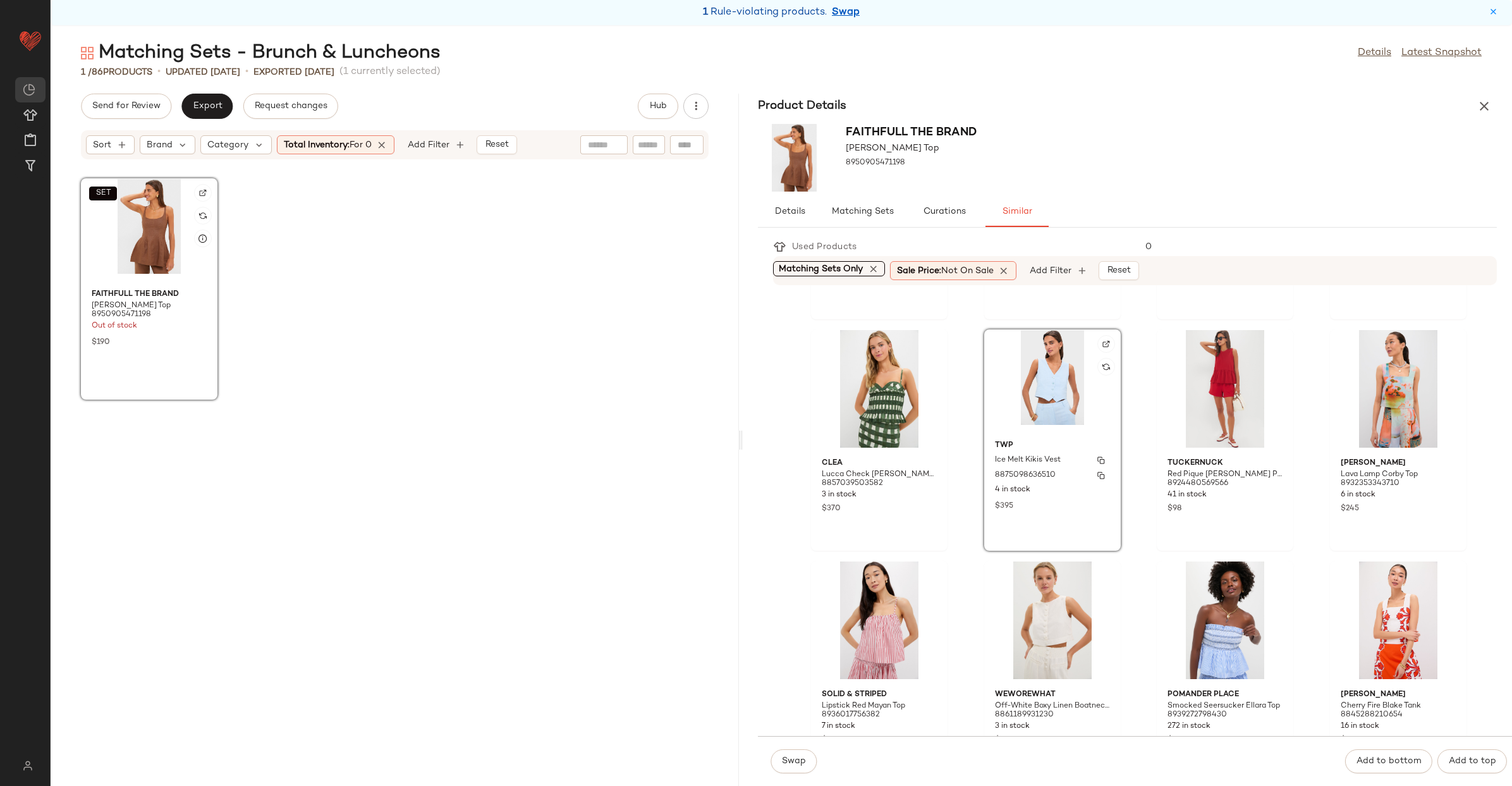 click on "TWP" at bounding box center [1052, 446] 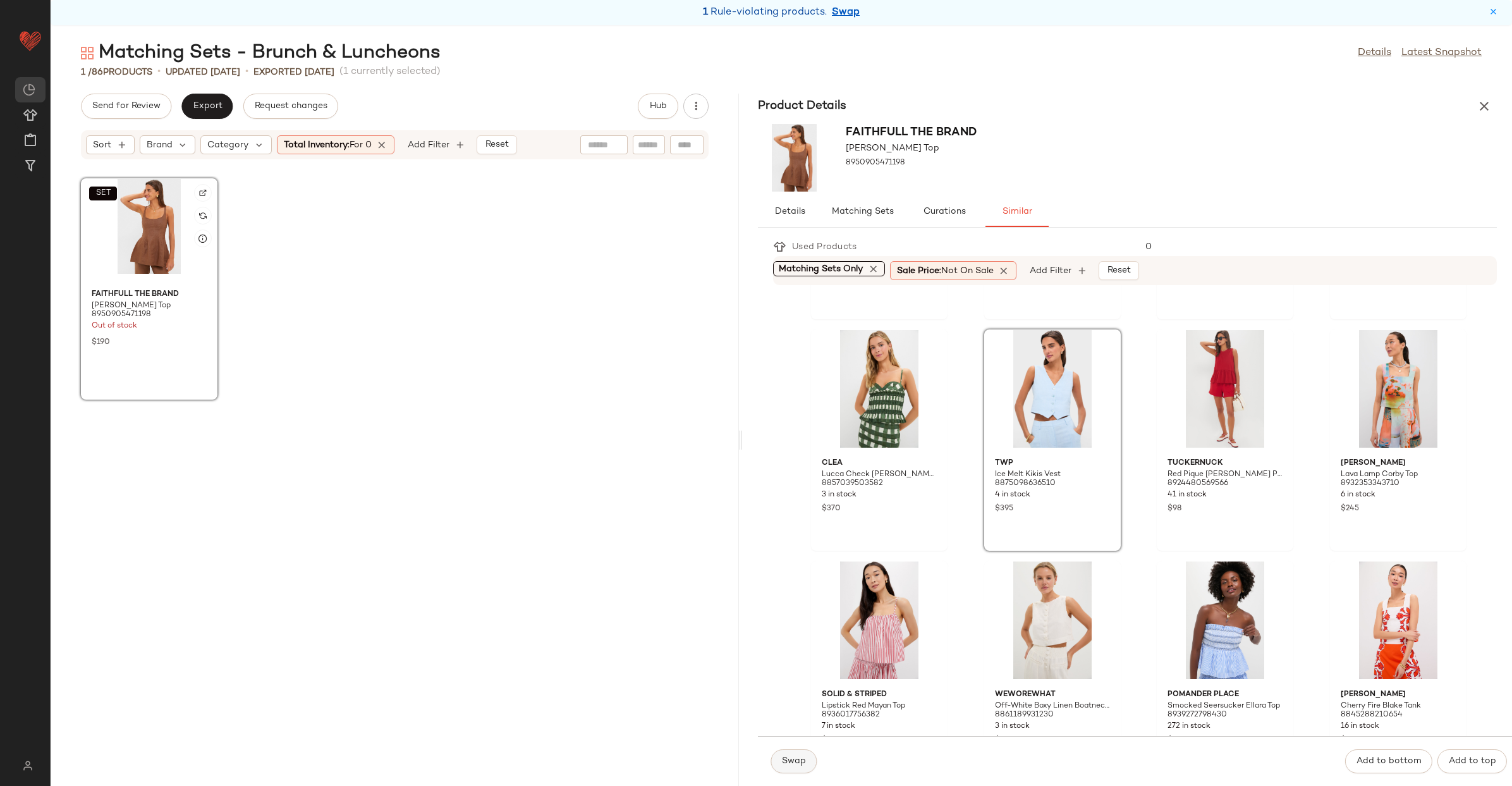 click on "Swap" at bounding box center [793, 761] 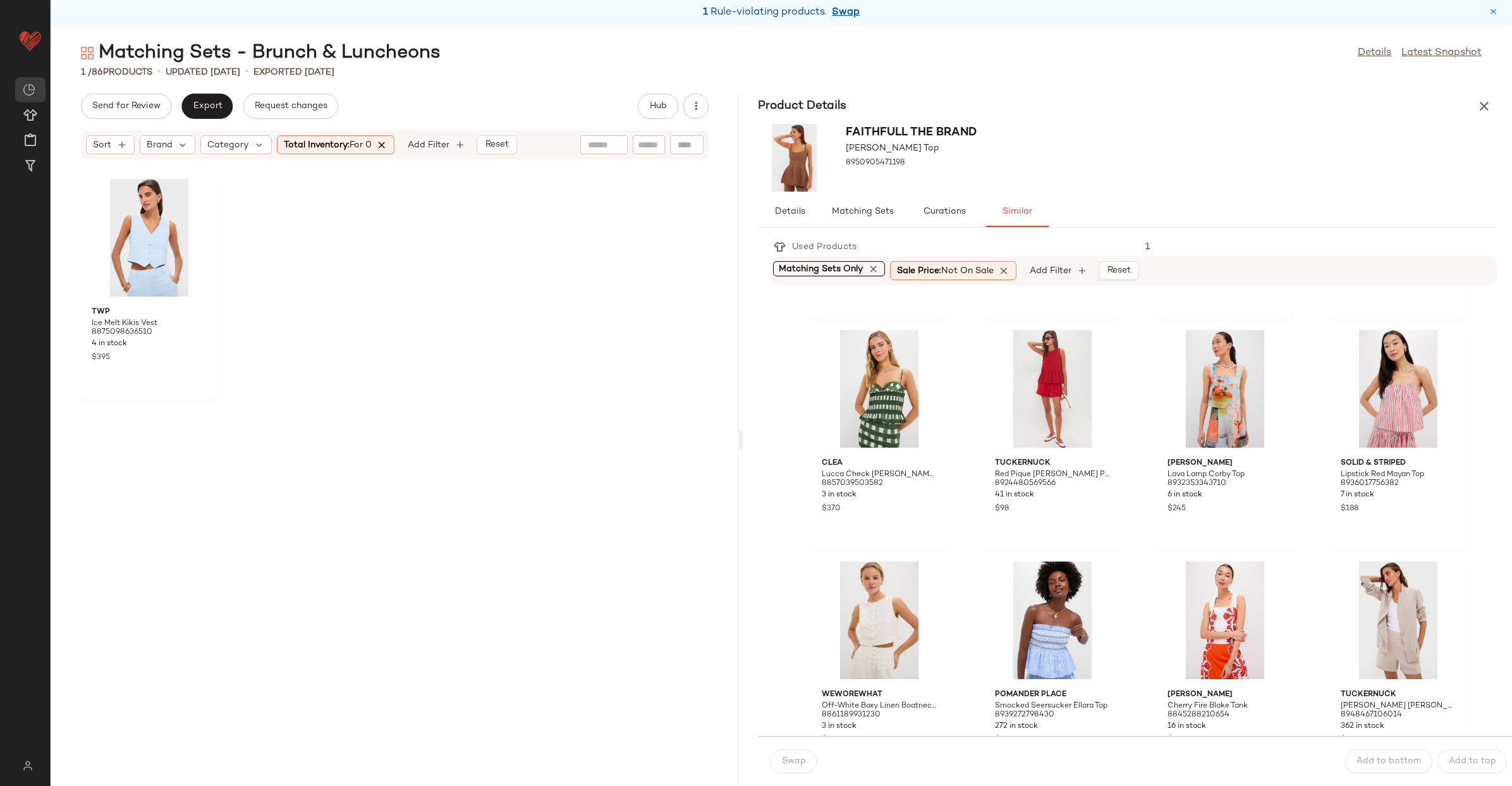 click at bounding box center [382, 145] 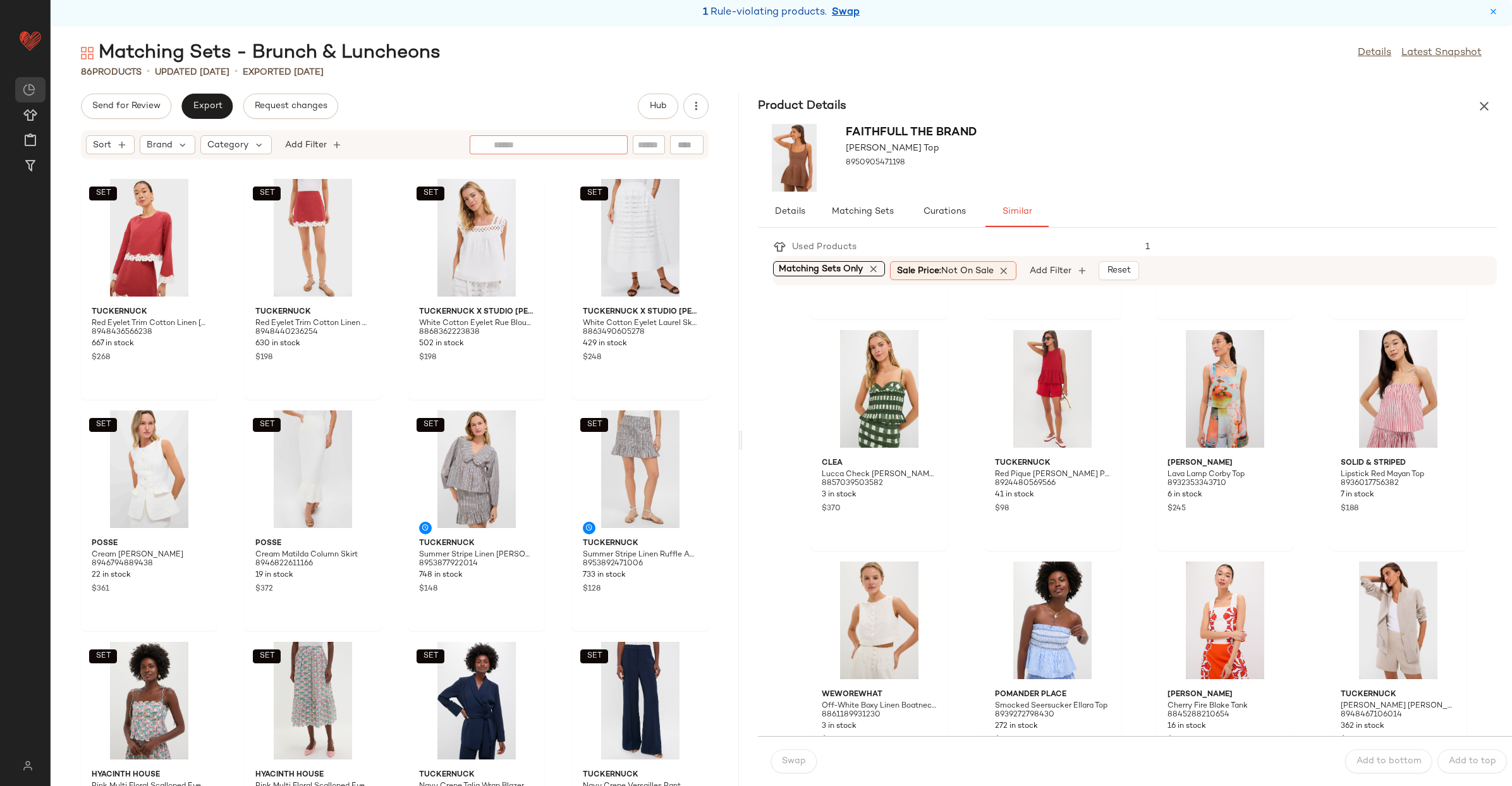 click 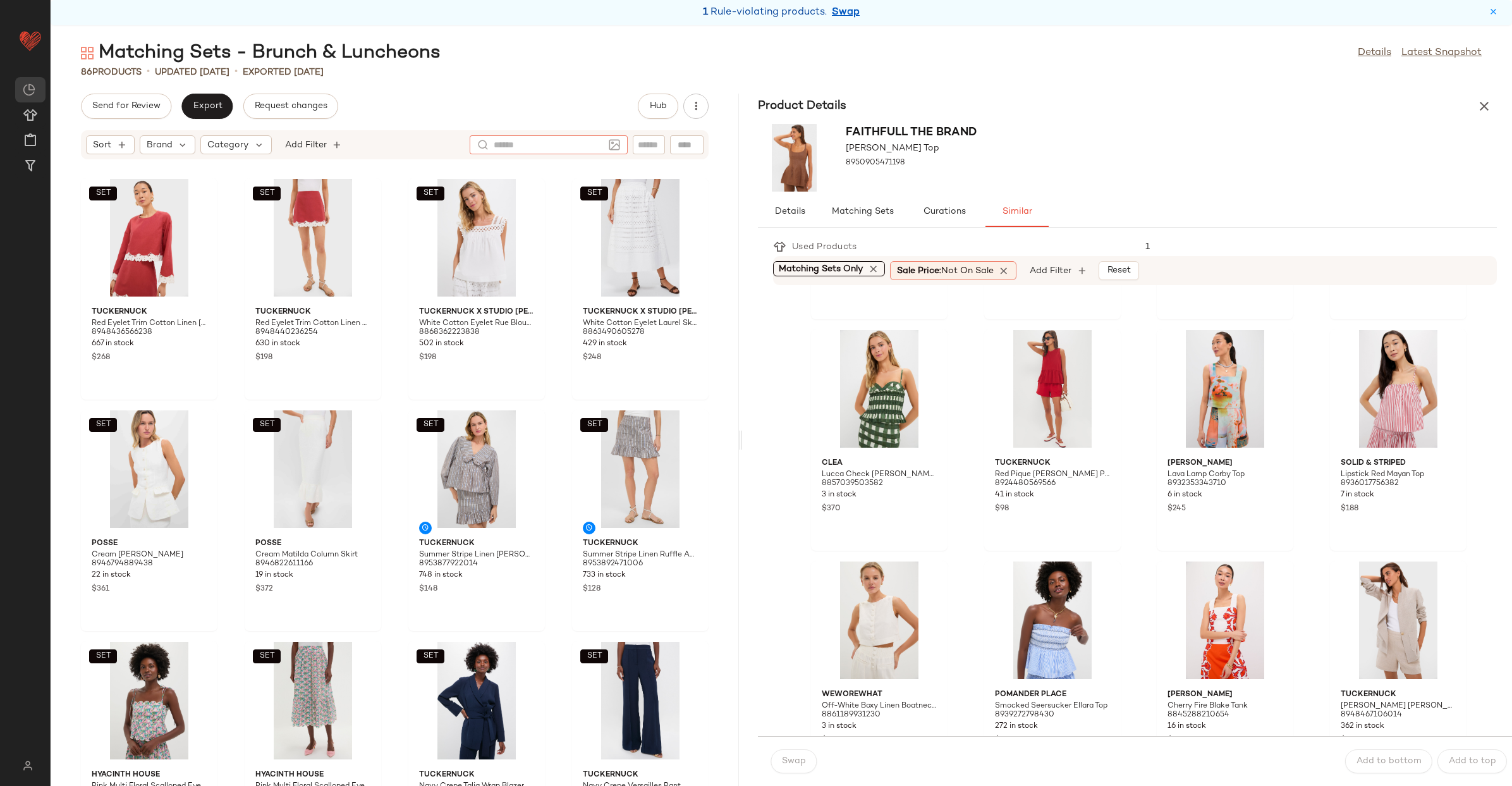 click 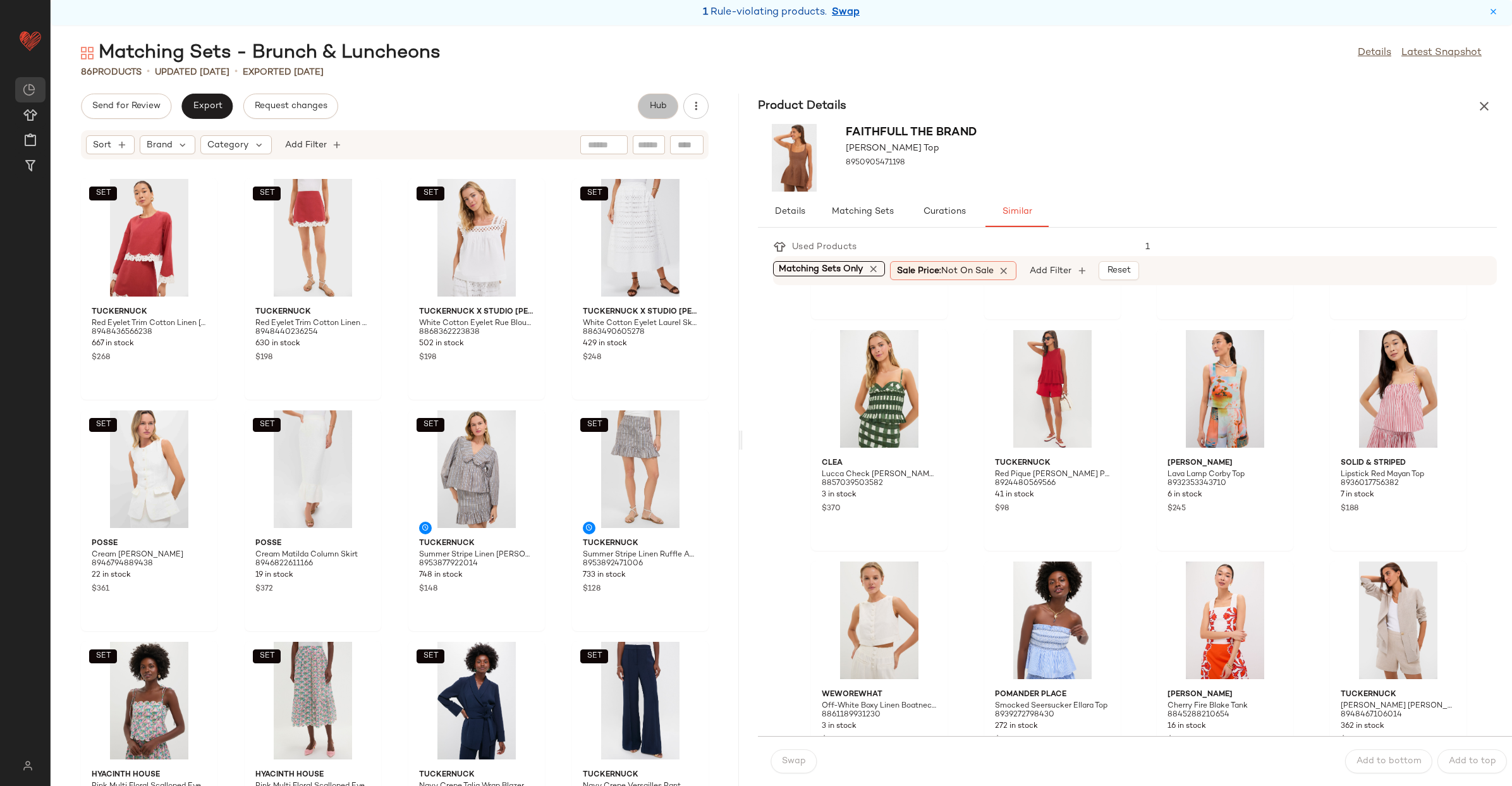 click on "Hub" at bounding box center [658, 106] 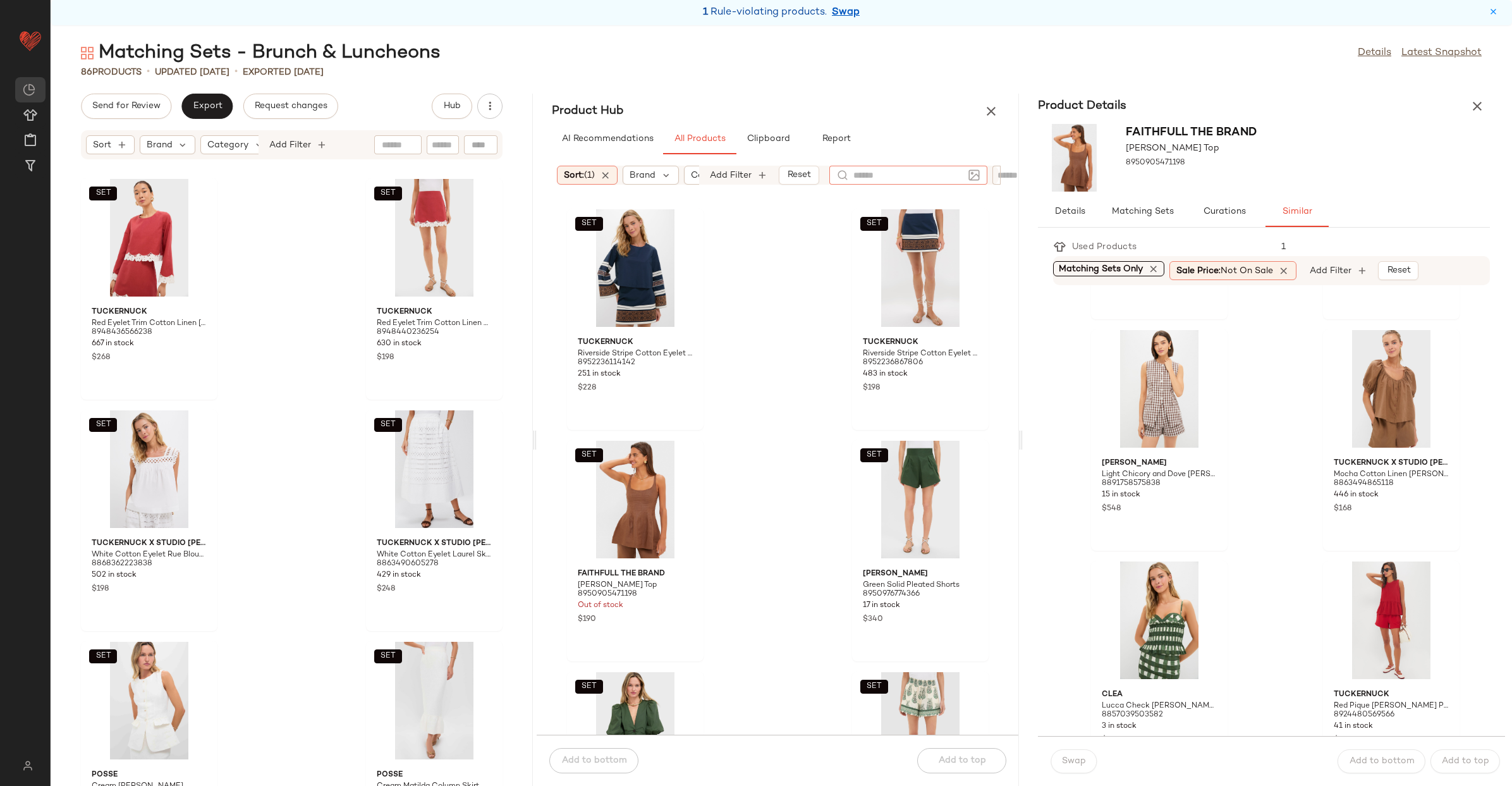 click 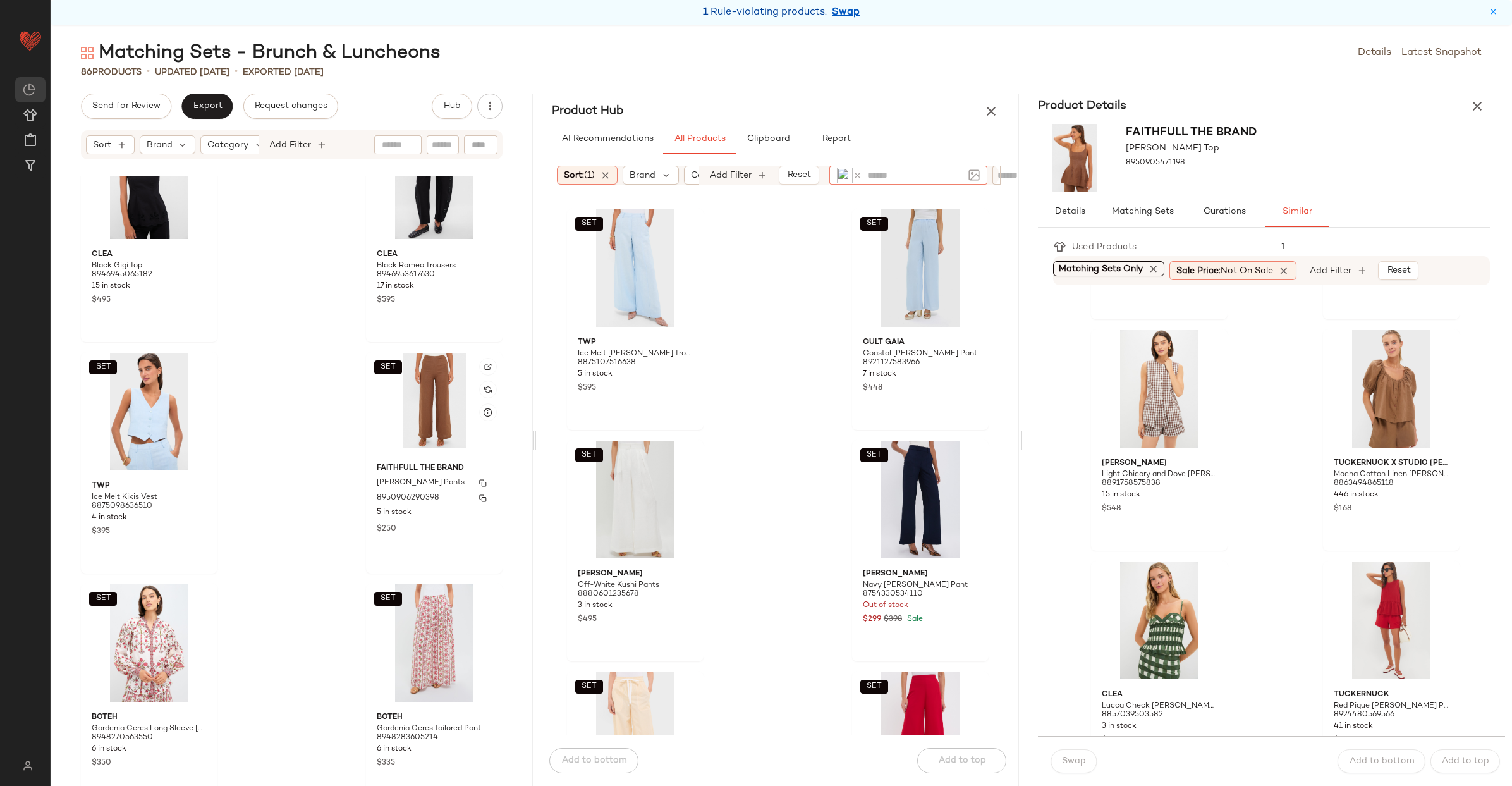 scroll, scrollTop: 6779, scrollLeft: 0, axis: vertical 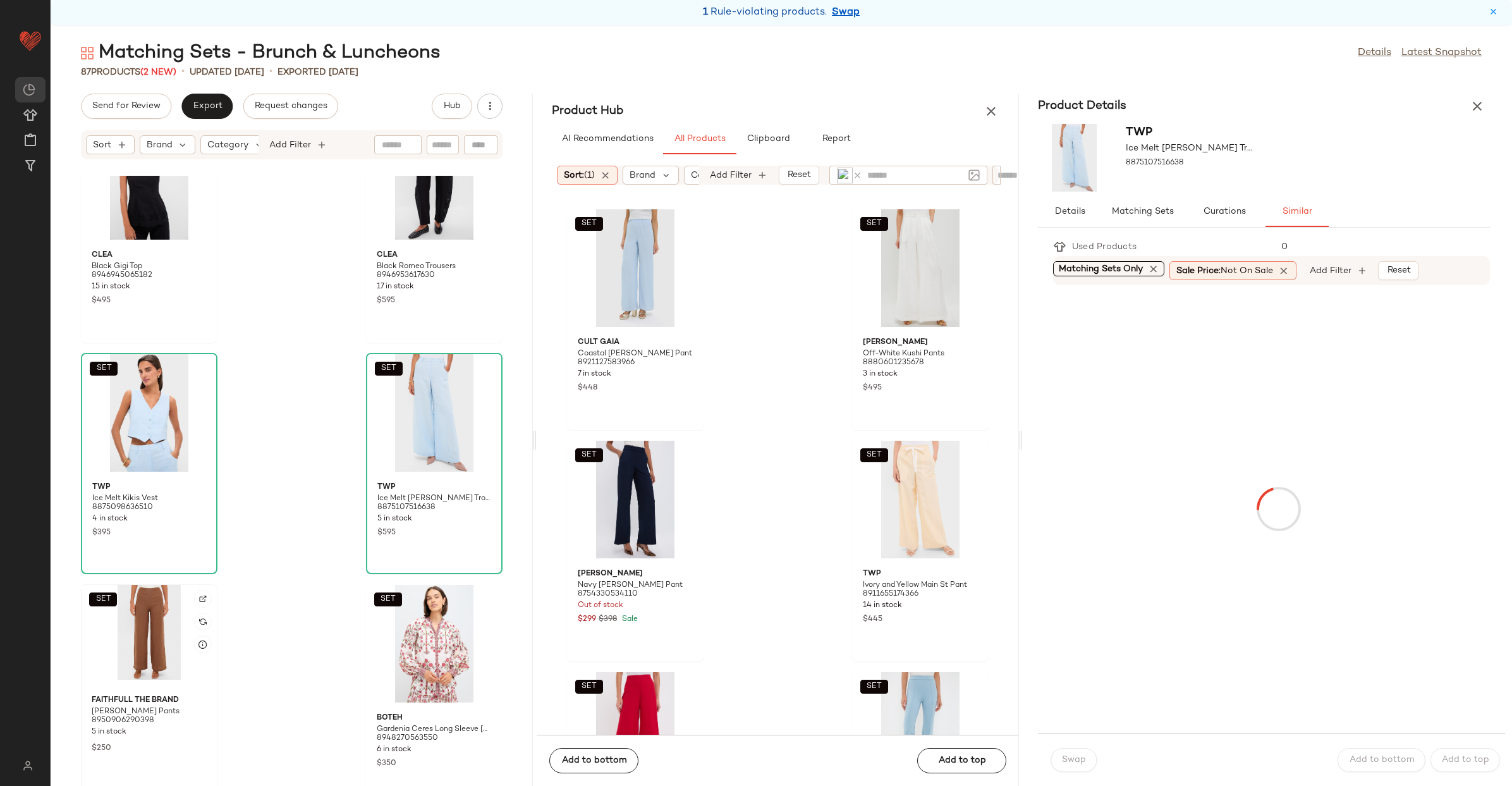 click on "SET" 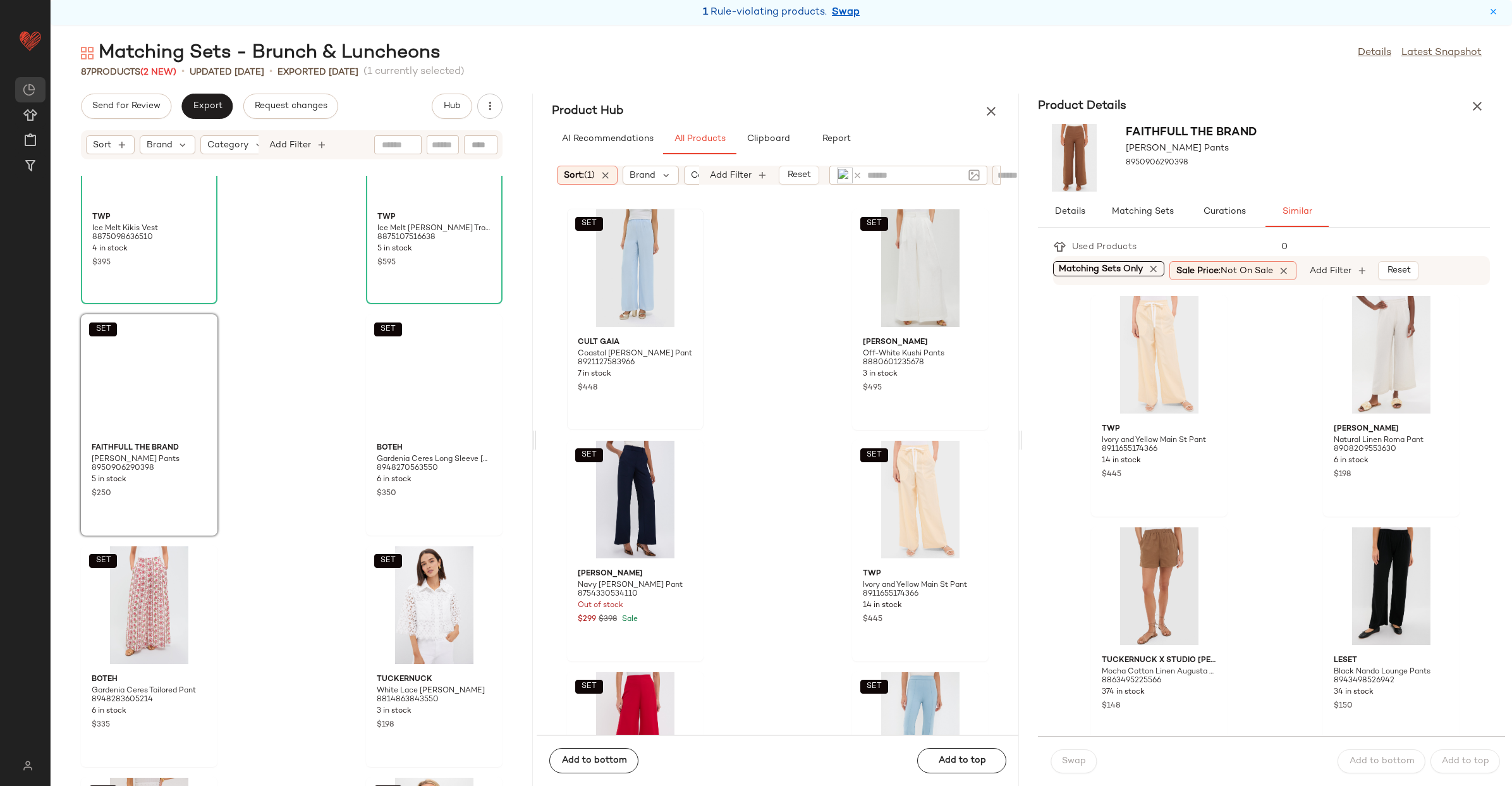 scroll, scrollTop: 6571, scrollLeft: 0, axis: vertical 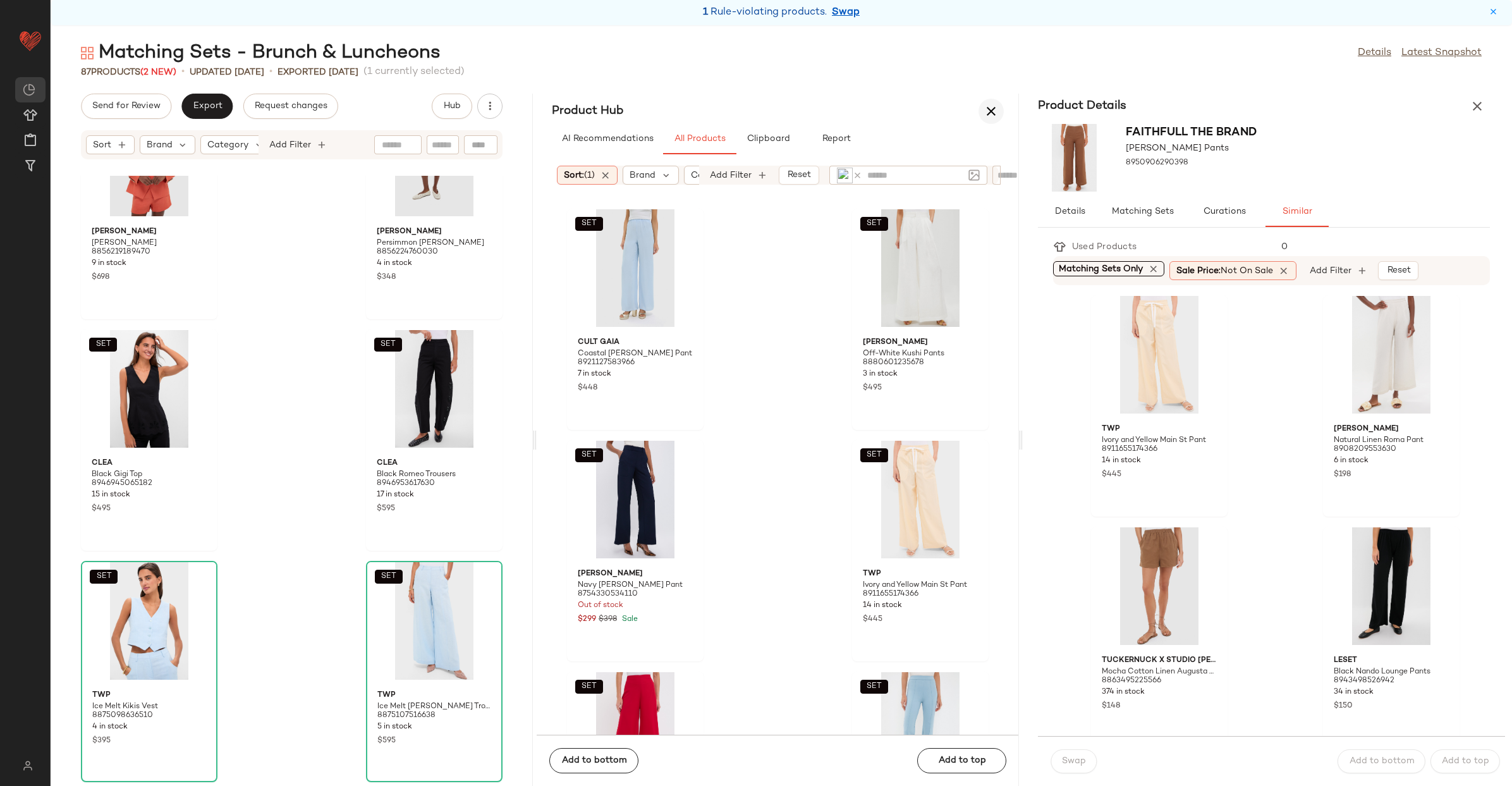 click at bounding box center (991, 111) 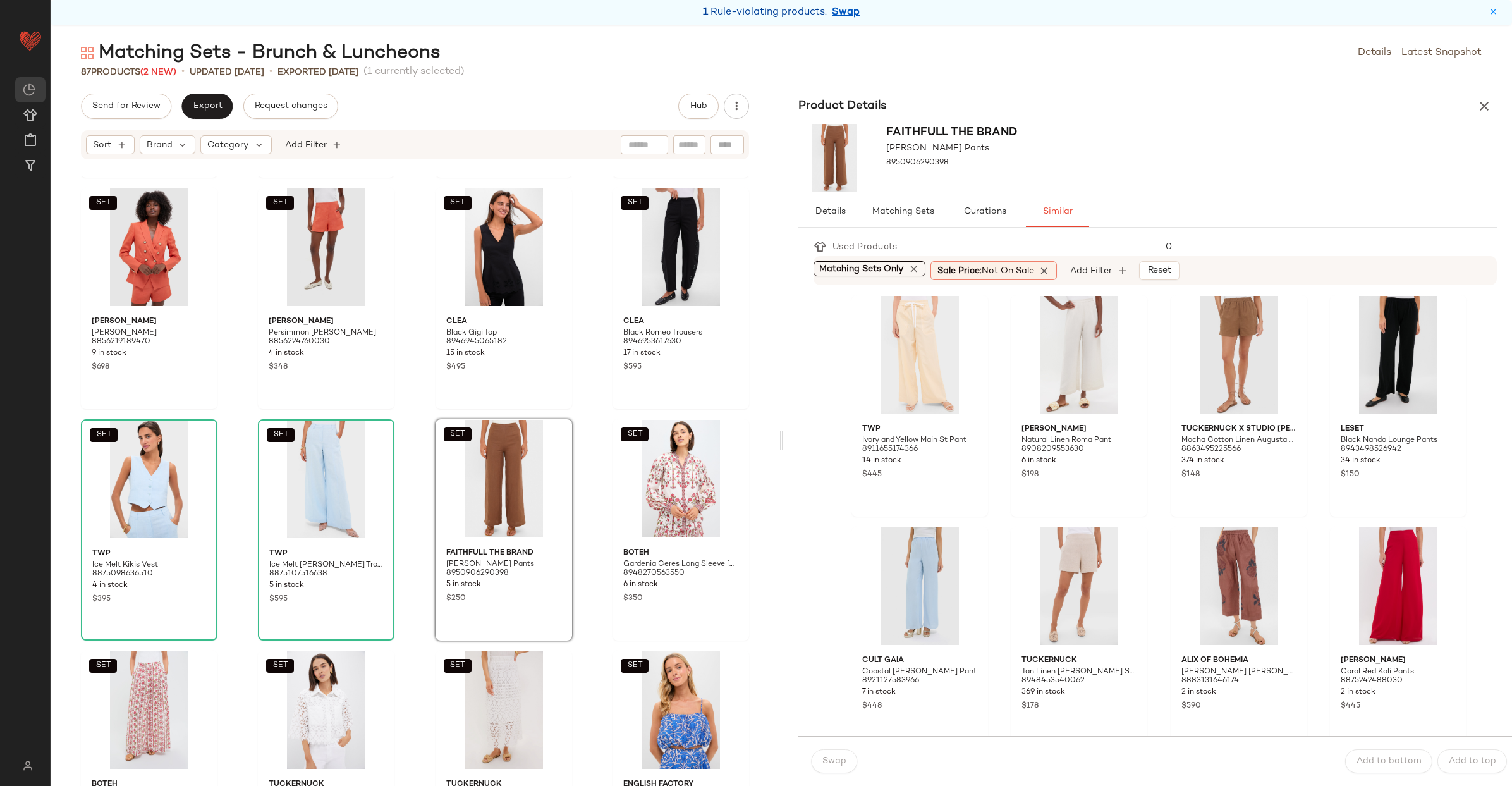 scroll, scrollTop: 3255, scrollLeft: 0, axis: vertical 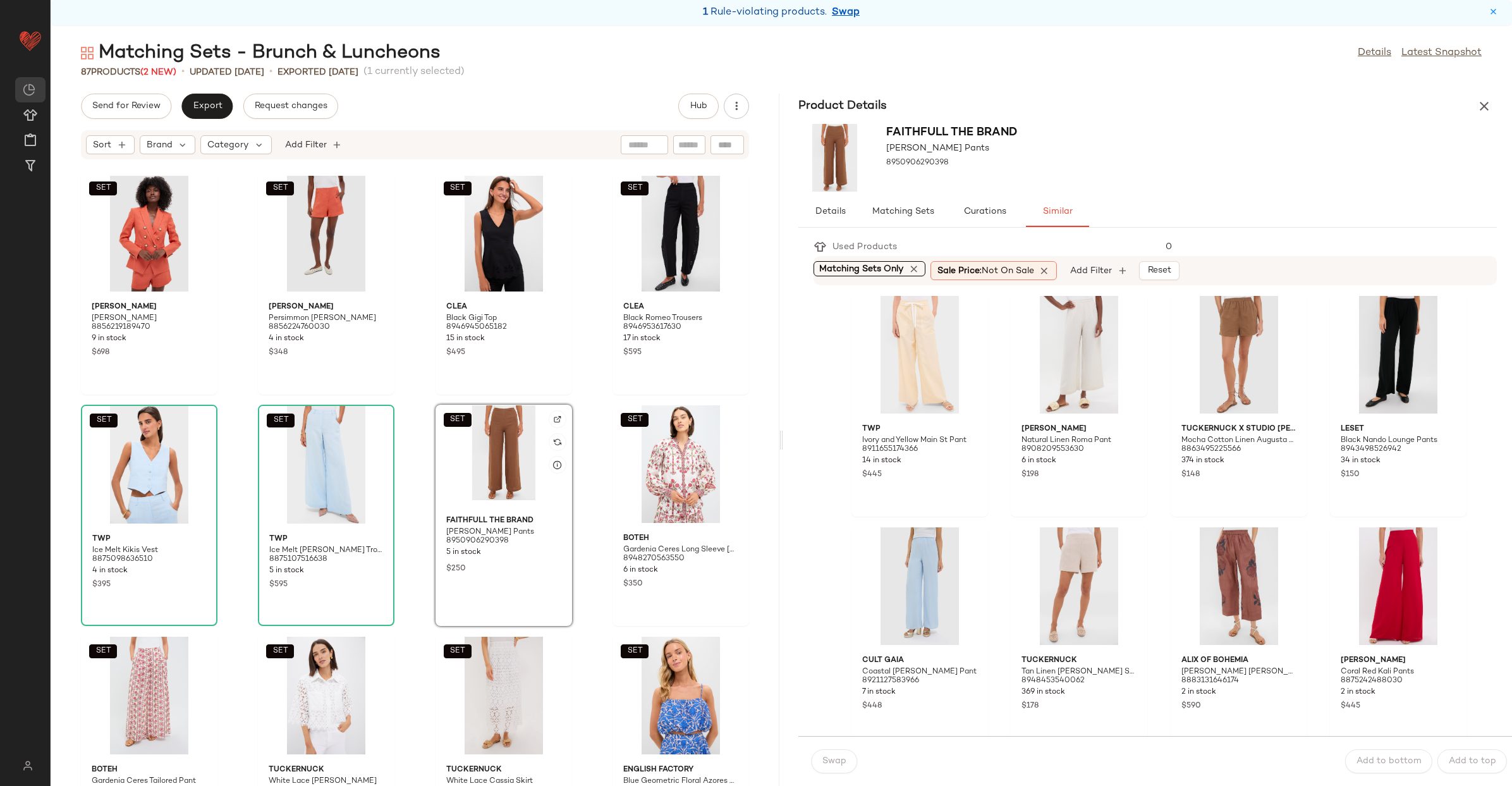 click on "SET" 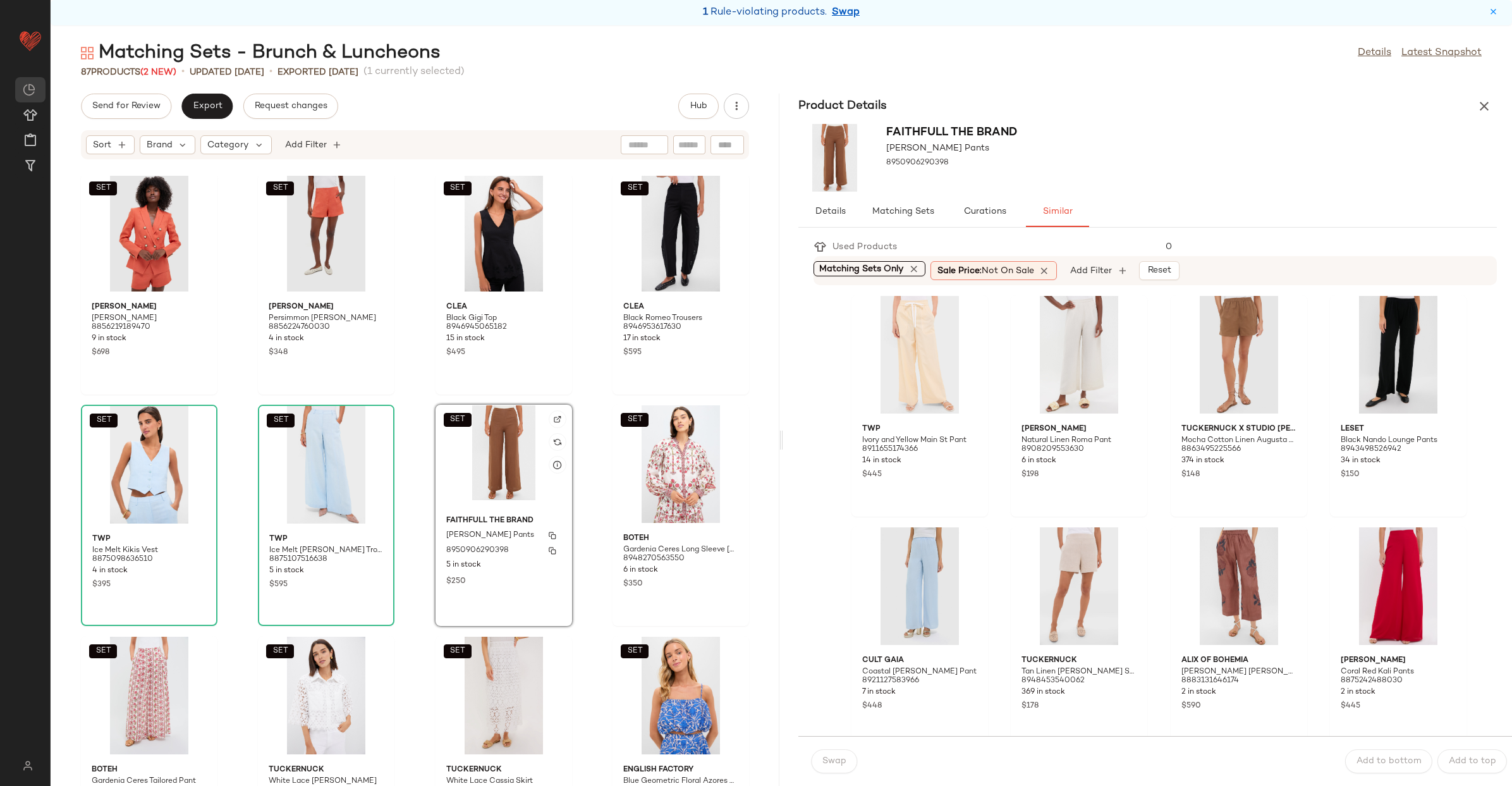 click on "$250" at bounding box center [504, 580] 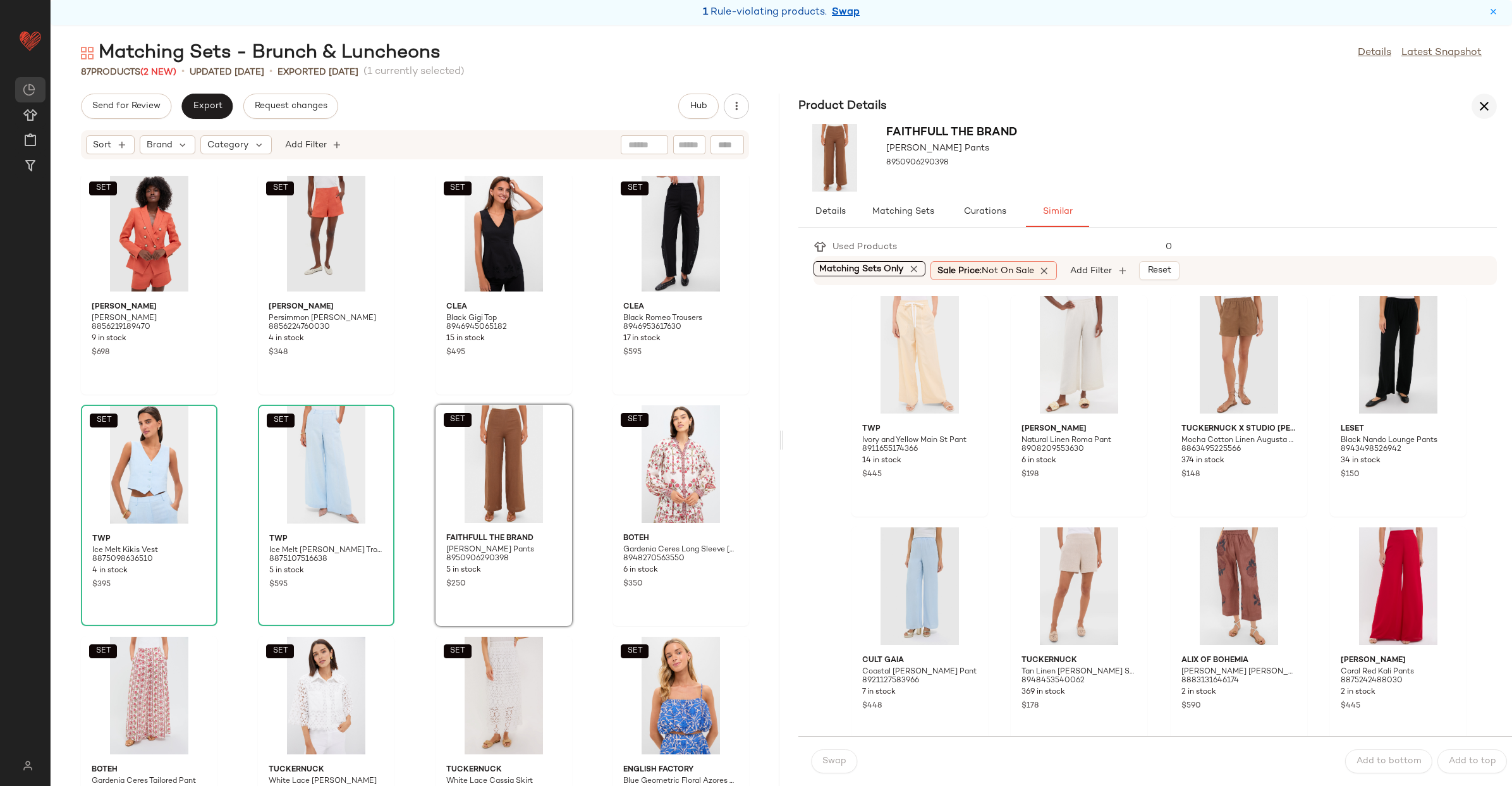 click at bounding box center (1484, 106) 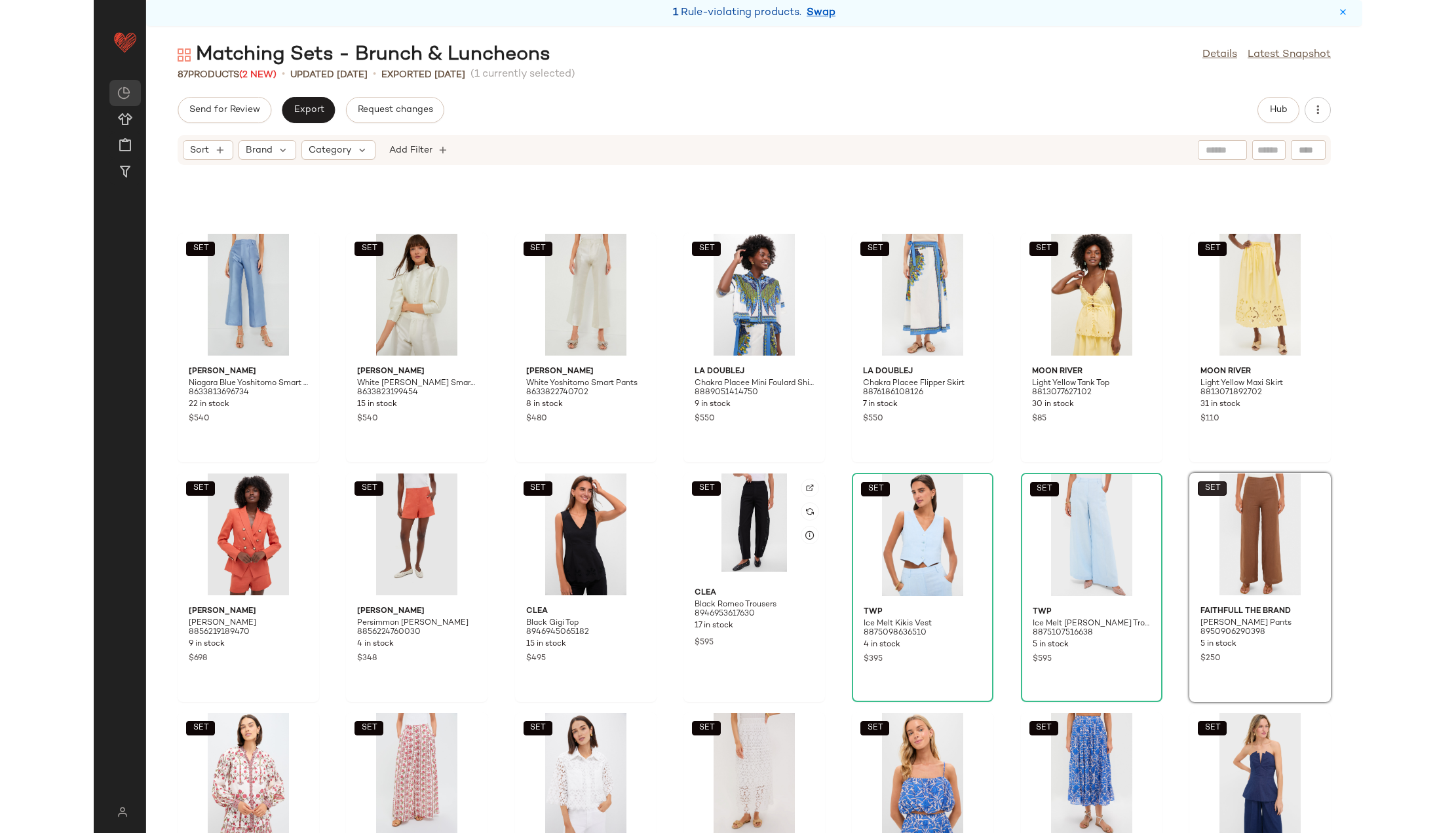 scroll, scrollTop: 1635, scrollLeft: 0, axis: vertical 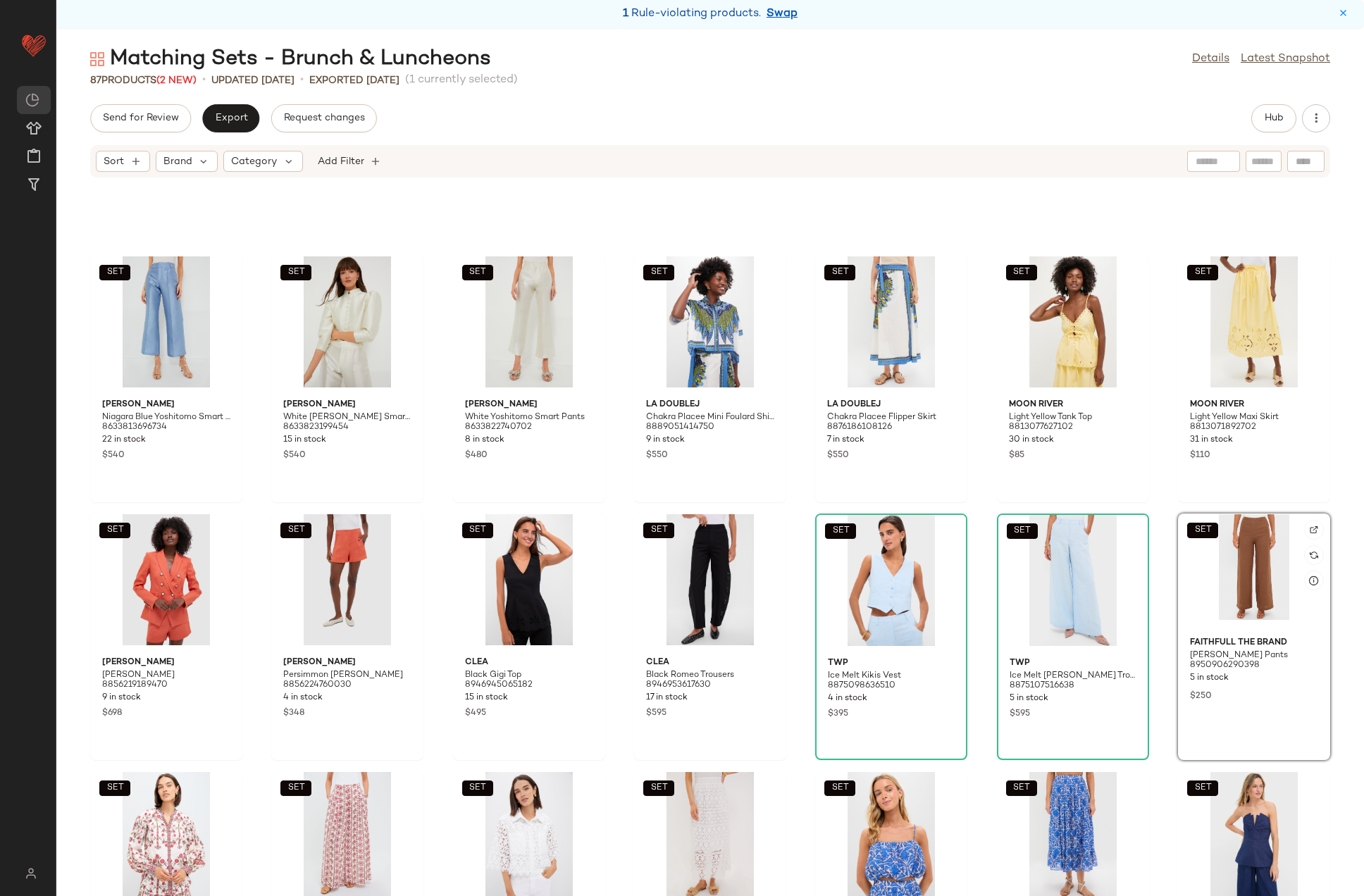 click on "SET" 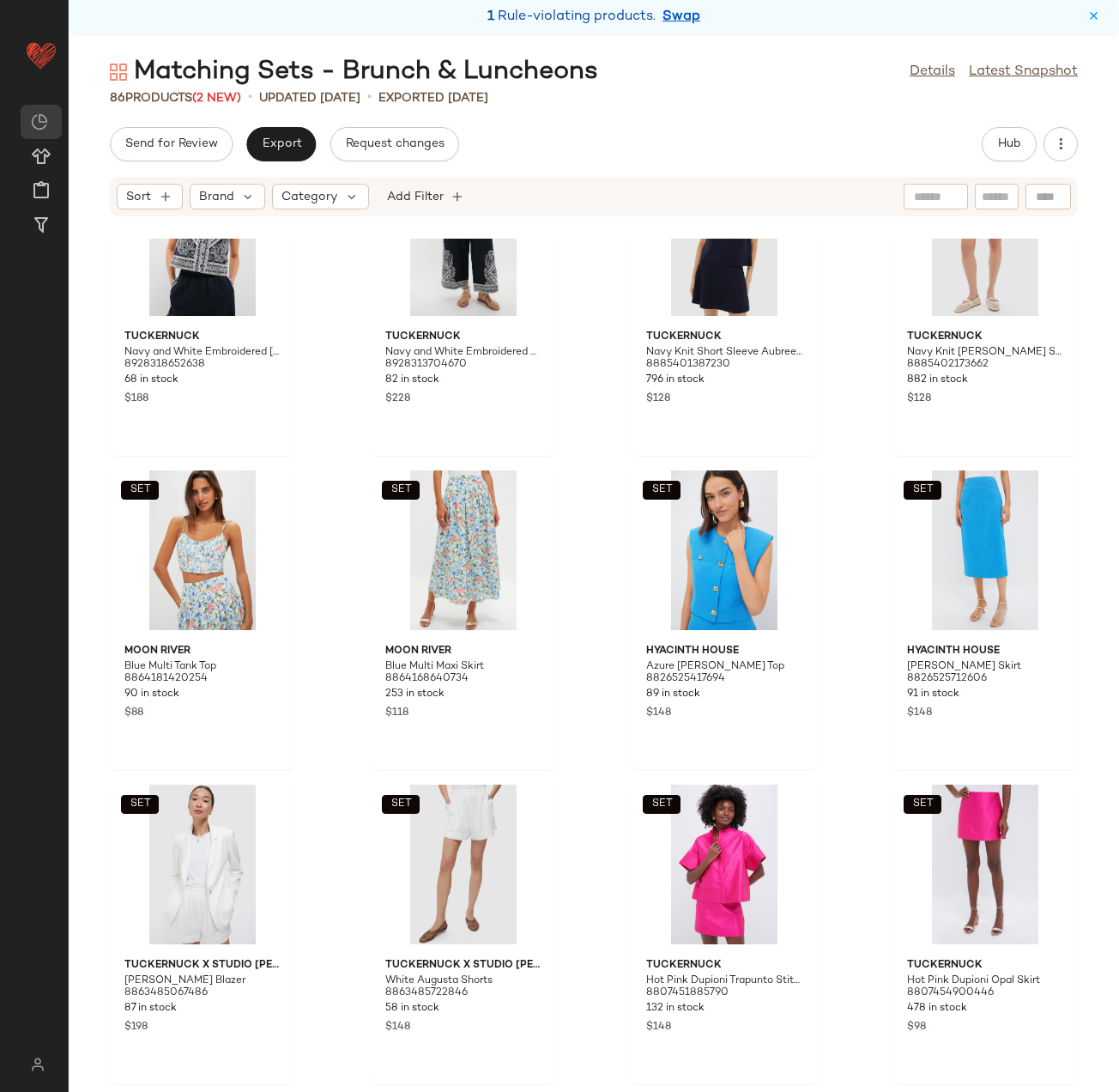 scroll, scrollTop: 1985, scrollLeft: 0, axis: vertical 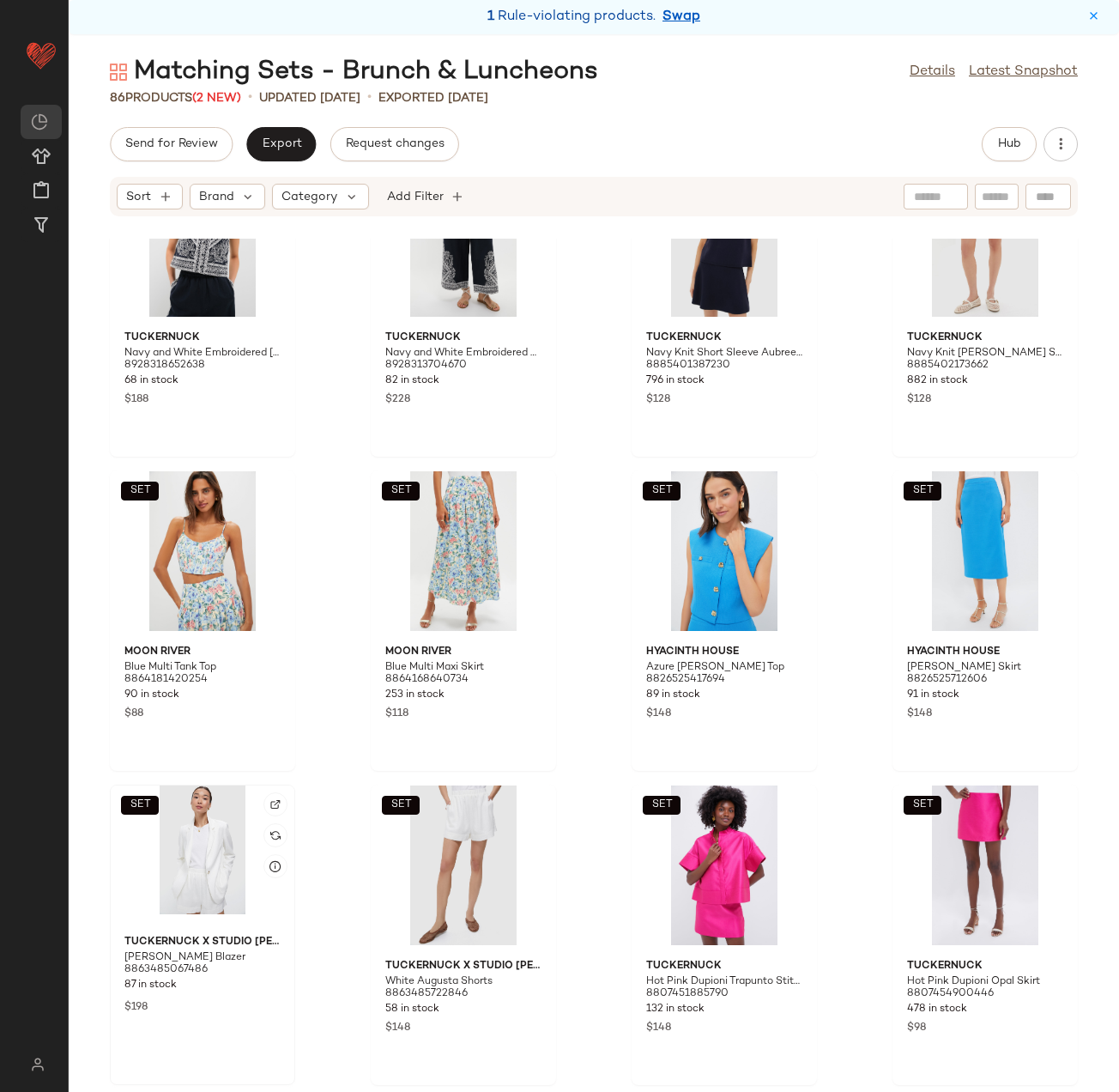 click on "SET" 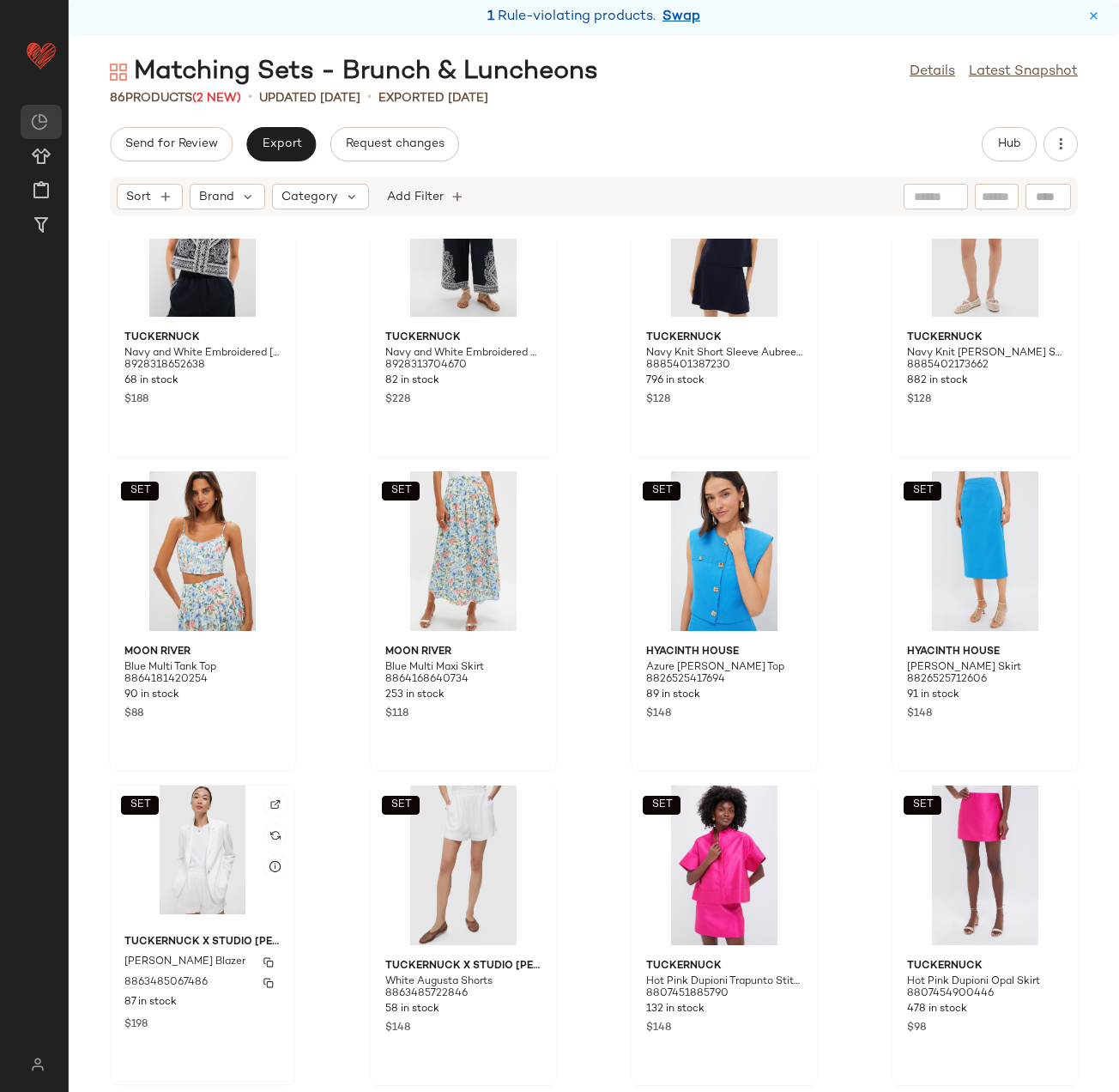 click on "Tuckernuck x Studio McGee White Asher Blazer 8863485067486 87 in stock $198" 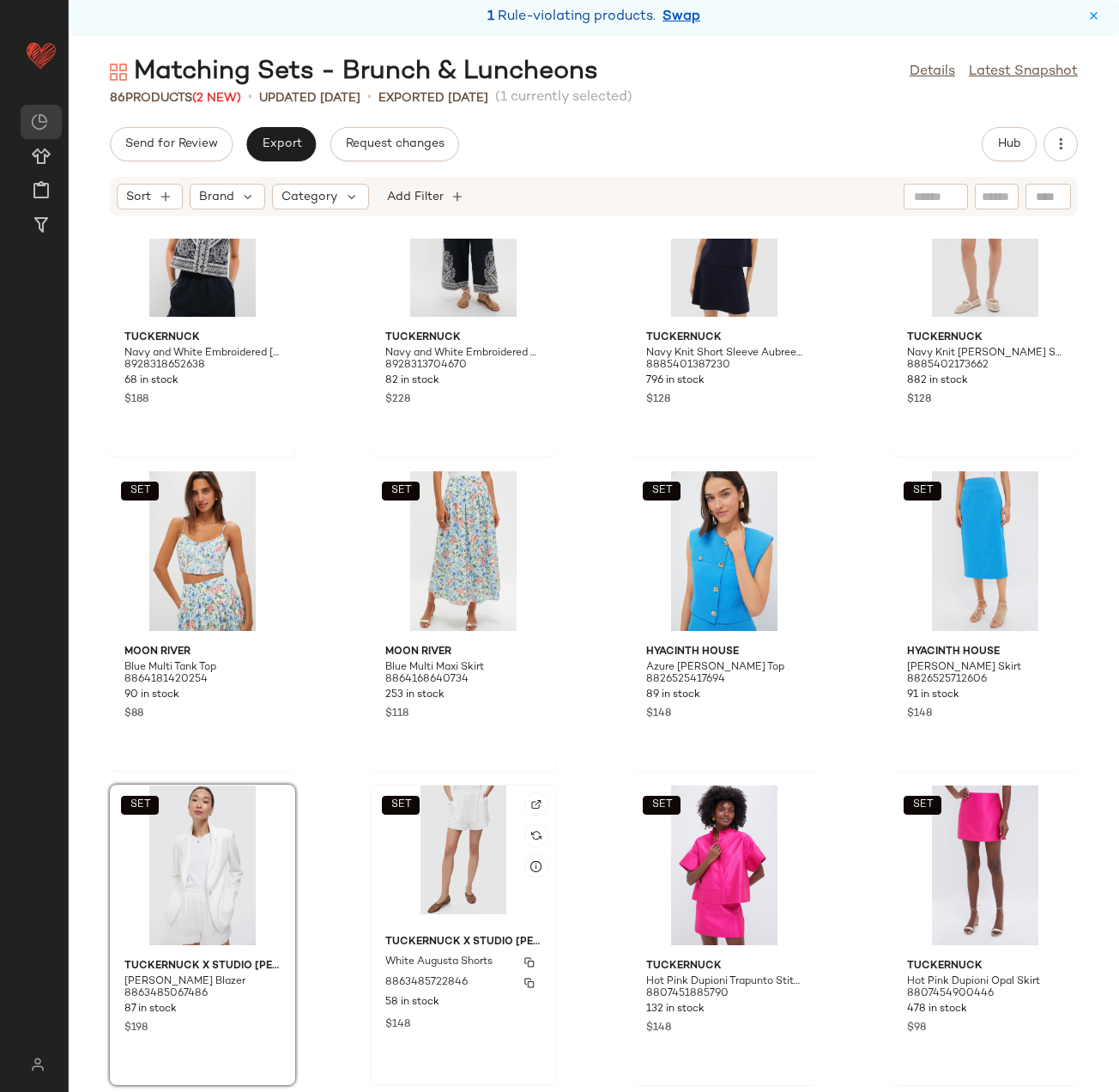 click on "$148" at bounding box center [463, 1023] 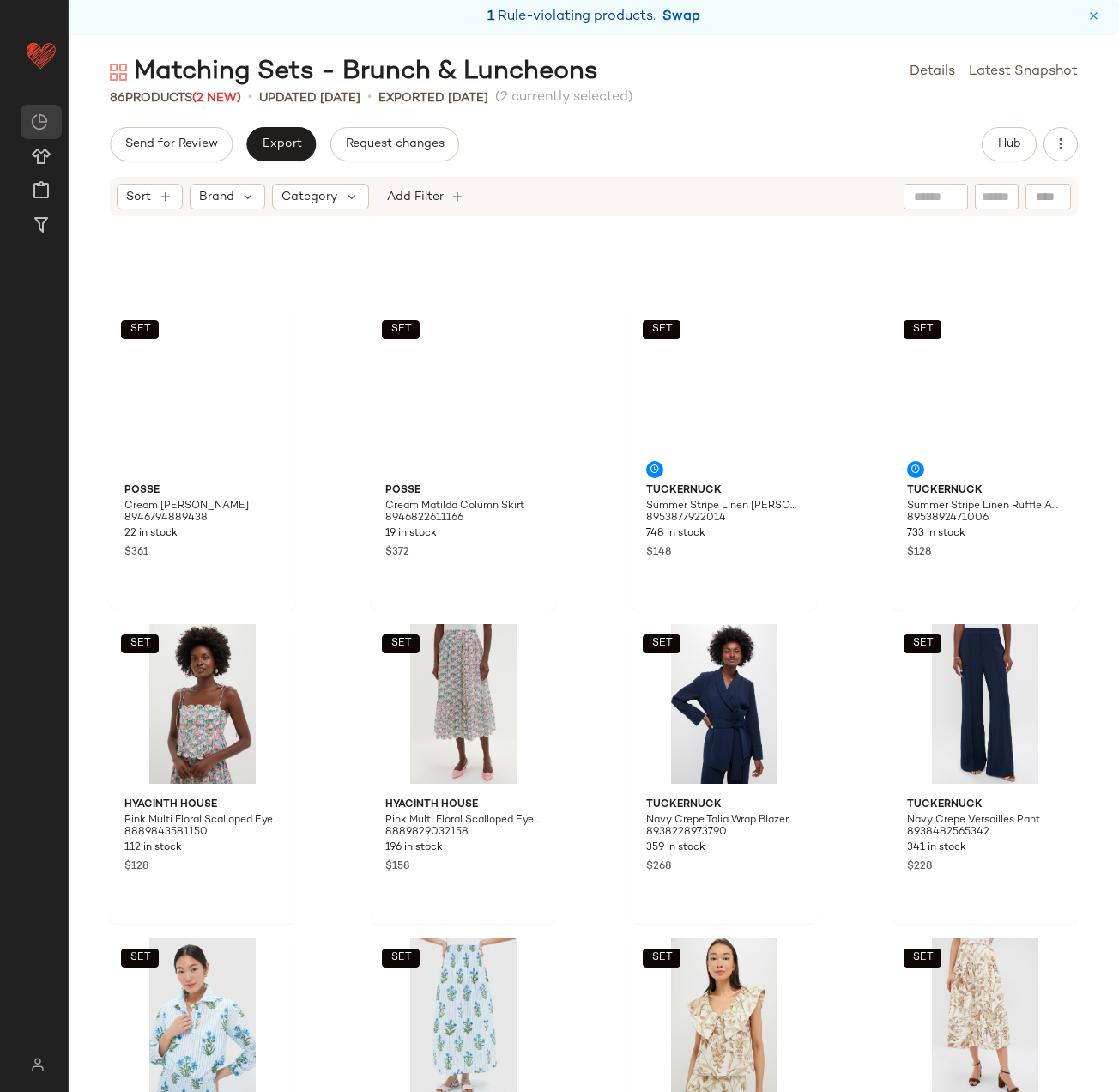 scroll, scrollTop: 248, scrollLeft: 0, axis: vertical 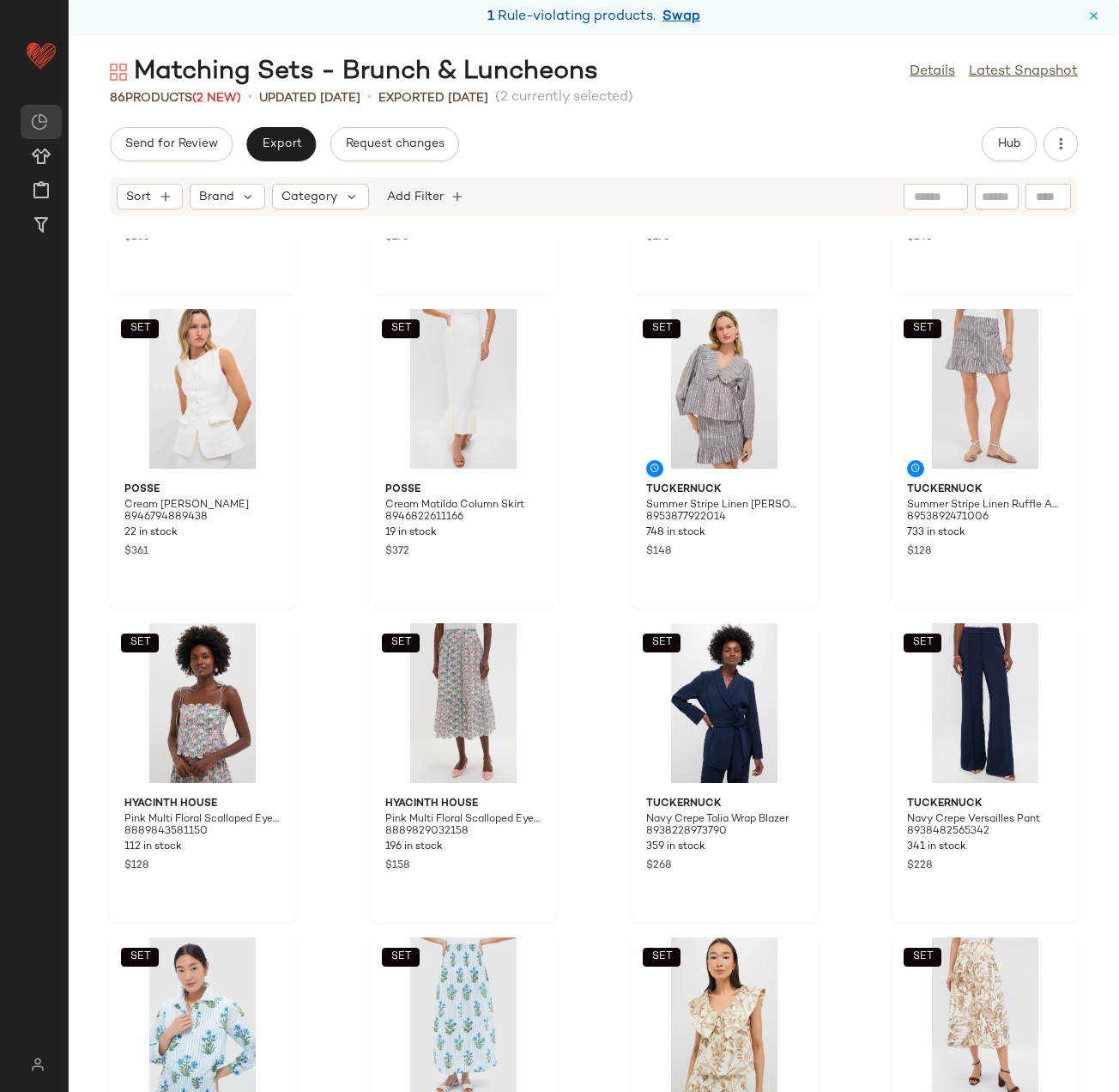 drag, startPoint x: 243, startPoint y: 1042, endPoint x: 243, endPoint y: 1018, distance: 24 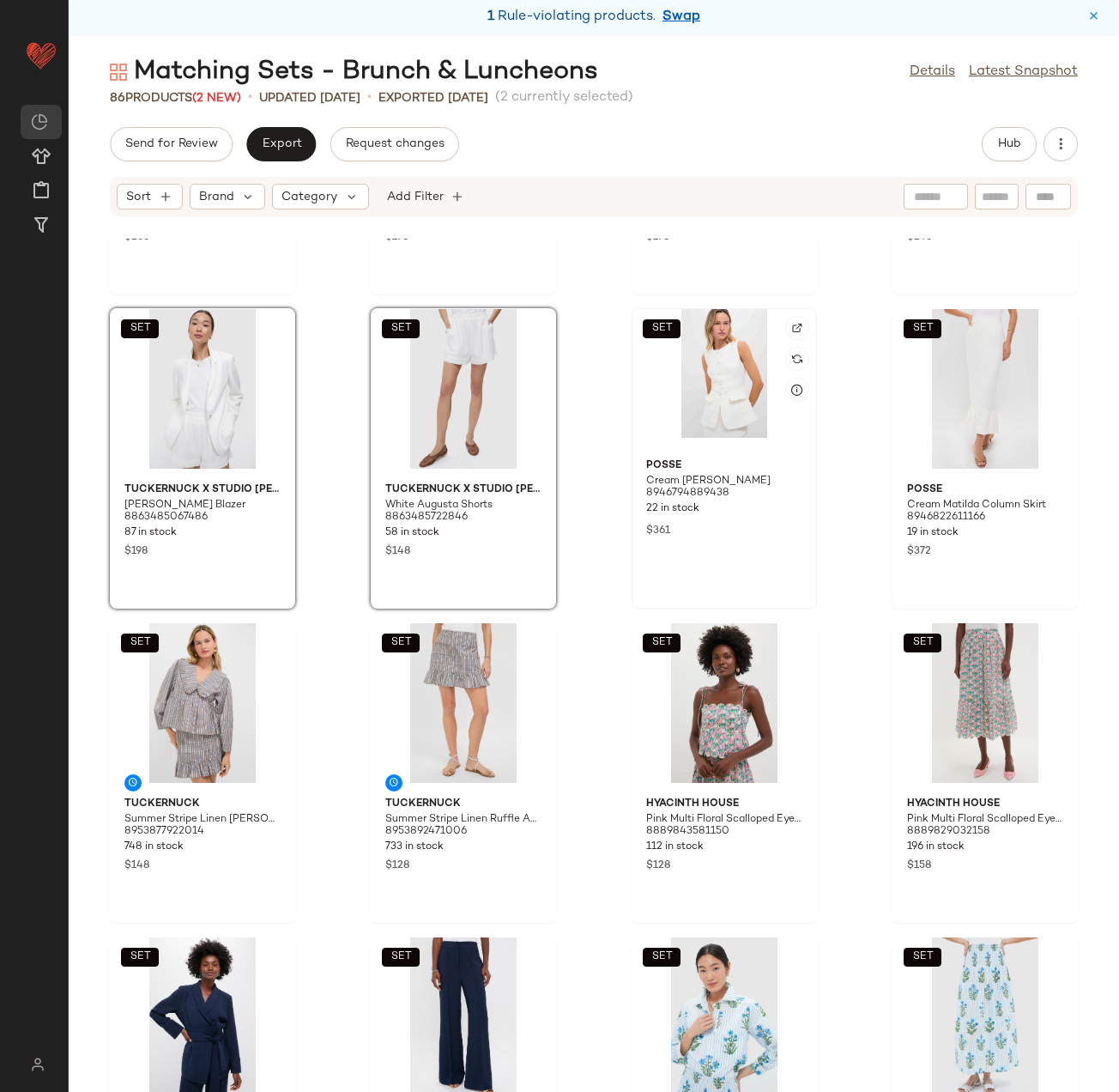 click on "SET  POSSE Cream Matilda Gilet 8946794889438 22 in stock $361" 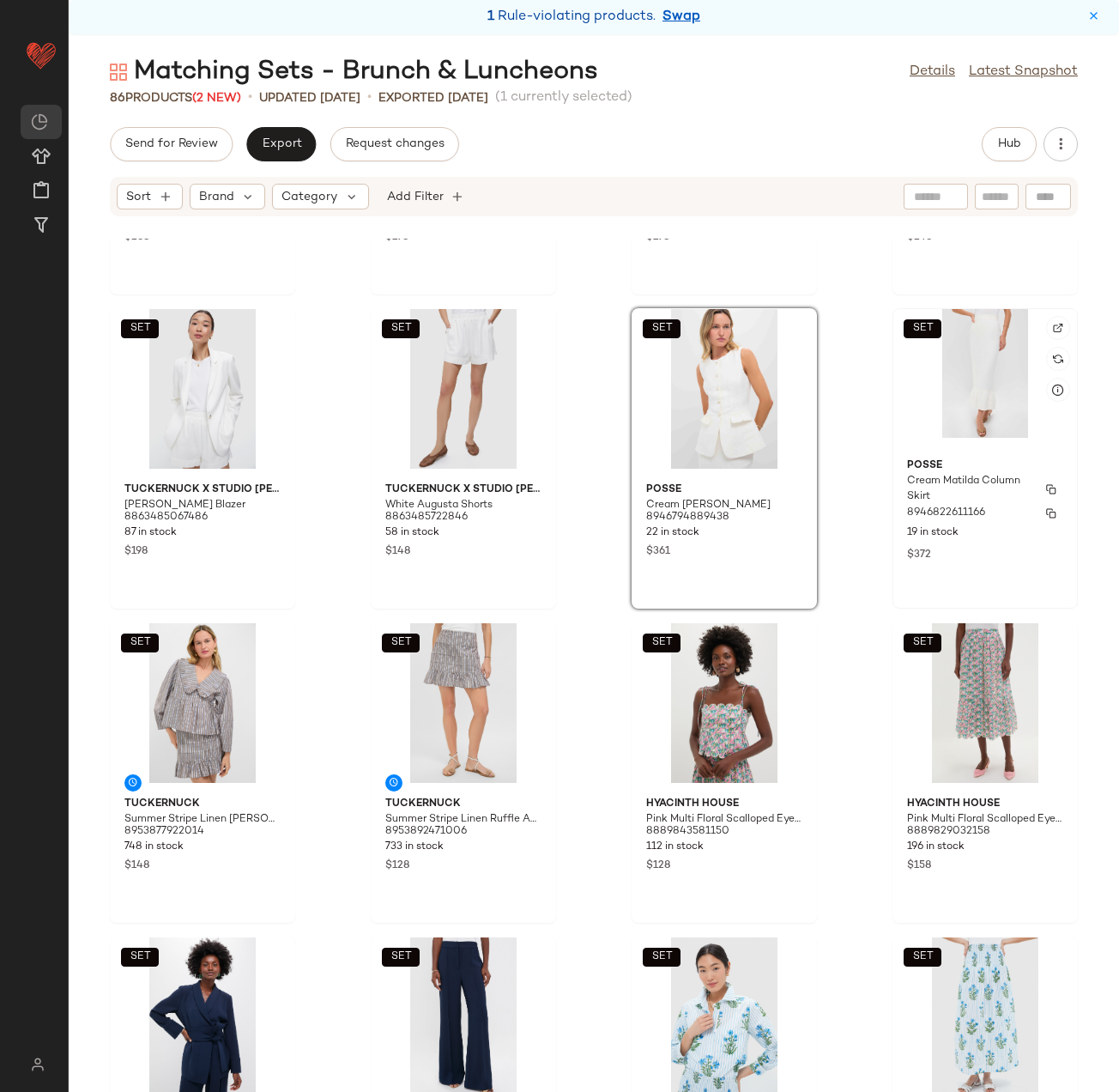 click on "$372" at bounding box center [985, 554] 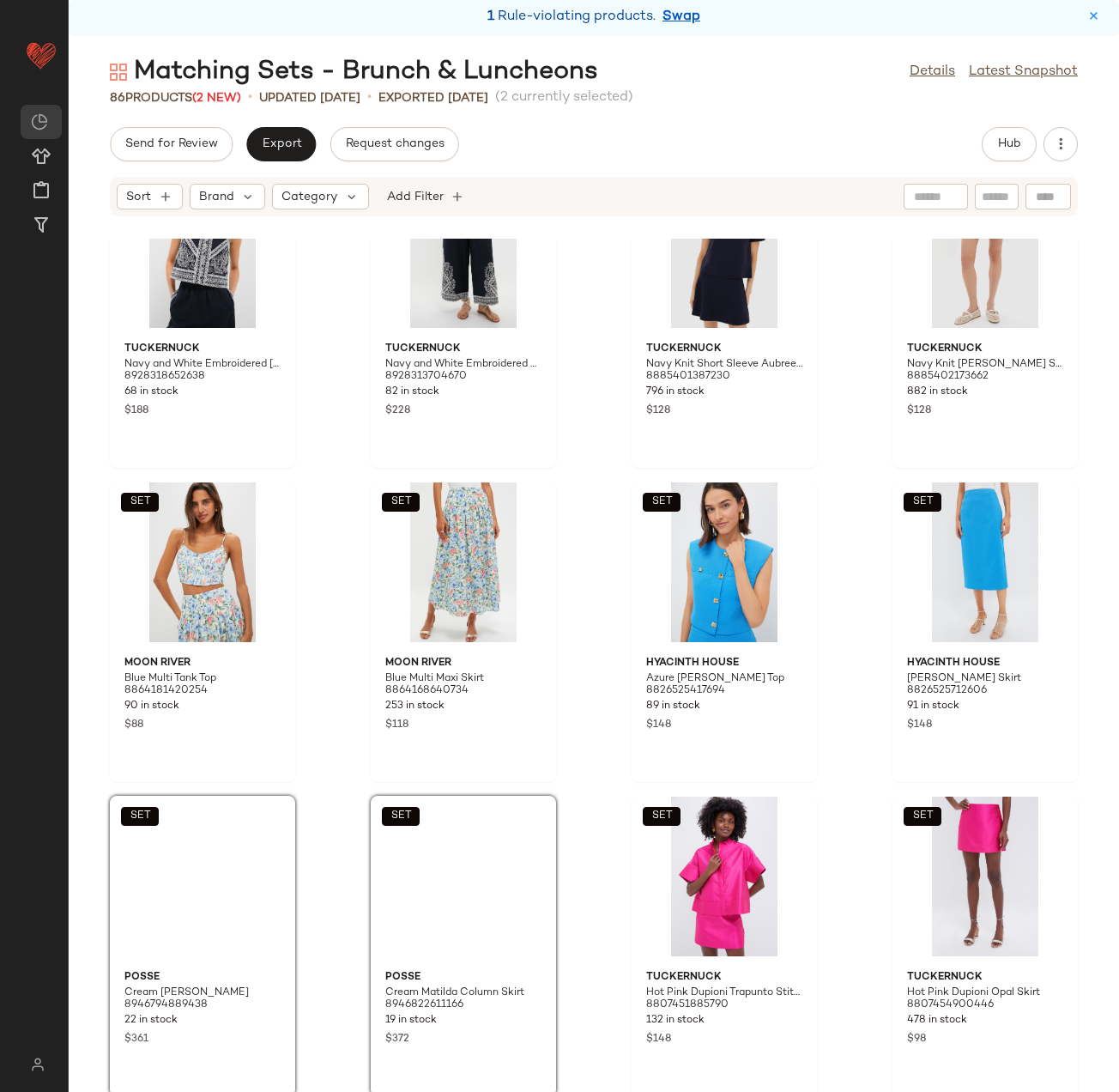 scroll, scrollTop: 1977, scrollLeft: 0, axis: vertical 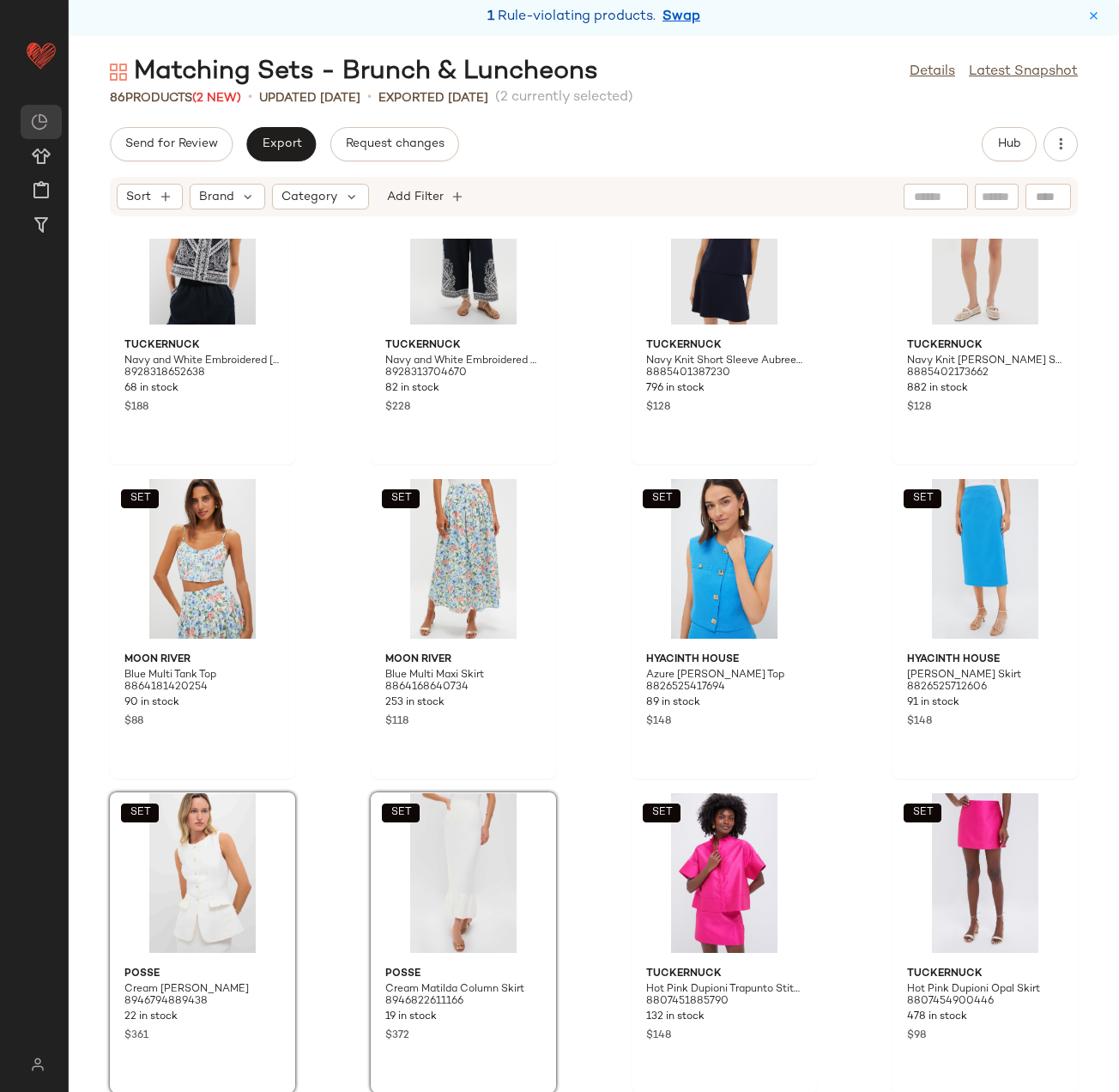 click on "SET  Hyacinth House Multi Green Begonia Floral Ezra Blouse 8884425261278 222 in stock $128  SET  Hyacinth House Multi Green Begonia Floral Ida Midi Skirt 8884514390238 351 in stock $158  SET  Hyacinth House Mint Green Vine Floral Florence Blouse 8927270502622 644 in stock $98  SET  Hyacinth House Mint Green Vine Floral Carolina Shorts 8927248711902 525 in stock $128  SET  Tuckernuck Navy and White Embroidered Luna Top 8928318652638 68 in stock $188  SET  Tuckernuck Navy and White Embroidered Emme Pants 8928313704670 82 in stock $228  SET  Tuckernuck Navy Knit Short Sleeve Aubree Top 8885401387230 796 in stock $128  SET  Tuckernuck Navy Knit Miley Skirt 8885402173662 882 in stock $128  SET  Moon River Blue Multi Tank Top 8864181420254 90 in stock $88  SET  Moon River Blue Multi Maxi Skirt 8864168640734 253 in stock $118  SET  Hyacinth House Azure Claire Vest Top 8826525417694 89 in stock $148  SET  Hyacinth House Azure Christopher Midi Skirt 8826525712606 91 in stock $148  SET  POSSE Cream Matilda Gilet $361" 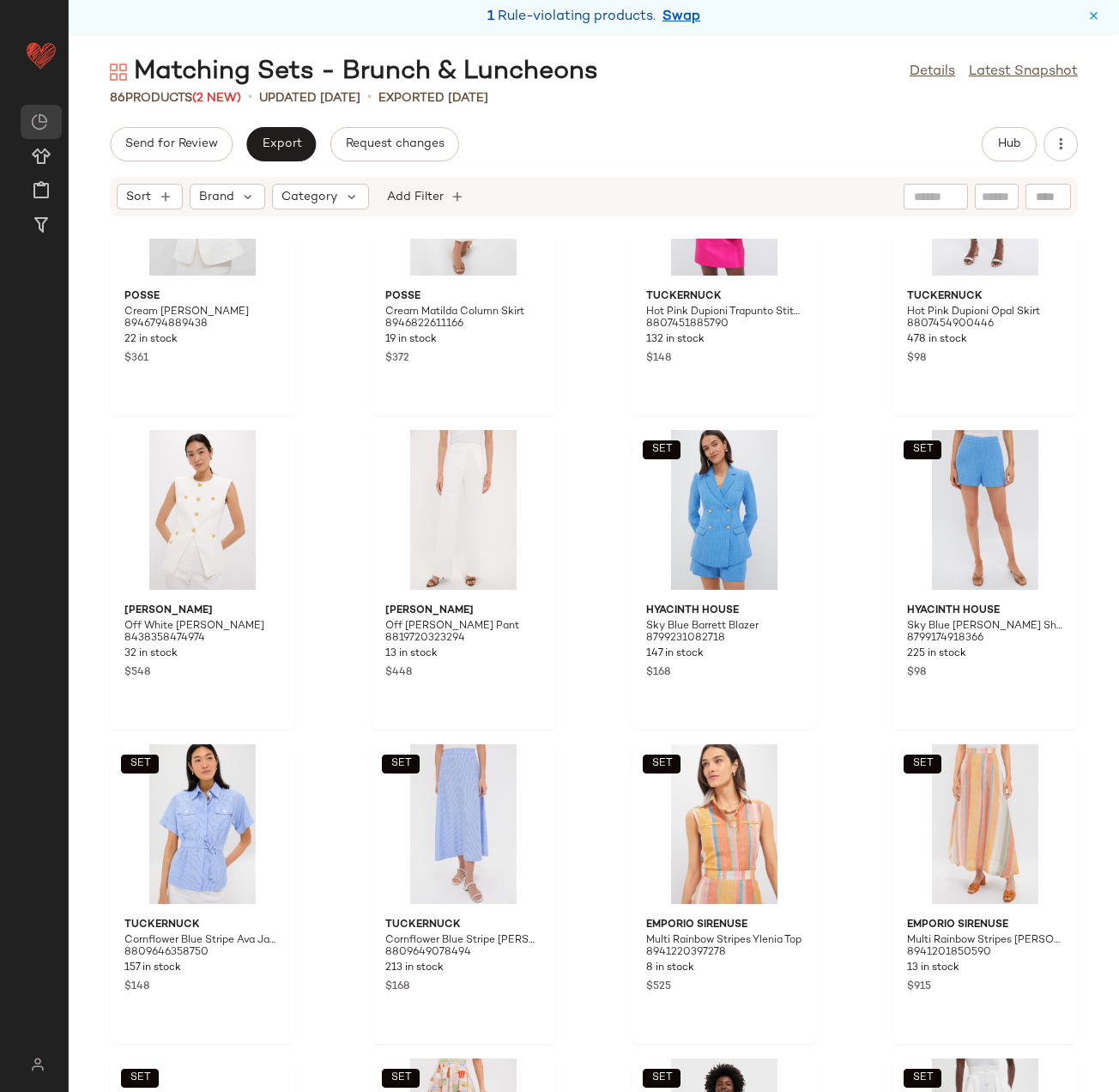 scroll, scrollTop: 2680, scrollLeft: 0, axis: vertical 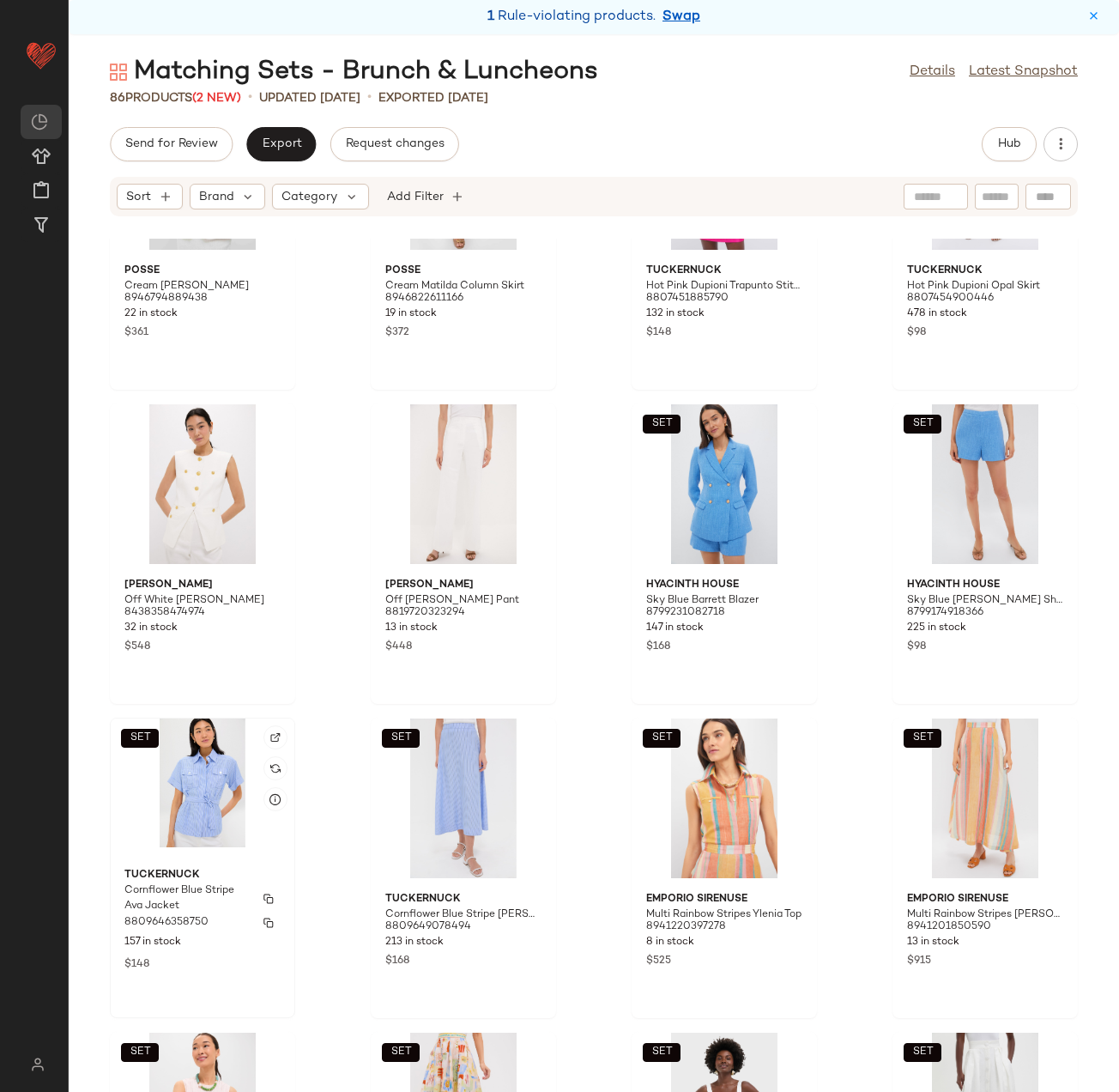 click on "157 in stock" at bounding box center [203, 943] 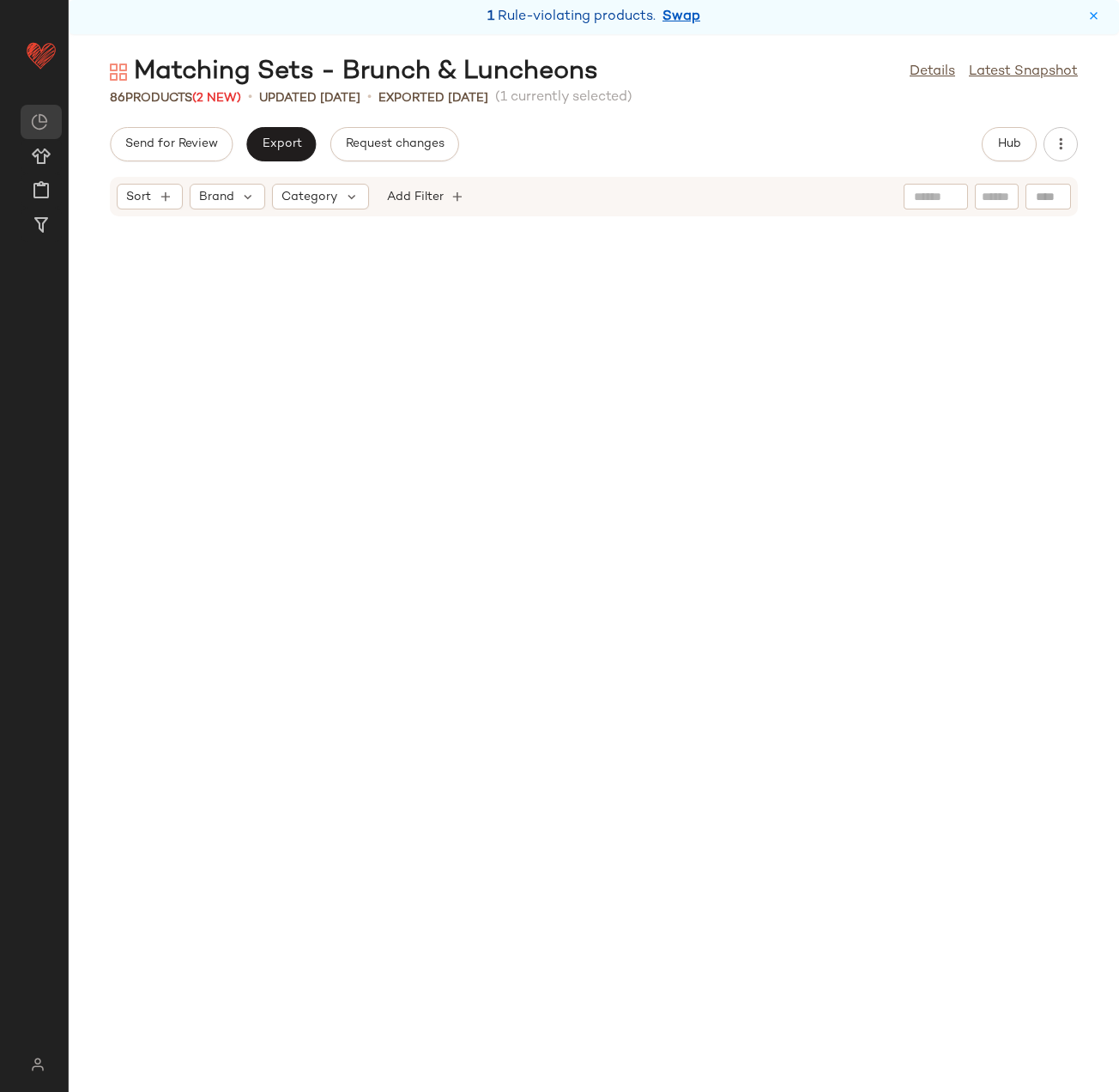 scroll, scrollTop: 0, scrollLeft: 0, axis: both 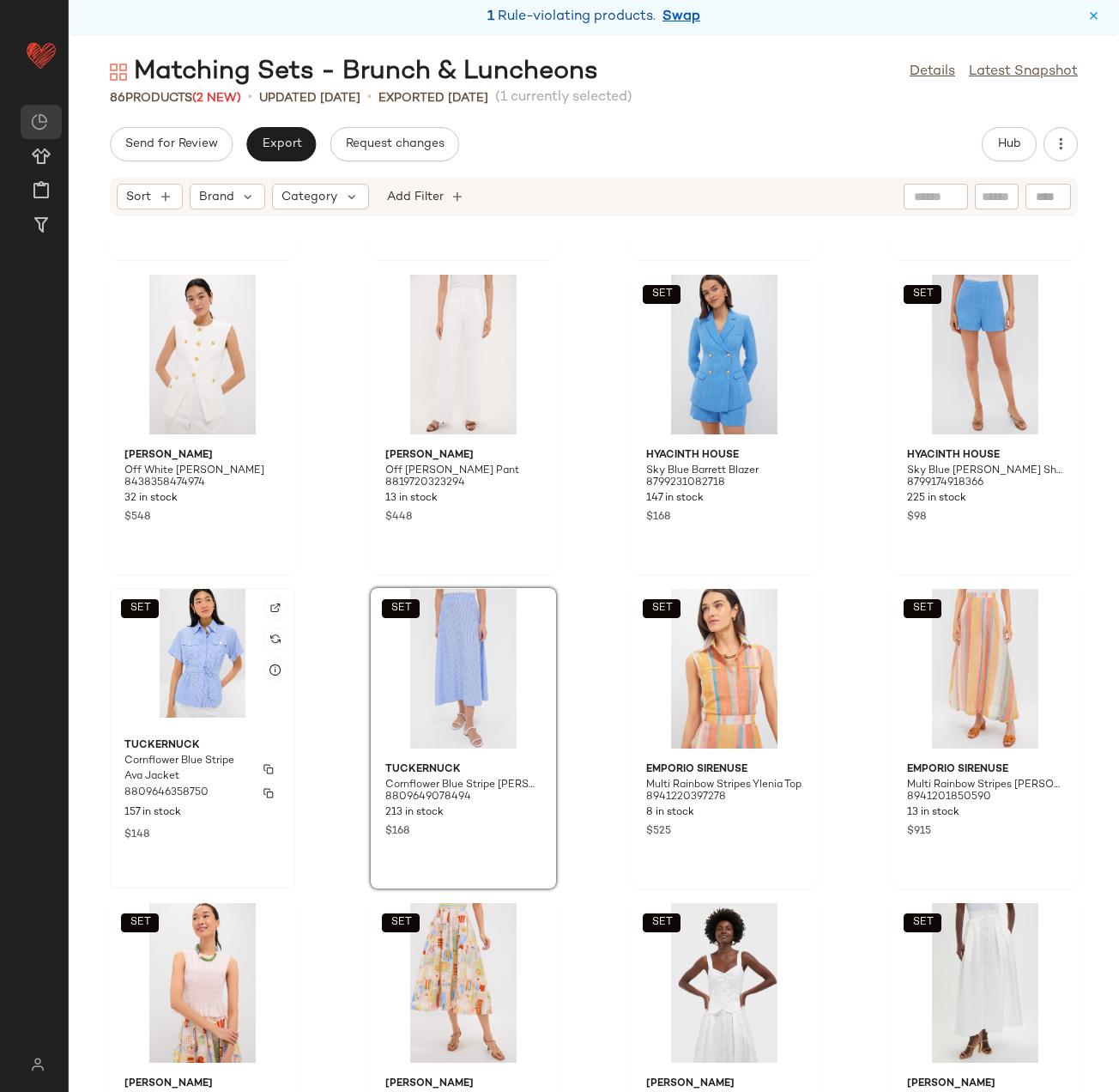 click on "Tuckernuck Cornflower Blue Stripe Ava Jacket 8809646358750 157 in stock $148" 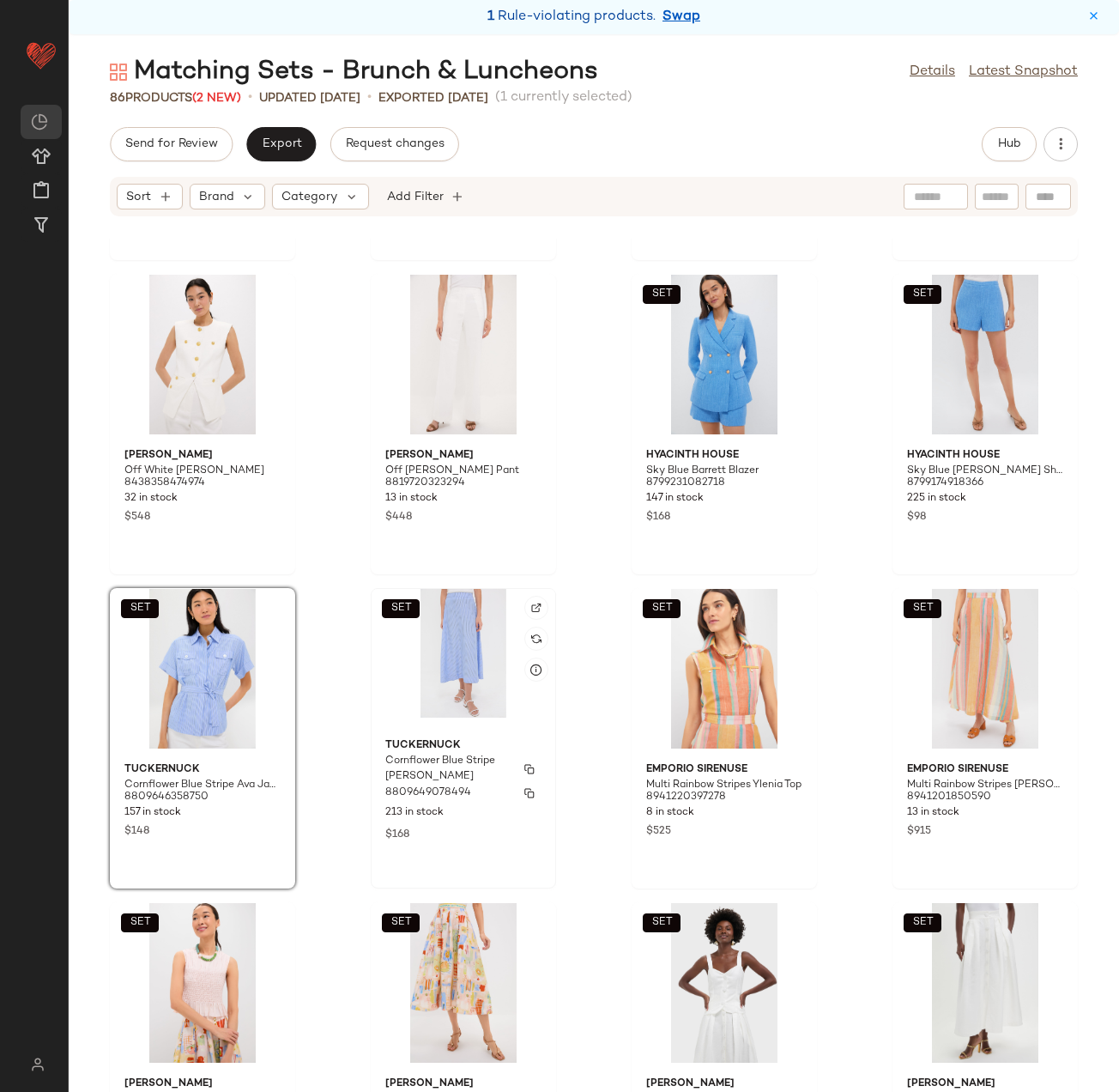 click on "$168" at bounding box center (463, 834) 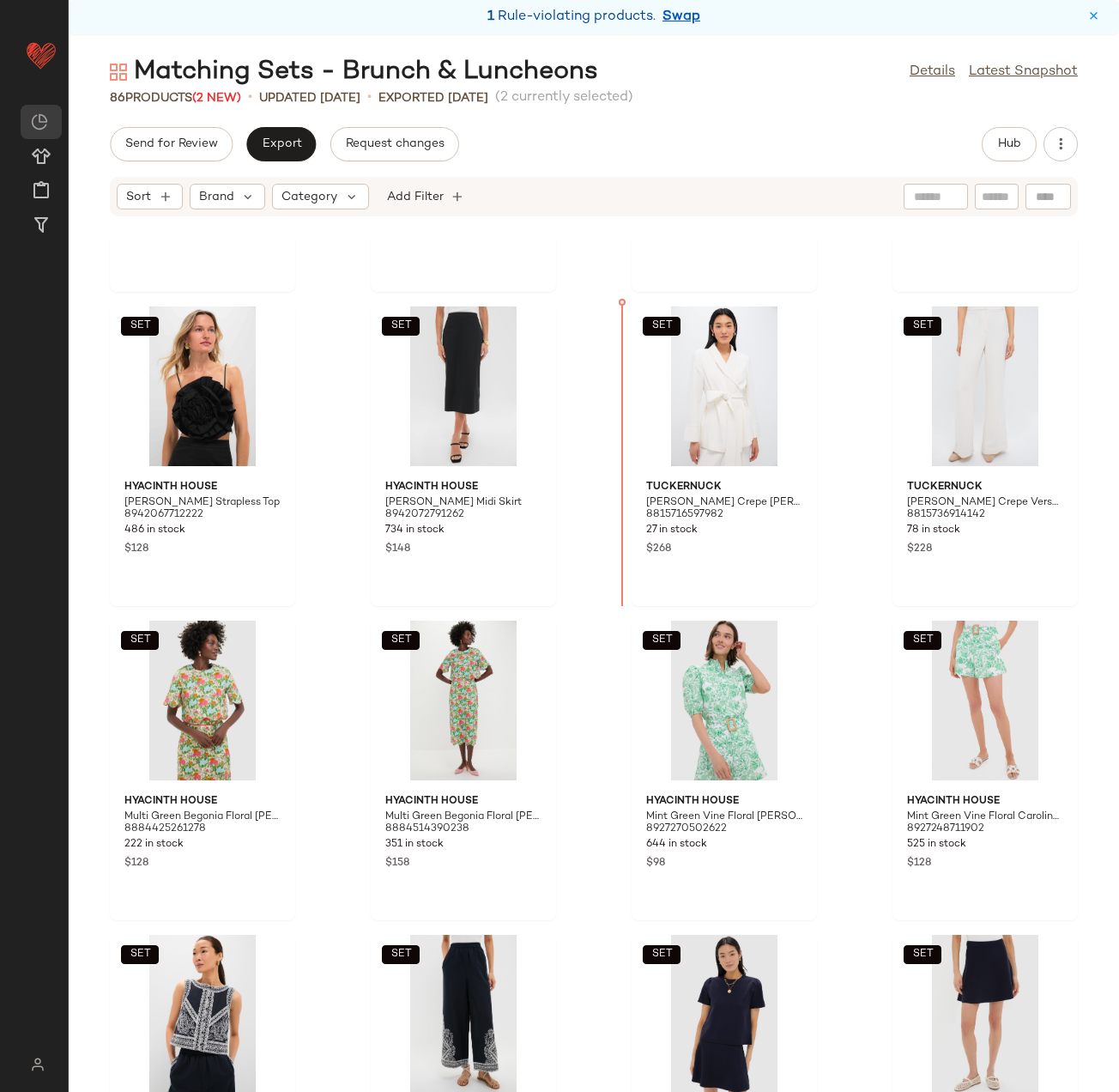 scroll, scrollTop: 1199, scrollLeft: 0, axis: vertical 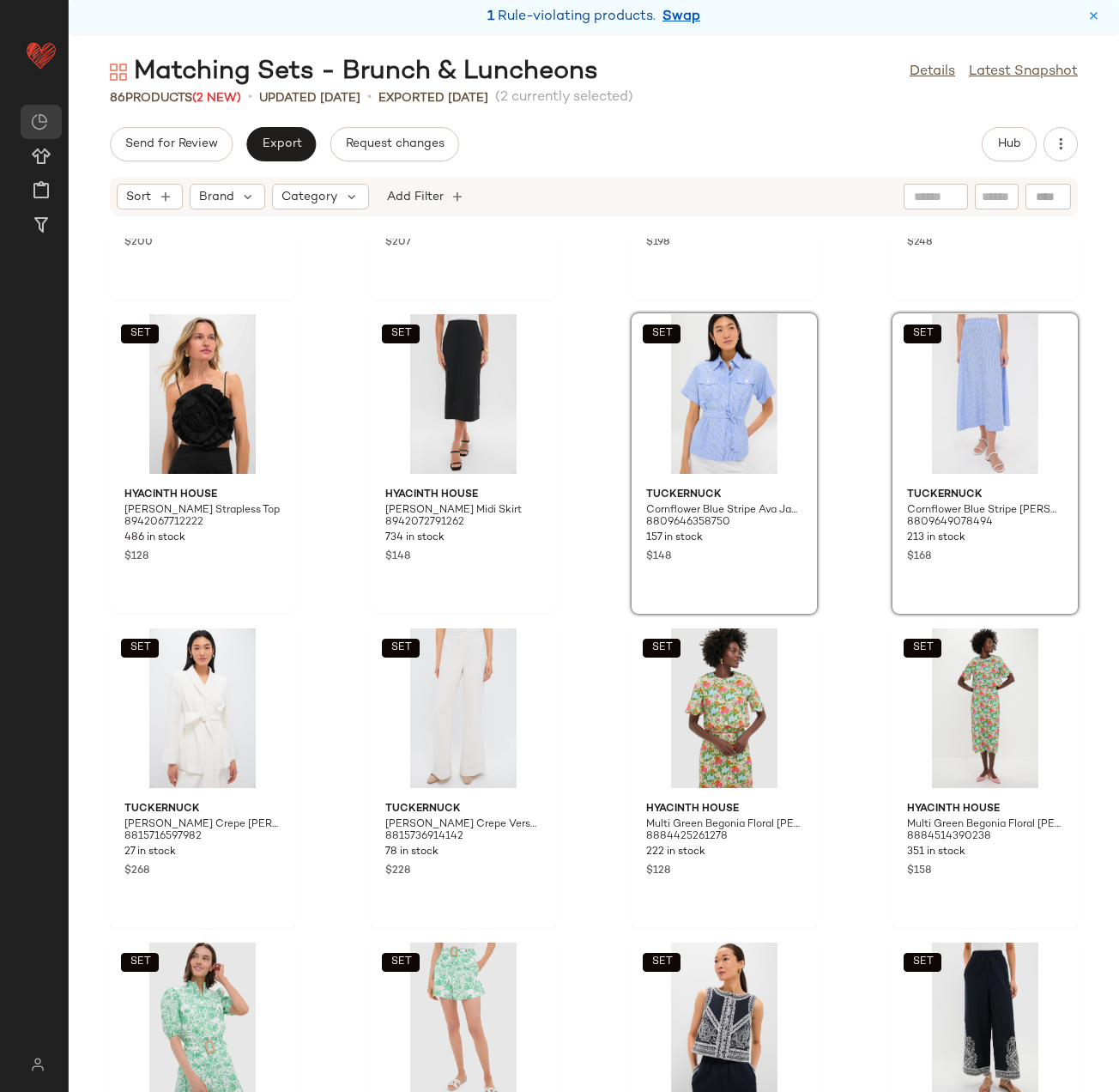 click on "SET  Pink City Prints Lily Stripe Alba Shirt 8919804018910 116 in stock $200  SET  Pink City Prints Lily Stripe Alba Skirt 8919814045918 101 in stock $207  SET  Tuckernuck x Studio [PERSON_NAME] Dune Breeze Cotton Linen Pearl Blouse 8863496241374 674 in stock $198  SET  Tuckernuck x Studio [PERSON_NAME] Dune Breeze Cotton Linen Eden Skirt 8863489163486 768 in stock $248  SET  Hyacinth House [PERSON_NAME] Strapless Top 8942067712222 486 in stock $128  SET  Hyacinth House [PERSON_NAME] Midi Skirt 8942072791262 734 in stock $148  SET  Tuckernuck Cornflower Blue Stripe Ava Jacket 8809646358750 157 in stock $148  SET  Tuckernuck Cornflower Blue Stripe [PERSON_NAME] Skirt 8809649078494 213 in stock $168  SET  Tuckernuck [PERSON_NAME] Crepe [PERSON_NAME] Wrap Blazer 8815716597982 27 in stock $268  SET  Tuckernuck [PERSON_NAME] Crepe Versailles Pant 8815736914142 78 in stock $228  SET  Hyacinth House Multi Green Begonia Floral [PERSON_NAME] Blouse 8884425261278 222 in stock $128  SET  Hyacinth House Multi Green Begonia Floral [PERSON_NAME] Midi Skirt 8884514390238 $158 $98" 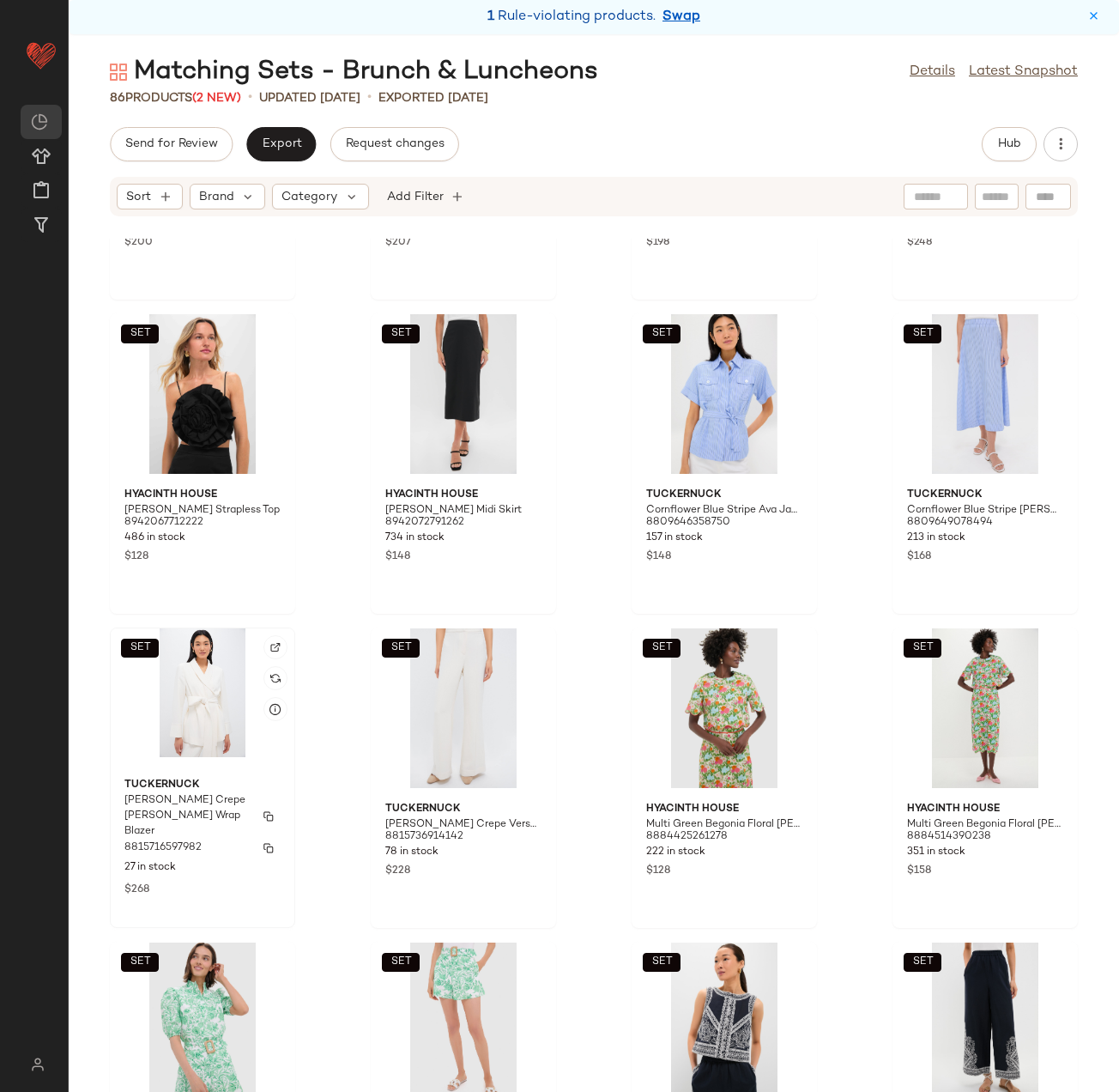 click on "$268" at bounding box center [203, 889] 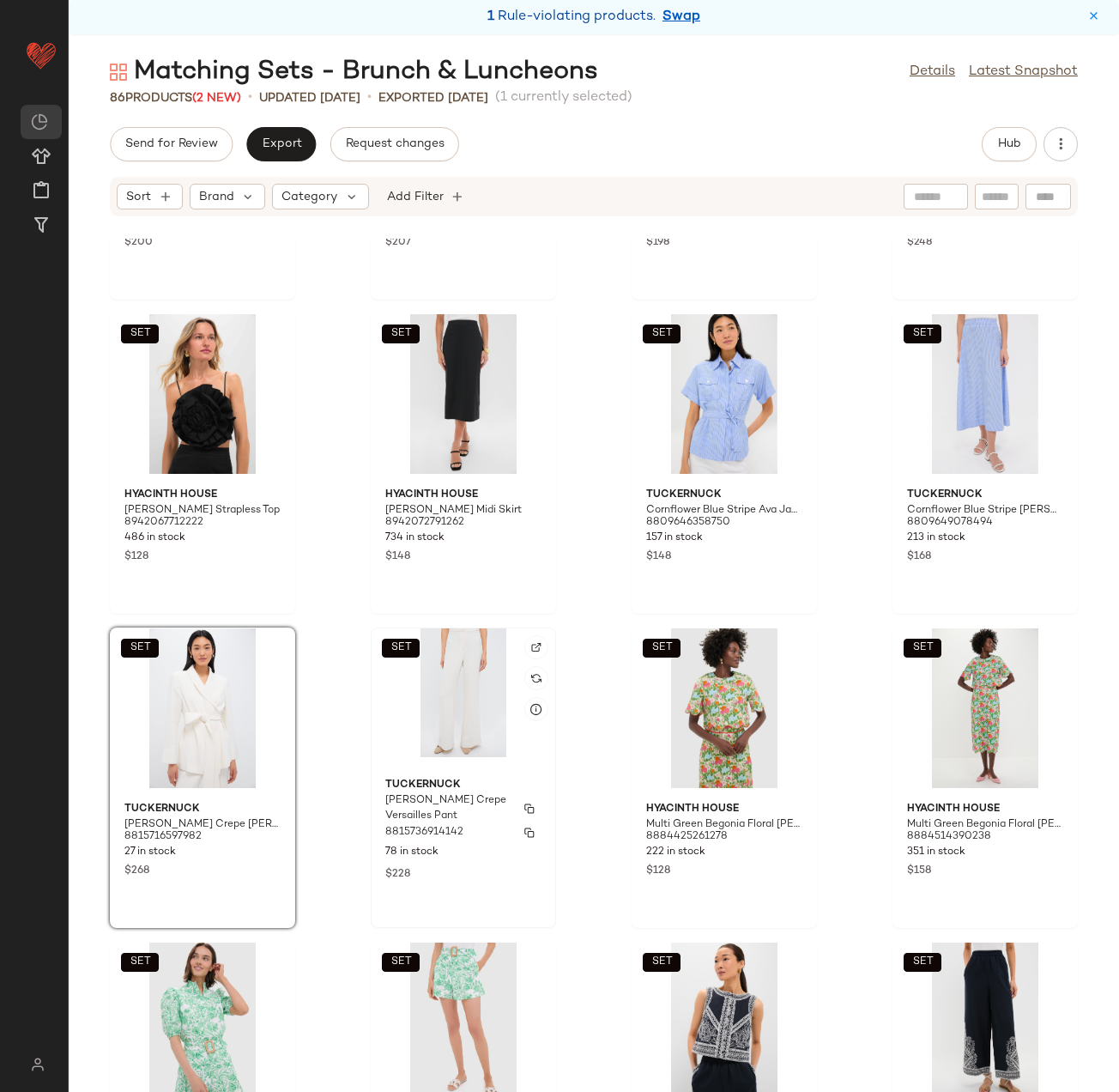 click on "$228" at bounding box center (463, 873) 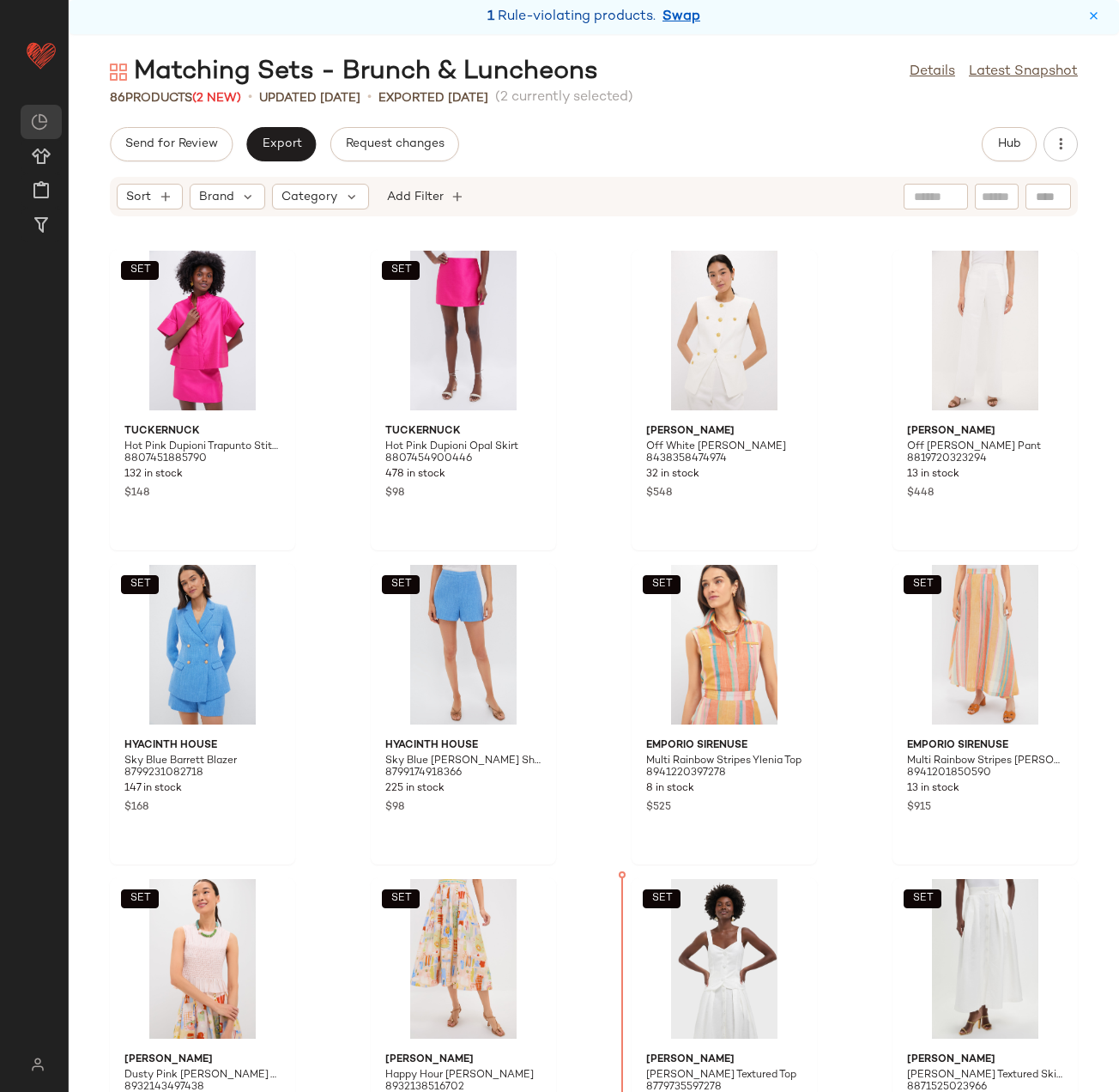 scroll, scrollTop: 2848, scrollLeft: 0, axis: vertical 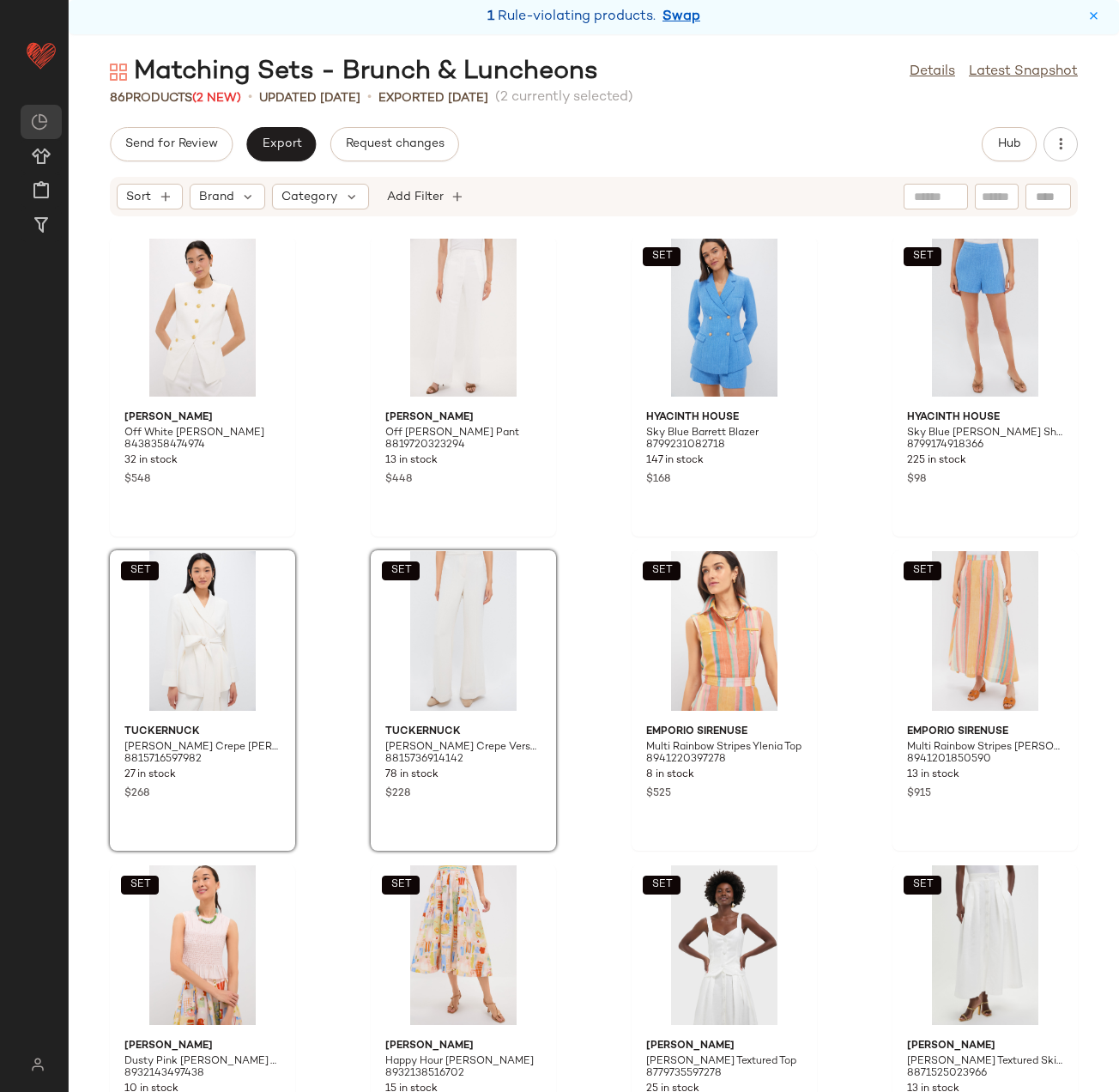 click on "[PERSON_NAME] Off White [PERSON_NAME] 8438358474974 32 in stock $548 [PERSON_NAME] Off [PERSON_NAME] Pant 8819720323294 13 in stock $448  SET  Hyacinth House Sky Blue Barrett Blazer 8799231082718 147 in stock $168  SET  Hyacinth House Sky Blue [PERSON_NAME] Shorts 8799174918366 225 in stock $98  SET  Tuckernuck [PERSON_NAME] Crepe [PERSON_NAME] Wrap Blazer 8815716597982 27 in stock $268  SET  Tuckernuck [PERSON_NAME] Crepe Versailles Pant 8815736914142 78 in stock $228  SET  EMPORIO SIRENUSE Multi Rainbow Stripes Ylenia Top 8941220397278 8 in stock $525  SET  EMPORIO SIRENUSE Multi Rainbow Stripes Amelianna Skirt 8941201850590 13 in stock $915  SET  [PERSON_NAME] [PERSON_NAME] Pink [PERSON_NAME] Top 8932143497438 10 in stock $295  SET  [PERSON_NAME] Happy Hour [PERSON_NAME] Skirt 8932138516702 15 in stock $395  SET  [PERSON_NAME] [PERSON_NAME] Textured Top 8779735597278 25 in stock $400  SET  [PERSON_NAME] [PERSON_NAME] Textured Skirt 8871525023966 13 in stock $770  SET  [PERSON_NAME] Niagara Blue Amaoko Smart Jacket 8633821364446 21 in stock $620  SET  [PERSON_NAME] 8633813696734" 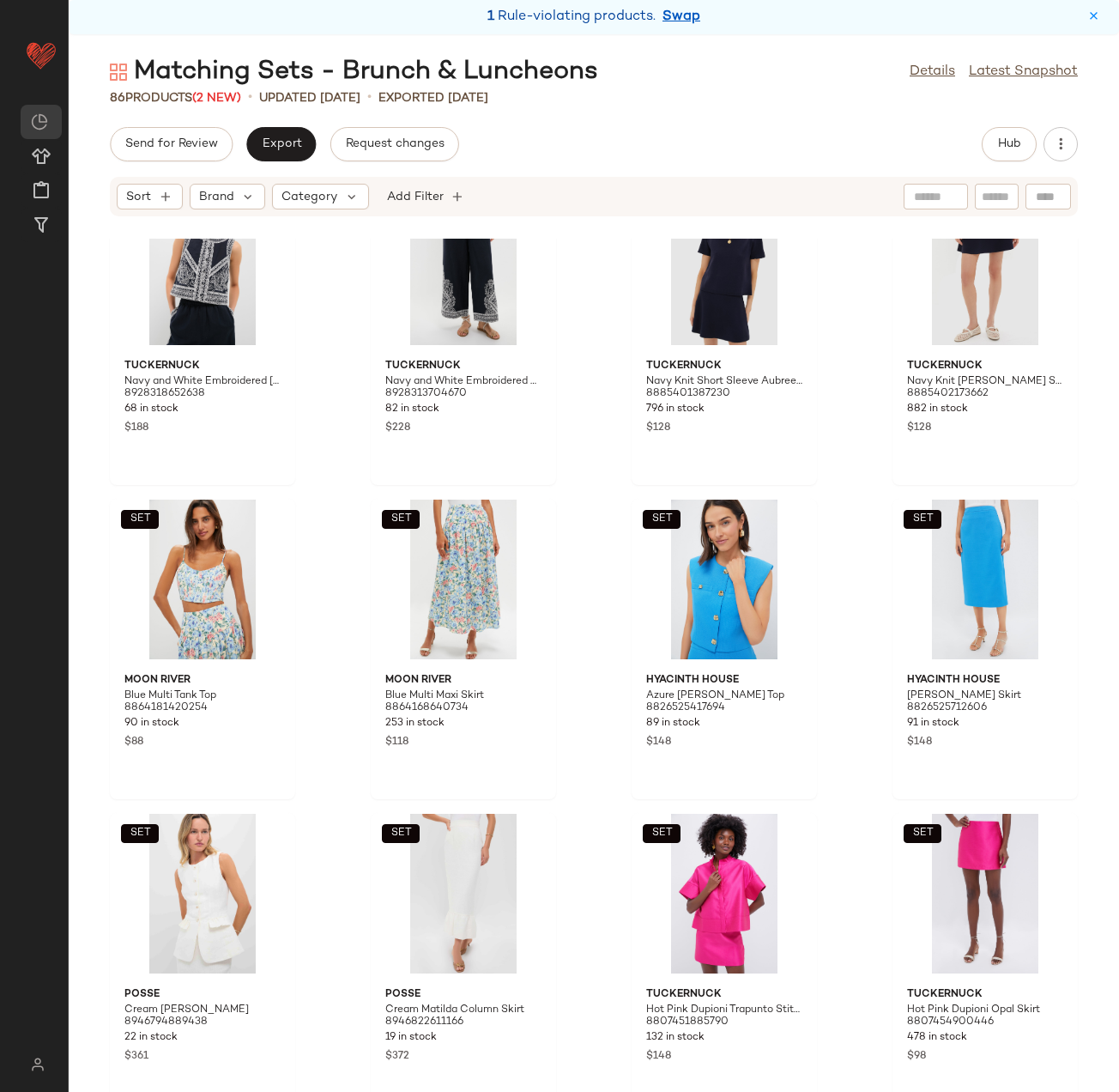 scroll, scrollTop: 2016, scrollLeft: 0, axis: vertical 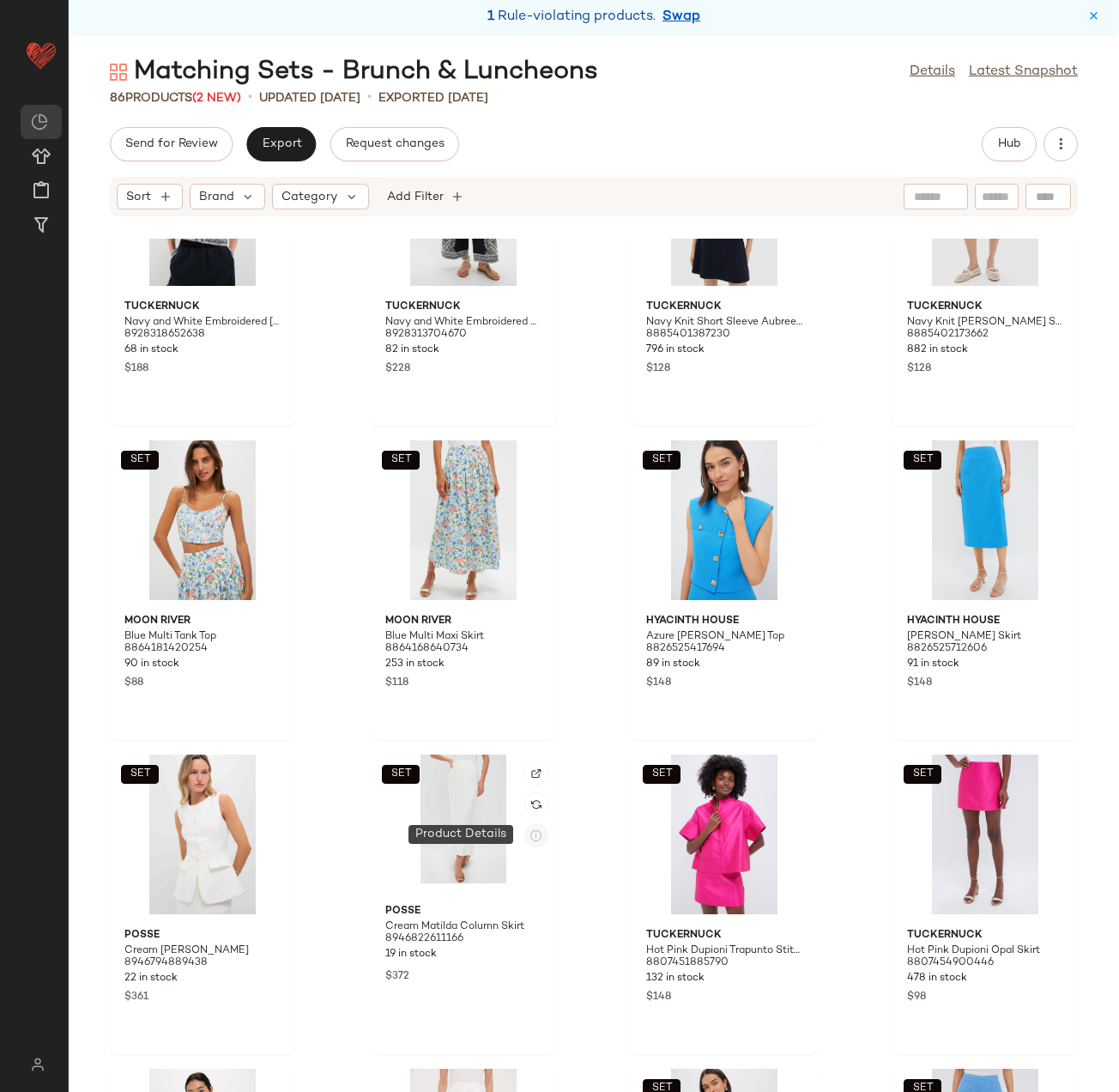 click 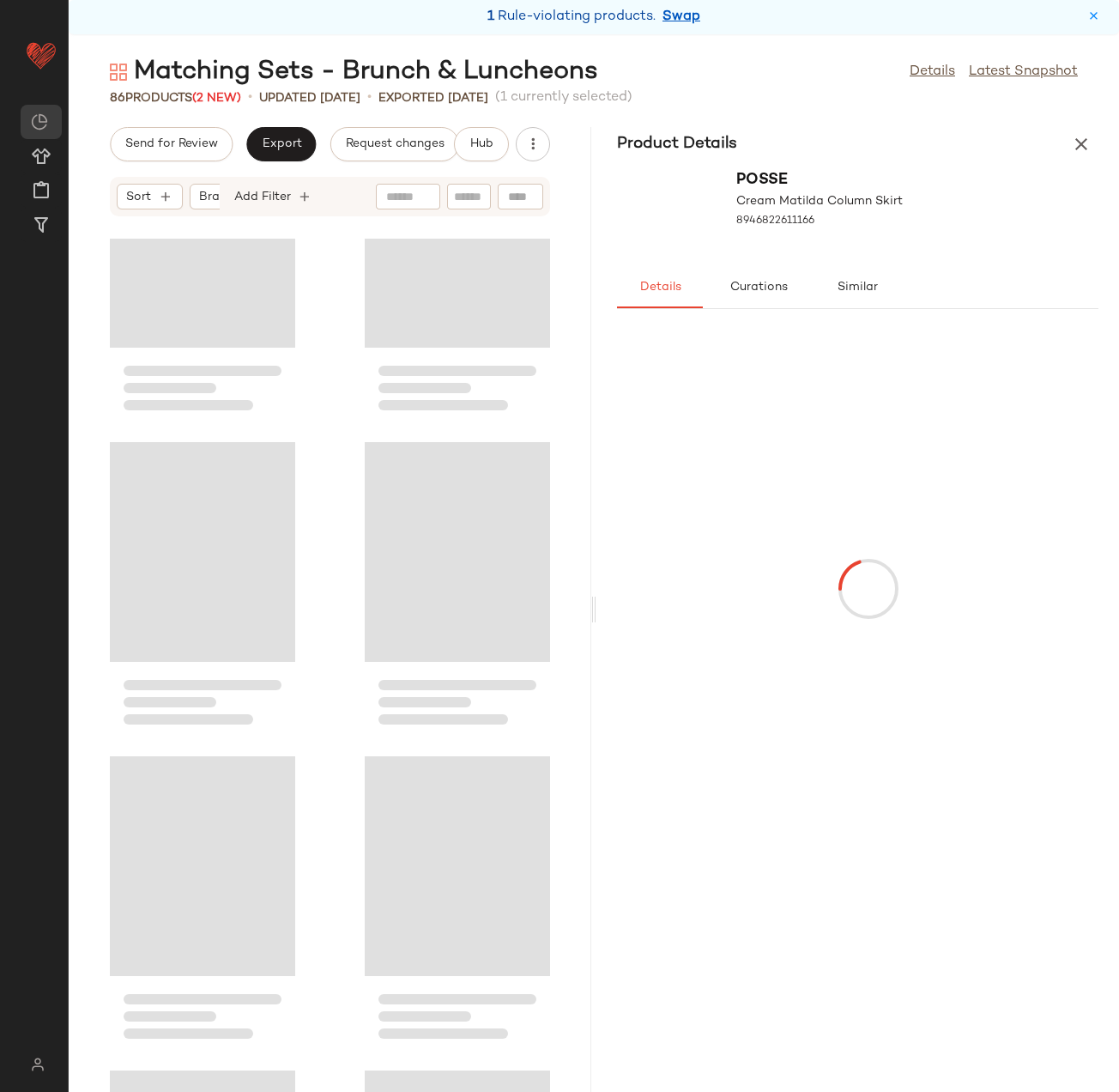 scroll, scrollTop: 4713, scrollLeft: 0, axis: vertical 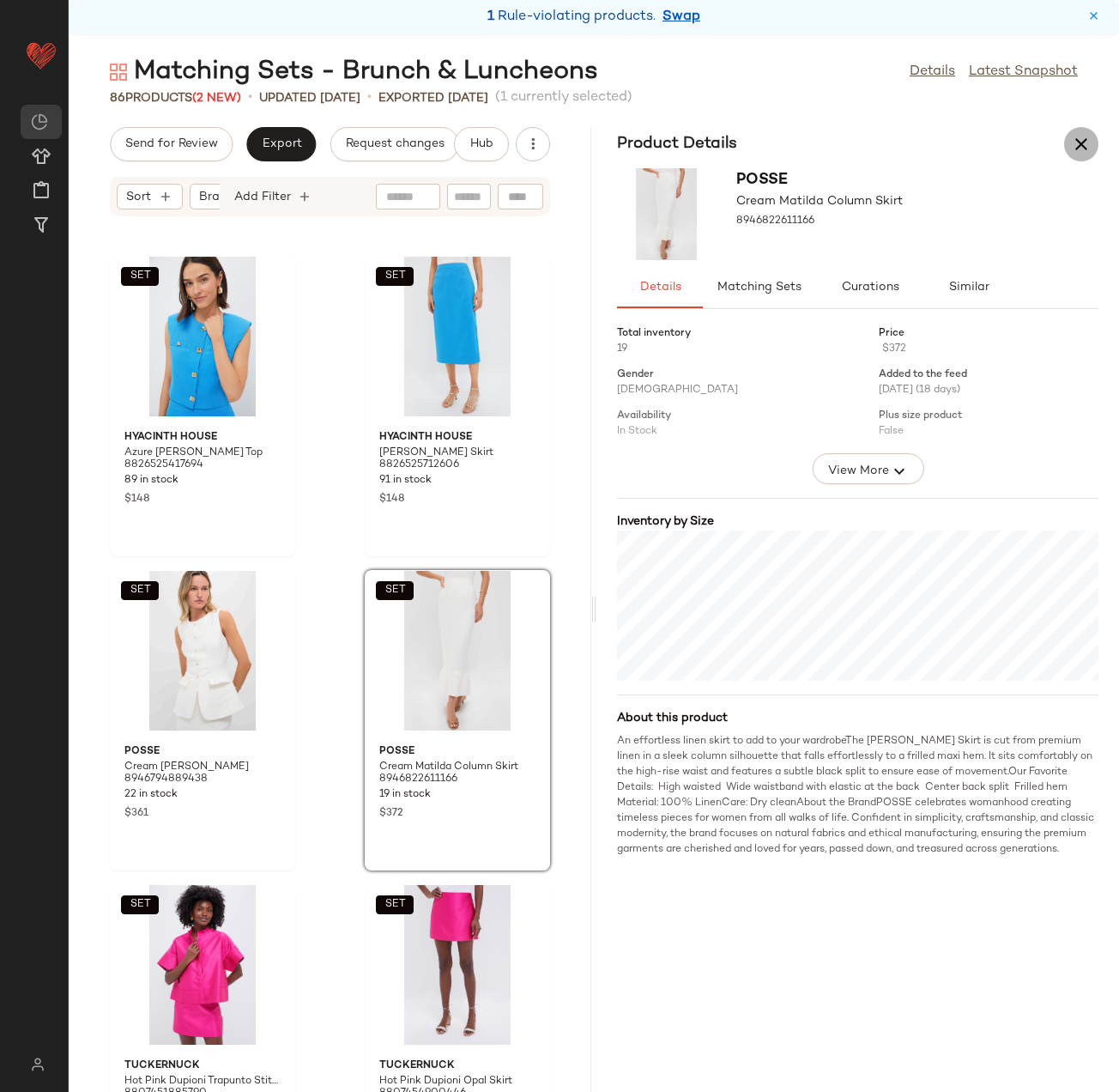 click at bounding box center (1081, 144) 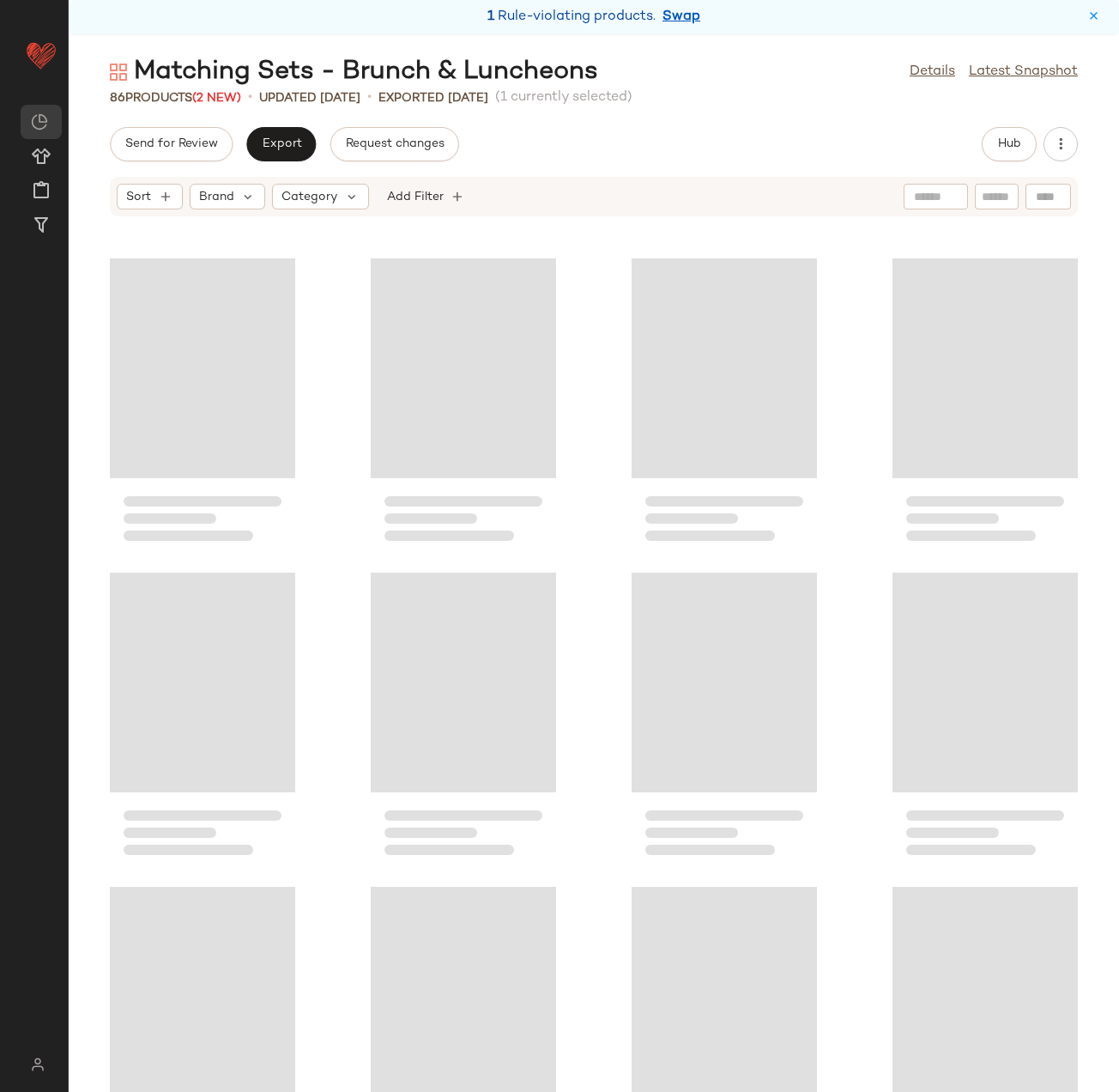 scroll, scrollTop: 2199, scrollLeft: 0, axis: vertical 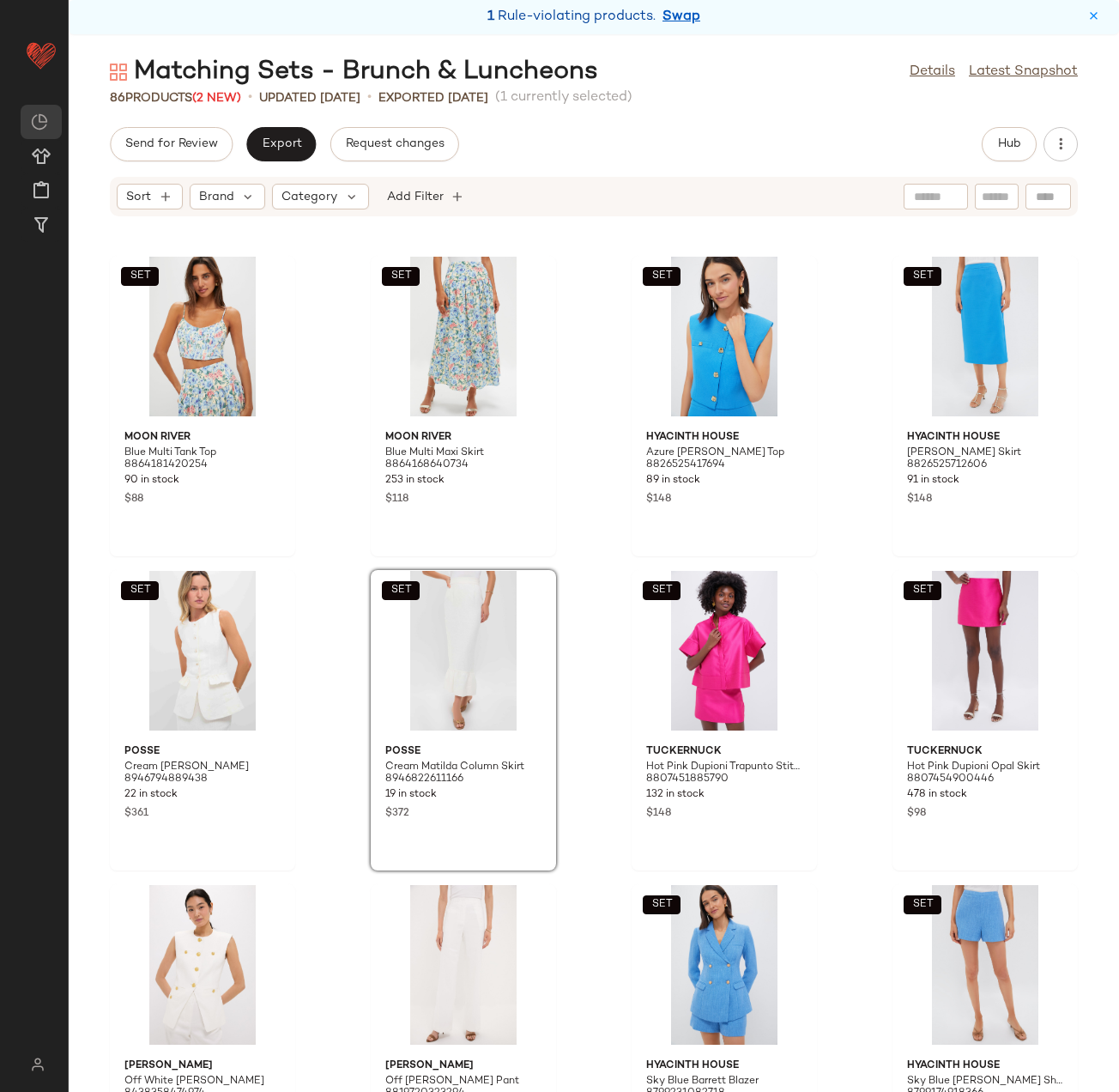 click on "SET  Moon River Blue Multi Tank Top 8864181420254 90 in stock $88  SET  Moon River Blue Multi Maxi Skirt 8864168640734 253 in stock $118  SET  Hyacinth House Azure [PERSON_NAME] Top 8826525417694 89 in stock $148  SET  Hyacinth House [PERSON_NAME] Skirt 8826525712606 91 in stock $148  SET  POSSE Cream [PERSON_NAME] 8946794889438 22 in stock $361  SET  POSSE Cream [PERSON_NAME] Column Skirt 8946822611166 19 in stock $372  SET  Tuckernuck Hot Pink Dupioni Trapunto Stitch Sofia Shirt 8807451885790 132 in stock $148  SET  Tuckernuck Hot Pink Dupioni Opal Skirt 8807454900446 478 in stock $98 [PERSON_NAME] Off White [PERSON_NAME] 8438358474974 32 in stock $548 [PERSON_NAME] Off [PERSON_NAME] Pant 8819720323294 13 in stock $448  SET  Hyacinth House Sky Blue Barrett Blazer 8799231082718 147 in stock $168  SET  Hyacinth House Sky Blue [PERSON_NAME] Shorts 8799174918366 225 in stock $98  SET  Tuckernuck [PERSON_NAME] Crepe [PERSON_NAME] Wrap Blazer 8815716597982 27 in stock $268  SET  Tuckernuck [PERSON_NAME] Crepe Versailles Pant $228" 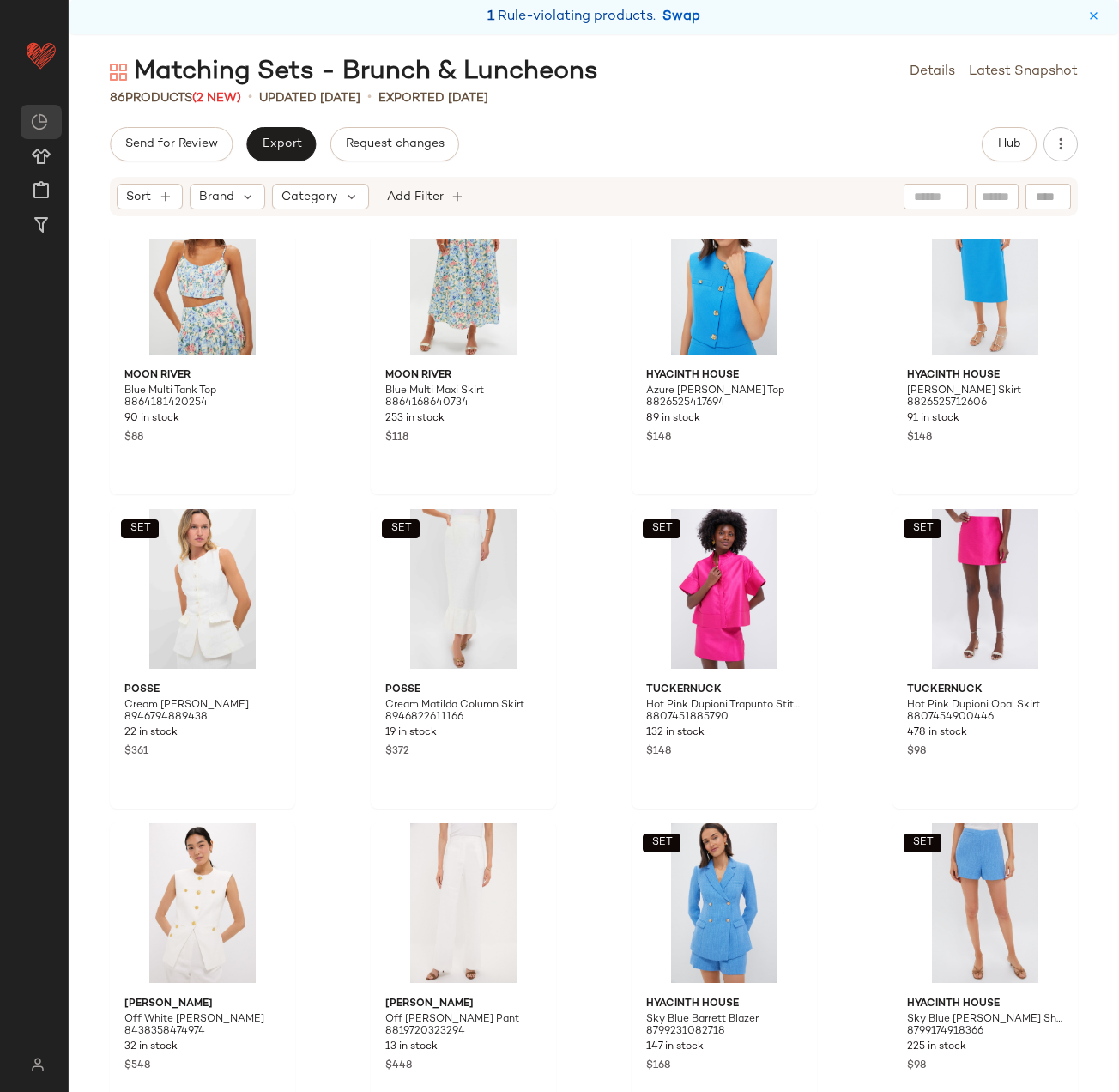 scroll, scrollTop: 2298, scrollLeft: 0, axis: vertical 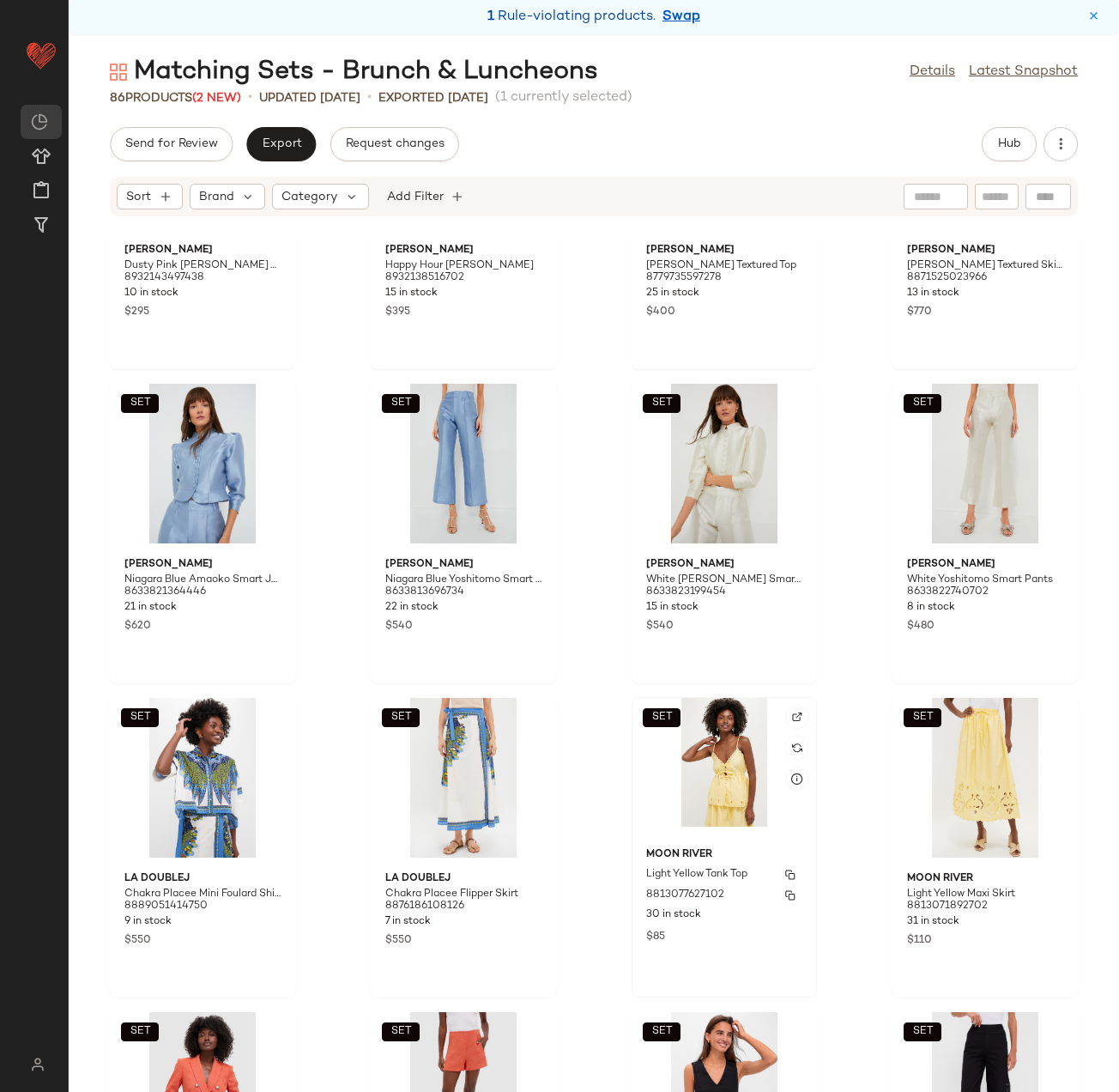 click on "Light Yellow Tank Top" at bounding box center (697, 875) 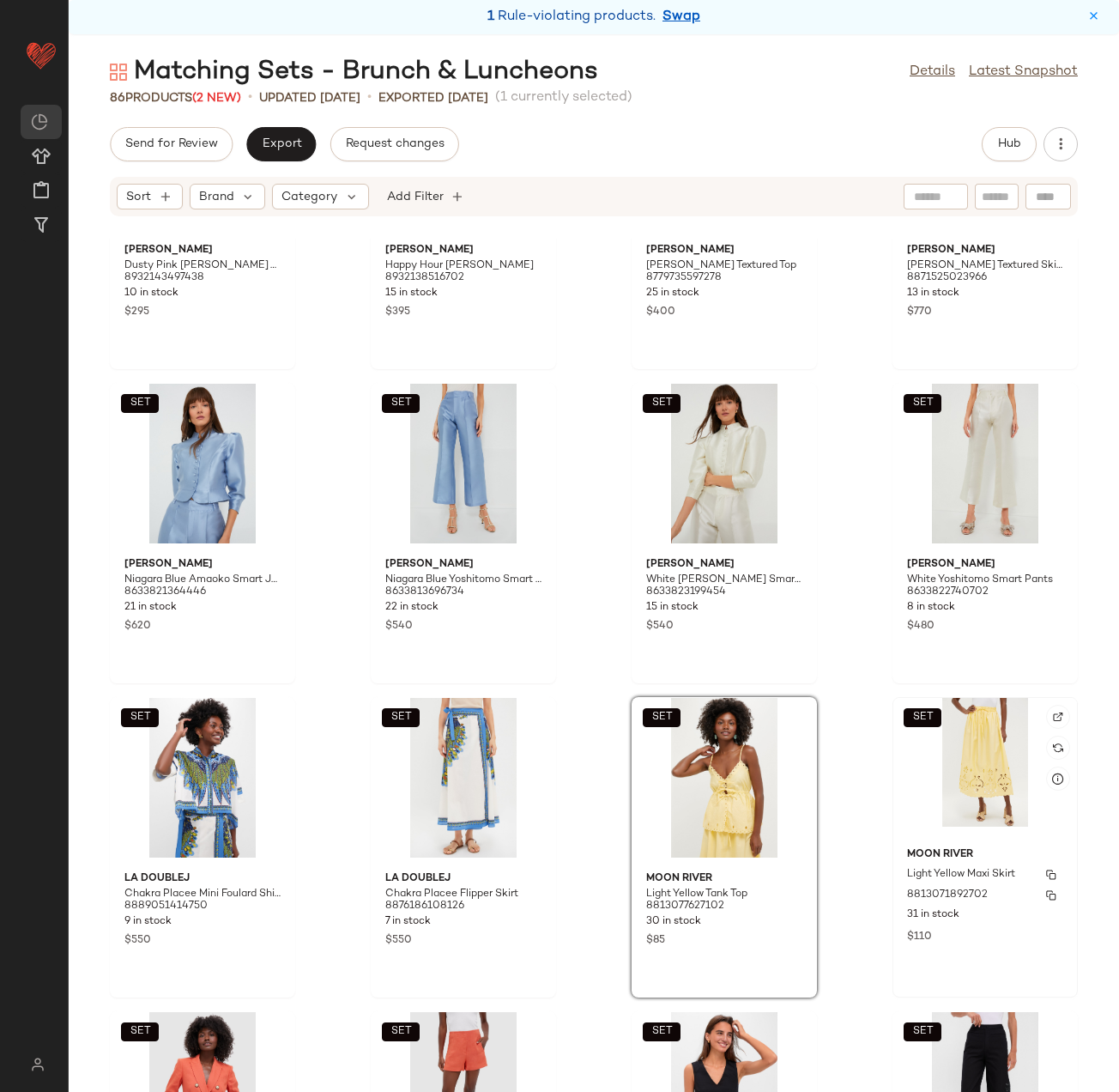 drag, startPoint x: 947, startPoint y: 932, endPoint x: 933, endPoint y: 923, distance: 16.643317 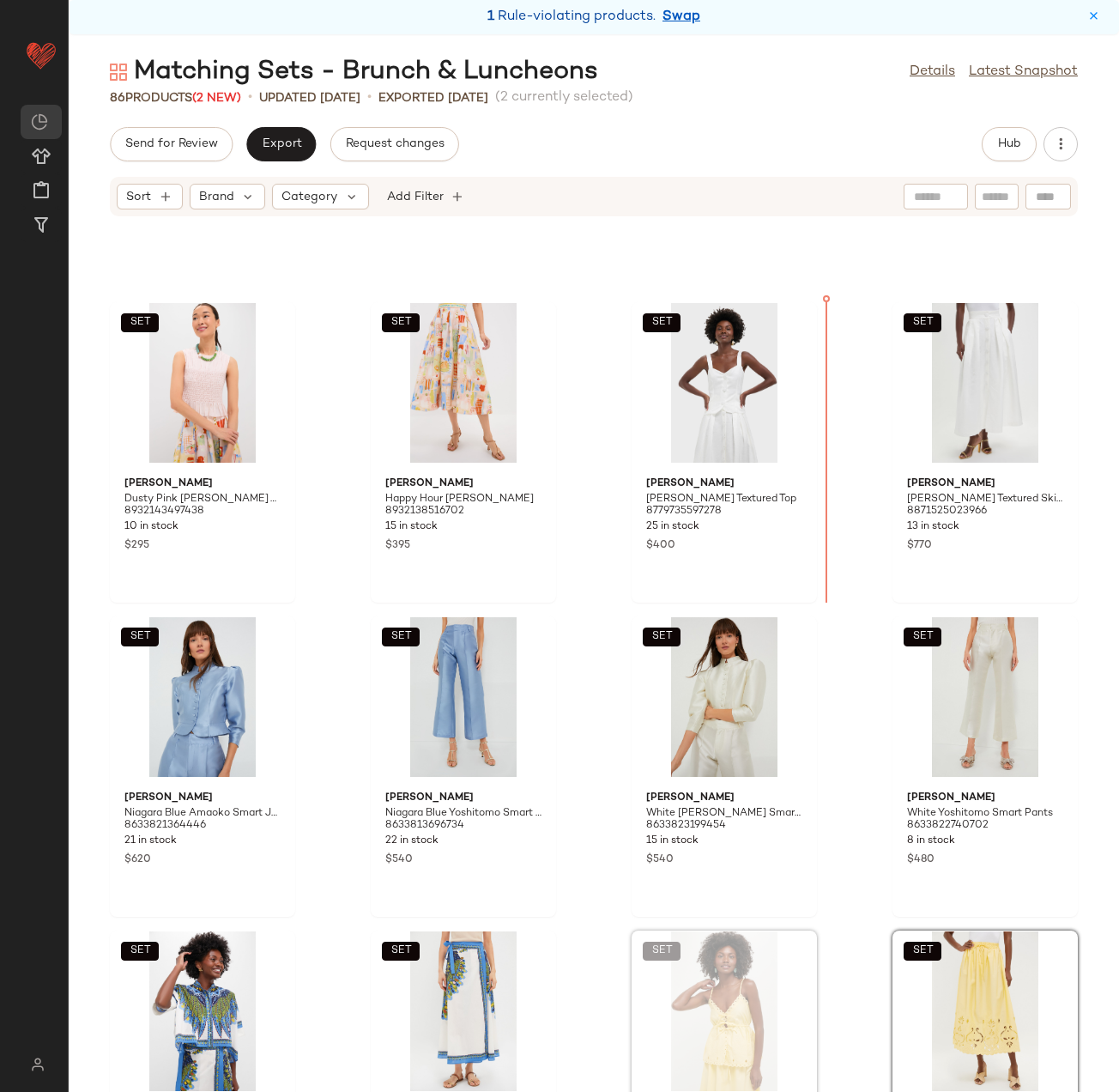 scroll, scrollTop: 3406, scrollLeft: 0, axis: vertical 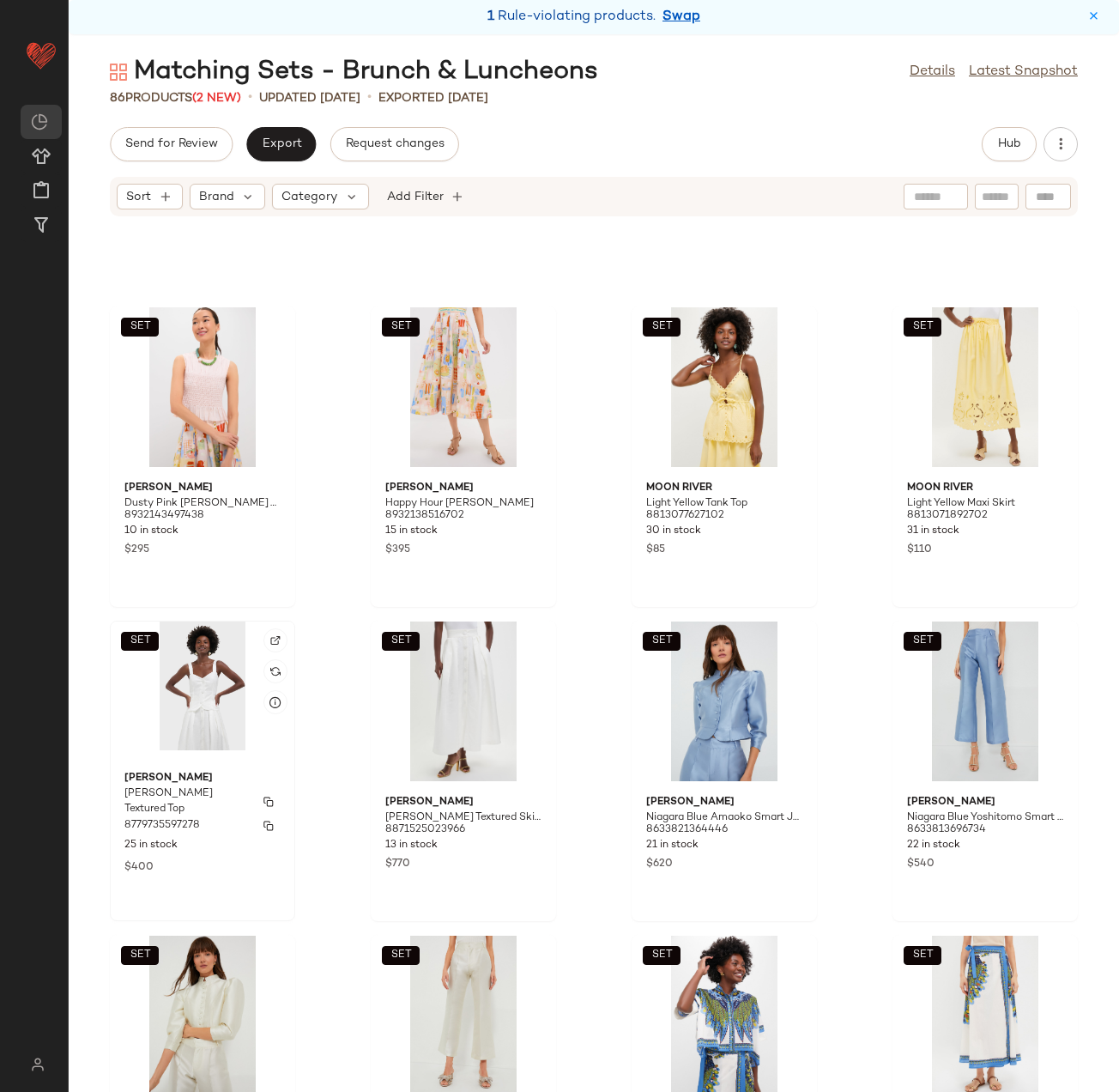 click on "[PERSON_NAME] [PERSON_NAME] Textured Top 8779735597278 25 in stock $400" 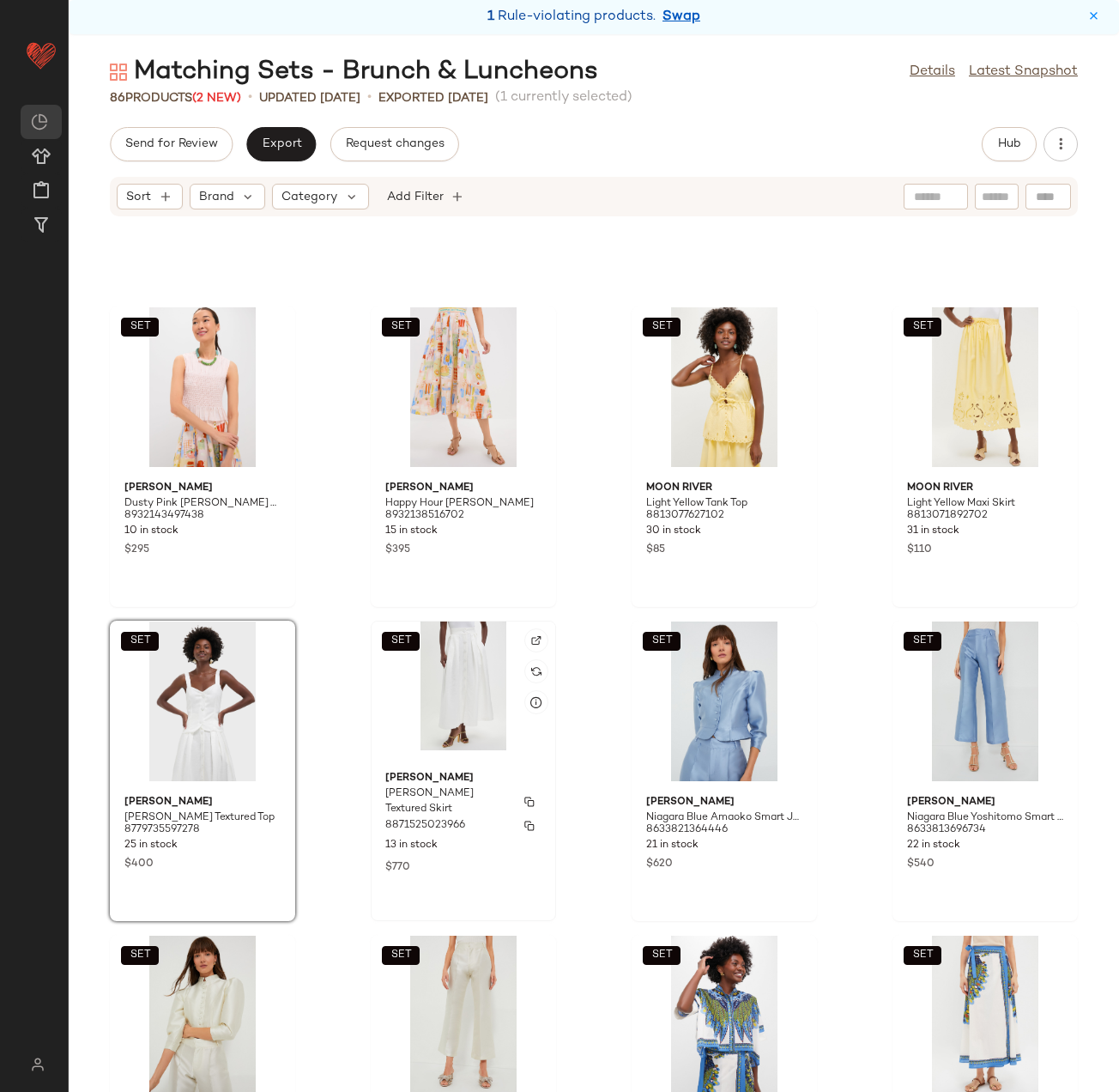 click on "[PERSON_NAME] [PERSON_NAME] Textured Skirt 8871525023966 13 in stock $770" 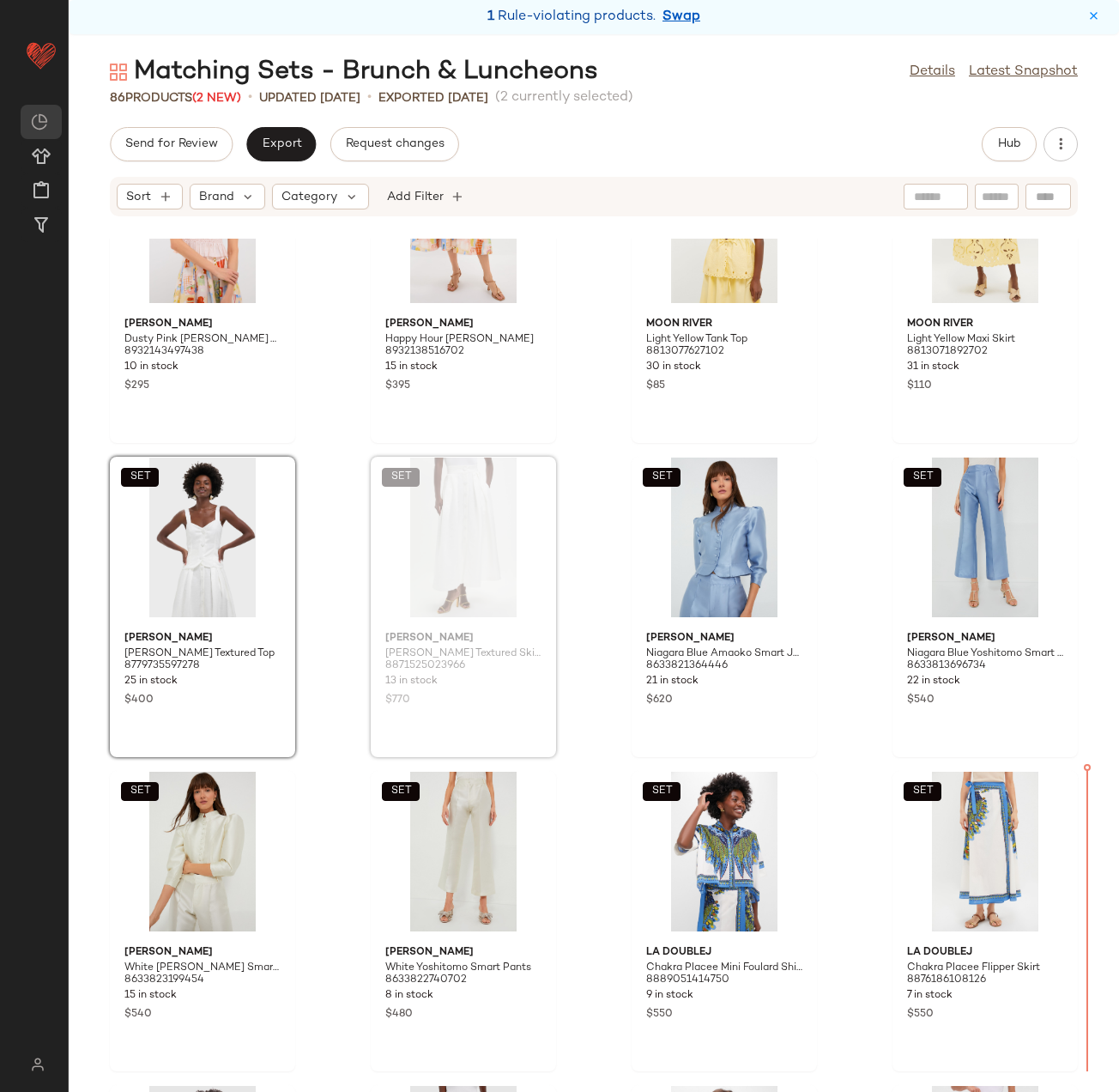 scroll, scrollTop: 3571, scrollLeft: 0, axis: vertical 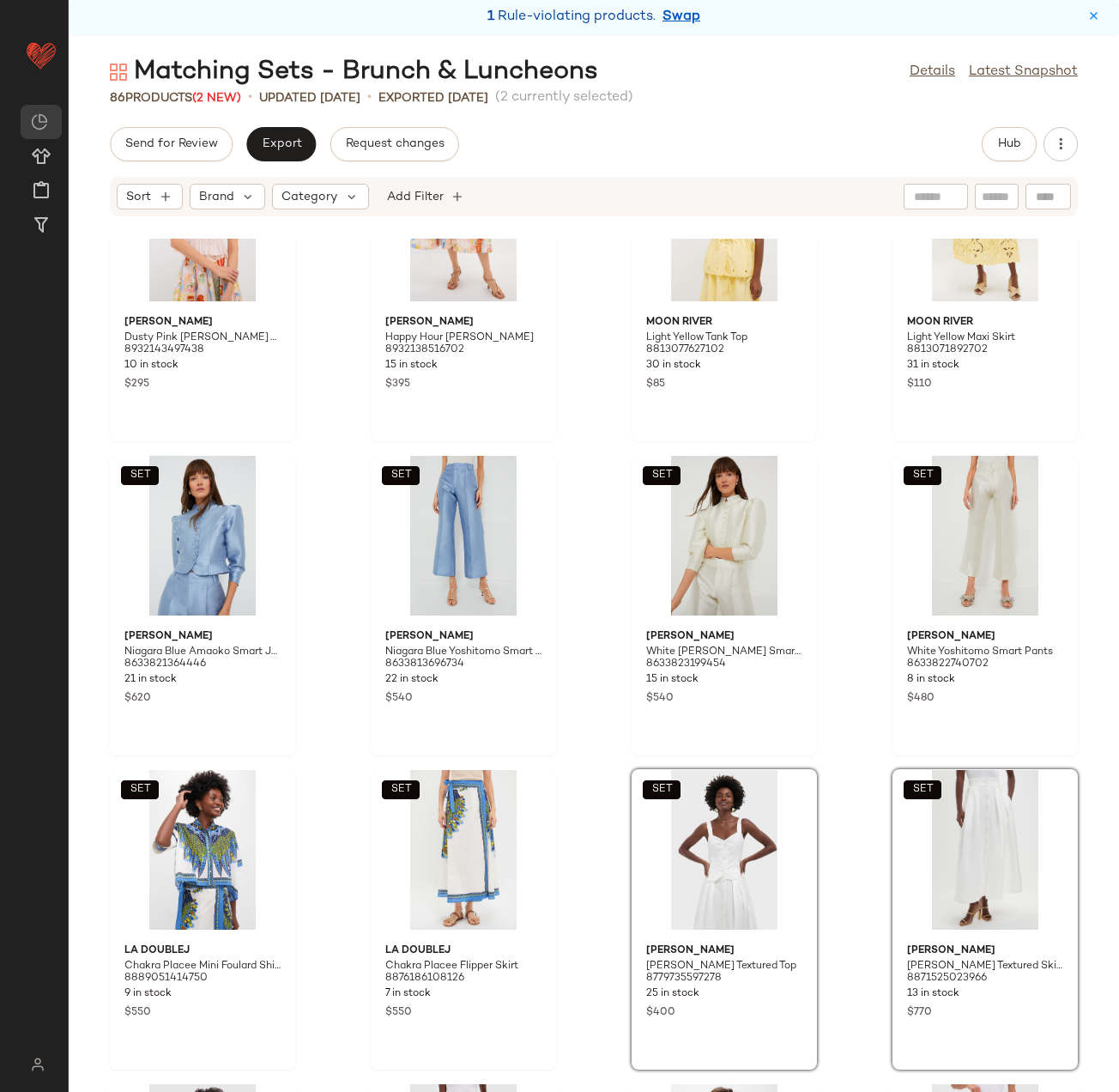 click on "SET  [PERSON_NAME] [PERSON_NAME] Pink [PERSON_NAME] Top 8932143497438 10 in stock $295  SET  [PERSON_NAME] Happy Hour [PERSON_NAME] Skirt 8932138516702 15 in stock $395  SET  Moon River Light Yellow Tank Top 8813077627102 30 in stock $85  SET  Moon River Light Yellow Maxi Skirt 8813071892702 31 in stock $110  SET  [PERSON_NAME] Niagara Blue Amaoko Smart Jacket 8633821364446 21 in stock $620  SET  [PERSON_NAME] Niagara Blue Yoshitomo Smart Pants 8633813696734 22 in stock $540  SET  [PERSON_NAME] [PERSON_NAME] Smart Jacket 8633823199454 15 in stock $540  SET  [PERSON_NAME] Yoshitomo Smart Pants 8633822740702 8 in stock $480  SET  La DoubleJ Chakra Placee Mini Foulard Shirt 8889051414750 9 in stock $550  SET  La DoubleJ Chakra Placee Flipper Skirt 8876186108126 7 in stock $550  SET  [PERSON_NAME] [PERSON_NAME] Textured Top 8779735597278 25 in stock $400  SET  [PERSON_NAME] [PERSON_NAME] Textured Skirt 8871525023966 13 in stock $770  SET  [PERSON_NAME] Persimmon [PERSON_NAME] Jacket 8856219189470 9 in stock $698  SET  [PERSON_NAME] Persimmon [PERSON_NAME] 8856224760030" 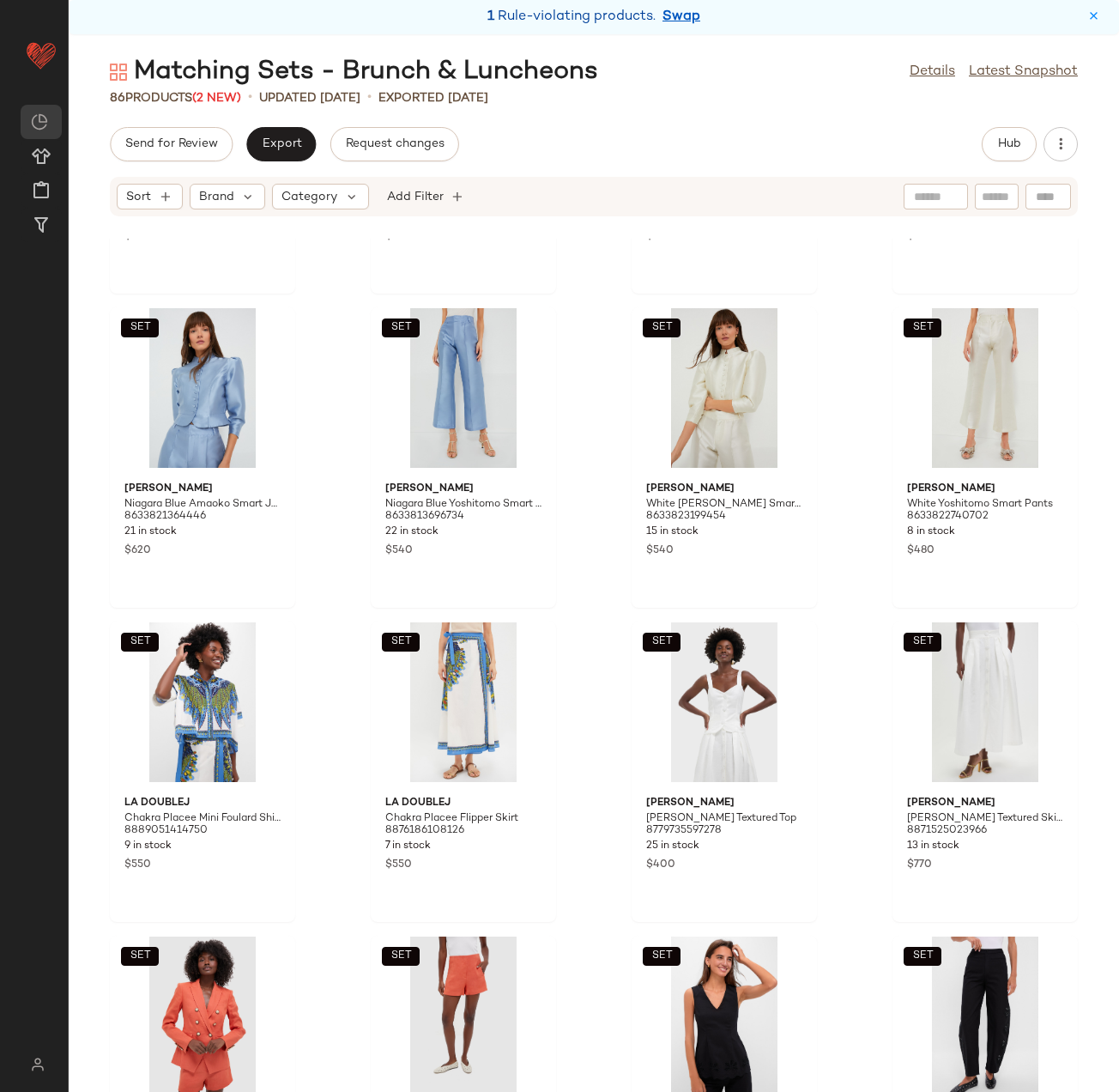 scroll, scrollTop: 3725, scrollLeft: 0, axis: vertical 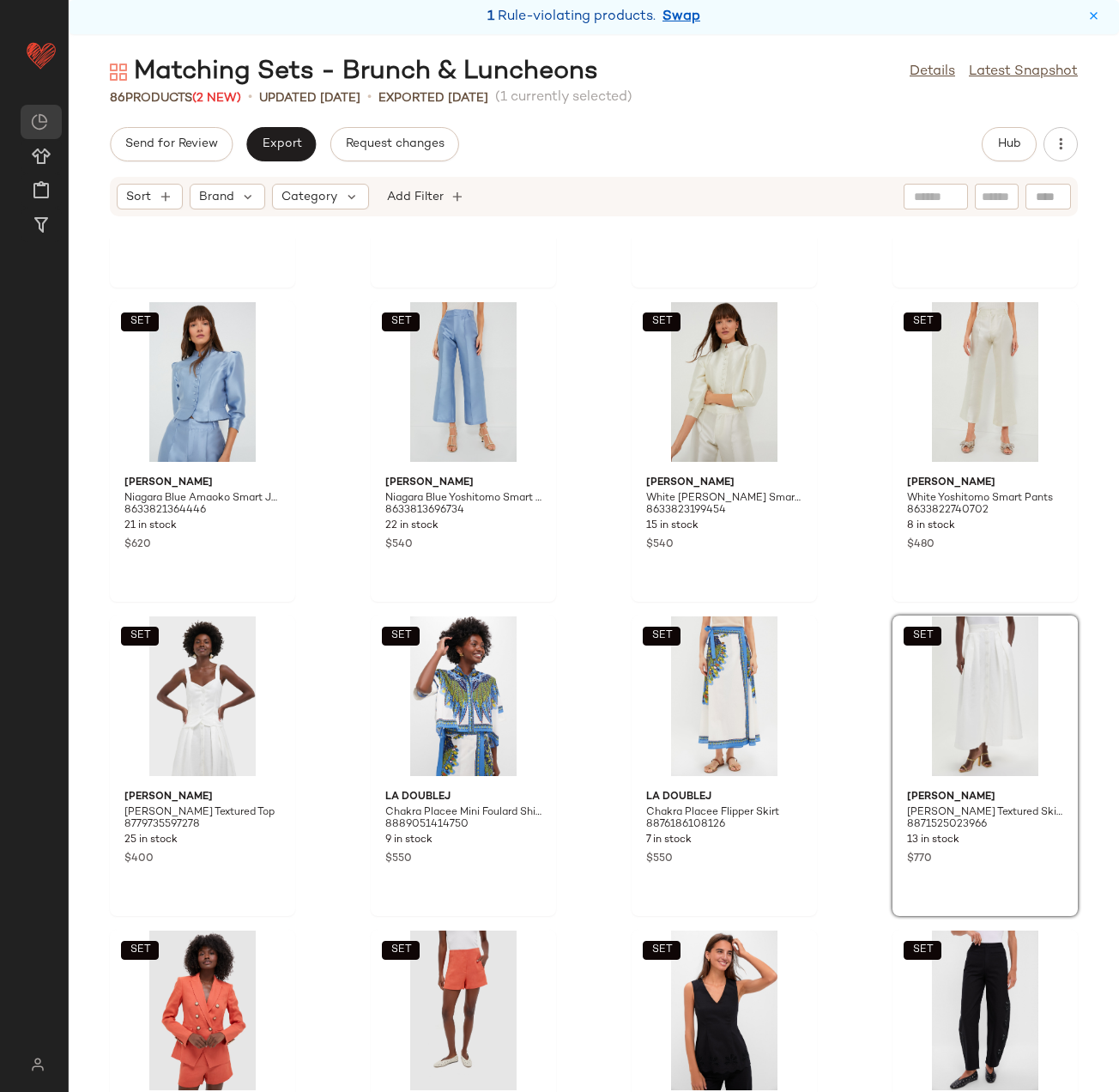 drag, startPoint x: 961, startPoint y: 767, endPoint x: 950, endPoint y: 767, distance: 11 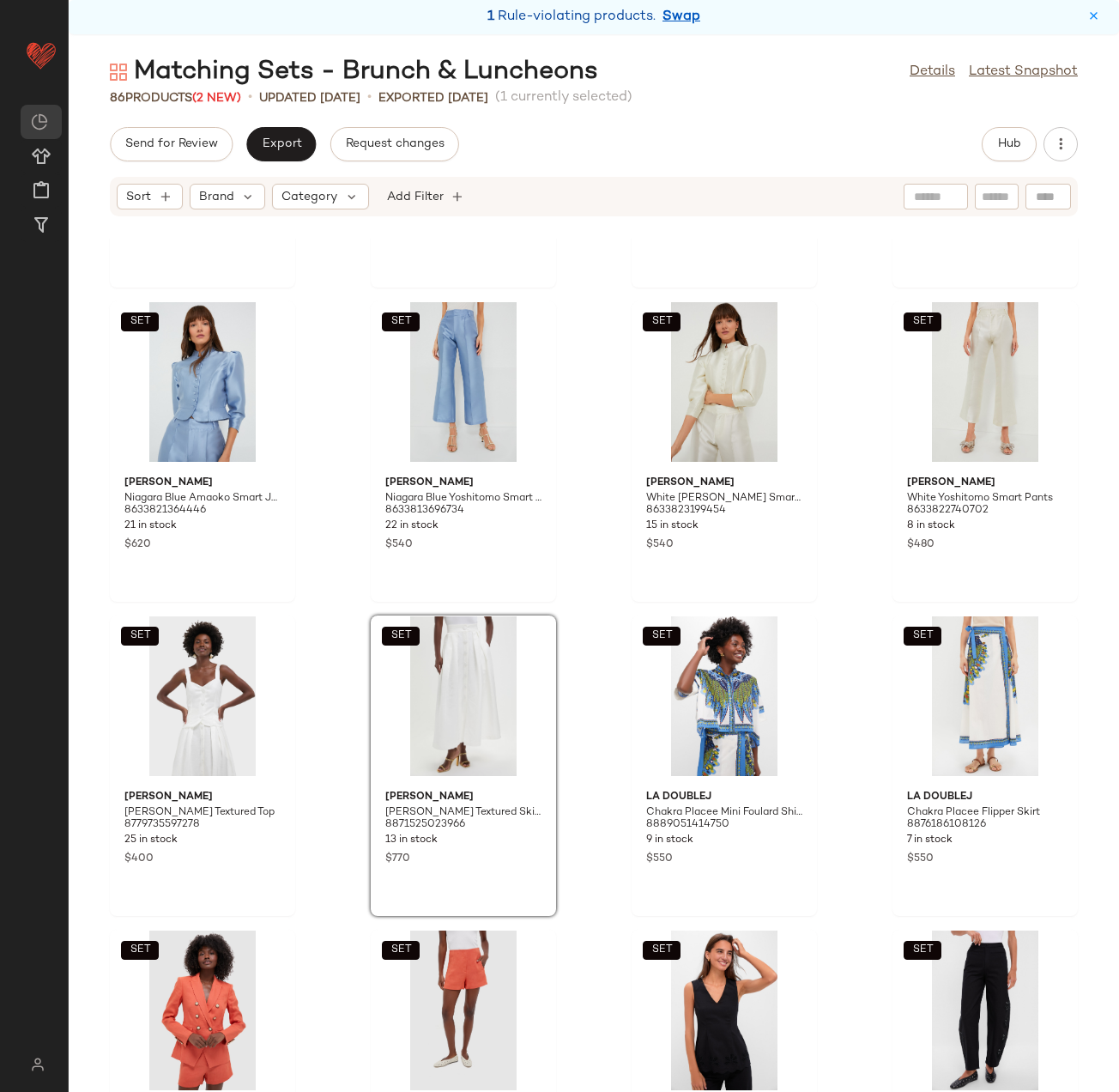 click on "SET  [PERSON_NAME] [PERSON_NAME] Pink [PERSON_NAME] Top 8932143497438 10 in stock $295  SET  [PERSON_NAME] Happy Hour [PERSON_NAME] Skirt 8932138516702 15 in stock $395  SET  Moon River Light Yellow Tank Top 8813077627102 30 in stock $85  SET  Moon River Light Yellow Maxi Skirt 8813071892702 31 in stock $110  SET  [PERSON_NAME] Niagara Blue Amaoko Smart Jacket 8633821364446 21 in stock $620  SET  [PERSON_NAME] Niagara Blue Yoshitomo Smart Pants 8633813696734 22 in stock $540  SET  [PERSON_NAME] [PERSON_NAME] Smart Jacket 8633823199454 15 in stock $540  SET  [PERSON_NAME] Yoshitomo Smart Pants 8633822740702 8 in stock $480  SET  [PERSON_NAME] [PERSON_NAME] Textured Top 8779735597278 25 in stock $400  SET  [PERSON_NAME] [PERSON_NAME] Textured Skirt 8871525023966 13 in stock $770  SET  La DoubleJ Chakra Placee Mini Foulard Shirt 8889051414750 9 in stock $550  SET  La DoubleJ Chakra Placee Flipper Skirt 8876186108126 7 in stock $550  SET  [PERSON_NAME] Persimmon [PERSON_NAME] Jacket 8856219189470 9 in stock $698  SET  [PERSON_NAME] Persimmon [PERSON_NAME] 8856224760030" 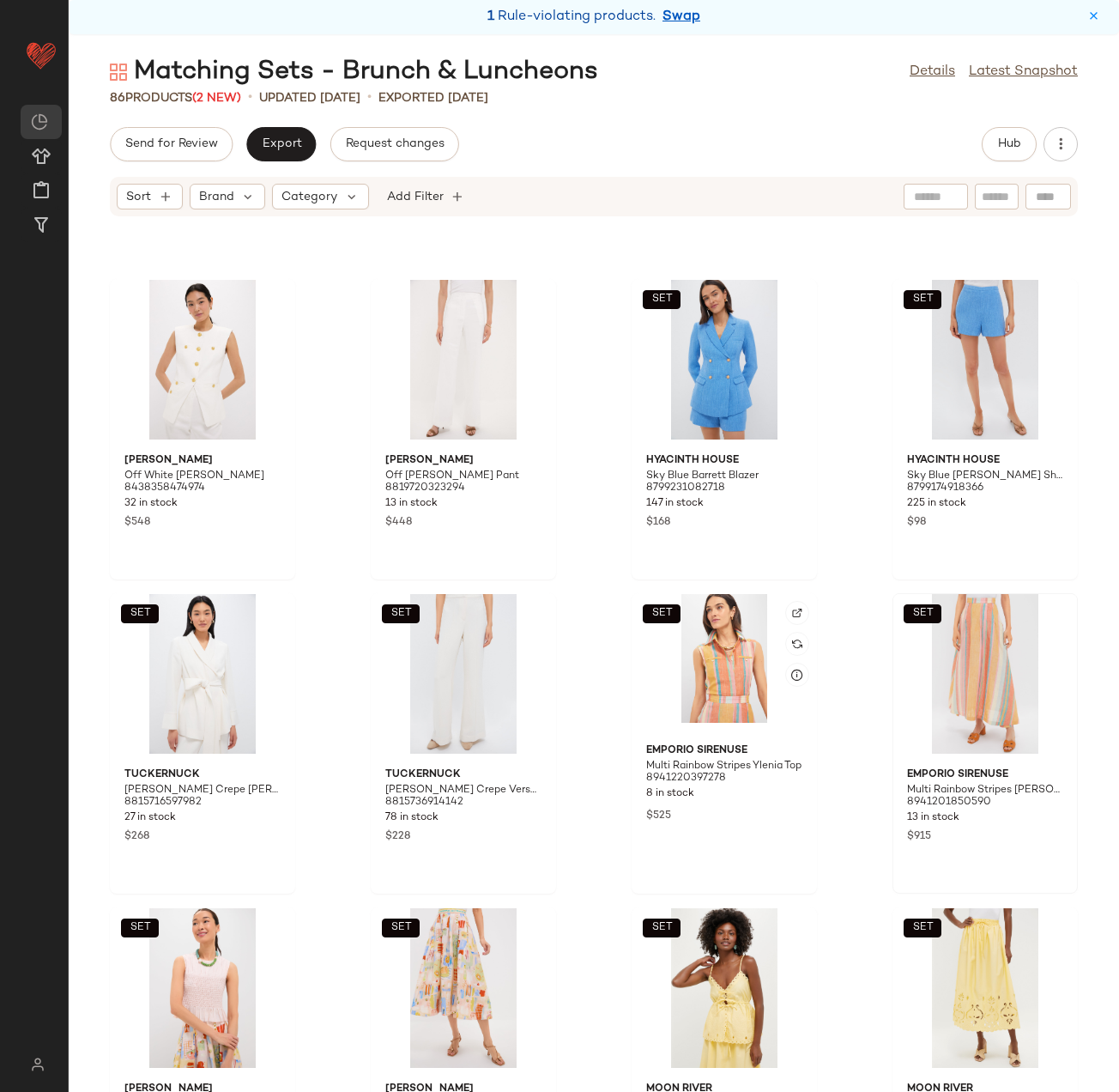 scroll, scrollTop: 2801, scrollLeft: 0, axis: vertical 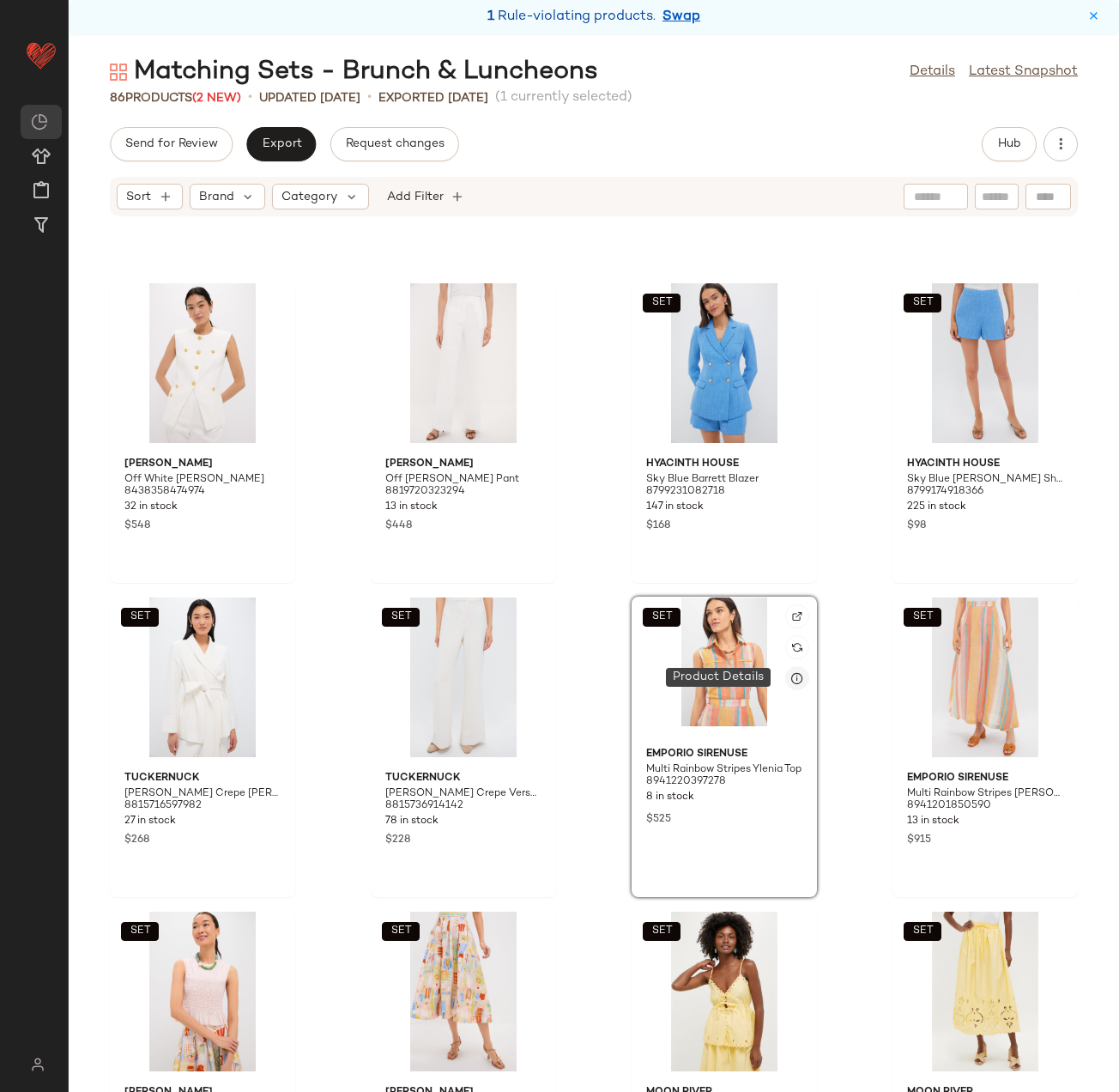click 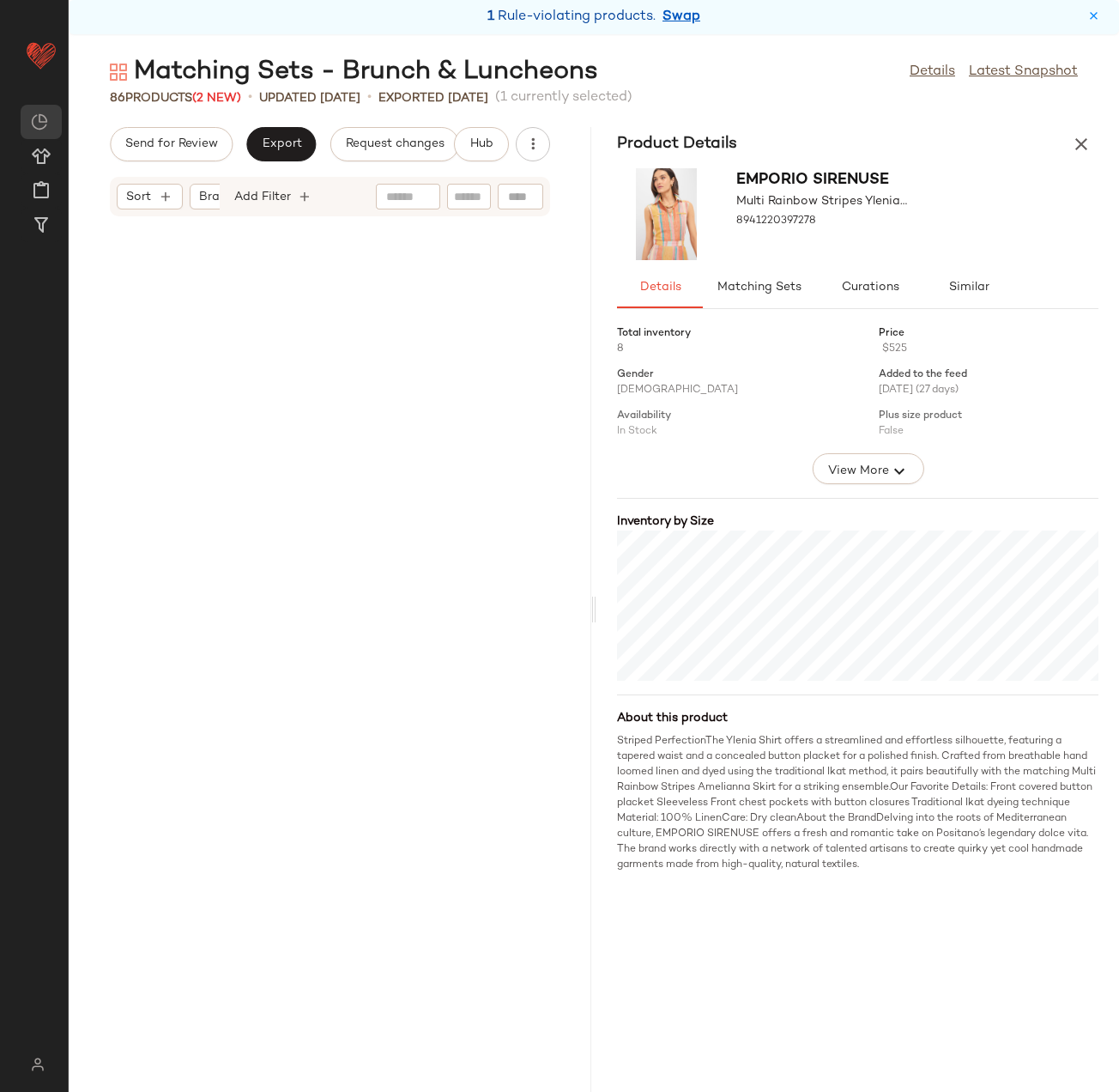 scroll, scrollTop: 6284, scrollLeft: 0, axis: vertical 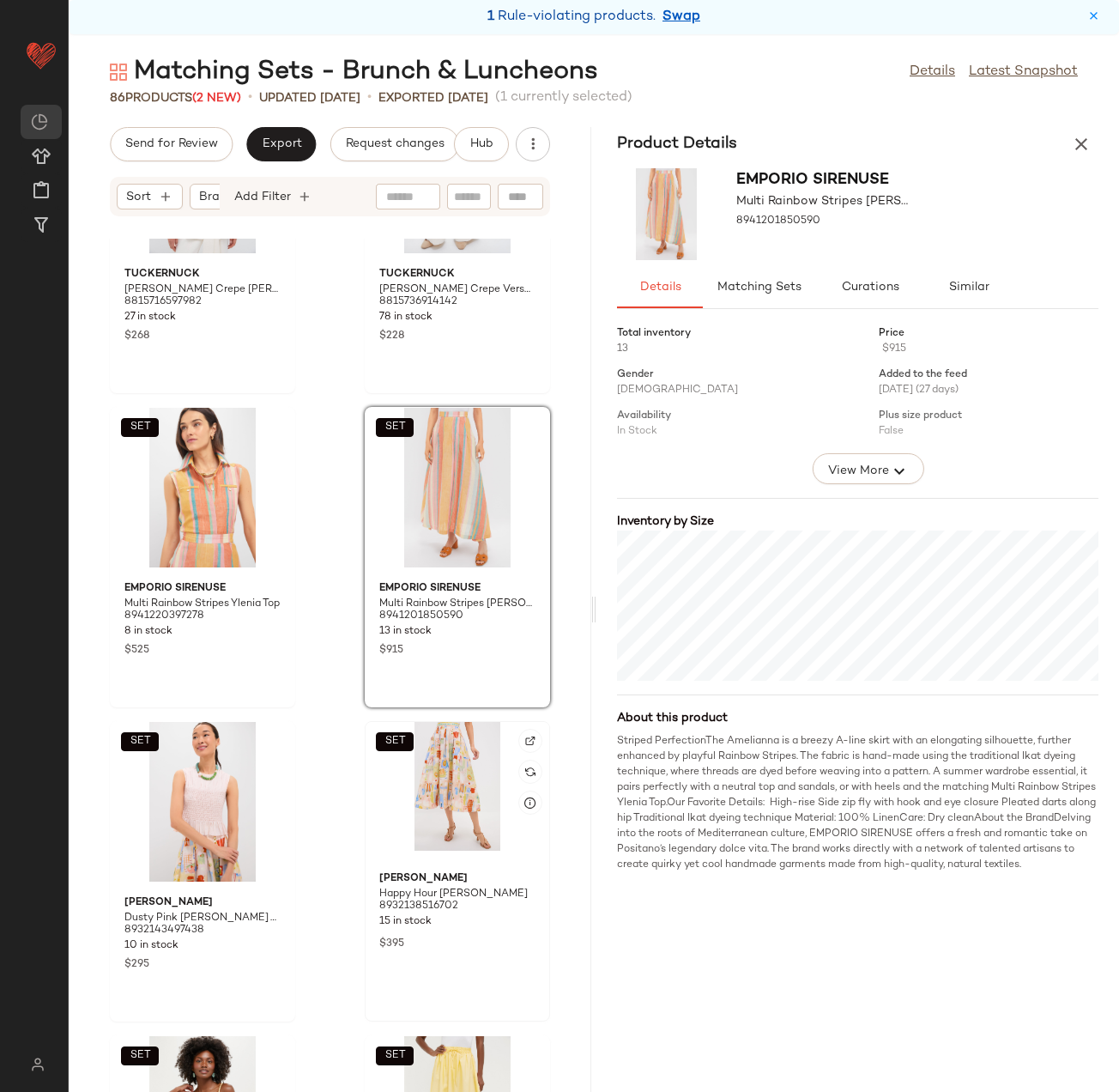 click on "SET" 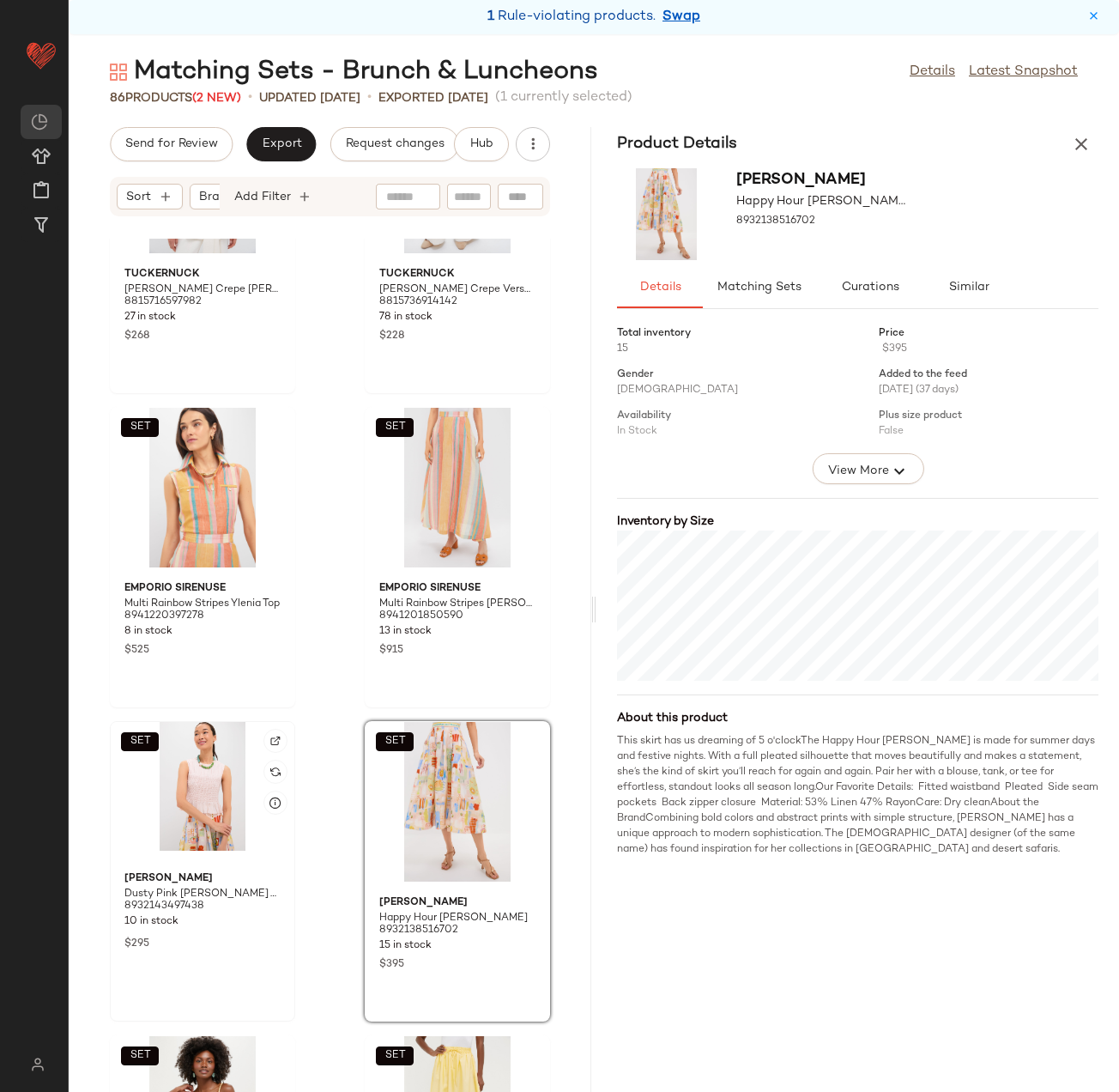 click on "SET" 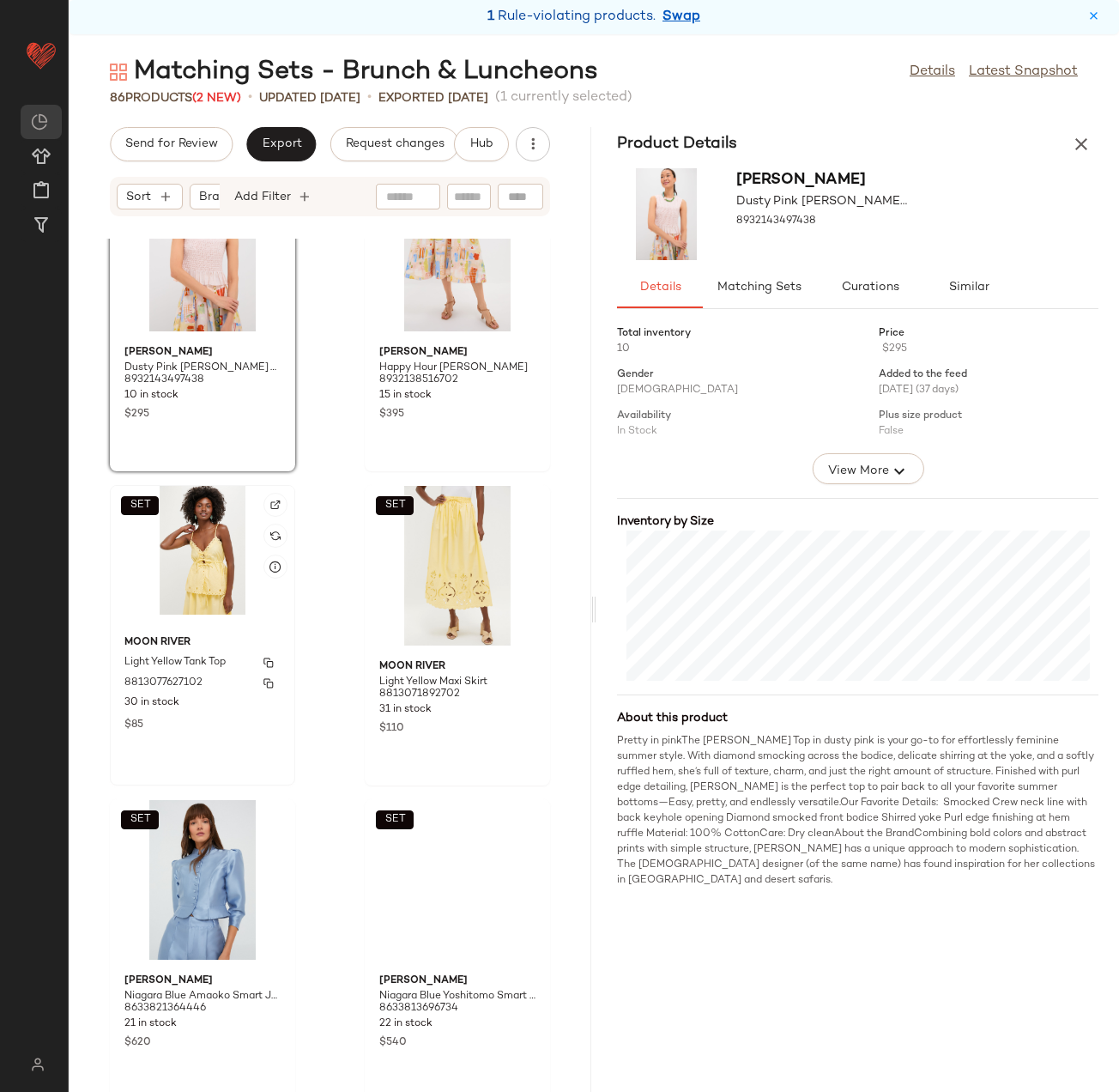 scroll, scrollTop: 7000, scrollLeft: 0, axis: vertical 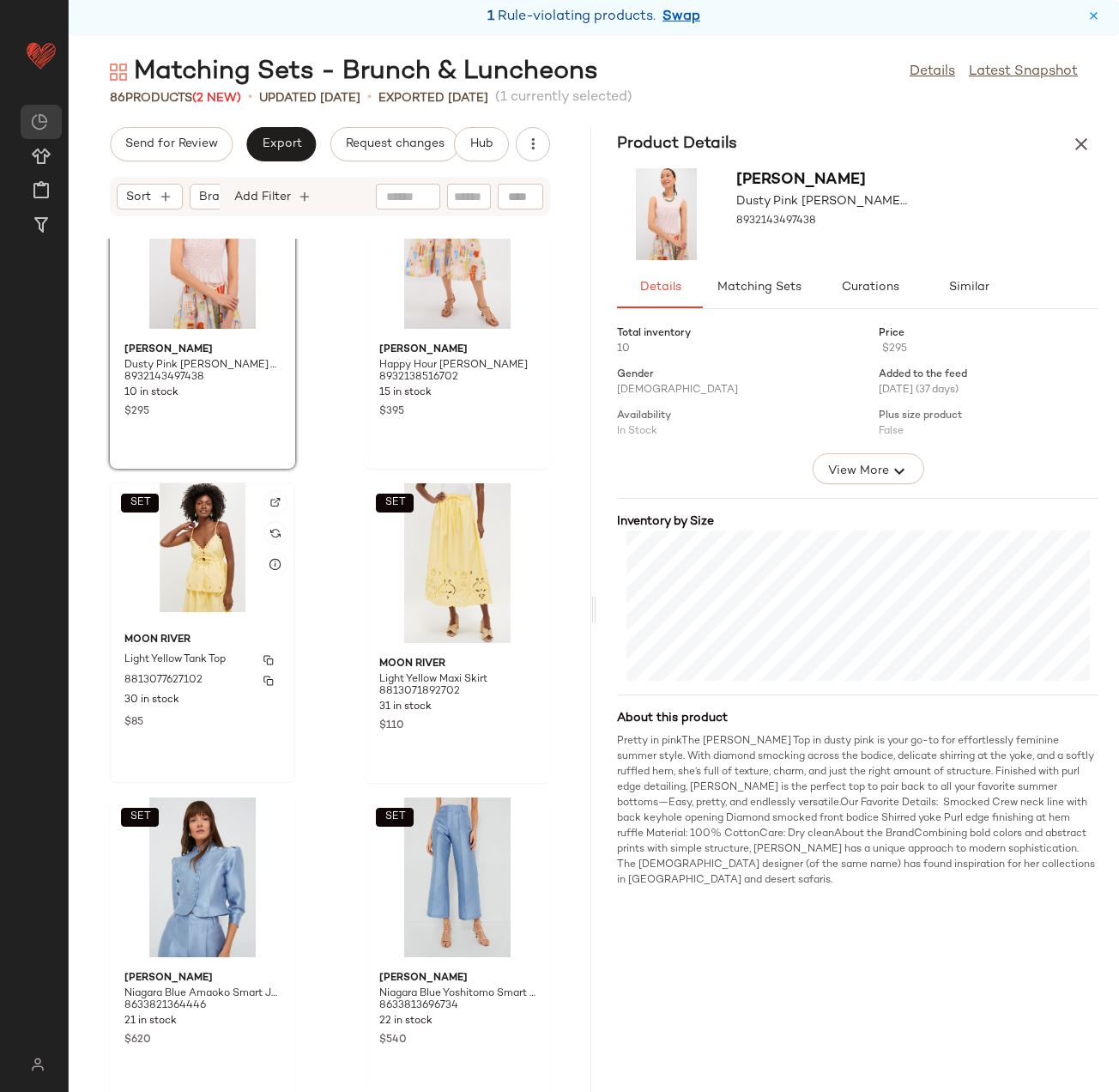 click on "8813077627102" at bounding box center [203, 681] 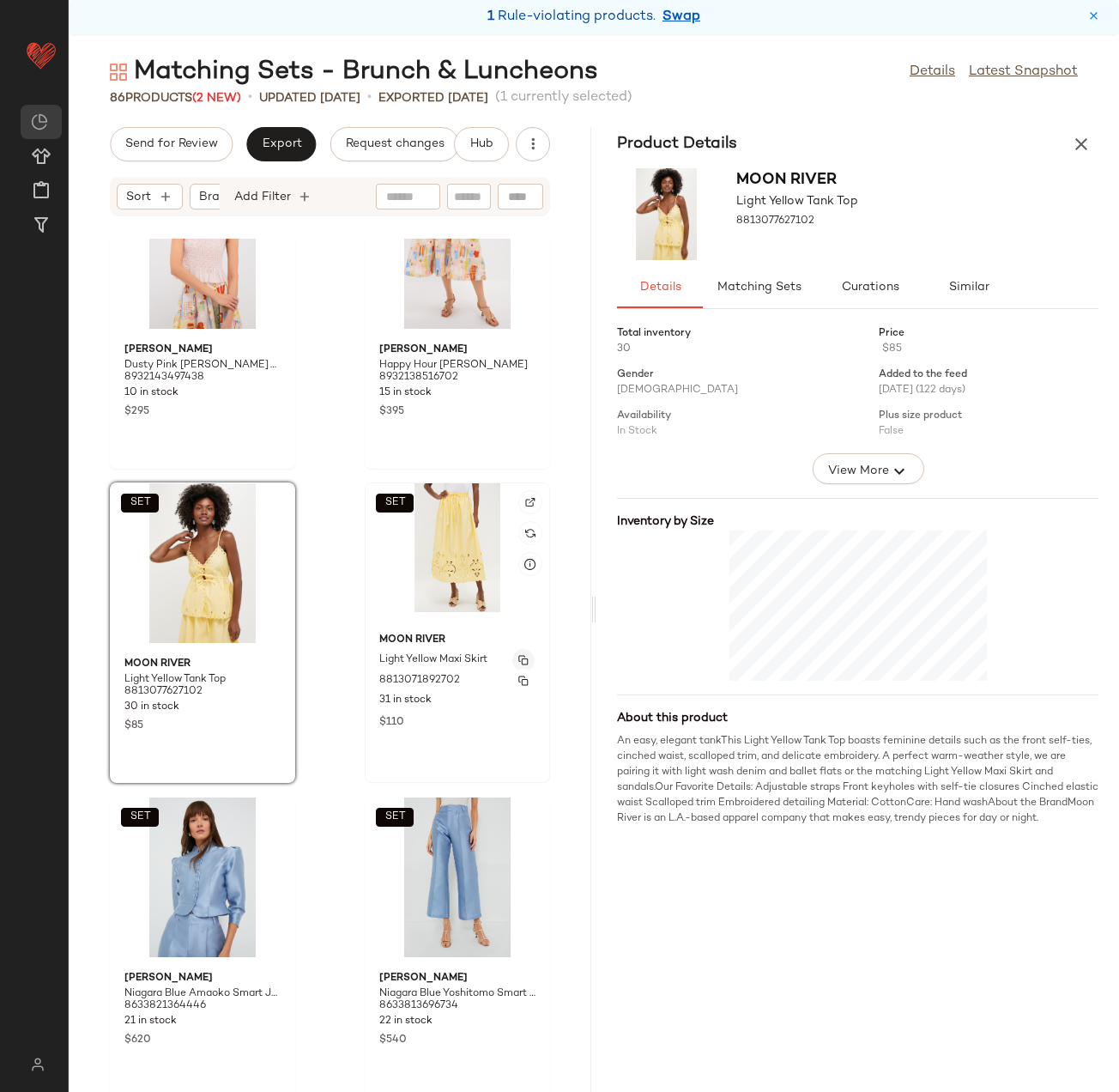 click at bounding box center [523, 660] 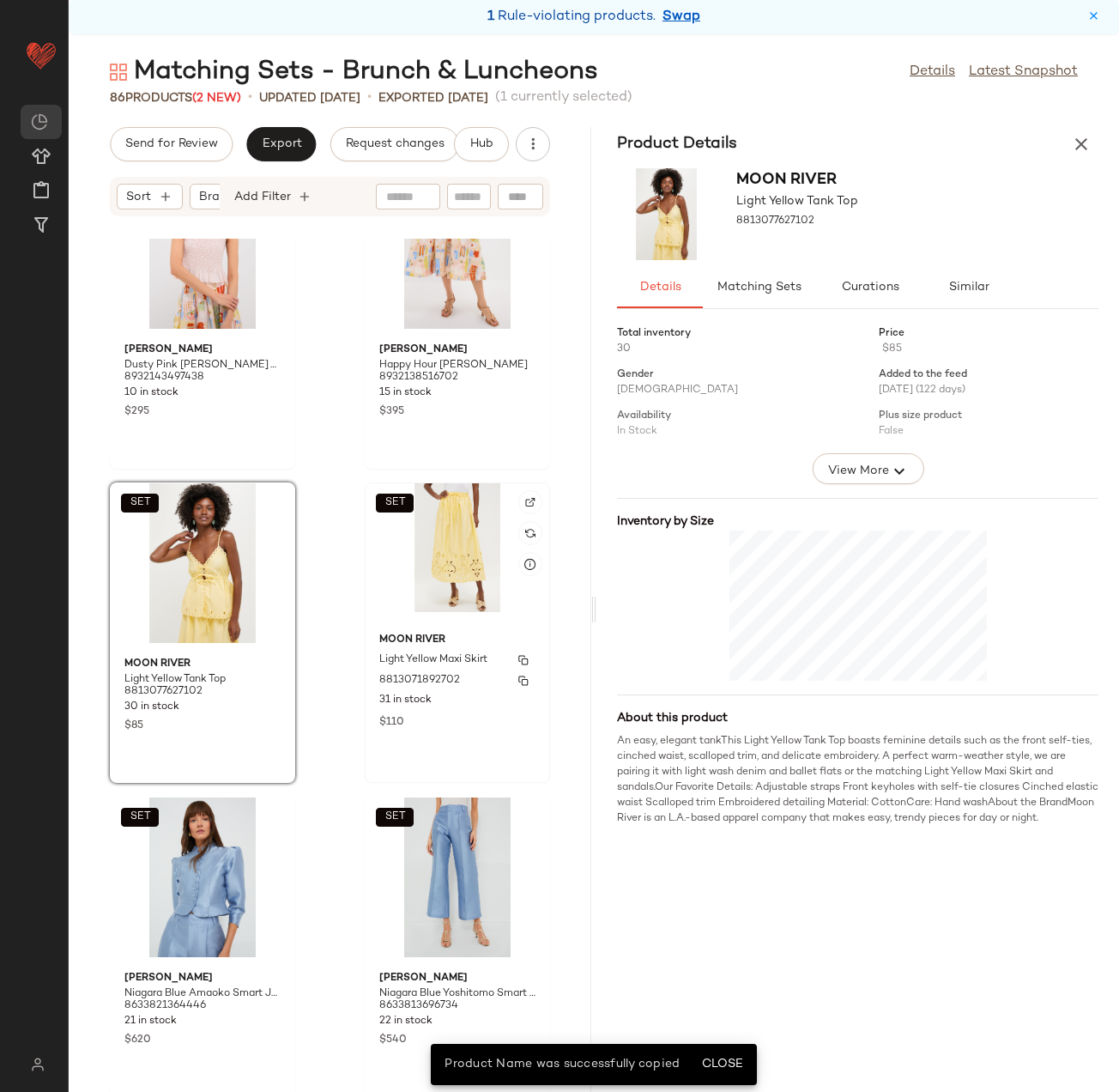 click on "Light Yellow Maxi Skirt" at bounding box center [433, 660] 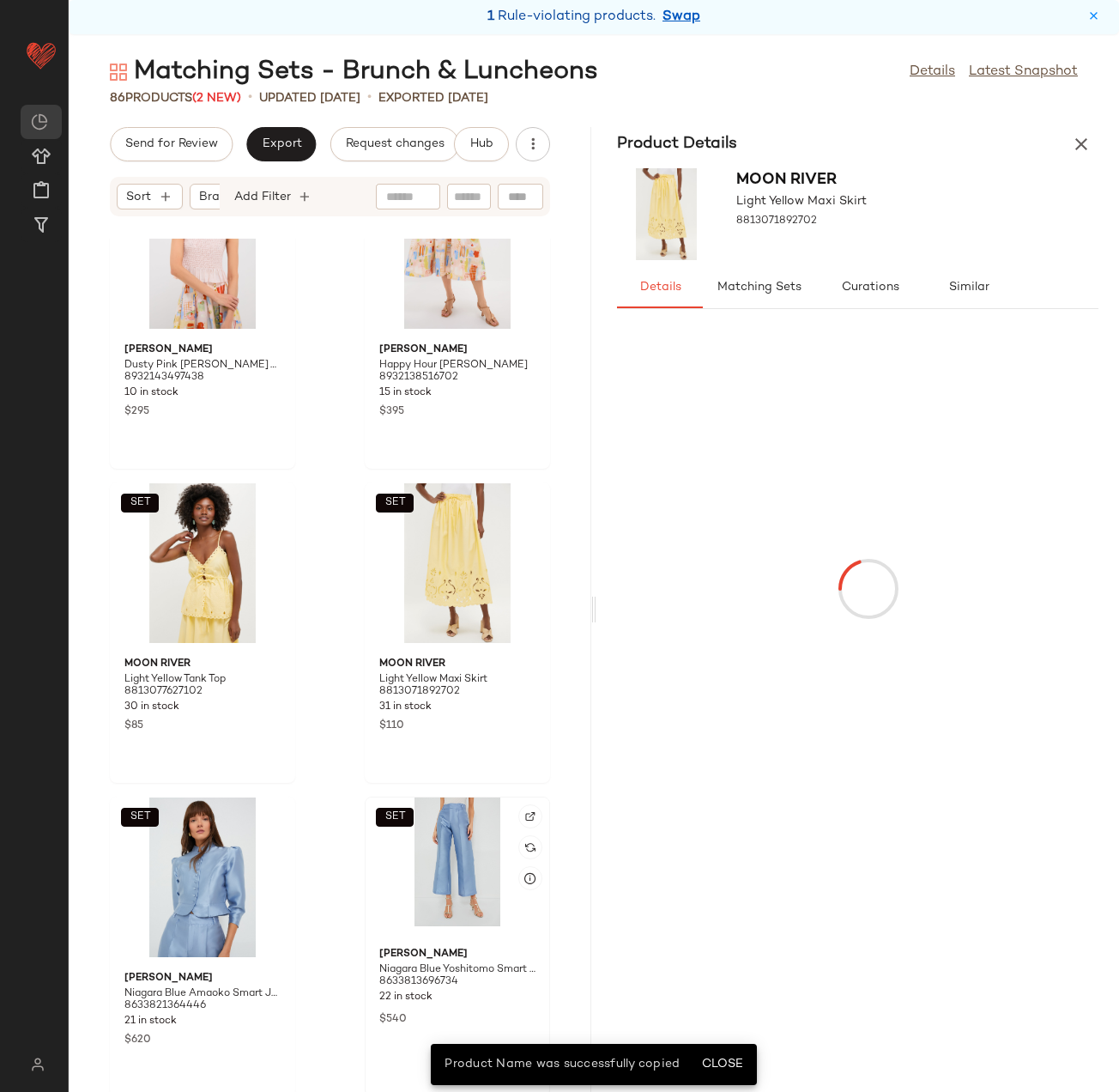 click on "SET" 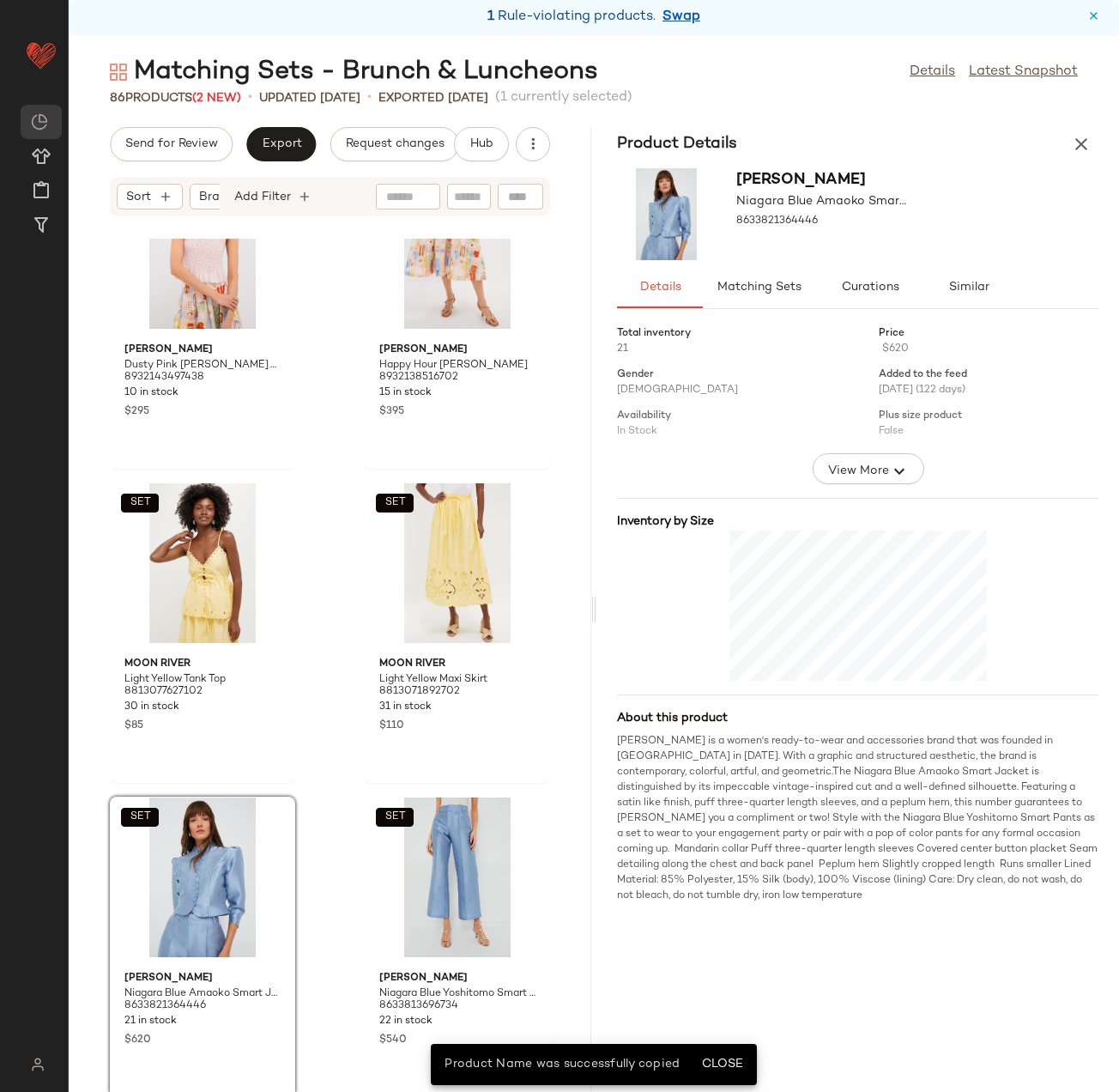 click on "Product Details" at bounding box center [857, 144] 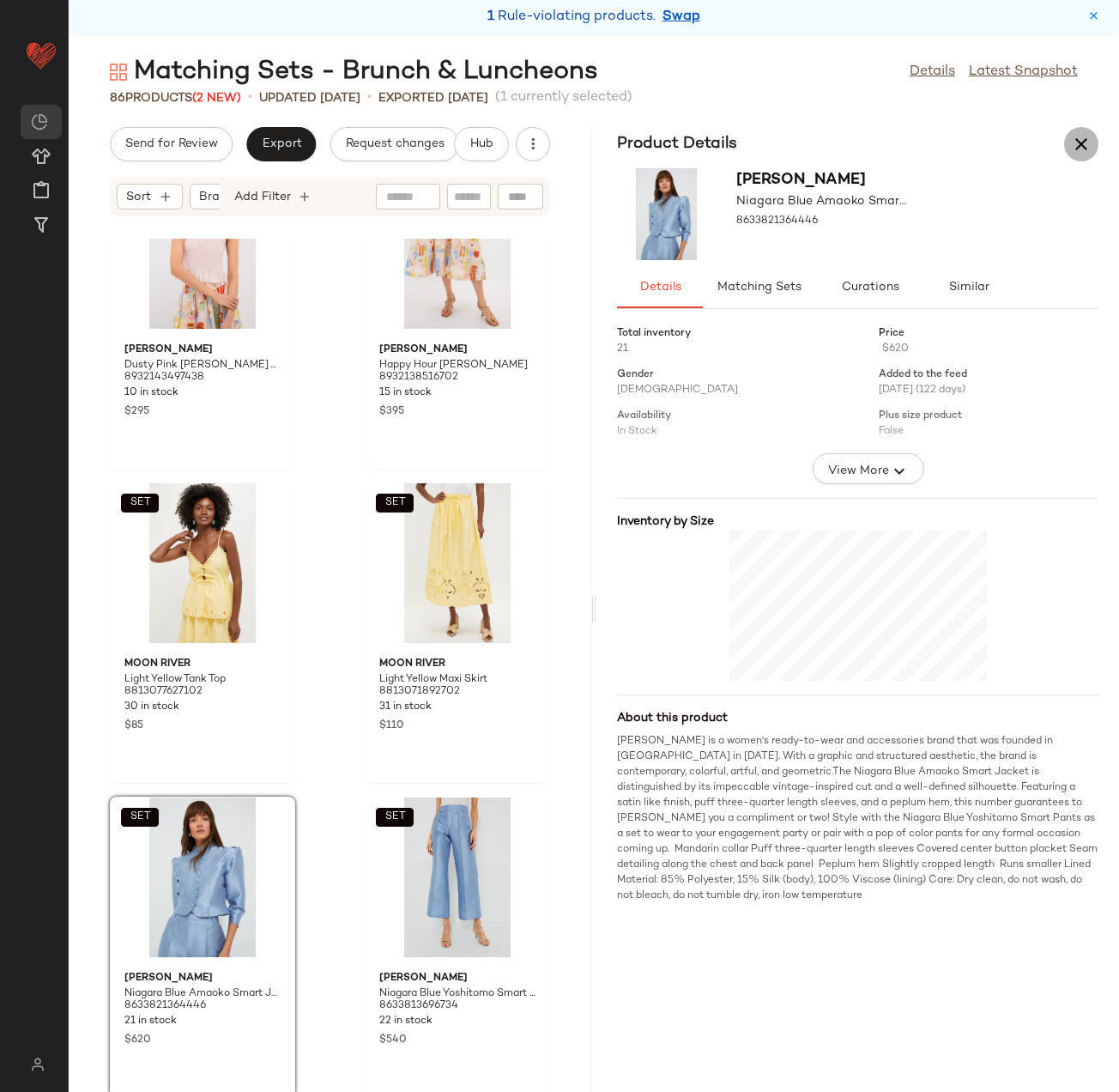 click at bounding box center [1081, 144] 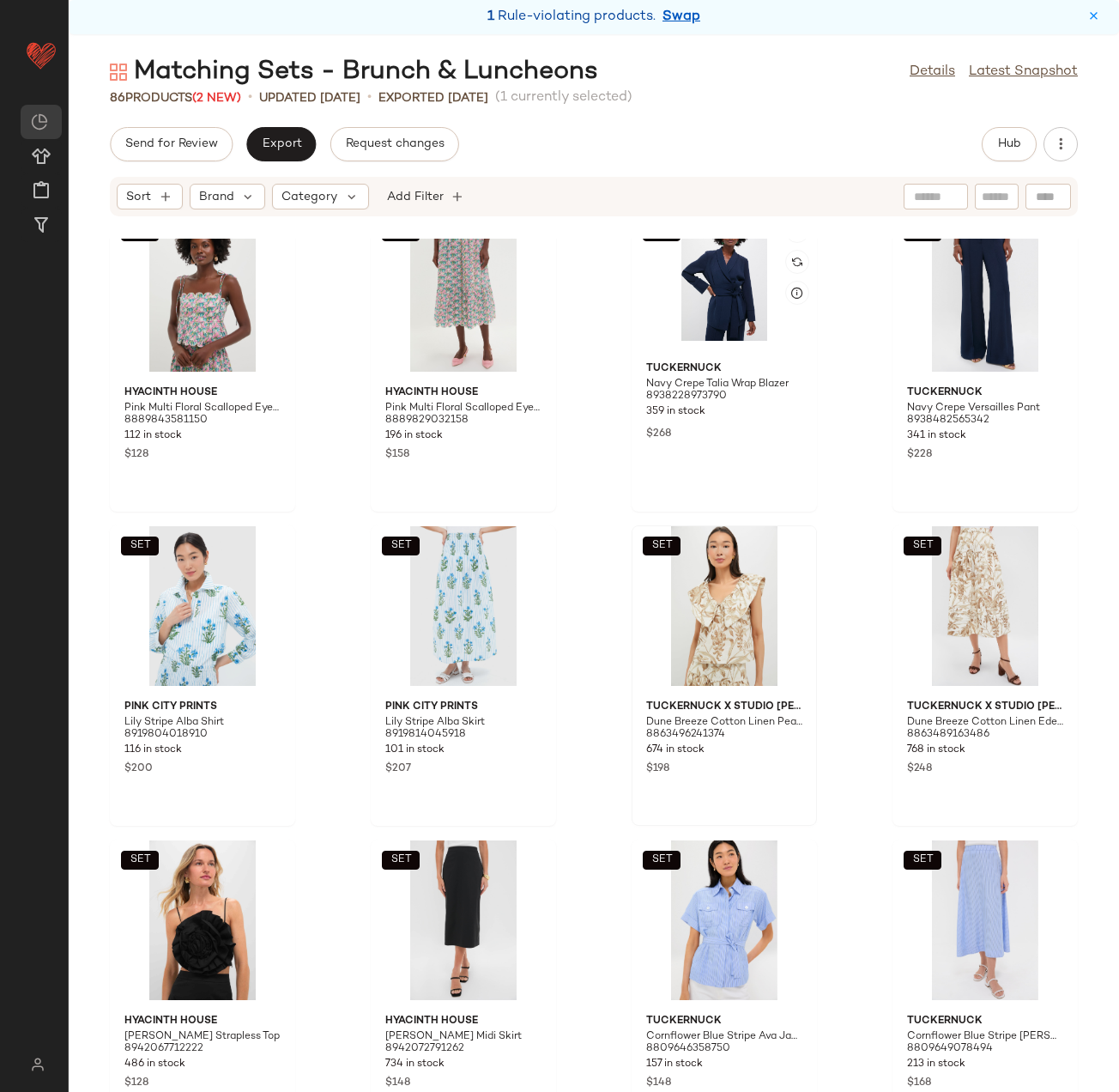 scroll, scrollTop: 0, scrollLeft: 0, axis: both 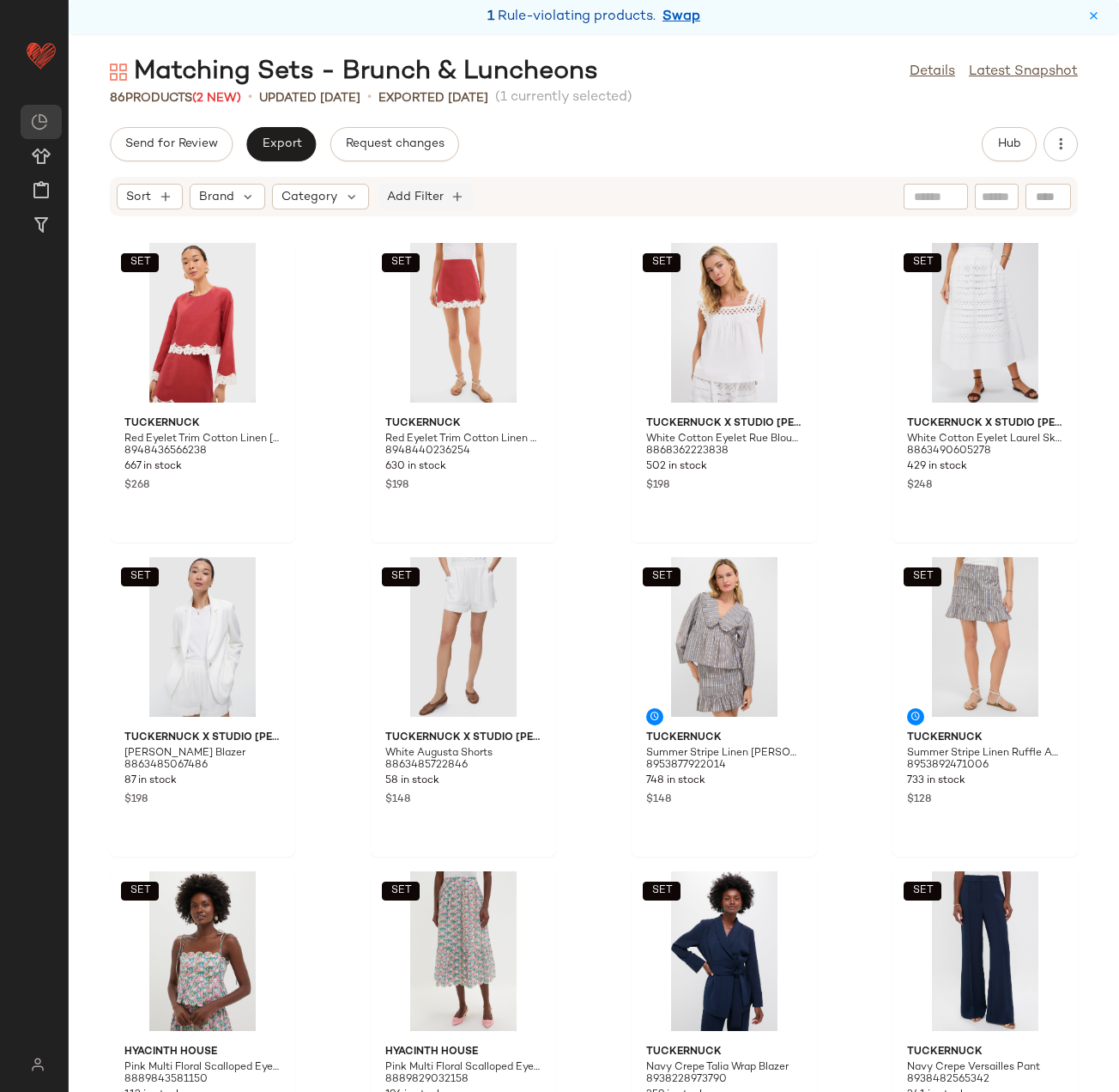 click on "Add Filter" at bounding box center (415, 197) 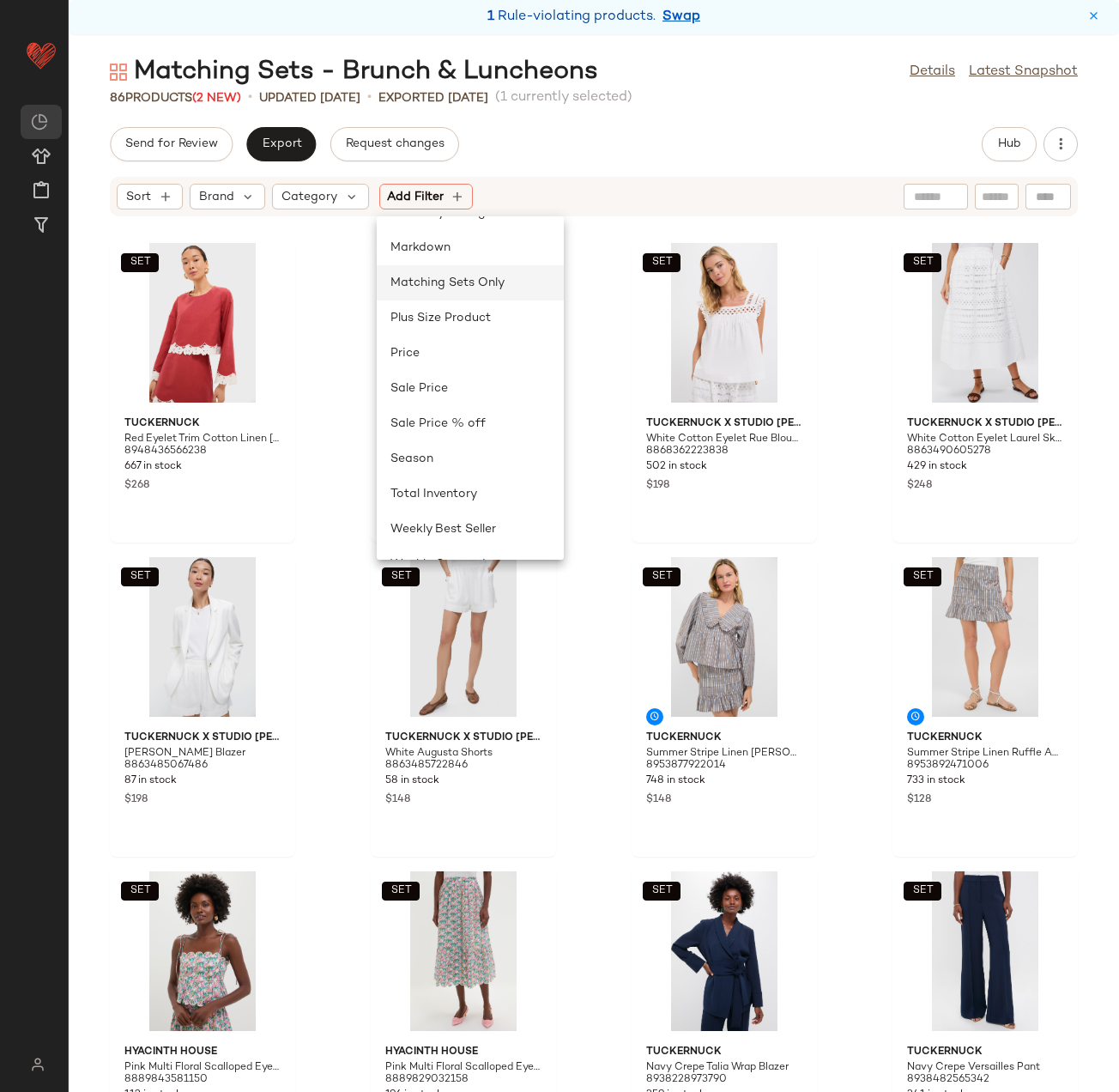 scroll, scrollTop: 515, scrollLeft: 0, axis: vertical 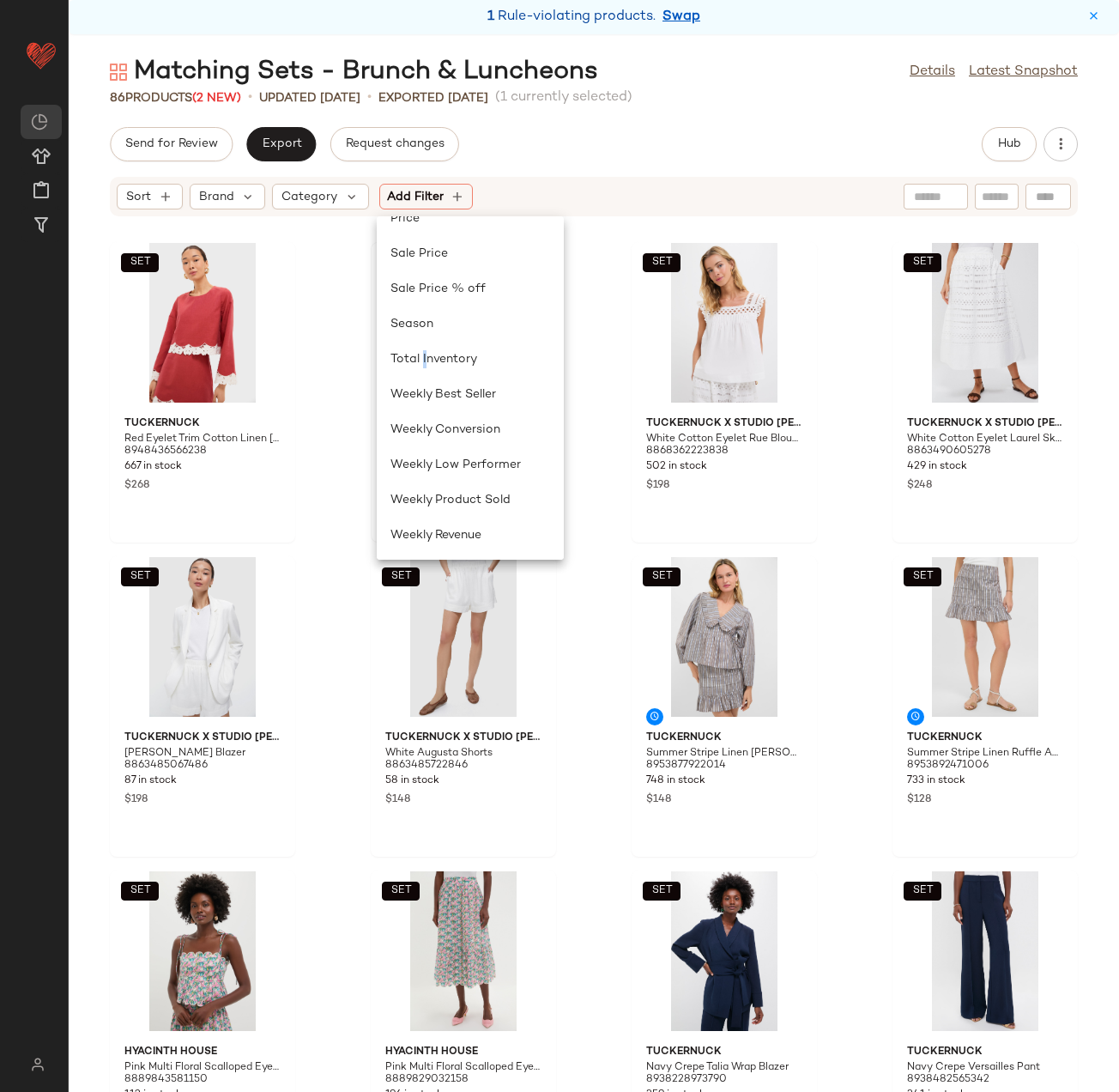 click on "Total Inventory" 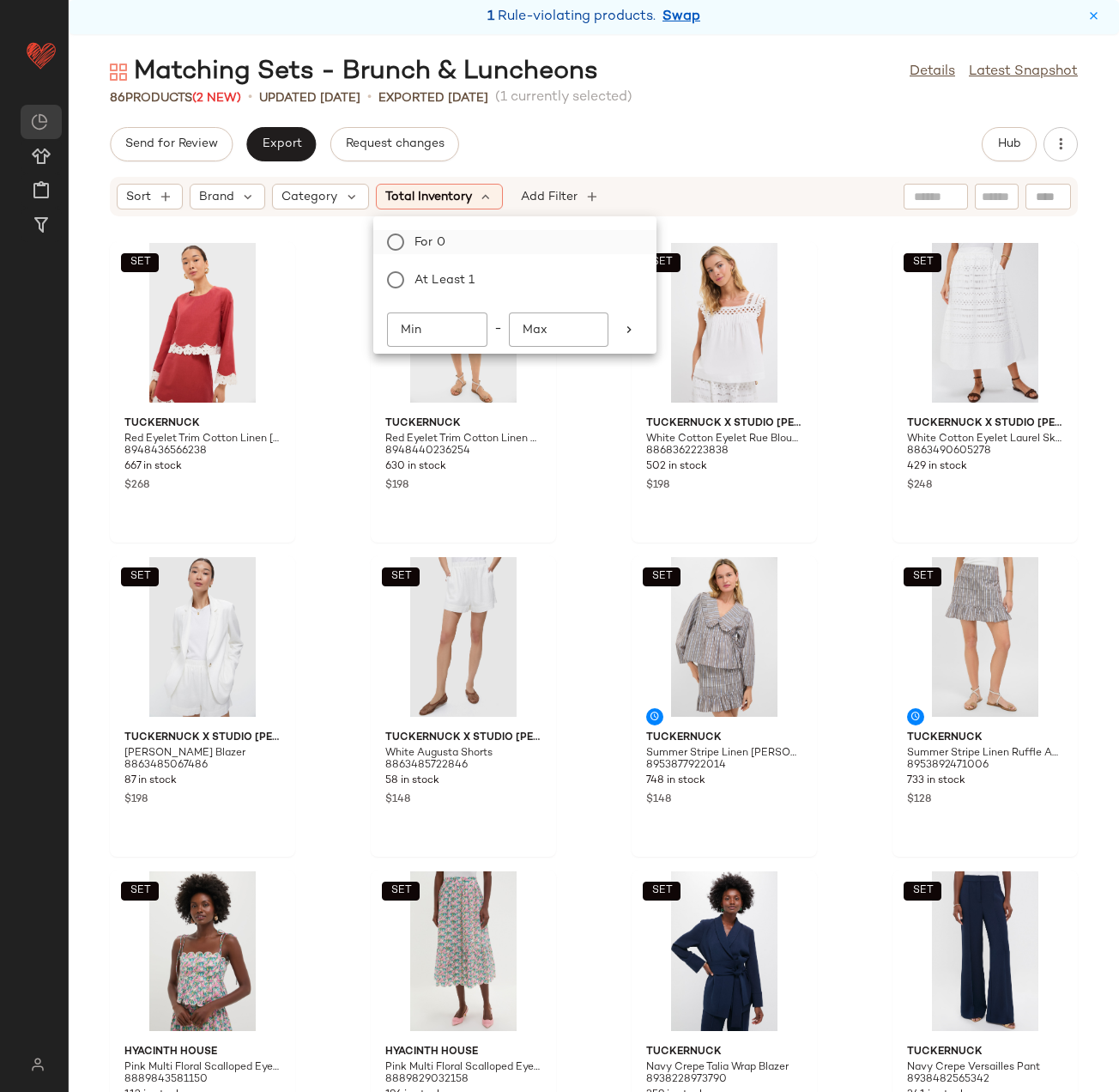 click on "For 0" 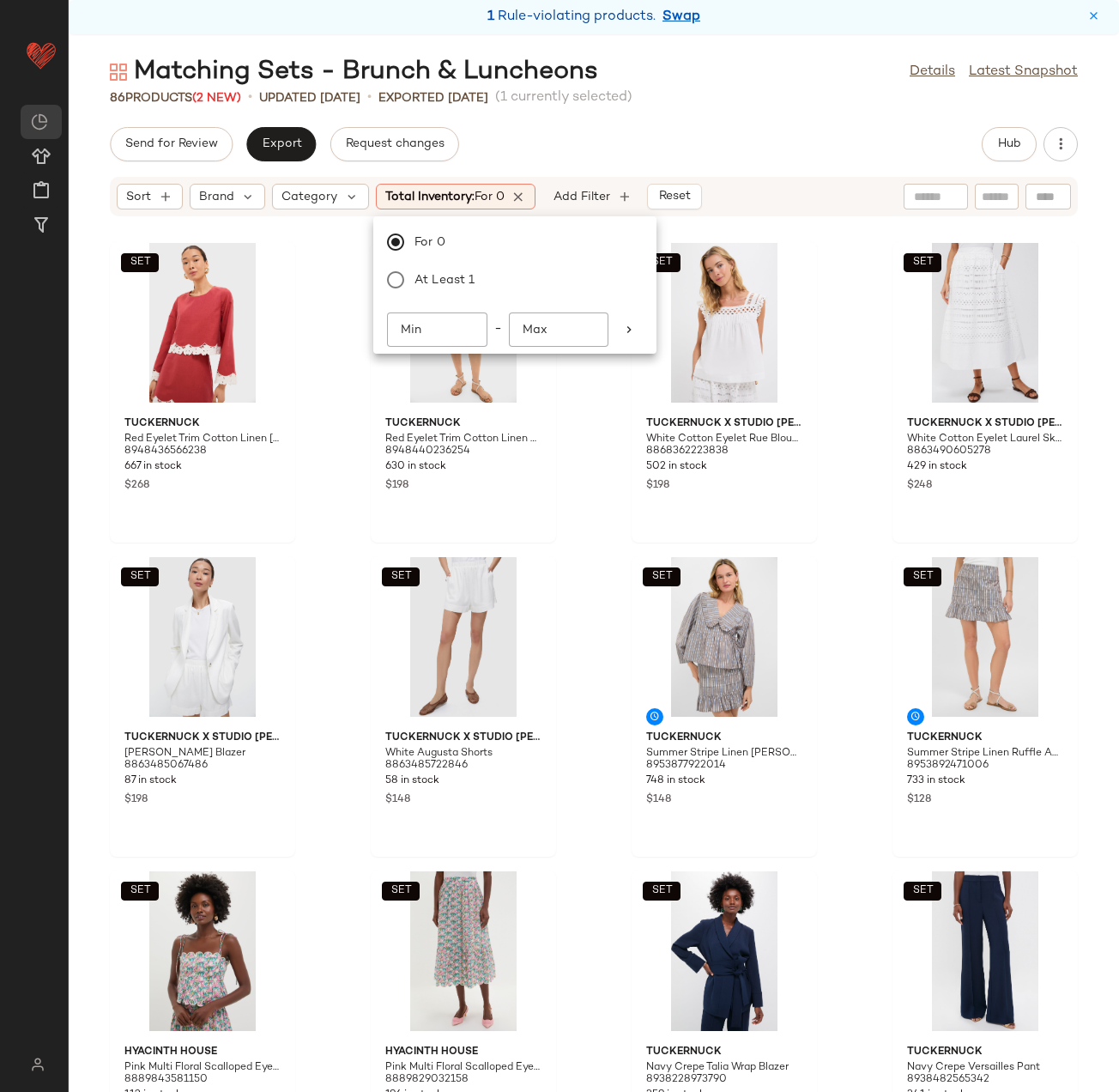 click on "Send for Review   Export   Request changes   Hub" 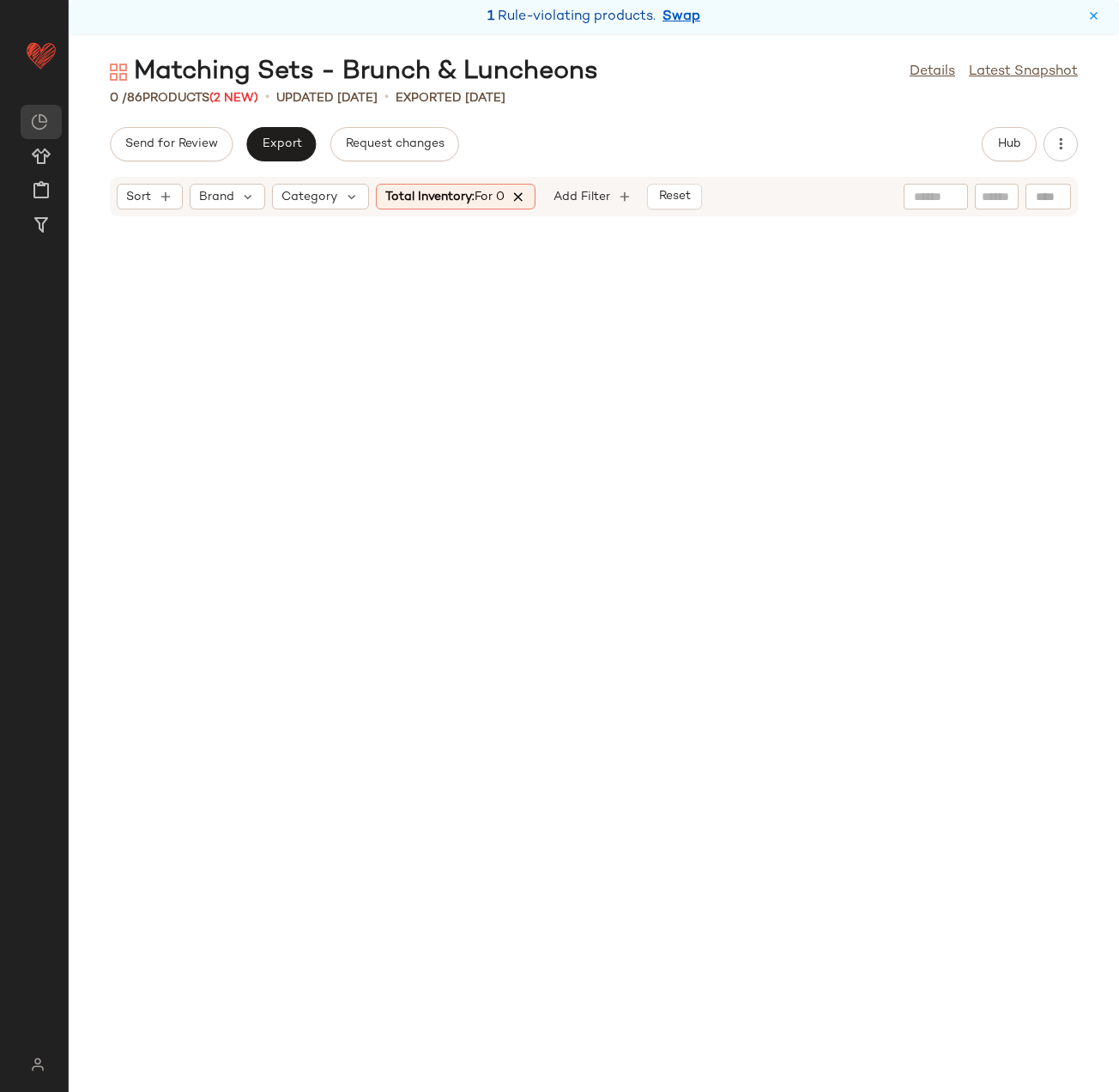 click at bounding box center (519, 197) 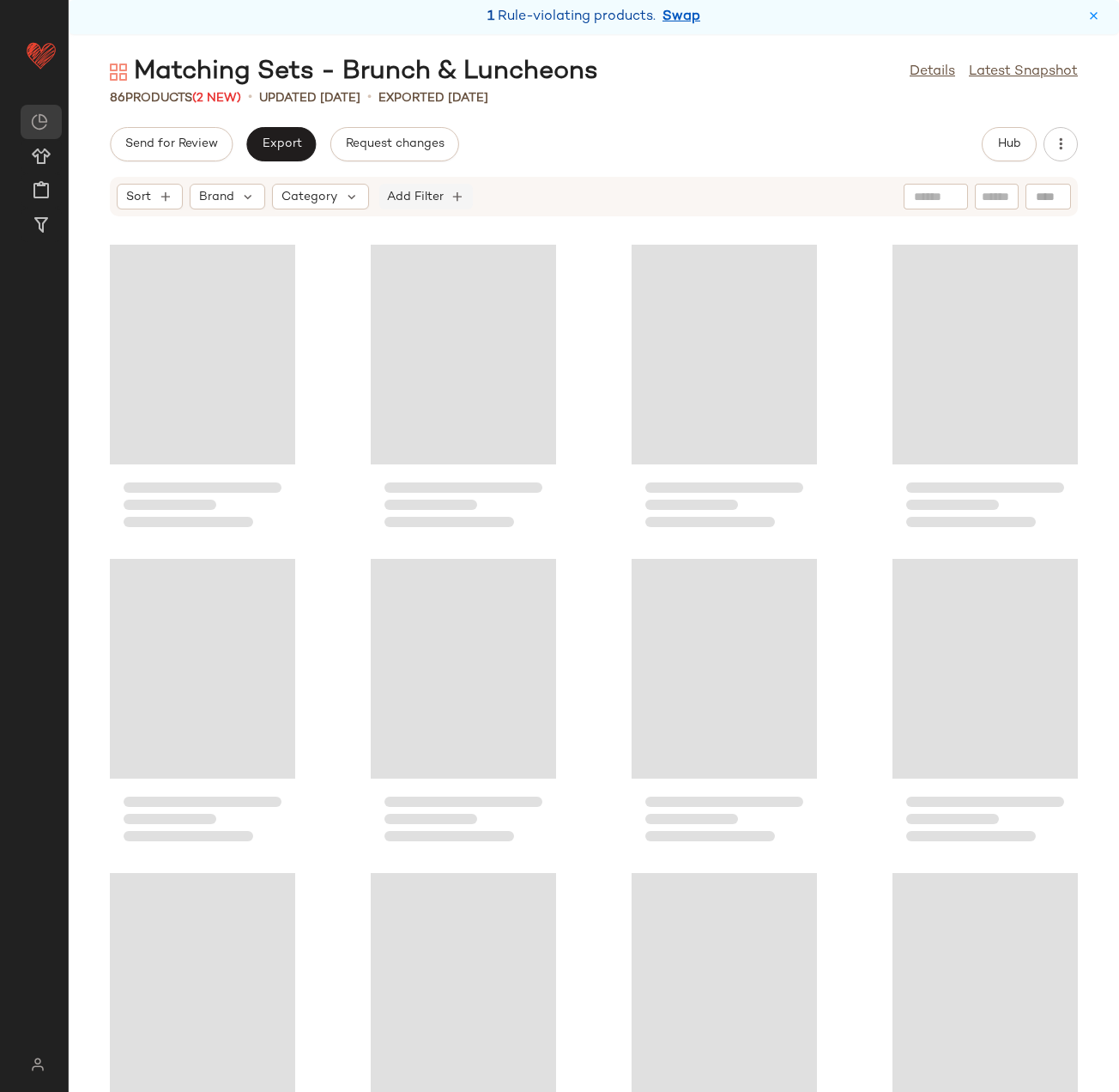 click on "Add Filter" at bounding box center [415, 197] 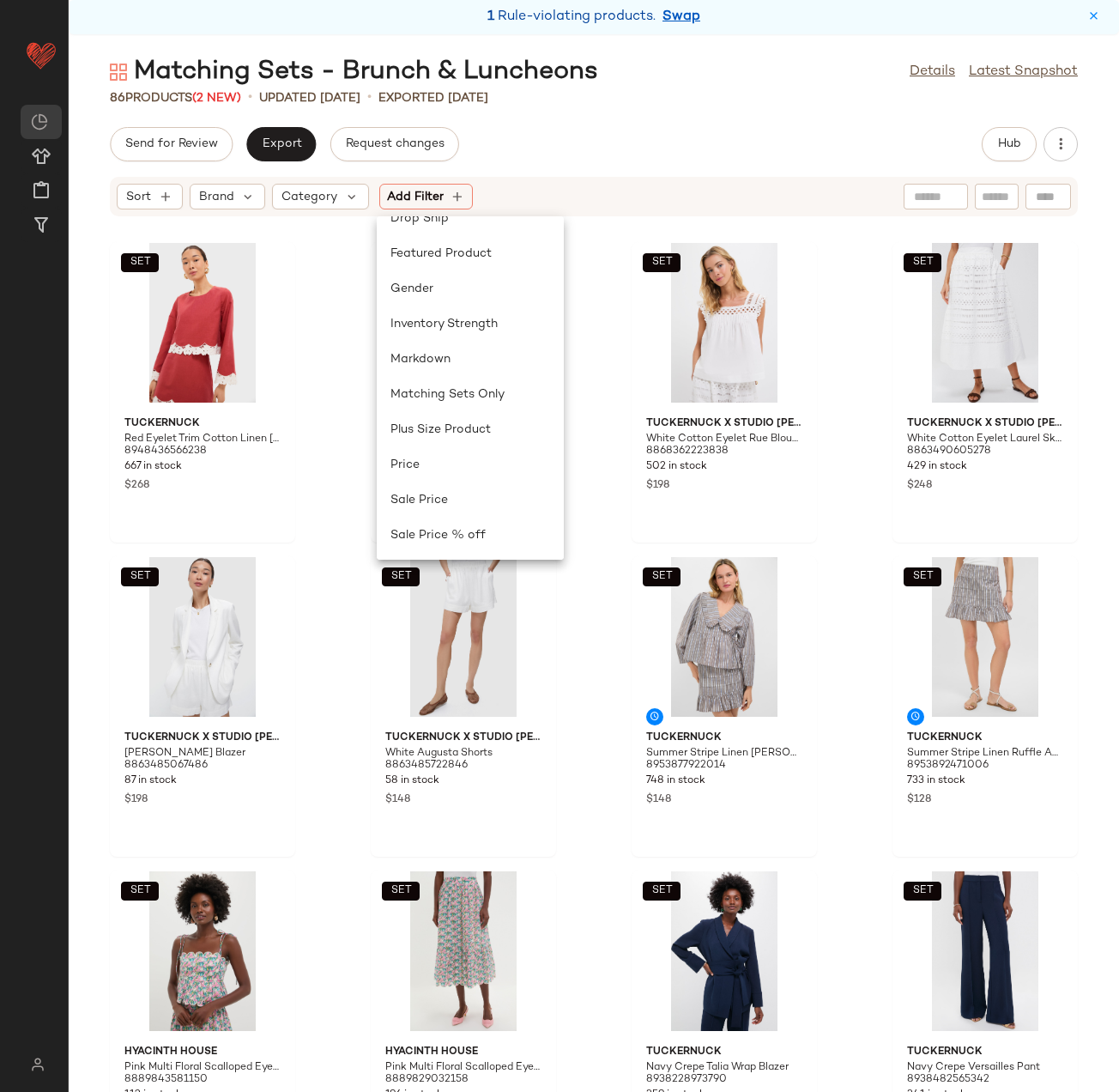 scroll, scrollTop: 515, scrollLeft: 0, axis: vertical 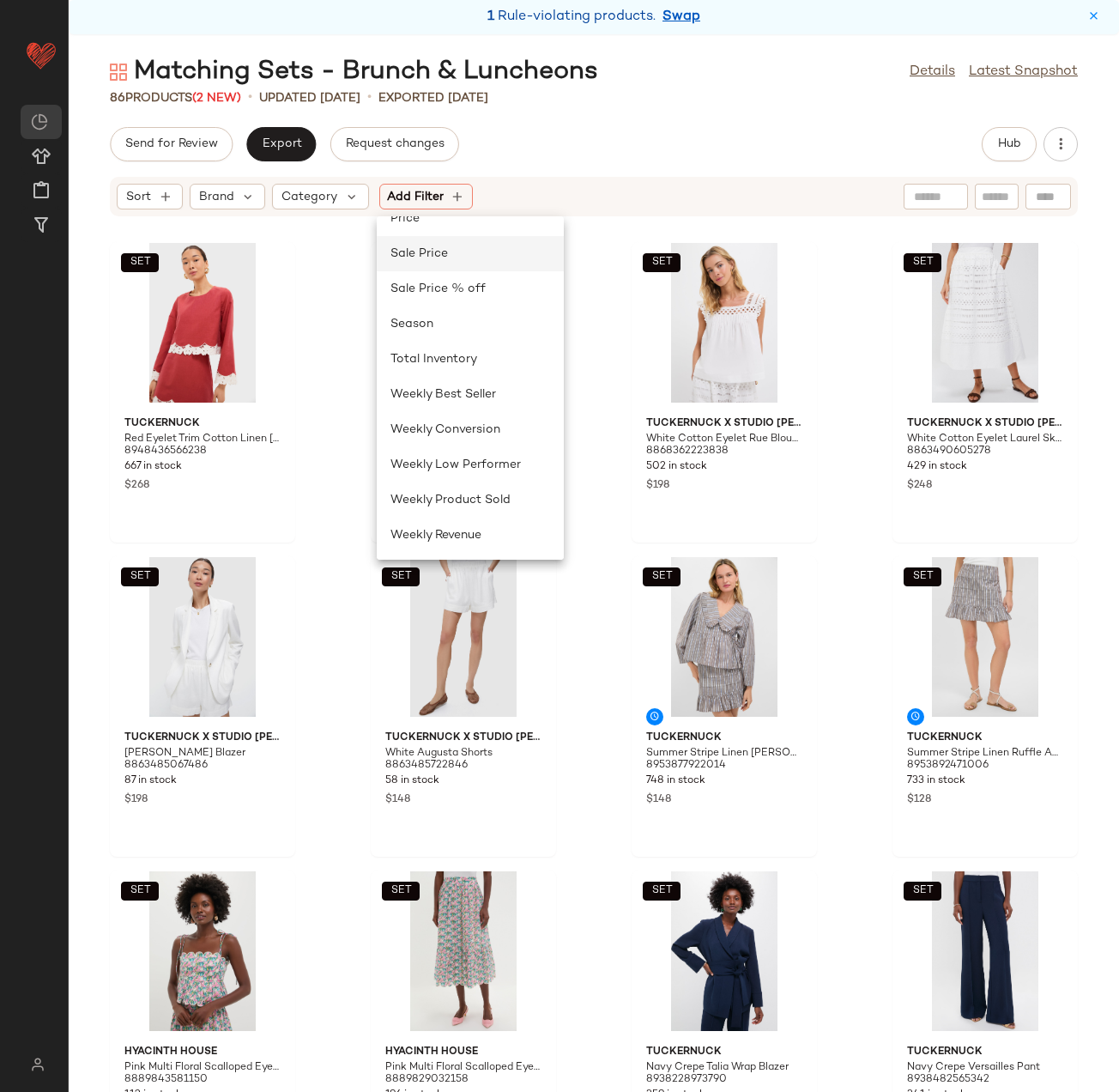 click on "Sale Price" 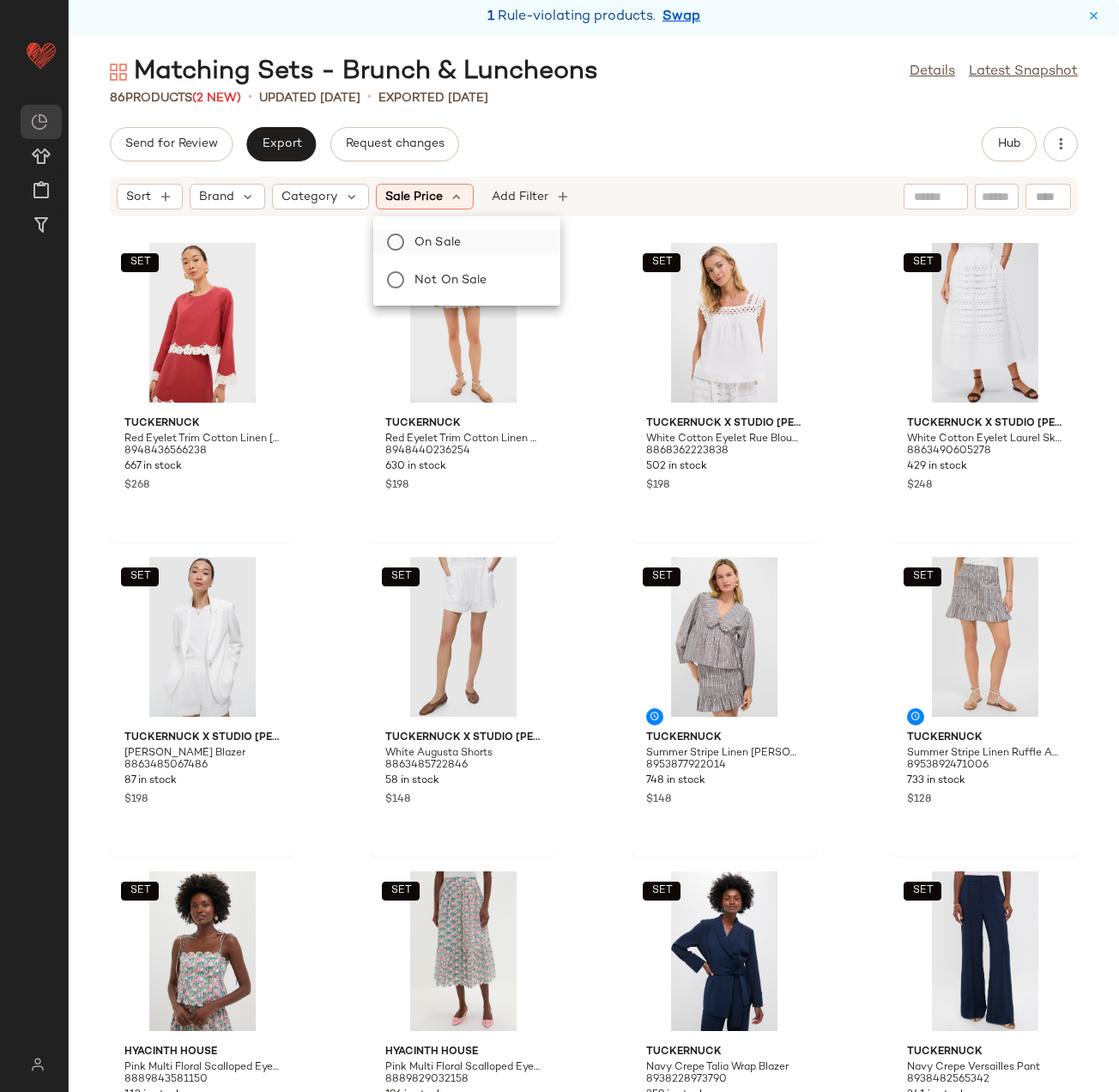 click on "On sale" 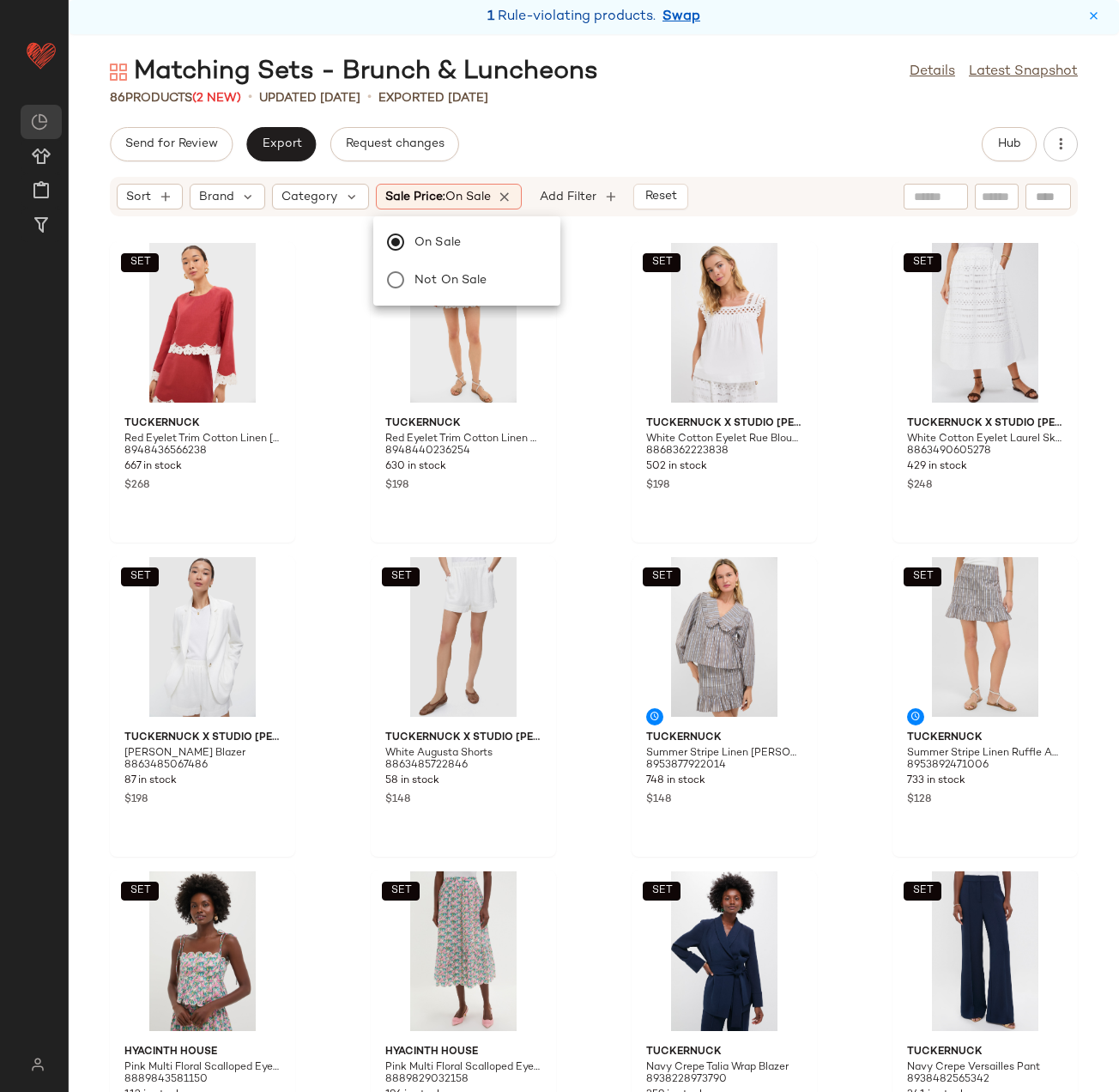 click on "Send for Review   Export   Request changes   Hub" 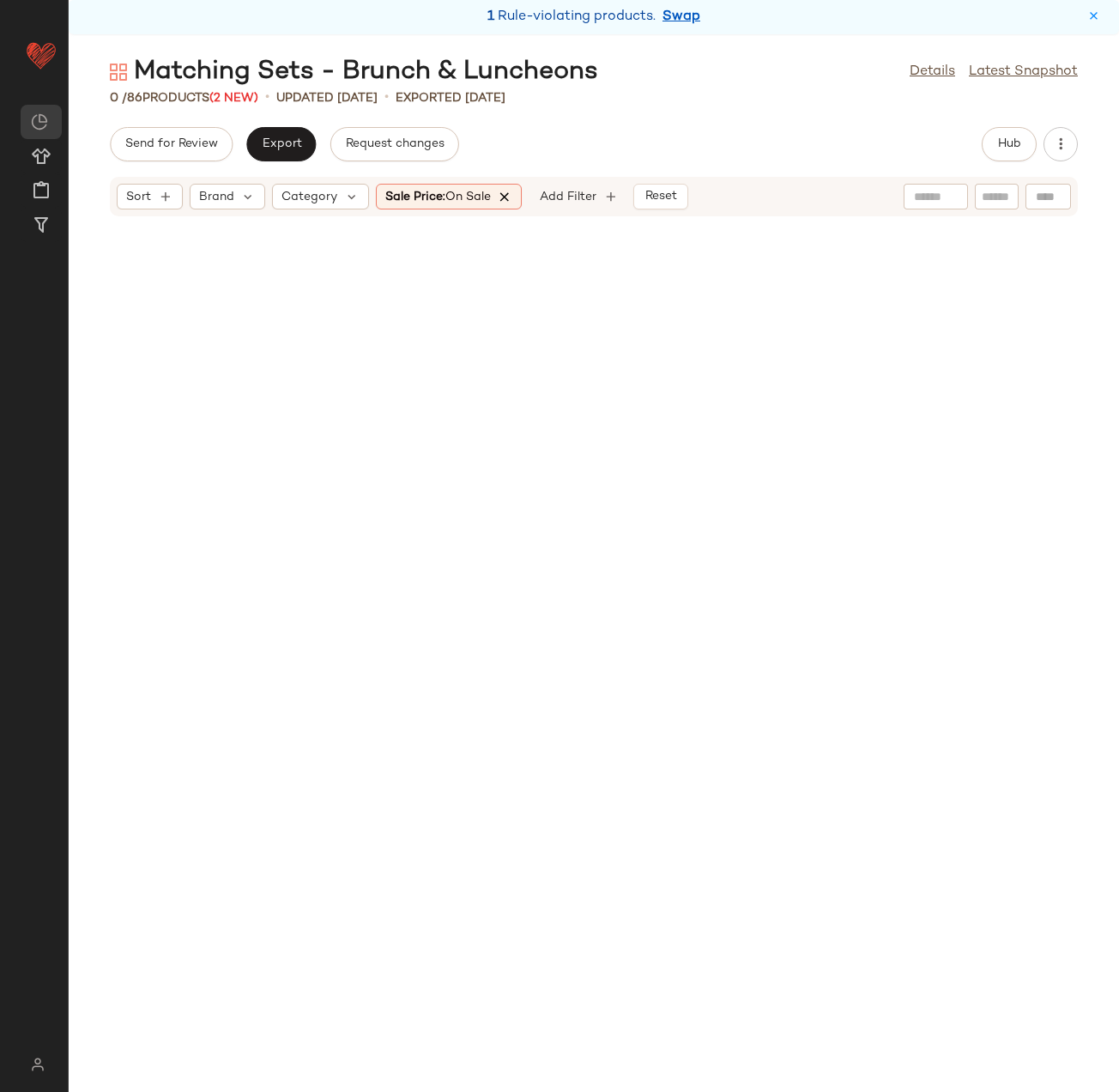 click at bounding box center [505, 197] 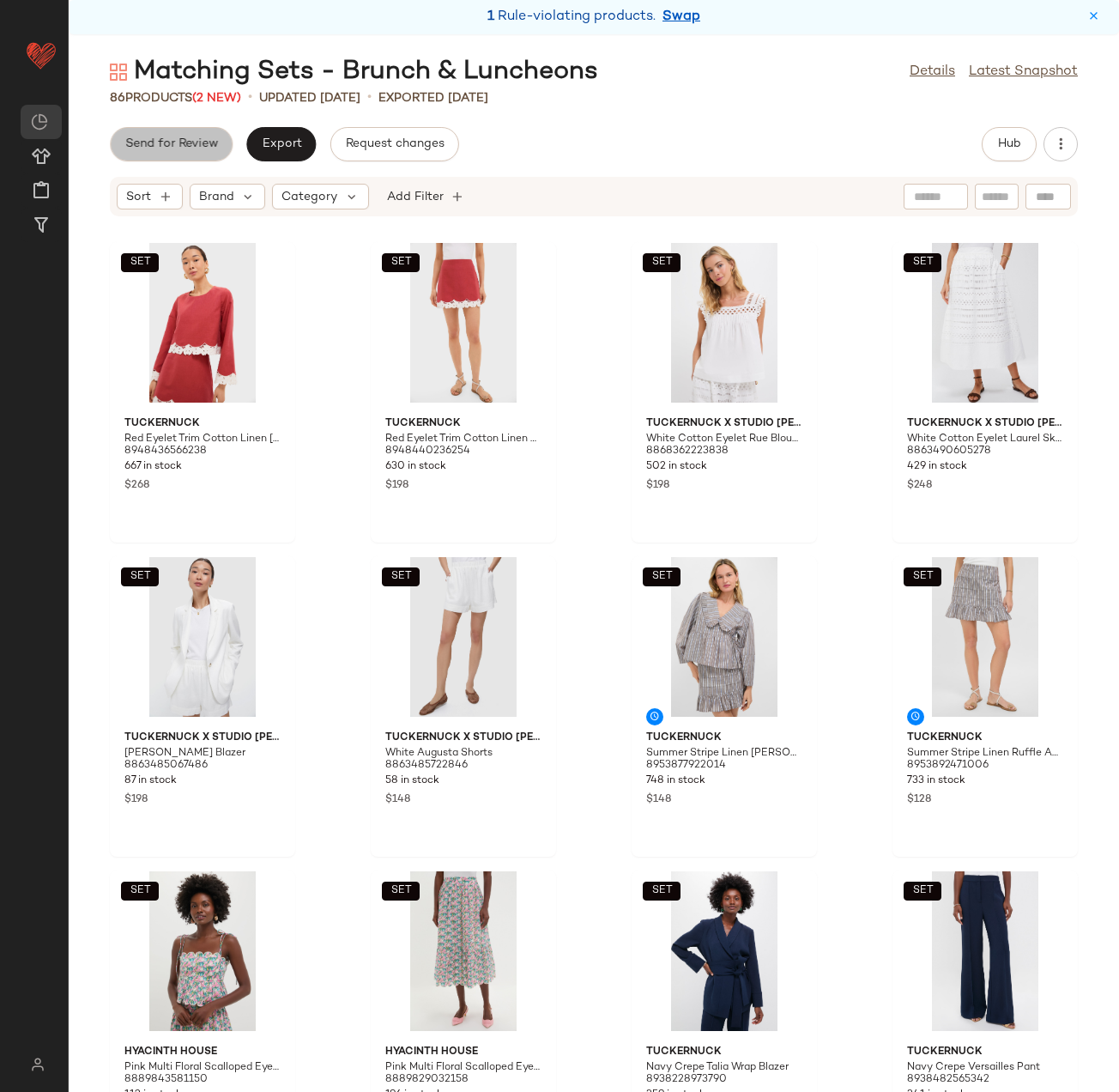 click on "Send for Review" 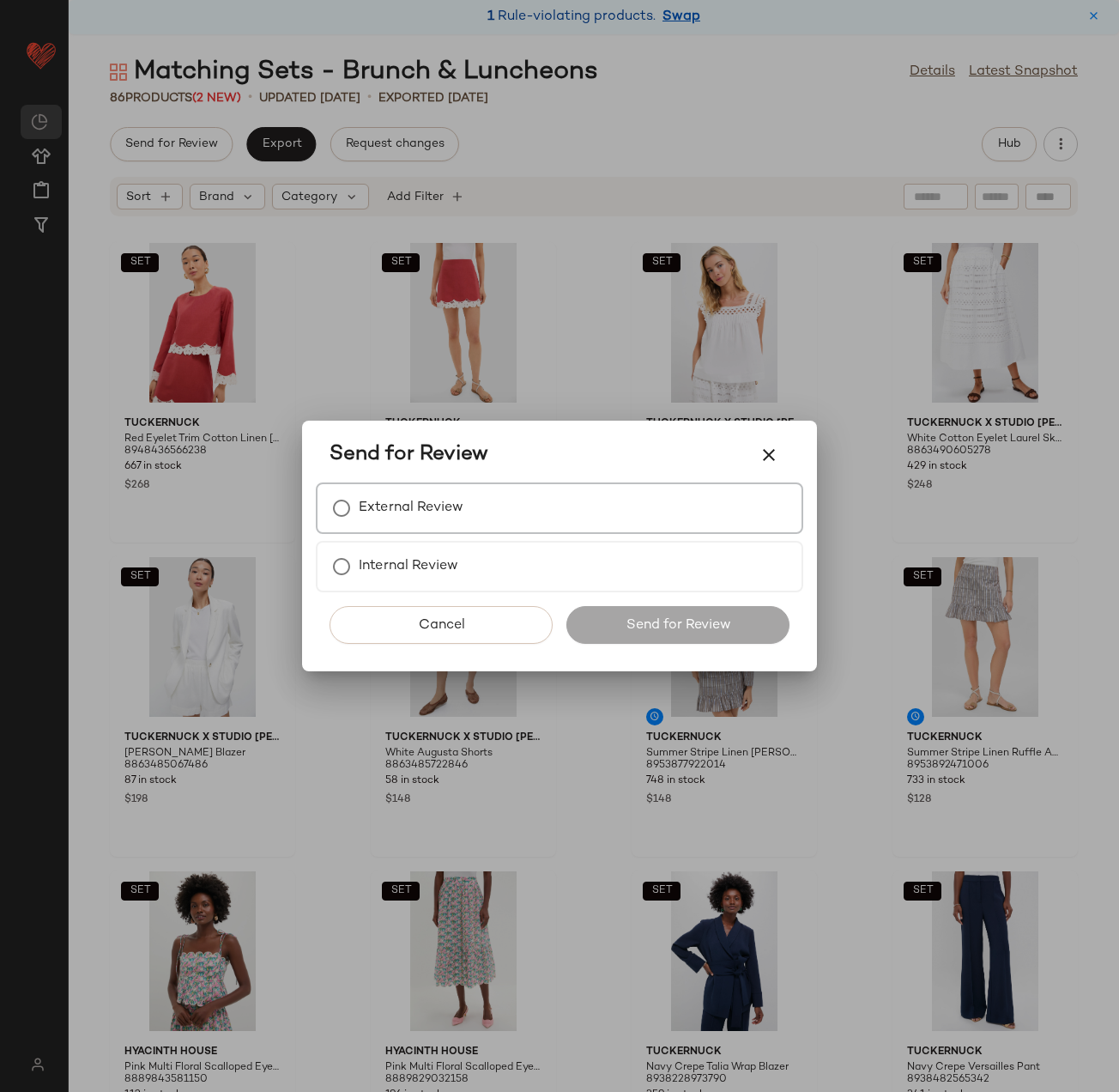 click on "External Review" at bounding box center [411, 508] 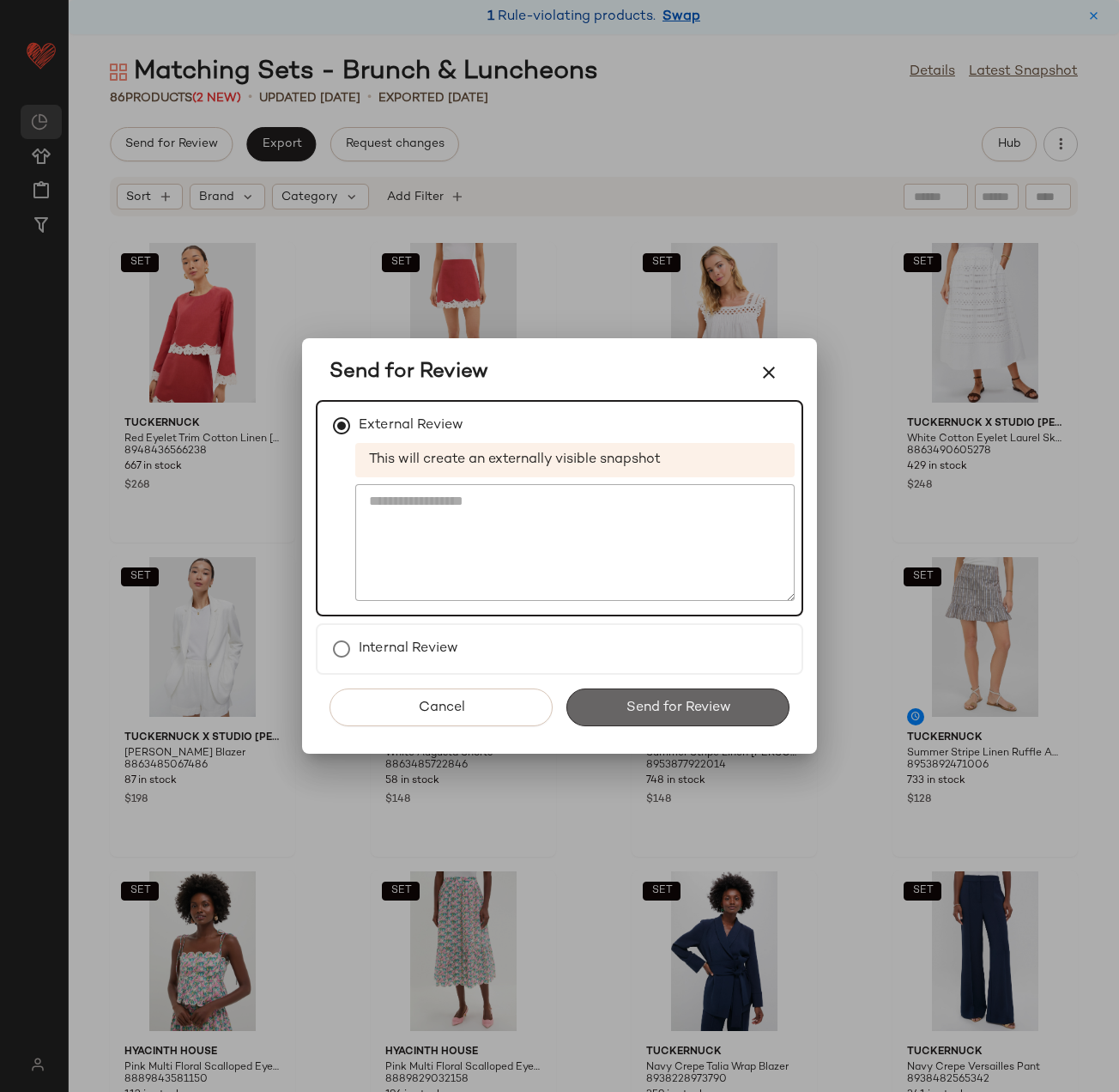 click on "Send for Review" 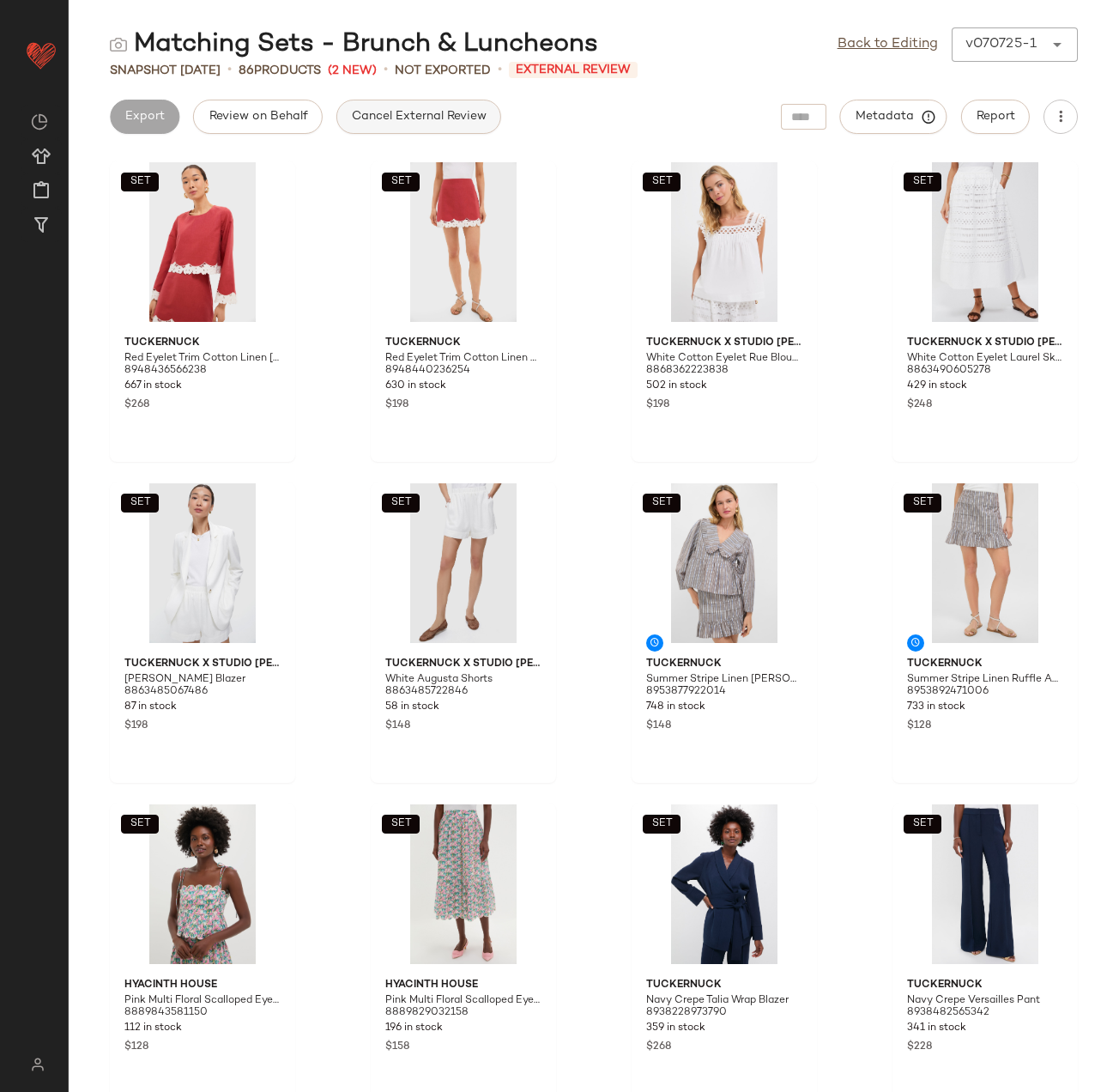 click on "Cancel External Review" 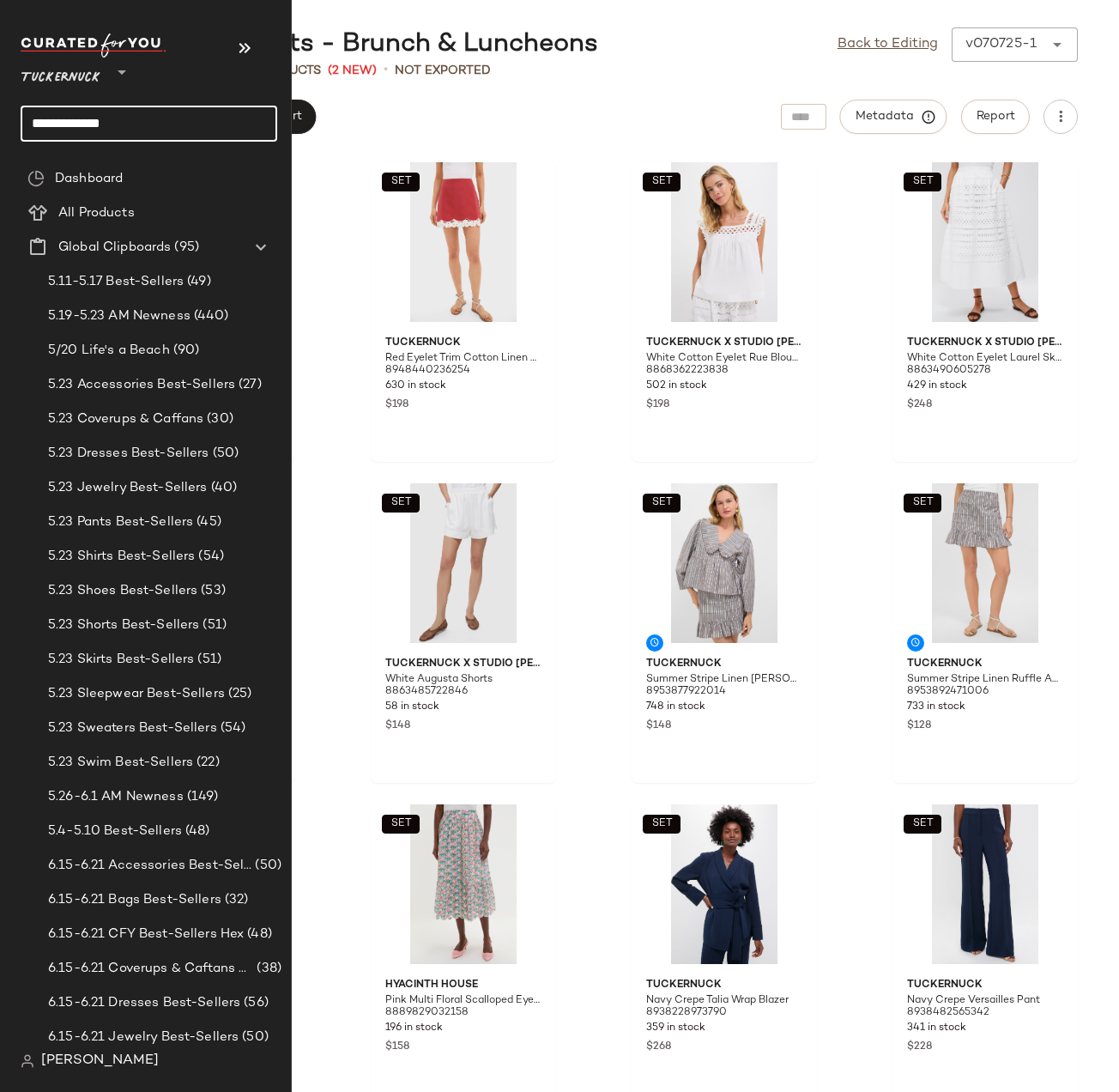 click on "**********" 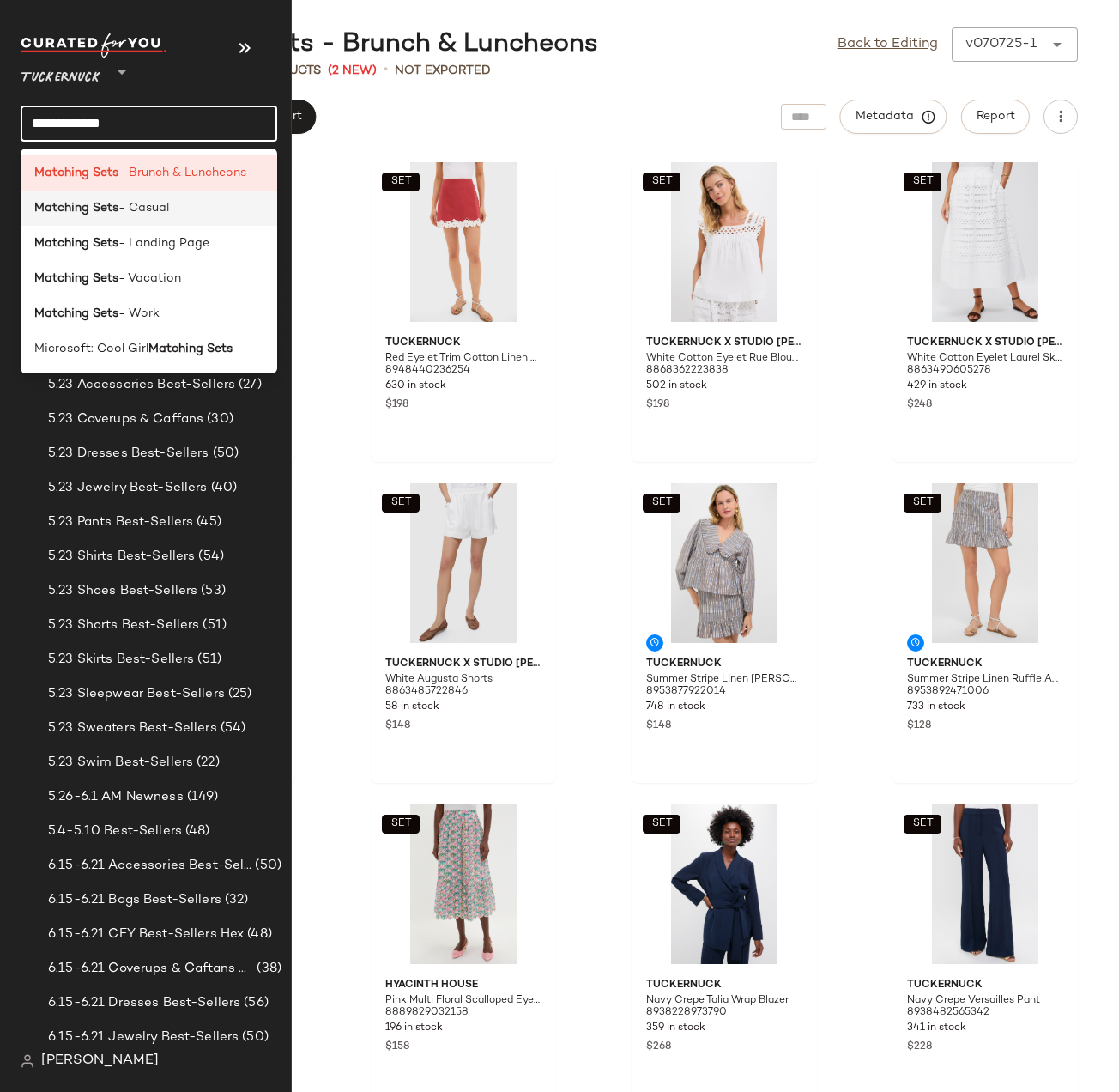 click on "Matching Sets" at bounding box center (76, 208) 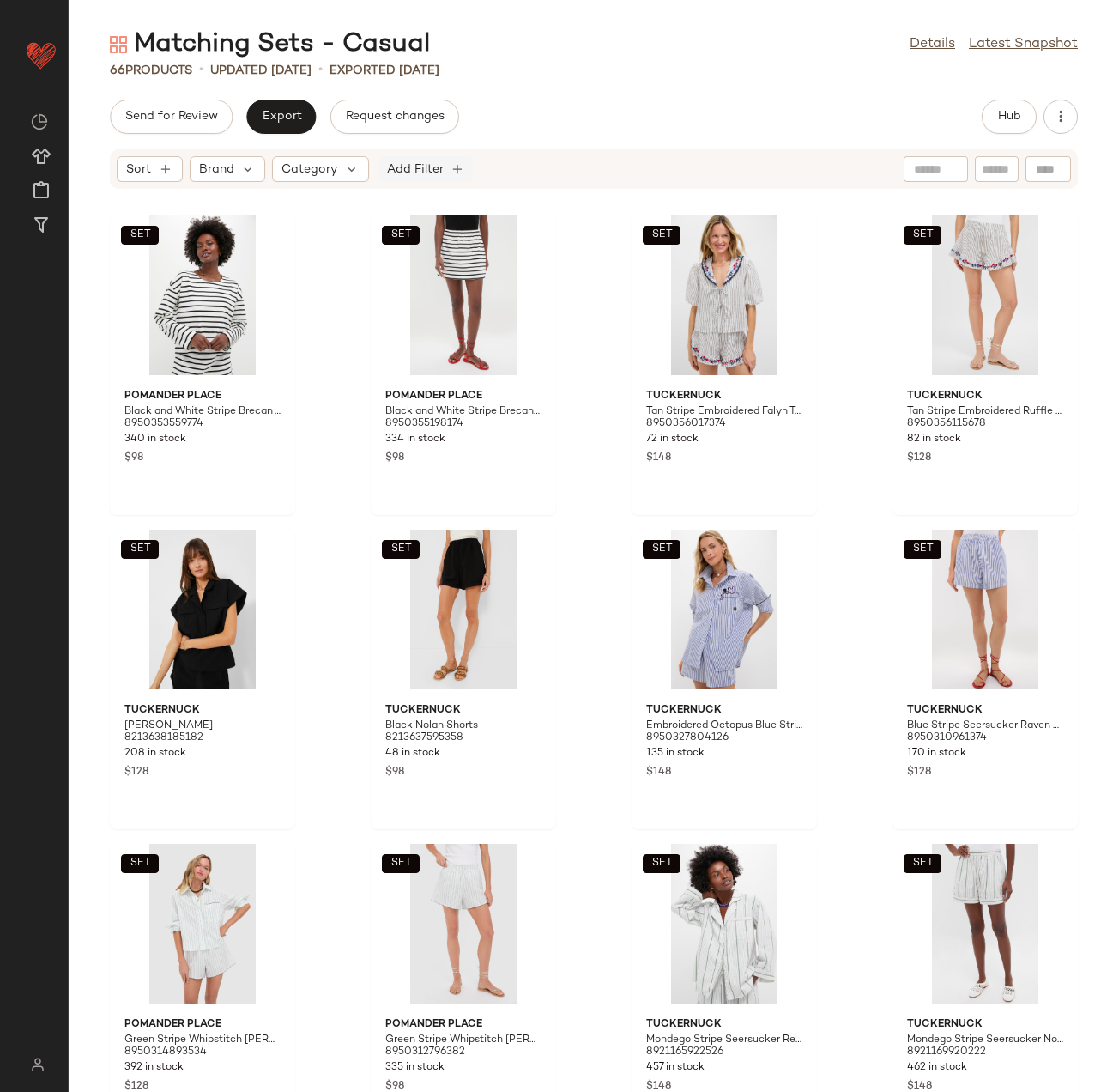 click on "Add Filter" 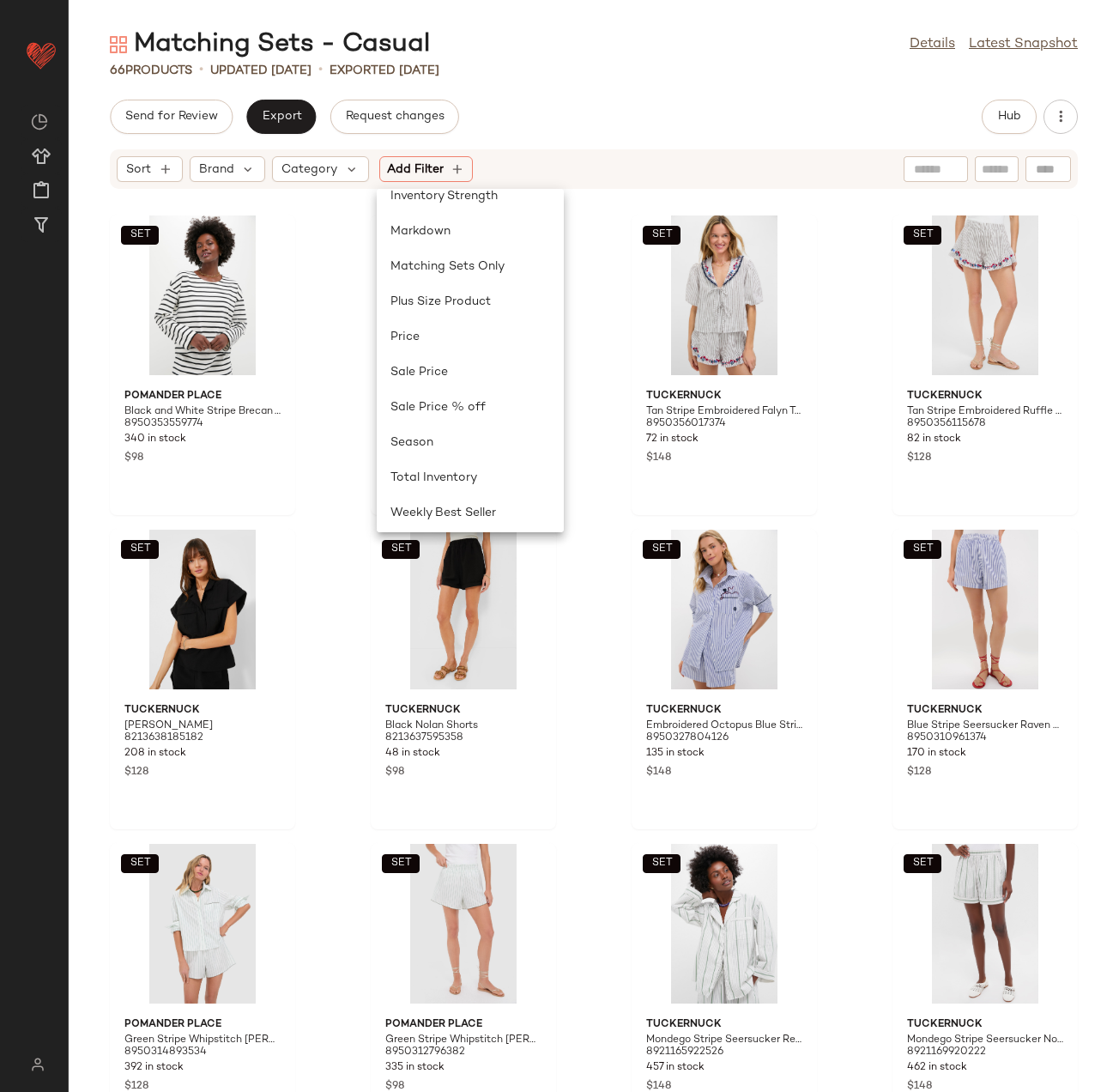 scroll, scrollTop: 515, scrollLeft: 0, axis: vertical 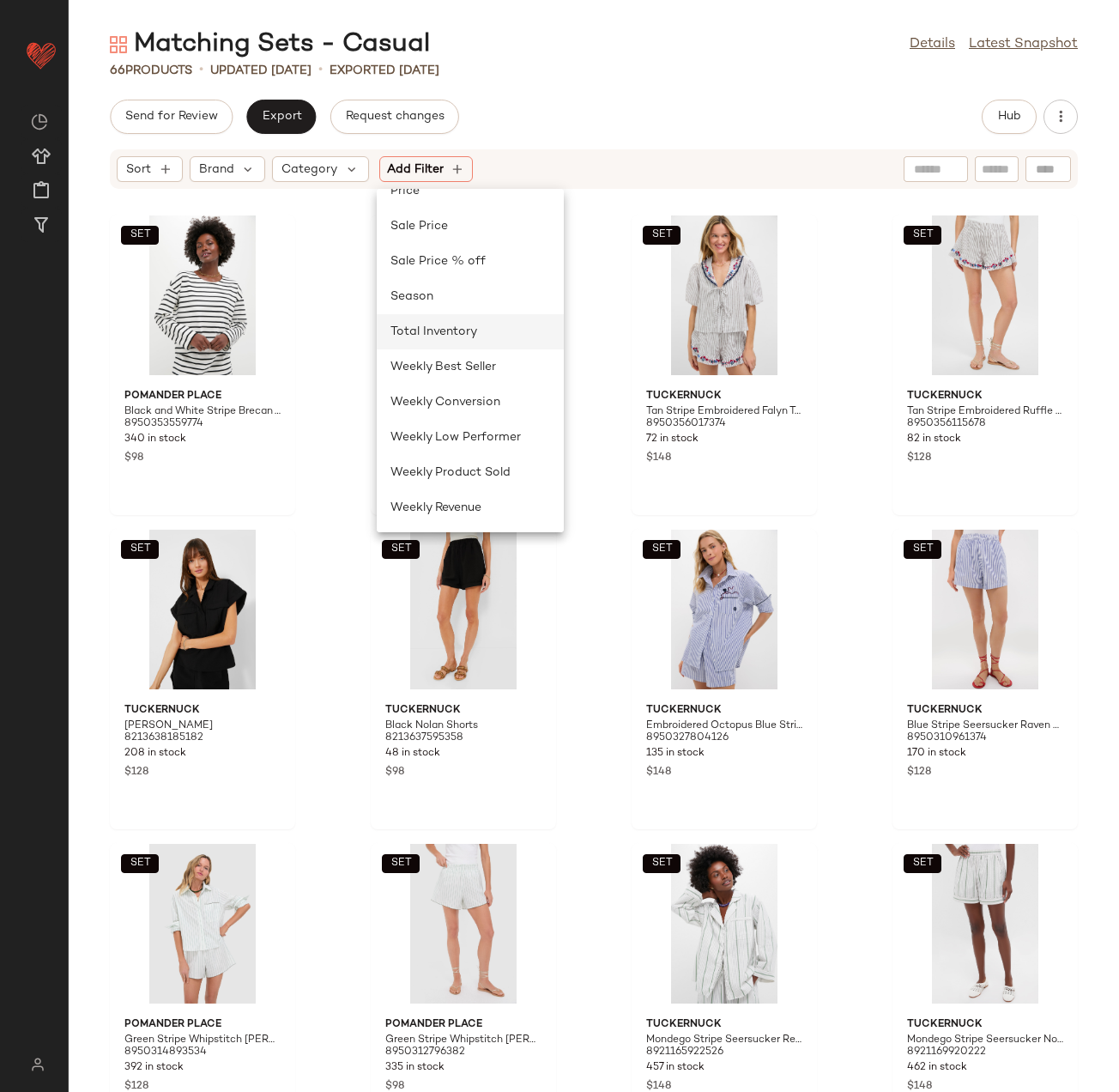 click on "Total Inventory" 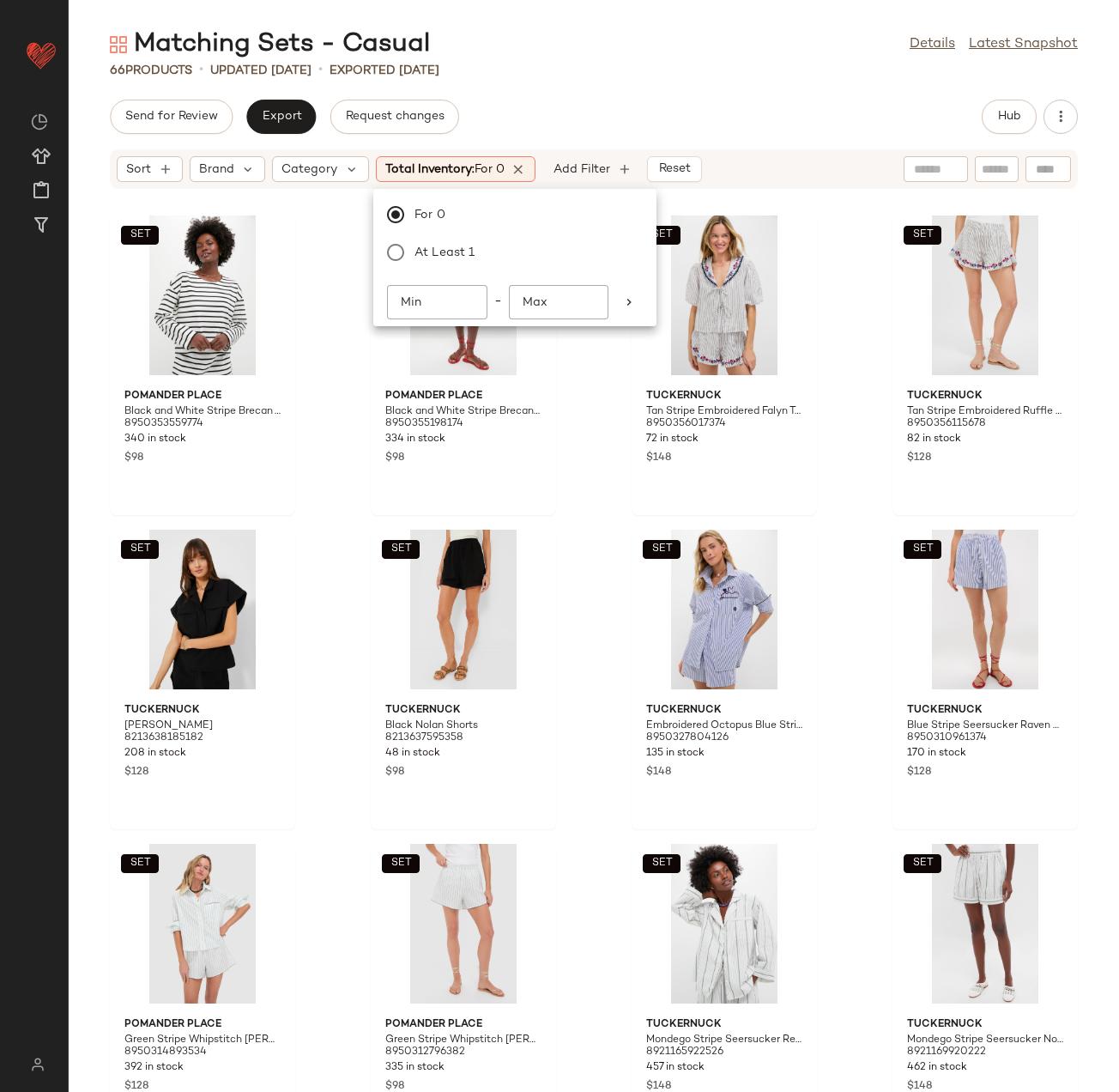 click on "Send for Review   Export   Request changes   Hub" 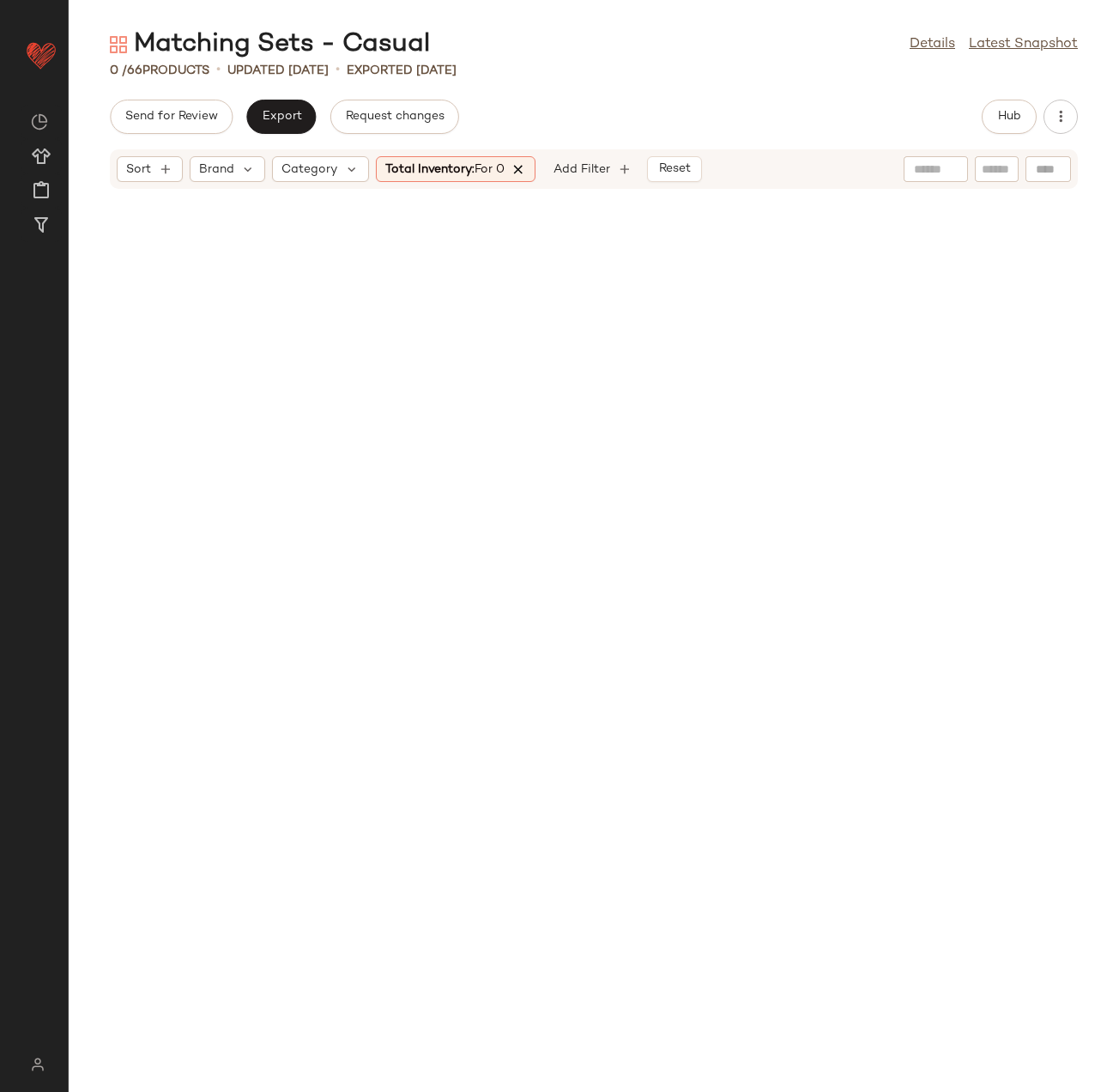 click at bounding box center (519, 169) 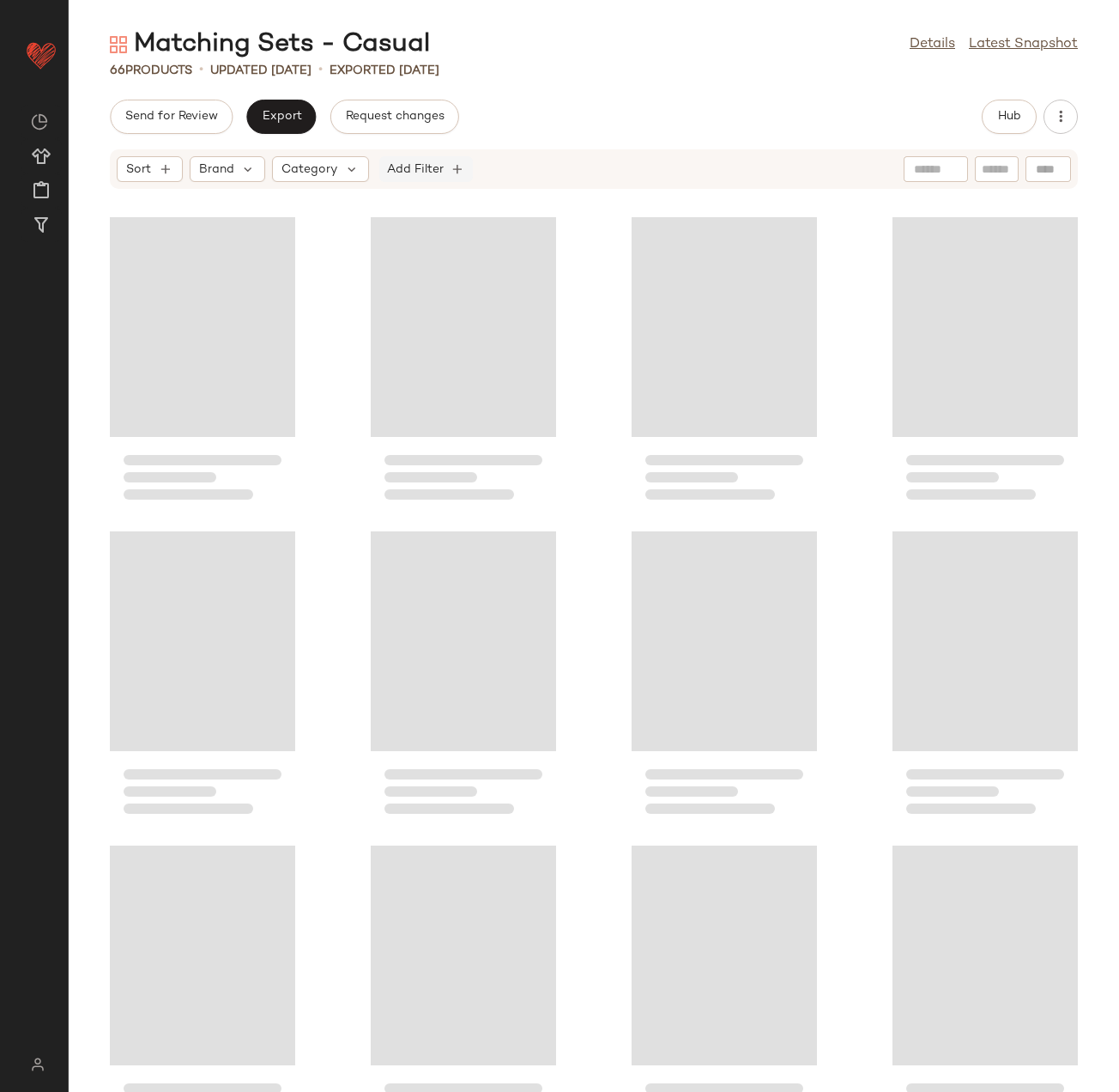 click on "Add Filter" at bounding box center (415, 169) 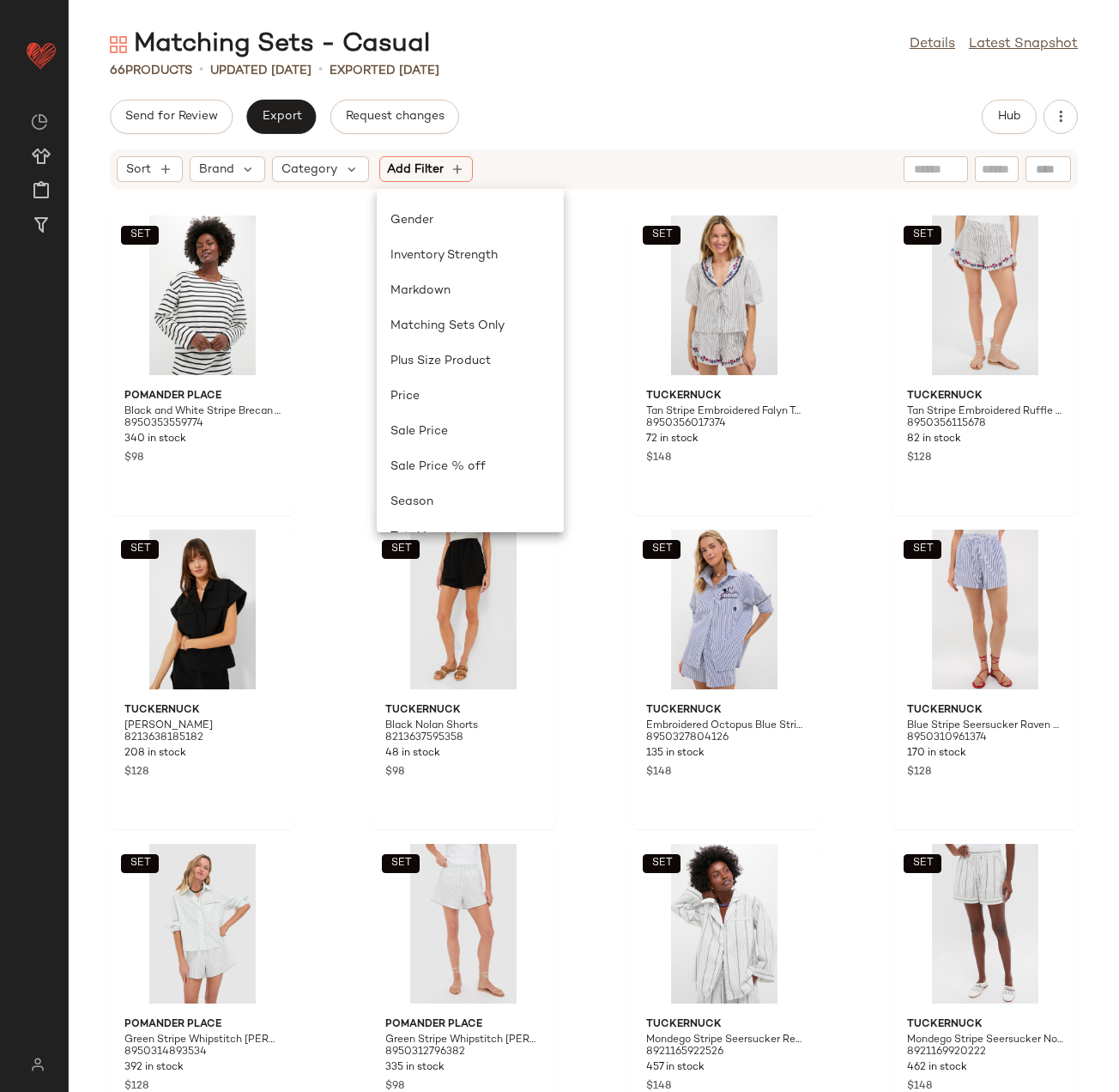 scroll, scrollTop: 515, scrollLeft: 0, axis: vertical 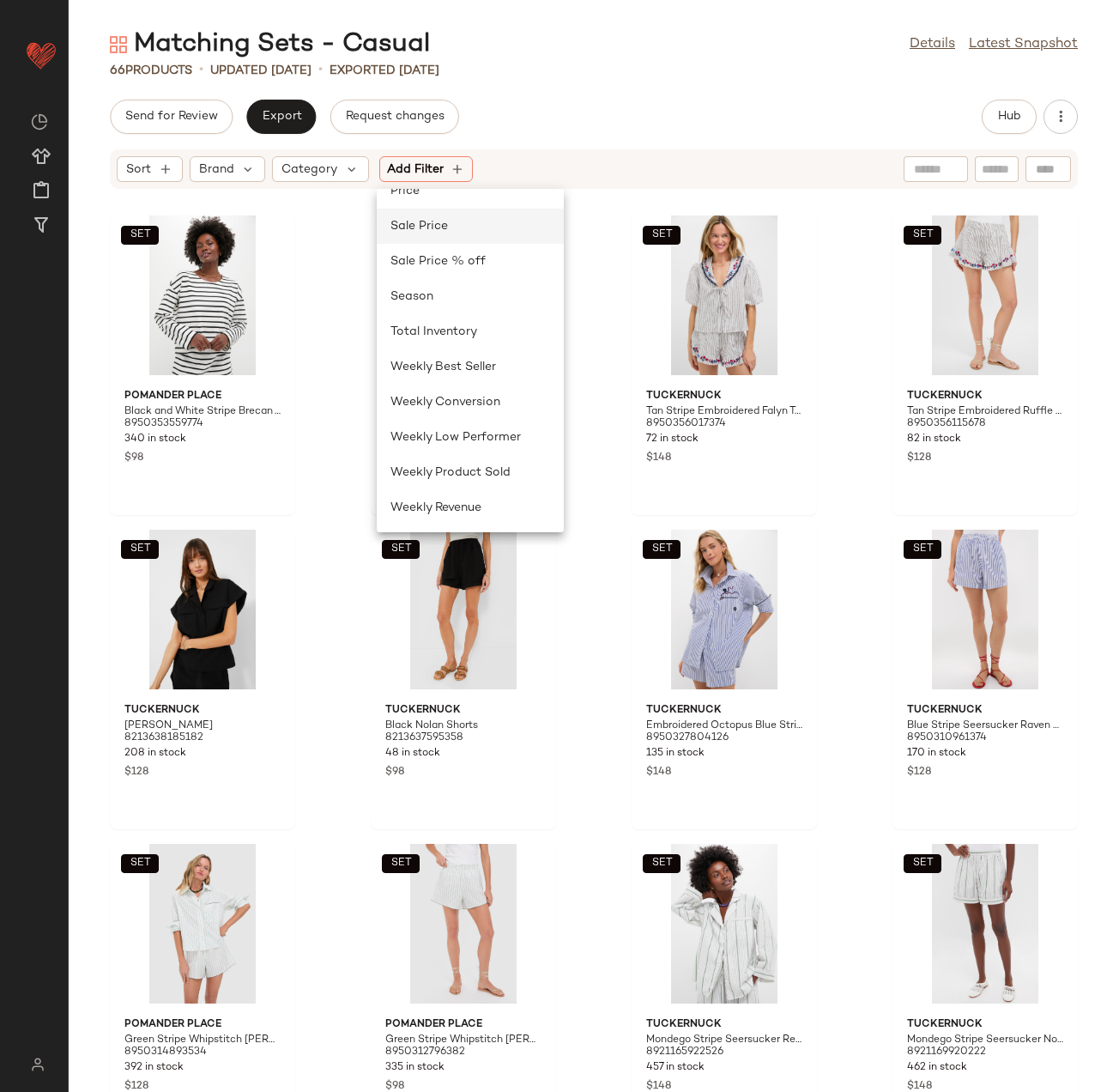 click on "Sale Price" 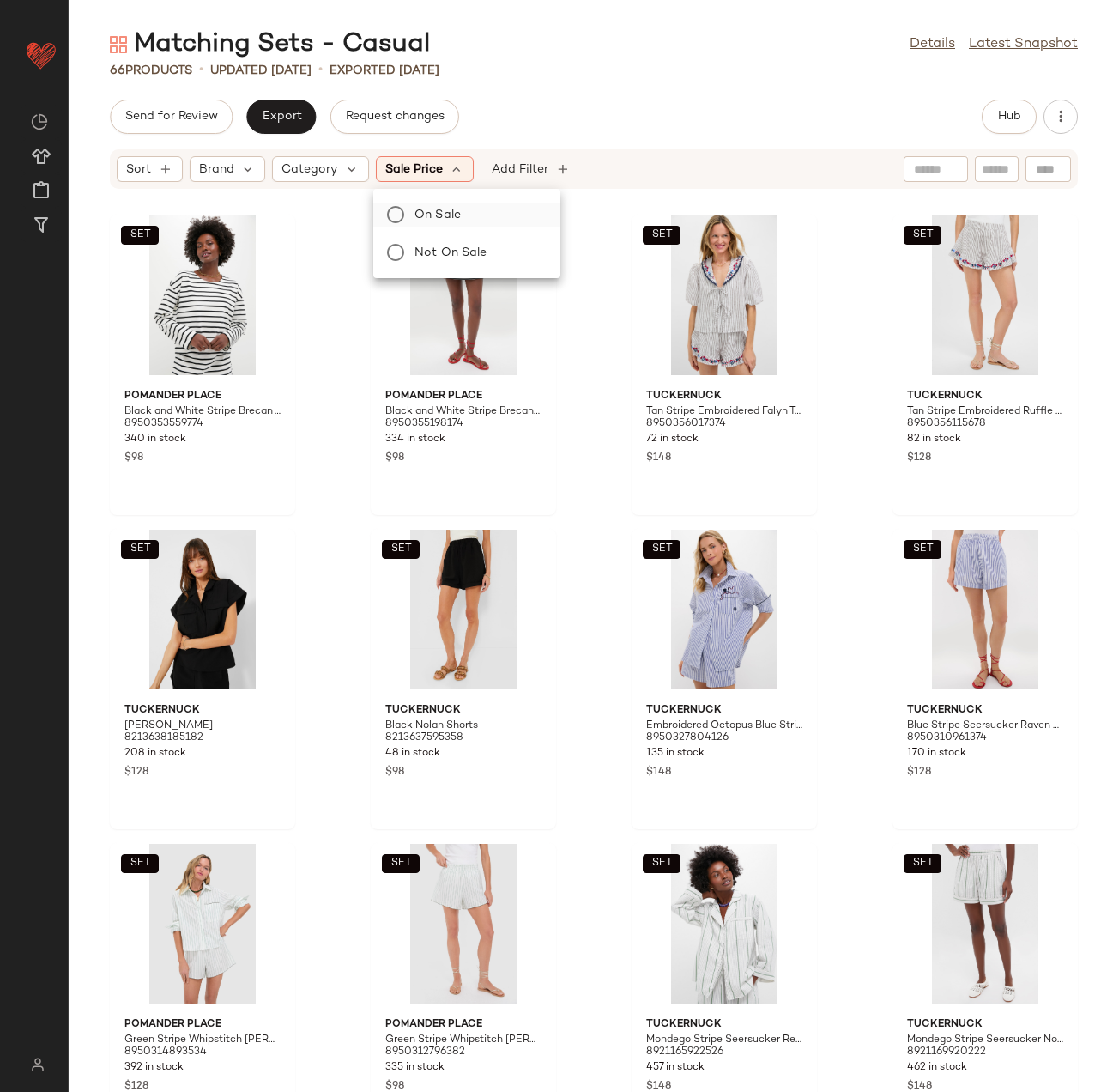 click on "On sale" 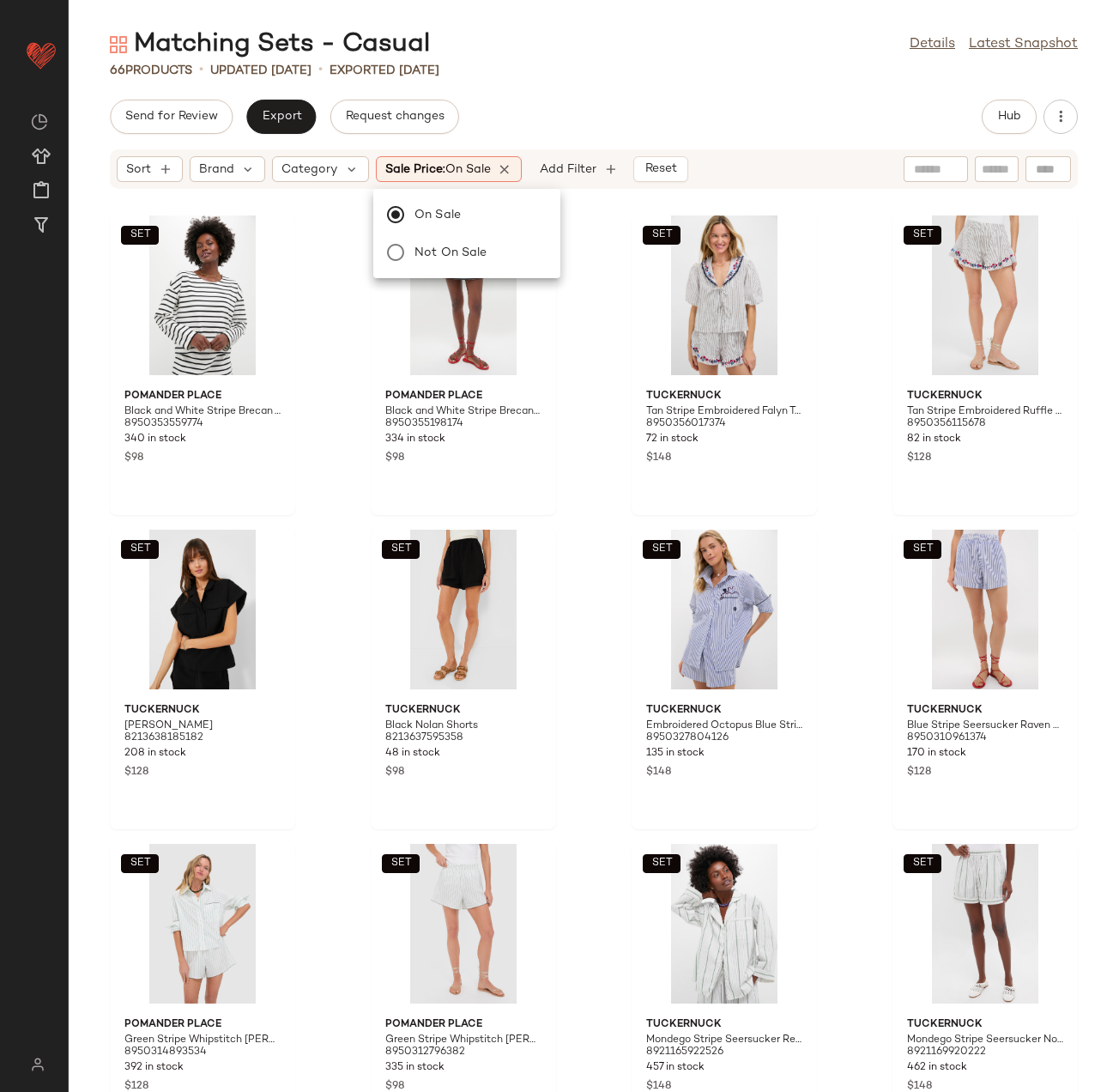 click on "Matching Sets - Casual  Details   Latest Snapshot  66   Products   •   updated Jul 3rd  •  Exported Jul 3rd  Send for Review   Export   Request changes   Hub  Sort  Brand  Category  Sale Price:   On sale Add Filter   Reset   SET  Pomander Place Black and White Stripe Brecan Tee 8950353559774 340 in stock $98  SET  Pomander Place Black and White Stripe Brecan Skirt 8950355198174 334 in stock $98  SET  Tuckernuck Tan Stripe Embroidered Falyn Top 8950356017374 72 in stock $148  SET  Tuckernuck Tan Stripe Embroidered Ruffle Jill Short 8950356115678 82 in stock $128  SET  Tuckernuck Black Scottie Shirt 8213638185182 208 in stock $128  SET  Tuckernuck Black Nolan Shorts 8213637595358 48 in stock $98  SET  Tuckernuck Embroidered Octopus Blue Stripe Seersucker Carden Button Down 8950327804126 135 in stock $148  SET  Tuckernuck Blue Stripe Seersucker Raven Short 8950310961374 170 in stock $128  SET  Pomander Place Green Stripe Whipstitch Matilde Button Down 8950314893534 392 in stock $128  SET  Pomander Place" at bounding box center [594, 560] 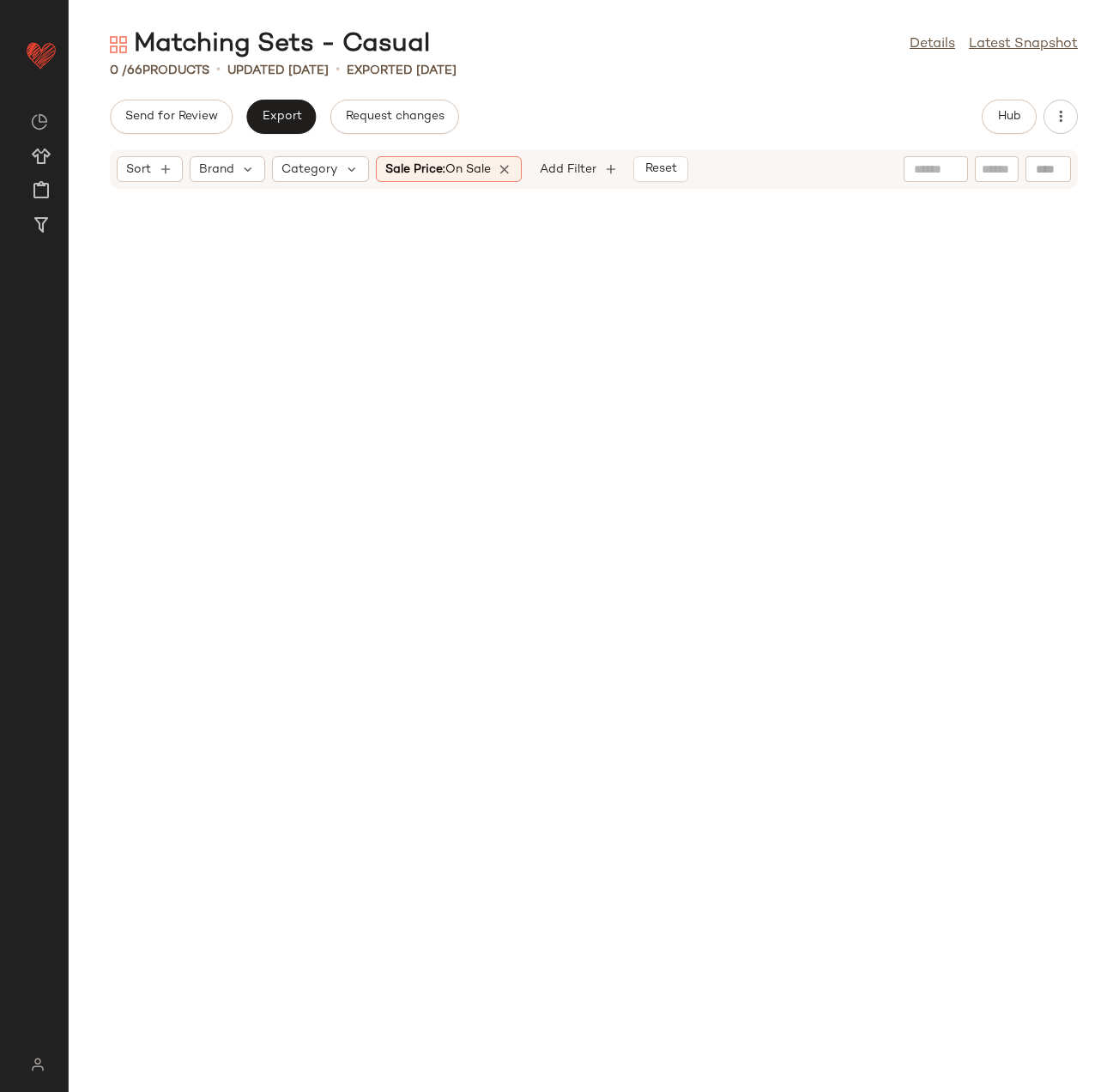 click at bounding box center [505, 169] 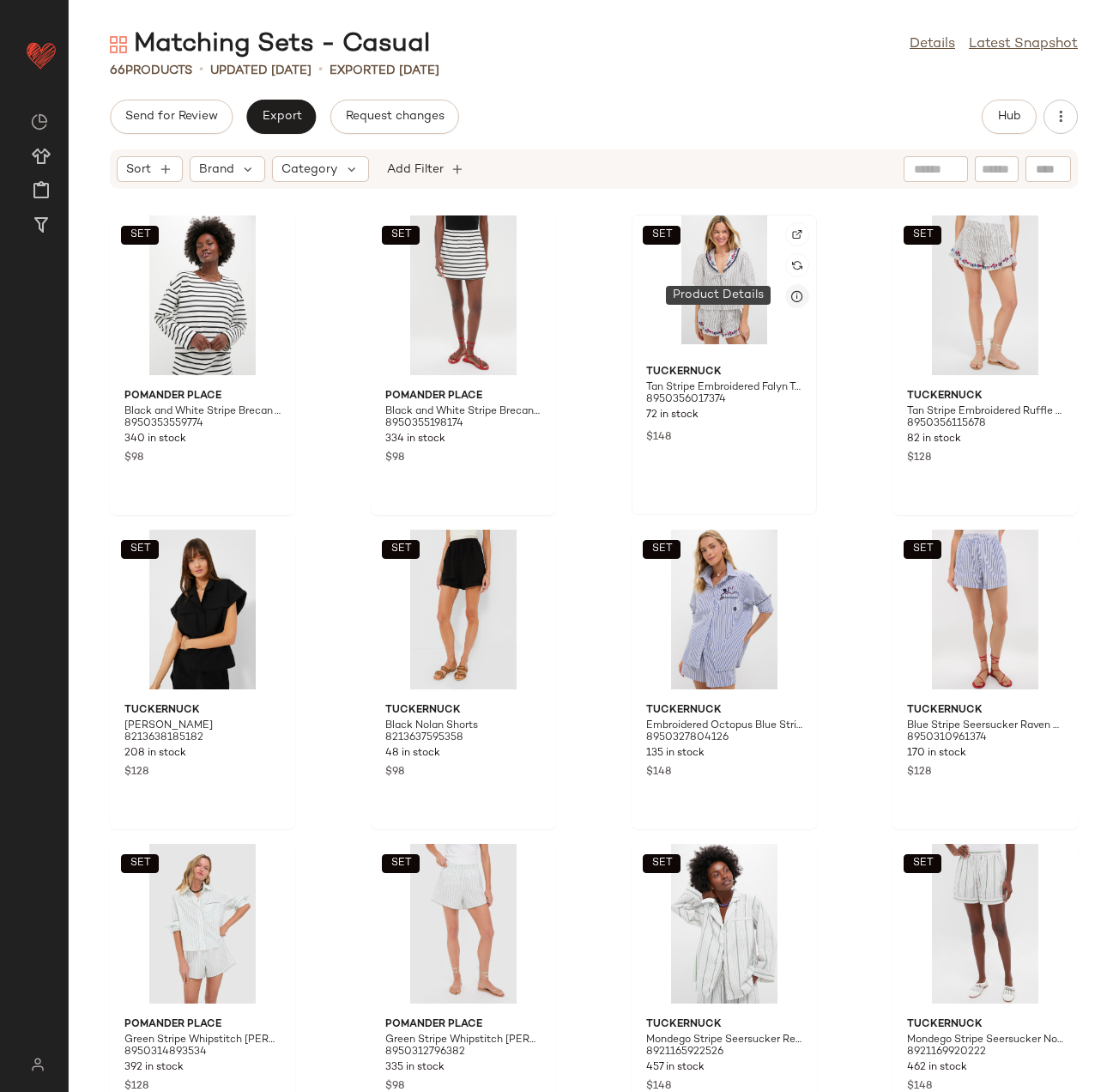 click 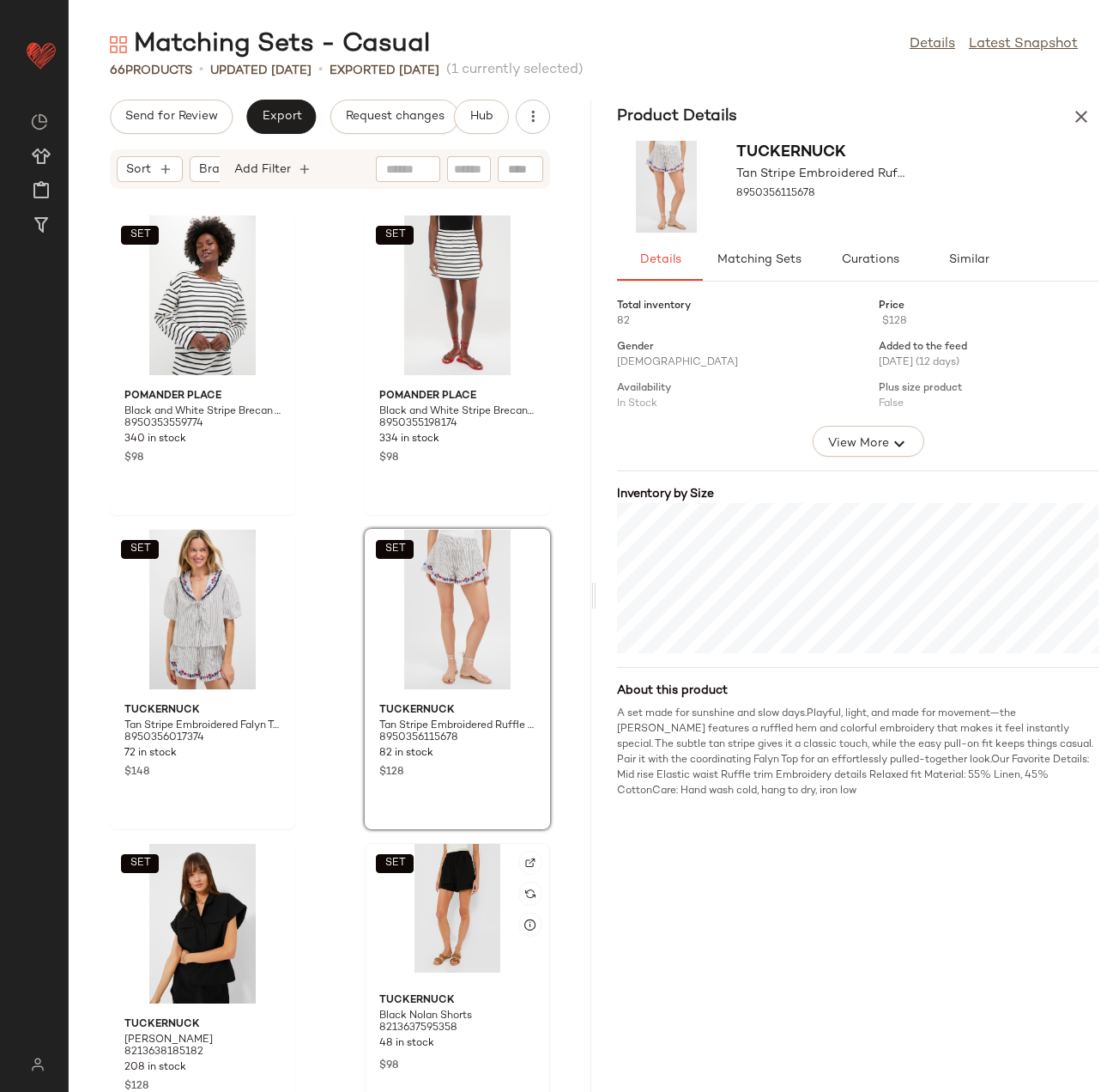 click on "SET" 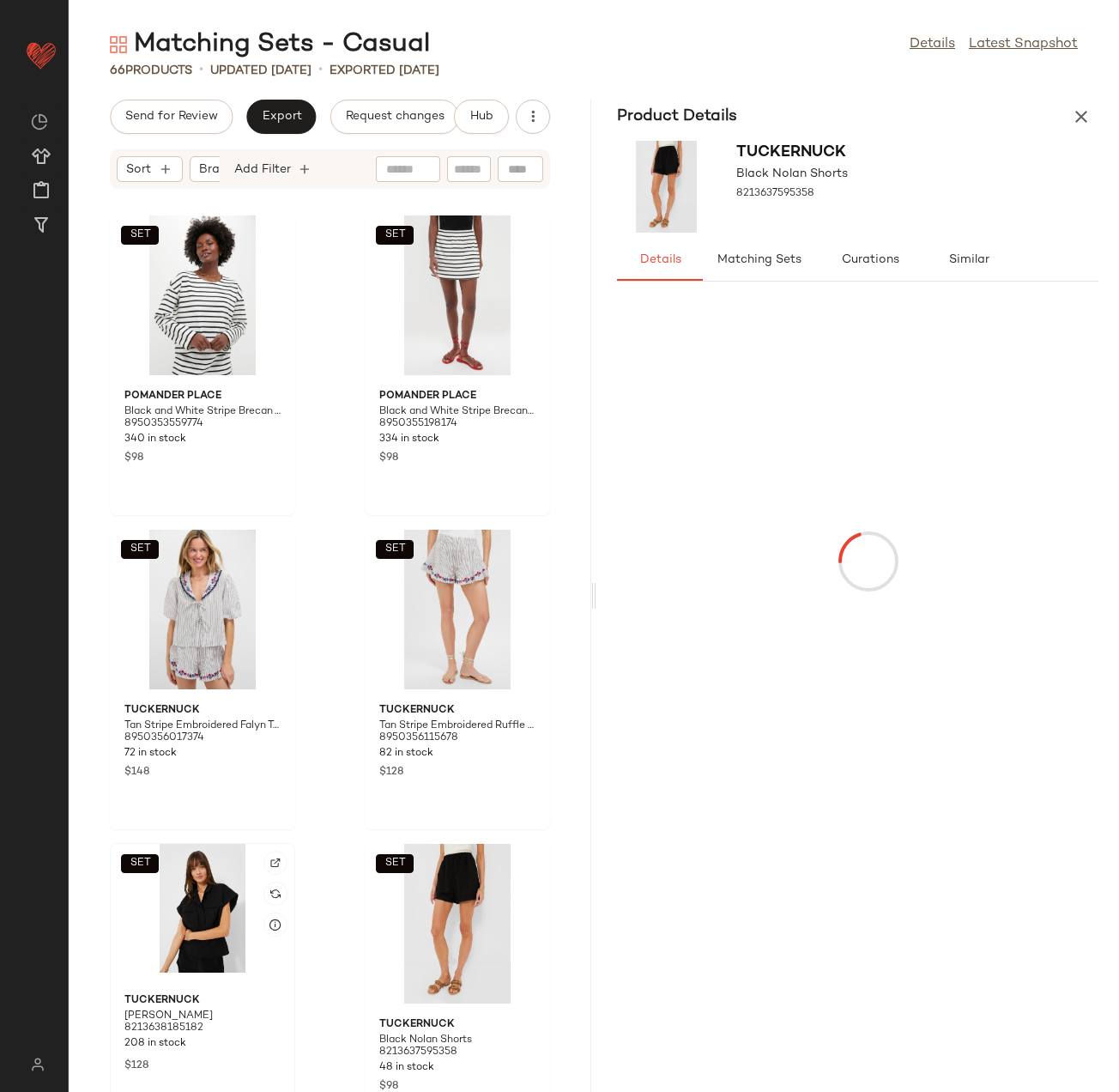 click on "SET" 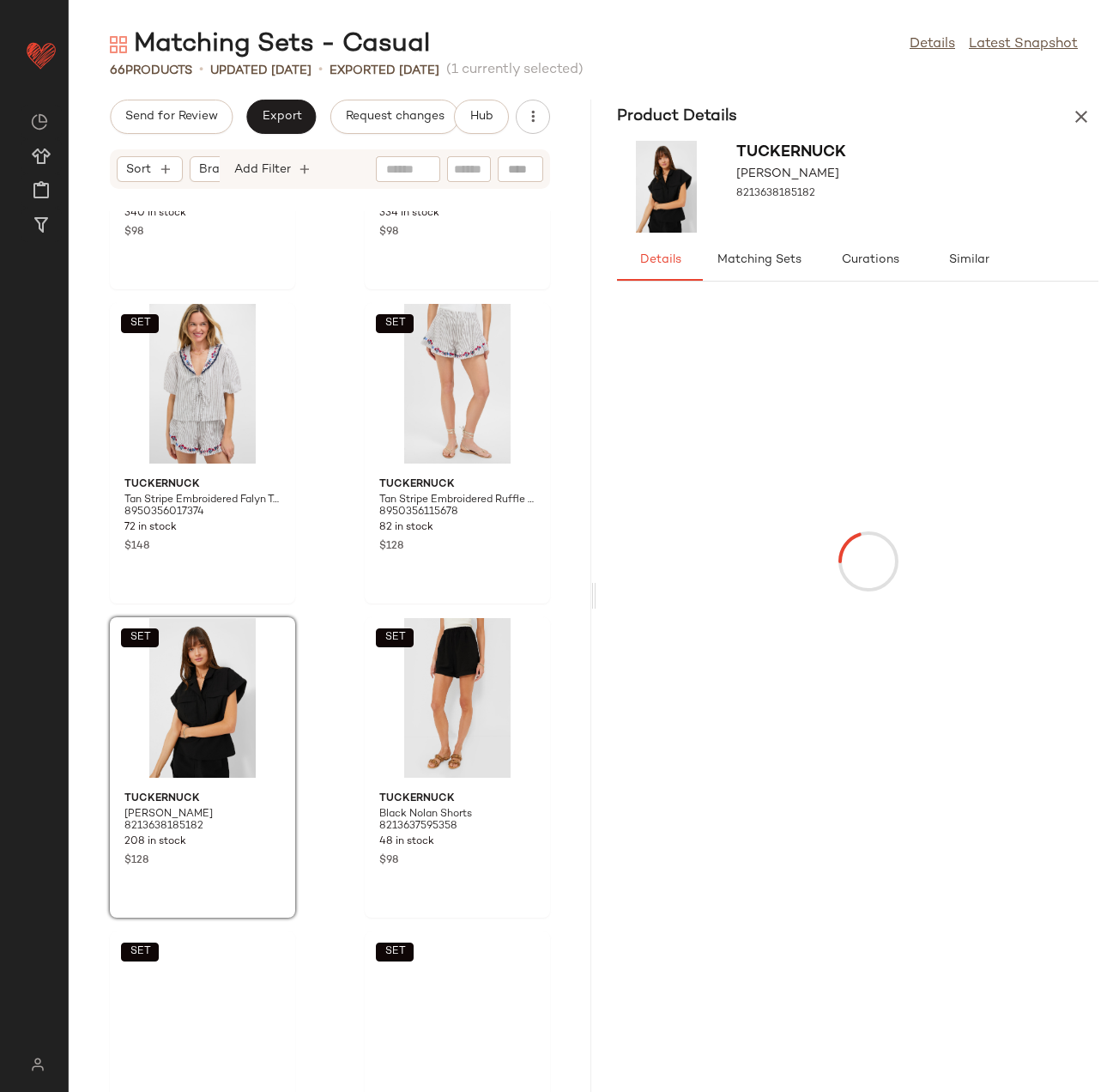 scroll, scrollTop: 610, scrollLeft: 0, axis: vertical 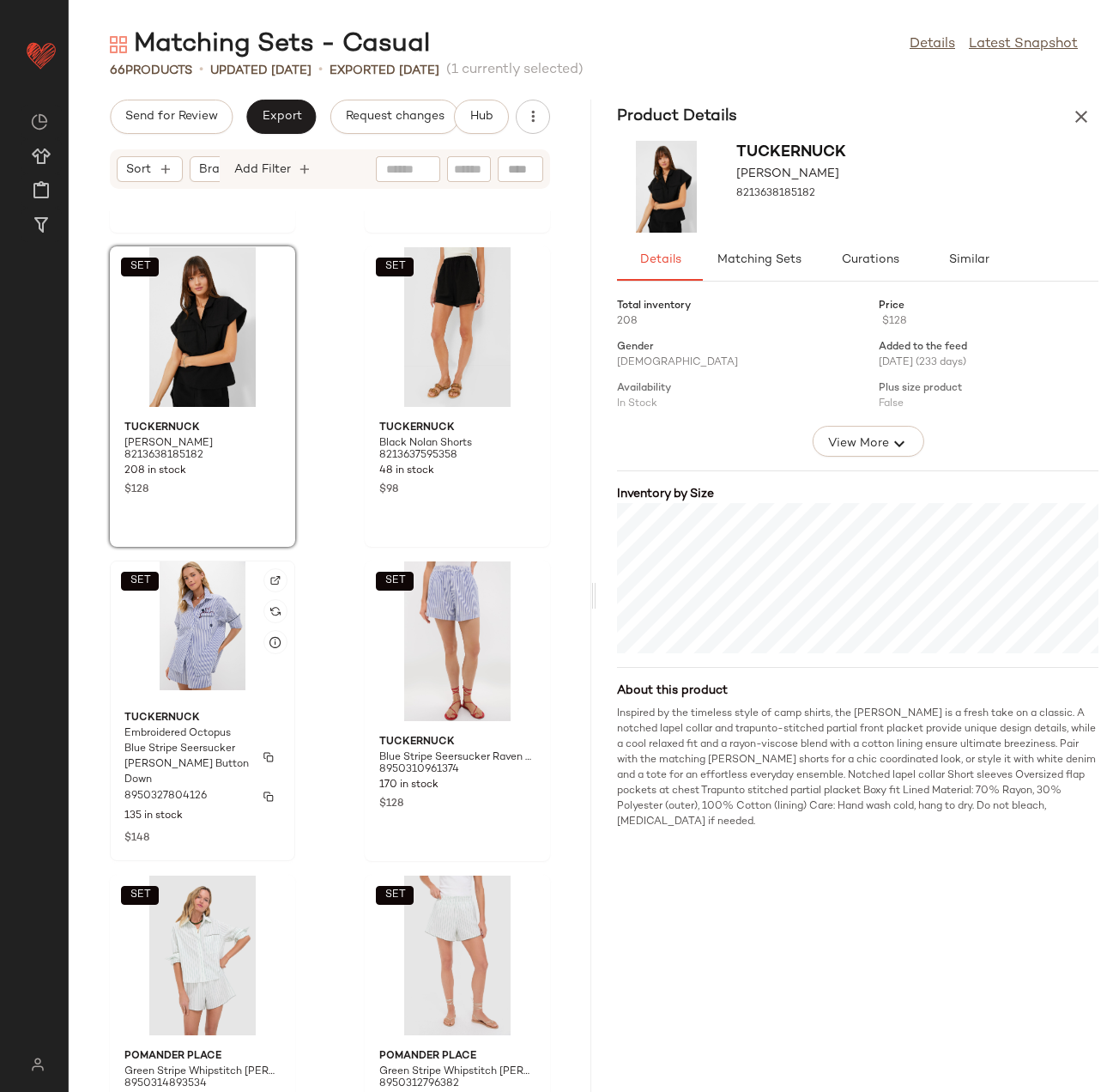 click on "Tuckernuck" at bounding box center (203, 719) 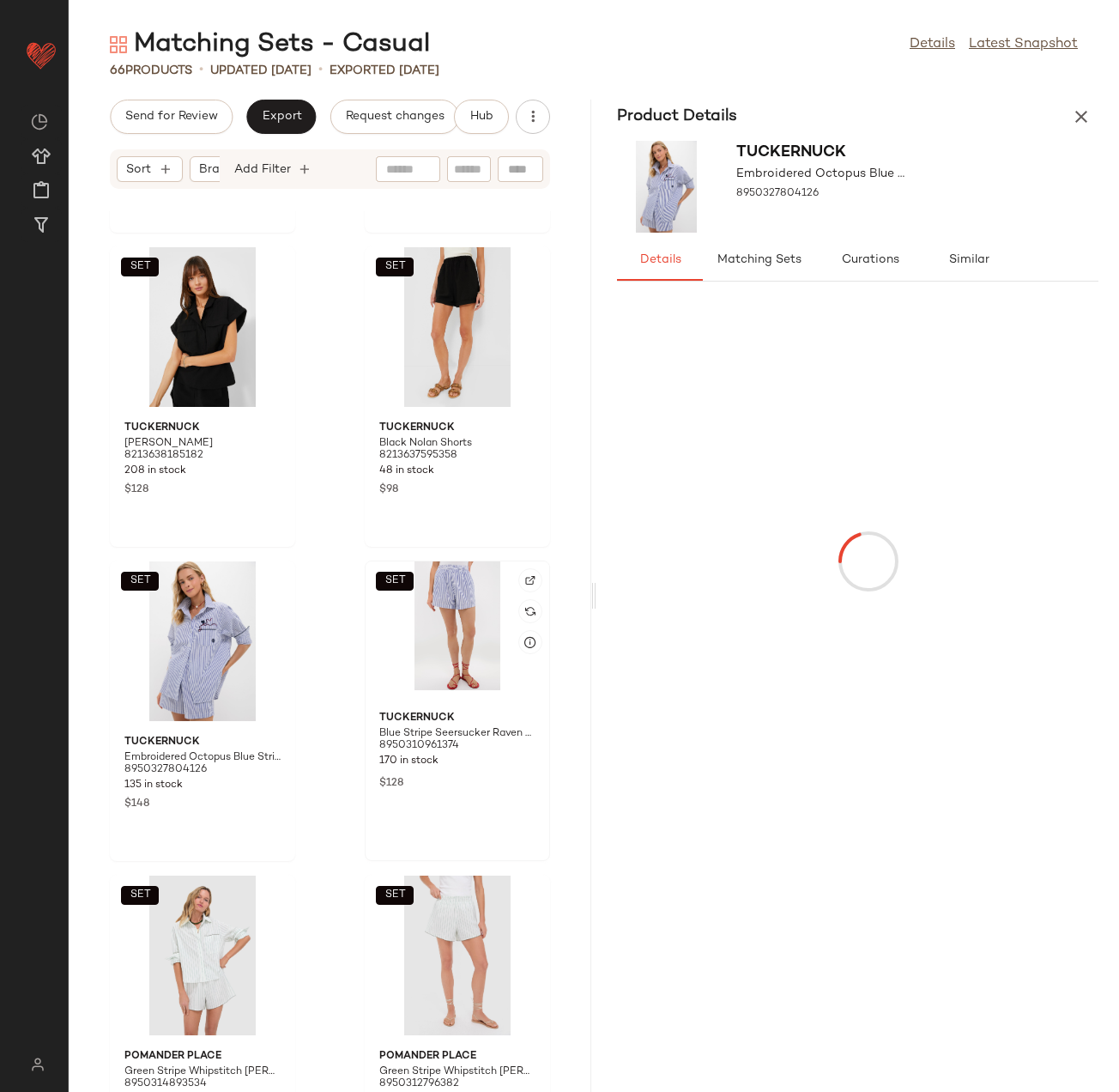 click on "SET" 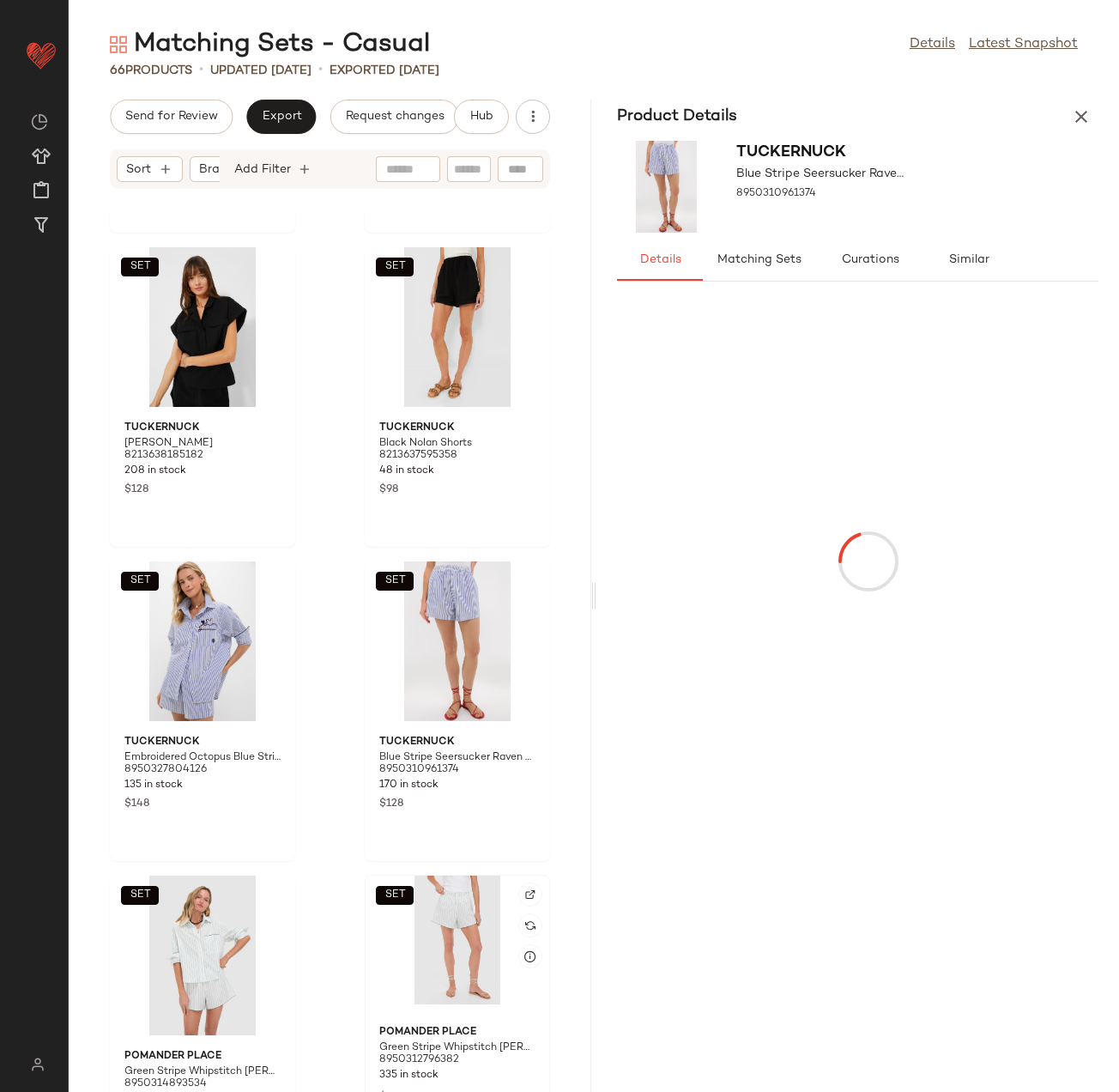 click on "SET" 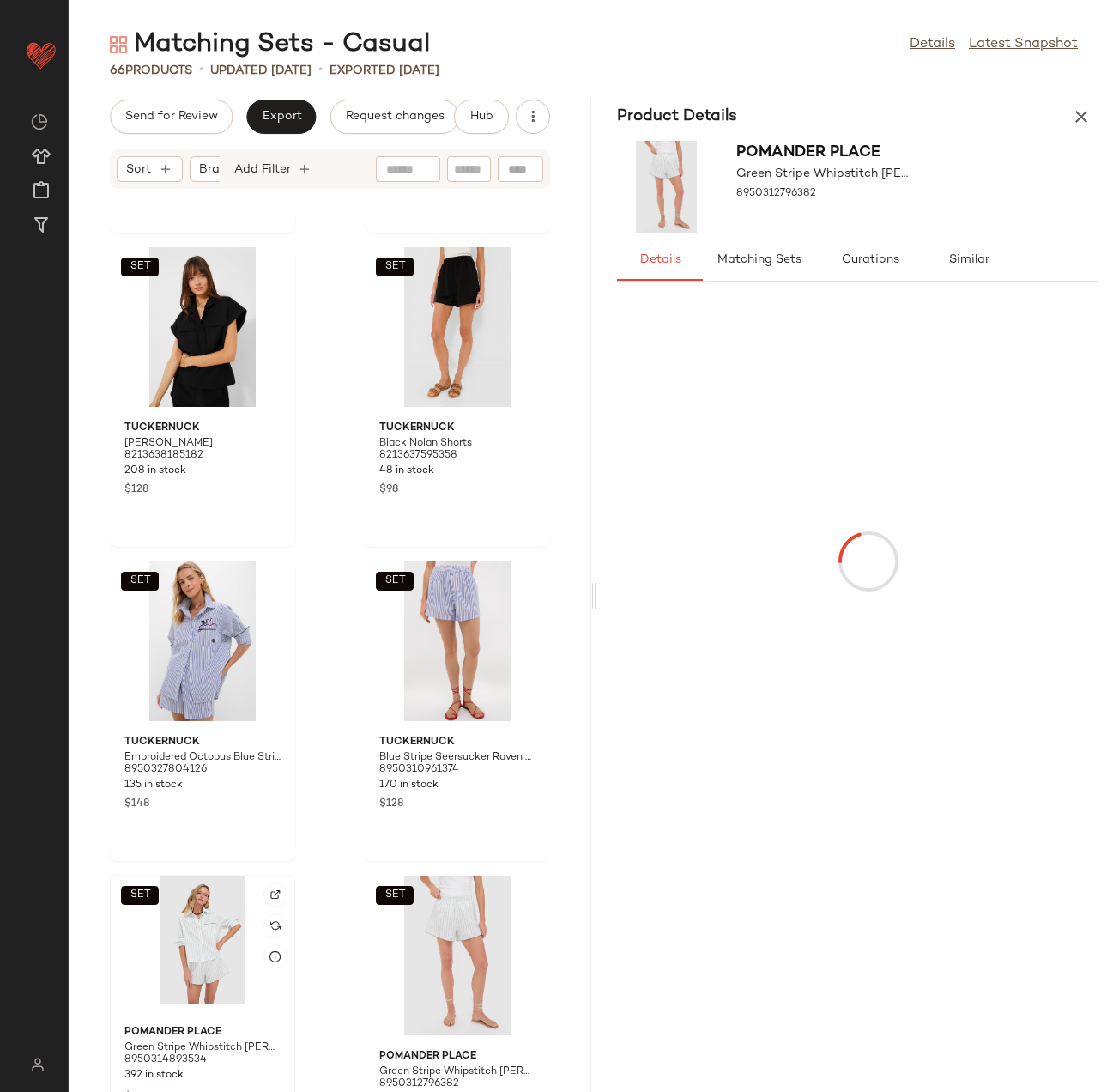 click on "SET" 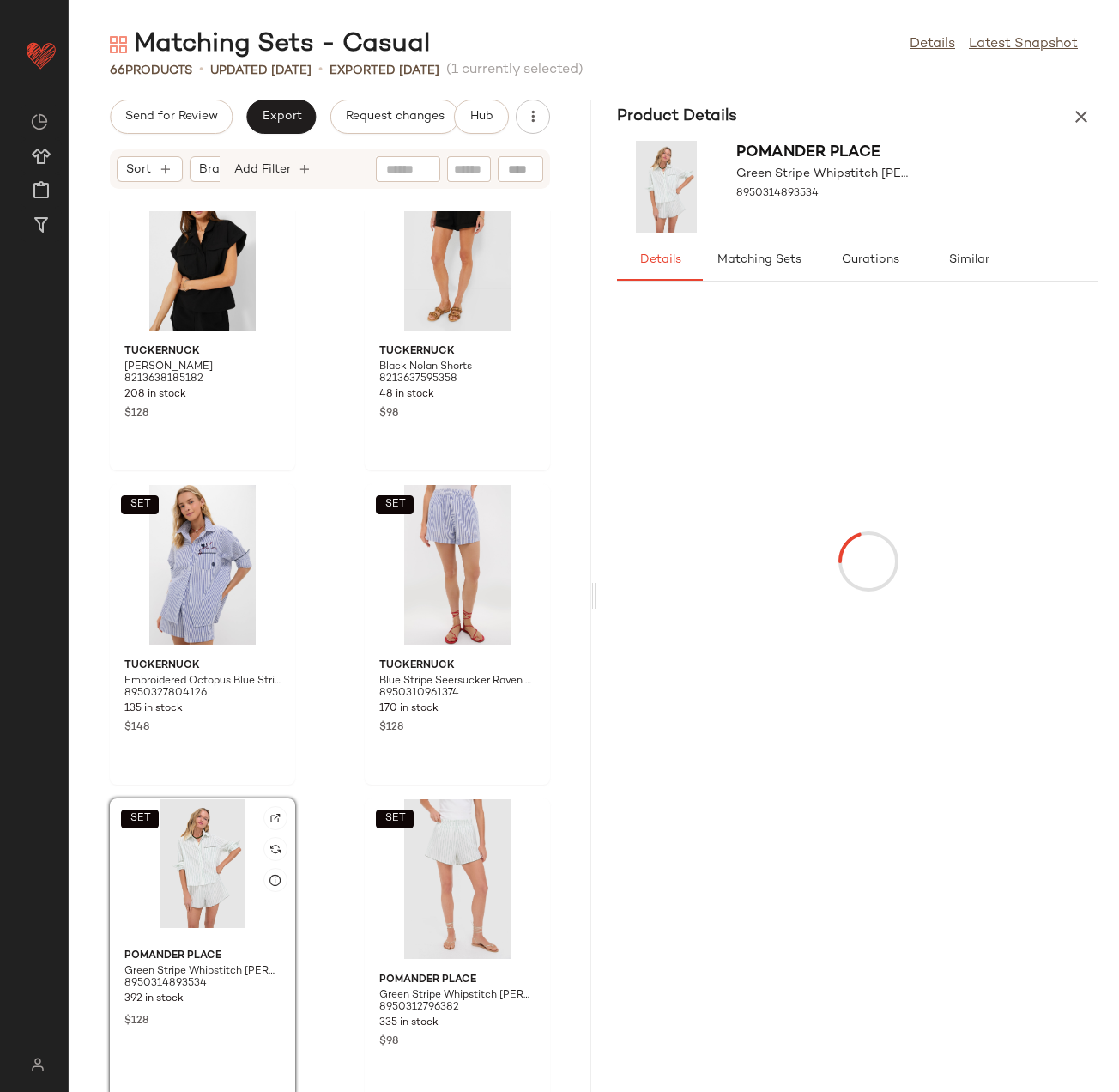 scroll, scrollTop: 1384, scrollLeft: 0, axis: vertical 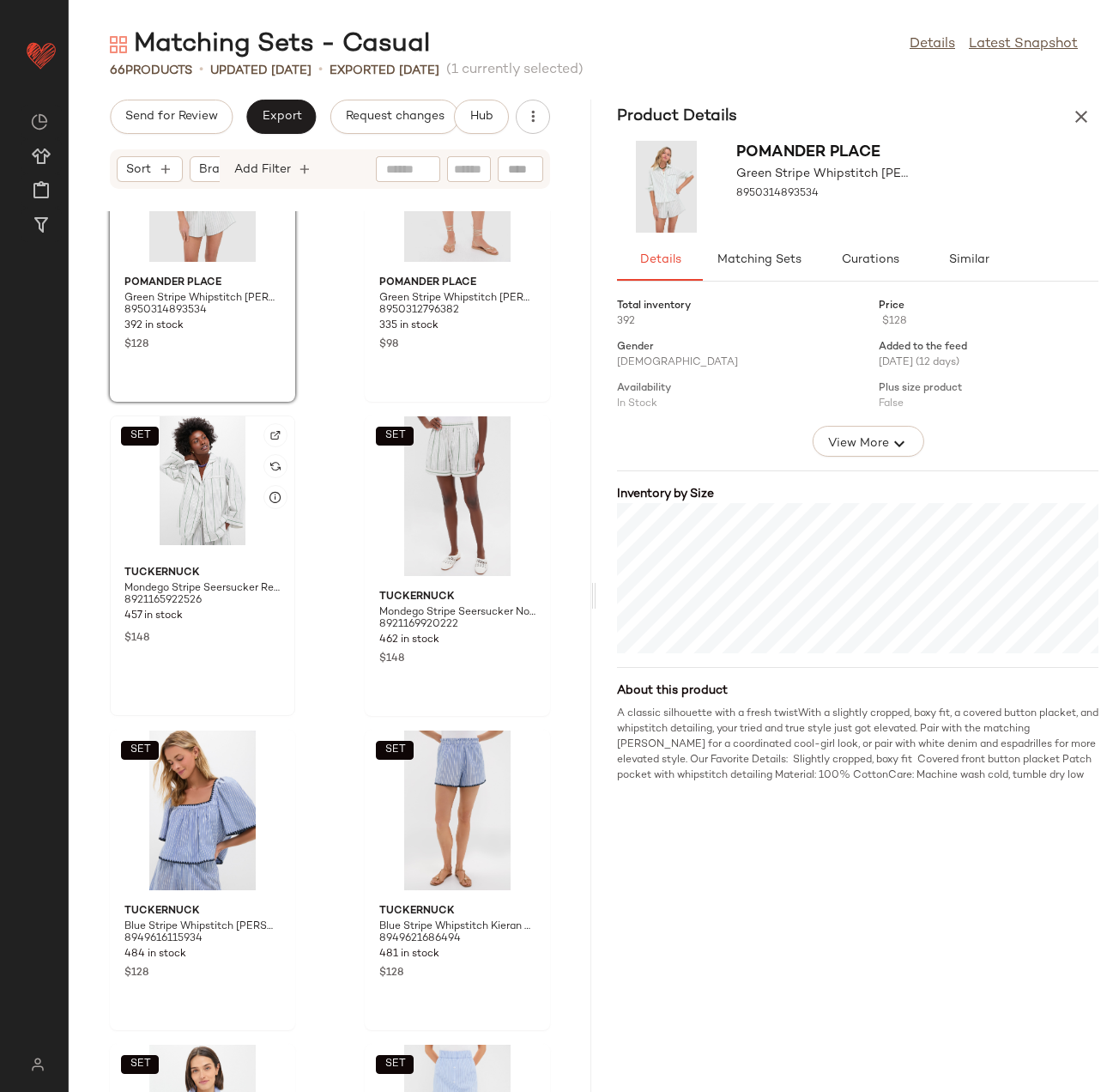 click on "SET" 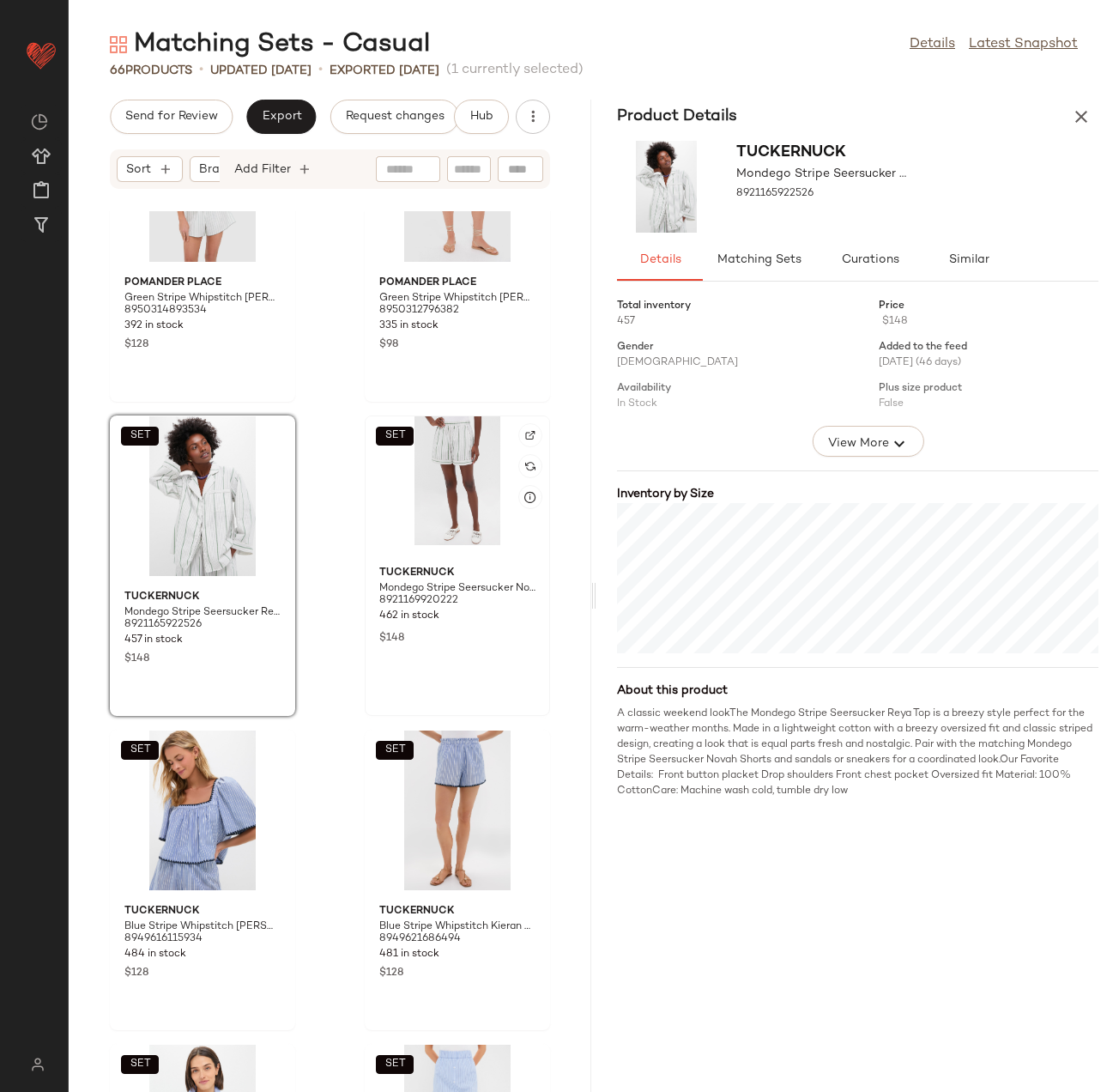 click on "SET" 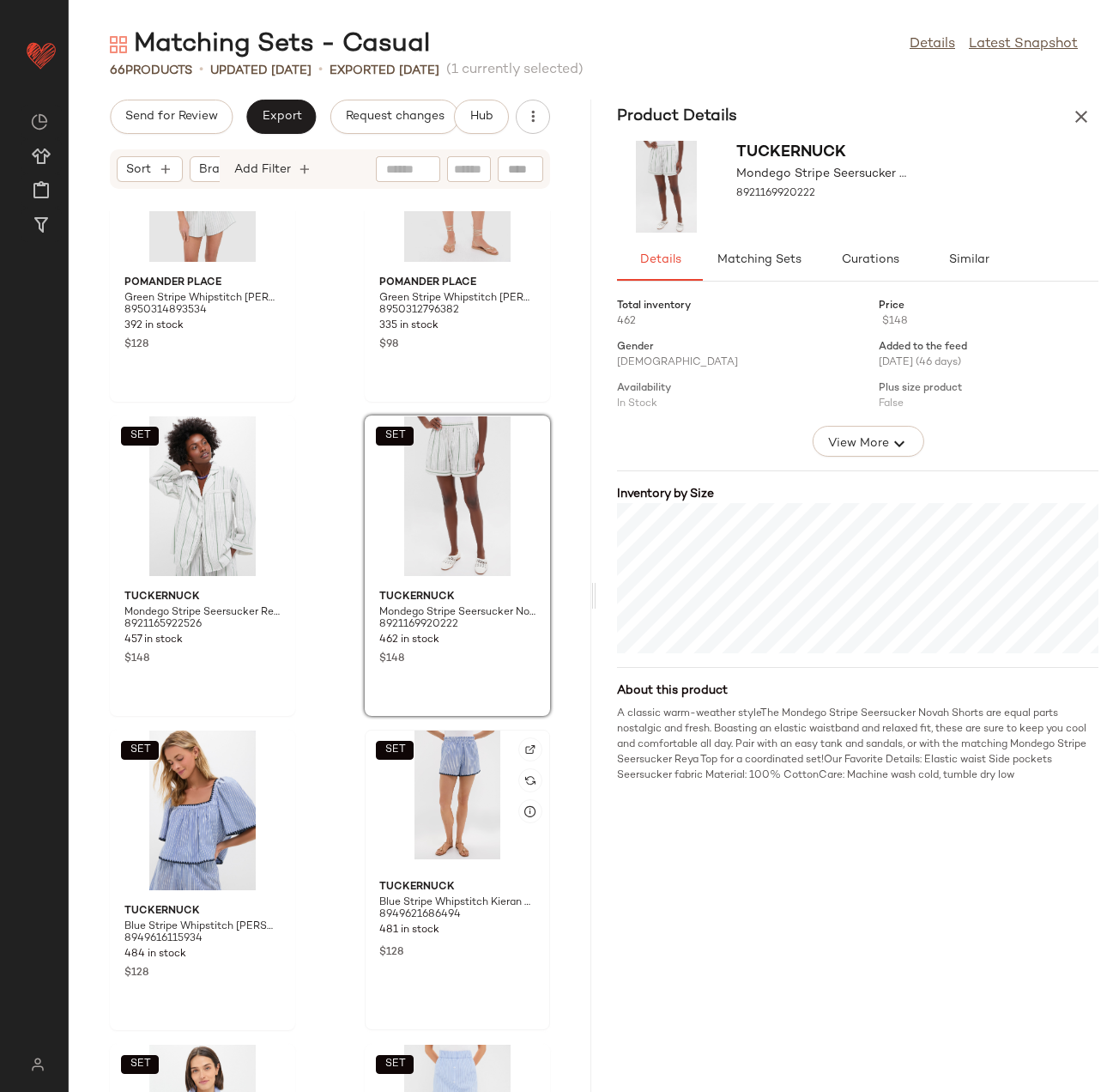click on "SET" 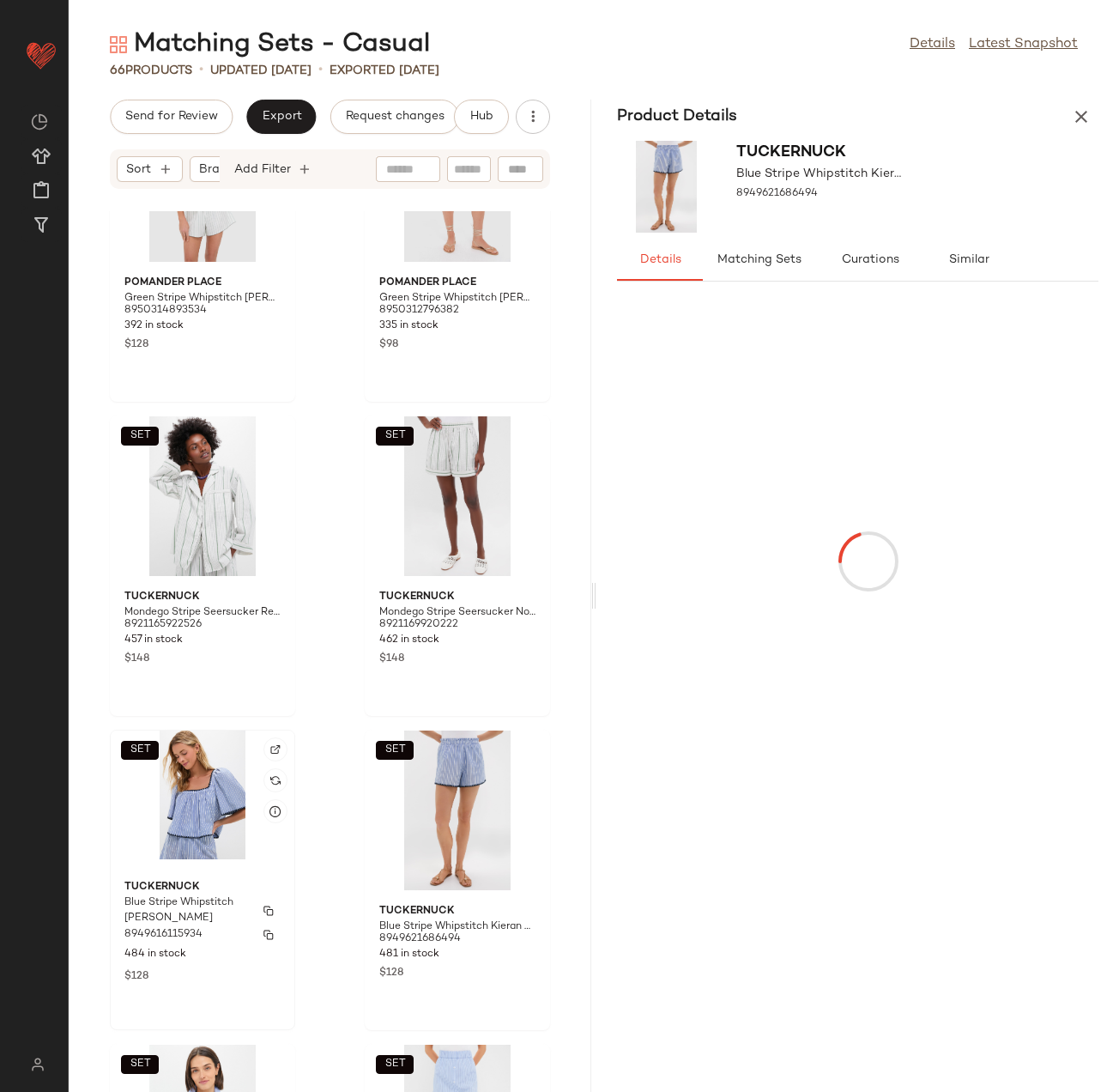 click on "Tuckernuck Blue Stripe Whipstitch Vivianna Top 8949616115934 484 in stock $128" 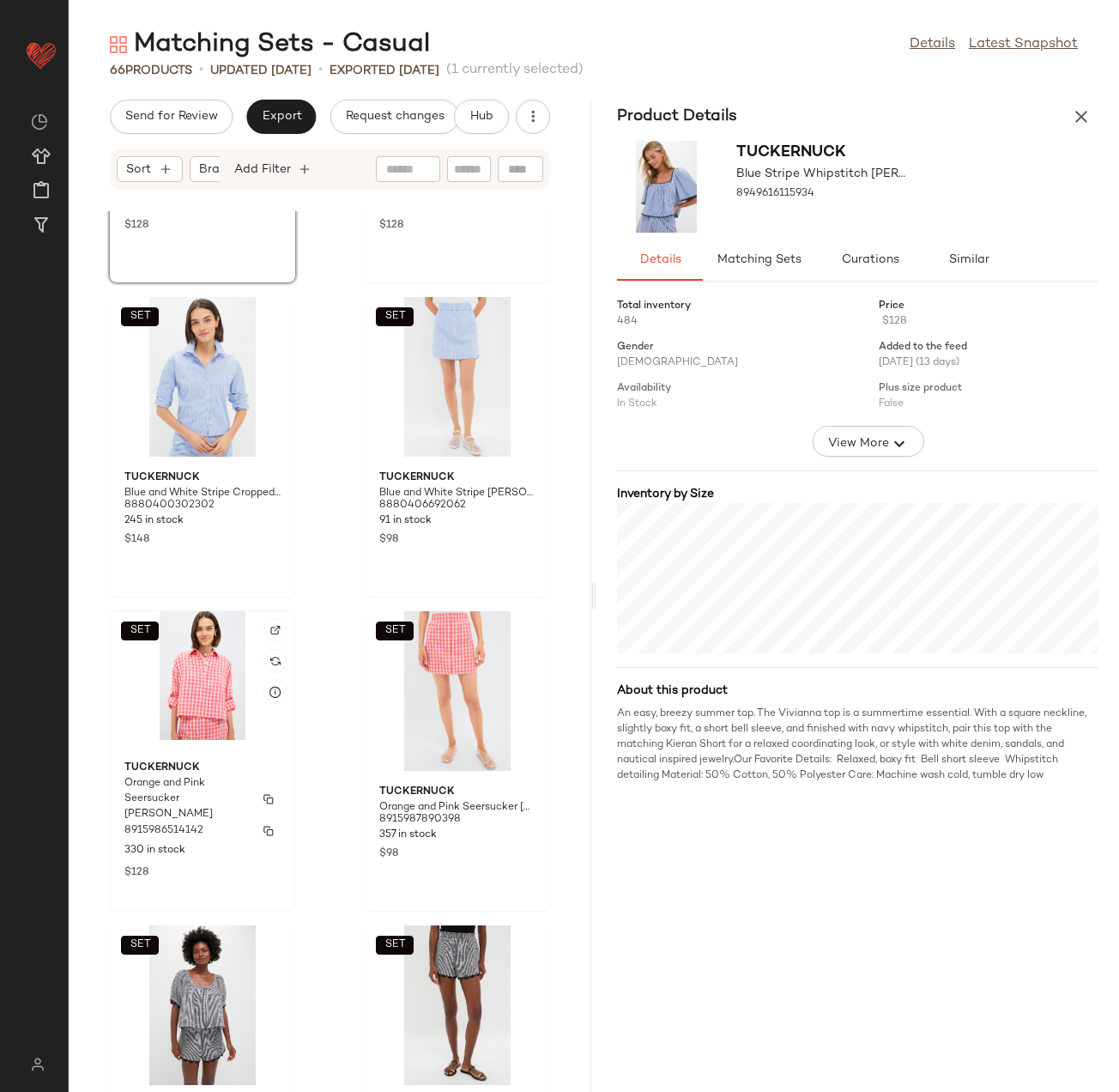 scroll, scrollTop: 2151, scrollLeft: 0, axis: vertical 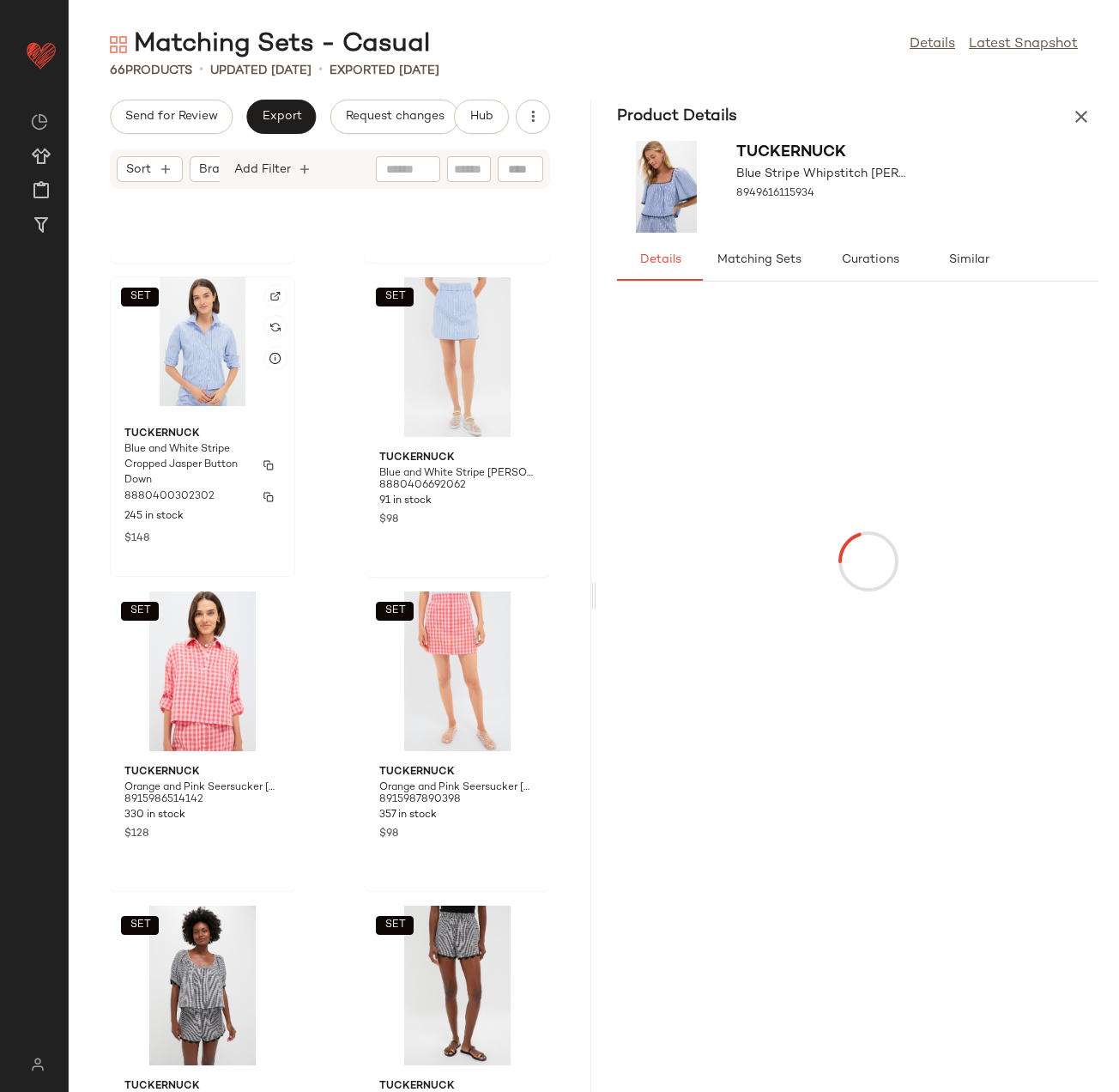 click on "8880400302302" at bounding box center (203, 497) 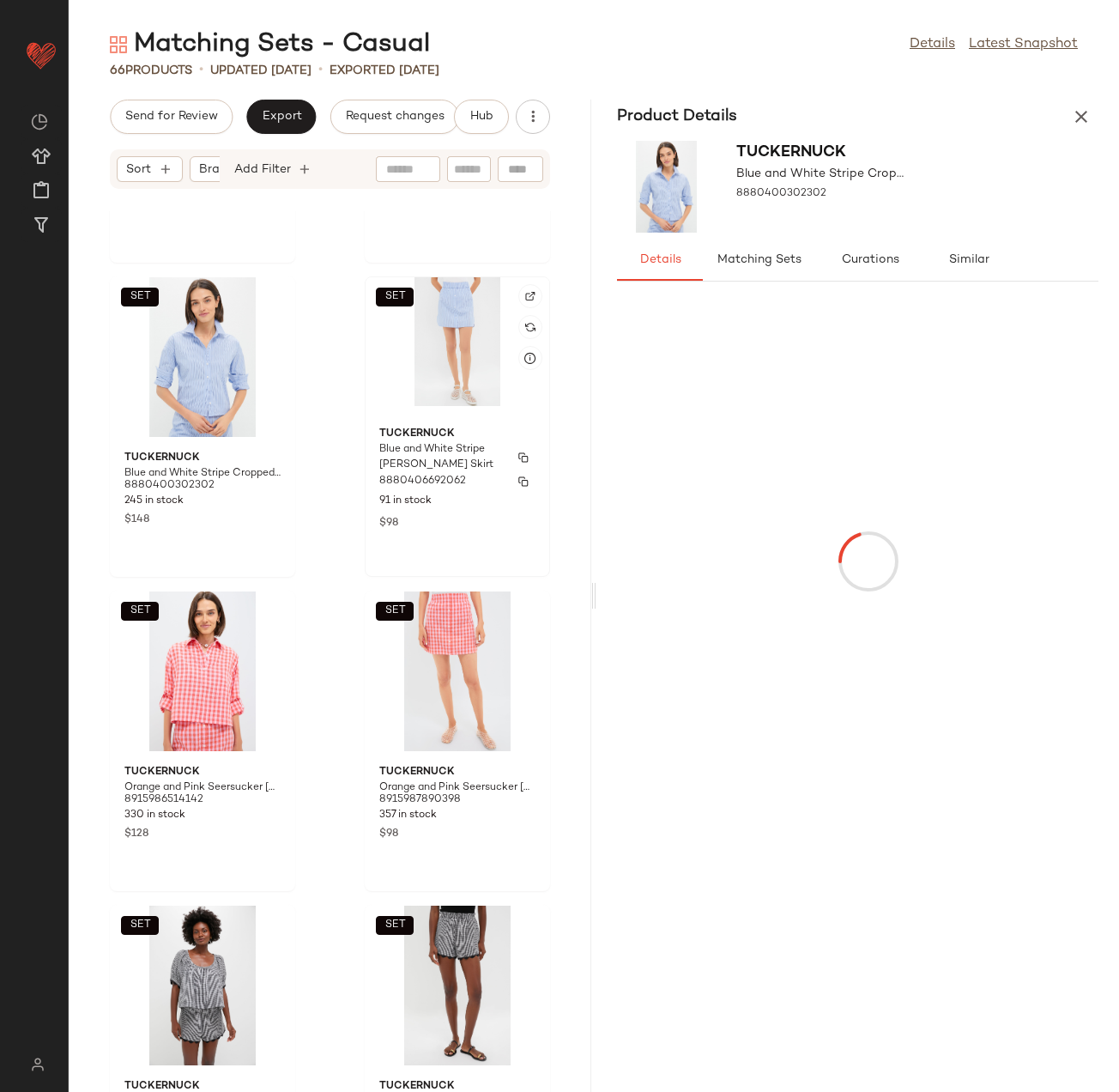 click on "Blue and White Stripe Frankie Skirt" at bounding box center [442, 458] 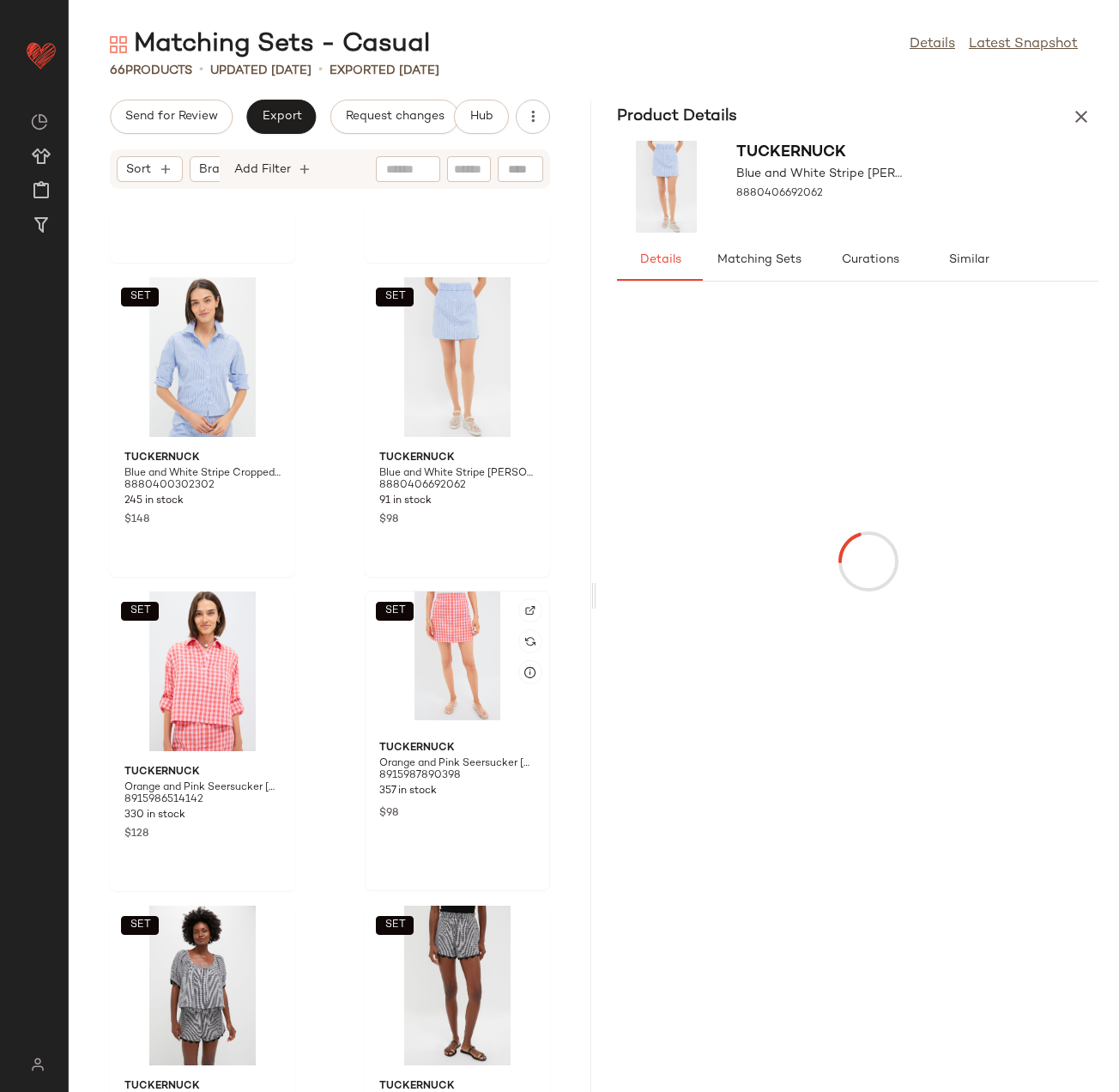click on "SET" 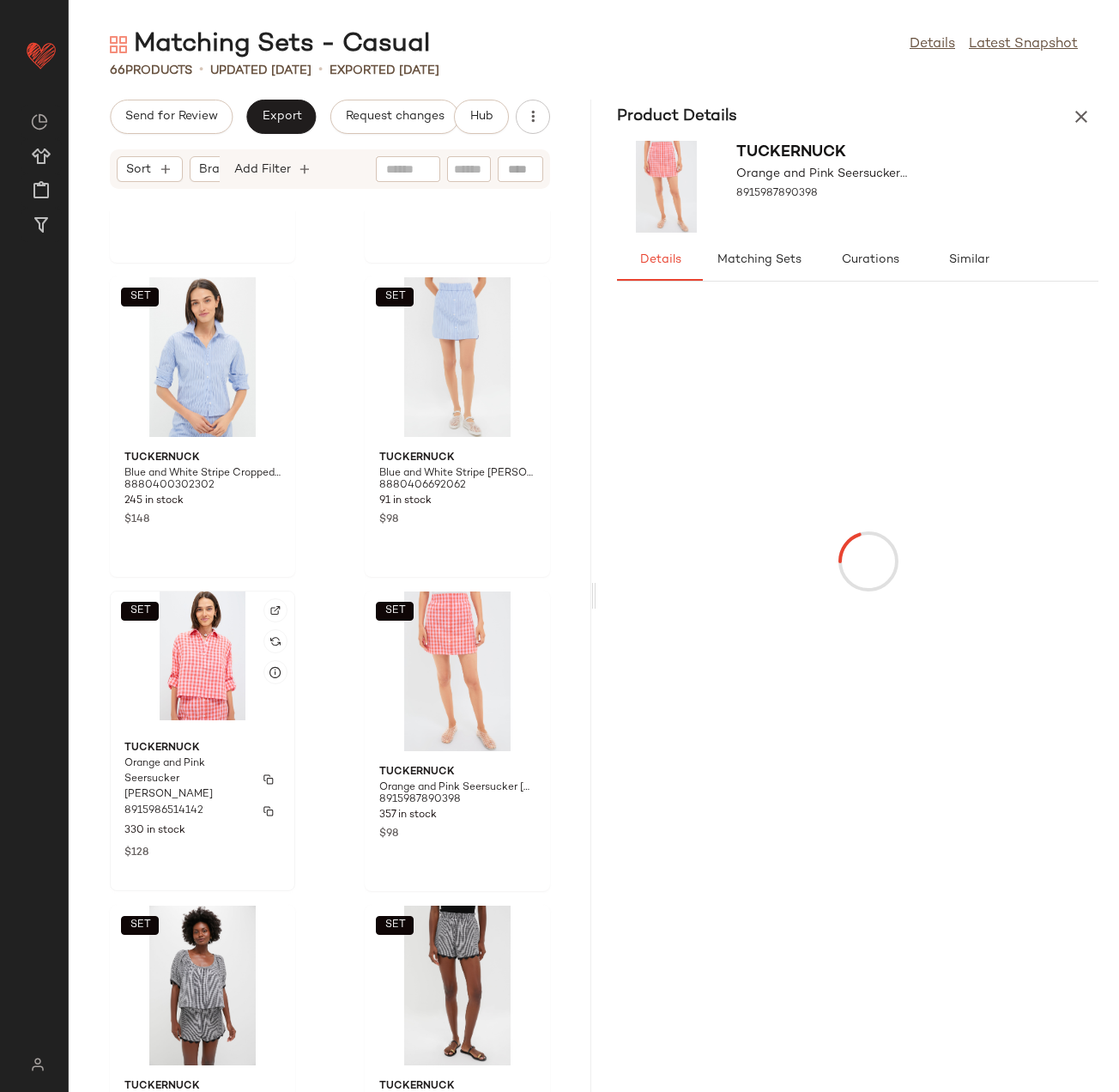 click on "Tuckernuck" at bounding box center (203, 749) 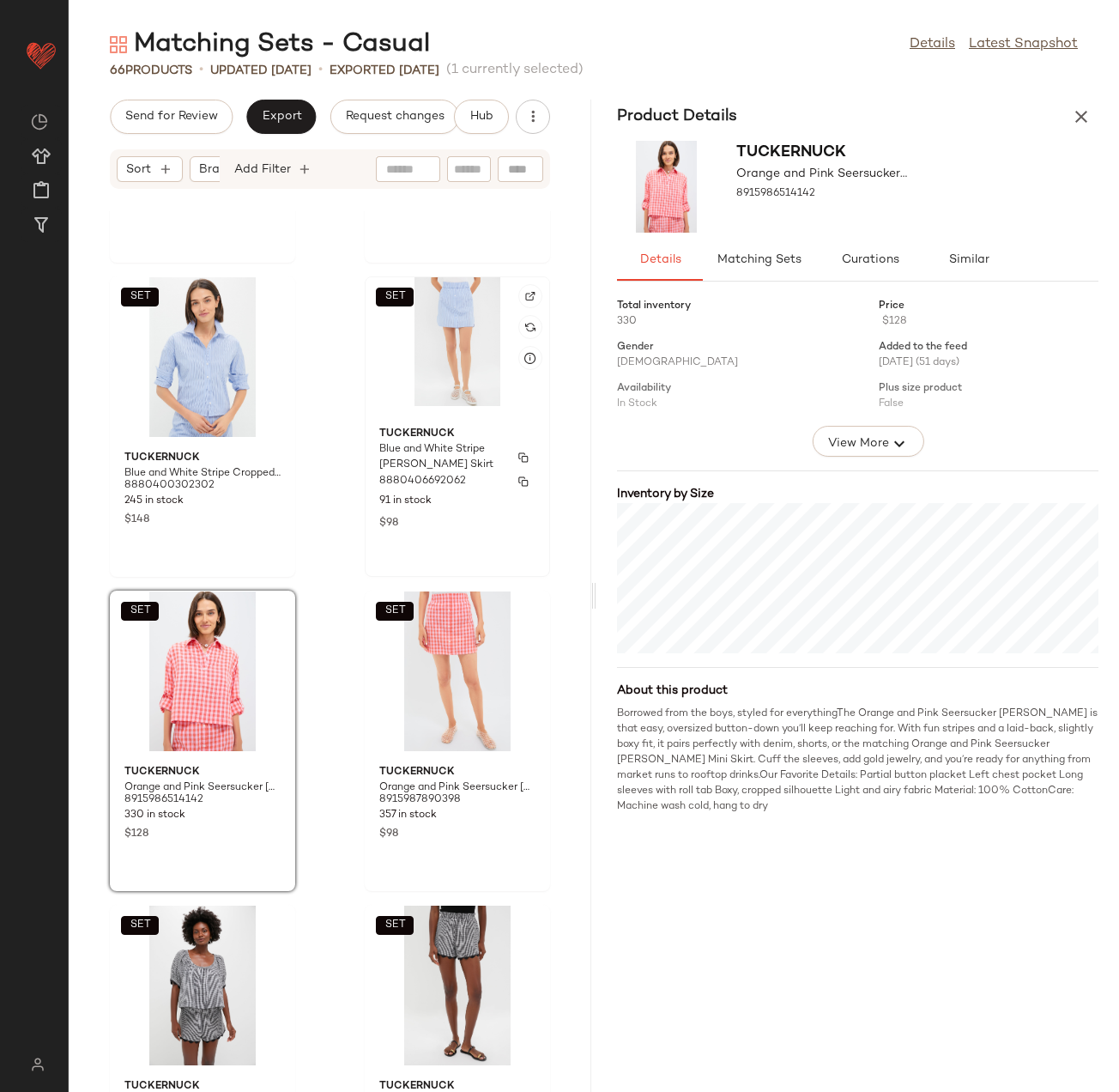 click on "Tuckernuck Blue and White Stripe Frankie Skirt 8880406692062 91 in stock $98" 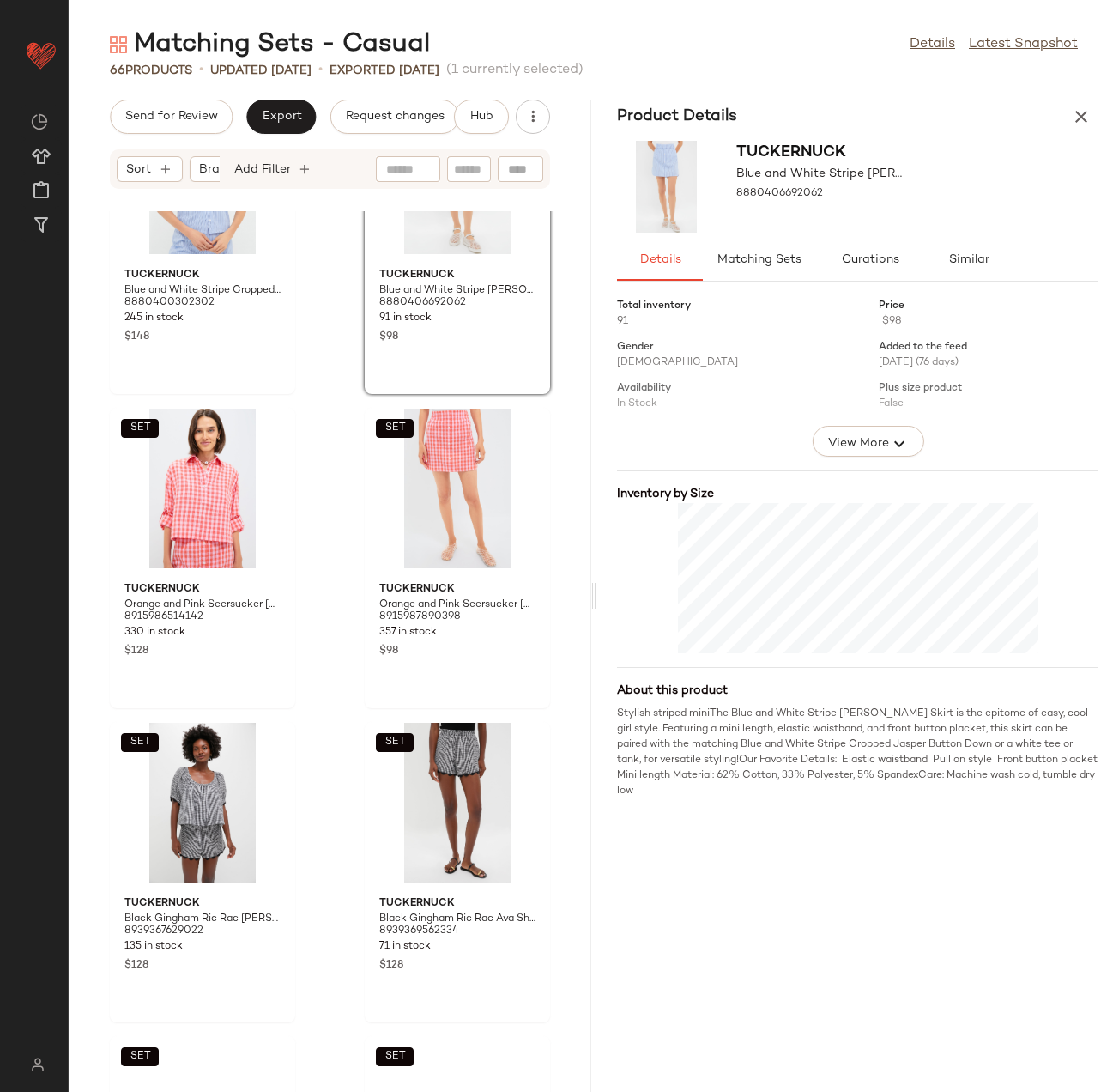 scroll, scrollTop: 2355, scrollLeft: 0, axis: vertical 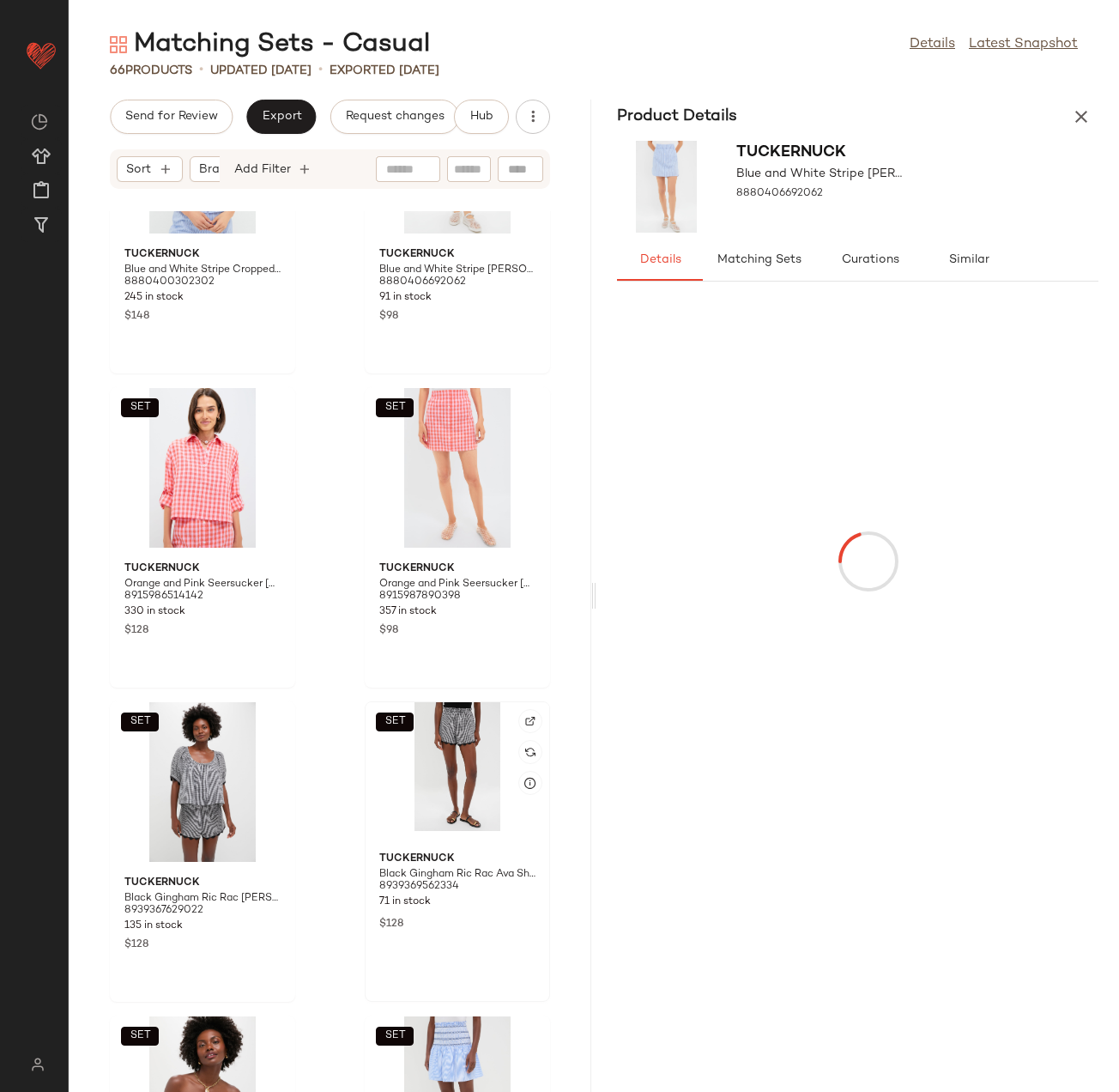 click on "SET" 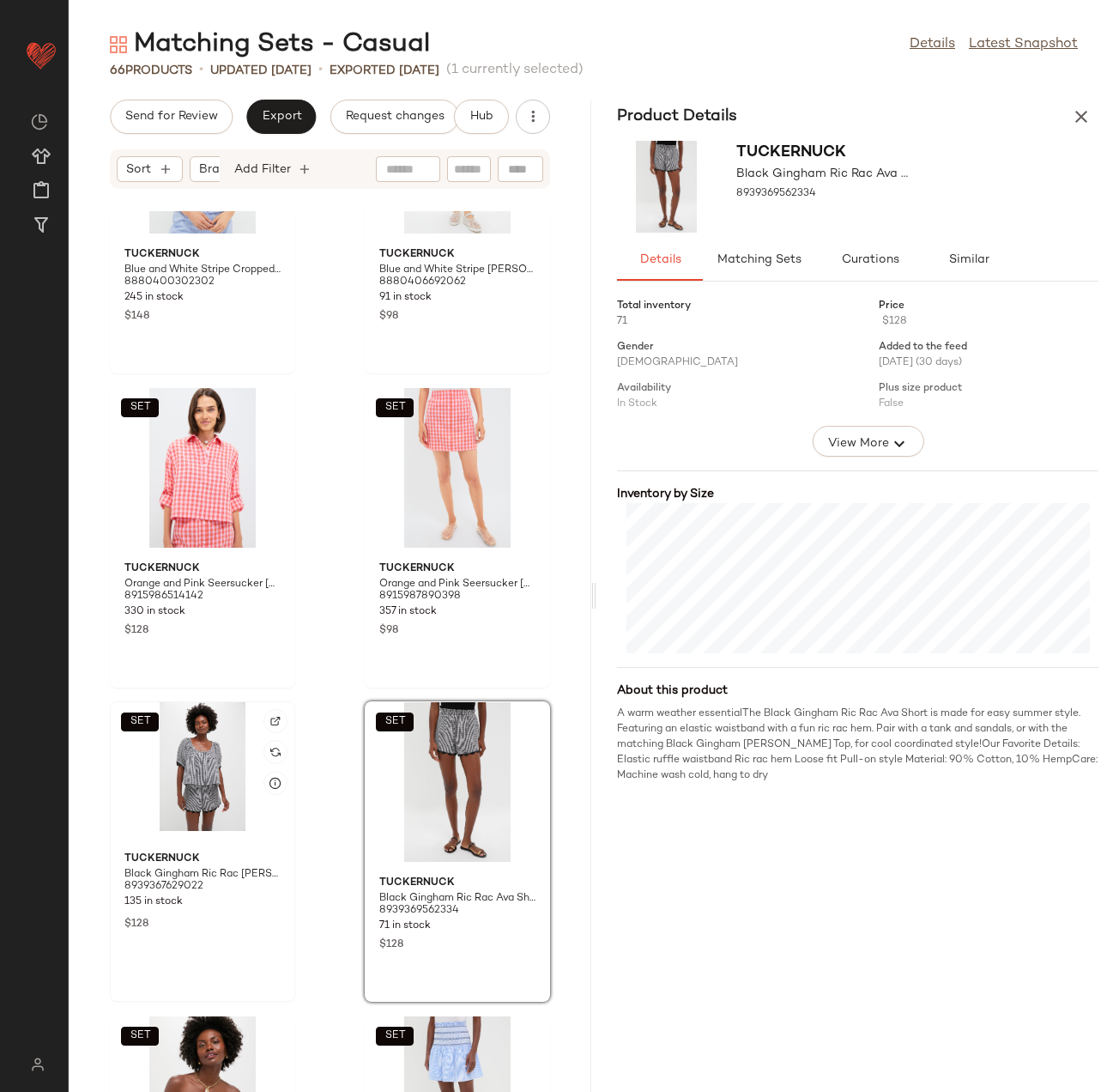 drag, startPoint x: 155, startPoint y: 820, endPoint x: 154, endPoint y: 807, distance: 13.038405 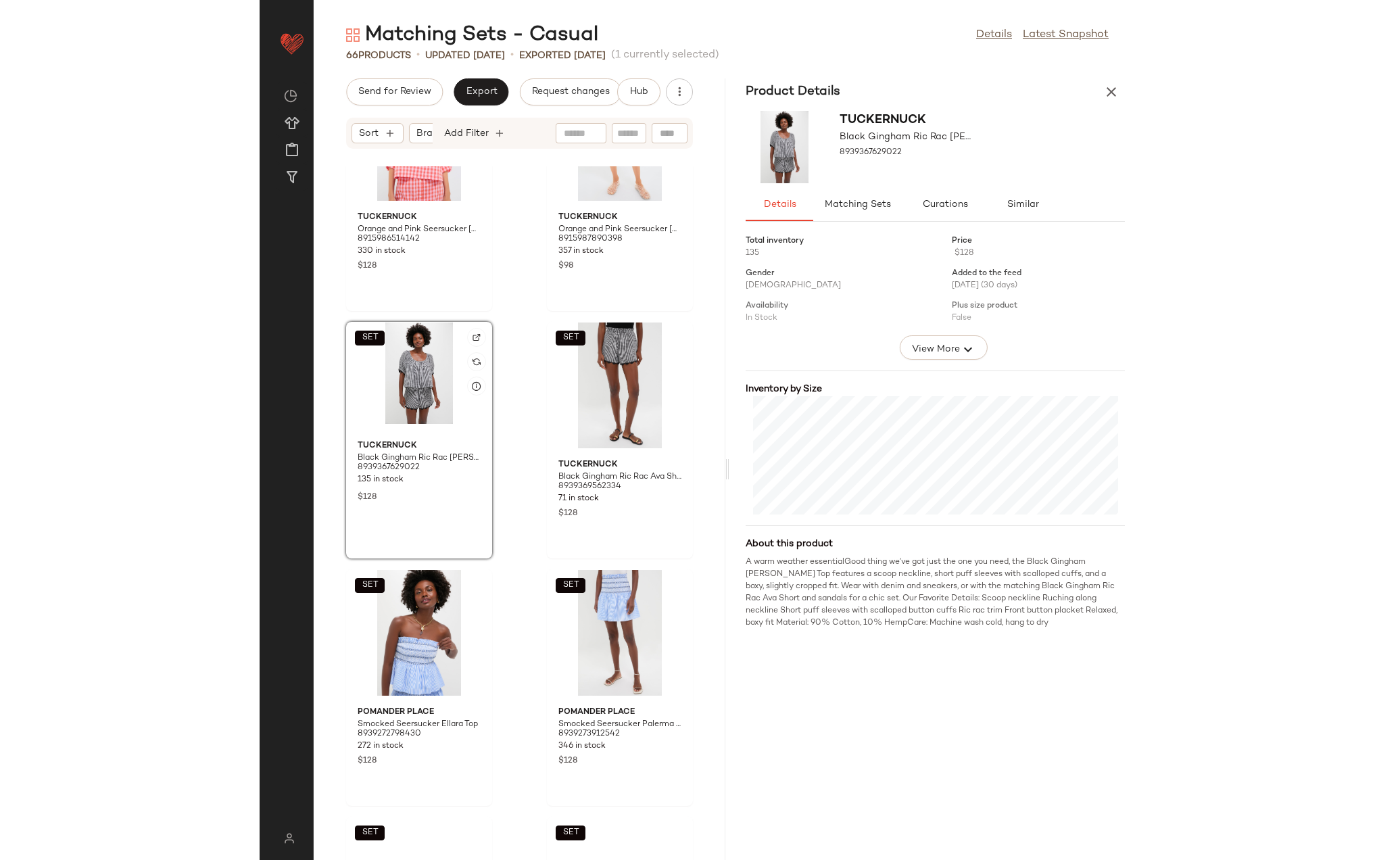 scroll, scrollTop: 2111, scrollLeft: 0, axis: vertical 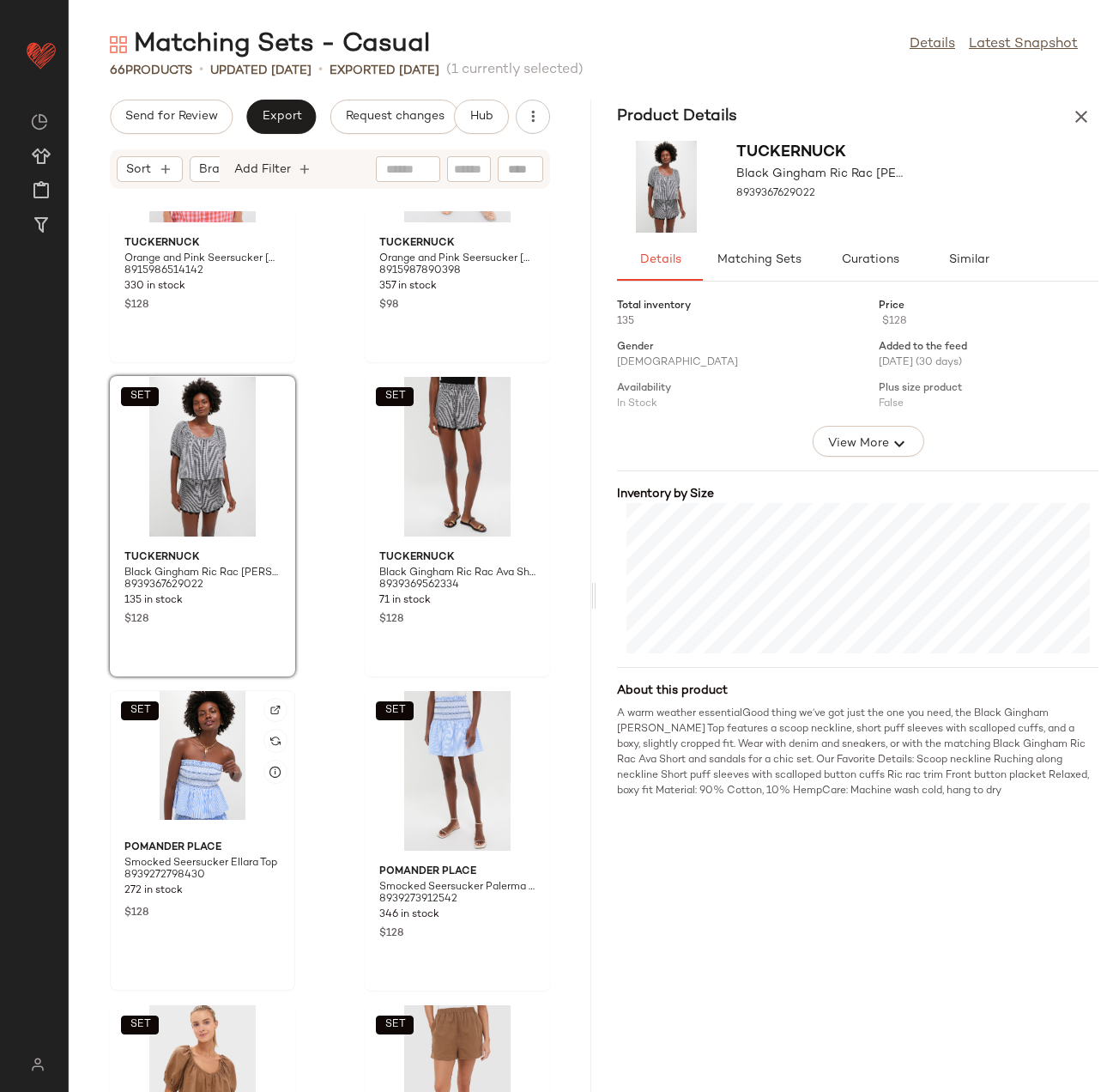 click on "SET" 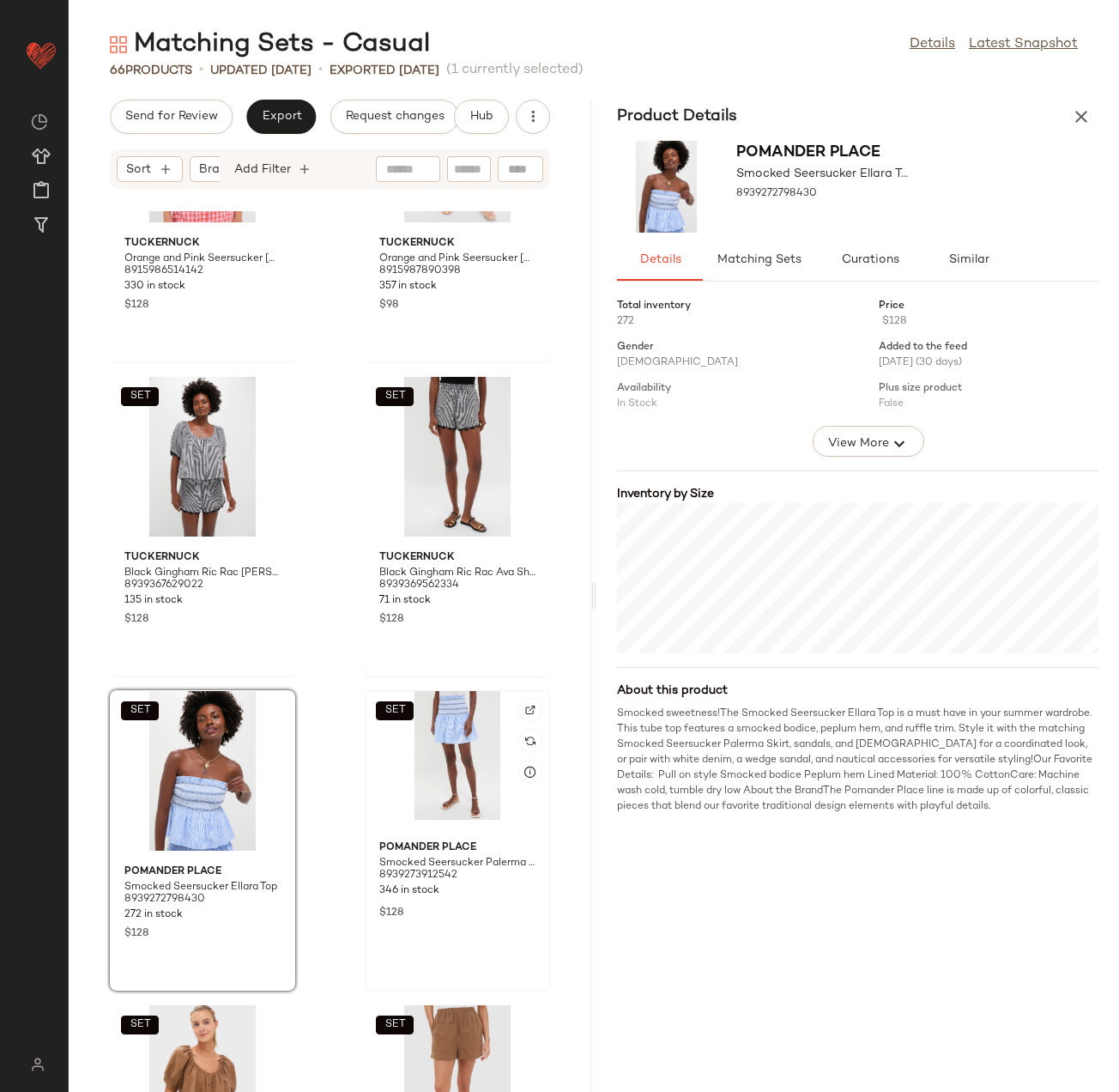 click on "SET" 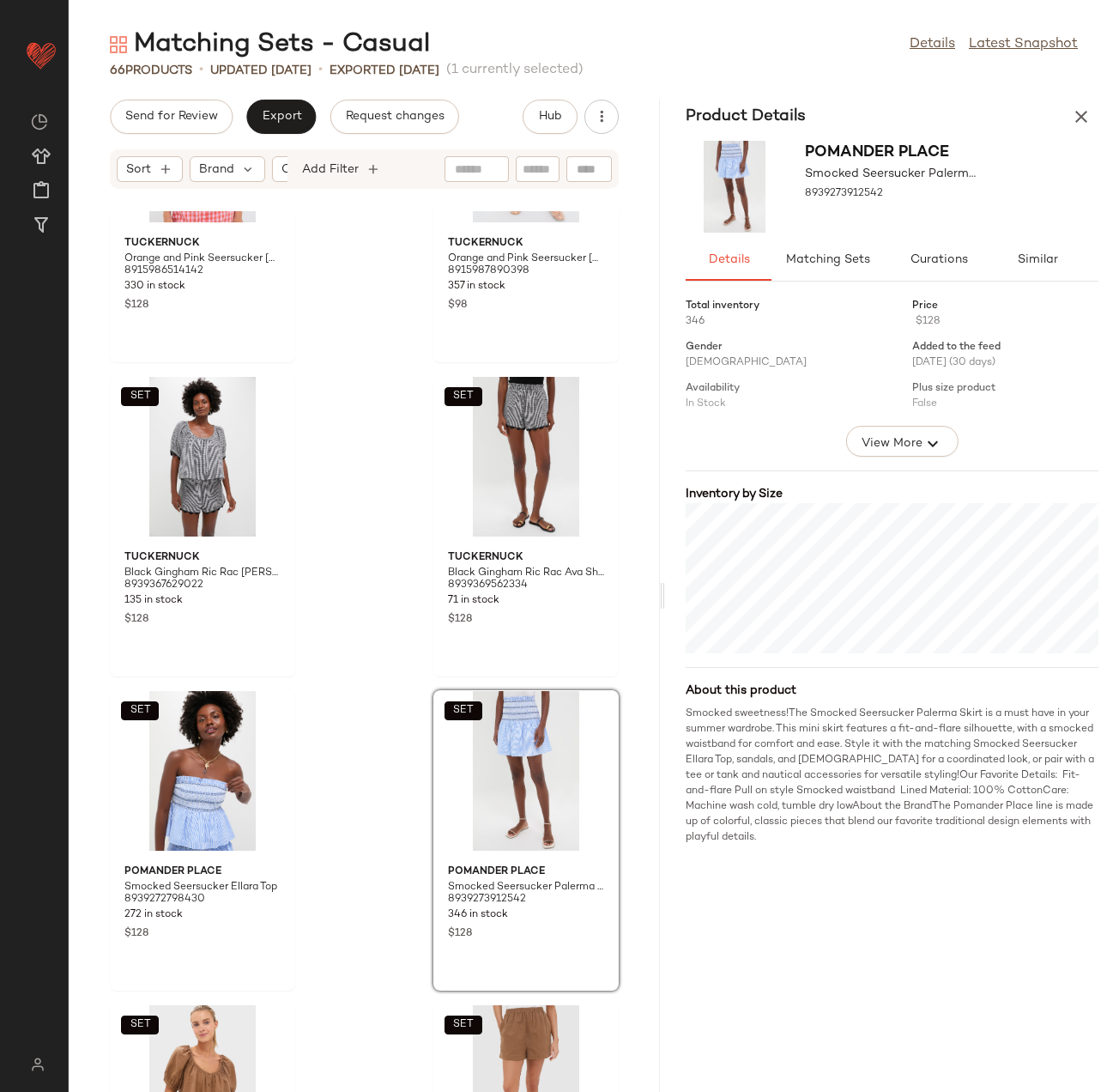 drag, startPoint x: 595, startPoint y: 589, endPoint x: 667, endPoint y: 571, distance: 74.2159 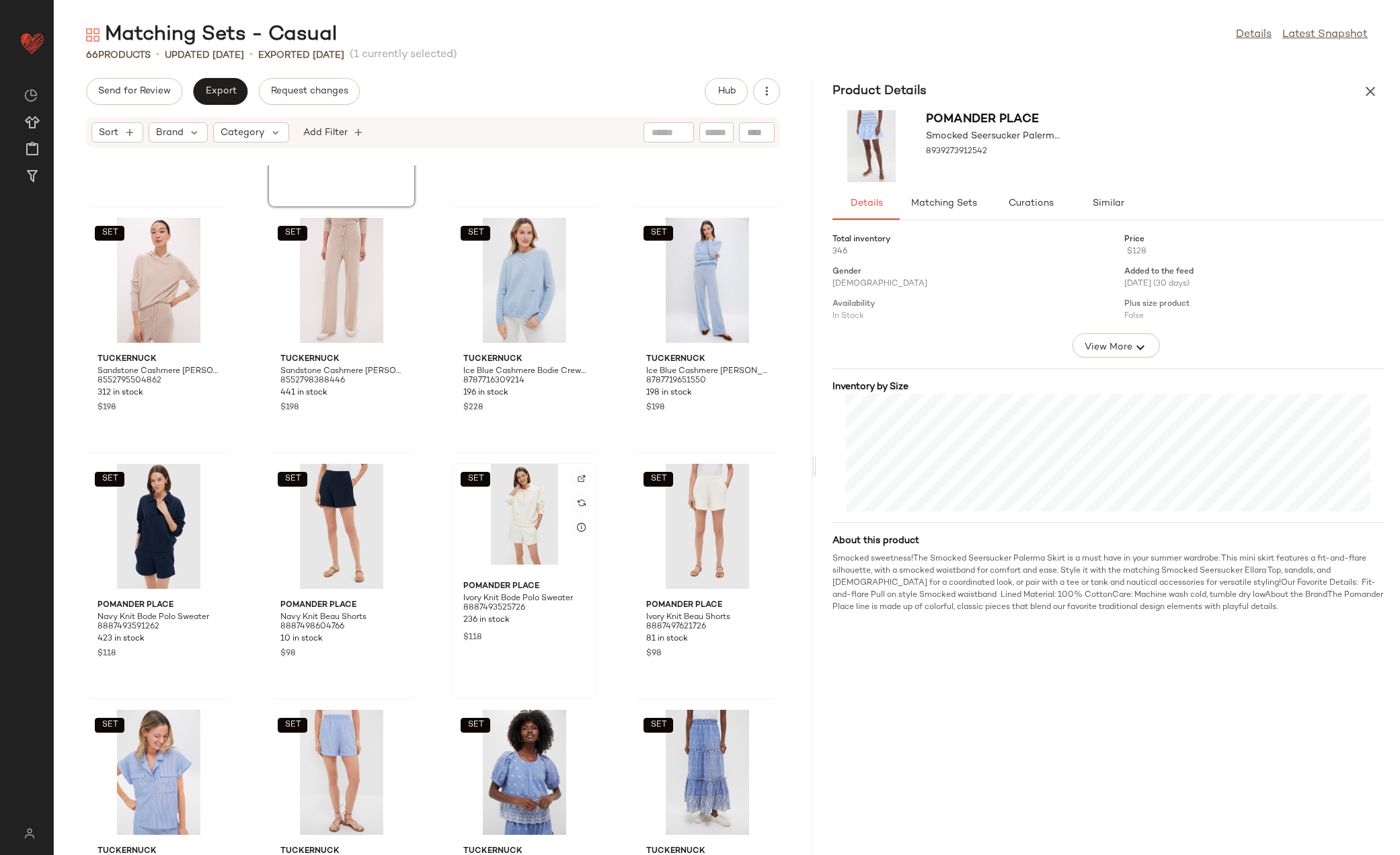 scroll, scrollTop: 1468, scrollLeft: 0, axis: vertical 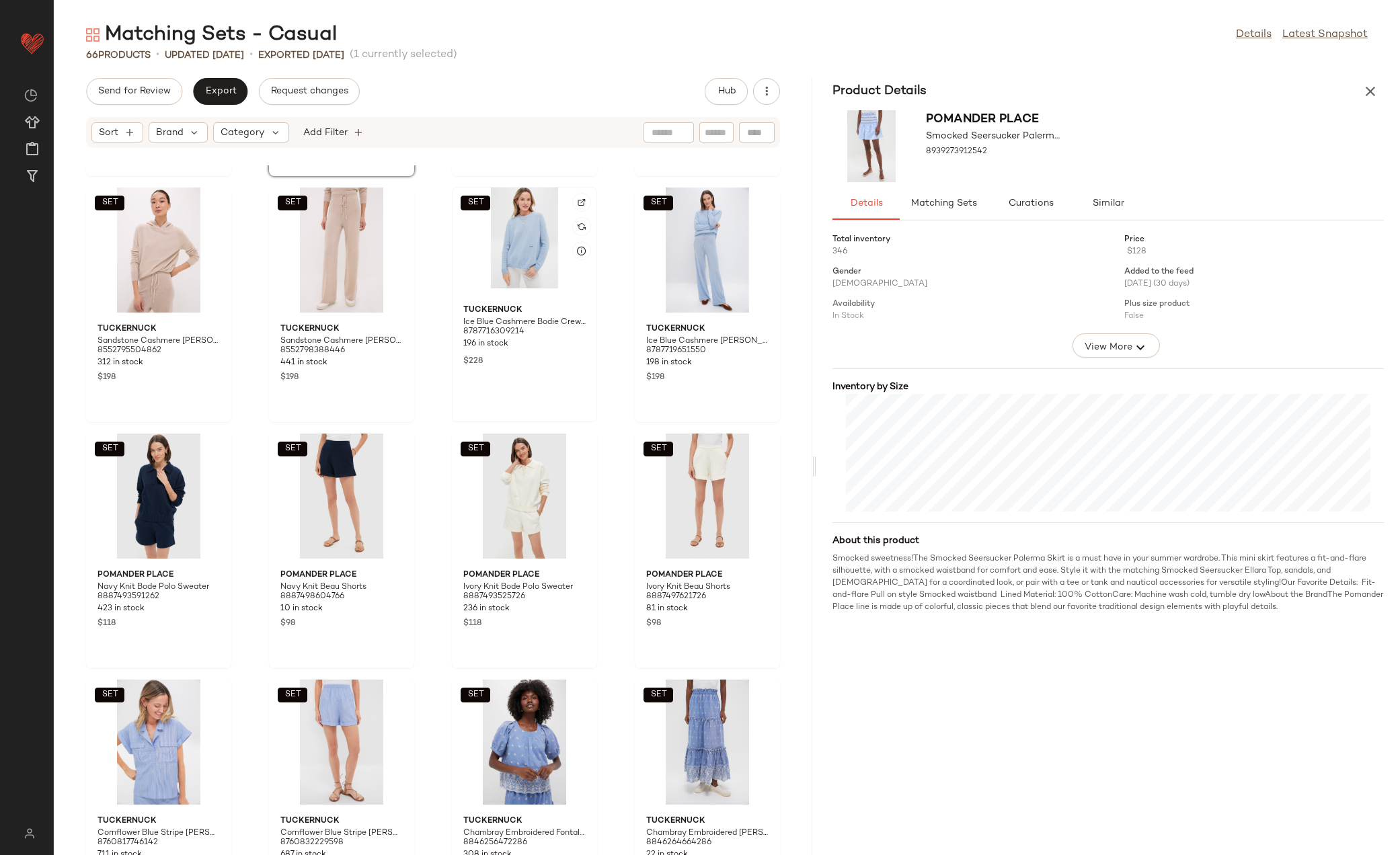 click on "SET" 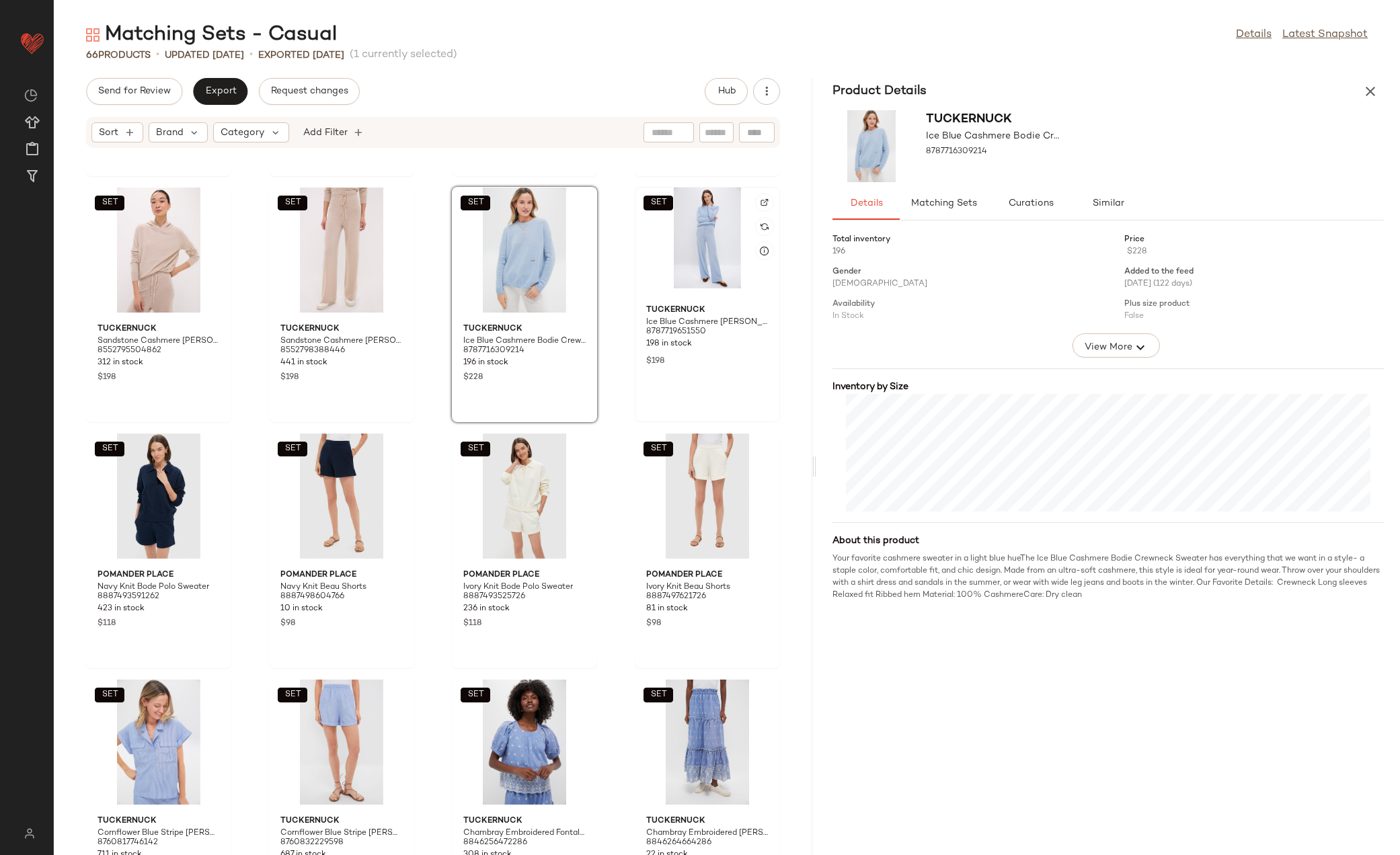 scroll, scrollTop: 1464, scrollLeft: 0, axis: vertical 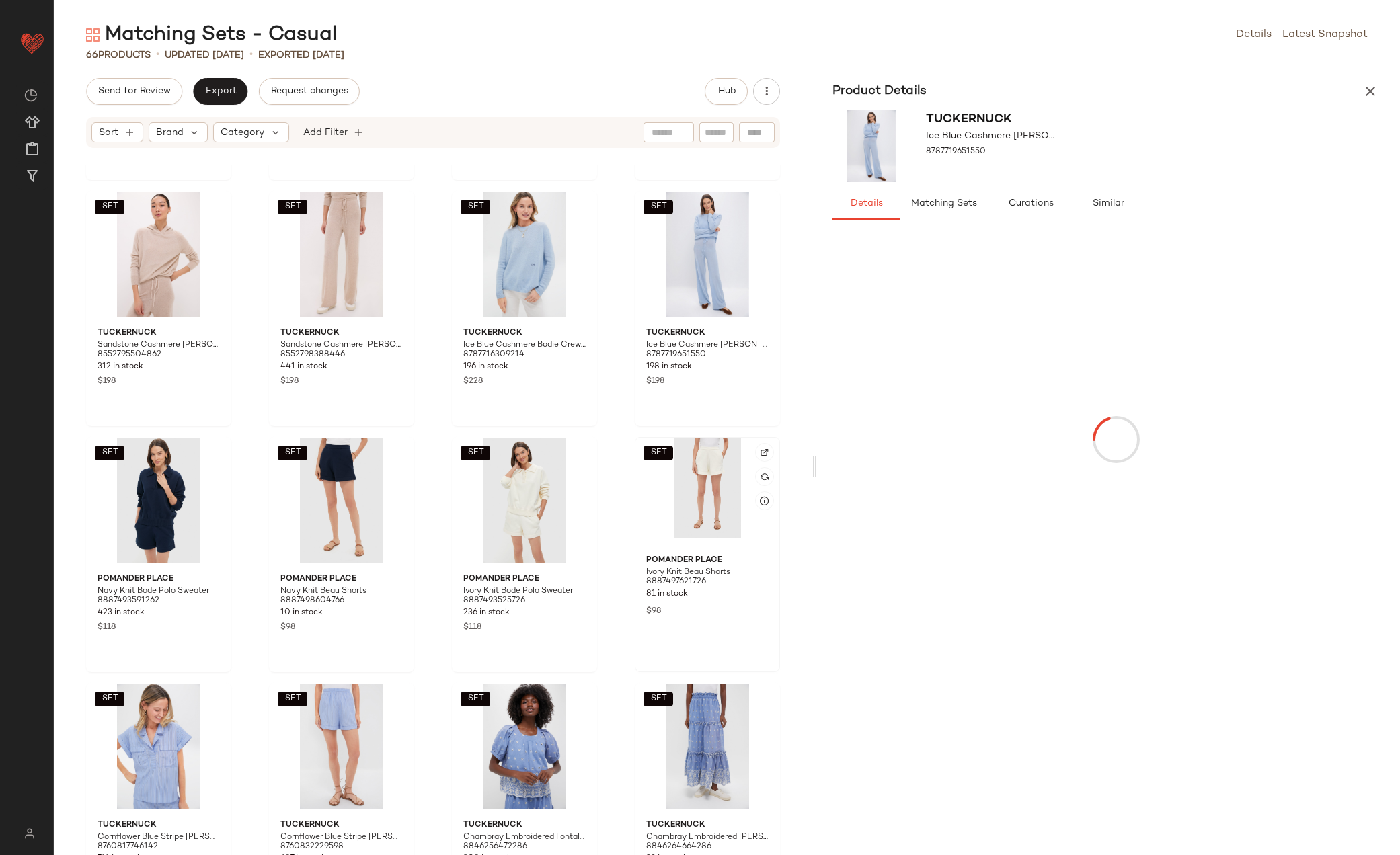 click on "SET" 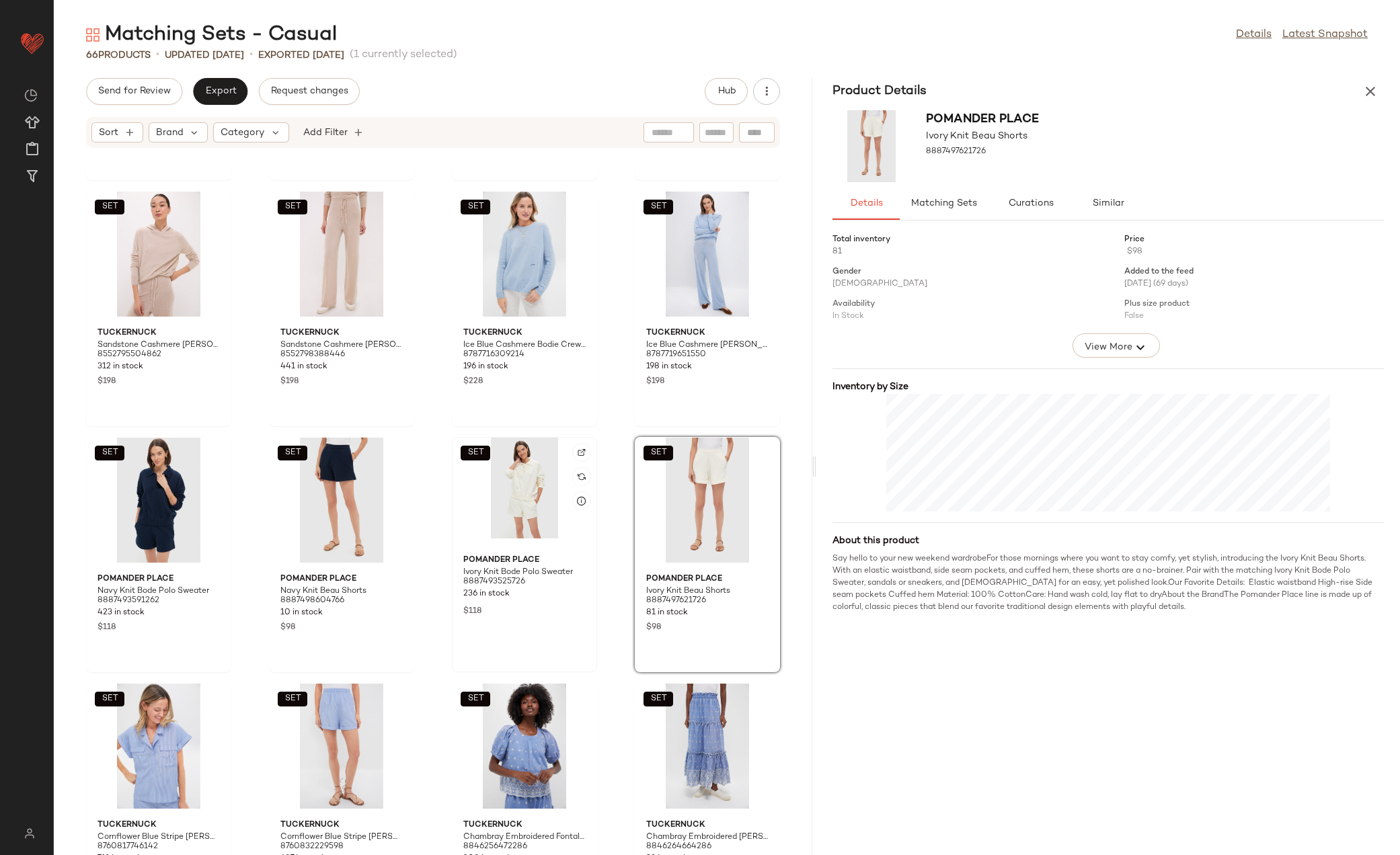 click on "SET" 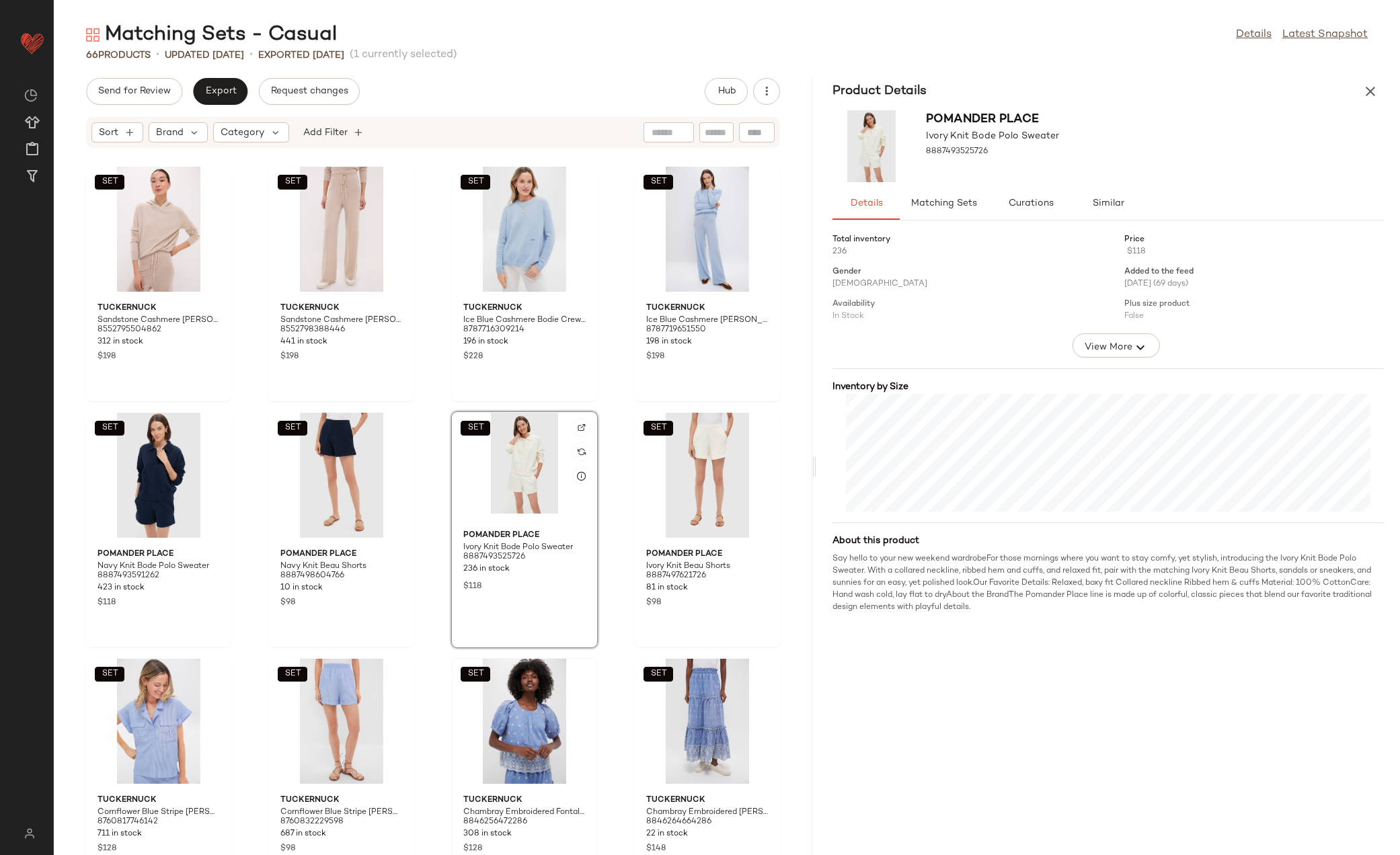 scroll, scrollTop: 1490, scrollLeft: 0, axis: vertical 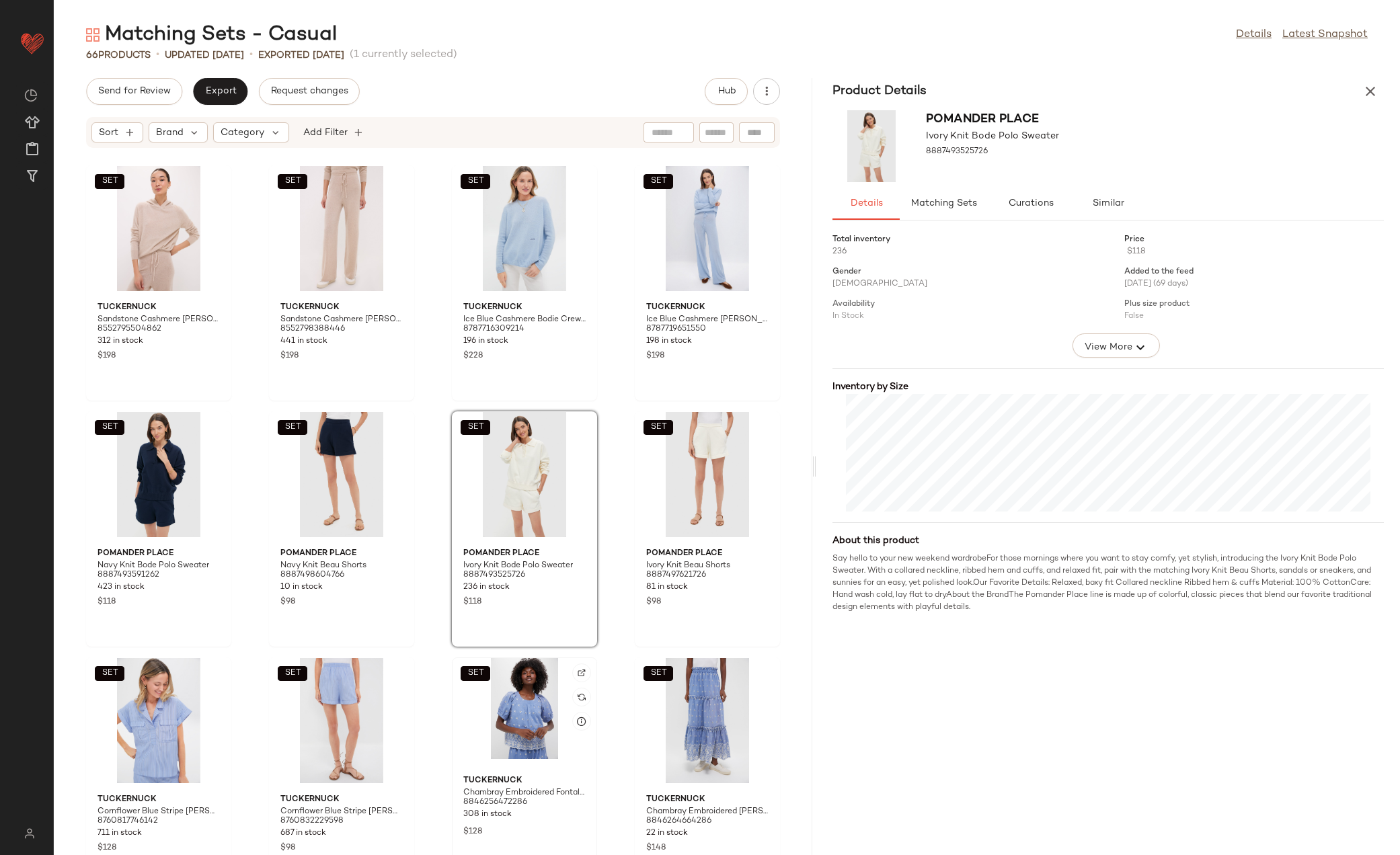 click on "SET" 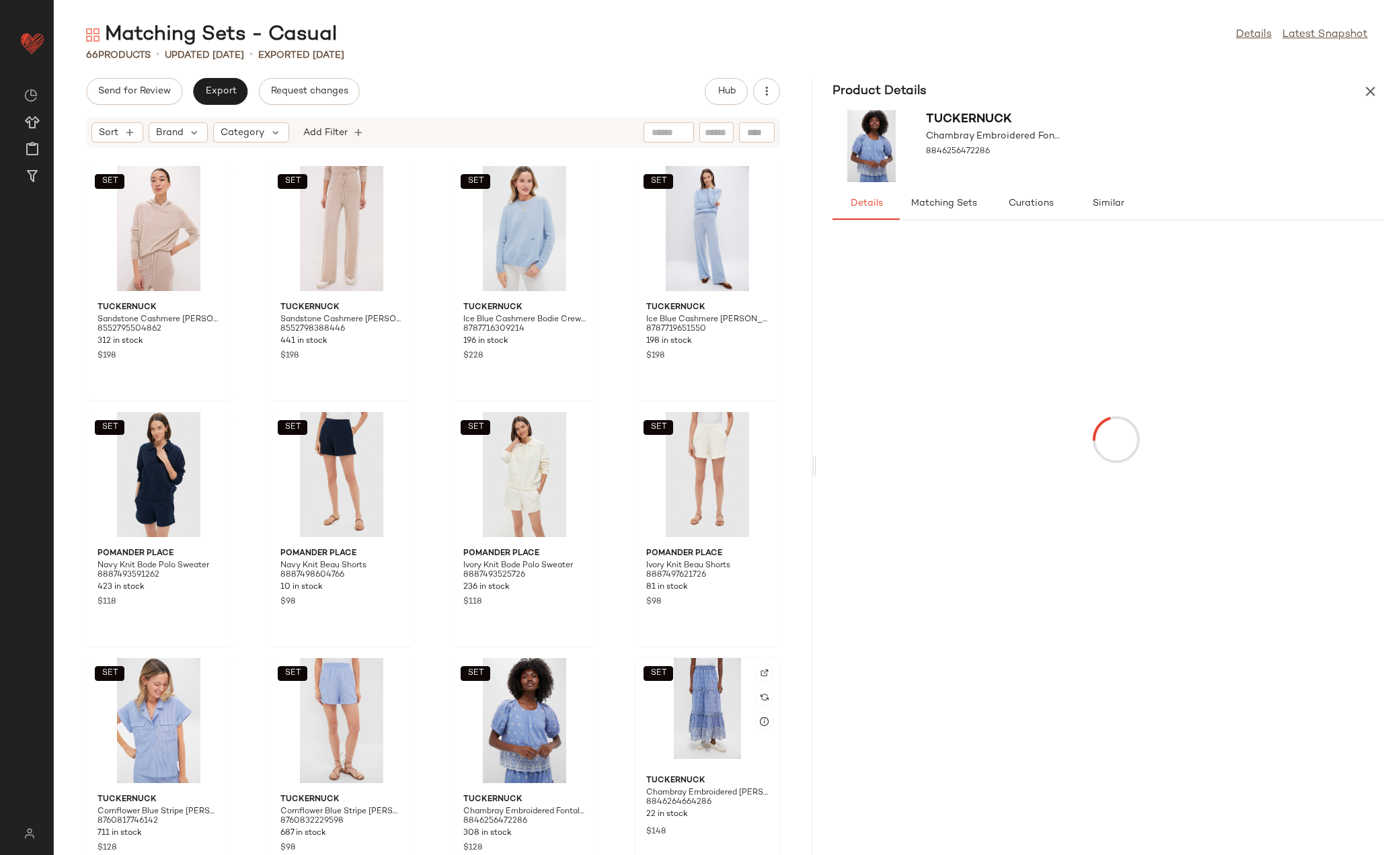 click on "SET" 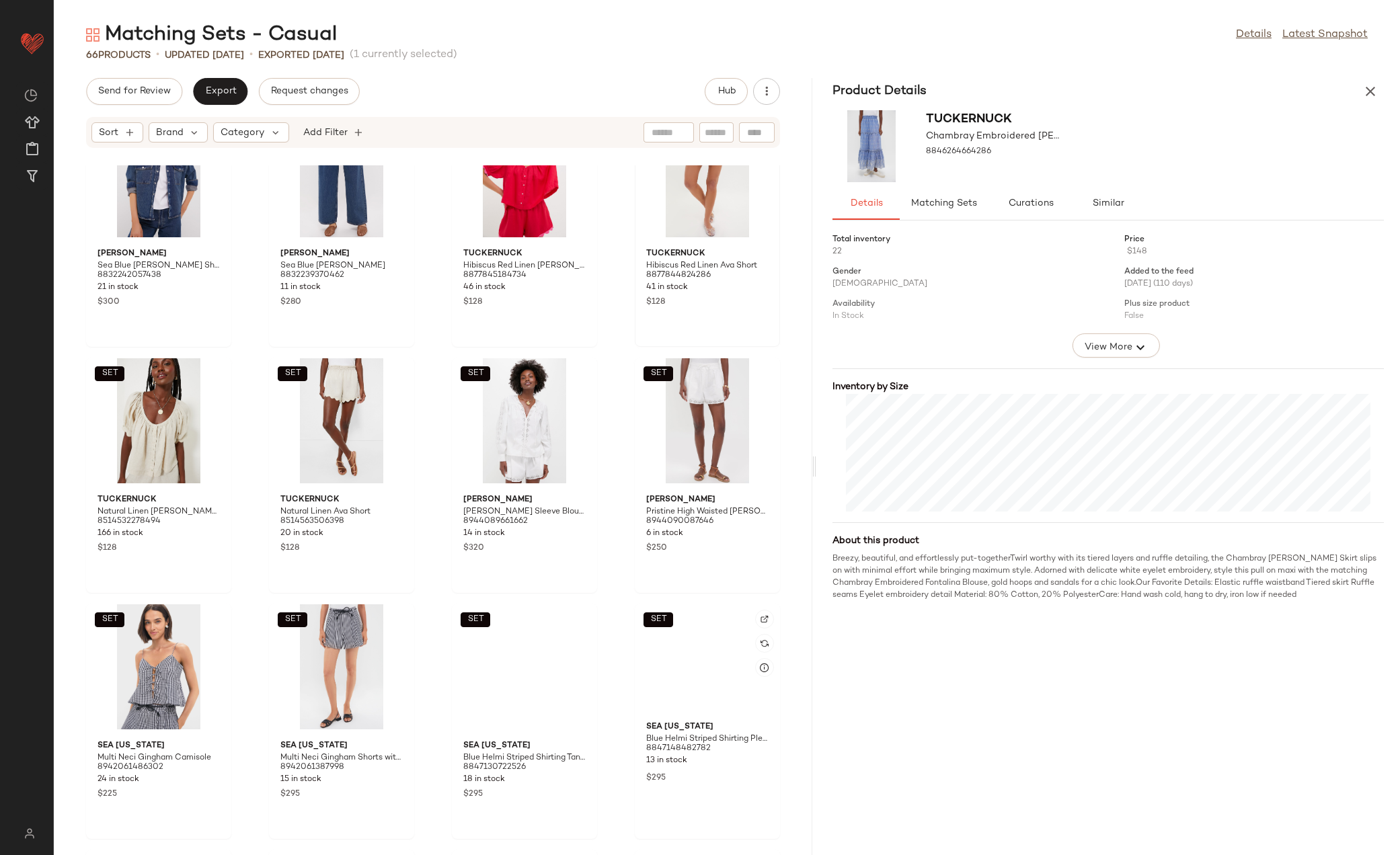 scroll, scrollTop: 2529, scrollLeft: 0, axis: vertical 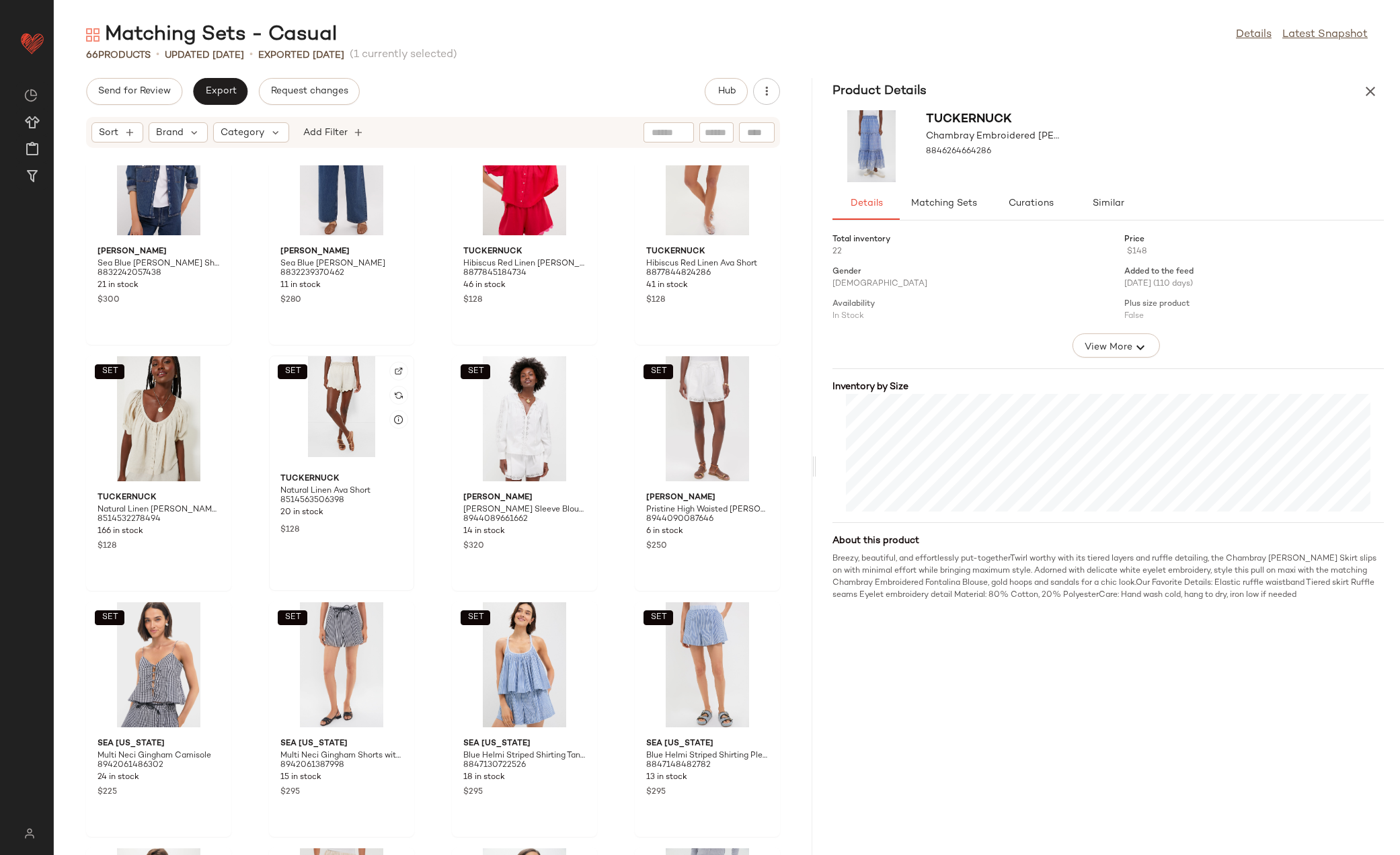 click on "SET" 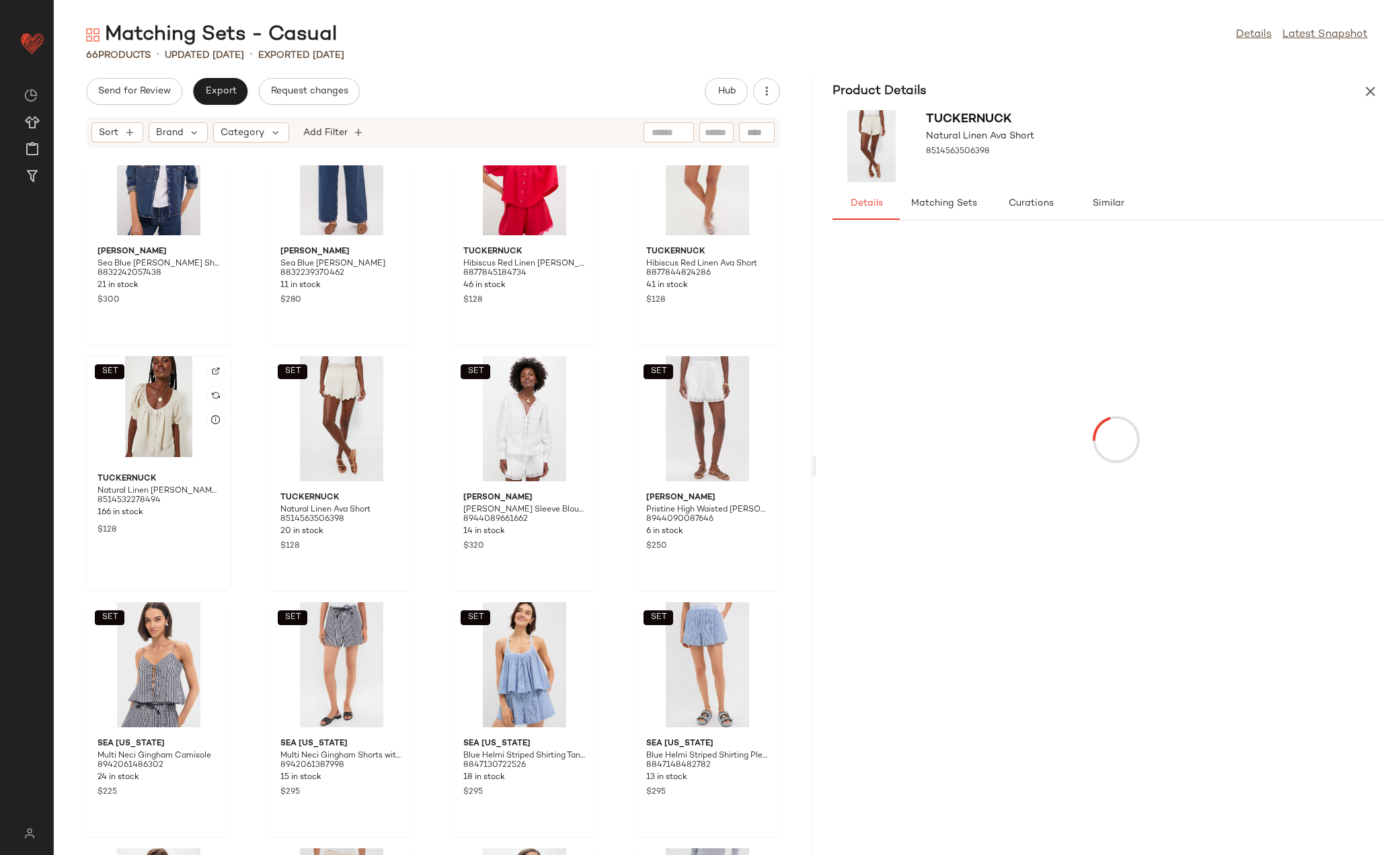 click on "SET" 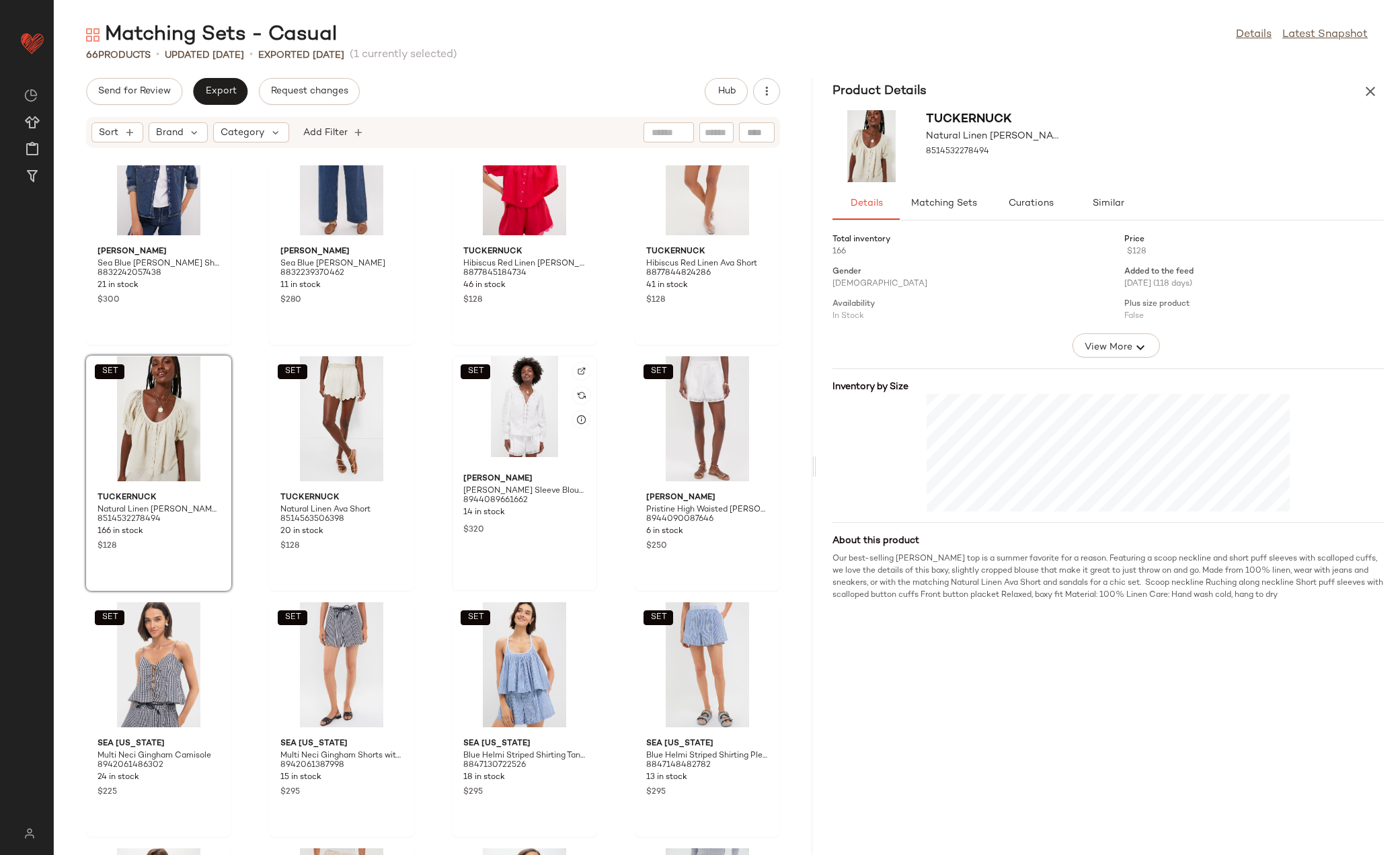 click on "SET" 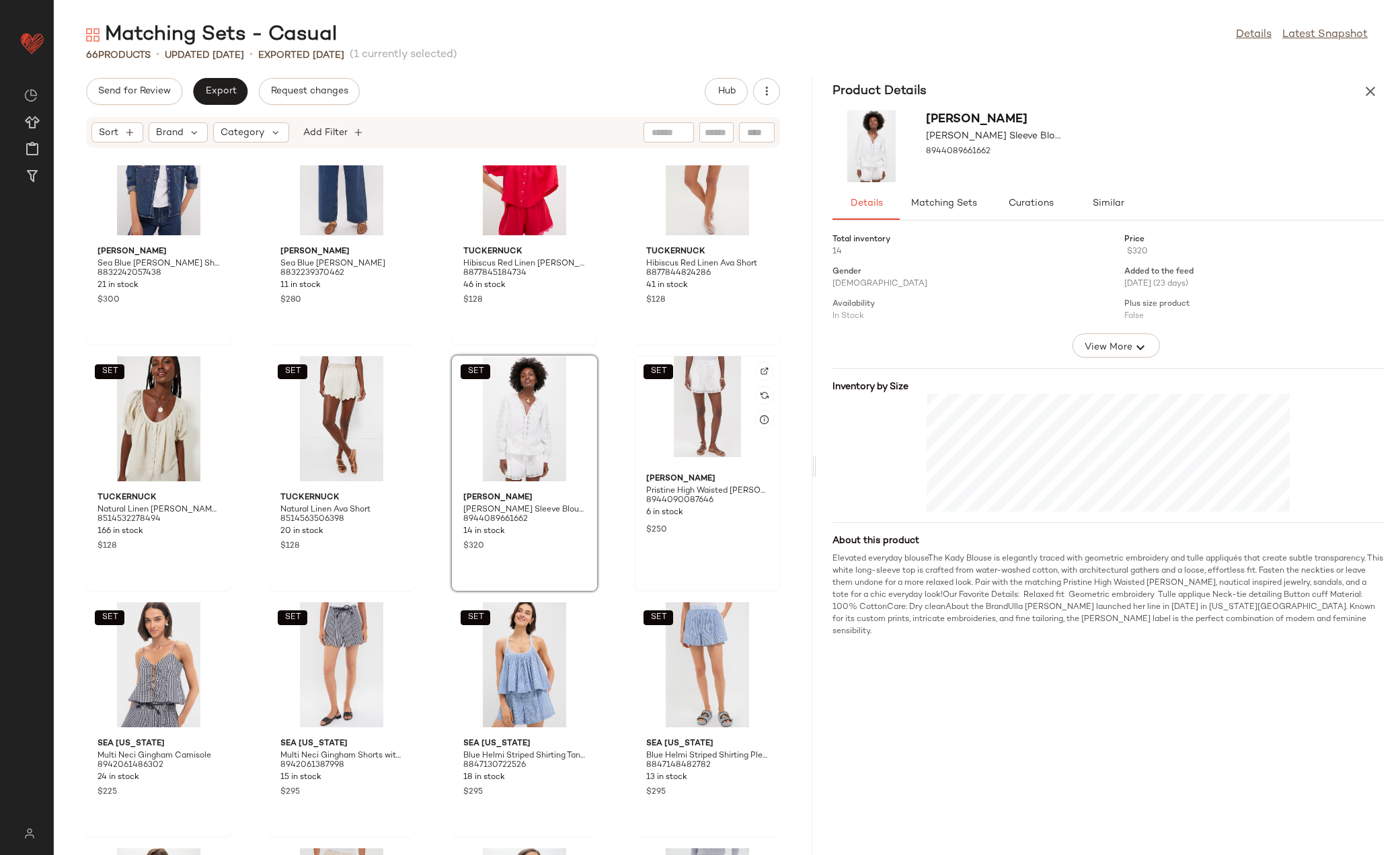 click on "SET" 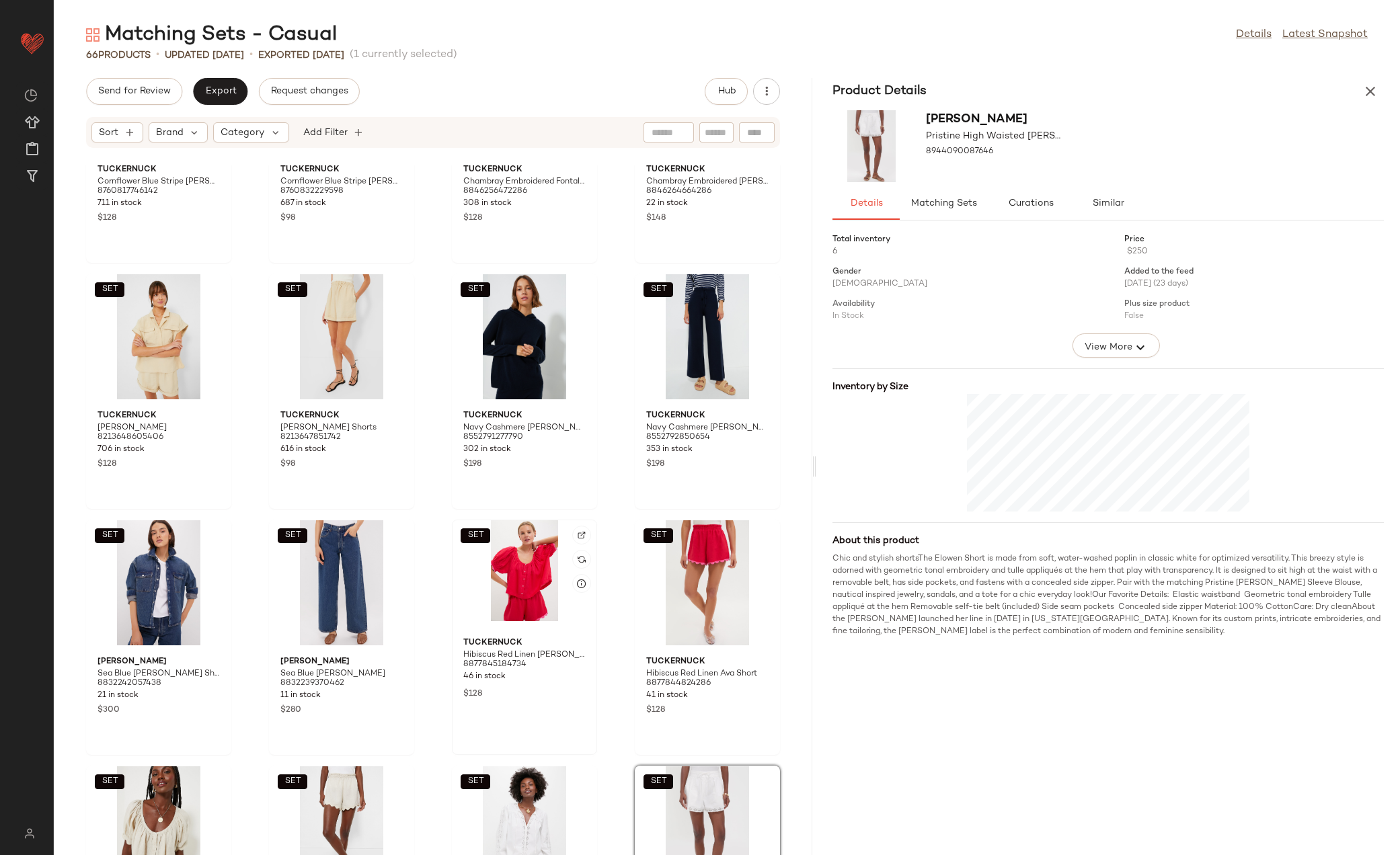 scroll, scrollTop: 2119, scrollLeft: 0, axis: vertical 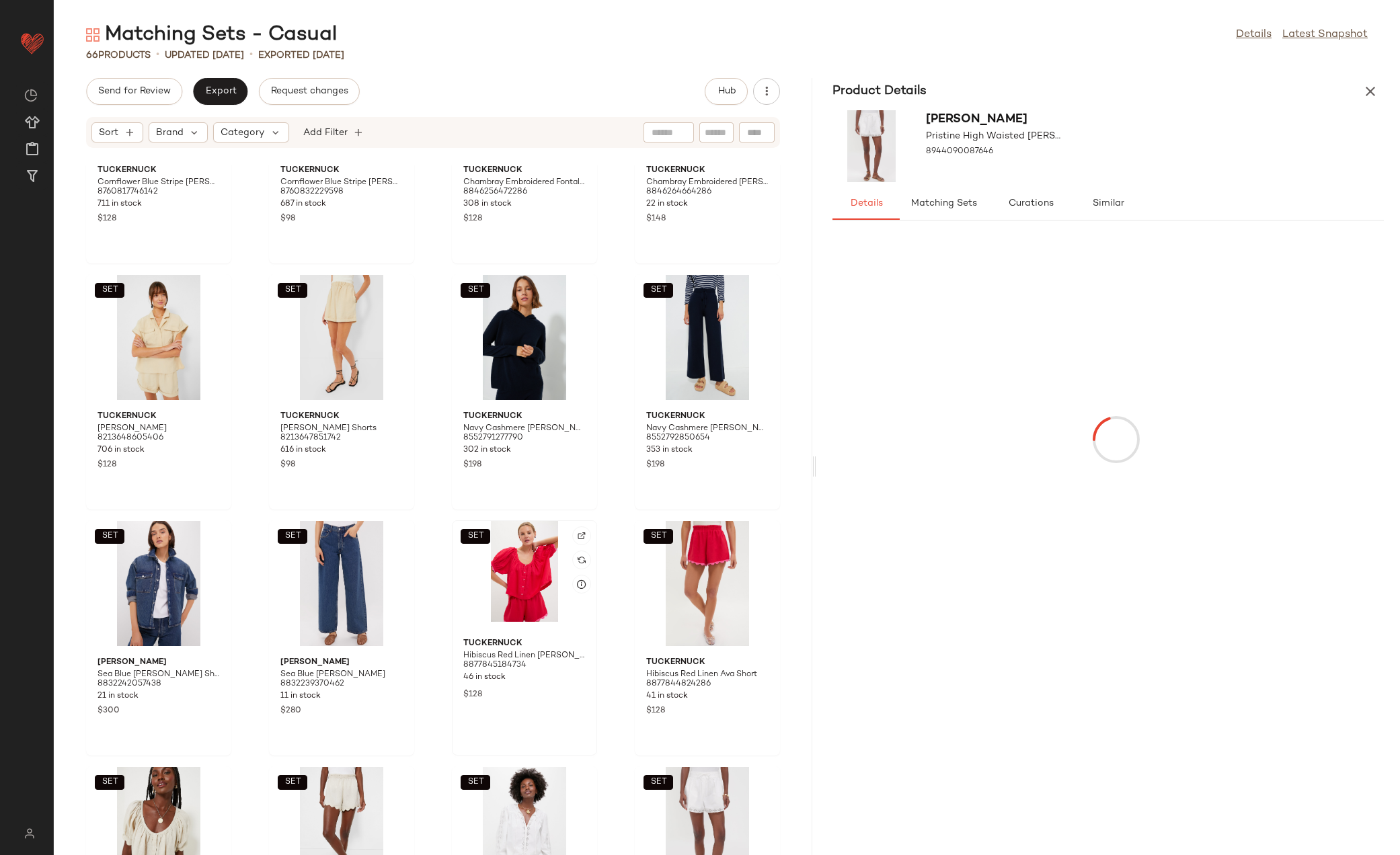 click on "SET" 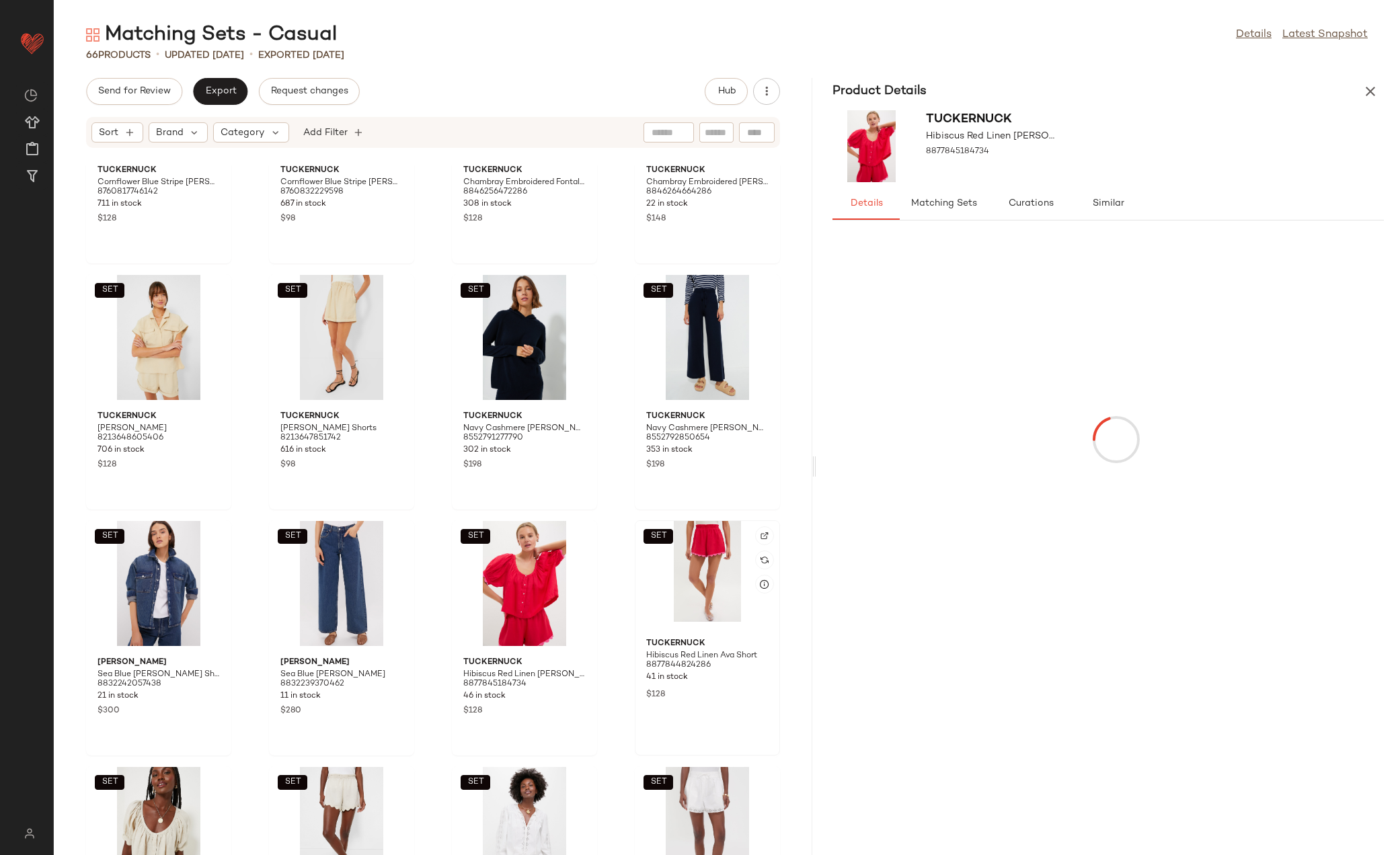 click on "SET" 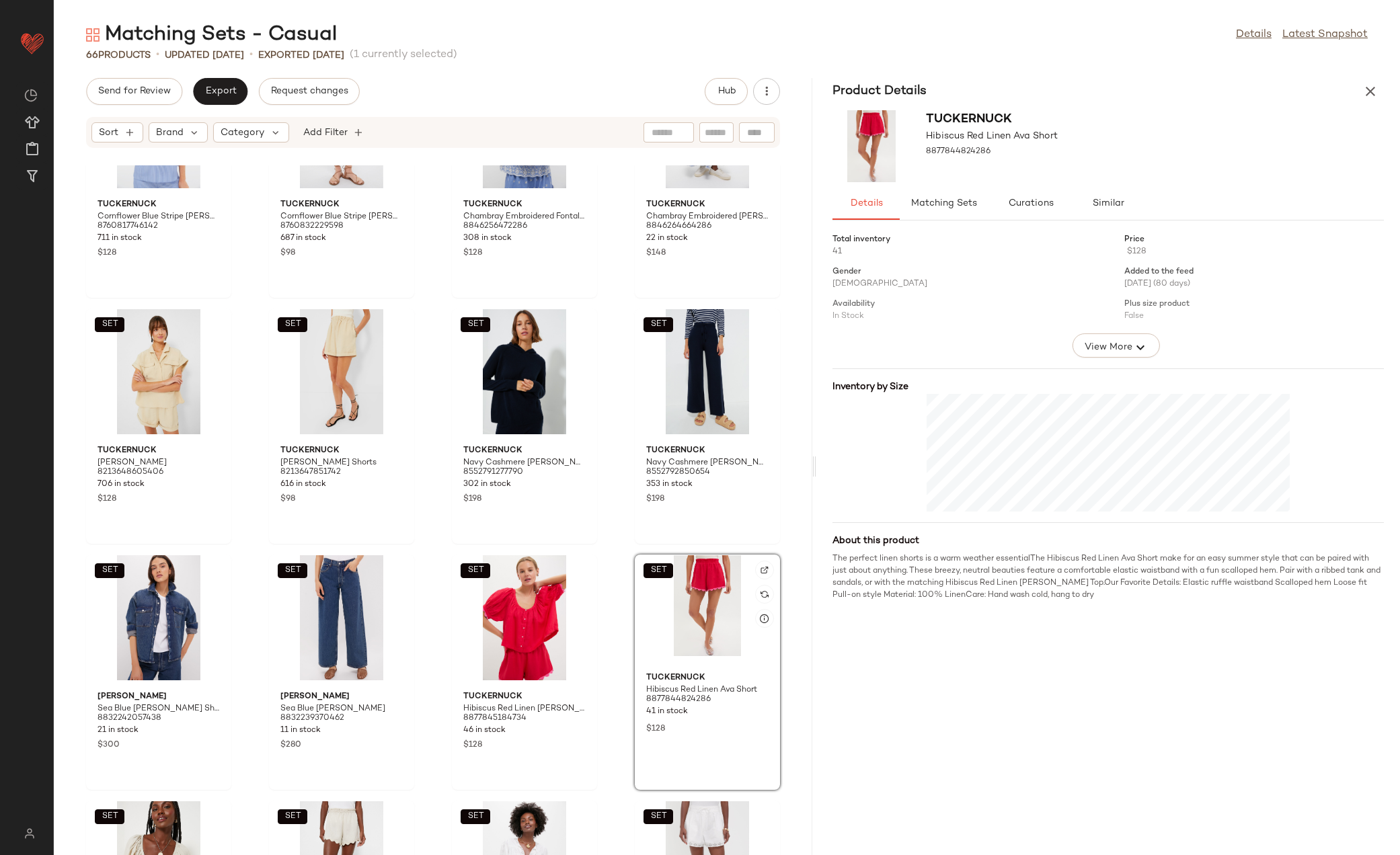 scroll, scrollTop: 1838, scrollLeft: 0, axis: vertical 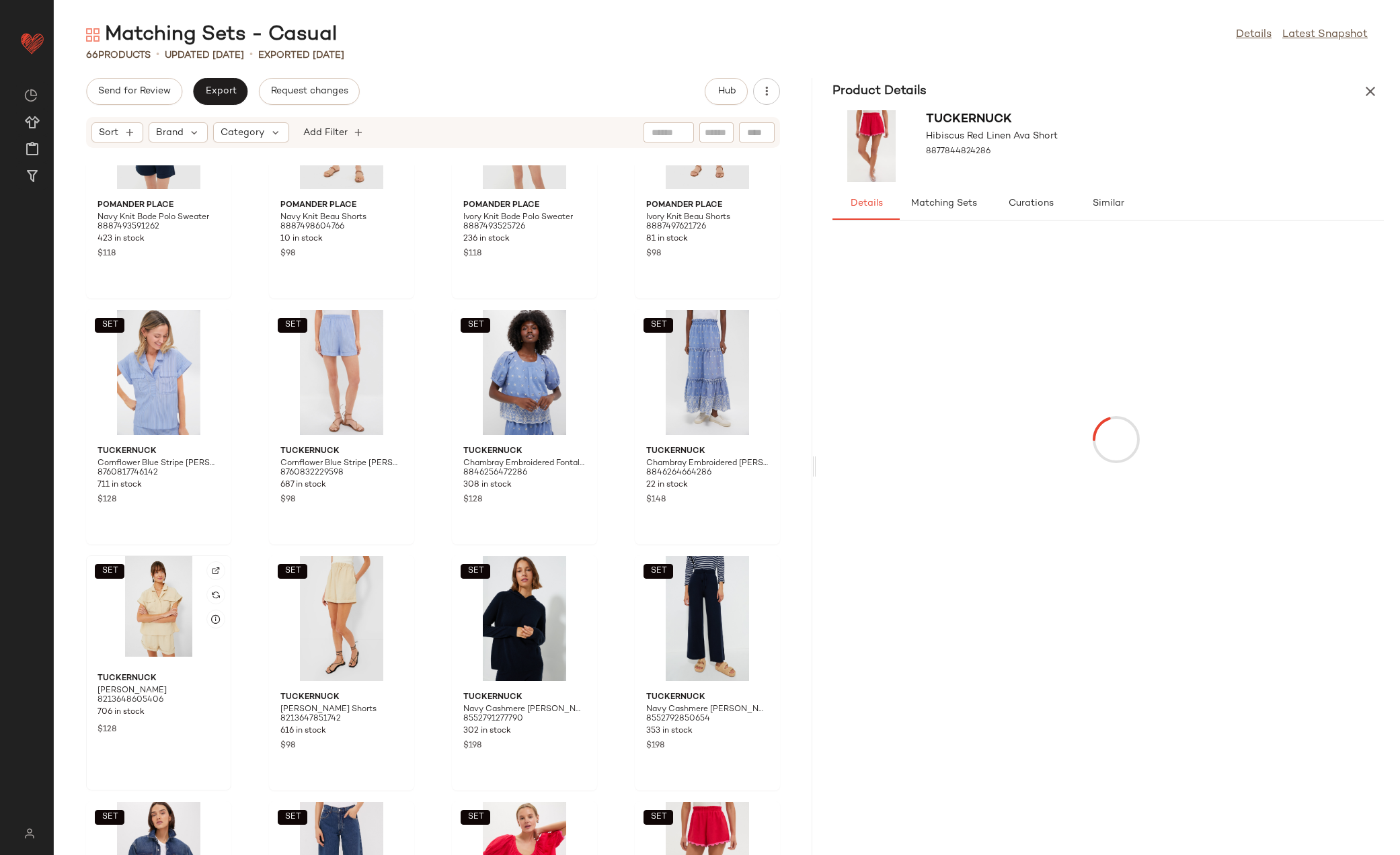 click on "SET" 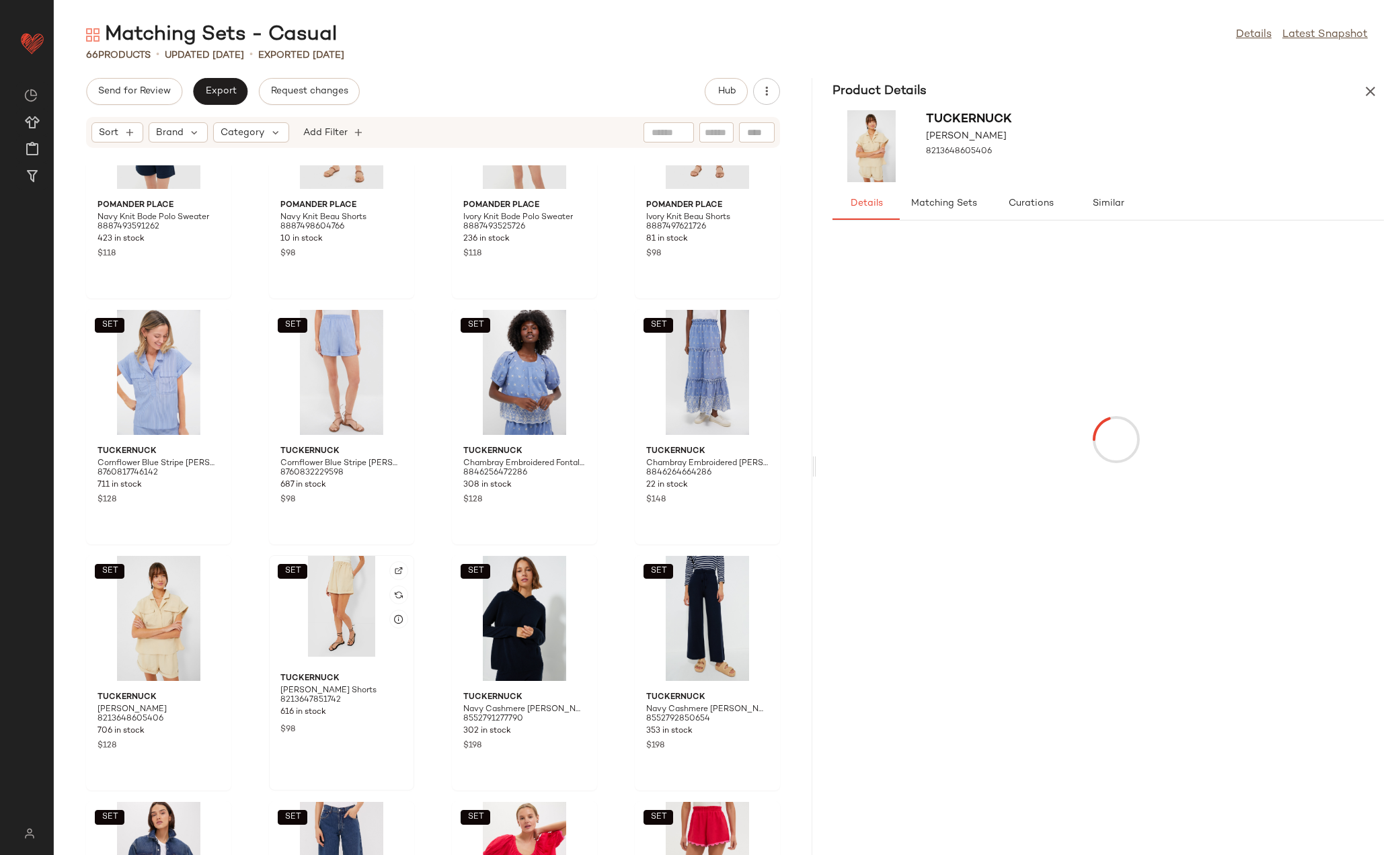 click on "SET" 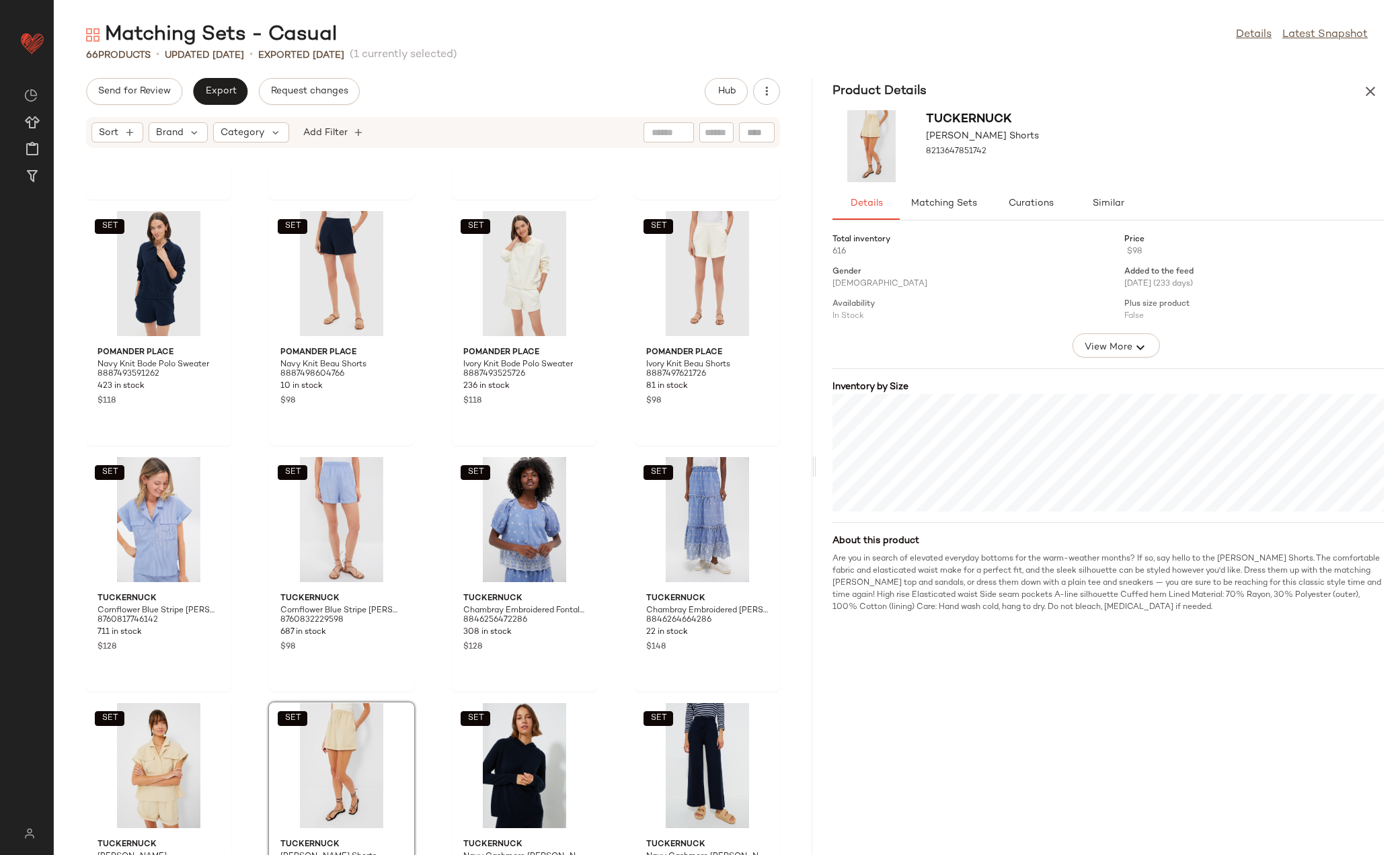 scroll, scrollTop: 1965, scrollLeft: 0, axis: vertical 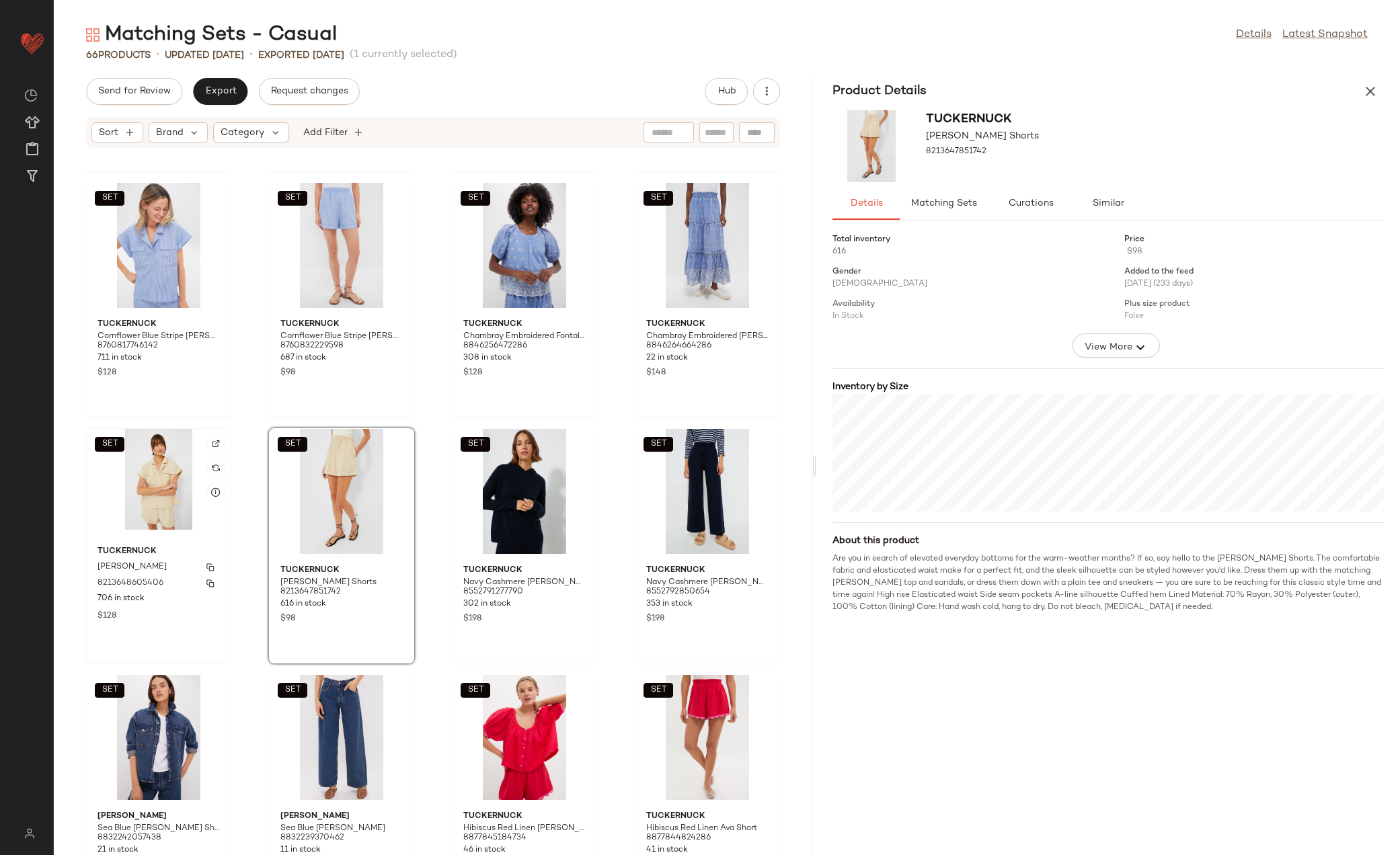 click on "Tuckernuck Khaki Scottie Shirt 8213648605406 706 in stock $128" 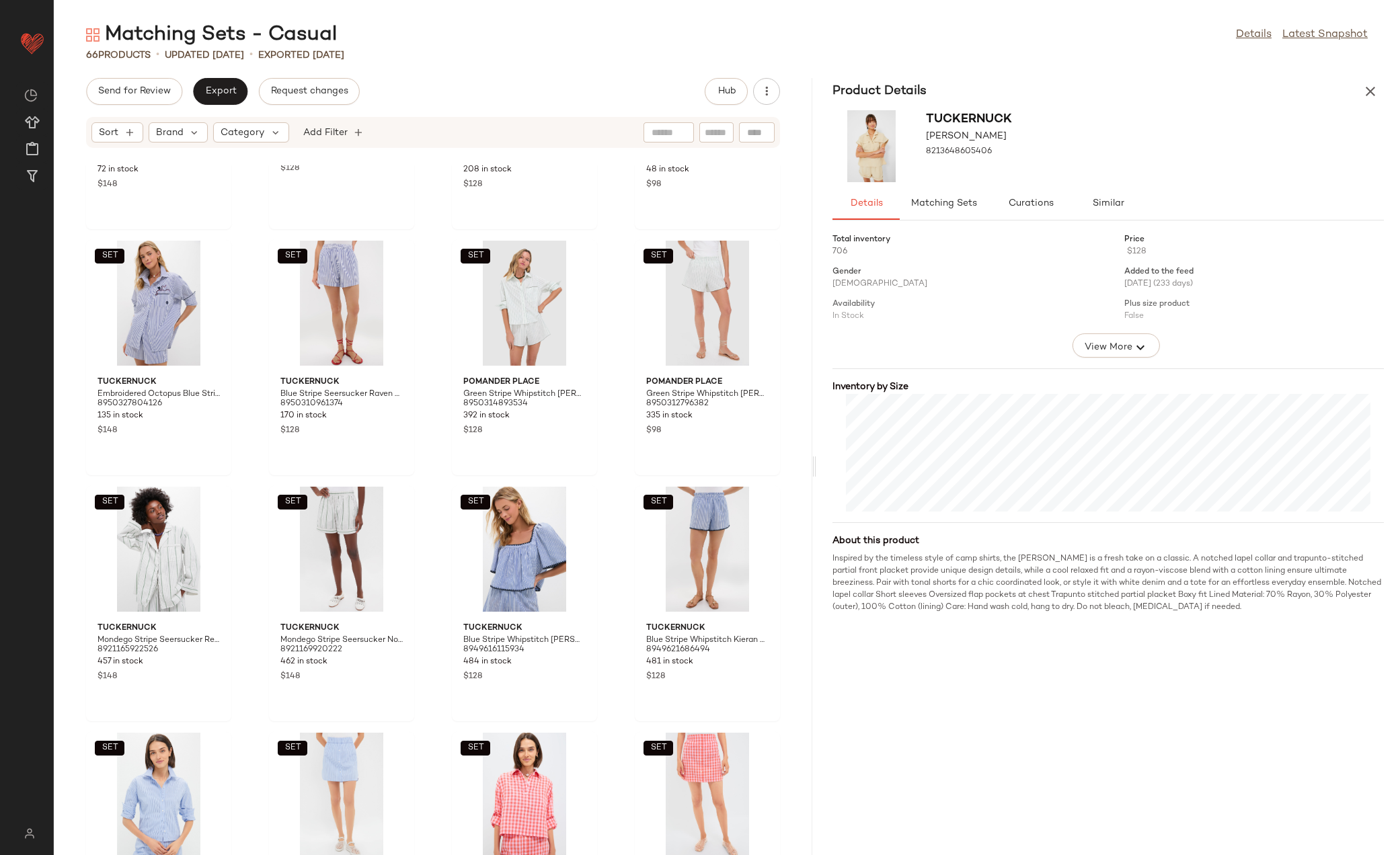 scroll, scrollTop: 544, scrollLeft: 0, axis: vertical 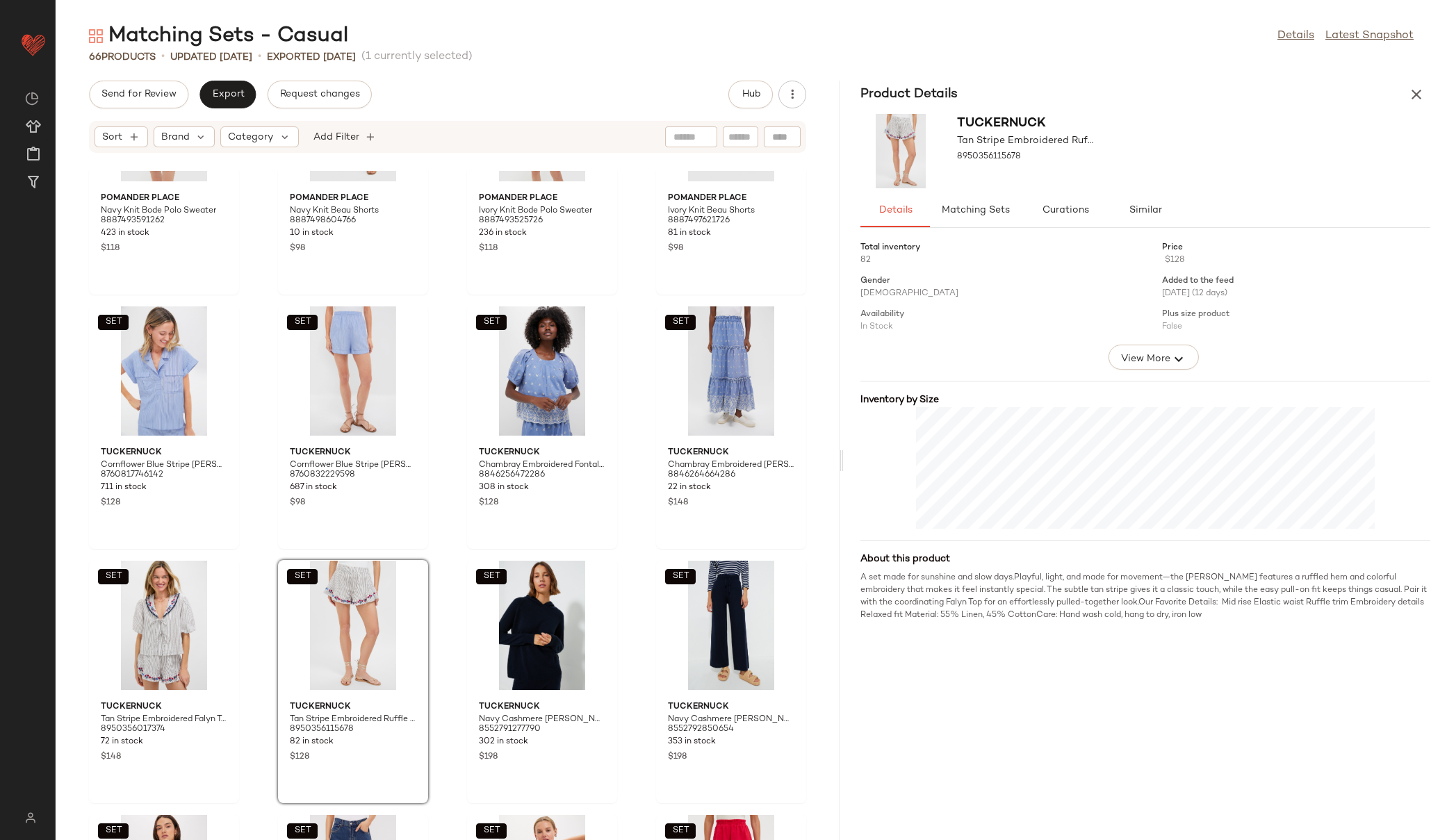 click on "SET  Pomander Place Navy Knit Bode Polo Sweater 8887493591262 423 in stock $118  SET  Pomander Place Navy Knit Beau Shorts 8887498604766 10 in stock $98  SET  Pomander Place Ivory Knit Bode Polo Sweater 8887493525726 236 in stock $118  SET  Pomander Place Ivory Knit Beau Shorts 8887497621726 81 in stock $98  SET  Tuckernuck Cornflower Blue Stripe Scottie Shirt 8760817746142 711 in stock $128  SET  Tuckernuck Cornflower Blue Stripe Nolan Shorts 8760832229598 687 in stock $98  SET  Tuckernuck Chambray Embroidered Fontalina Blouse 8846256472286 308 in stock $128  SET  Tuckernuck Chambray Embroidered Prado Skirt 8846264664286 22 in stock $148  SET  Tuckernuck Tan Stripe Embroidered Falyn Top 8950356017374 72 in stock $148  SET  Tuckernuck Tan Stripe Embroidered Ruffle Jill Short 8950356115678 82 in stock $128  SET  Tuckernuck Navy Cashmere Jane Hoodie 8552791277790 302 in stock $198  SET  Tuckernuck Navy Cashmere Jane Pant 8552792850654 353 in stock $198  SET  Anine Bing Sea Blue Paxton Shirt 8832242057438 $300" 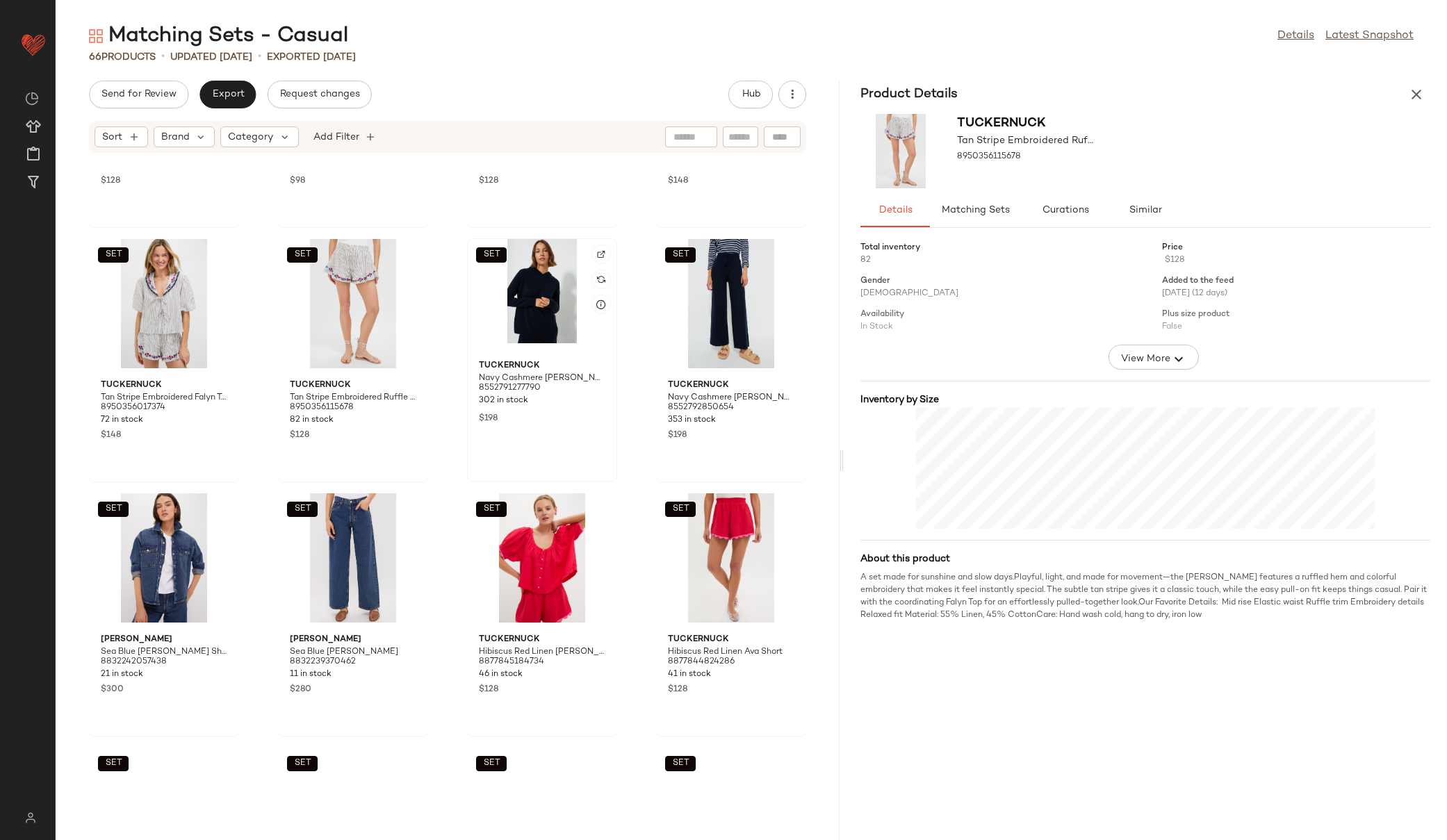 scroll, scrollTop: 2262, scrollLeft: 0, axis: vertical 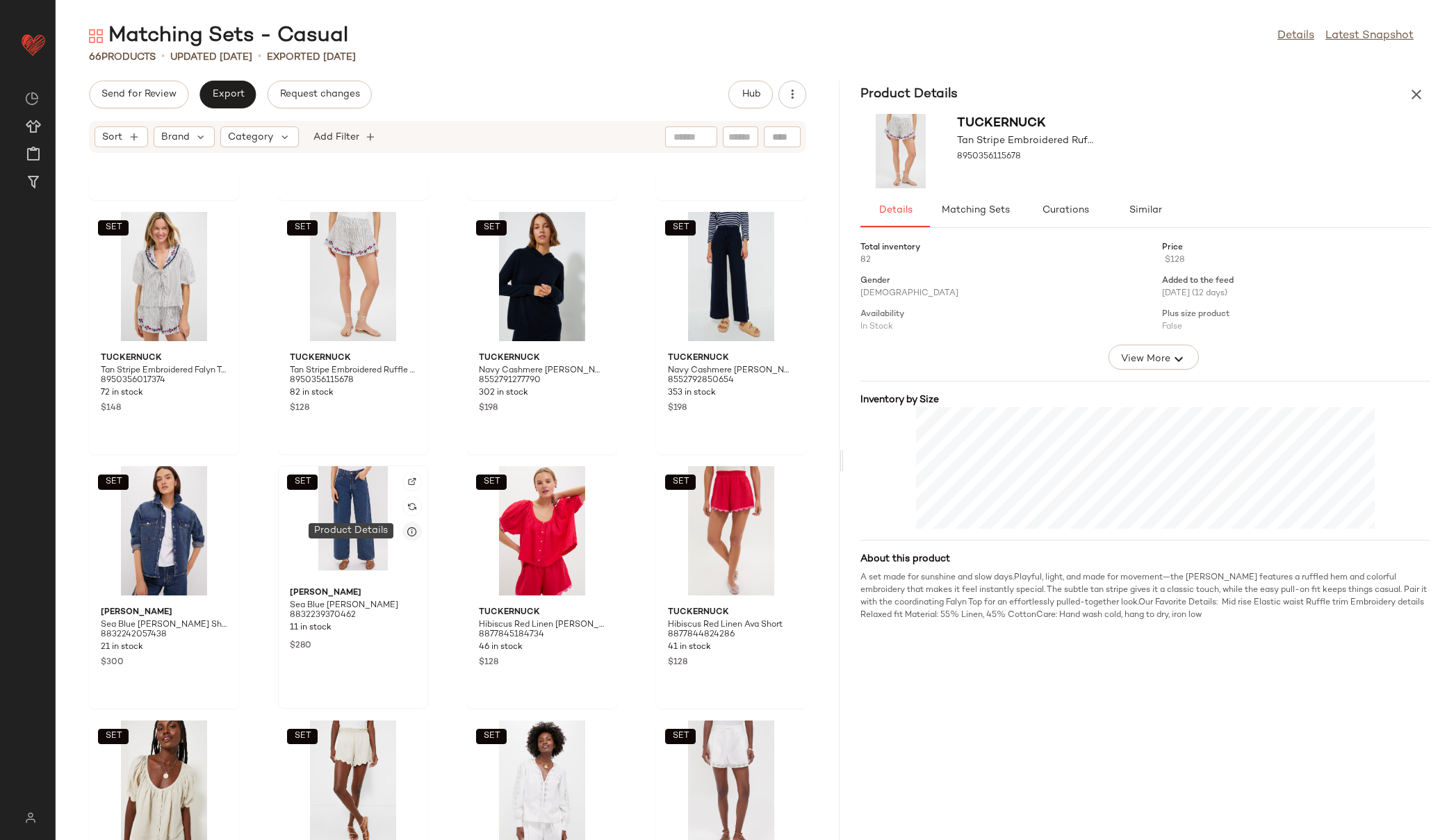 click 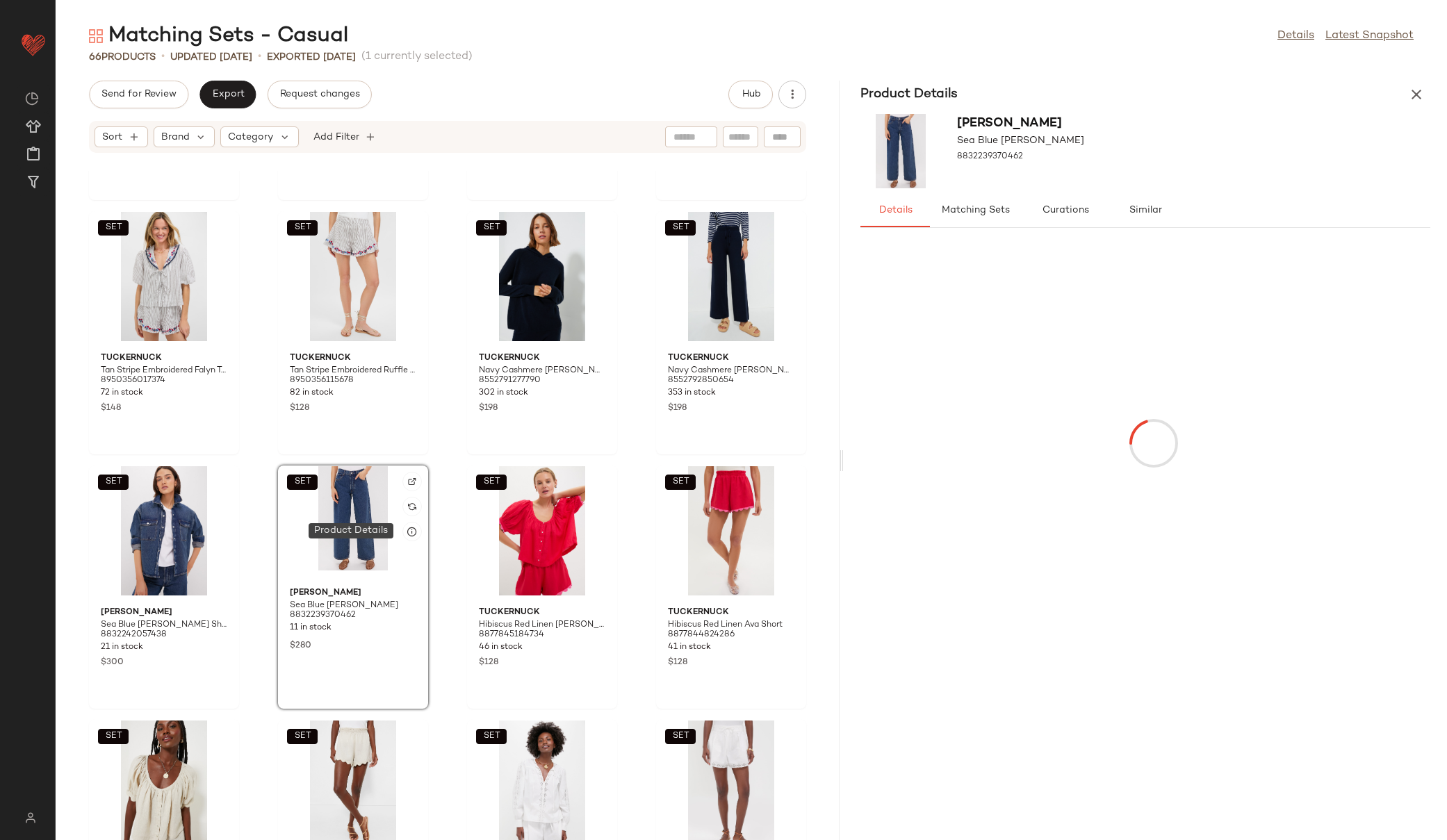 scroll, scrollTop: 2289, scrollLeft: 0, axis: vertical 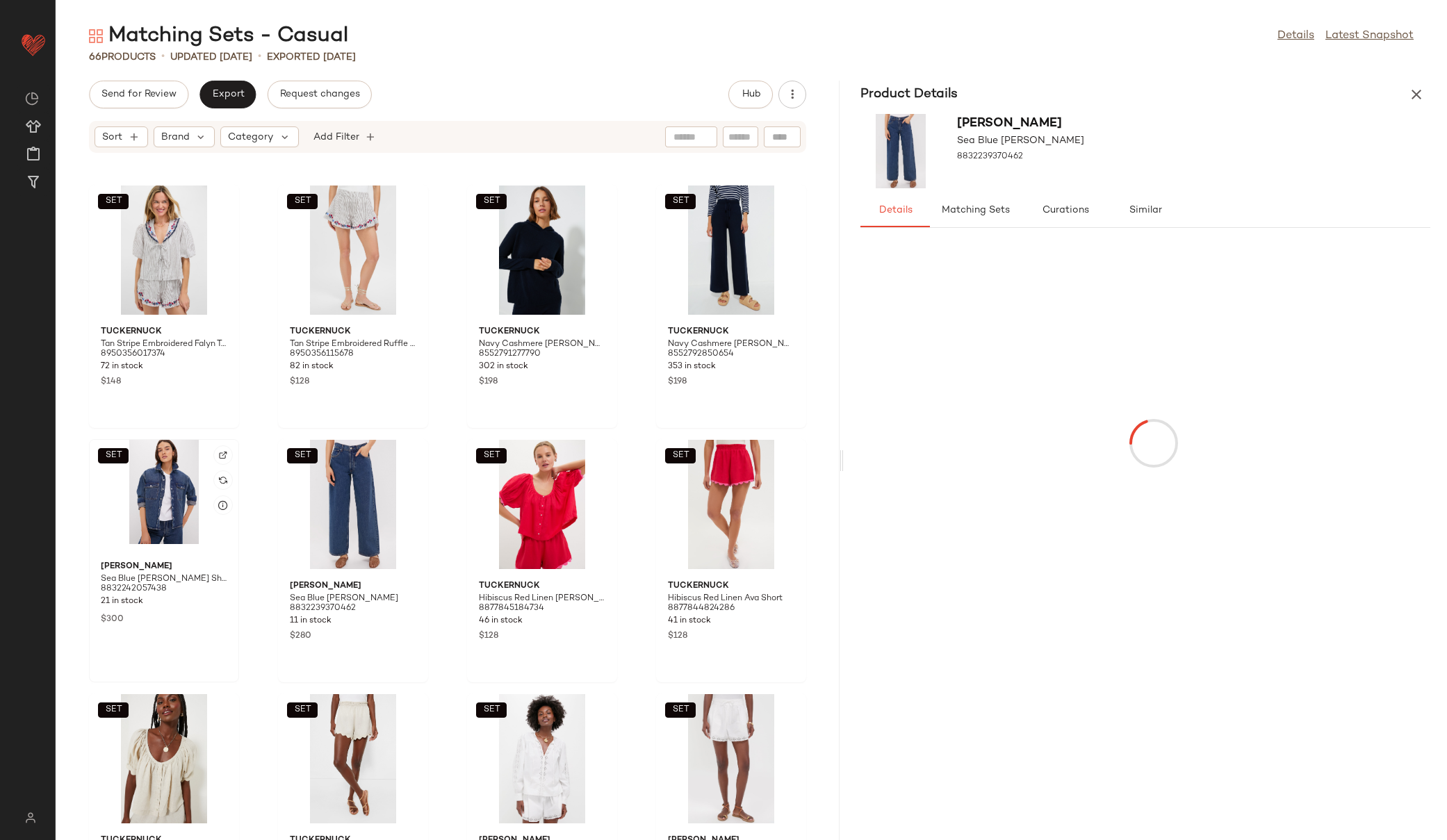 click on "SET" 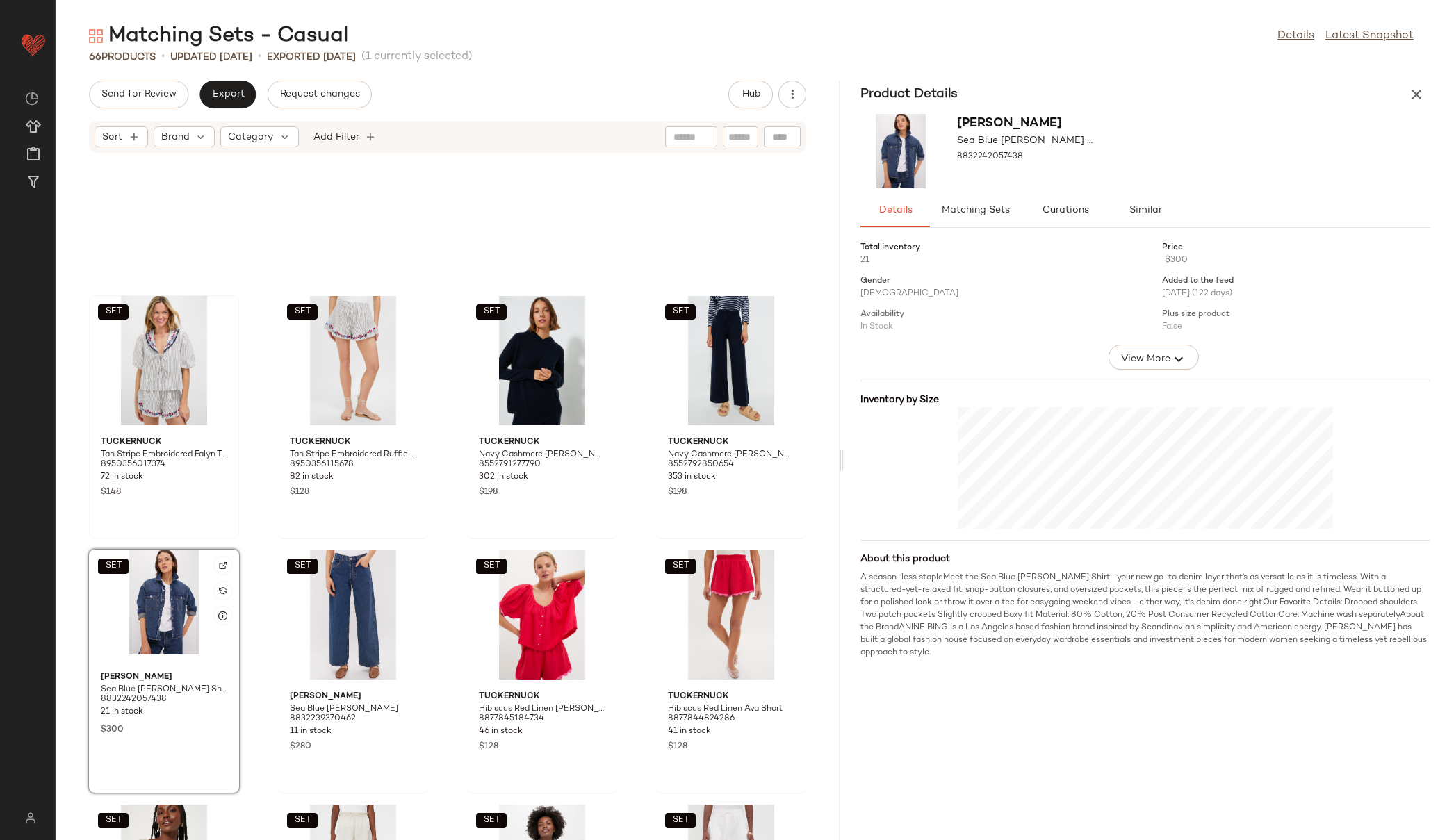 scroll, scrollTop: 2091, scrollLeft: 0, axis: vertical 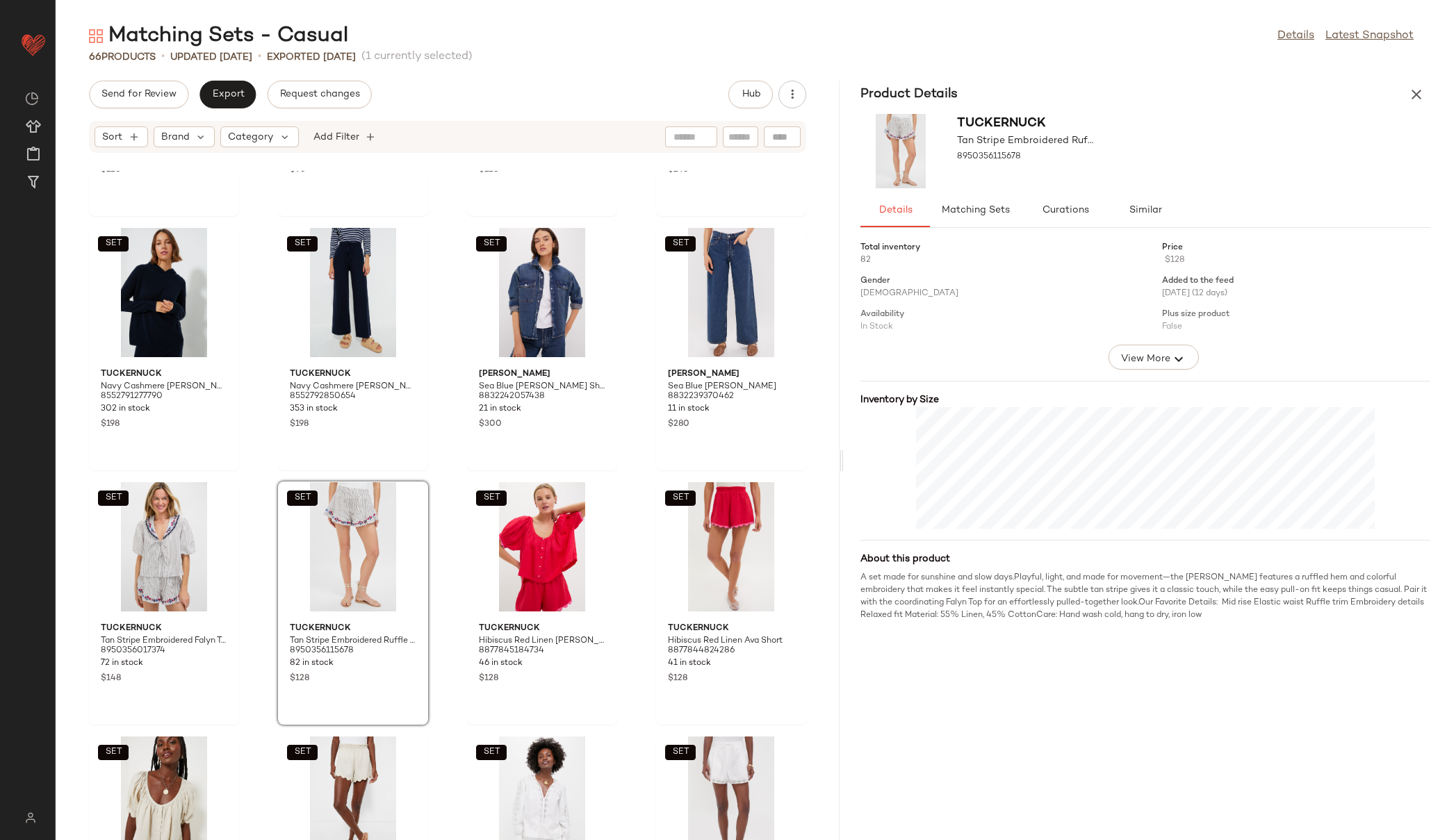 click on "SET  Tuckernuck Cornflower Blue Stripe Scottie Shirt 8760817746142 711 in stock $128  SET  Tuckernuck Cornflower Blue Stripe Nolan Shorts 8760832229598 687 in stock $98  SET  Tuckernuck Chambray Embroidered Fontalina Blouse 8846256472286 308 in stock $128  SET  Tuckernuck Chambray Embroidered Prado Skirt 8846264664286 22 in stock $148  SET  Tuckernuck Navy Cashmere Jane Hoodie 8552791277790 302 in stock $198  SET  Tuckernuck Navy Cashmere Jane Pant 8552792850654 353 in stock $198  SET  Anine Bing Sea Blue Paxton Shirt 8832242057438 21 in stock $300  SET  Anine Bing Sea Blue Manon Jean 8832239370462 11 in stock $280  SET  Tuckernuck Tan Stripe Embroidered Falyn Top 8950356017374 72 in stock $148  SET  Tuckernuck Tan Stripe Embroidered Ruffle Jill Short 8950356115678 82 in stock $128  SET  Tuckernuck Hibiscus Red Linen Tully Top 8877845184734 46 in stock $128  SET  Tuckernuck Hibiscus Red Linen Ava Short 8877844824286 41 in stock $128  SET  Tuckernuck Natural Linen Tully Top 8514532278494 166 in stock $128" 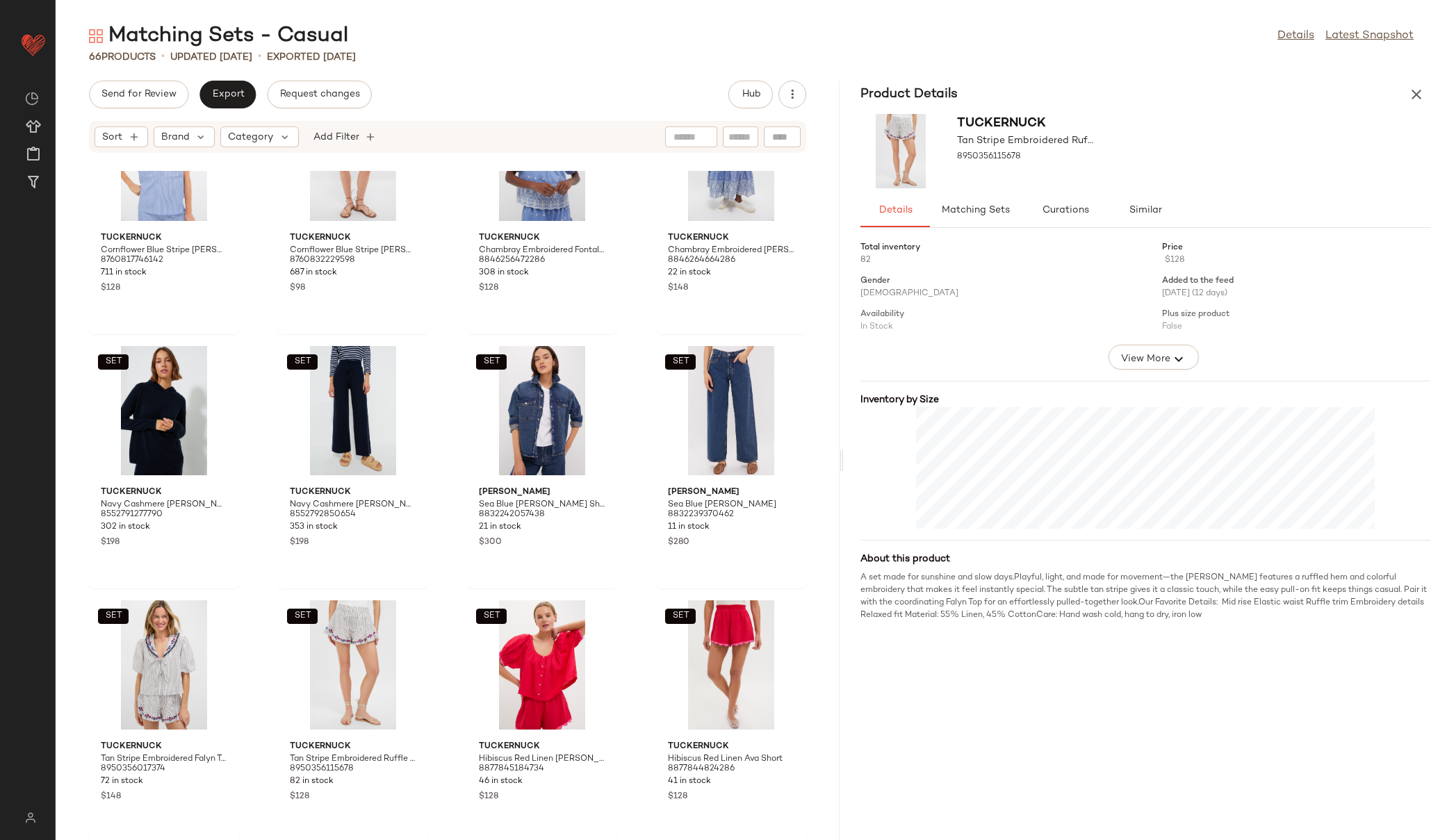 scroll, scrollTop: 2407, scrollLeft: 0, axis: vertical 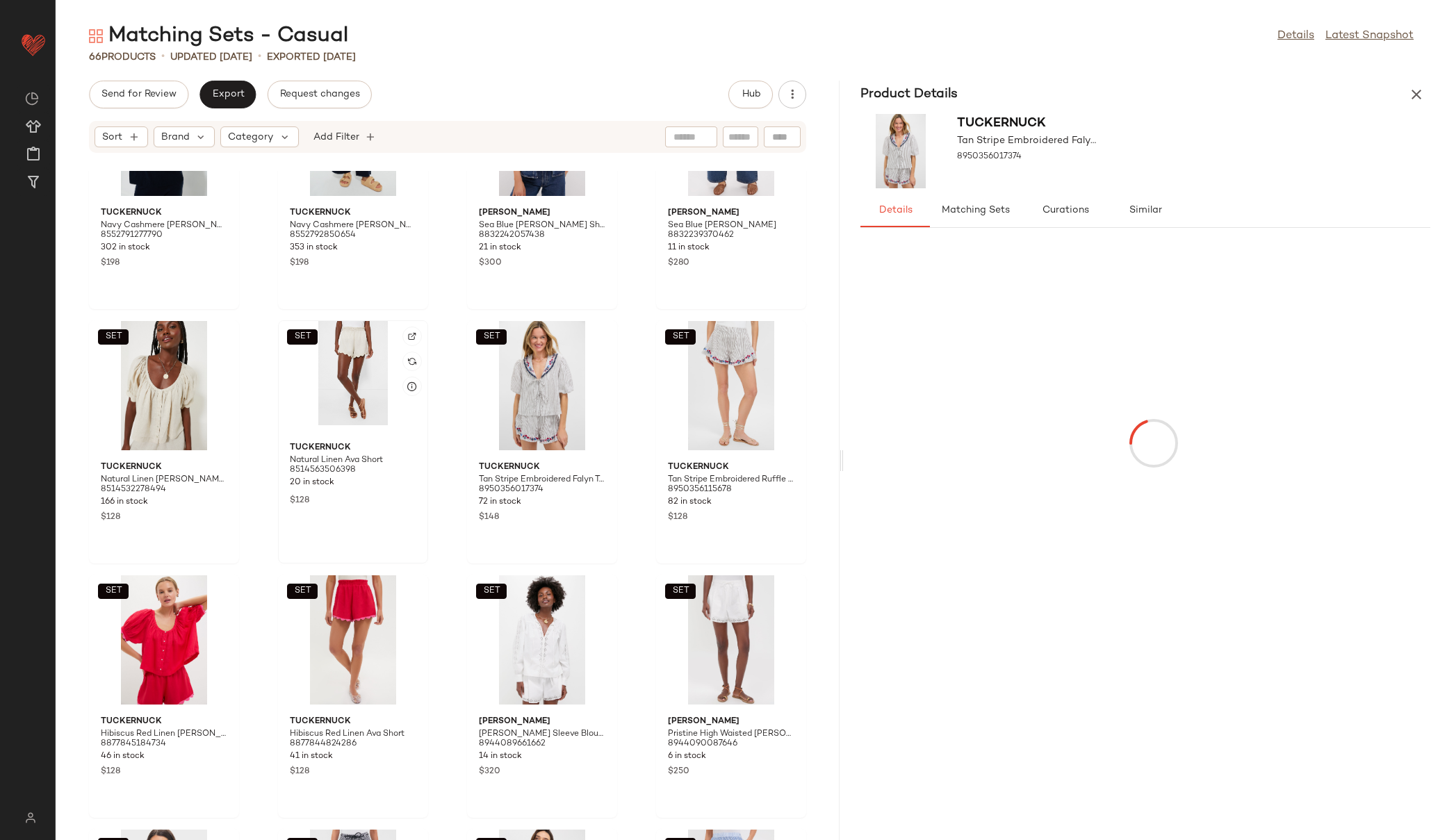 click on "SET  Tuckernuck Natural Linen Ava Short 8514563506398 20 in stock $128" 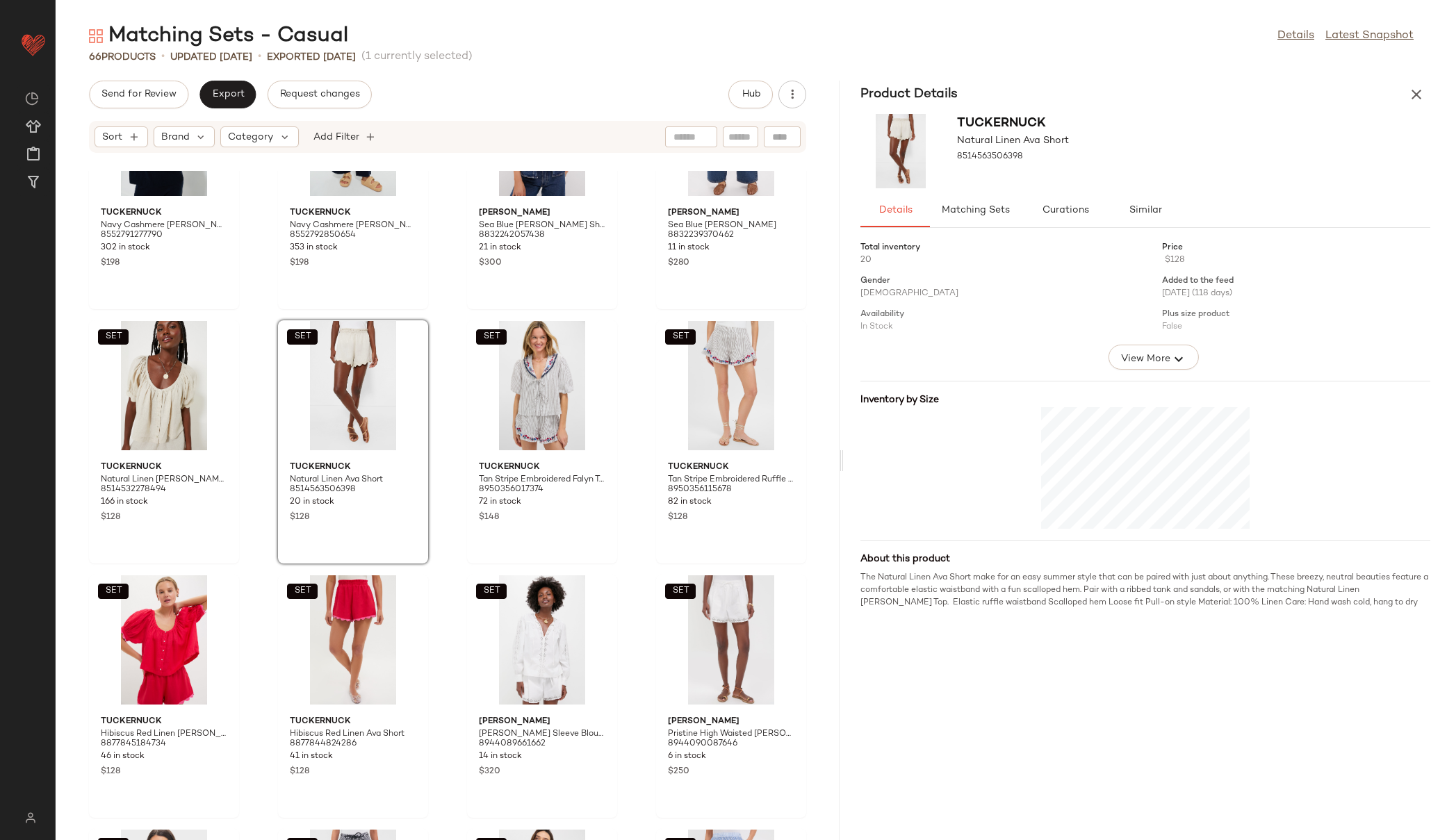click on "SET  Tuckernuck Navy Cashmere Jane Hoodie 8552791277790 302 in stock $198  SET  Tuckernuck Navy Cashmere Jane Pant 8552792850654 353 in stock $198  SET  Anine Bing Sea Blue Paxton Shirt 8832242057438 21 in stock $300  SET  Anine Bing Sea Blue Manon Jean 8832239370462 11 in stock $280  SET  Tuckernuck Natural Linen Tully Top 8514532278494 166 in stock $128  SET  Tuckernuck Natural Linen Ava Short 8514563506398 20 in stock $128  SET  Tuckernuck Tan Stripe Embroidered Falyn Top 8950356017374 72 in stock $148  SET  Tuckernuck Tan Stripe Embroidered Ruffle Jill Short 8950356115678 82 in stock $128  SET  Tuckernuck Hibiscus Red Linen Tully Top 8877845184734 46 in stock $128  SET  Tuckernuck Hibiscus Red Linen Ava Short 8877844824286 41 in stock $128  SET  Ulla Johnson Pristine Kady Long Sleeve Blouse 8944089661662 14 in stock $320  SET  Ulla Johnson Pristine High Waisted Elowen Shorts 8944090087646 6 in stock $250  SET  Sea New York Multi Neci Gingham Camisole 8942061486302 24 in stock $225  SET  Sea New York $295" 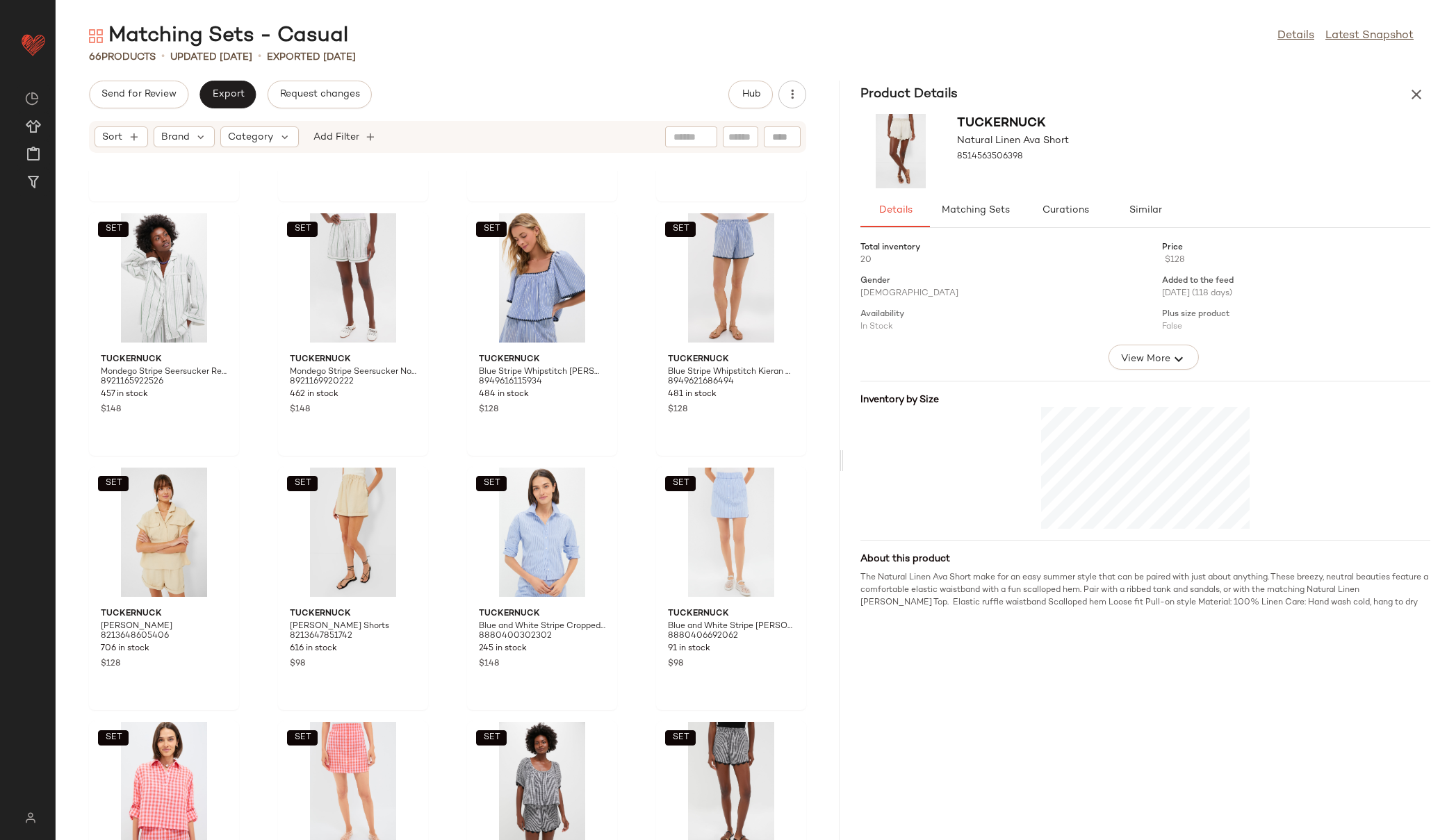 scroll, scrollTop: 472, scrollLeft: 0, axis: vertical 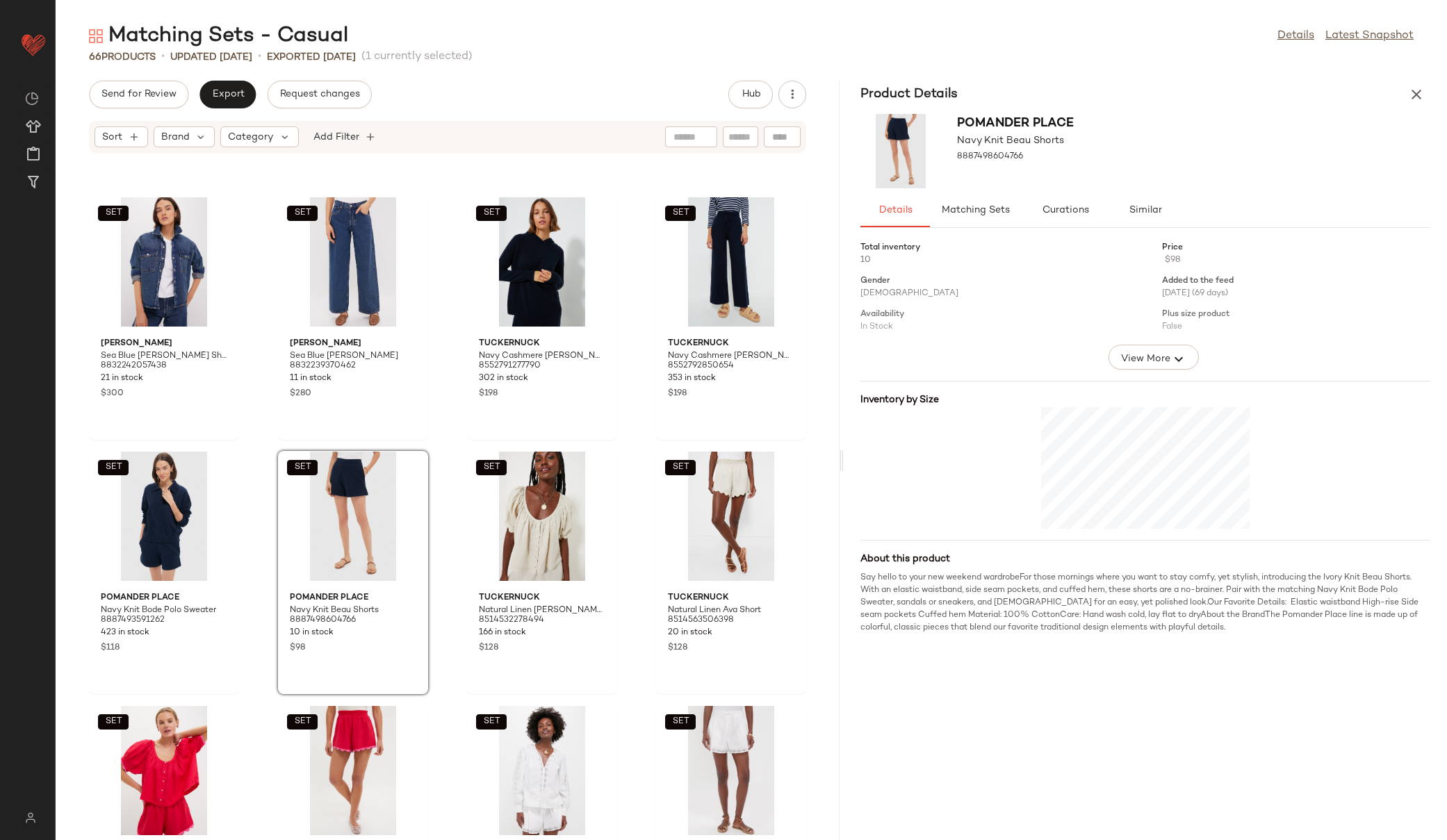 click on "SET  Anine Bing Sea Blue Paxton Shirt 8832242057438 21 in stock $300  SET  Anine Bing Sea Blue Manon Jean 8832239370462 11 in stock $280  SET  Tuckernuck Navy Cashmere Jane Hoodie 8552791277790 302 in stock $198  SET  Tuckernuck Navy Cashmere Jane Pant 8552792850654 353 in stock $198  SET  Pomander Place Navy Knit Bode Polo Sweater 8887493591262 423 in stock $118  SET  Pomander Place Navy Knit Beau Shorts 8887498604766 10 in stock $98  SET  Tuckernuck Natural Linen Tully Top 8514532278494 166 in stock $128  SET  Tuckernuck Natural Linen Ava Short 8514563506398 20 in stock $128  SET  Tuckernuck Hibiscus Red Linen Tully Top 8877845184734 46 in stock $128  SET  Tuckernuck Hibiscus Red Linen Ava Short 8877844824286 41 in stock $128  SET  Ulla Johnson Pristine Kady Long Sleeve Blouse 8944089661662 14 in stock $320  SET  Ulla Johnson Pristine High Waisted Elowen Shorts 8944090087646 6 in stock $250  SET  Sea New York Multi Neci Gingham Camisole 8942061486302 24 in stock $225  SET  Sea New York 8942061387998 $295" 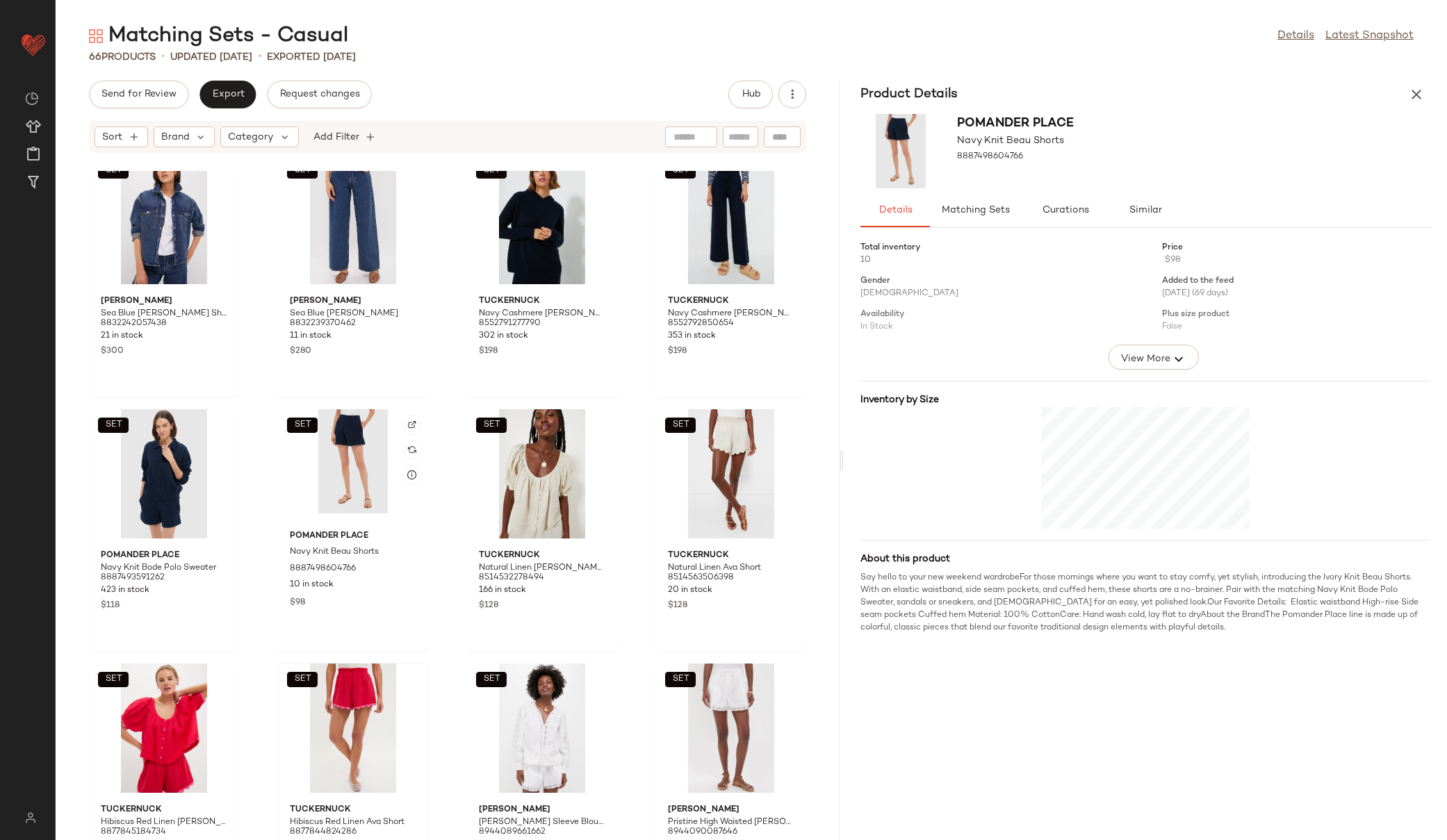 scroll, scrollTop: 2512, scrollLeft: 0, axis: vertical 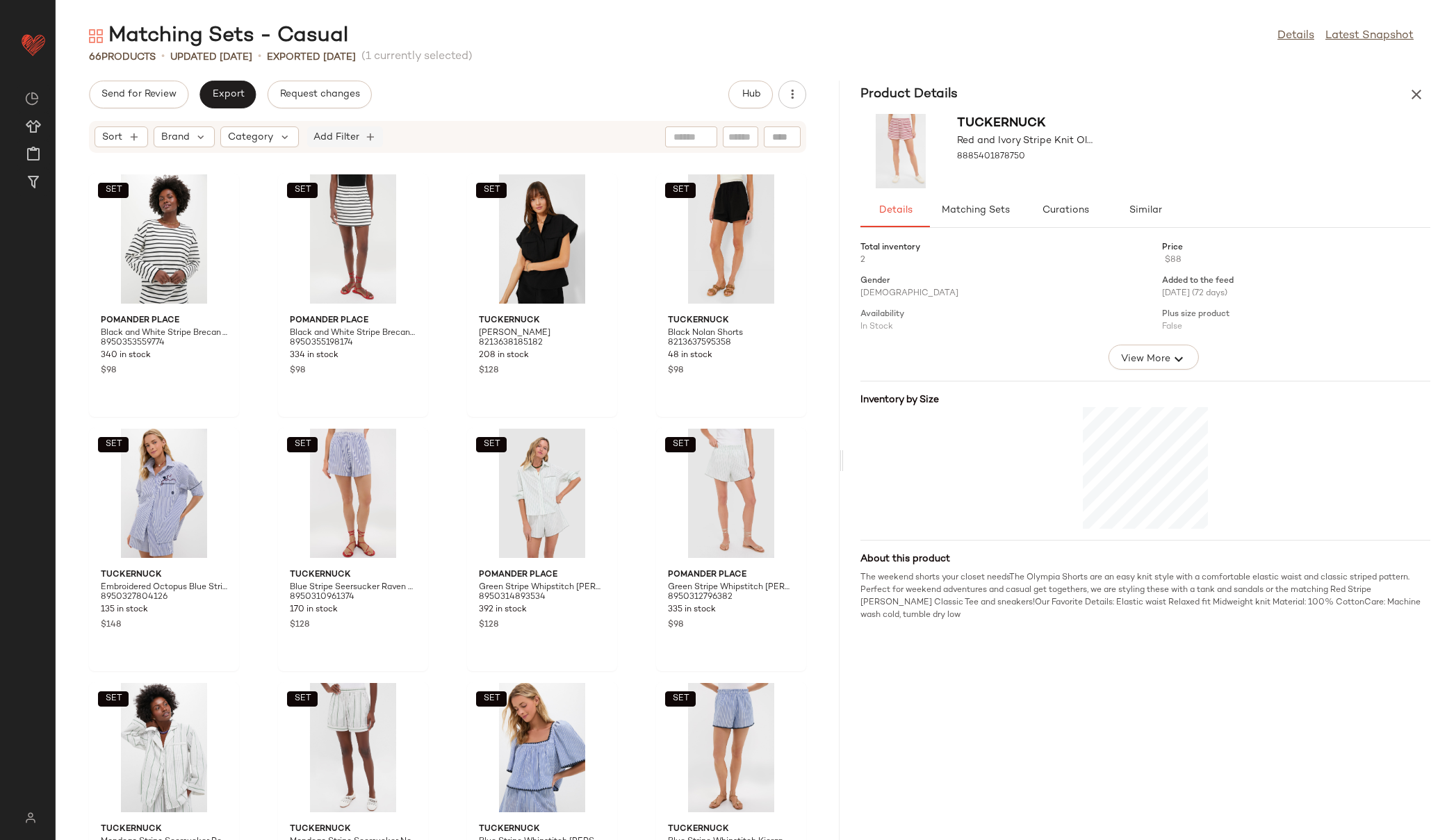 click on "Add Filter" at bounding box center (336, 137) 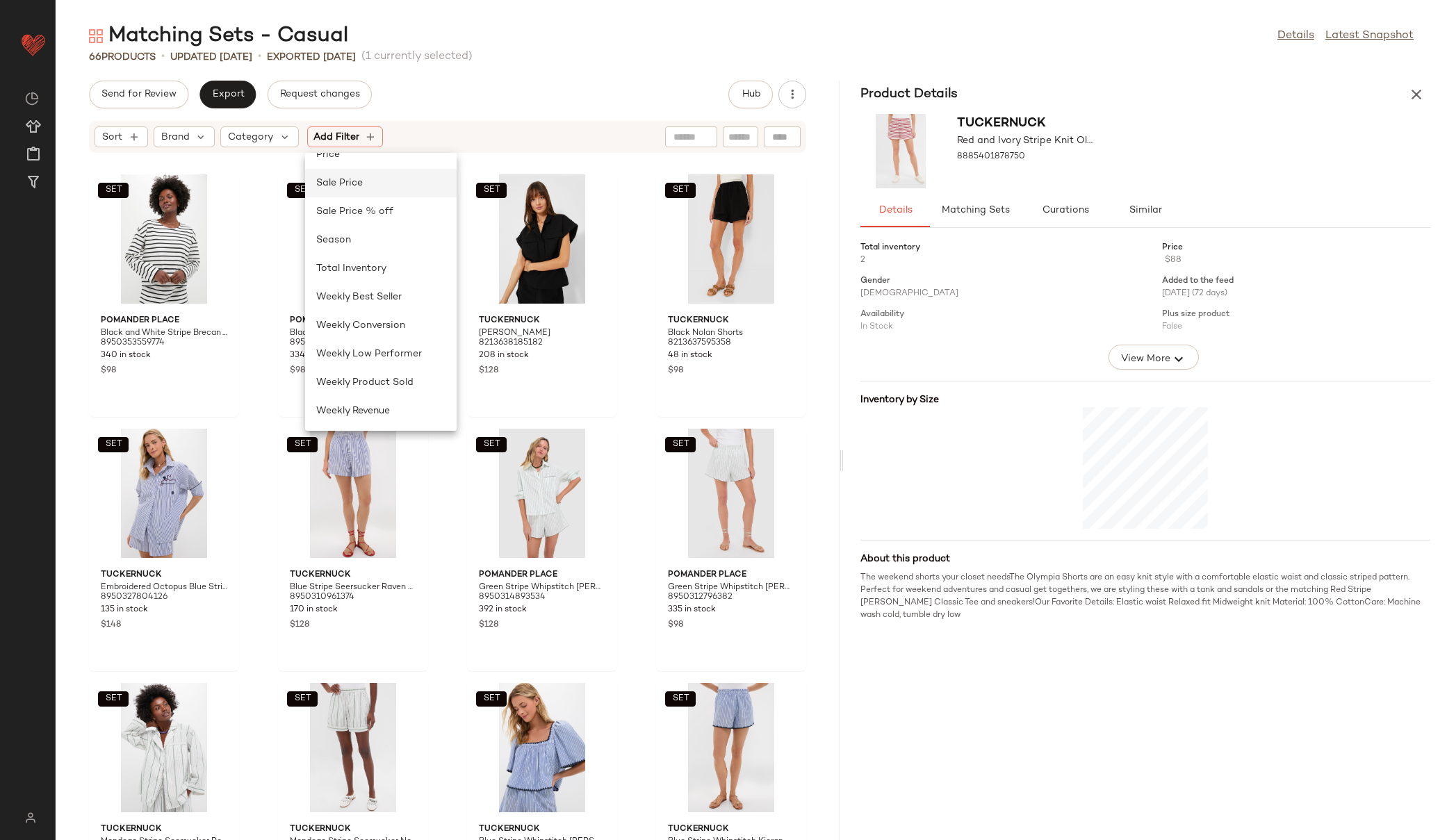 click on "Sale Price" 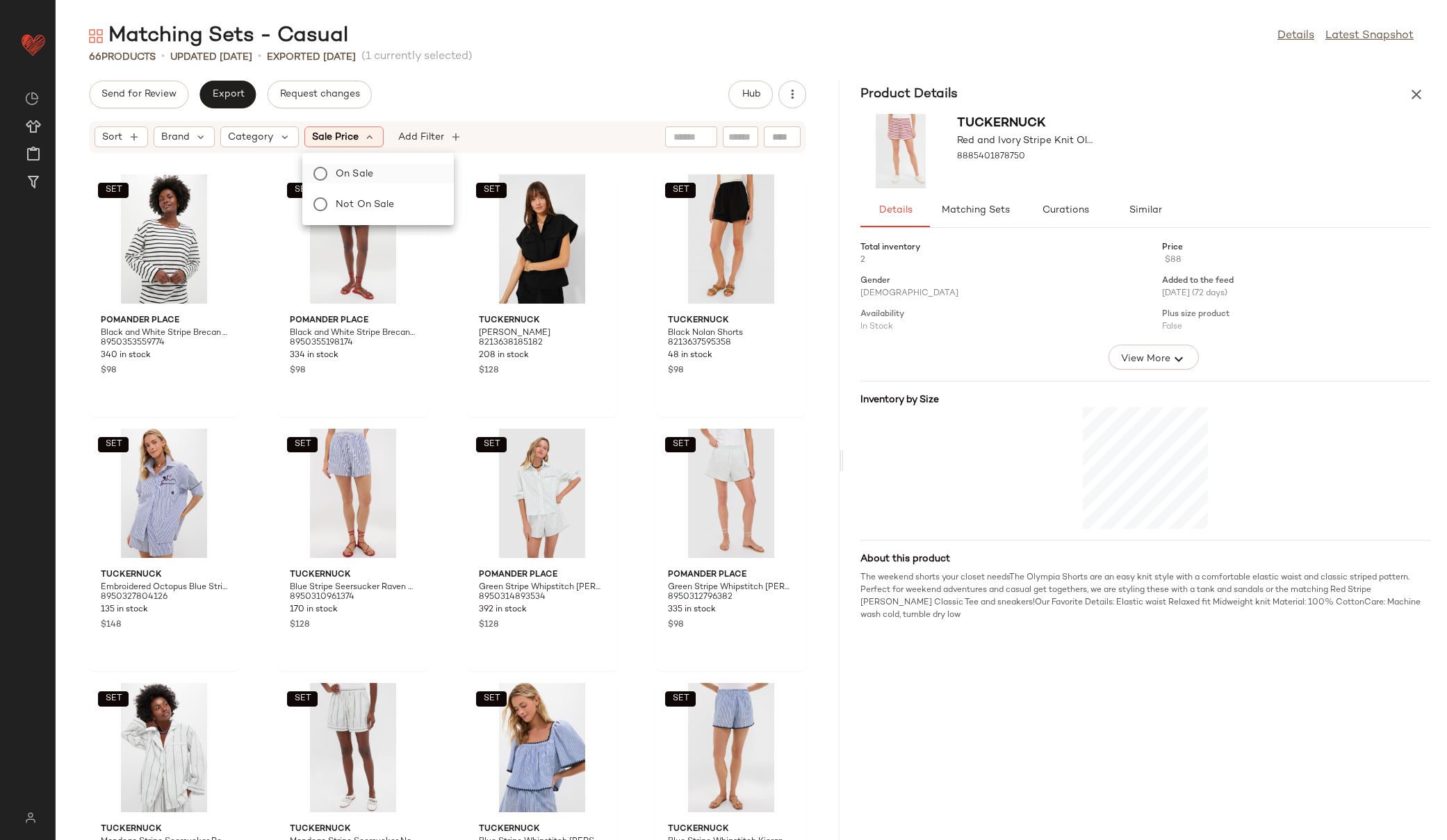 click on "On sale" 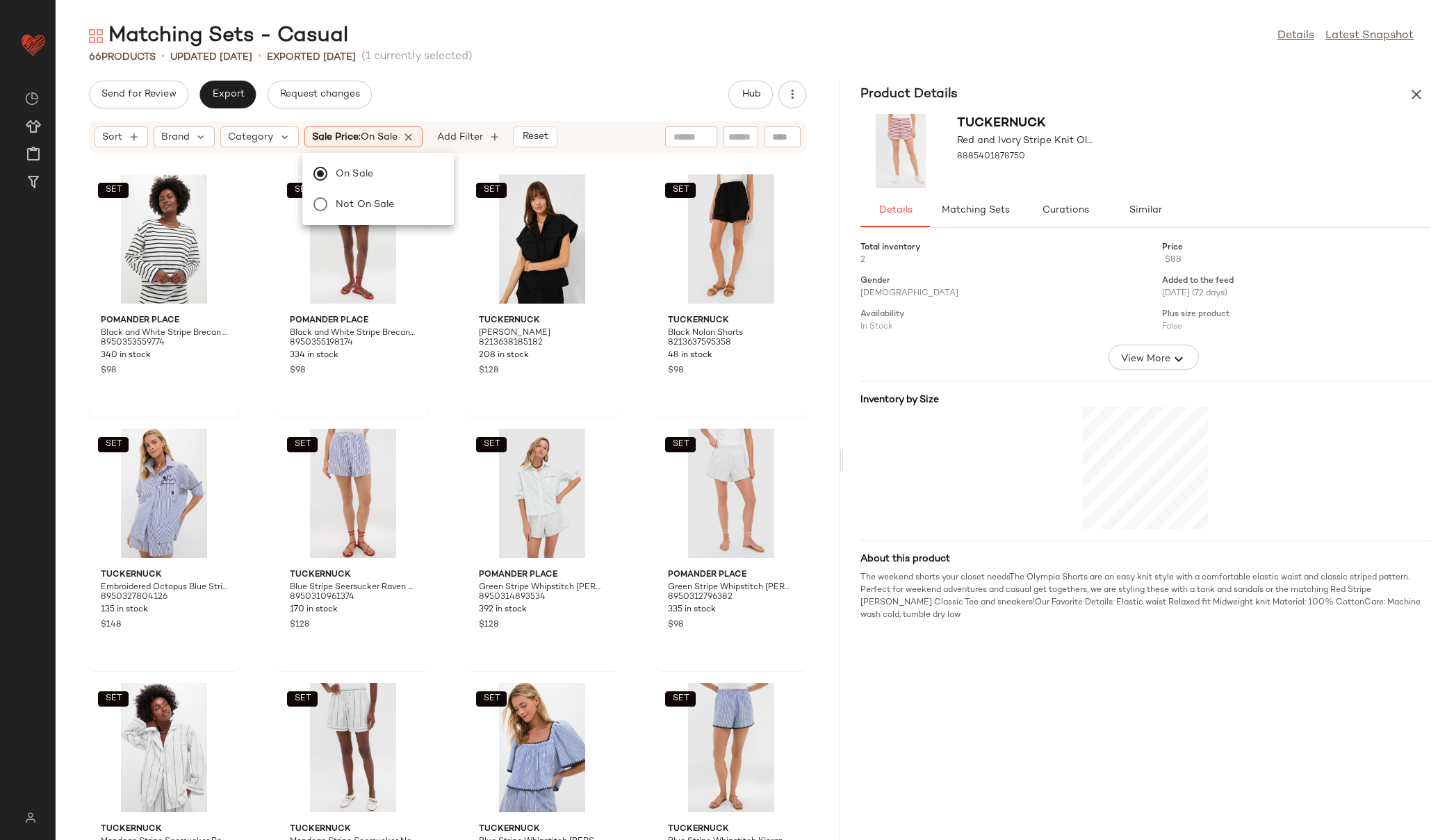click on "Matching Sets - Casual  Details   Latest Snapshot  66   Products   •   updated Jul 7th  •  Exported Jul 3rd   (1 currently selected)   Send for Review   Export   Request changes   Hub  Sort  Brand  Category  Sale Price:   On sale Add Filter   Reset   SET  Pomander Place Black and White Stripe Brecan Tee 8950353559774 340 in stock $98  SET  Pomander Place Black and White Stripe Brecan Skirt 8950355198174 334 in stock $98  SET  Tuckernuck Black Scottie Shirt 8213638185182 208 in stock $128  SET  Tuckernuck Black Nolan Shorts 8213637595358 48 in stock $98  SET  Tuckernuck Embroidered Octopus Blue Stripe Seersucker Carden Button Down 8950327804126 135 in stock $148  SET  Tuckernuck Blue Stripe Seersucker Raven Short 8950310961374 170 in stock $128  SET  Pomander Place Green Stripe Whipstitch Matilde Button Down 8950314893534 392 in stock $128  SET  Pomander Place Green Stripe Whipstitch Sandy Short 8950312796382 335 in stock $98  SET  Tuckernuck Mondego Stripe Seersucker Reya Top 8921165922526 $148  SET" at bounding box center [751, 431] 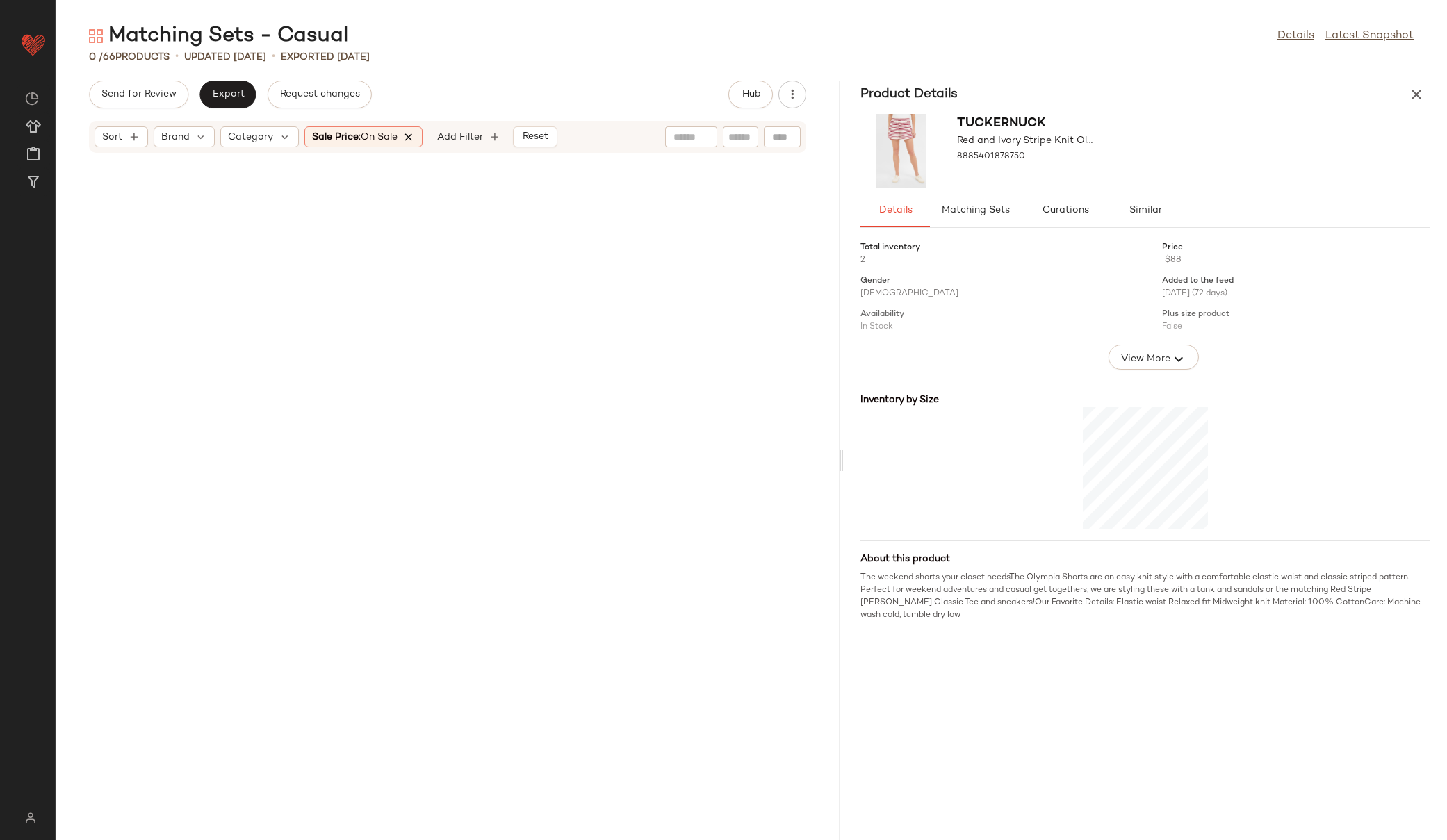 click at bounding box center (409, 137) 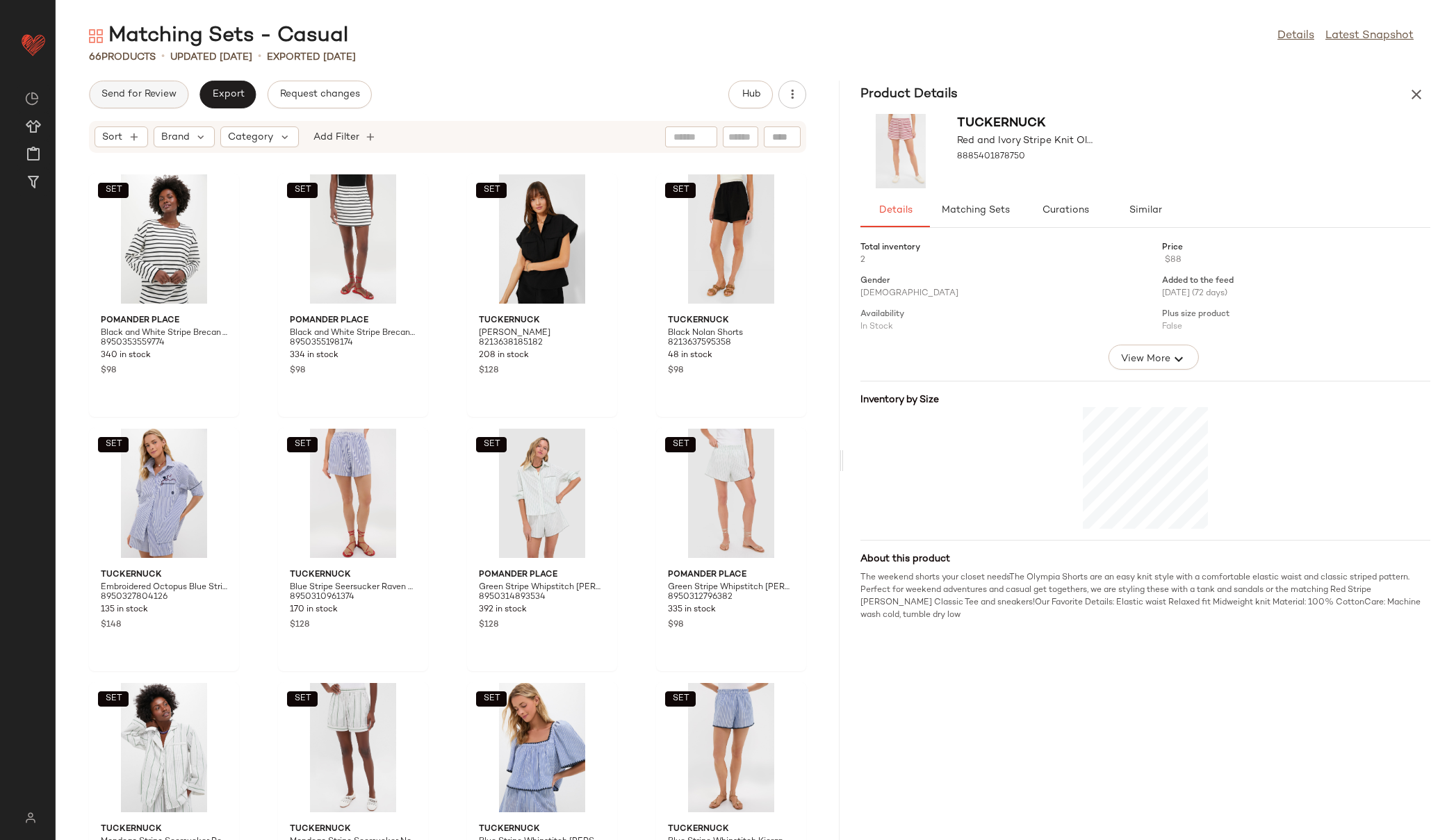 click on "Send for Review" at bounding box center (138, 94) 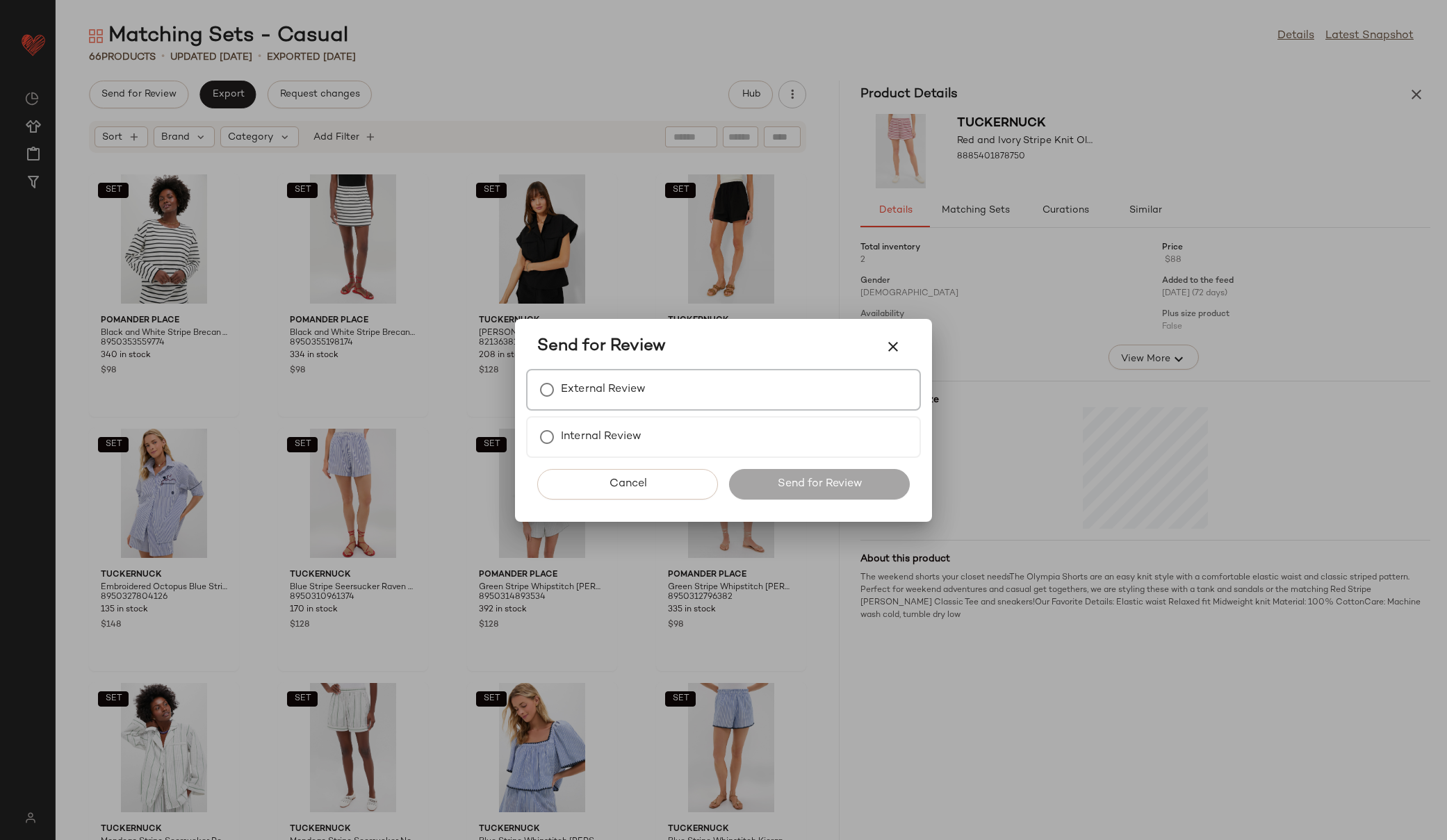 click on "External Review" at bounding box center (603, 390) 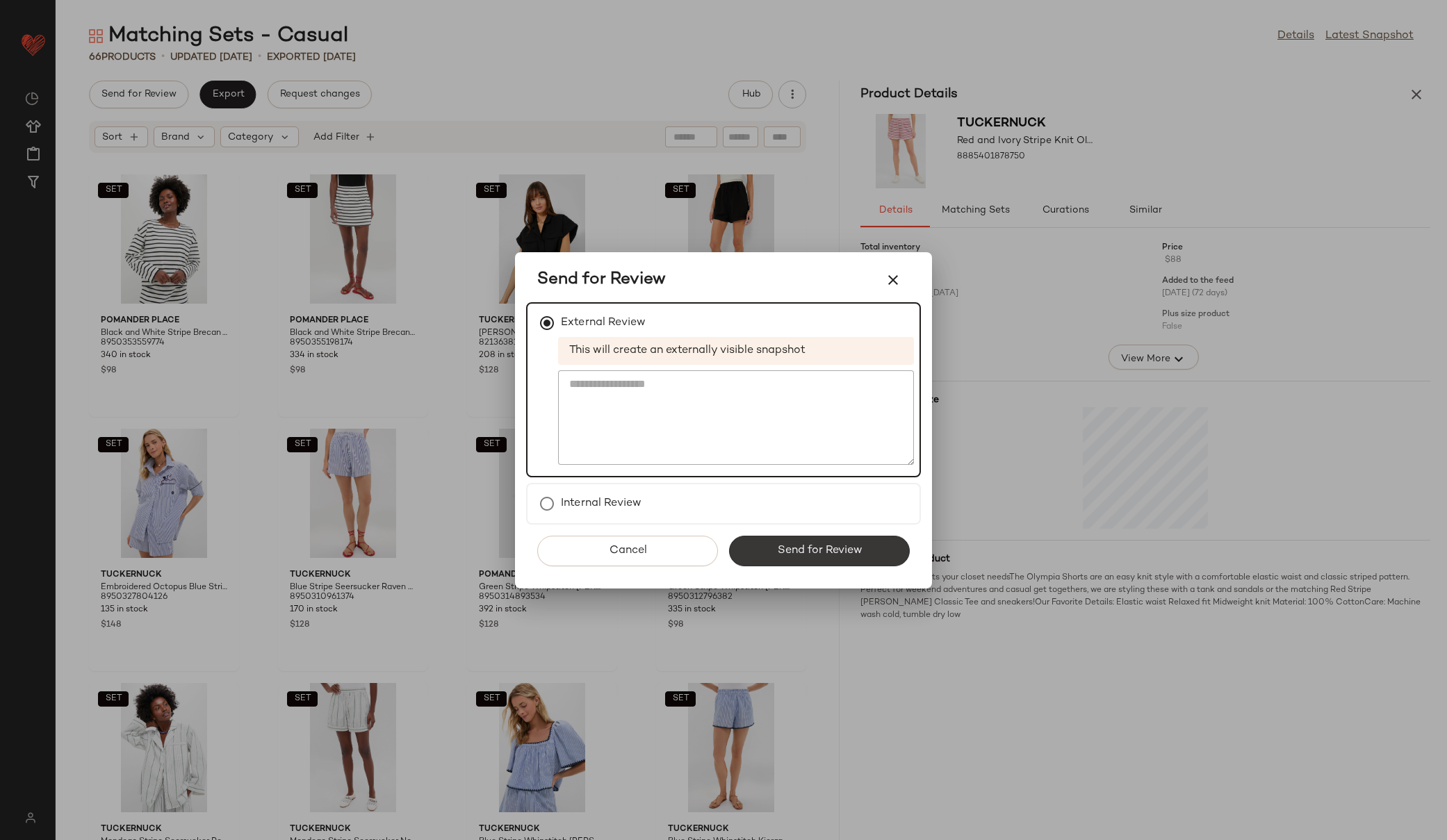 click on "Send for Review" 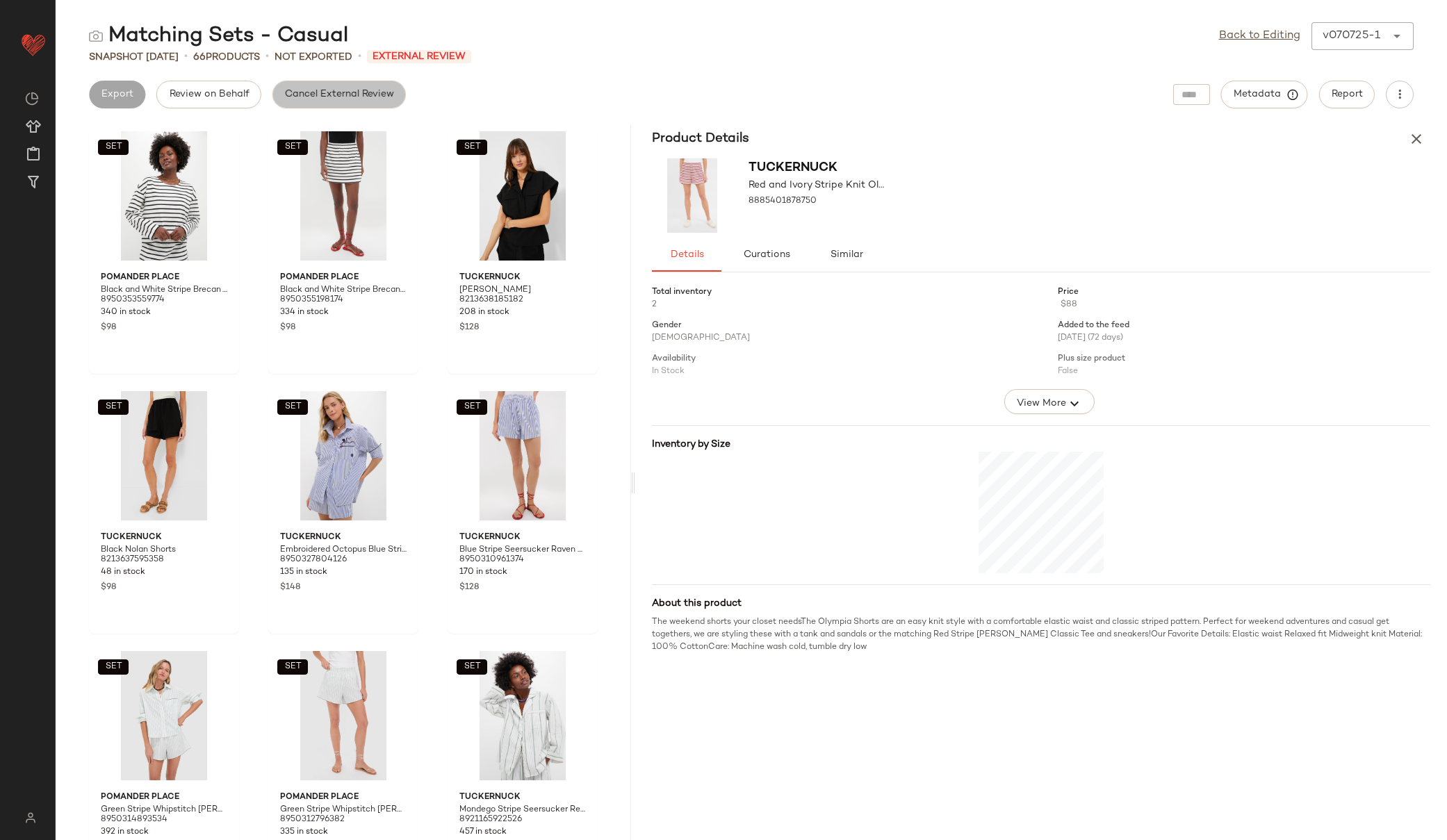 click on "Cancel External Review" 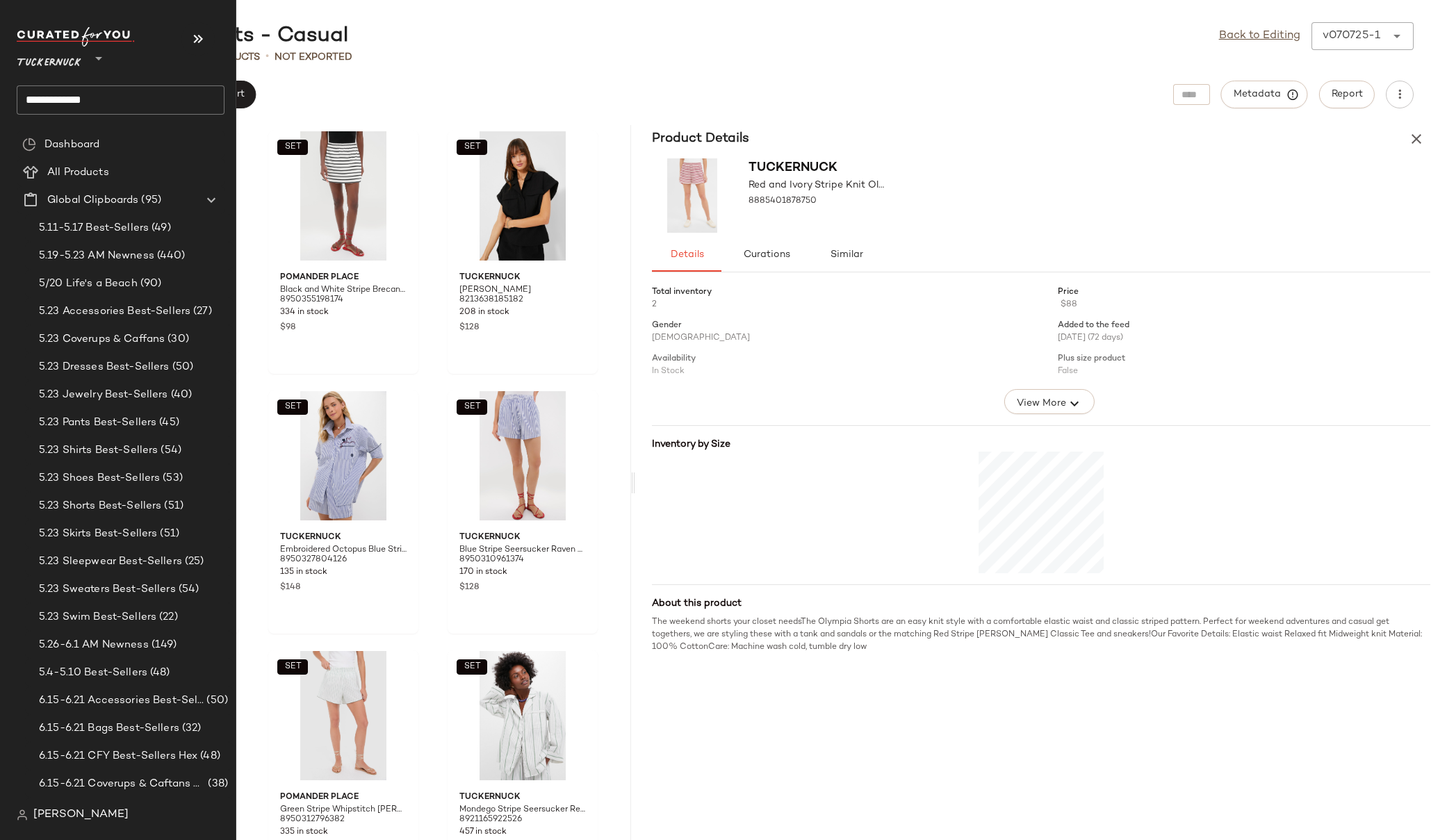 click on "**********" 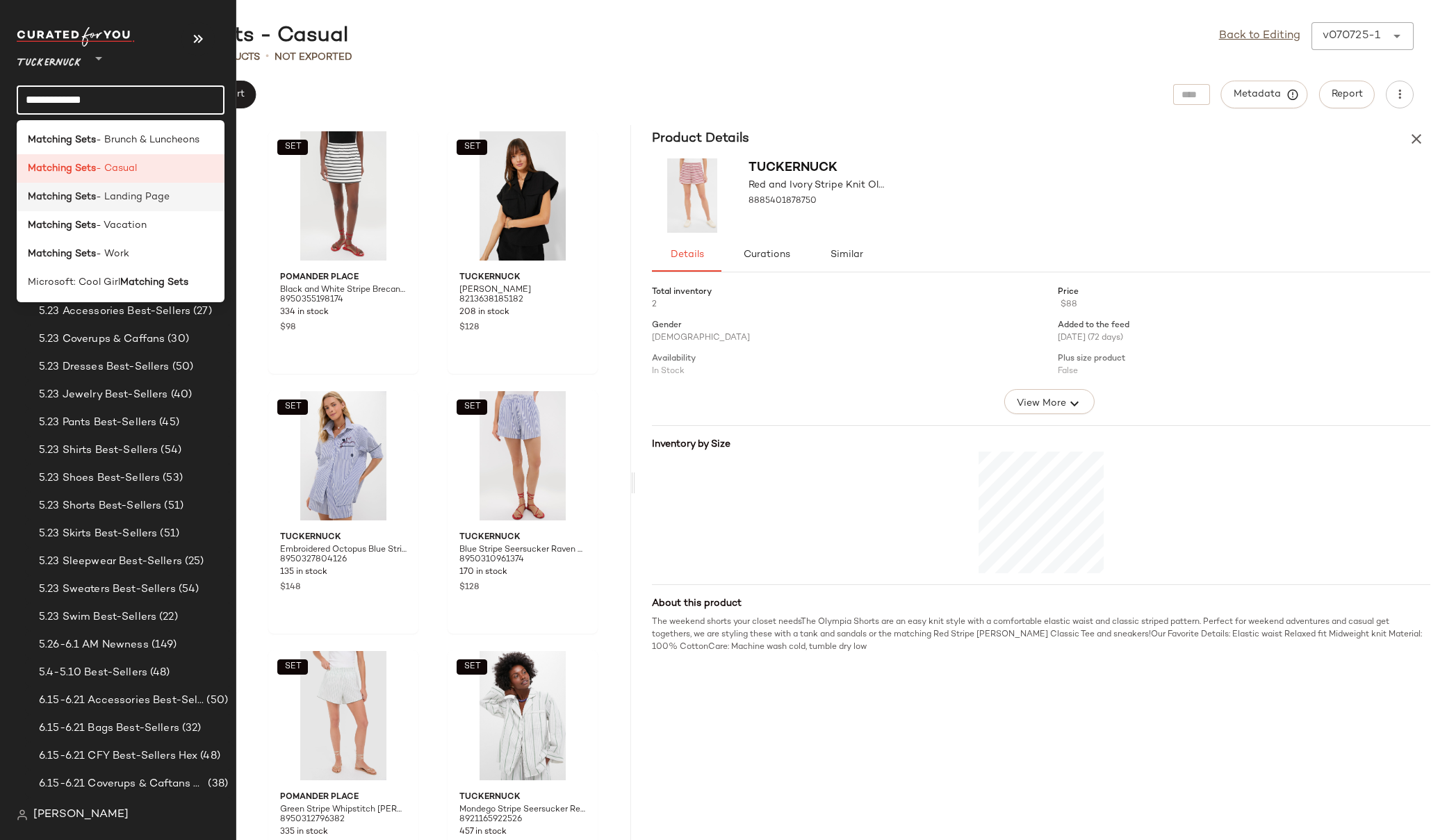 click on "Matching Sets" at bounding box center (62, 197) 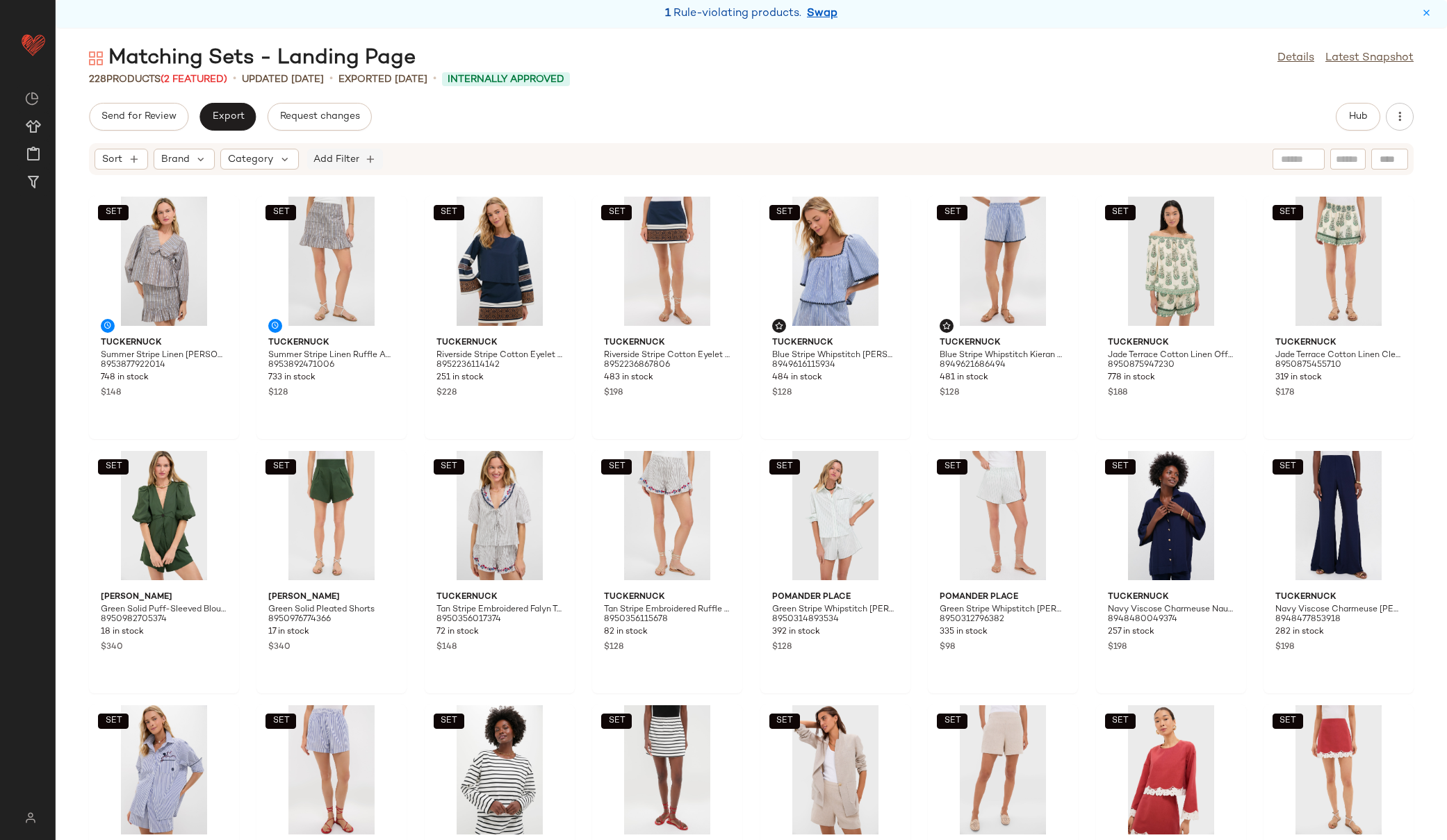 click on "Add Filter" at bounding box center [336, 159] 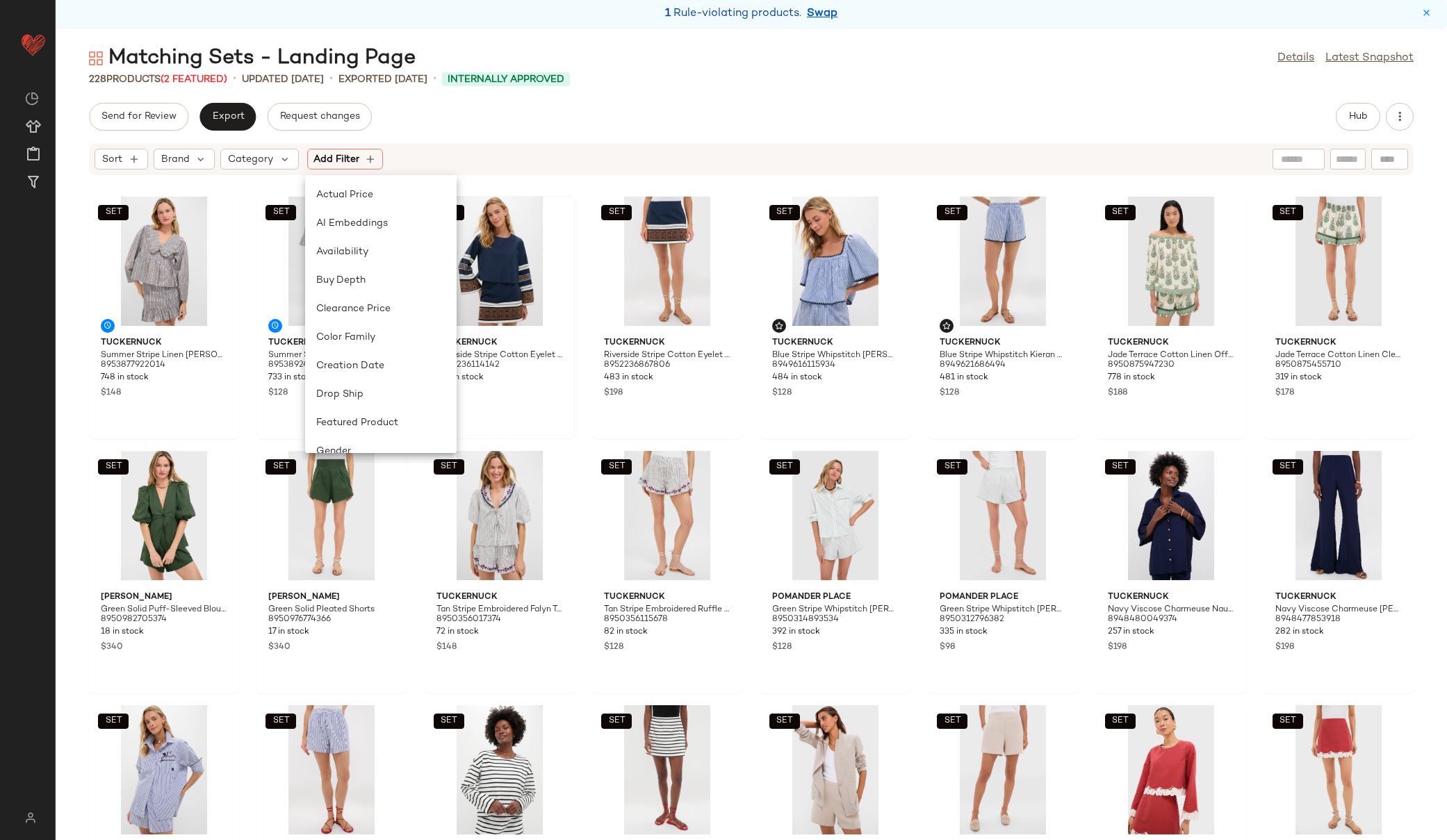 scroll, scrollTop: 417, scrollLeft: 0, axis: vertical 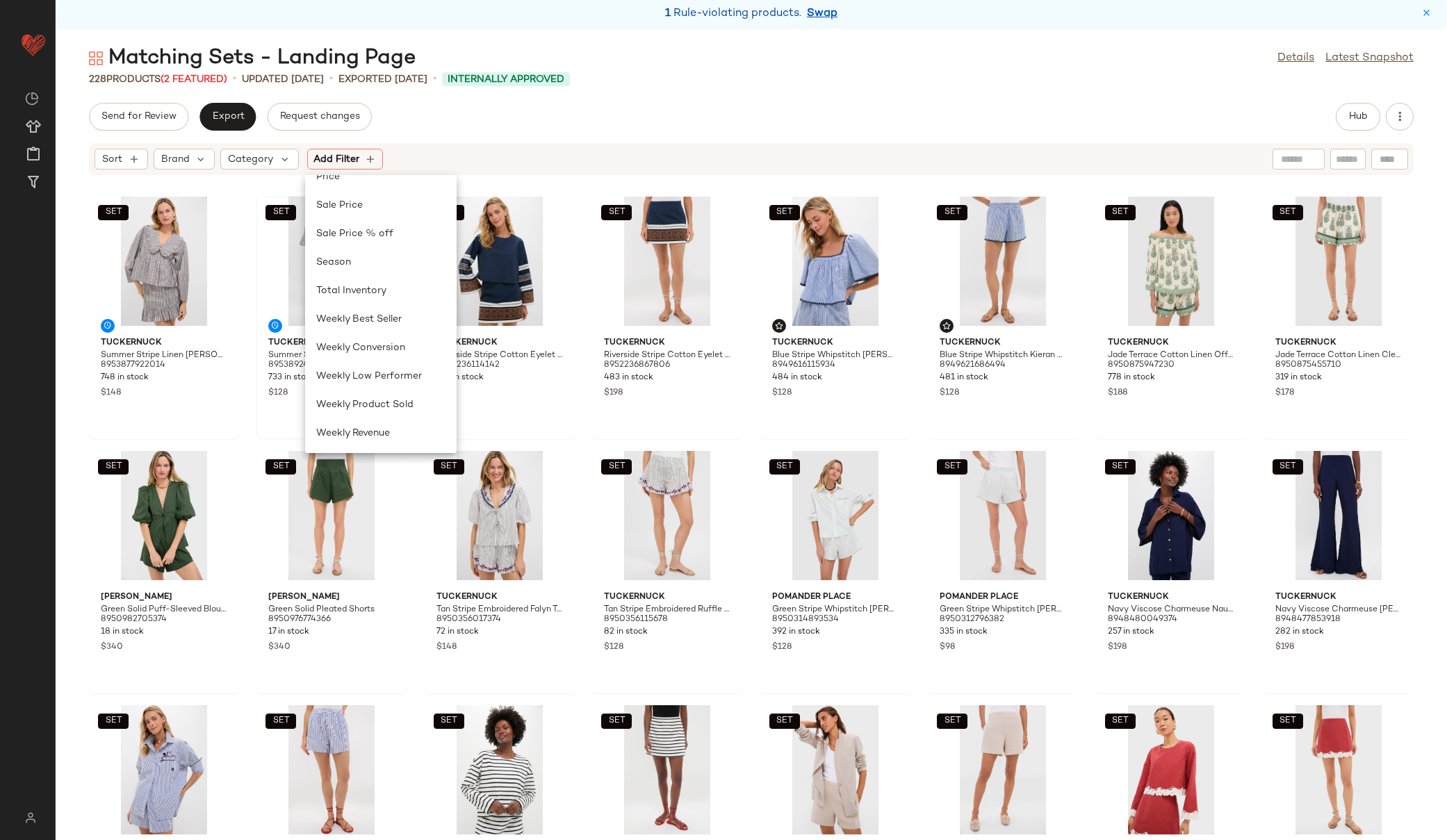 click on "Total Inventory" 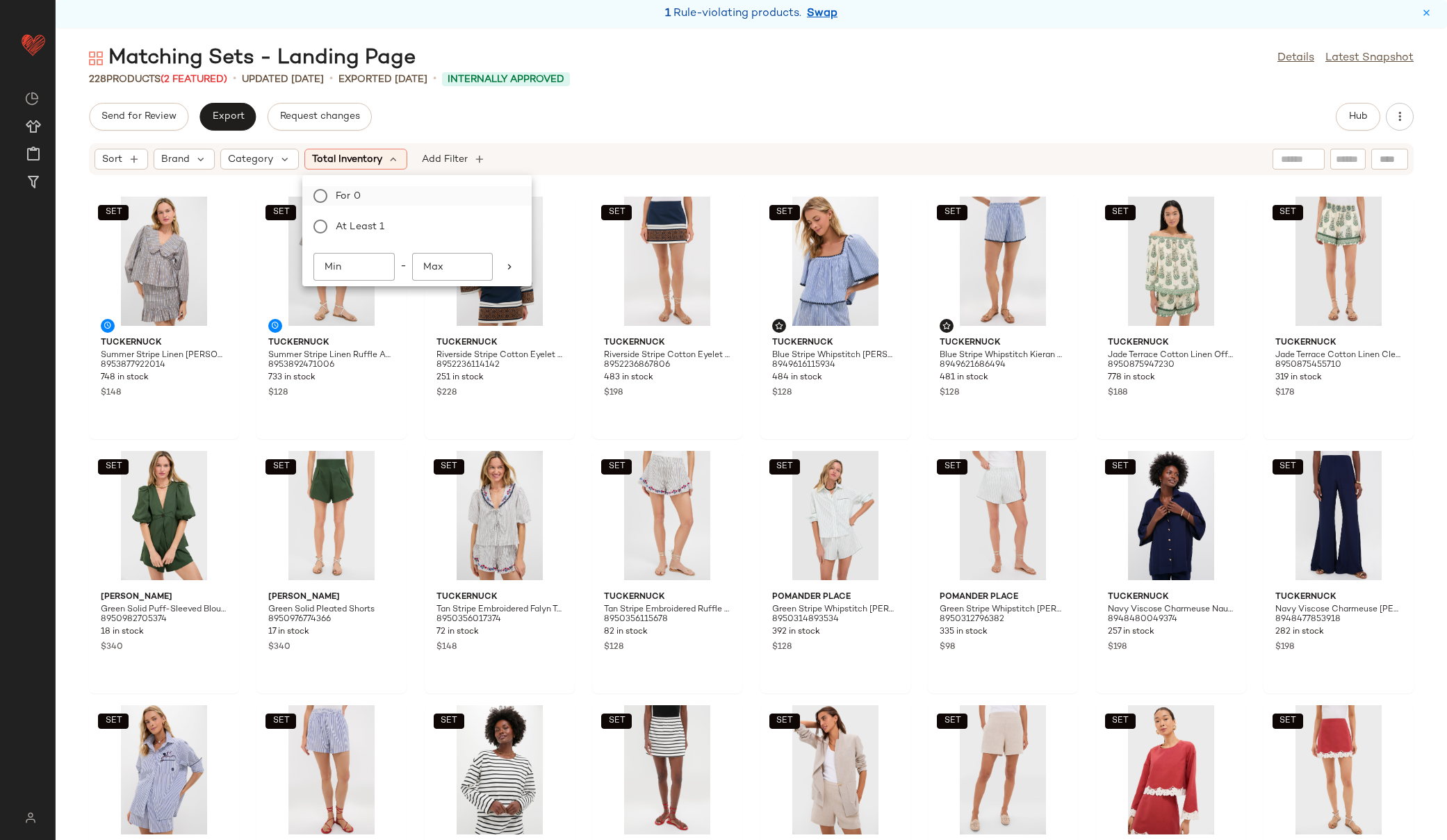 click on "For 0" 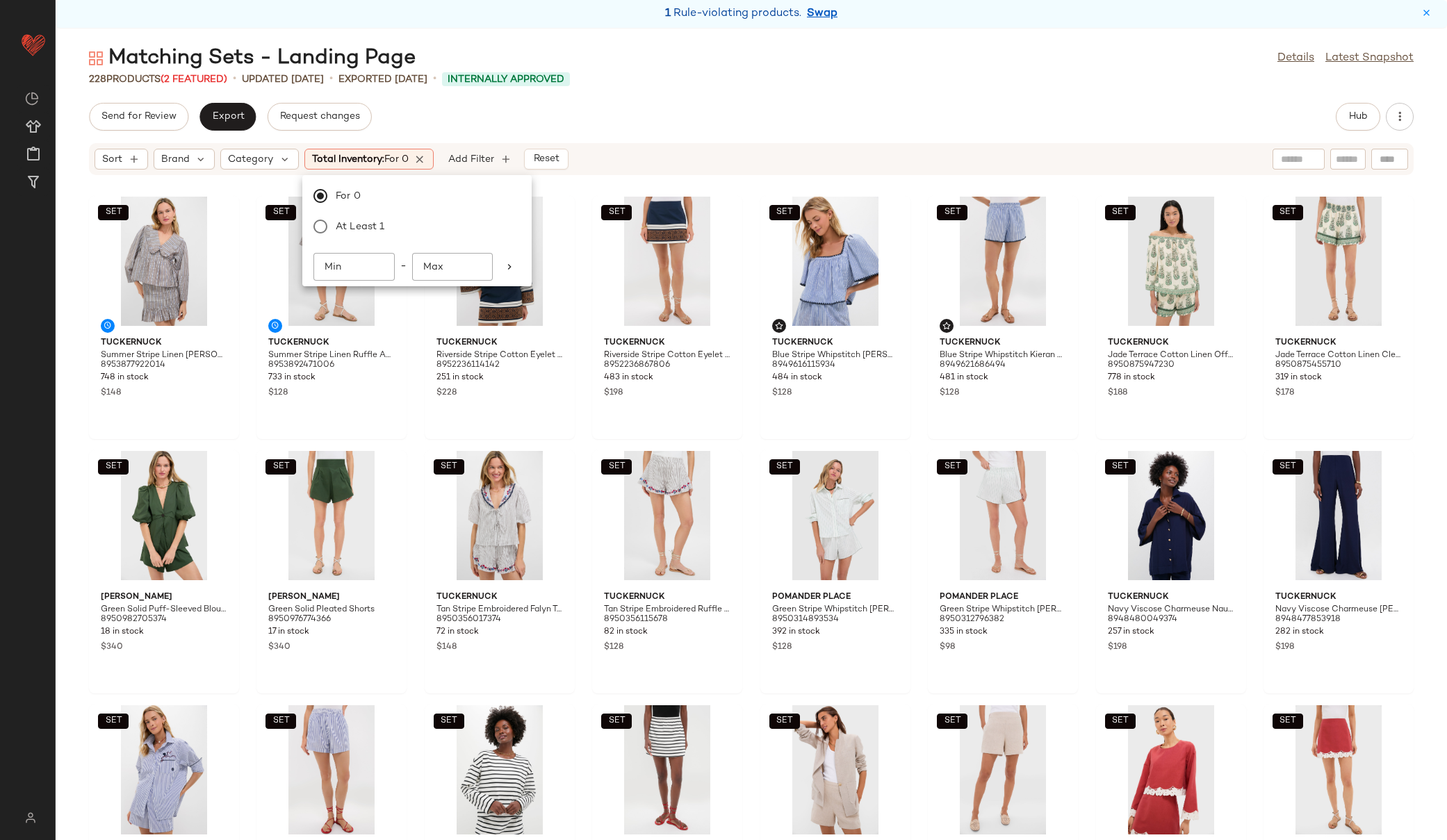 click on "Send for Review   Export   Request changes   Hub" 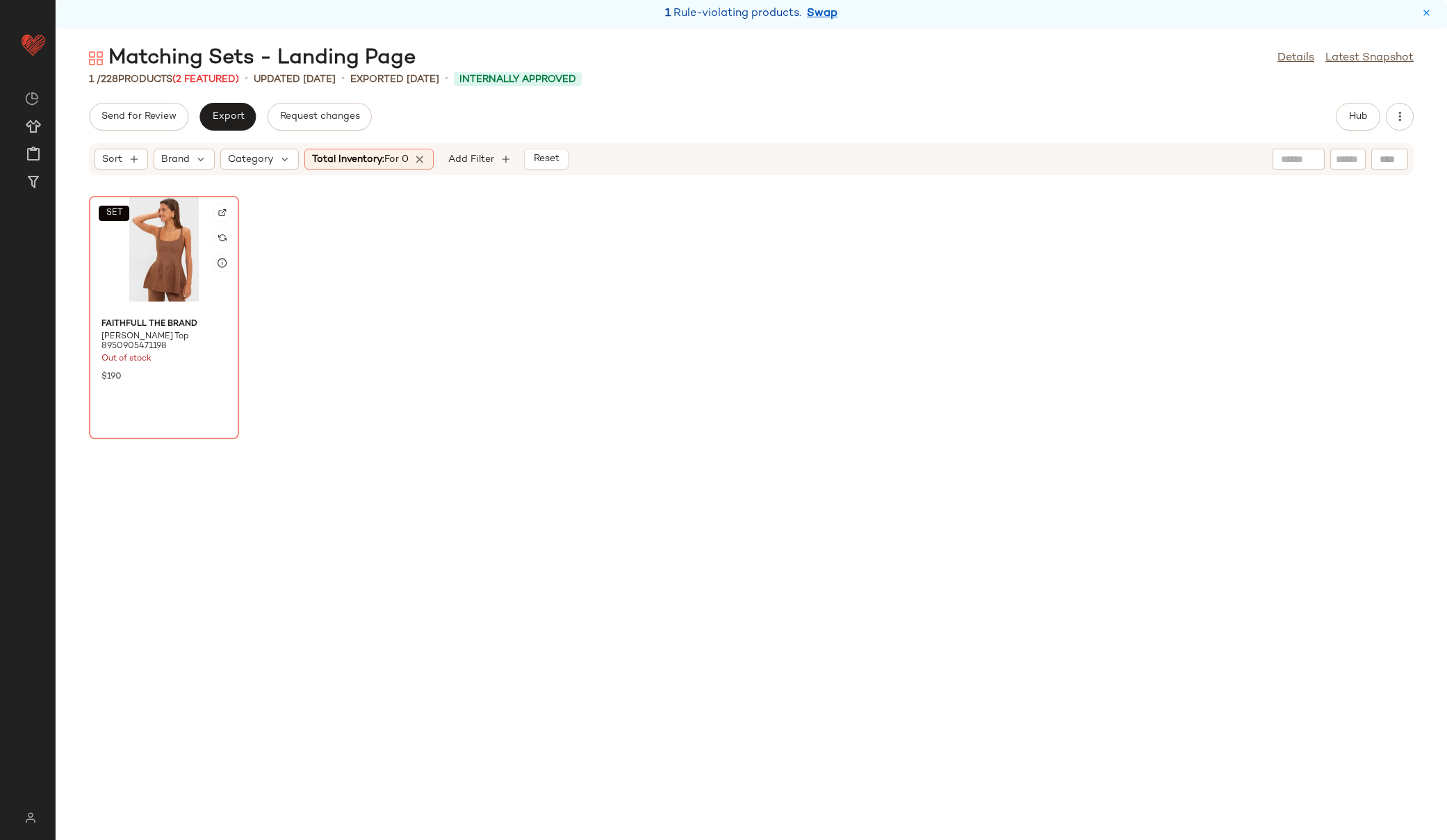 click on "SET" 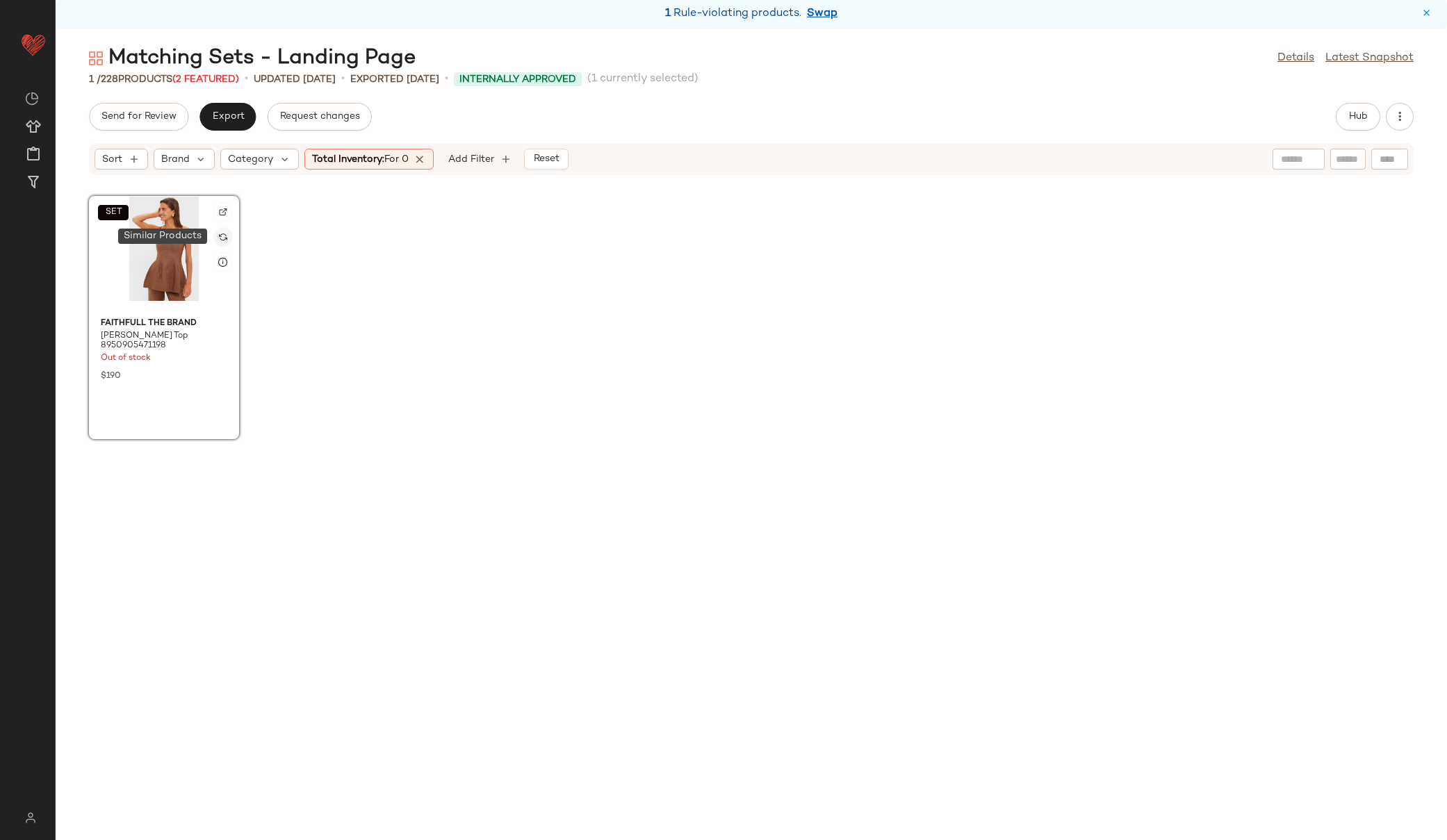 click 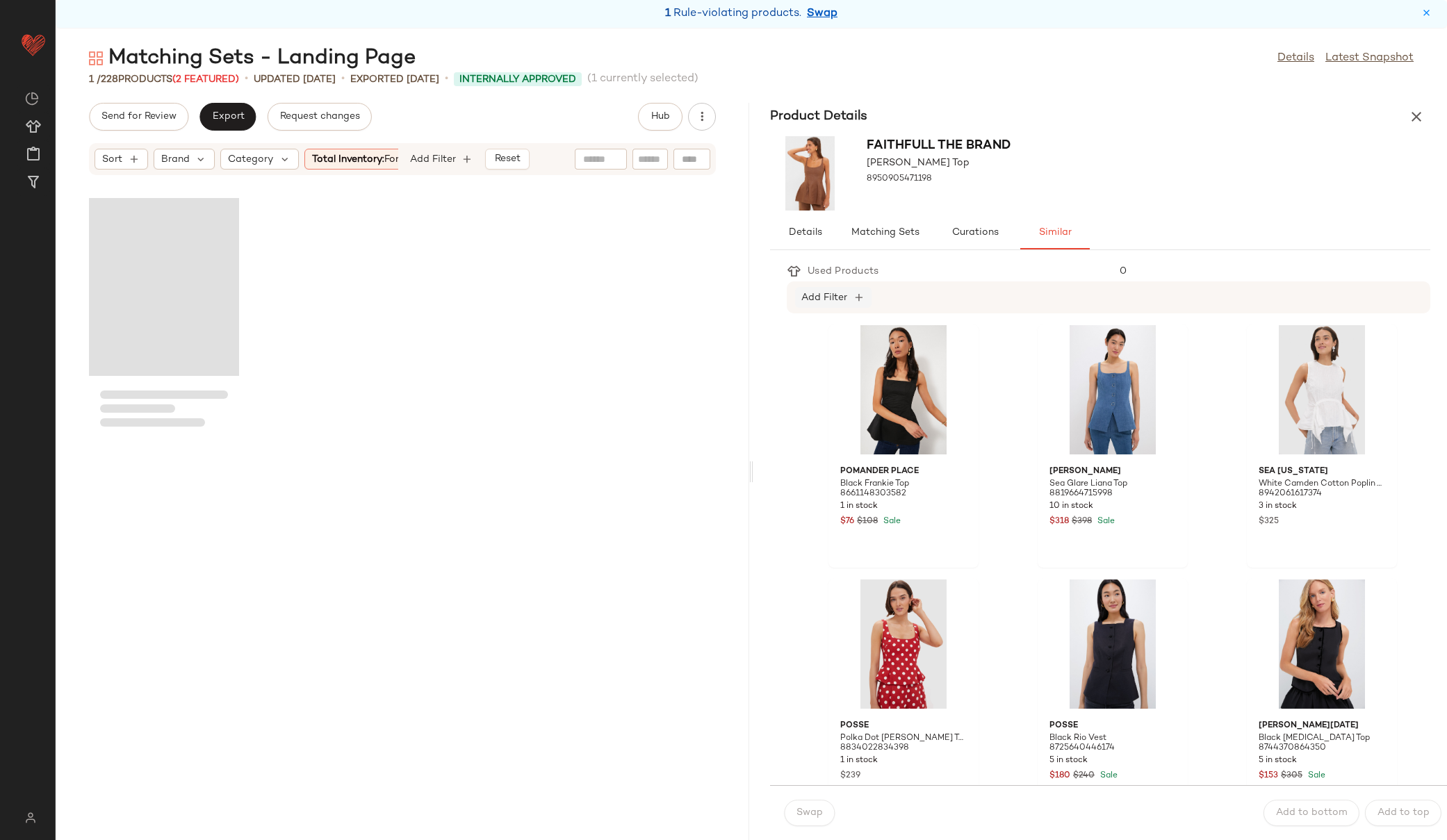 click on "Add Filter" at bounding box center (824, 297) 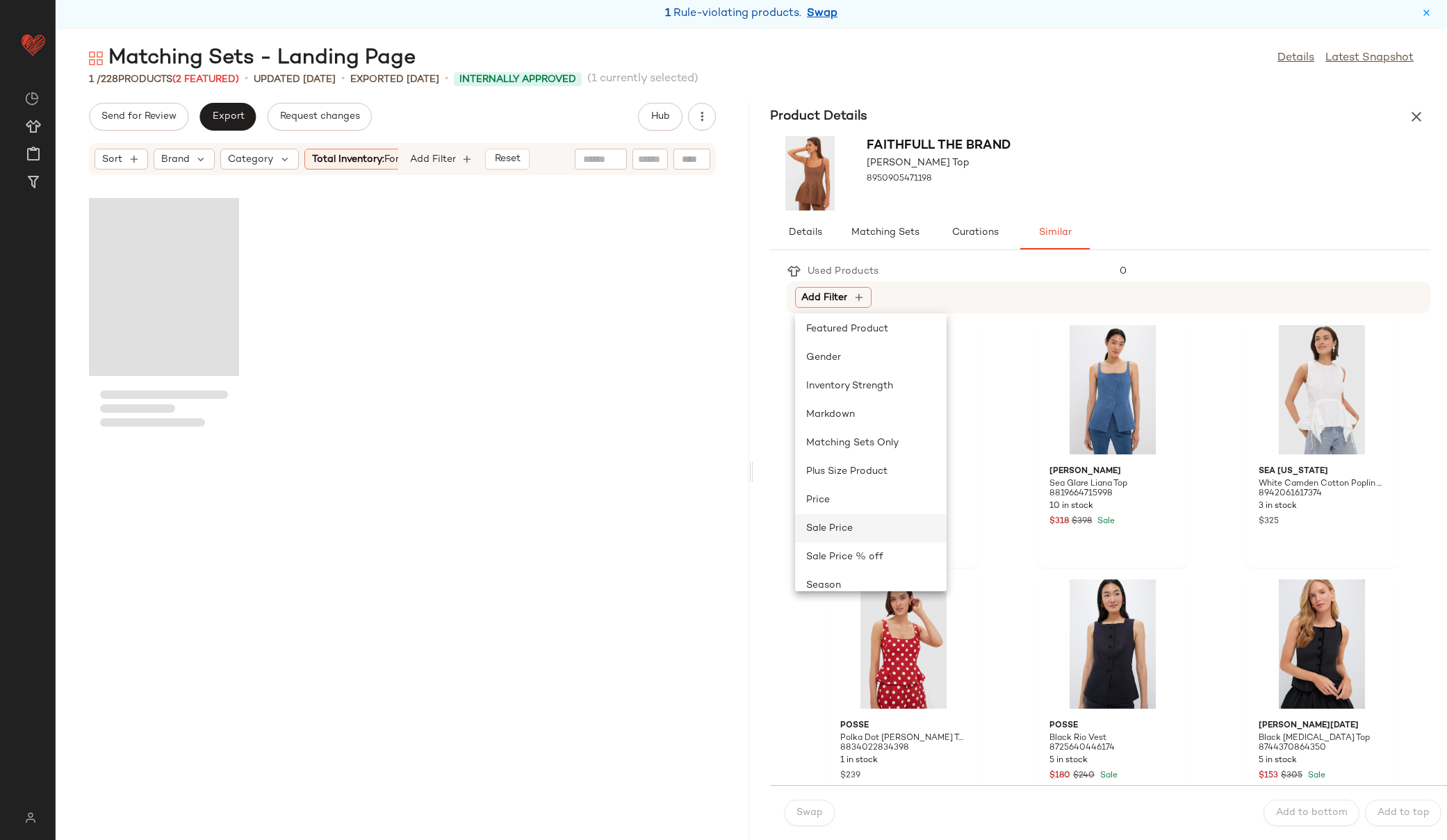 scroll, scrollTop: 297, scrollLeft: 0, axis: vertical 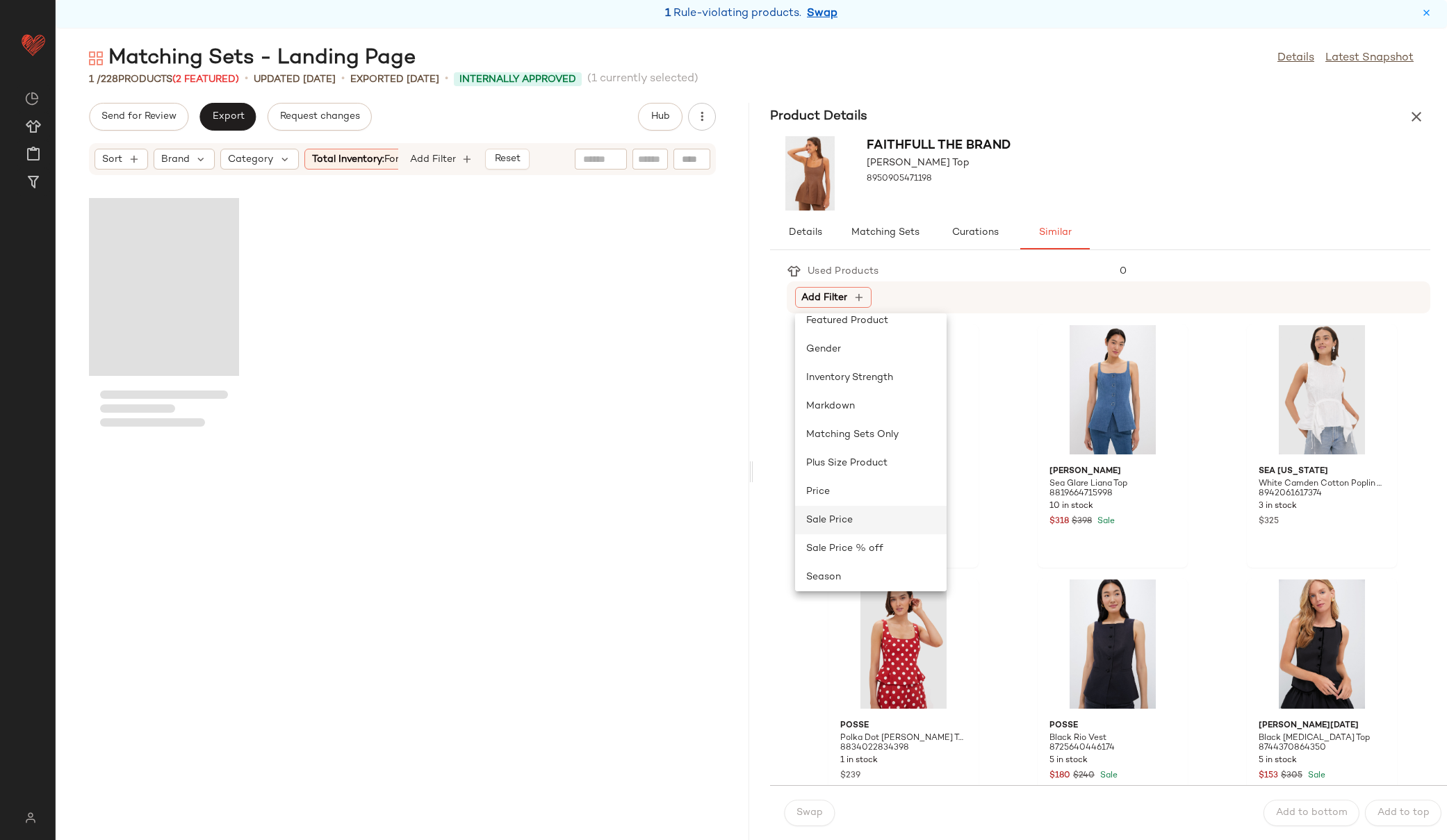 click on "Sale Price" 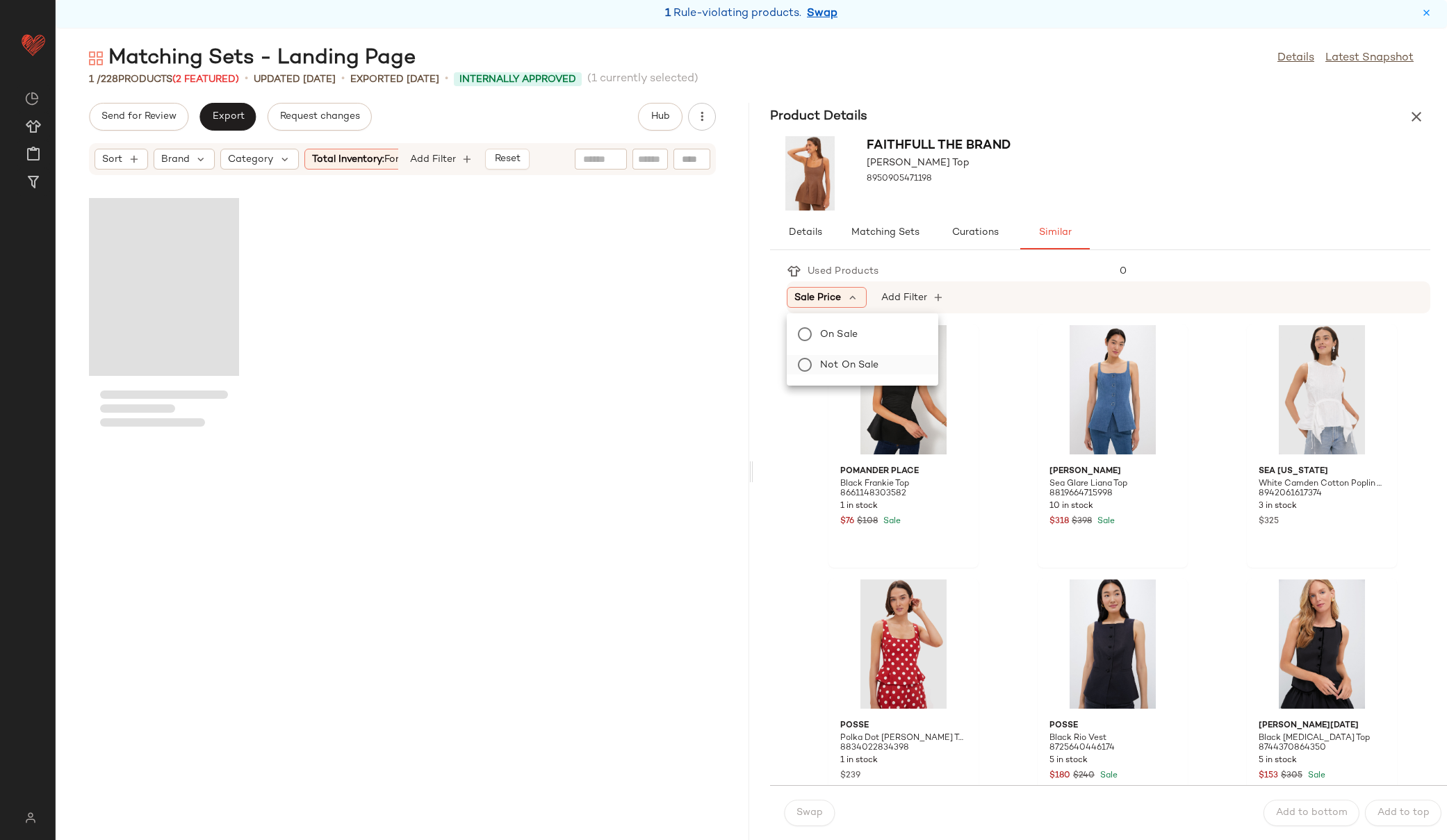 click on "Not on sale" 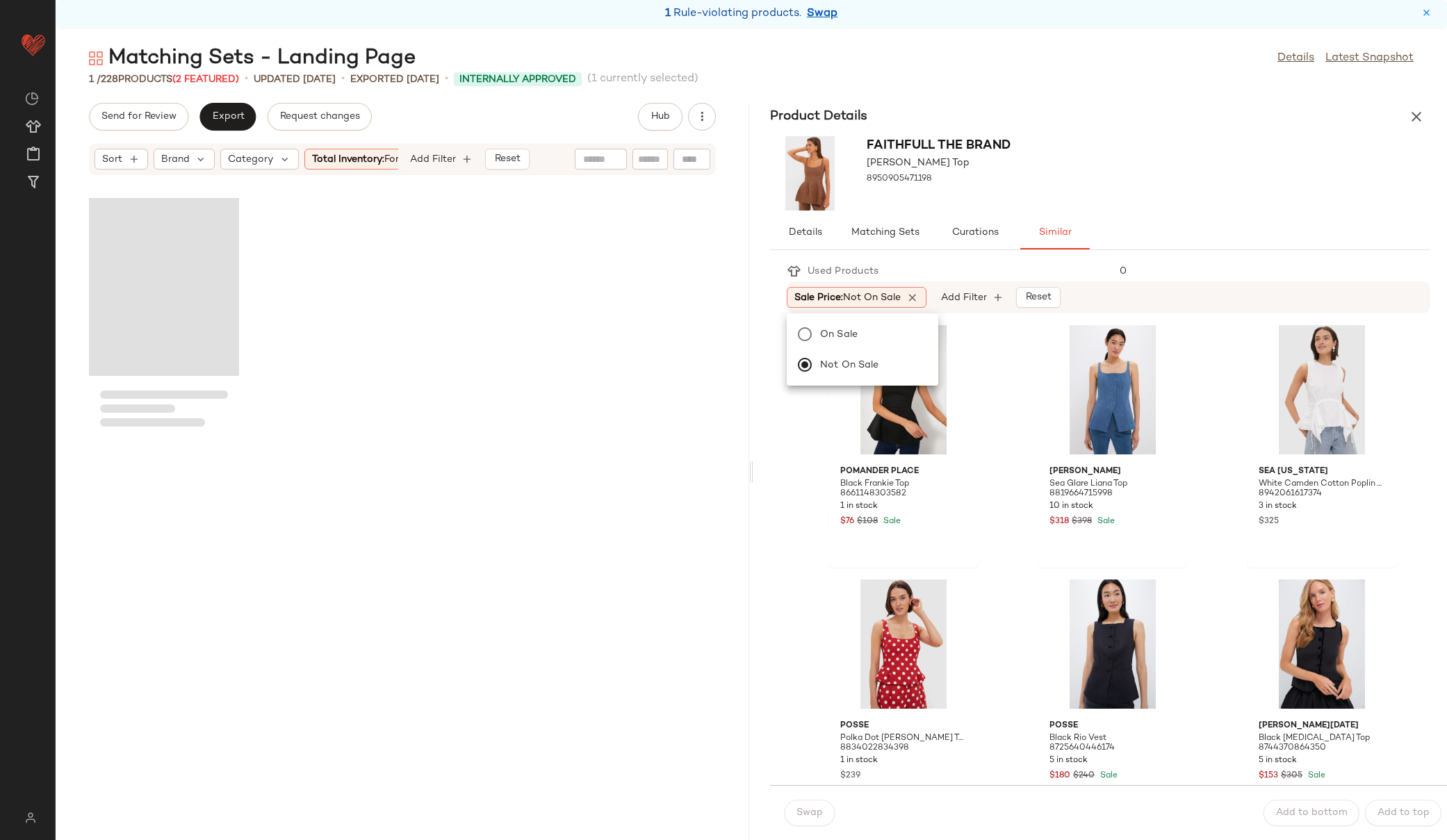 click on "FAITHFULL THE BRAND Clay Syna Top 8950905471198" at bounding box center [1100, 173] 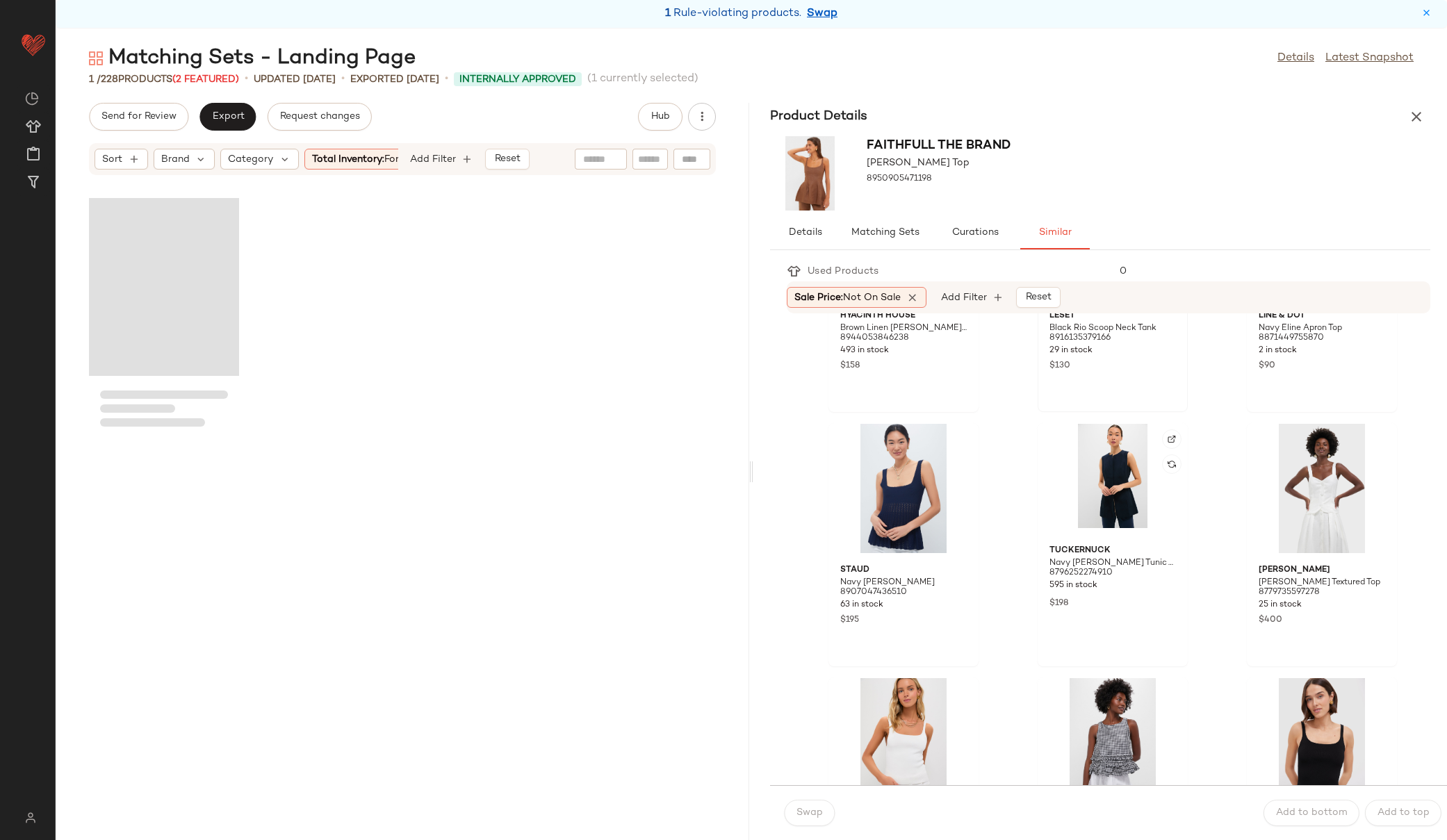 scroll, scrollTop: 518, scrollLeft: 0, axis: vertical 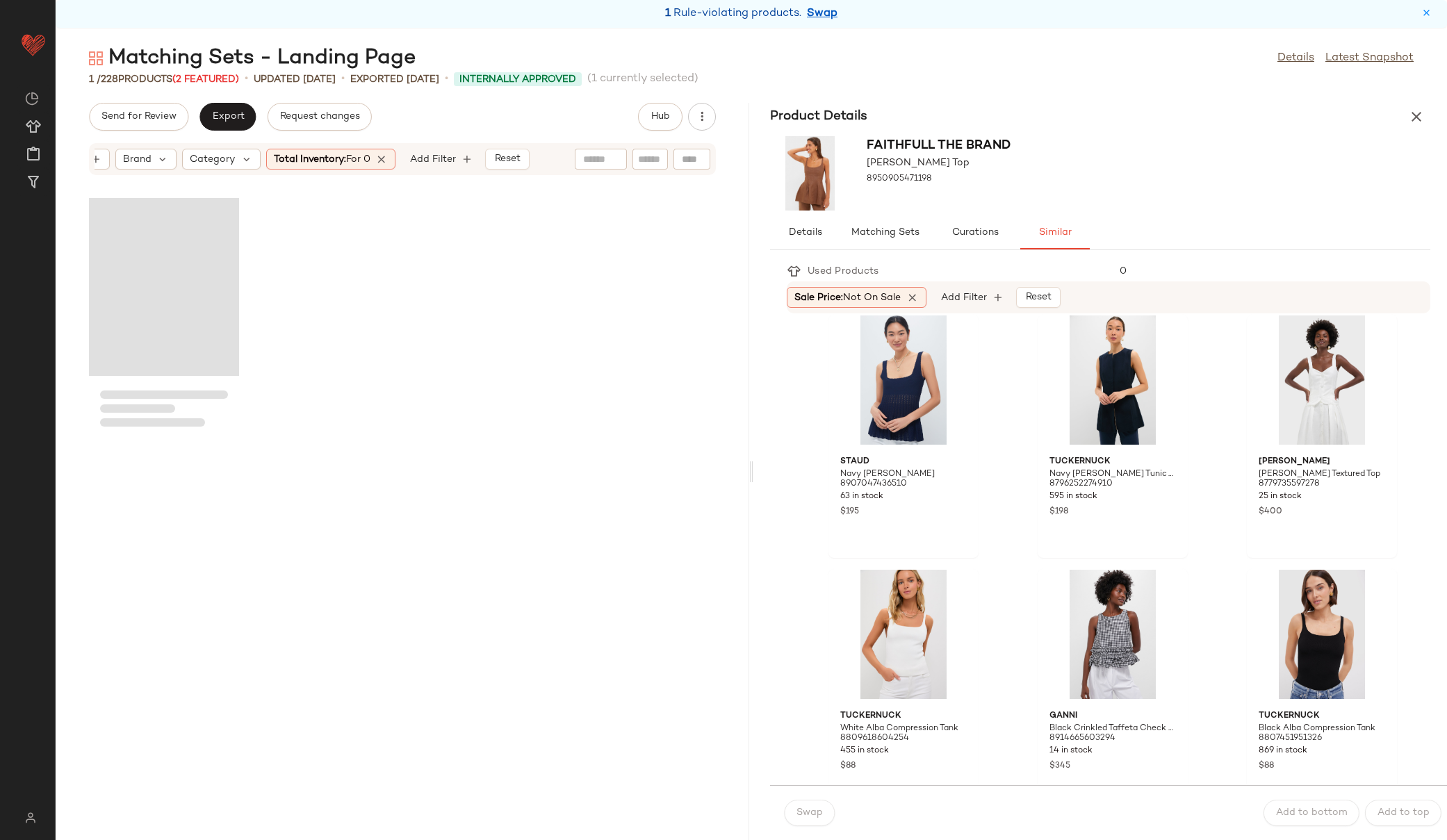 click on "Total Inventory:   For 0" 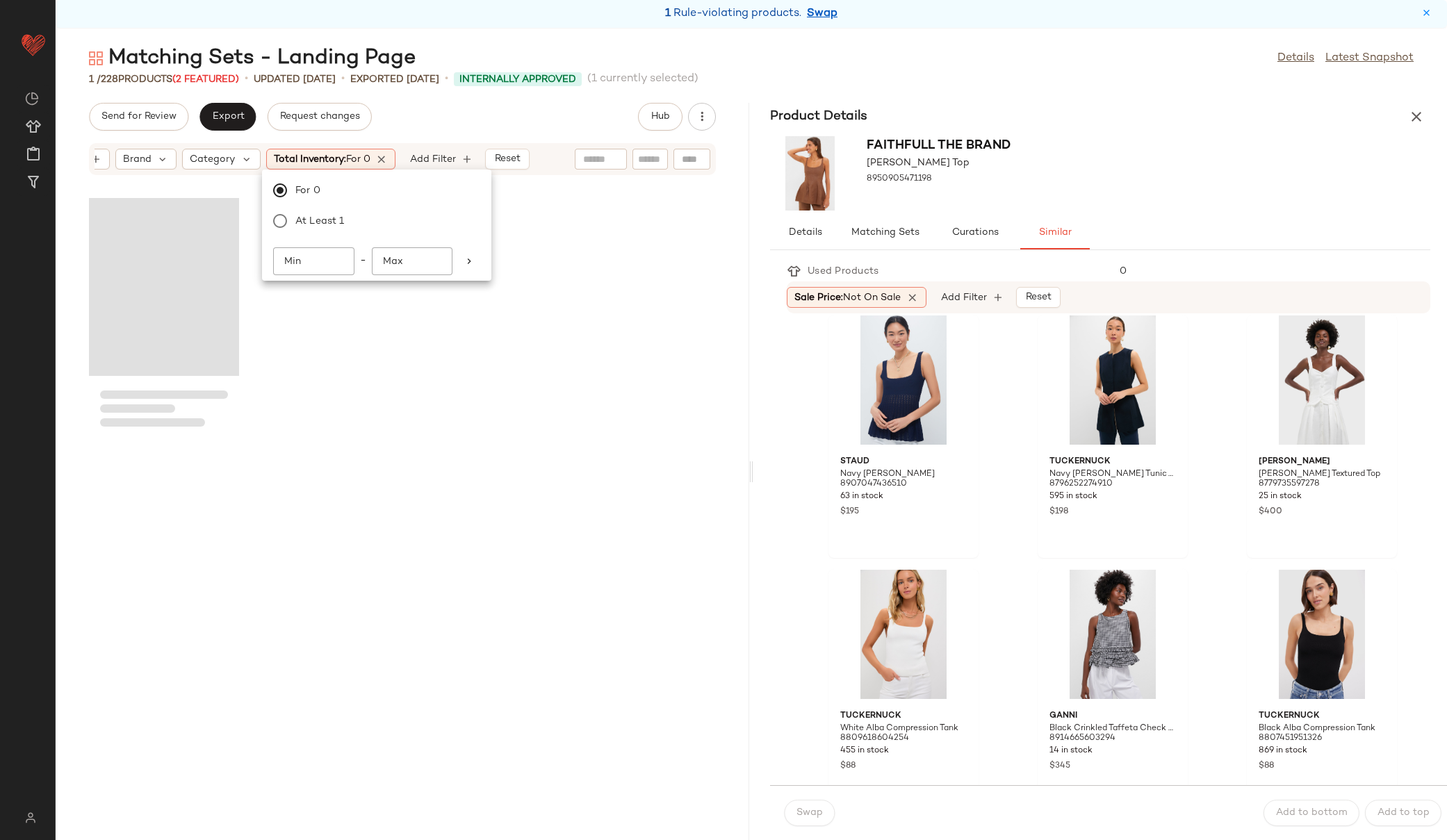 click at bounding box center [382, 159] 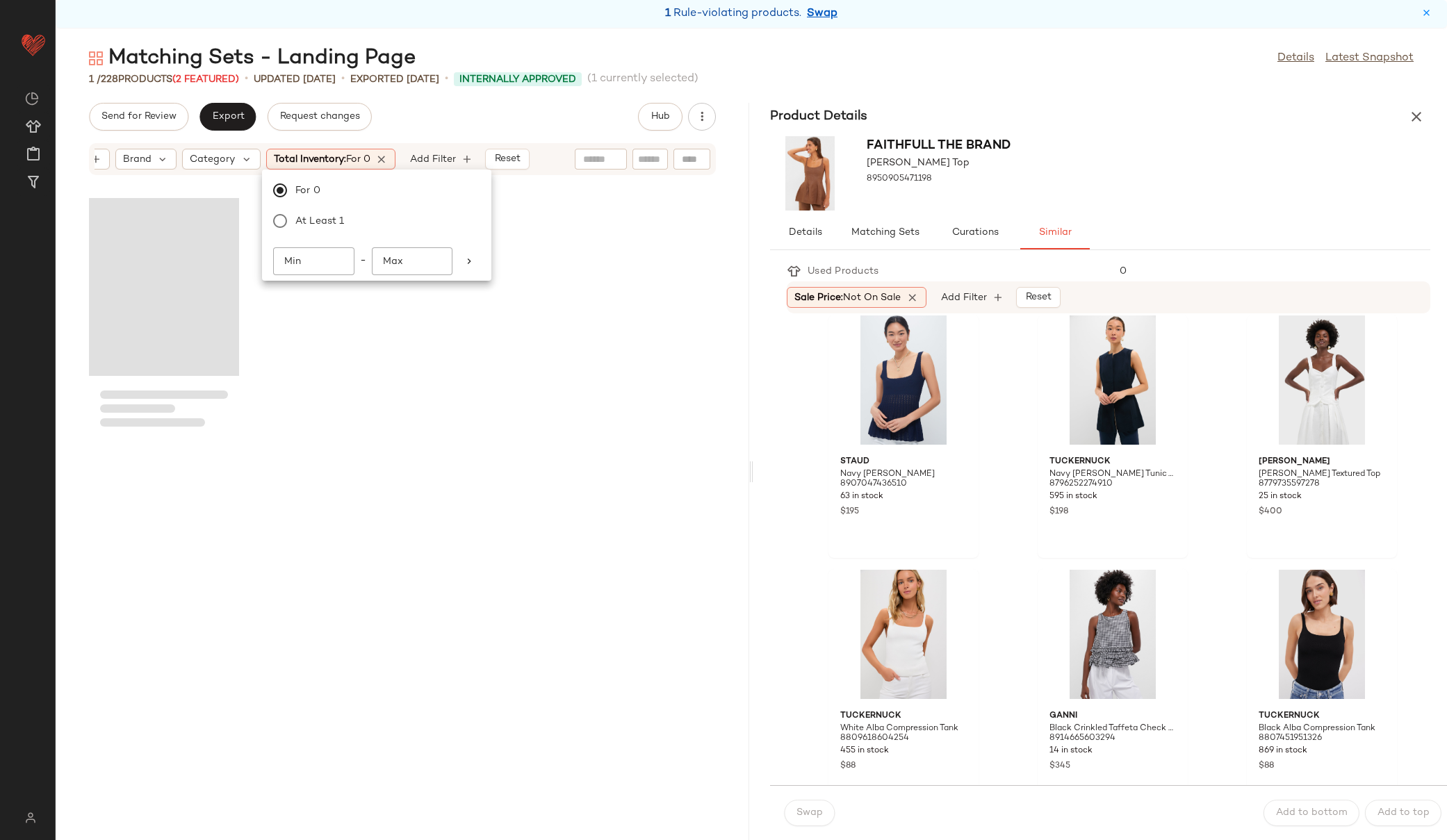 scroll, scrollTop: 0, scrollLeft: 0, axis: both 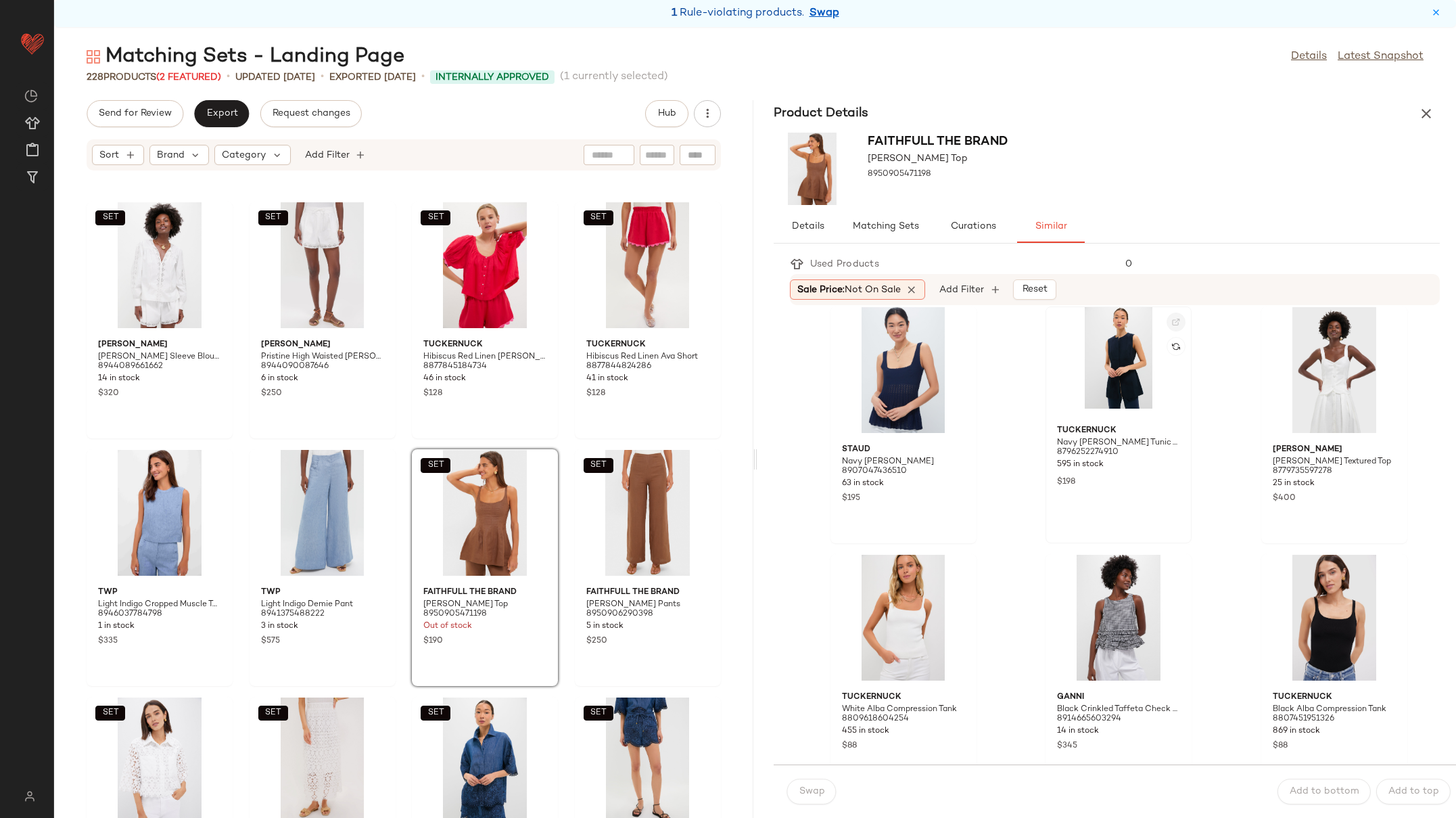 click 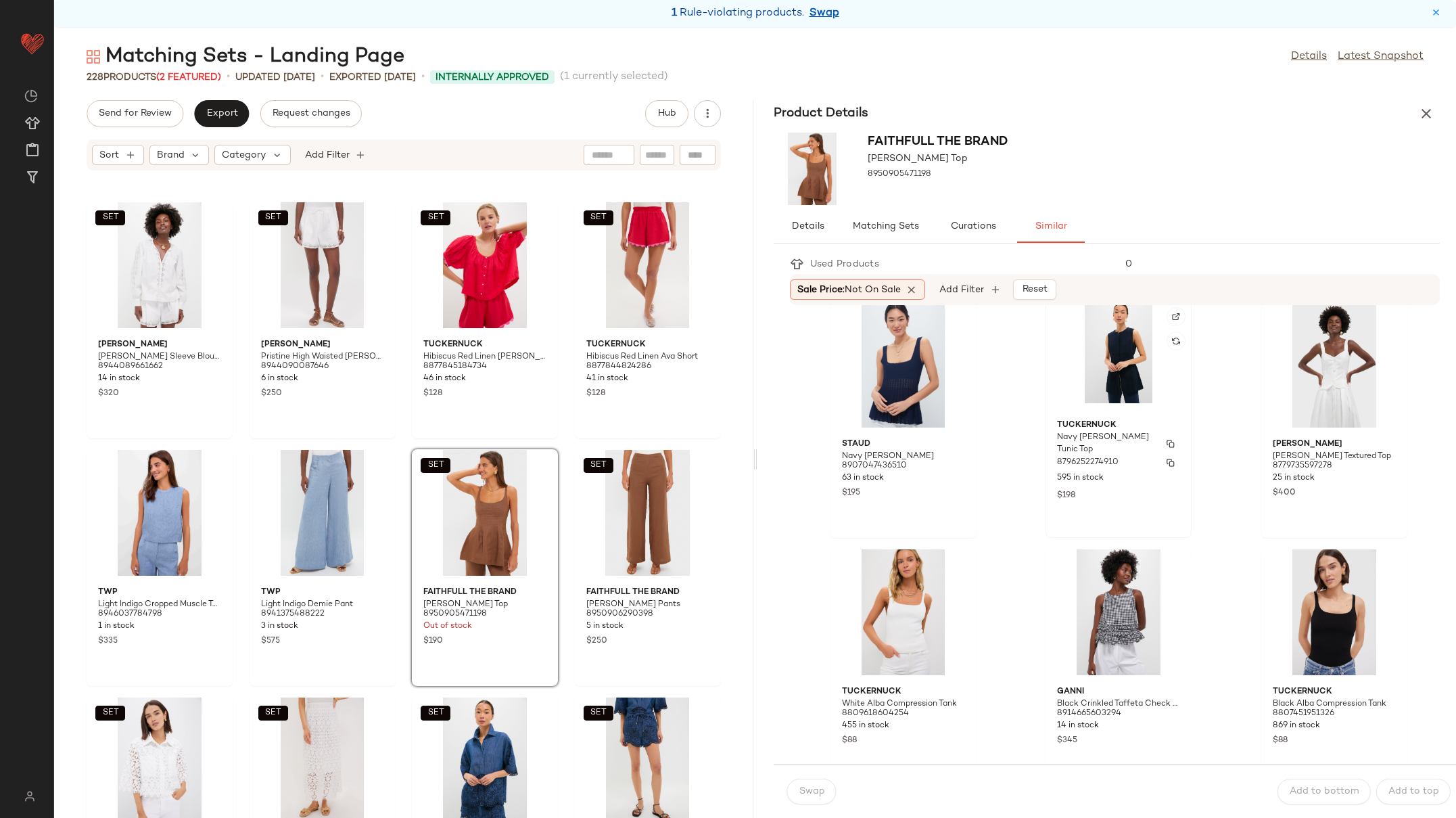 scroll, scrollTop: 520, scrollLeft: 0, axis: vertical 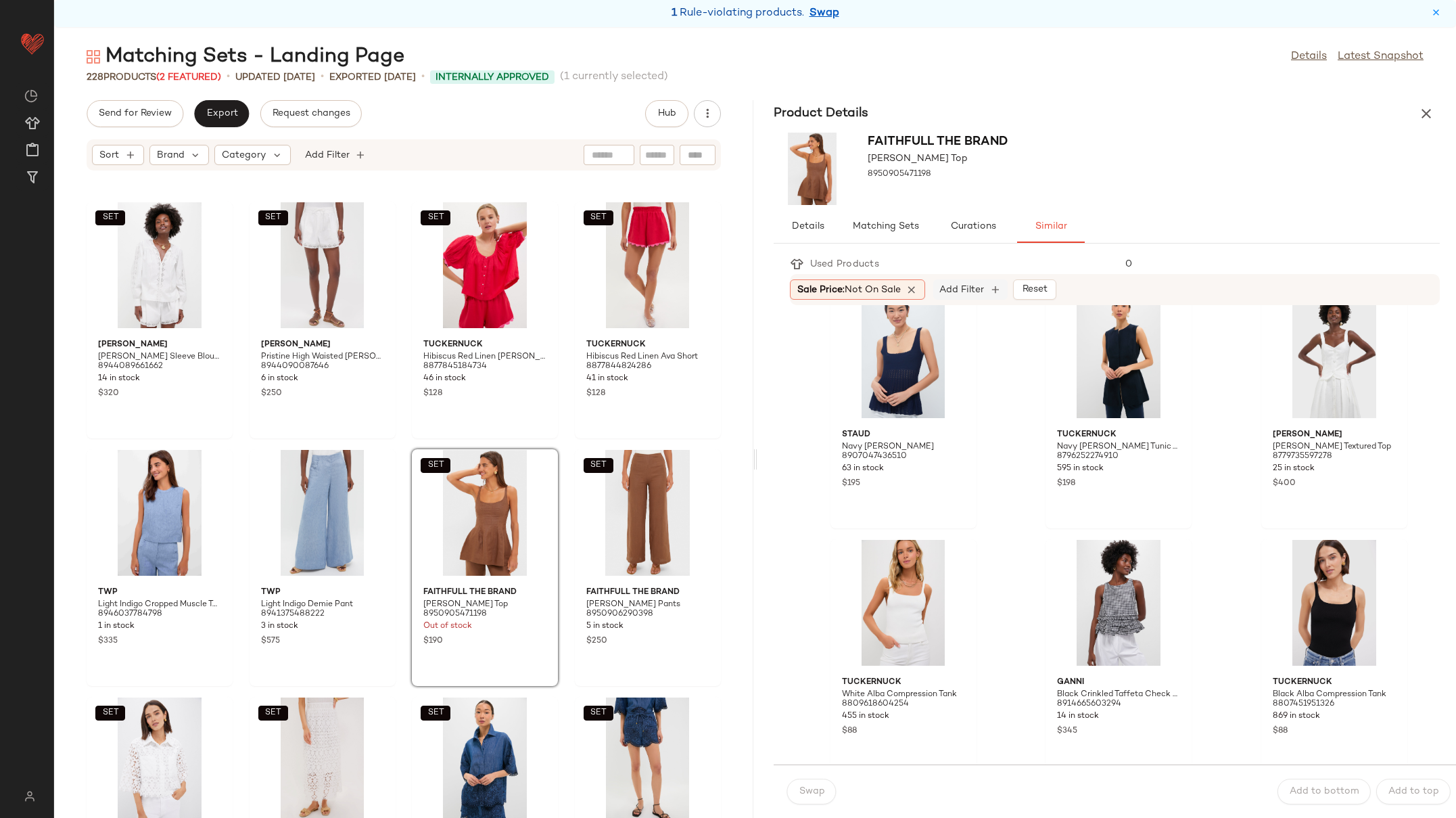 click on "Add Filter" at bounding box center [962, 290] 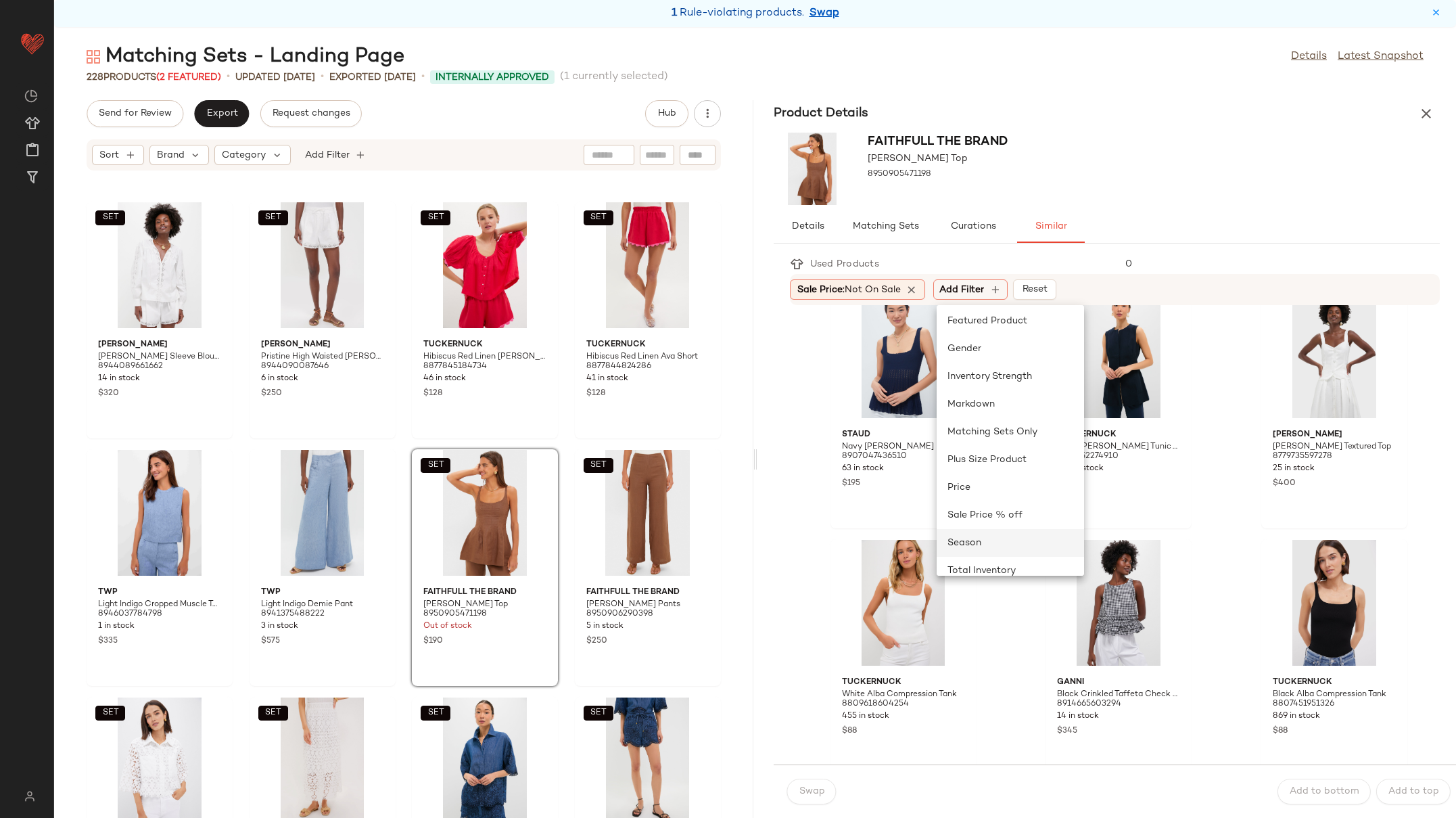 scroll, scrollTop: 286, scrollLeft: 0, axis: vertical 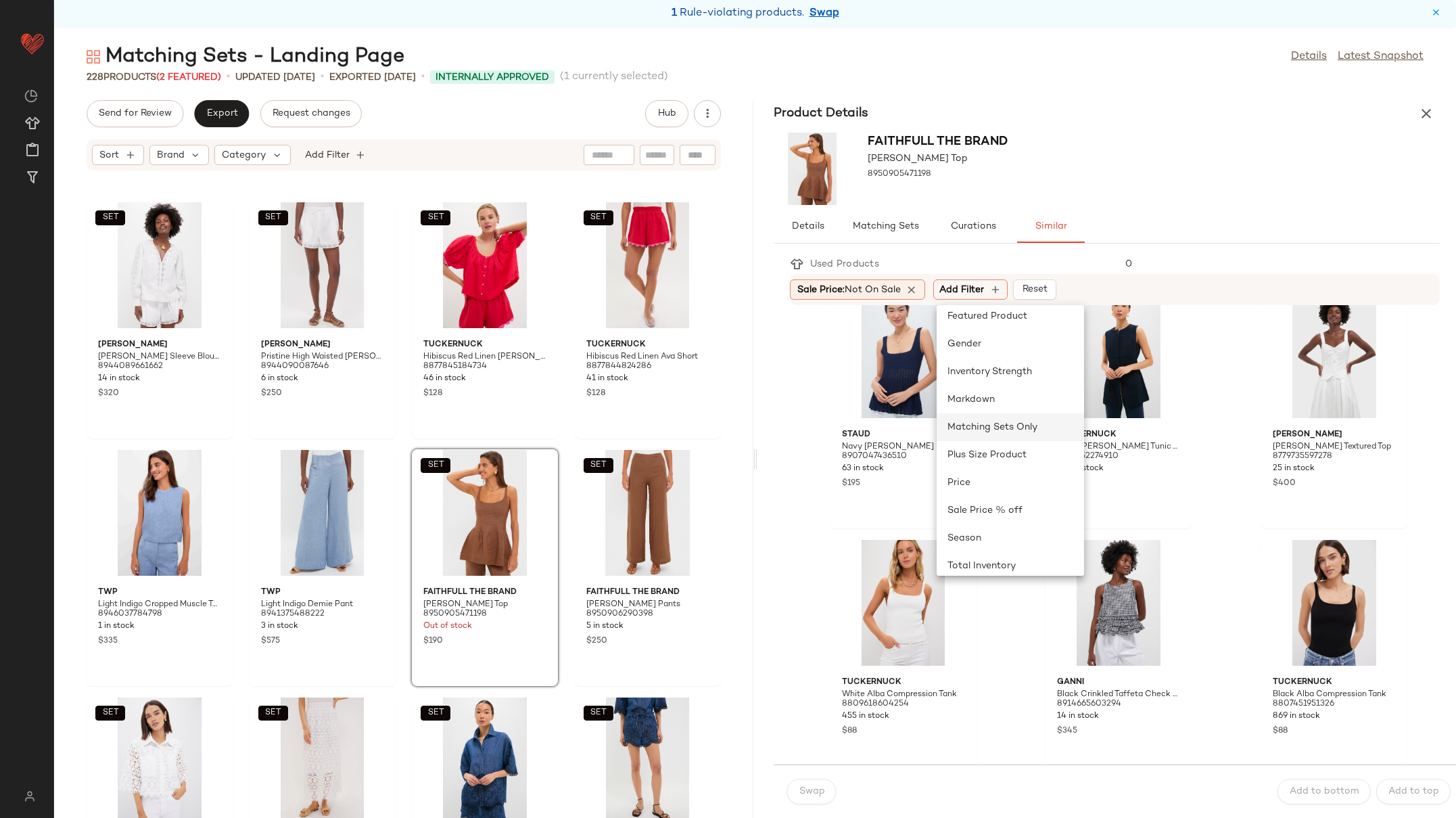 click on "Matching Sets Only" 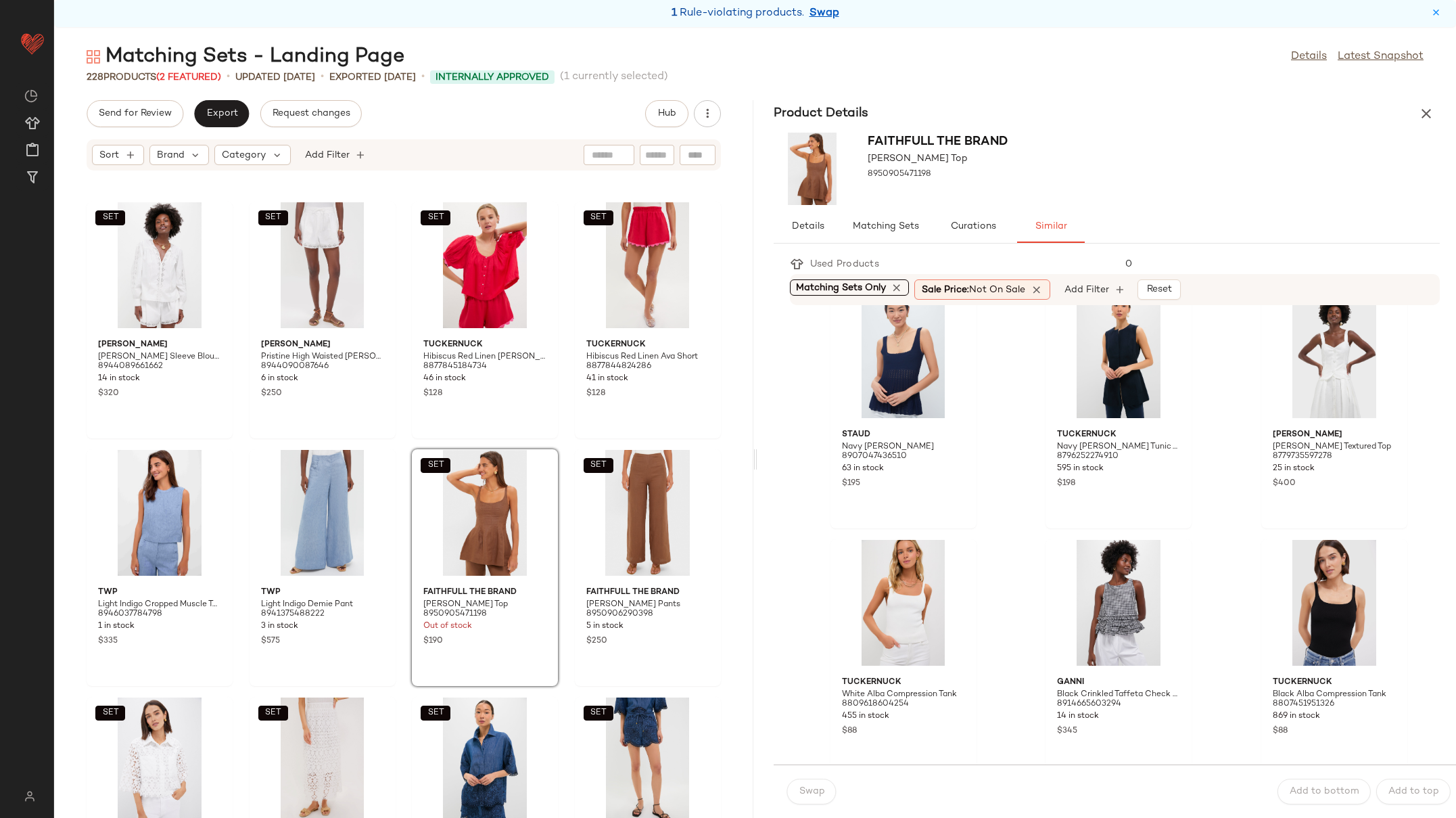 click on "Product Details" at bounding box center [1107, 114] 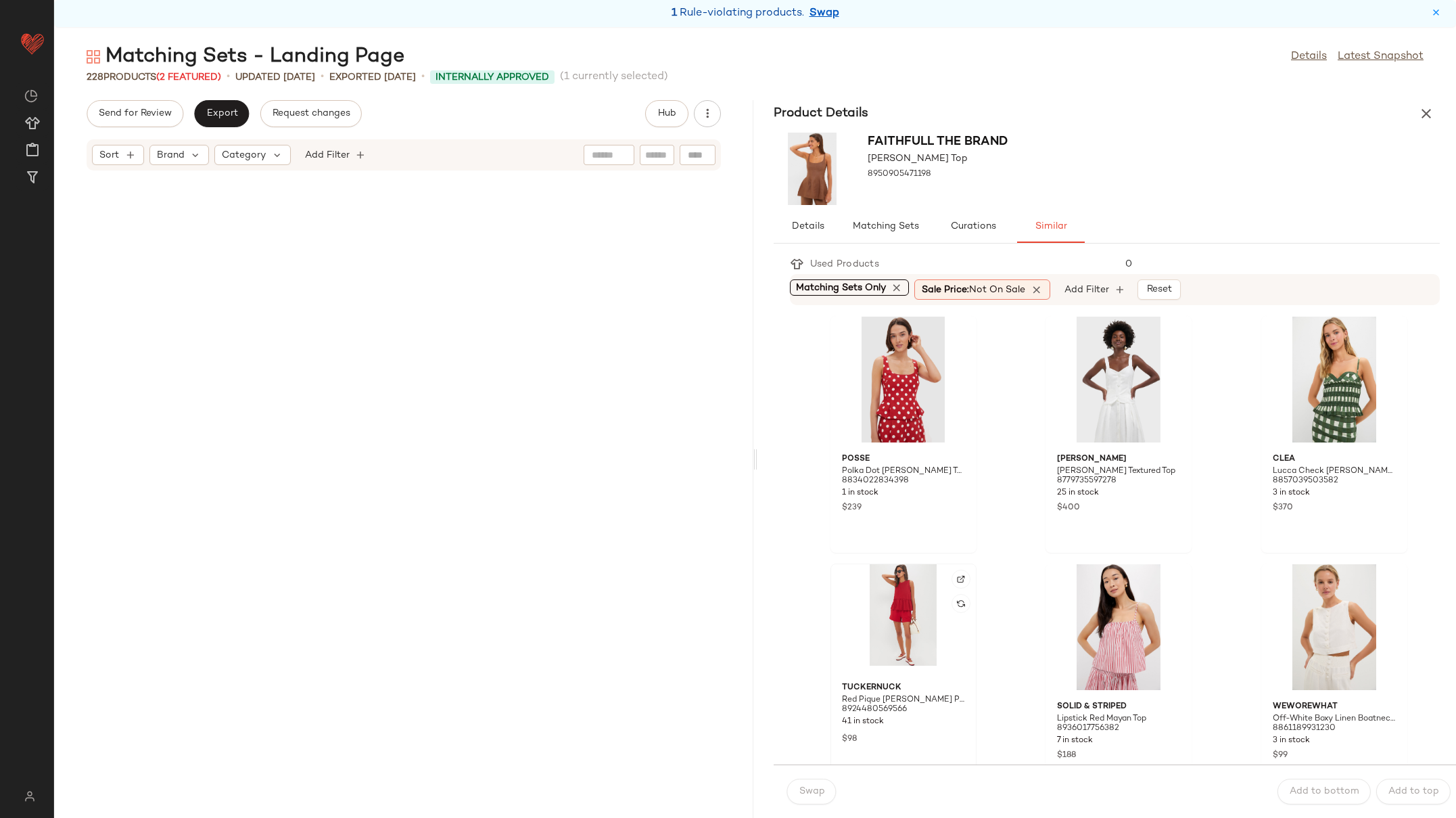 scroll, scrollTop: 0, scrollLeft: 0, axis: both 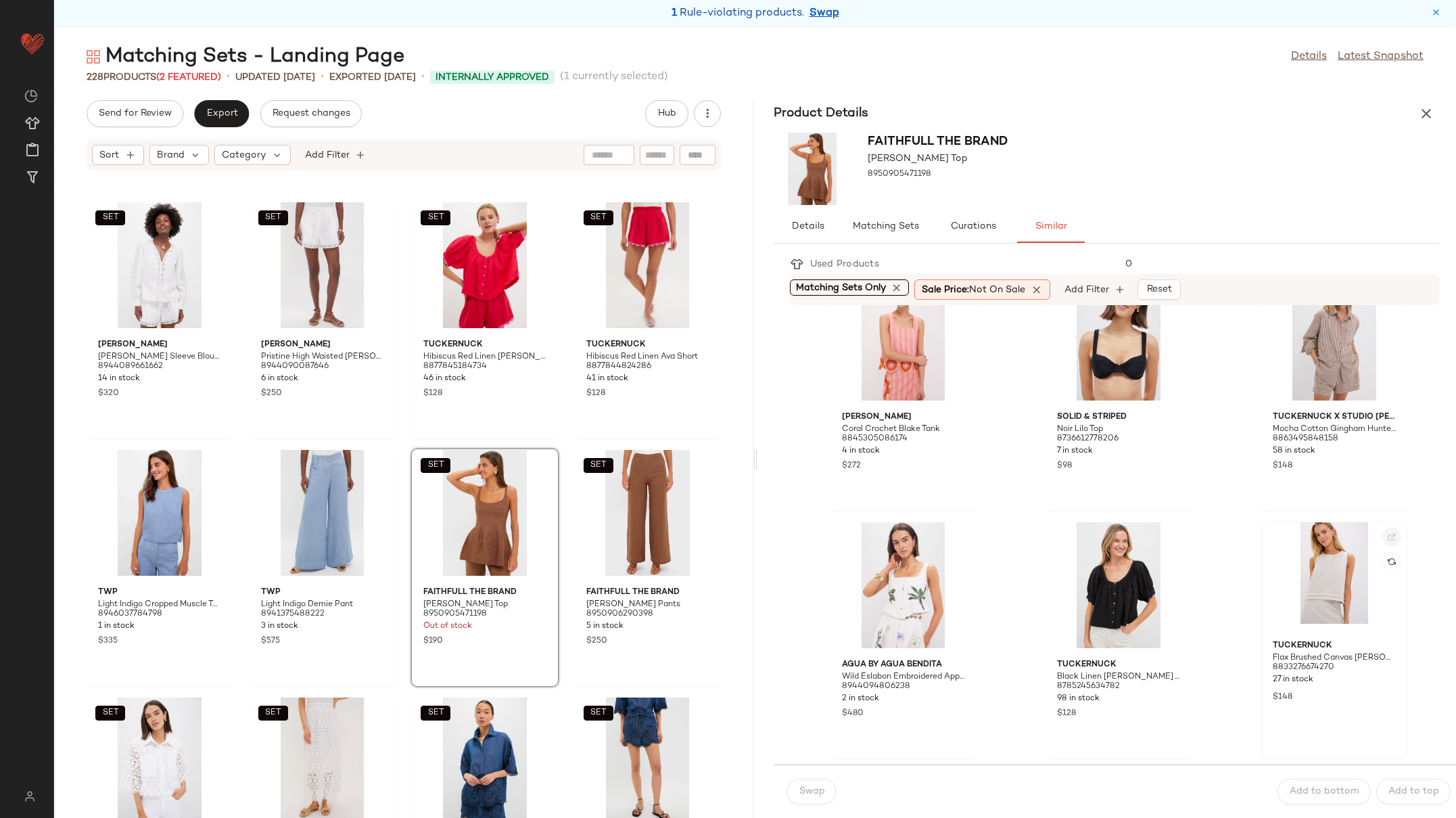 click at bounding box center (1392, 537) 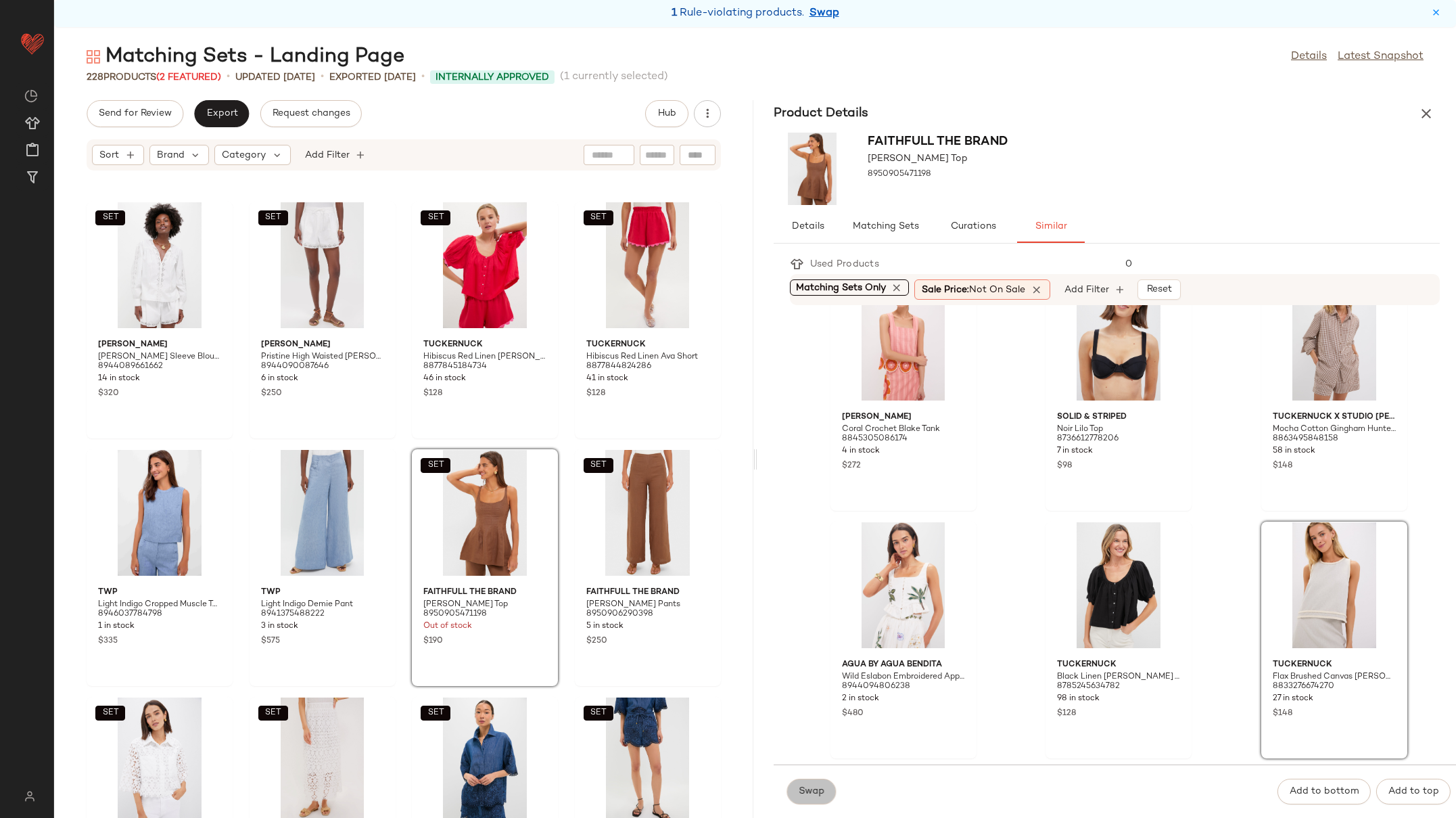 click on "Swap" 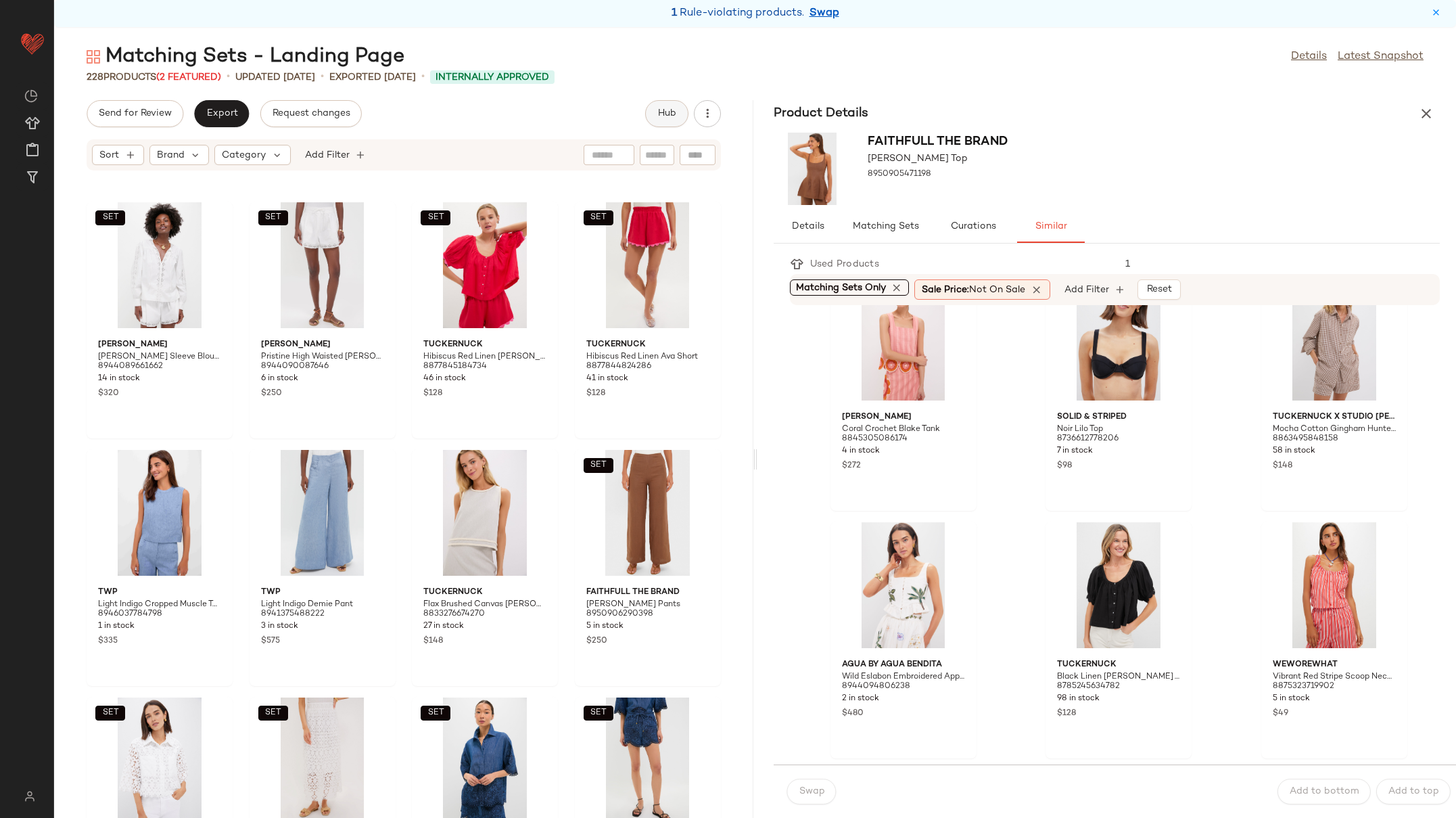 click on "Hub" at bounding box center (667, 114) 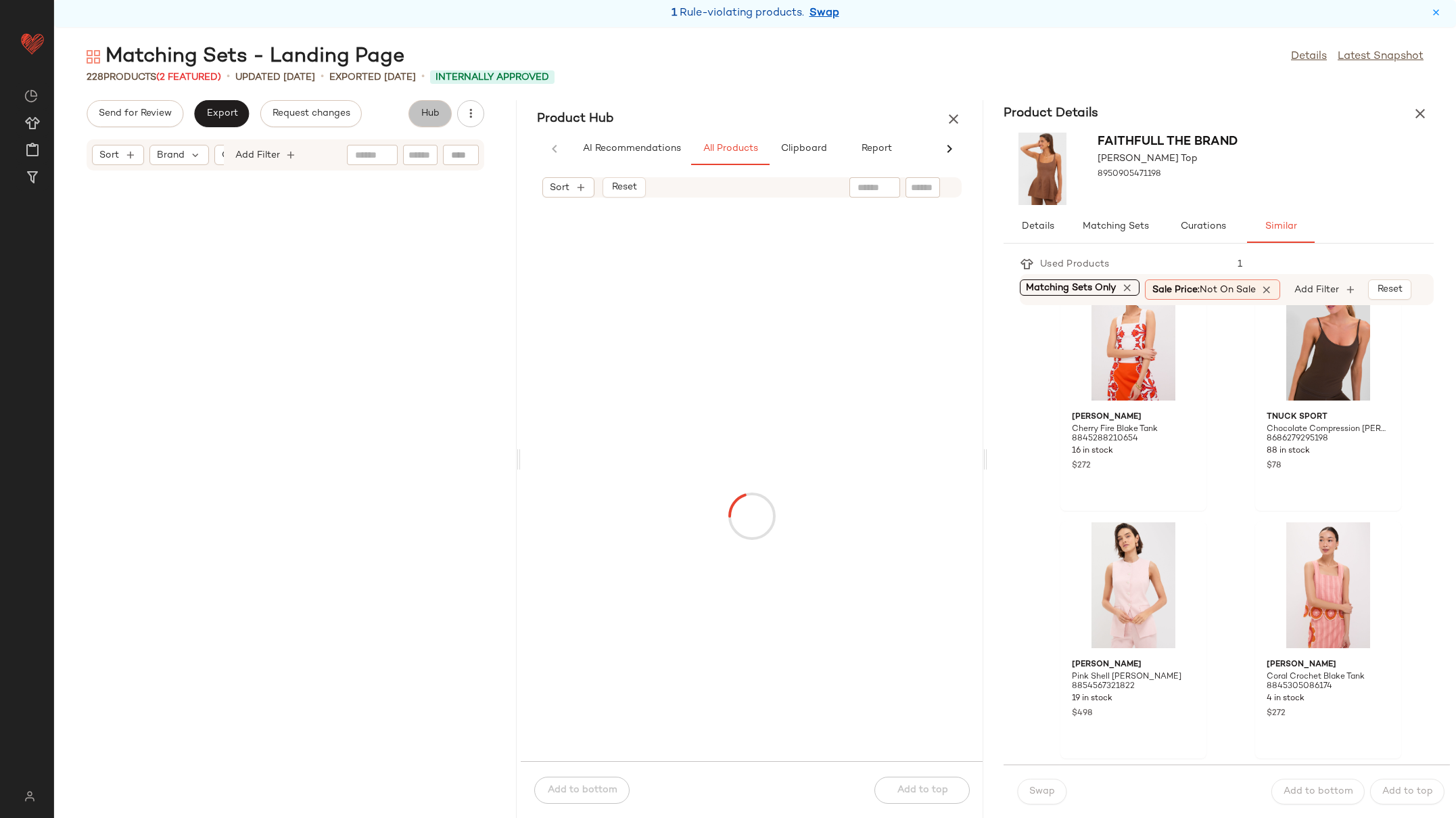 scroll, scrollTop: 1032, scrollLeft: 0, axis: vertical 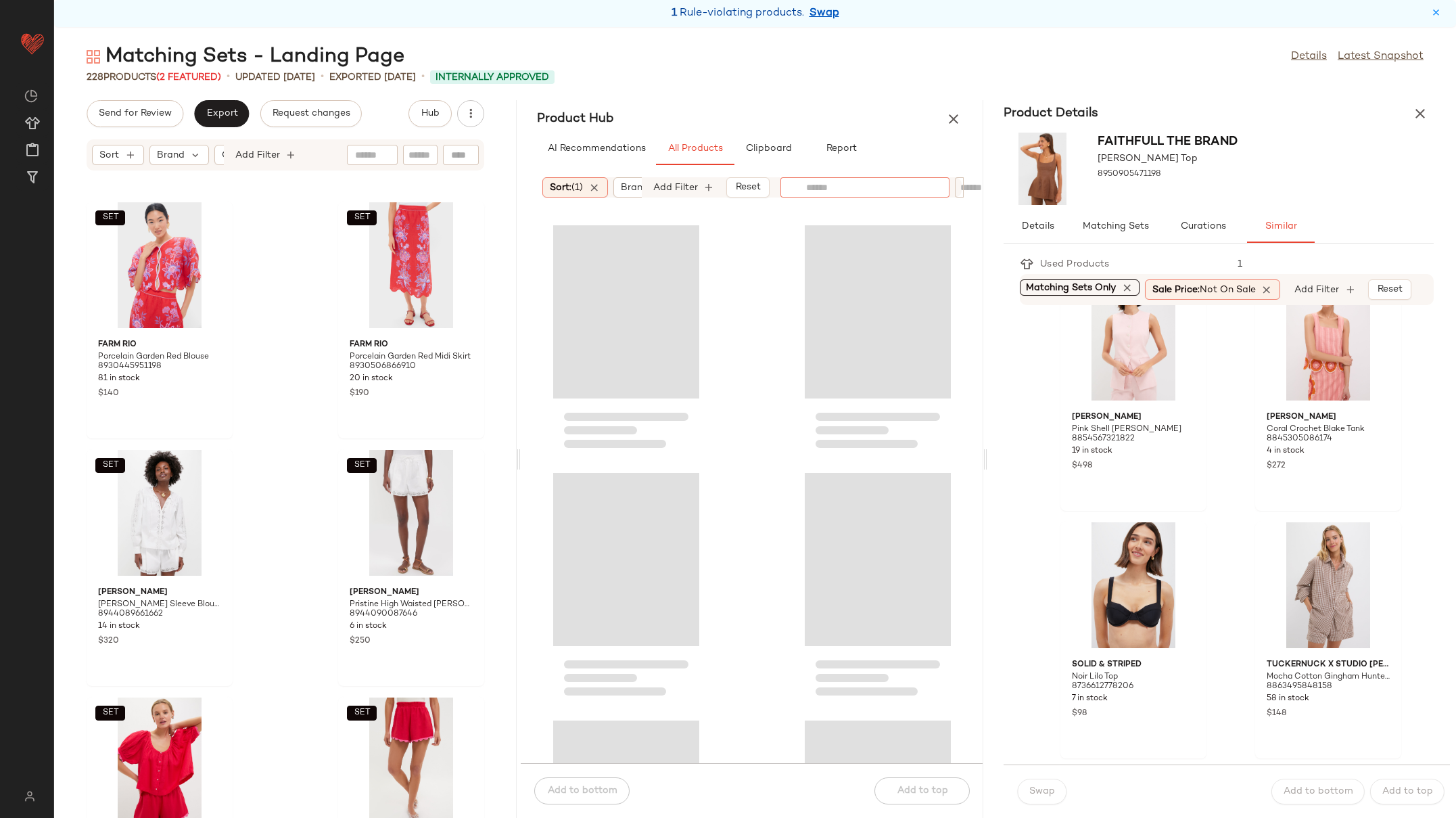 click 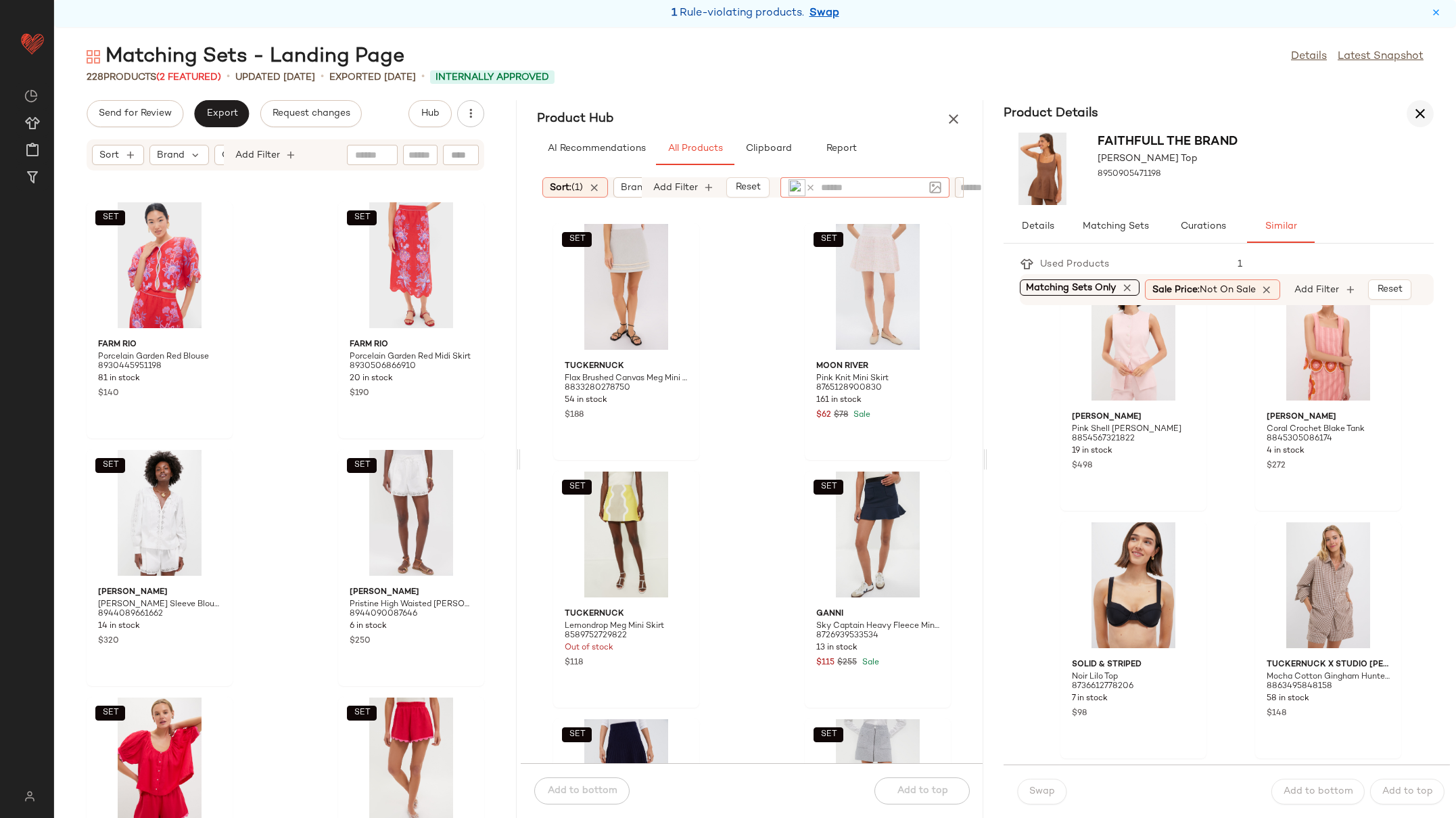 click at bounding box center [1420, 114] 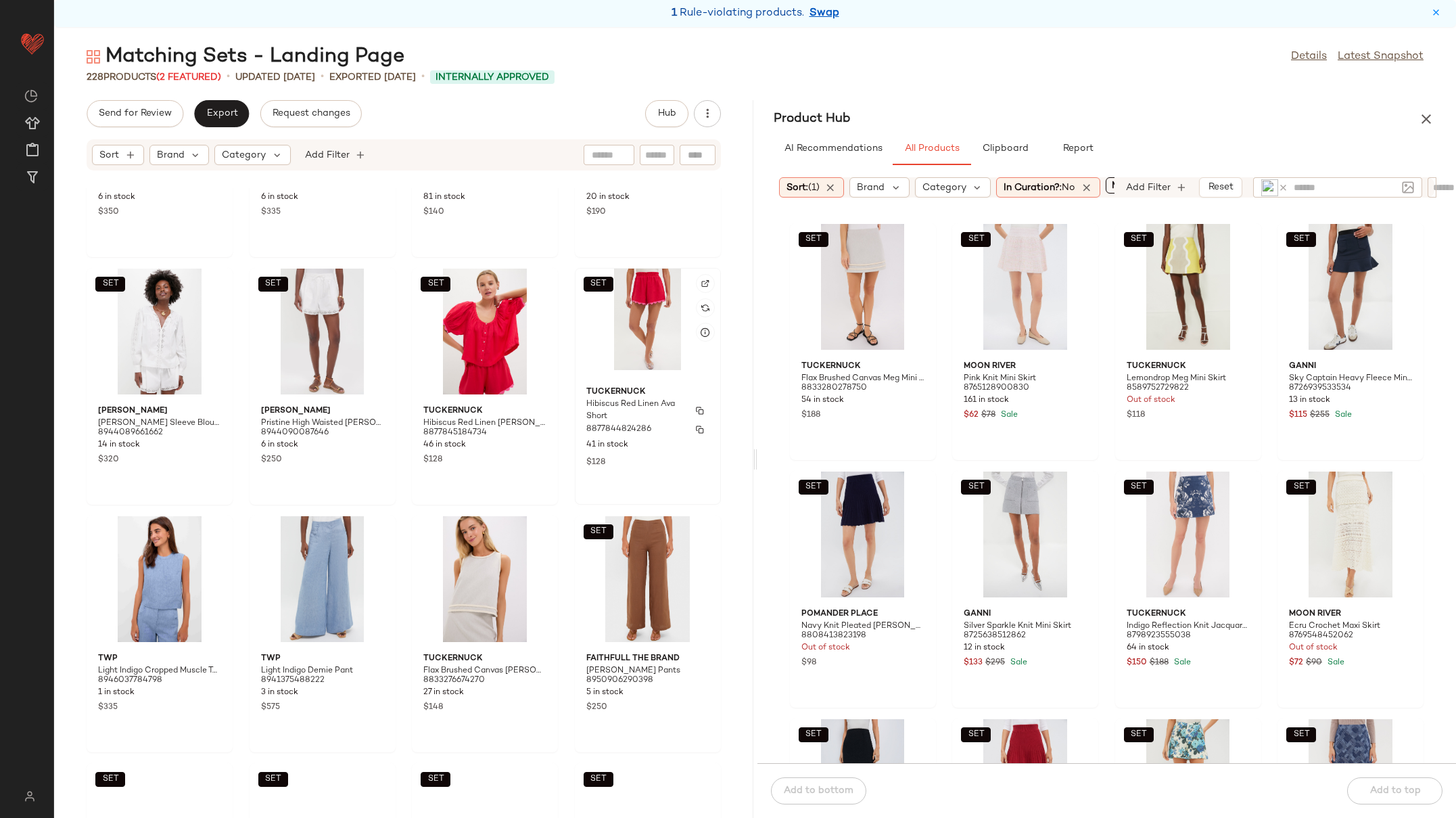 scroll, scrollTop: 13401, scrollLeft: 0, axis: vertical 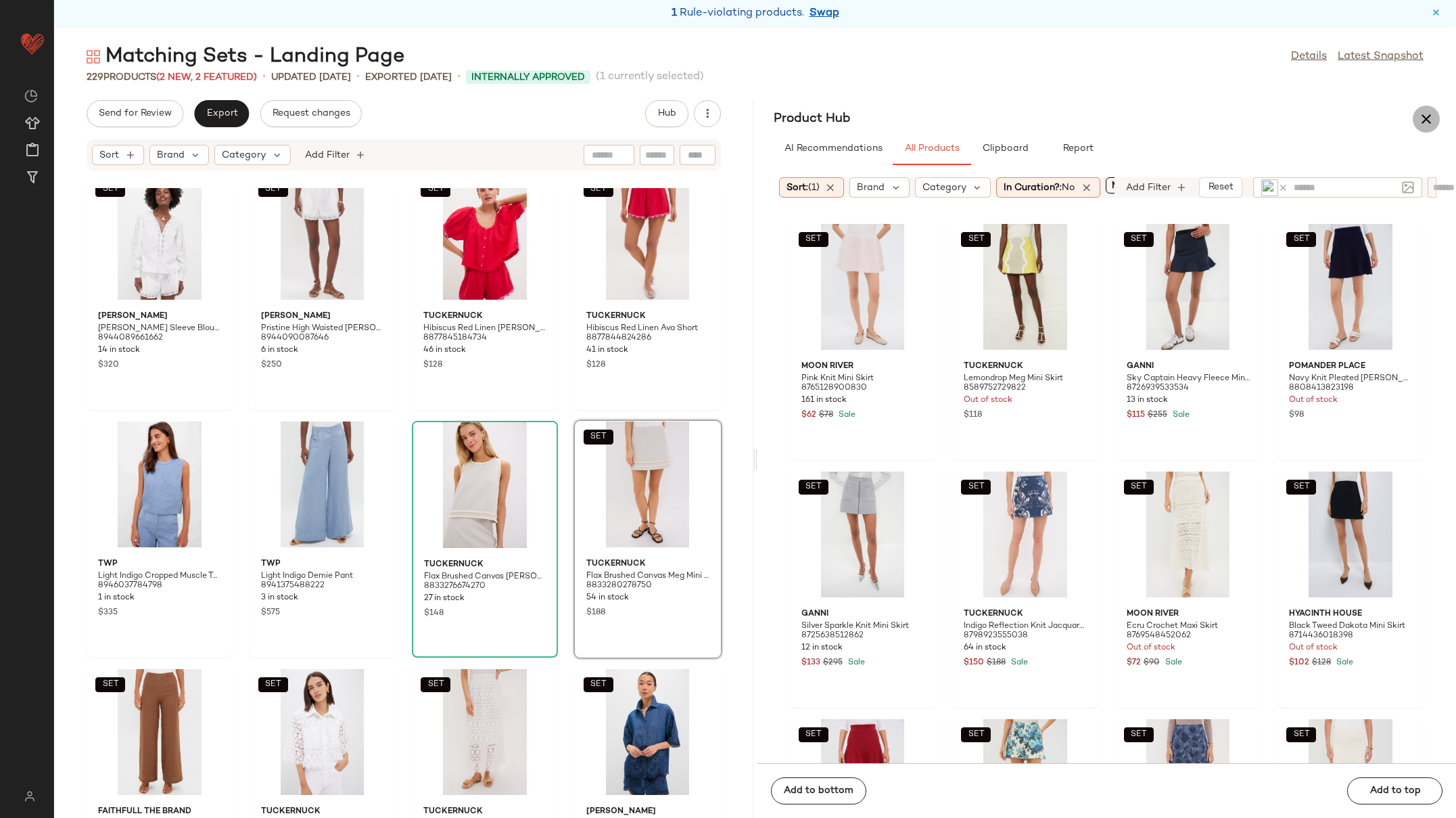 click at bounding box center (1426, 119) 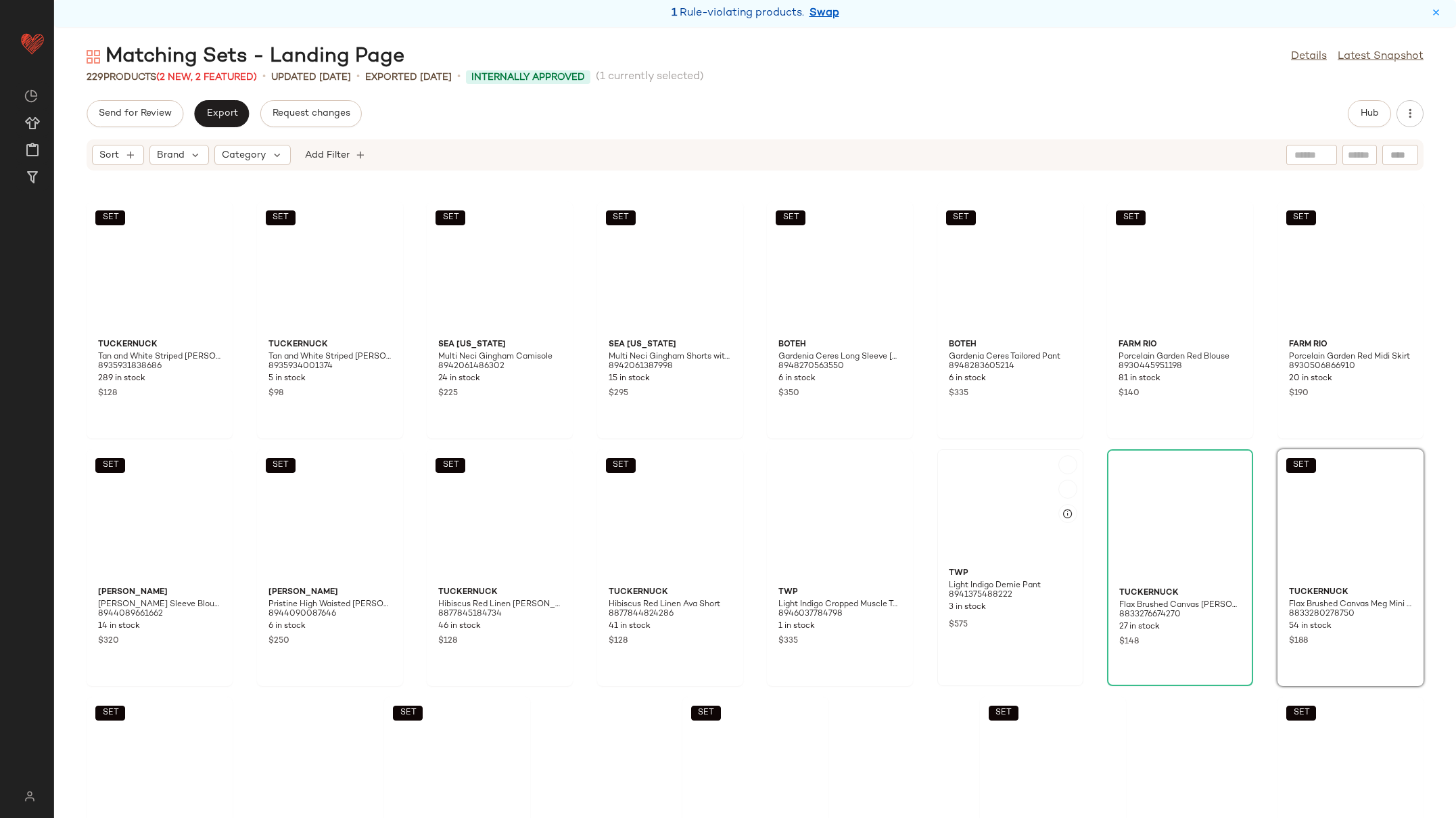 scroll, scrollTop: 6438, scrollLeft: 0, axis: vertical 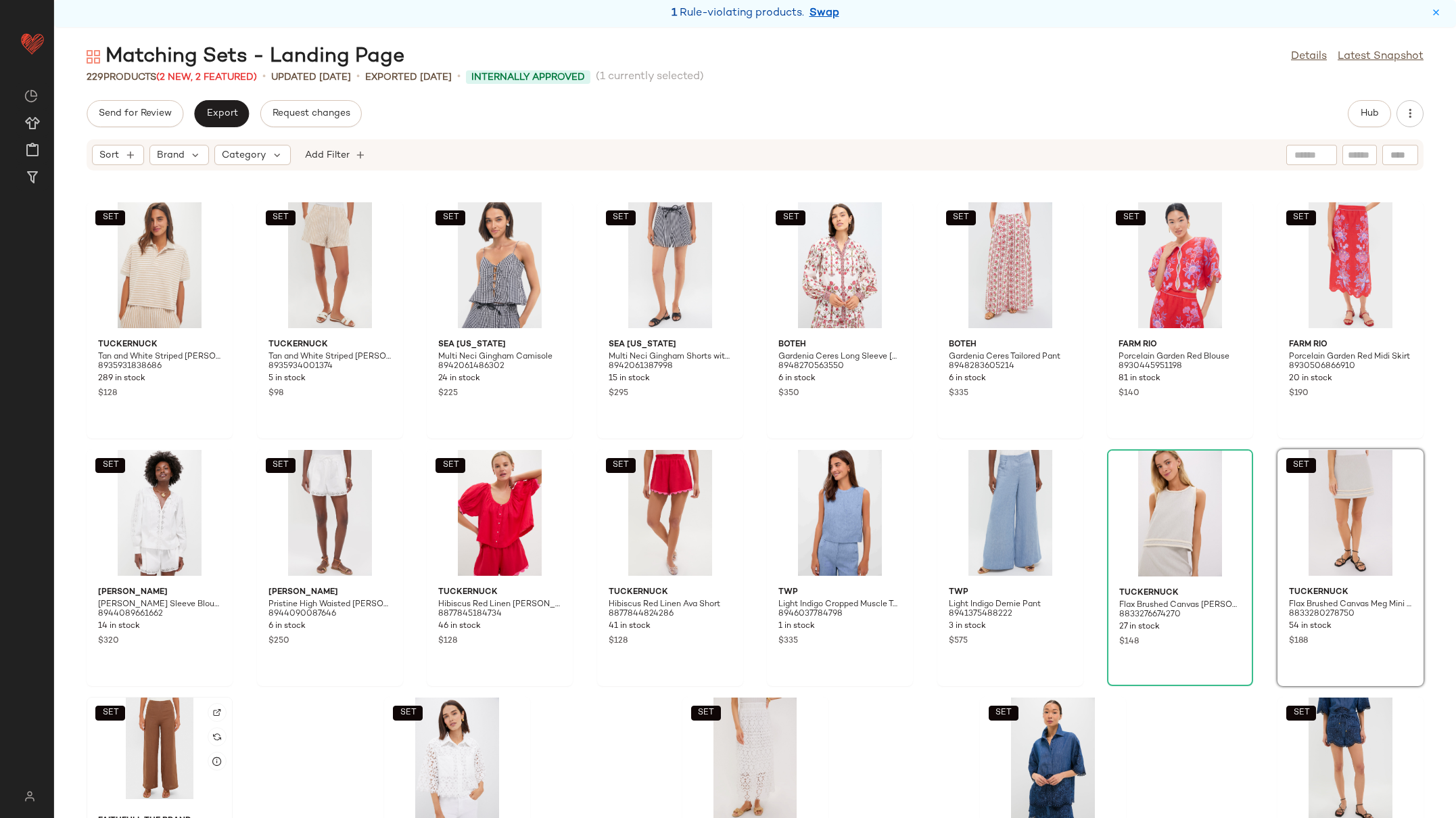 click on "SET" 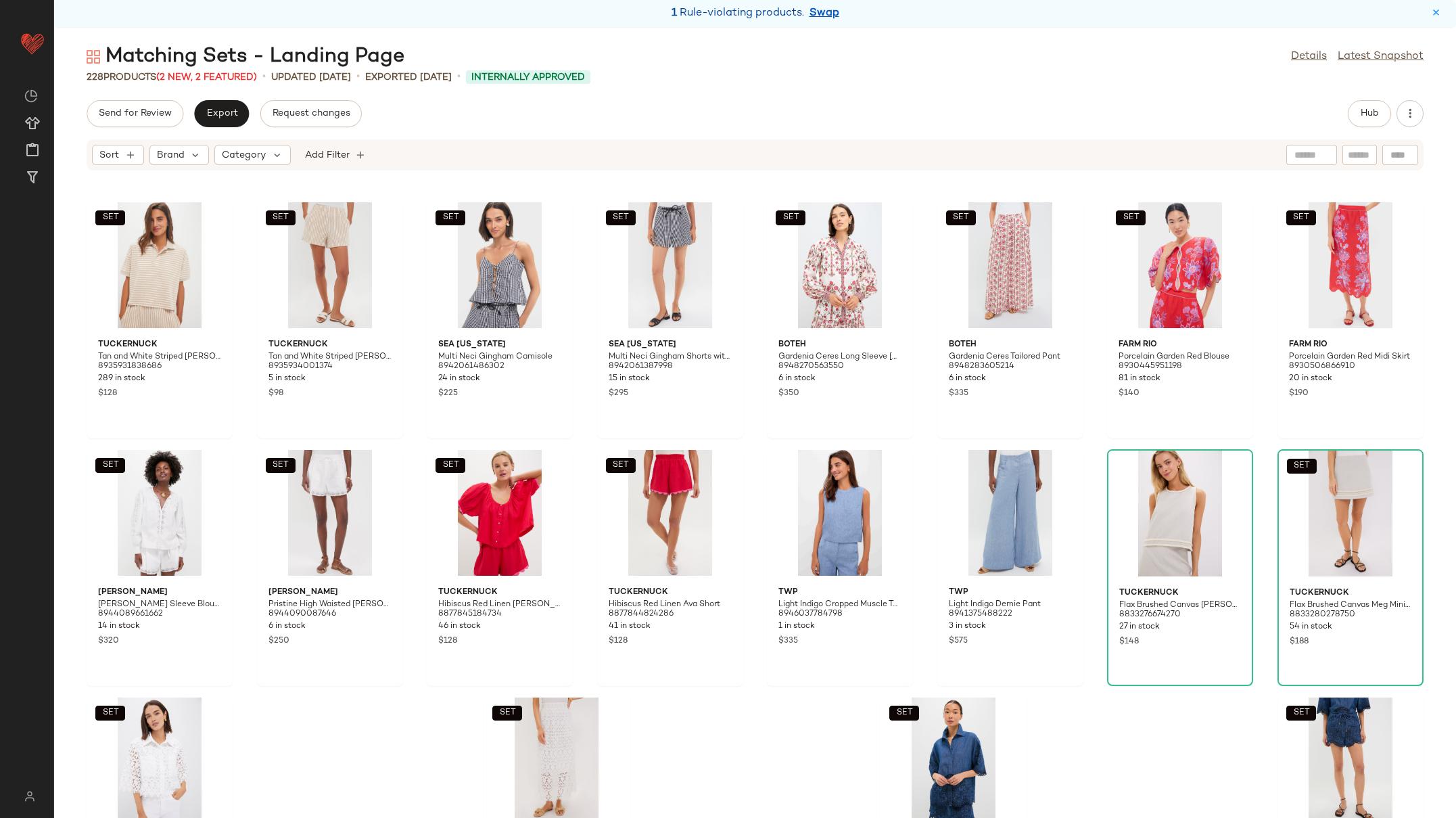 scroll, scrollTop: 5950, scrollLeft: 0, axis: vertical 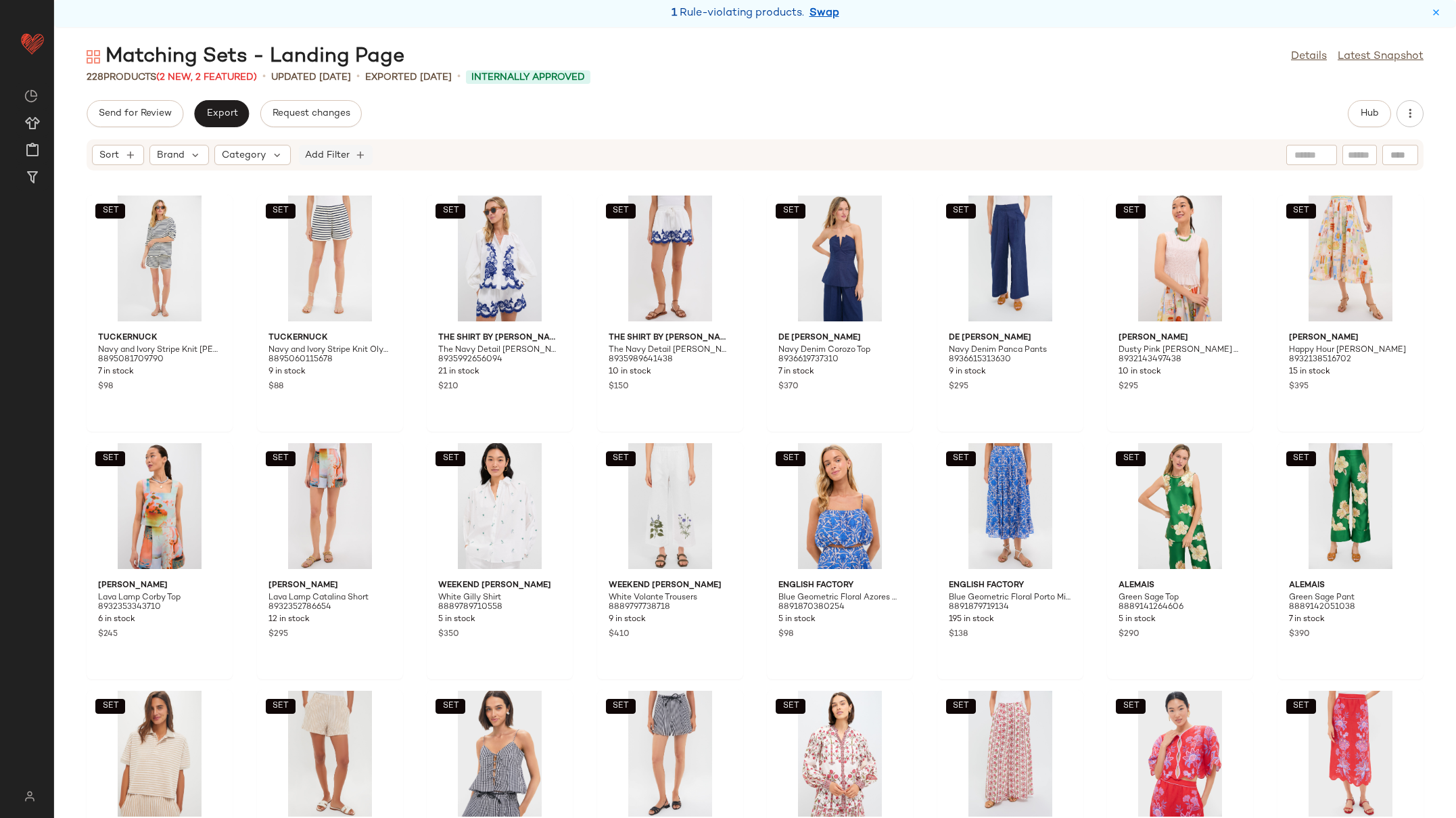 click on "Add Filter" at bounding box center [327, 155] 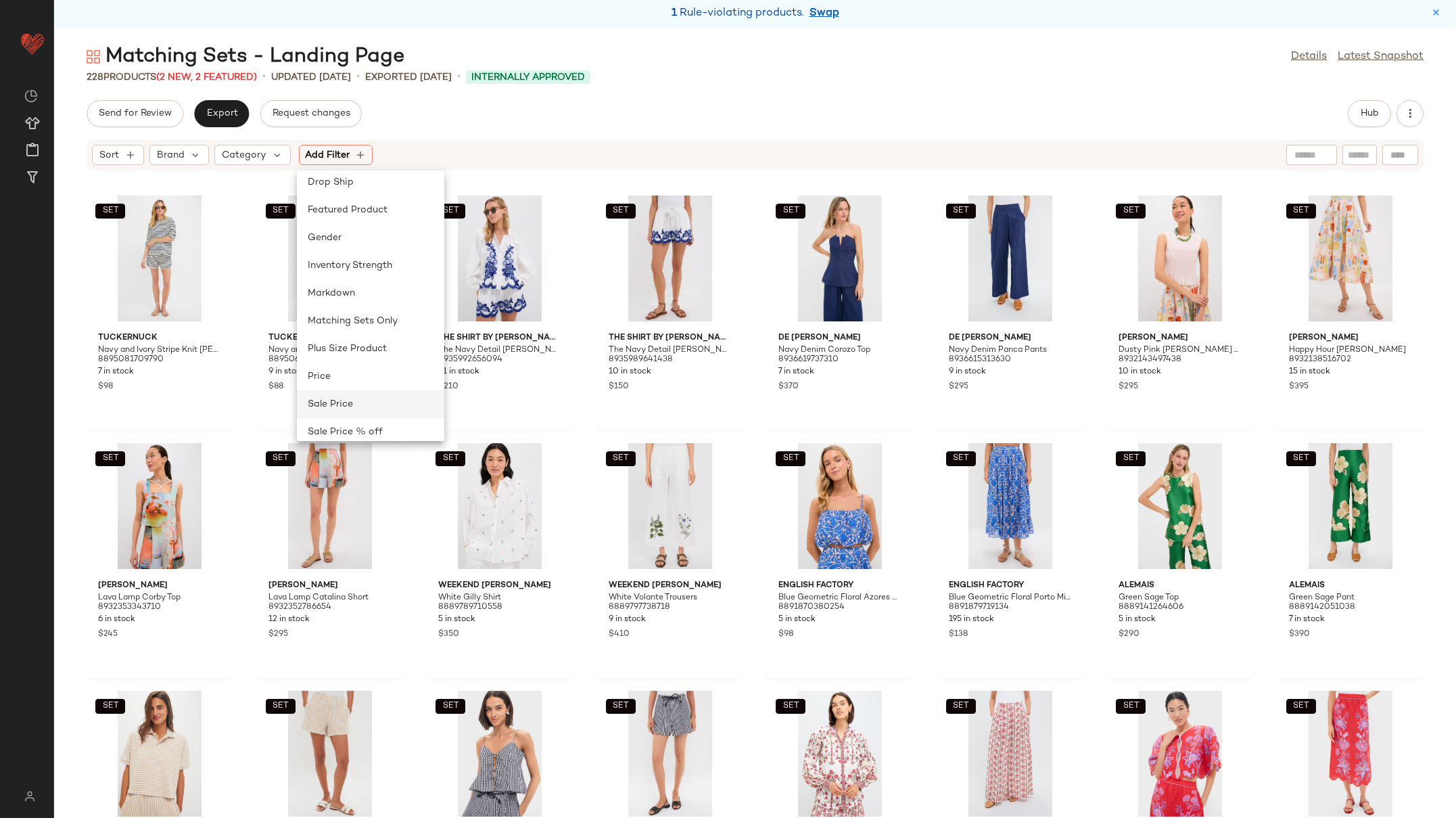 scroll, scrollTop: 406, scrollLeft: 0, axis: vertical 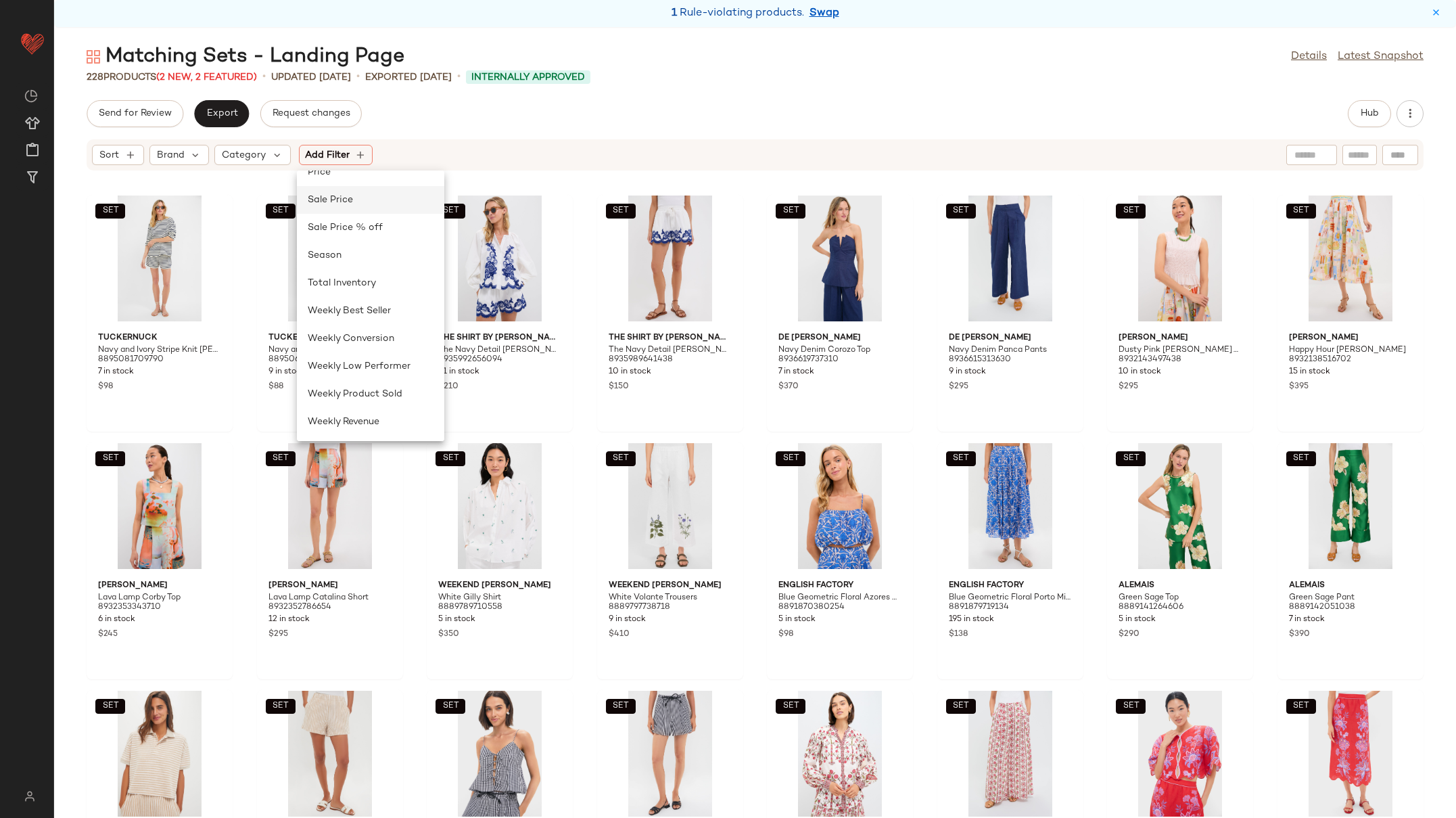 click on "Sale Price" 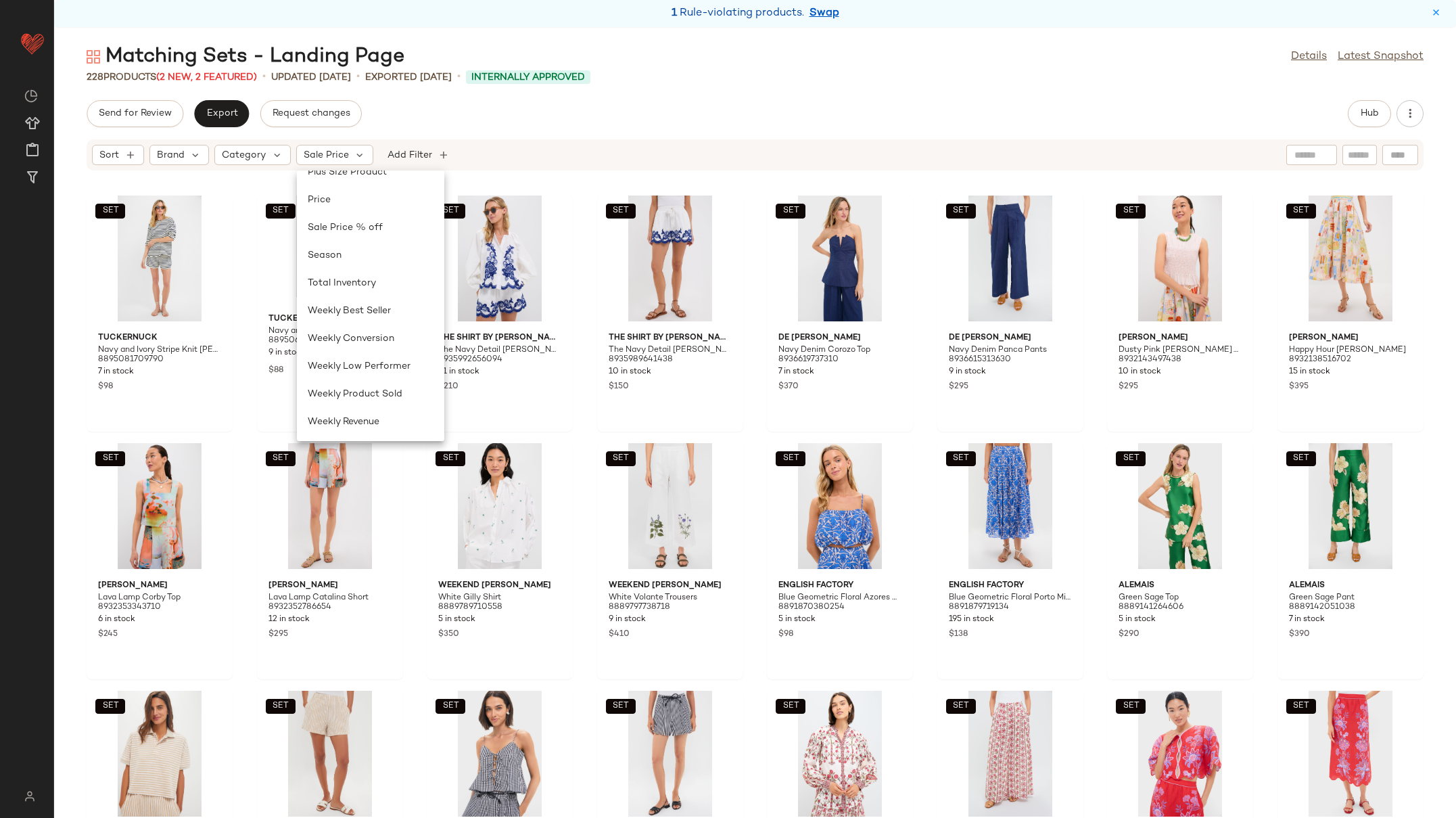 scroll, scrollTop: 378, scrollLeft: 0, axis: vertical 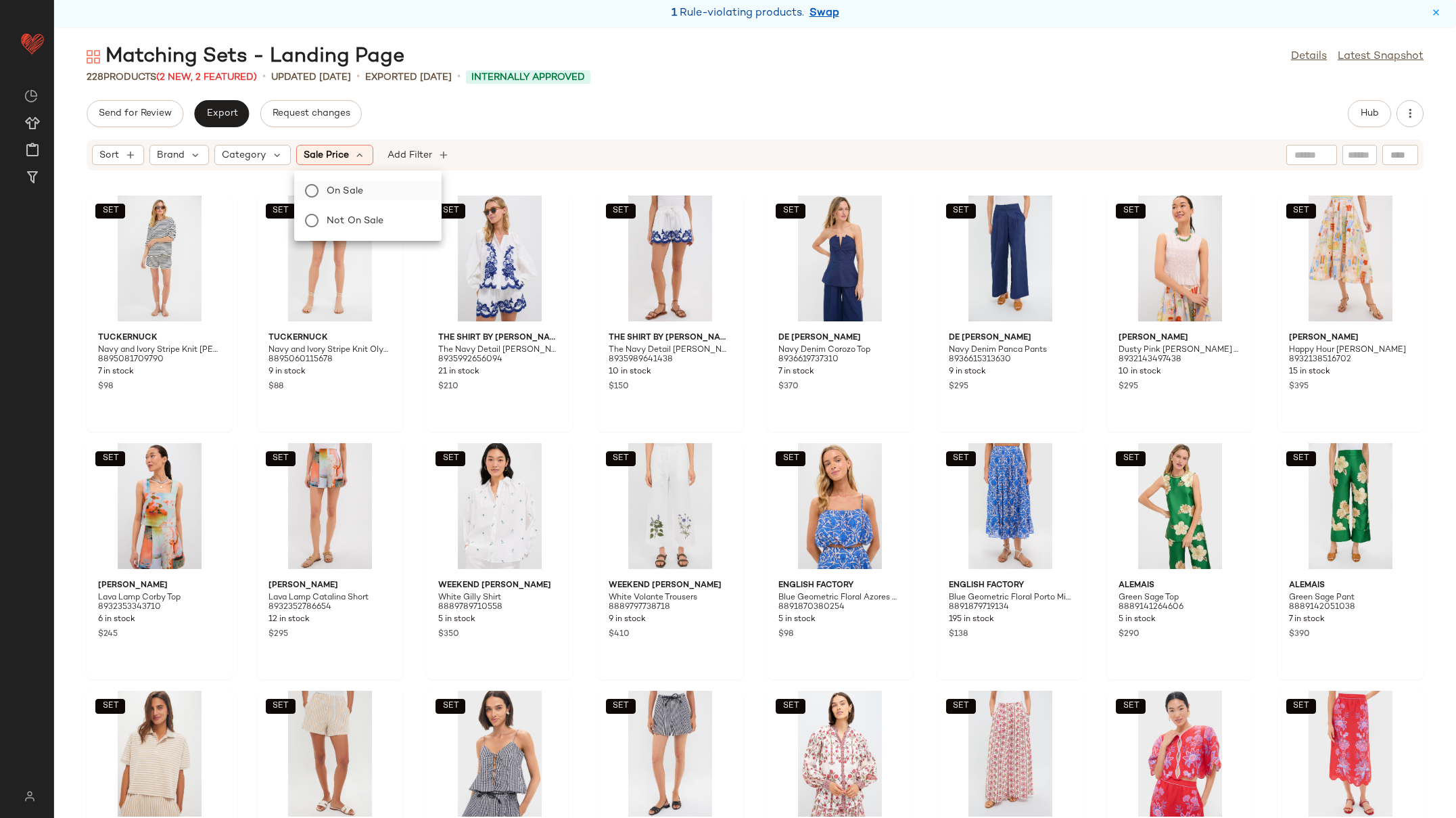drag, startPoint x: 336, startPoint y: 218, endPoint x: 355, endPoint y: 186, distance: 37.215588 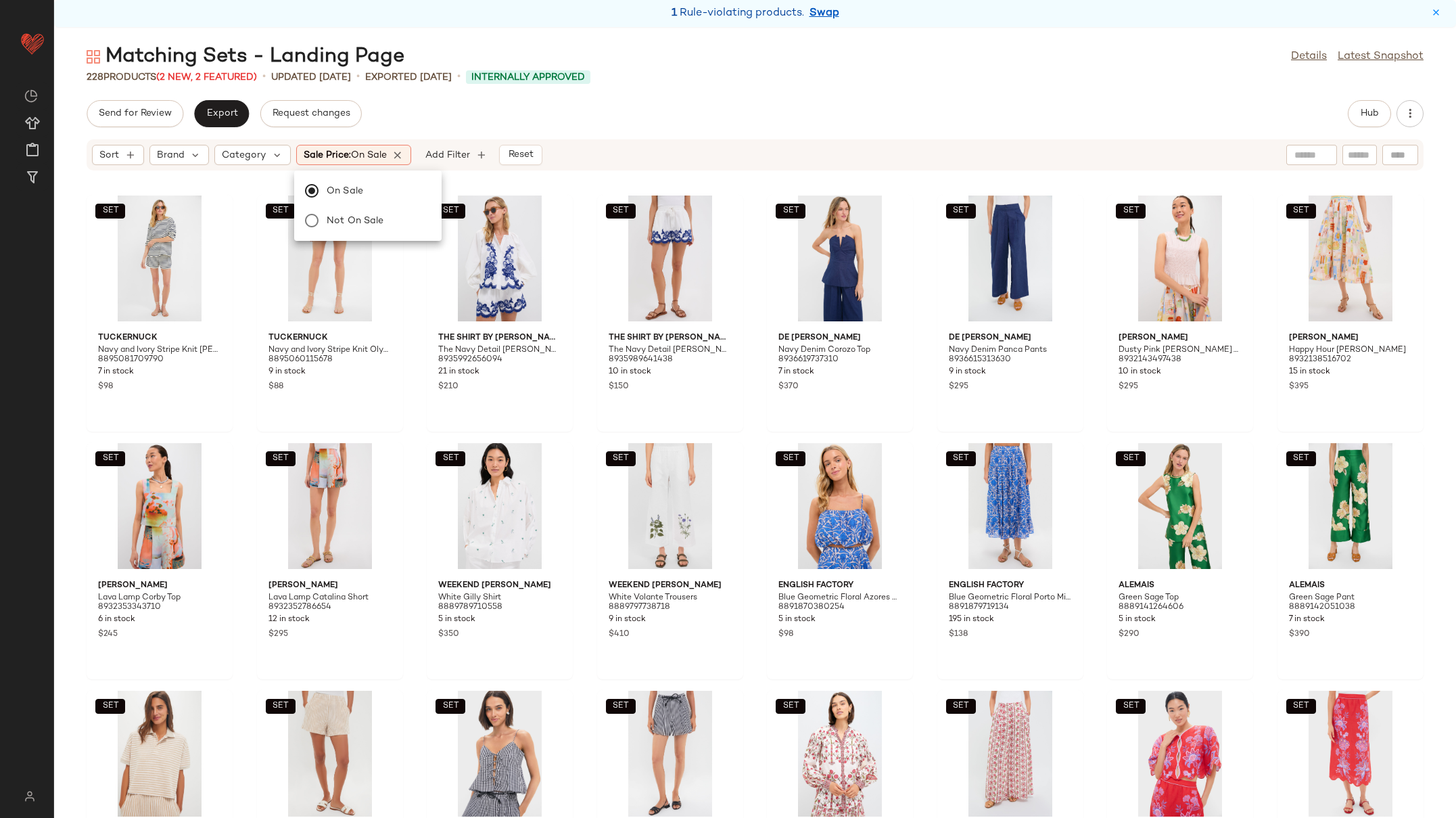 click on "Send for Review   Export   Request changes   Hub" 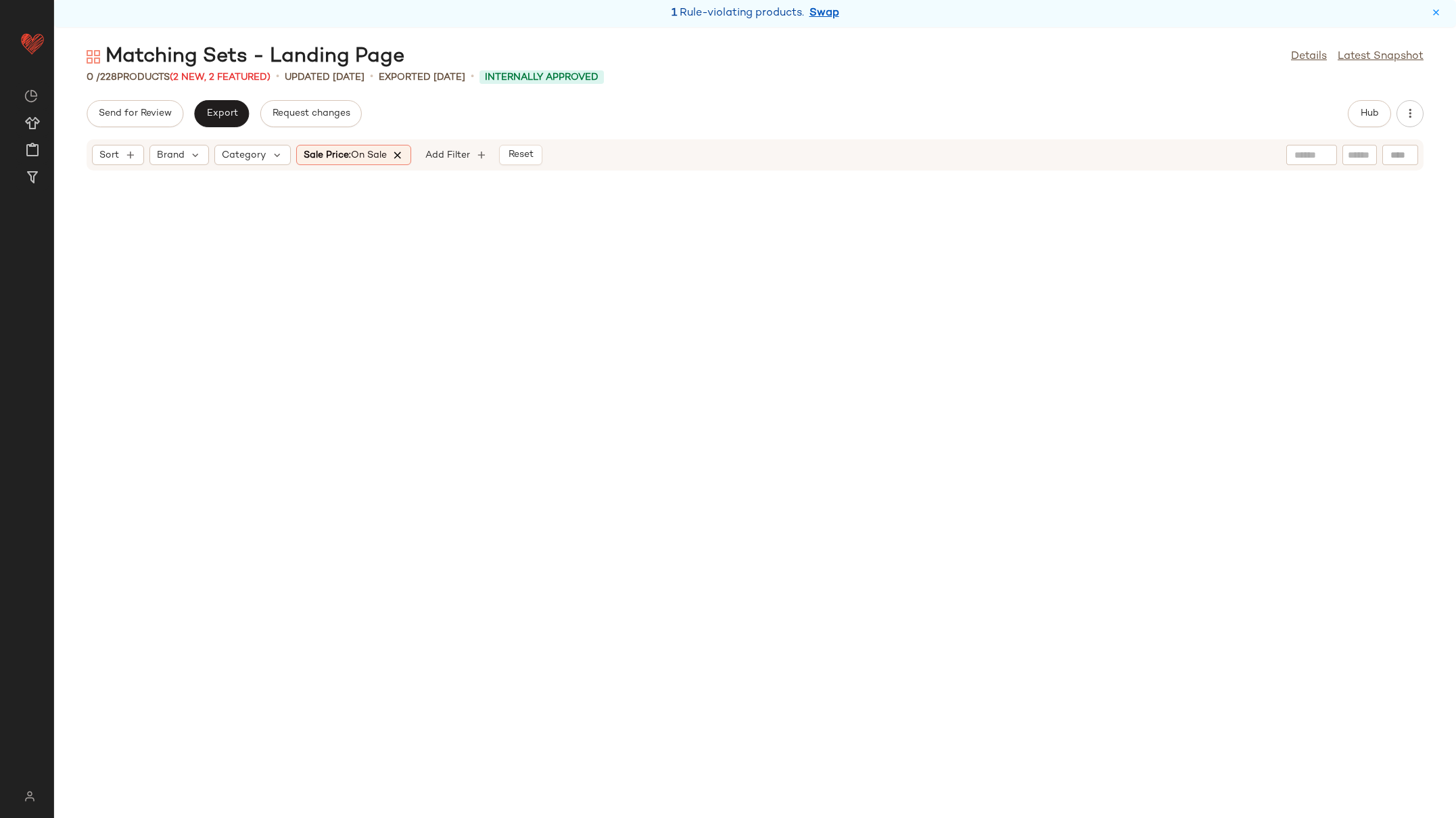click at bounding box center (398, 155) 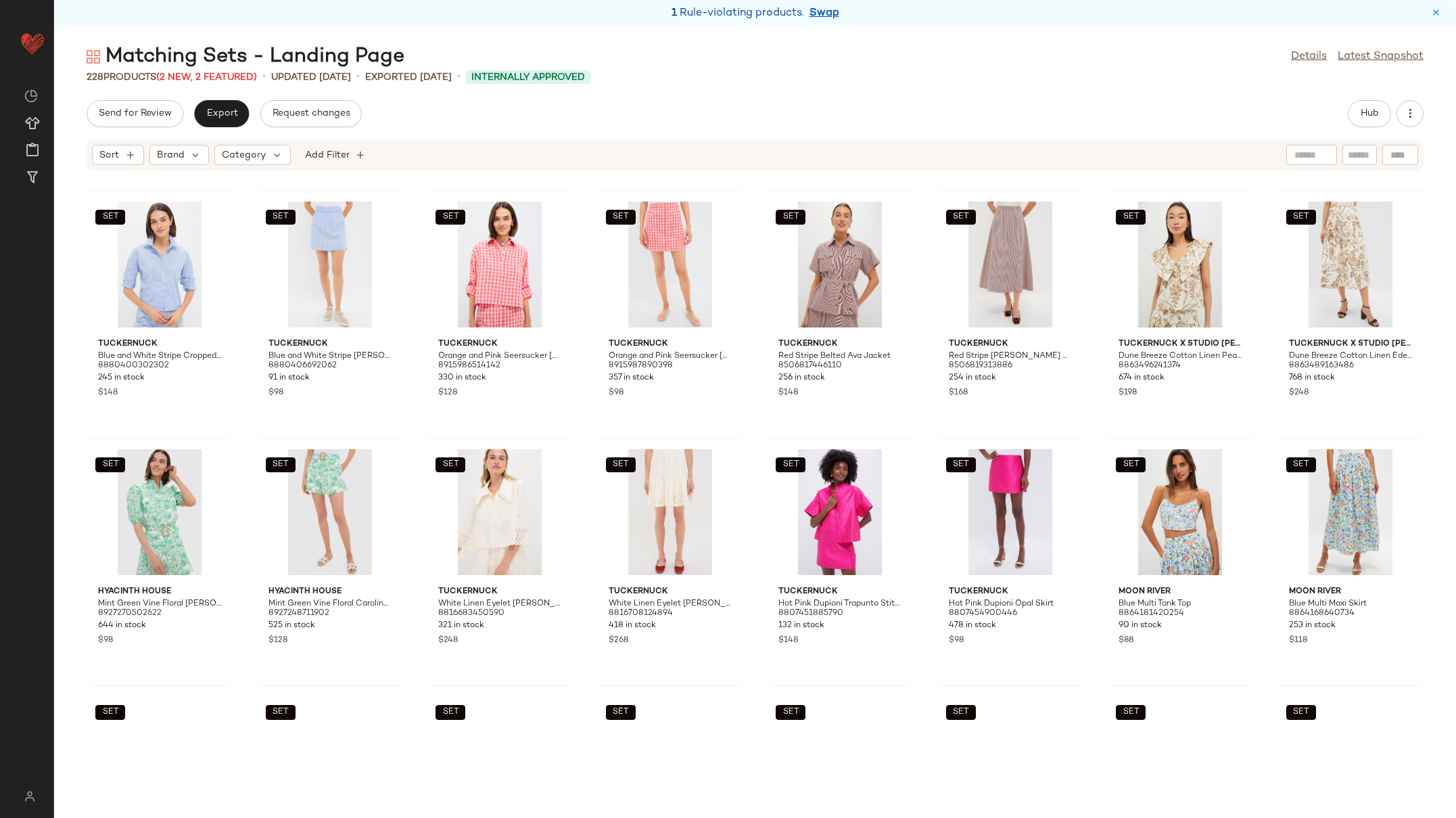 scroll, scrollTop: 2005, scrollLeft: 0, axis: vertical 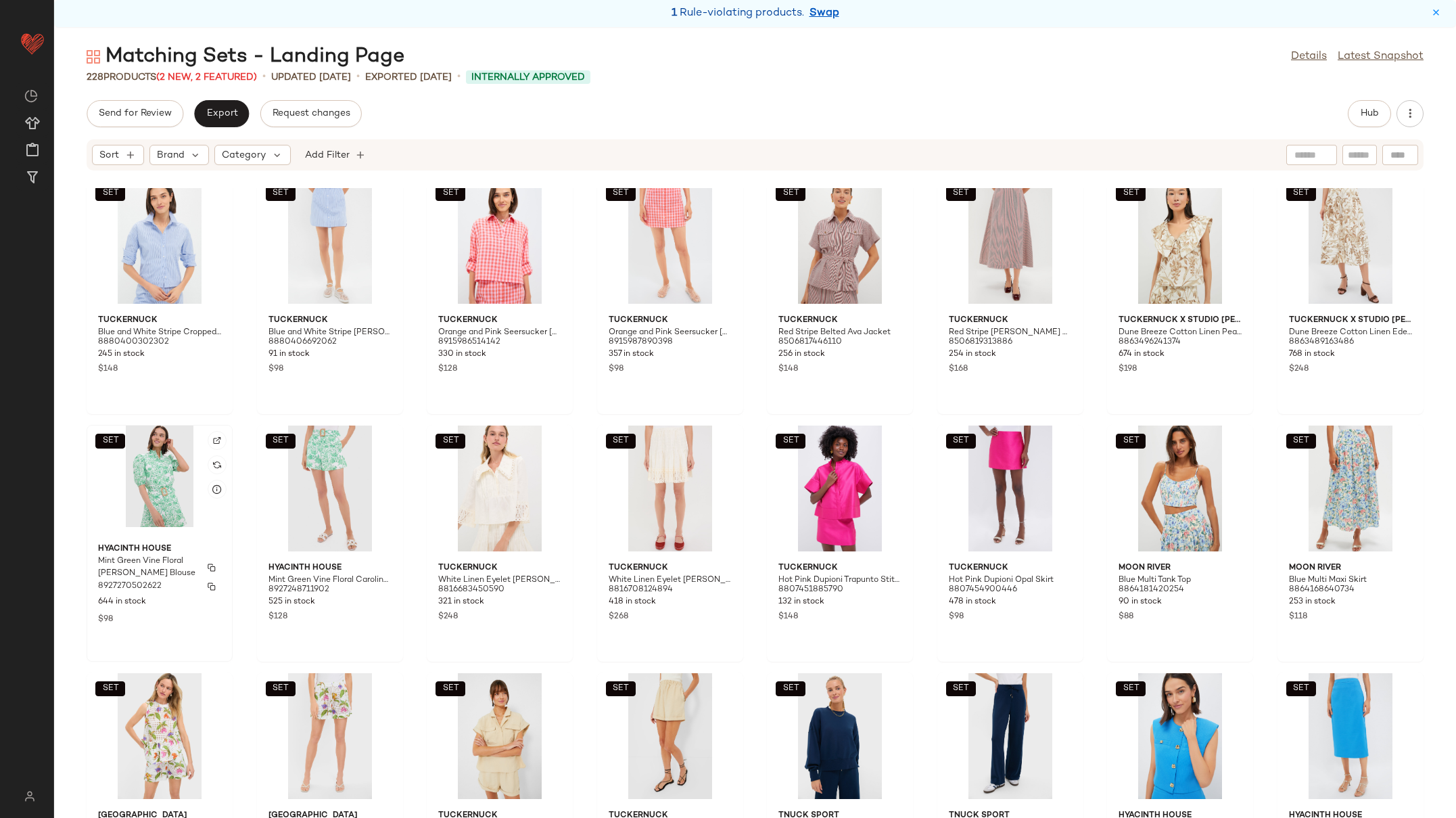 click on "Mint Green Vine Floral [PERSON_NAME] Blouse" at bounding box center (147, 568) 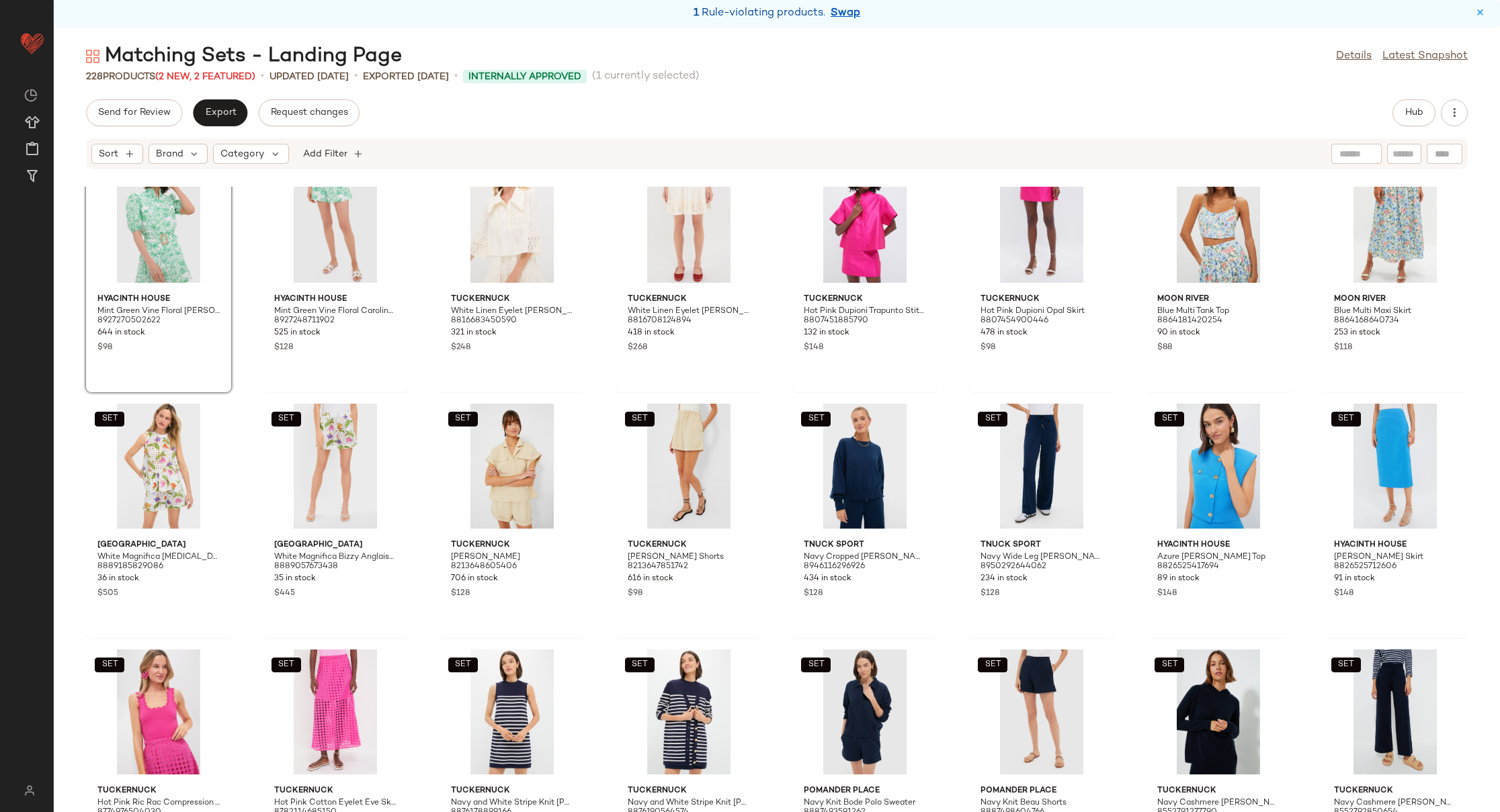 scroll, scrollTop: 2045, scrollLeft: 0, axis: vertical 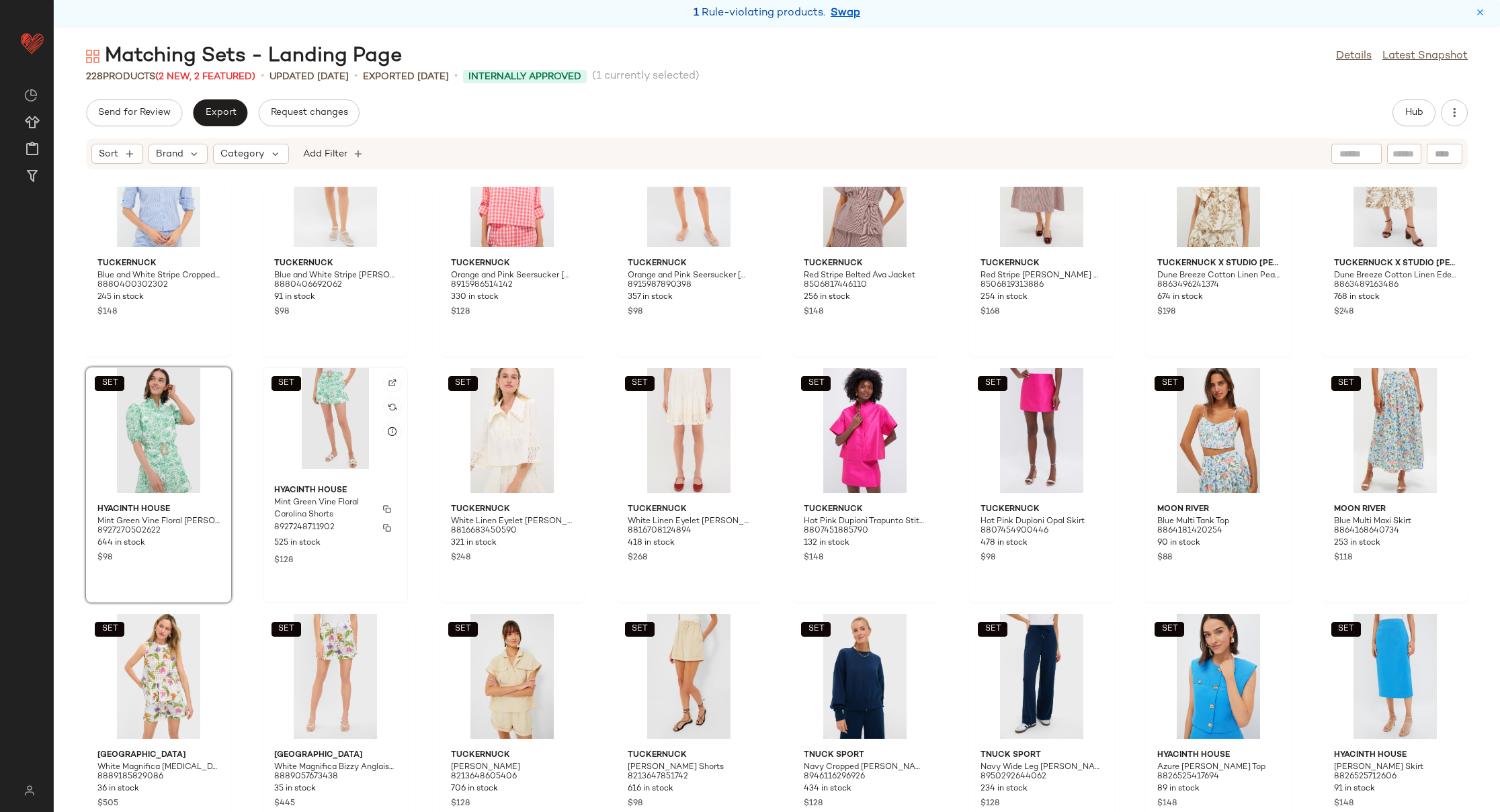 click on "$128" at bounding box center (335, 559) 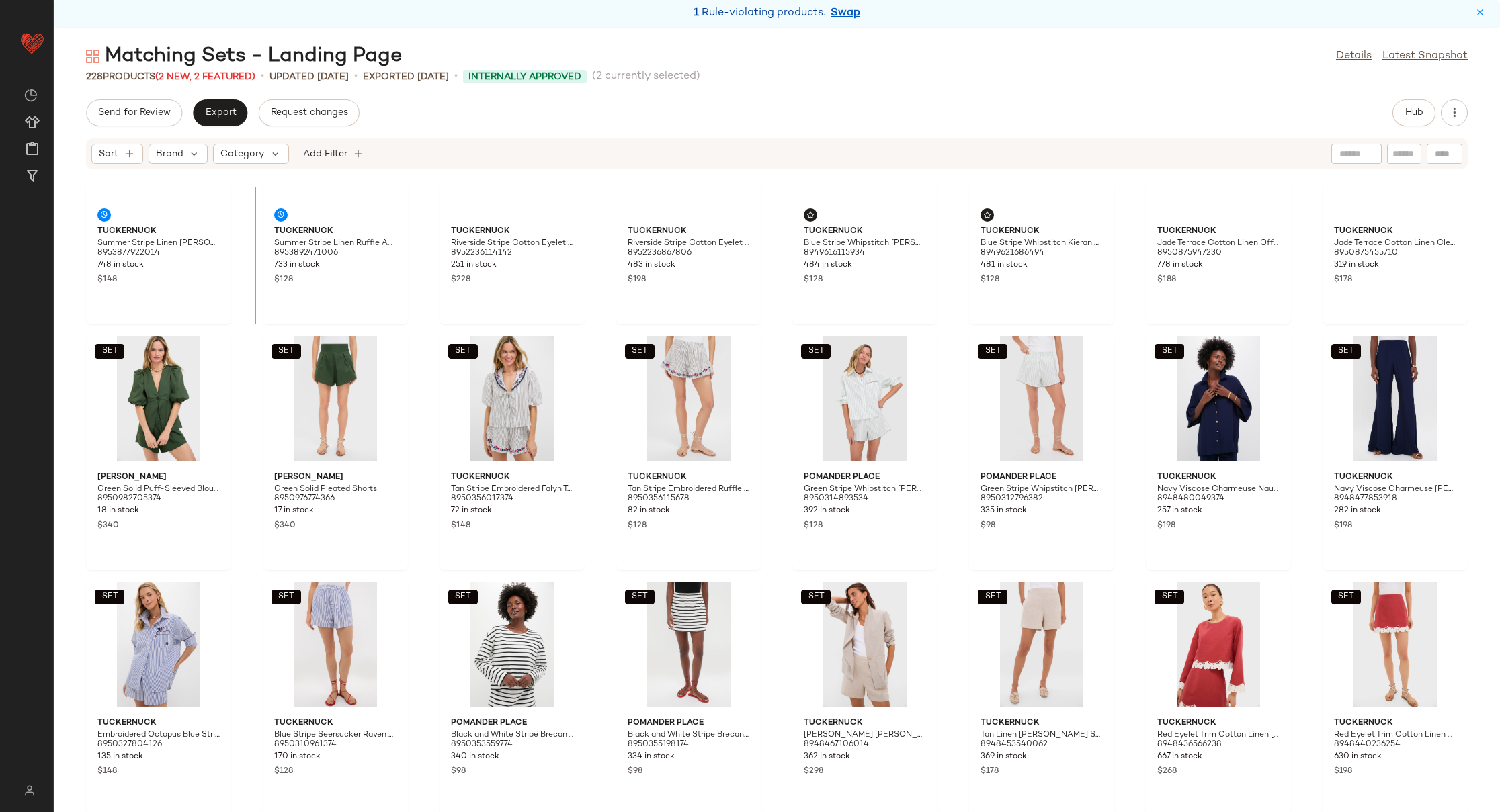 scroll, scrollTop: 97, scrollLeft: 0, axis: vertical 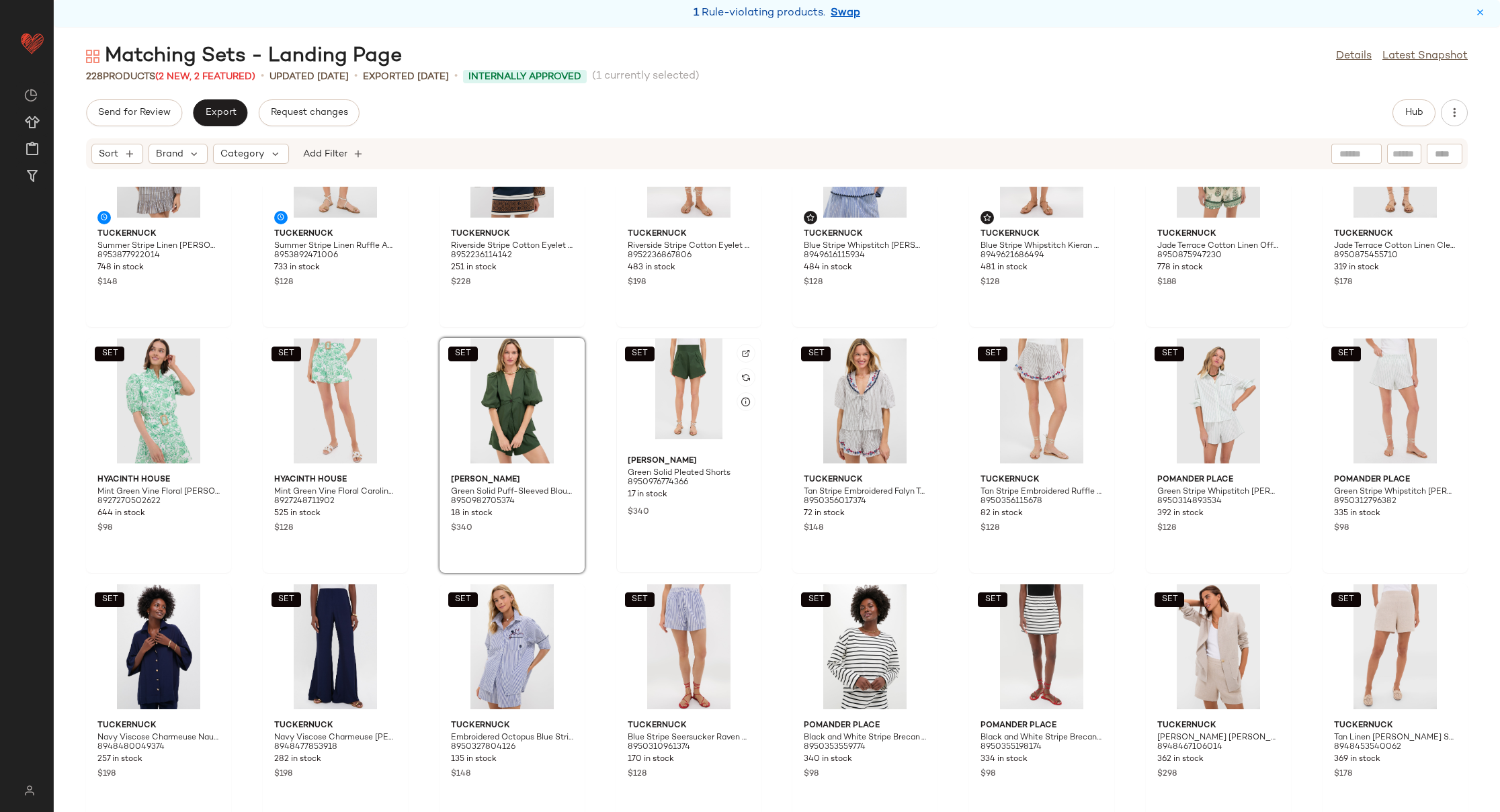 click on "SET" 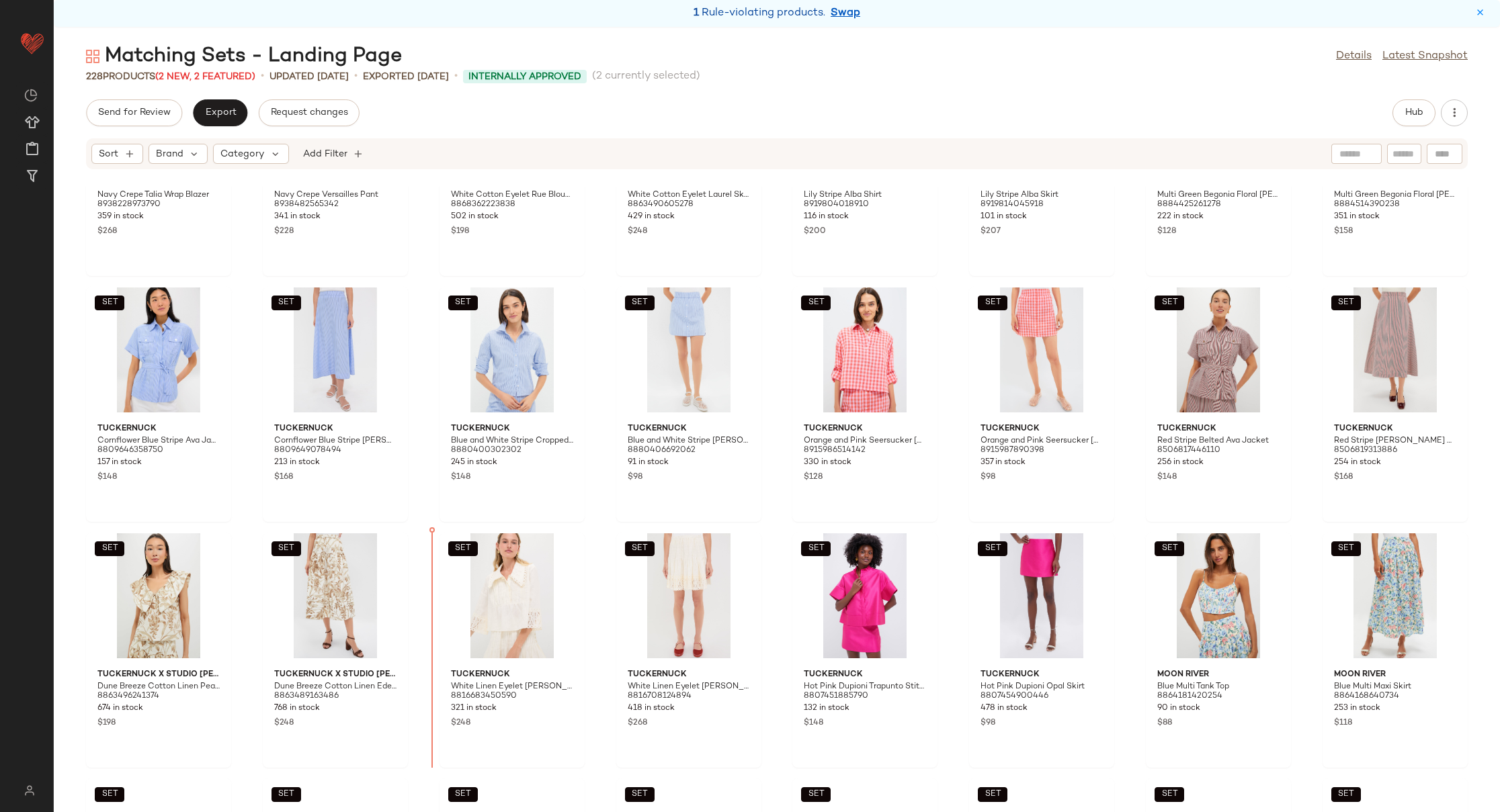 scroll, scrollTop: 1888, scrollLeft: 0, axis: vertical 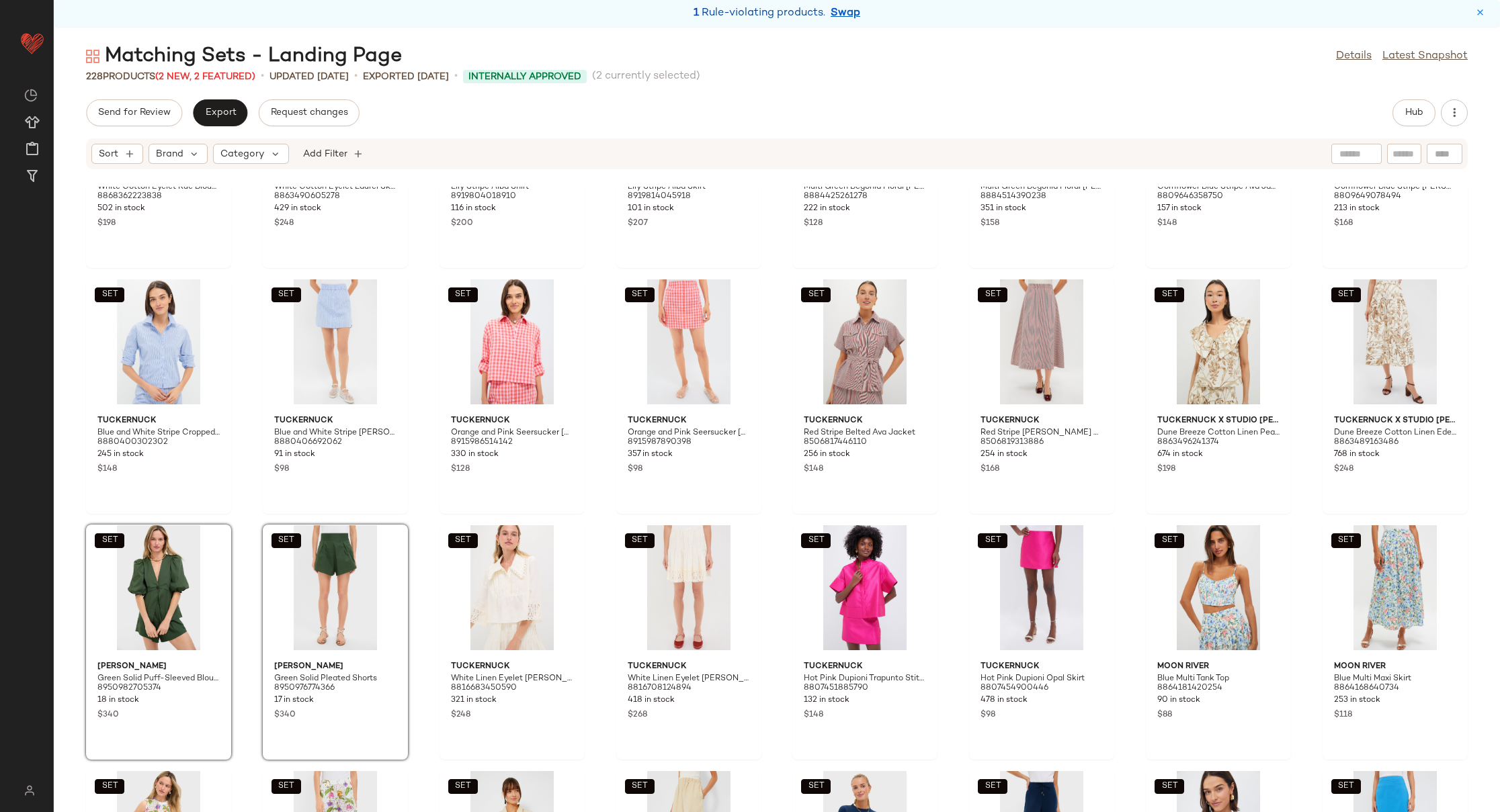 click on "SET  Tuckernuck Blue and White Stripe Frankie Skirt 8880406692062 91 in stock $98" 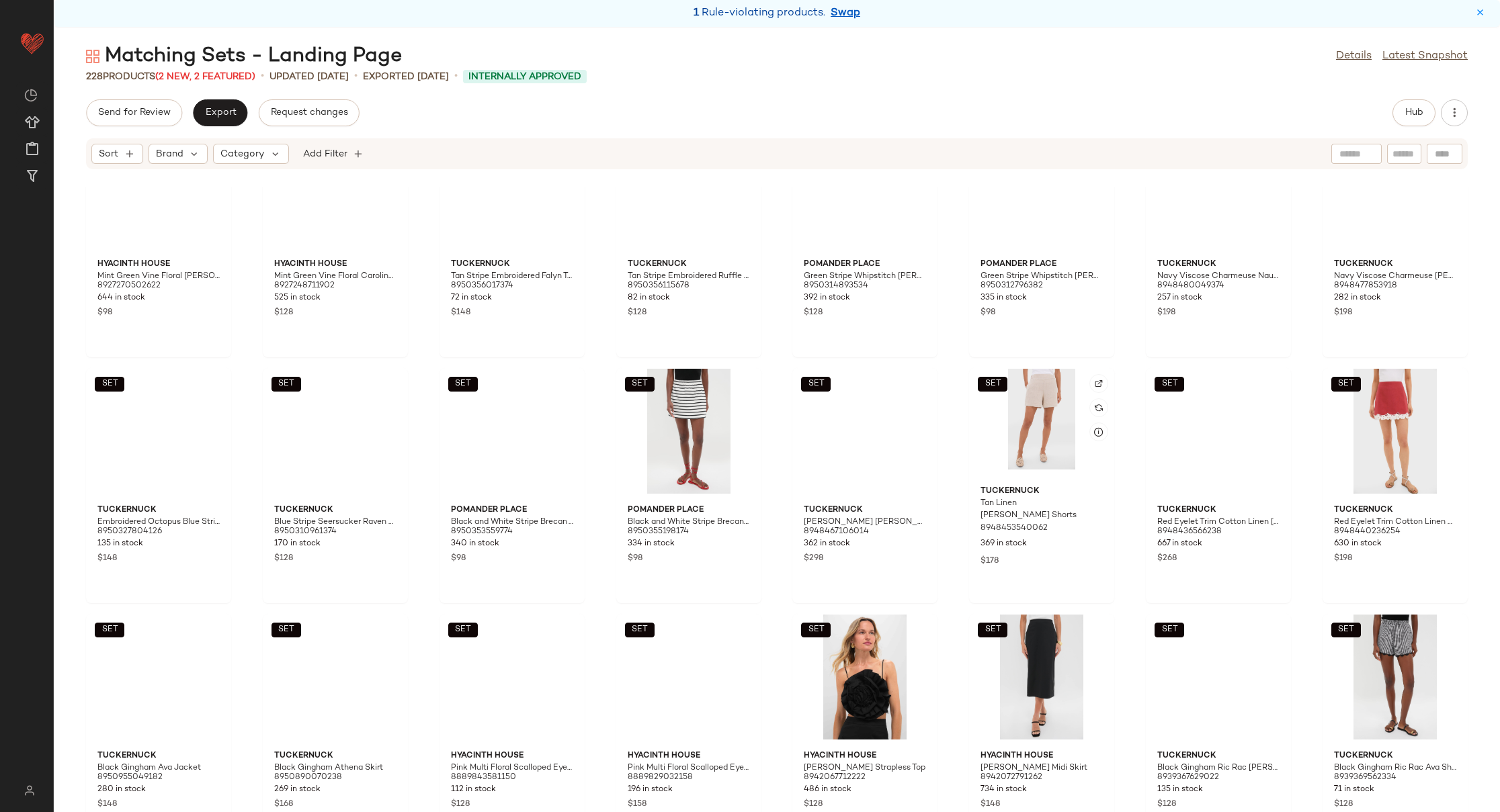 scroll, scrollTop: 0, scrollLeft: 0, axis: both 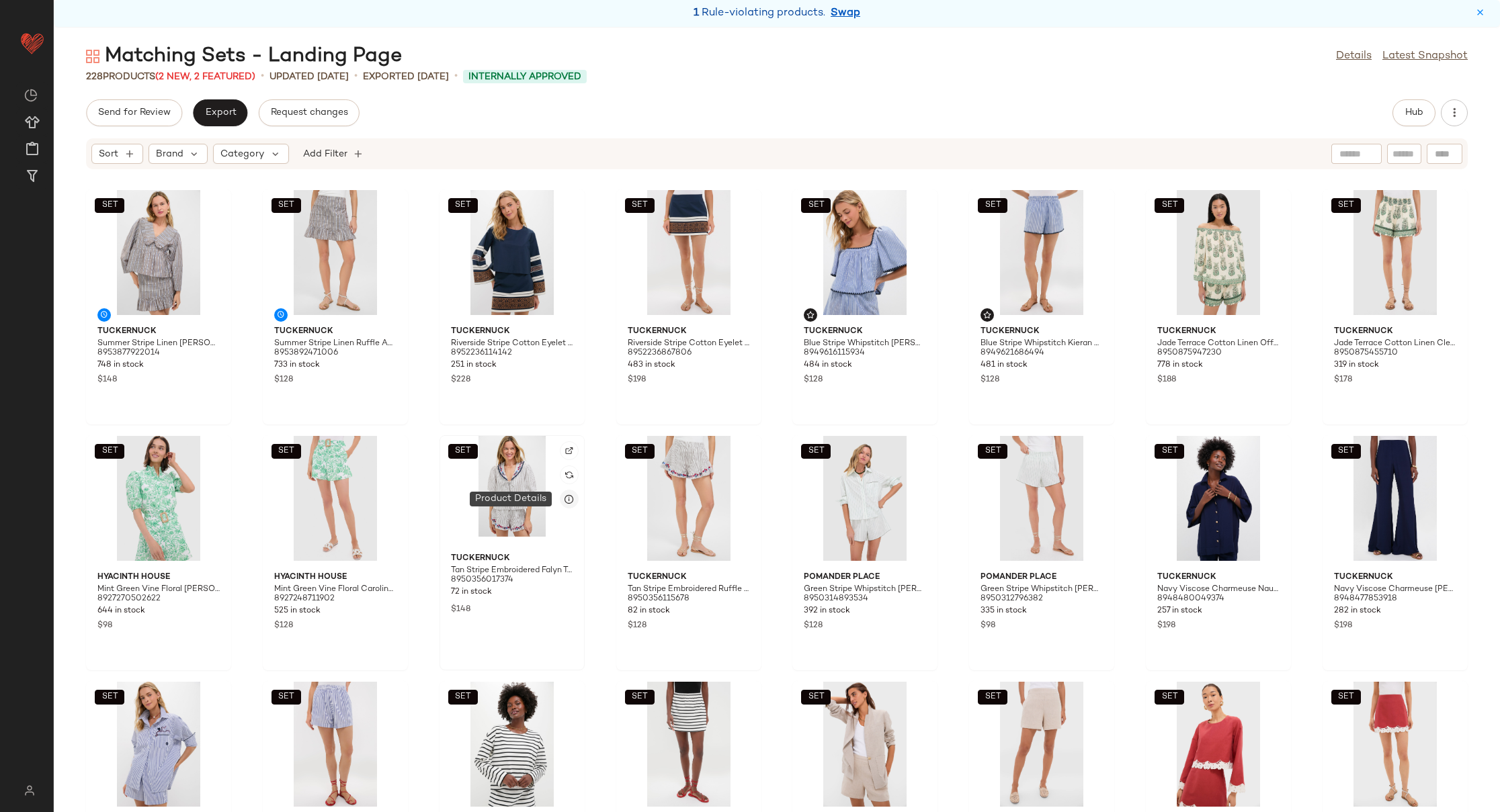 click 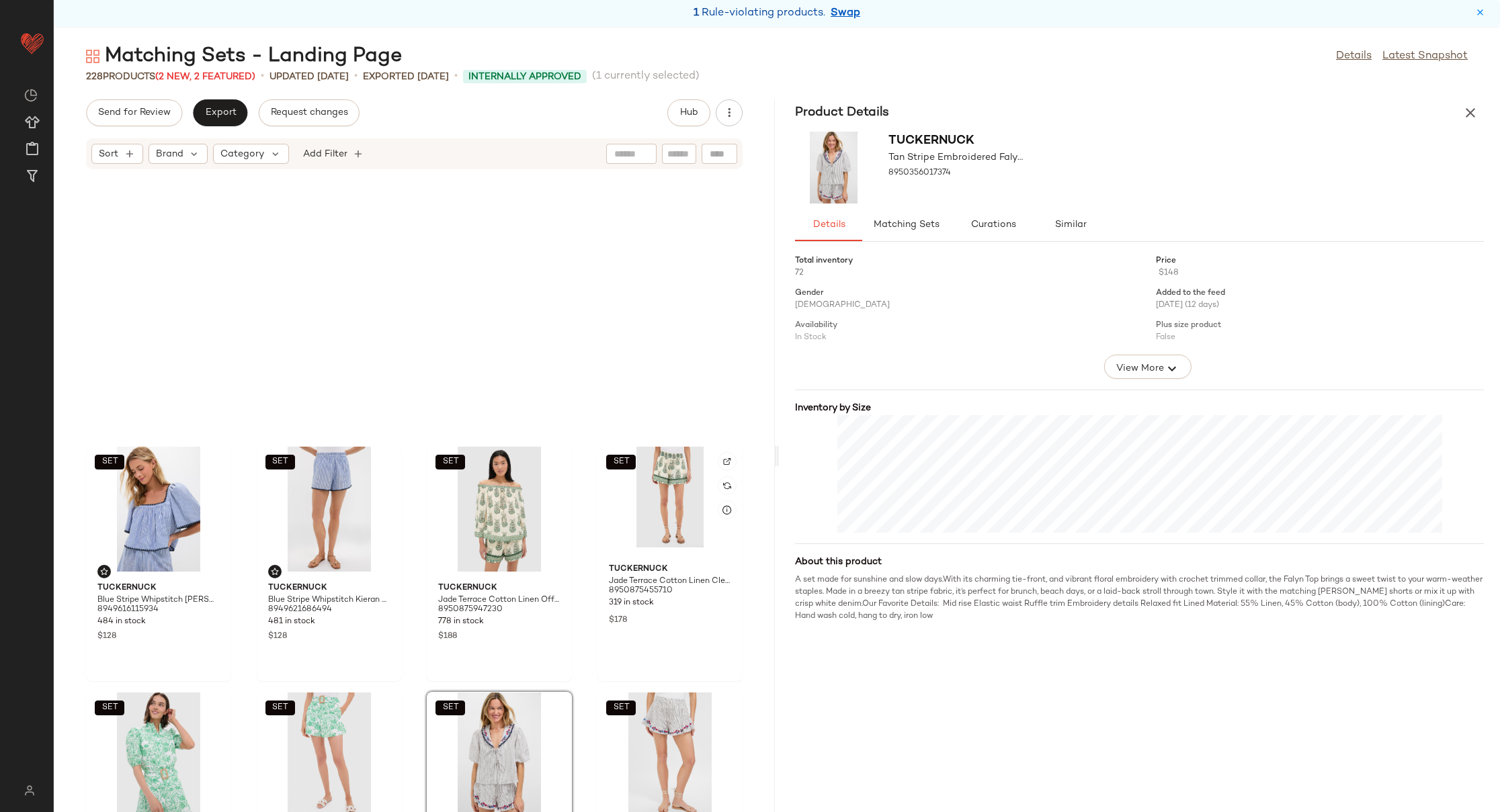 scroll, scrollTop: 257, scrollLeft: 0, axis: vertical 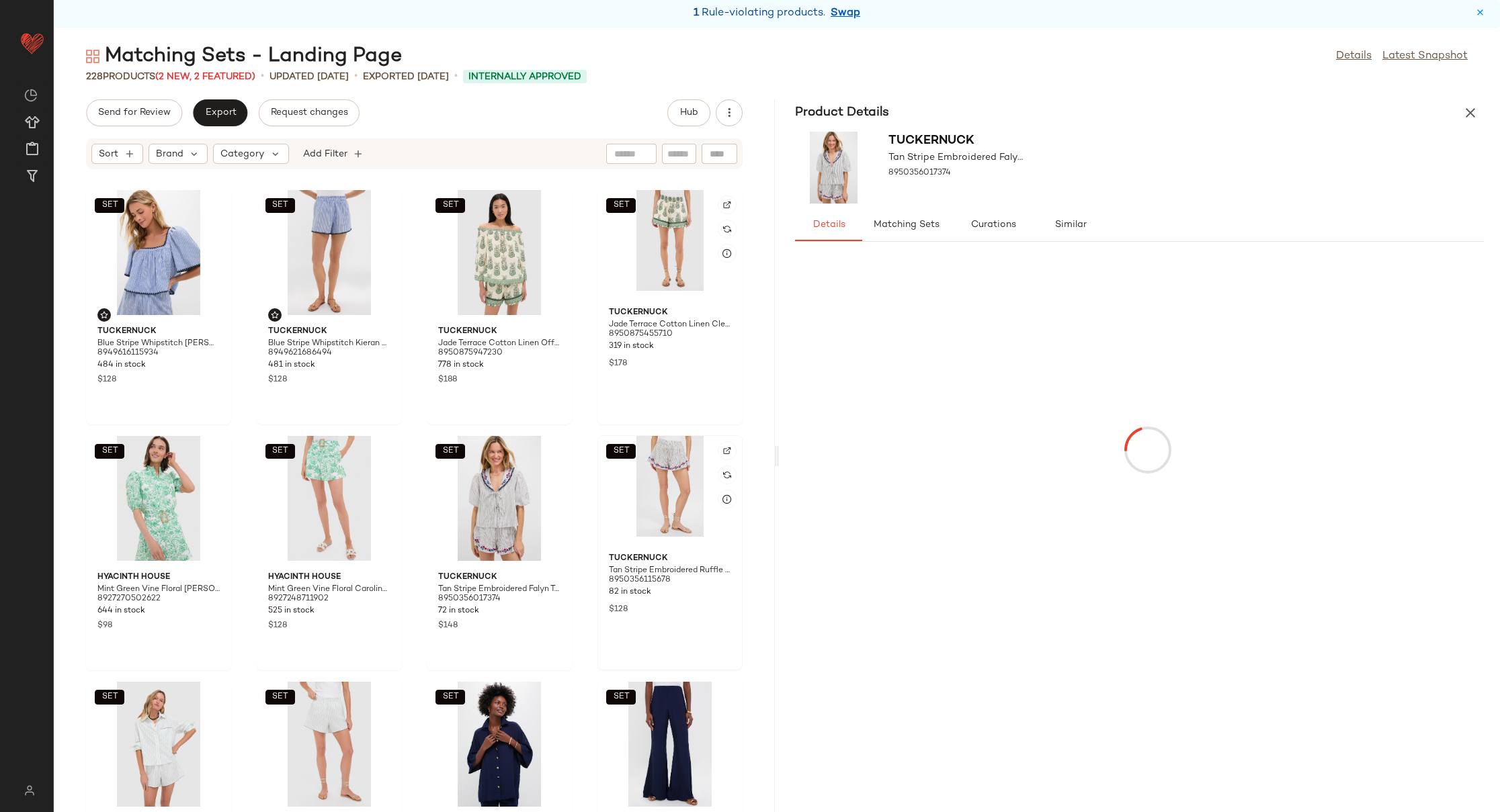 click on "SET" 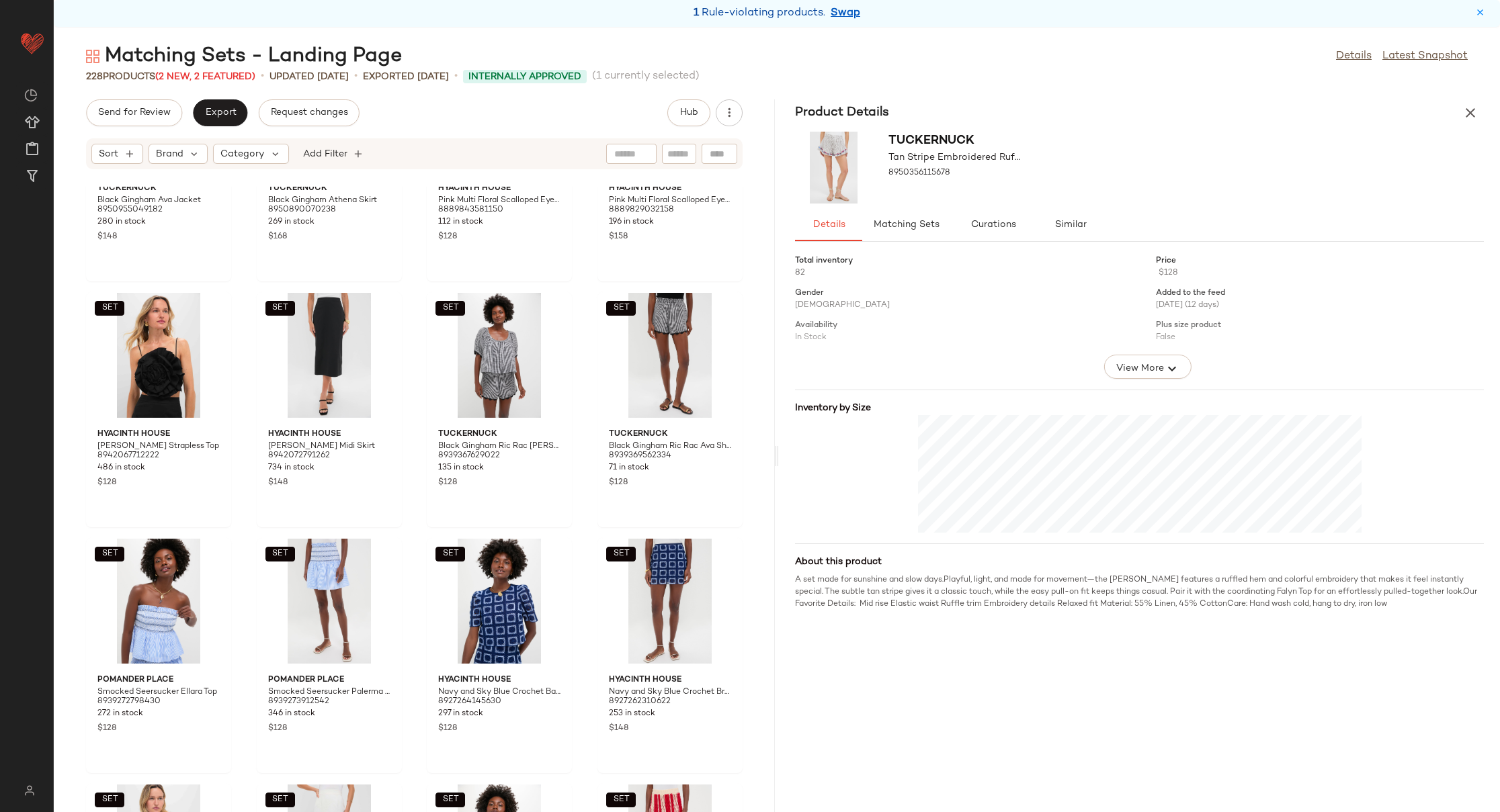 scroll, scrollTop: 1948, scrollLeft: 0, axis: vertical 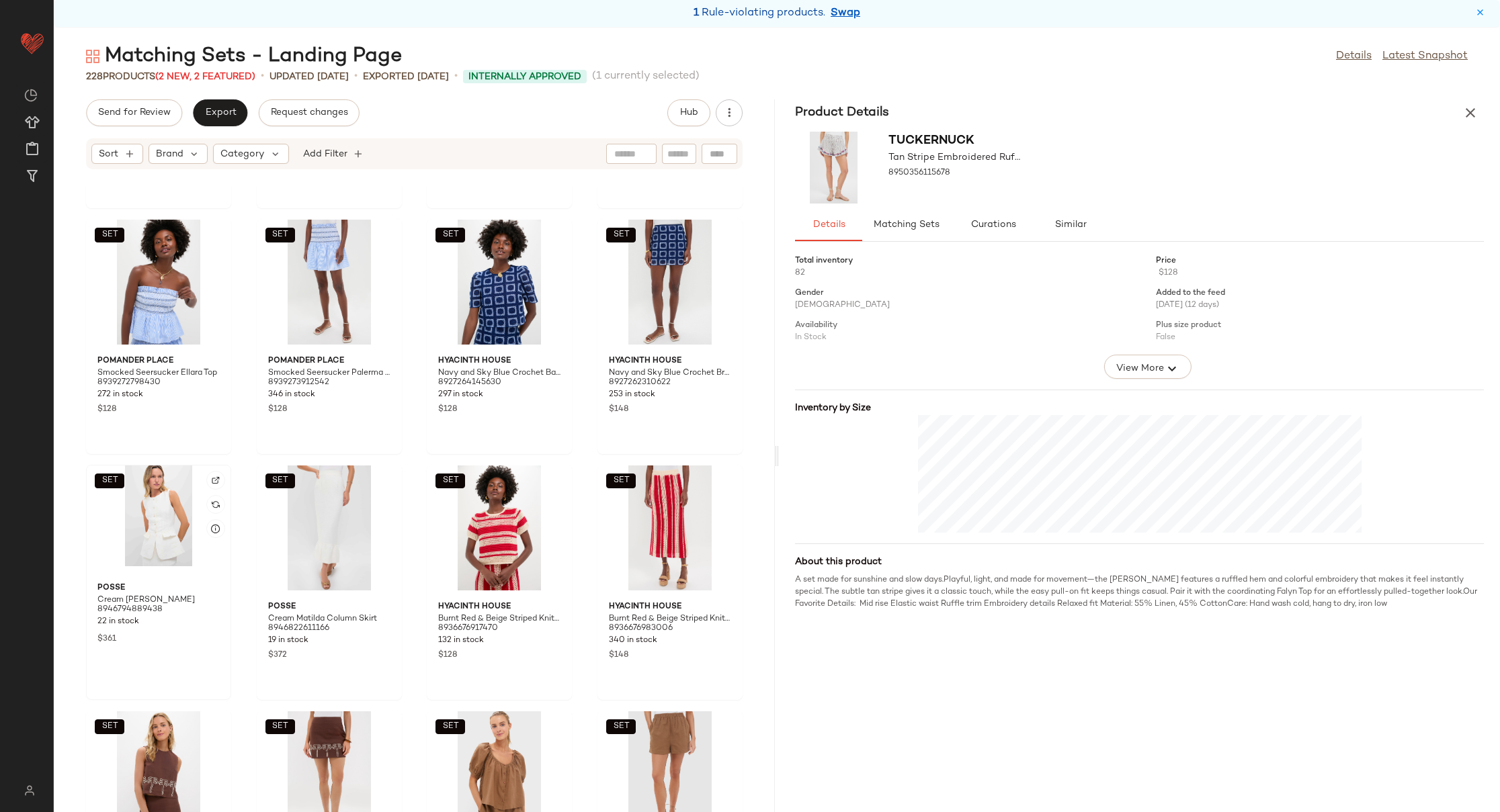 click on "SET" 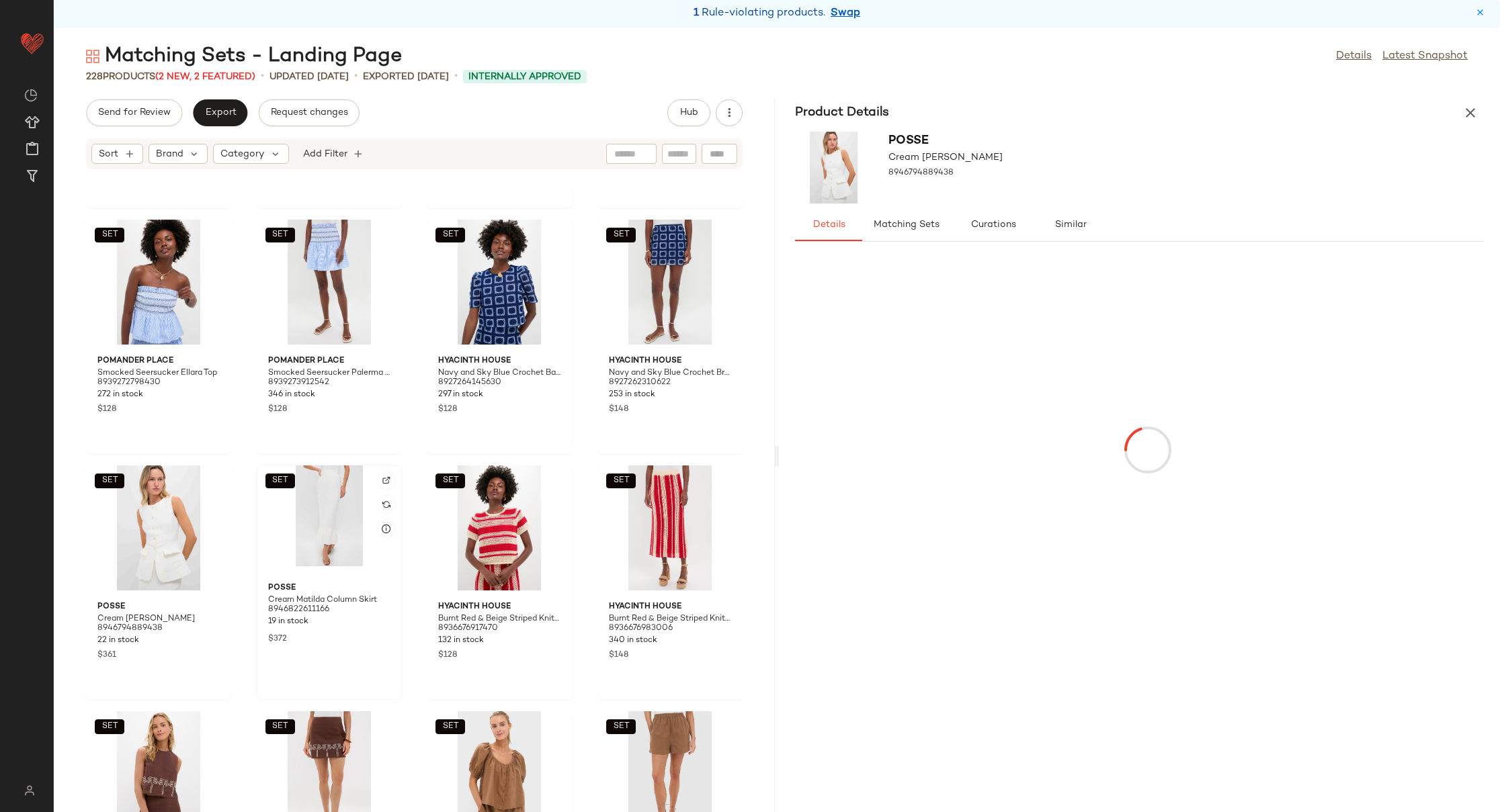 click on "SET" 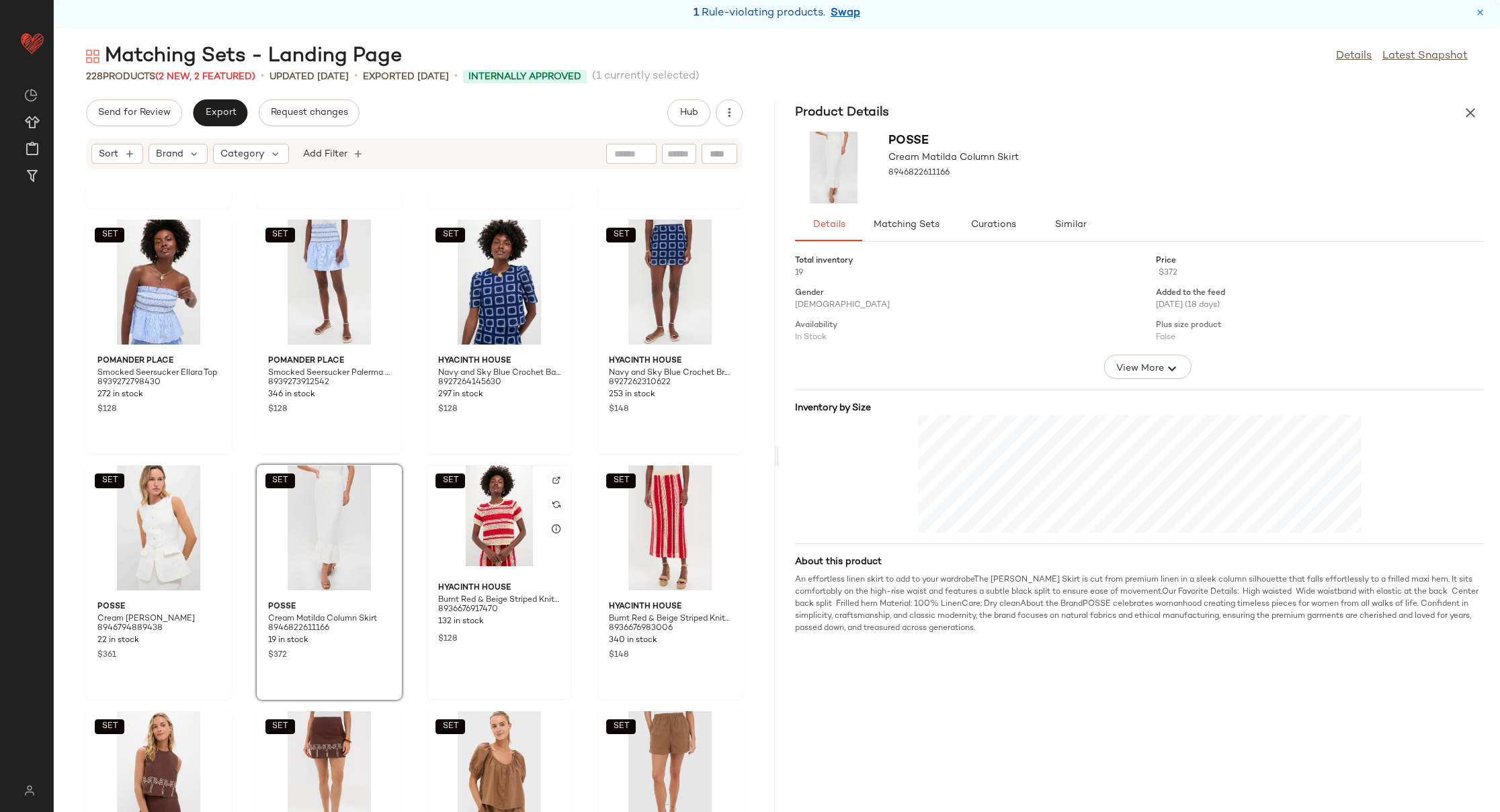 click on "SET" 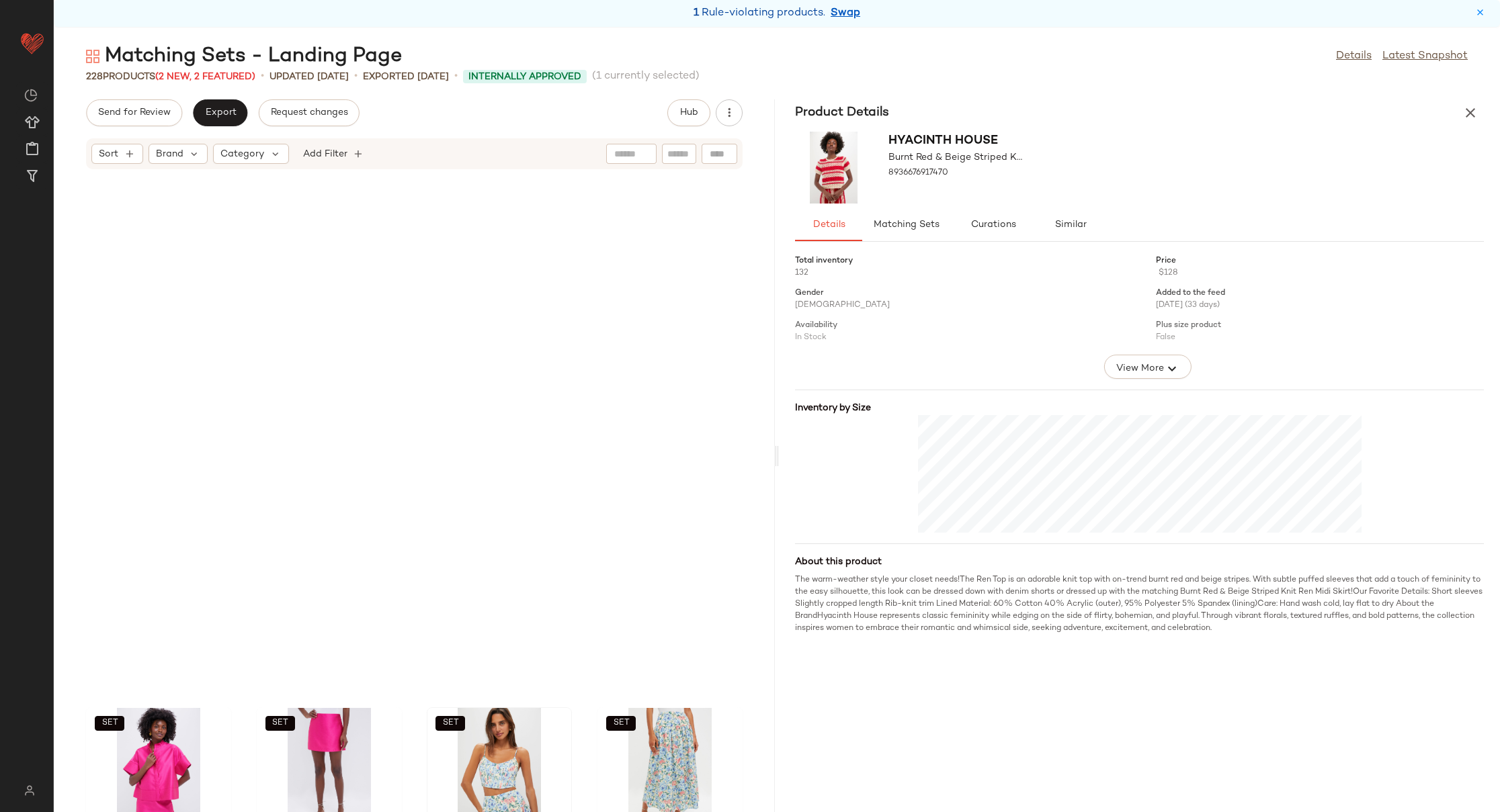 scroll, scrollTop: 4162, scrollLeft: 0, axis: vertical 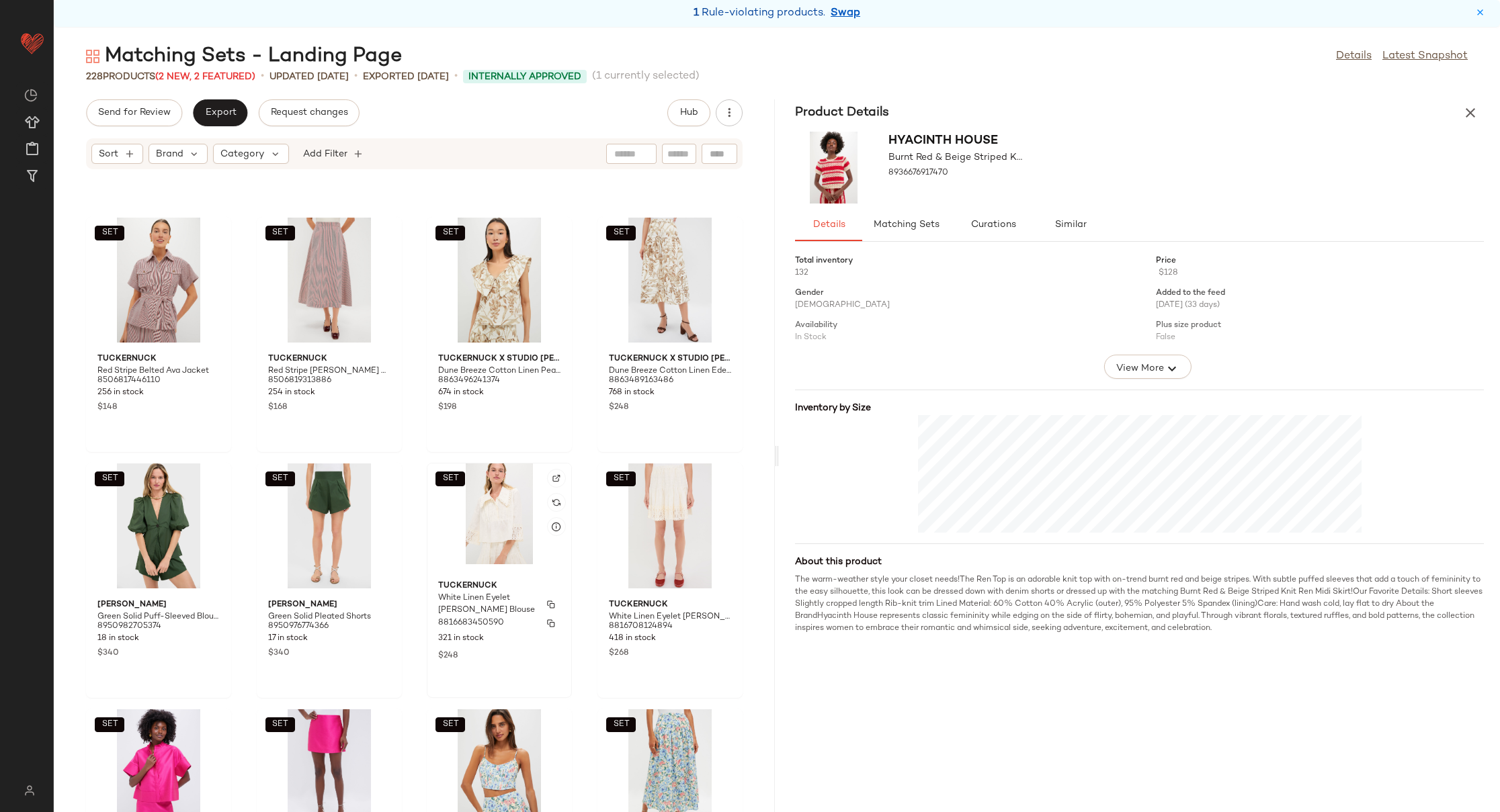 click on "$248" at bounding box center (499, 655) 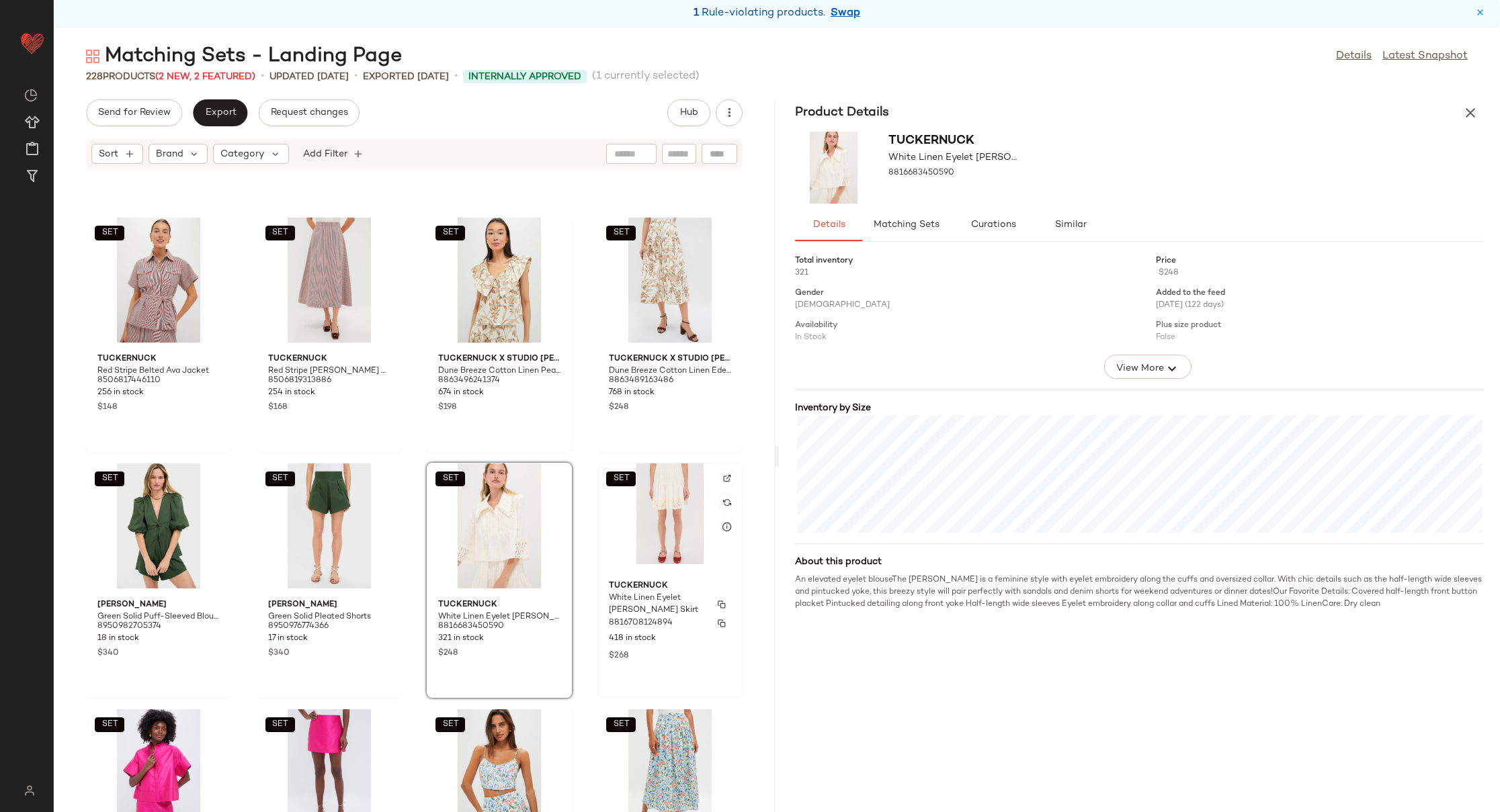 click on "$268" at bounding box center (670, 655) 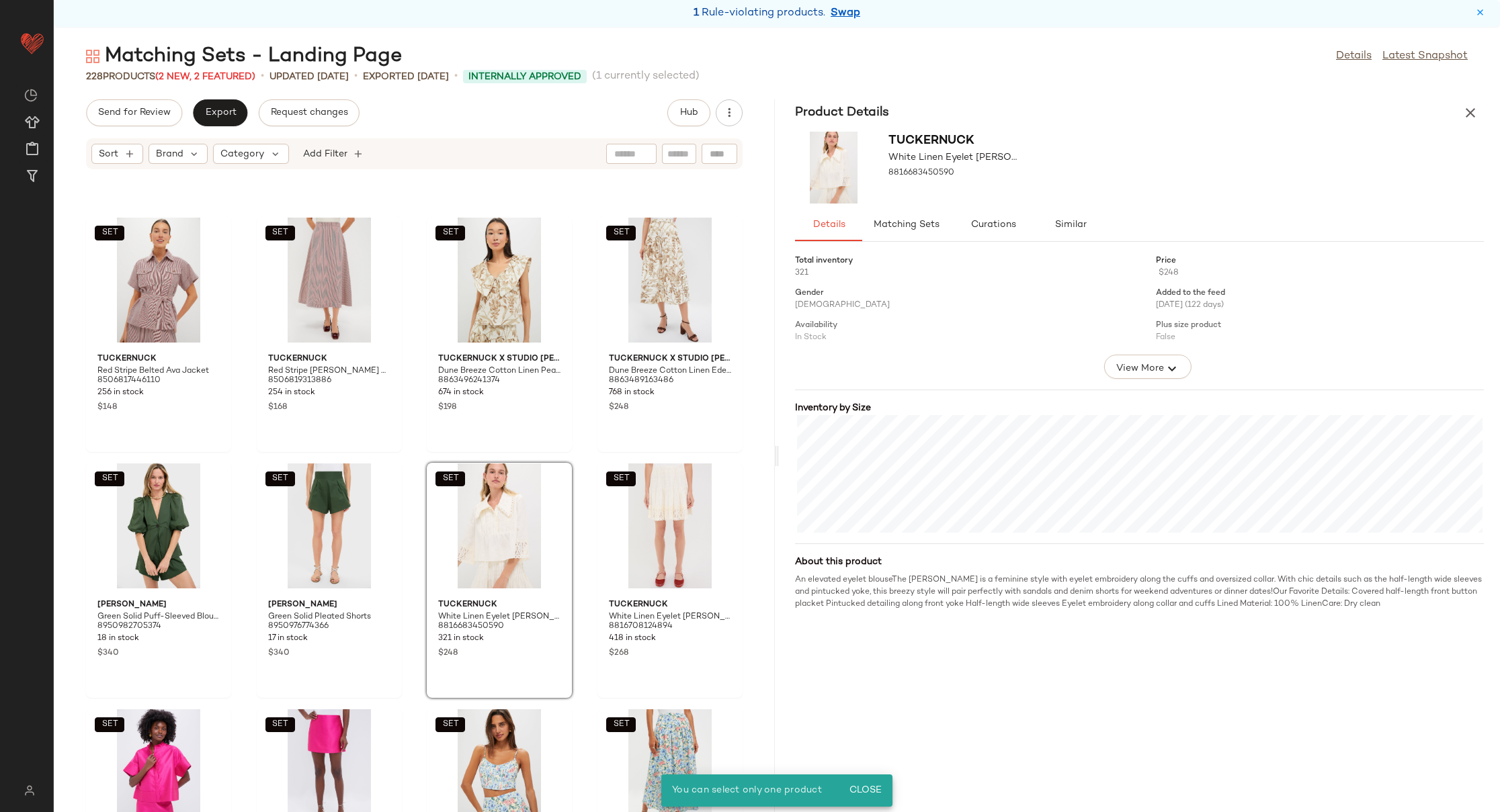 click at bounding box center [1470, 113] 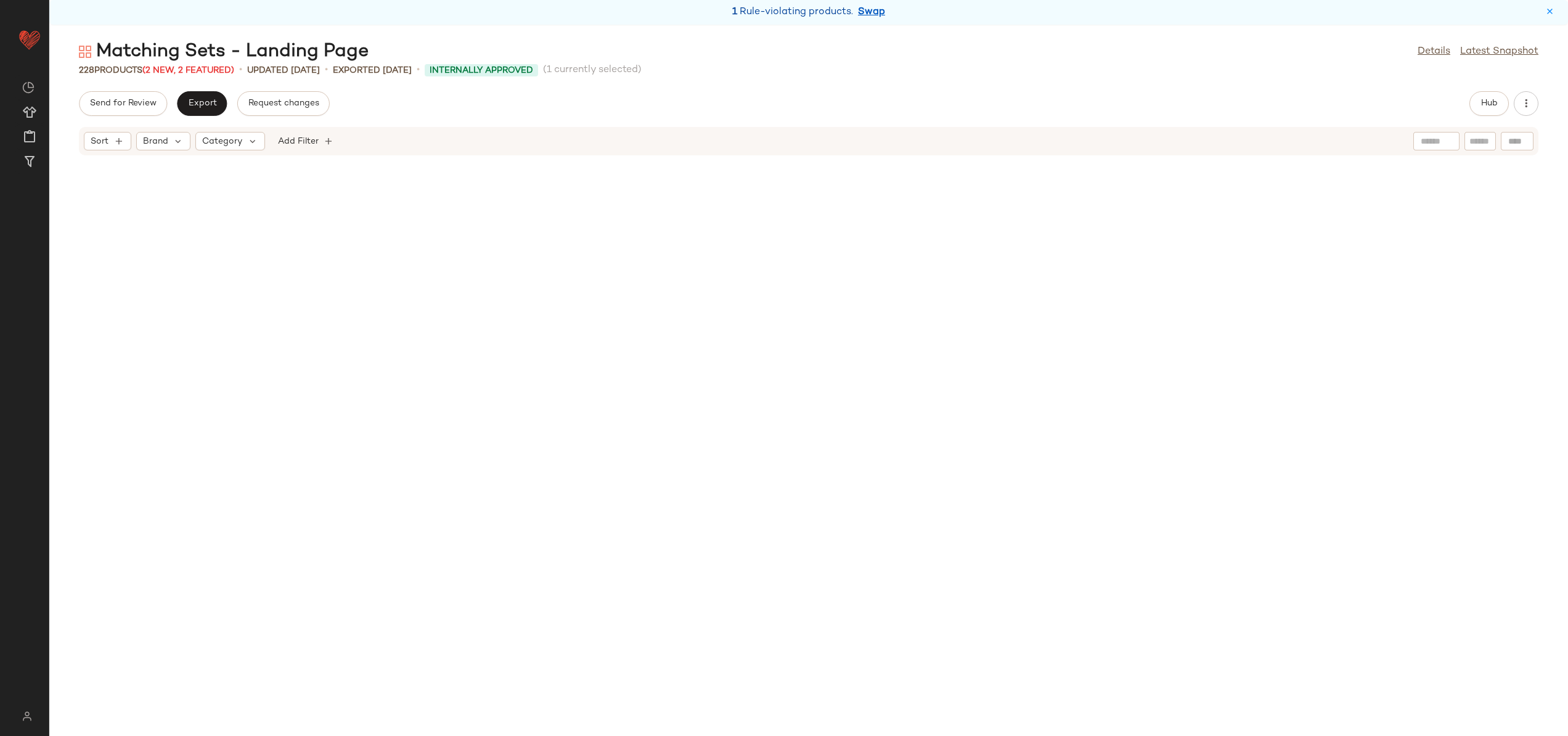 scroll, scrollTop: 1354, scrollLeft: 0, axis: vertical 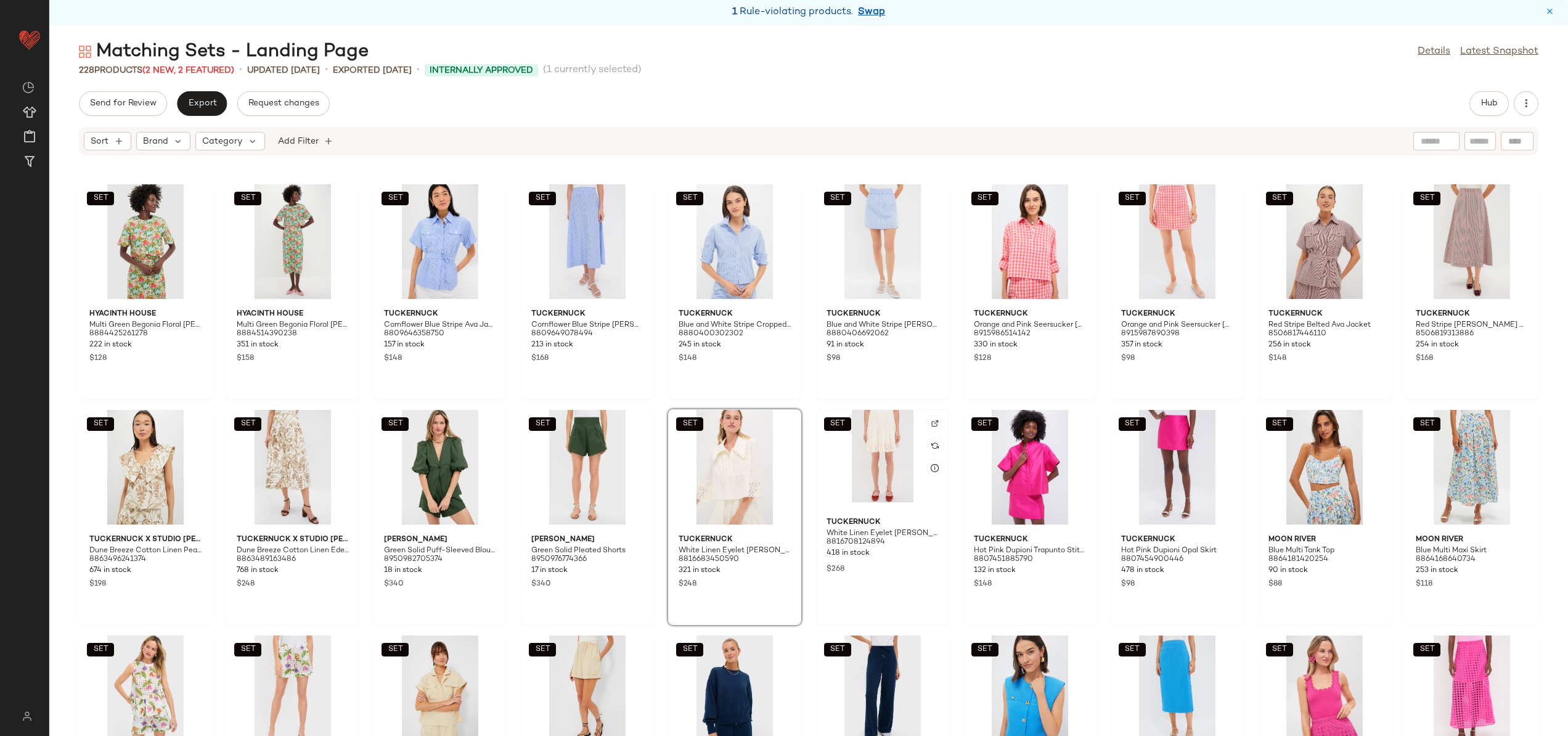 click on "SET" 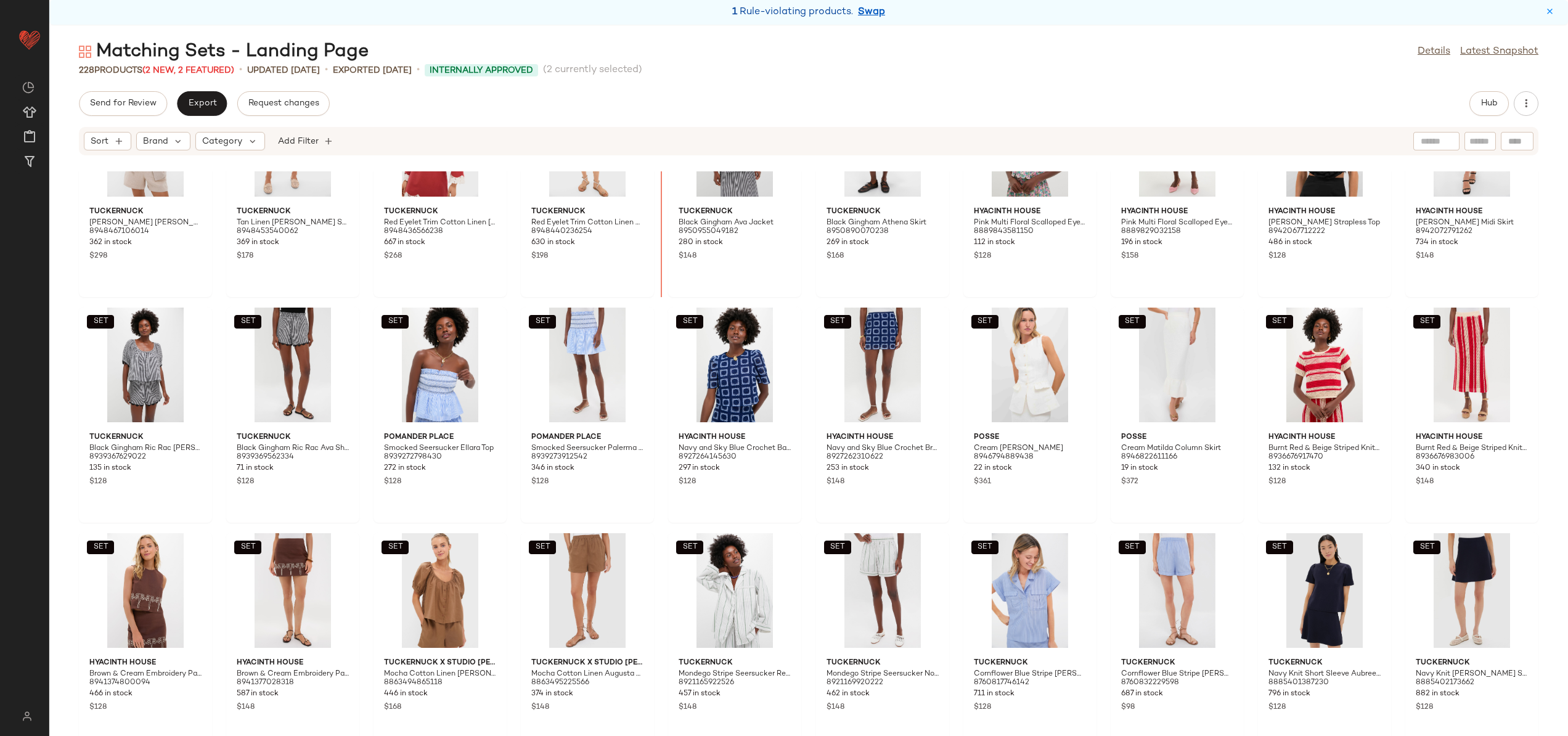 scroll, scrollTop: 550, scrollLeft: 0, axis: vertical 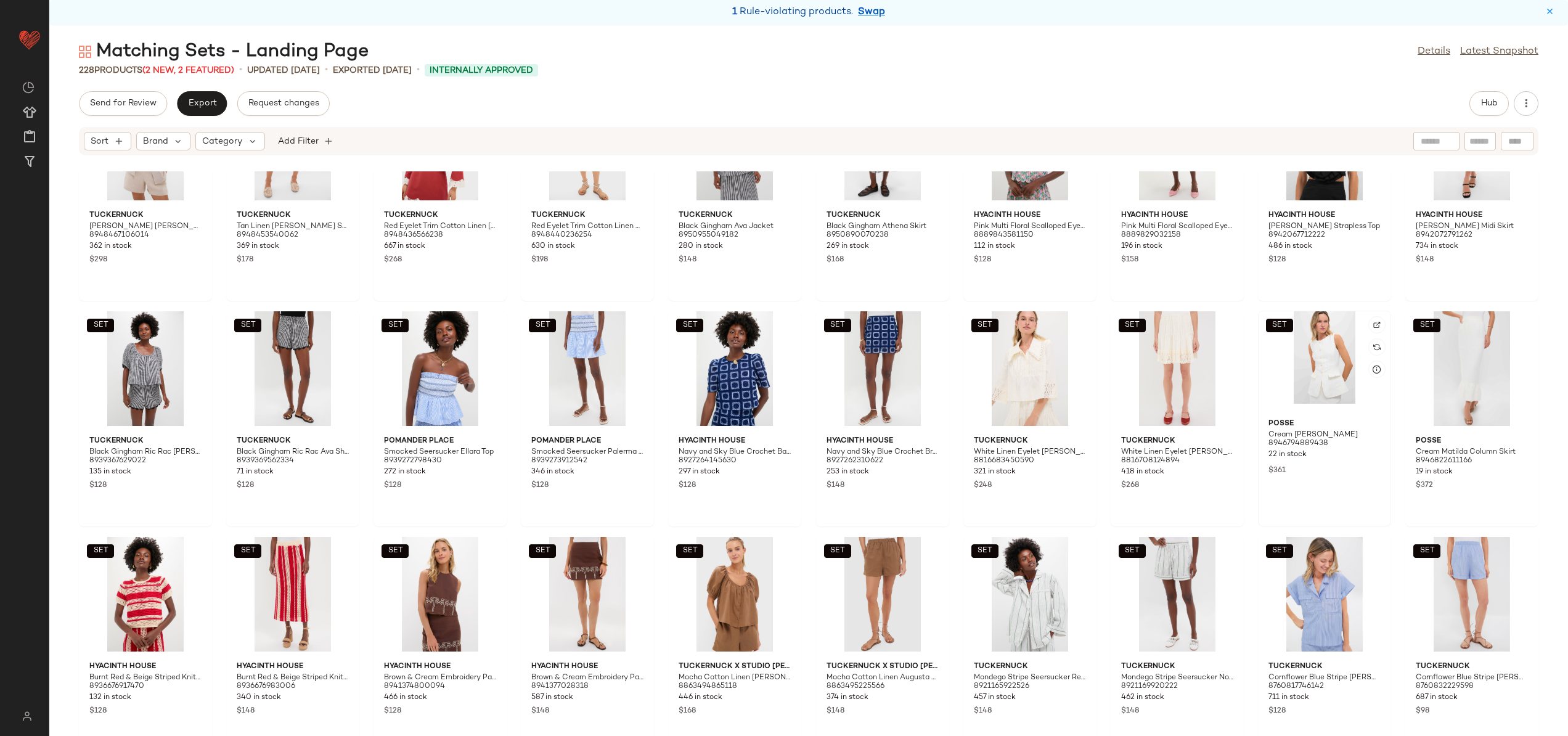 click on "SET  POSSE Cream Matilda Gilet 8946794889438 22 in stock $361" 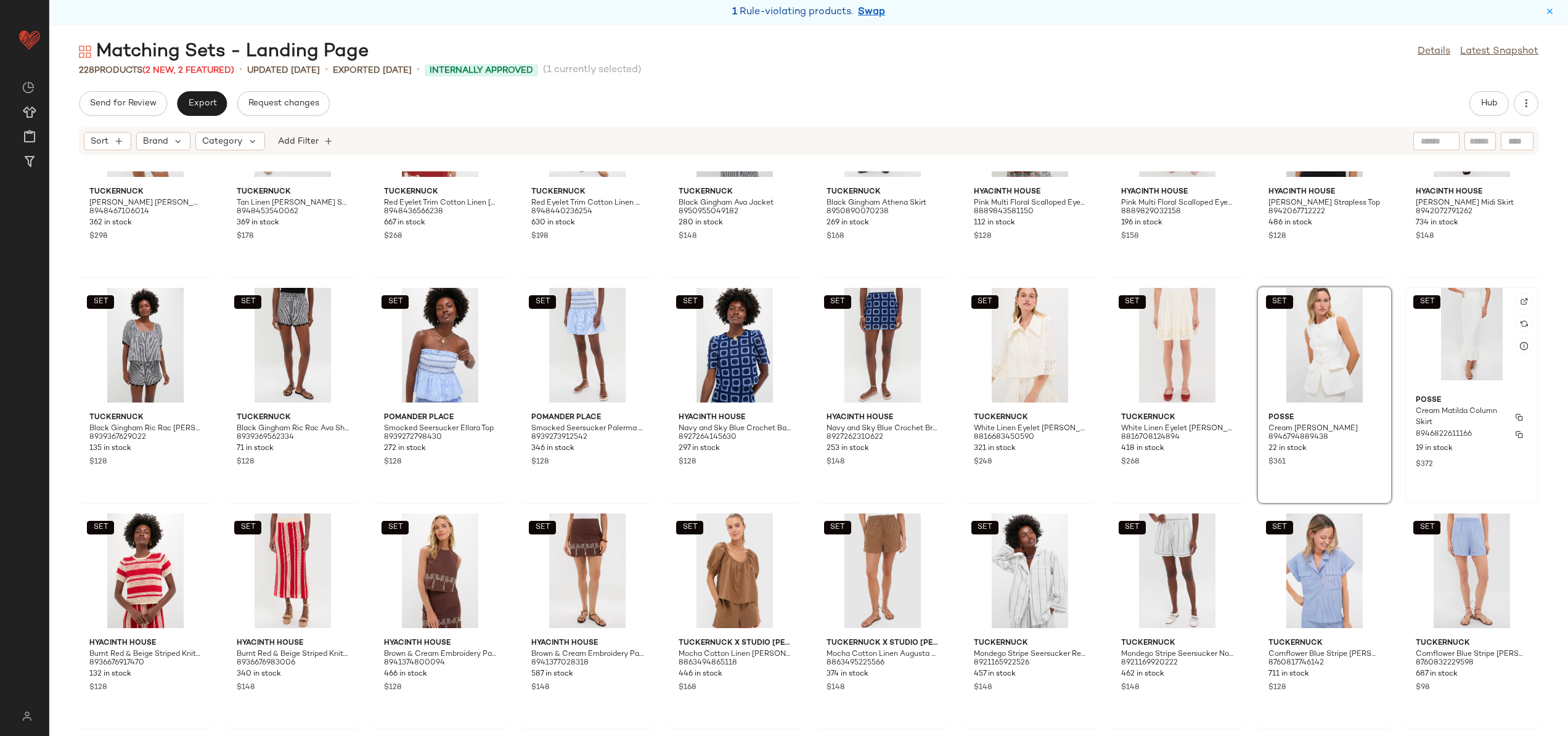 scroll, scrollTop: 574, scrollLeft: 0, axis: vertical 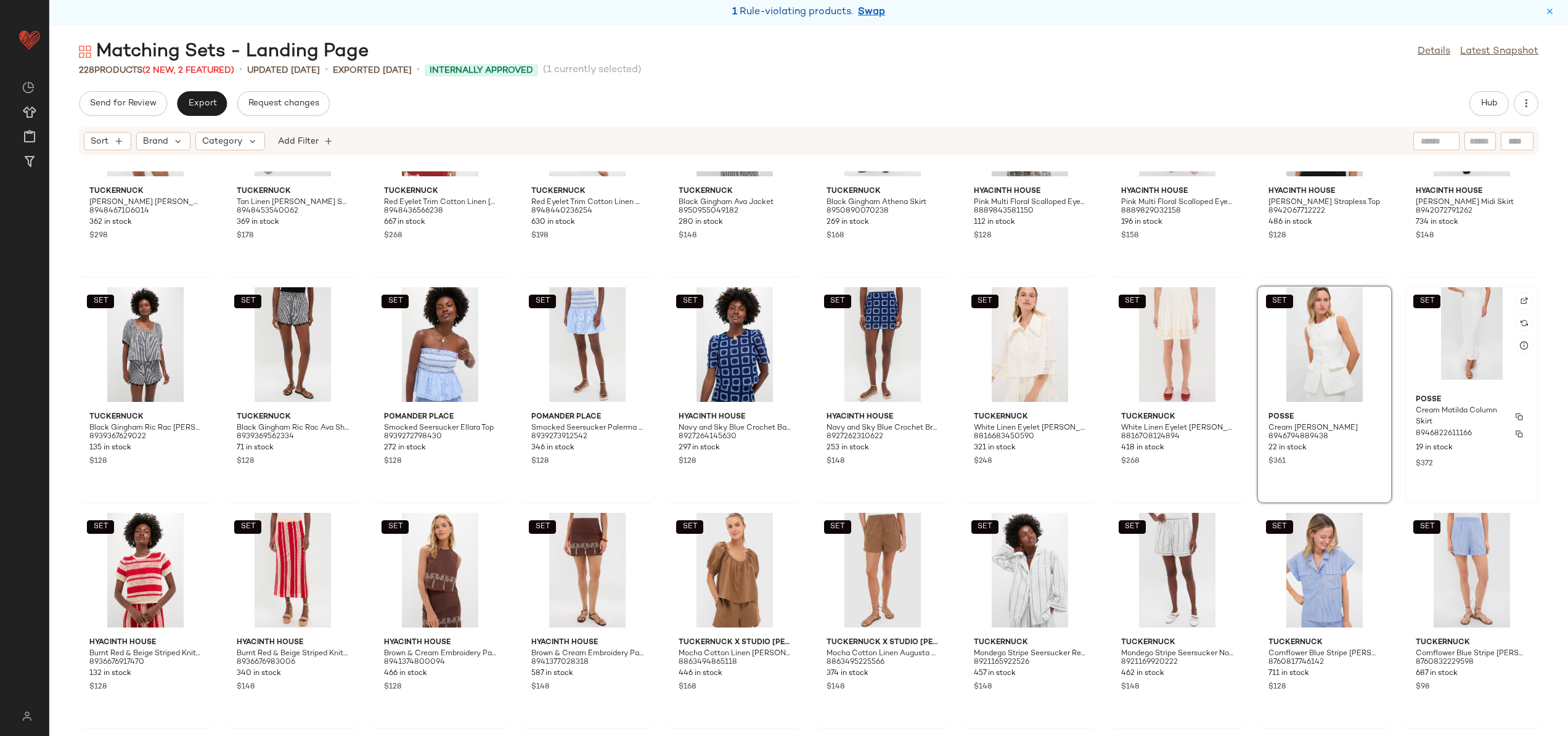click on "$372" at bounding box center [1472, 463] 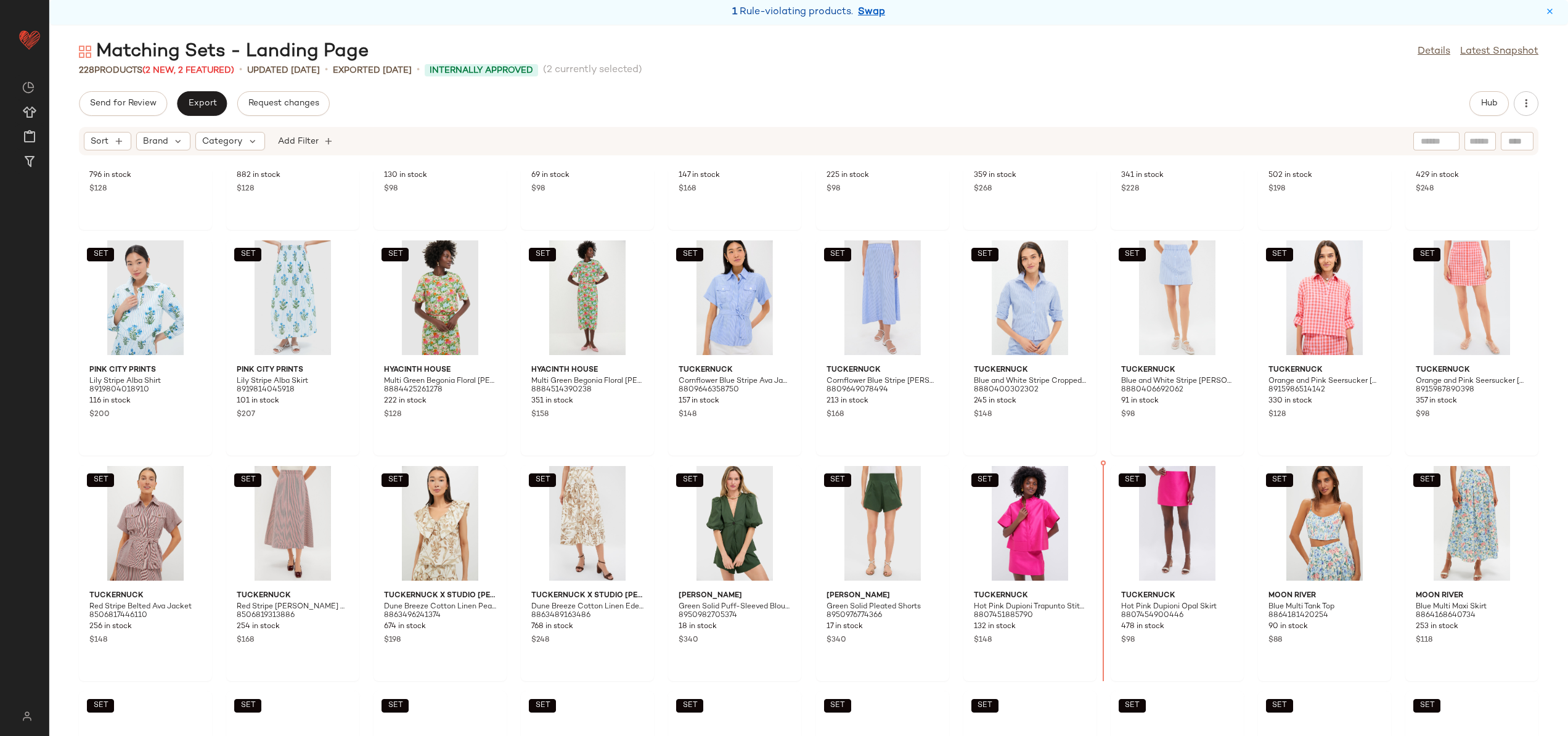 scroll, scrollTop: 1310, scrollLeft: 0, axis: vertical 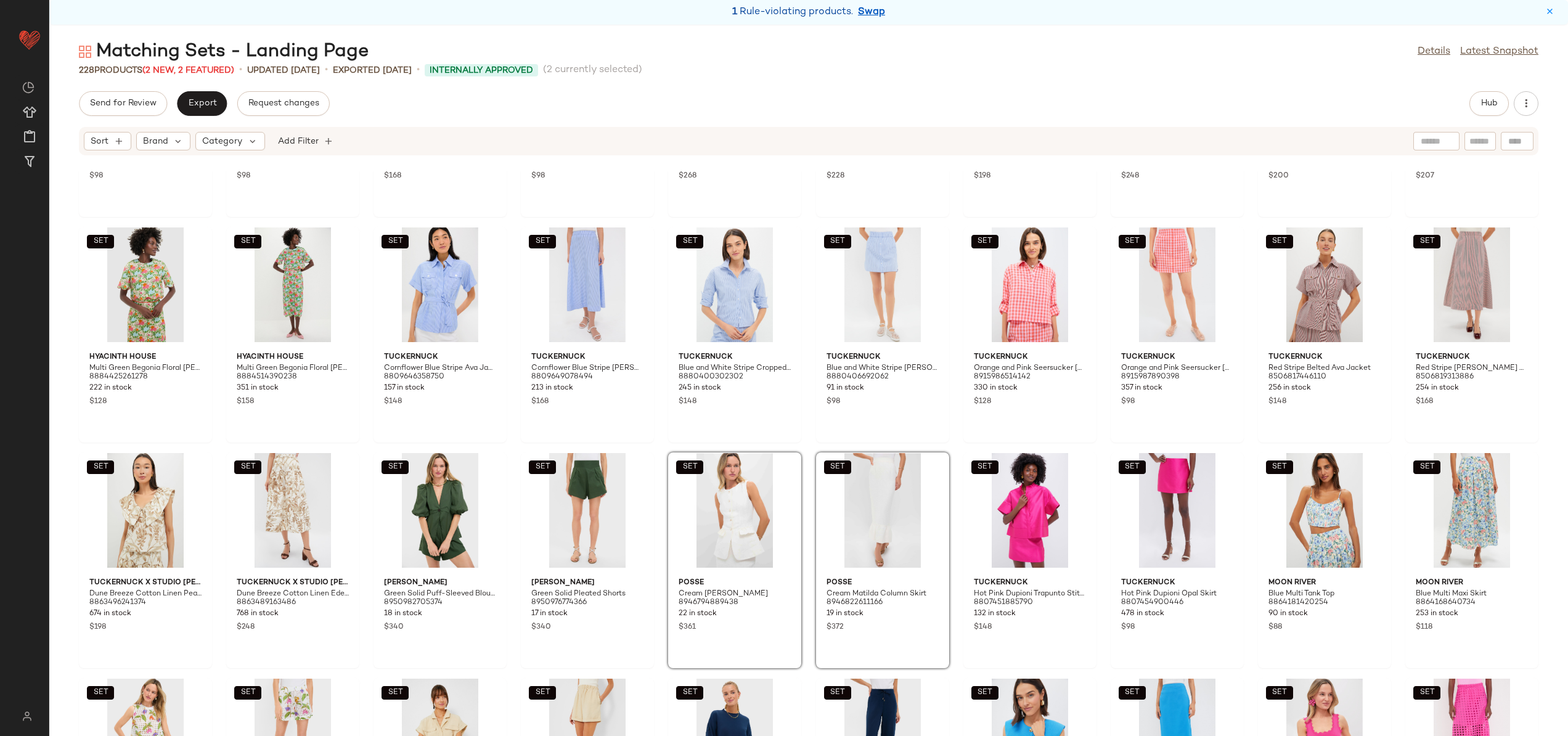 drag, startPoint x: 947, startPoint y: 446, endPoint x: 938, endPoint y: 446, distance: 9 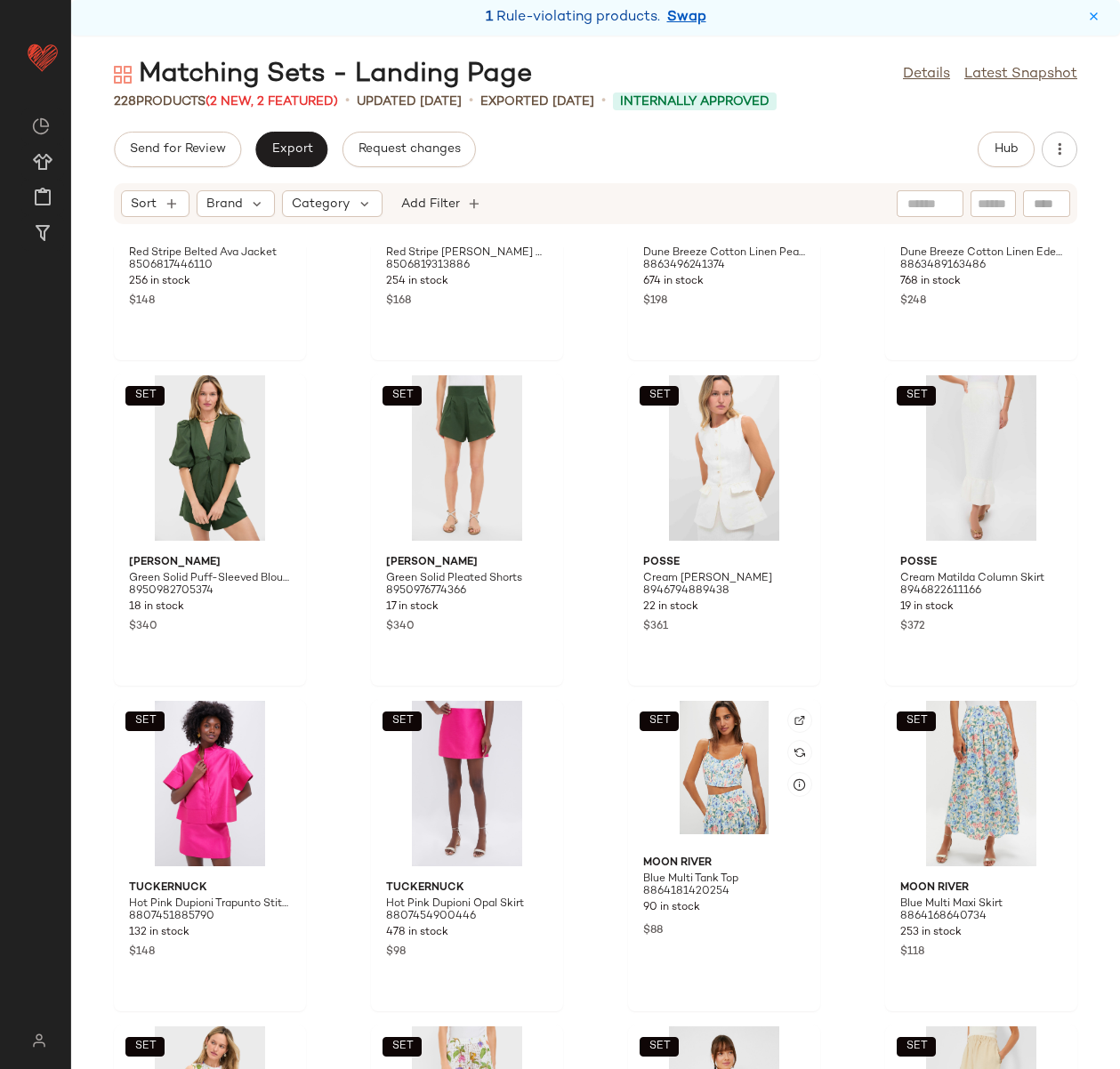 scroll, scrollTop: 5694, scrollLeft: 0, axis: vertical 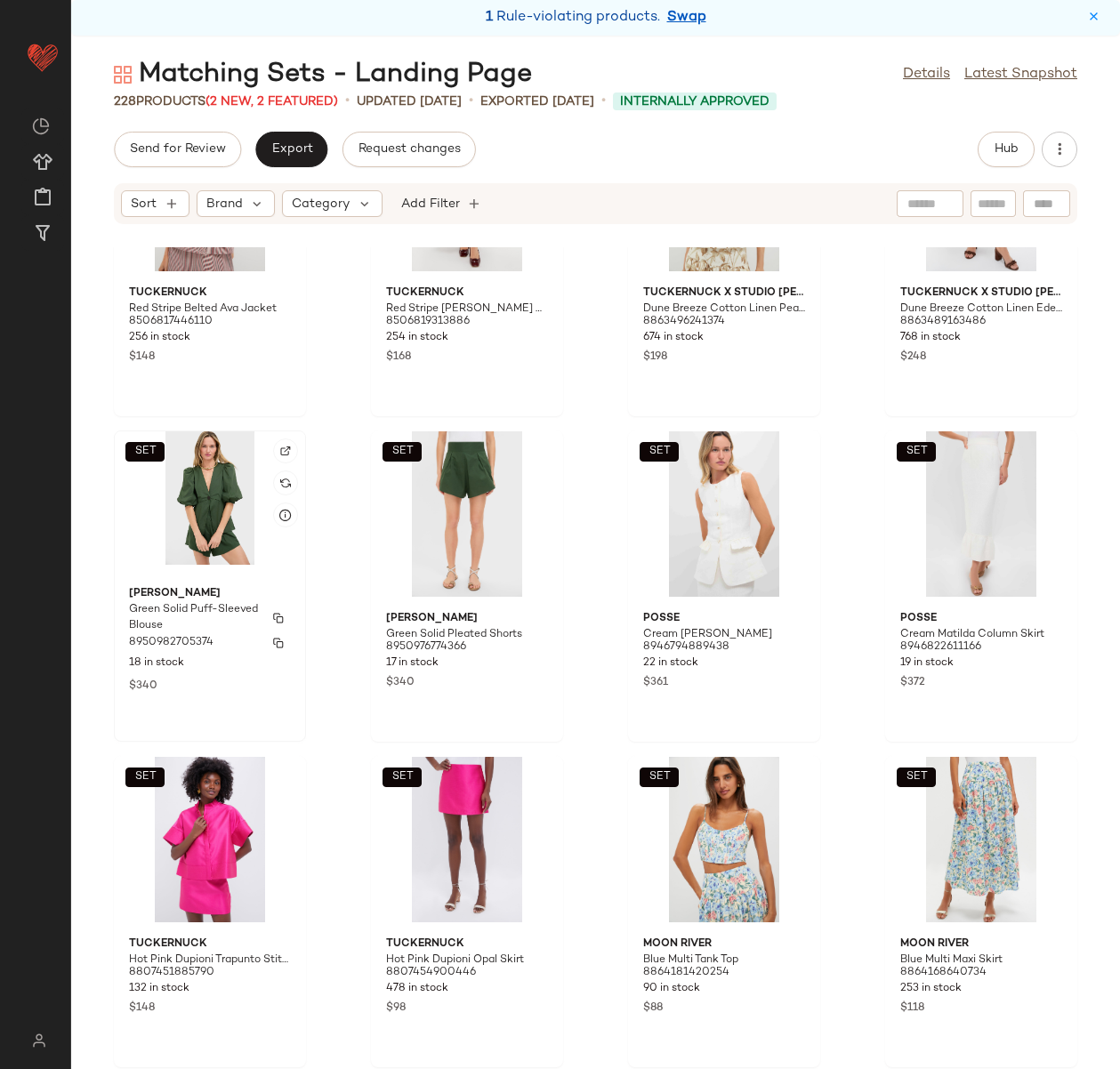 click on "$340" at bounding box center (210, 685) 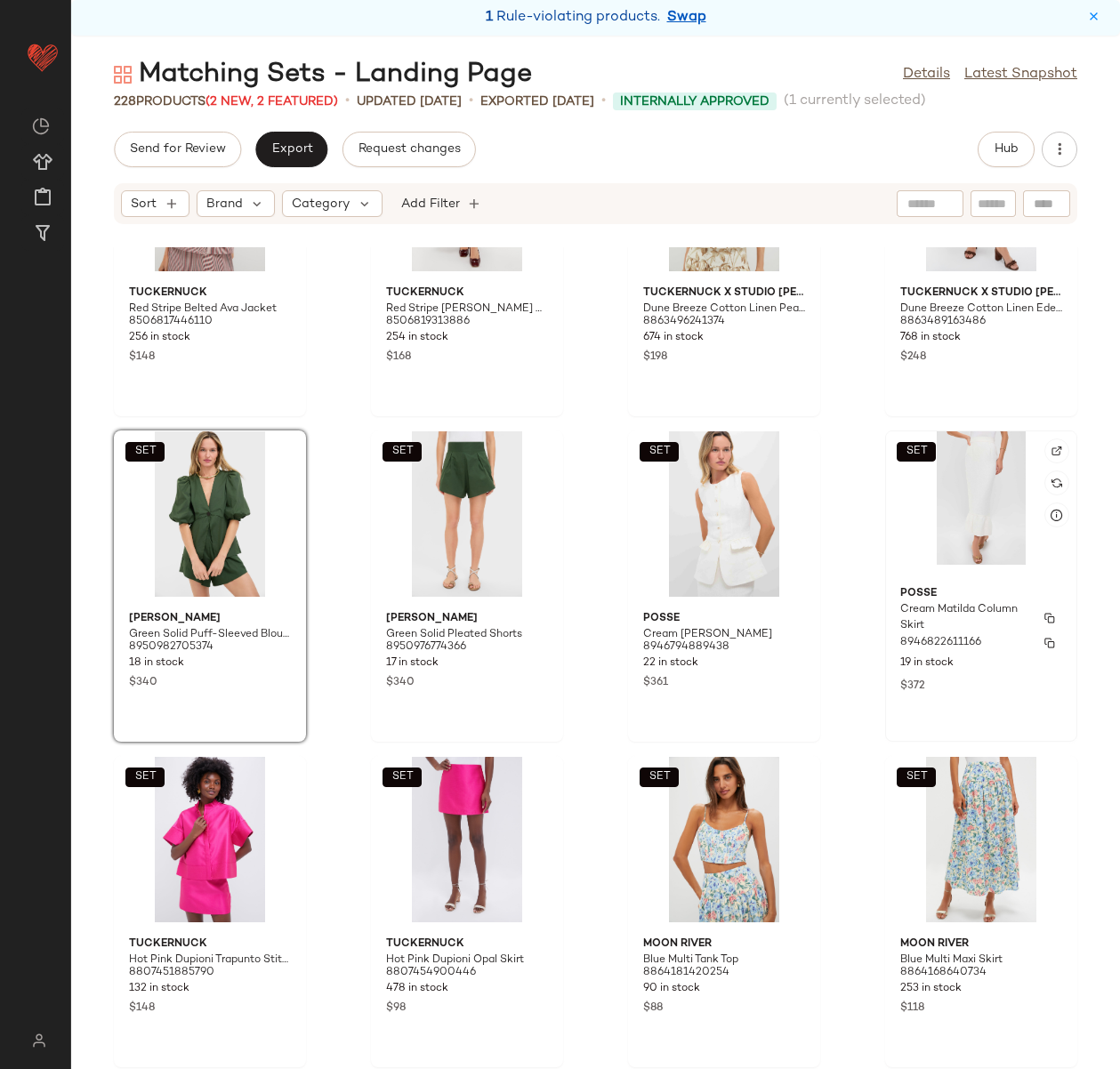 click on "POSSE Cream Matilda Column Skirt 8946822611166 19 in stock $372" 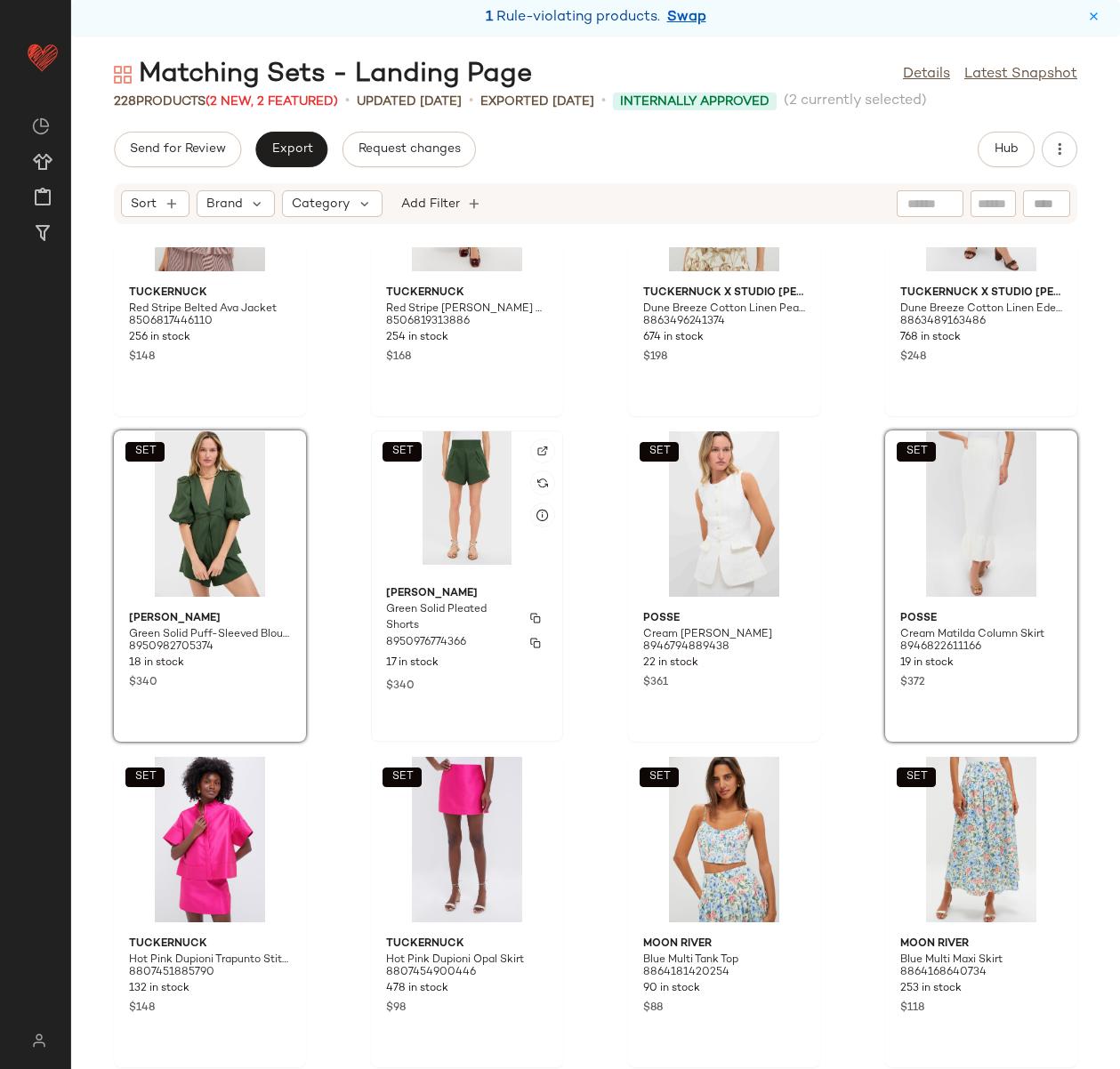 click on "8950976774366" at bounding box center (467, 643) 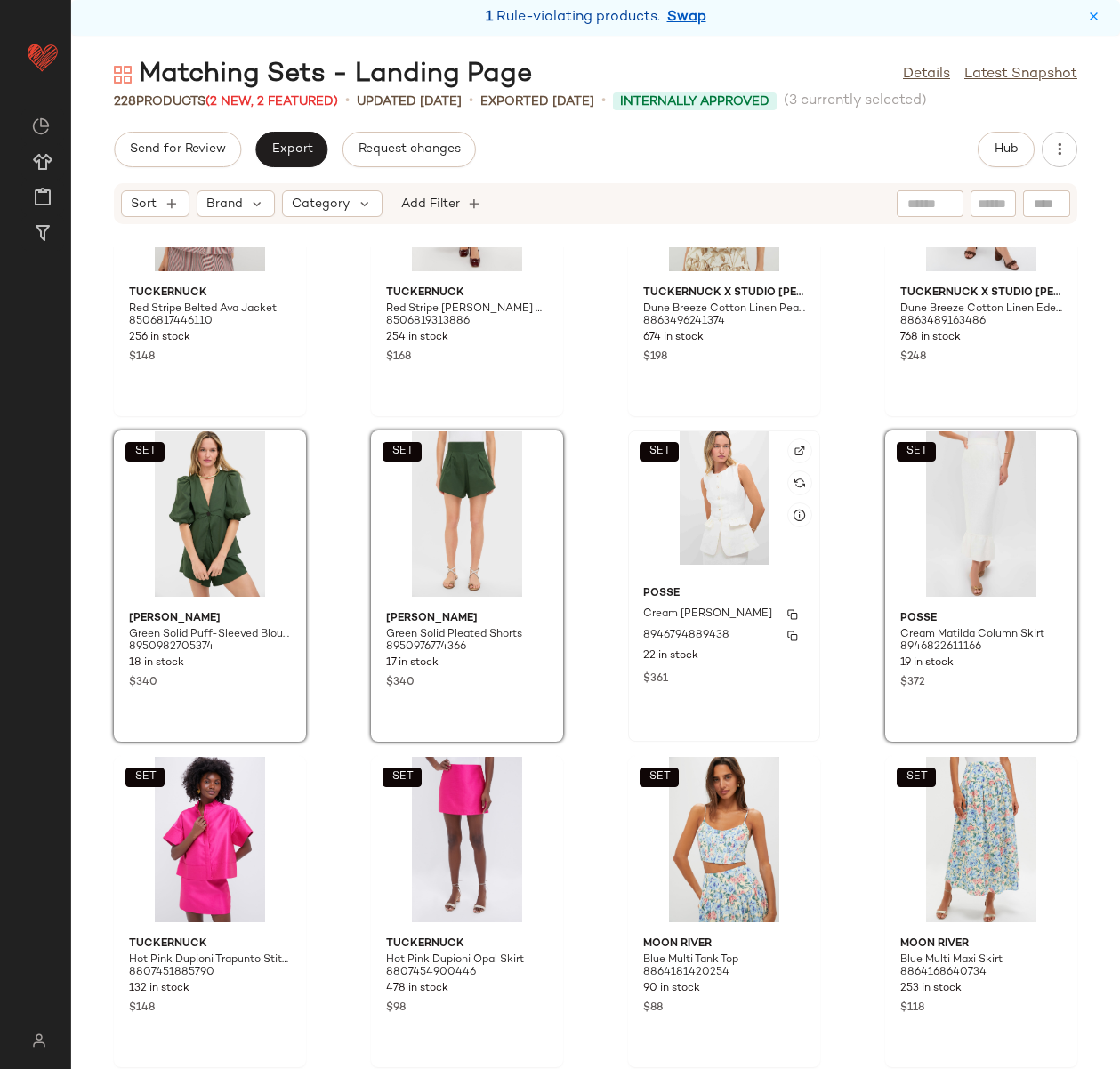 click on "$361" at bounding box center [724, 678] 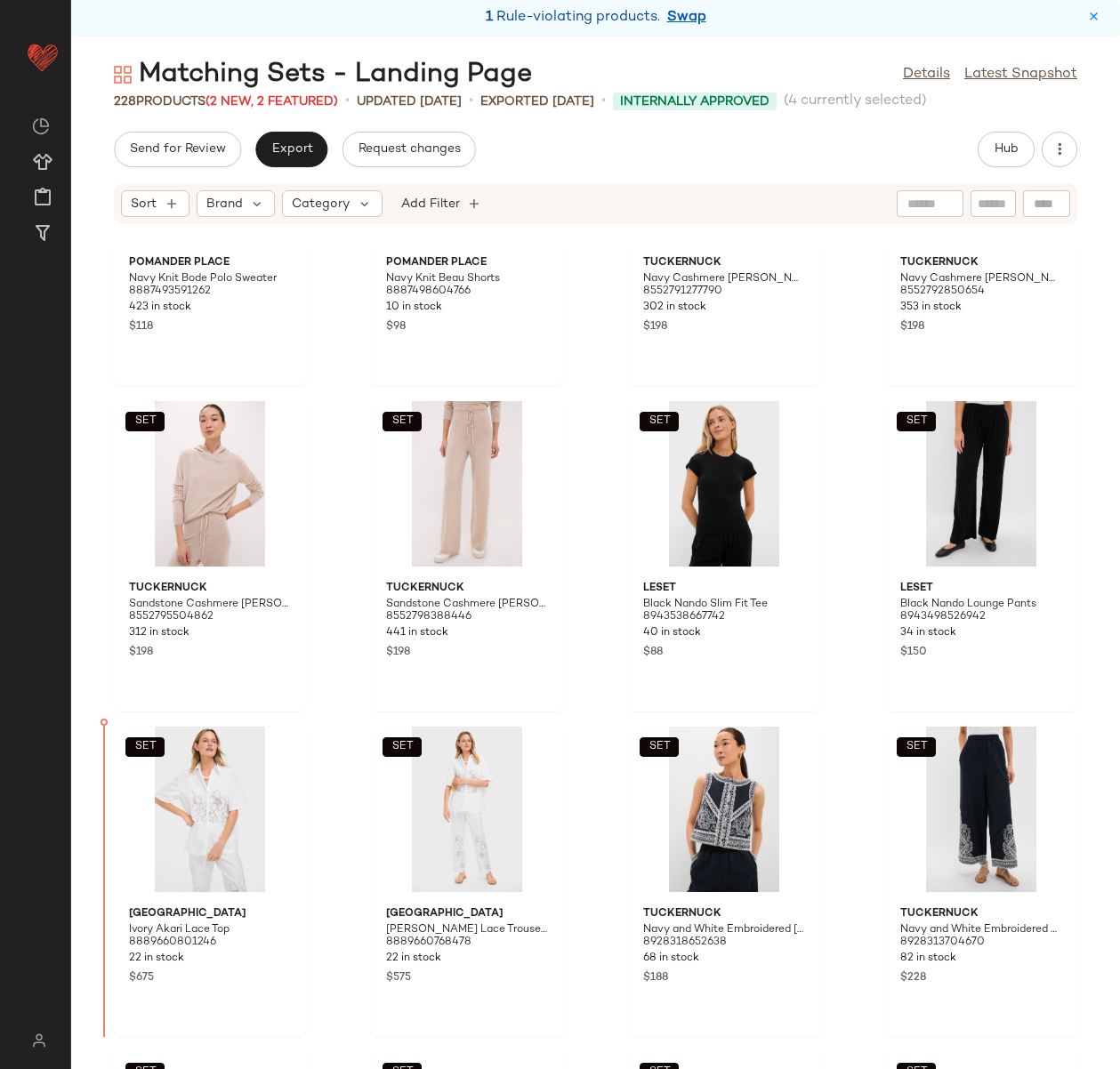 scroll, scrollTop: 7682, scrollLeft: 0, axis: vertical 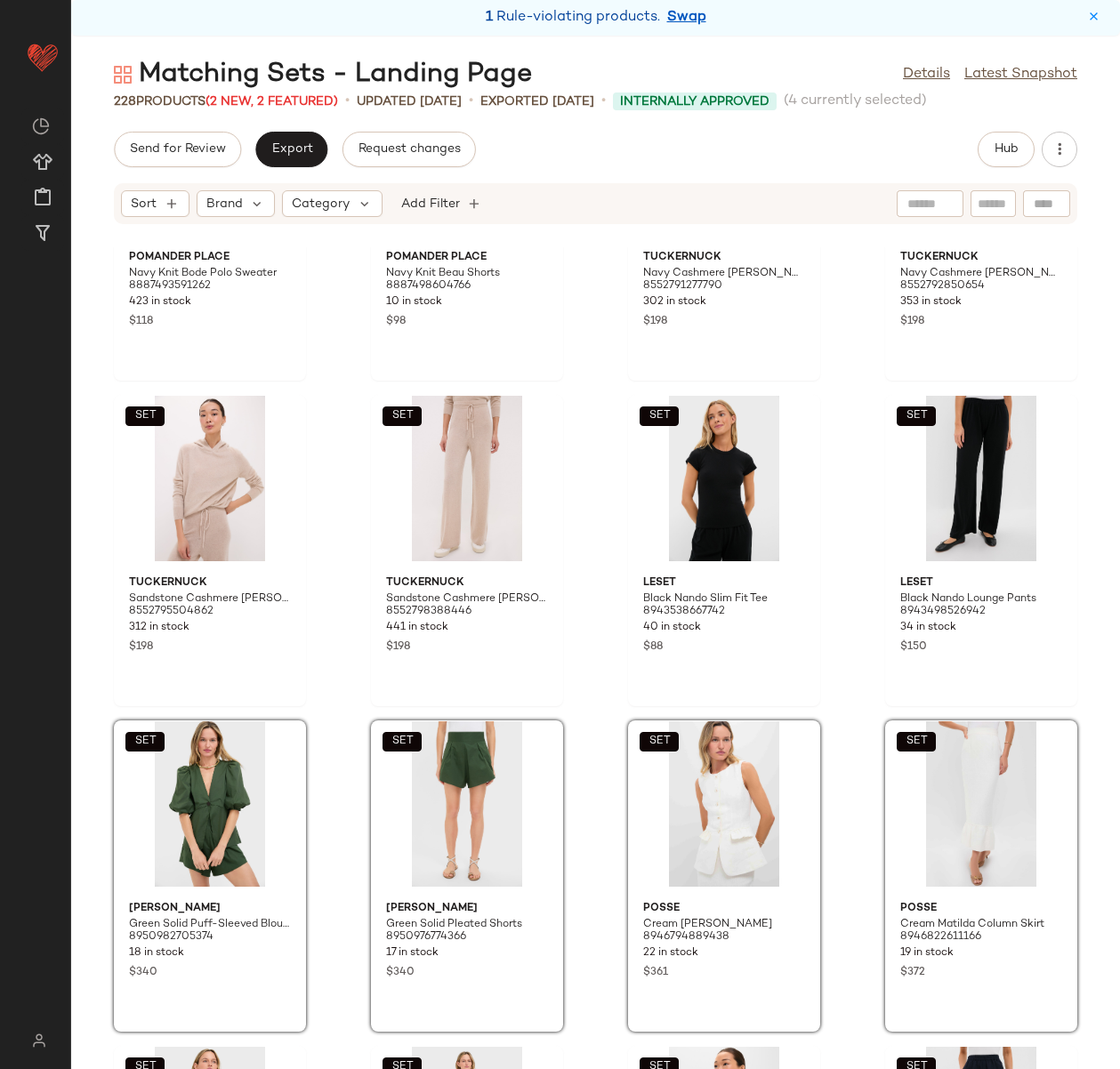 click on "SET  Pomander Place Navy Knit Bode Polo Sweater 8887493591262 423 in stock $118  SET  Pomander Place Navy Knit Beau Shorts 8887498604766 10 in stock $98  SET  Tuckernuck Navy Cashmere Jane Hoodie 8552791277790 302 in stock $198  SET  Tuckernuck Navy Cashmere Jane Pant 8552792850654 353 in stock $198  SET  Tuckernuck Sandstone Cashmere Jane Hoodie 8552795504862 312 in stock $198  SET  Tuckernuck Sandstone Cashmere Jane Pant 8552798388446 441 in stock $198  SET  LESET Black Nando Slim Fit Tee 8943538667742 40 in stock $88  SET  LESET Black Nando Lounge Pants 8943498526942 34 in stock $150  SET  ADRIANA DEGREAS Green Solid Puff-Sleeved Blouse 8950982705374 18 in stock $340  SET  ADRIANA DEGREAS Green Solid Pleated Shorts 8950976774366 17 in stock $340  SET  POSSE Cream Matilda Gilet 8946794889438 22 in stock $361  SET  POSSE Cream Matilda Column Skirt 8946822611166 19 in stock $372  SET  Borgo de Nor Ivory Akari Lace Top 8889660801246 22 in stock $675  SET  Borgo de Nor Ivory Joshua Lace Trousers 8889660768478" 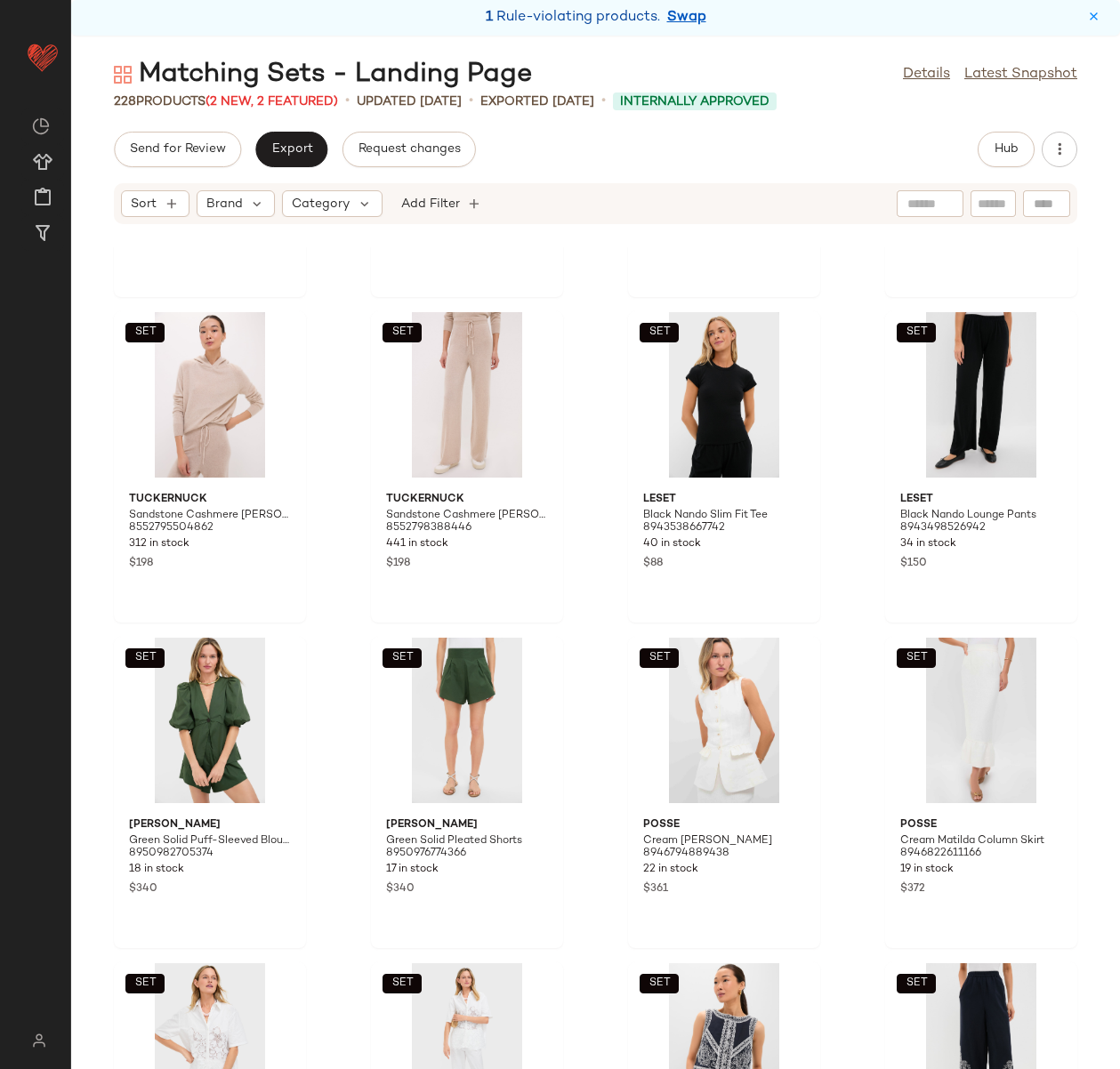 scroll, scrollTop: 7293, scrollLeft: 0, axis: vertical 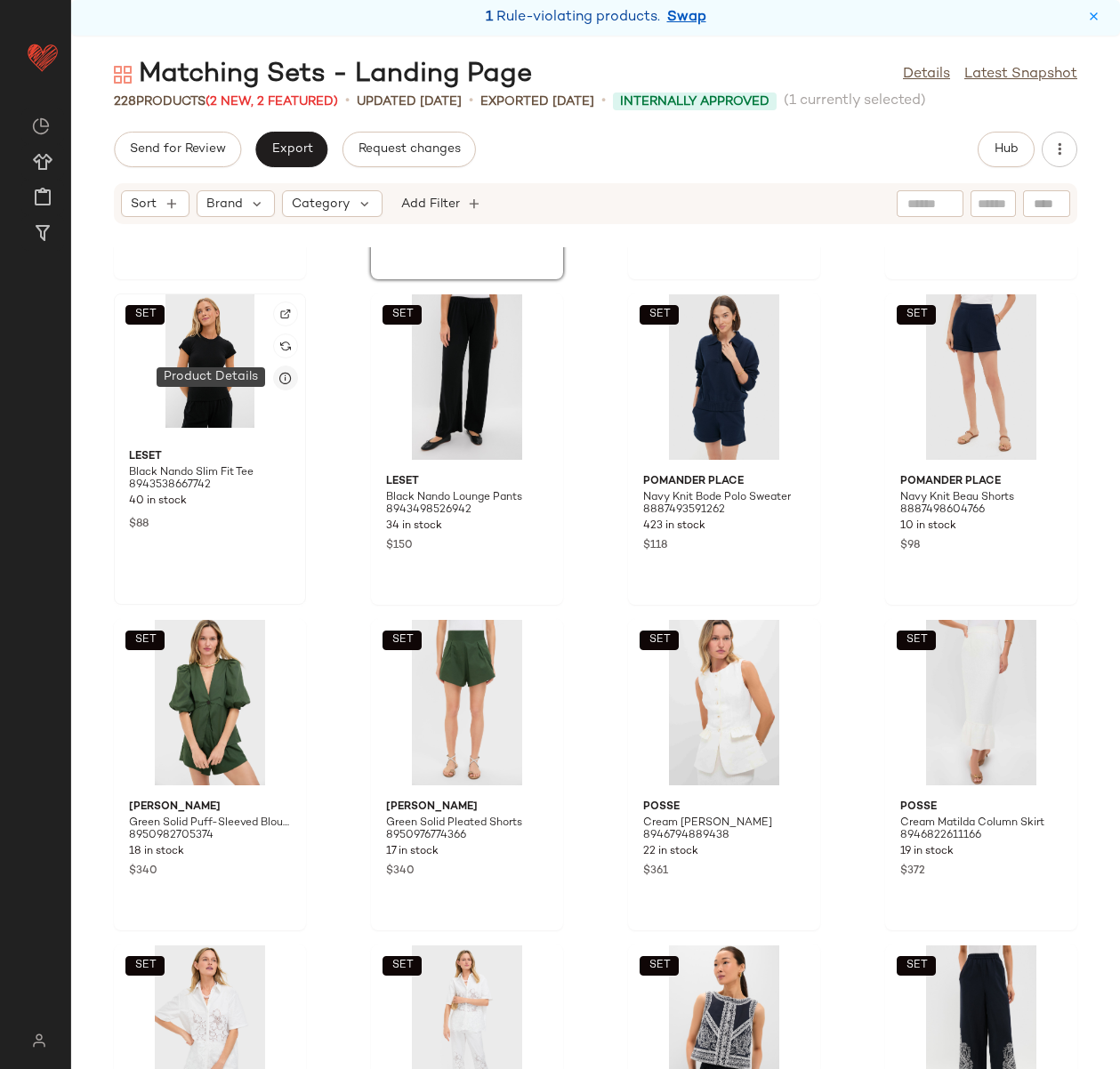 click 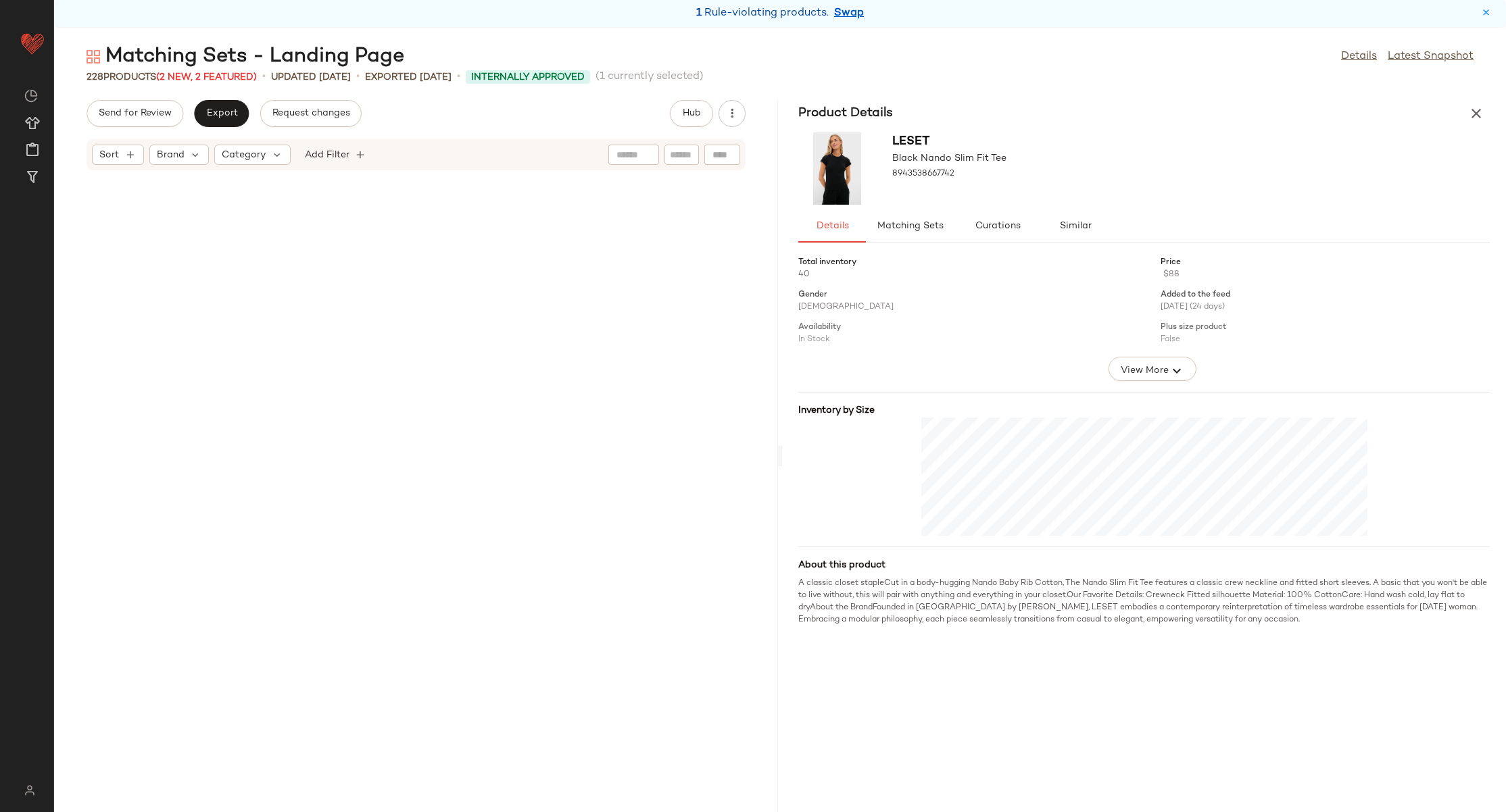 scroll, scrollTop: 5439, scrollLeft: 0, axis: vertical 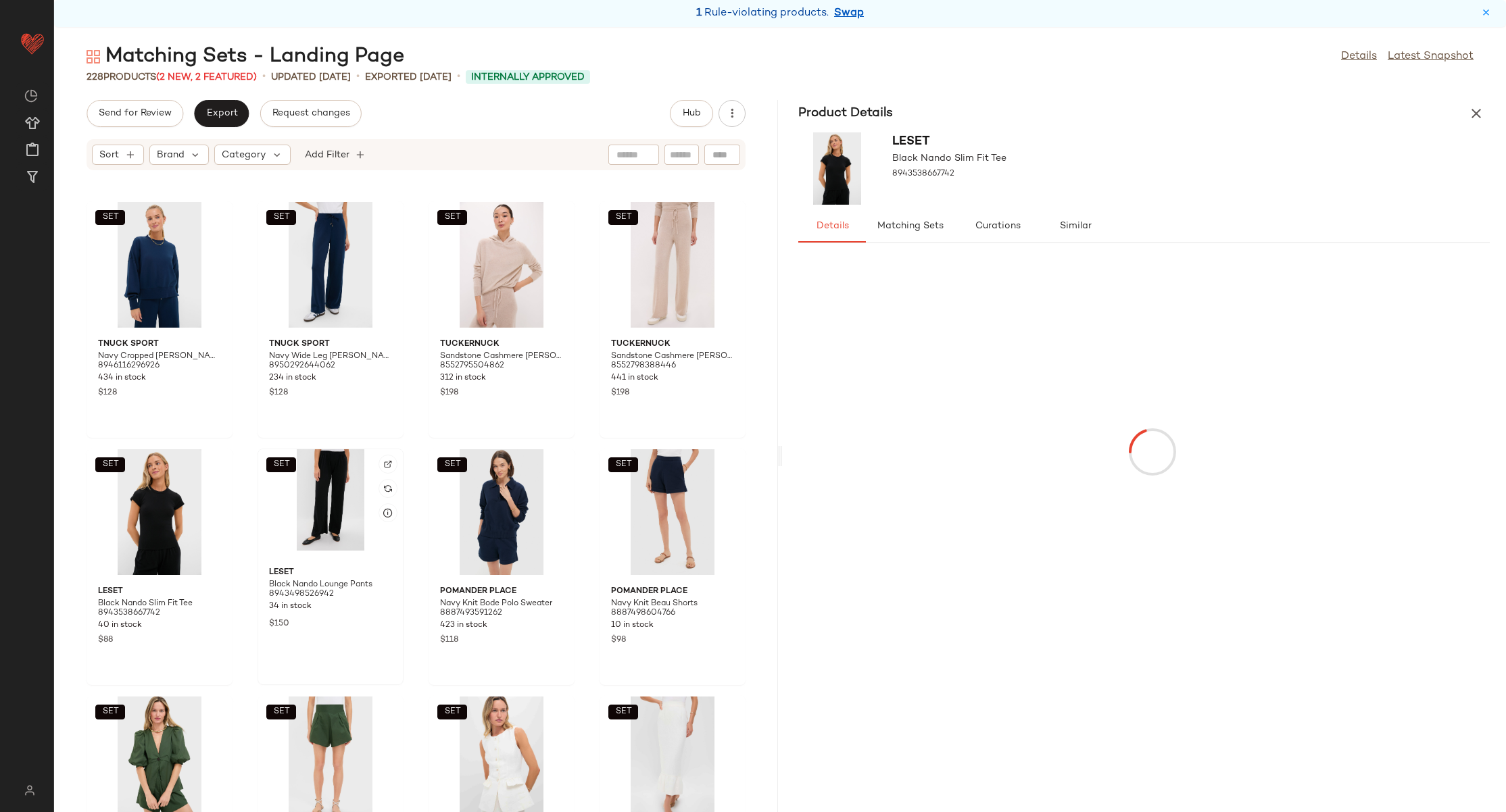 click on "SET" 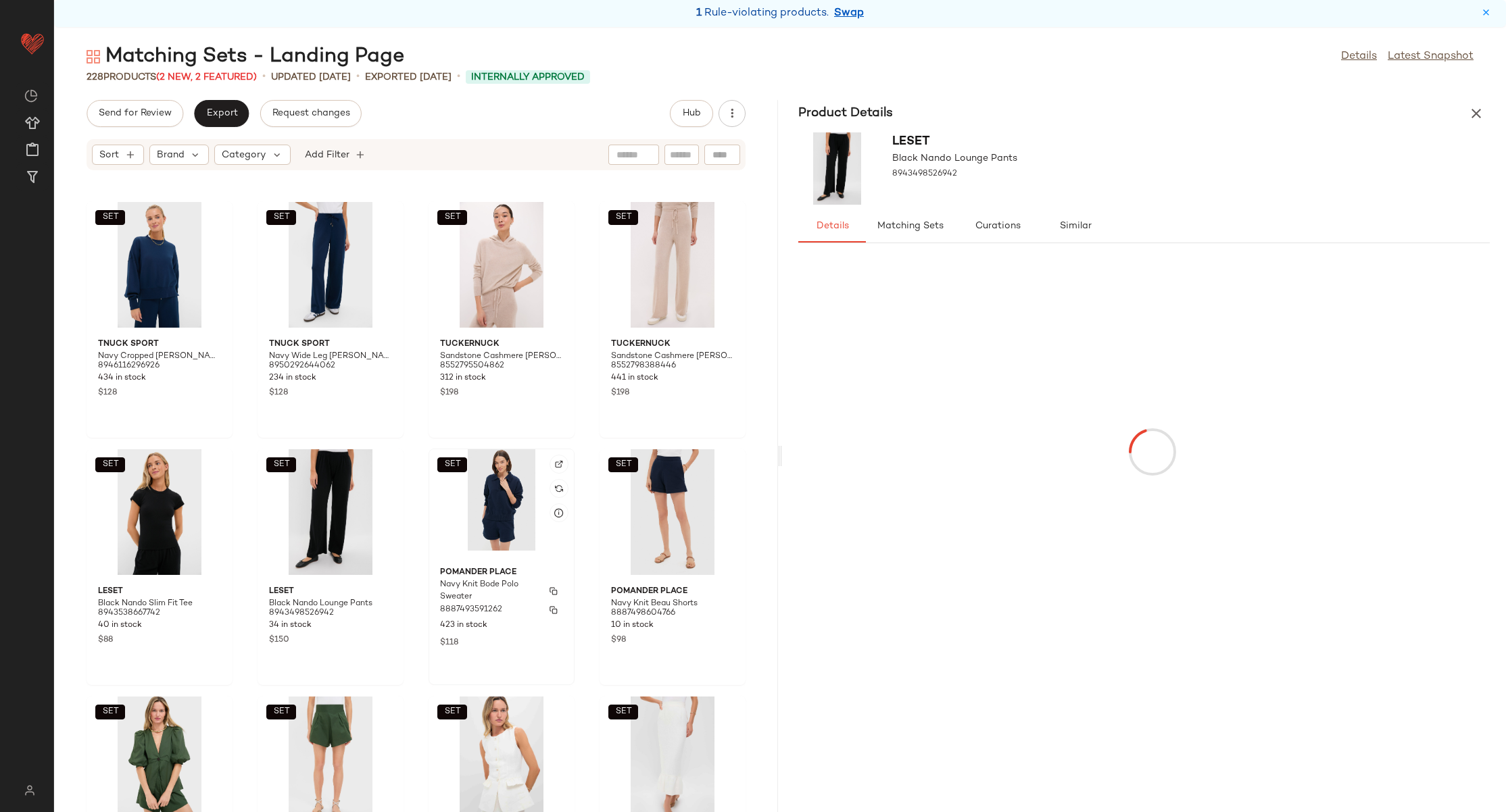 click on "Pomander Place Navy Knit Bode Polo Sweater 8887493591262 423 in stock $118" 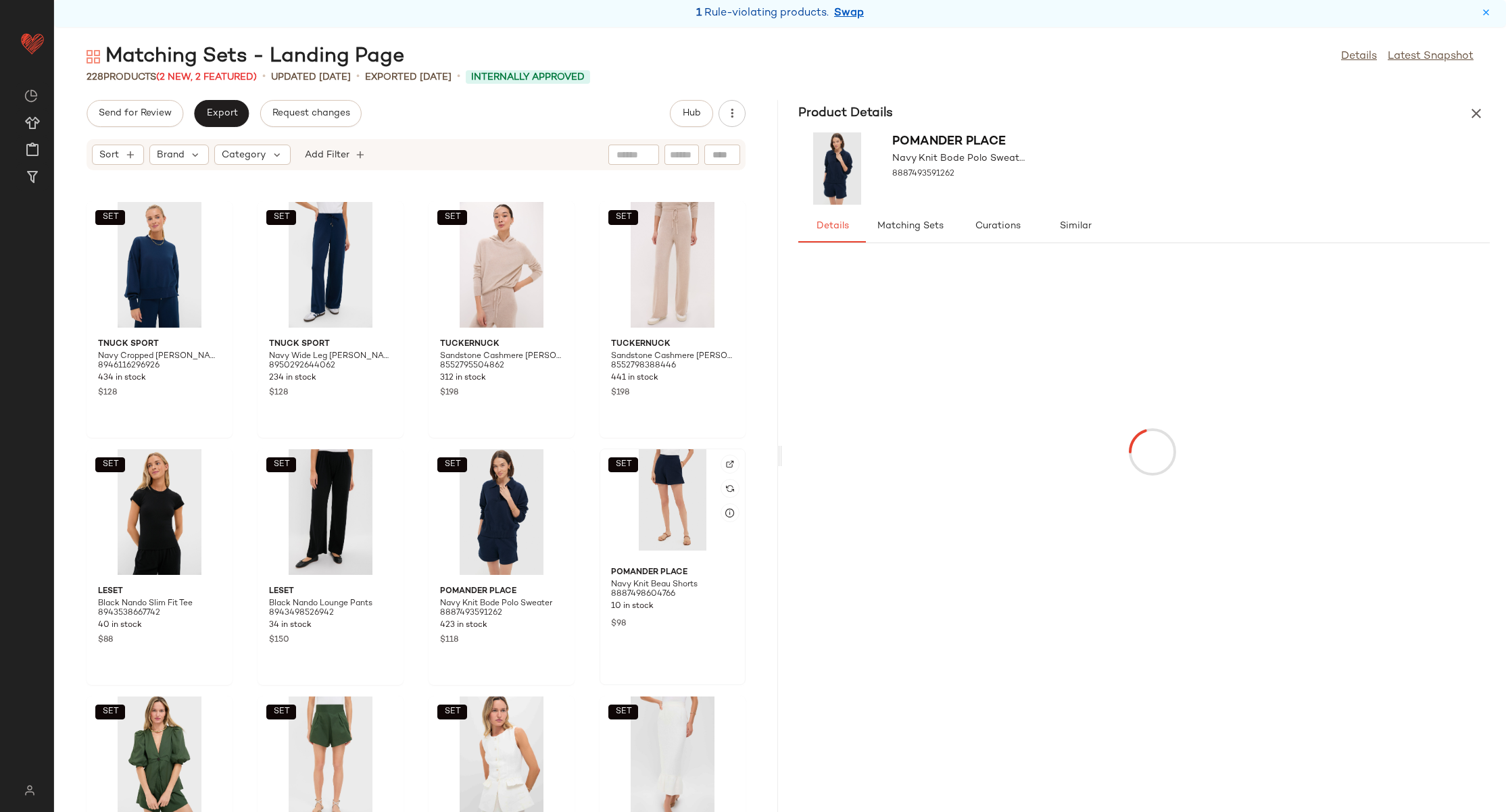 click on "SET" 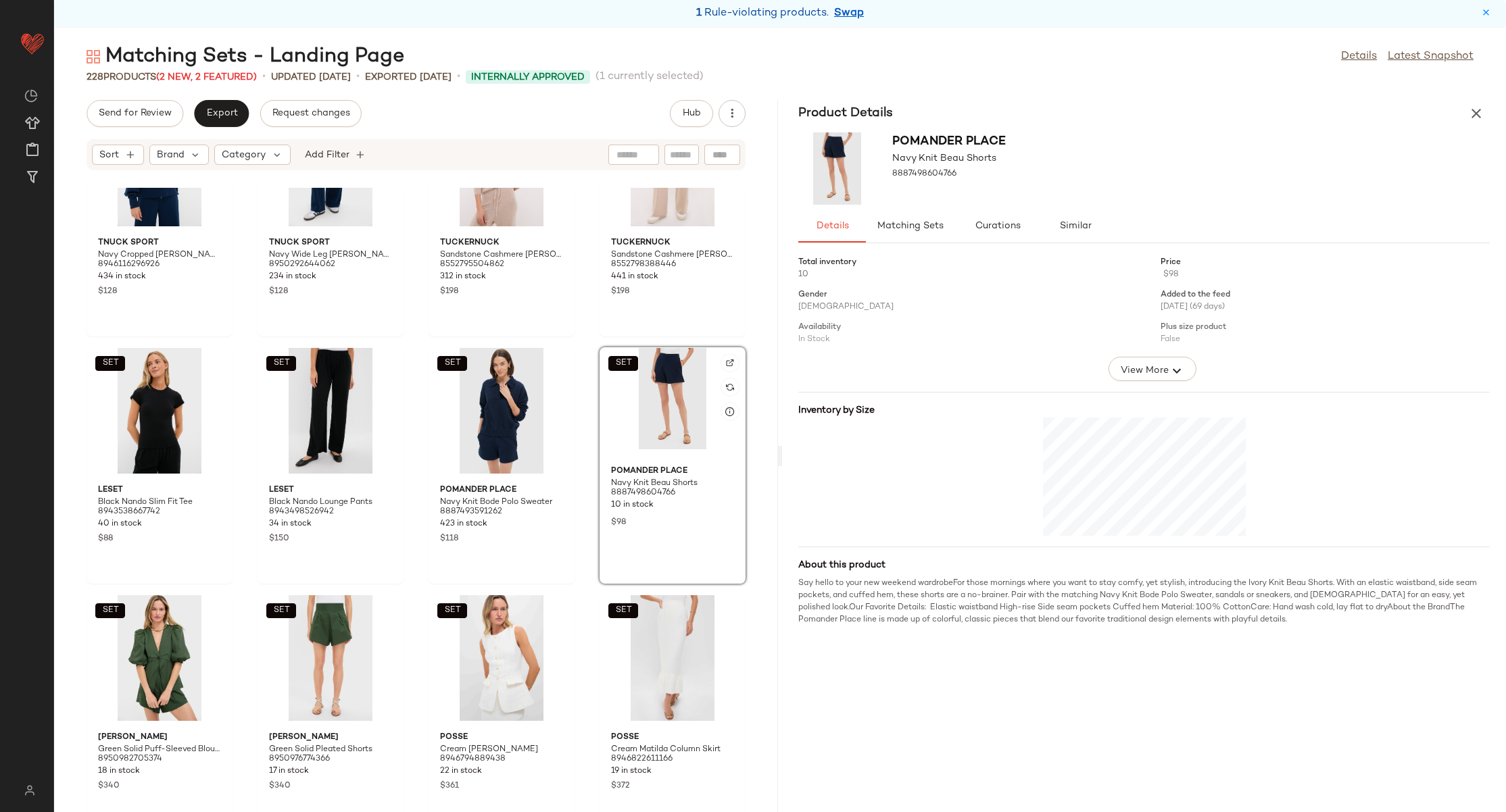 scroll, scrollTop: 5558, scrollLeft: 0, axis: vertical 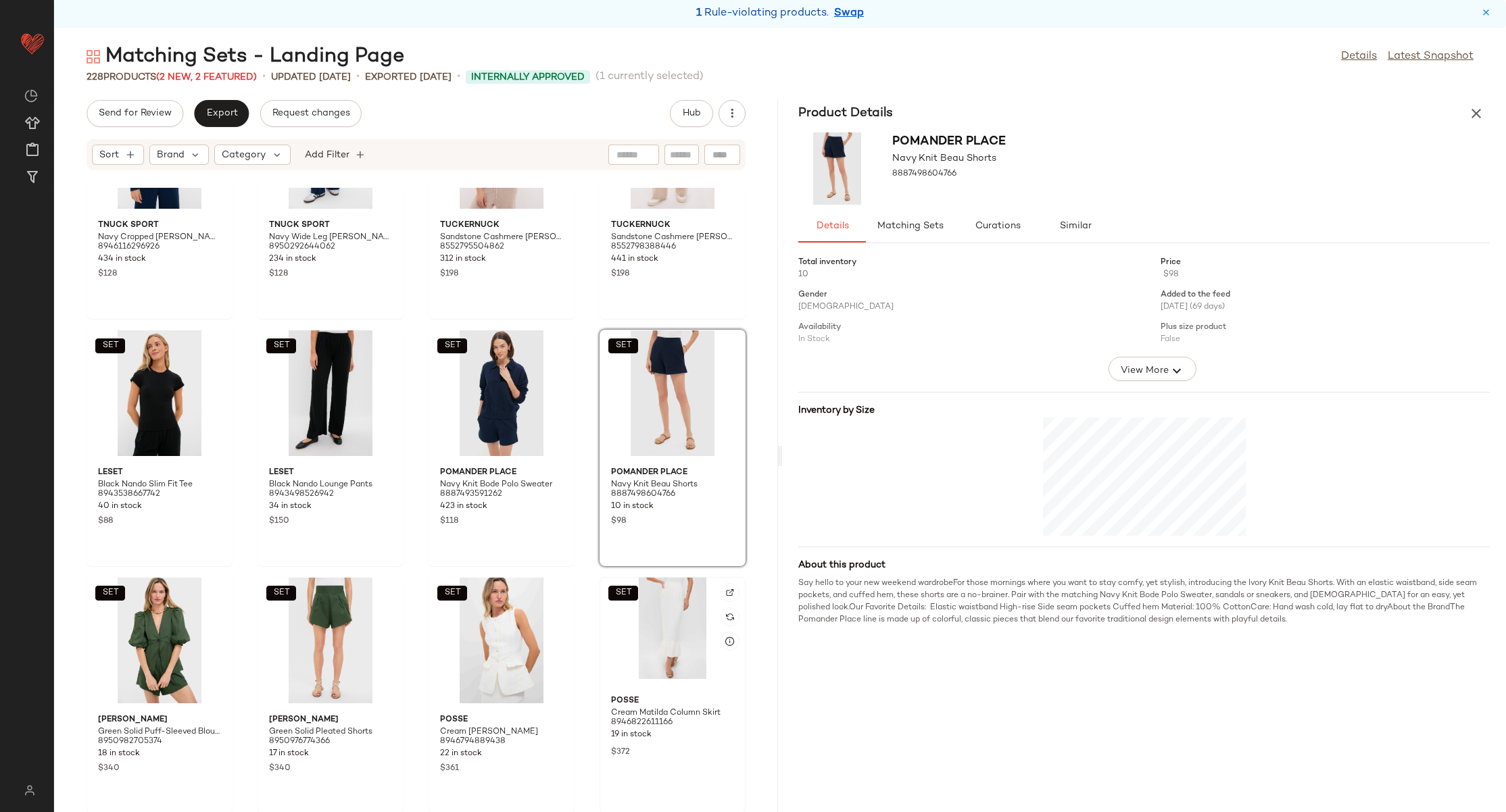 click on "SET" 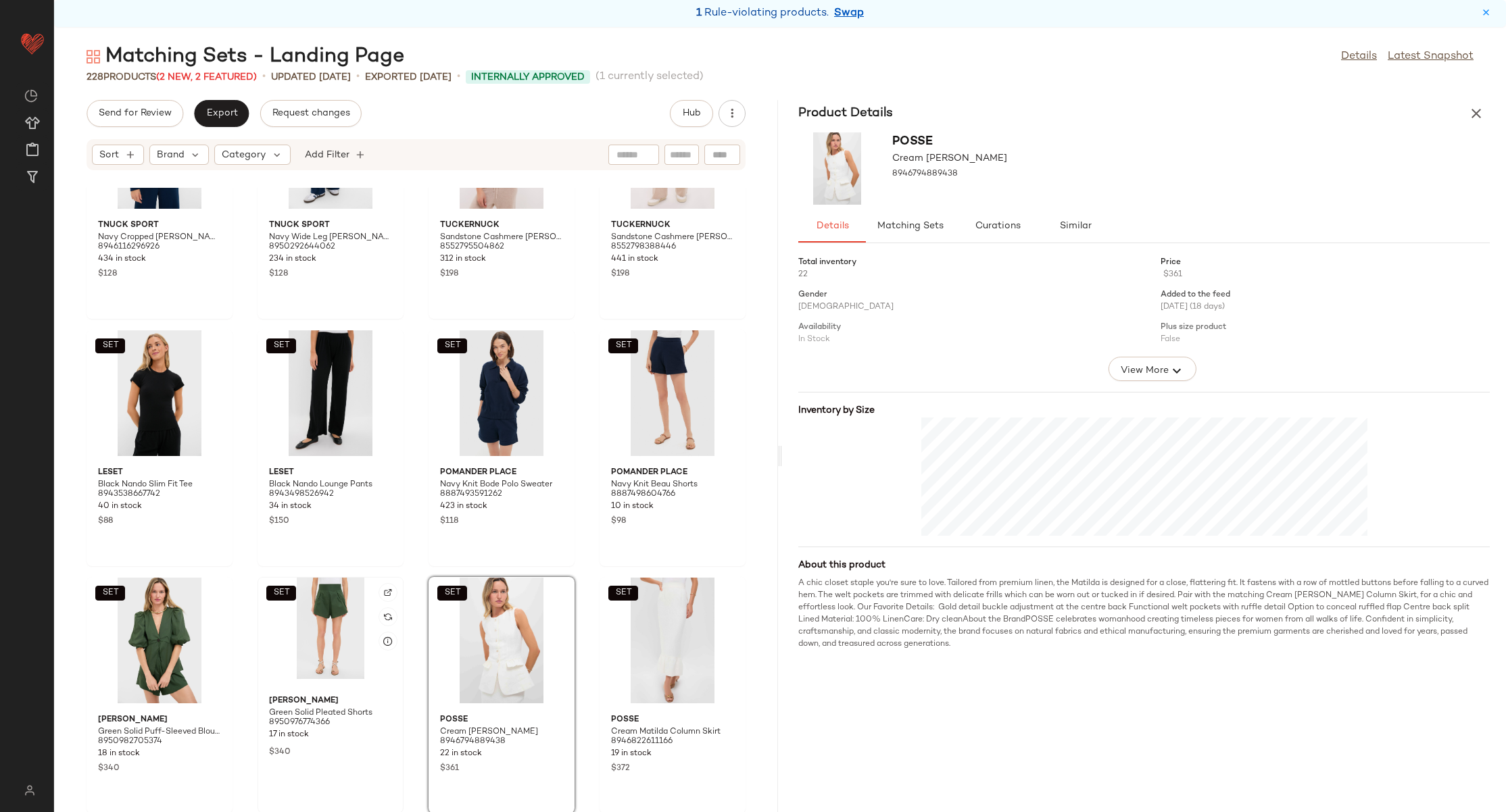 click on "SET" 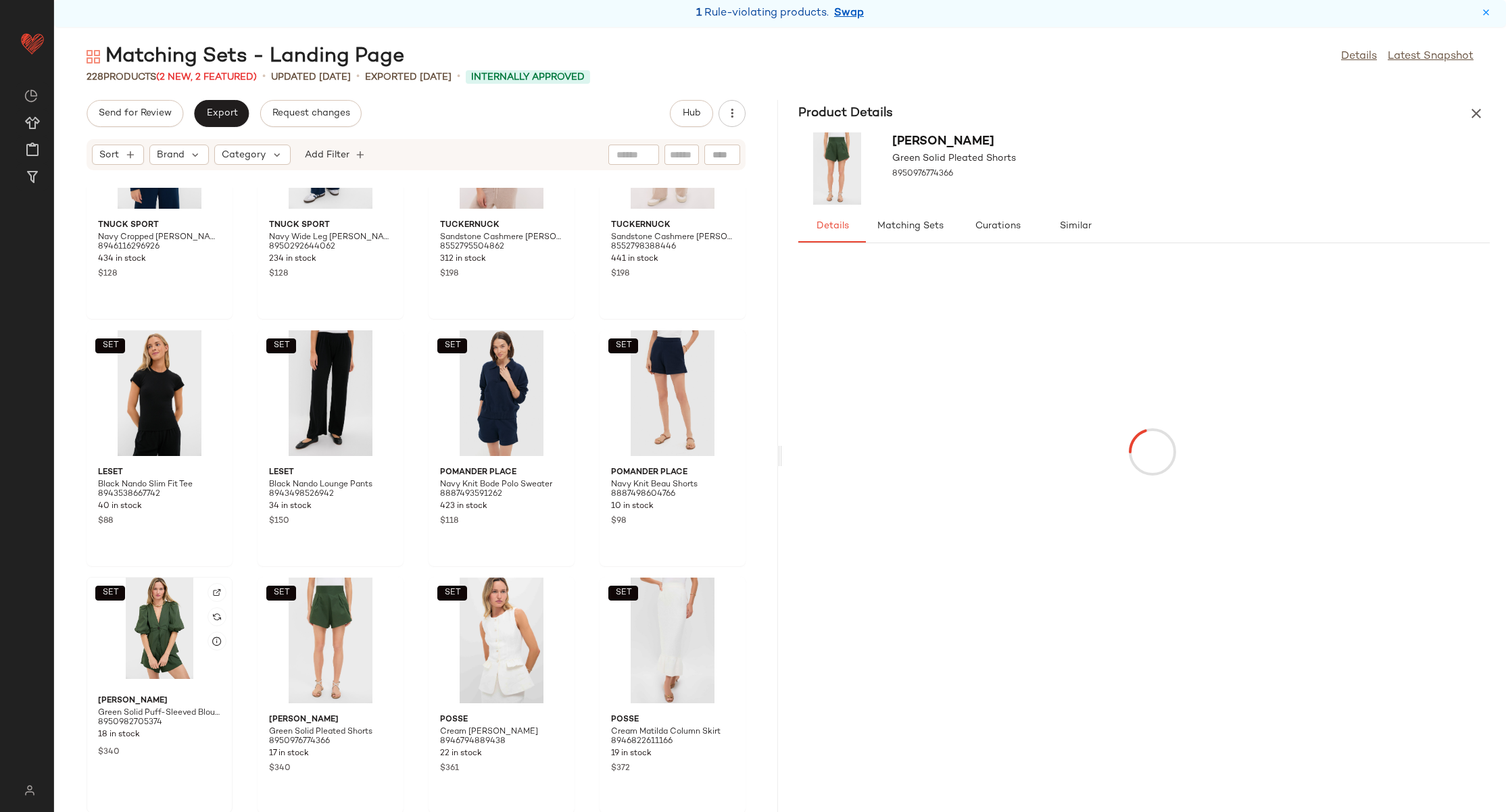 click on "SET" 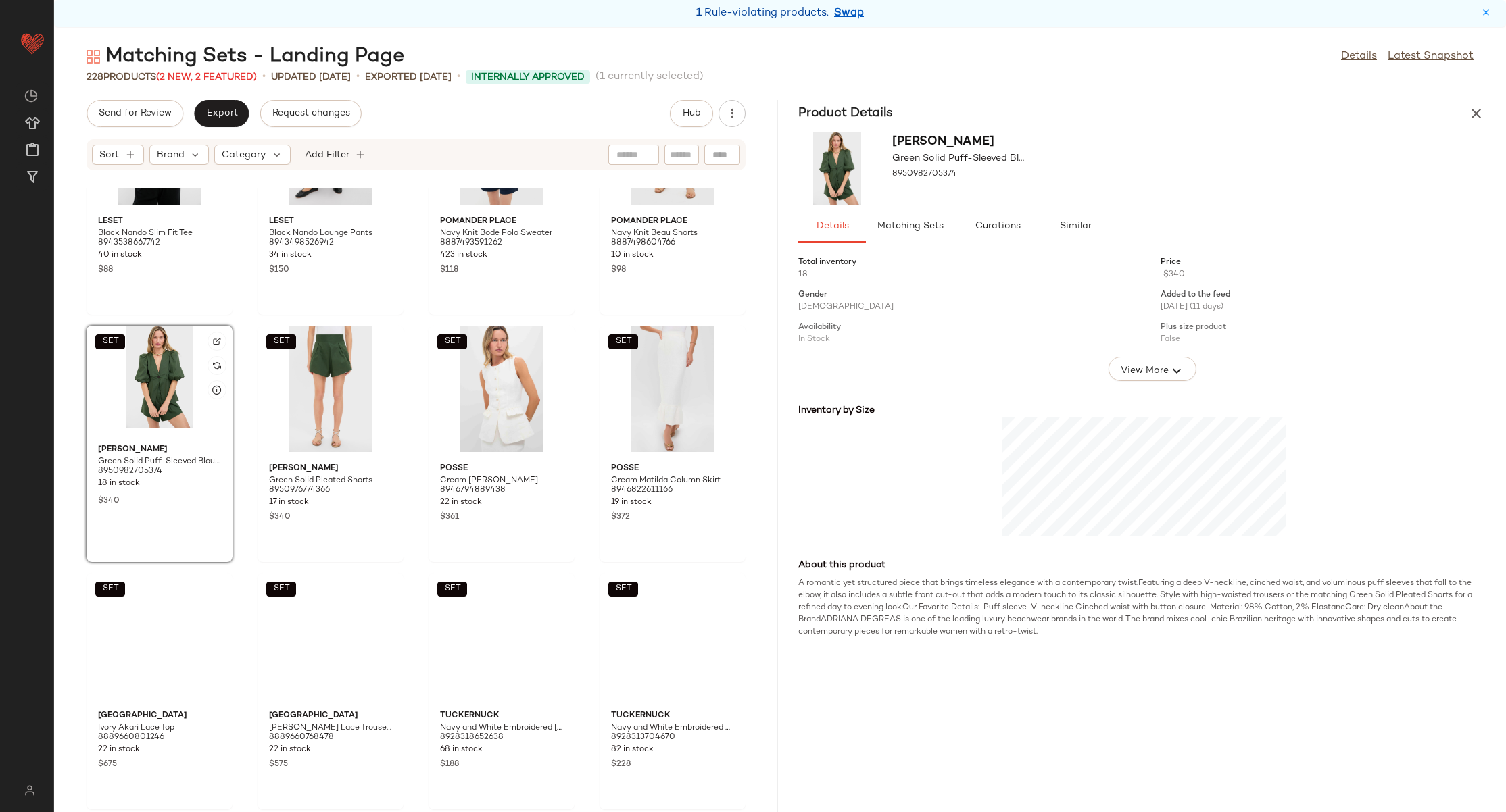 scroll, scrollTop: 5810, scrollLeft: 0, axis: vertical 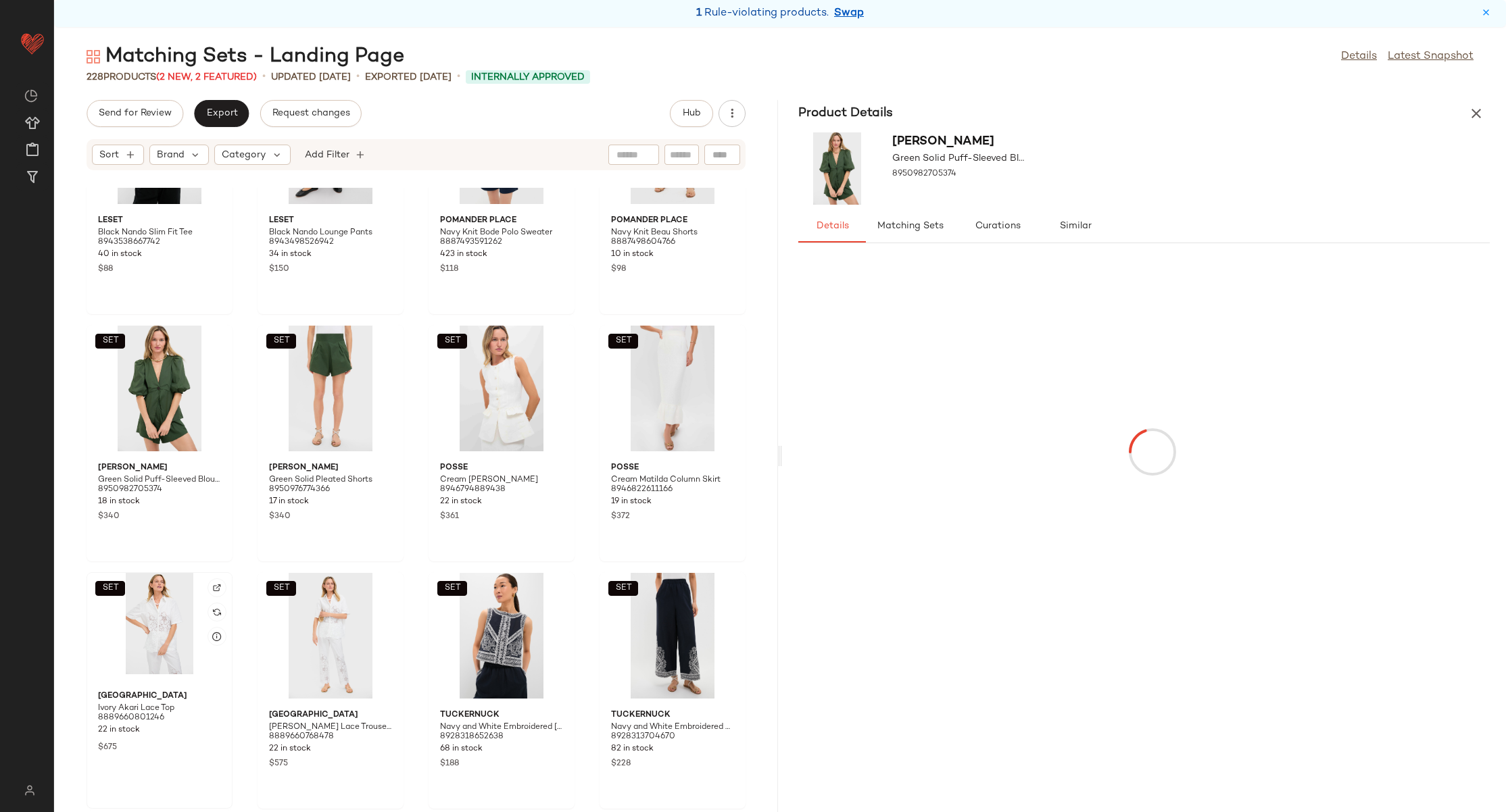 click on "SET" 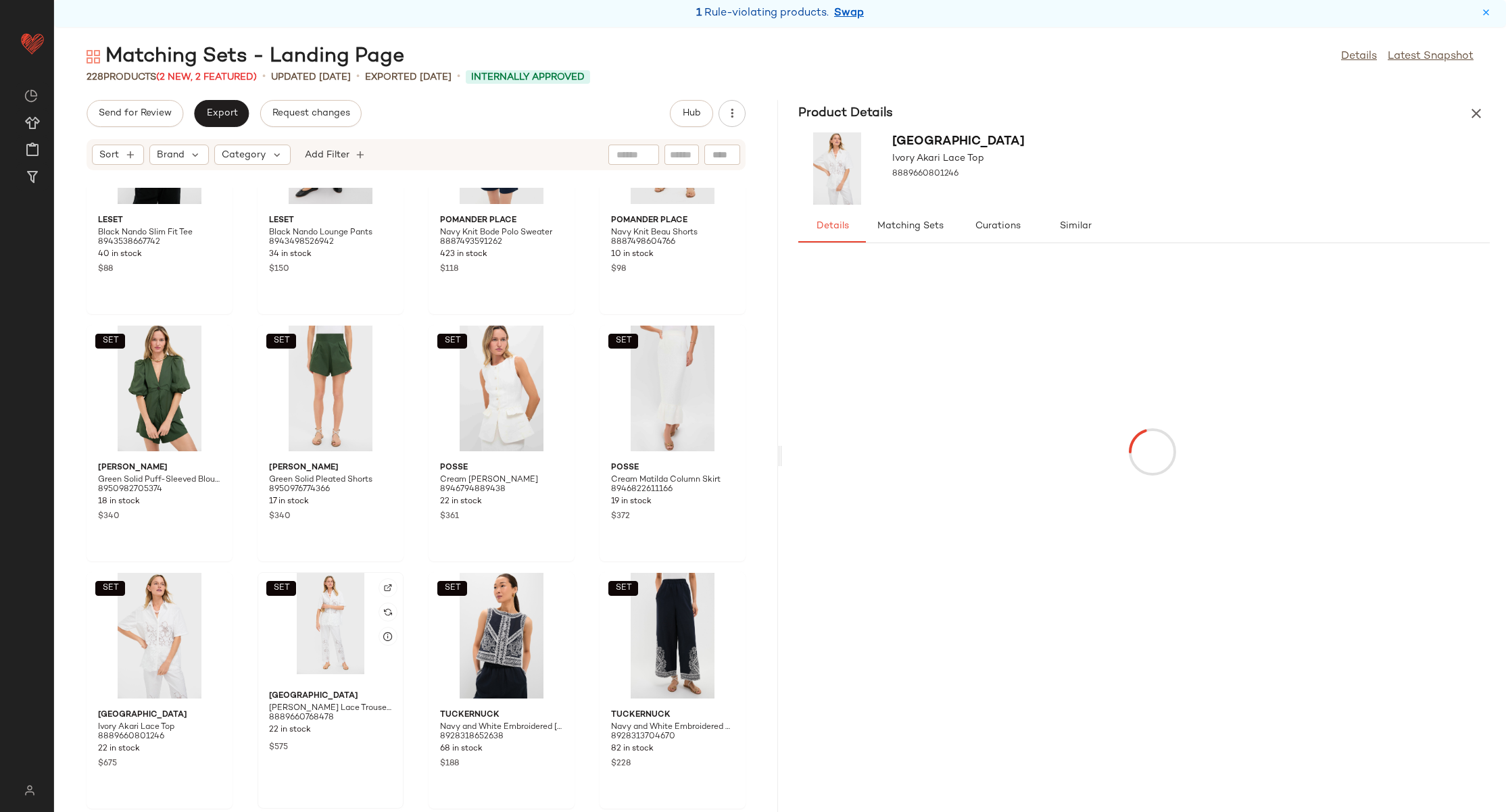 click on "SET" 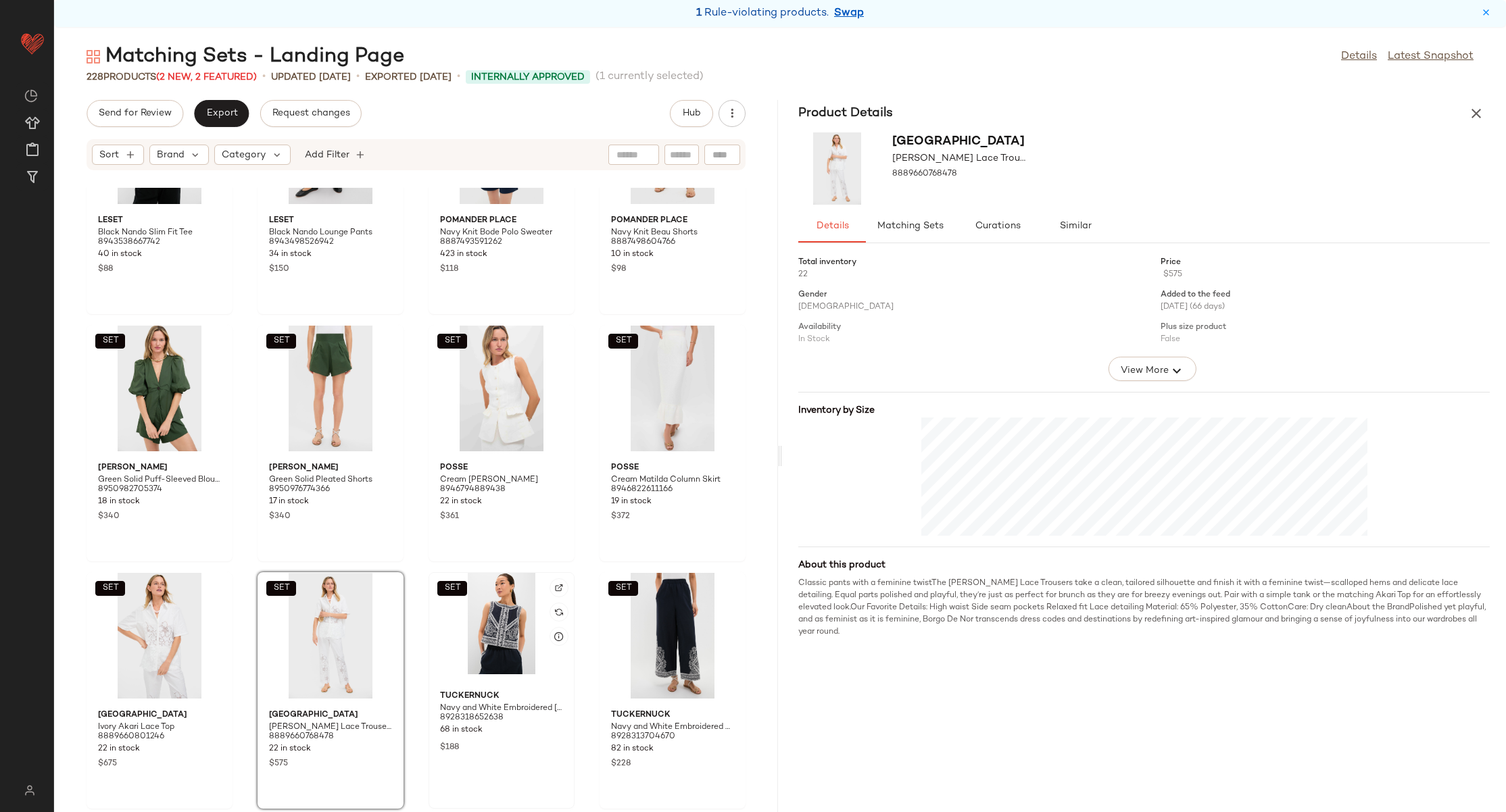 click on "SET" 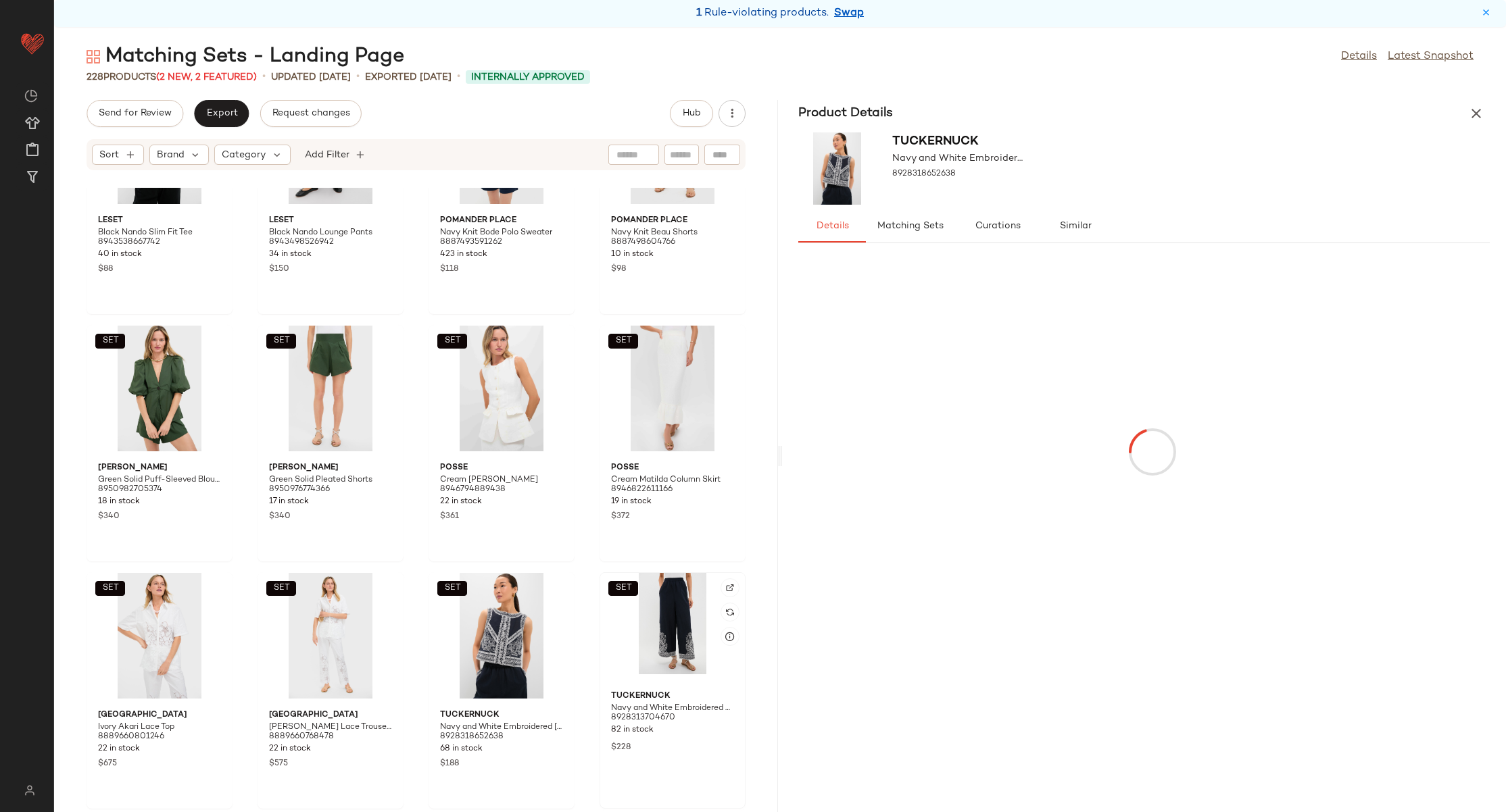 click on "SET" 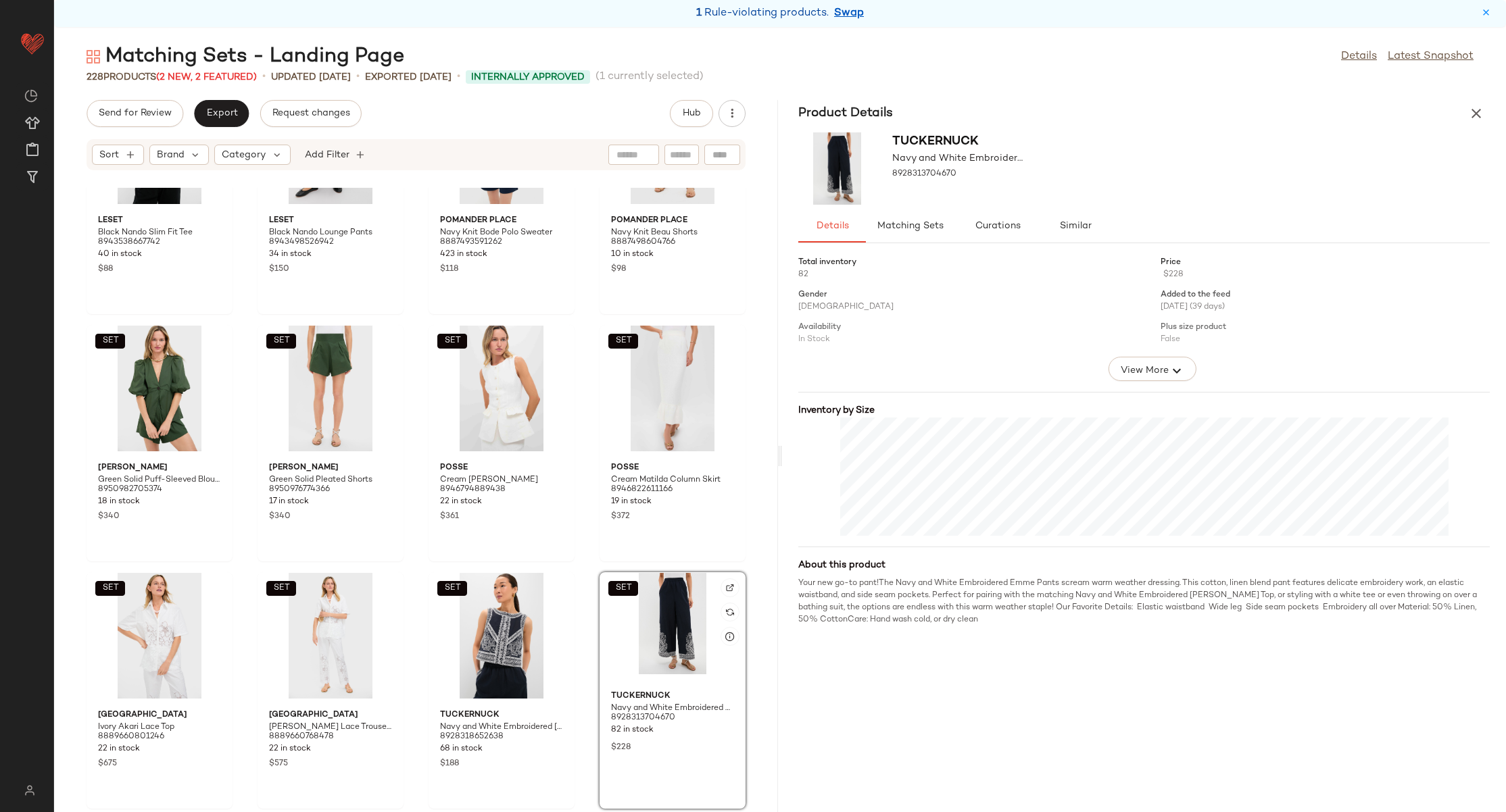 scroll, scrollTop: 6237, scrollLeft: 0, axis: vertical 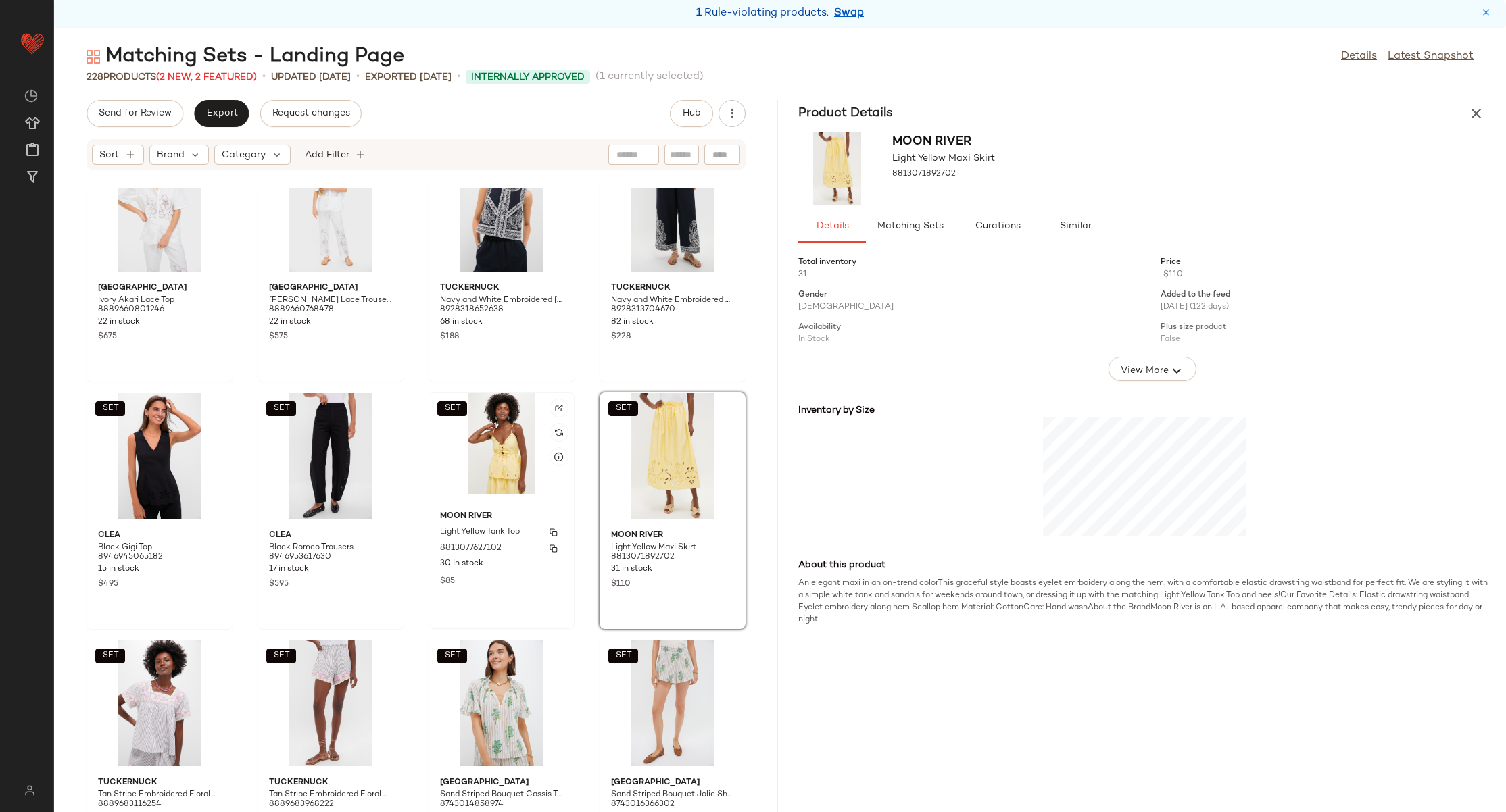 click on "Moon River Light Yellow Tank Top 8813077627102 30 in stock $85" 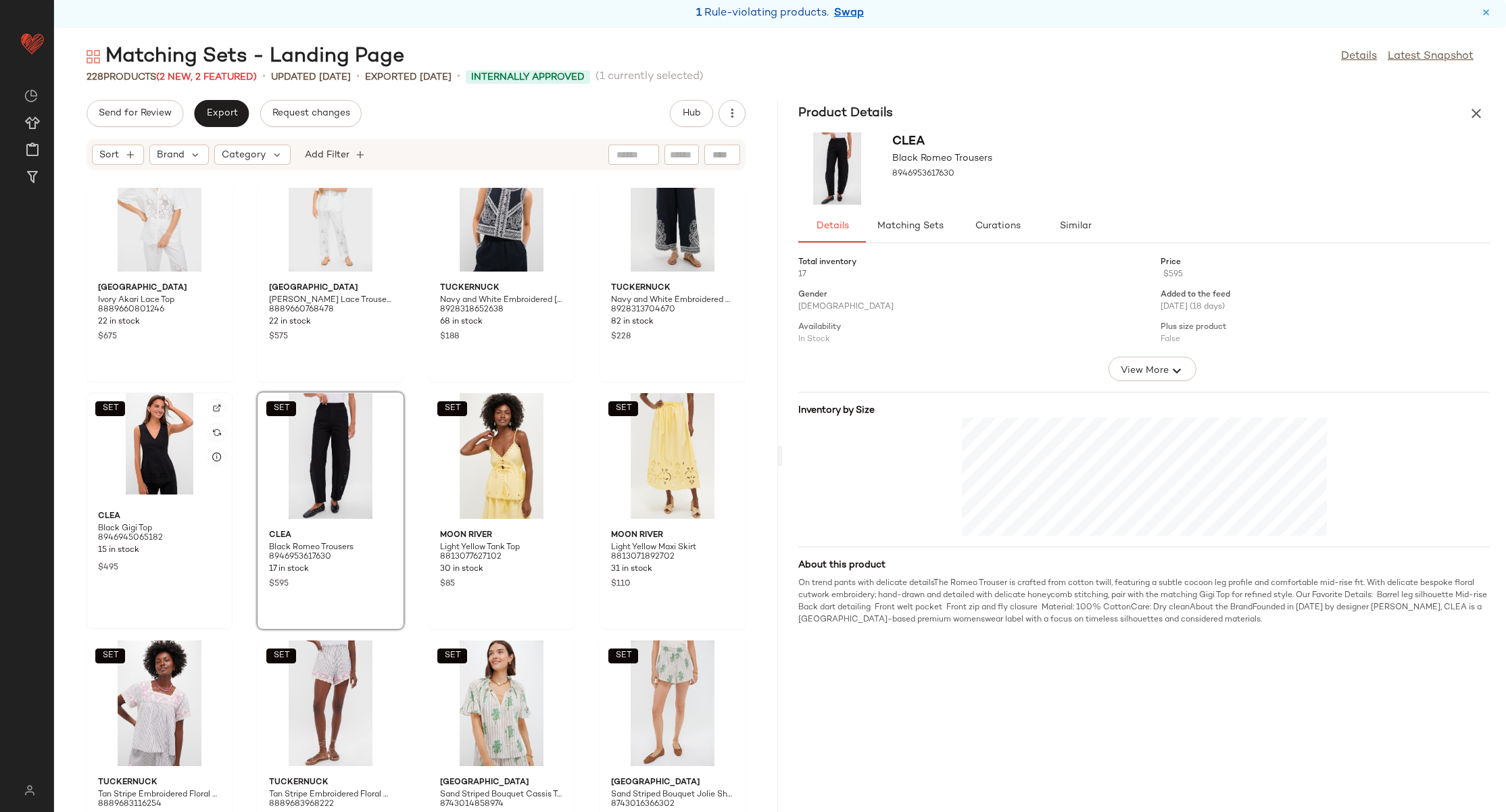 click on "SET" 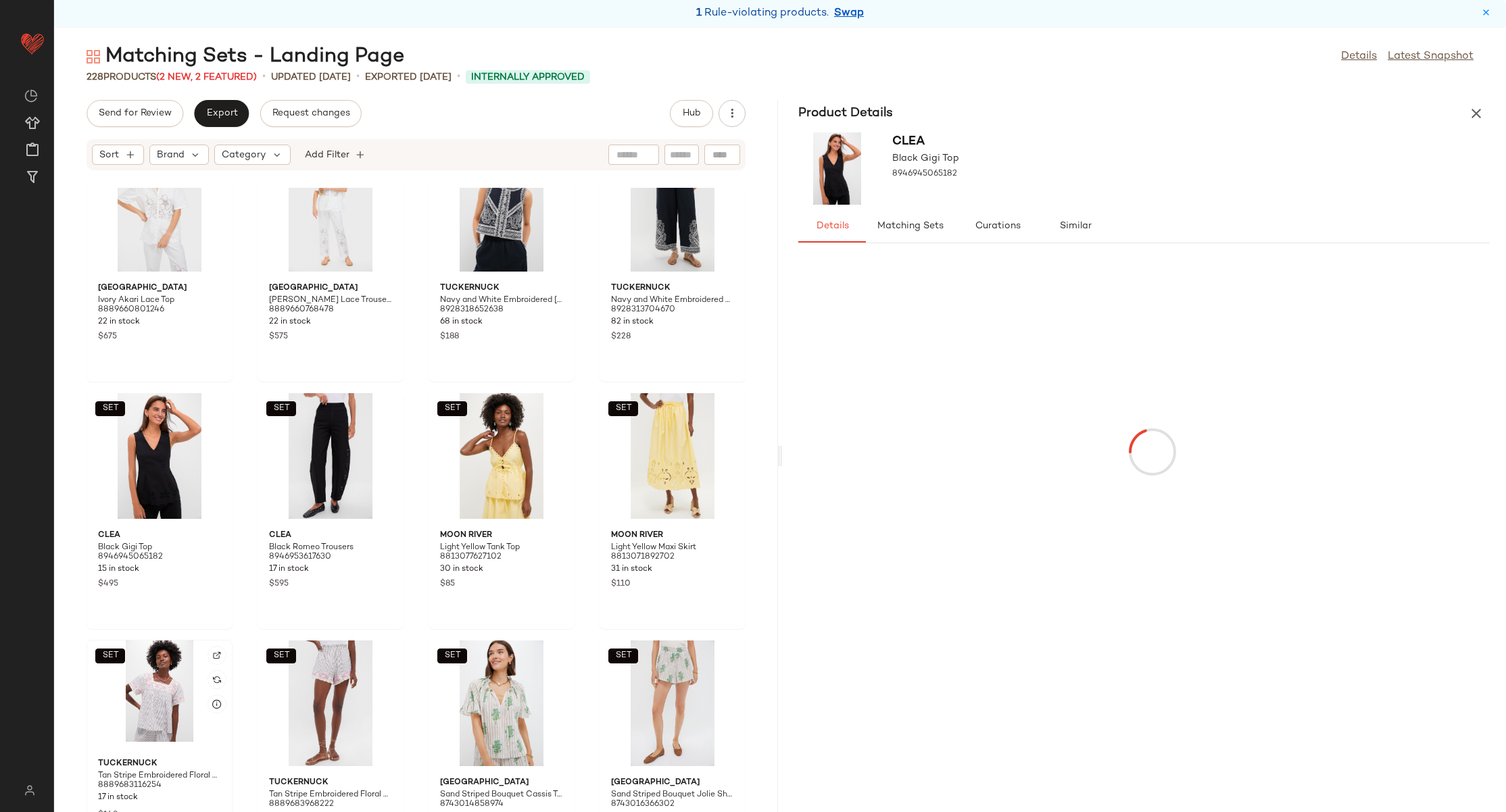 click on "SET" 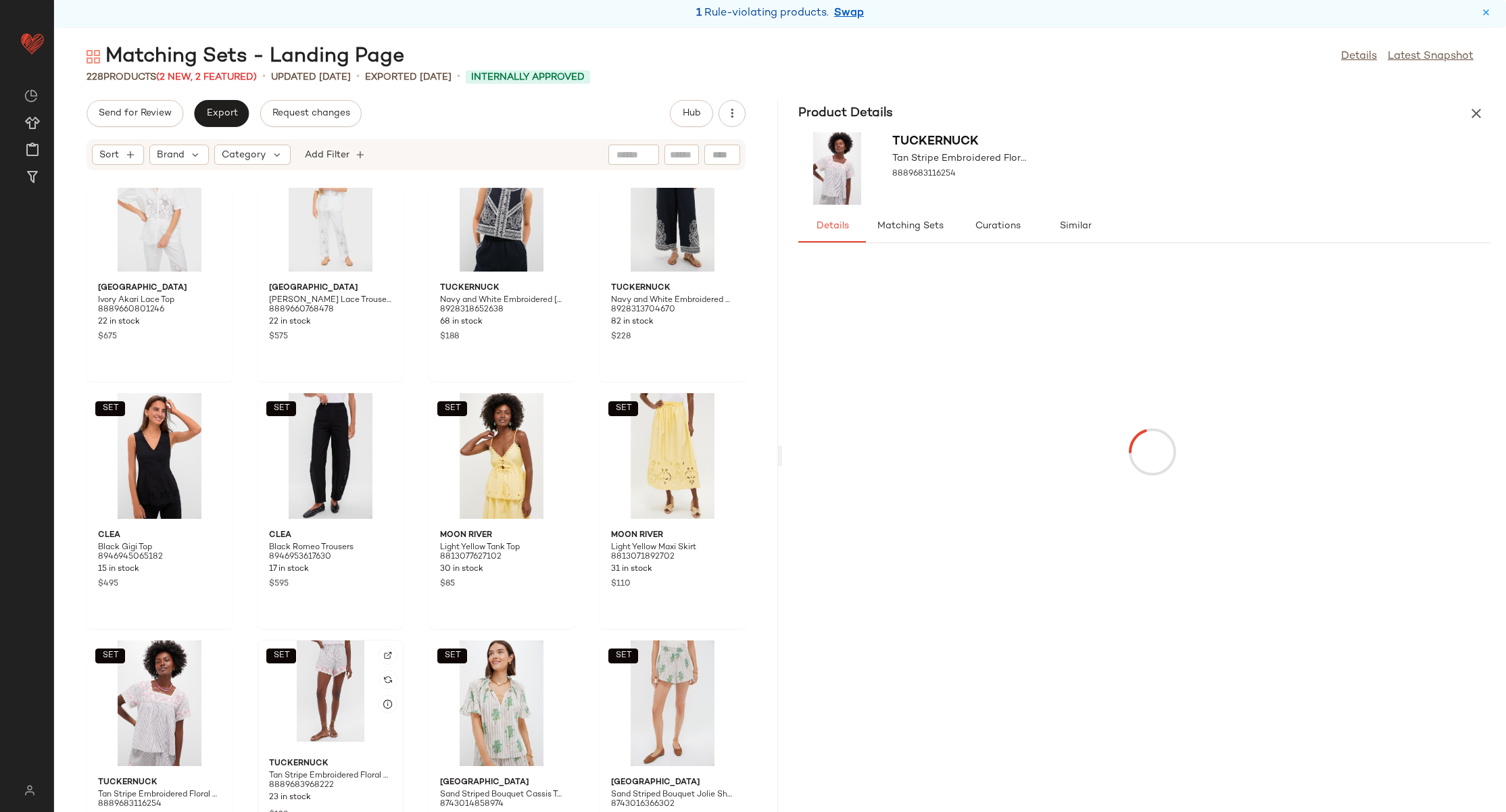 click on "SET" 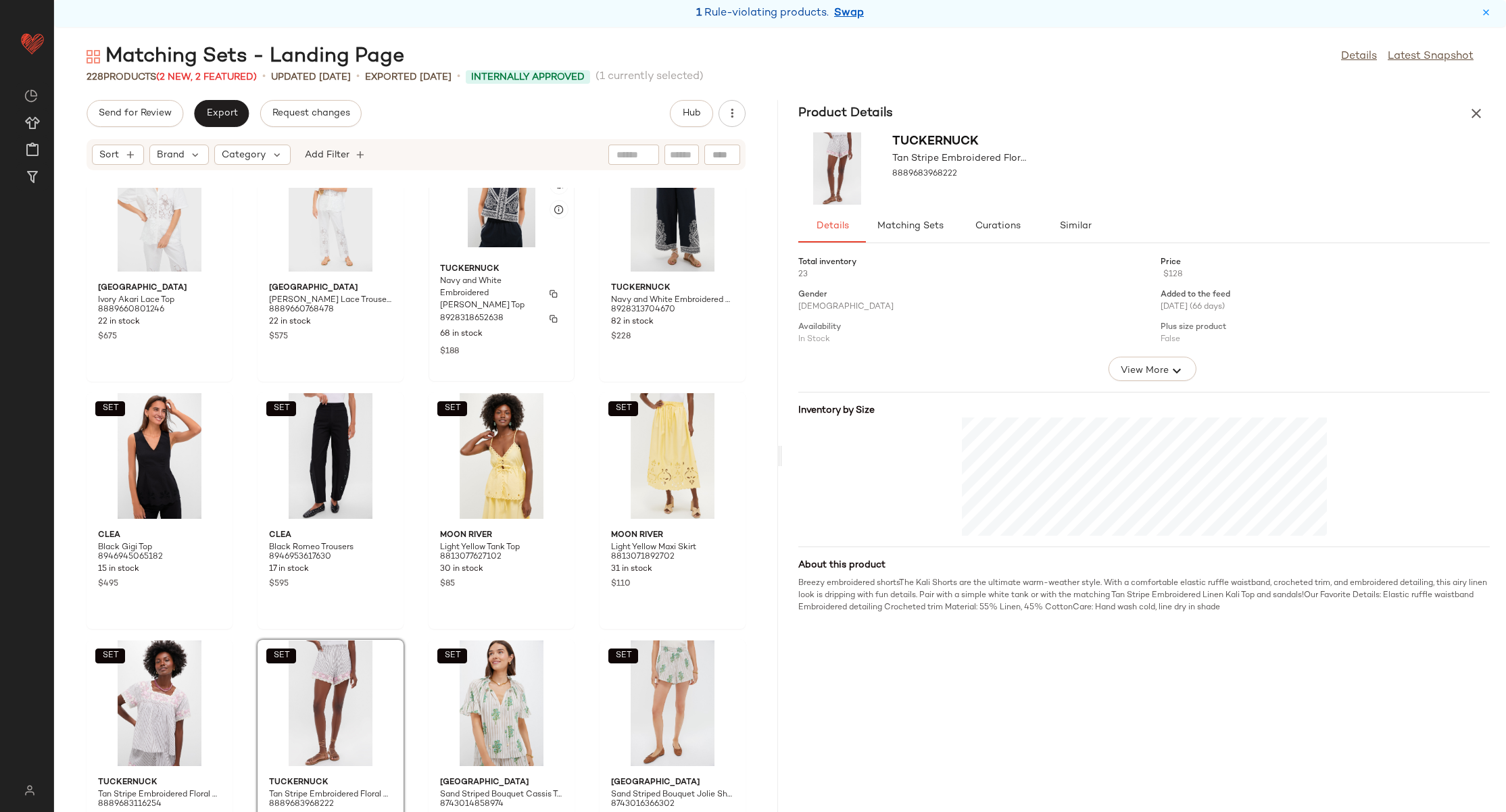 click on "8928318652638" at bounding box center (472, 319) 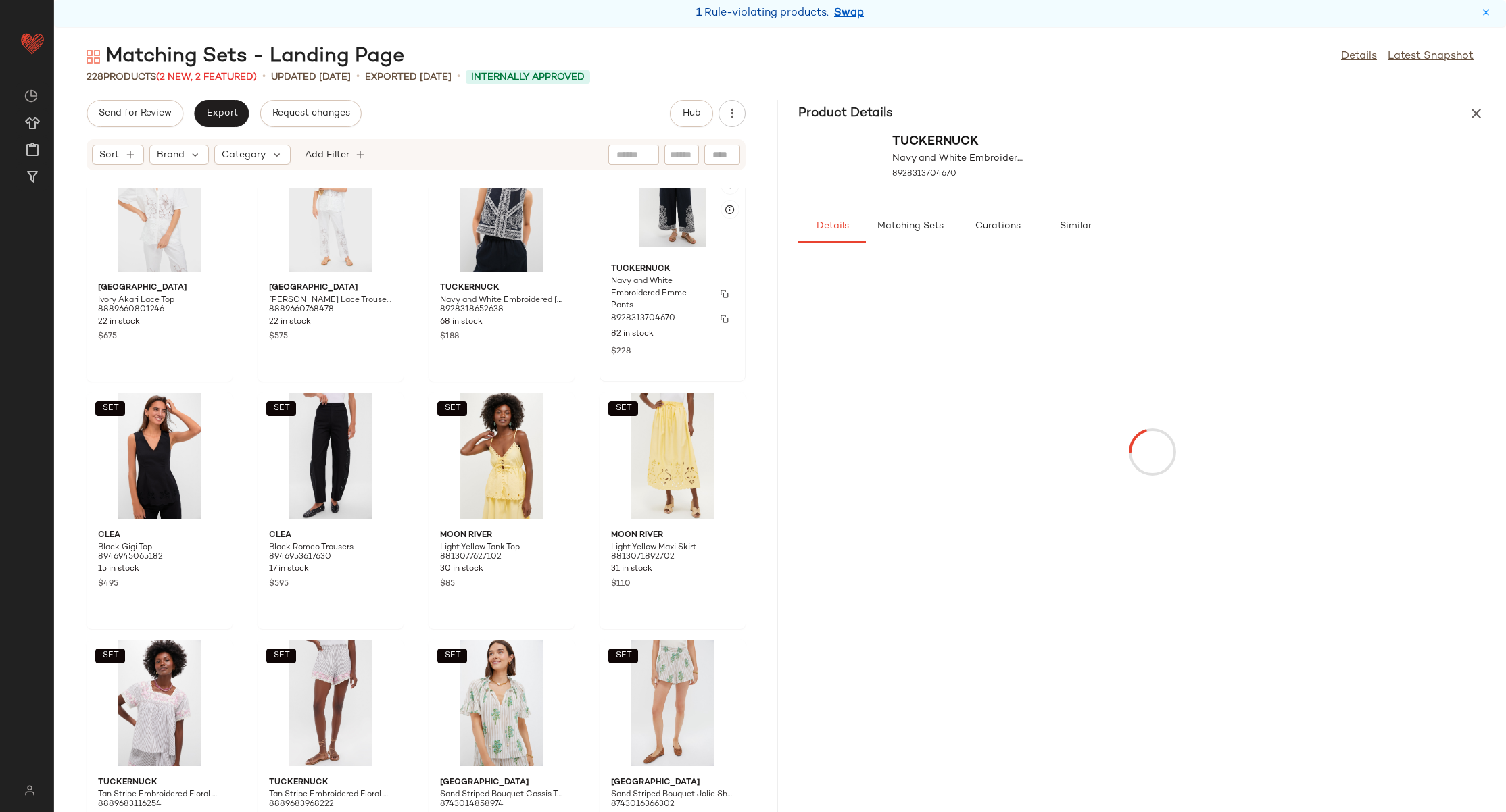 click on "Tuckernuck" at bounding box center [673, 270] 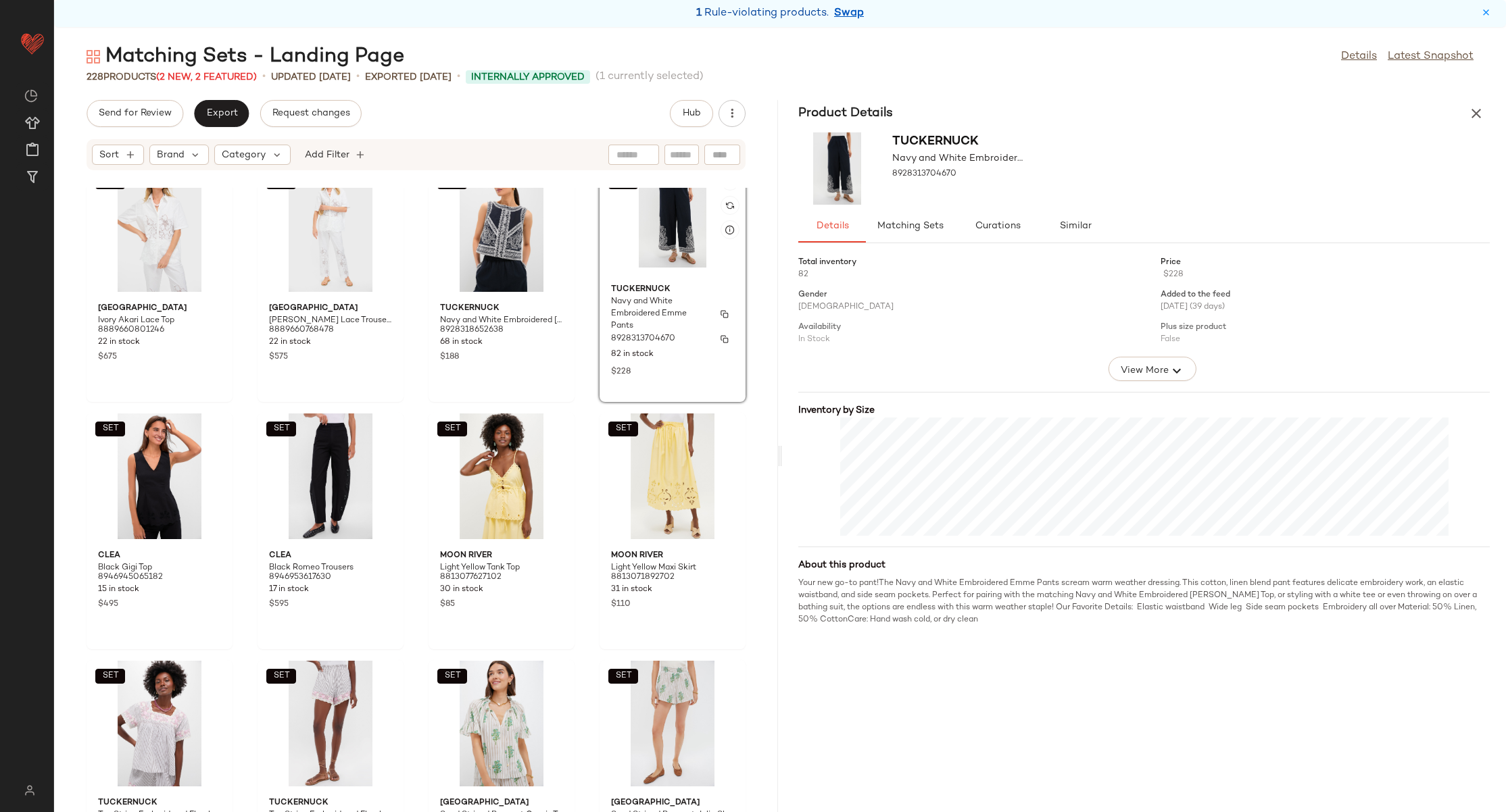 scroll, scrollTop: 6146, scrollLeft: 0, axis: vertical 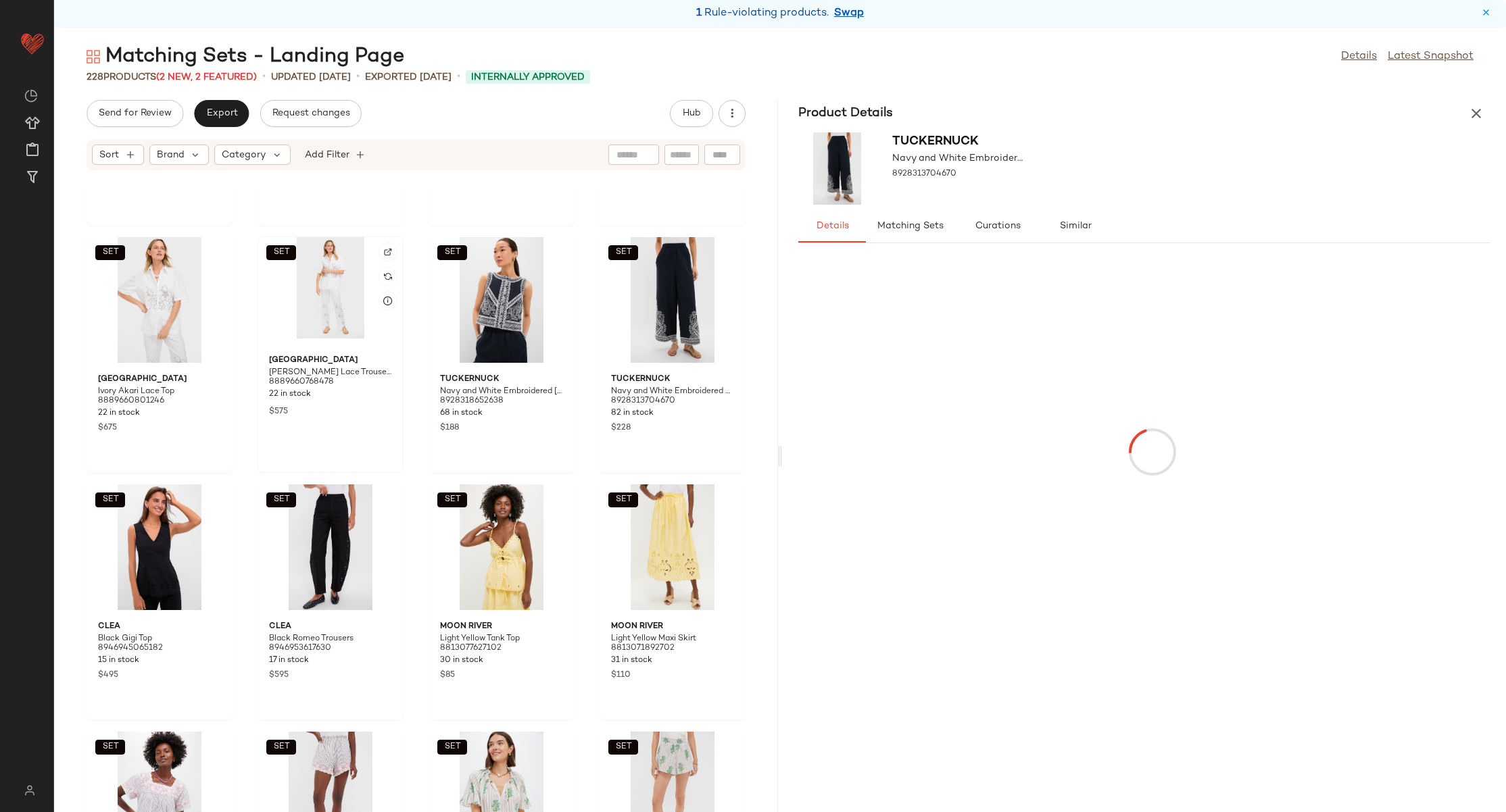 click on "SET" 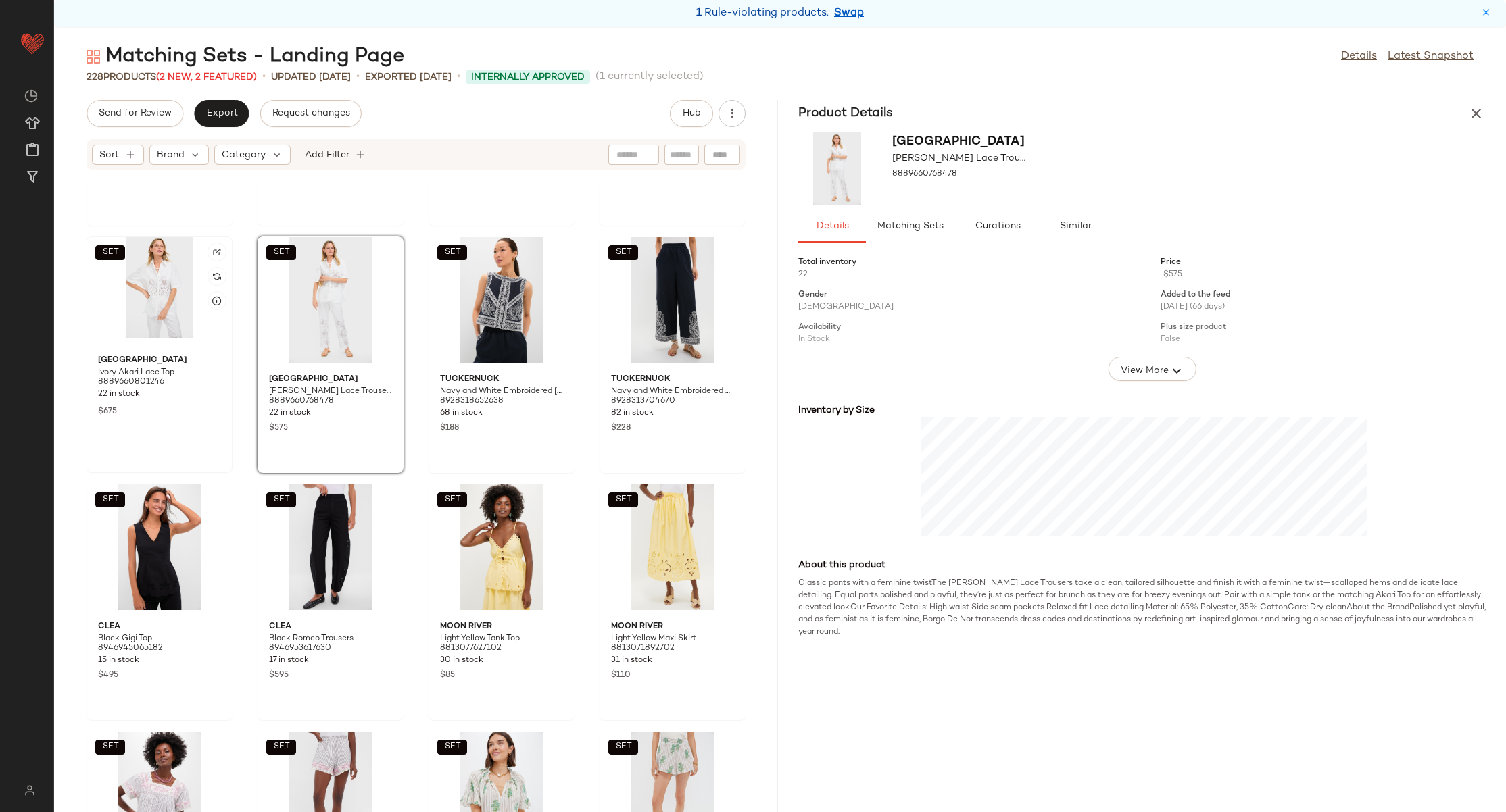 click on "SET" 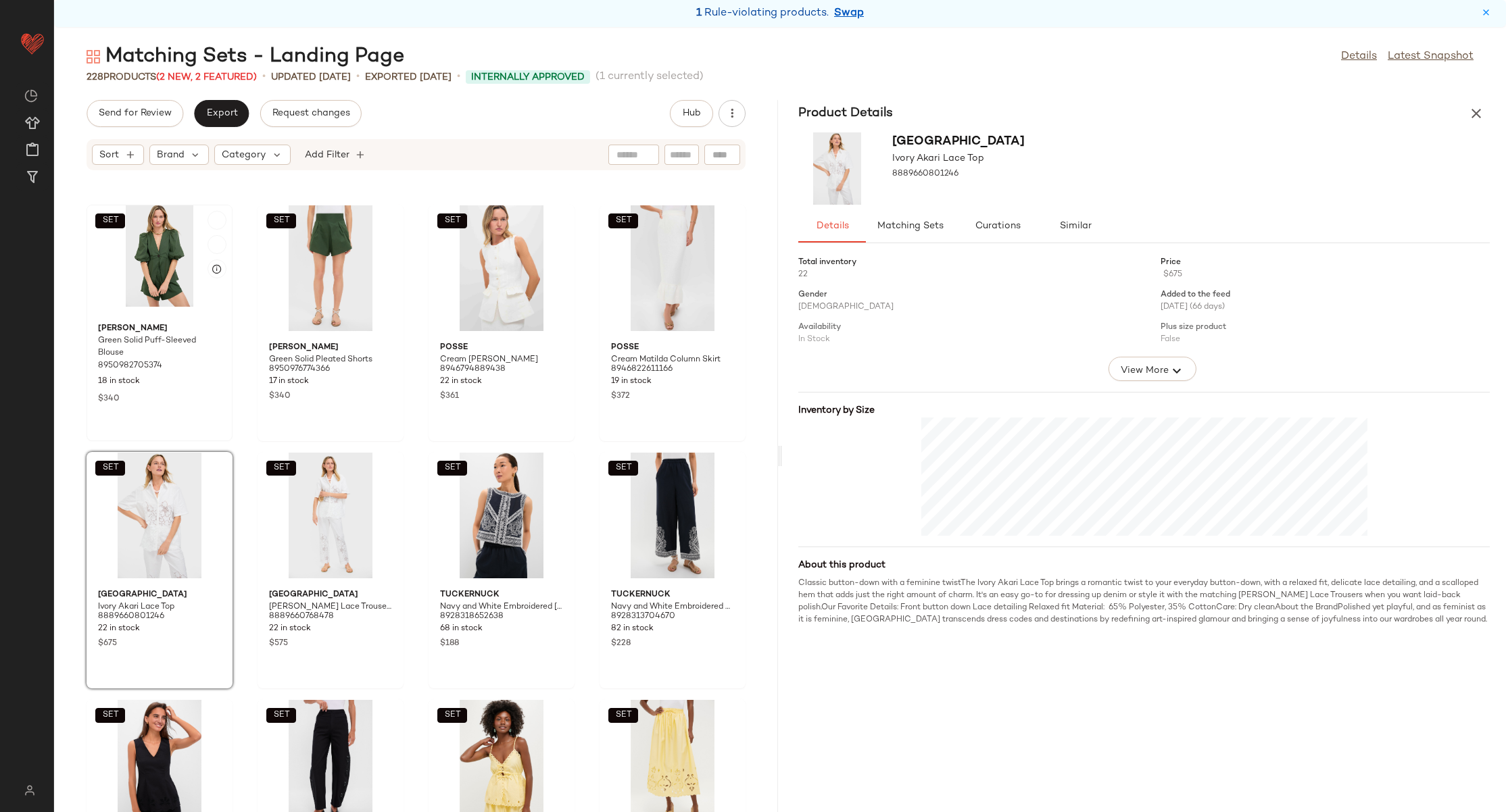 scroll, scrollTop: 5889, scrollLeft: 0, axis: vertical 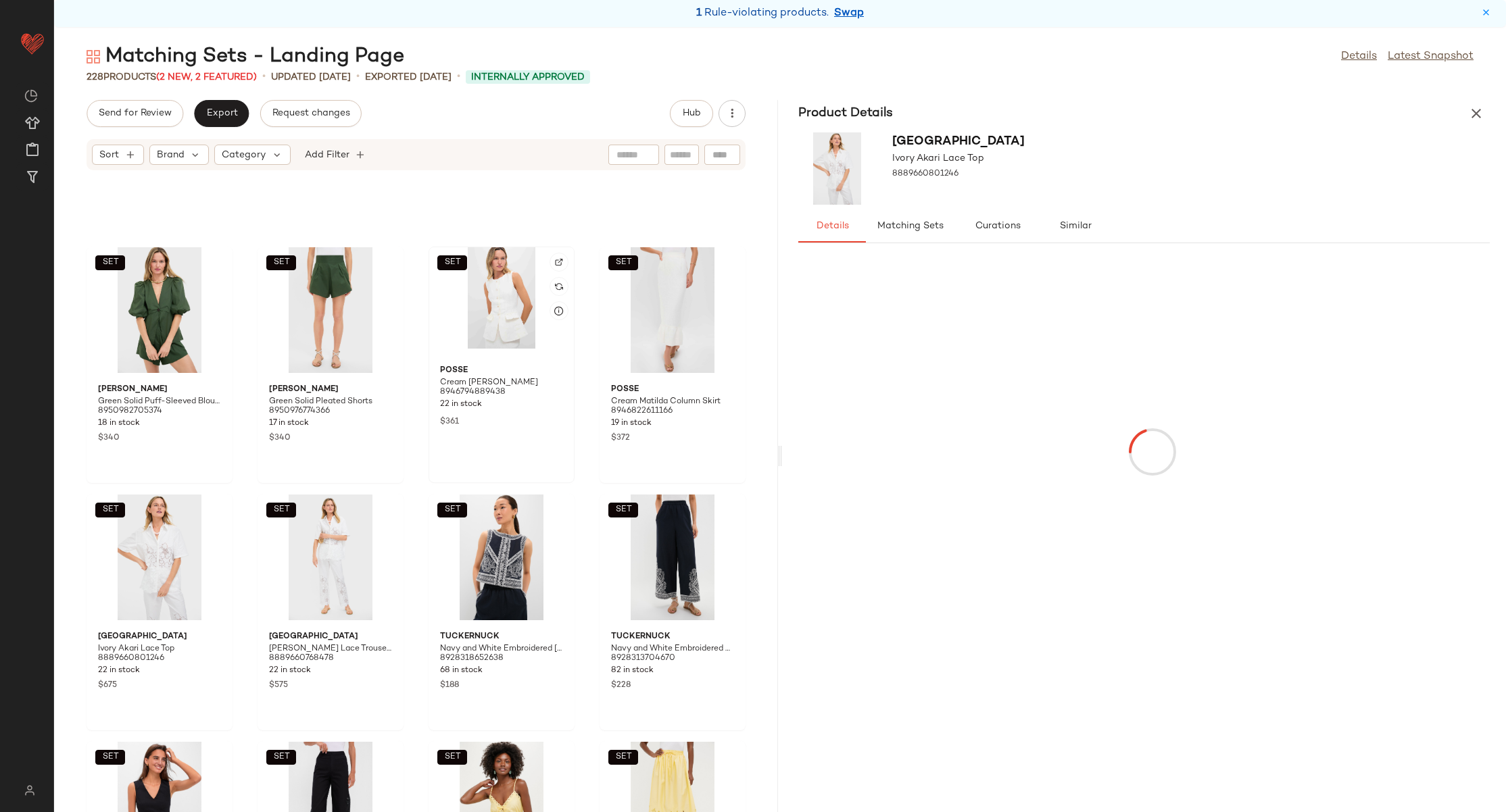 click on "SET" 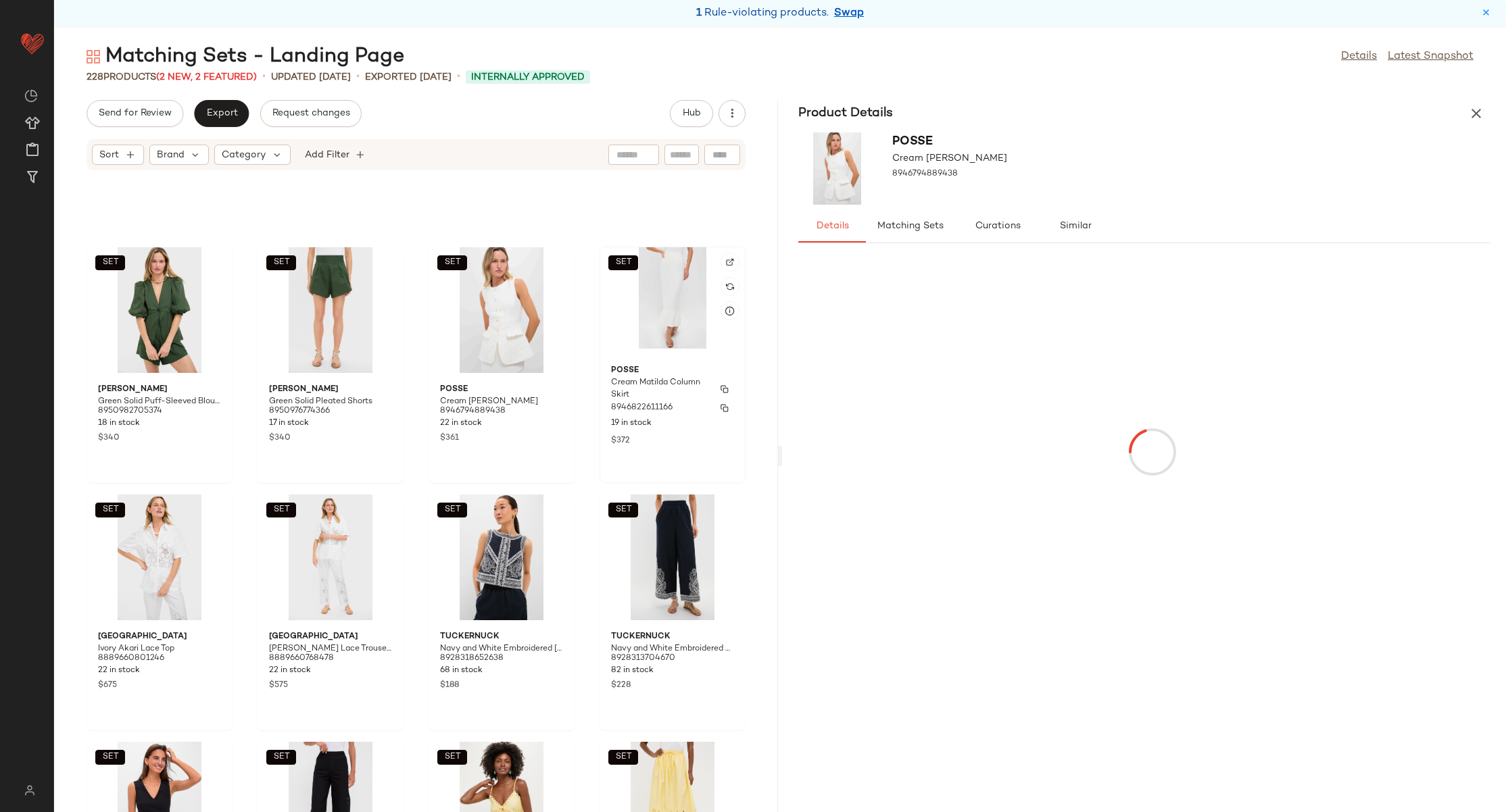 click on "POSSE Cream Matilda Column Skirt 8946822611166 19 in stock $372" 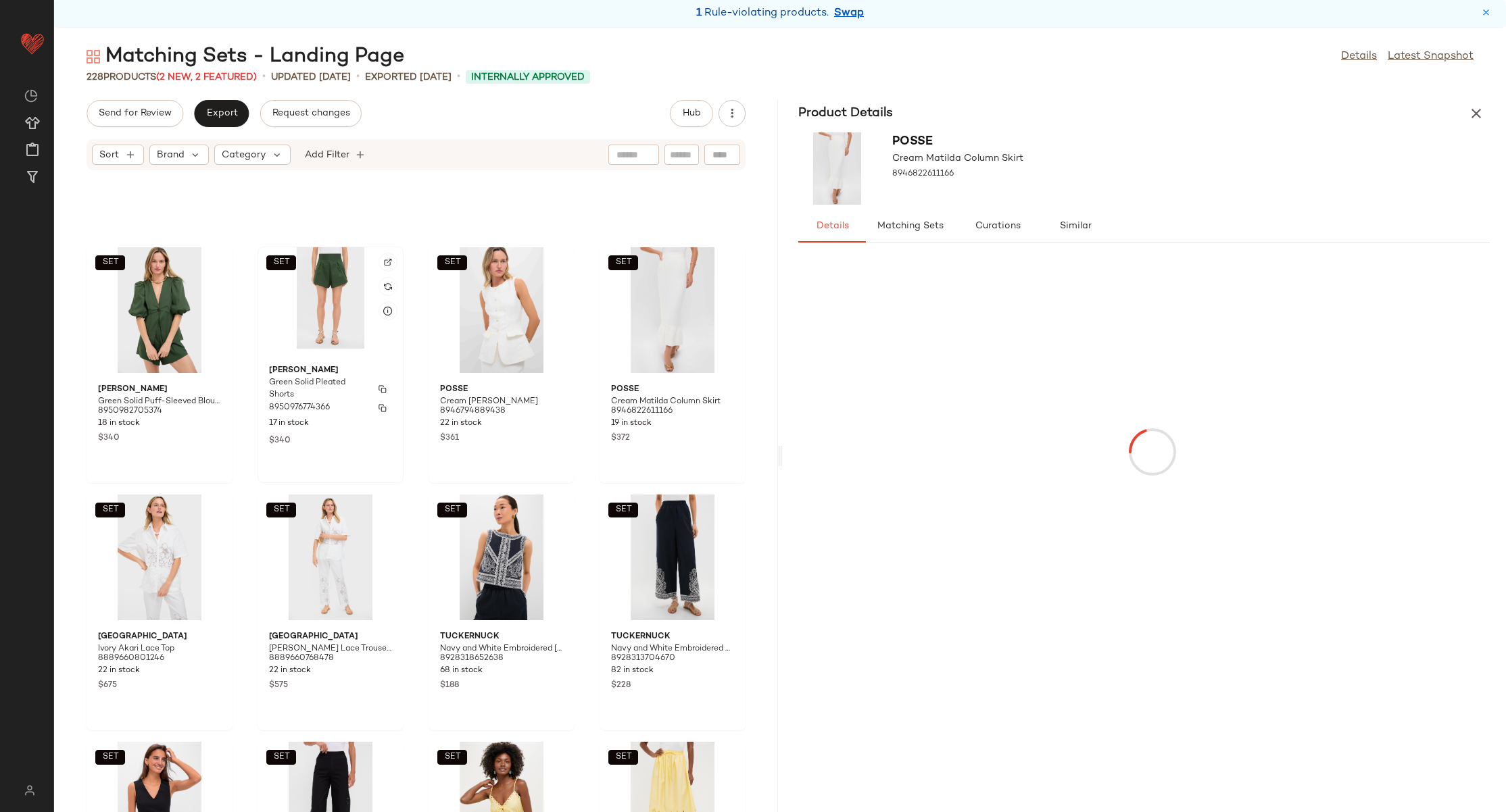 click on "ADRIANA DEGREAS Green Solid Pleated Shorts 8950976774366 17 in stock $340" 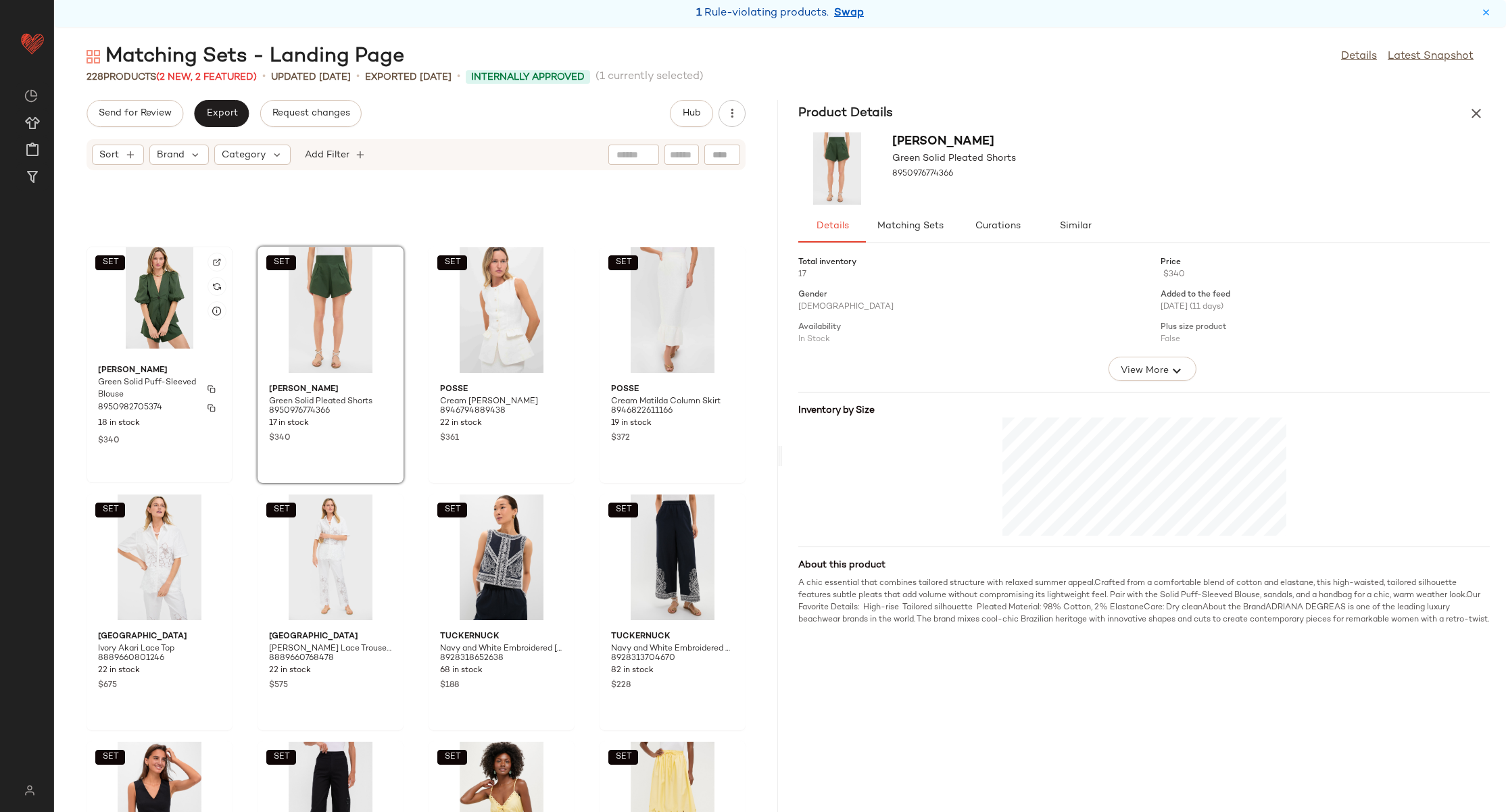 click on "ADRIANA DEGREAS Green Solid Puff-Sleeved Blouse 8950982705374 18 in stock $340" 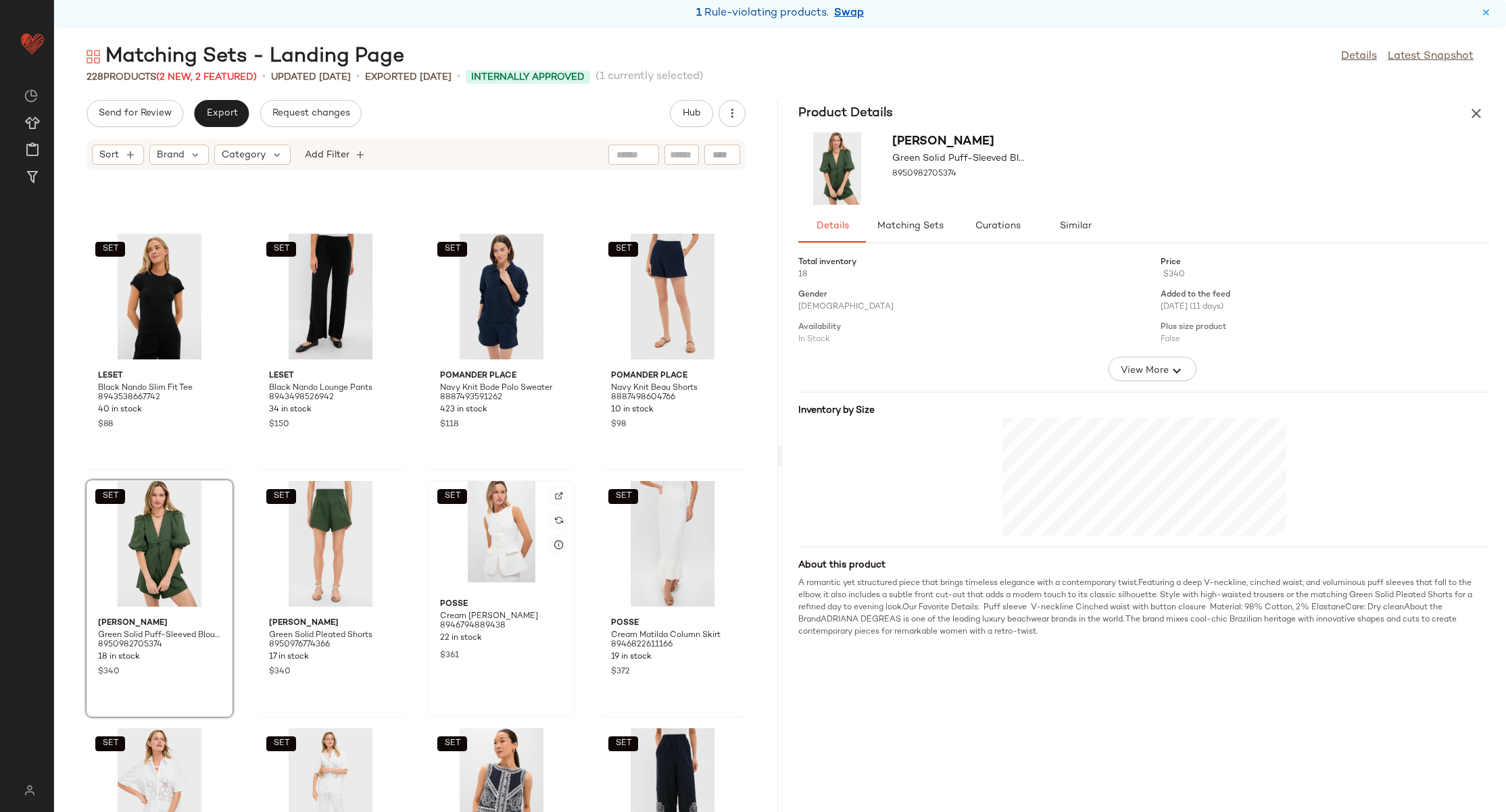 scroll, scrollTop: 5654, scrollLeft: 0, axis: vertical 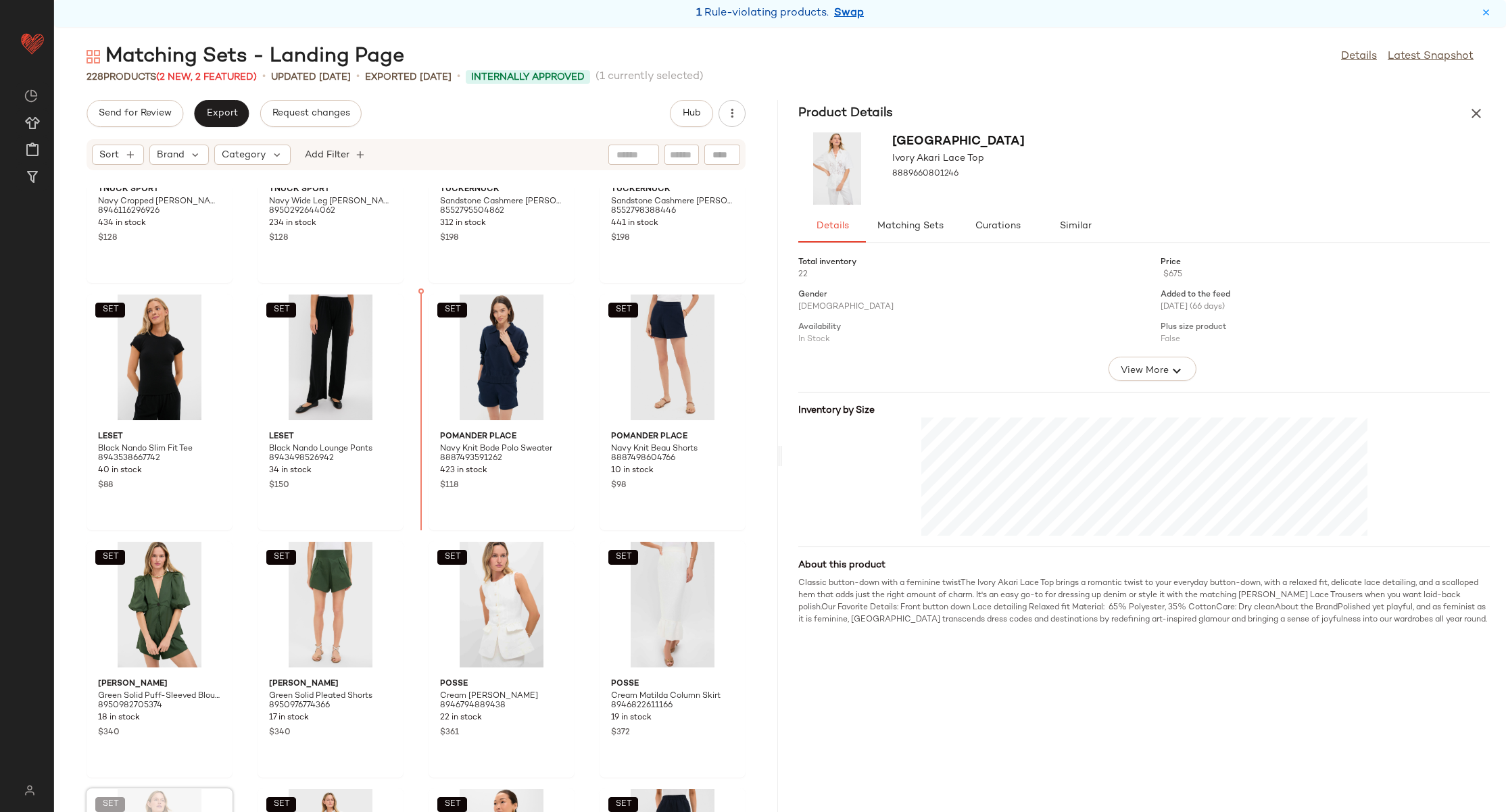 drag, startPoint x: 166, startPoint y: 753, endPoint x: 172, endPoint y: 747, distance: 8.4852814 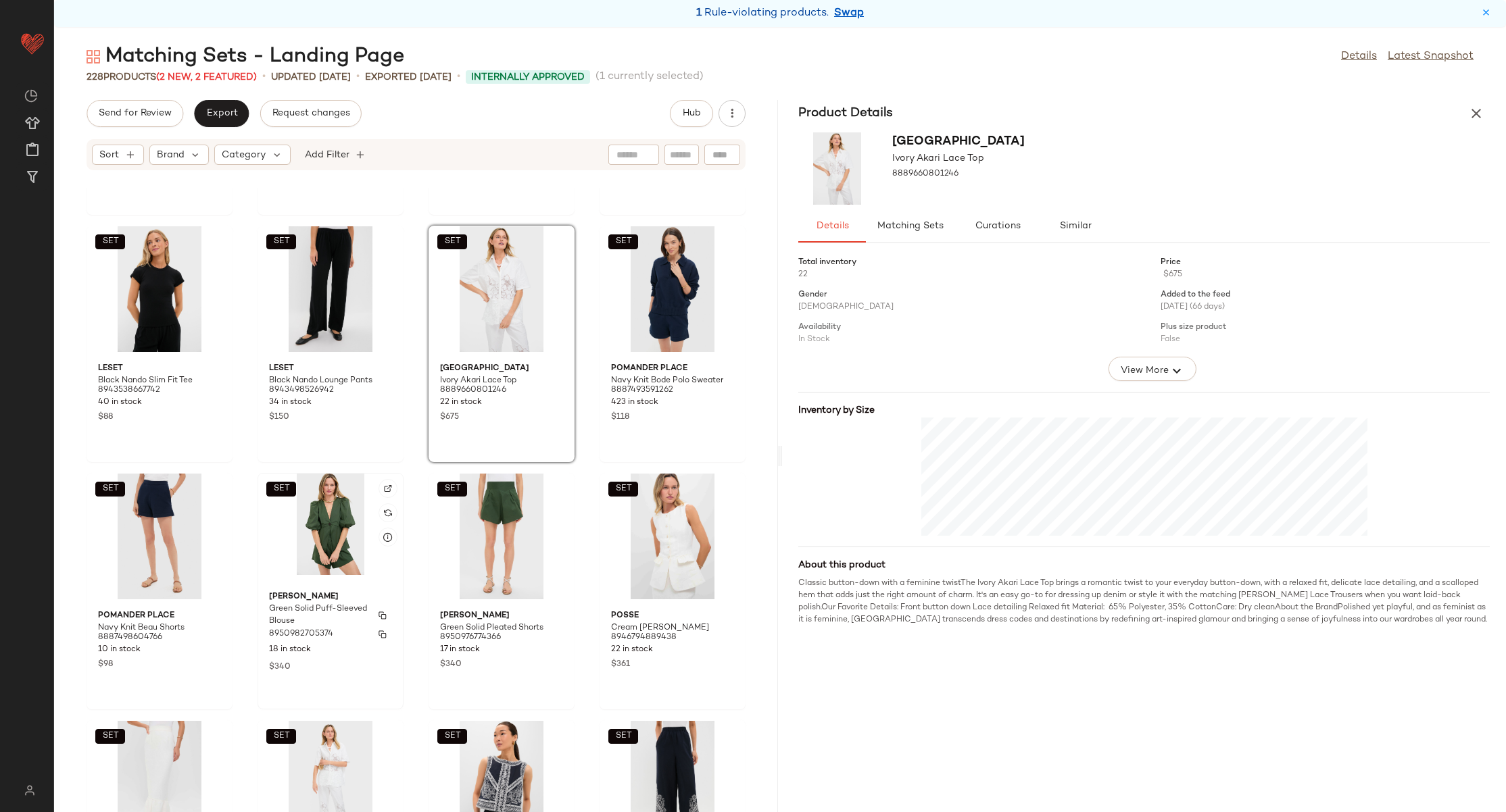 scroll, scrollTop: 5665, scrollLeft: 0, axis: vertical 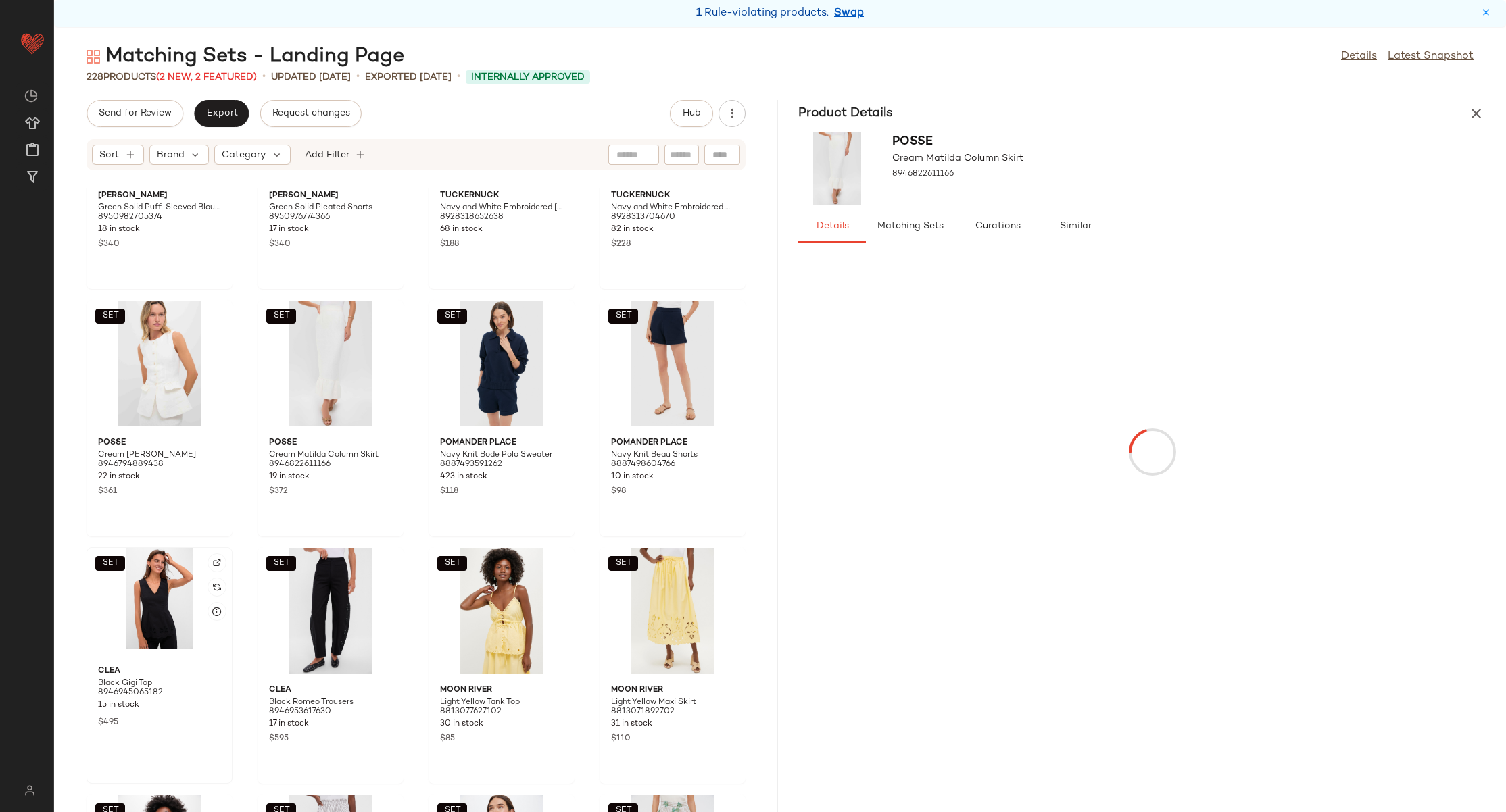 drag, startPoint x: 180, startPoint y: 615, endPoint x: 224, endPoint y: 623, distance: 44.7214 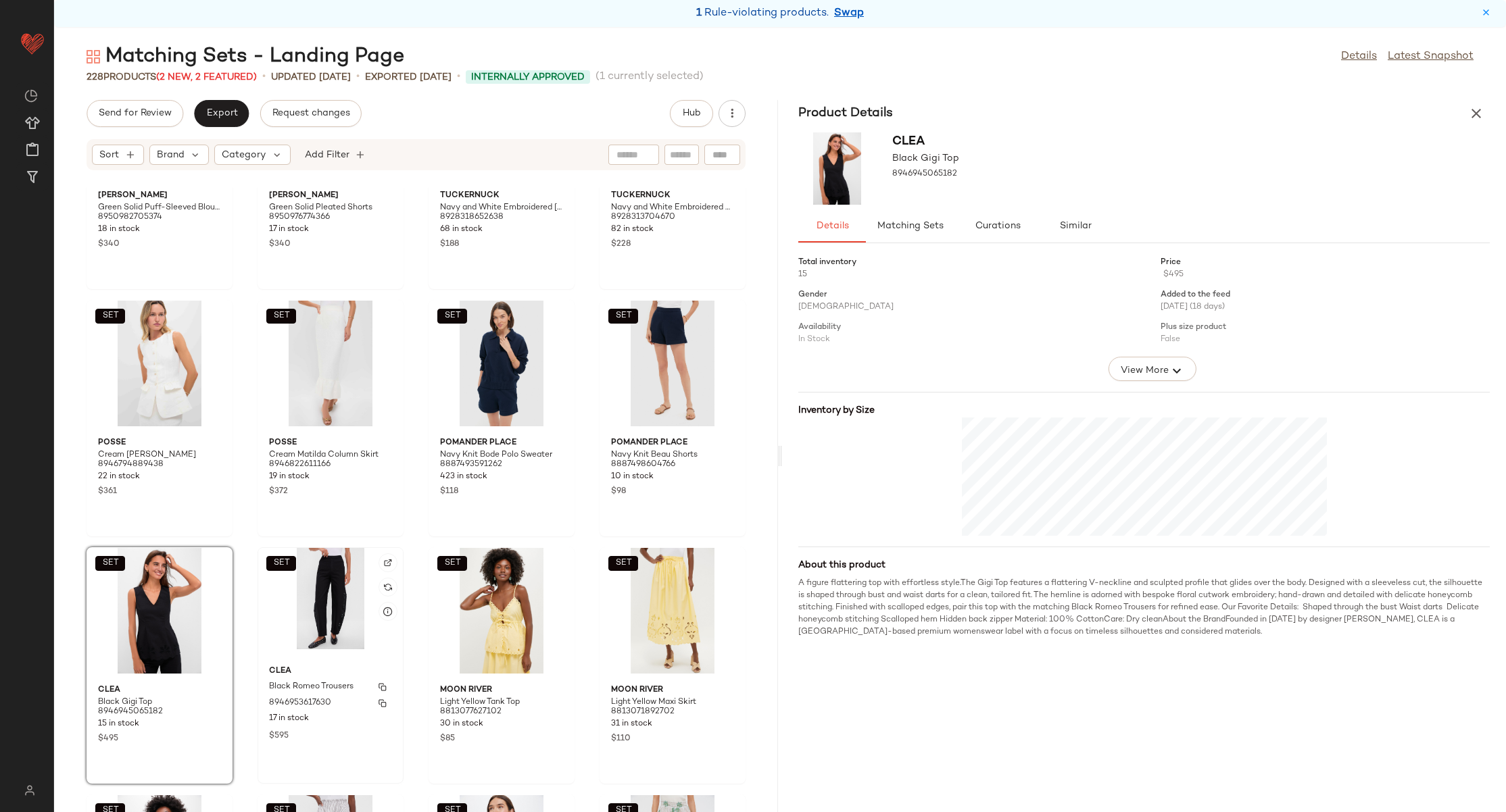 click on "CLEA Black Romeo Trousers 8946953617630 17 in stock $595" 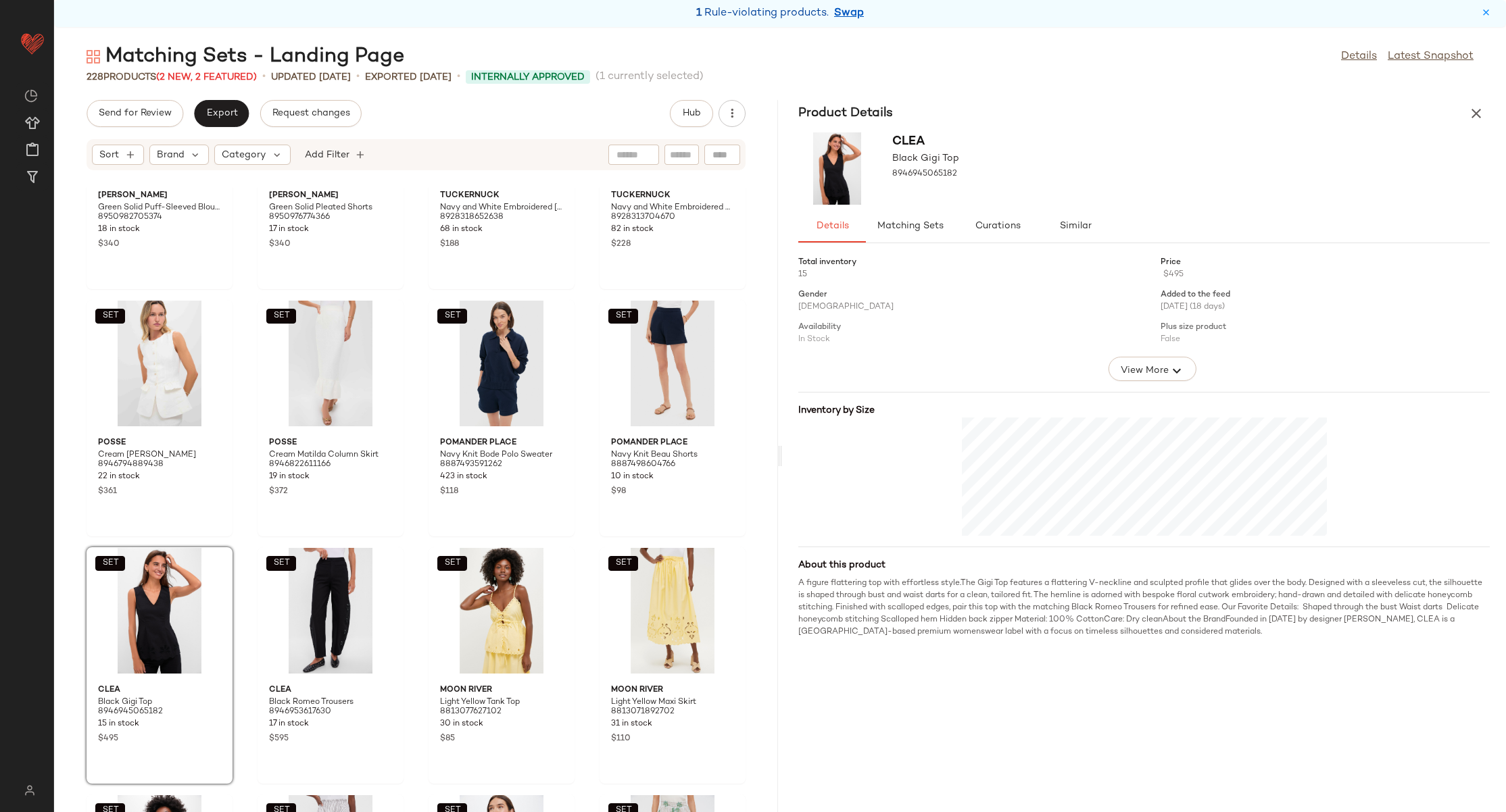 drag, startPoint x: 185, startPoint y: 619, endPoint x: 191, endPoint y: 614, distance: 7.81025 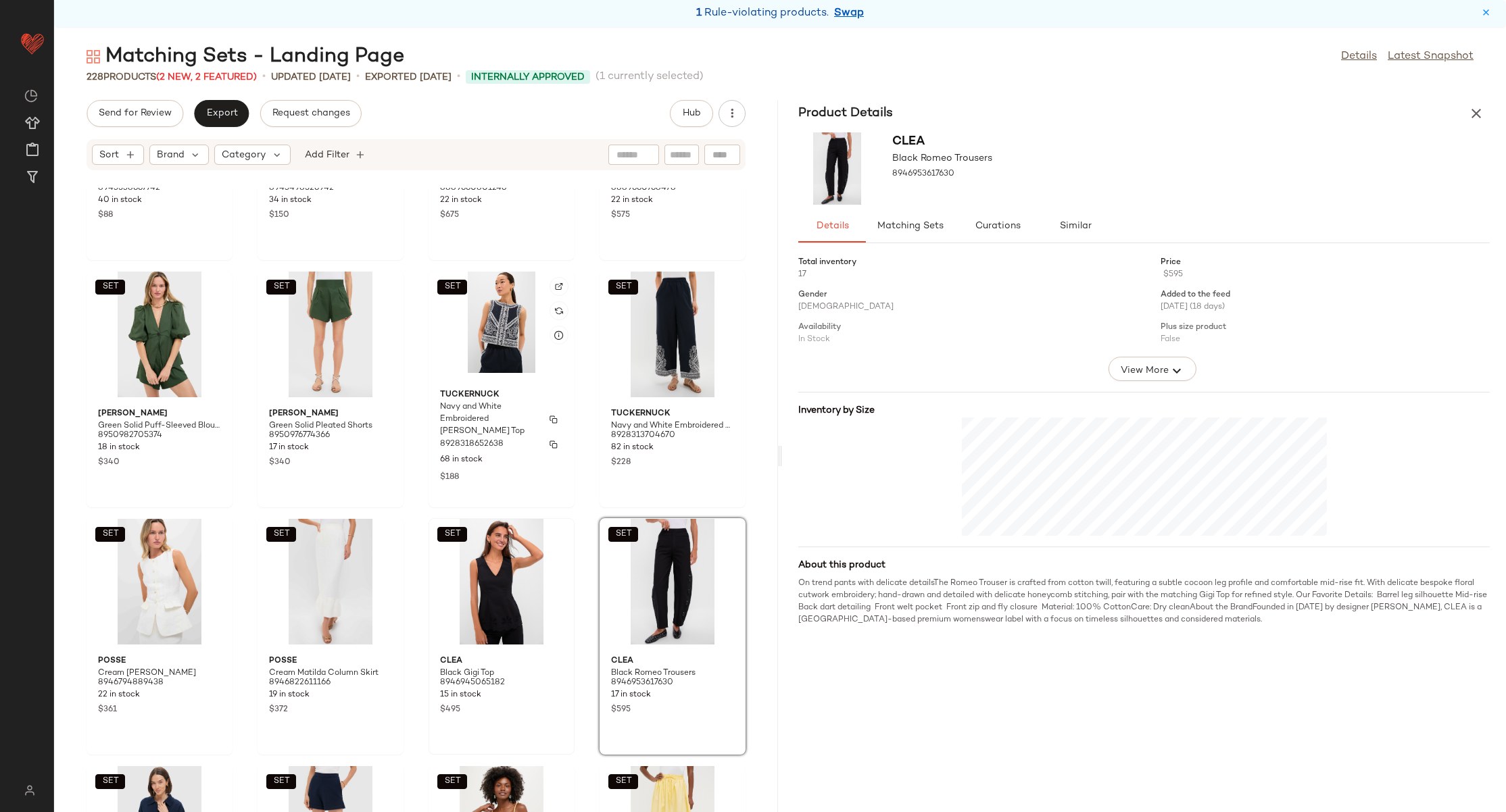 scroll, scrollTop: 5970, scrollLeft: 0, axis: vertical 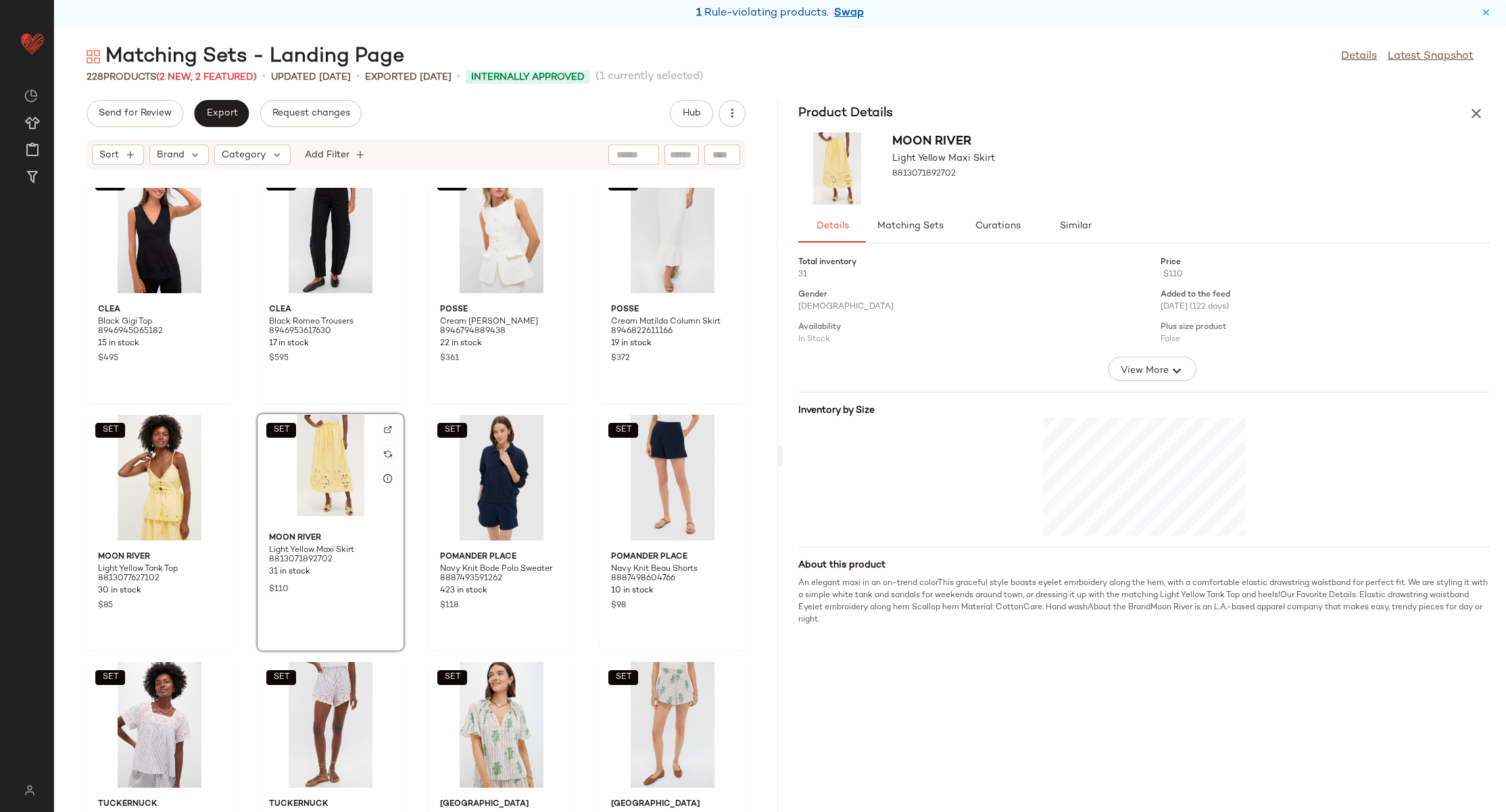 click on "SET" 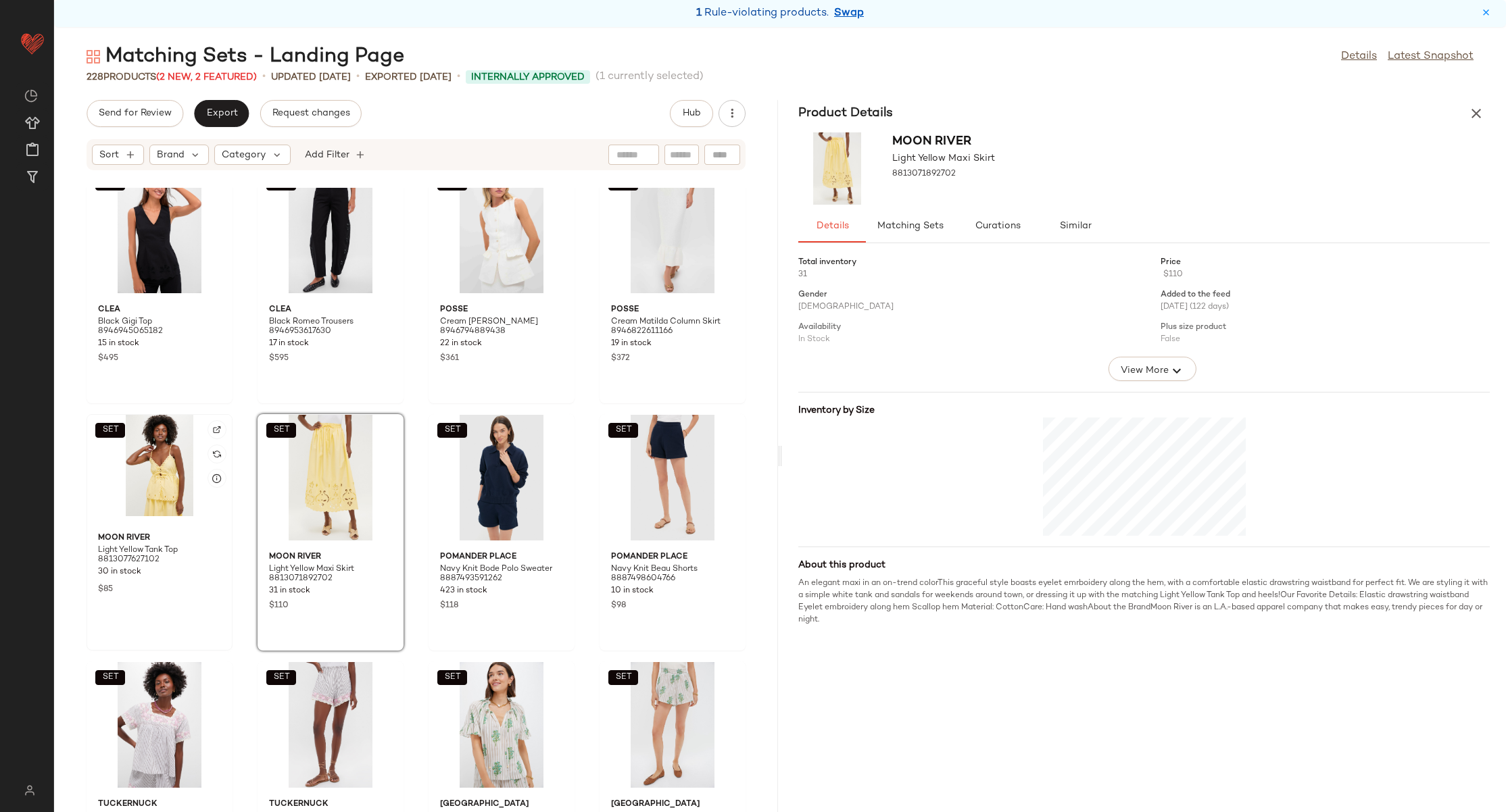 click on "SET" 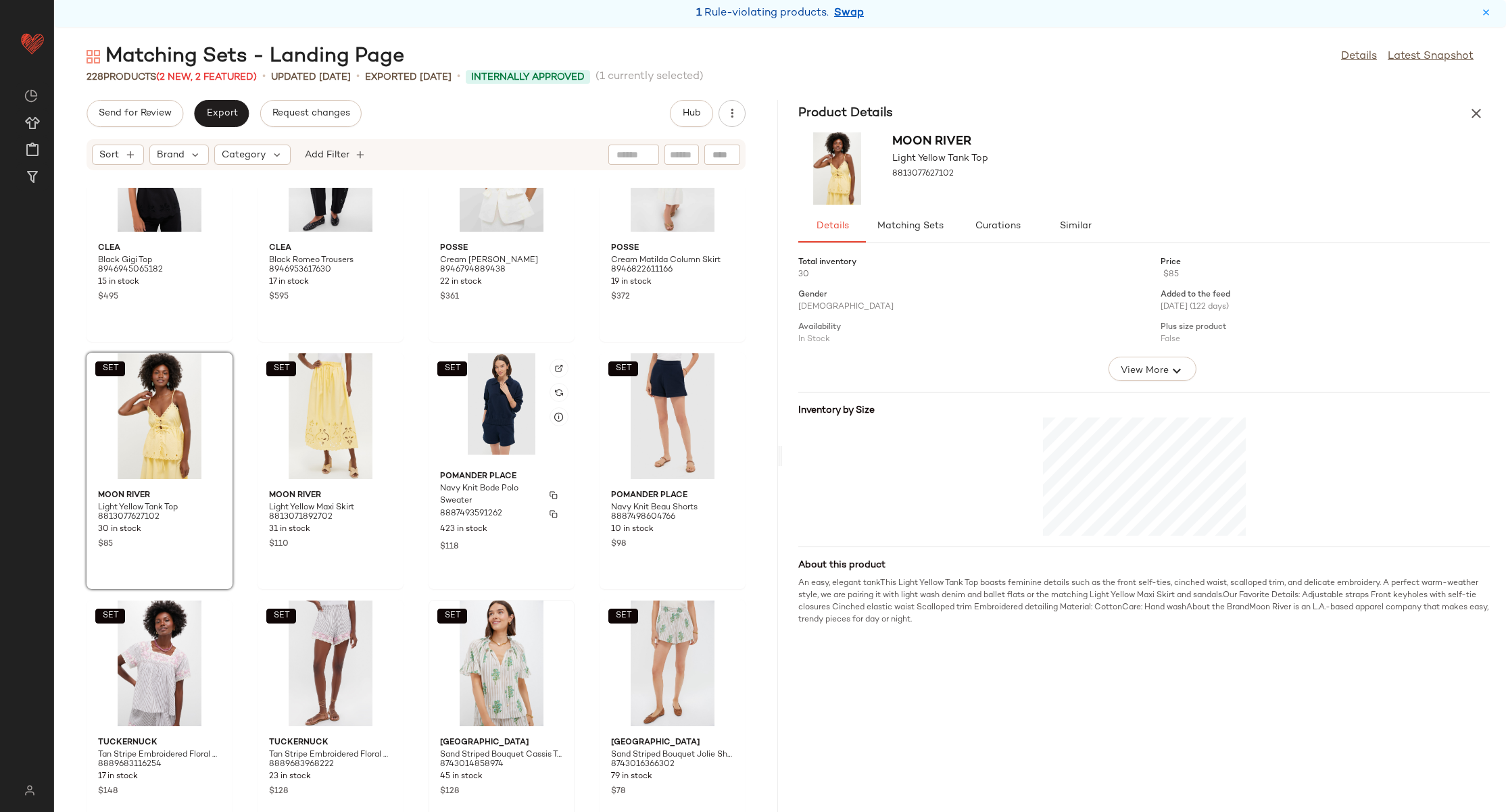 scroll, scrollTop: 6298, scrollLeft: 0, axis: vertical 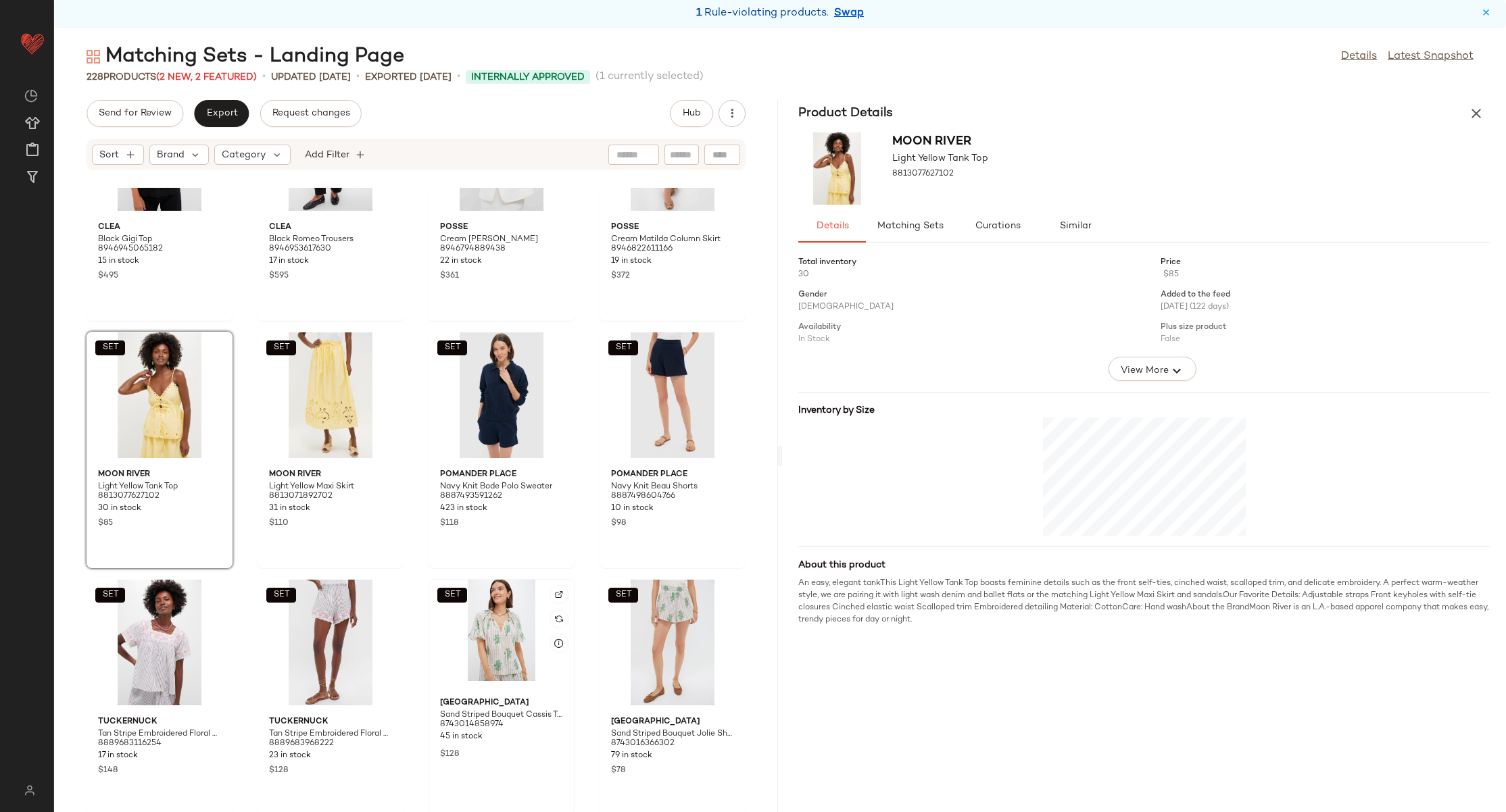 click on "SET" 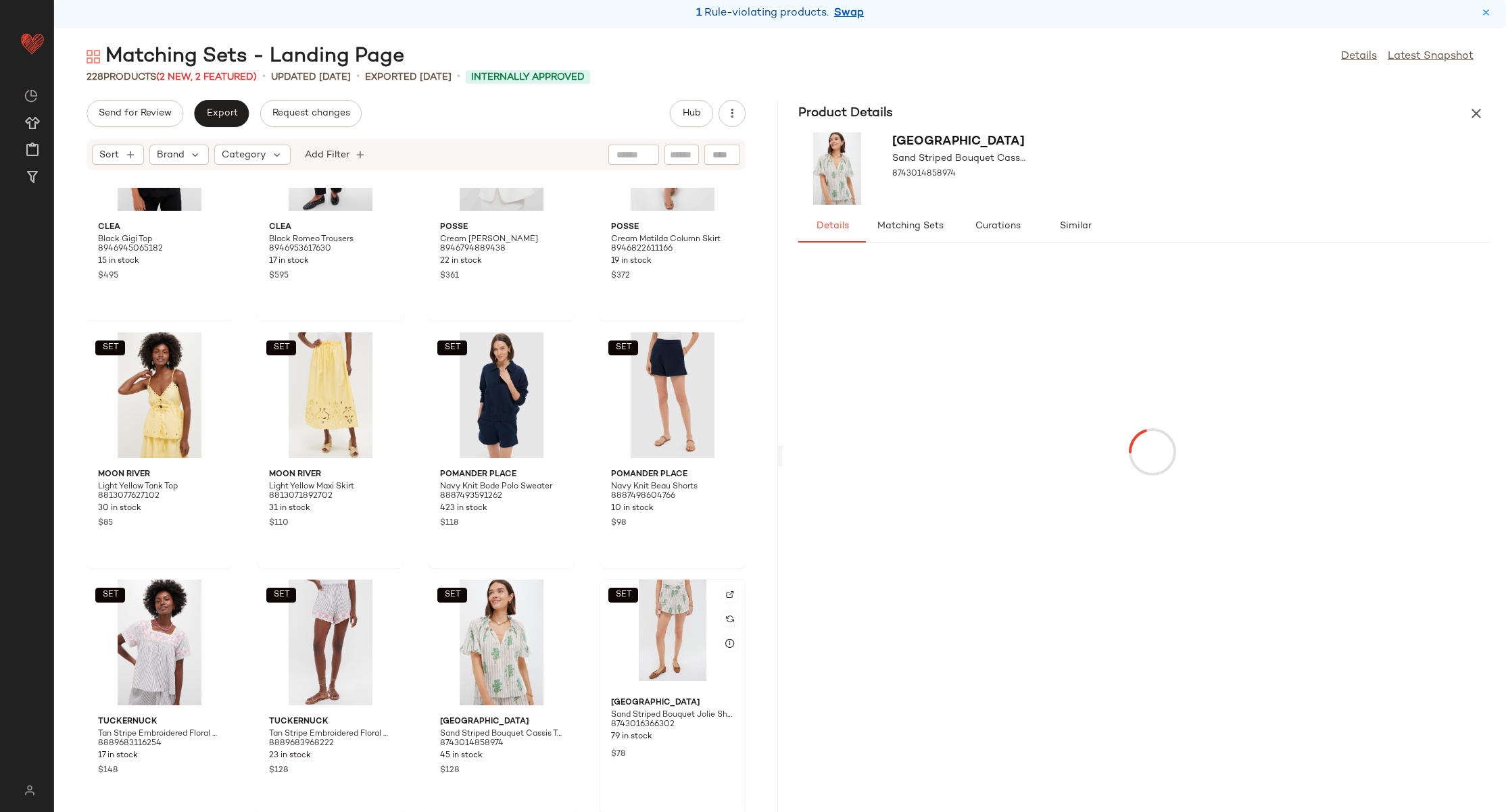 click on "SET" 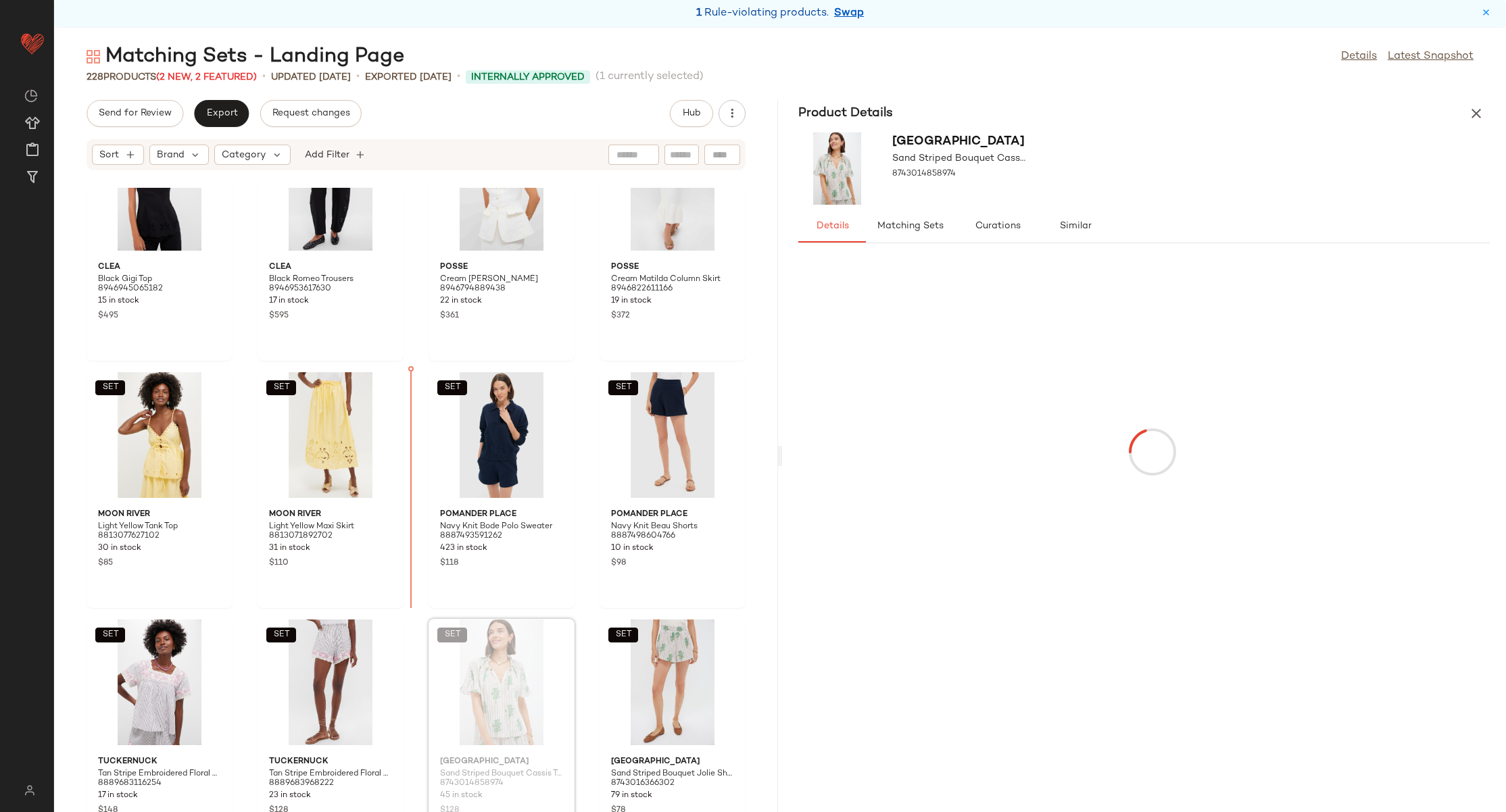 scroll, scrollTop: 6261, scrollLeft: 0, axis: vertical 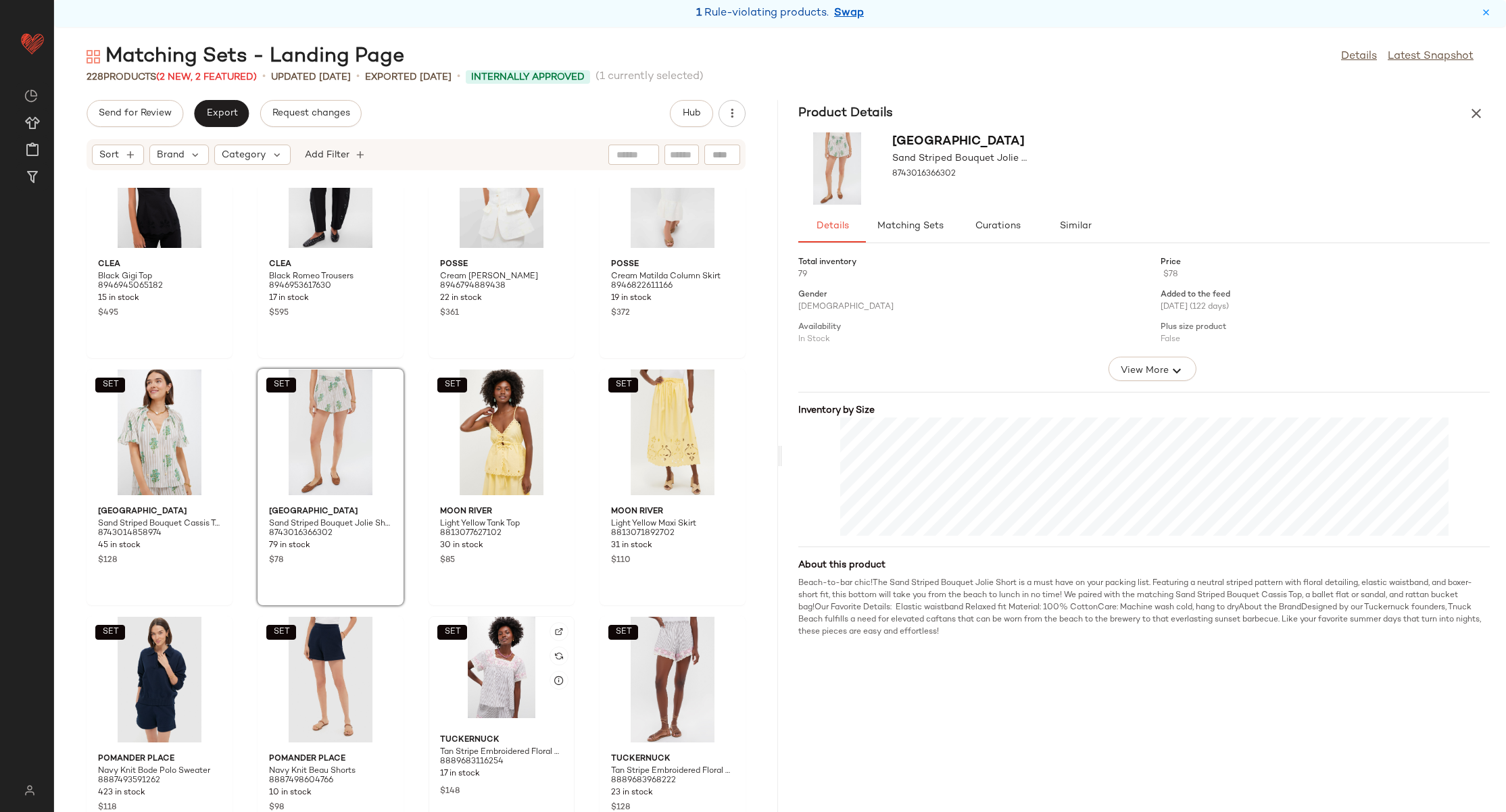 click on "SET" 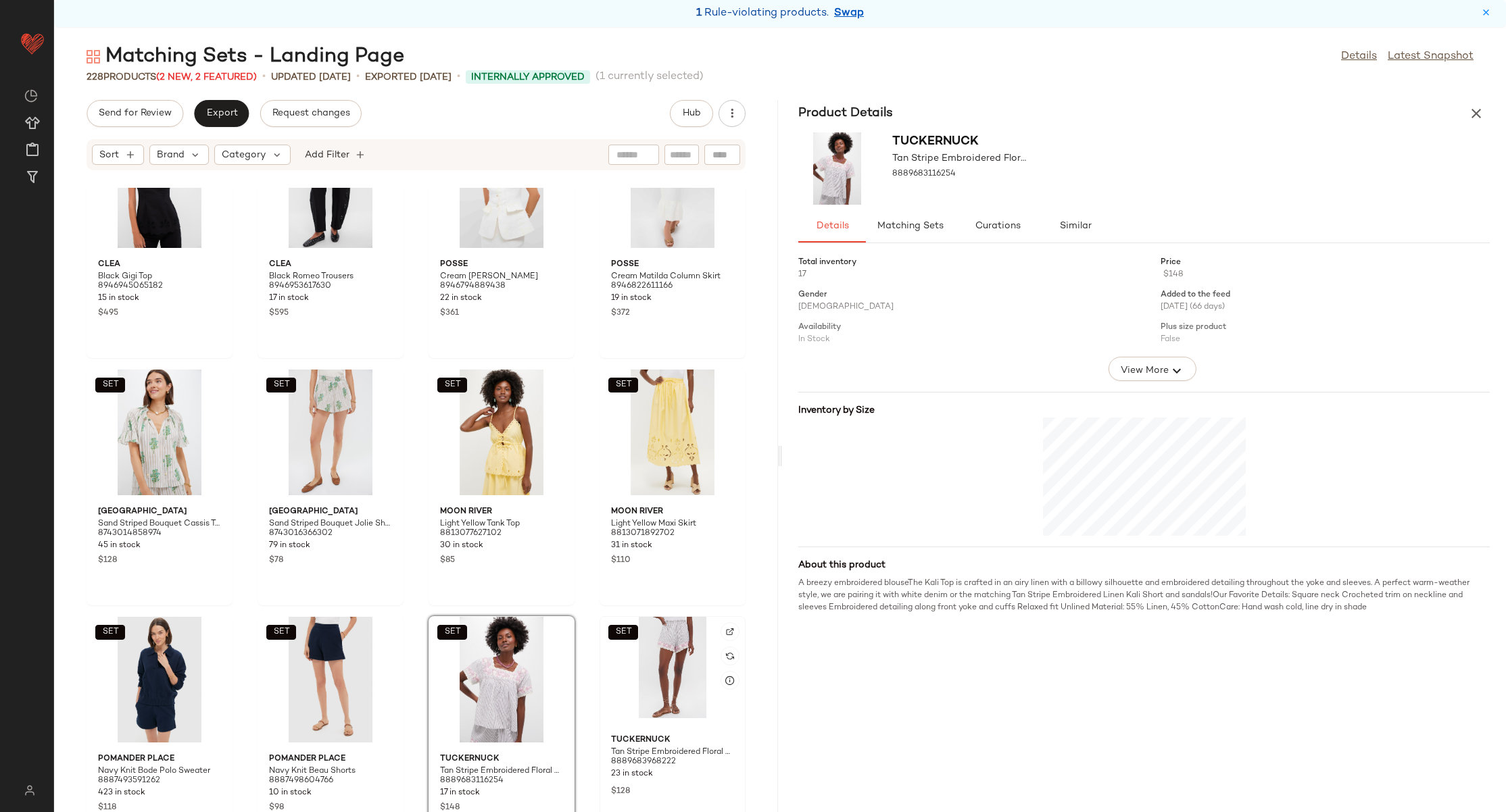 click on "SET" 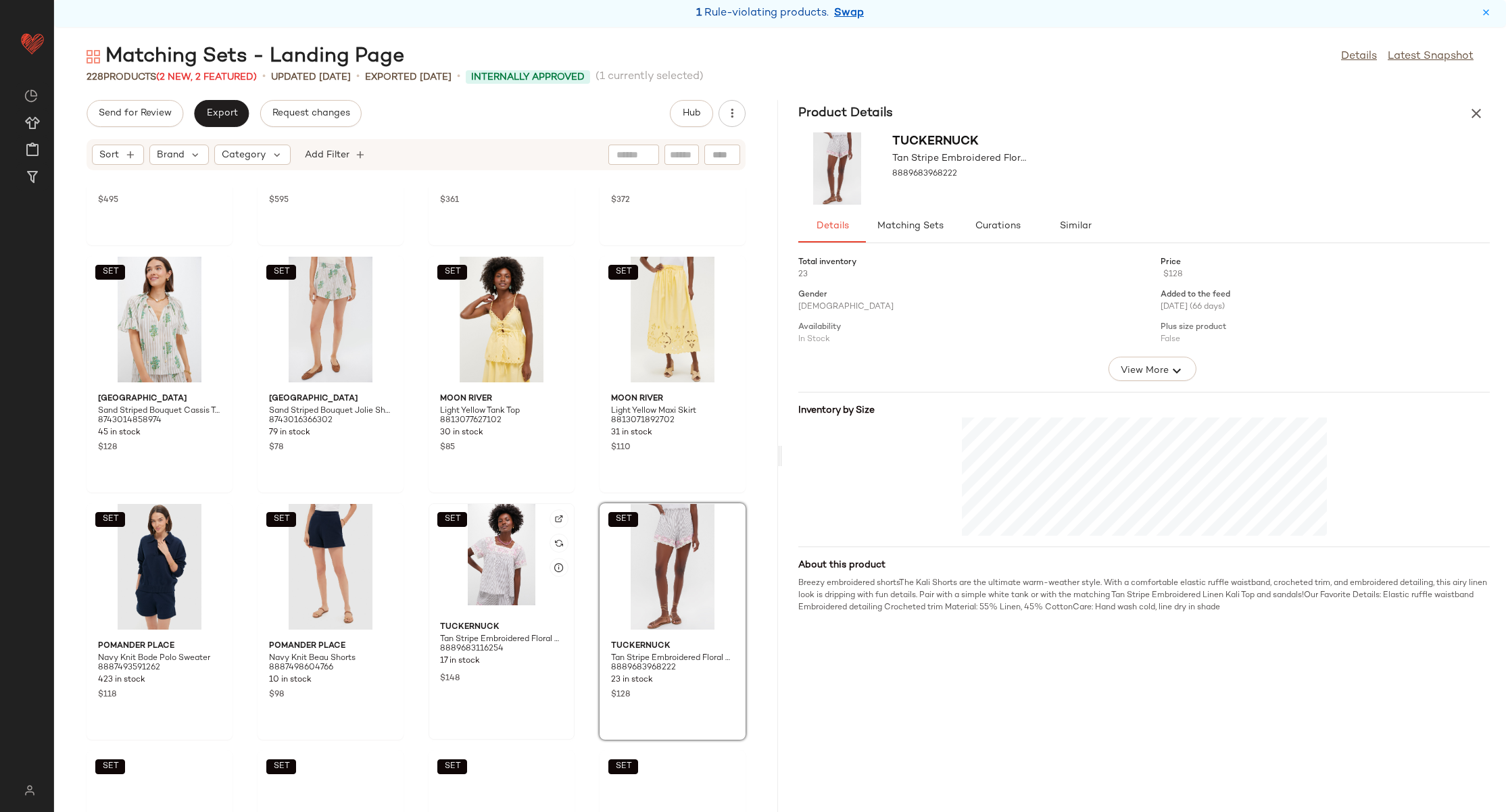 scroll, scrollTop: 6502, scrollLeft: 0, axis: vertical 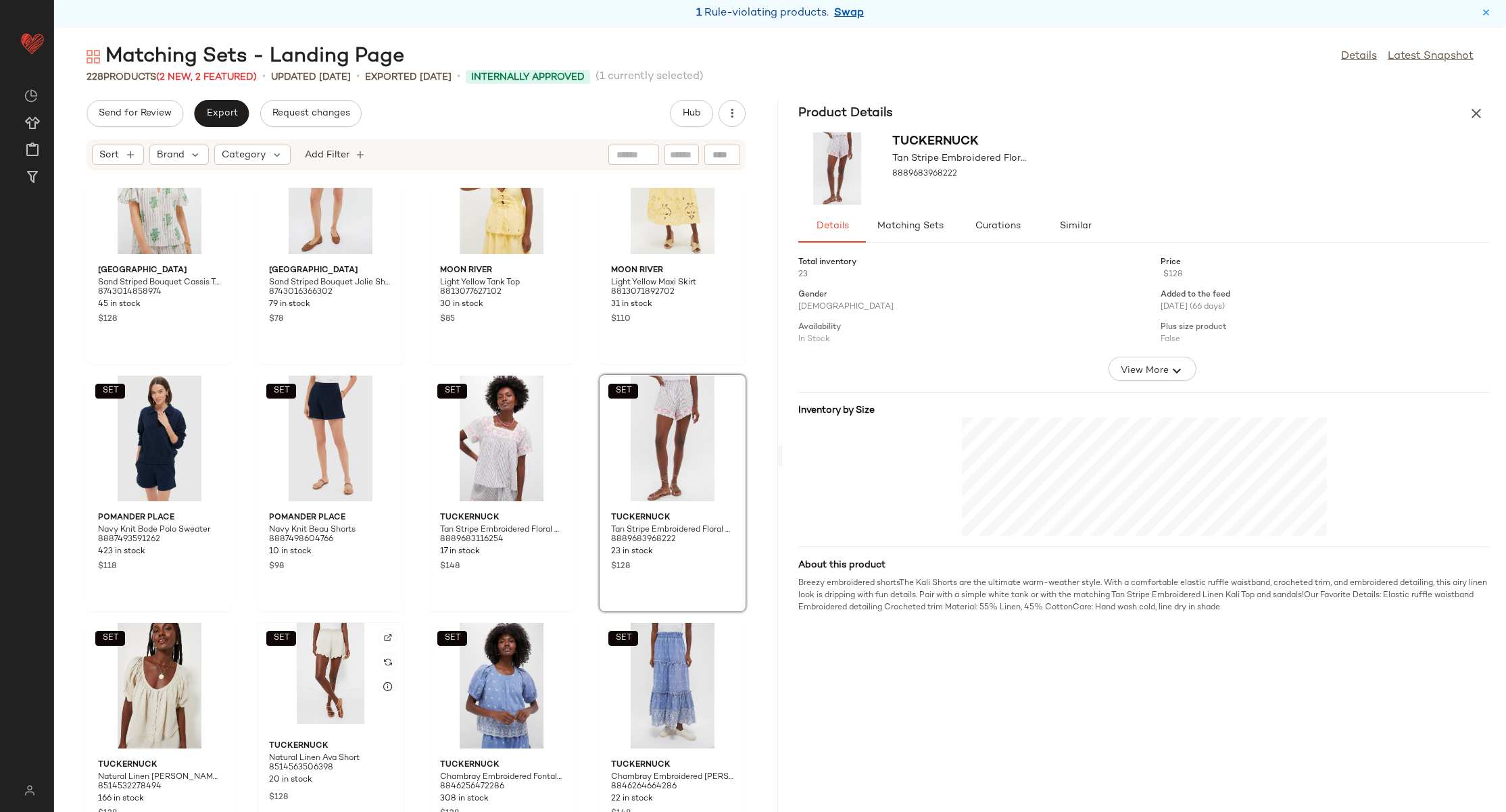 click on "SET" 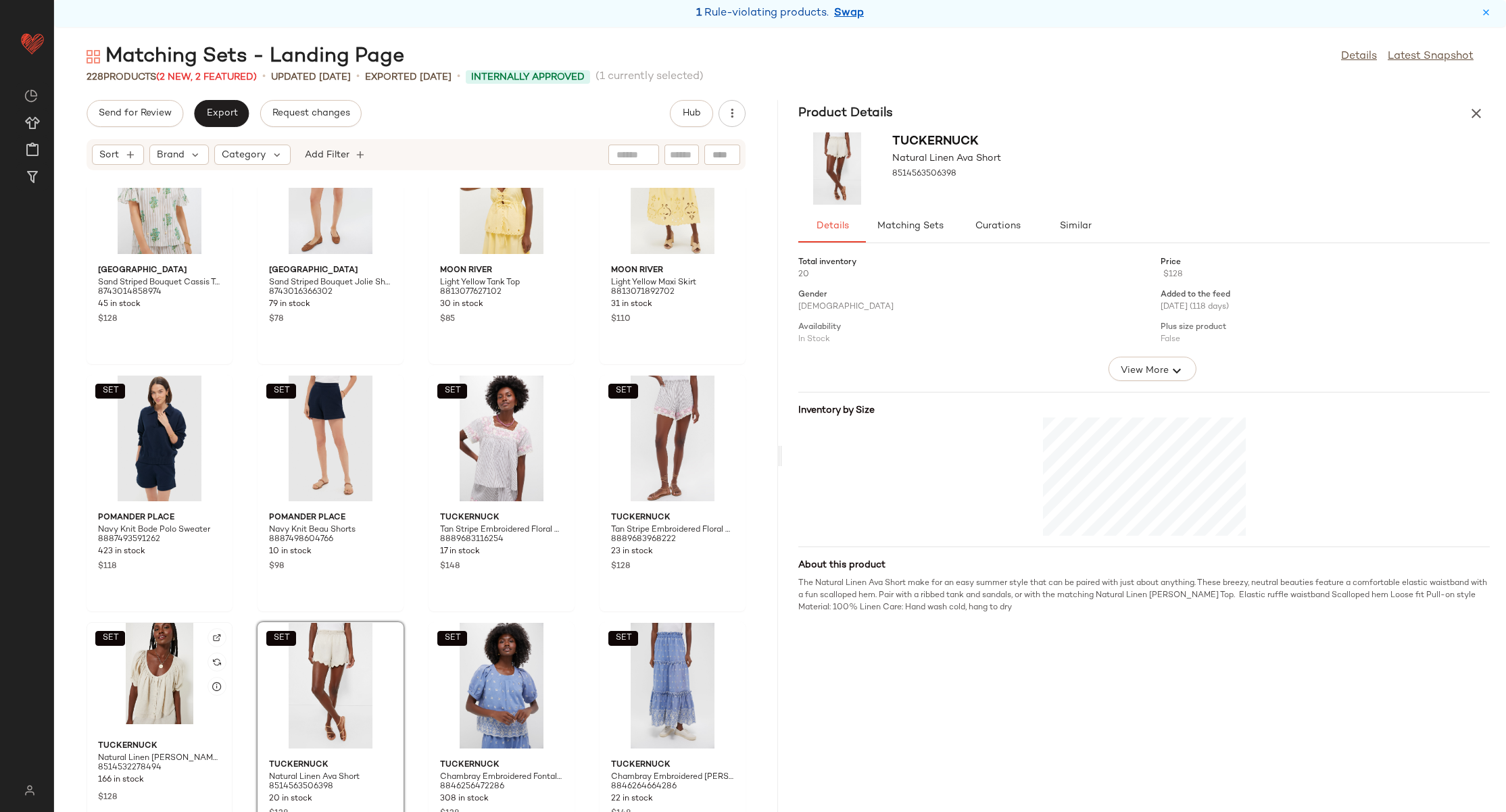 click on "SET" 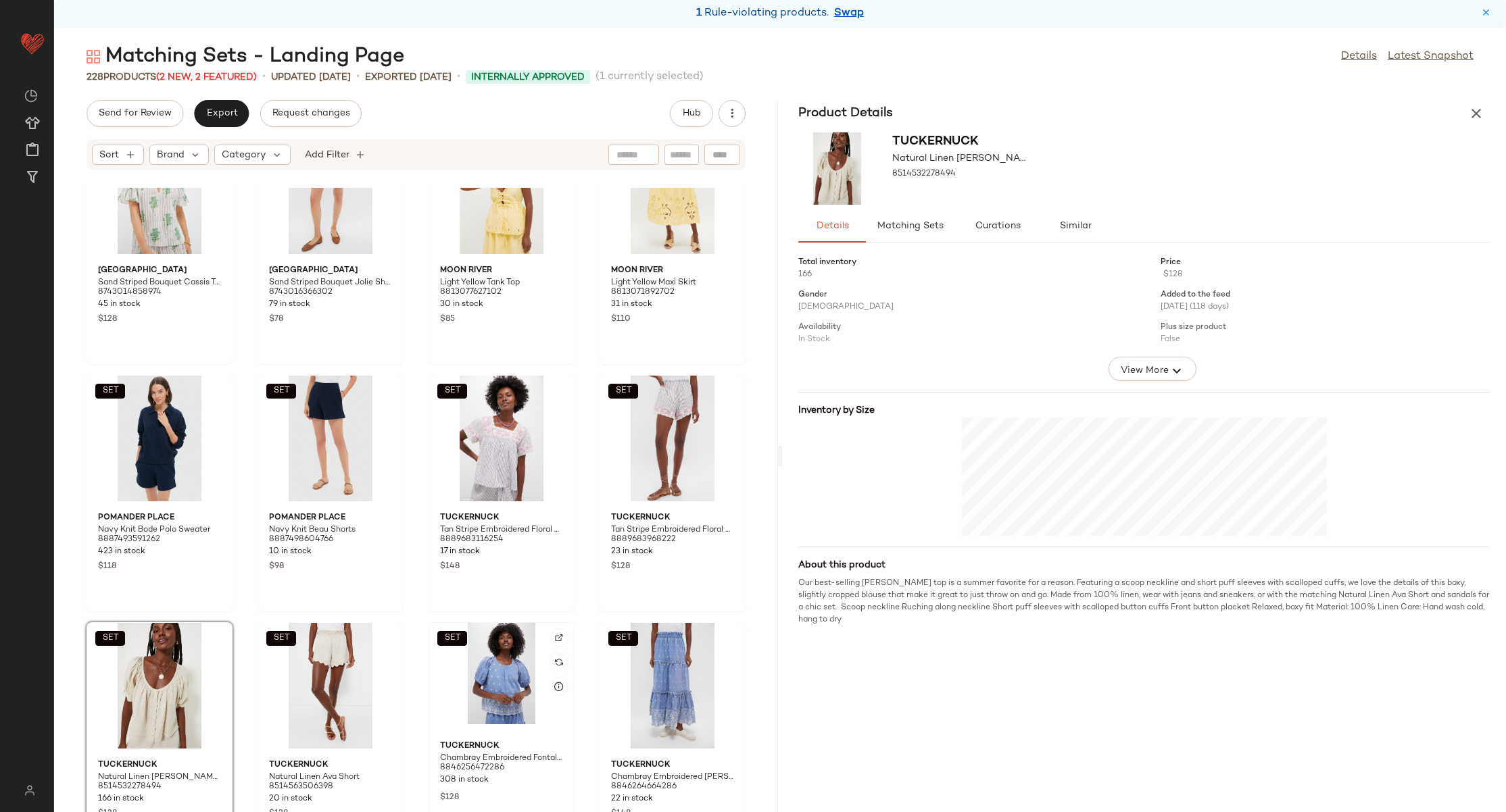 click on "SET" 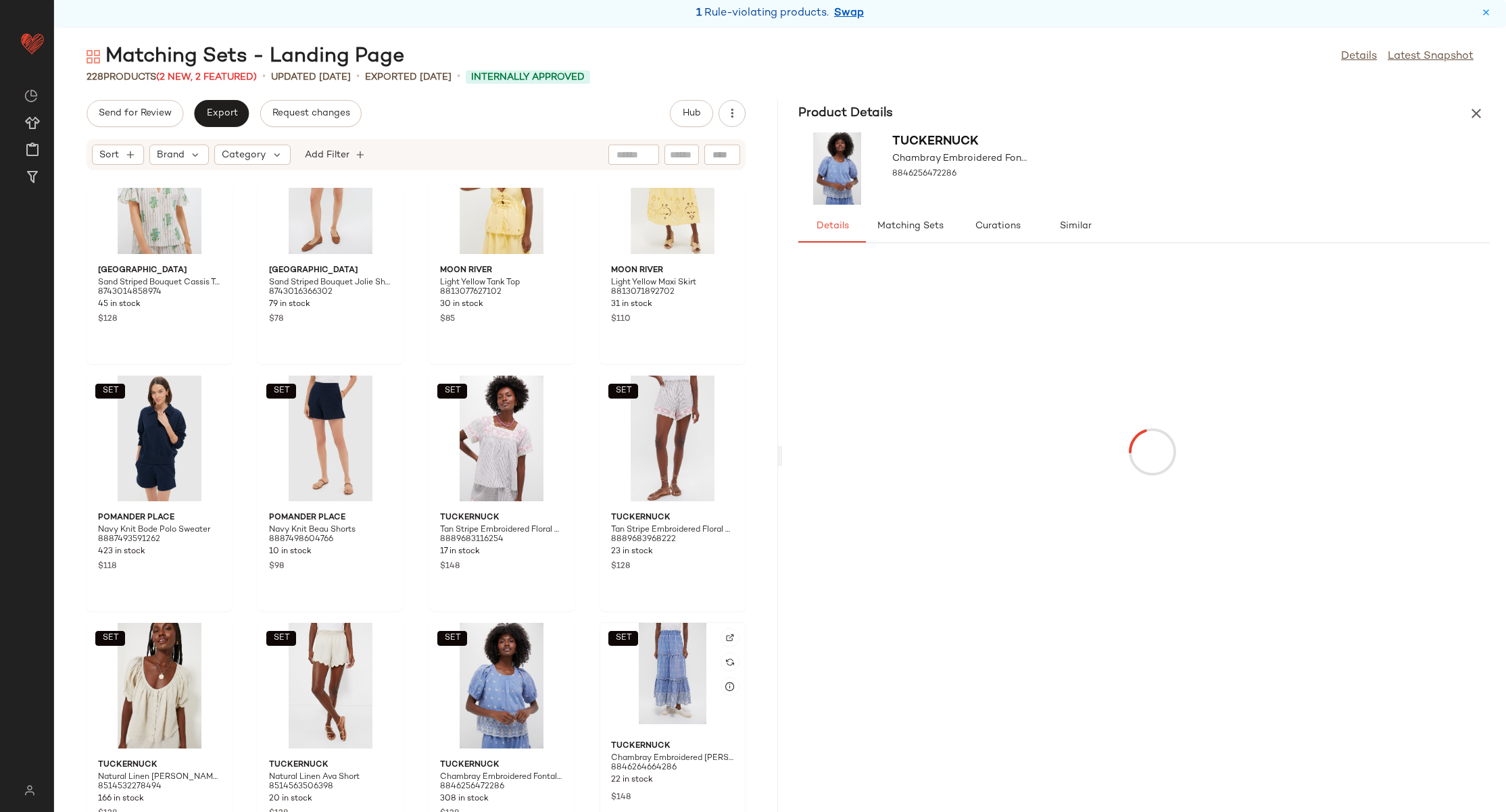 click on "SET" 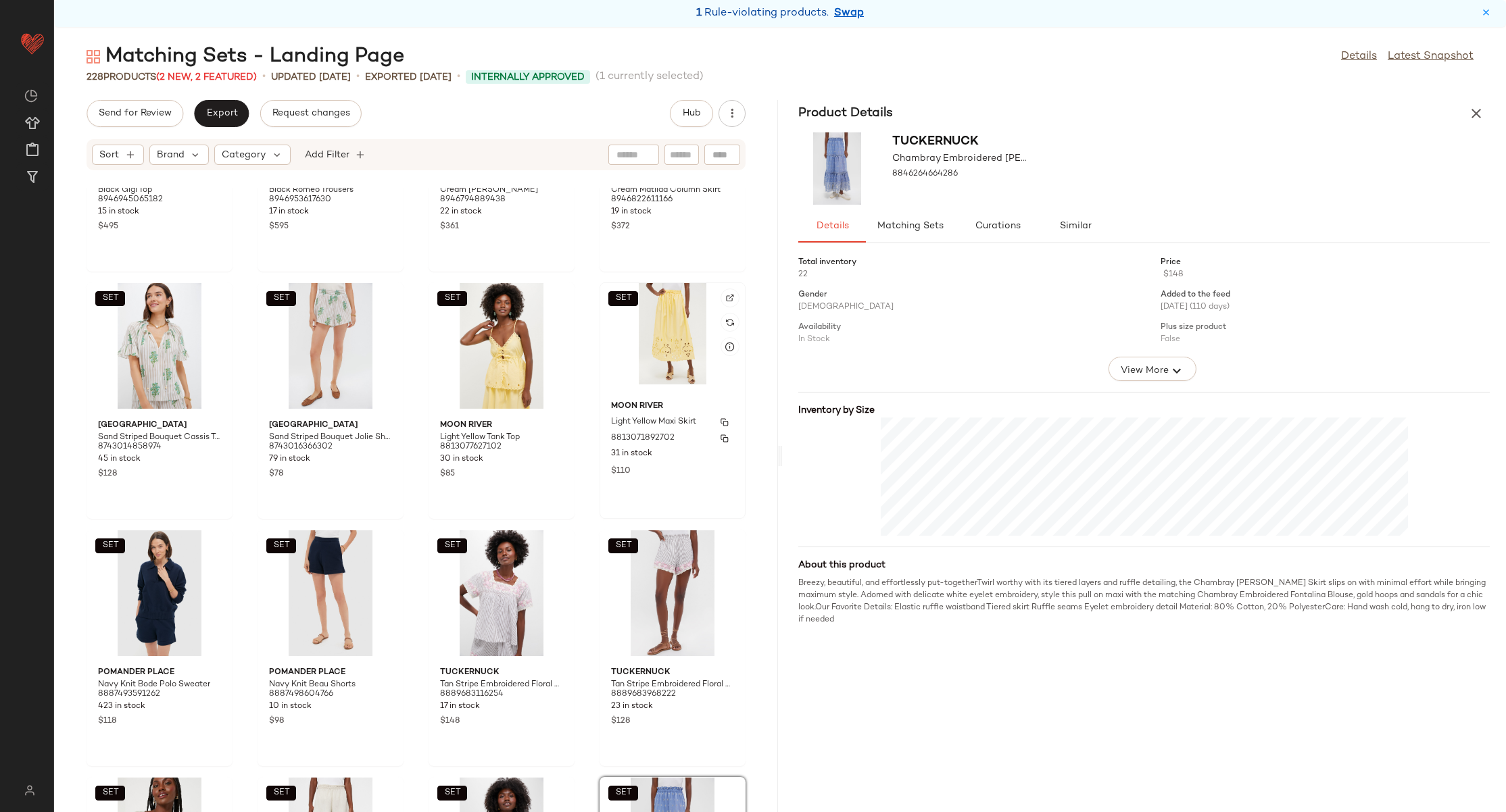 scroll, scrollTop: 6378, scrollLeft: 0, axis: vertical 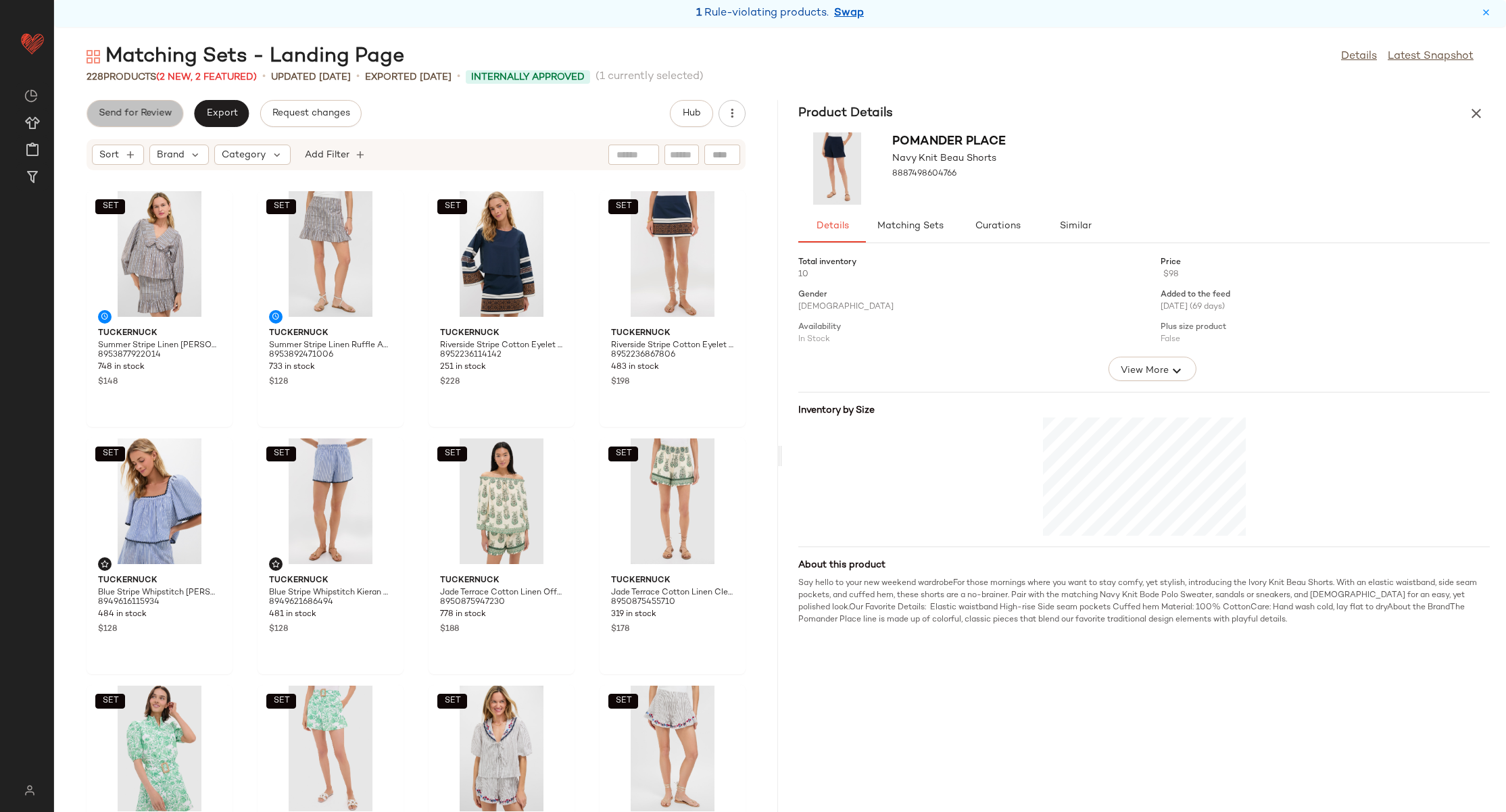 click on "Send for Review" at bounding box center (135, 113) 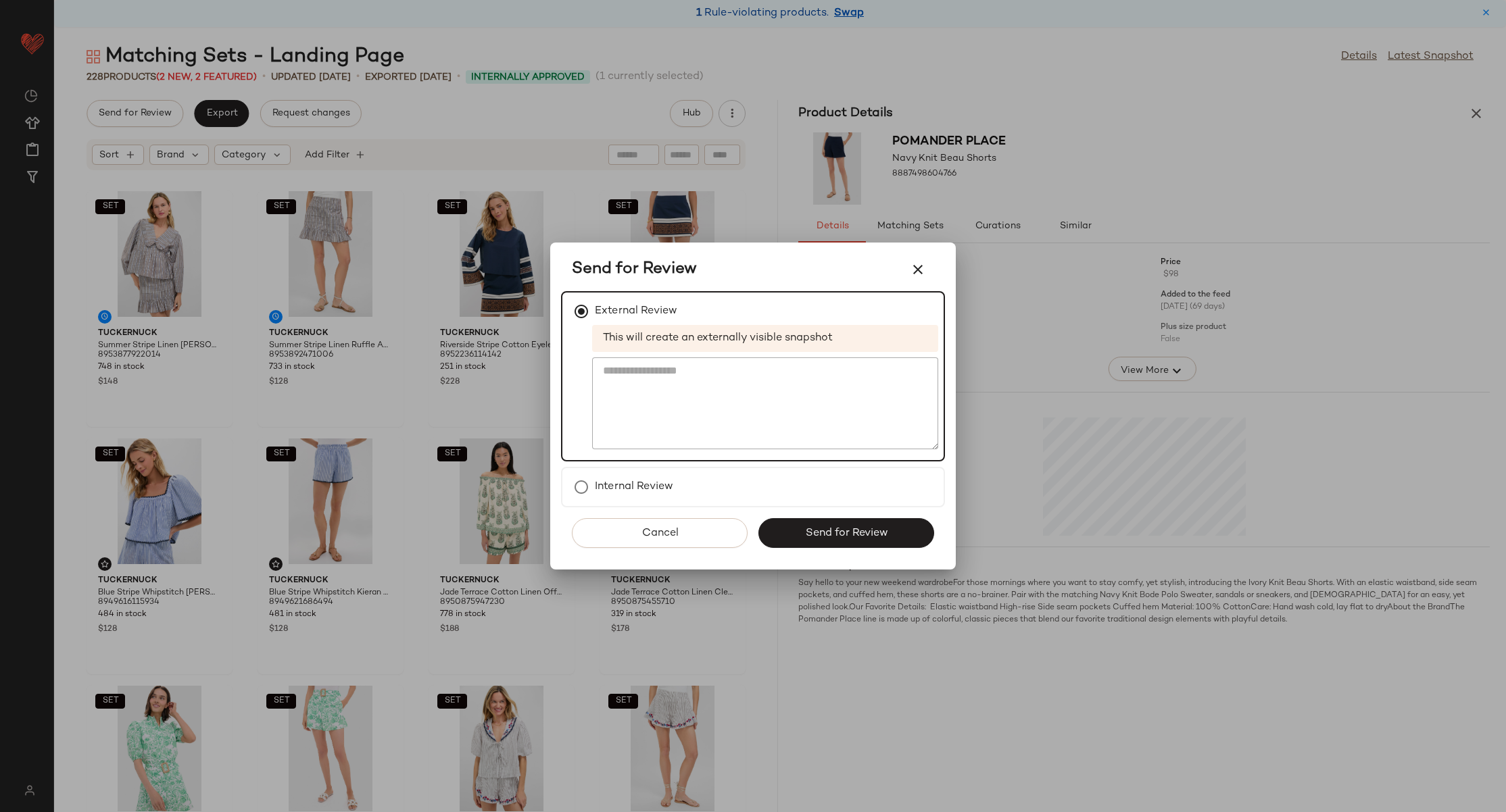 scroll, scrollTop: 0, scrollLeft: 0, axis: both 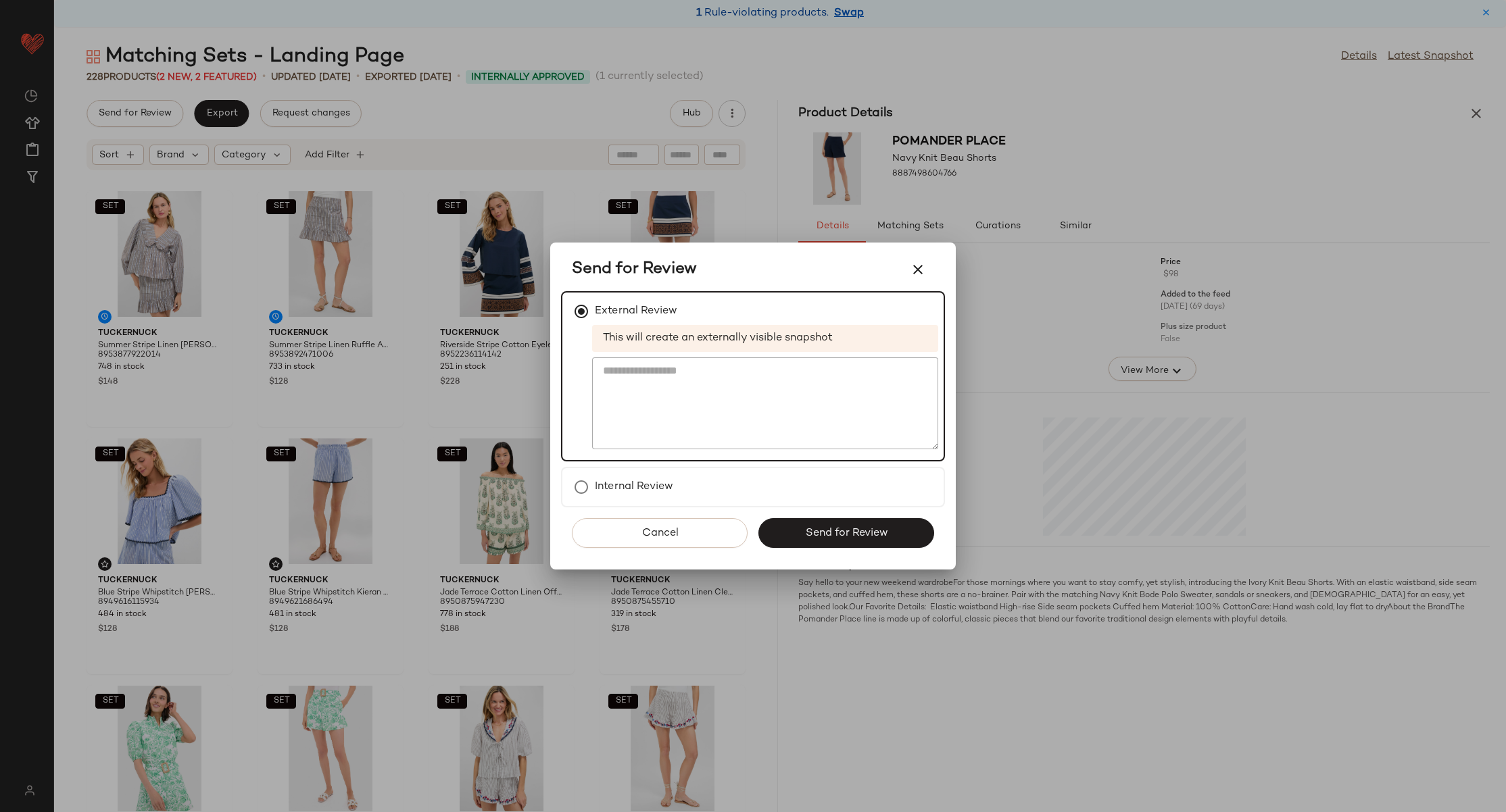 click on "Send for Review" at bounding box center (846, 533) 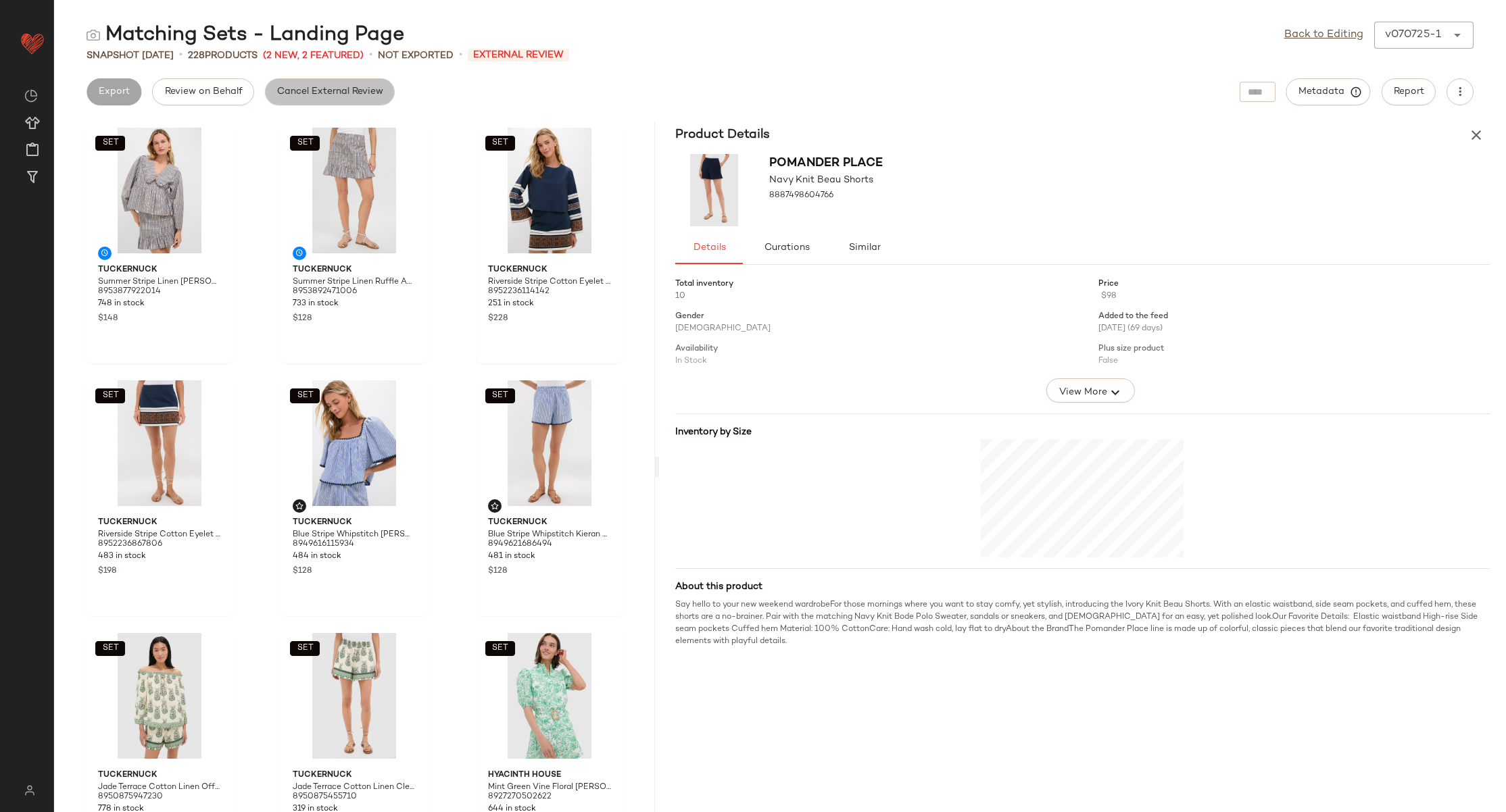 click on "Cancel External Review" at bounding box center (330, 92) 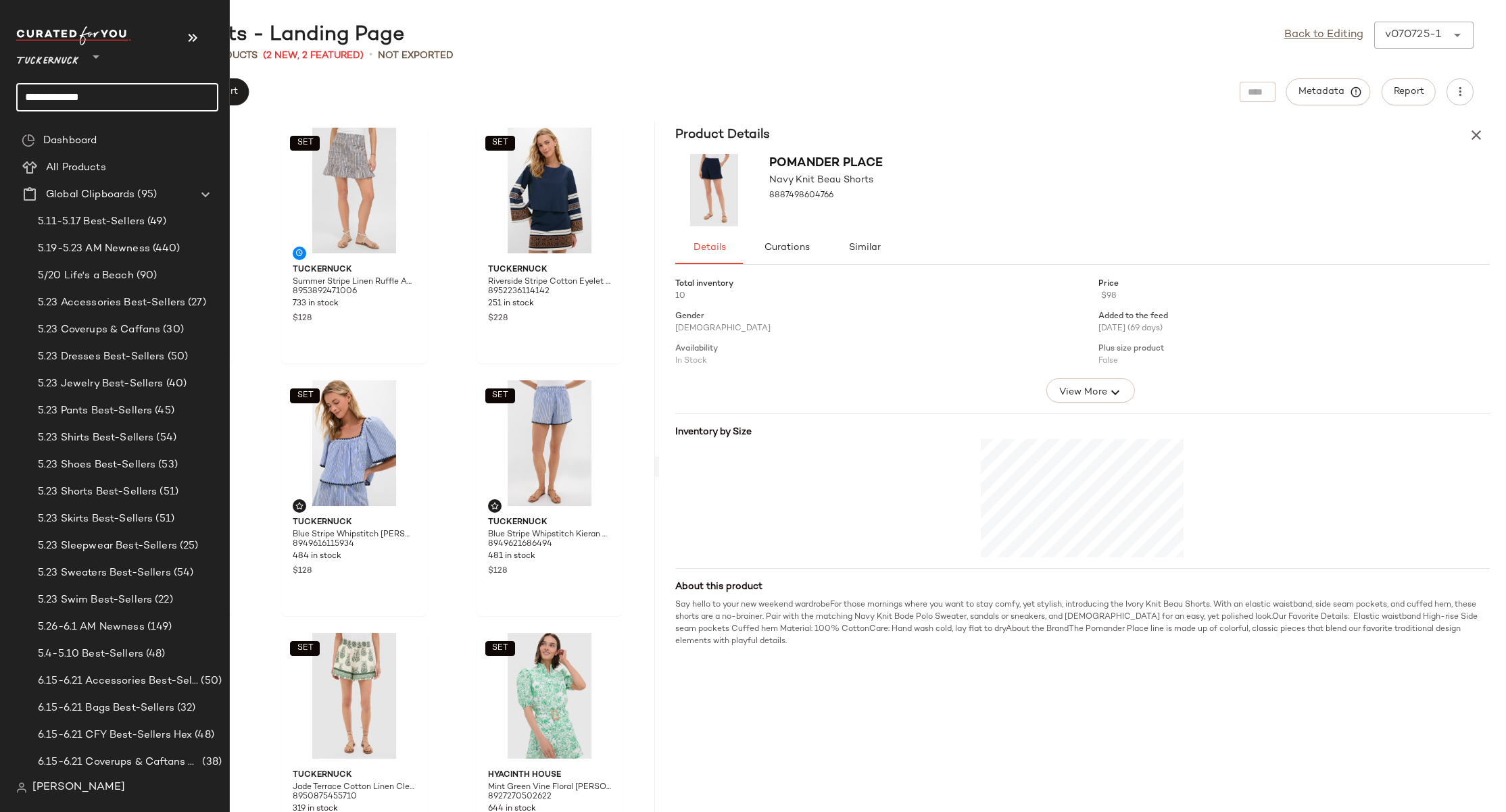 click on "**********" 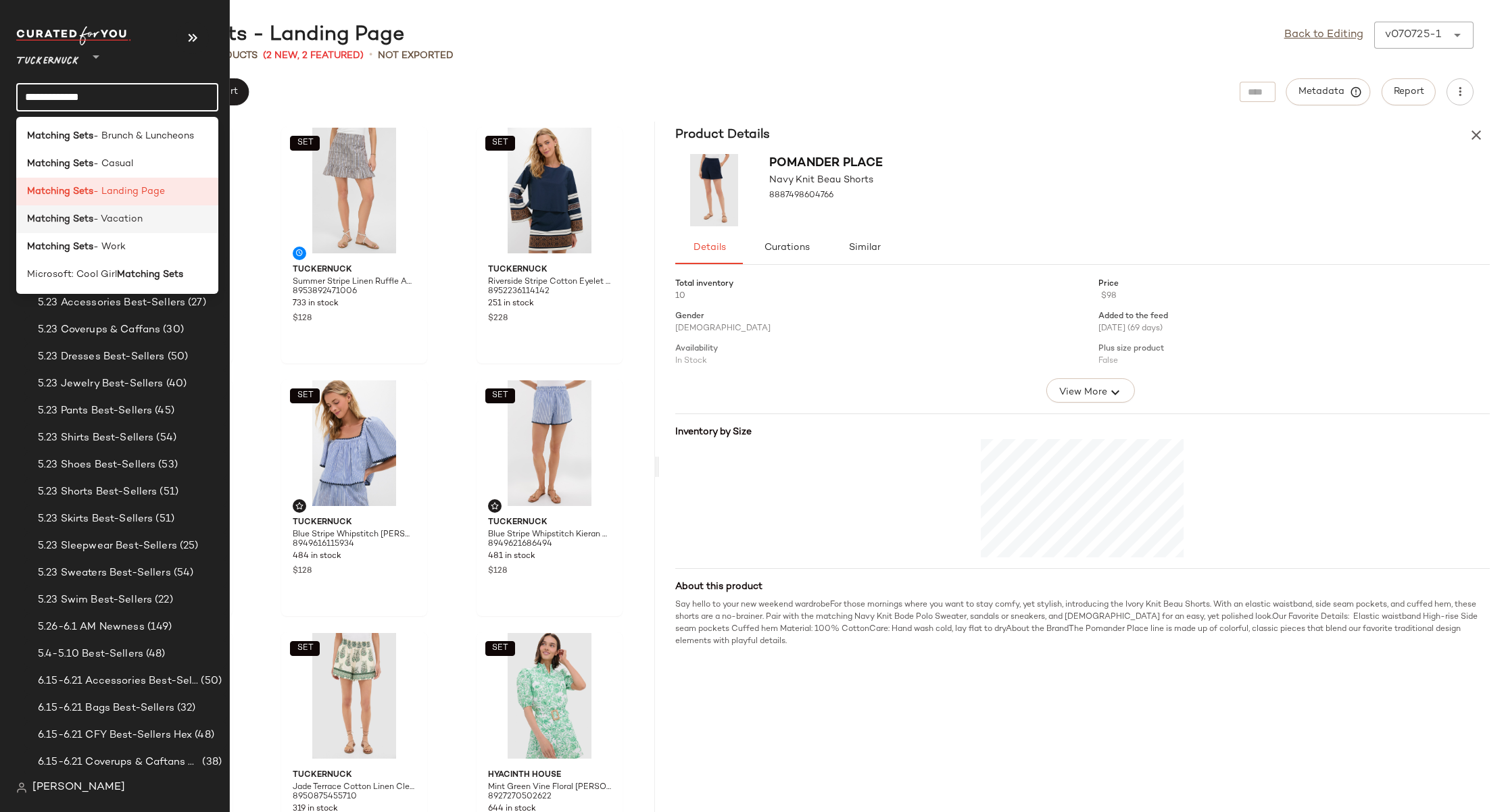 click on "Matching Sets" at bounding box center (60, 219) 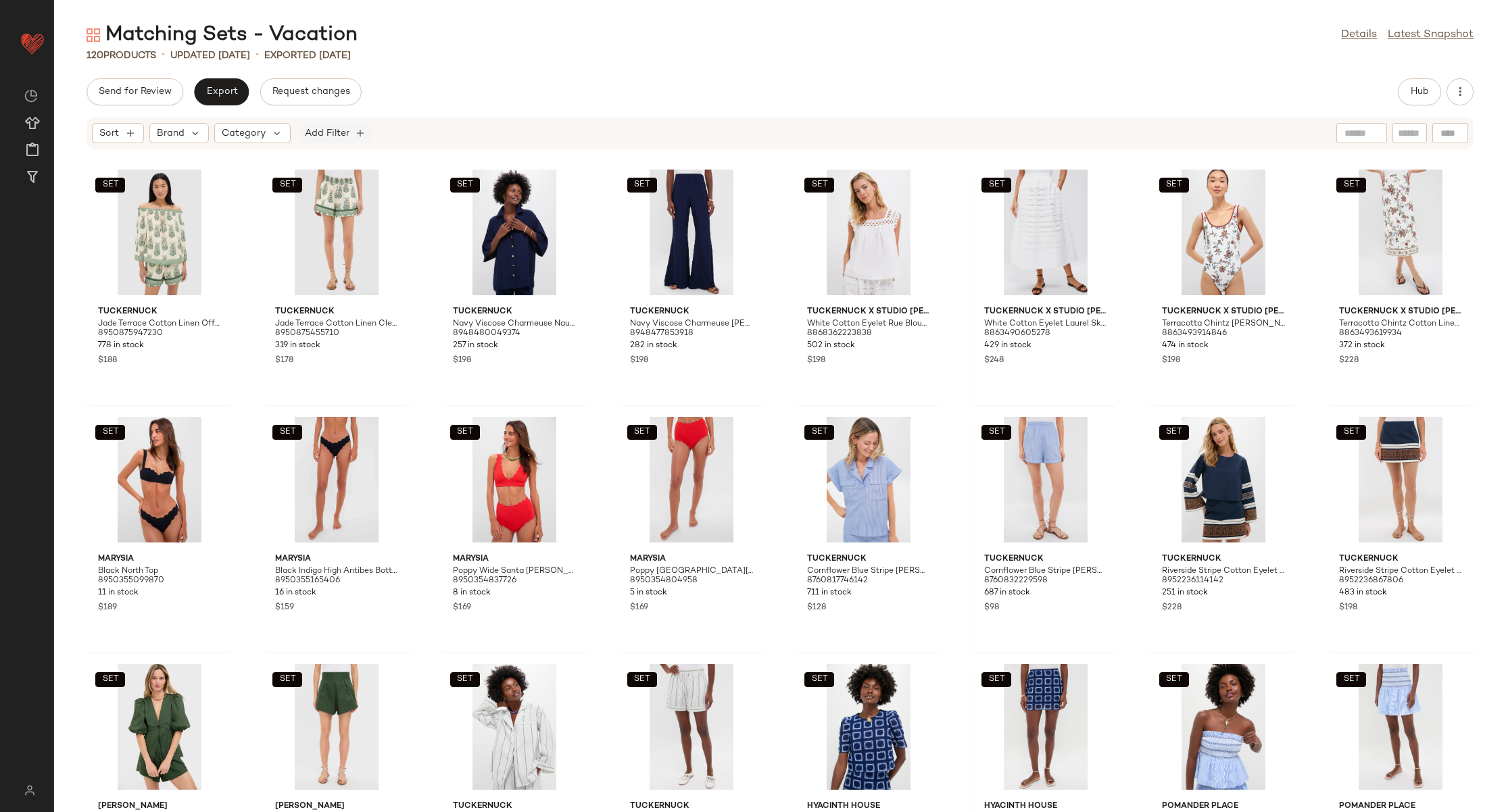 click on "Add Filter" at bounding box center (327, 133) 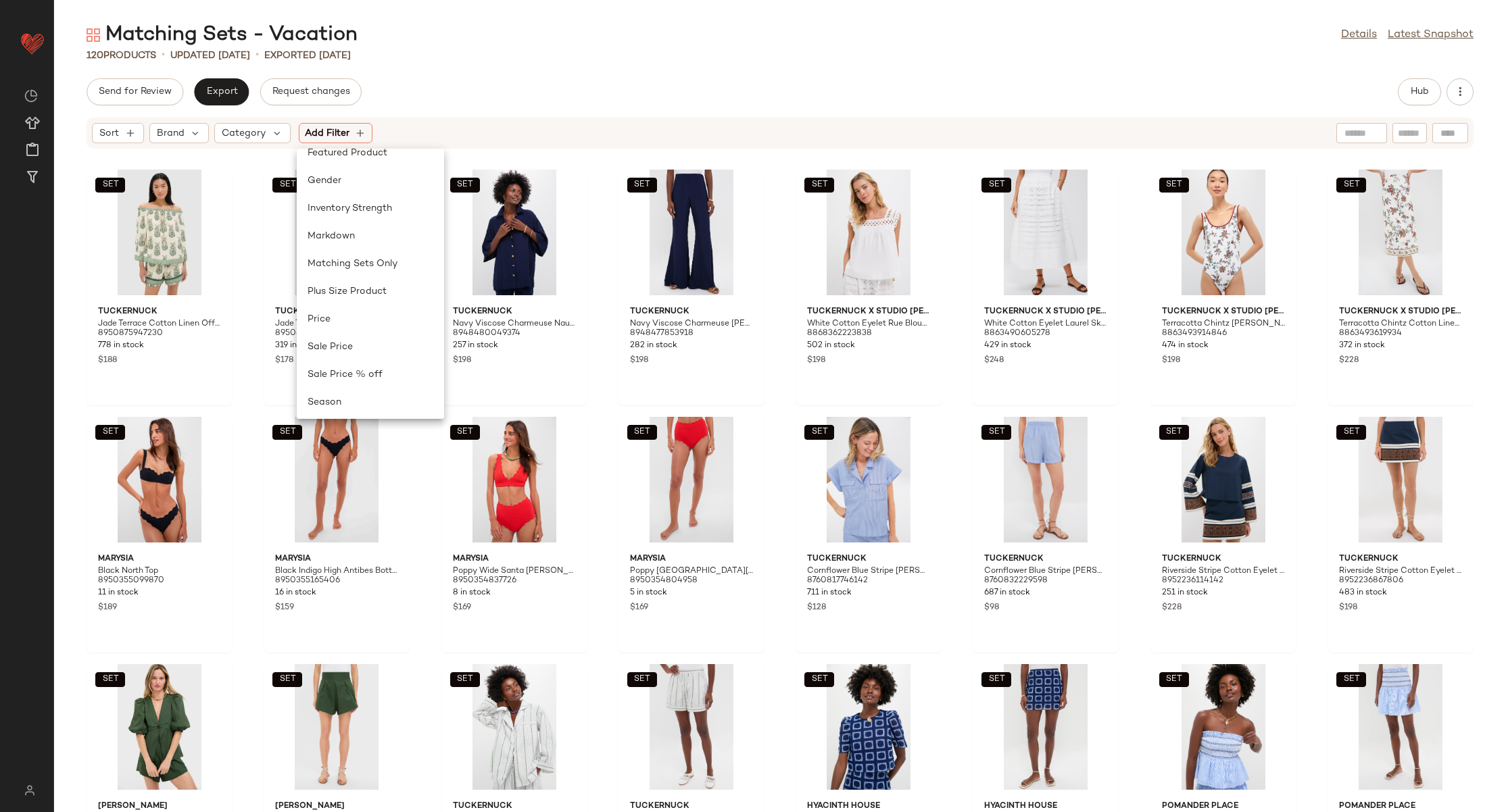 scroll, scrollTop: 405, scrollLeft: 0, axis: vertical 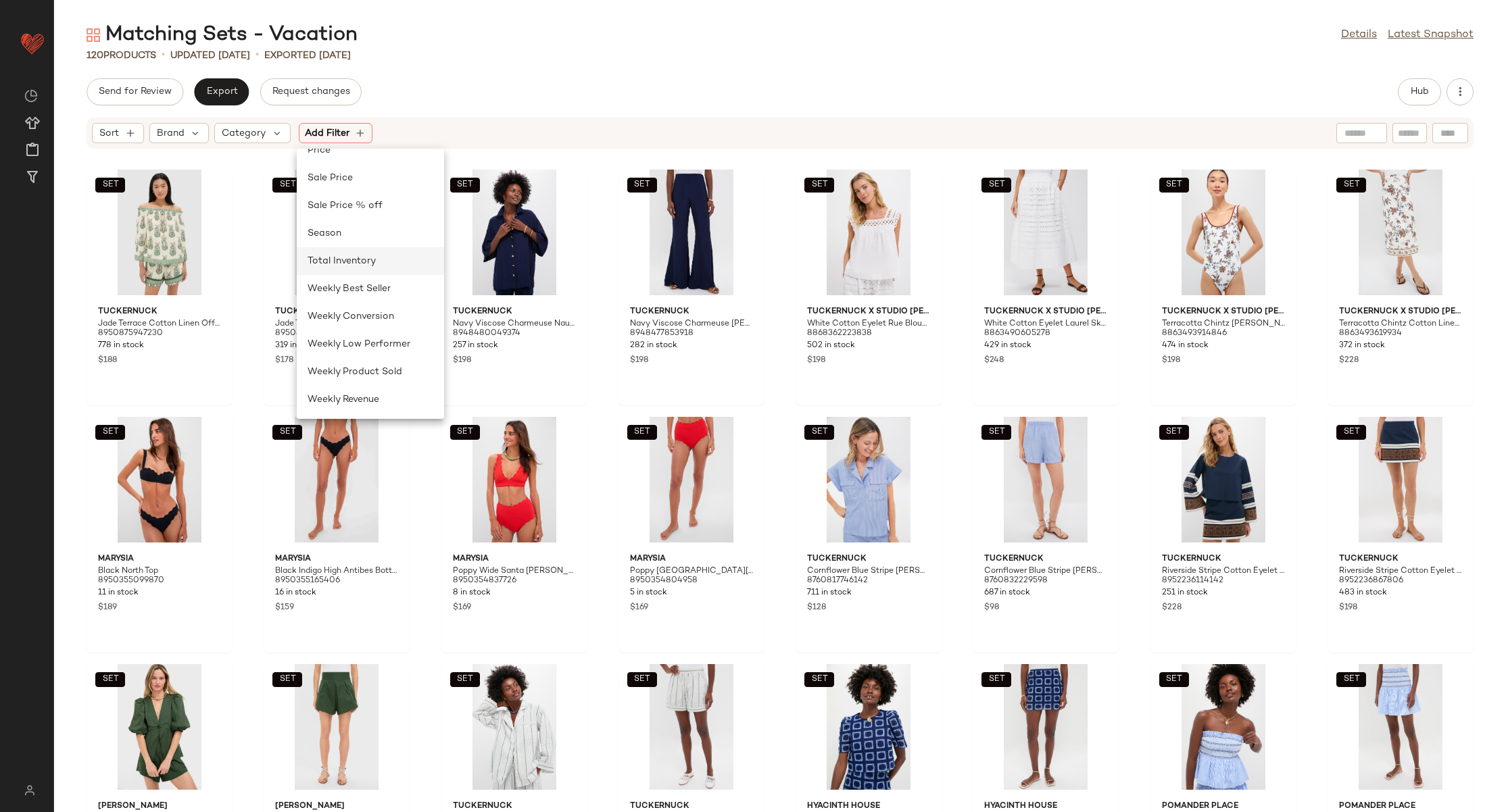 click on "Total Inventory" 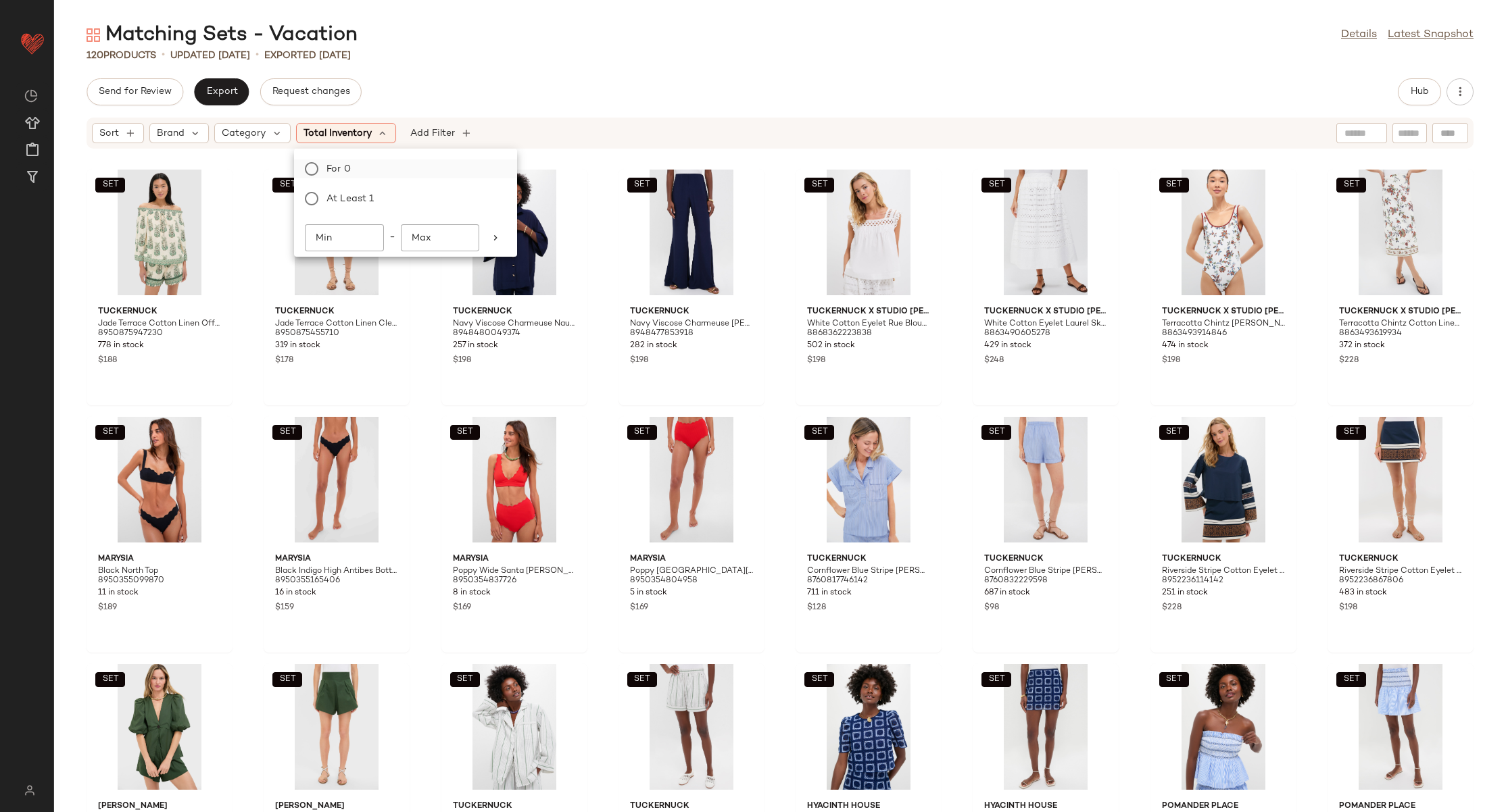 click on "For 0" at bounding box center (414, 169) 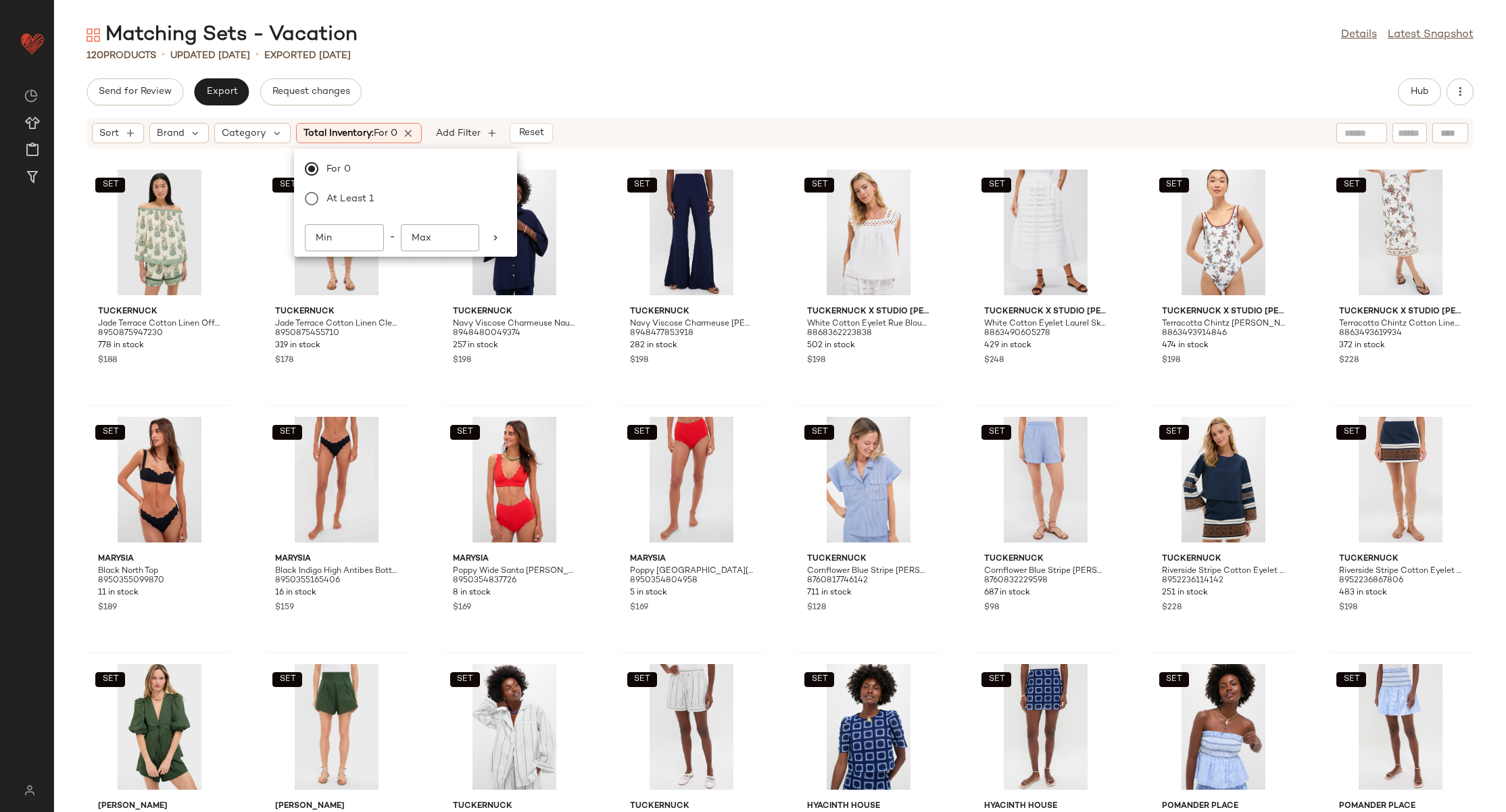 drag, startPoint x: 422, startPoint y: 70, endPoint x: 419, endPoint y: 76, distance: 6.7082 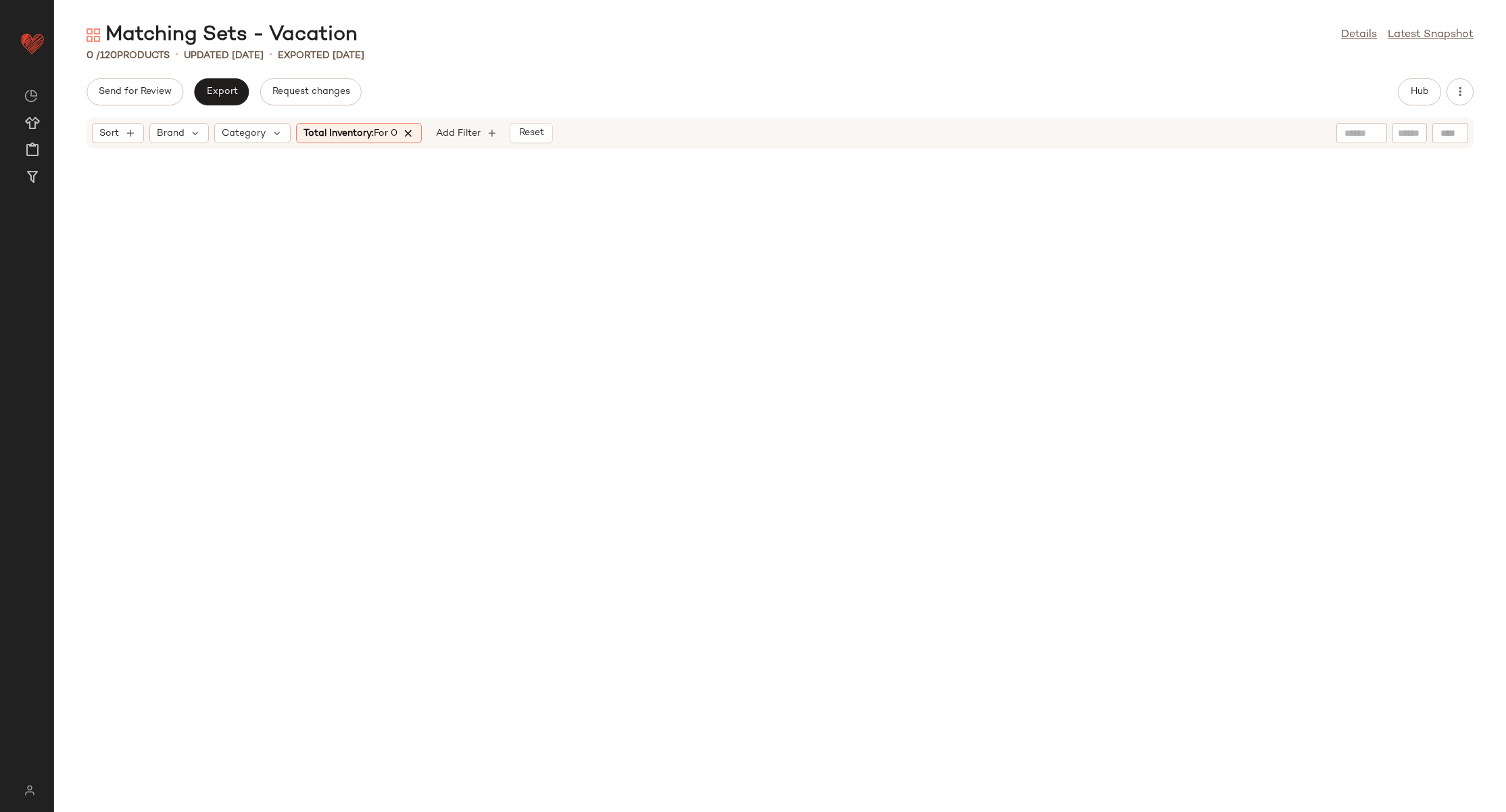 click at bounding box center (409, 133) 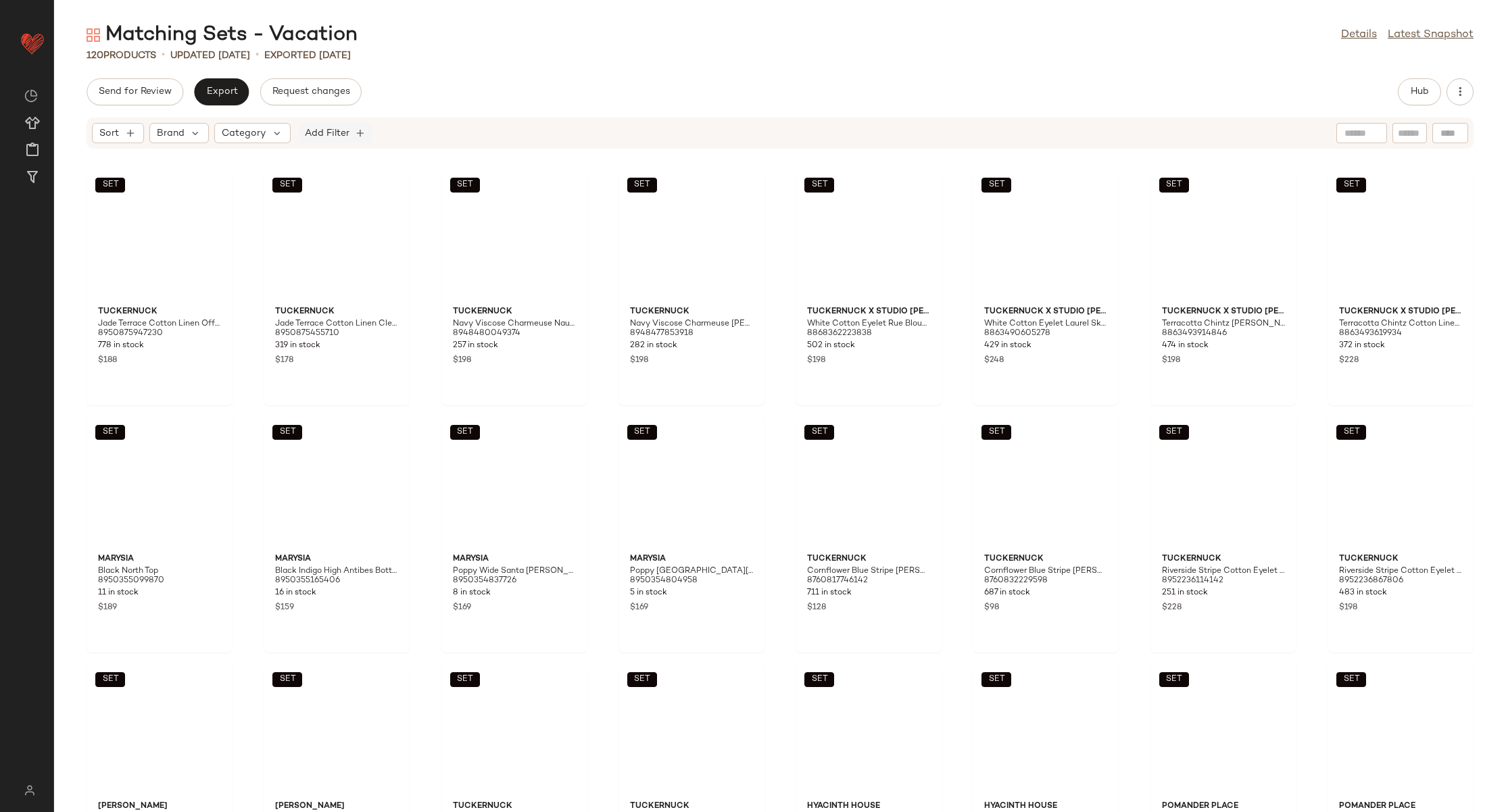 click on "Add Filter" at bounding box center (327, 133) 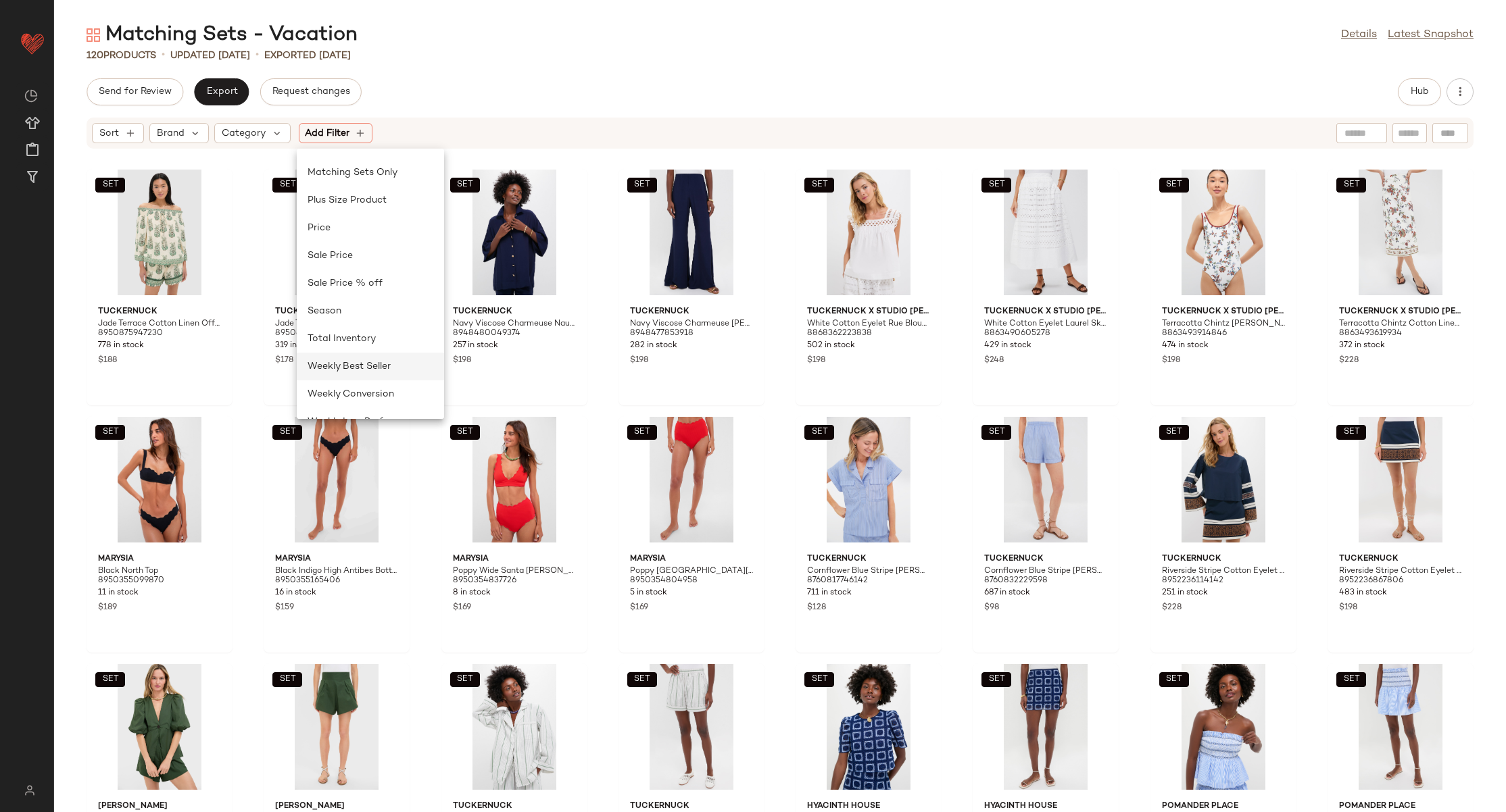 scroll, scrollTop: 405, scrollLeft: 0, axis: vertical 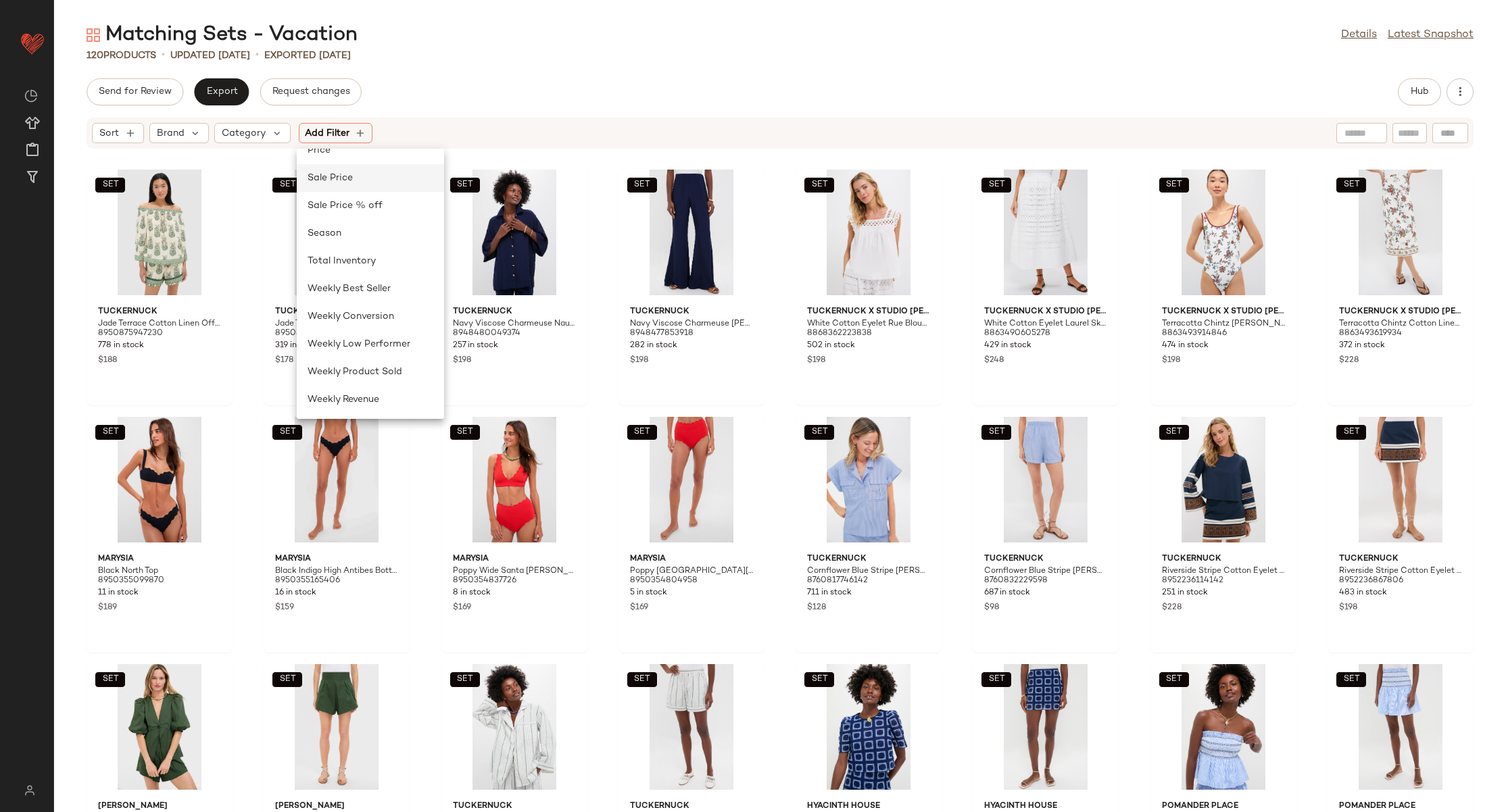 click on "Sale Price" 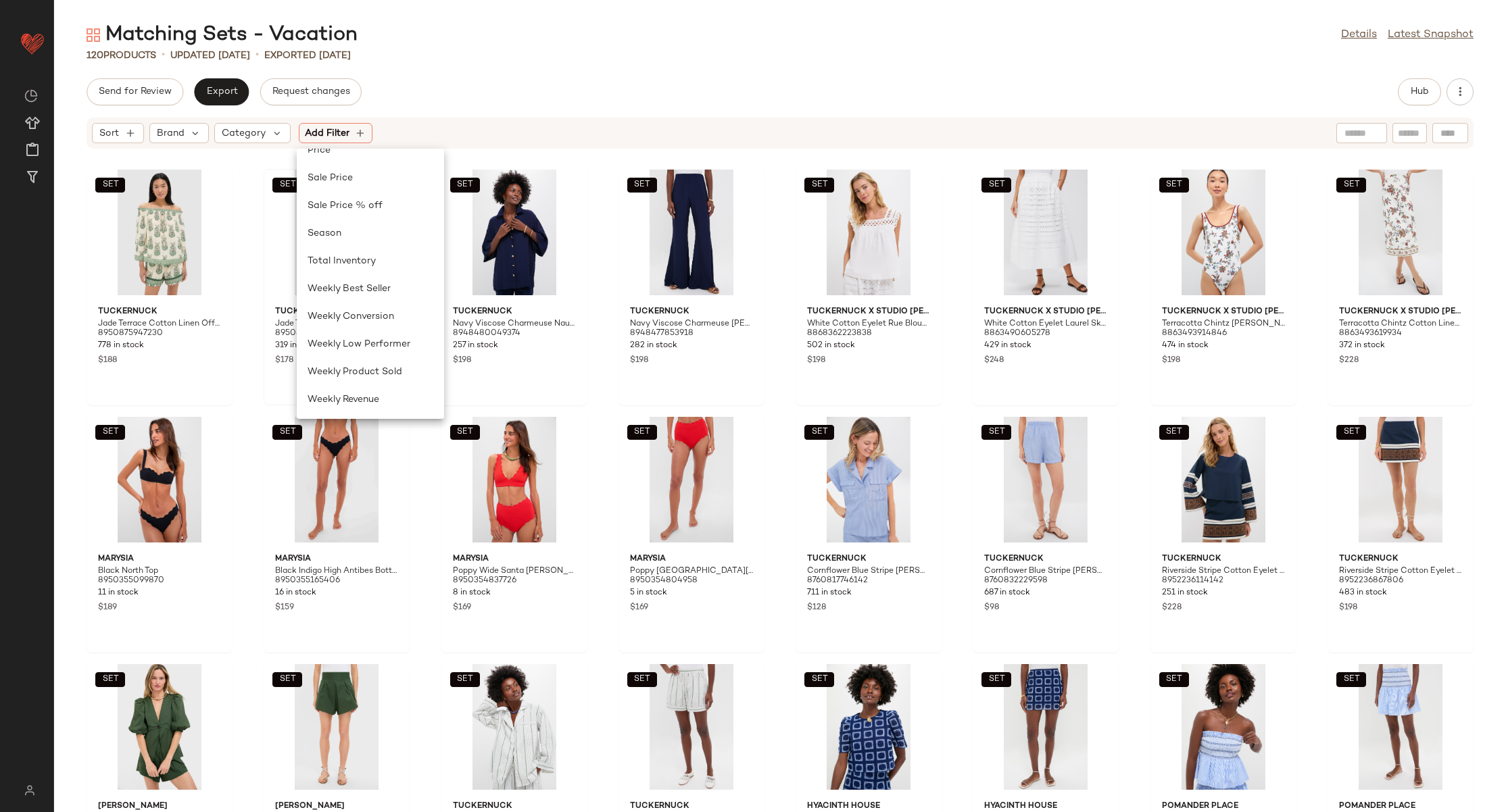 scroll, scrollTop: 378, scrollLeft: 0, axis: vertical 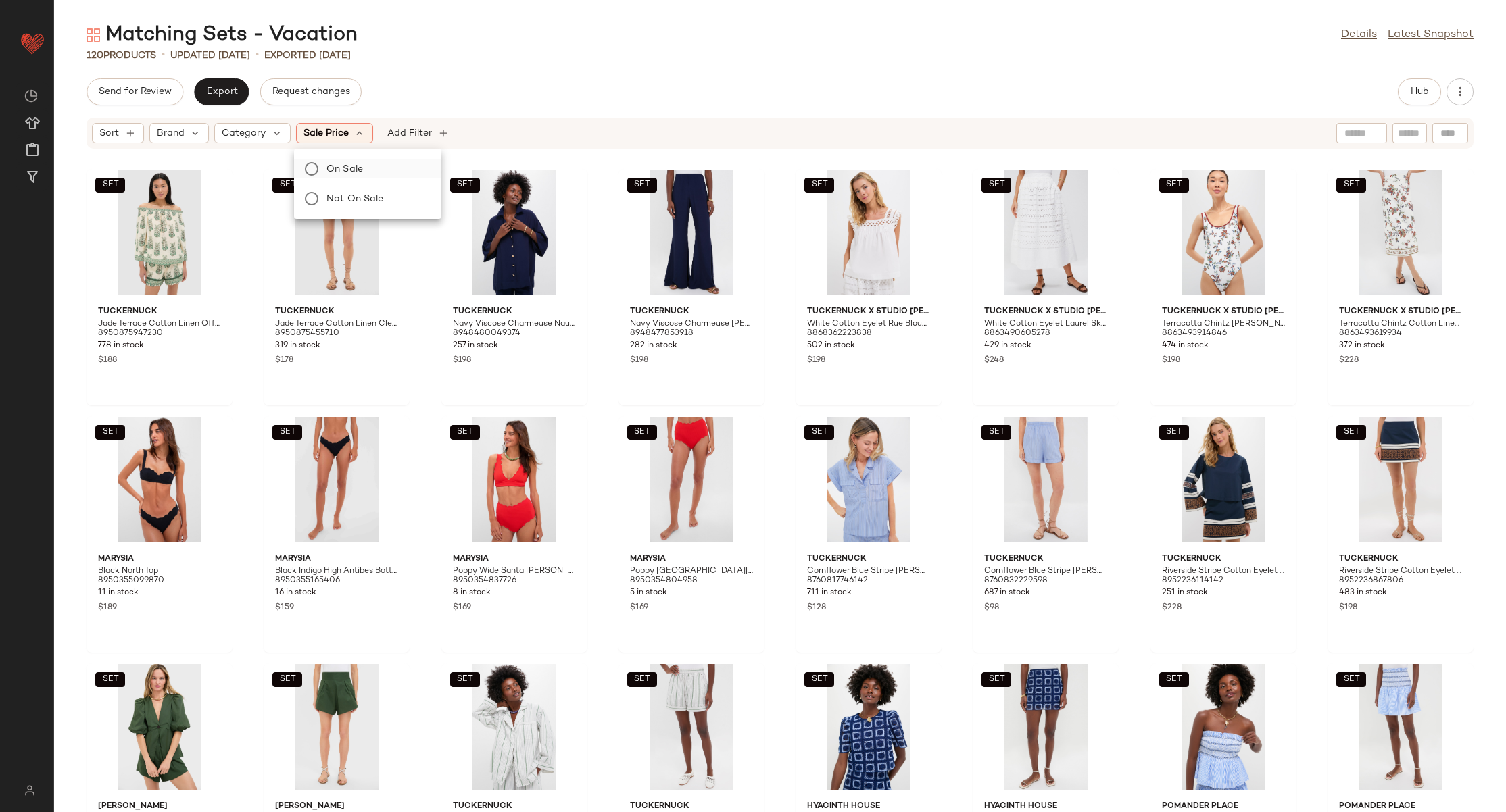 click on "On sale" at bounding box center (376, 169) 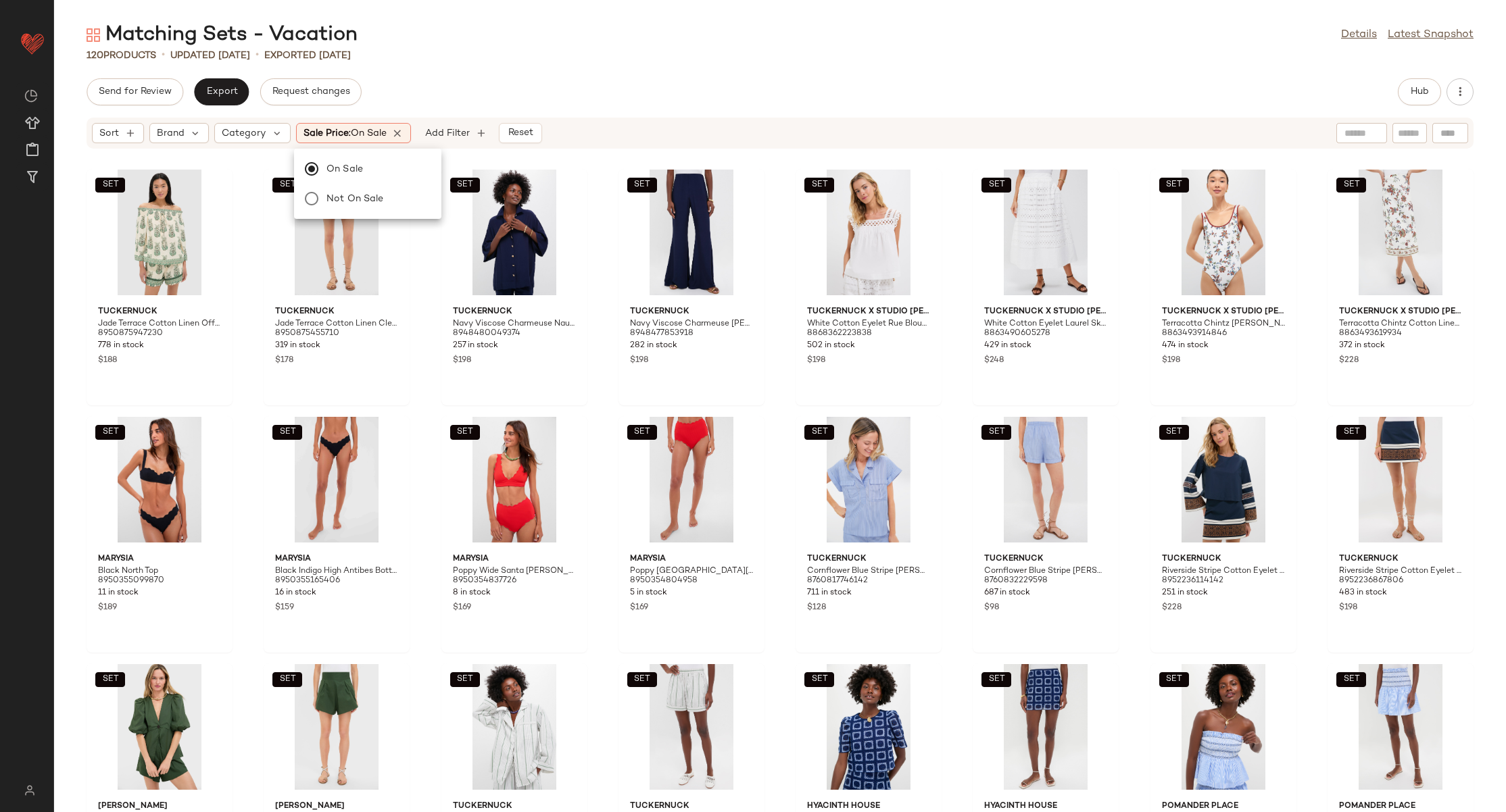 click on "Matching Sets - Vacation  Details   Latest Snapshot  120   Products   •   updated Jul 3rd  •  Exported Jul 3rd  Send for Review   Export   Request changes   Hub  Sort  Brand  Category  Sale Price:   On sale Add Filter   Reset   SET  Tuckernuck Jade Terrace Cotton Linen Off the Shoulder Ashleigh Blouse 8950875947230 778 in stock $188  SET  Tuckernuck Jade Terrace Cotton Linen Clemence Shorts 8950875455710 319 in stock $178  SET  Tuckernuck Navy Viscose Charmeuse Nautilus Blouse 8948480049374 257 in stock $198  SET  Tuckernuck Navy Viscose Charmeuse Moore Wide Leg Pant 8948477853918 282 in stock $198  SET  Tuckernuck x Studio McGee White Cotton Eyelet Rue Blouse 8868362223838 502 in stock $198  SET  Tuckernuck x Studio McGee White Cotton Eyelet Laurel Skirt 8863490605278 429 in stock $248  SET  Tuckernuck x Studio McGee Terracotta Chintz Clemente One Piece Bathing Suit 8863493914846 474 in stock $198  SET  Tuckernuck x Studio McGee Terracotta Chintz Cotton Linen Margot Wrap Skirt 8863493619934 $228  SET" at bounding box center (780, 417) 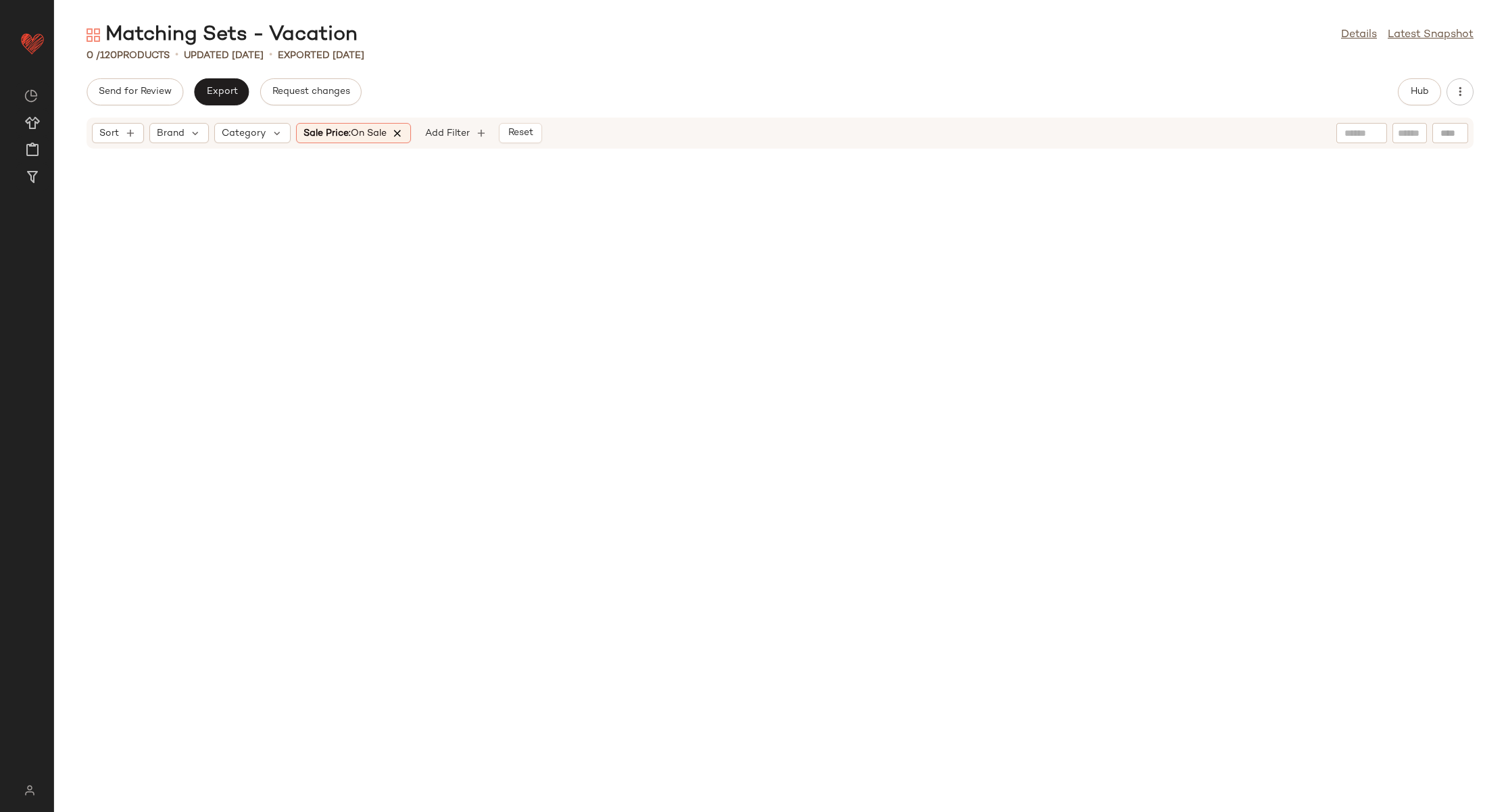 click at bounding box center [398, 133] 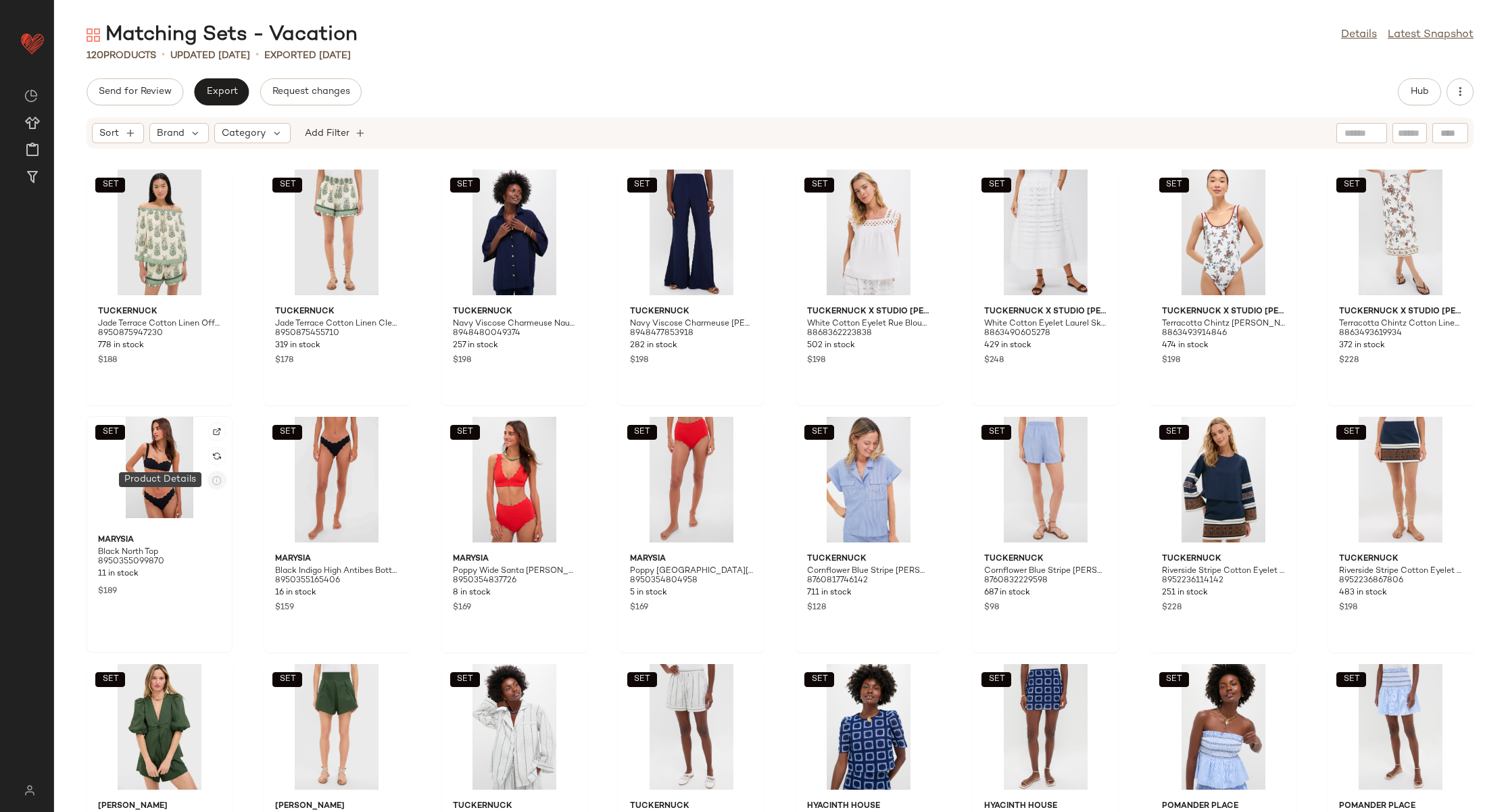 click 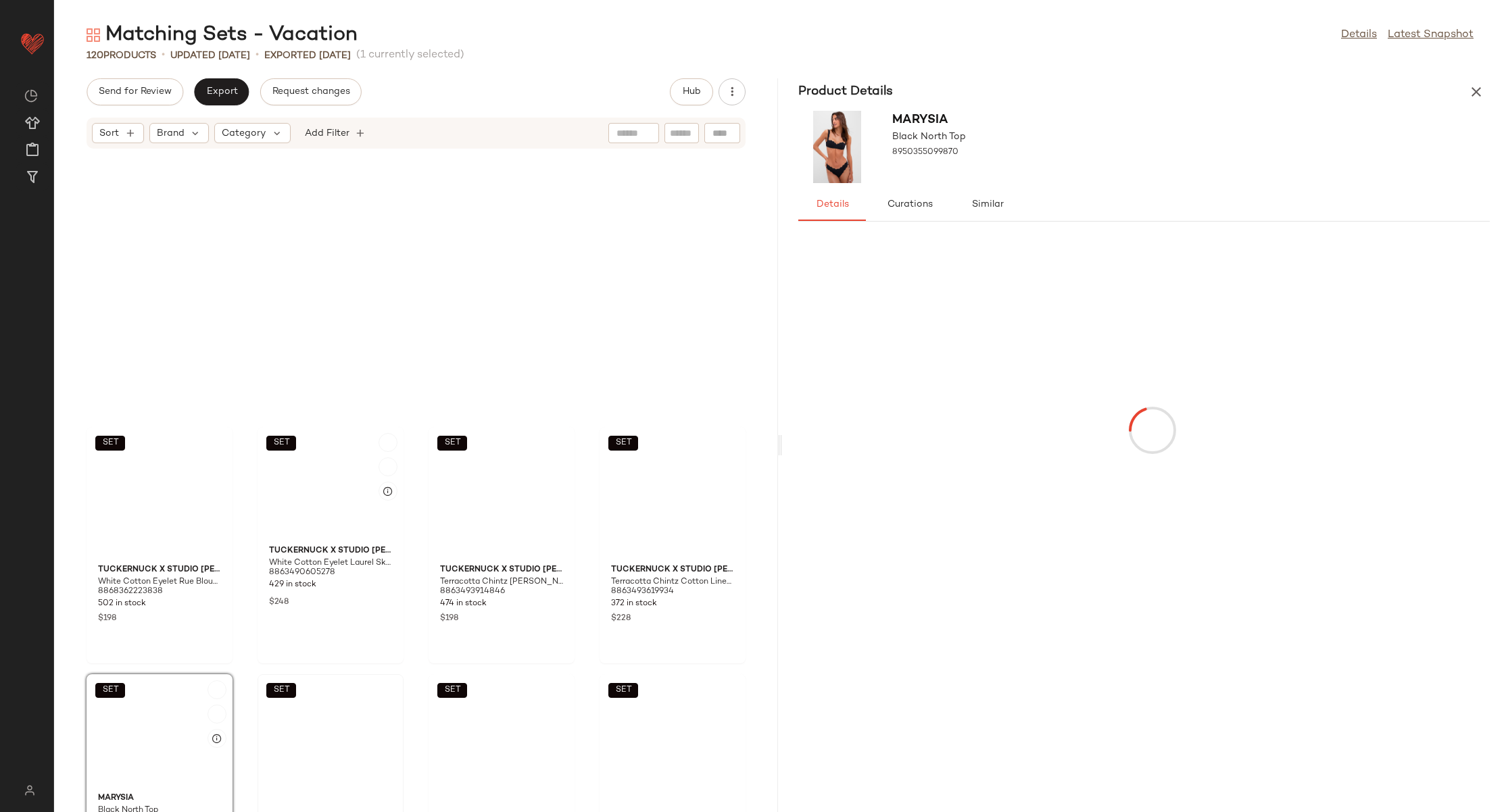 scroll, scrollTop: 258, scrollLeft: 0, axis: vertical 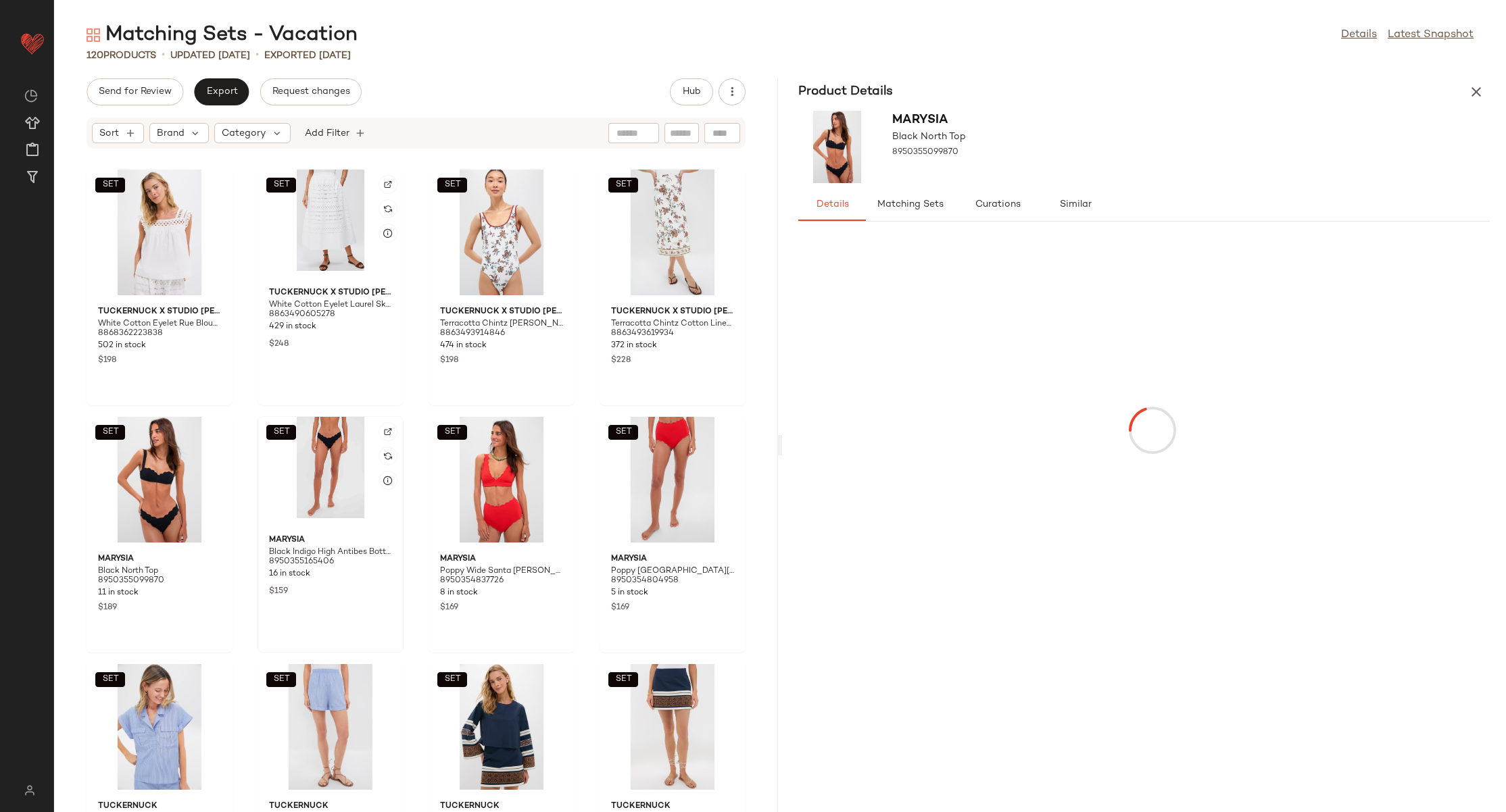 click on "SET" 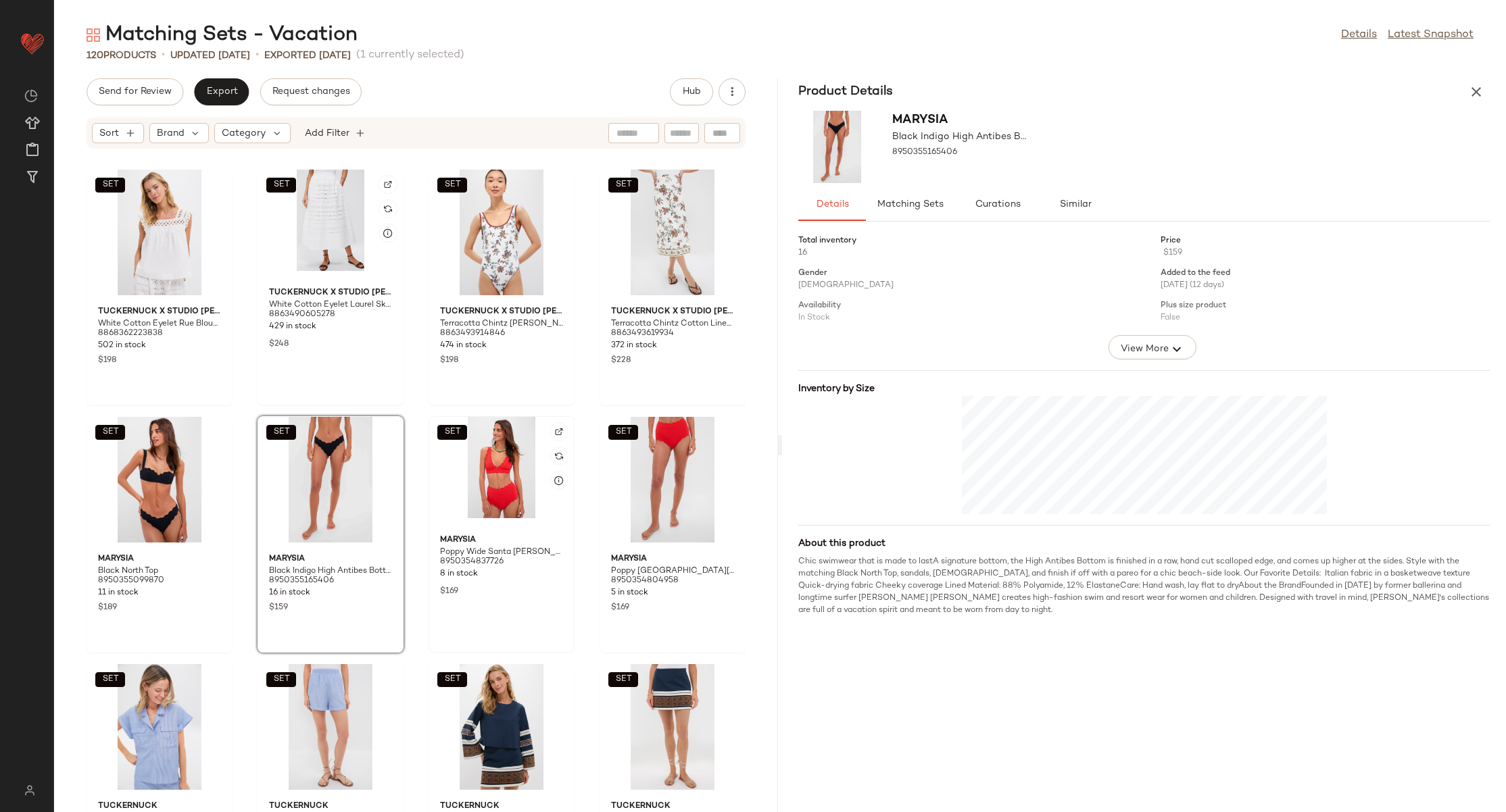 click on "SET" 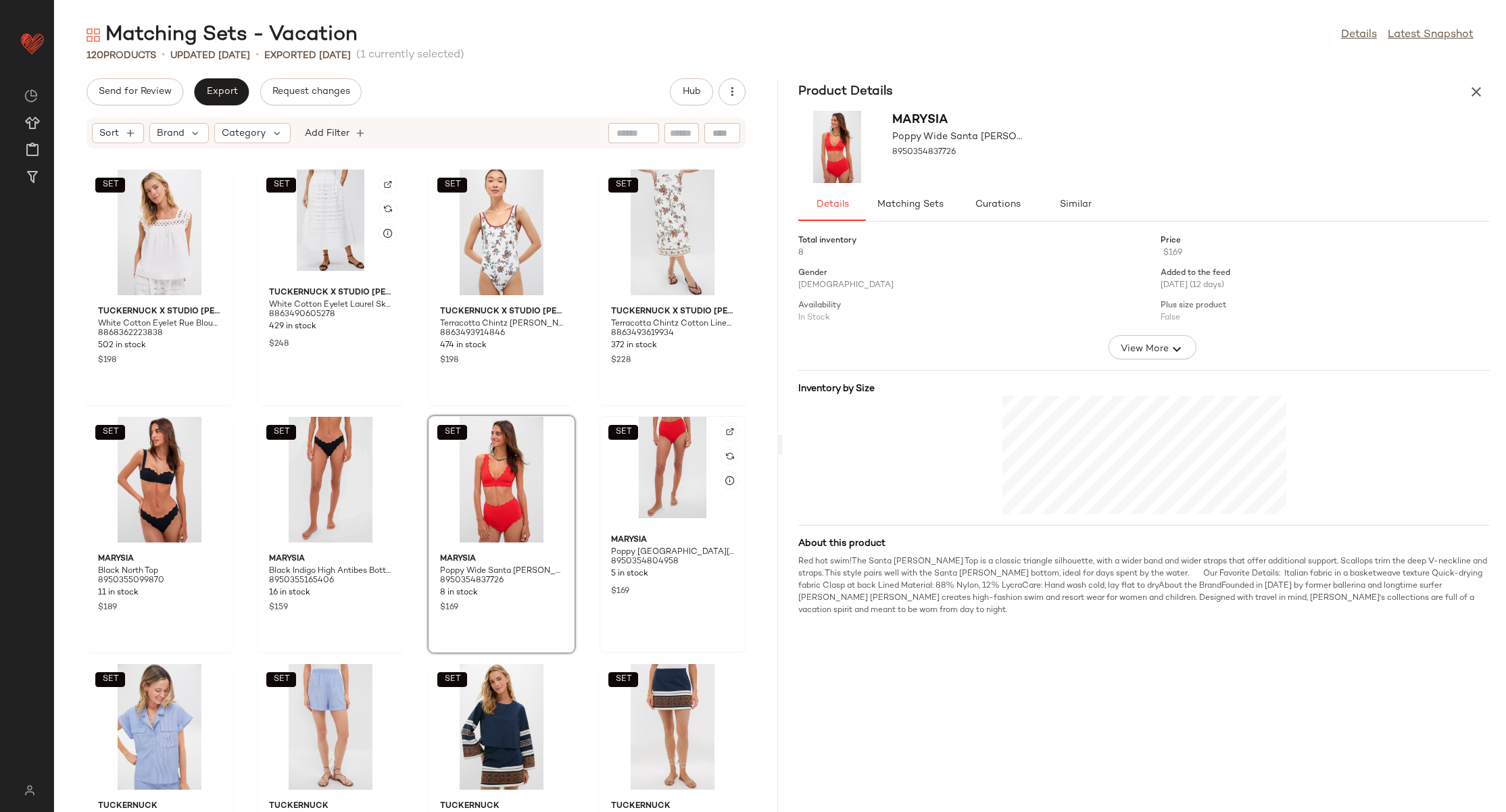 click on "SET" 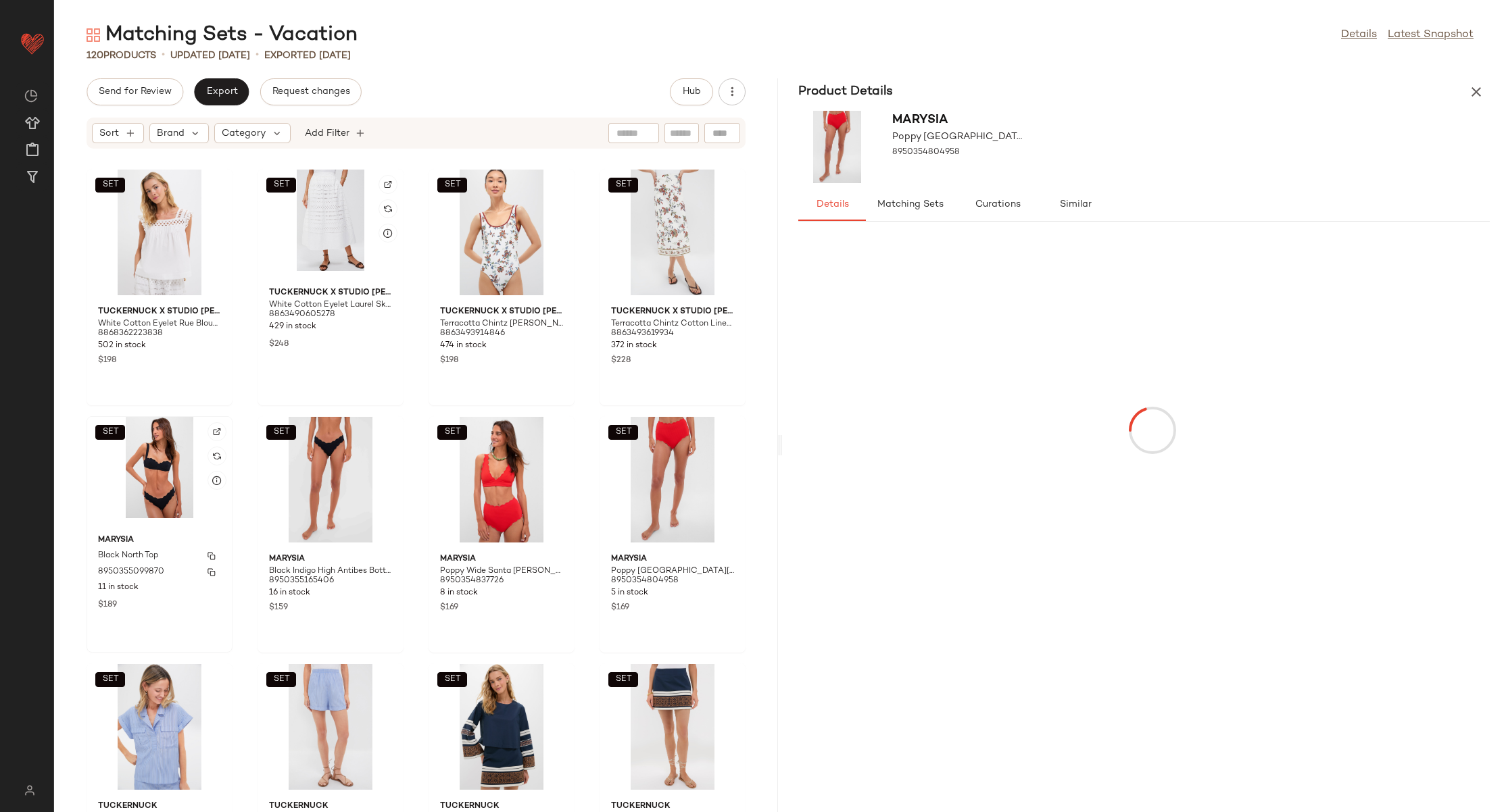 click on "Black North Top" at bounding box center [160, 556] 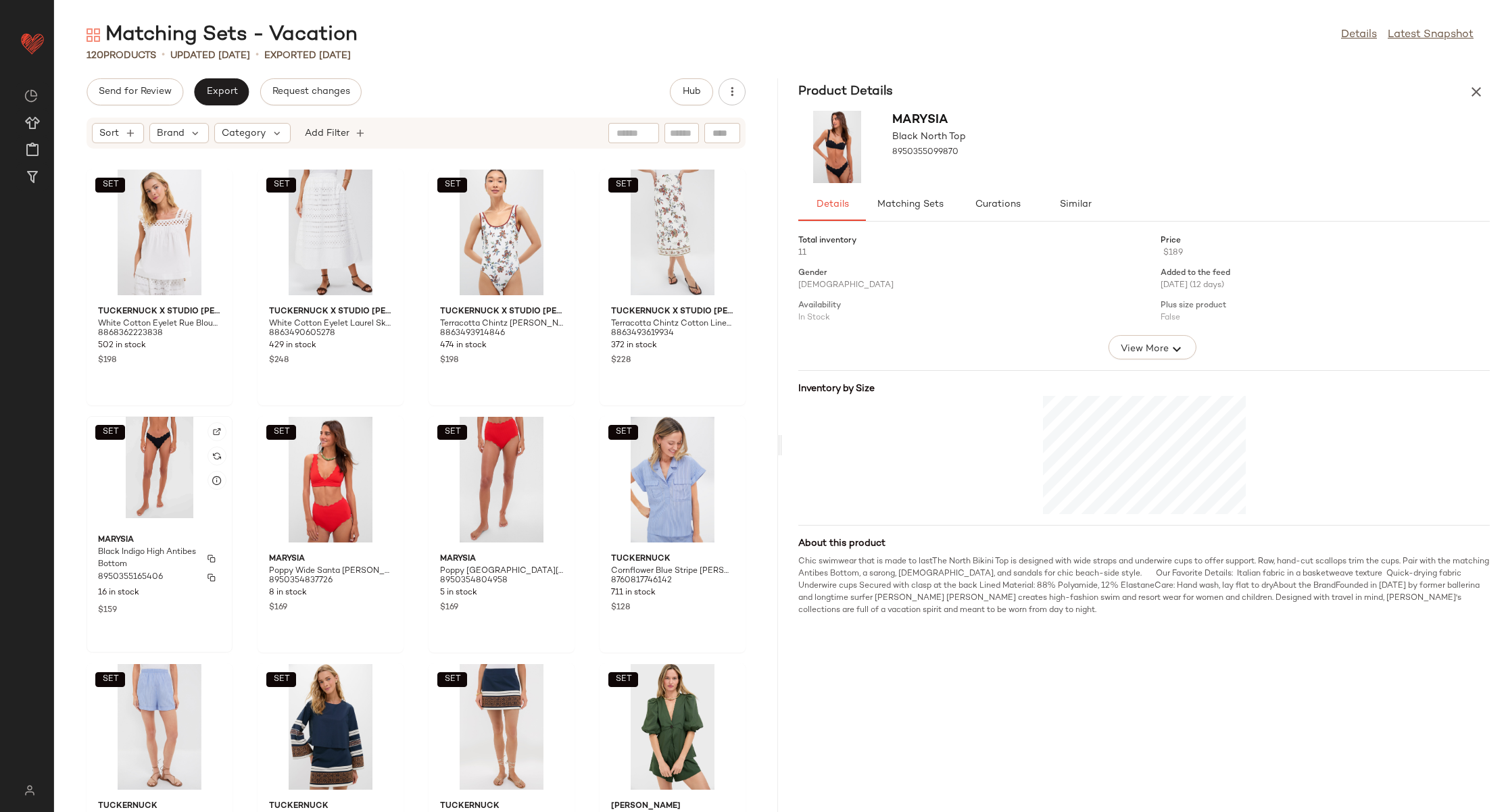 click on "Marysia" at bounding box center [160, 540] 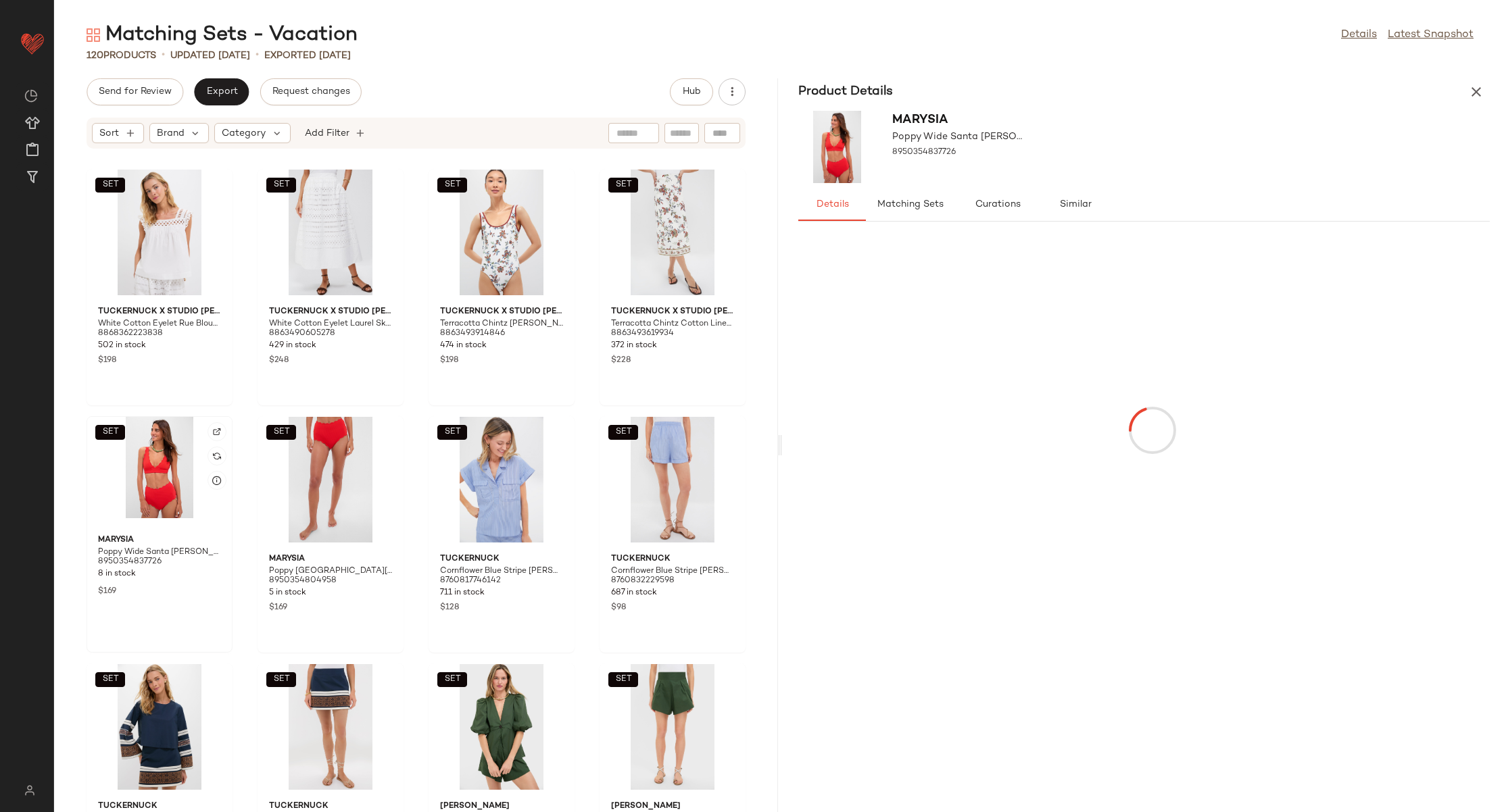 click on "SET" 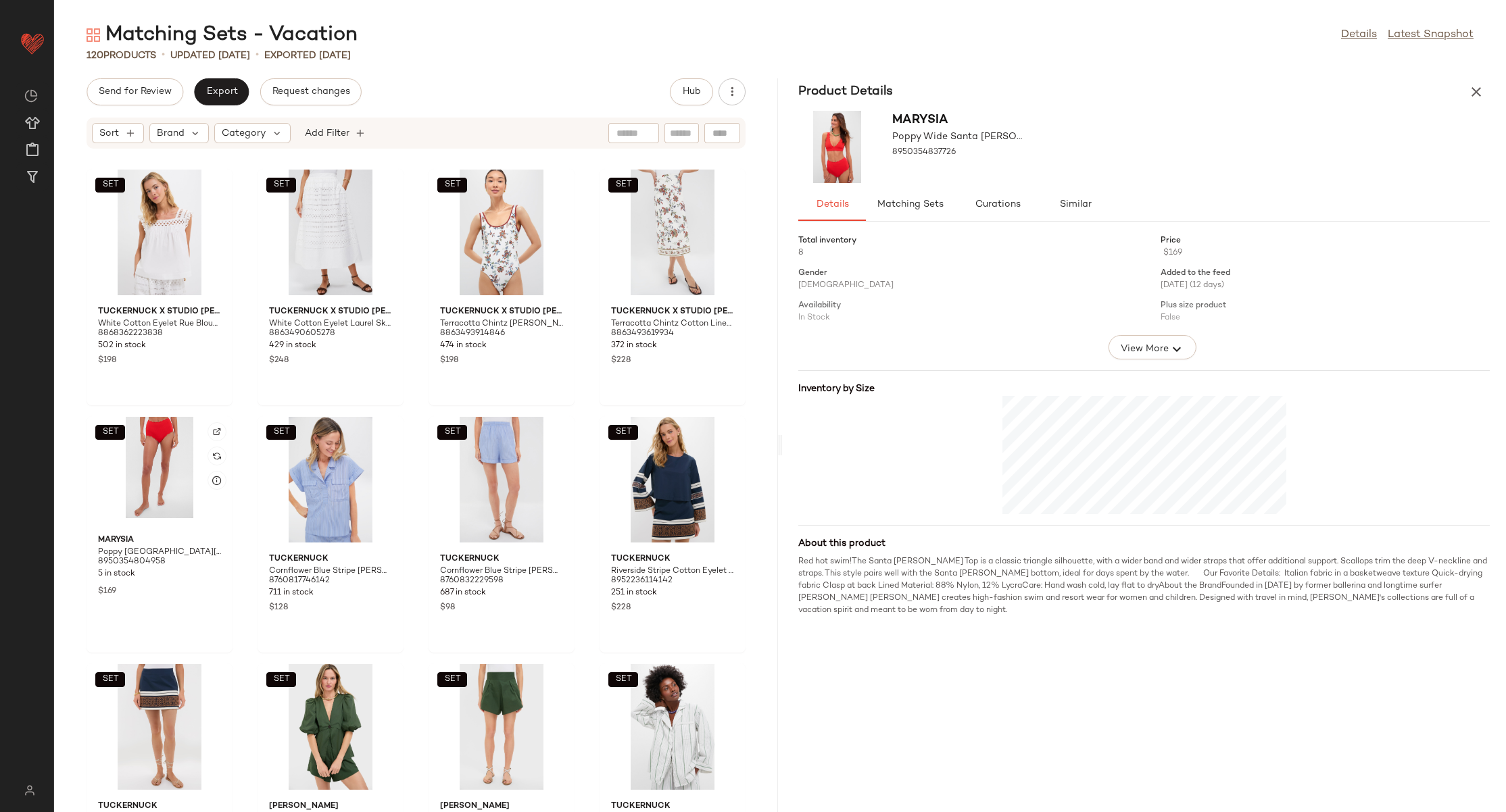 click on "SET" 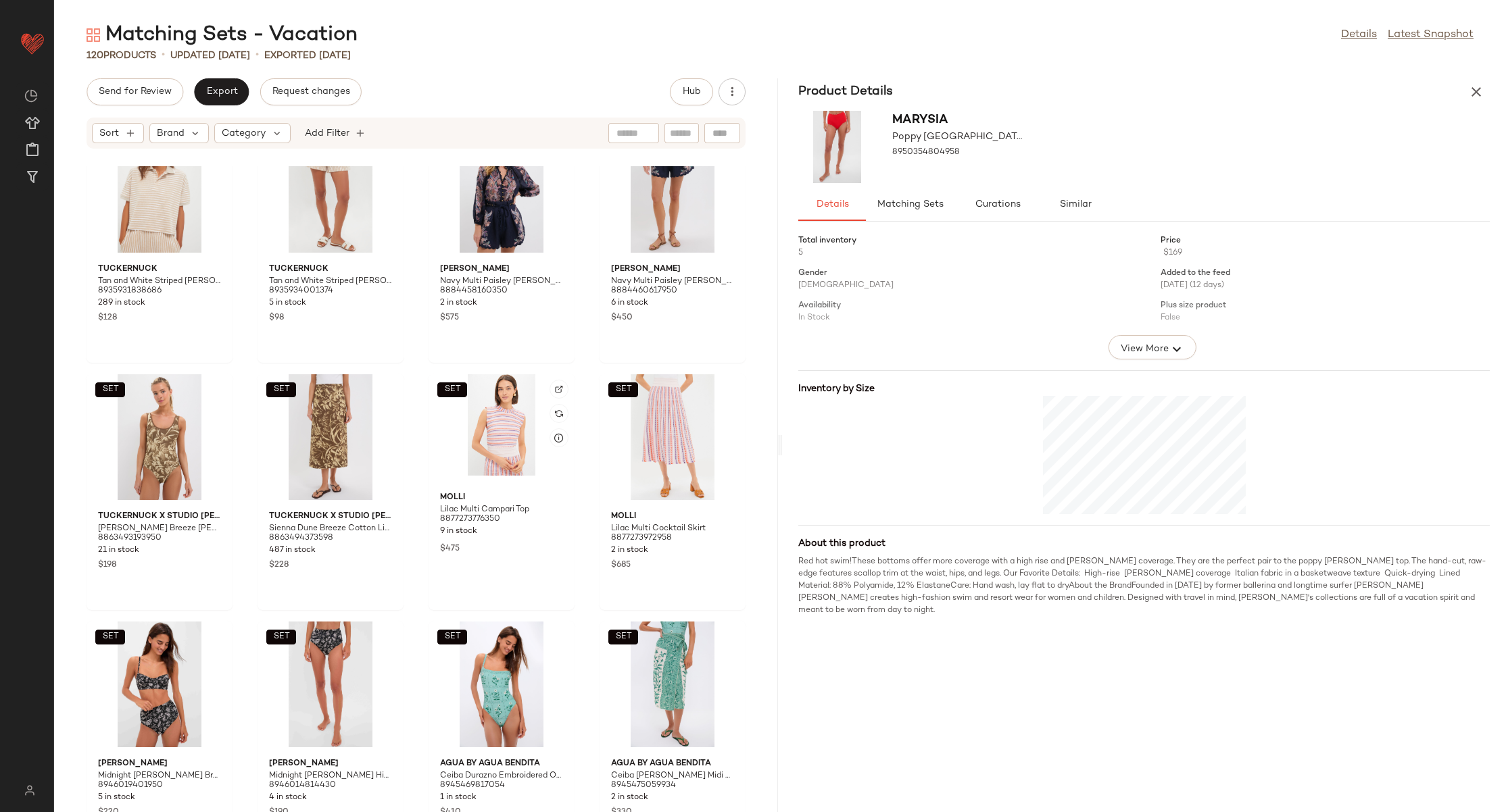 scroll, scrollTop: 5742, scrollLeft: 0, axis: vertical 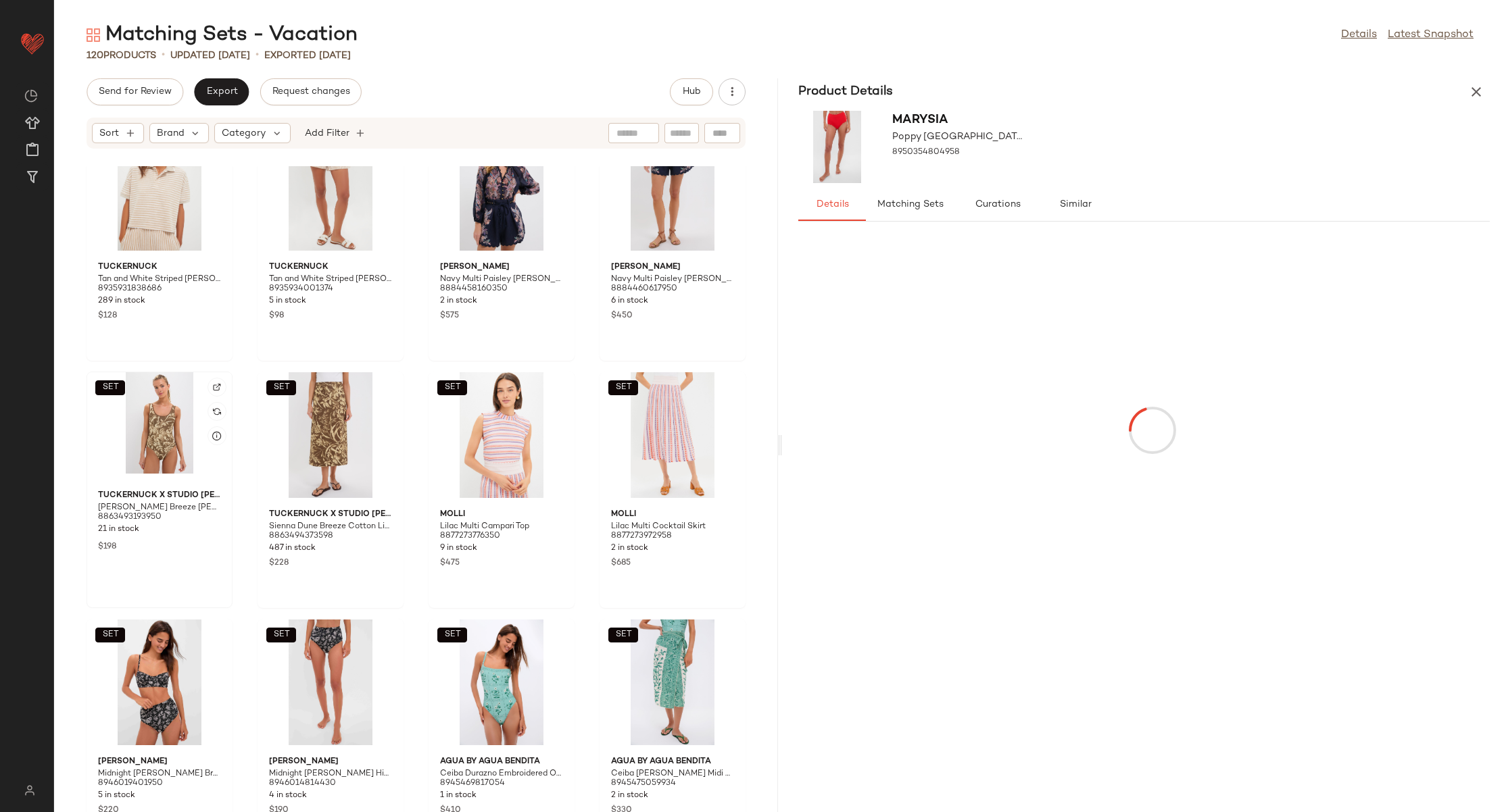 click on "SET" 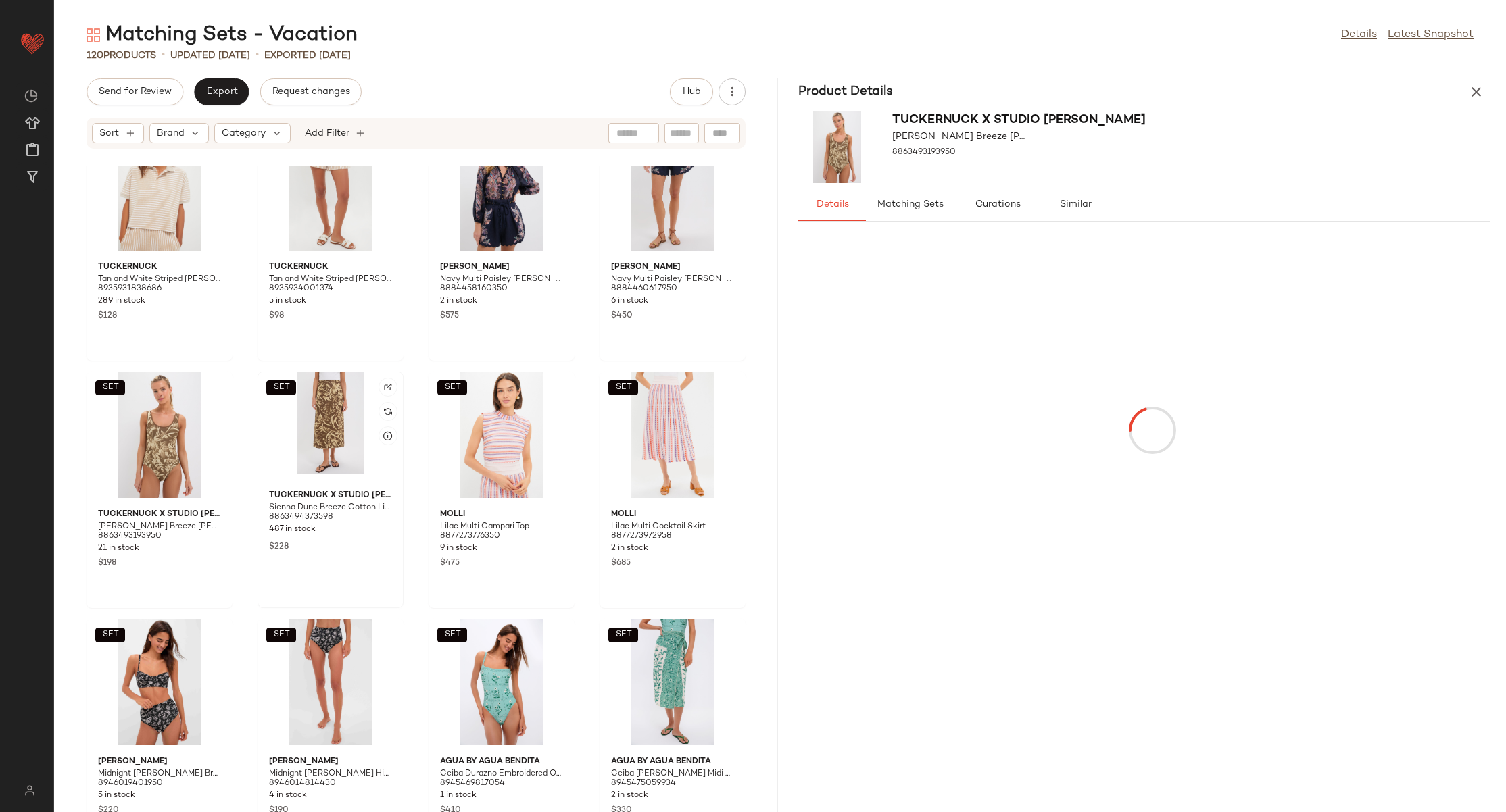 click on "SET" 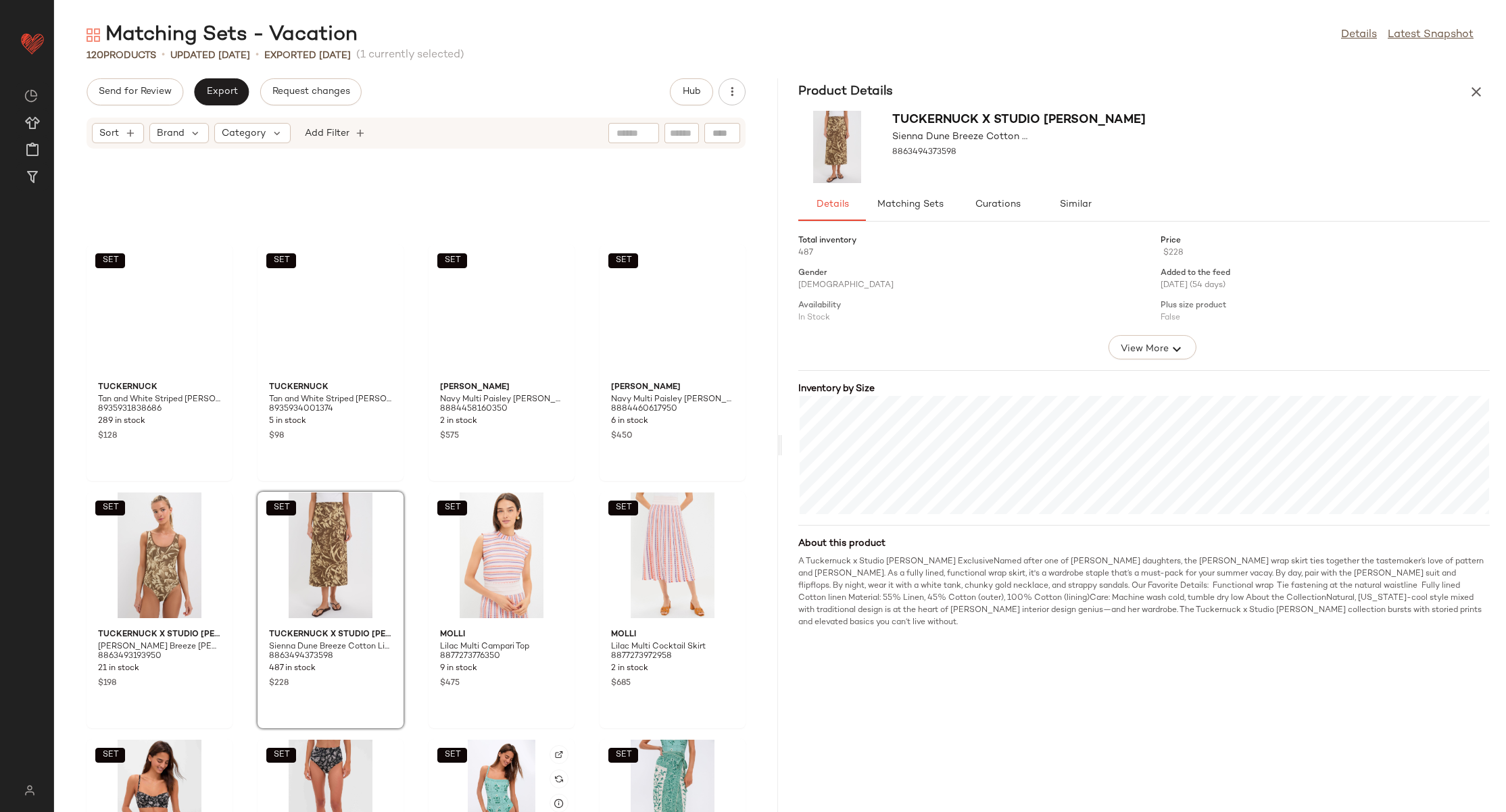 scroll, scrollTop: 5486, scrollLeft: 0, axis: vertical 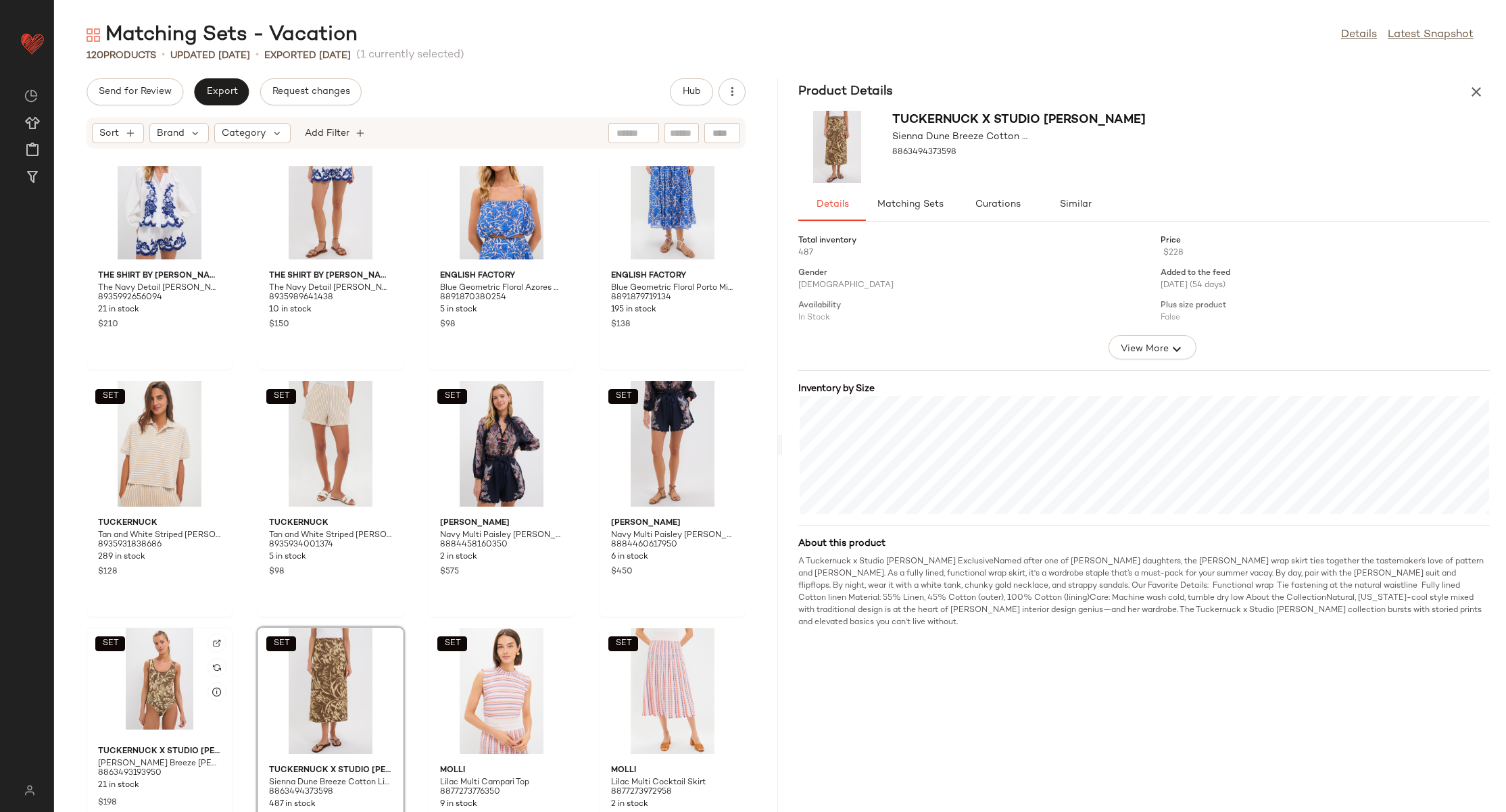 click on "SET" 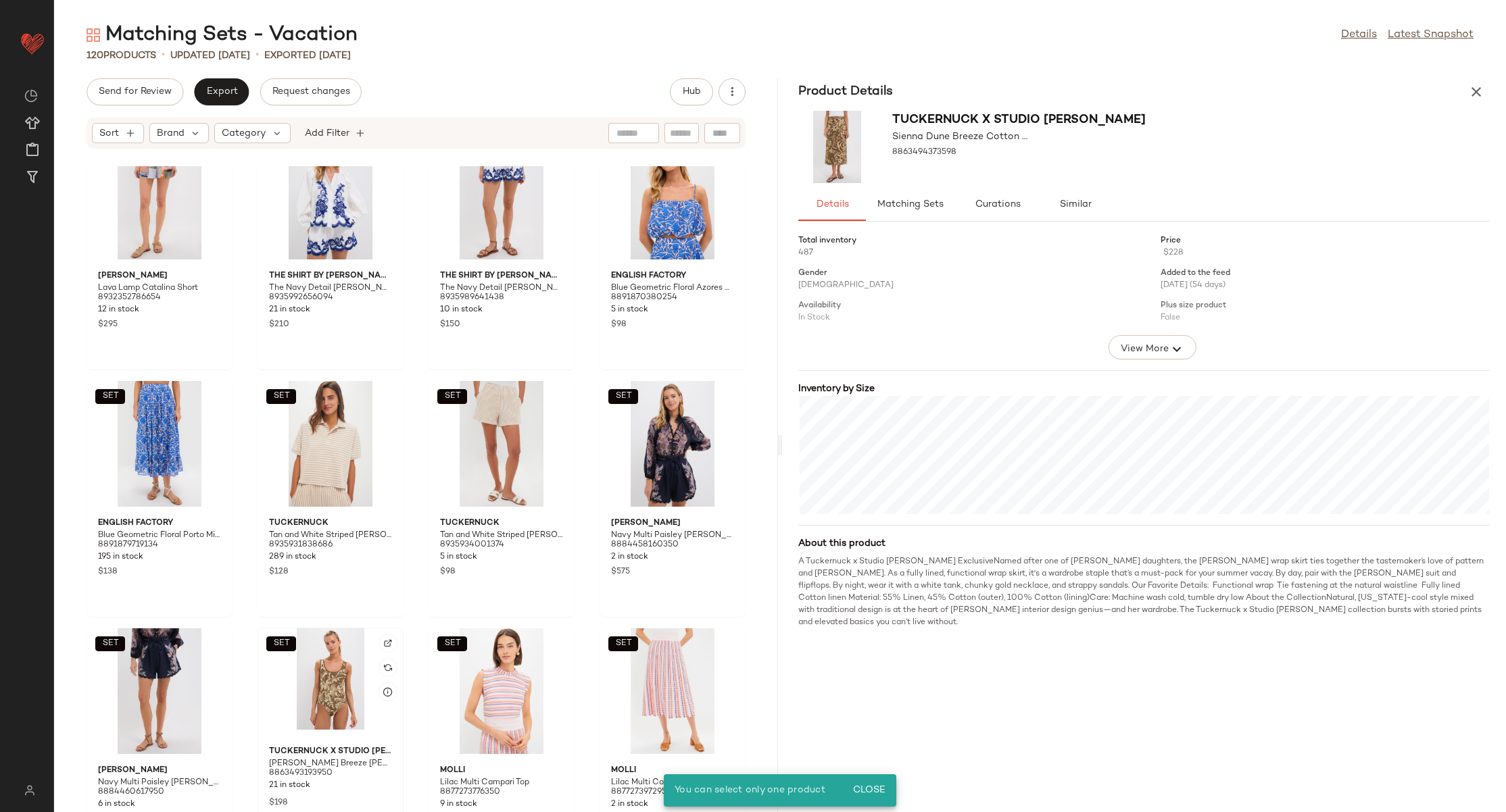 click on "SET" 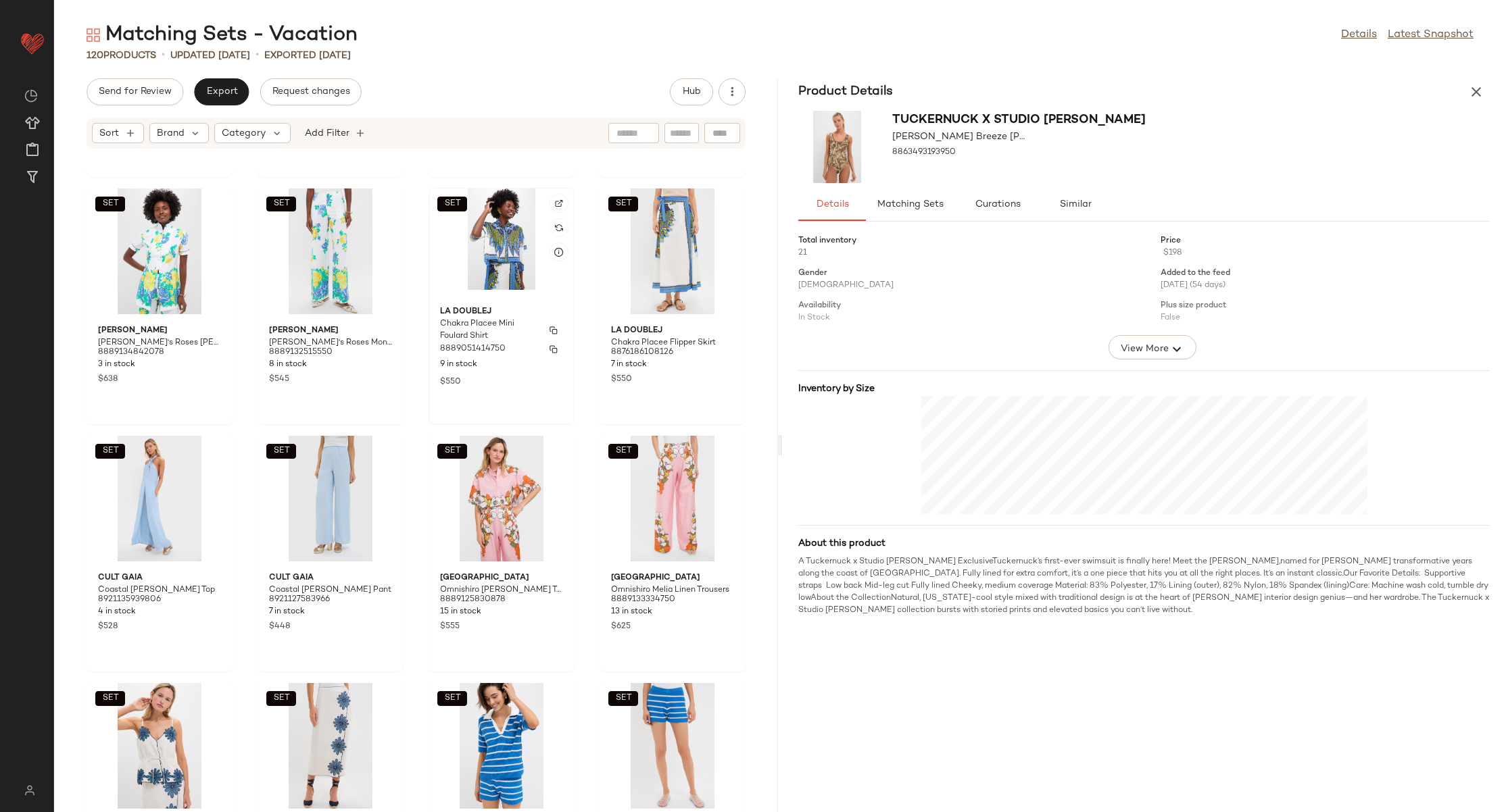 scroll, scrollTop: 6423, scrollLeft: 0, axis: vertical 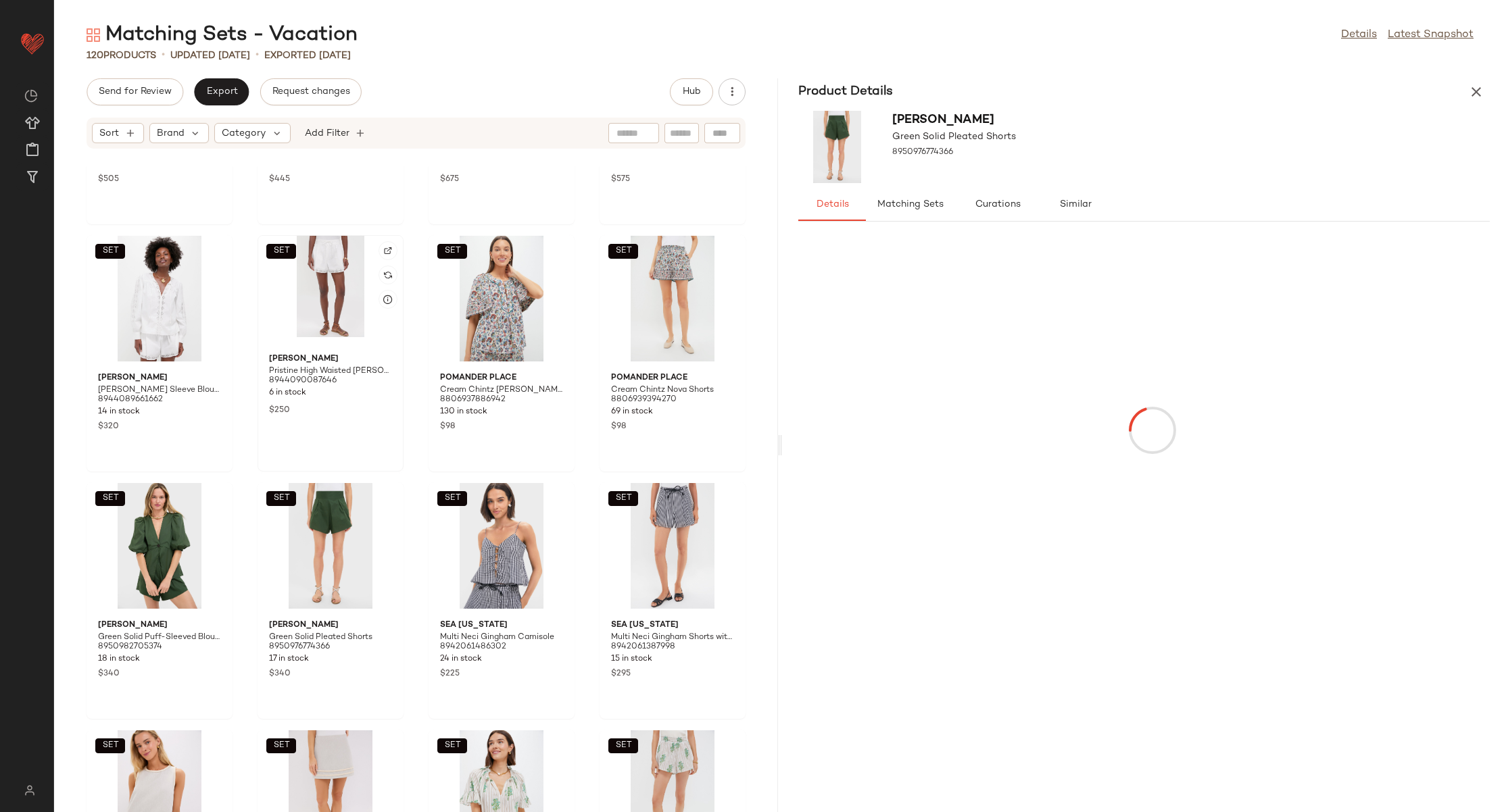 click on "SET  Ulla Johnson Pristine High Waisted Elowen Shorts 8944090087646 6 in stock $250" 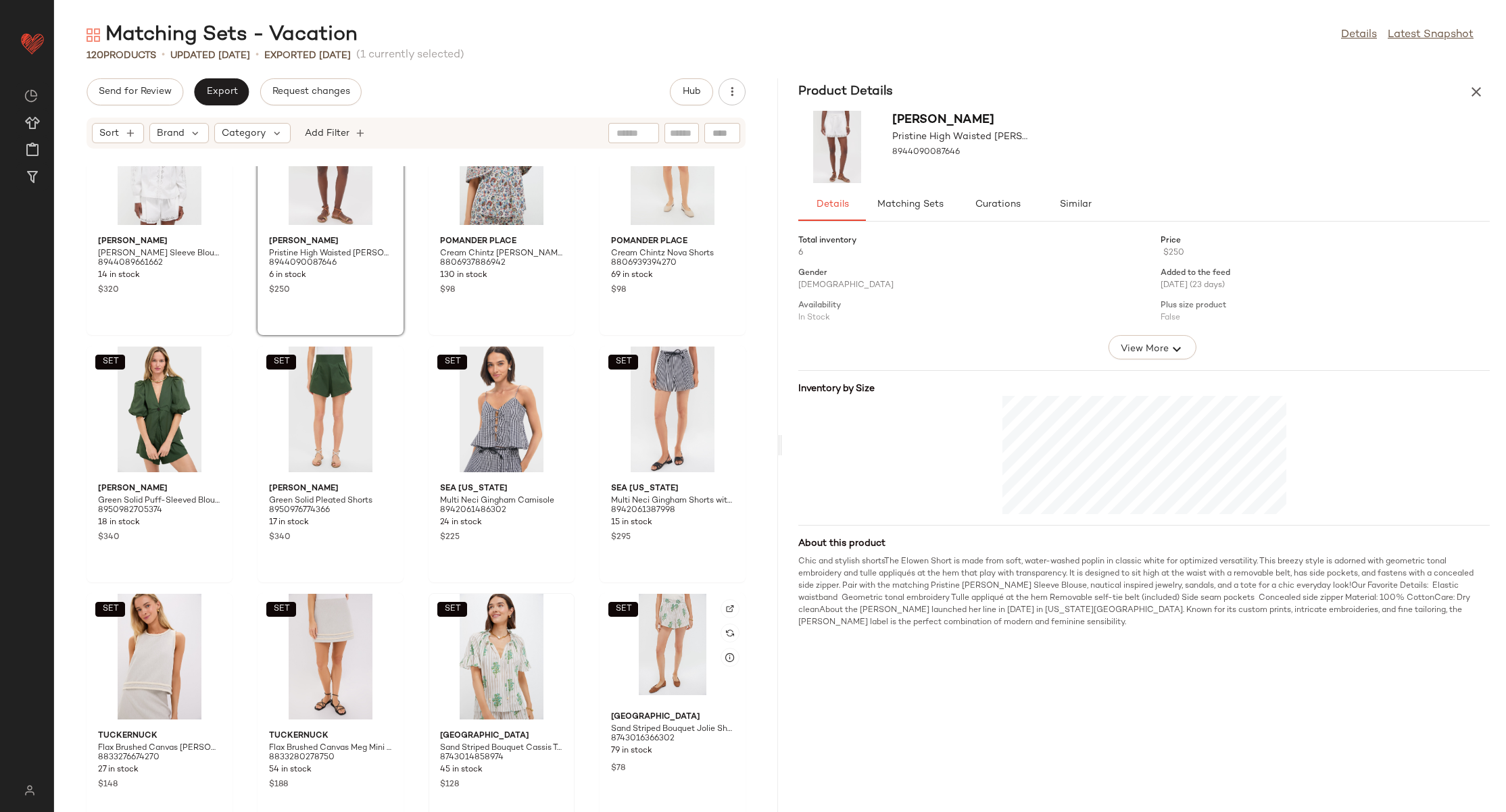 scroll, scrollTop: 2554, scrollLeft: 0, axis: vertical 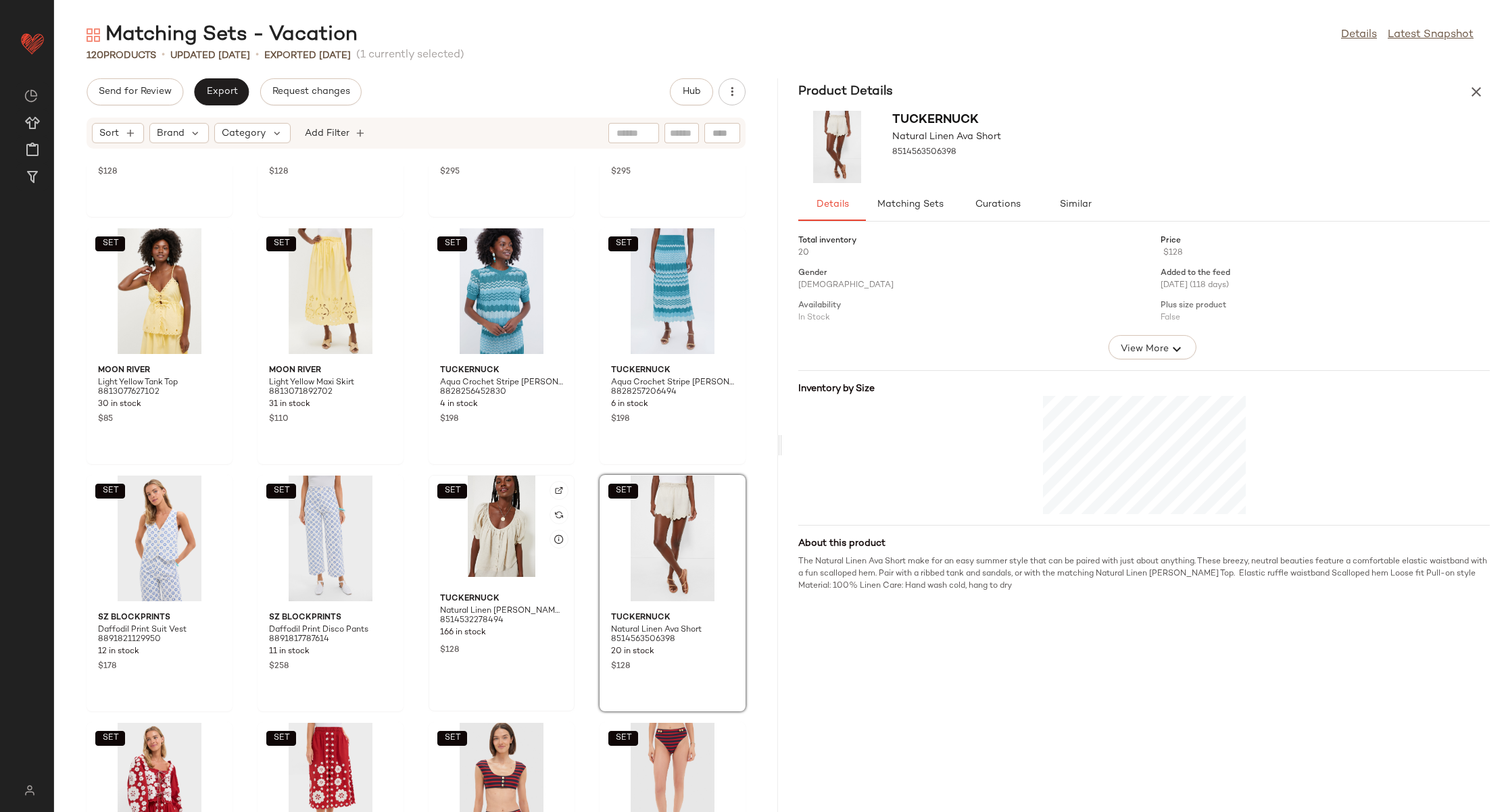 click on "SET" 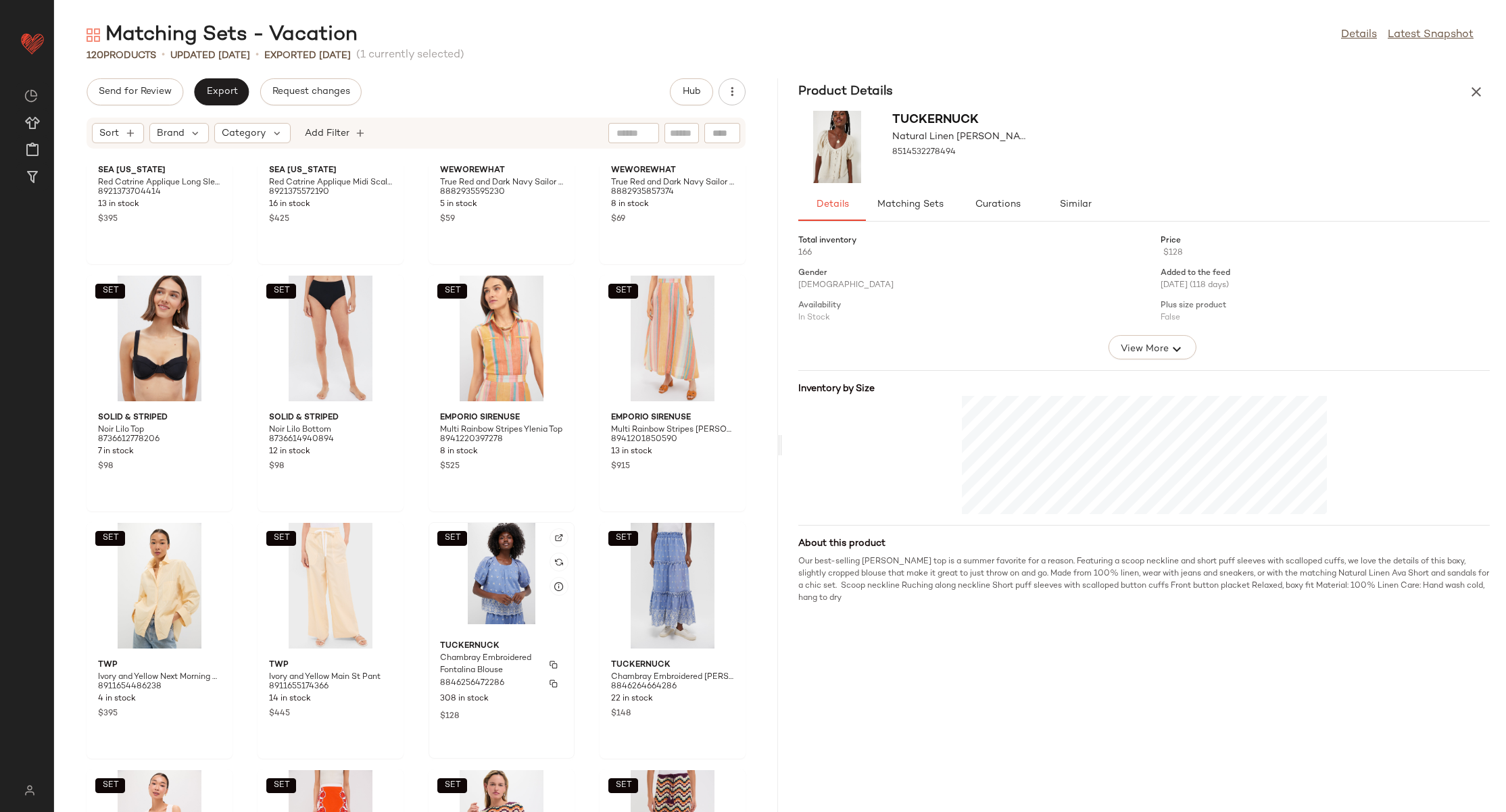 scroll, scrollTop: 4126, scrollLeft: 0, axis: vertical 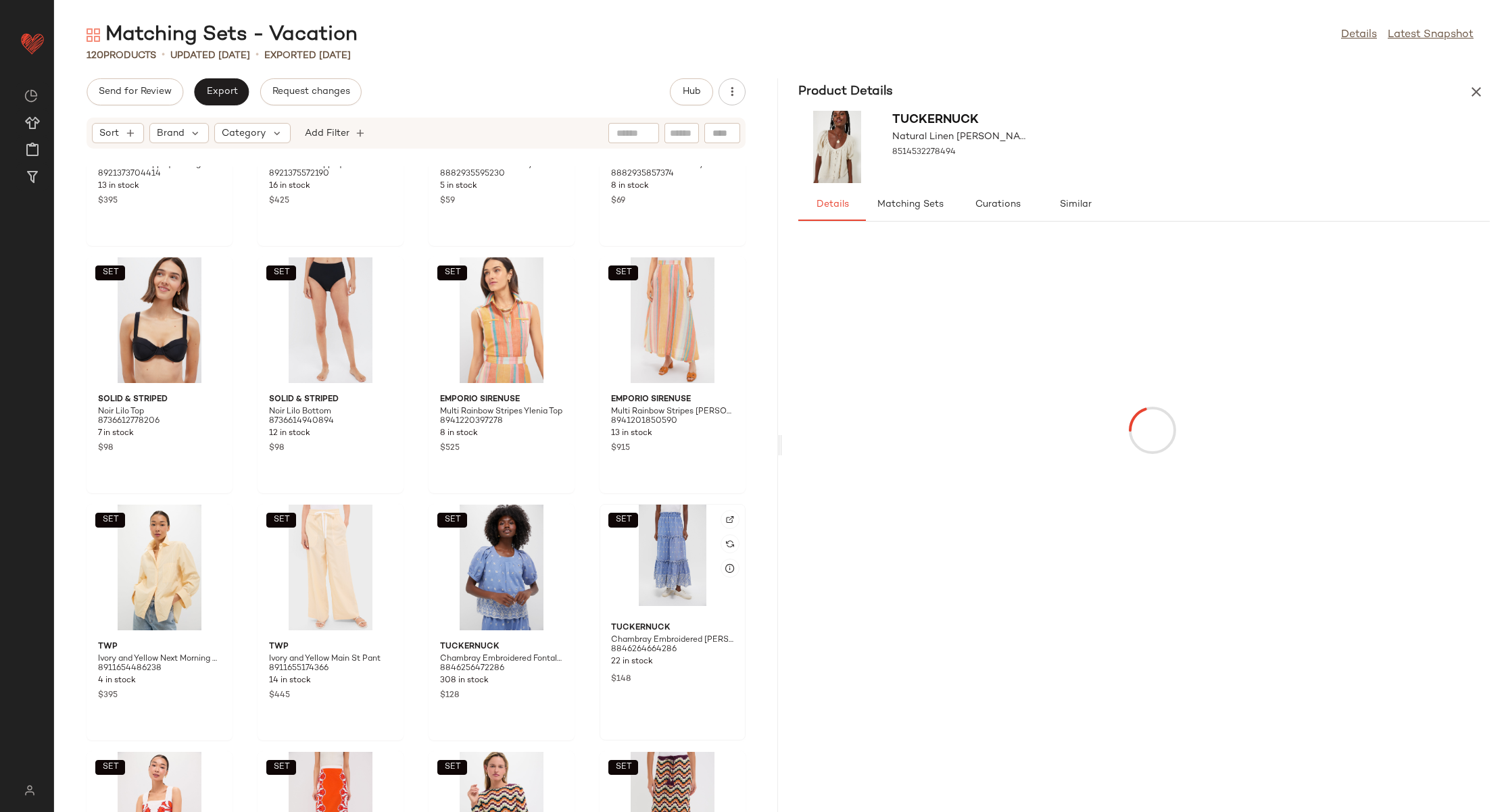 click on "SET" 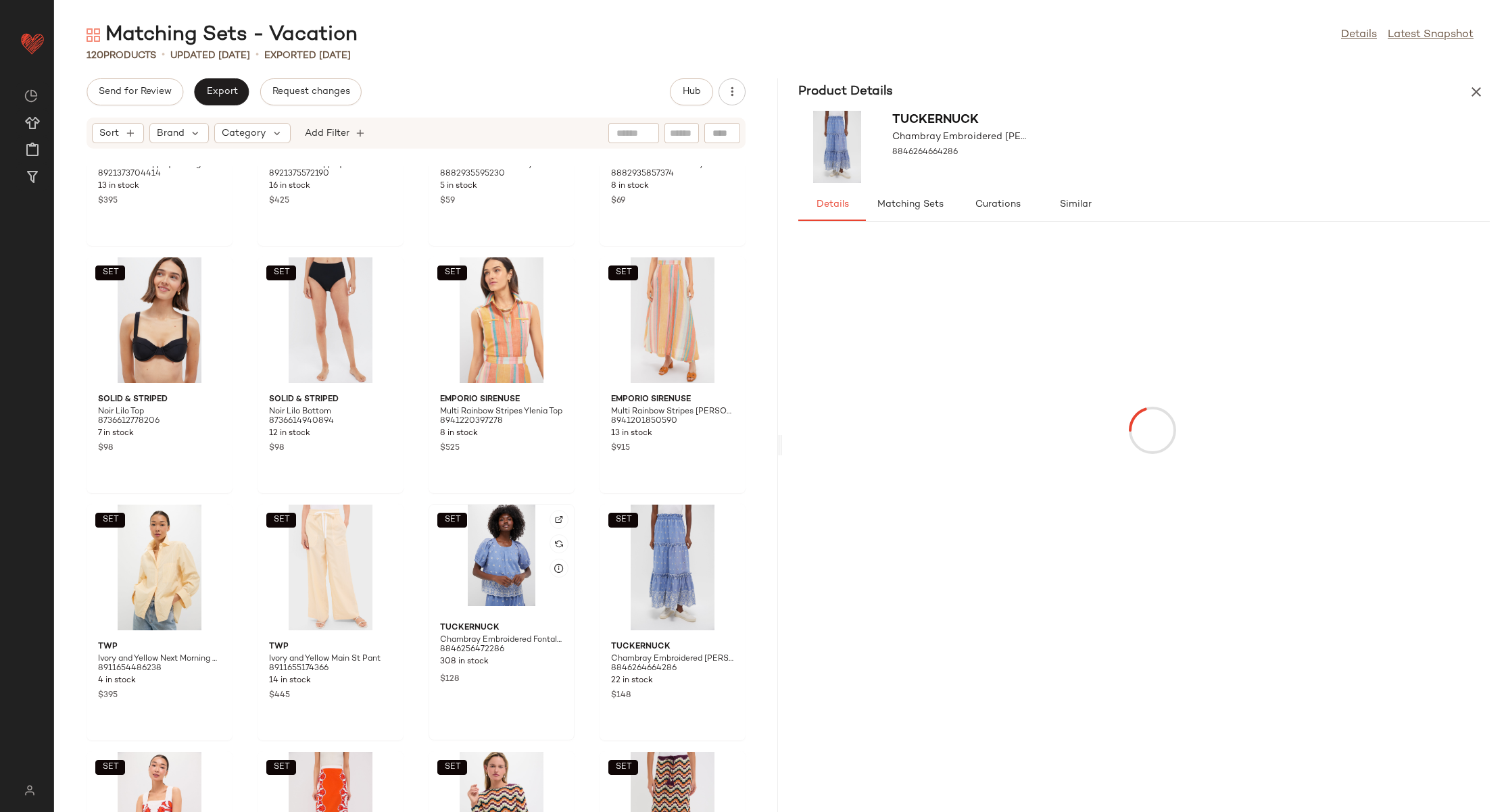 click on "SET" 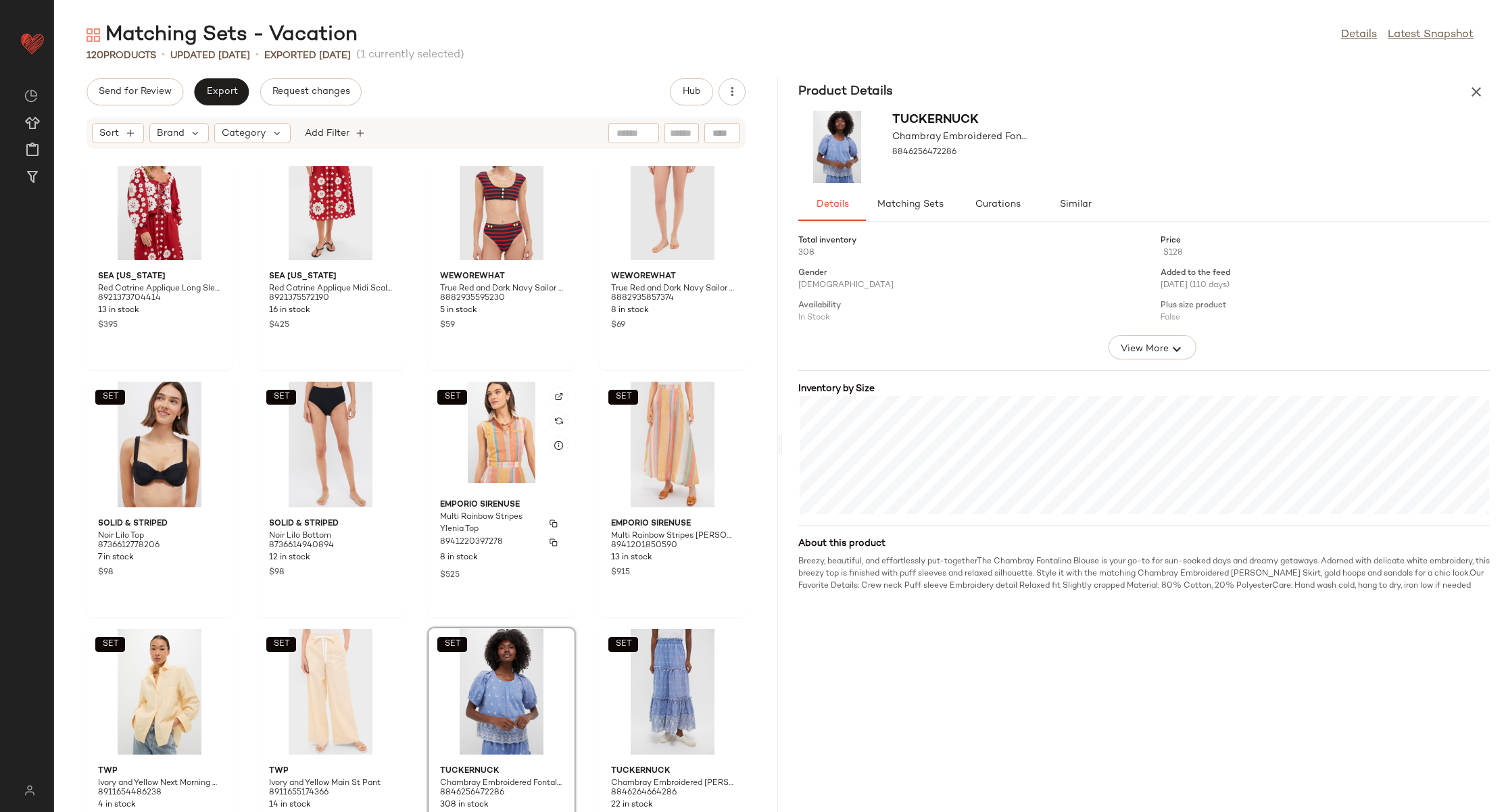 scroll, scrollTop: 4004, scrollLeft: 0, axis: vertical 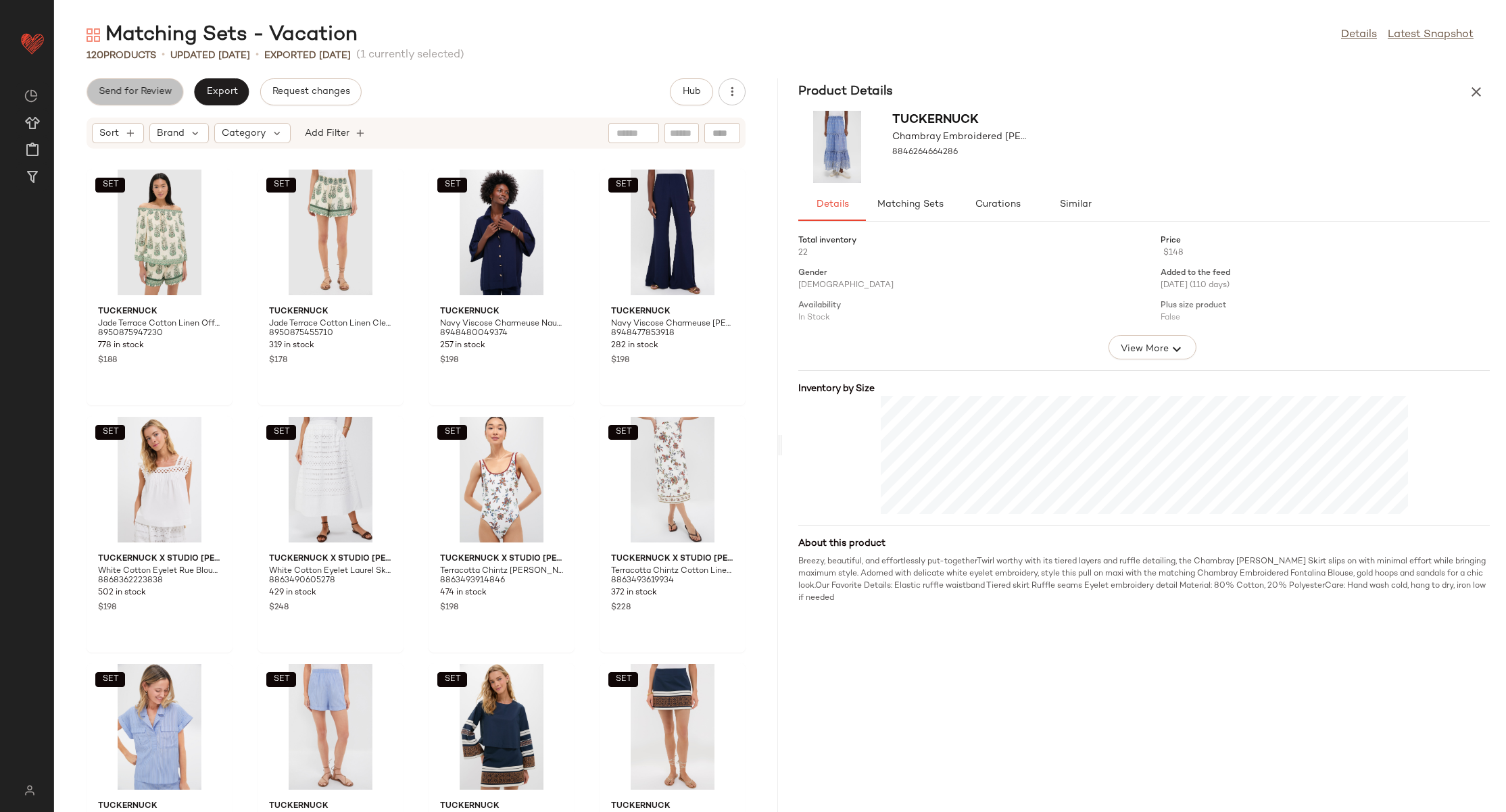 click on "Send for Review" at bounding box center [135, 92] 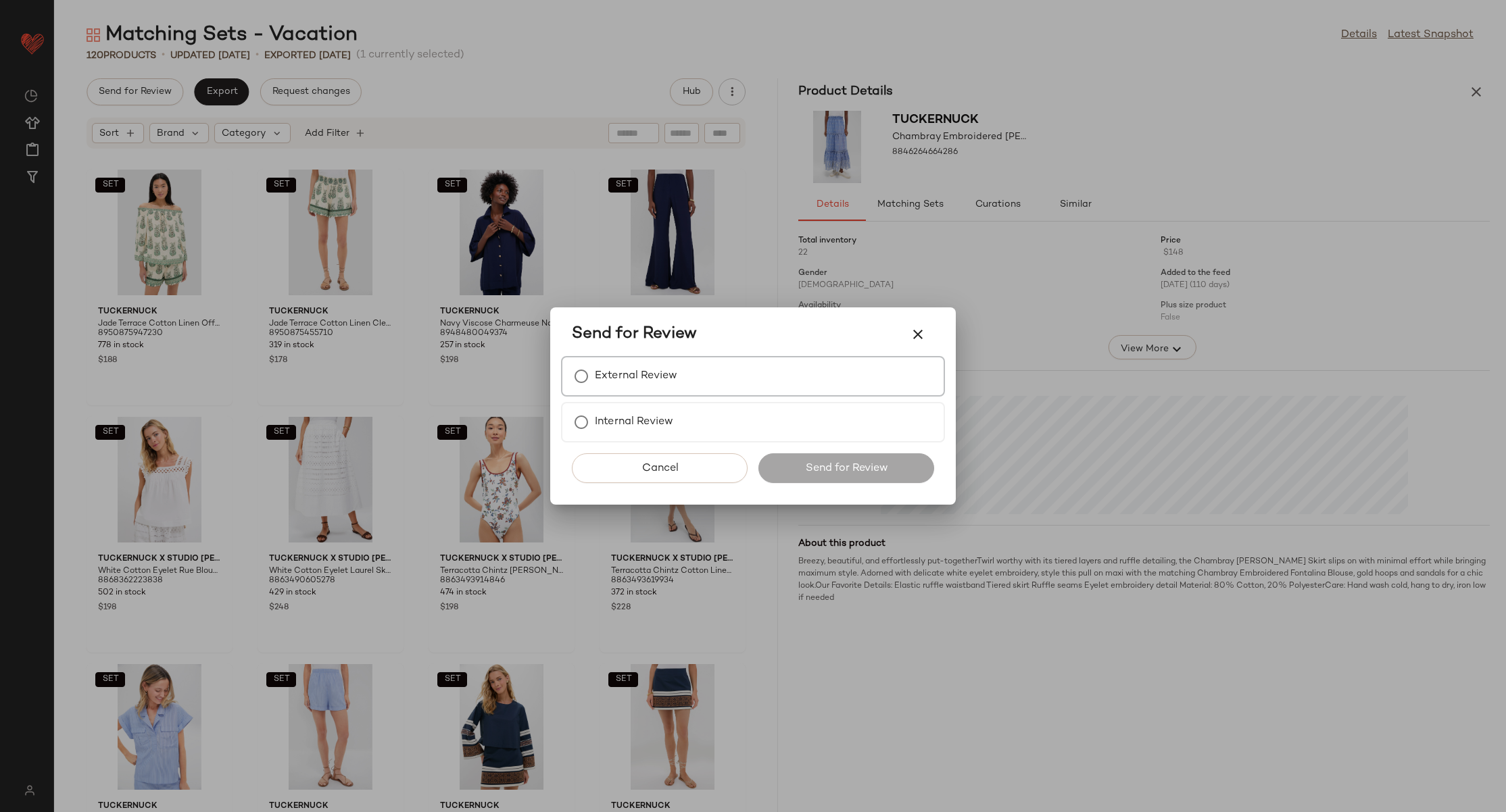 click on "External Review" at bounding box center (753, 376) 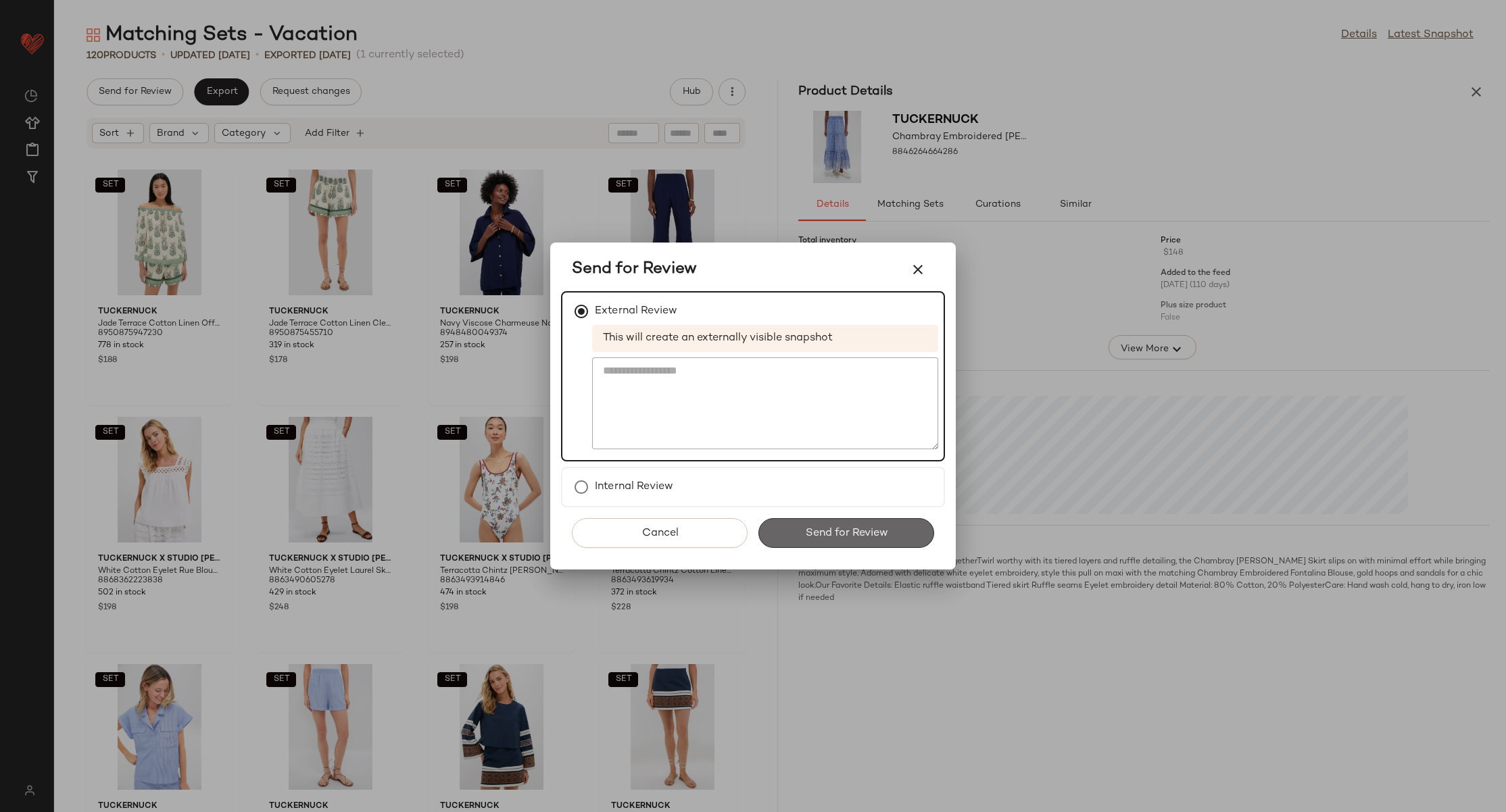 click on "Send for Review" 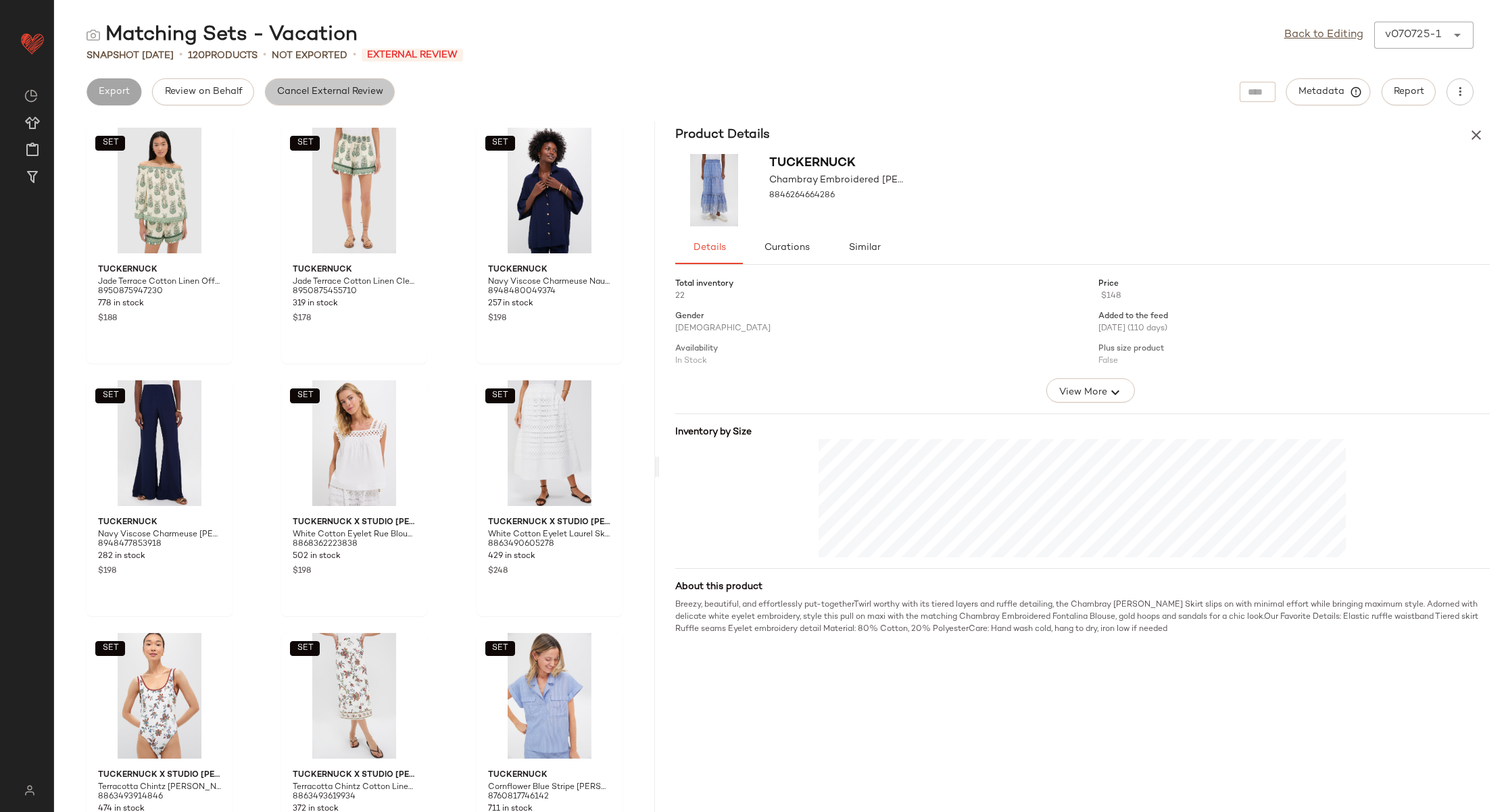 click on "Cancel External Review" at bounding box center (330, 92) 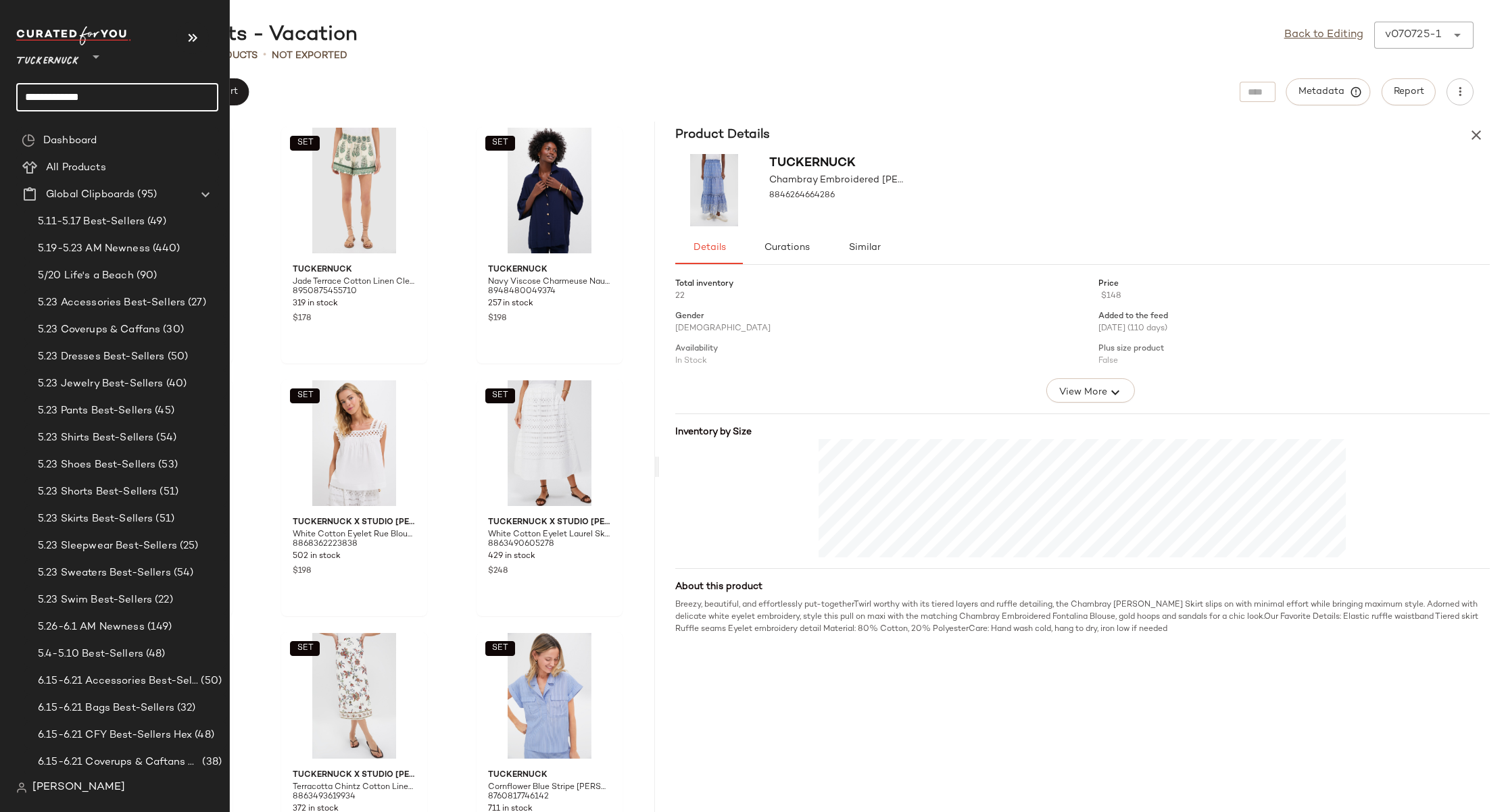 click on "**********" 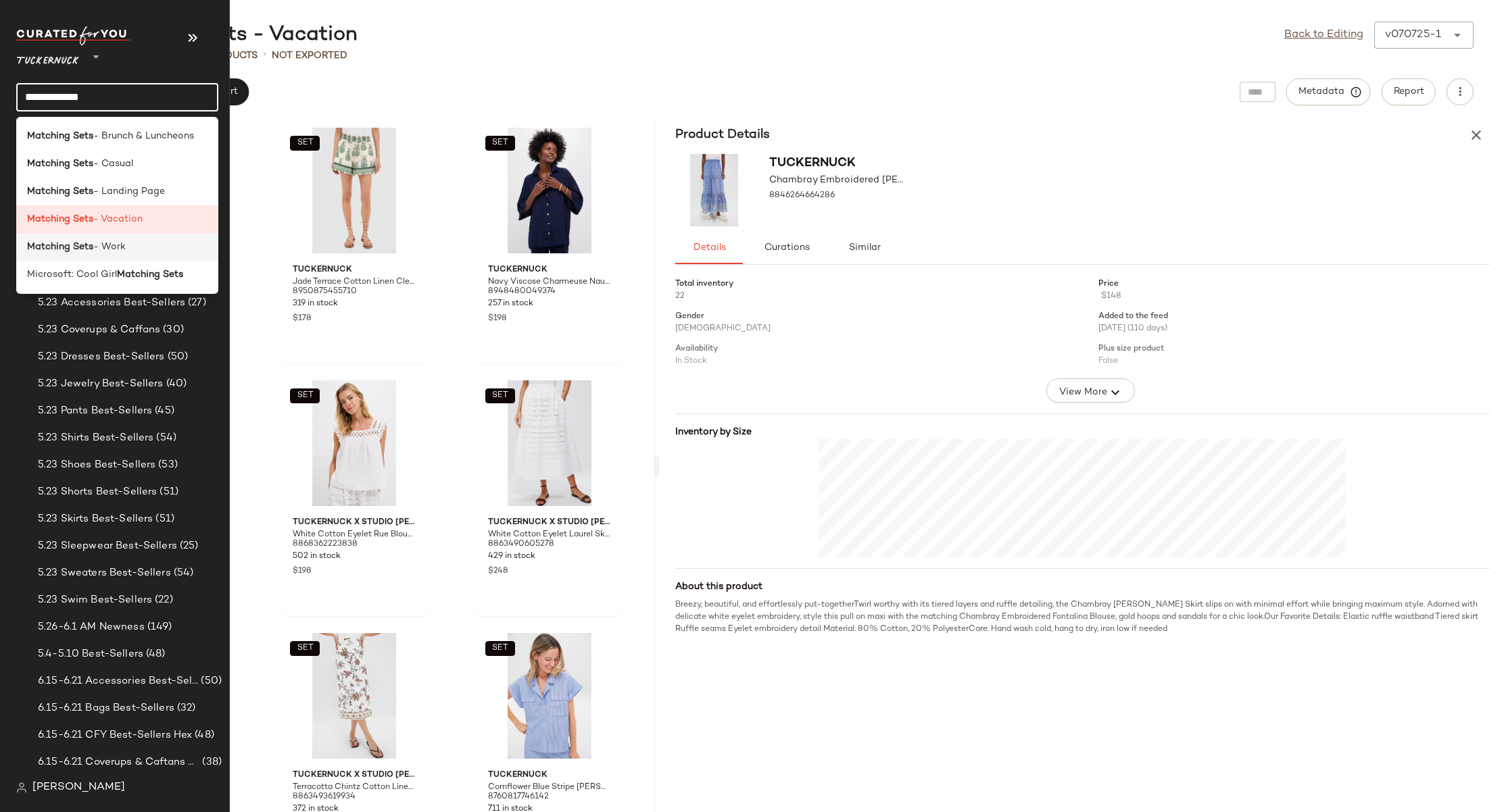 click on "- Work" at bounding box center [110, 247] 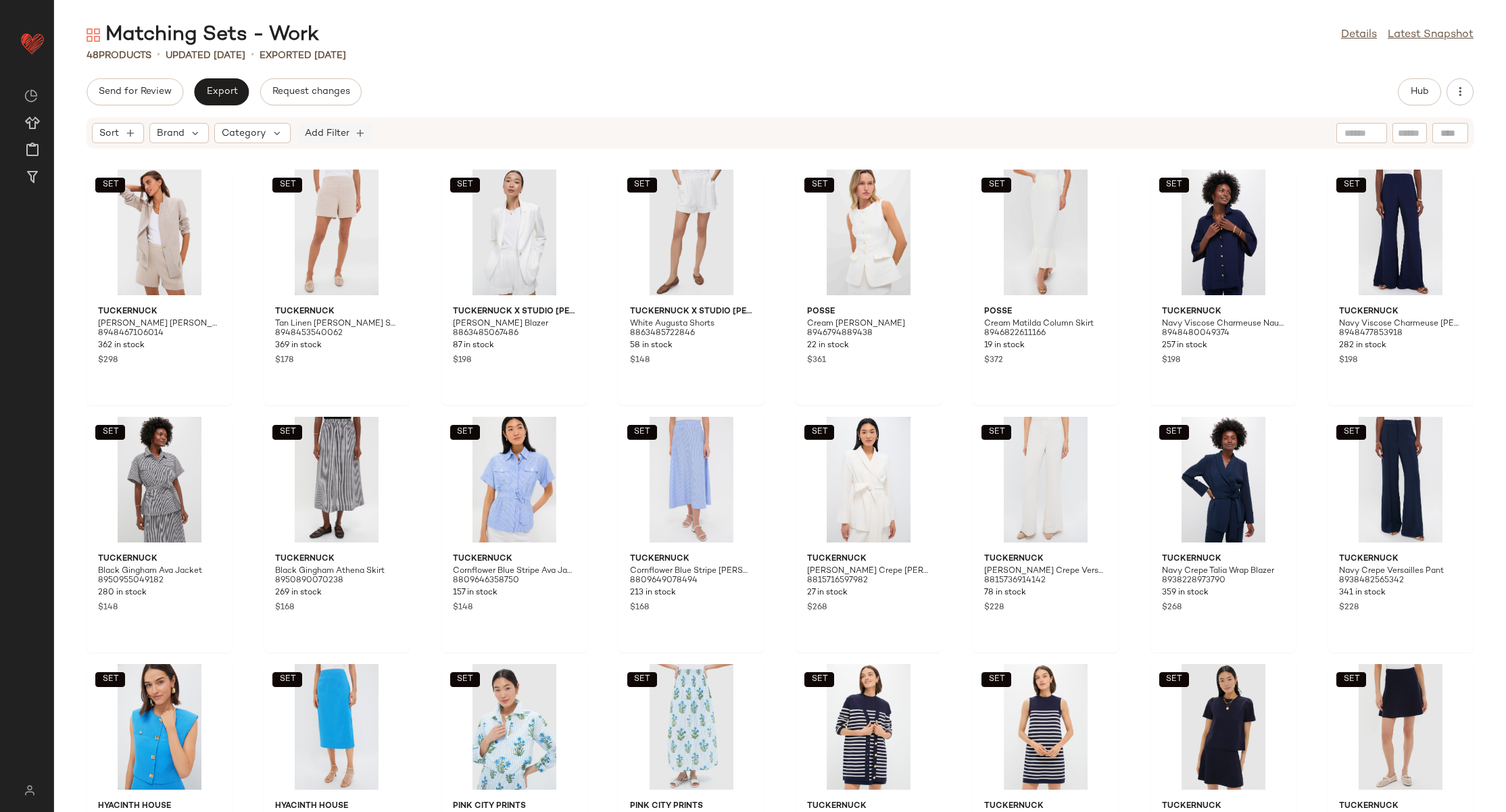 click on "Add Filter" at bounding box center (327, 133) 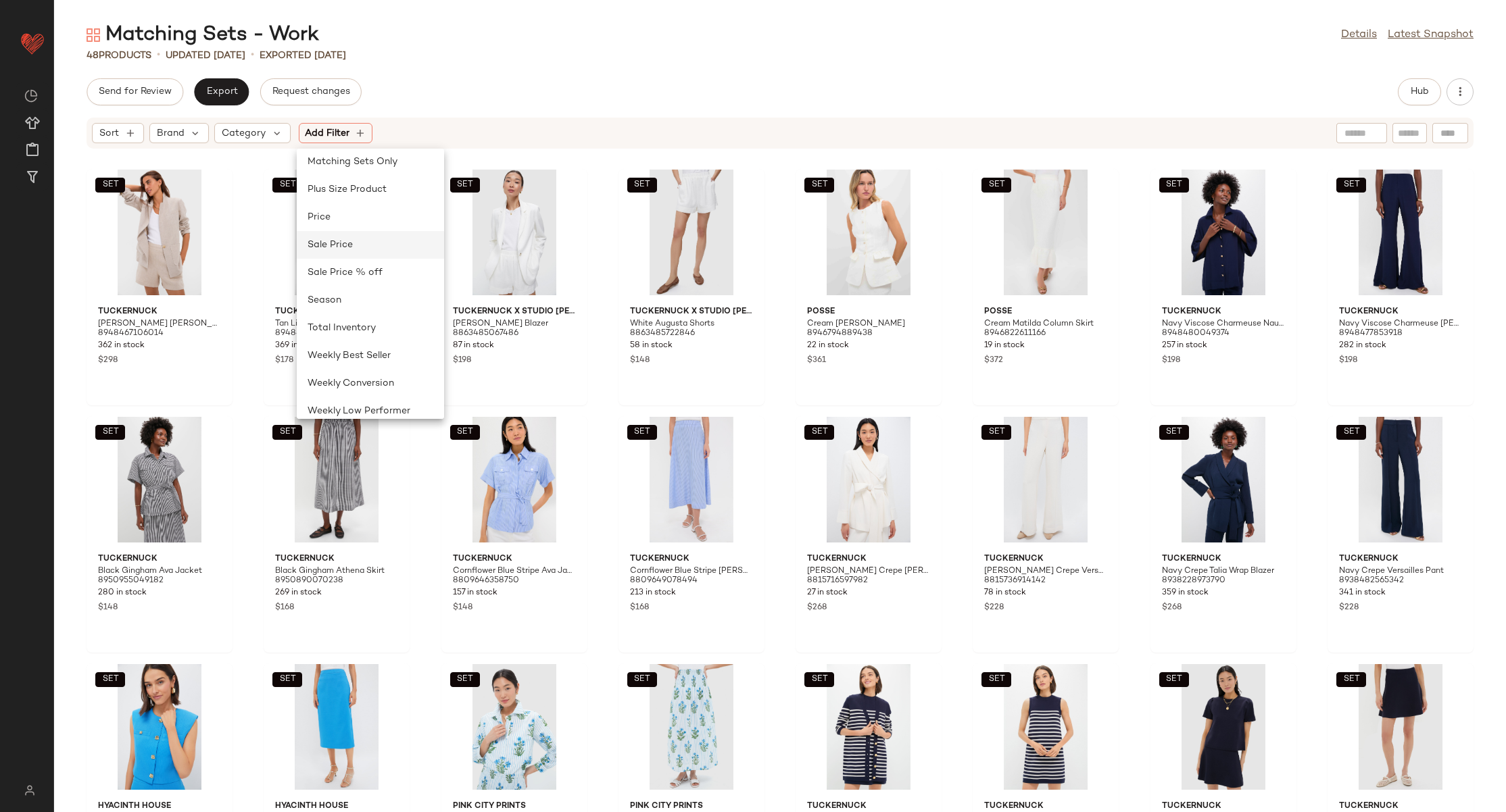 scroll, scrollTop: 405, scrollLeft: 0, axis: vertical 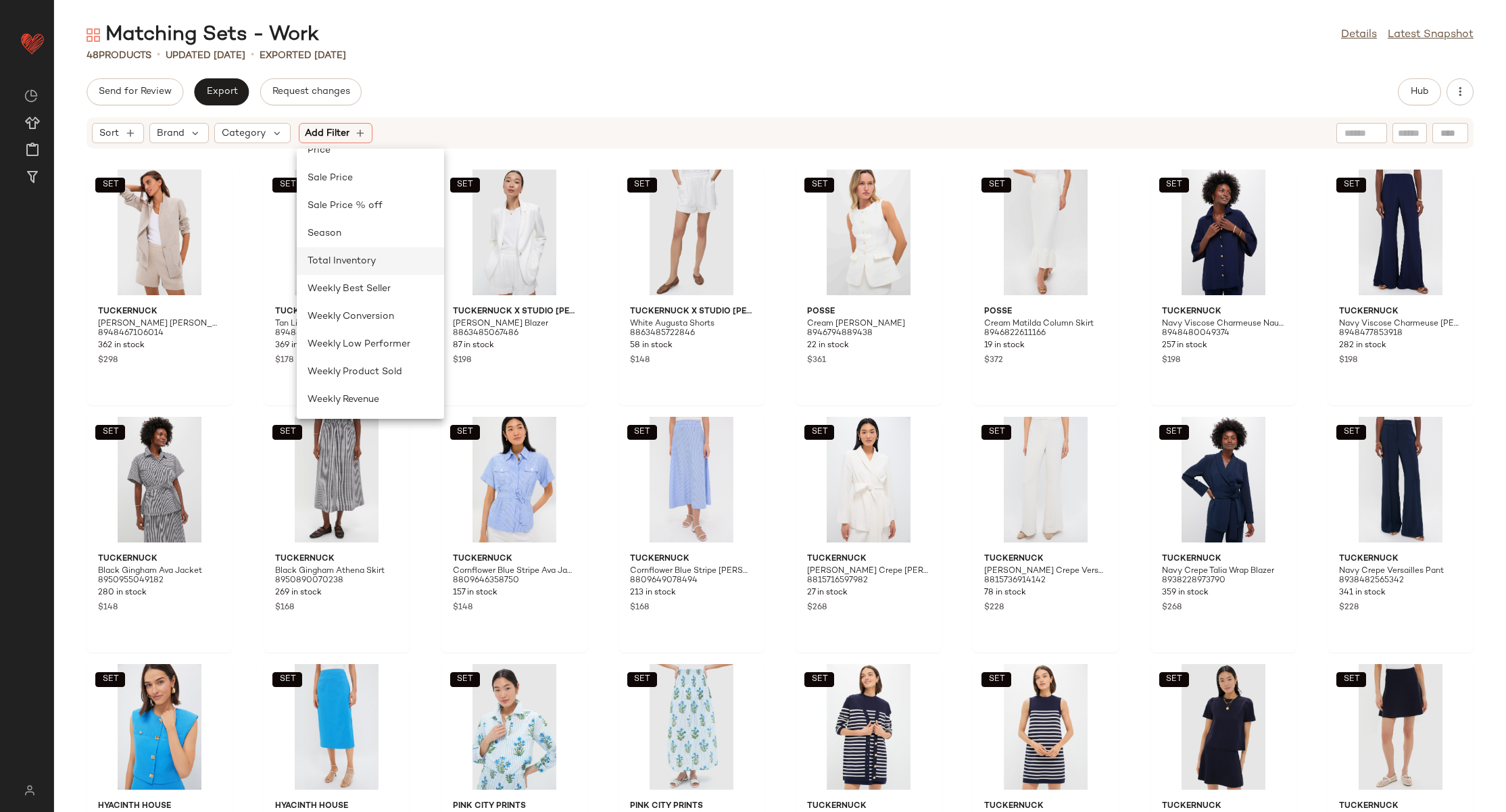 click on "Total Inventory" 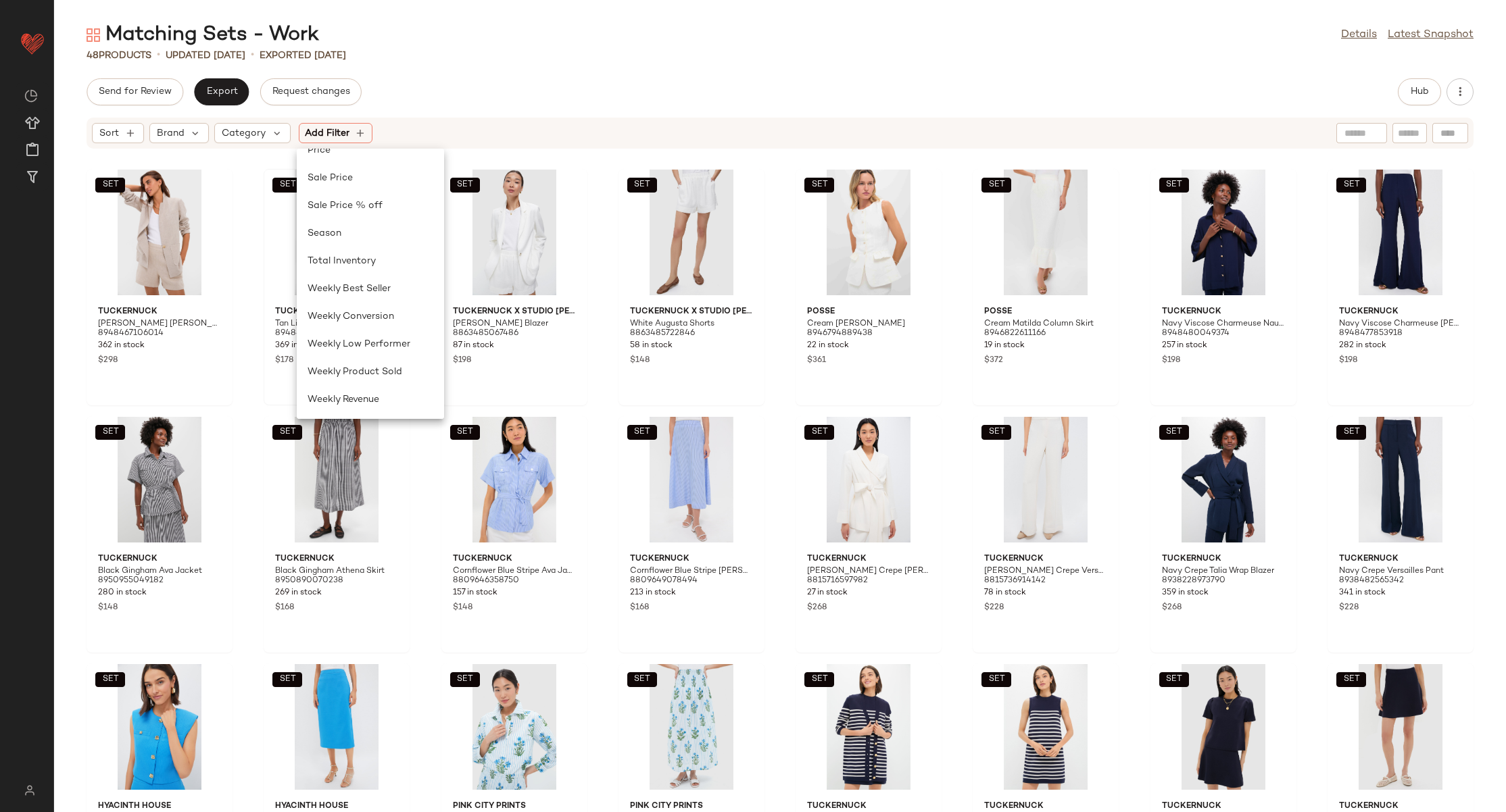 scroll, scrollTop: 378, scrollLeft: 0, axis: vertical 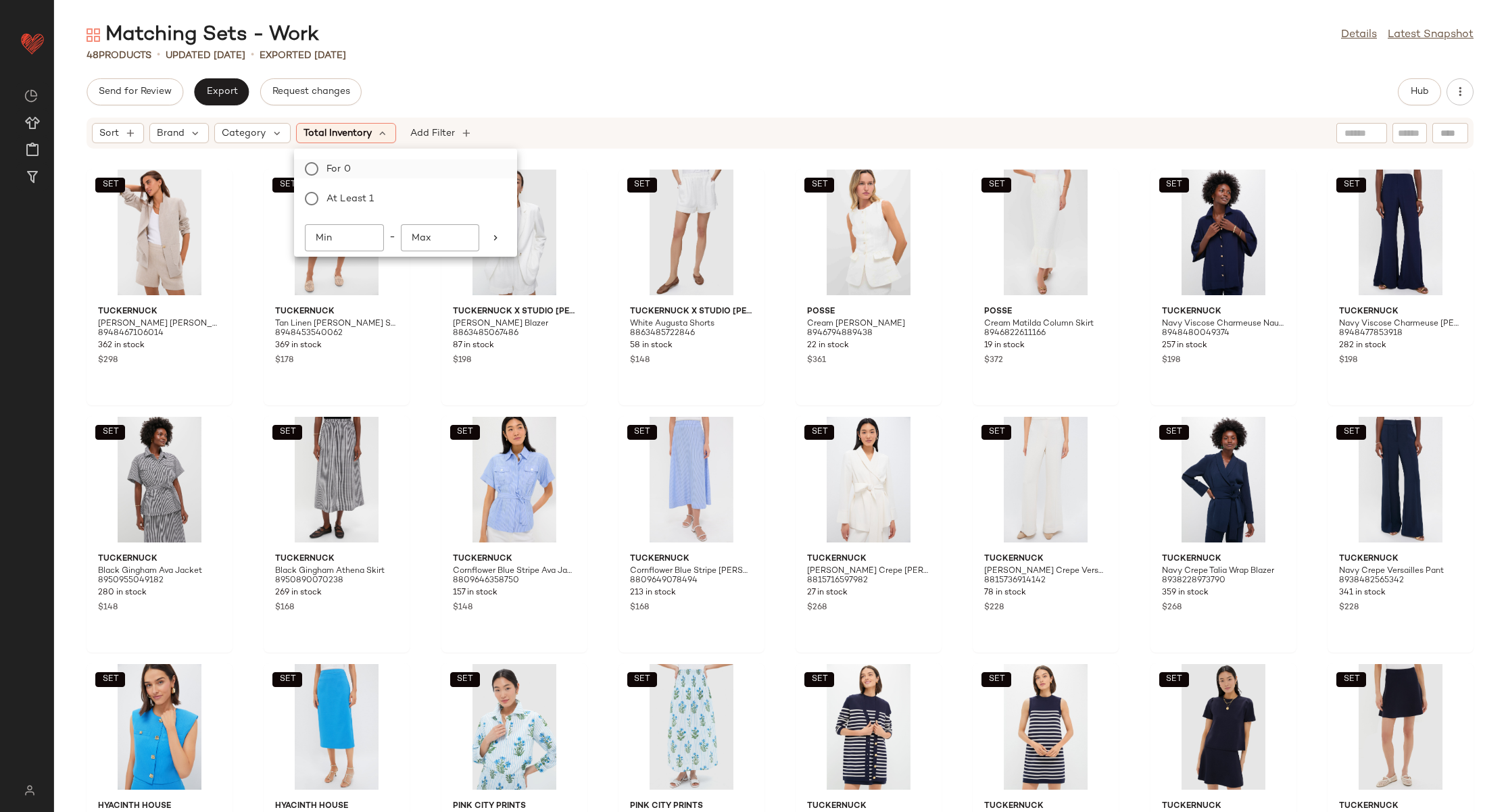 drag, startPoint x: 349, startPoint y: 176, endPoint x: 358, endPoint y: 160, distance: 18.35756 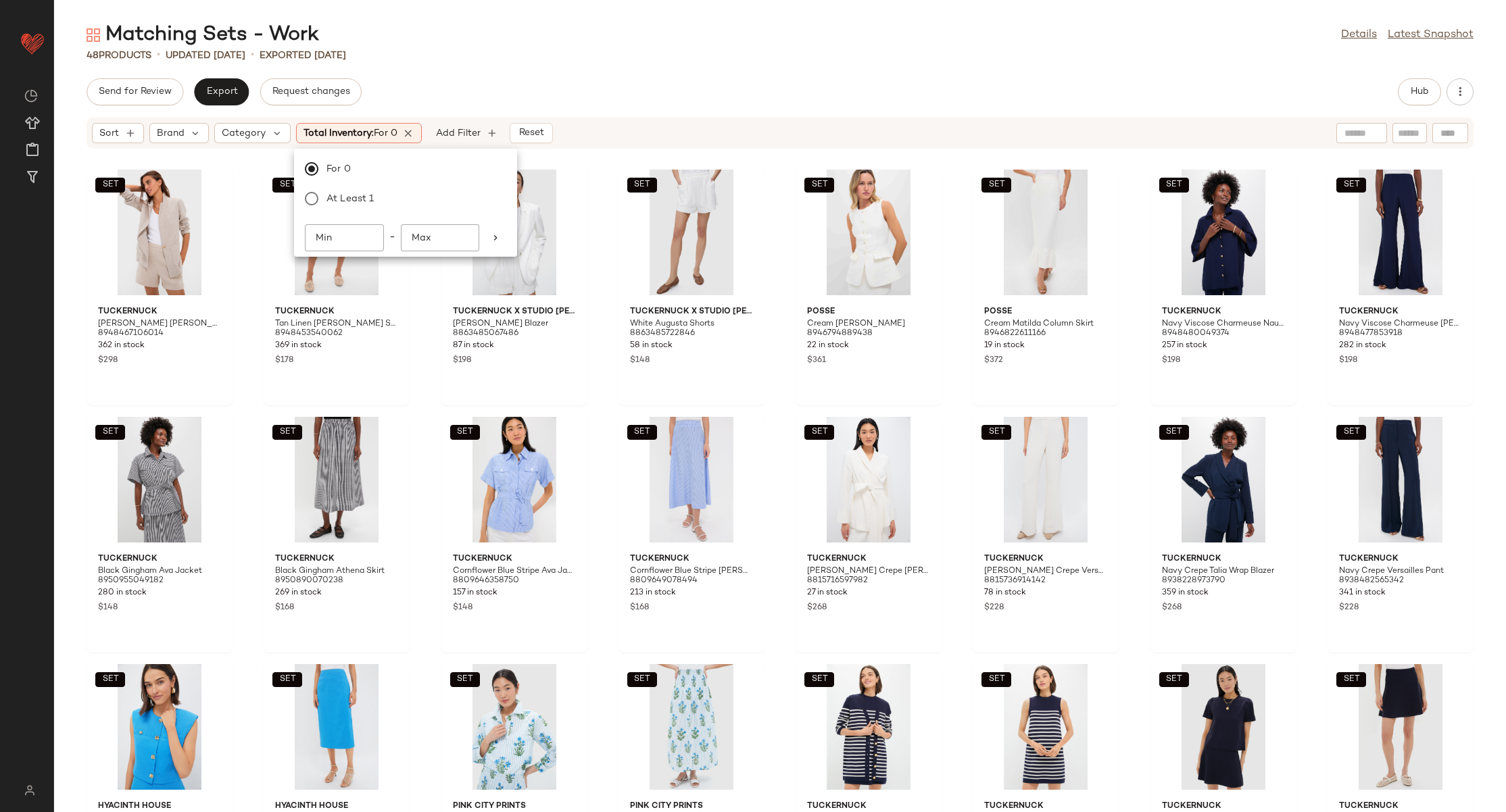 click on "Matching Sets - Work  Details   Latest Snapshot  48   Products   •   updated Jul 3rd  •  Exported Jul 3rd  Send for Review   Export   Request changes   Hub  Sort  Brand  Category  Total Inventory:   For 0 Add Filter   Reset   SET  Tuckernuck Tan Linen Carla Blazer 8948467106014 362 in stock $298  SET  Tuckernuck Tan Linen Shipley Shorts 8948453540062 369 in stock $178  SET  Tuckernuck x Studio McGee White Asher Blazer 8863485067486 87 in stock $198  SET  Tuckernuck x Studio McGee White Augusta Shorts 8863485722846 58 in stock $148  SET  POSSE Cream Matilda Gilet 8946794889438 22 in stock $361  SET  POSSE Cream Matilda Column Skirt 8946822611166 19 in stock $372  SET  Tuckernuck Navy Viscose Charmeuse Nautilus Blouse 8948480049374 257 in stock $198  SET  Tuckernuck Navy Viscose Charmeuse Moore Wide Leg Pant 8948477853918 282 in stock $198  SET  Tuckernuck Black Gingham Ava Jacket 8950955049182 280 in stock $148  SET  Tuckernuck Black Gingham Athena Skirt 8950890070238 269 in stock $168  SET  Tuckernuck" at bounding box center [780, 417] 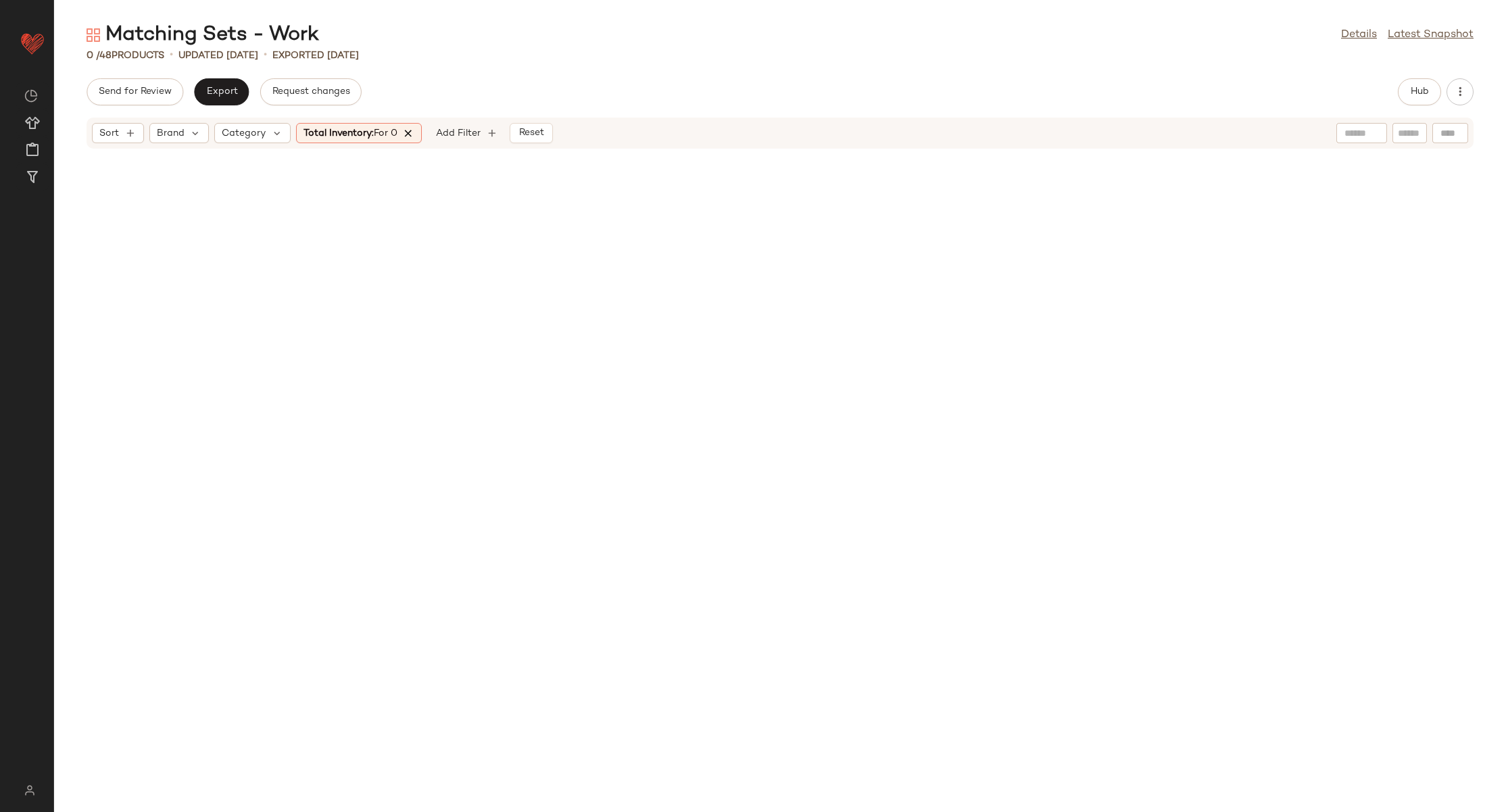 click at bounding box center (409, 133) 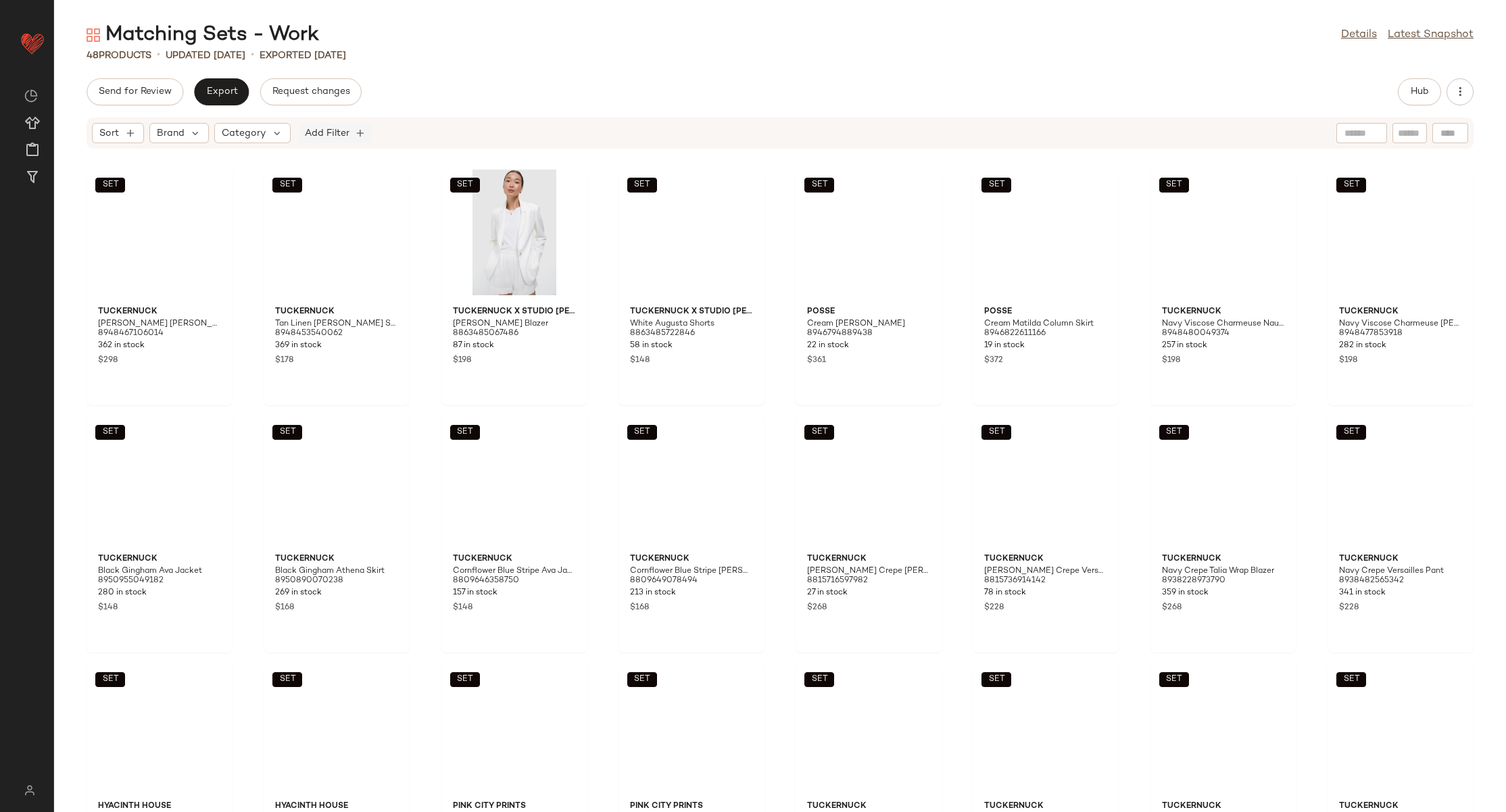 click on "Add Filter" at bounding box center (327, 133) 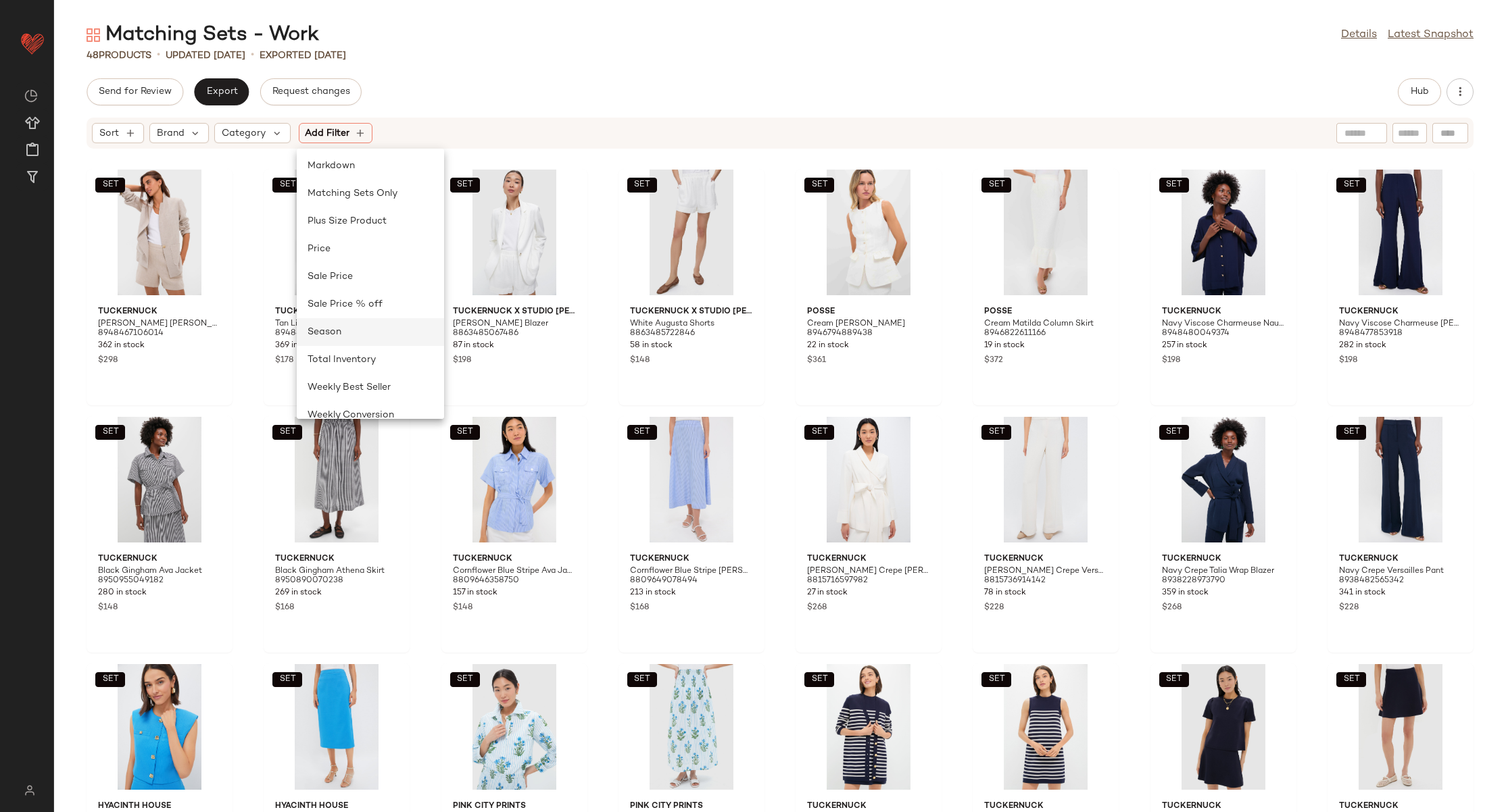 scroll, scrollTop: 405, scrollLeft: 0, axis: vertical 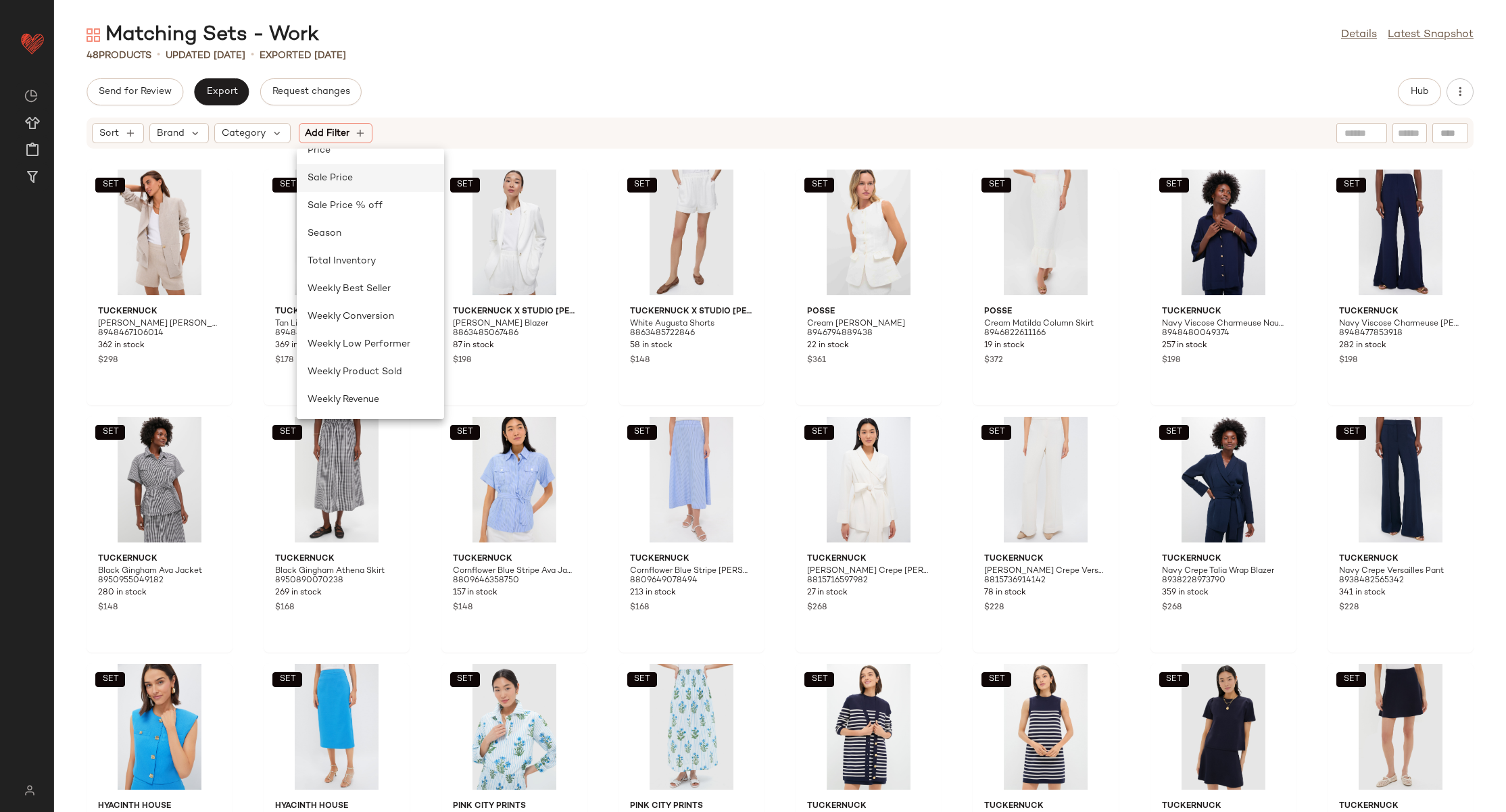 click on "Sale Price" 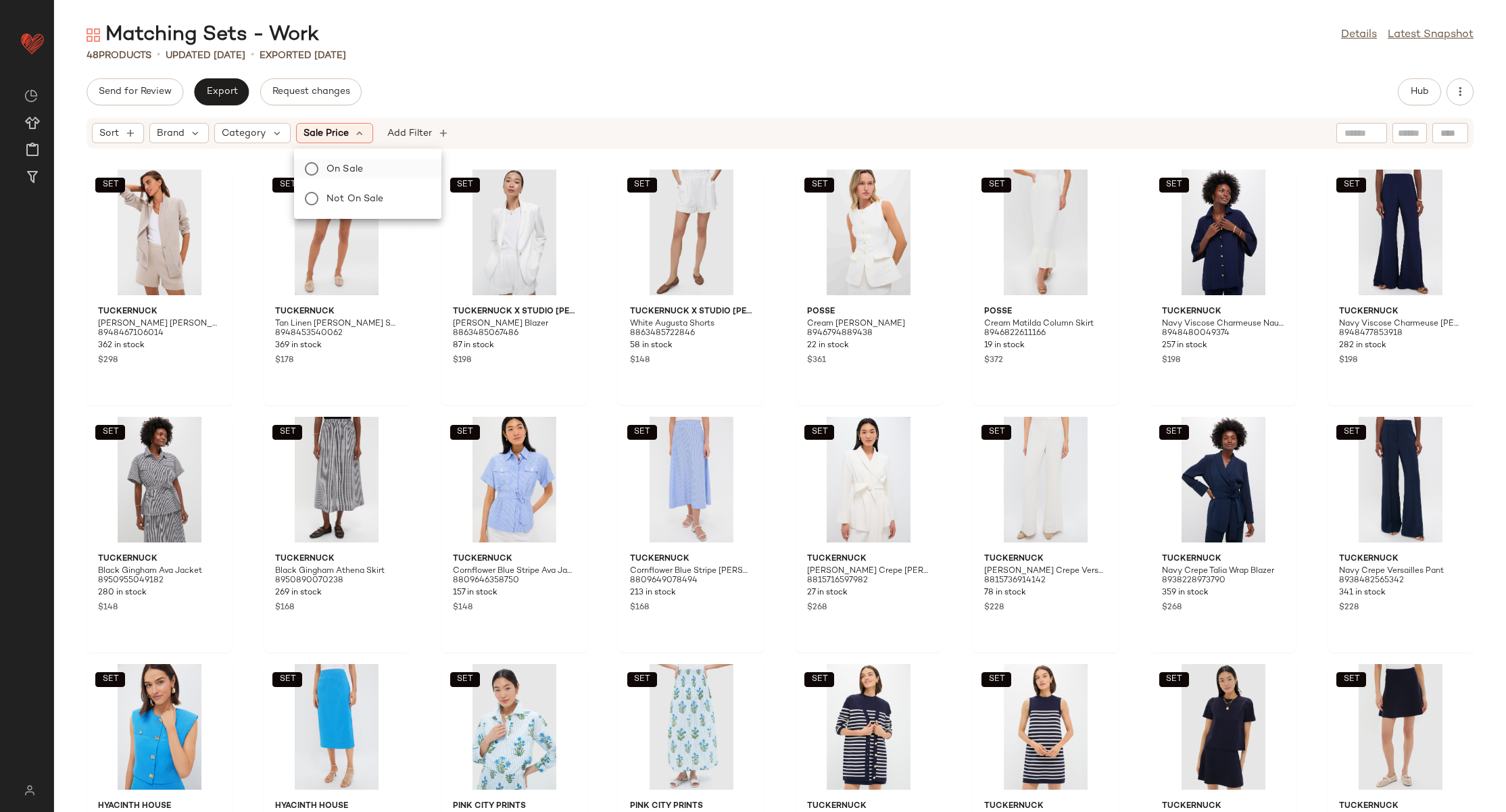 click on "On sale" at bounding box center (376, 169) 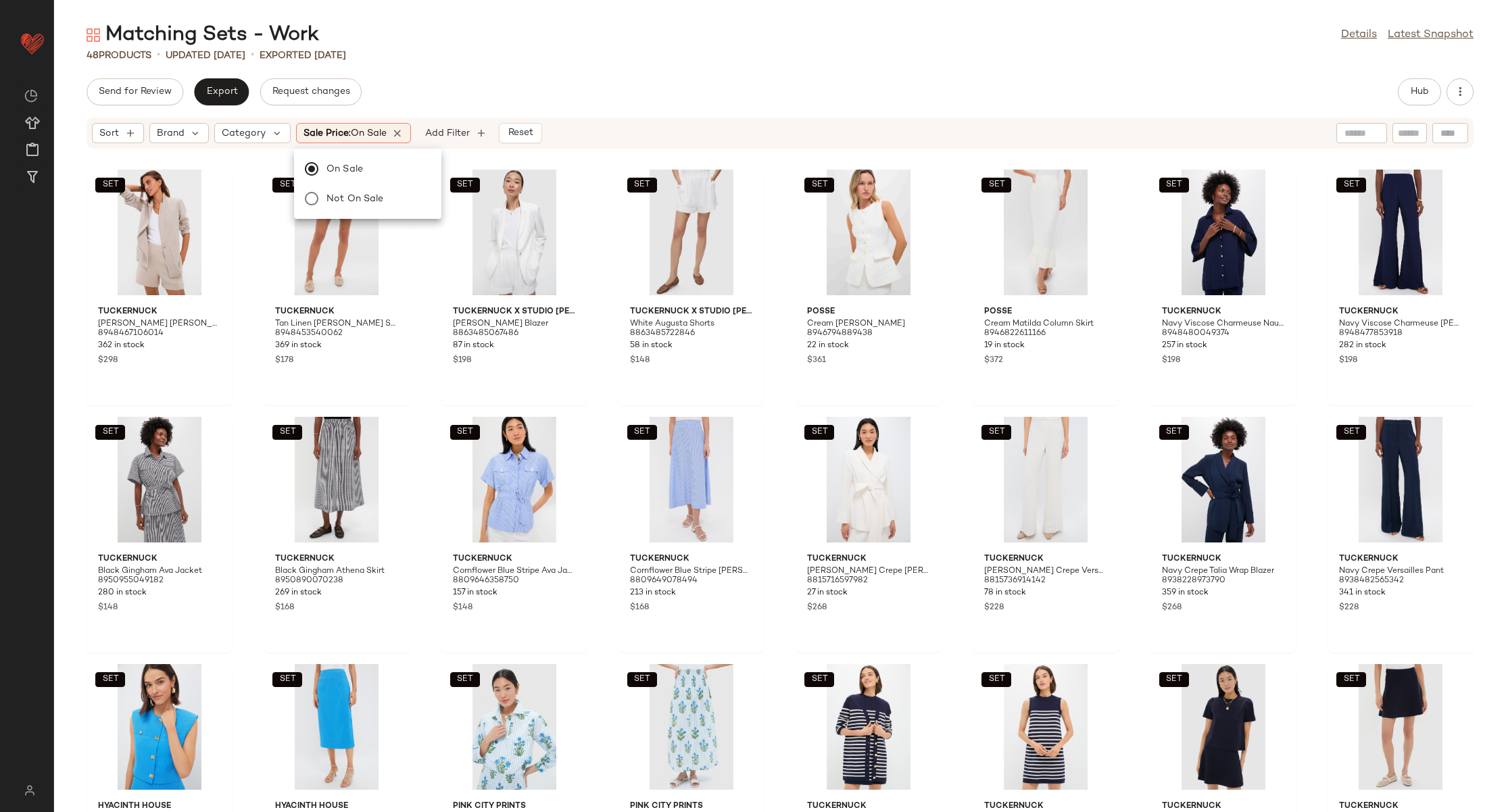click on "Send for Review   Export   Request changes   Hub" 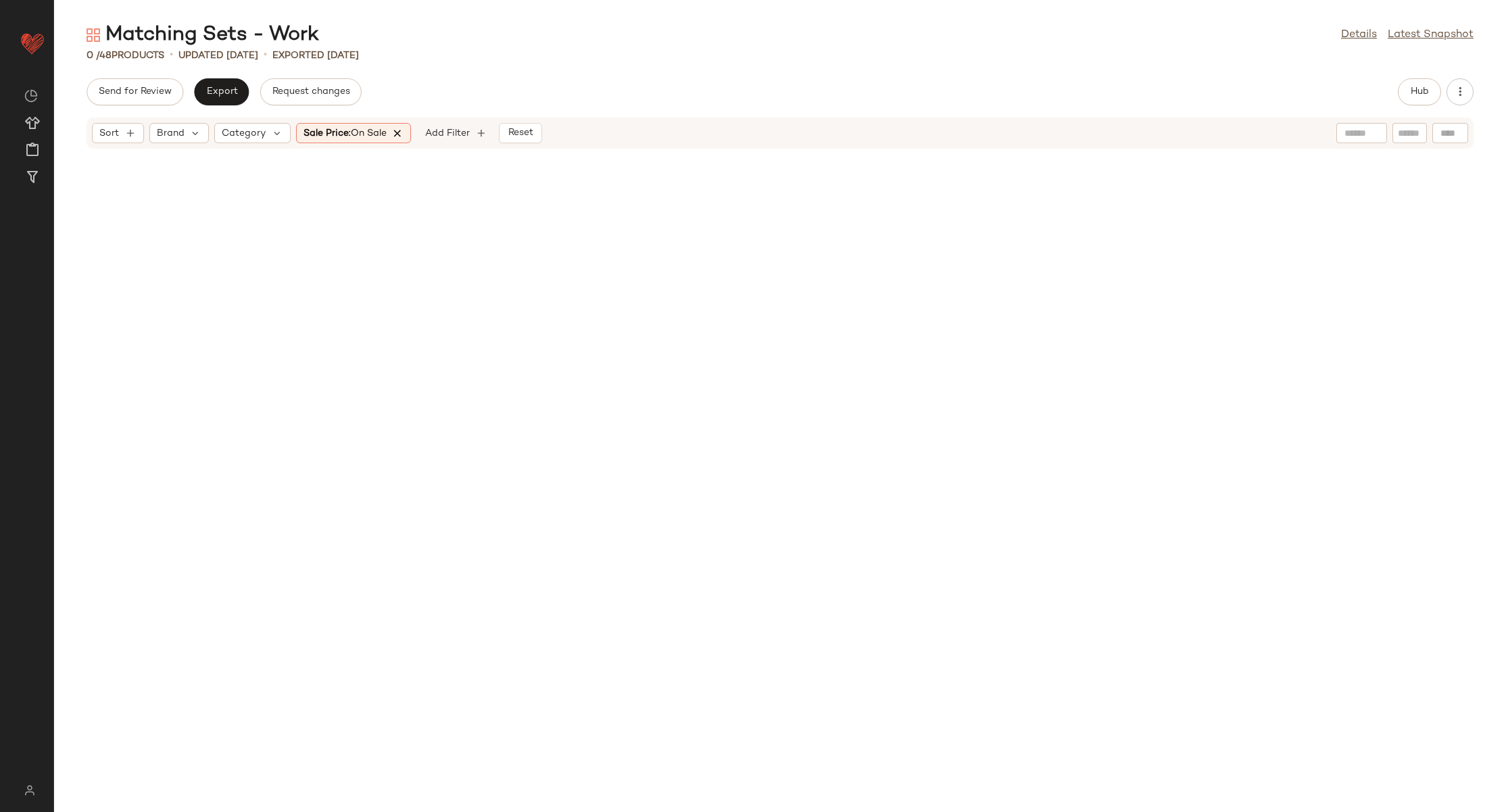 click at bounding box center [398, 133] 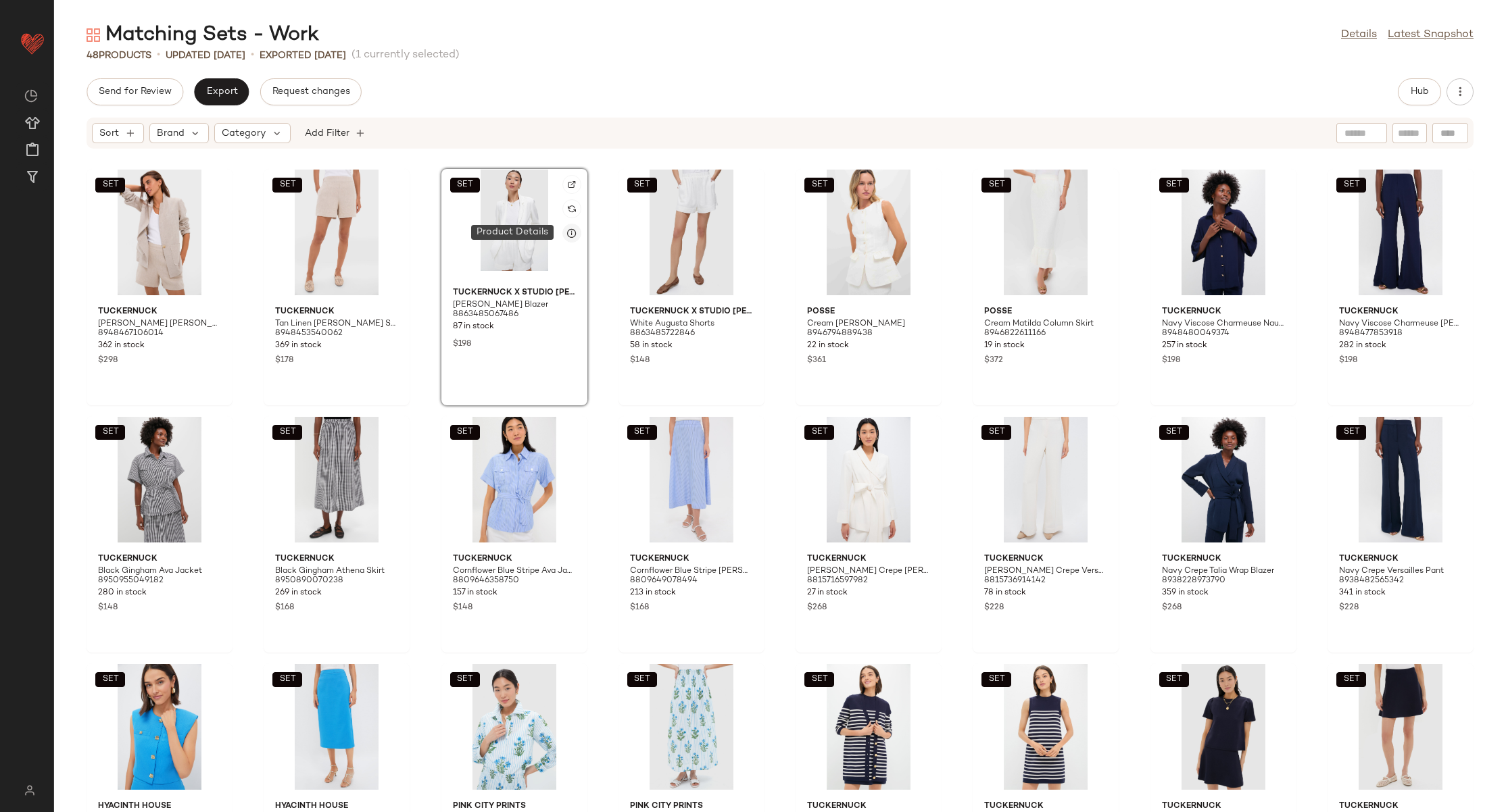 click 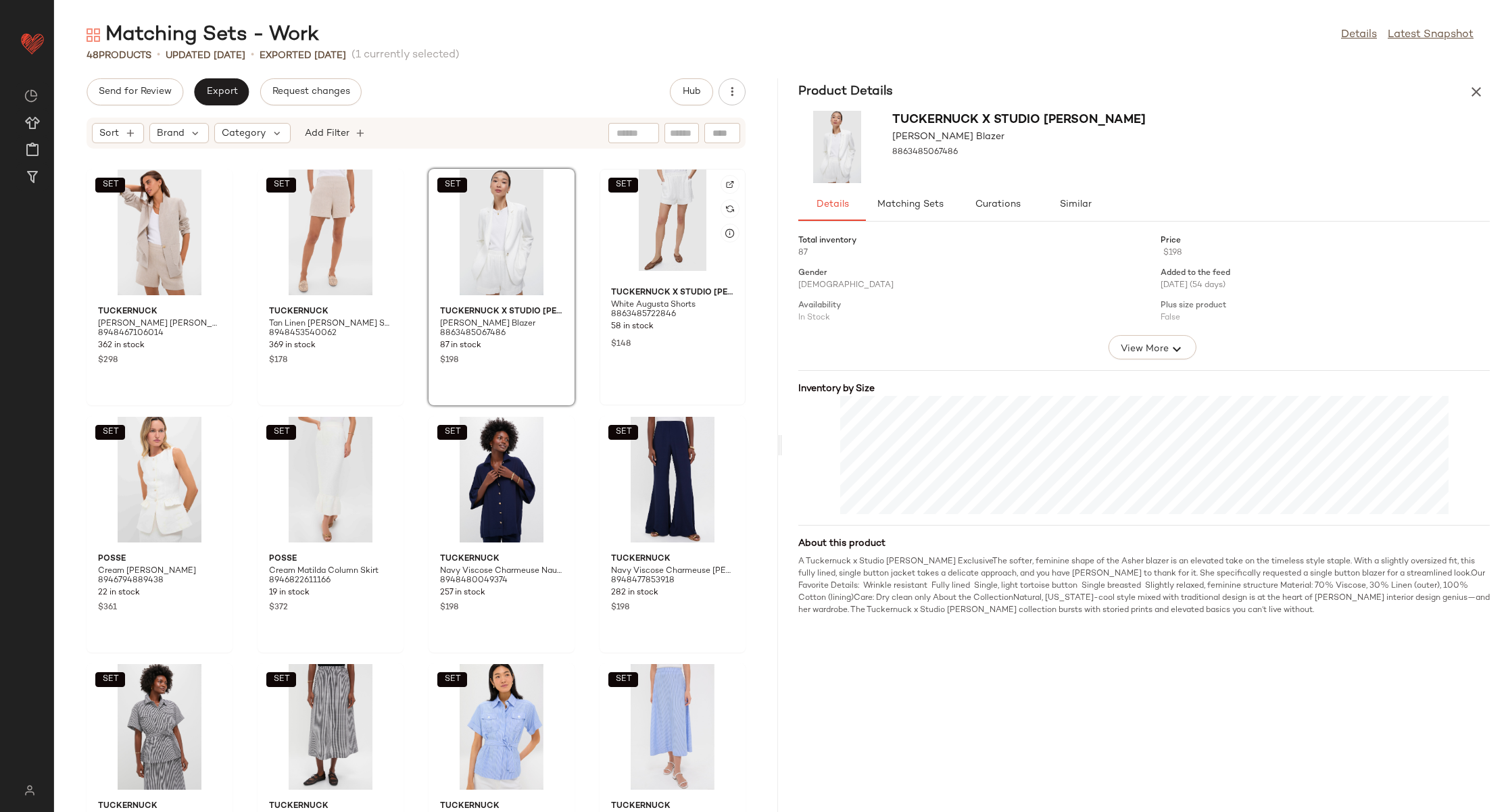 click on "SET" 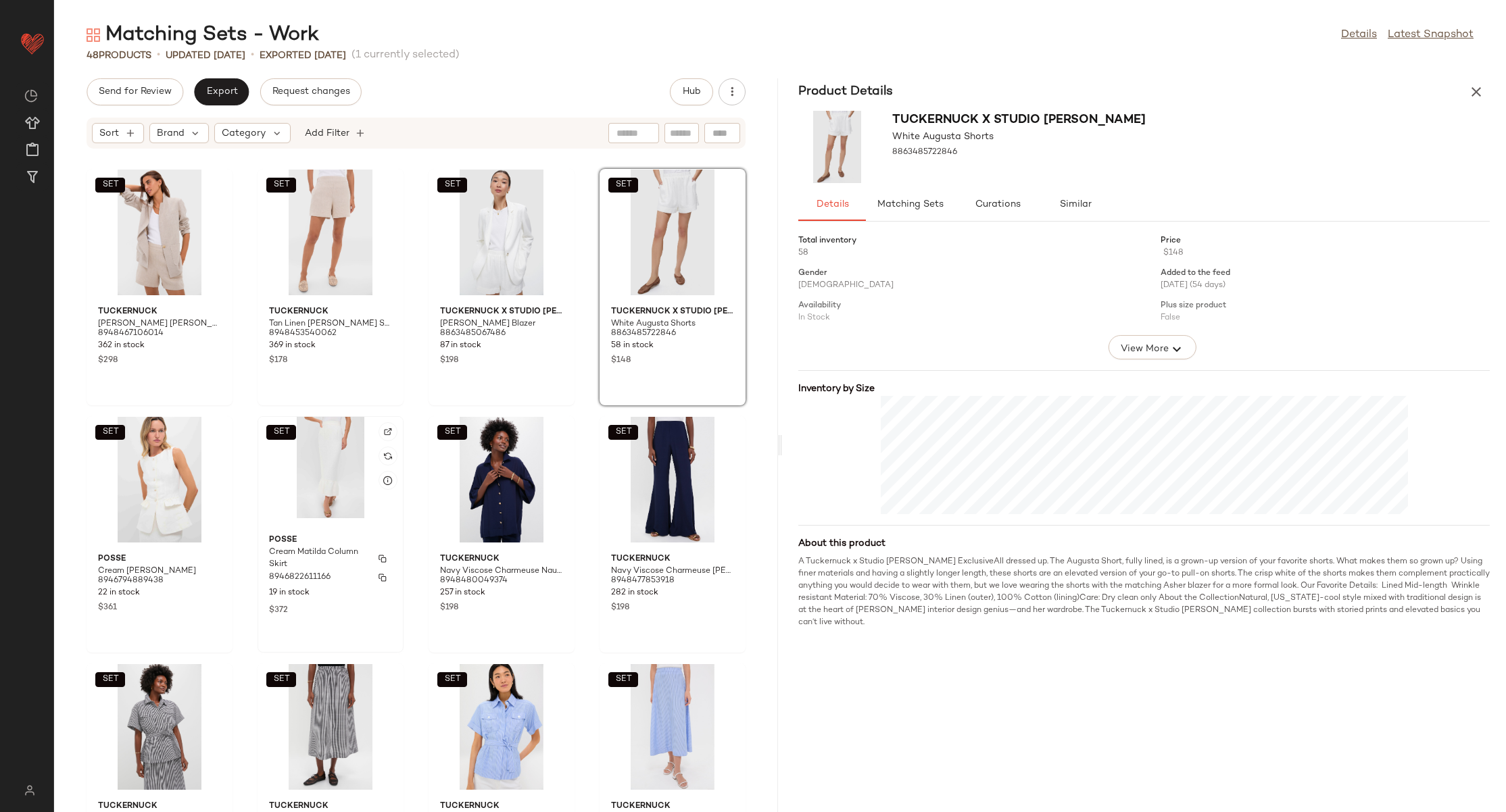 click on "POSSE Cream [PERSON_NAME] Skirt 8946822611166 19 in stock $372" 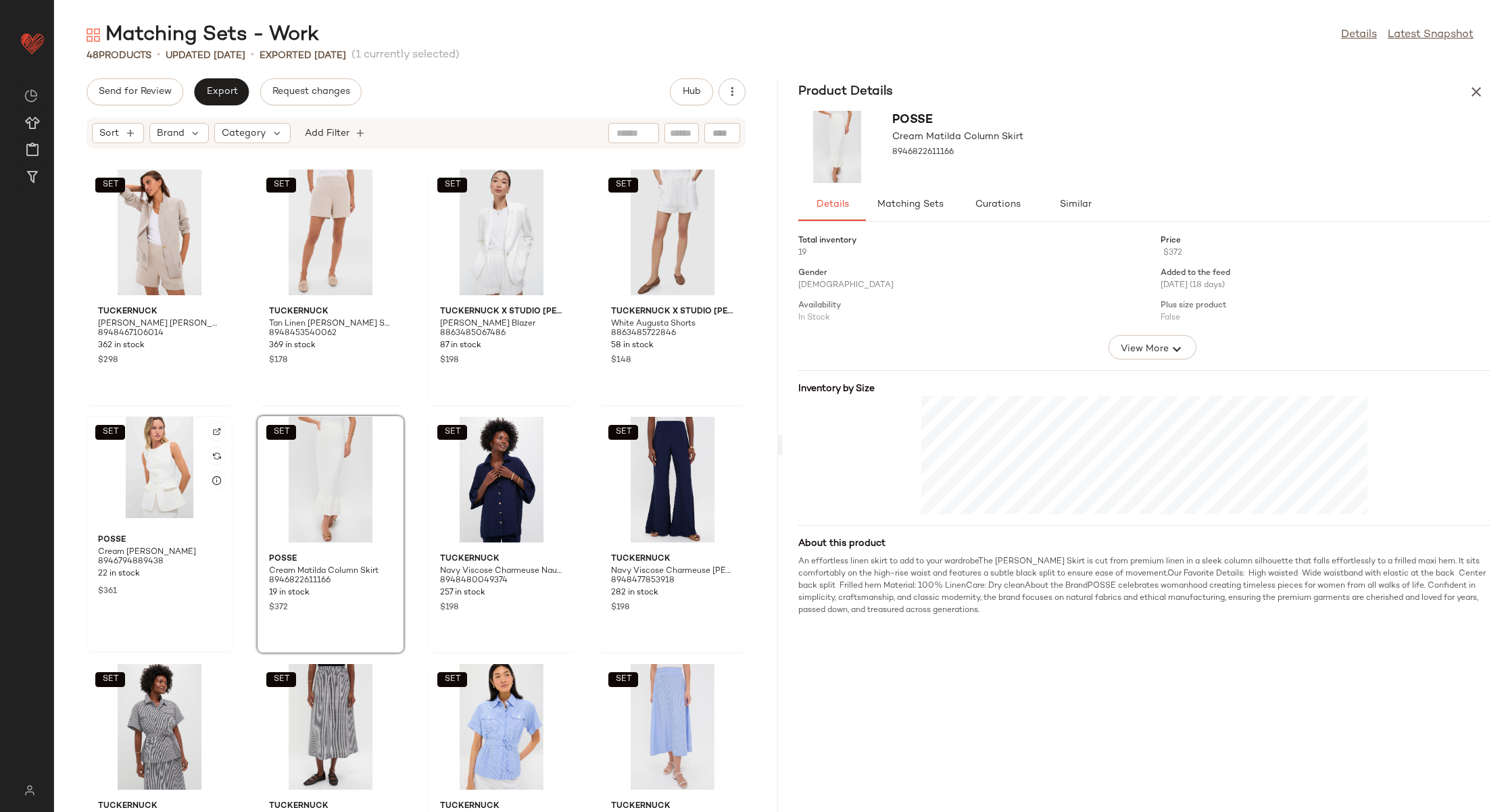 click on "SET" 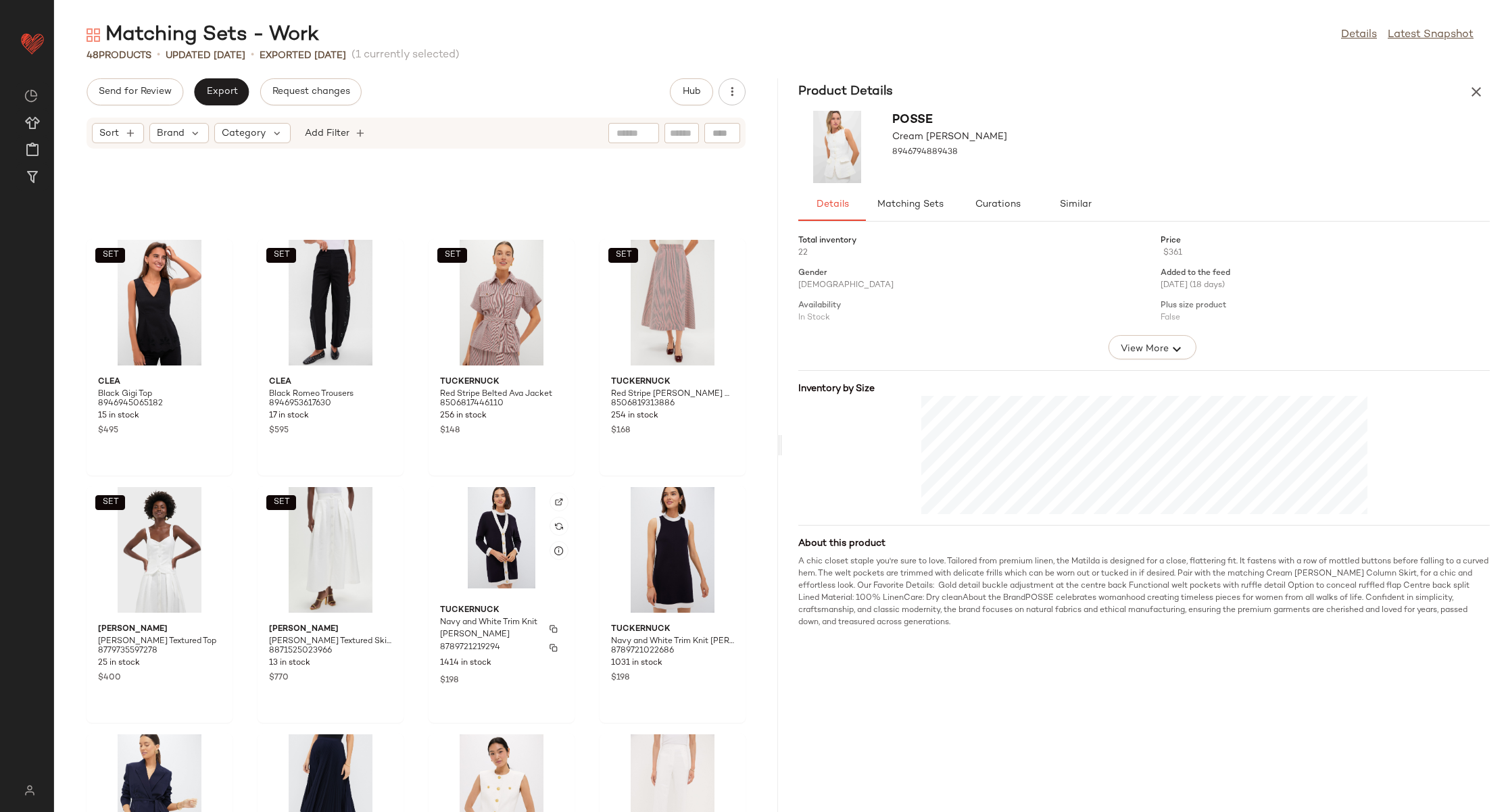 scroll, scrollTop: 1414, scrollLeft: 0, axis: vertical 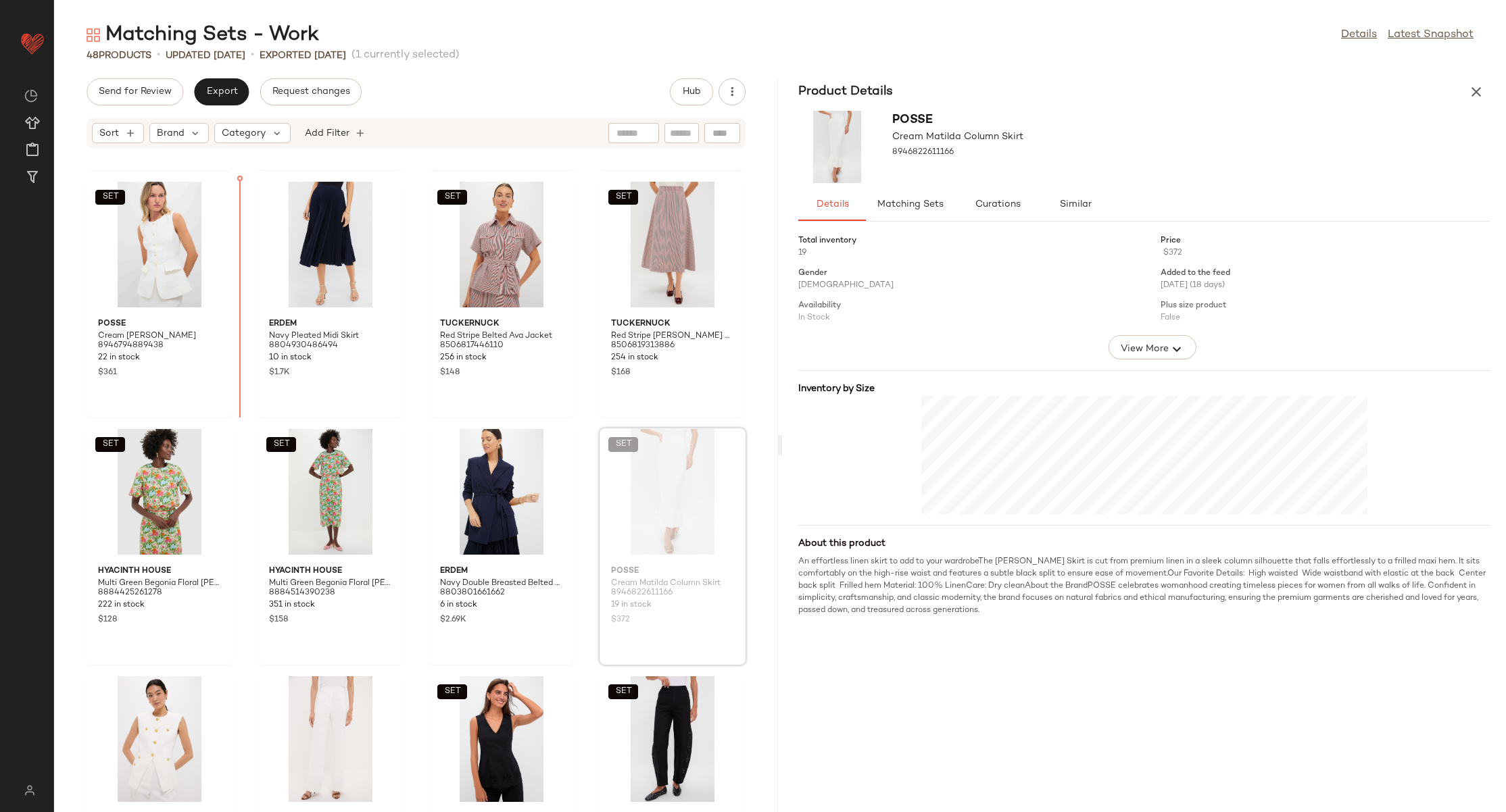 drag, startPoint x: 660, startPoint y: 457, endPoint x: 639, endPoint y: 442, distance: 25.806976 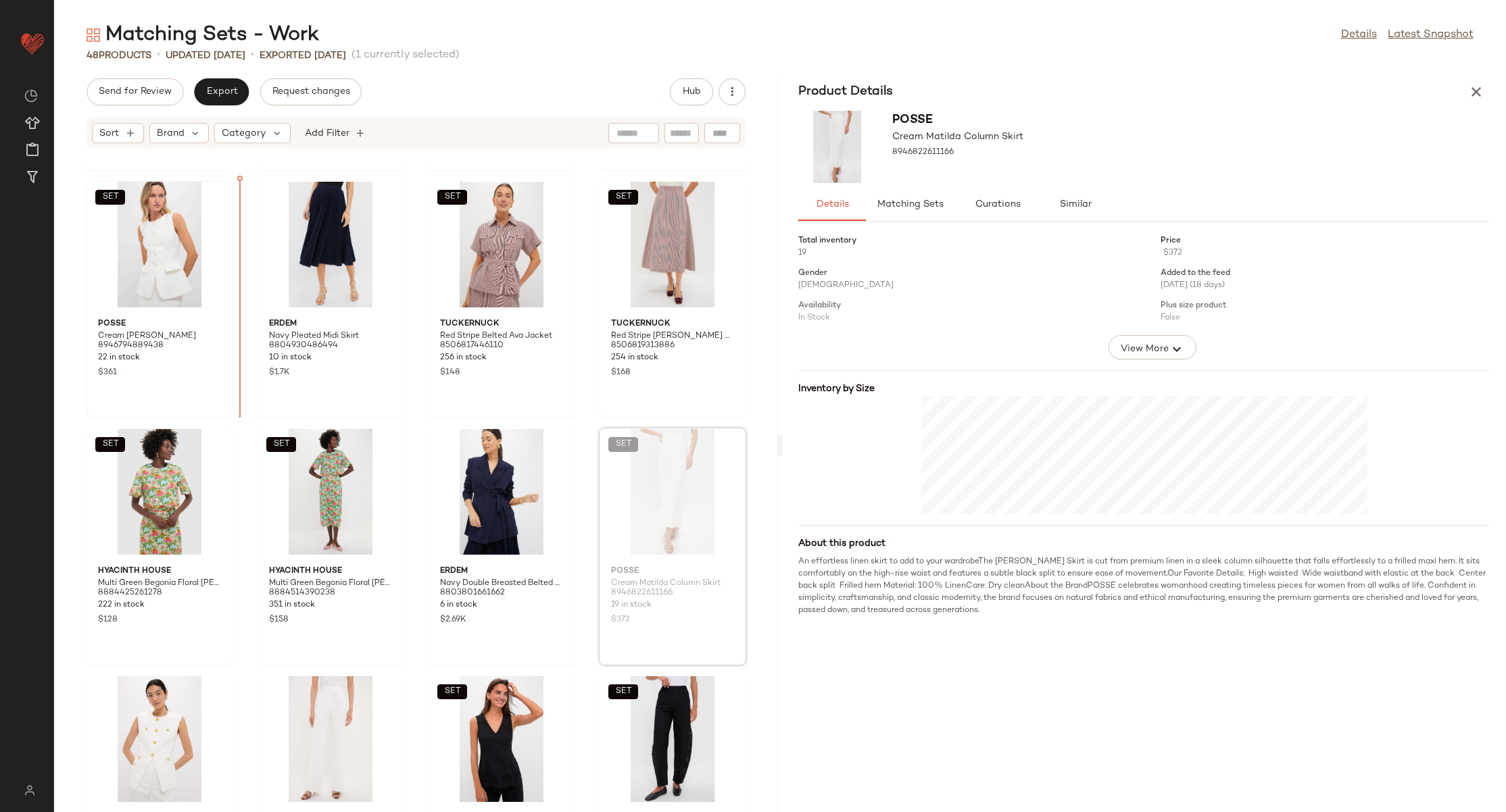scroll, scrollTop: 1475, scrollLeft: 0, axis: vertical 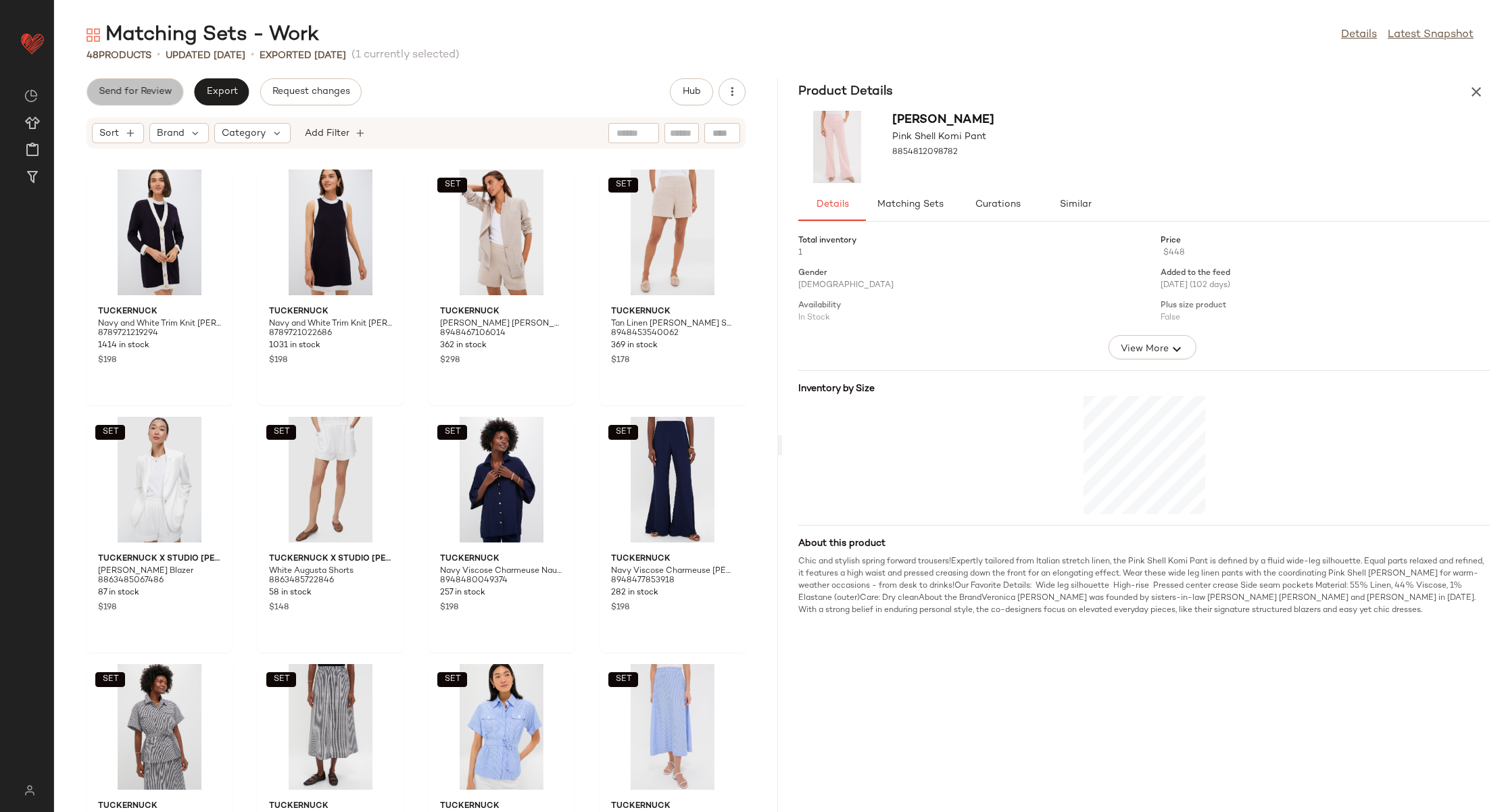 click on "Send for Review" at bounding box center (135, 92) 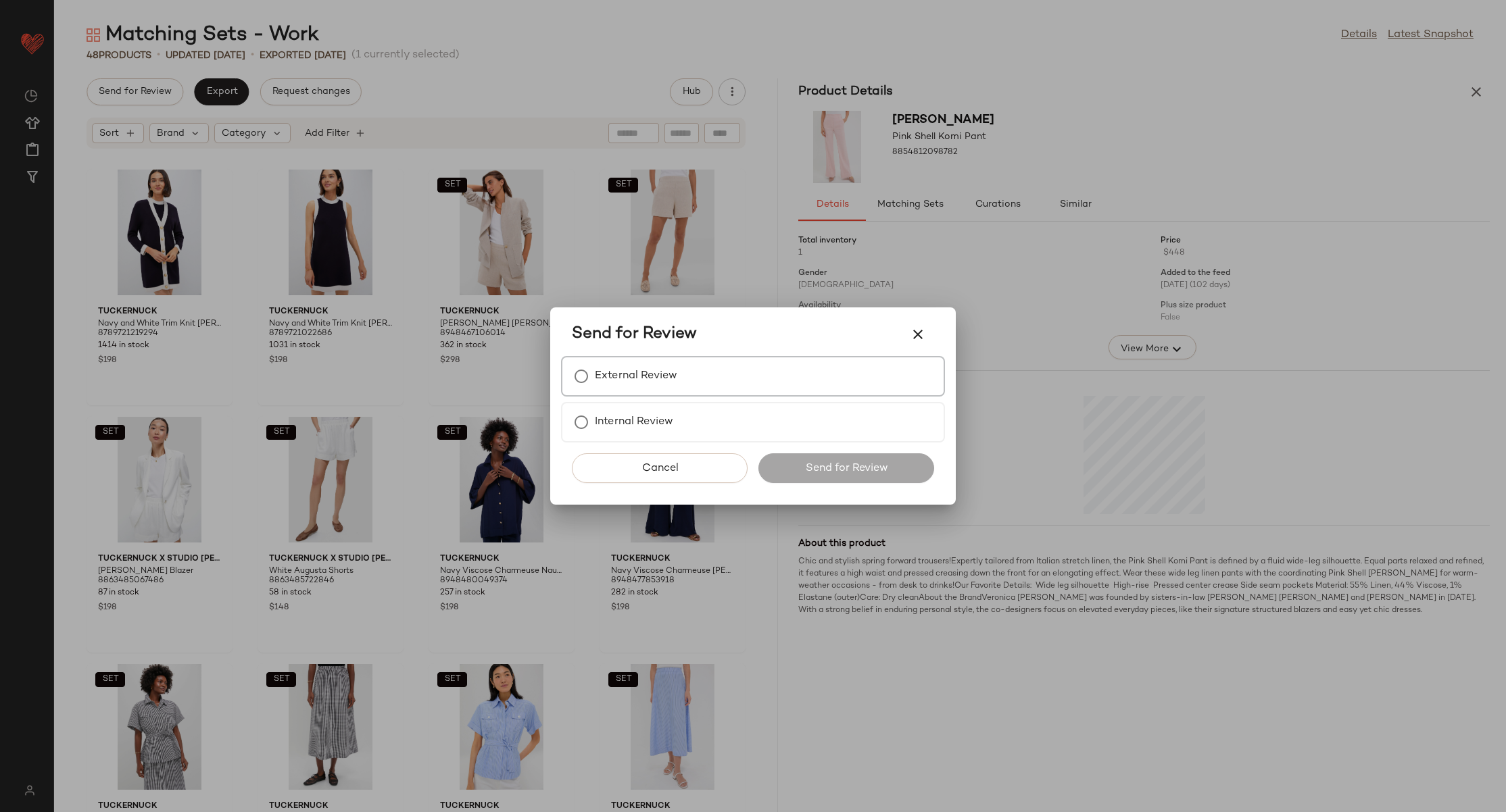 click on "External Review" at bounding box center [636, 376] 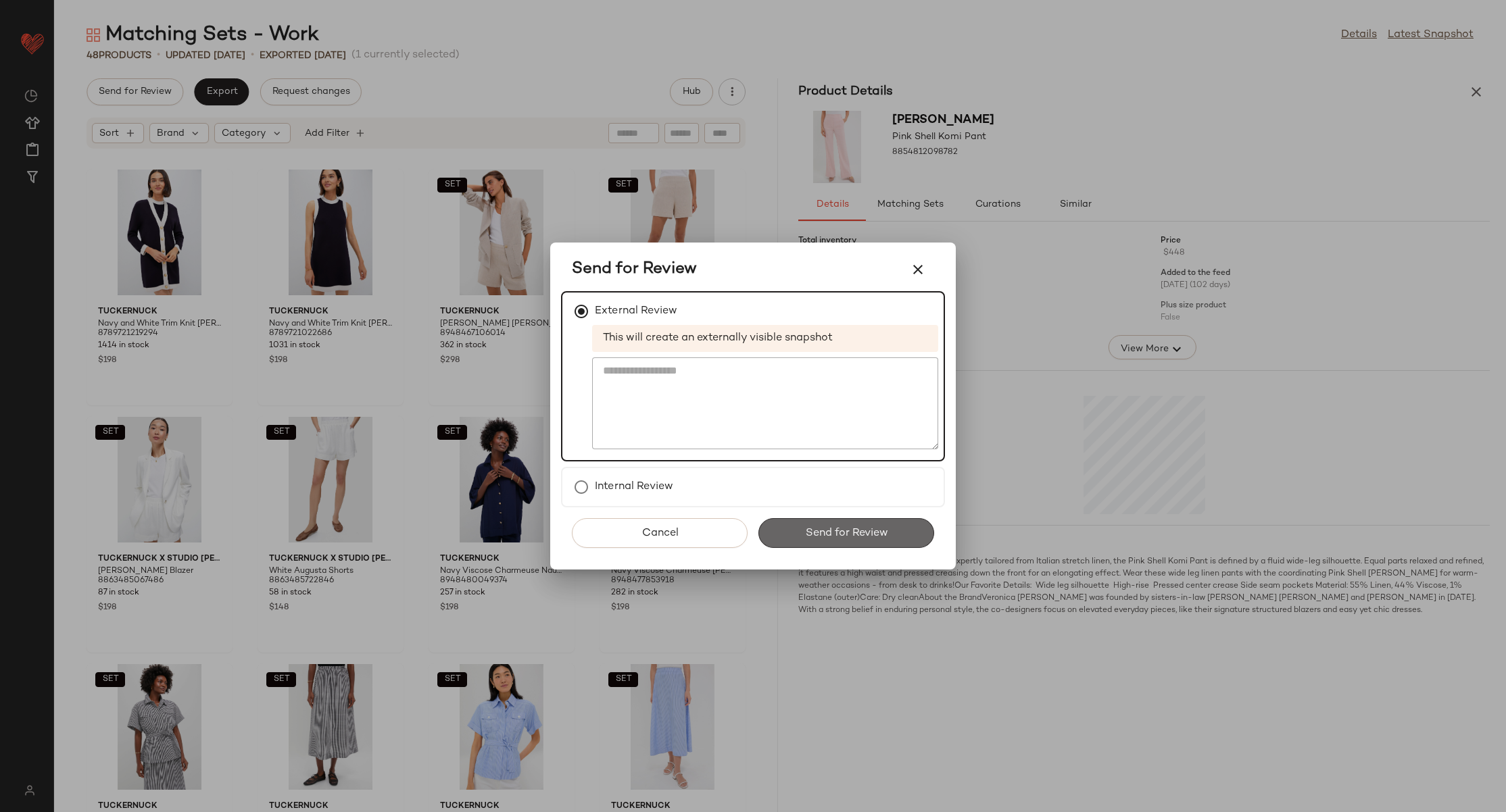click on "Send for Review" 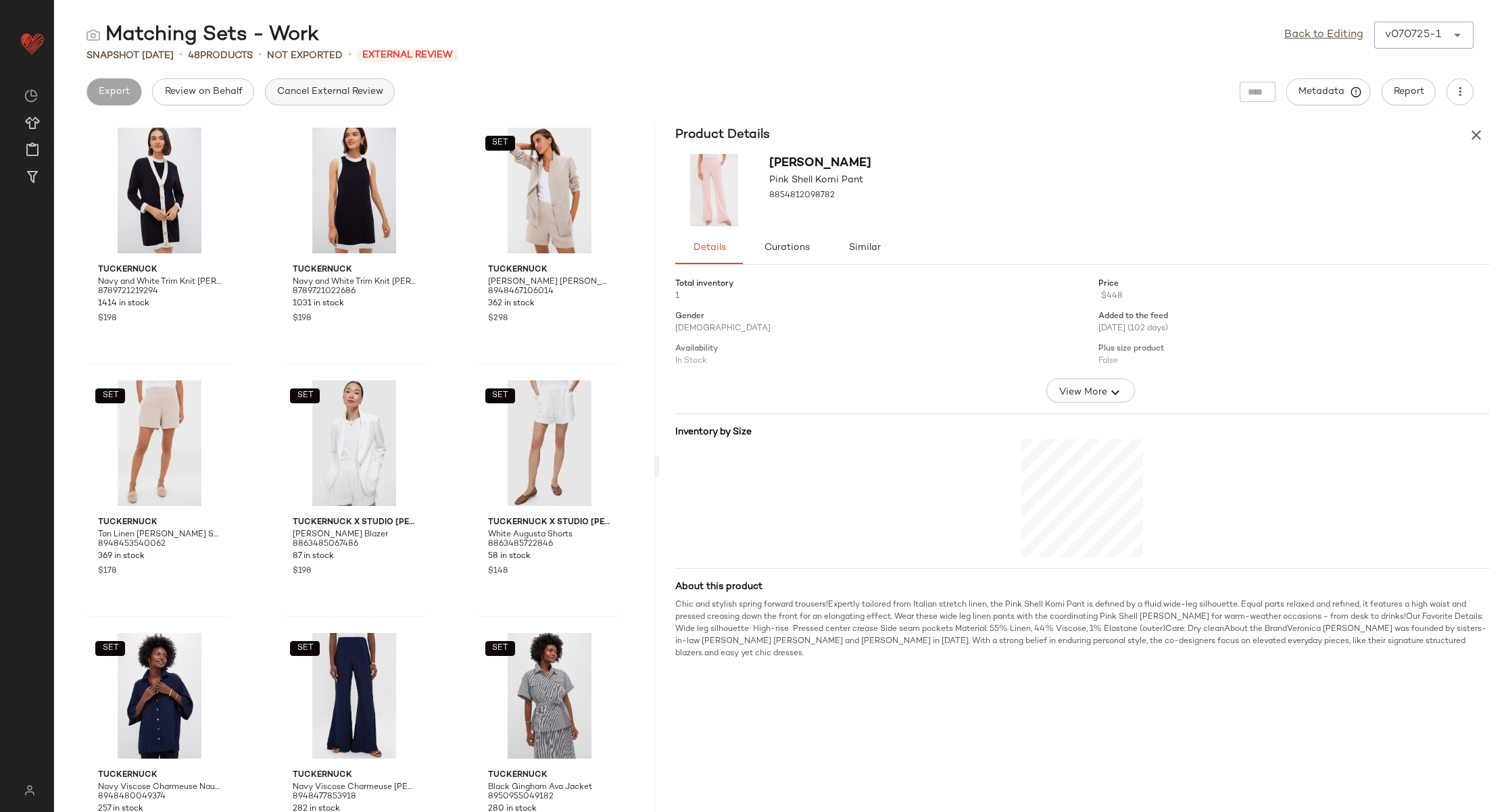 click on "Cancel External Review" at bounding box center (330, 92) 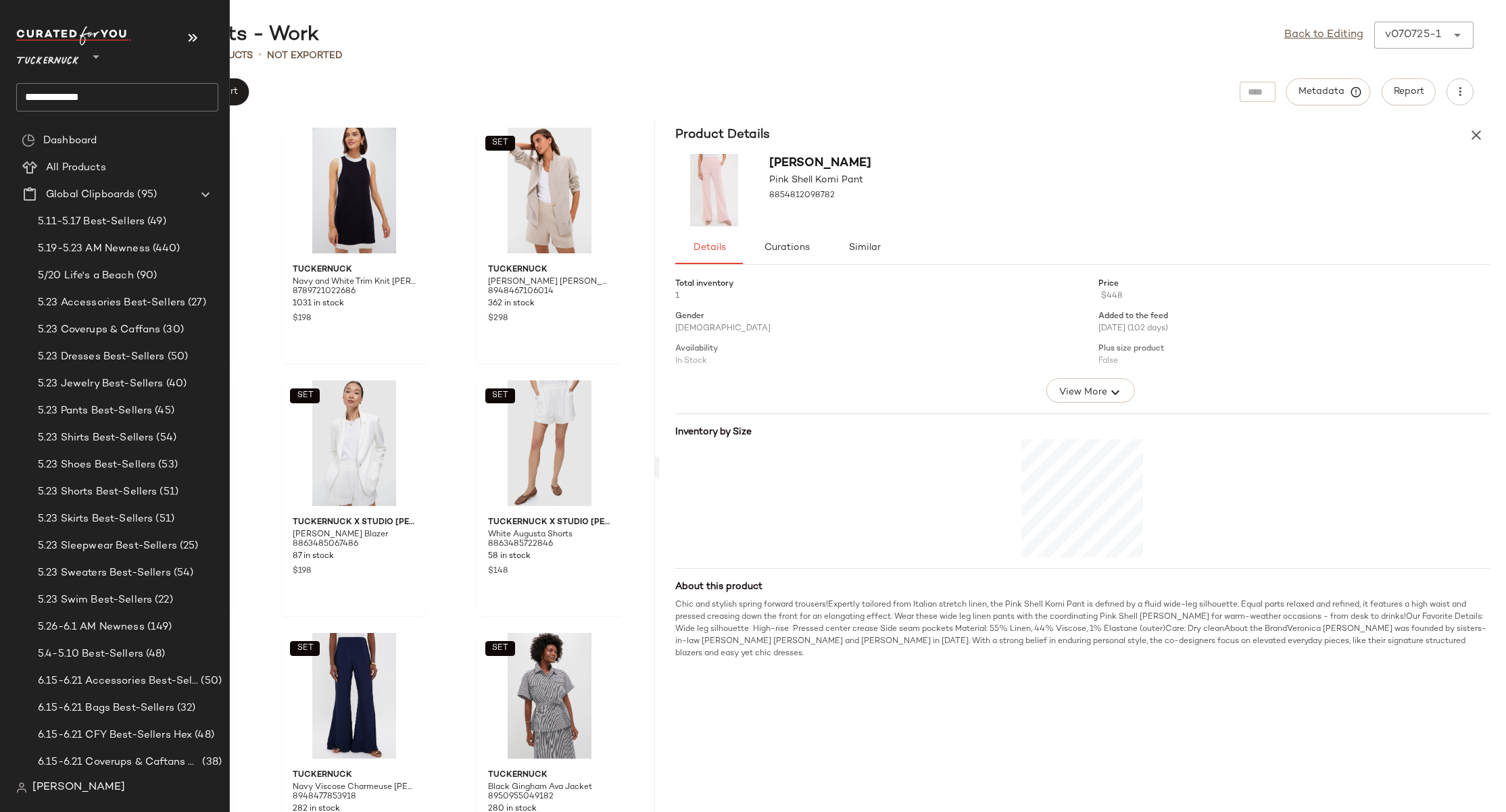 click on "**********" 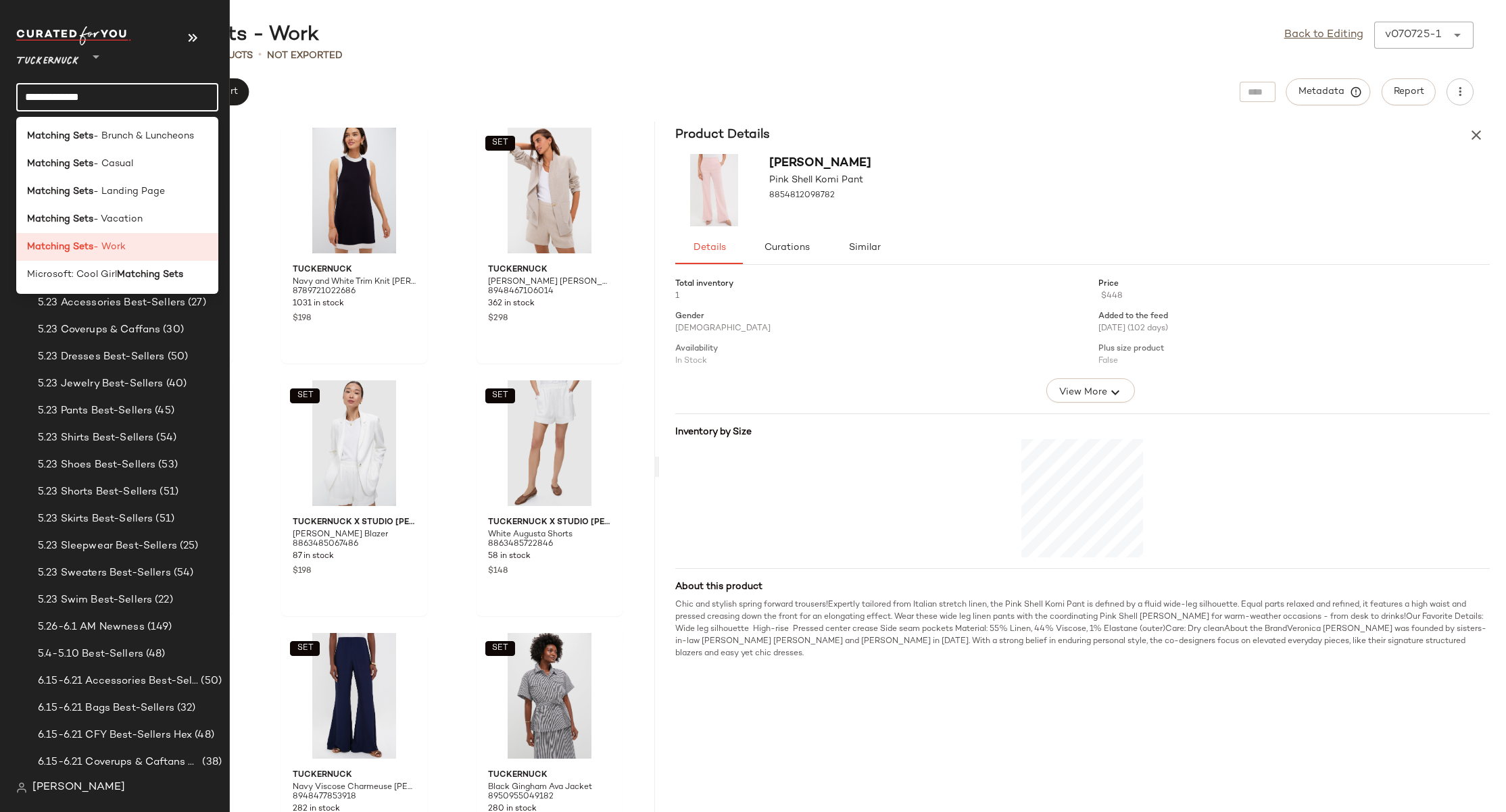 click on "**********" 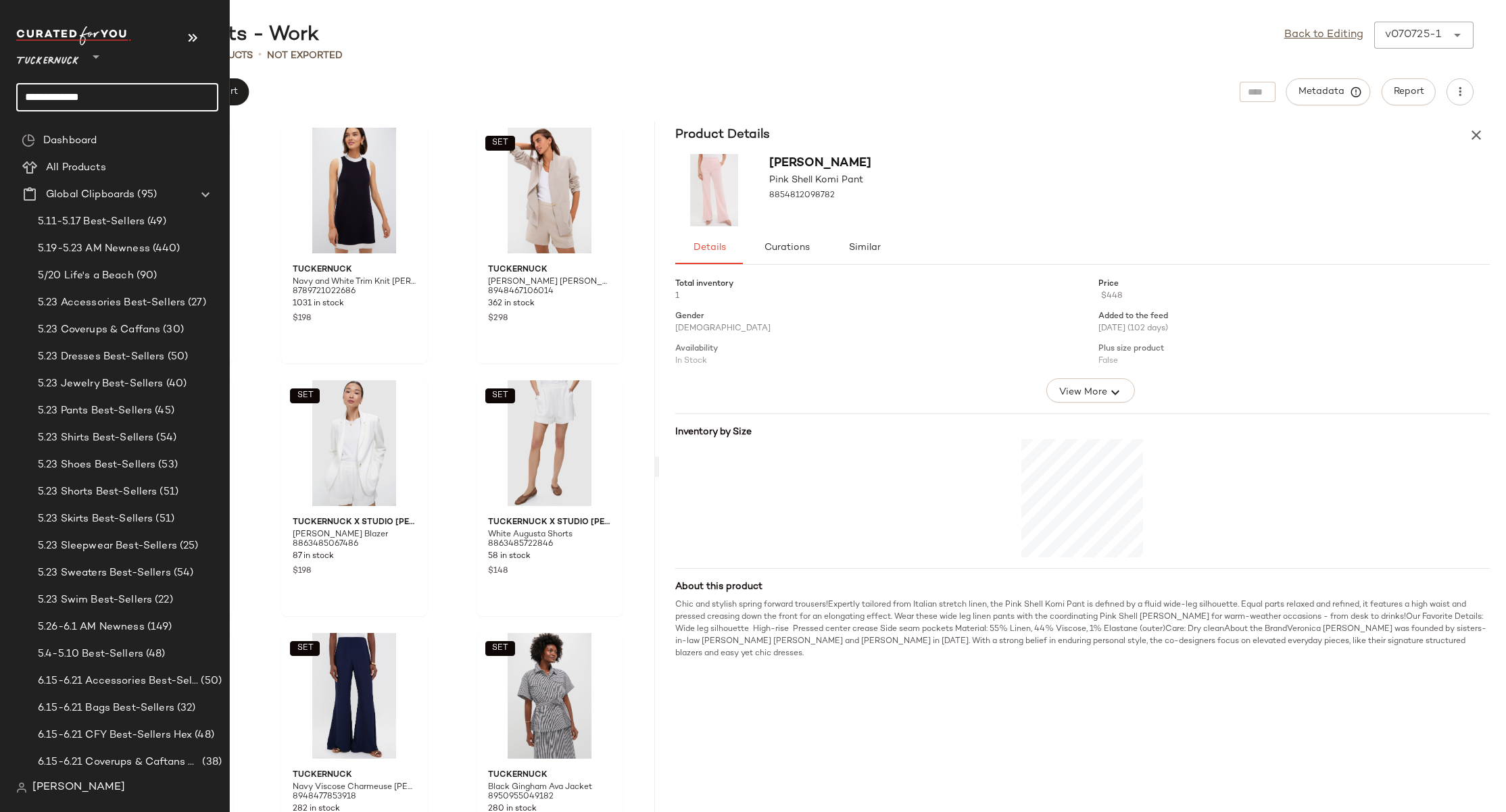 click on "**********" 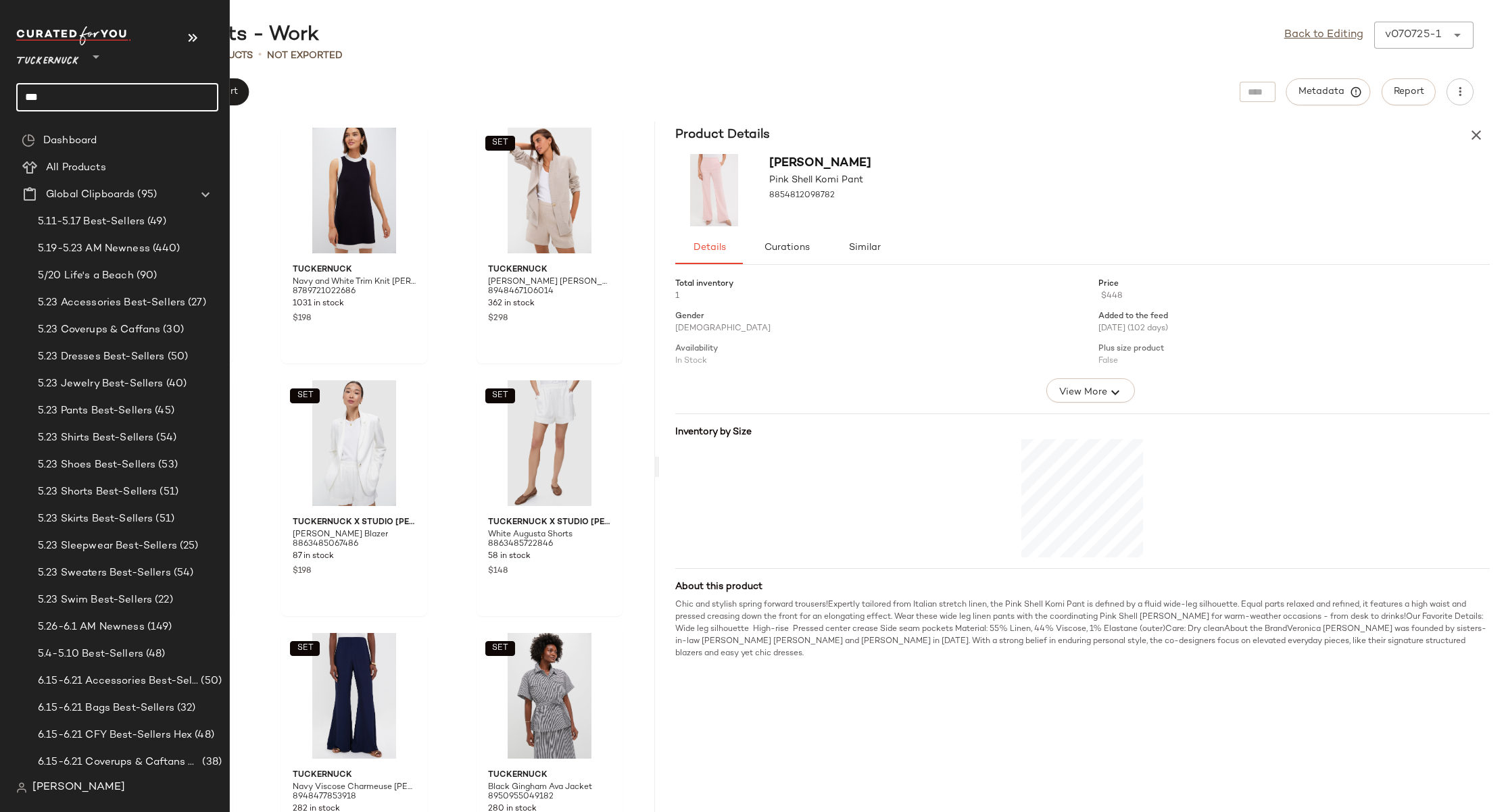 click on "***" 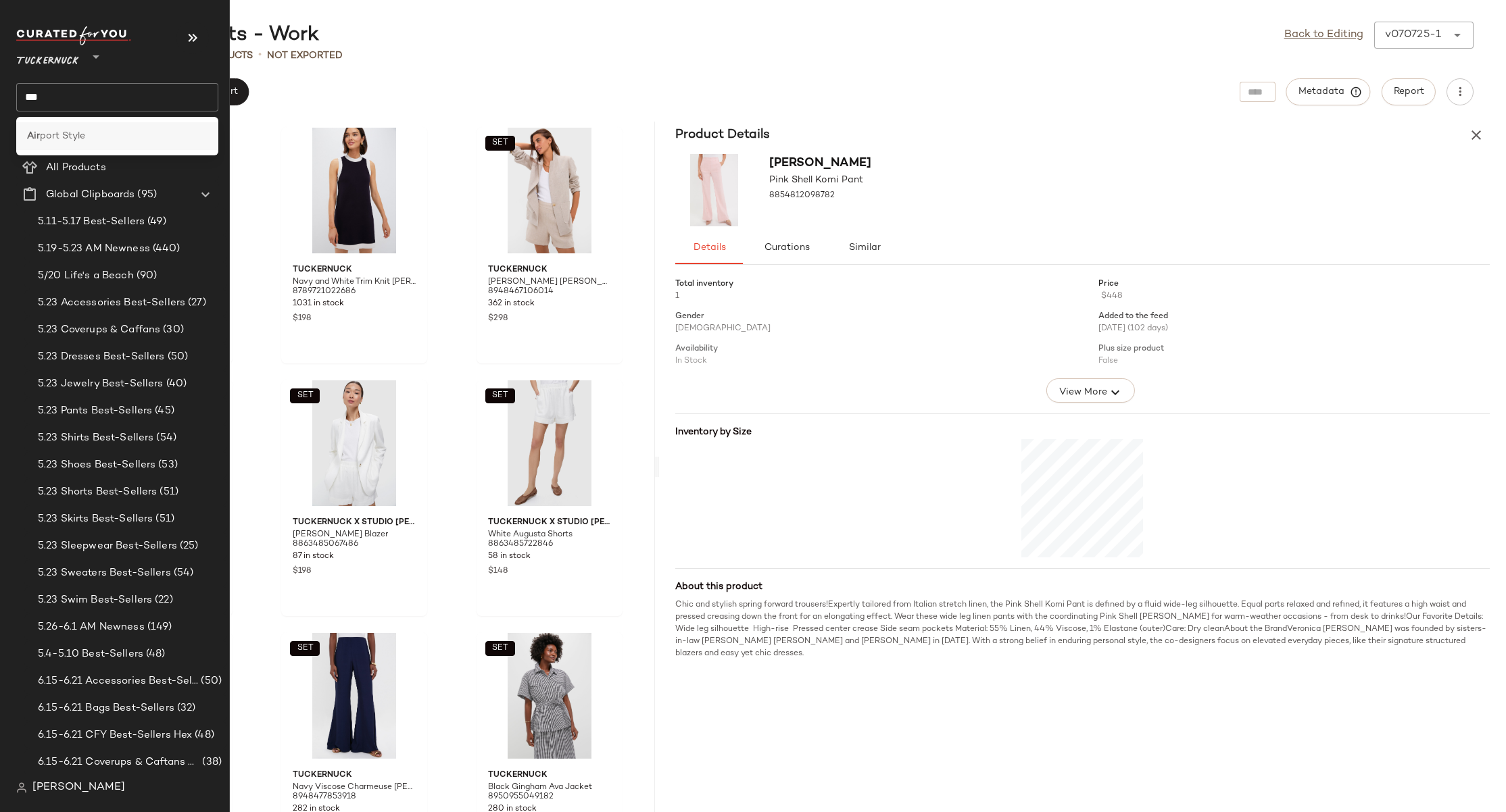 click on "Air" at bounding box center (33, 136) 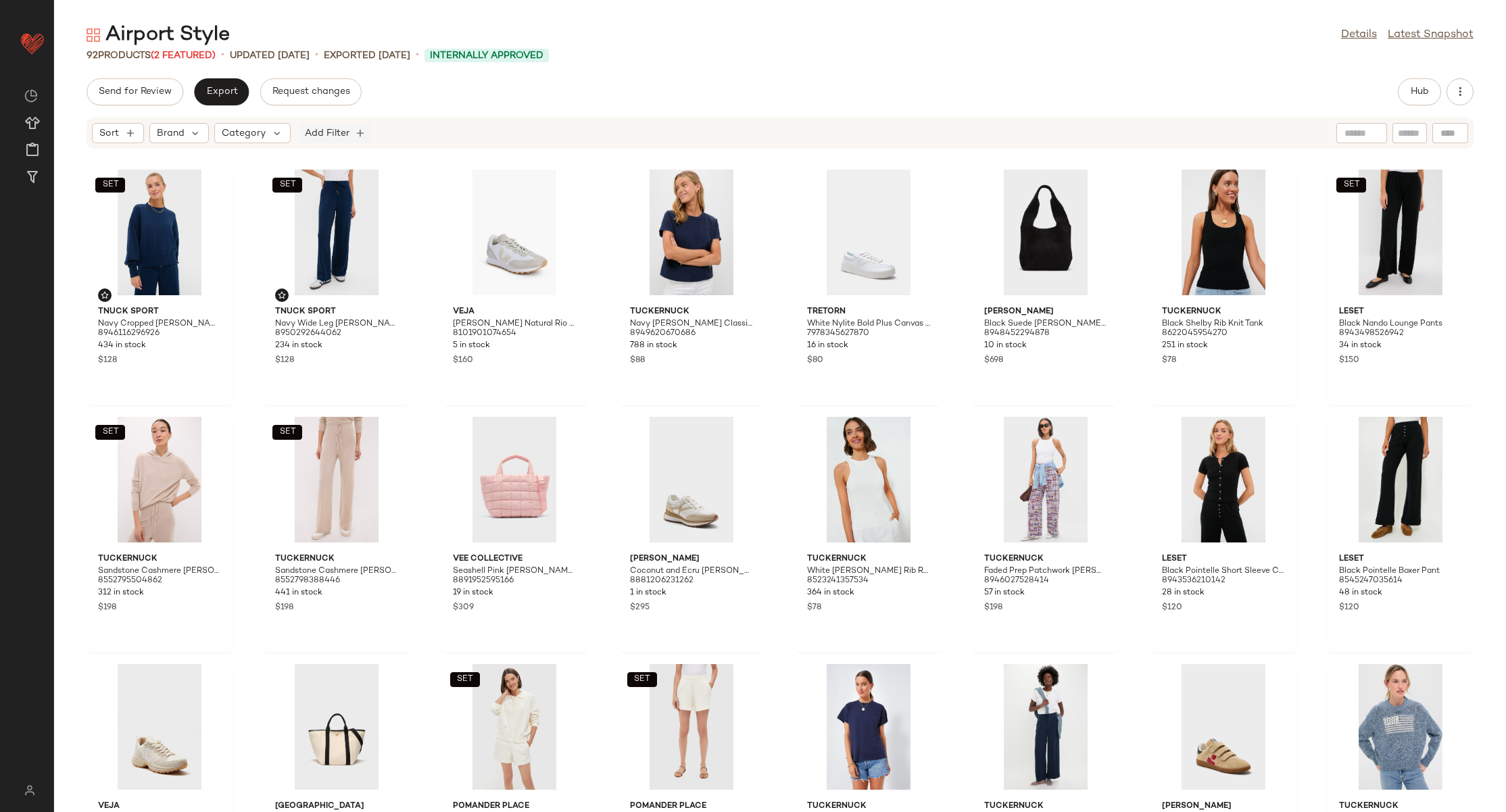 click on "Add Filter" at bounding box center (327, 133) 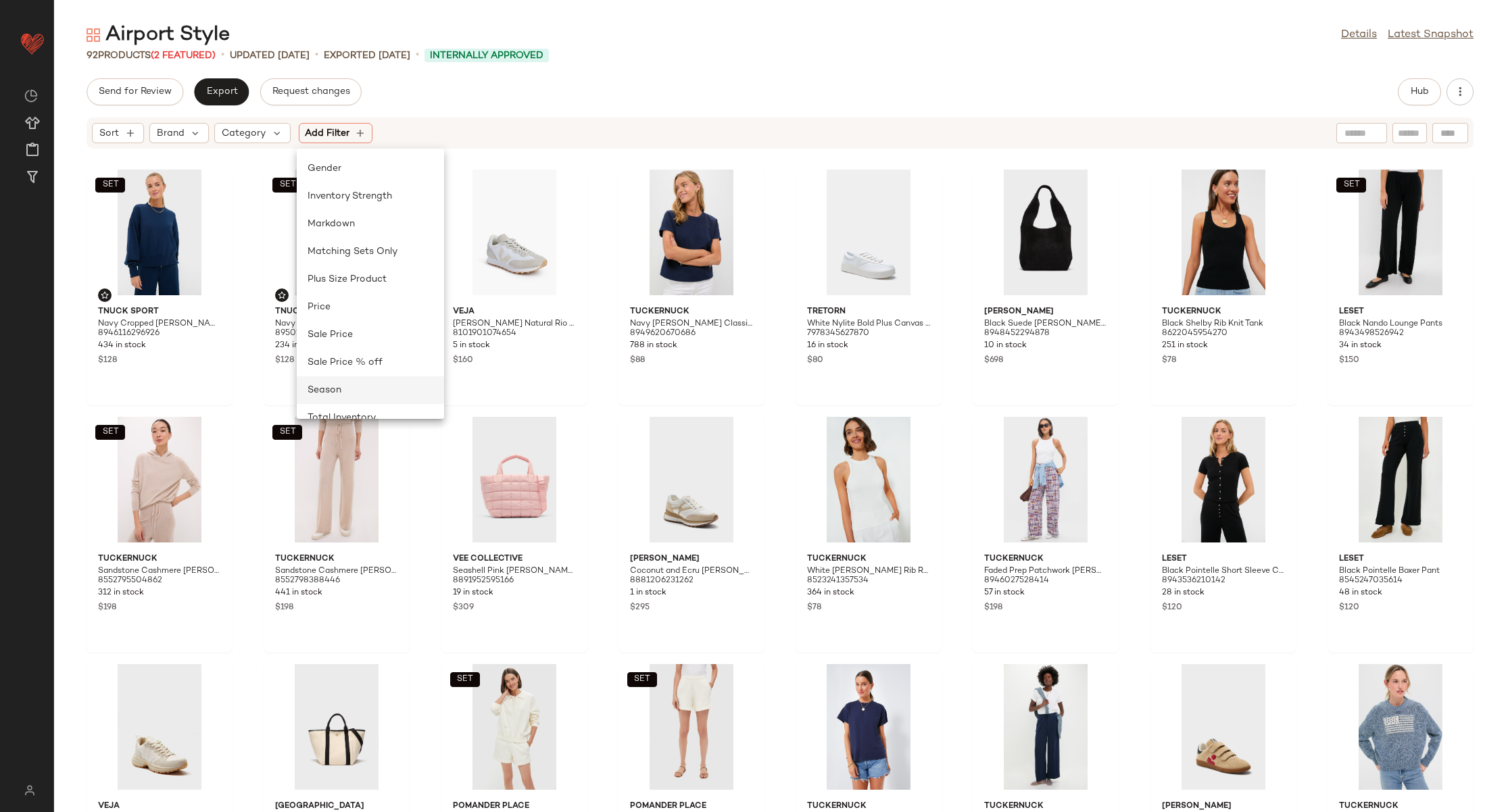 scroll, scrollTop: 405, scrollLeft: 0, axis: vertical 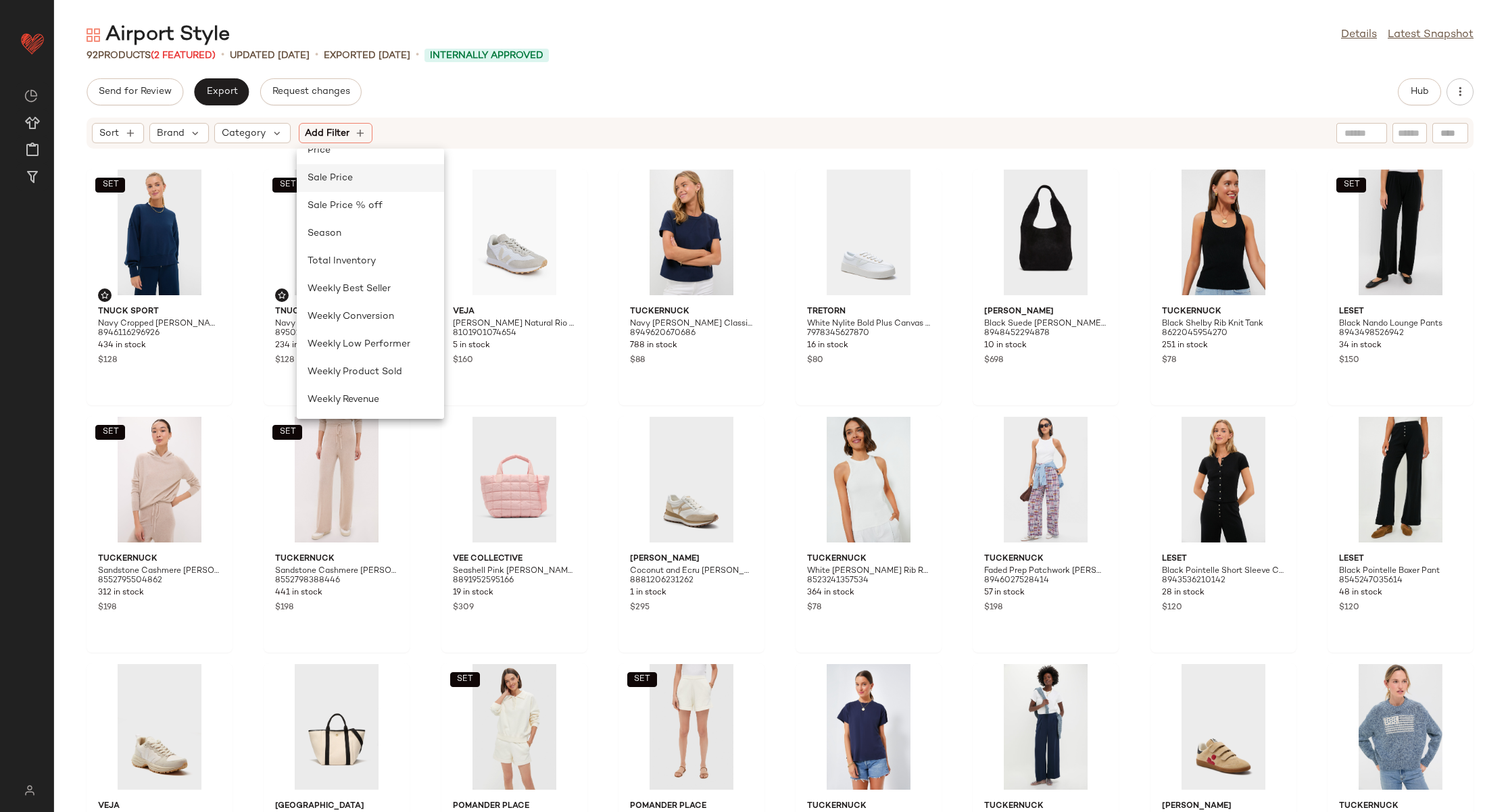 click on "Sale Price" 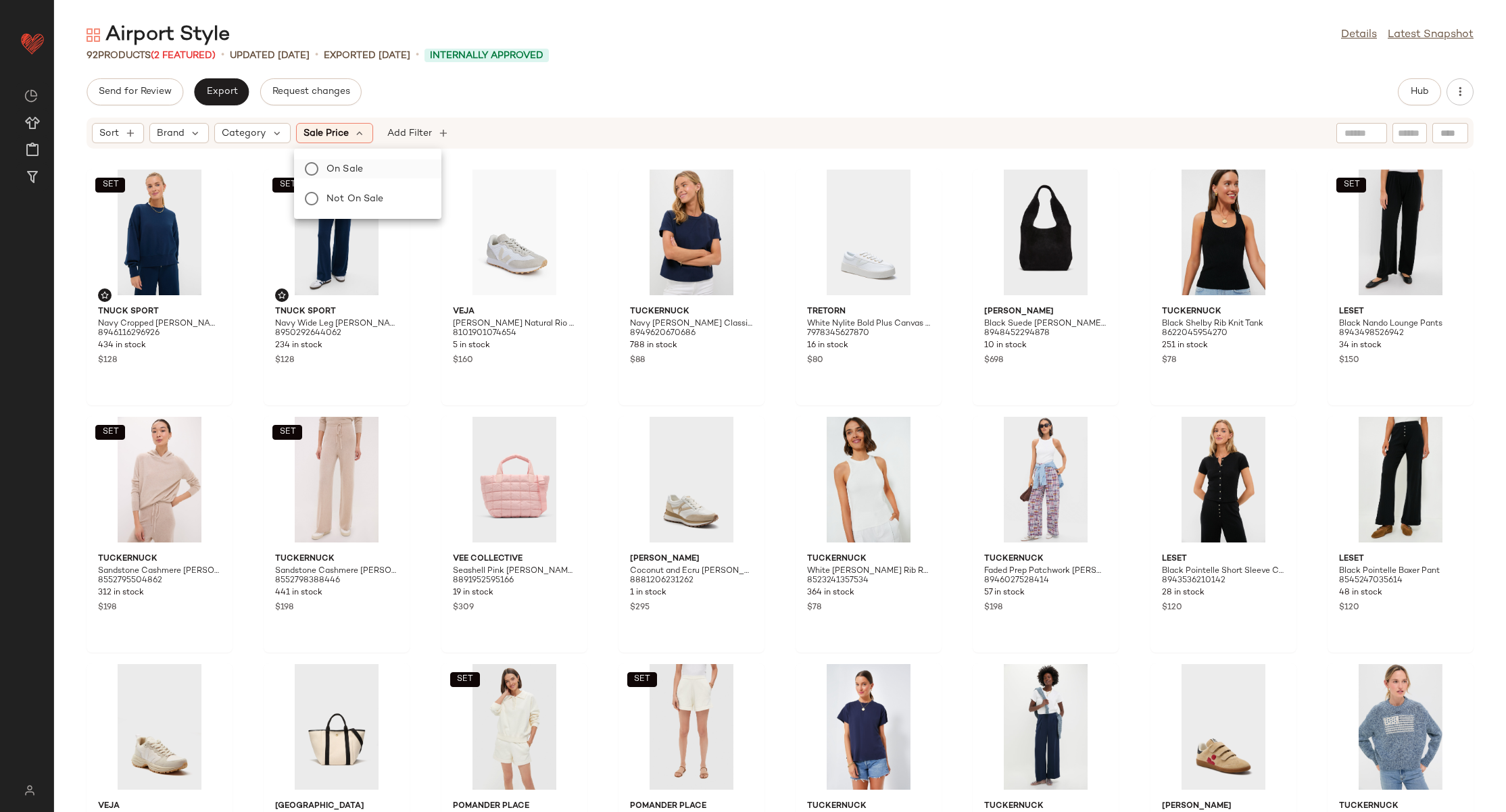 click on "On sale" at bounding box center (376, 169) 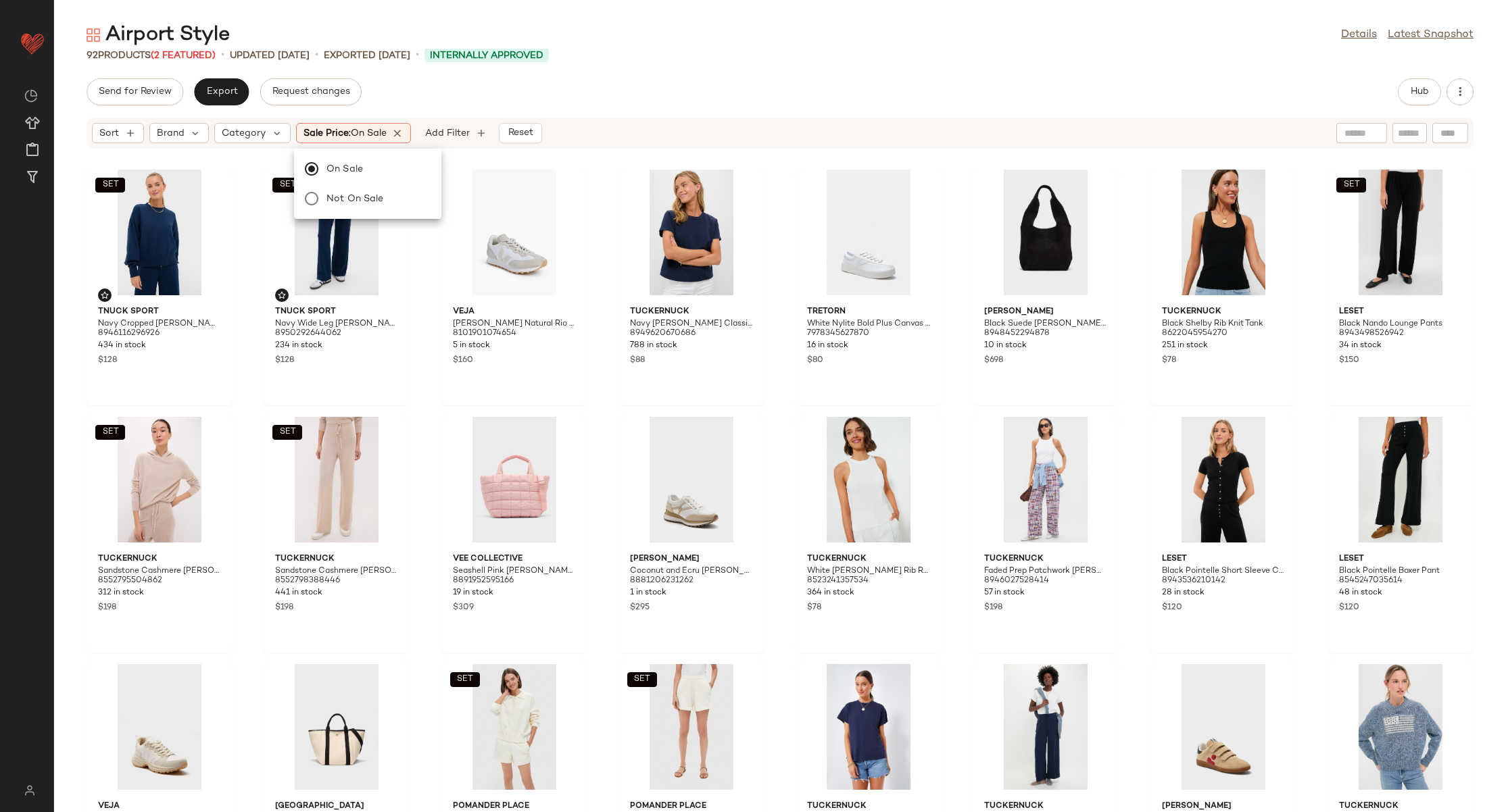 click on "Airport Style  Details   Latest Snapshot" 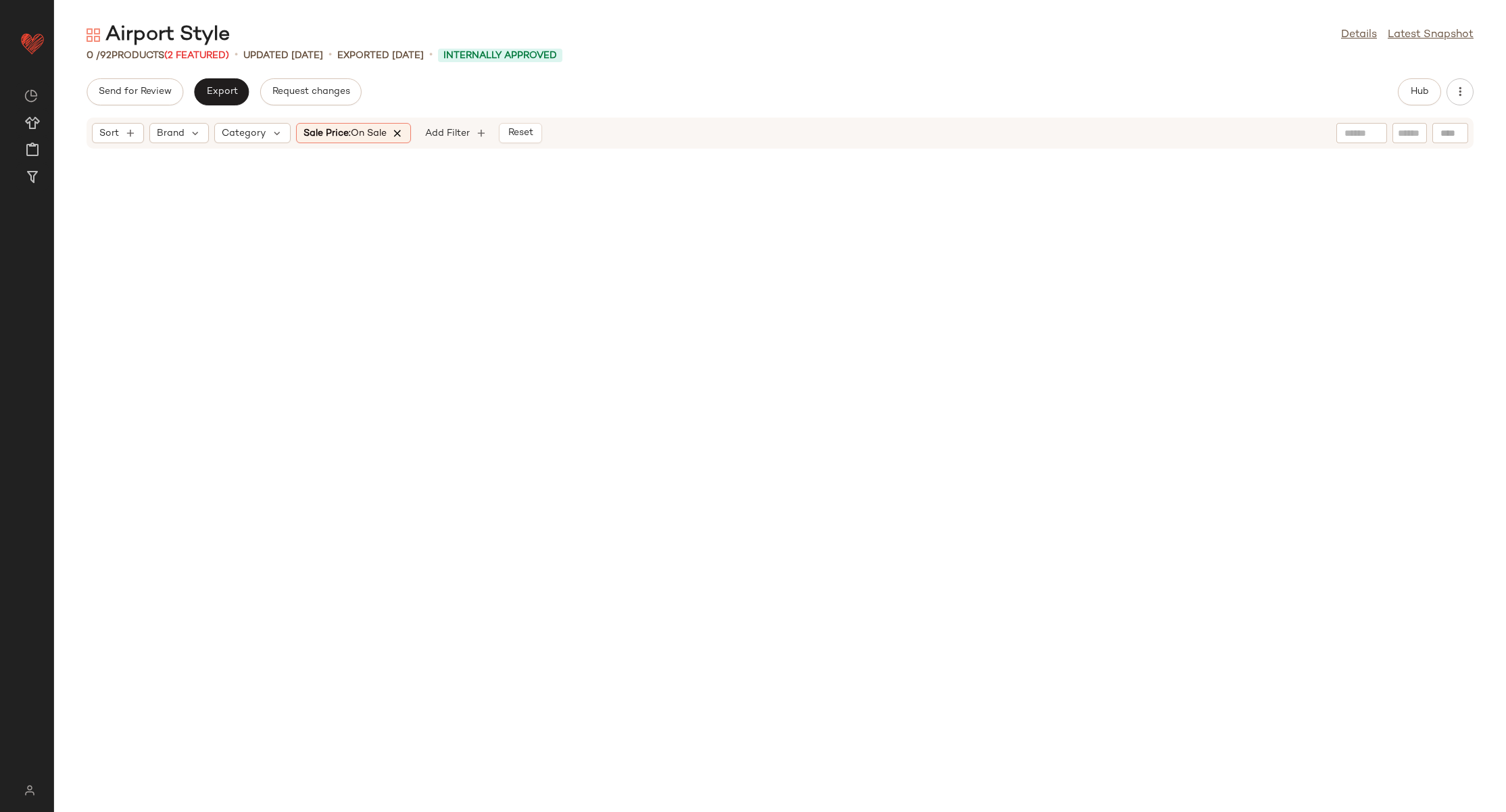 click at bounding box center [398, 133] 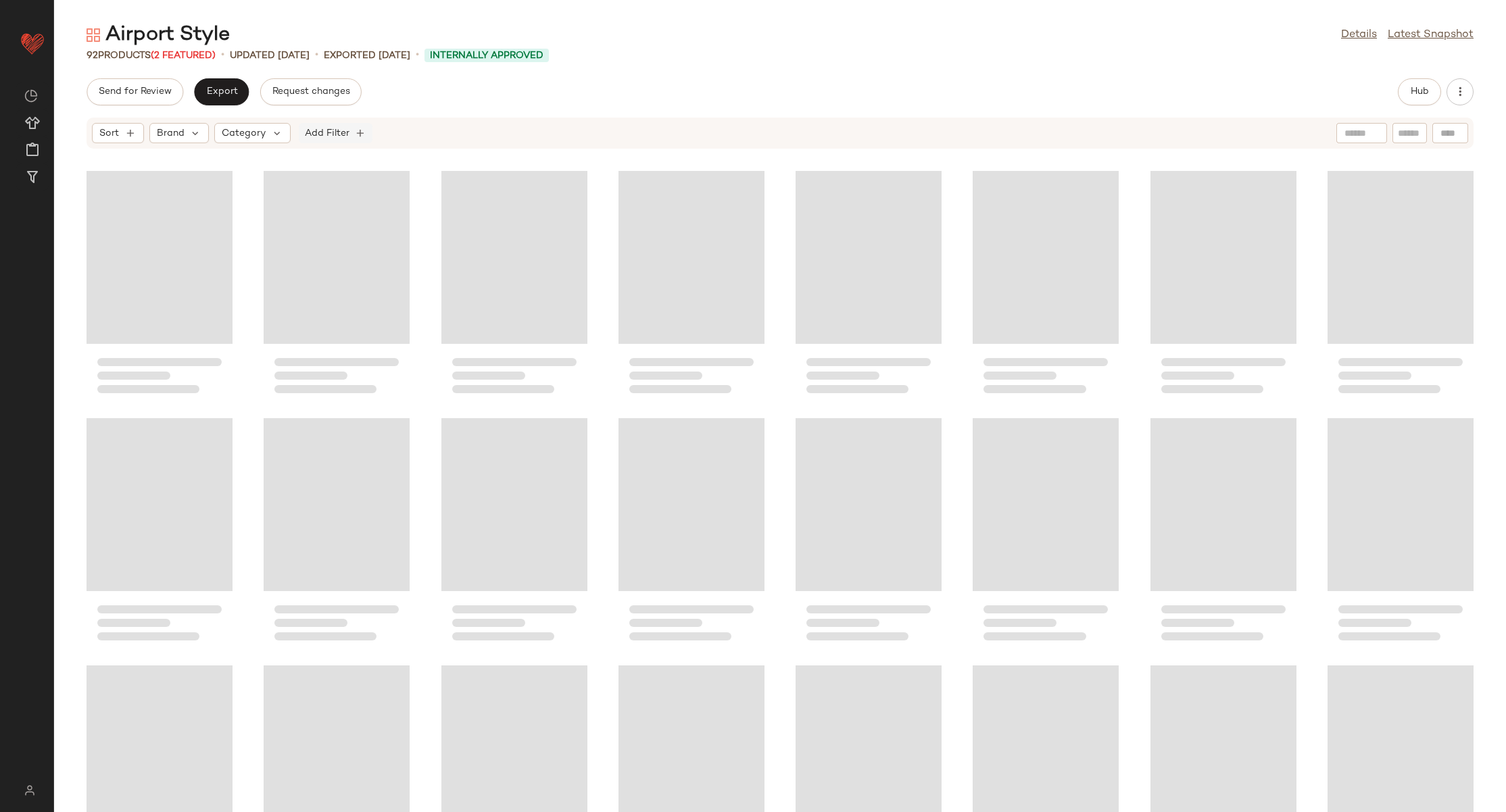click on "Add Filter" at bounding box center (327, 133) 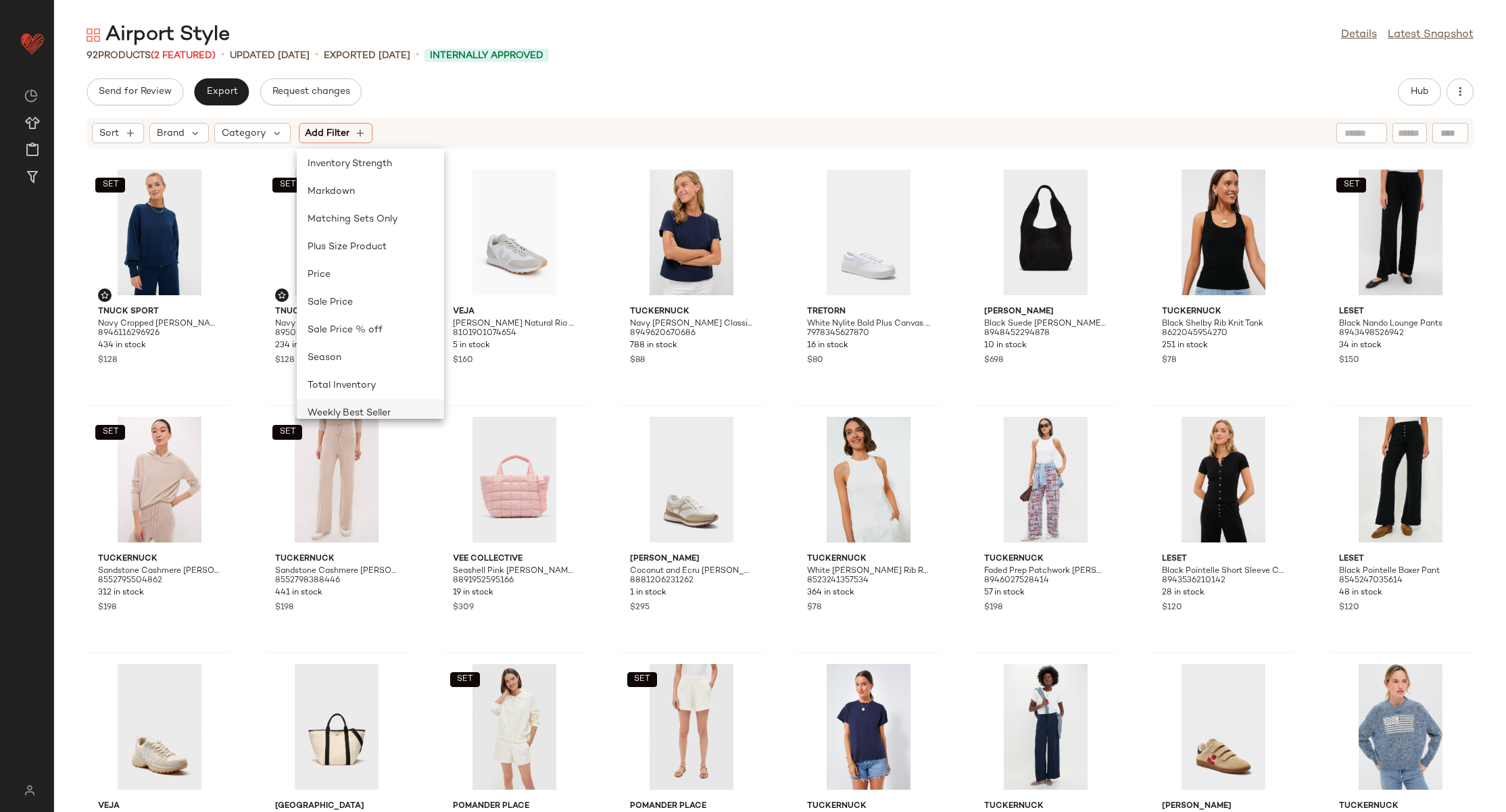 scroll, scrollTop: 405, scrollLeft: 0, axis: vertical 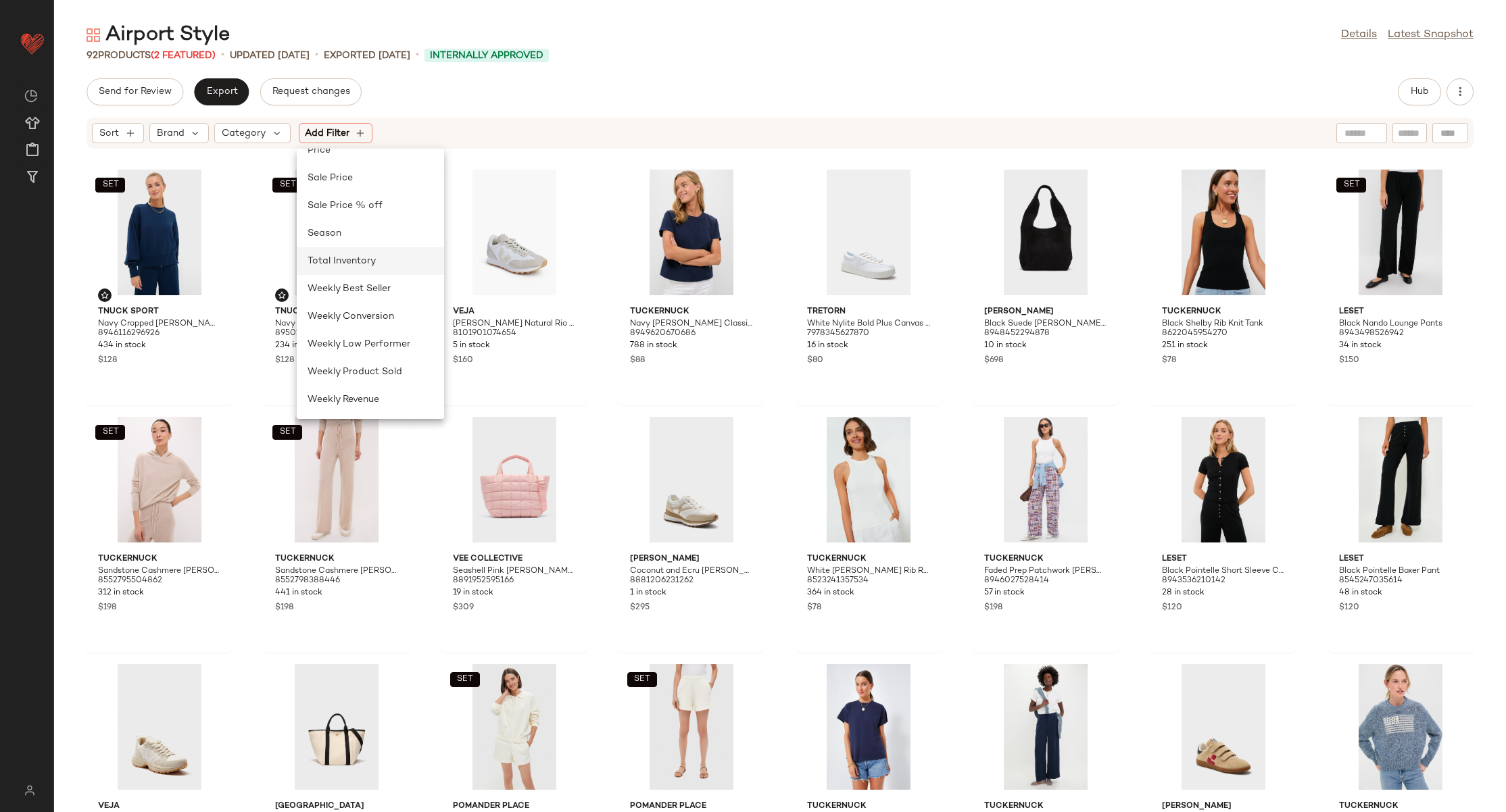 click on "Total Inventory" 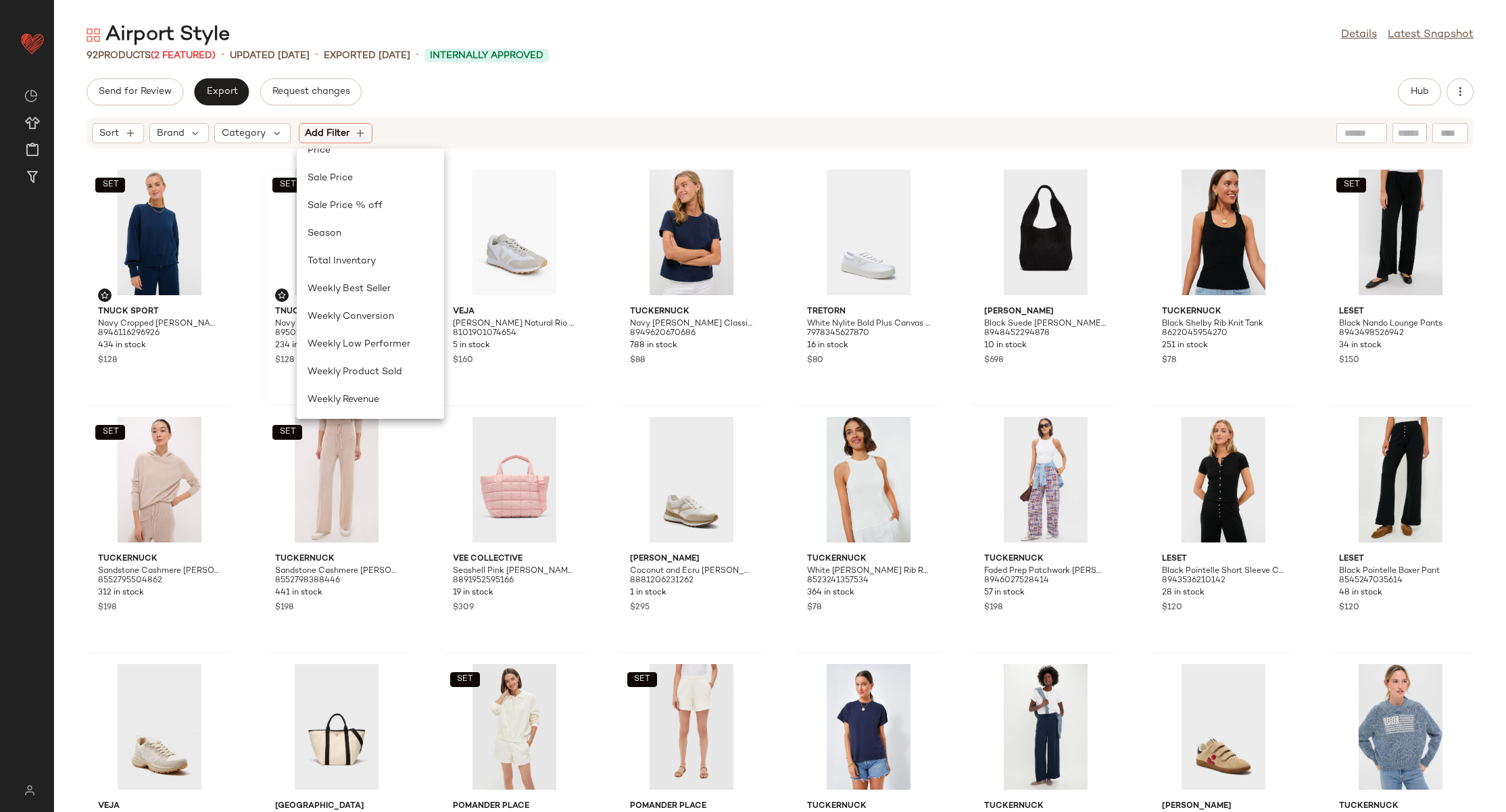 scroll, scrollTop: 378, scrollLeft: 0, axis: vertical 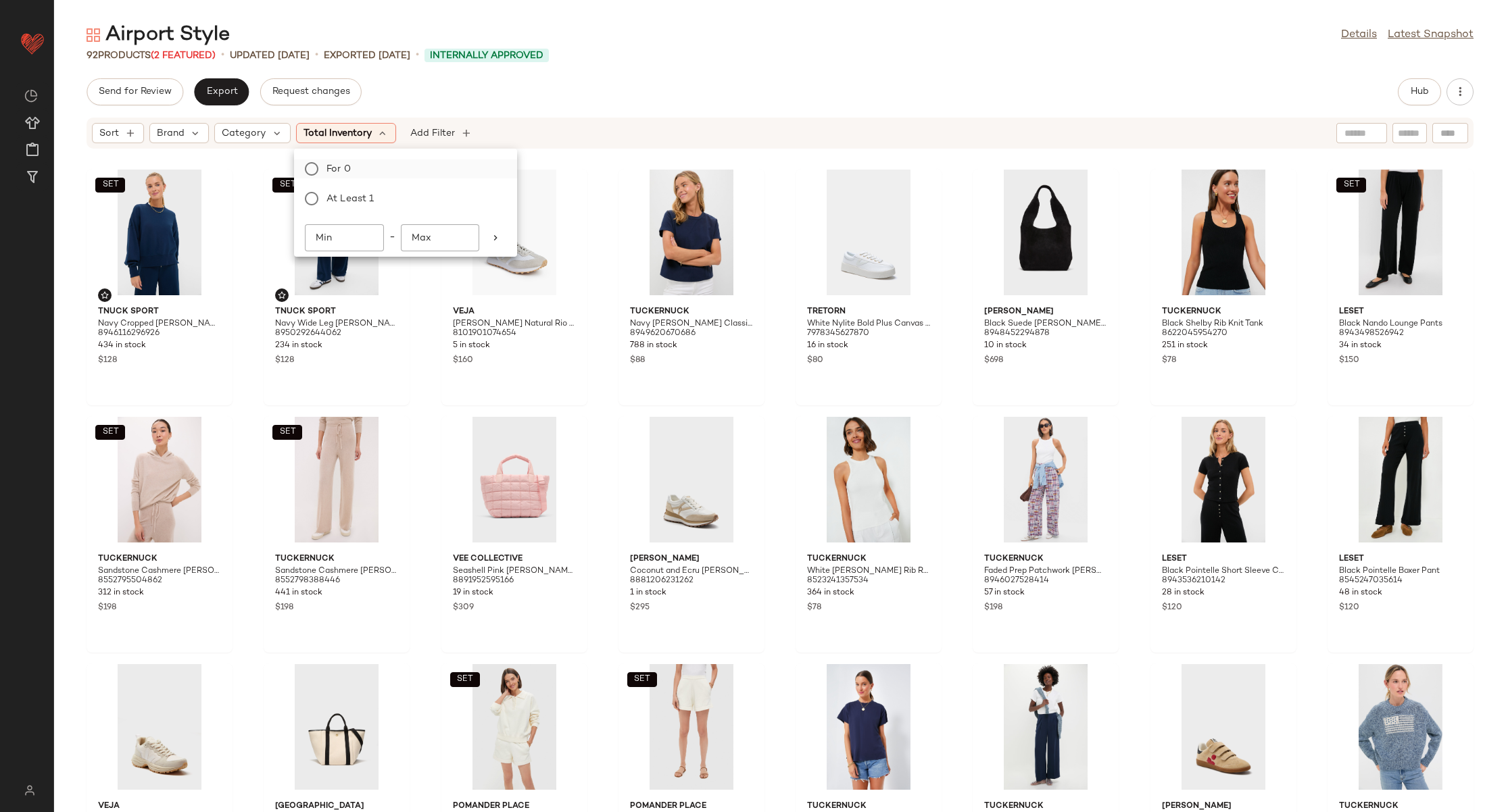 click on "For 0" at bounding box center (414, 169) 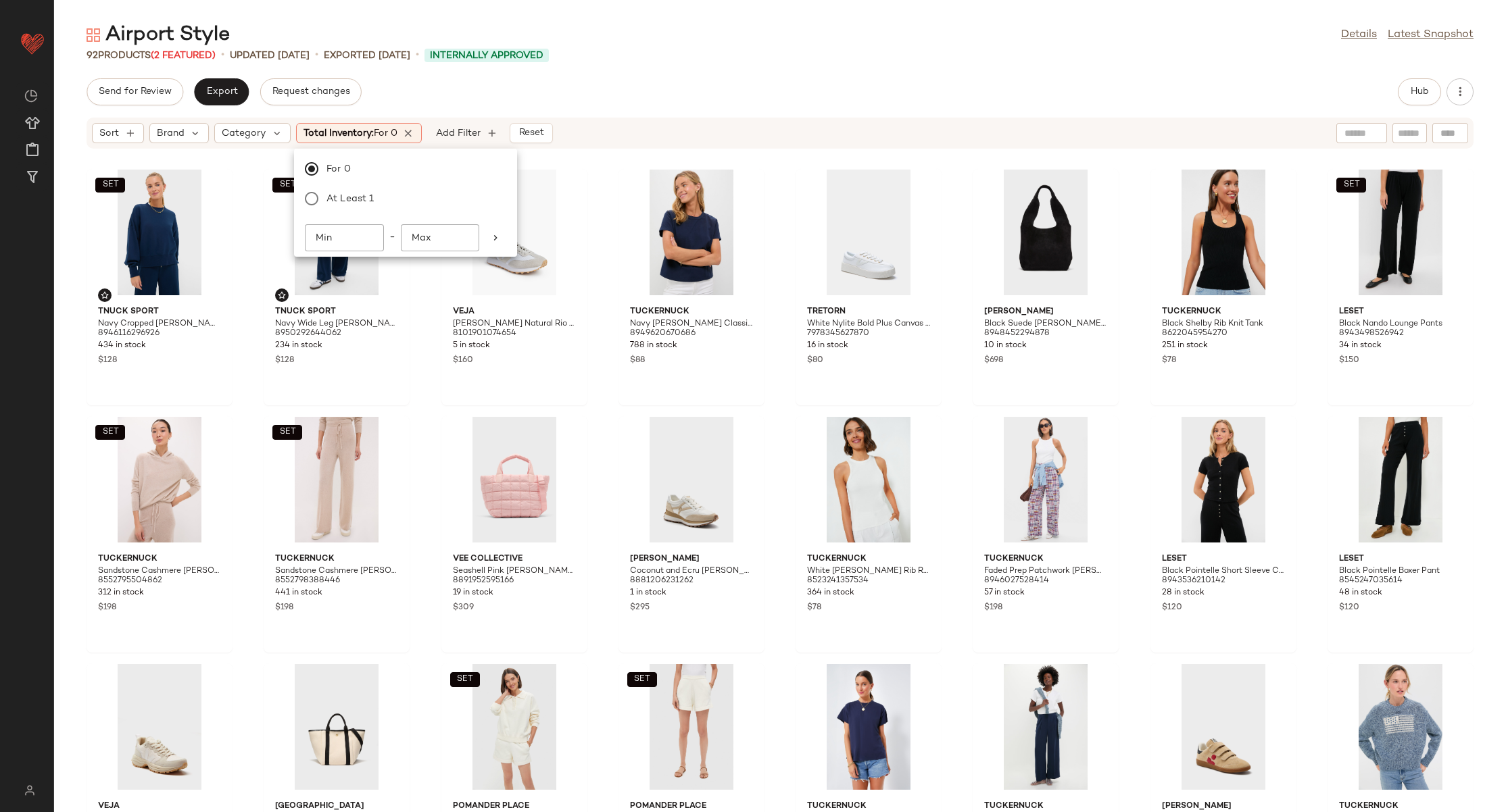 click on "Airport Style  Details   Latest Snapshot  92   Products  (2 Featured)  •   updated Jul 3rd  •  Exported Jul 3rd  •   Internally Approved   Send for Review   Export   Request changes   Hub  Sort  Brand  Category  Total Inventory:   For 0 Add Filter   Reset   SET  Tnuck Sport Navy Cropped Oliver Pullover 8946116296926 434 in stock $128  SET  Tnuck Sport Navy Wide Leg Finn Sweatpants 8950292644062 234 in stock $128 VEJA White Pierre Natural Rio Branco Sneakers 8101901074654 5 in stock $160 Tuckernuck Navy Parker Classic Fit Tee 8949620670686 788 in stock $88 Tretorn White Nylite Bold Plus Canvas Sneakers 7978345627870 16 in stock $80 Veronica Beard Black Suede Veronica Beard Sling Bag 8948452294878 10 in stock $698 Tuckernuck Black Shelby Rib Knit Tank 8622045954270 251 in stock $78  SET  LESET Black Nando Lounge Pants 8943498526942 34 in stock $150  SET  Tuckernuck Sandstone Cashmere Jane Hoodie 8552795504862 312 in stock $198  SET  Tuckernuck Sandstone Cashmere Jane Pant 8552798388446 441 in stock $78" at bounding box center [780, 417] 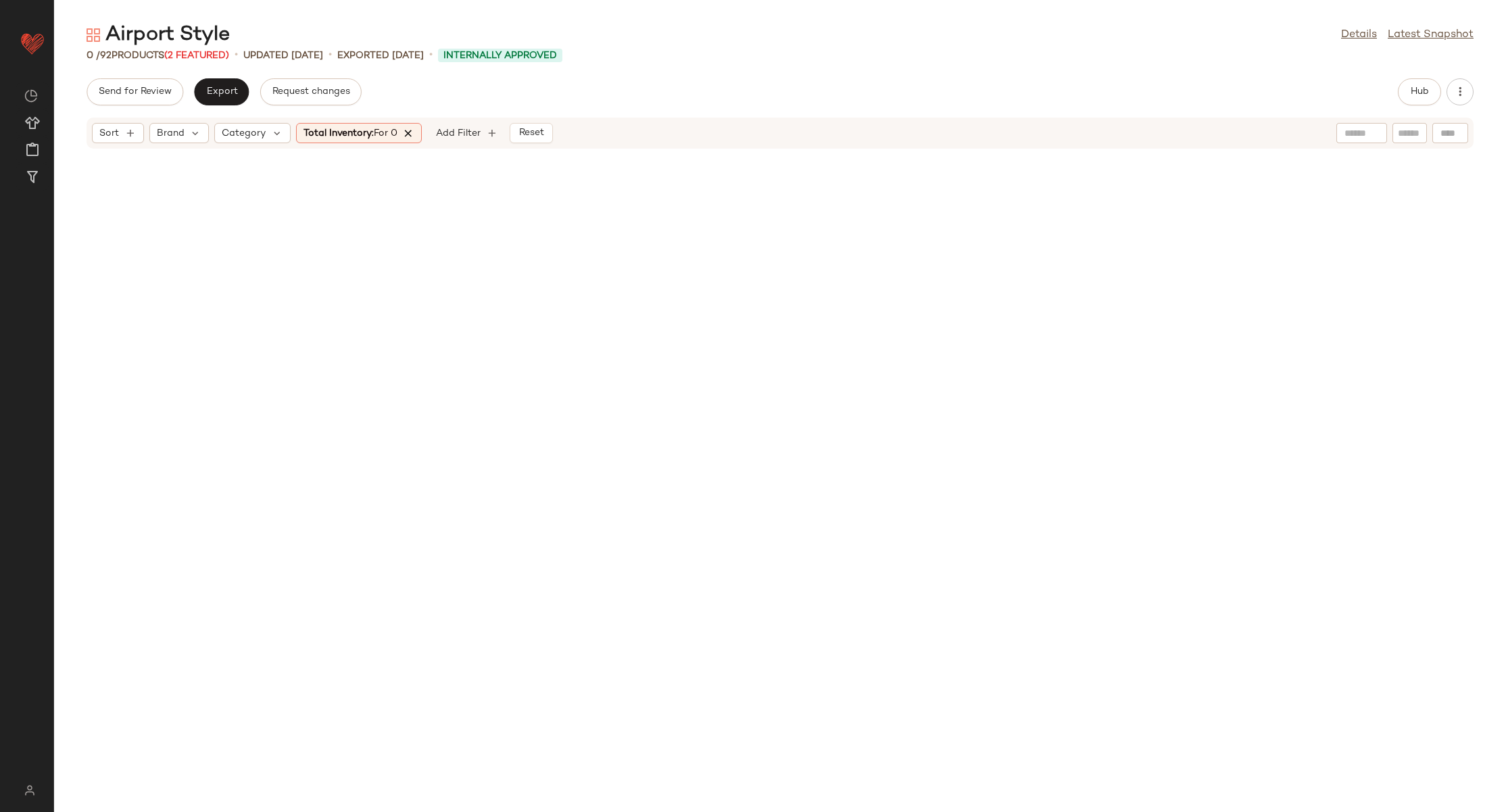 click at bounding box center (409, 133) 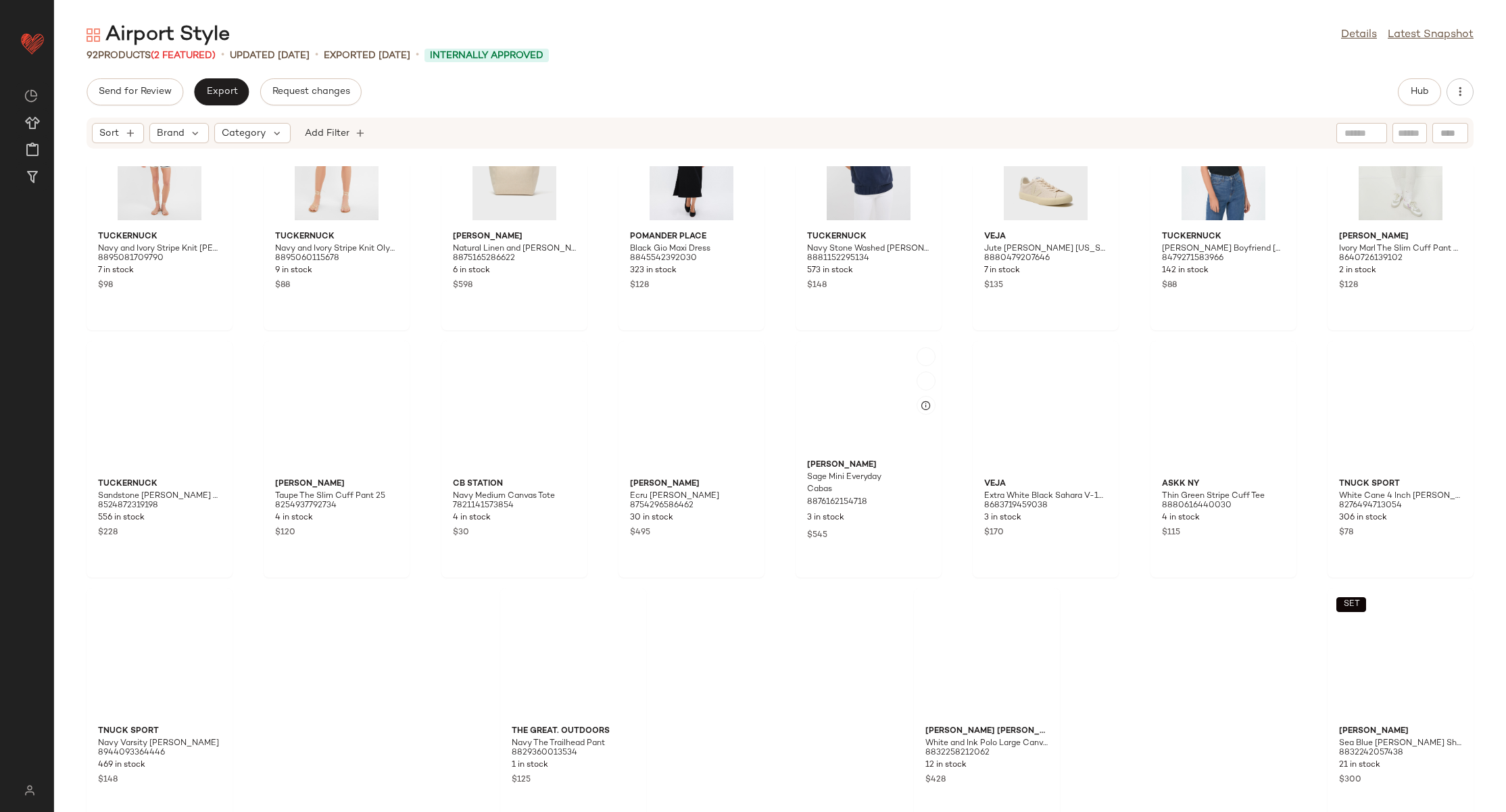 scroll, scrollTop: 2315, scrollLeft: 0, axis: vertical 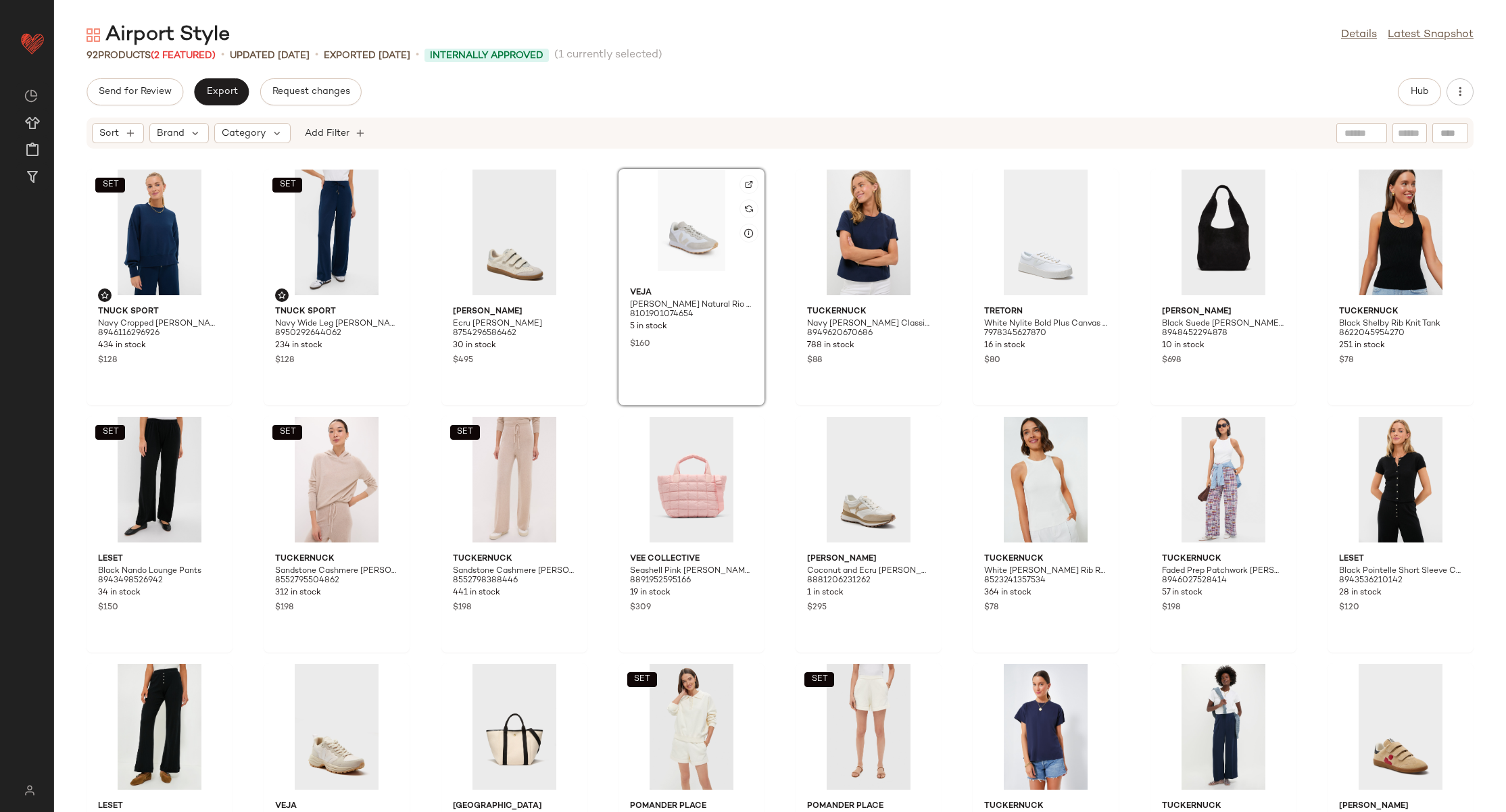 click 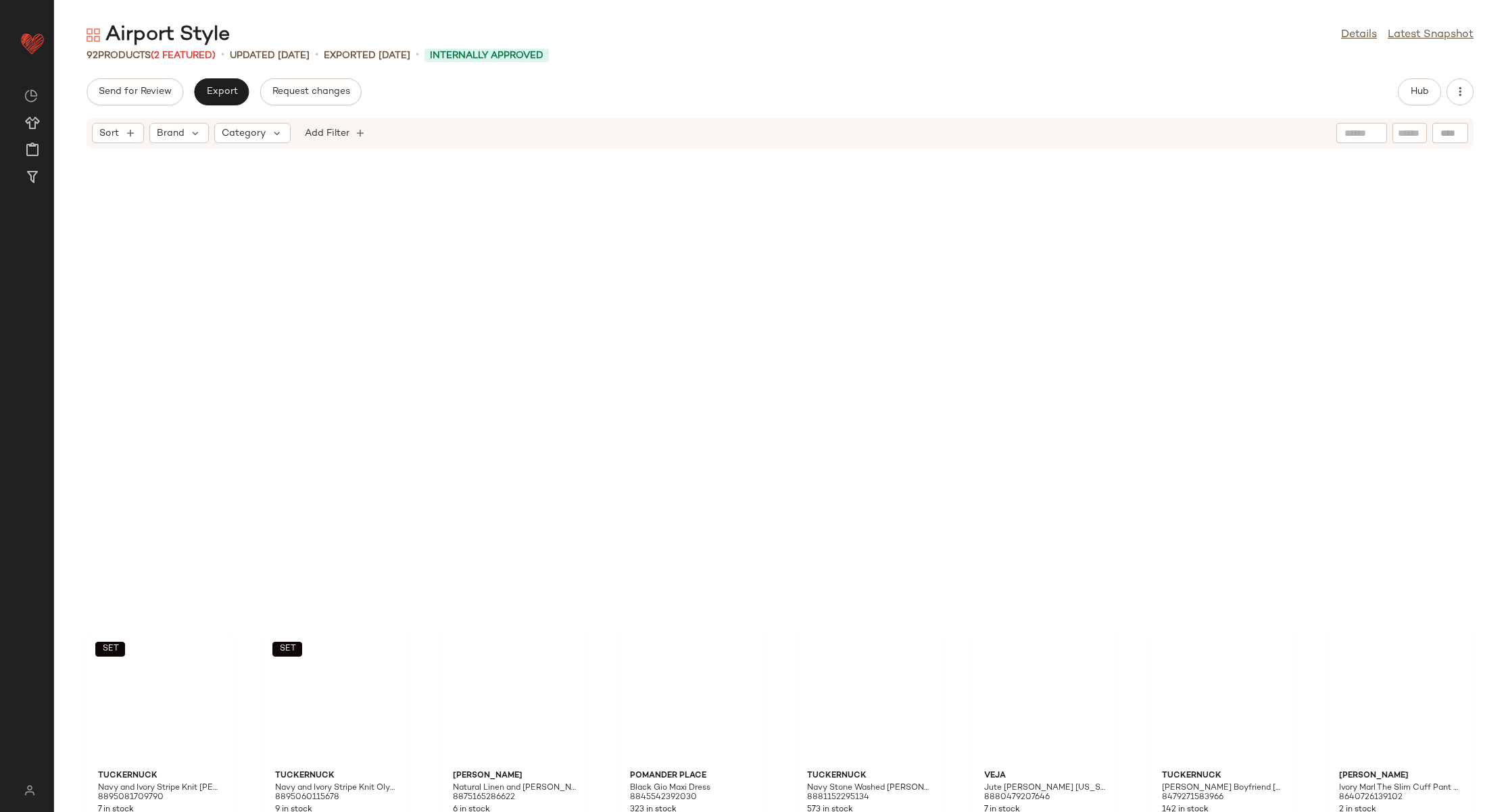 scroll, scrollTop: 2324, scrollLeft: 0, axis: vertical 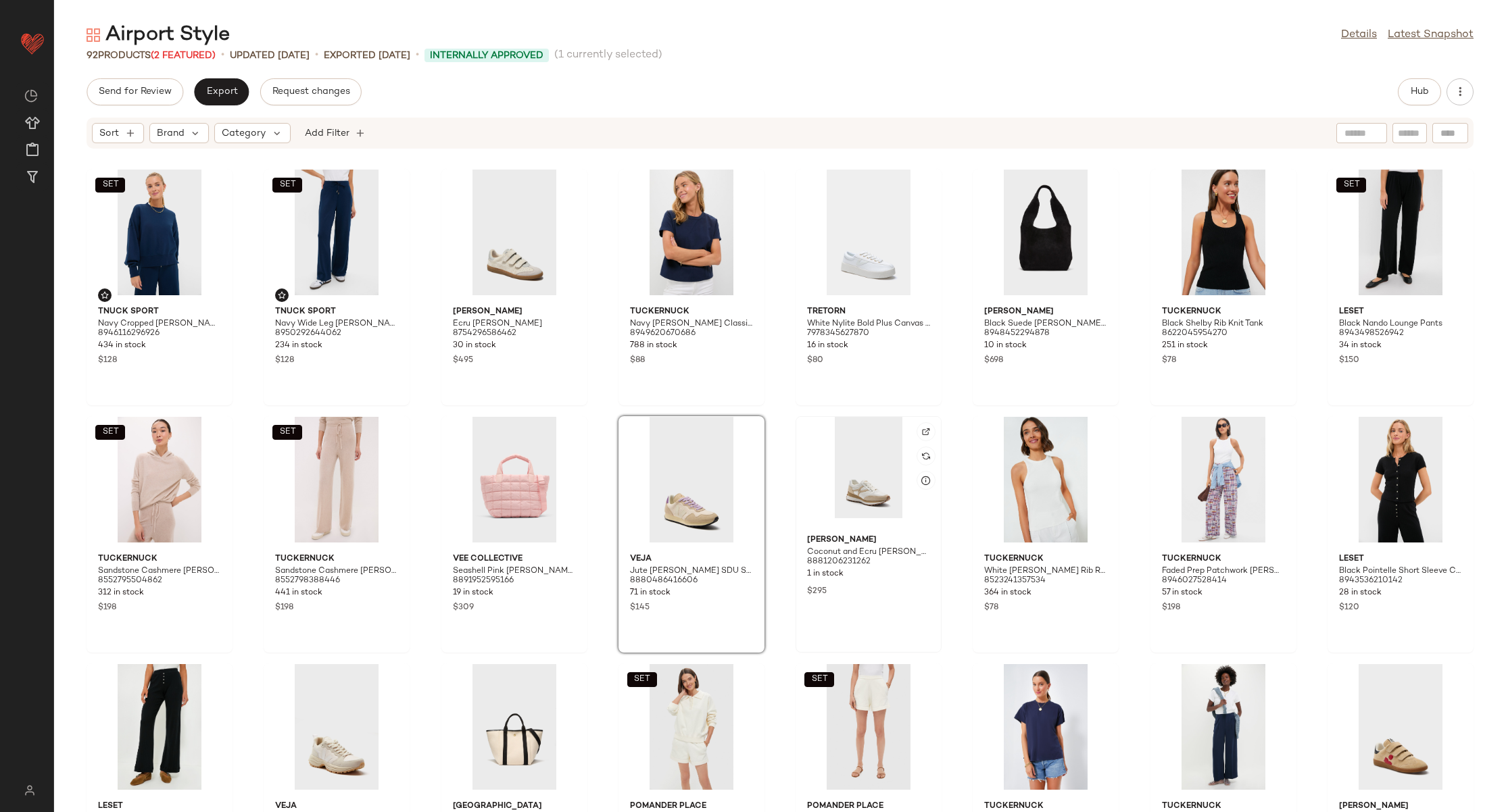 click 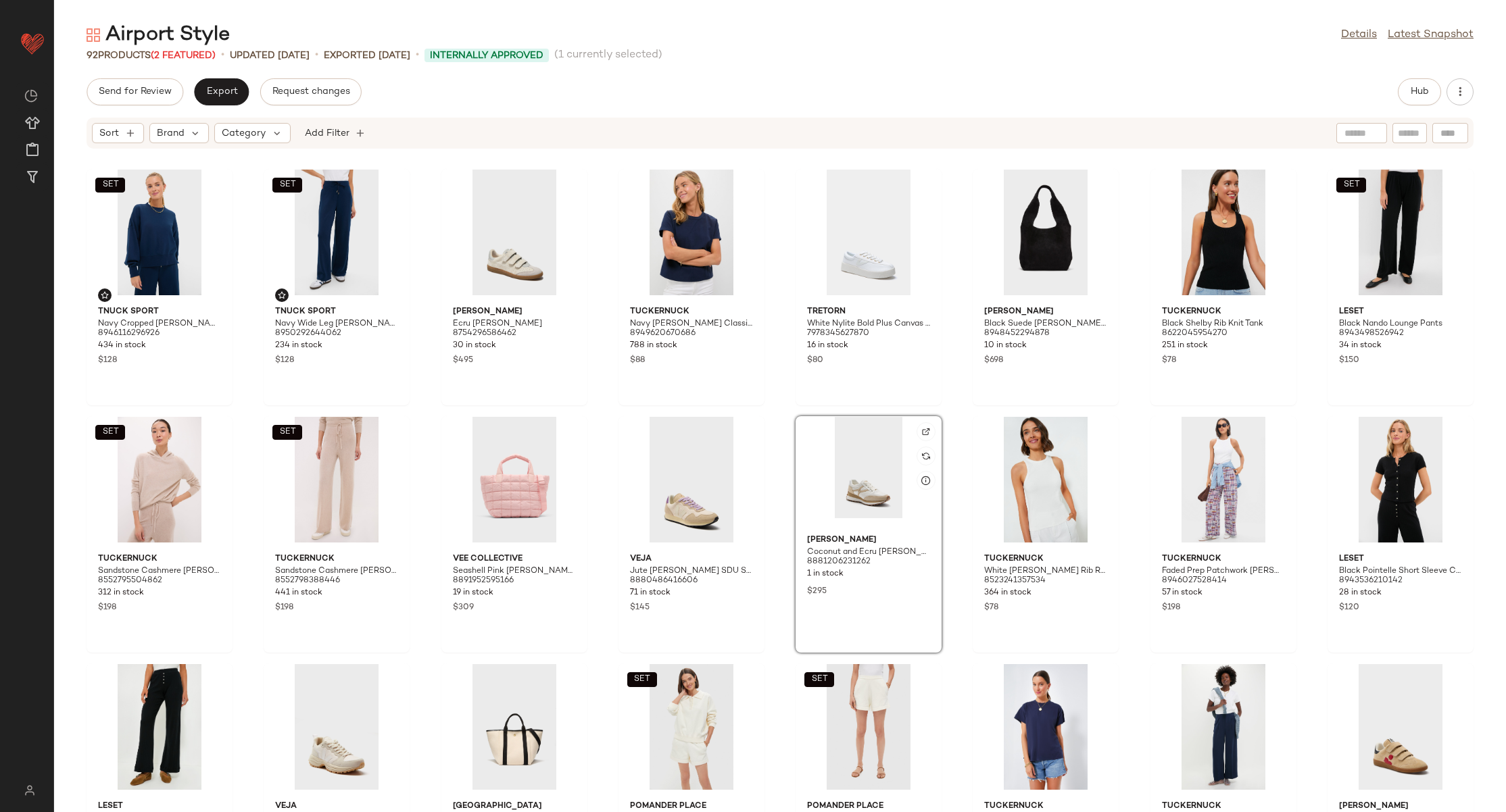 click 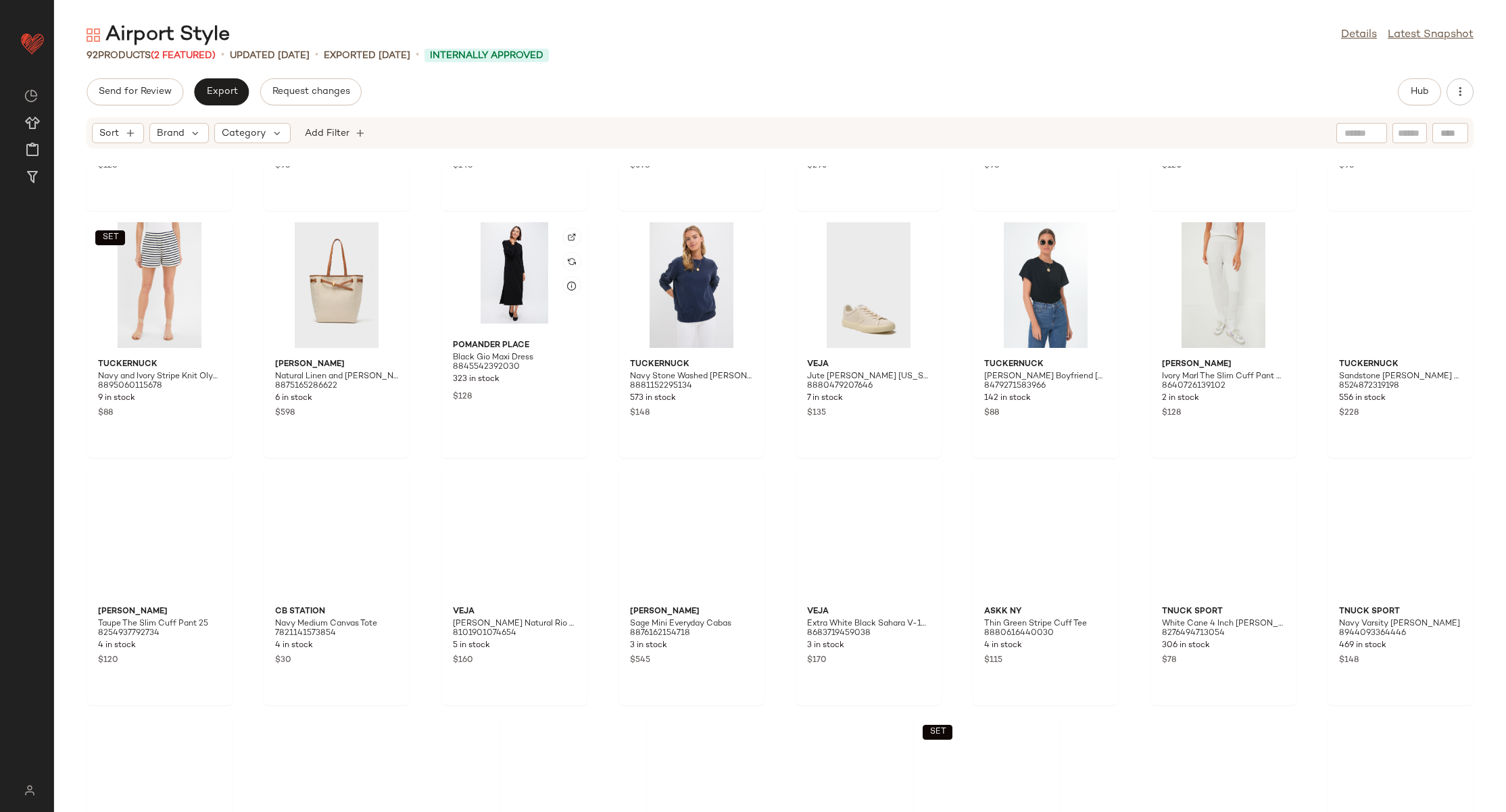 scroll, scrollTop: 2324, scrollLeft: 0, axis: vertical 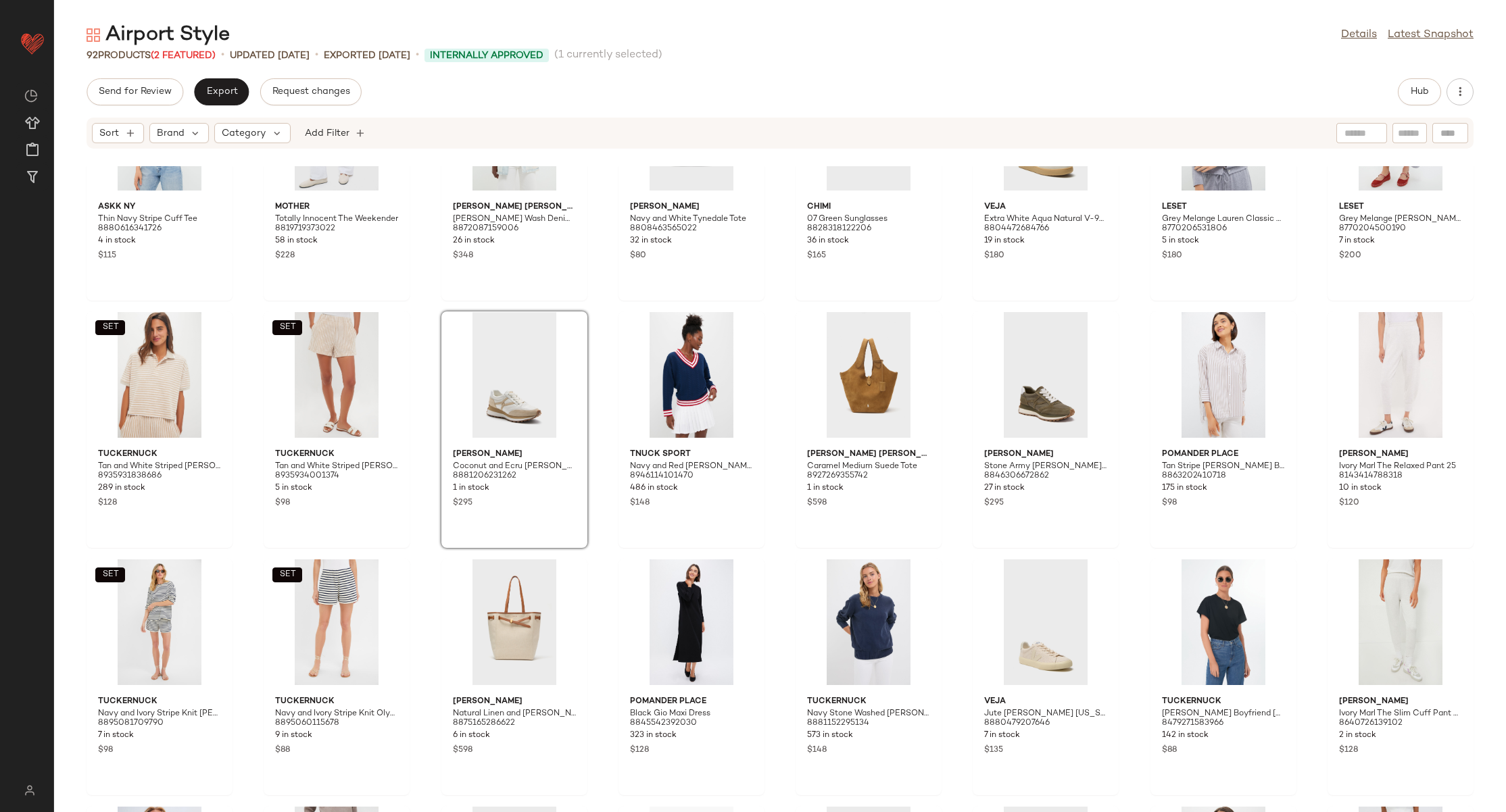 click on "ASKK NY Thin Navy Stripe Cuff Tee 8880616341726 4 in stock $115 MOTHER Totally Innocent The Weekender 8819719373022 58 in stock $228 Polo Ralph Lauren Motta Wash Denim Field Jacket 8872087159006 26 in stock $348 Barbour Navy and White Tynedale Tote 8808463565022 32 in stock $80 Chimi 07 Green Sunglasses 8828318122206 36 in stock $165 VEJA Extra White Aqua Natural V-90 Sneakers 8804472684766 19 in stock $180  SET  LESET Grey Melange Lauren Classic Cardigan 8770206531806 5 in stock $180  SET  LESET Grey Melange Lauren Crop Drawstring Pants 8770204500190 7 in stock $200  SET  Tuckernuck Tan and White Striped Holmes Polo 8935931838686 289 in stock $128  SET  Tuckernuck Tan and White Striped Wyatt Shorts 8935934001374 5 in stock $98 Veronica Beard Coconut and Ecru Valentina Sneakers 8881206231262 1 in stock $295 Tnuck Sport Navy and Red Turner Pullover 8946114101470 486 in stock $148 Polo Ralph Lauren Caramel Medium Suede Tote 8927269355742 1 in stock $598 Veronica Beard Stone Army Valentina Nylon Sneakers $295" 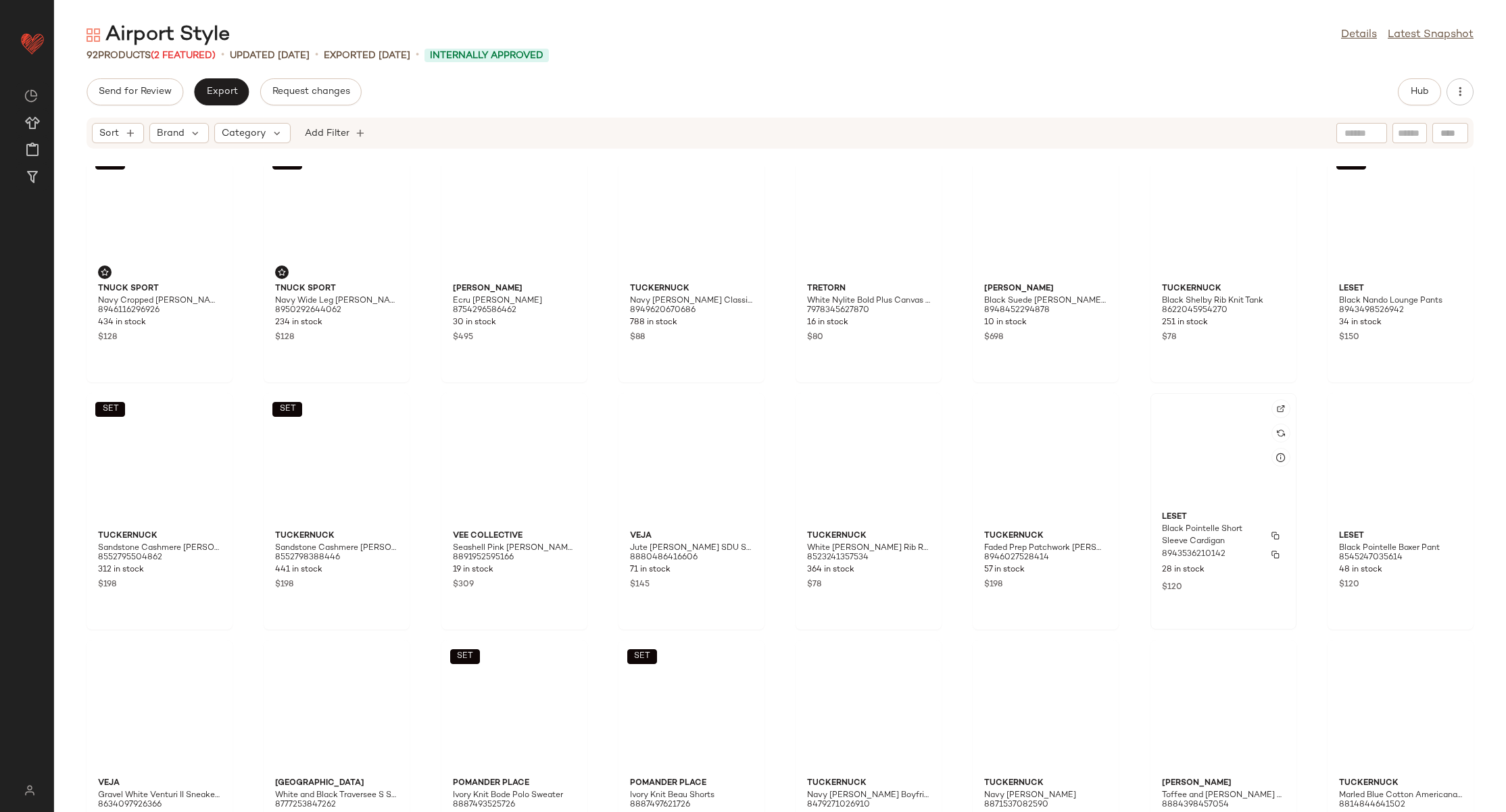 scroll, scrollTop: 0, scrollLeft: 0, axis: both 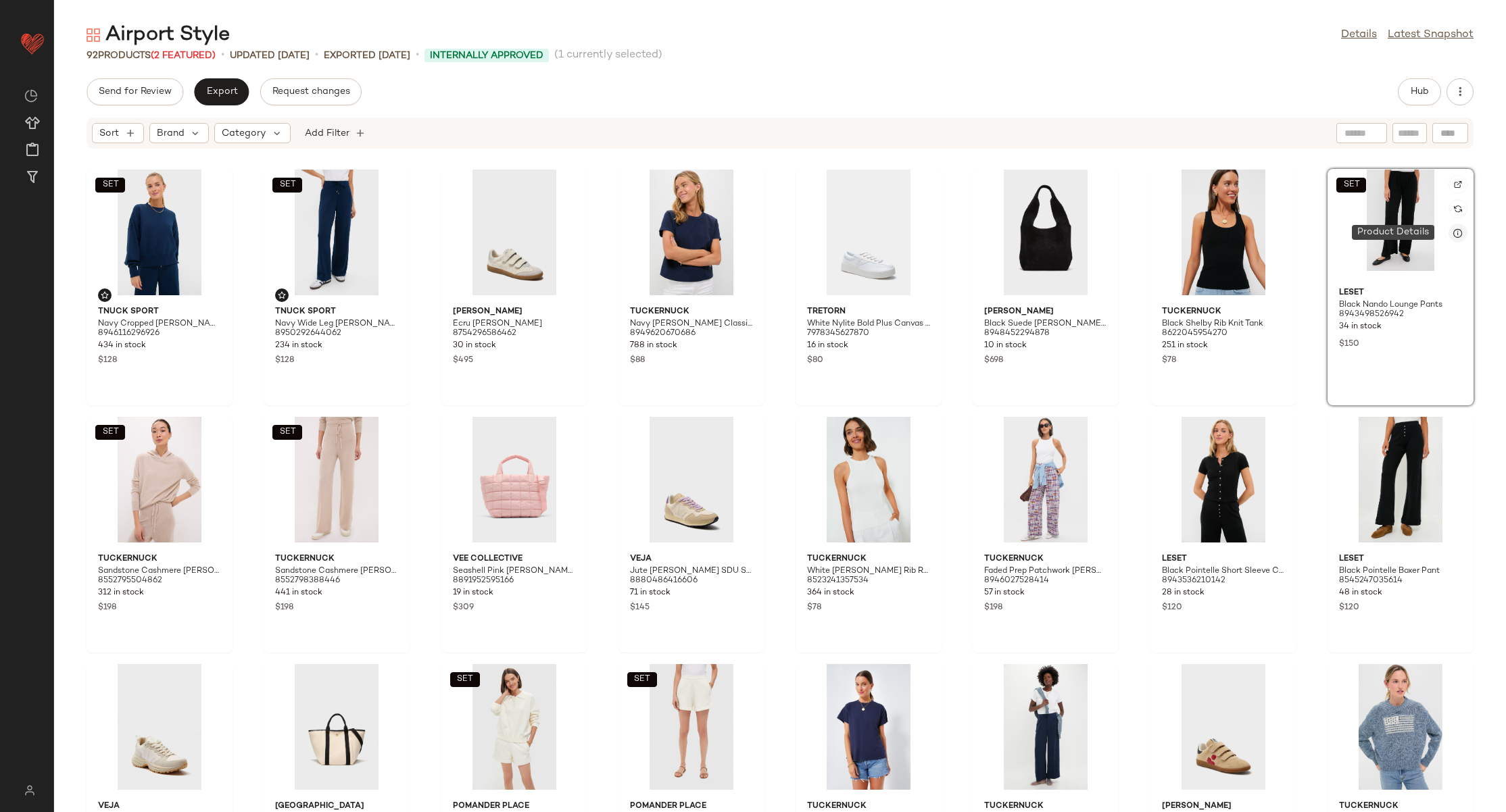 click 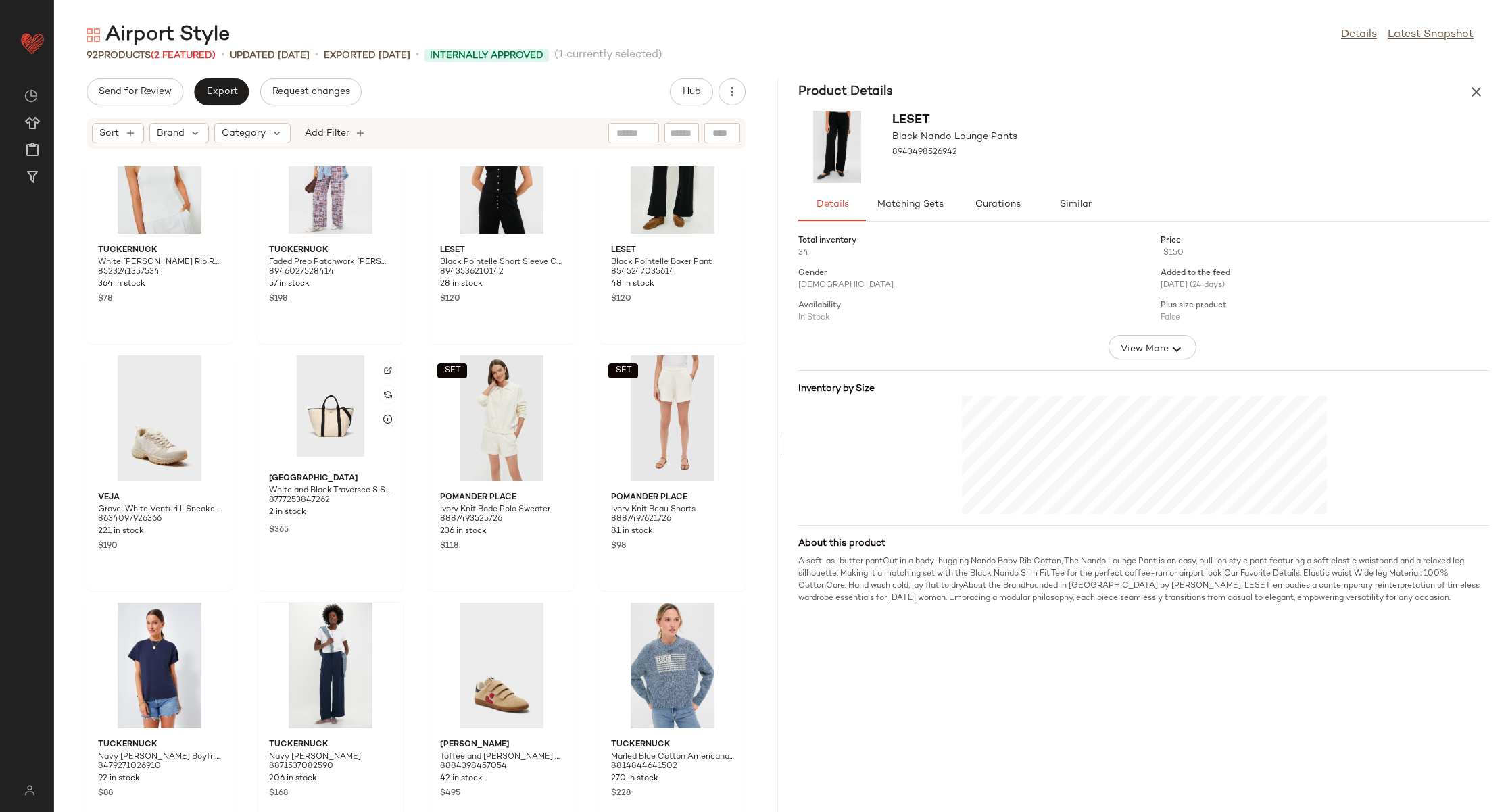scroll, scrollTop: 742, scrollLeft: 0, axis: vertical 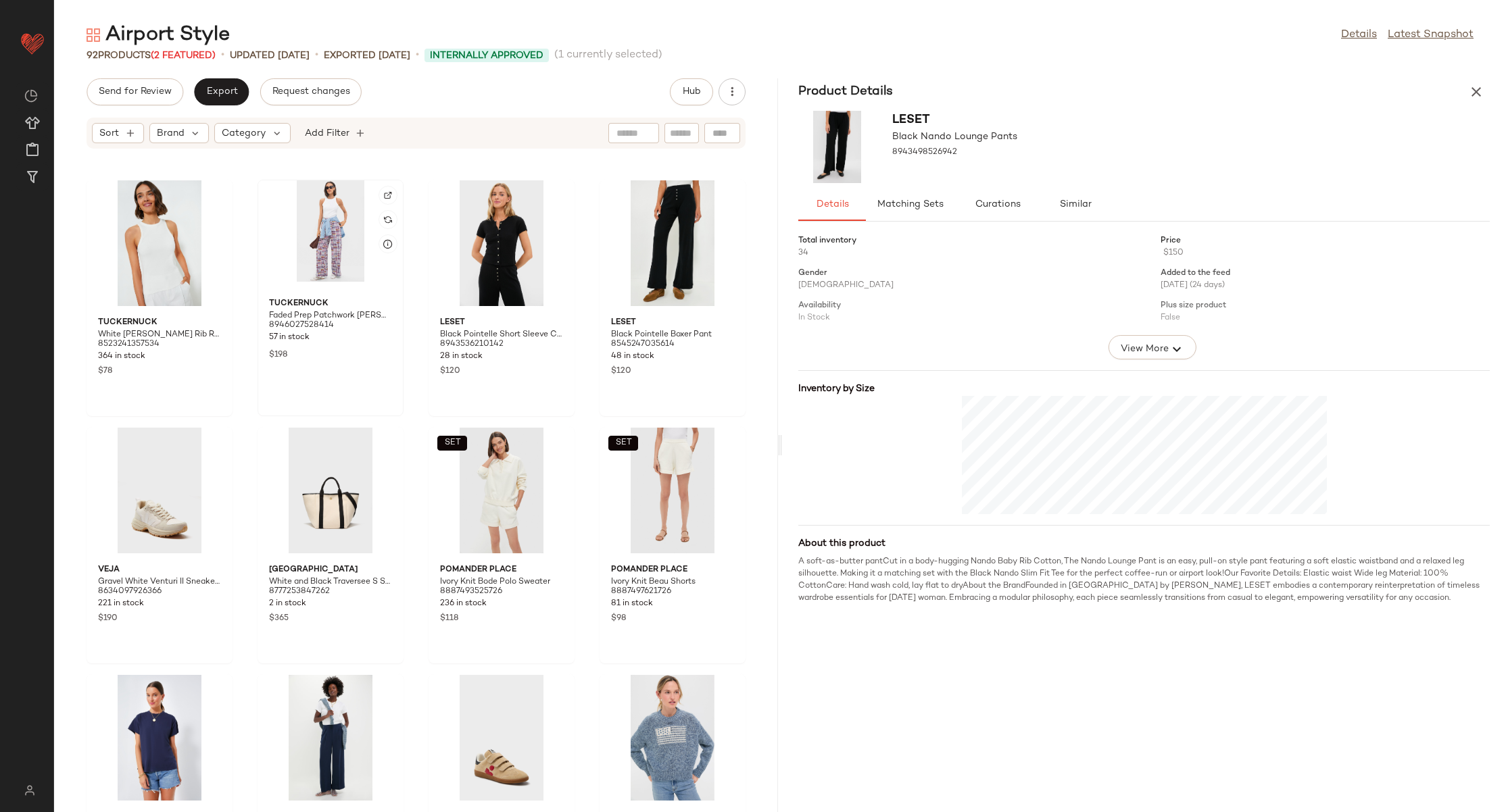 click 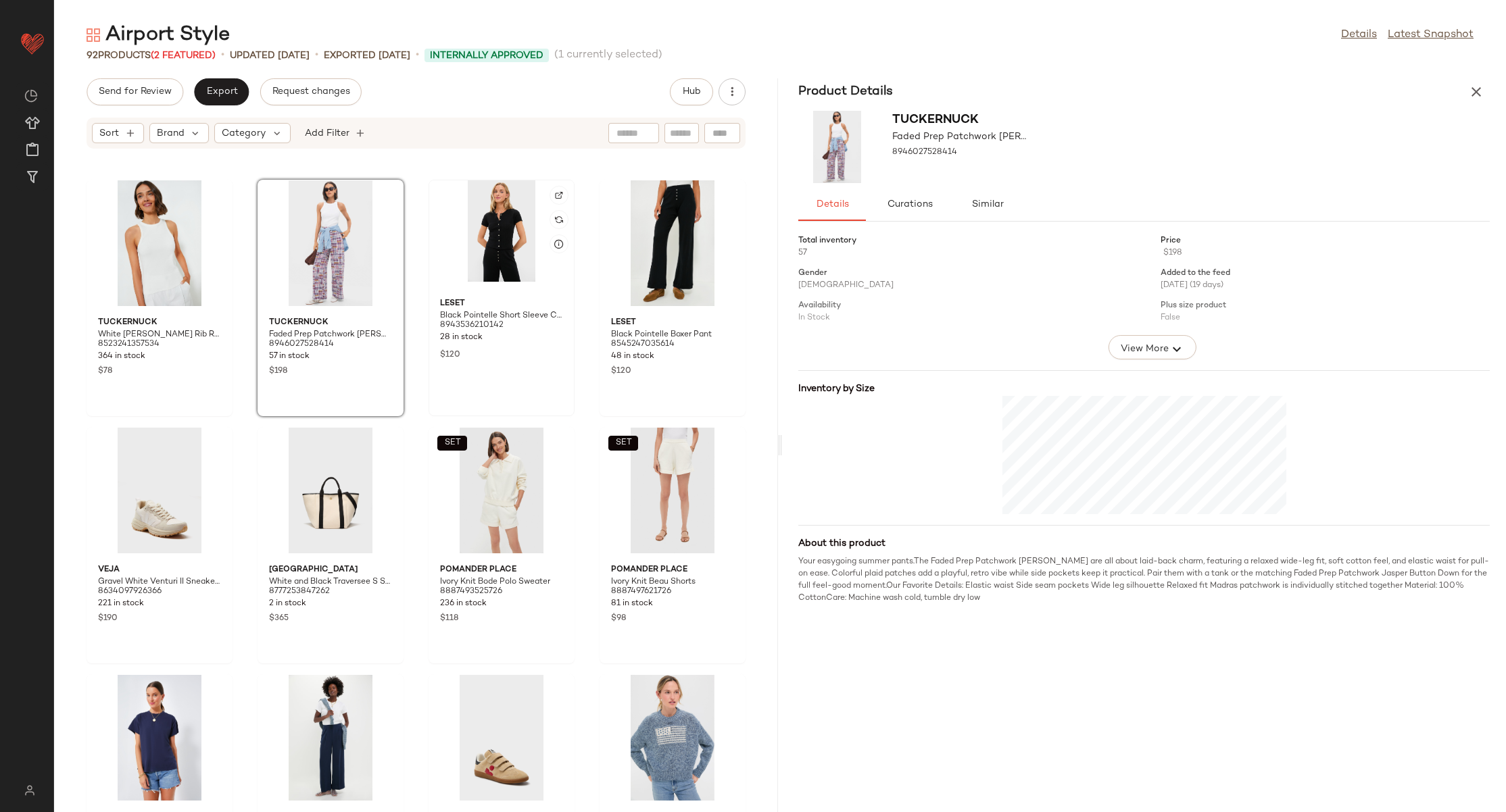 click 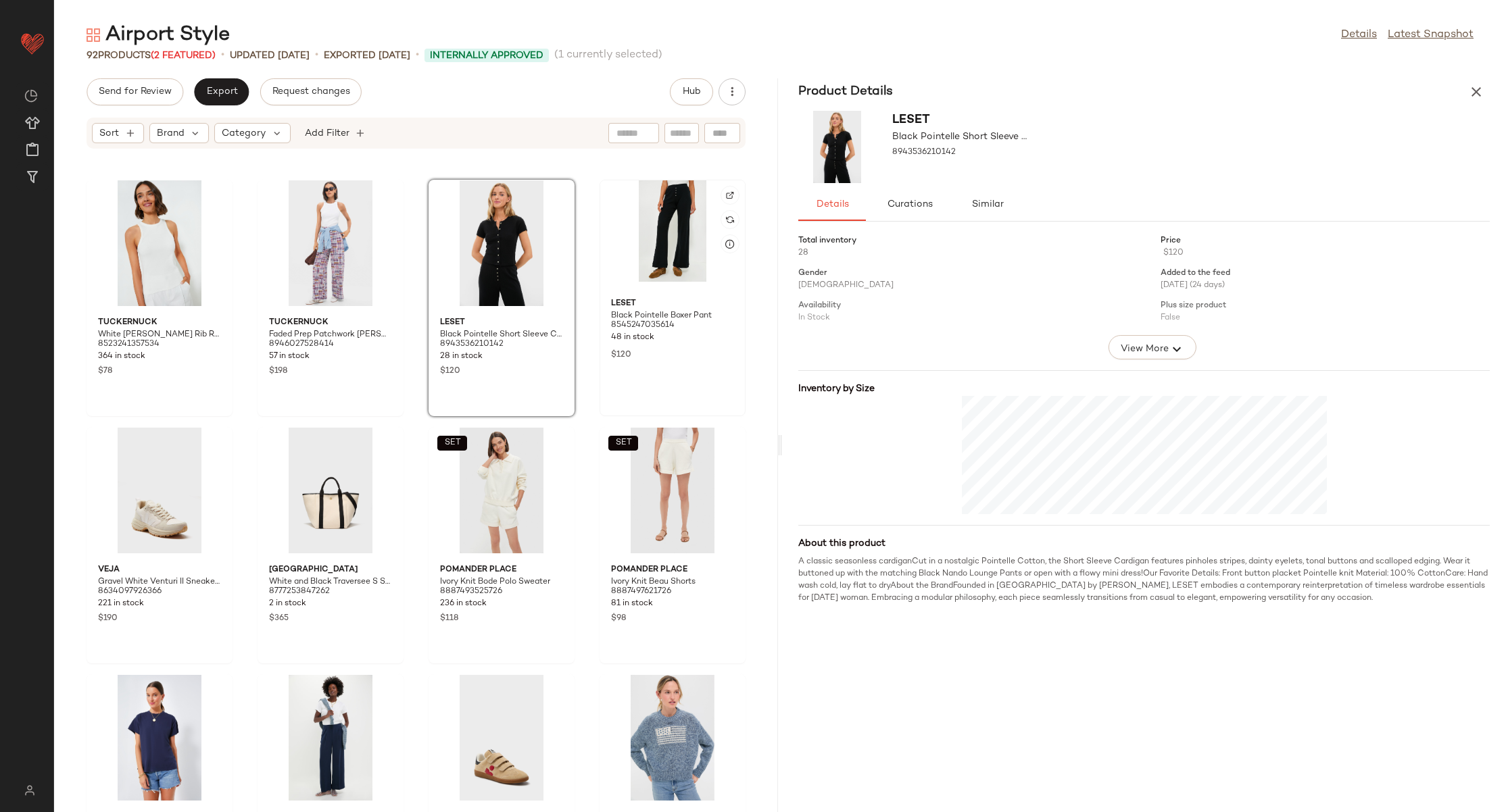 click 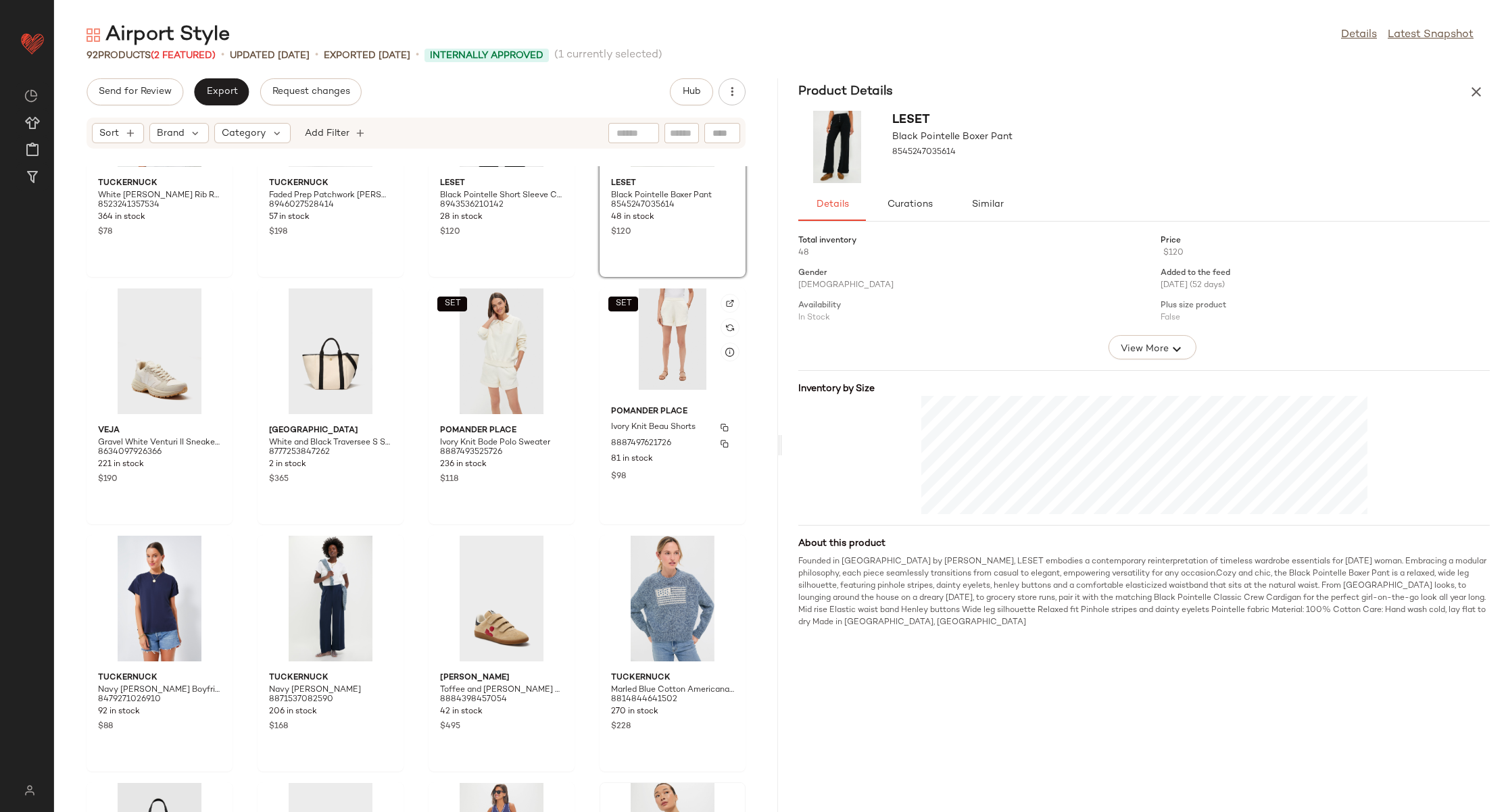 scroll, scrollTop: 1186, scrollLeft: 0, axis: vertical 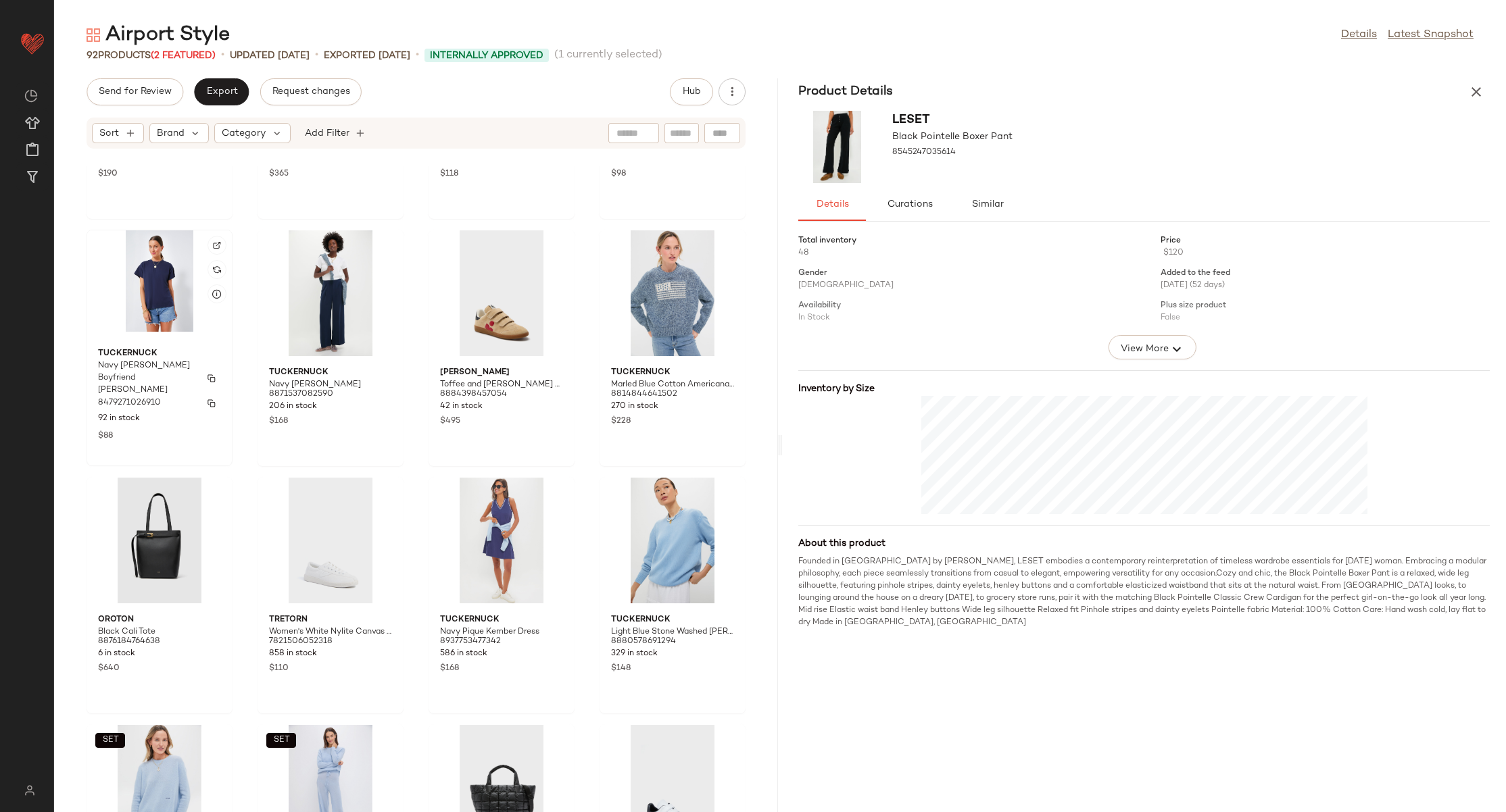 click on "Navy Presley Boyfriend Tee" at bounding box center [147, 378] 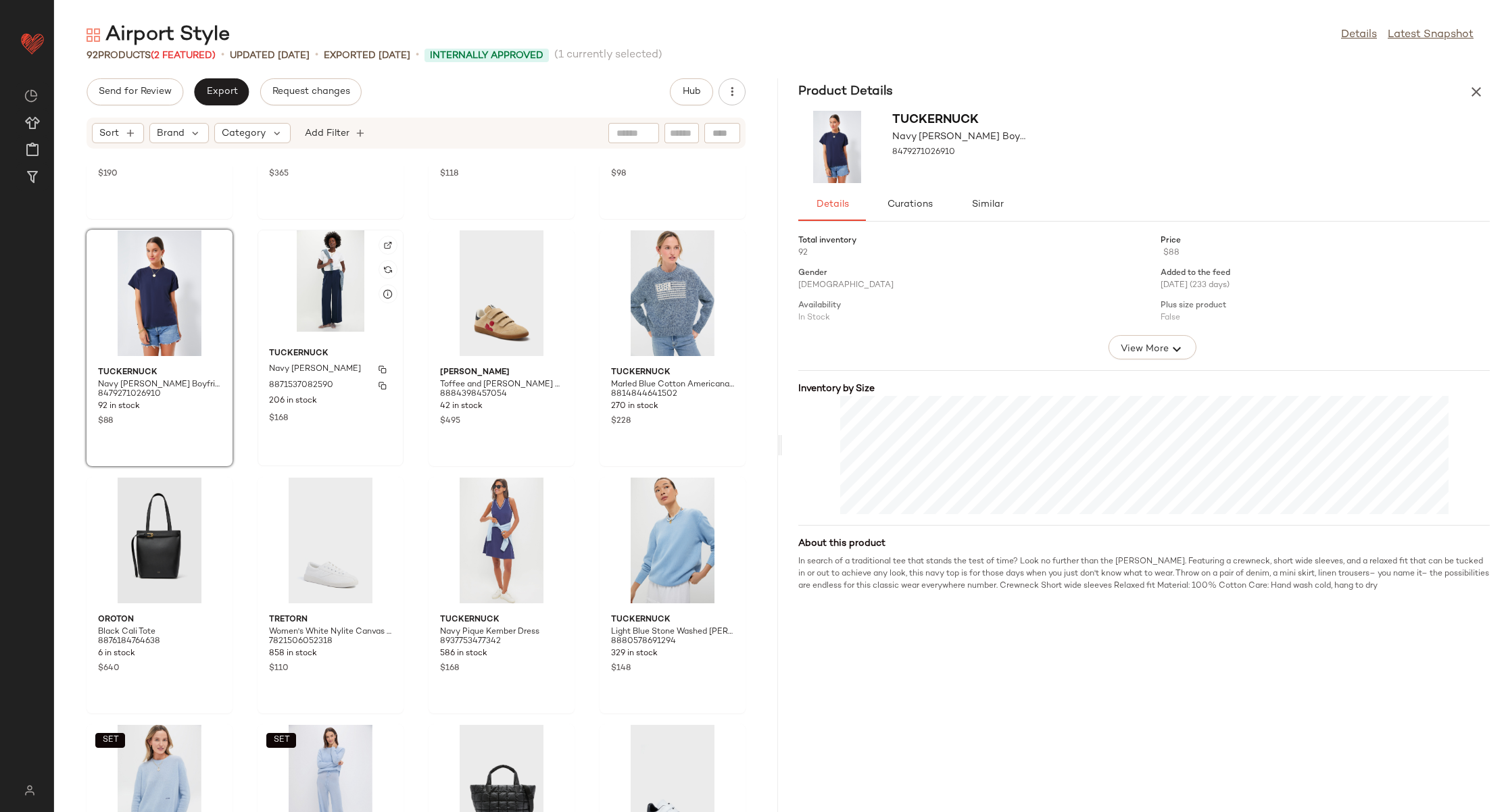 click on "Tuckernuck Navy Penelope Pants 8871537082590 206 in stock $168" 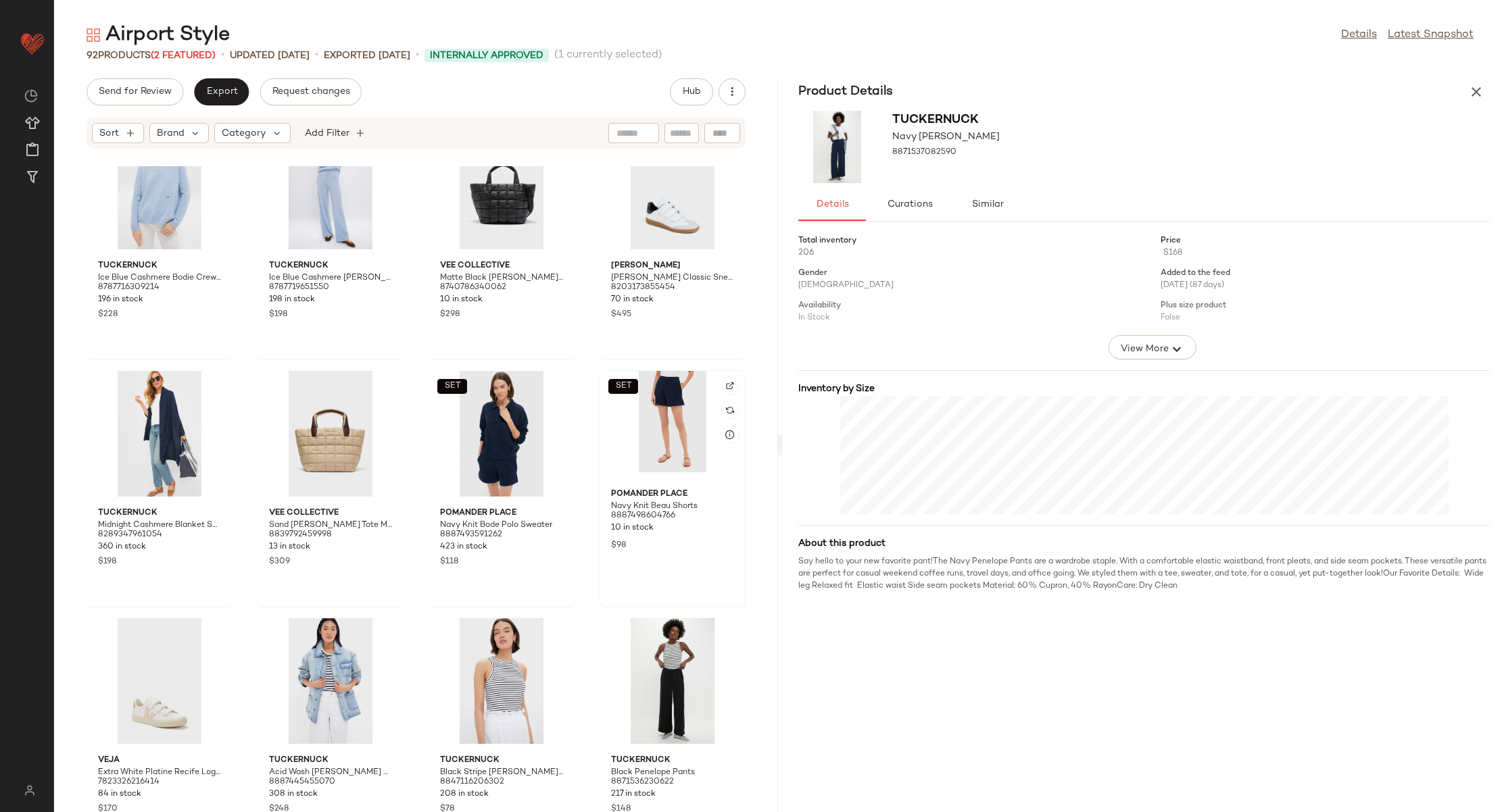 scroll, scrollTop: 1830, scrollLeft: 0, axis: vertical 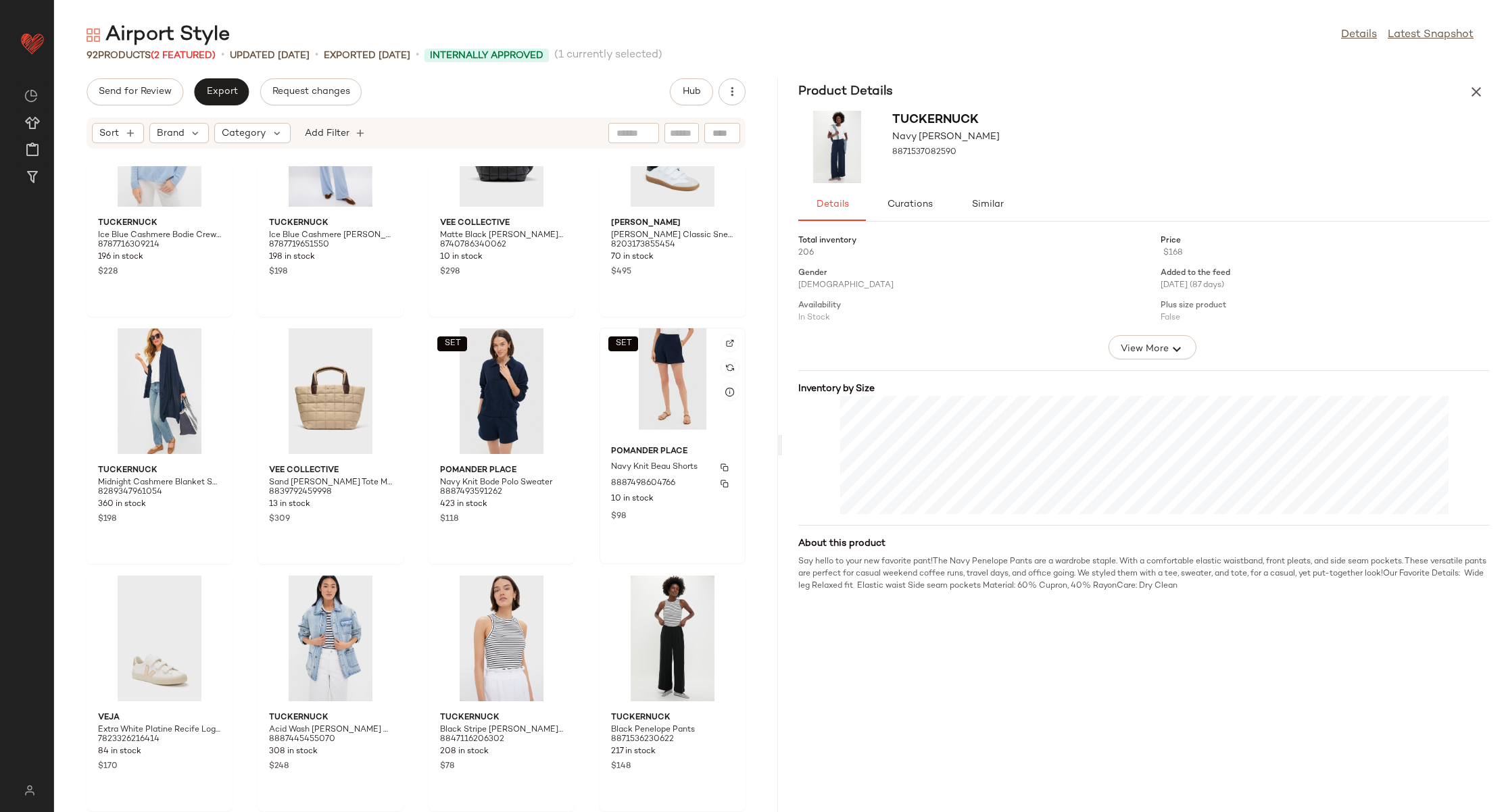click on "Pomander Place Navy Knit Beau Shorts 8887498604766 10 in stock $98" 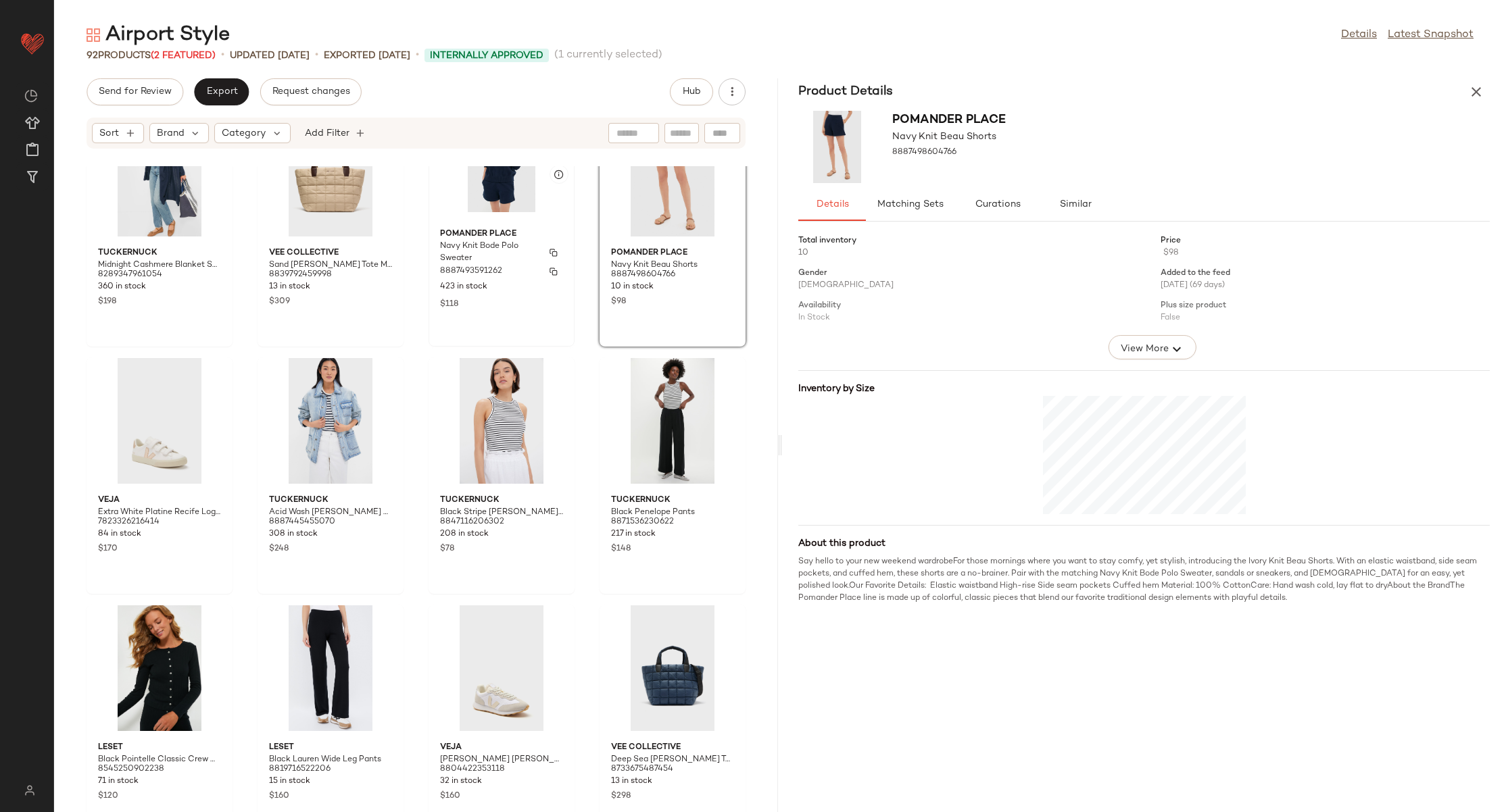 scroll, scrollTop: 2104, scrollLeft: 0, axis: vertical 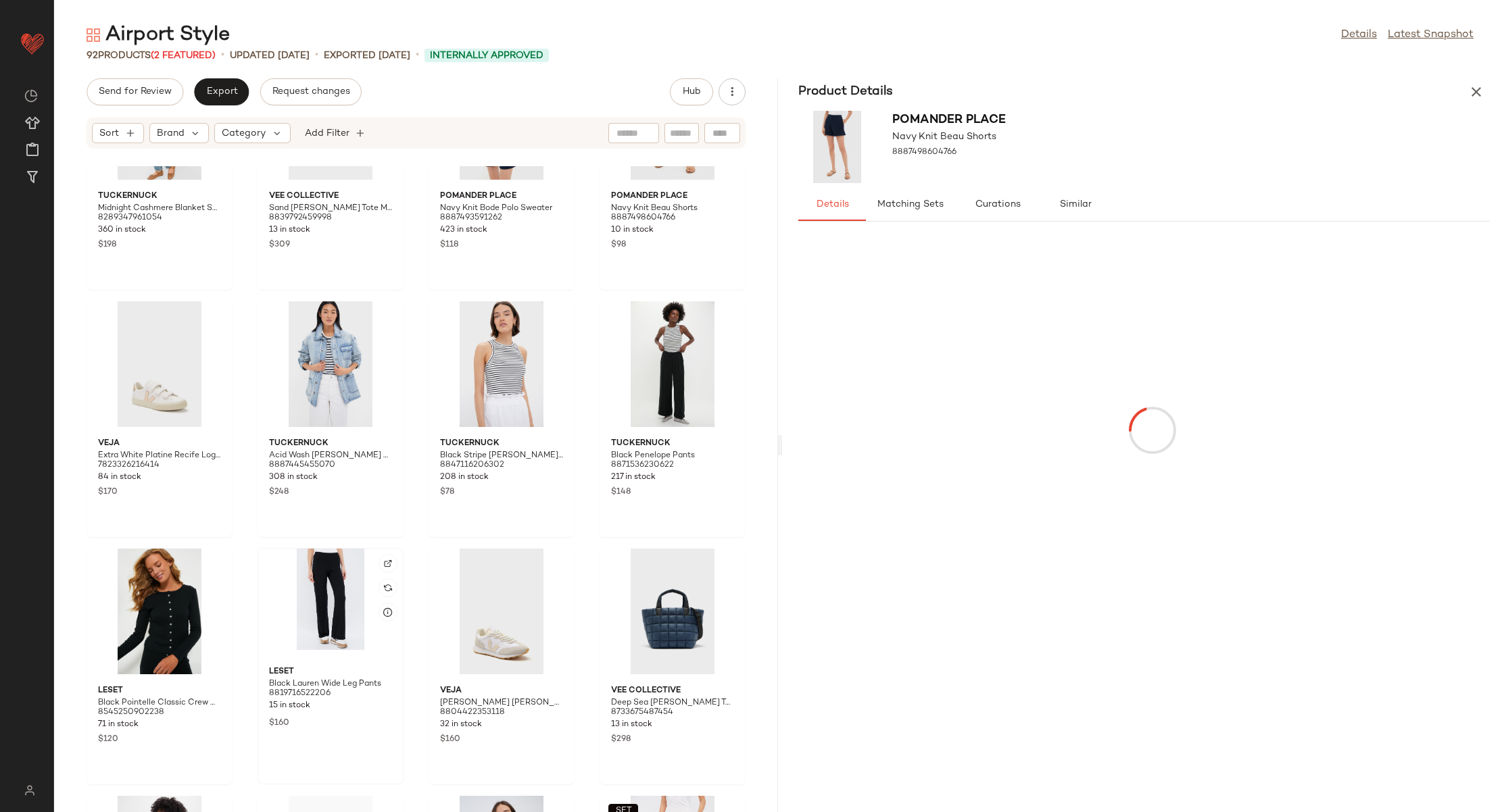 click 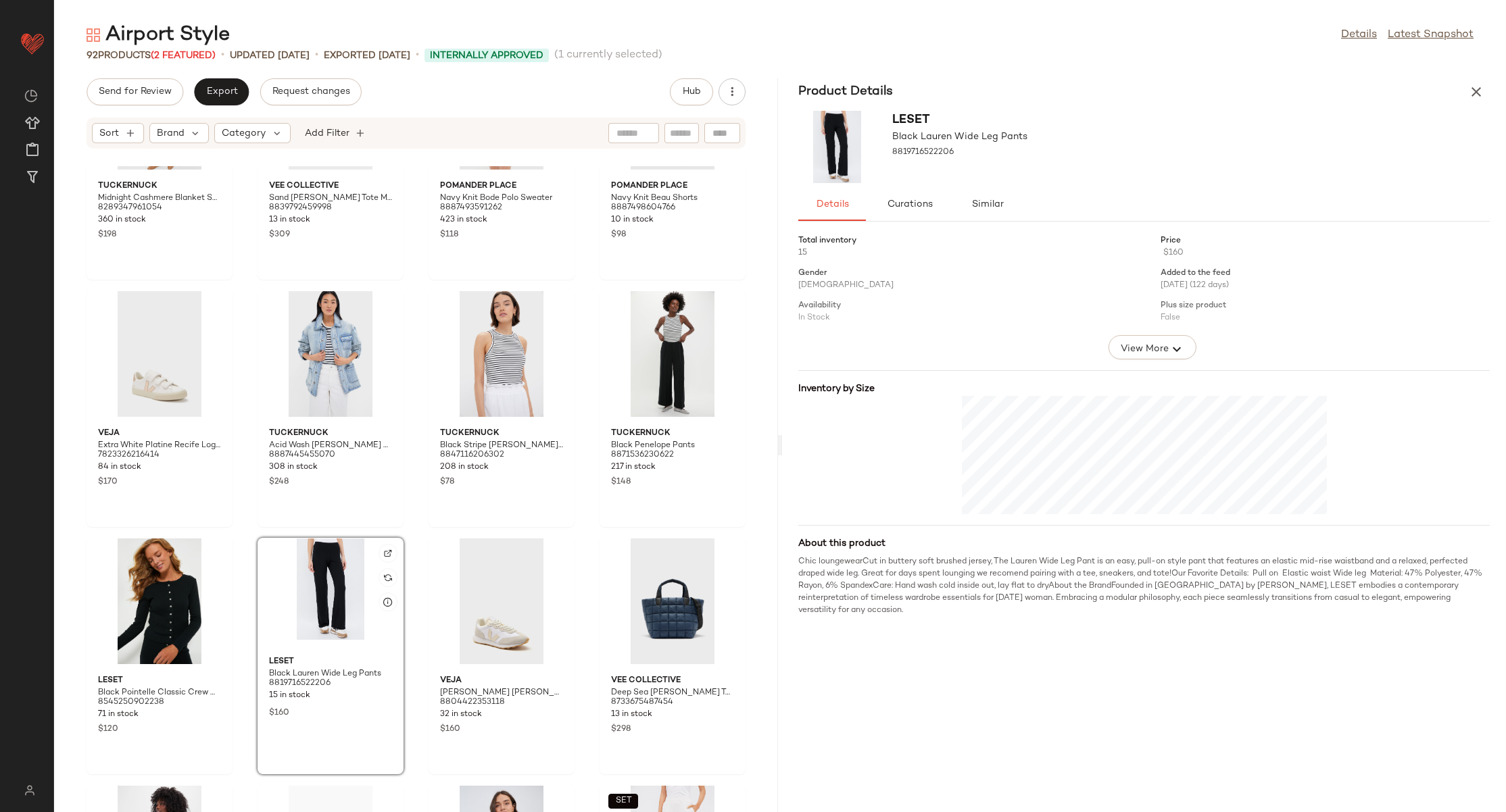 scroll, scrollTop: 2104, scrollLeft: 0, axis: vertical 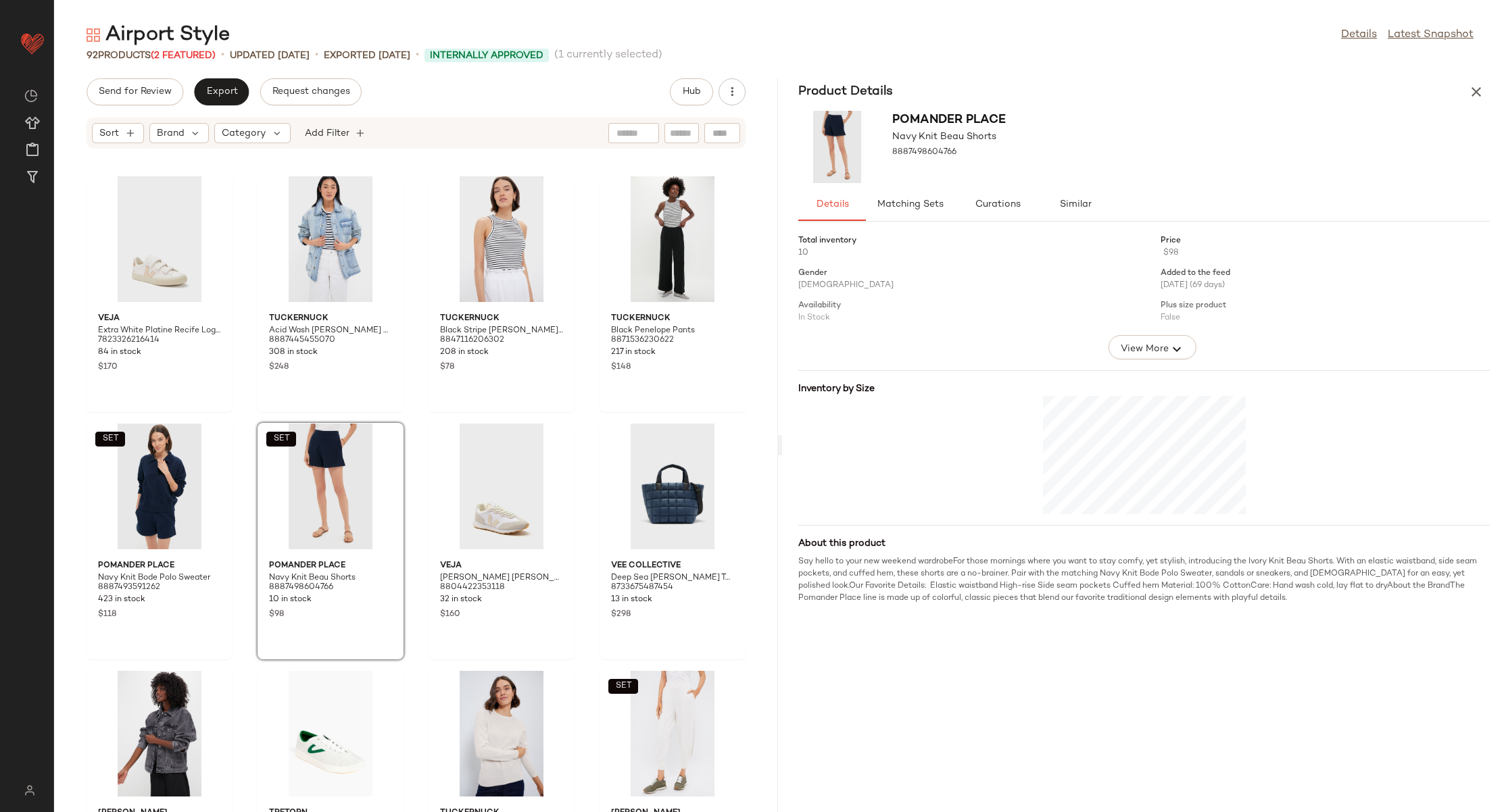 click on "Tuckernuck Midnight Cashmere Blanket Scarf 8289347961054 360 in stock $198 Vee Collective Sand Porter Tote Medium 8839792459998 13 in stock $309 LESET Black Pointelle Classic Crew Cardigan 8545250902238 71 in stock $120 LESET Black Lauren Wide Leg Pants 8819716522206 15 in stock $160 VEJA Extra White Platine Recife Logo Sneakers 7823326216414 84 in stock $170 Tuckernuck Acid Wash Denim Reese Barn Jacket 8887445455070 308 in stock $248 Tuckernuck Black Stripe Foley Rib Racerback Tank 8847116206302 208 in stock $78 Tuckernuck Black Penelope Pants 8871536230622 217 in stock $148  SET  Pomander Place Navy Knit Bode Polo Sweater 8887493591262 423 in stock $118  SET  Pomander Place Navy Knit Beau Shorts 8887498604766 10 in stock $98 VEJA White Pierre Rio Branco II Sneakers 8804422353118 32 in stock $160 Vee Collective Deep Sea Porter Tote Medium 8733675487454 13 in stock $298 Anine Bing Steel Grey Rory Jacket 8847168700638 18 in stock $350 Tretorn Women's Green Nylite Sneakers 7821352173790 44 in stock $110 $178" 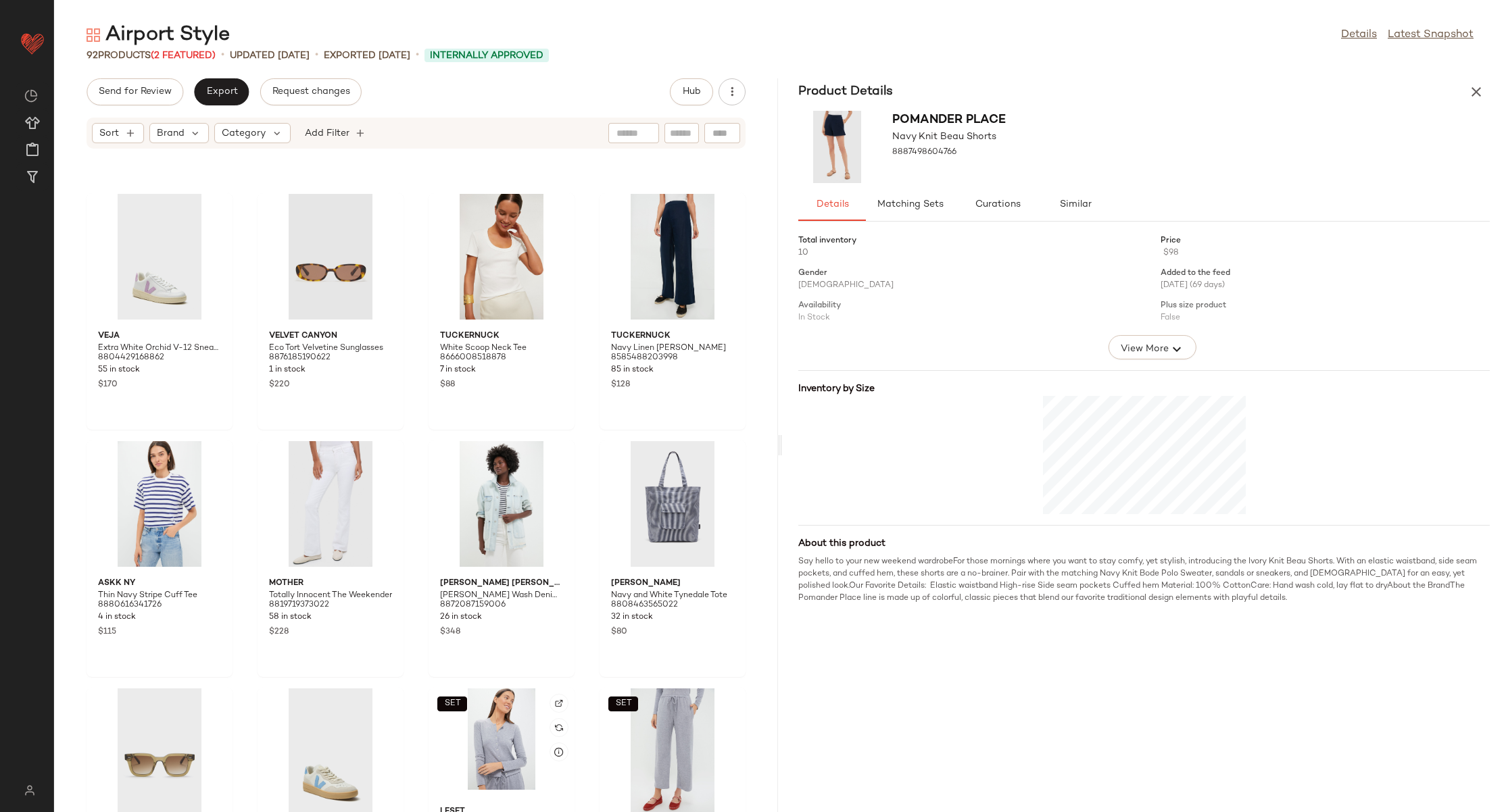 scroll, scrollTop: 3168, scrollLeft: 0, axis: vertical 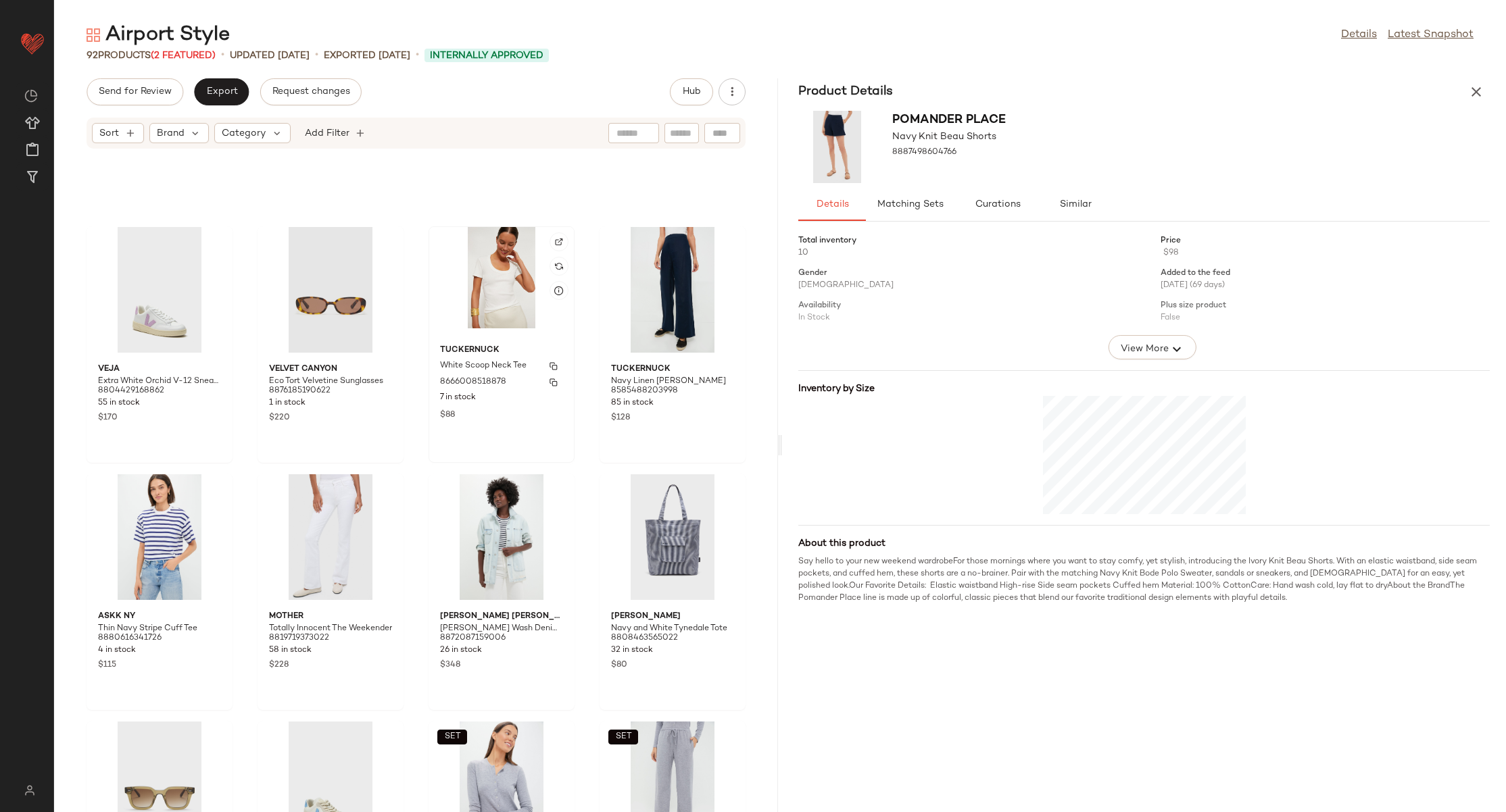 click on "8666008518878" at bounding box center [502, 382] 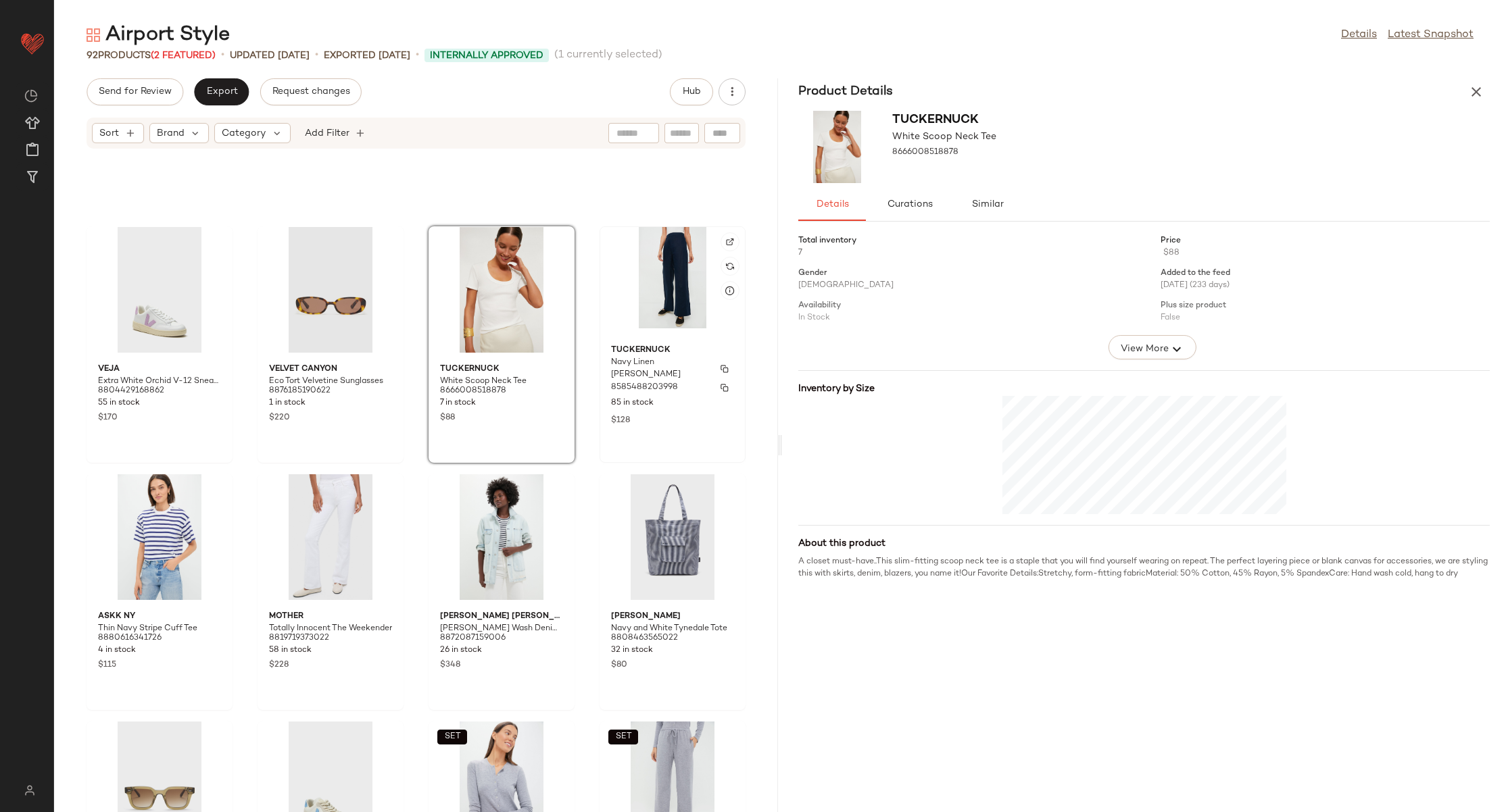 click on "Tuckernuck Navy Linen Lydia Pants 8585488203998 85 in stock $128" 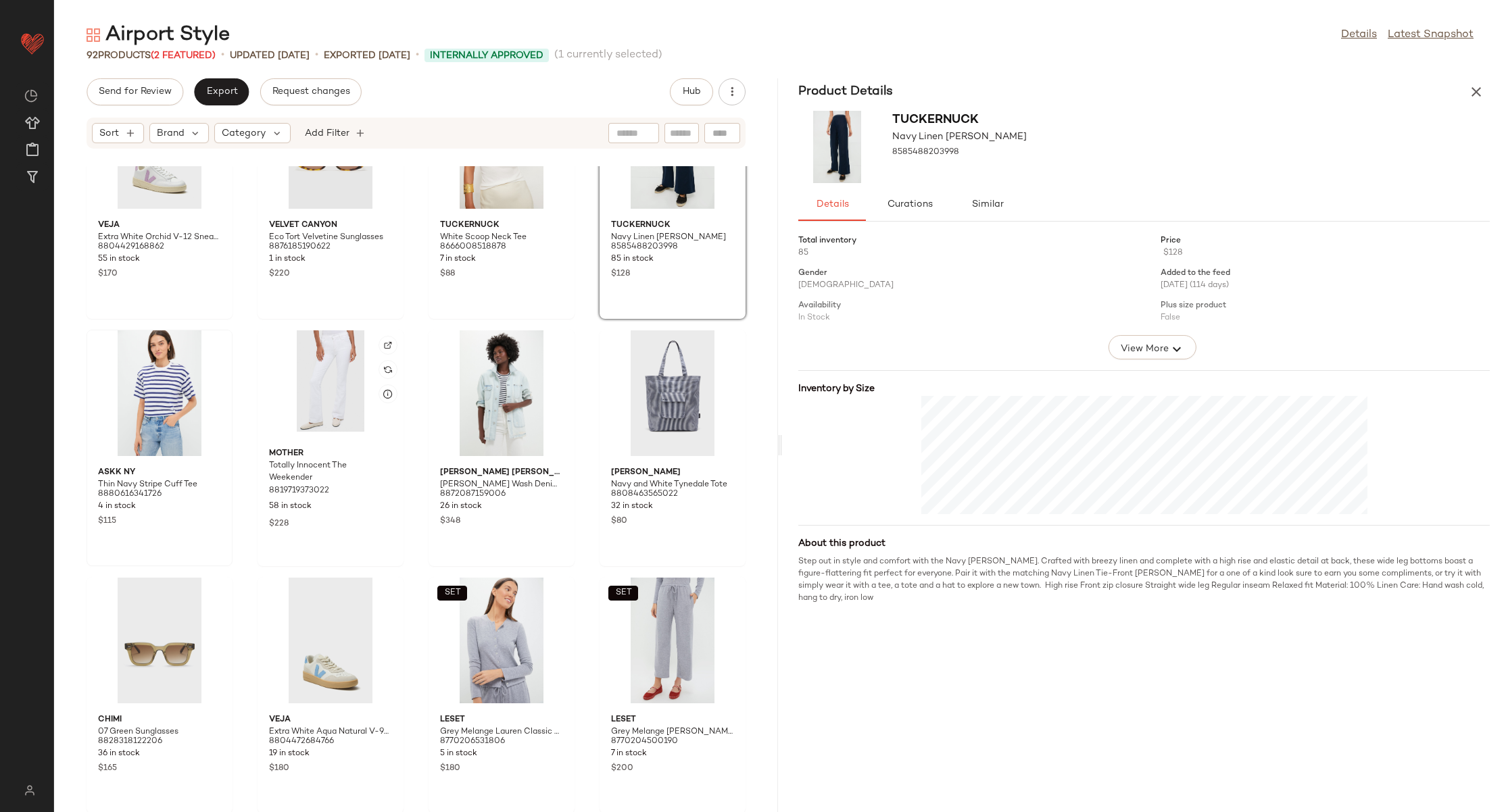 scroll, scrollTop: 3312, scrollLeft: 0, axis: vertical 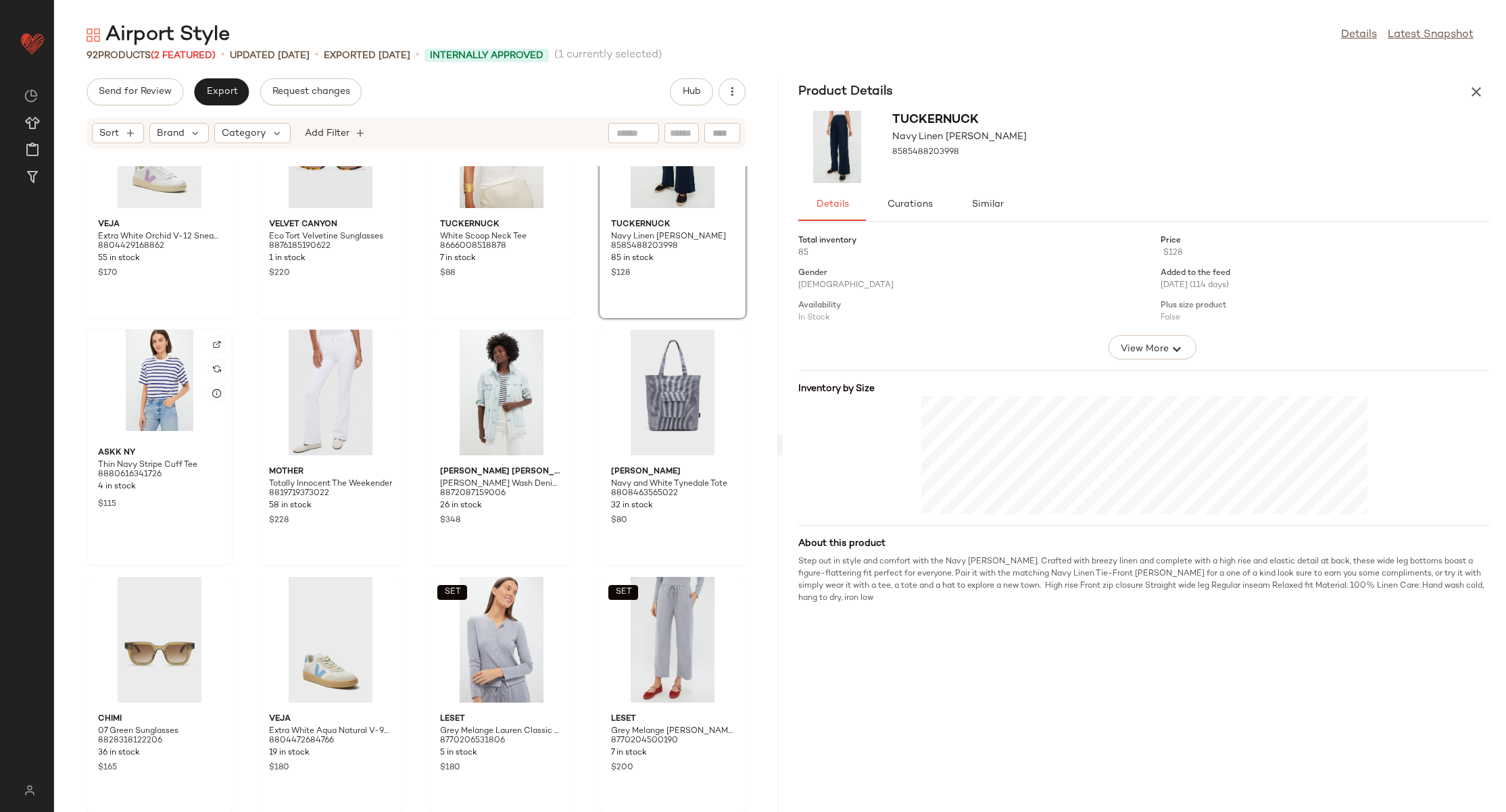 click 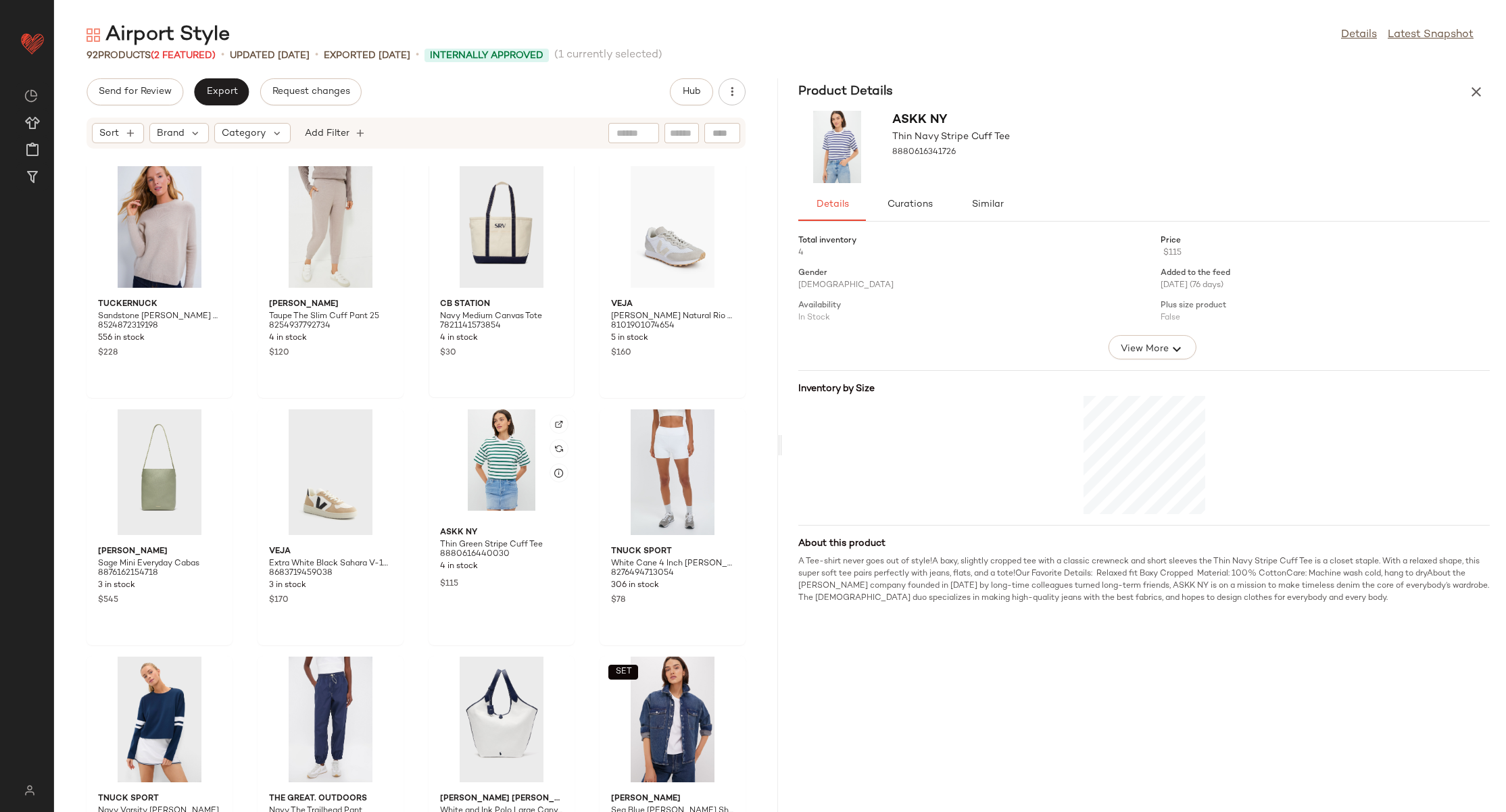 scroll, scrollTop: 5044, scrollLeft: 0, axis: vertical 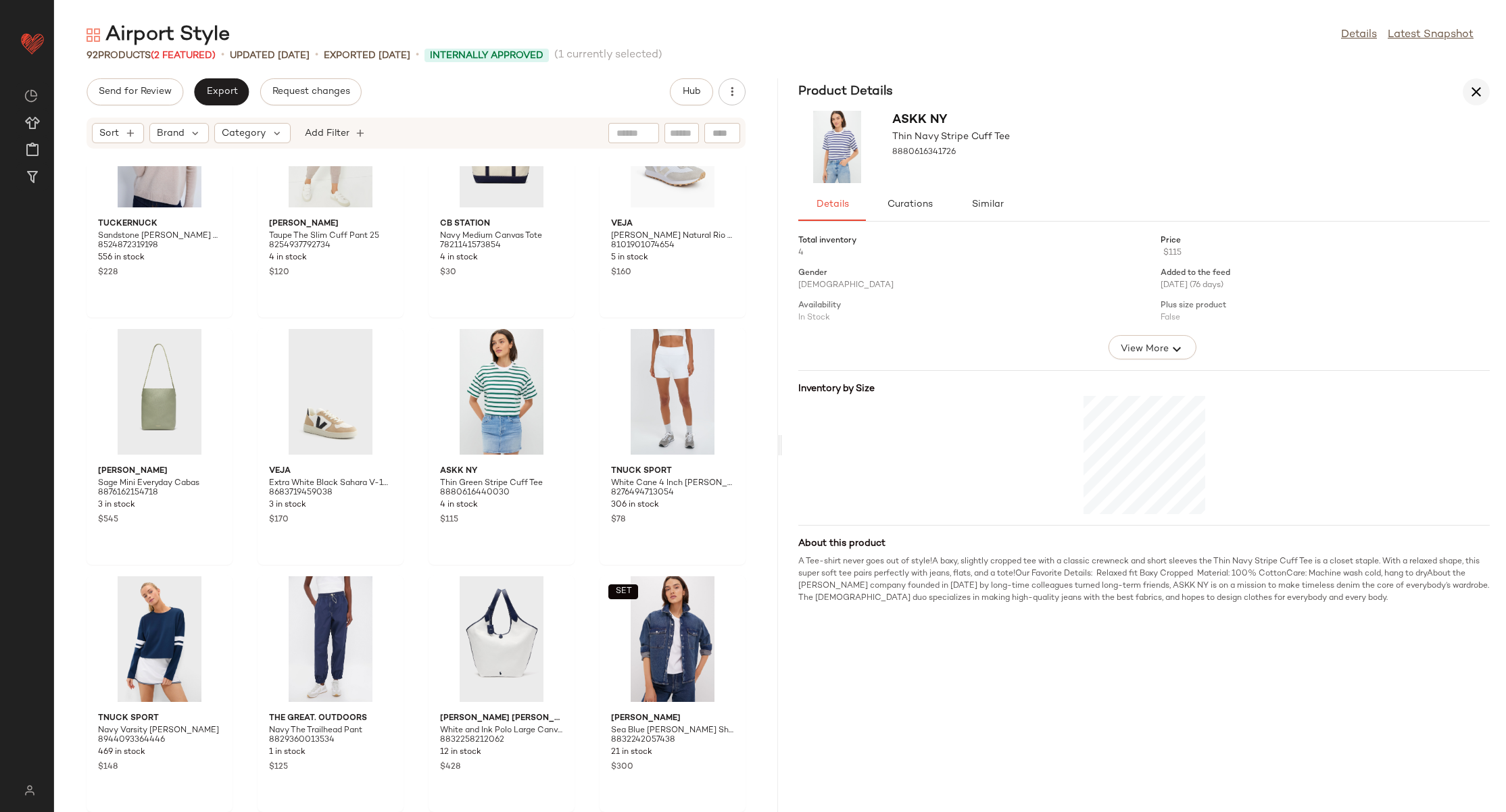 click at bounding box center [1476, 92] 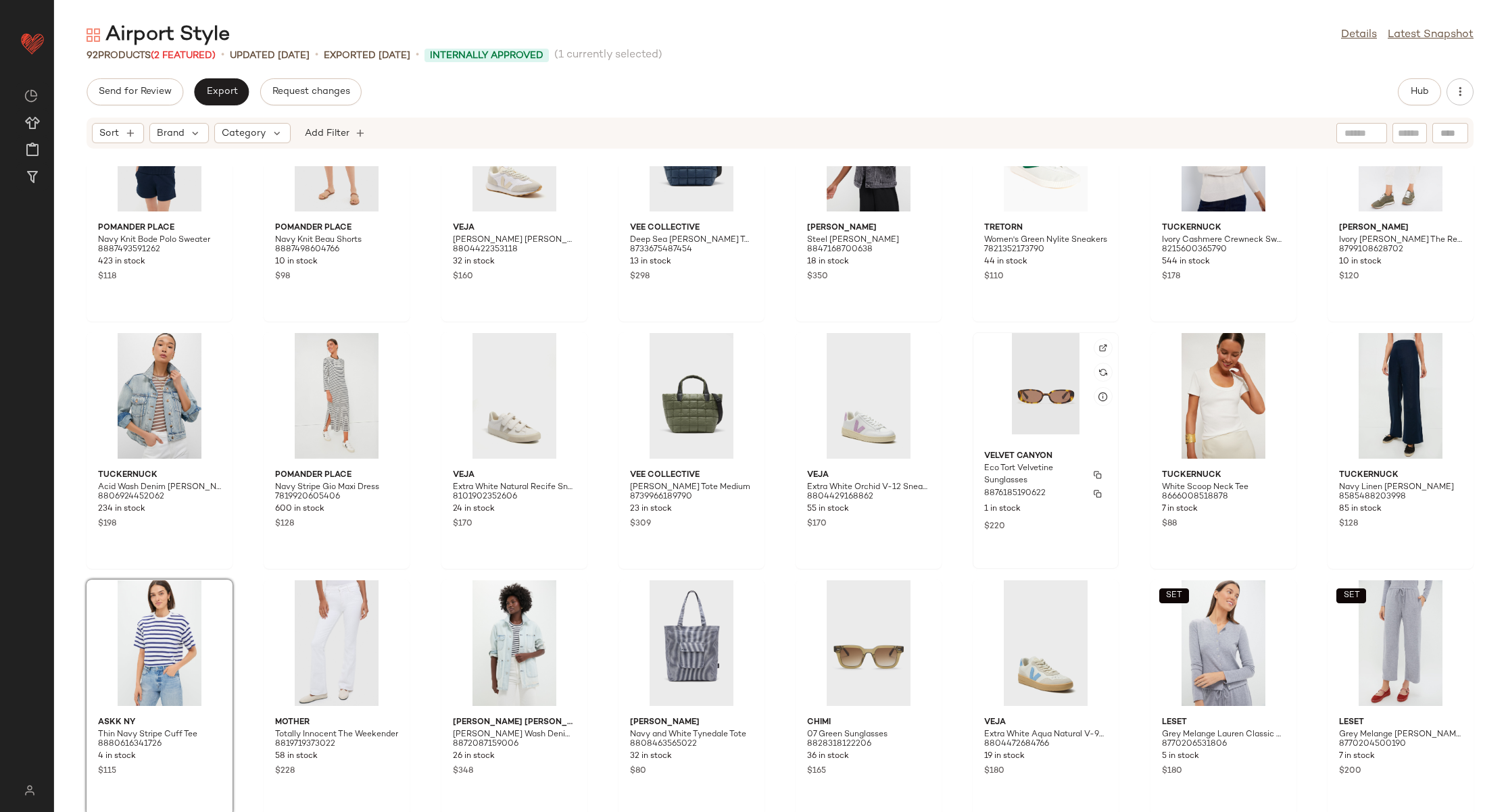 scroll, scrollTop: 1330, scrollLeft: 0, axis: vertical 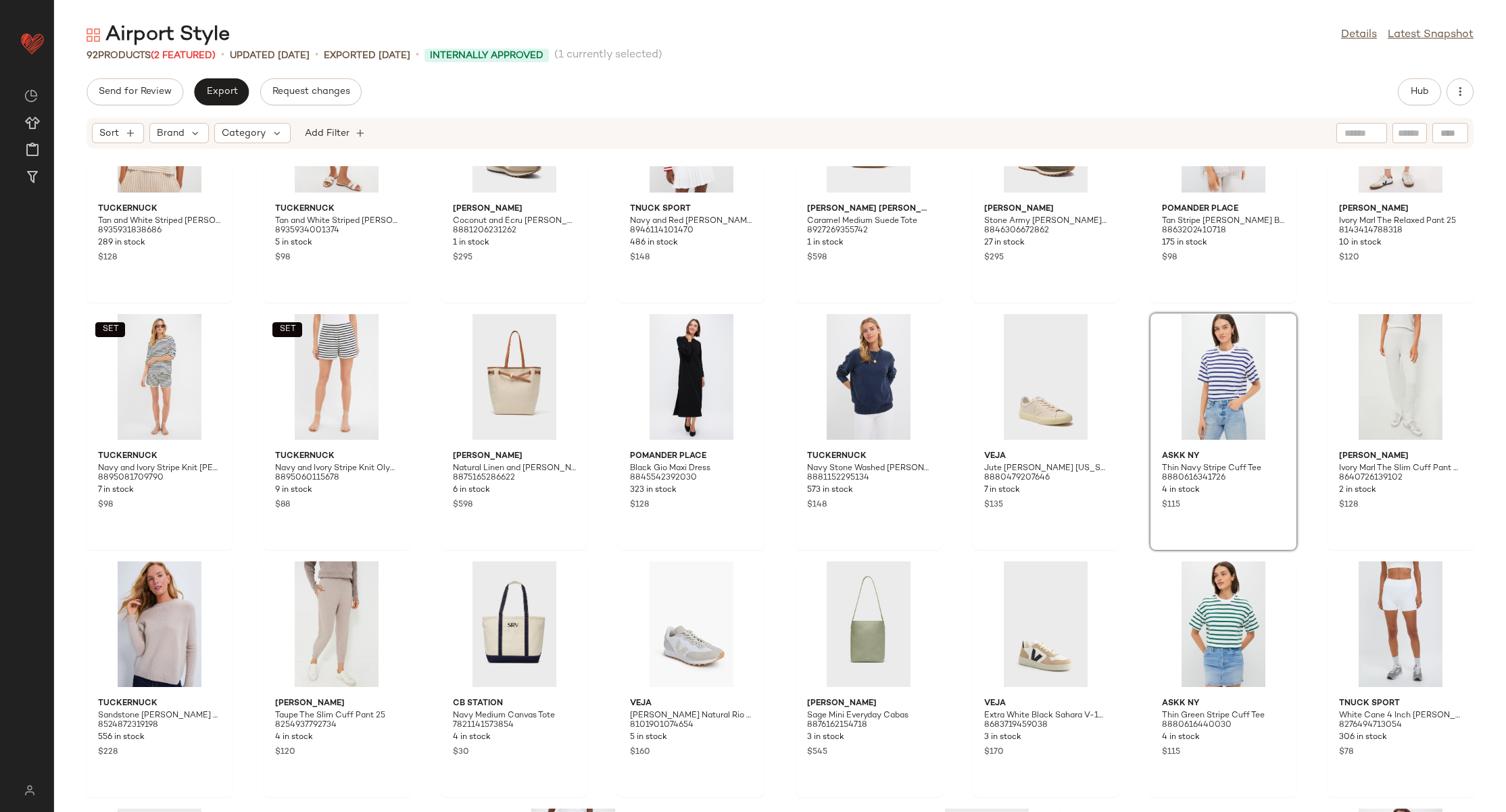 click on "SET  Tuckernuck Tan and White Striped Holmes Polo 8935931838686 289 in stock $128  SET  Tuckernuck Tan and White Striped Wyatt Shorts 8935934001374 5 in stock $98 Veronica Beard Coconut and Ecru Valentina Sneakers 8881206231262 1 in stock $295 Tnuck Sport Navy and Red Turner Pullover 8946114101470 486 in stock $148 Polo Ralph Lauren Caramel Medium Suede Tote 8927269355742 1 in stock $598 Veronica Beard Stone Army Valentina Nylon Sneakers 8846306672862 27 in stock $295 Pomander Place Tan Stripe Adair Boyfriend Shirt 8863202410718 175 in stock $98 Varley Ivory Marl The Relaxed Pant 25 8143414788318 10 in stock $120  SET  Tuckernuck Navy and Ivory Stripe Knit Odie Tee 8895081709790 7 in stock $98  SET  Tuckernuck Navy and Ivory Stripe Knit Olympia Short 8895060115678 9 in stock $88 Veronica Beard Natural Linen and Hazelwood Veronica Beard Dash Tote 8875165286622 6 in stock $598 Pomander Place Black Gio Maxi Dress 8845542392030 323 in stock $128 Tuckernuck Navy Stone Washed Cotton Anne Crewneck Sweater $148 VEJA" 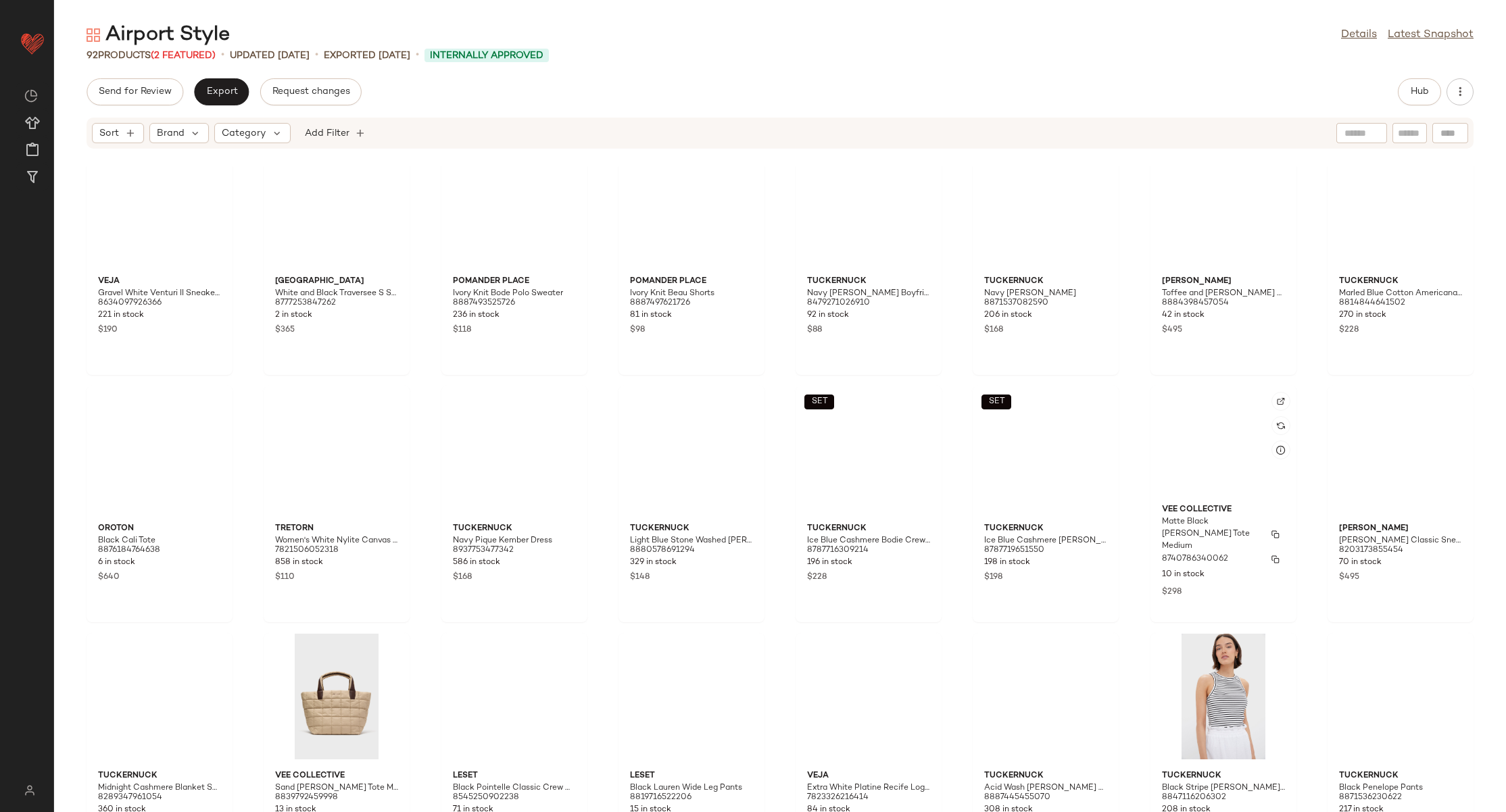 scroll, scrollTop: 0, scrollLeft: 0, axis: both 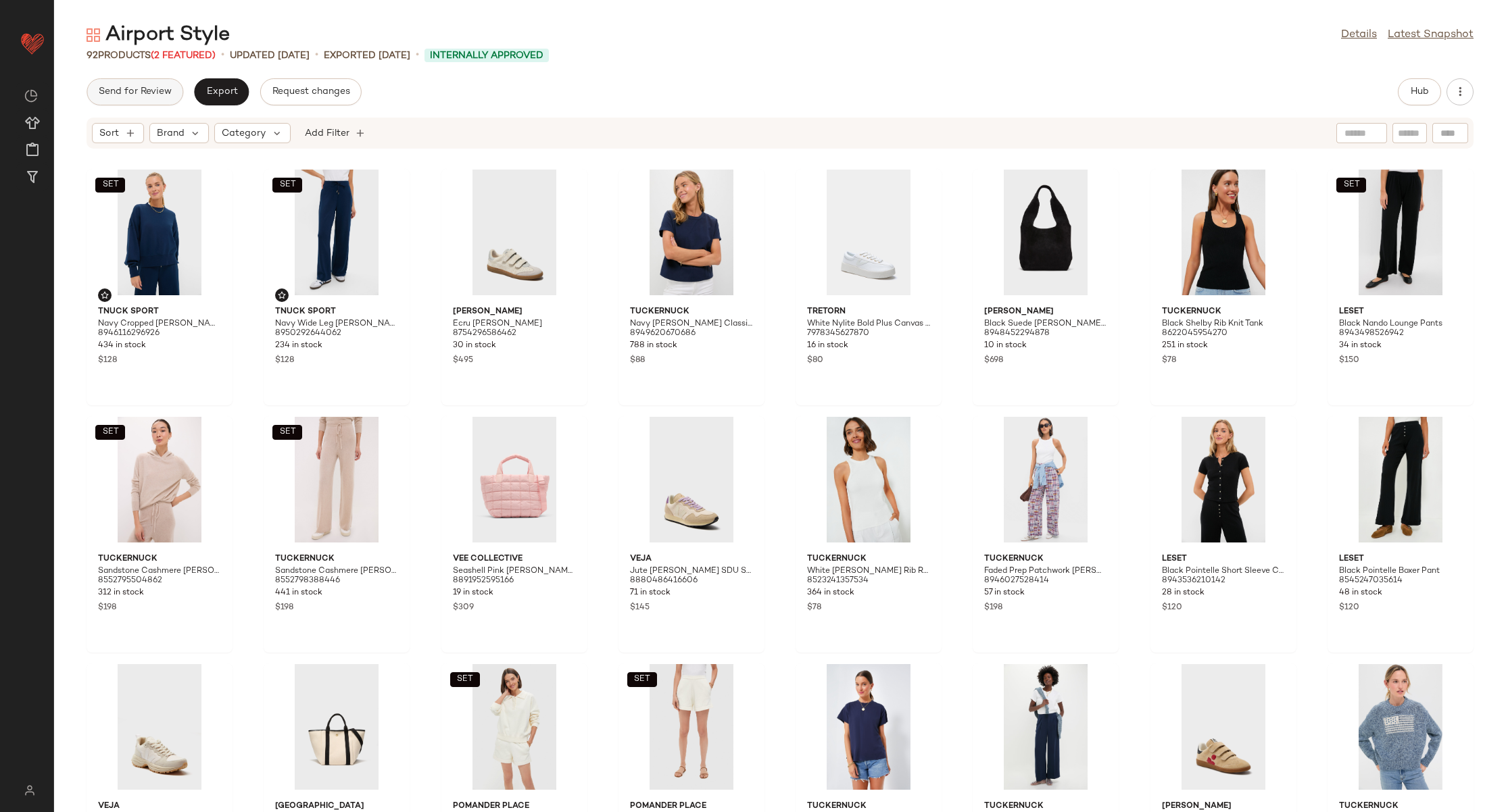 click on "Send for Review" 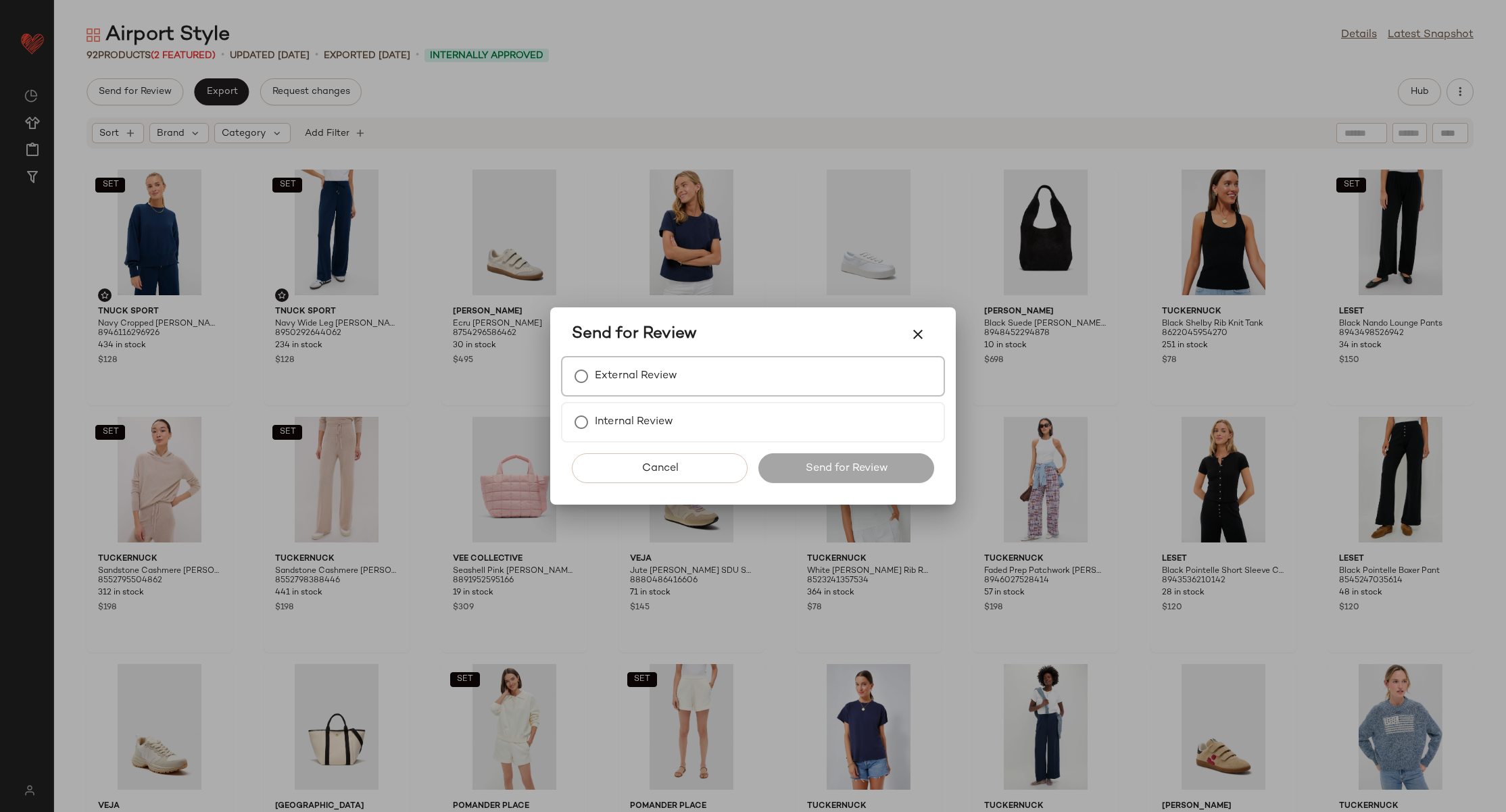 click on "External Review" at bounding box center (753, 376) 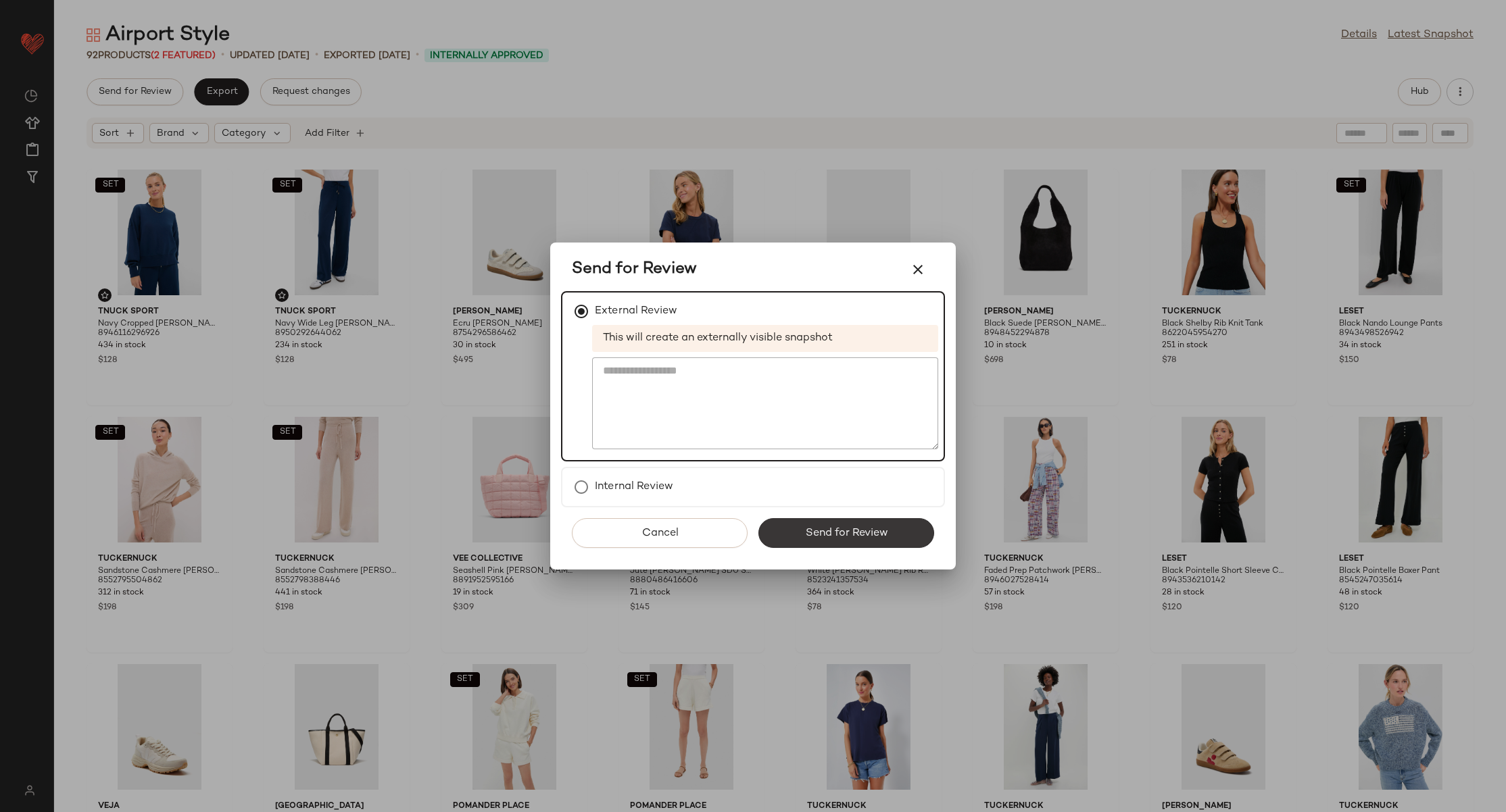 click on "Send for Review" 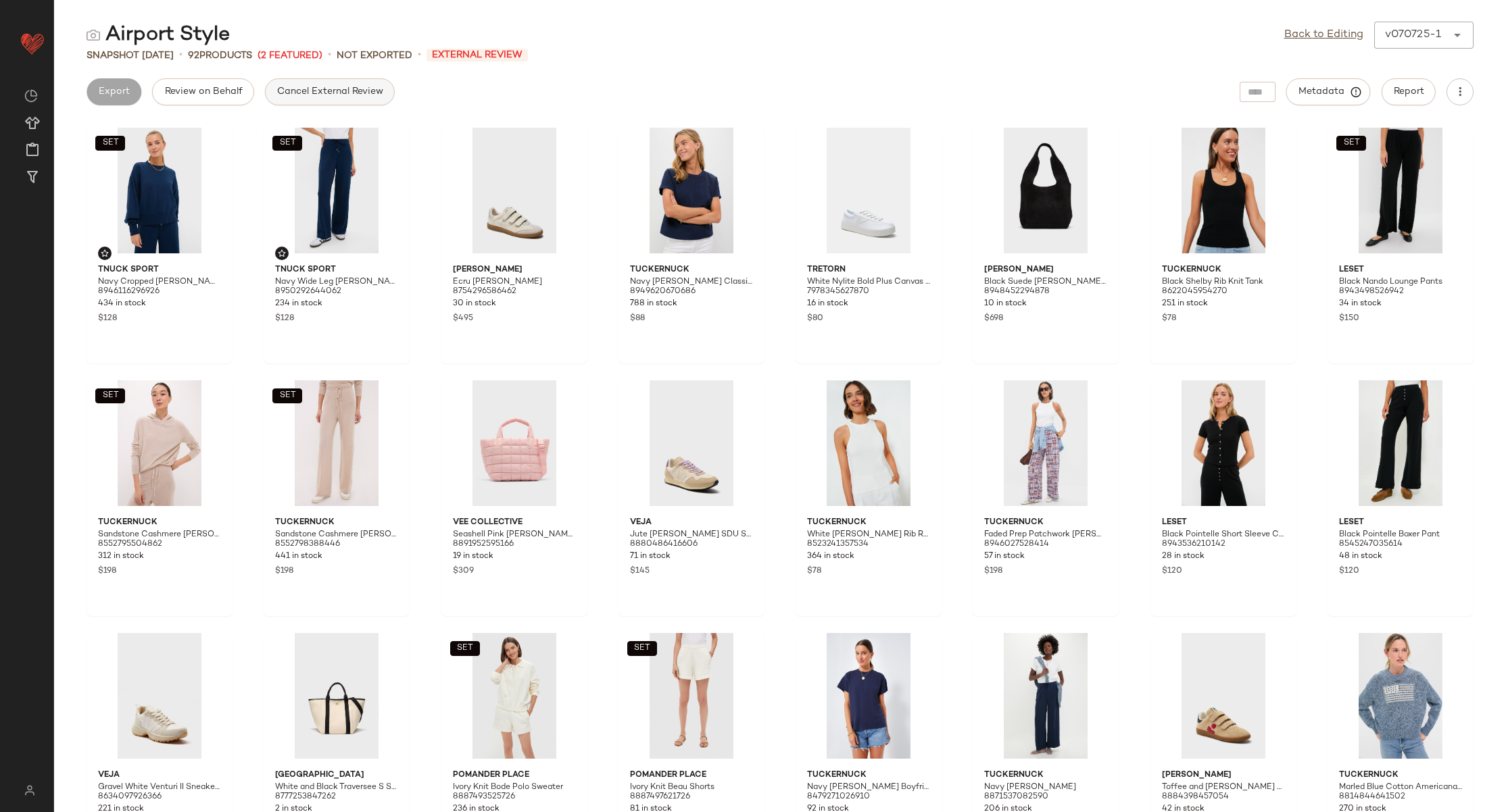 click on "Cancel External Review" 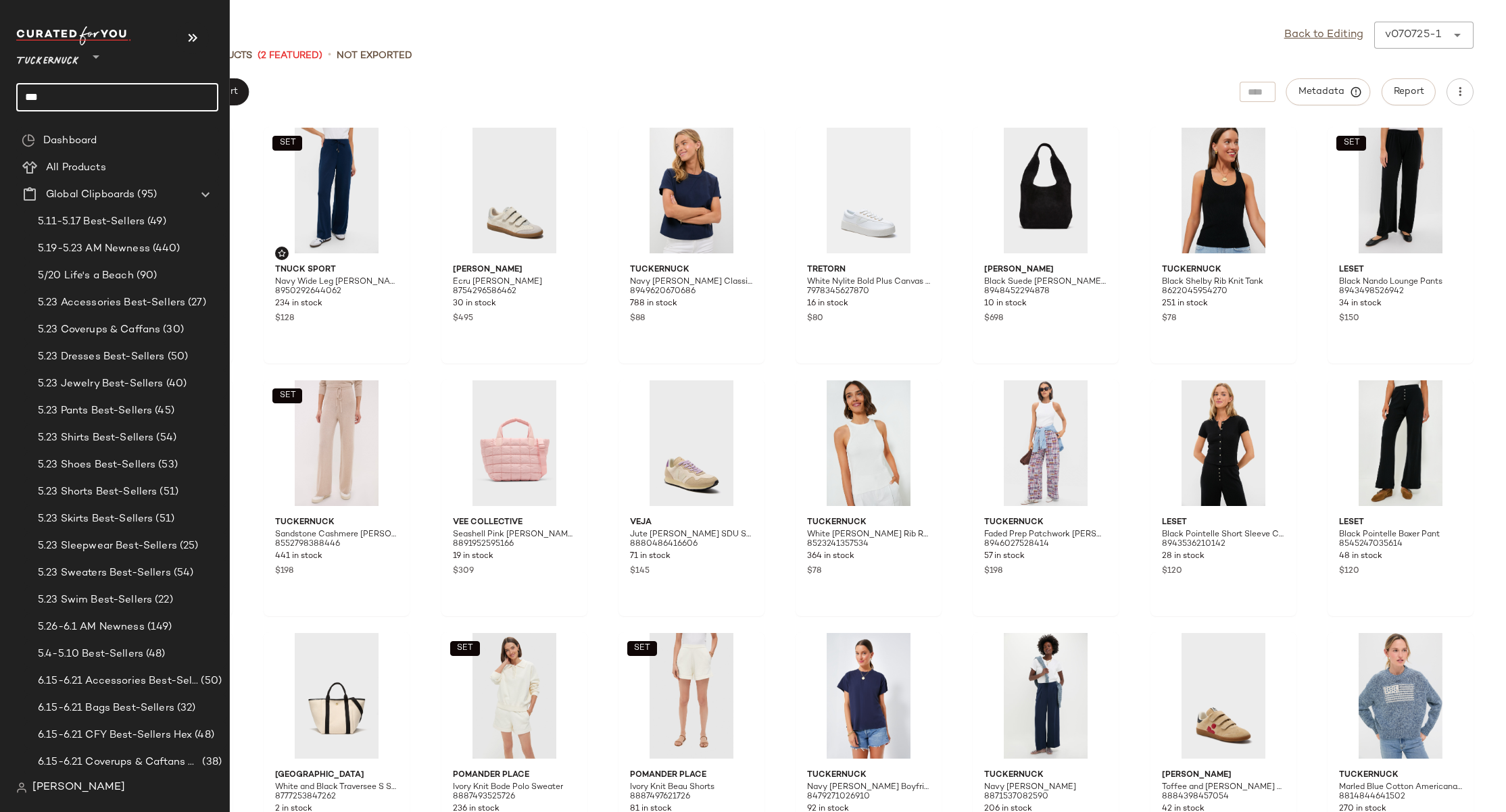 click on "***" 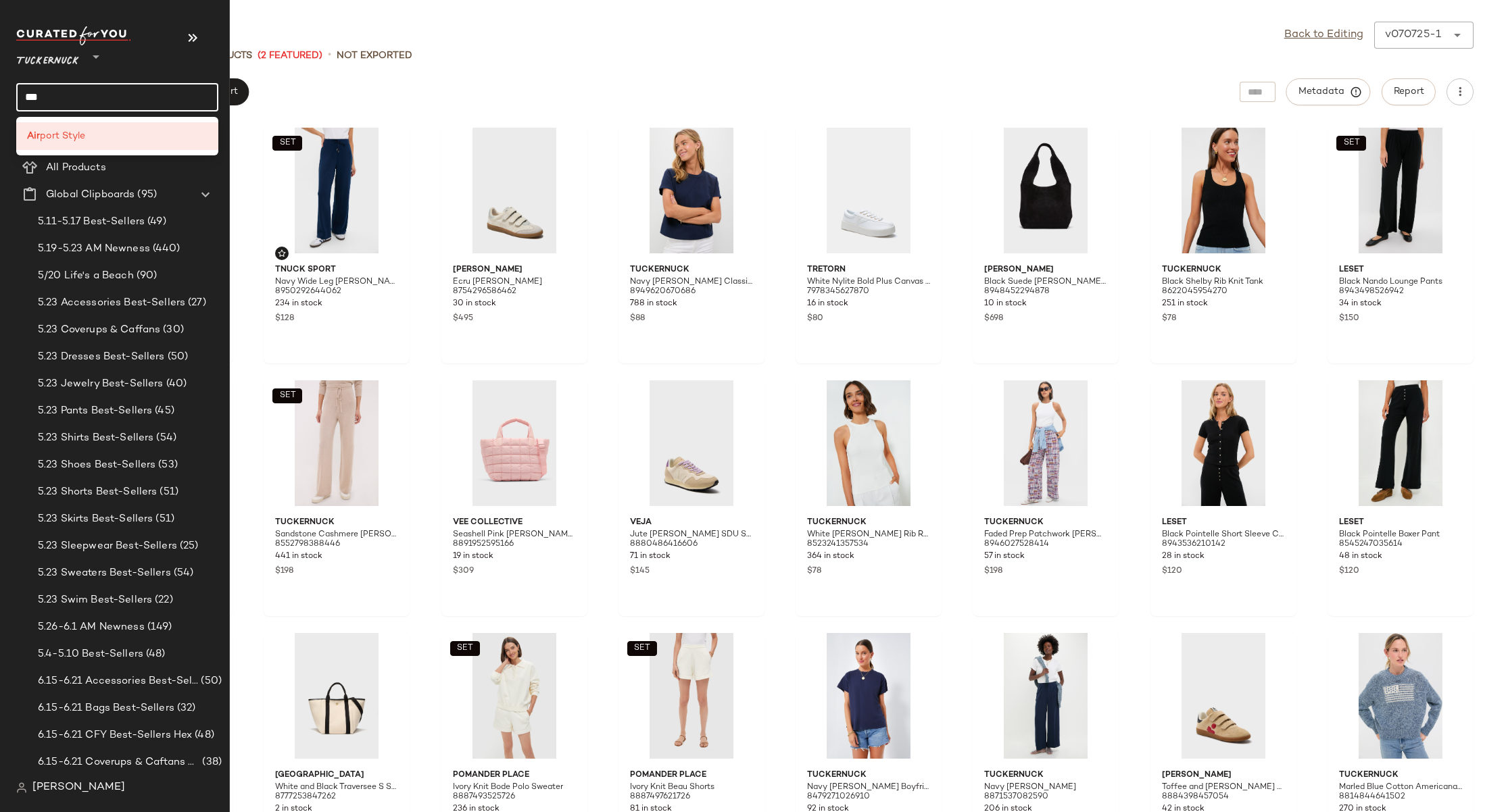 click on "***" 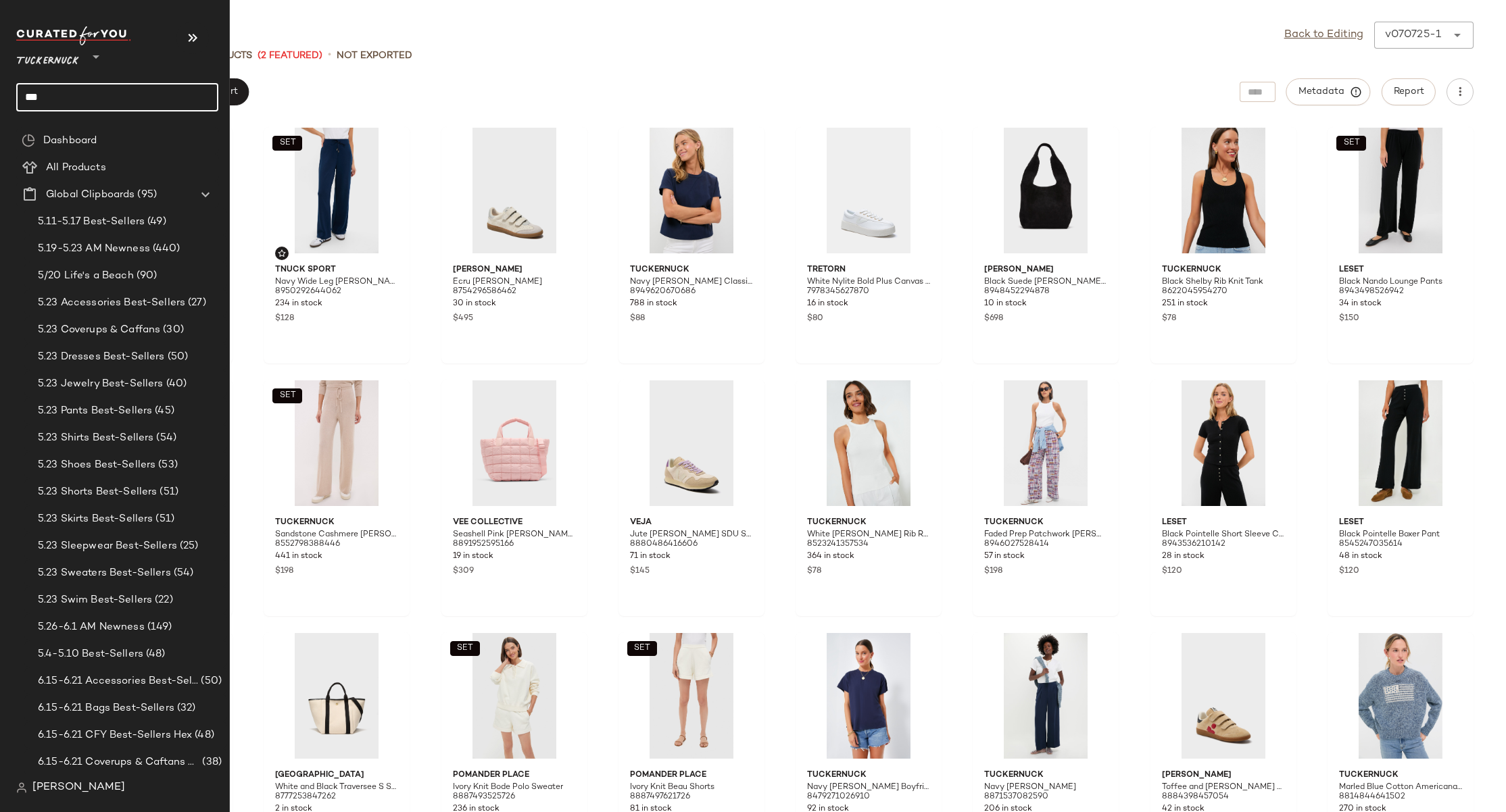 click on "***" 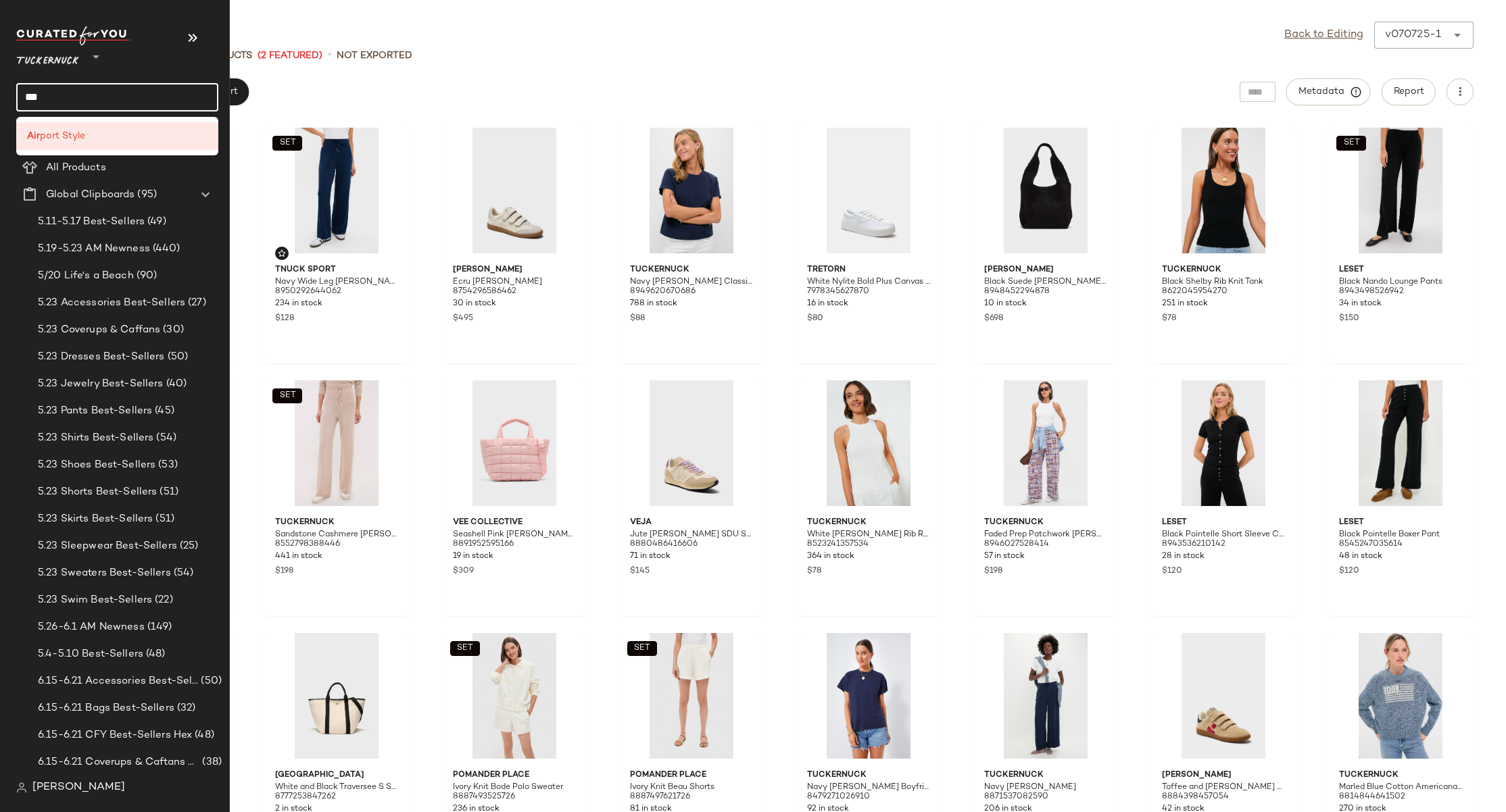 click on "***" 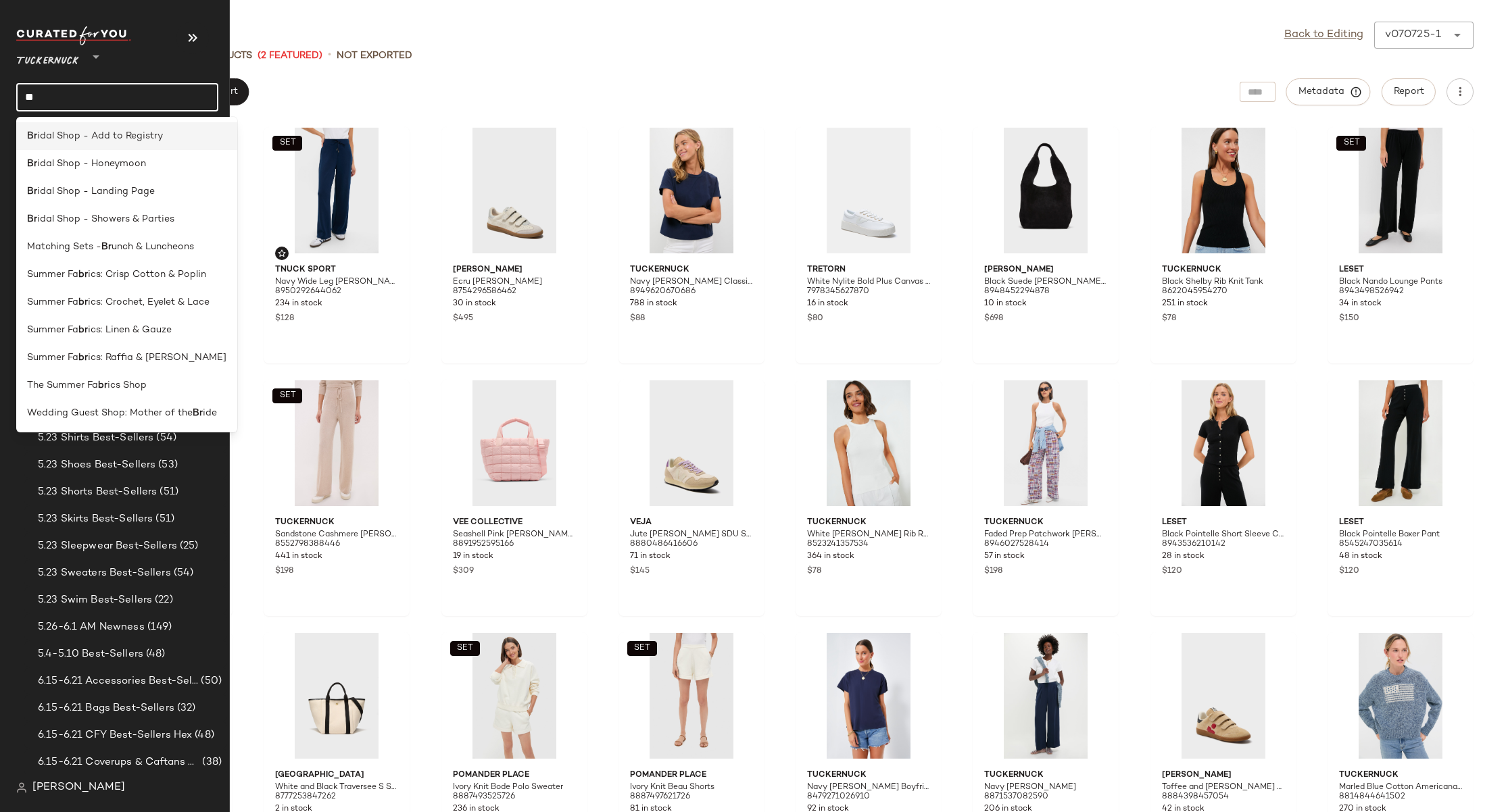 type on "**" 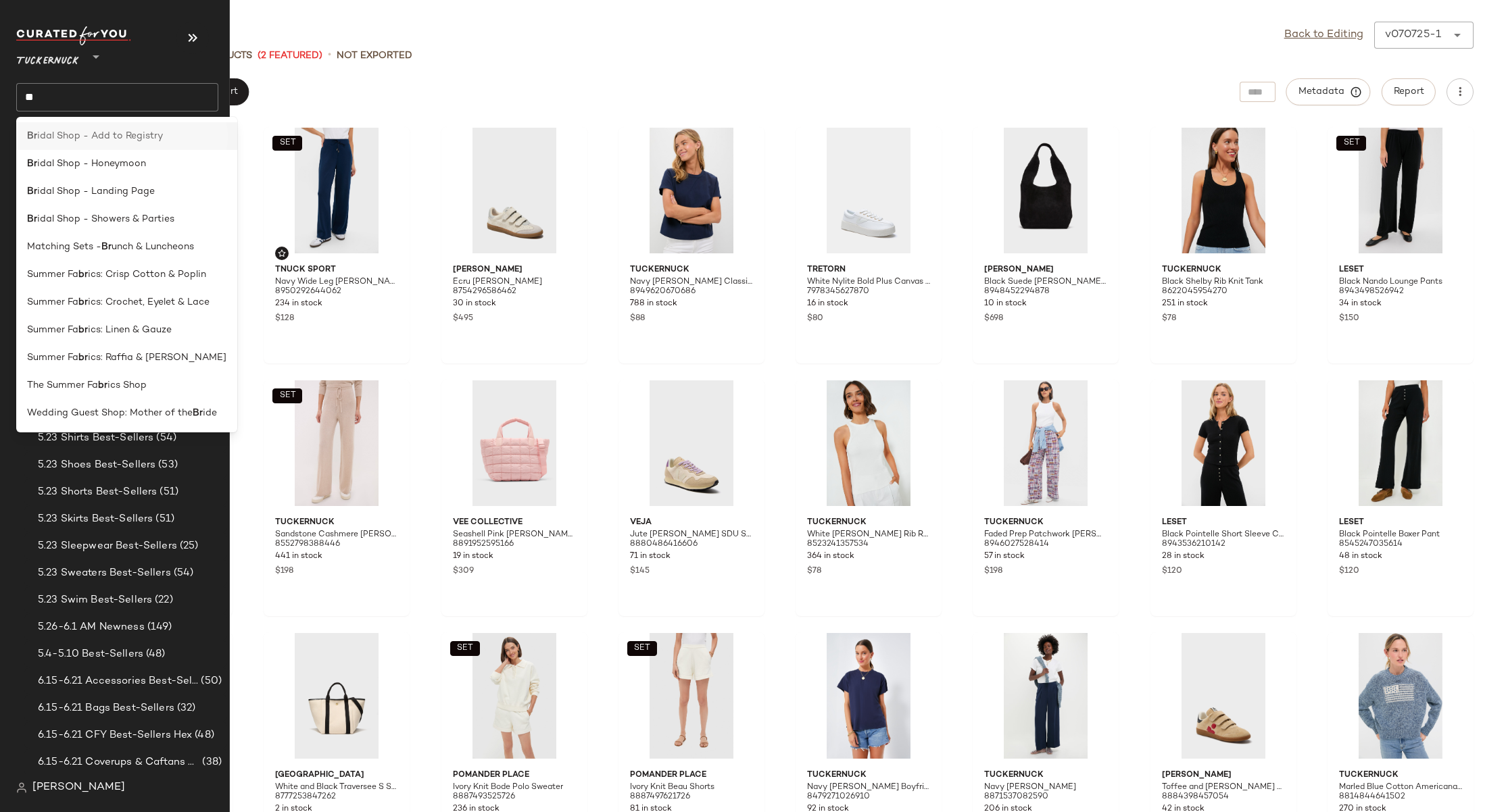 click on "Br idal Shop - Add to Registry" 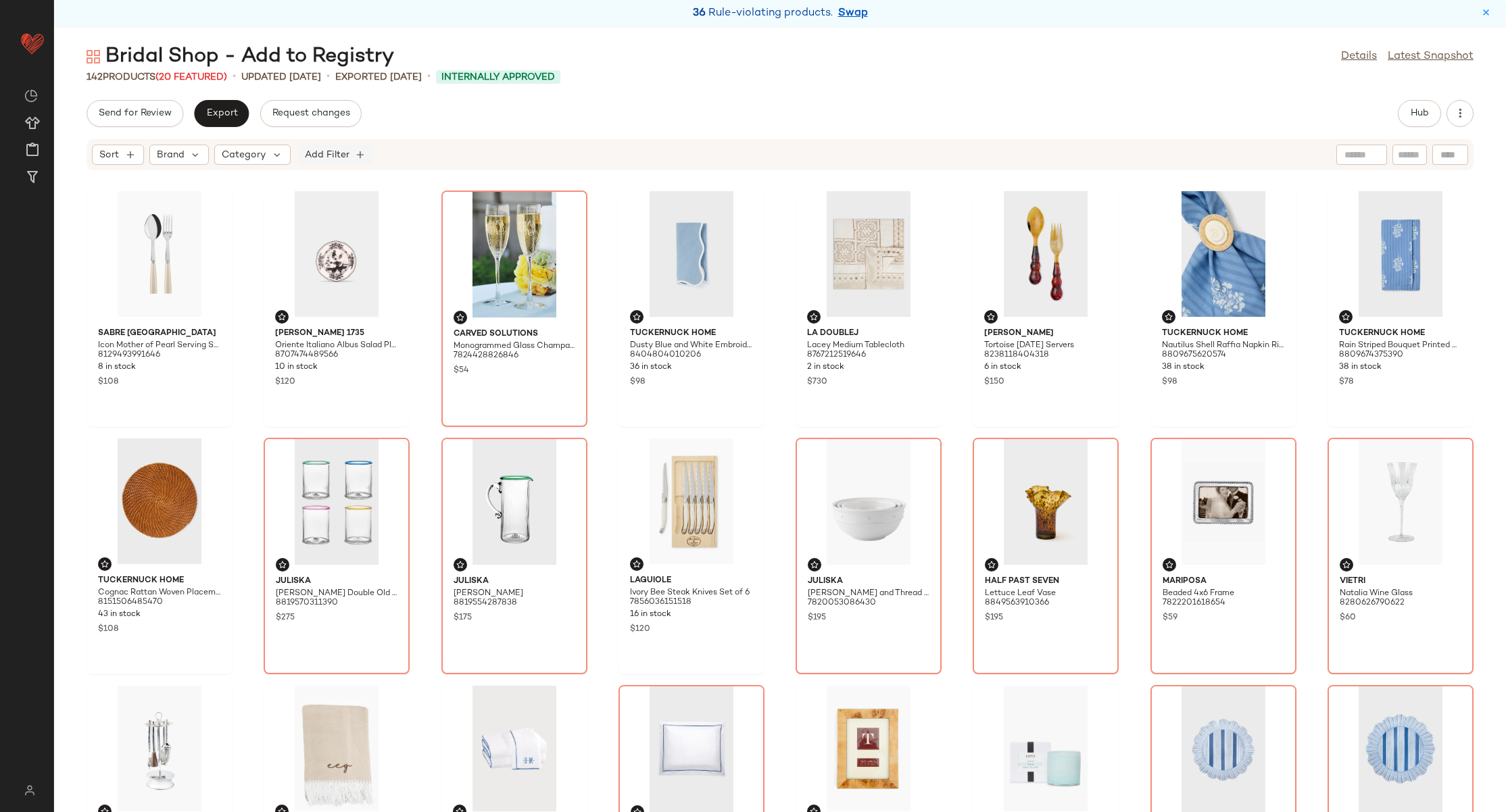 click on "Add Filter" at bounding box center (327, 155) 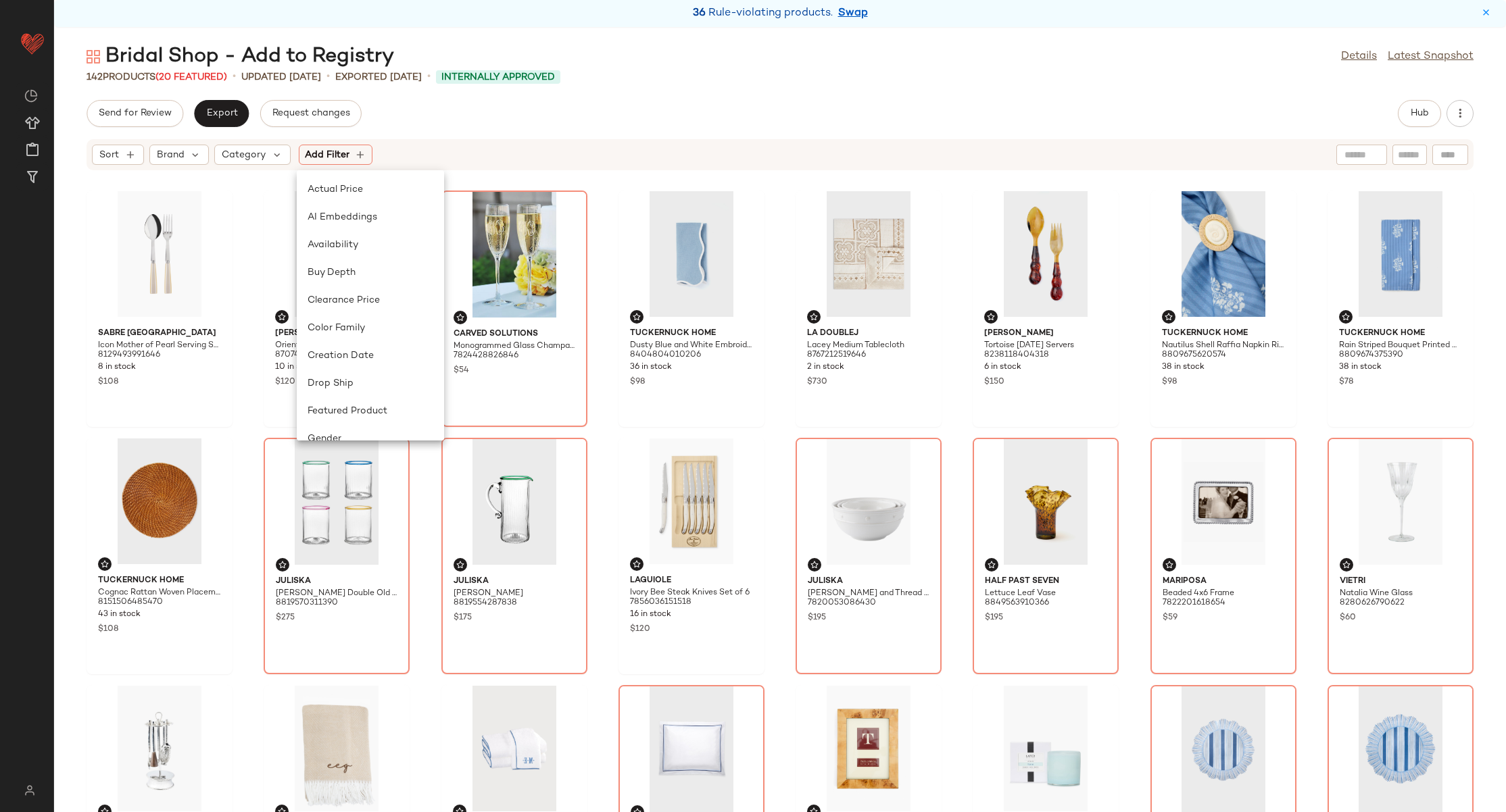 scroll, scrollTop: 405, scrollLeft: 0, axis: vertical 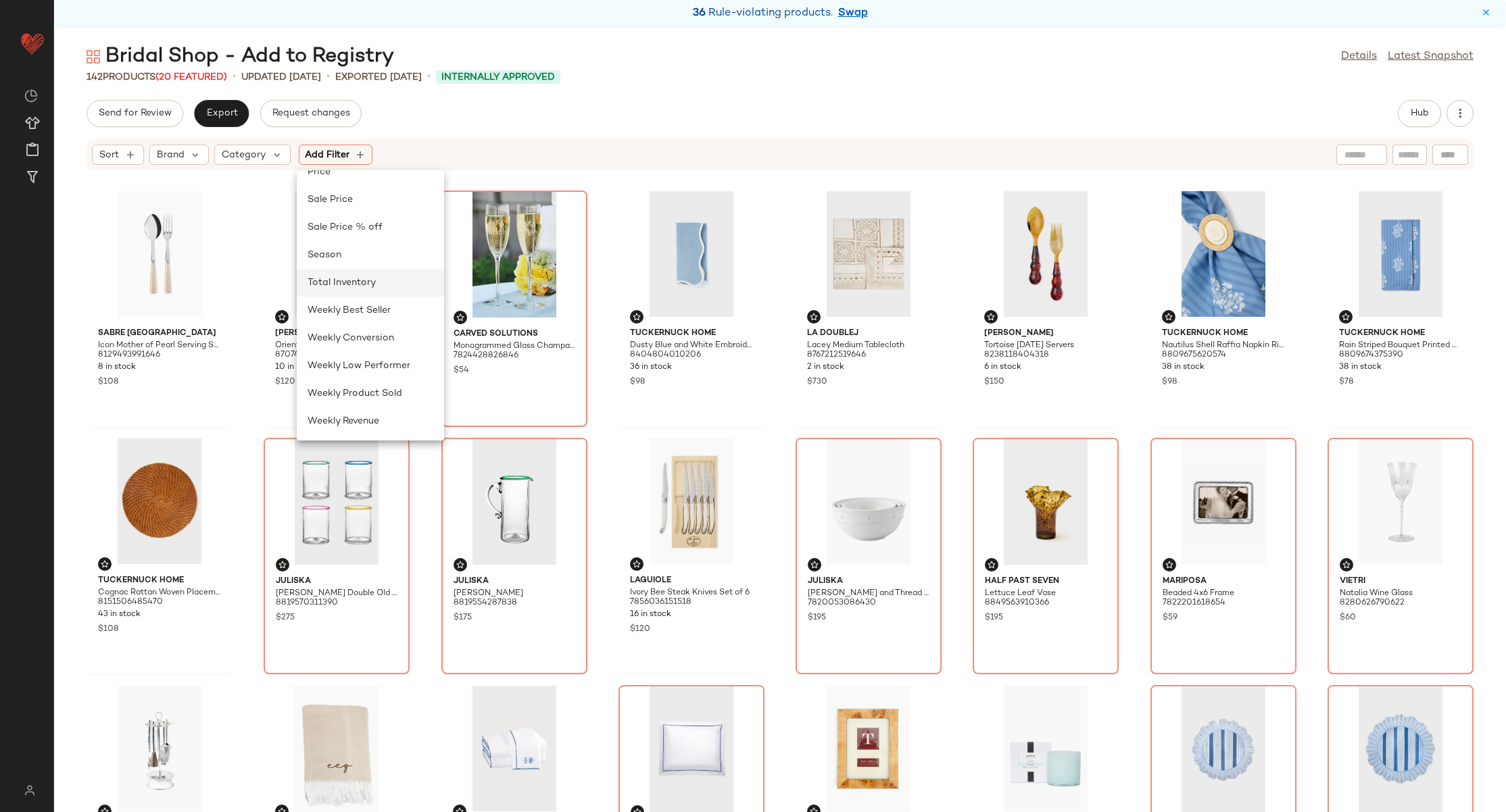 click on "Total Inventory" 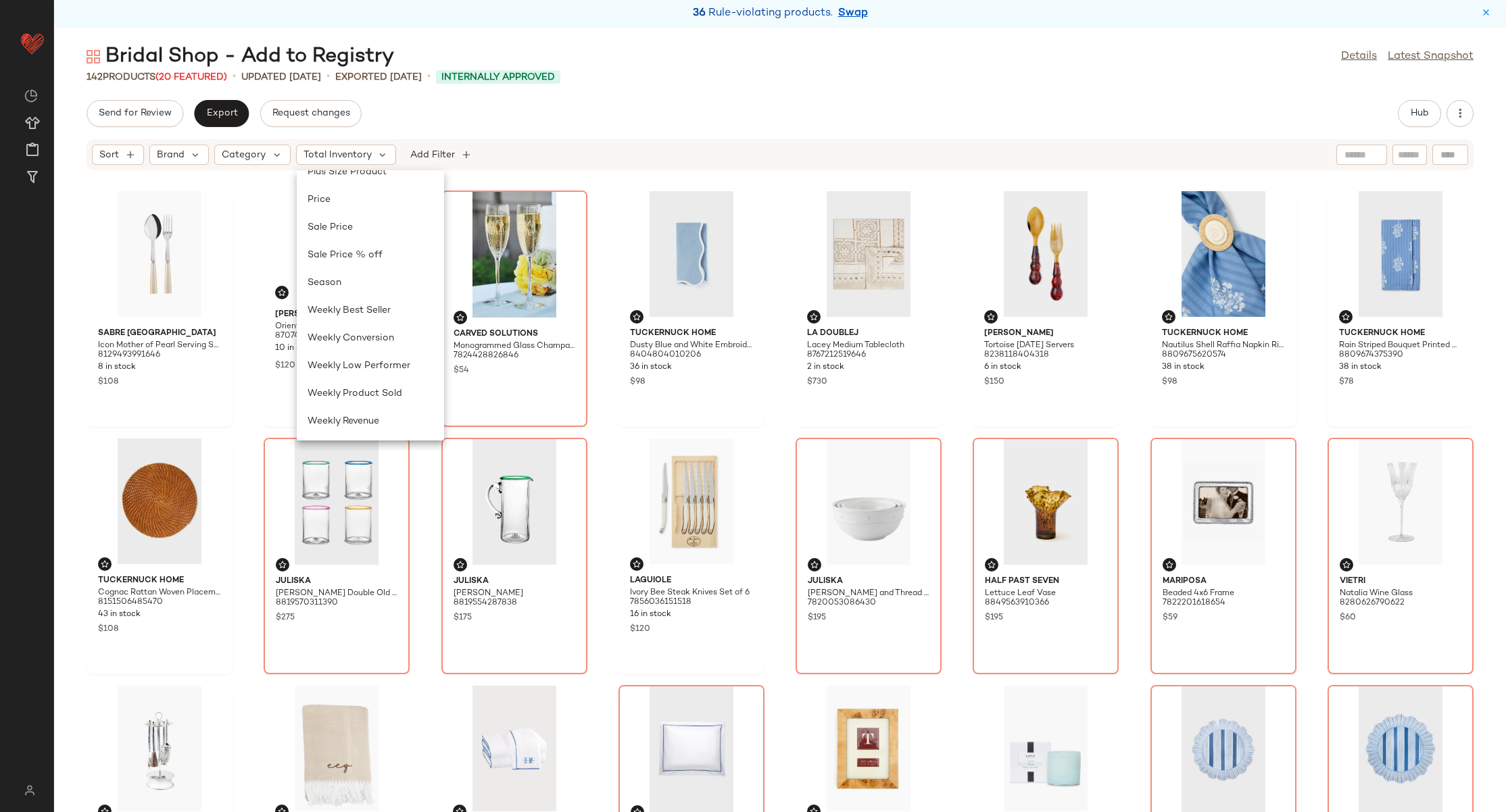 scroll, scrollTop: 378, scrollLeft: 0, axis: vertical 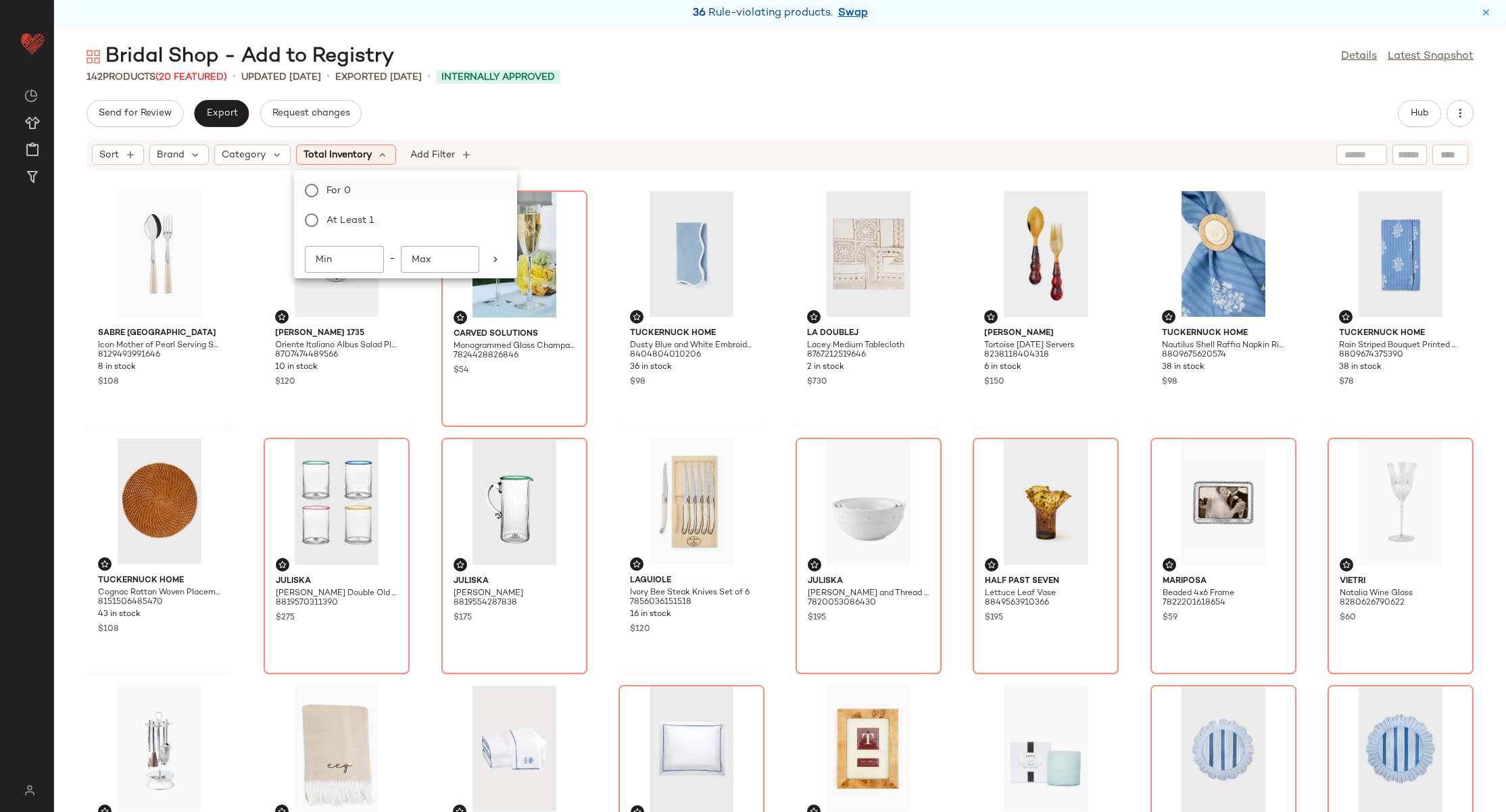 click on "For 0" 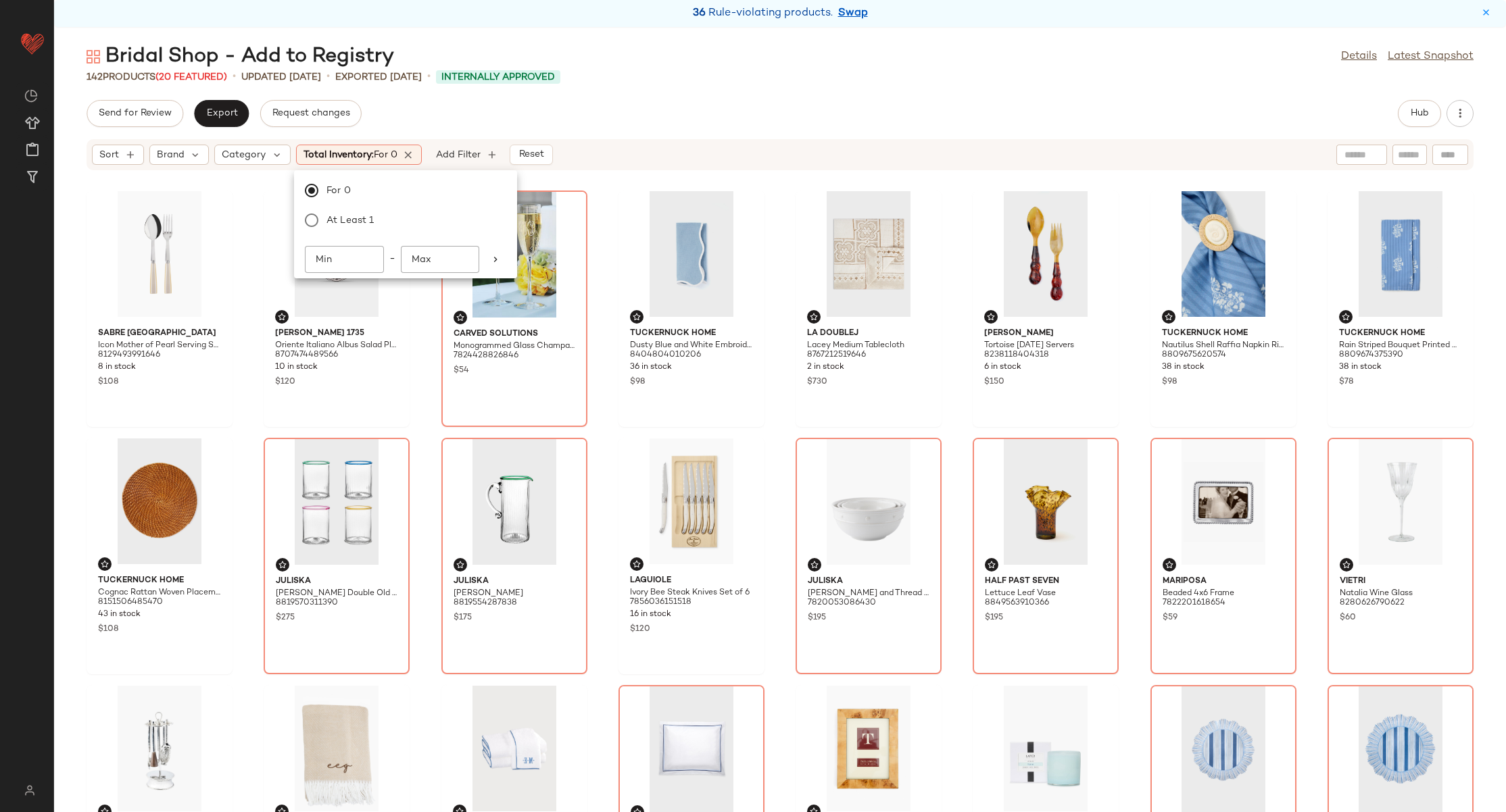 click on "Bridal Shop - Add to Registry  Details   Latest Snapshot  142   Products  (20 Featured)  •   updated Jul 3rd  •  Exported Jul 3rd  •   Internally Approved   Send for Review   Export   Request changes   Hub  Sort  Brand  Category  Total Inventory:   For 0 Add Filter   Reset  Sabre Paris Icon Mother of Pearl Serving Set 8129493991646 8 in stock $108 Ginori 1735 Oriente Italiano Albus Salad Plate 8707474489566 10 in stock $120 Carved Solutions Monogrammed Glass Champagne Flutes (Set of 4) 7824428826846 $54 Tuckernuck Home Dusty Blue and White Embroidered Scalloped Napkins Set of 4 8404804010206 36 in stock $98 La DoubleJ Lacey Medium Tablecloth 8767212519646 2 in stock $730 Lily Juliet Tortoise Mardi Gras Servers 8238118404318 6 in stock $150 Tuckernuck Home Nautilus Shell Raffia Napkin Rings Set of 4 8809675620574 38 in stock $98 Tuckernuck Home Rain Striped Bouquet Printed Napkins Set of 4 8809674375390 38 in stock $78 Tuckernuck Home Cognac Rattan Woven Placemats (Set of 4) 8151506485470 43 in stock" at bounding box center (780, 428) 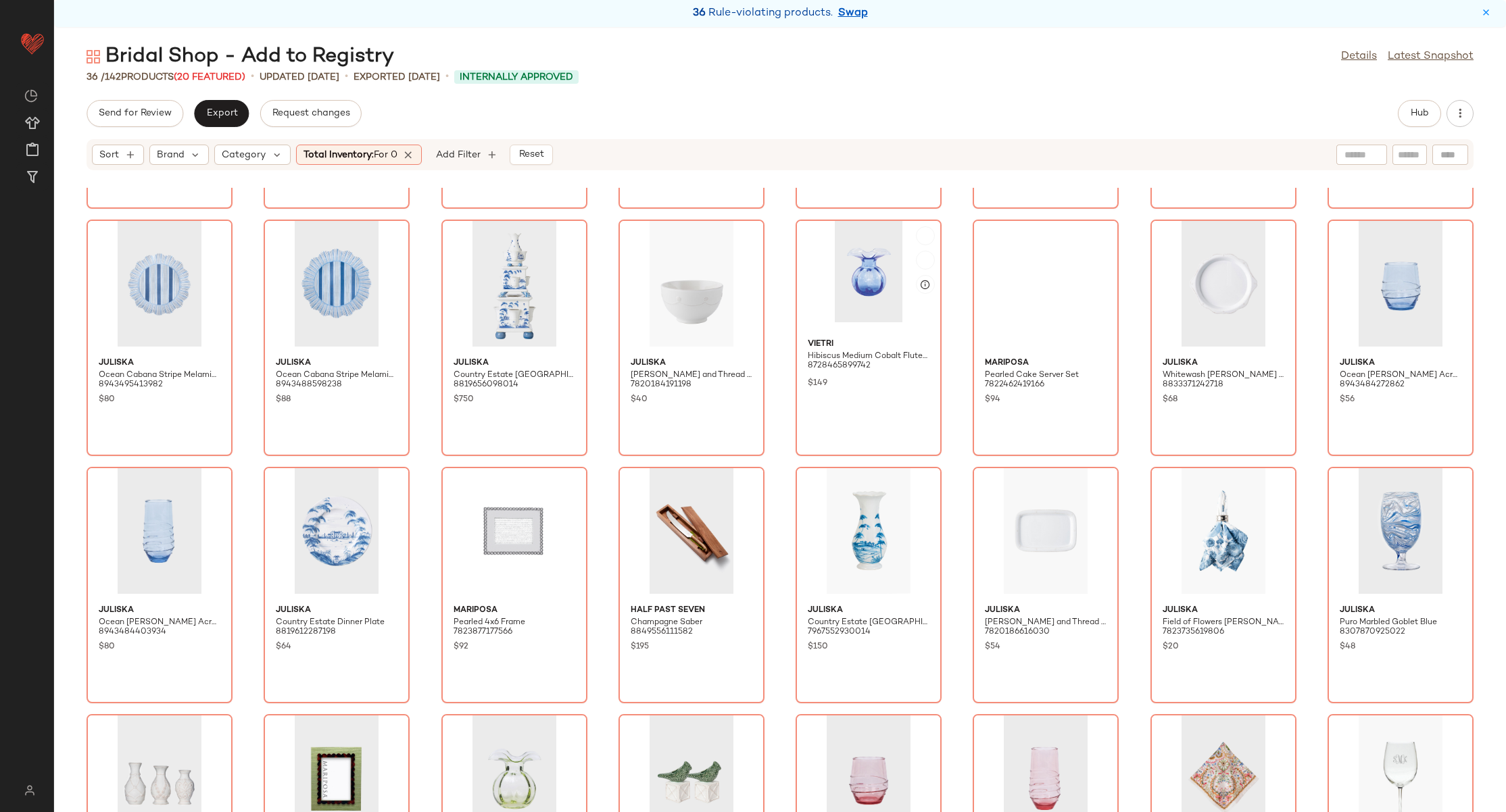 scroll, scrollTop: 0, scrollLeft: 0, axis: both 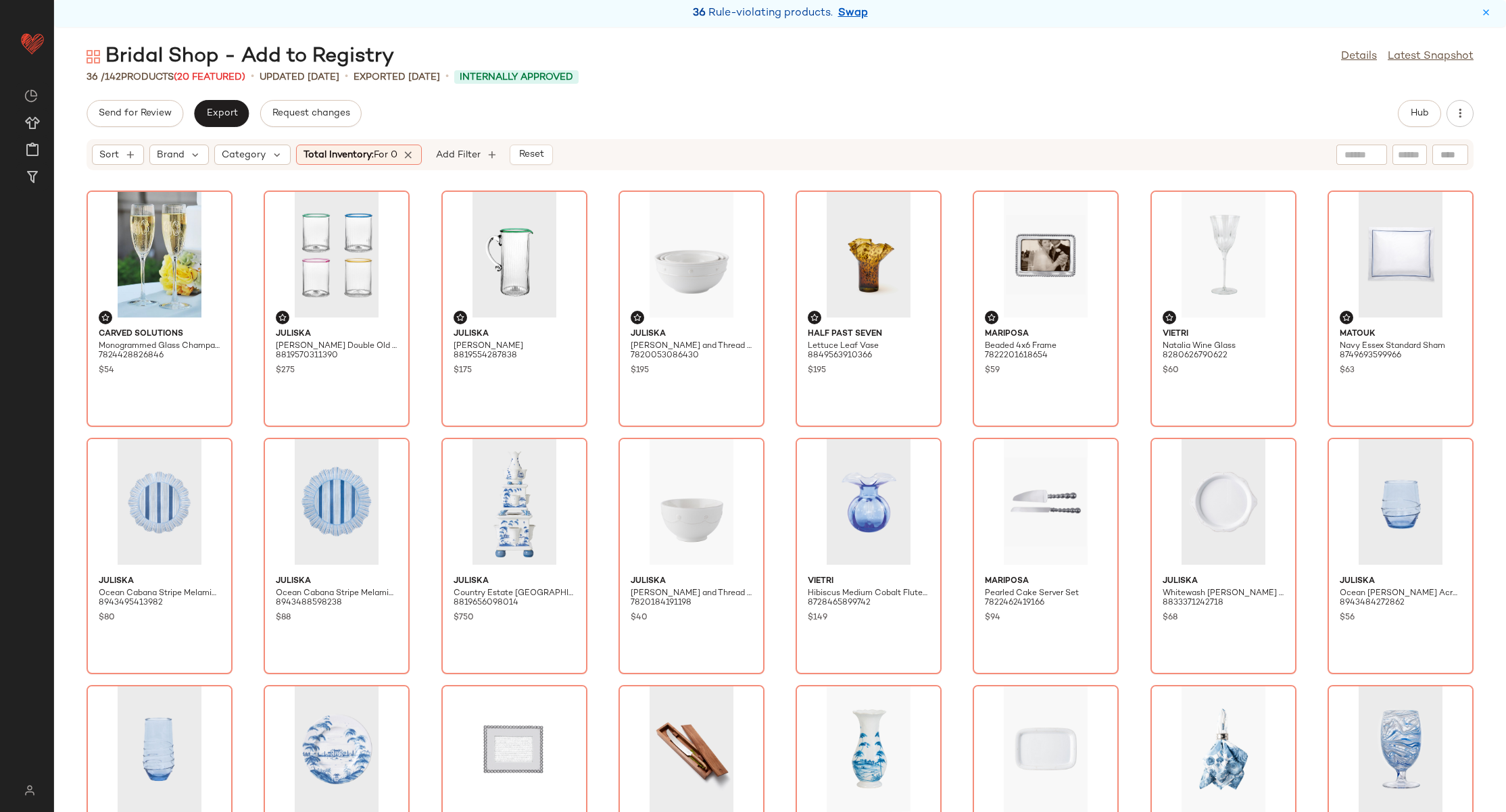 click on "Total Inventory:   For 0" 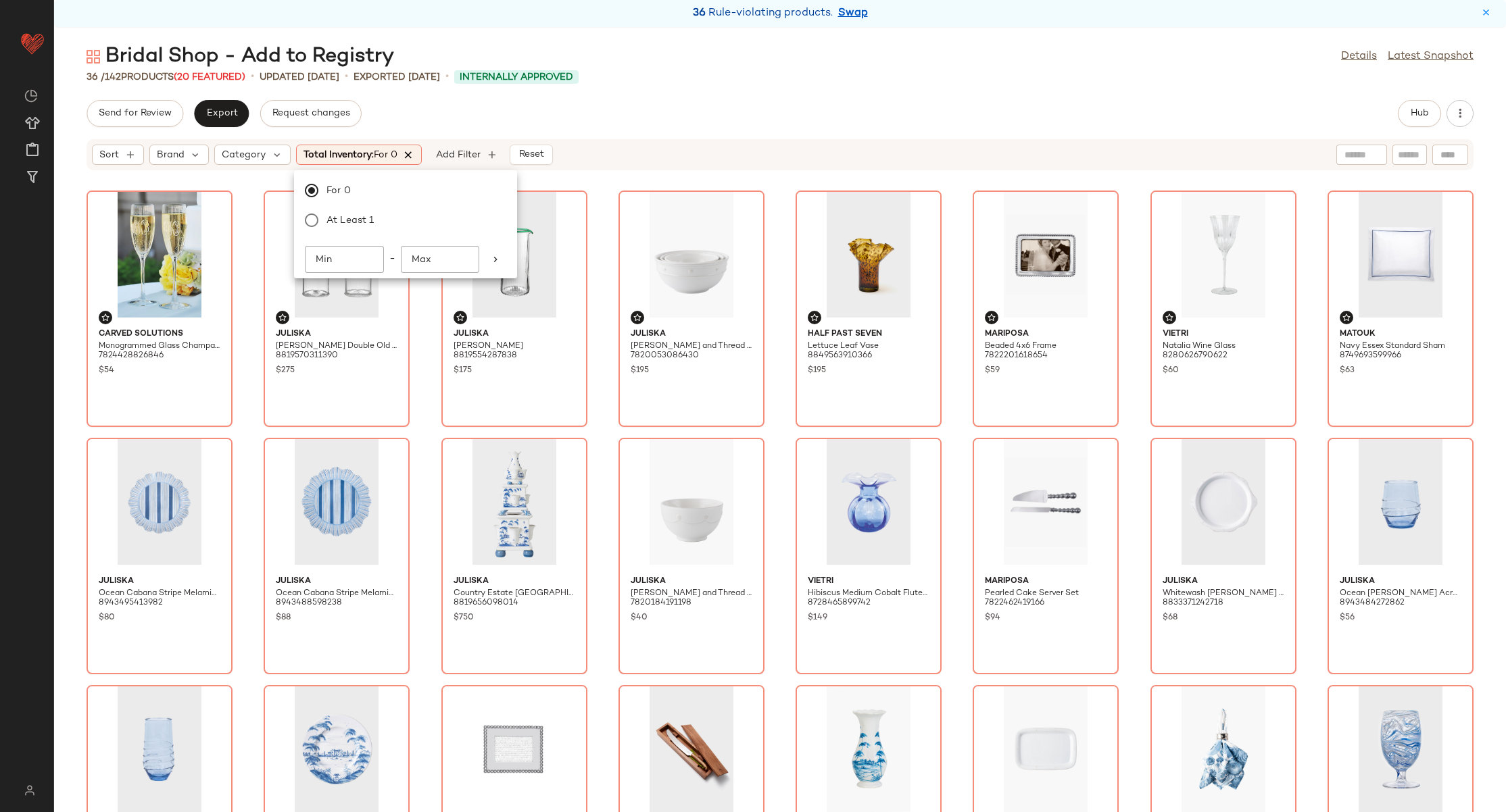 click at bounding box center [409, 155] 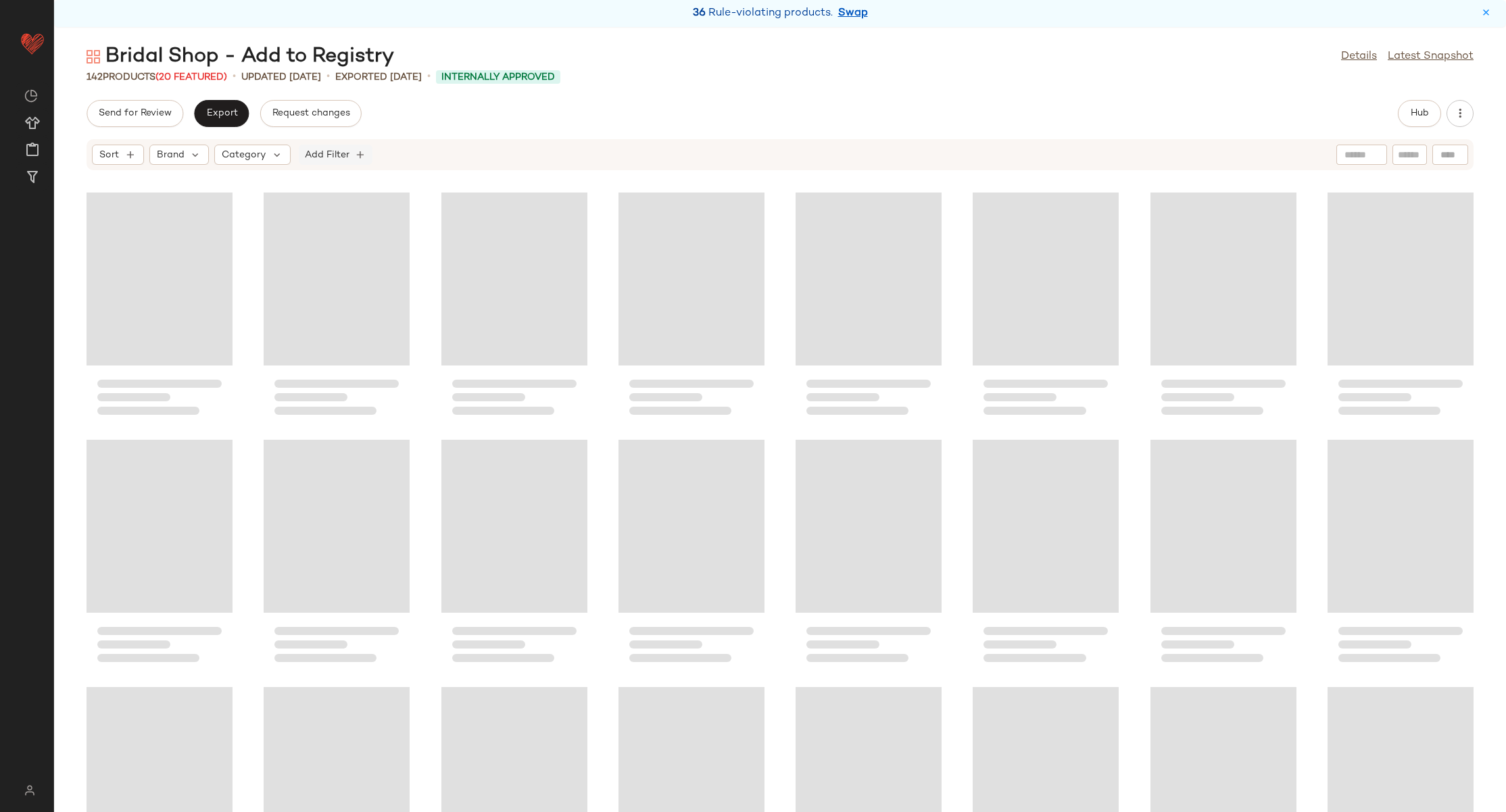 click on "Add Filter" at bounding box center (327, 155) 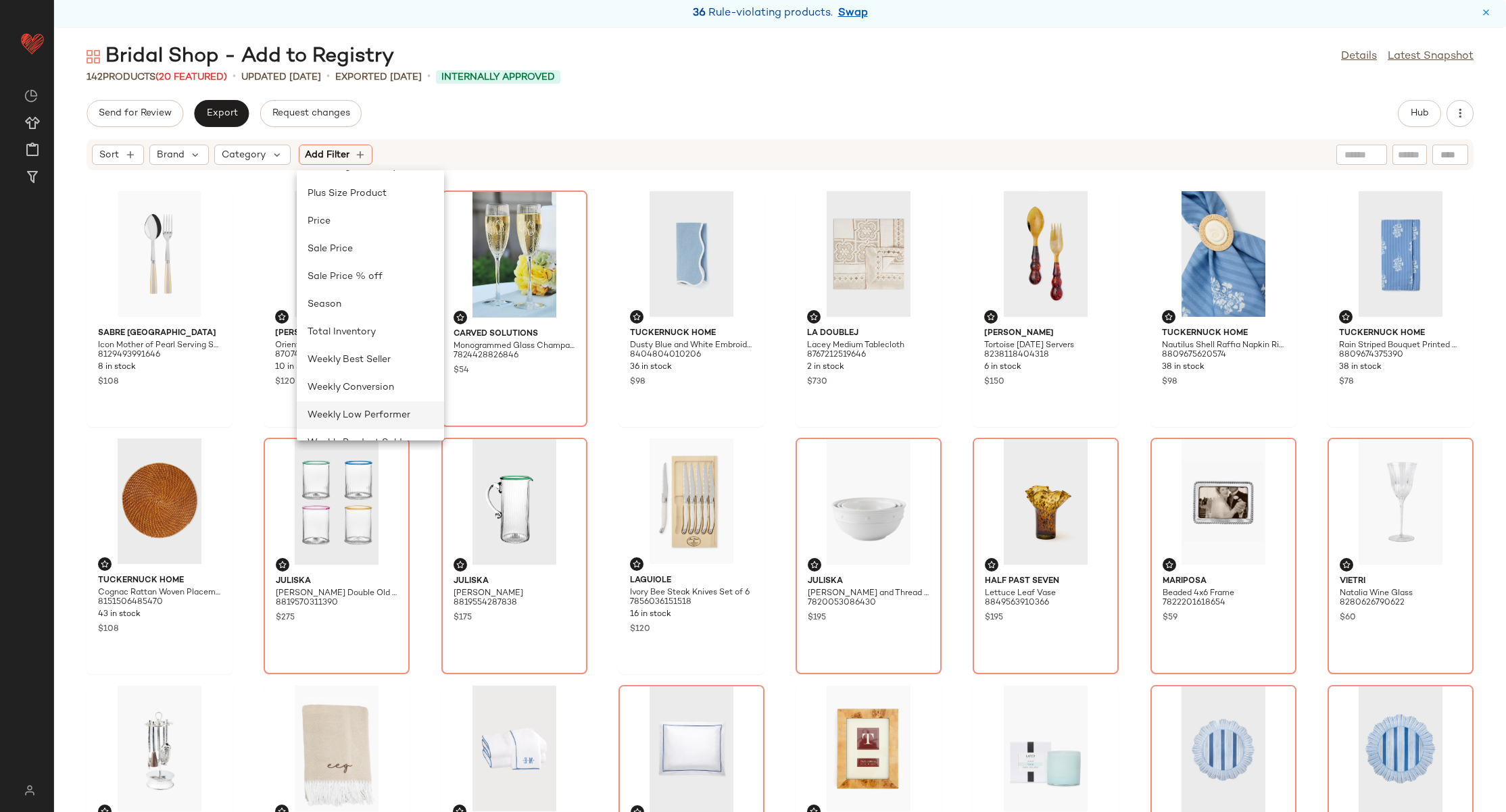scroll, scrollTop: 405, scrollLeft: 0, axis: vertical 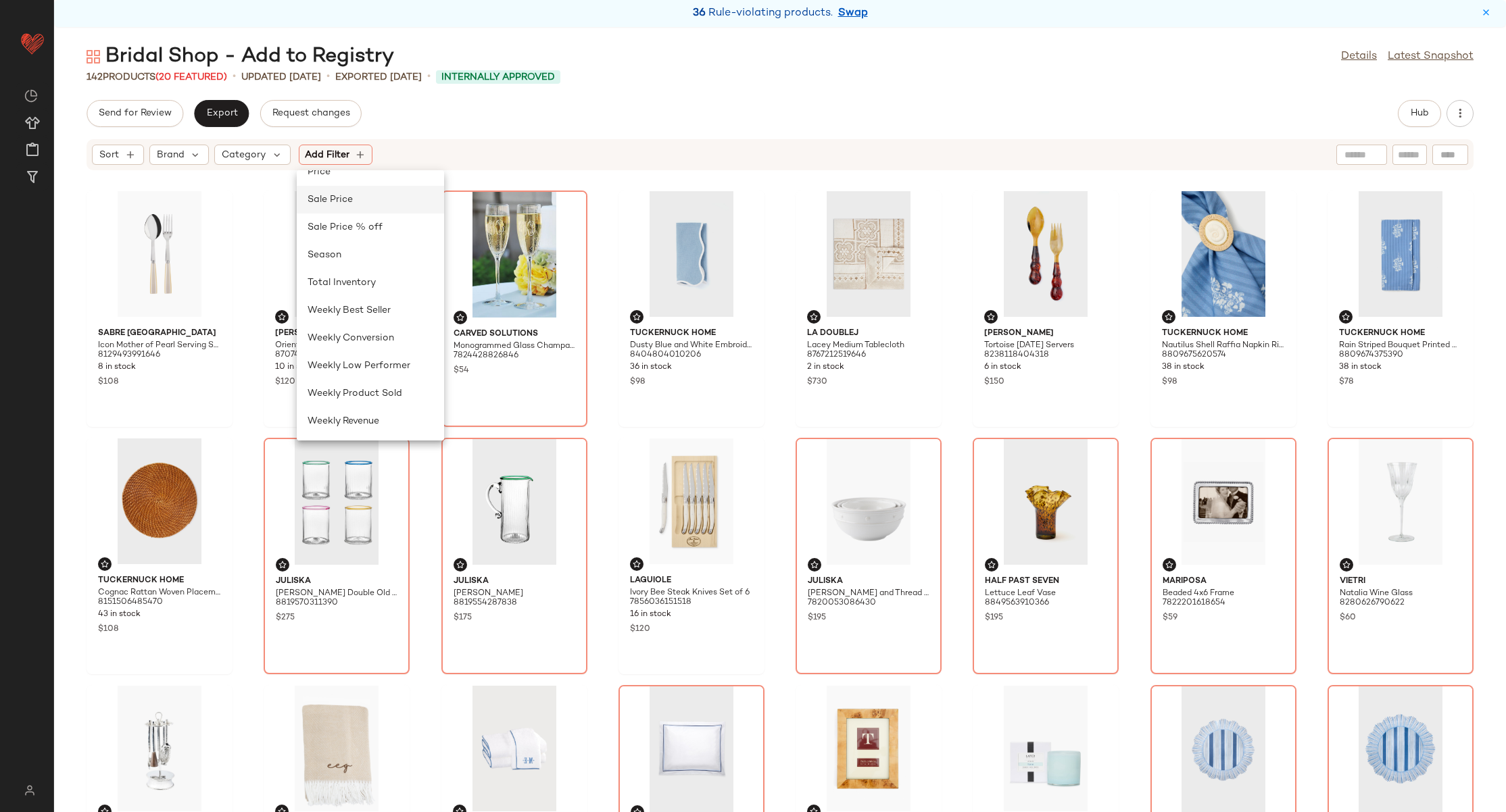 click on "Sale Price" 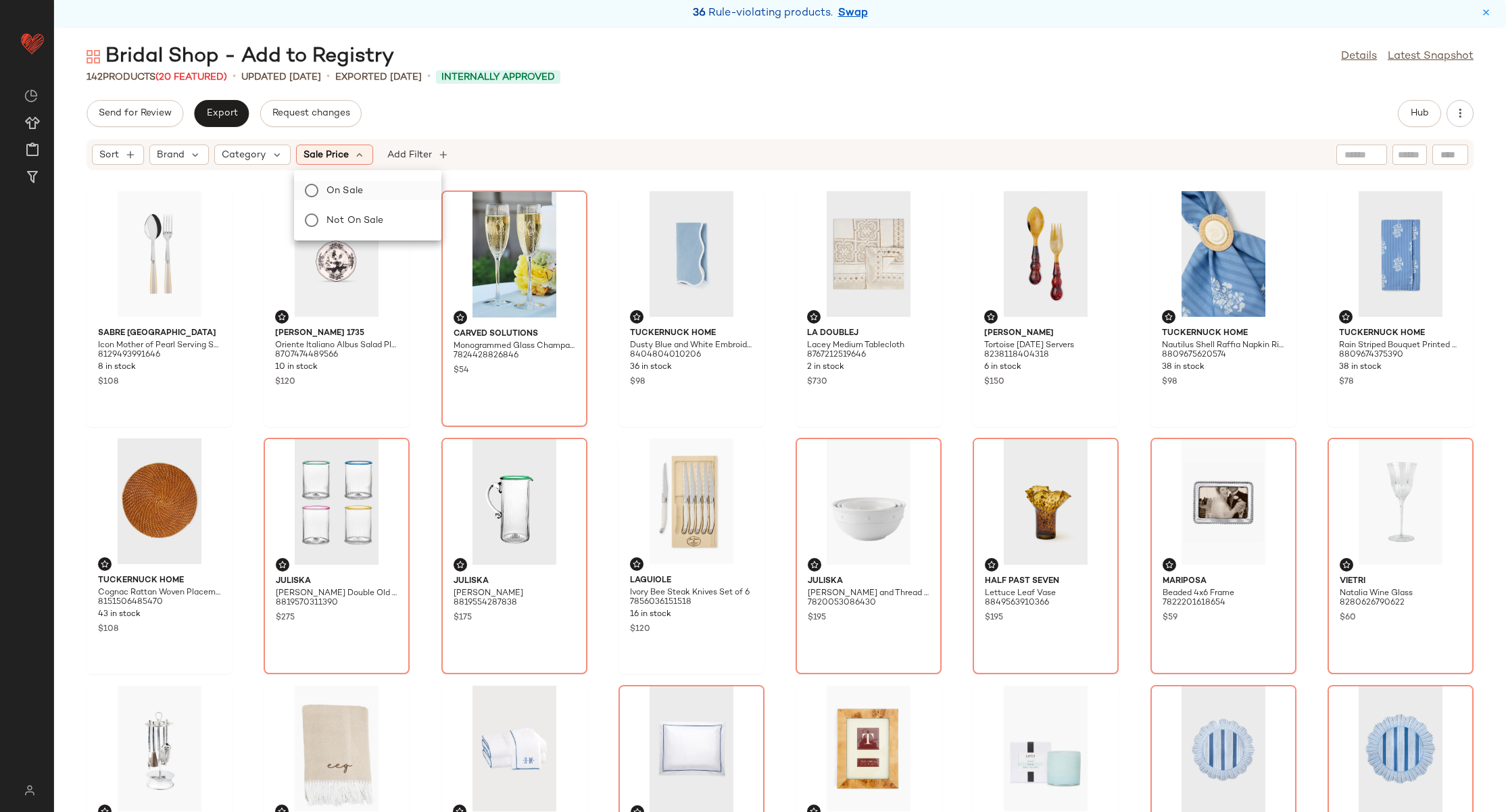click on "On sale" 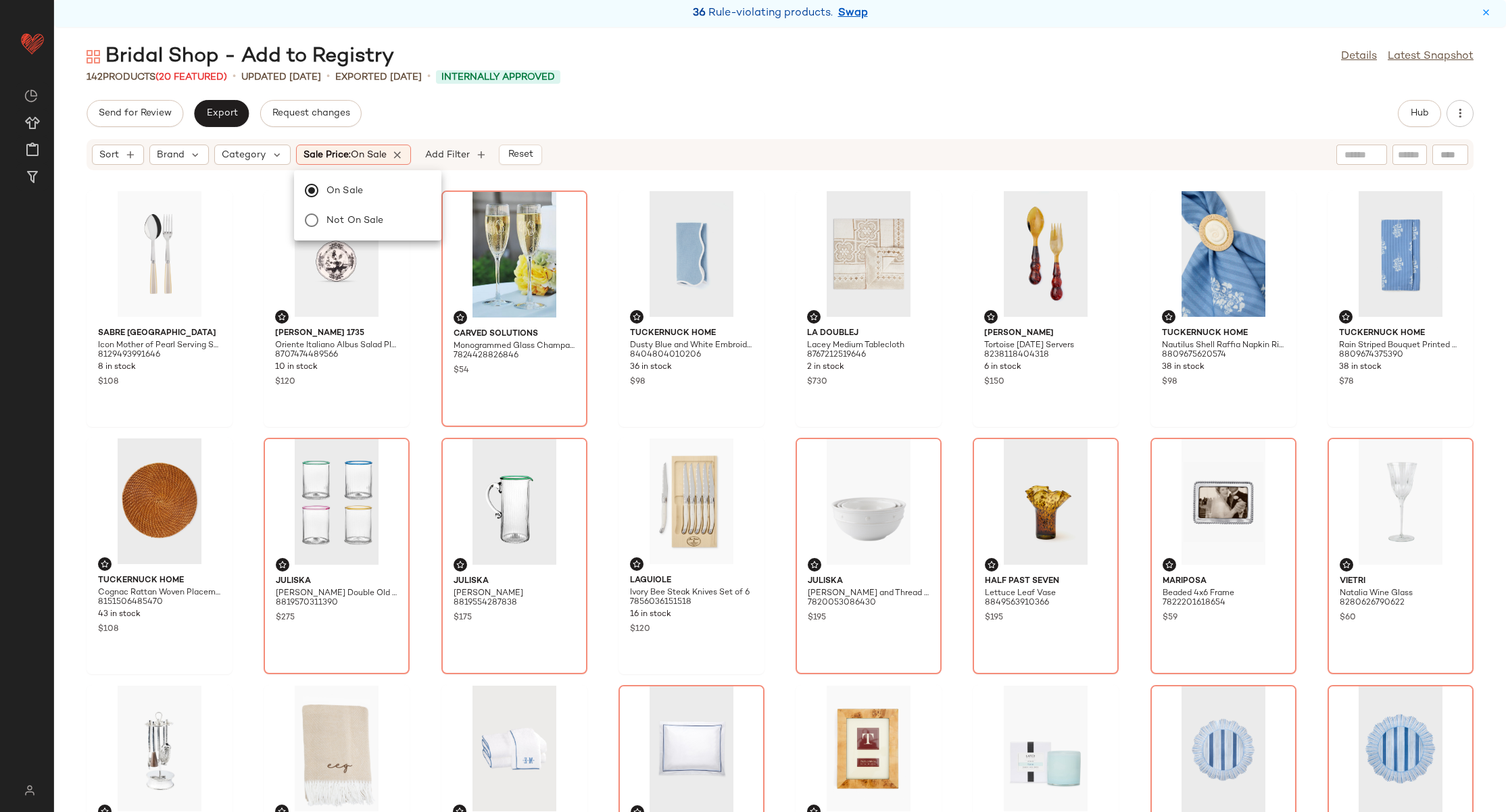 click on "Send for Review   Export   Request changes   Hub" 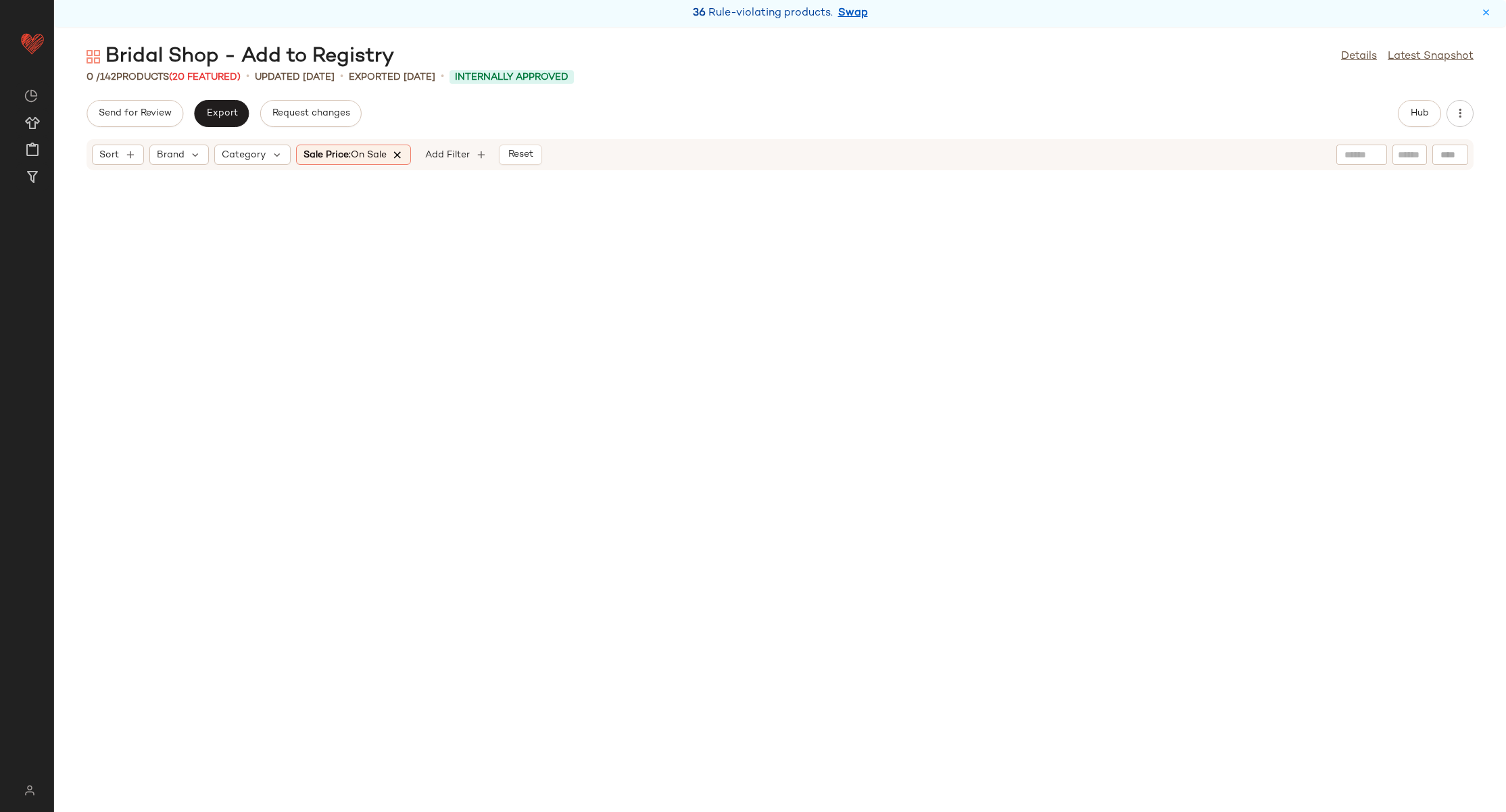 click at bounding box center [398, 155] 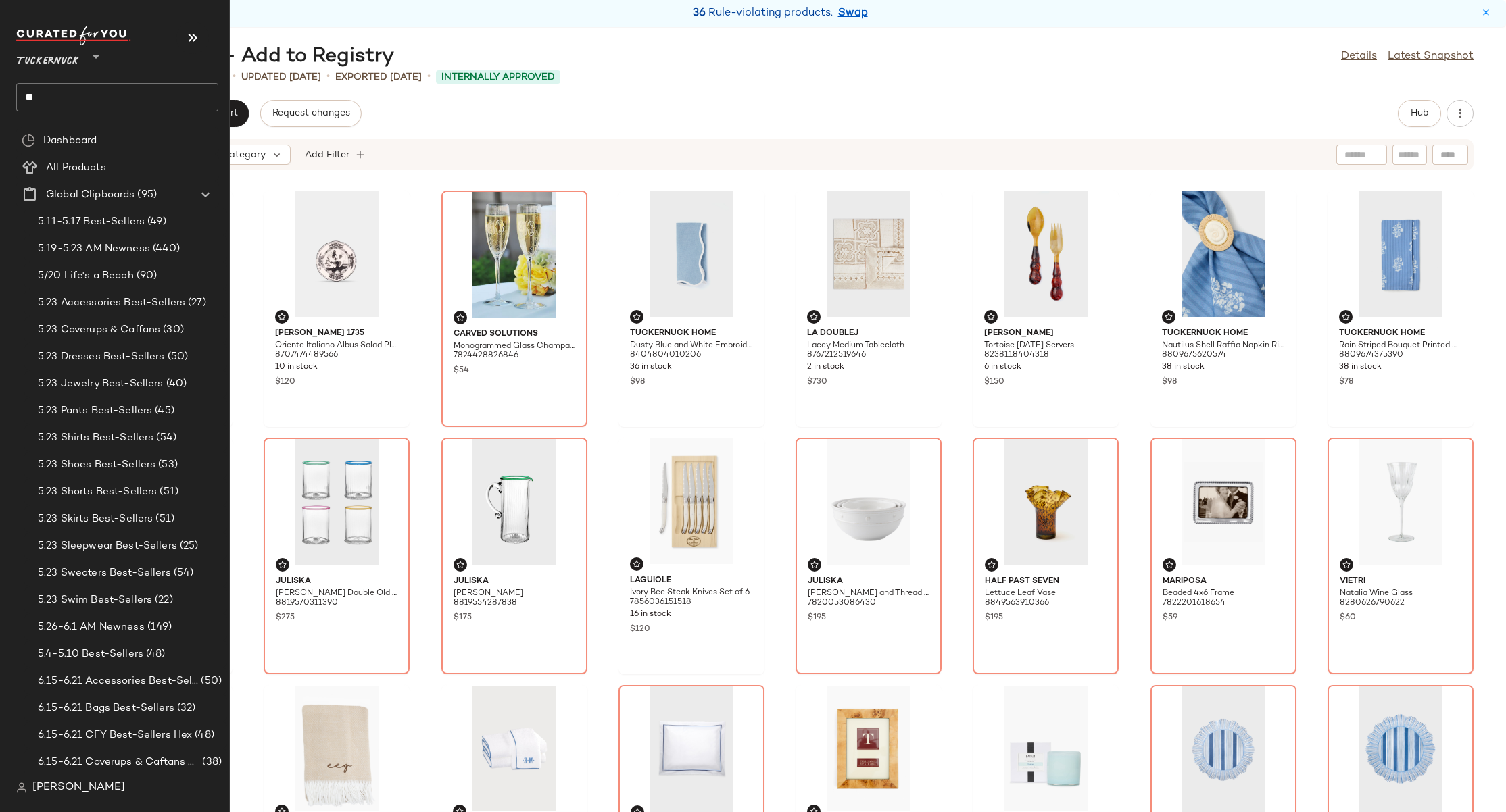 click on "**" 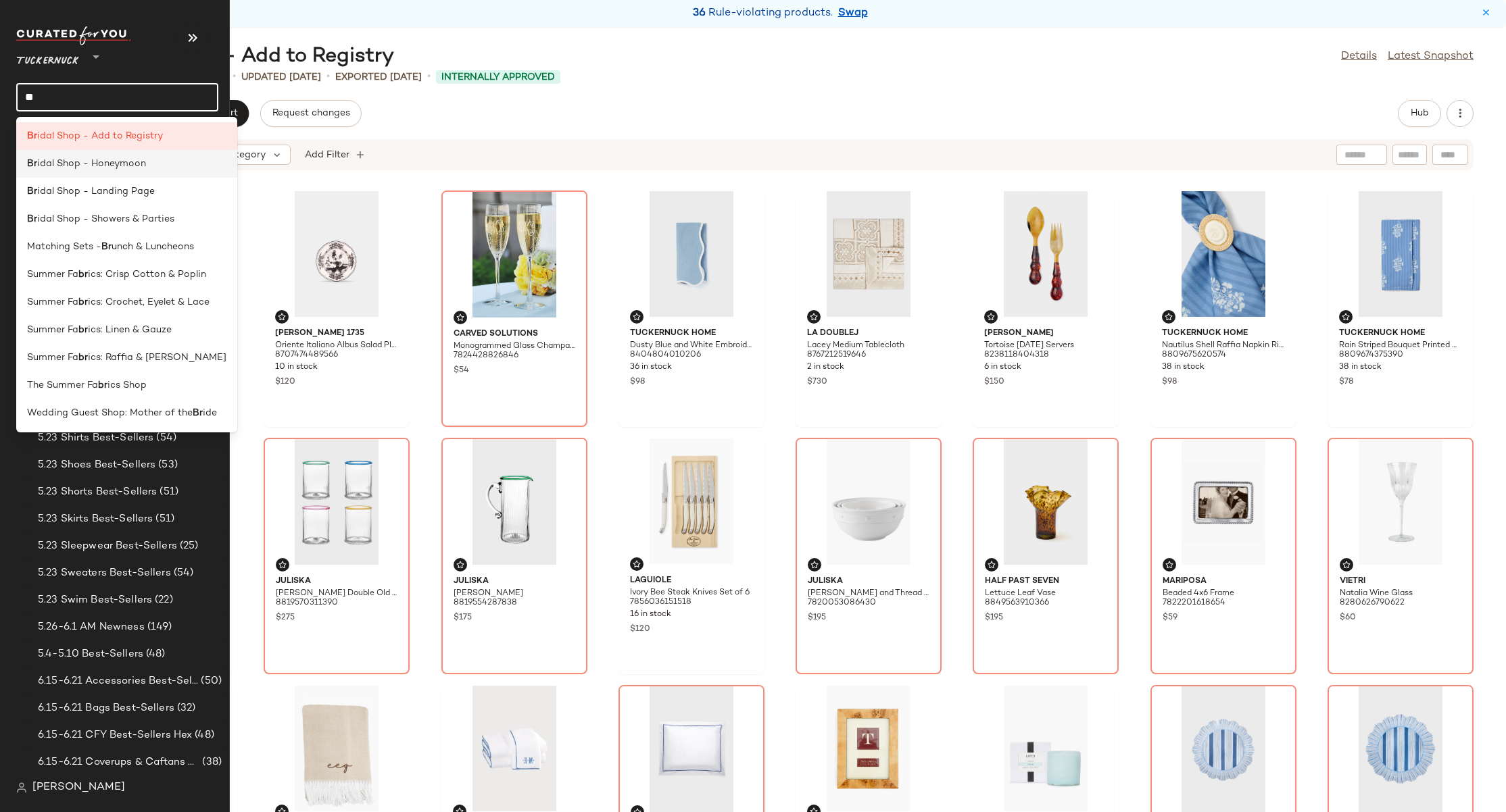click on "Br idal Shop - Honeymoon" 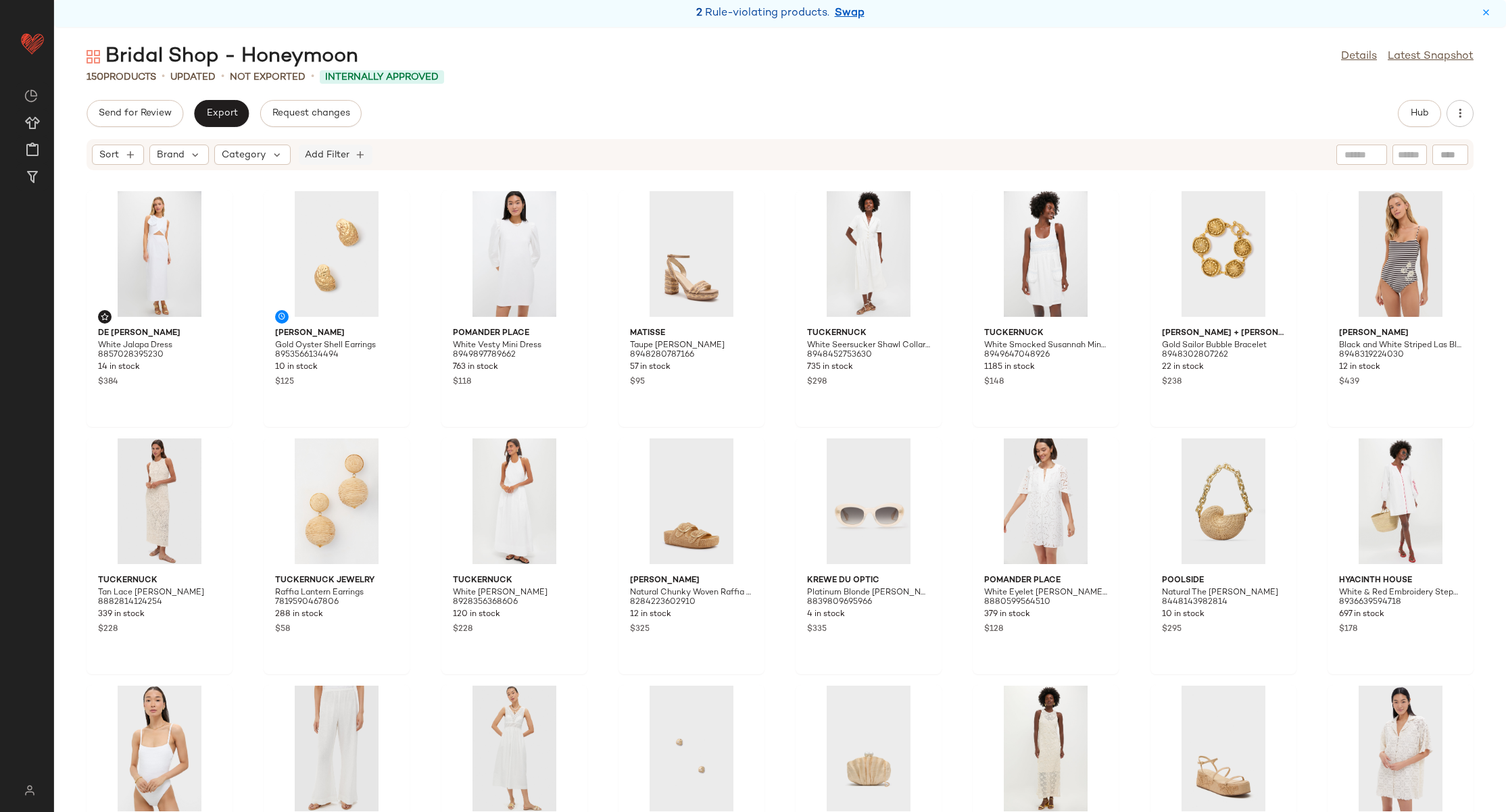 click on "Add Filter" at bounding box center (327, 155) 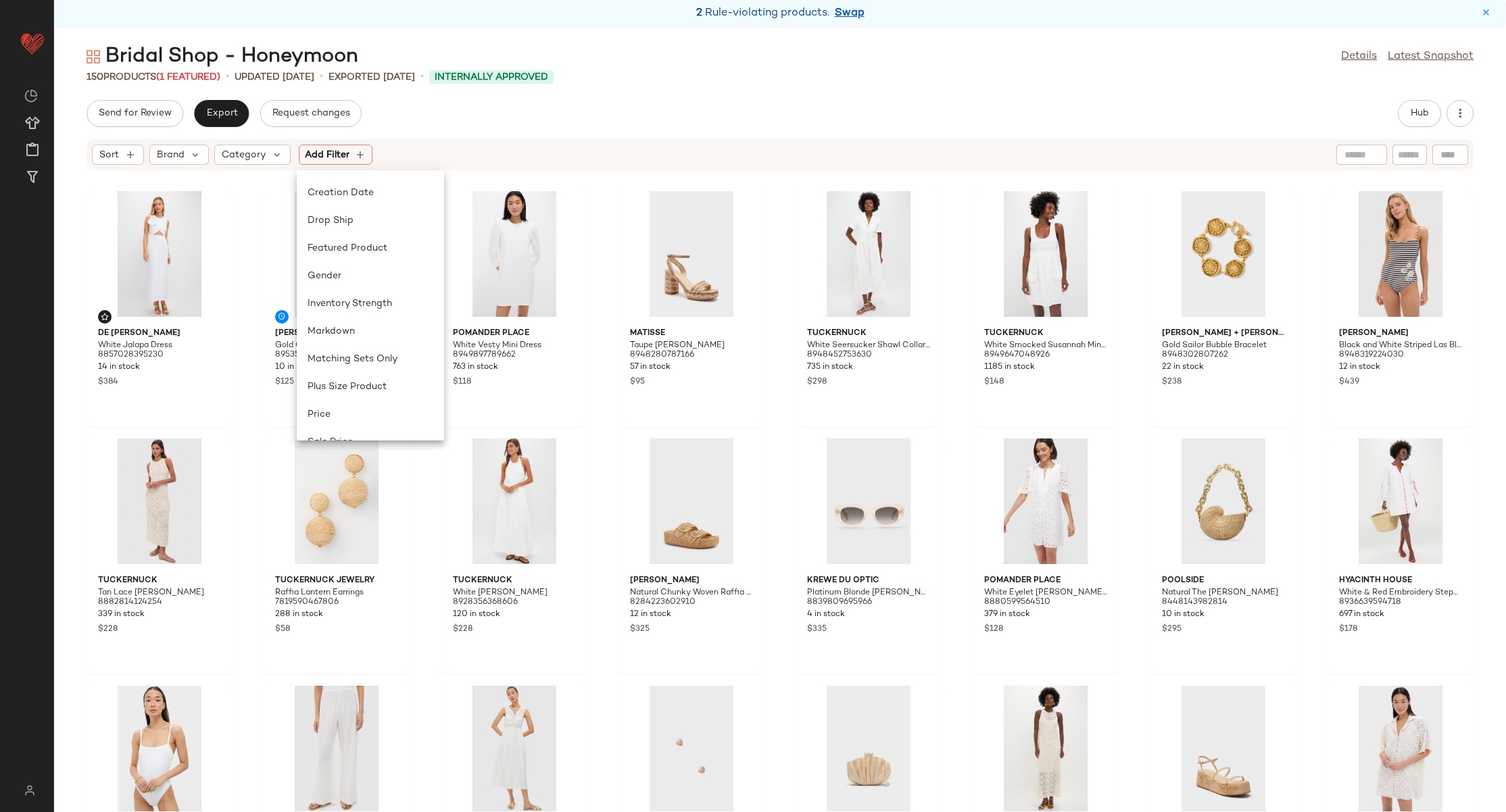 scroll, scrollTop: 405, scrollLeft: 0, axis: vertical 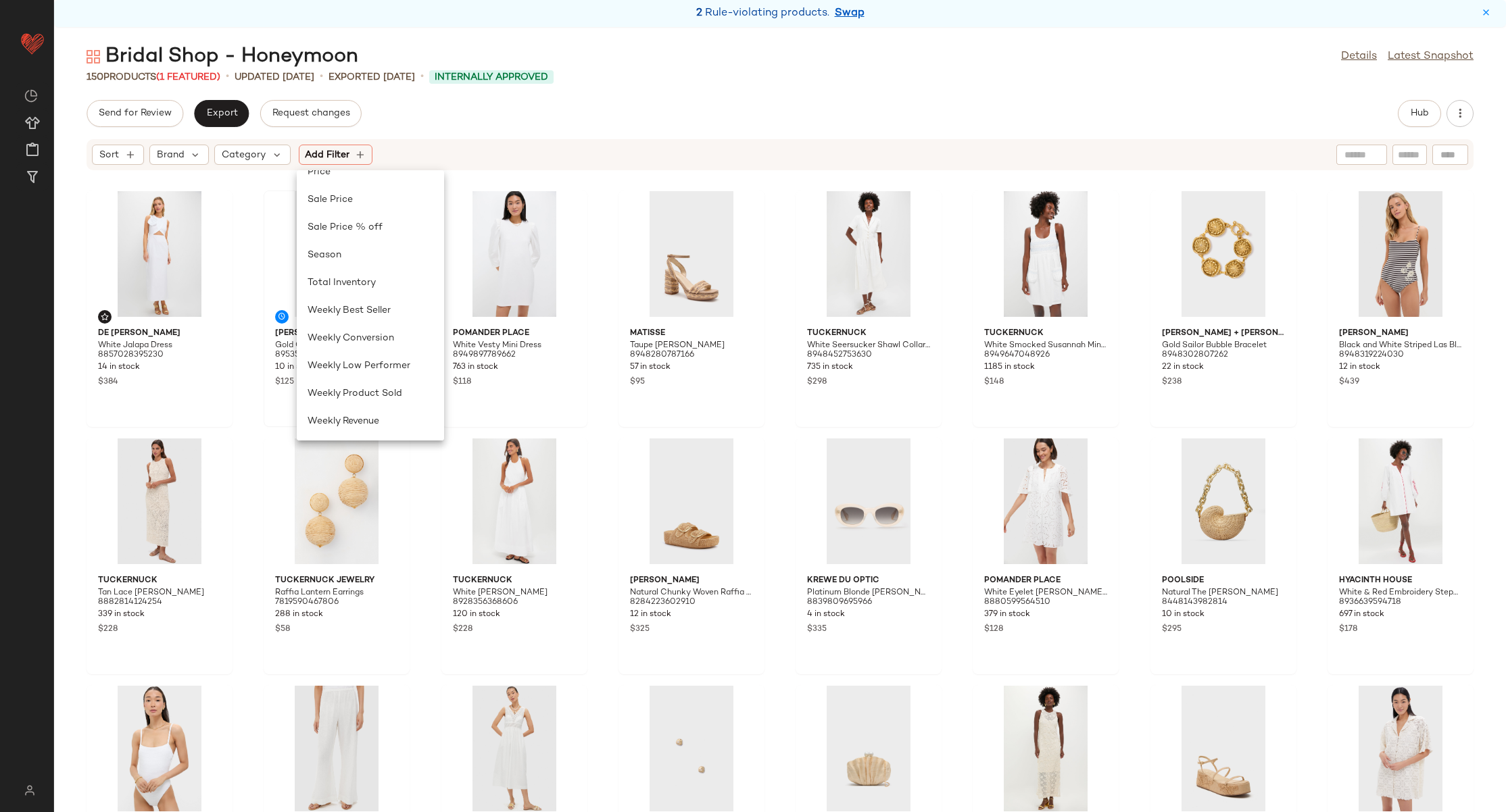 click on "Total Inventory" 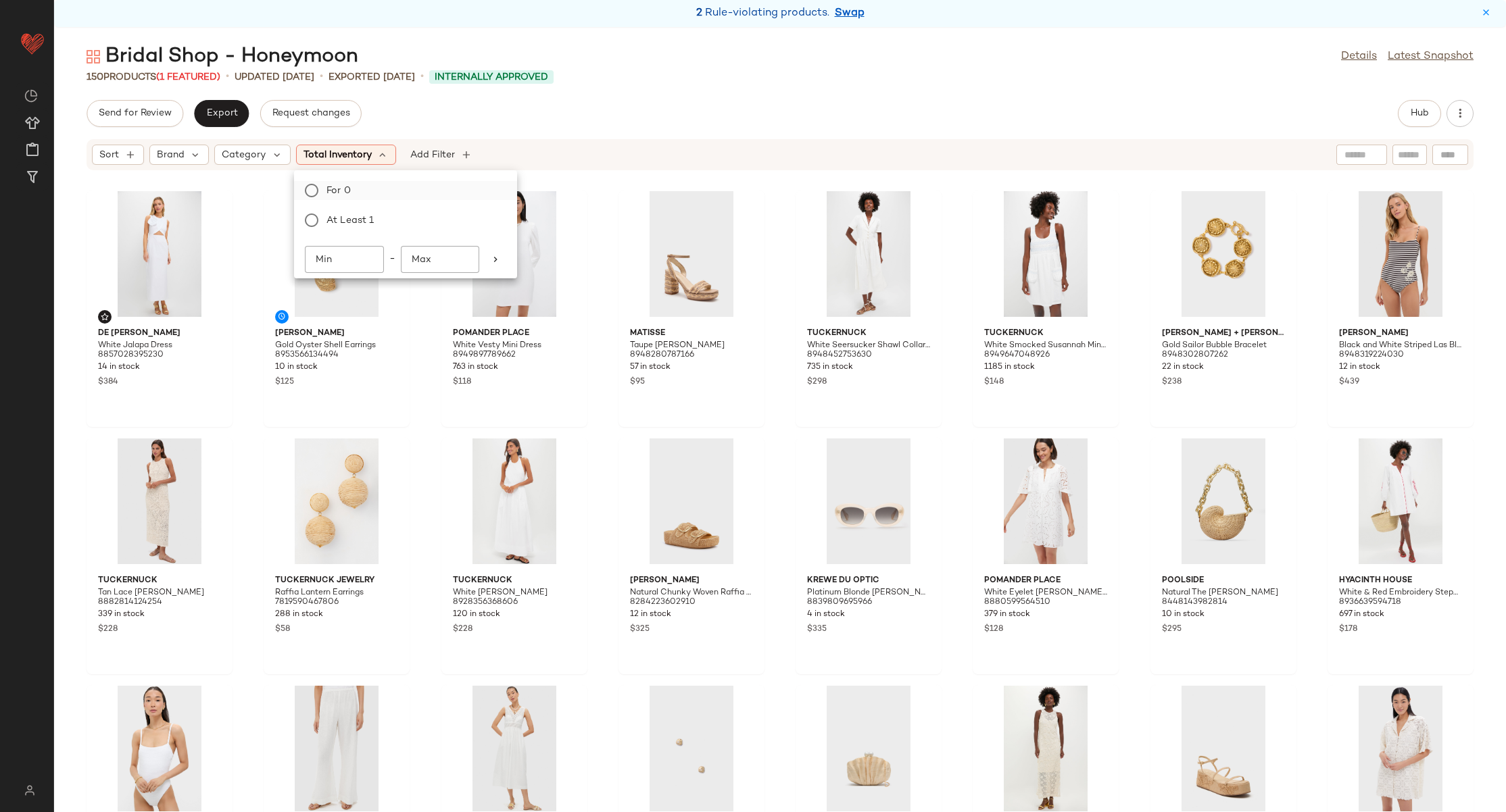 click on "For 0" 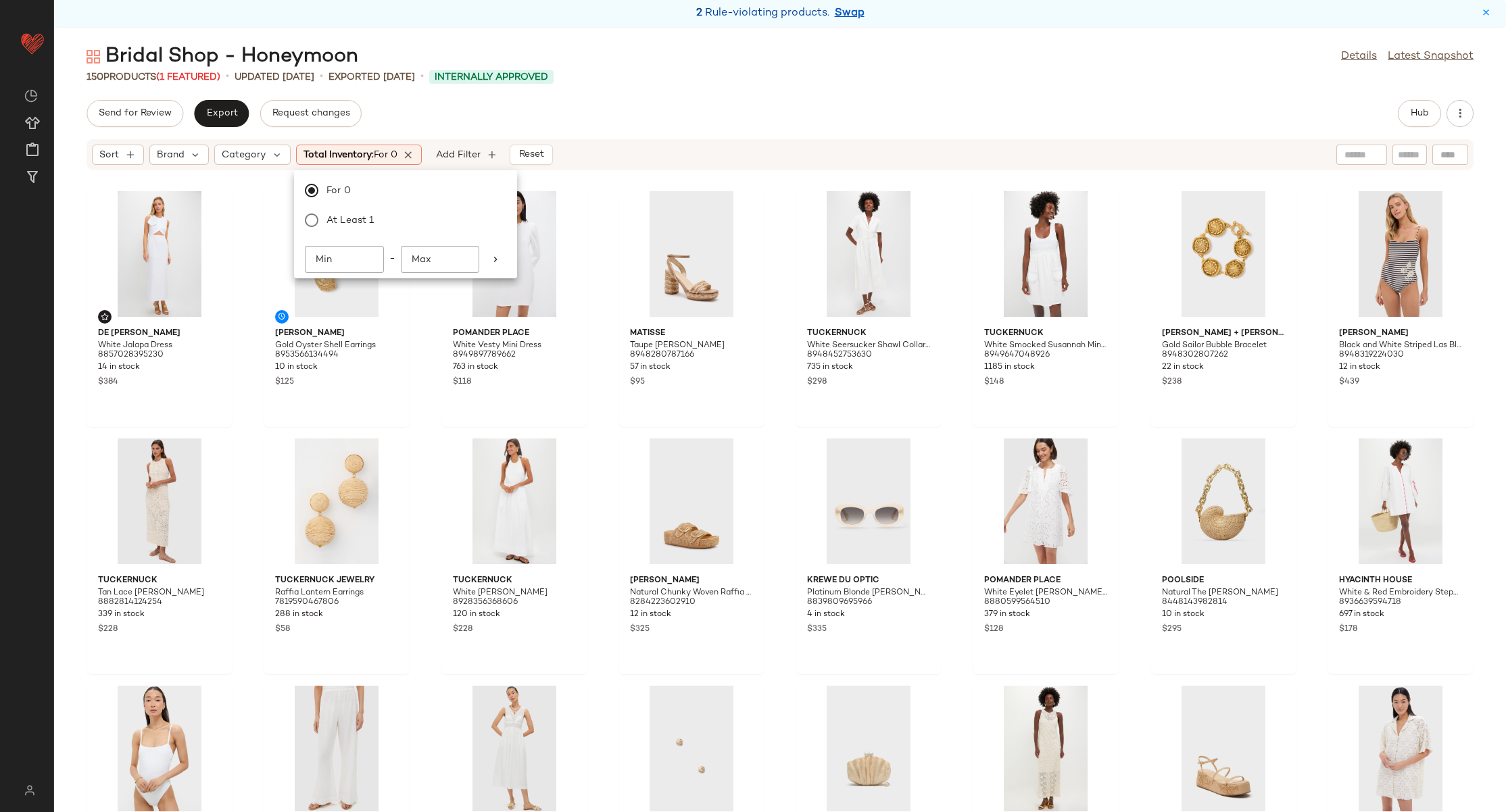 click on "Send for Review   Export   Request changes   Hub" 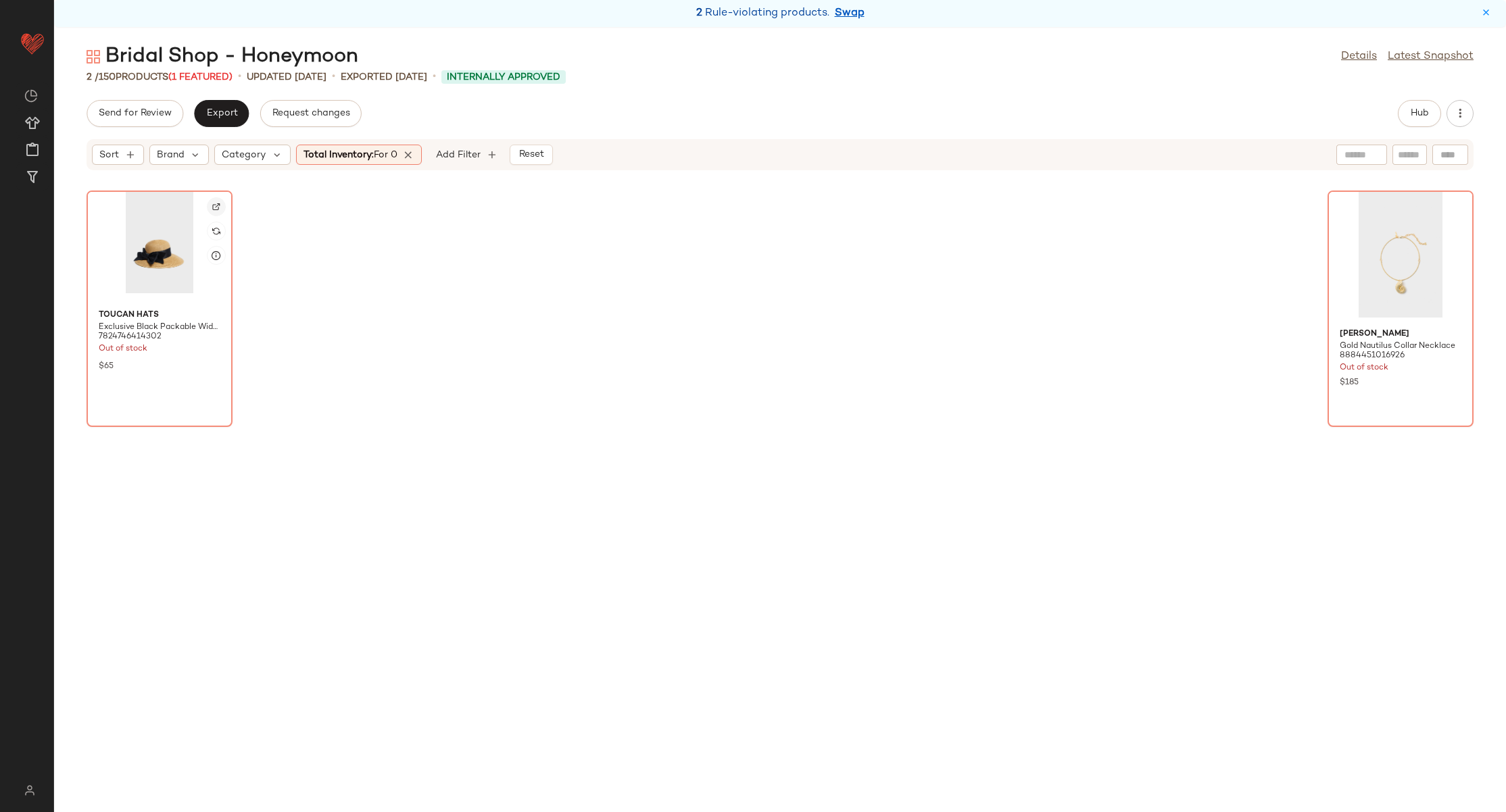 click 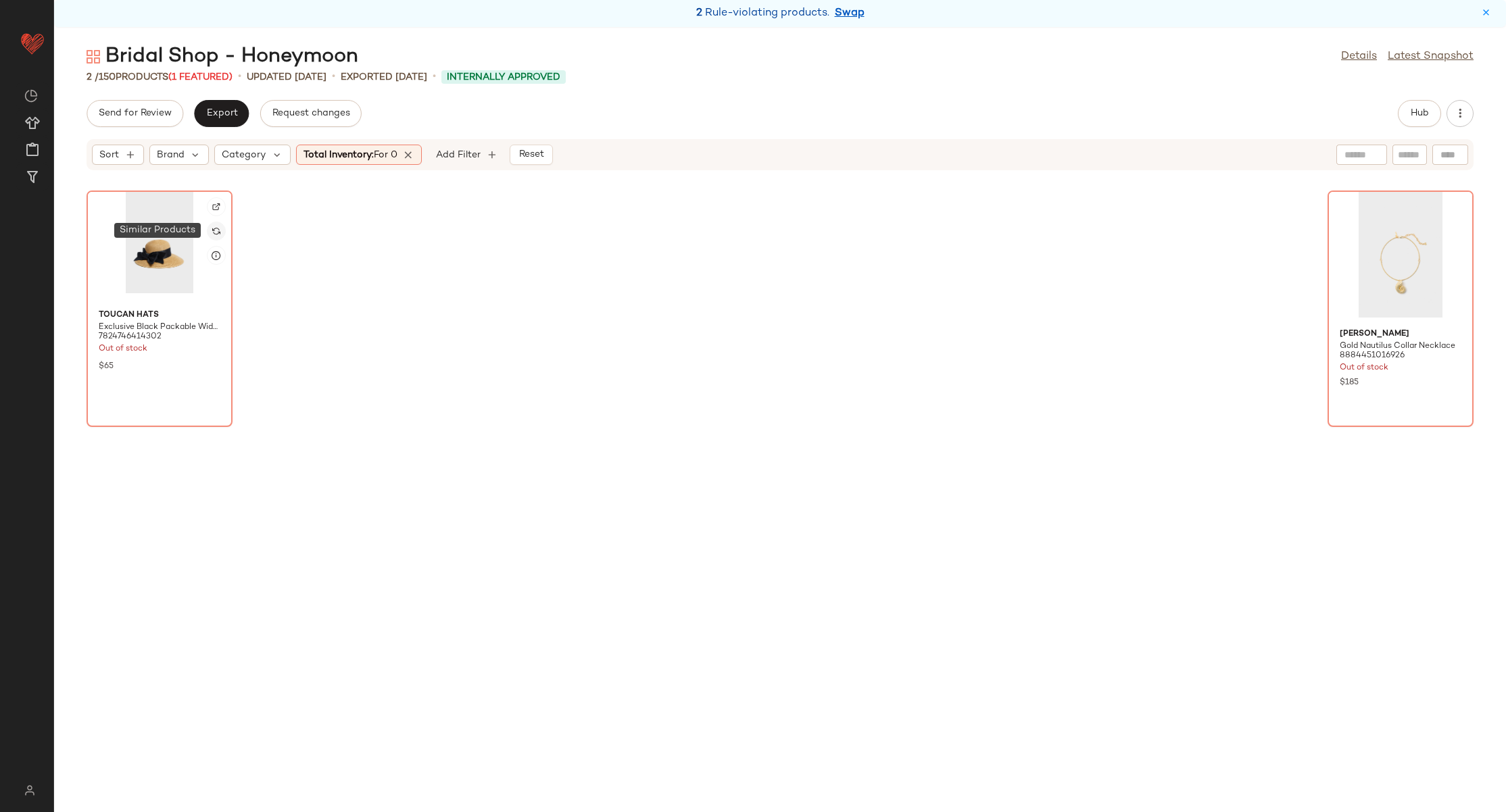 click 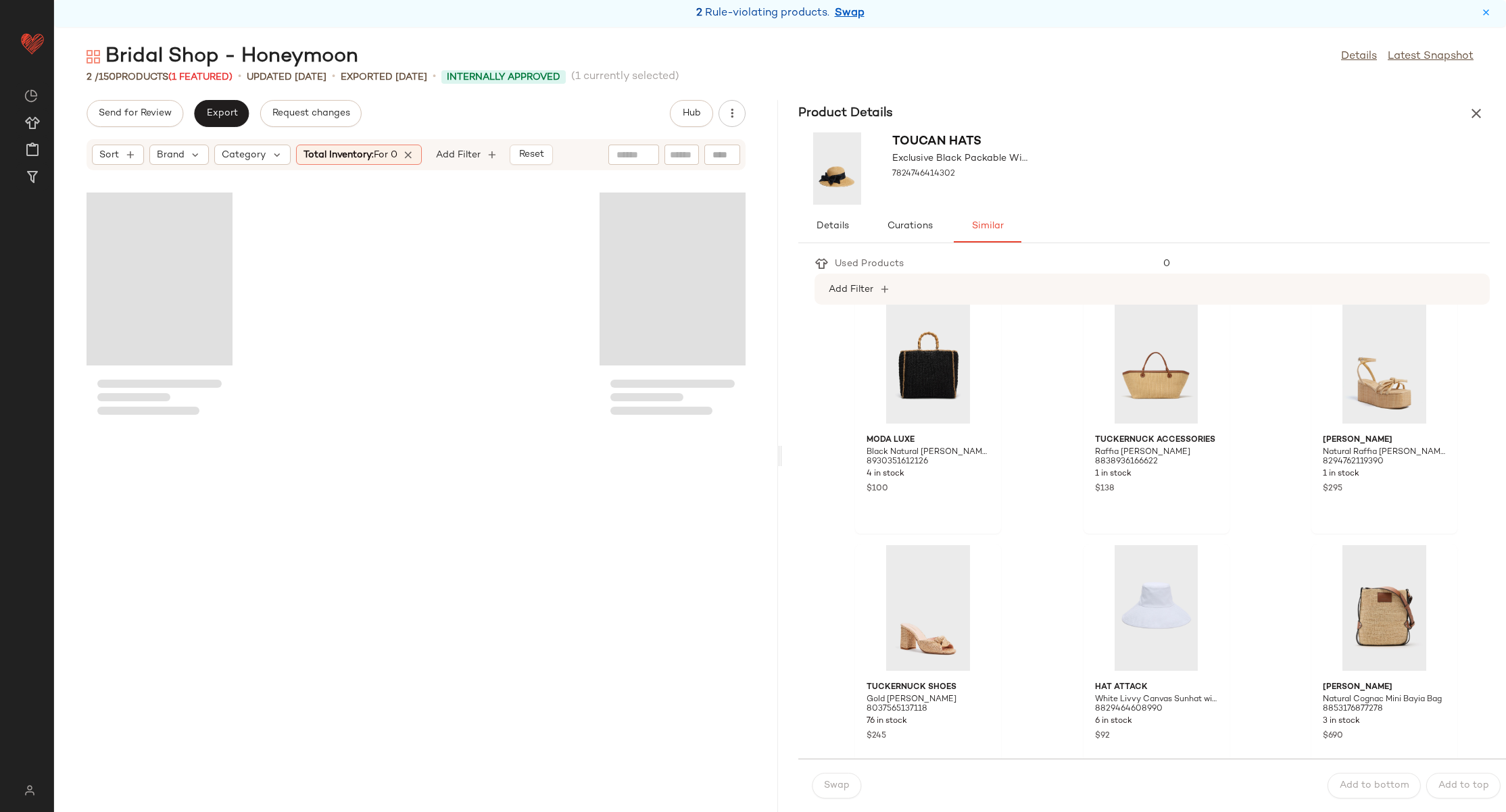 scroll, scrollTop: 1298, scrollLeft: 0, axis: vertical 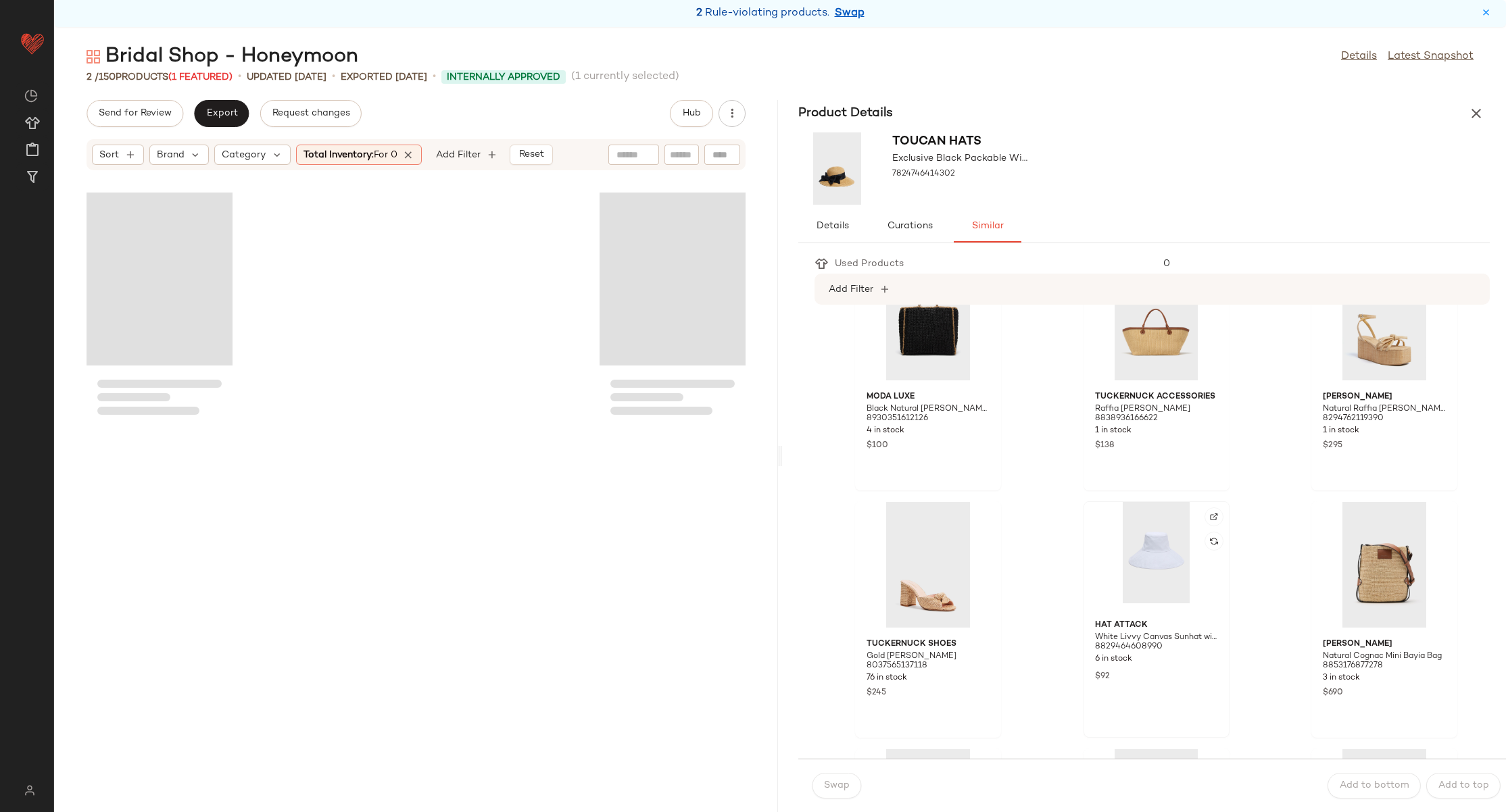 click 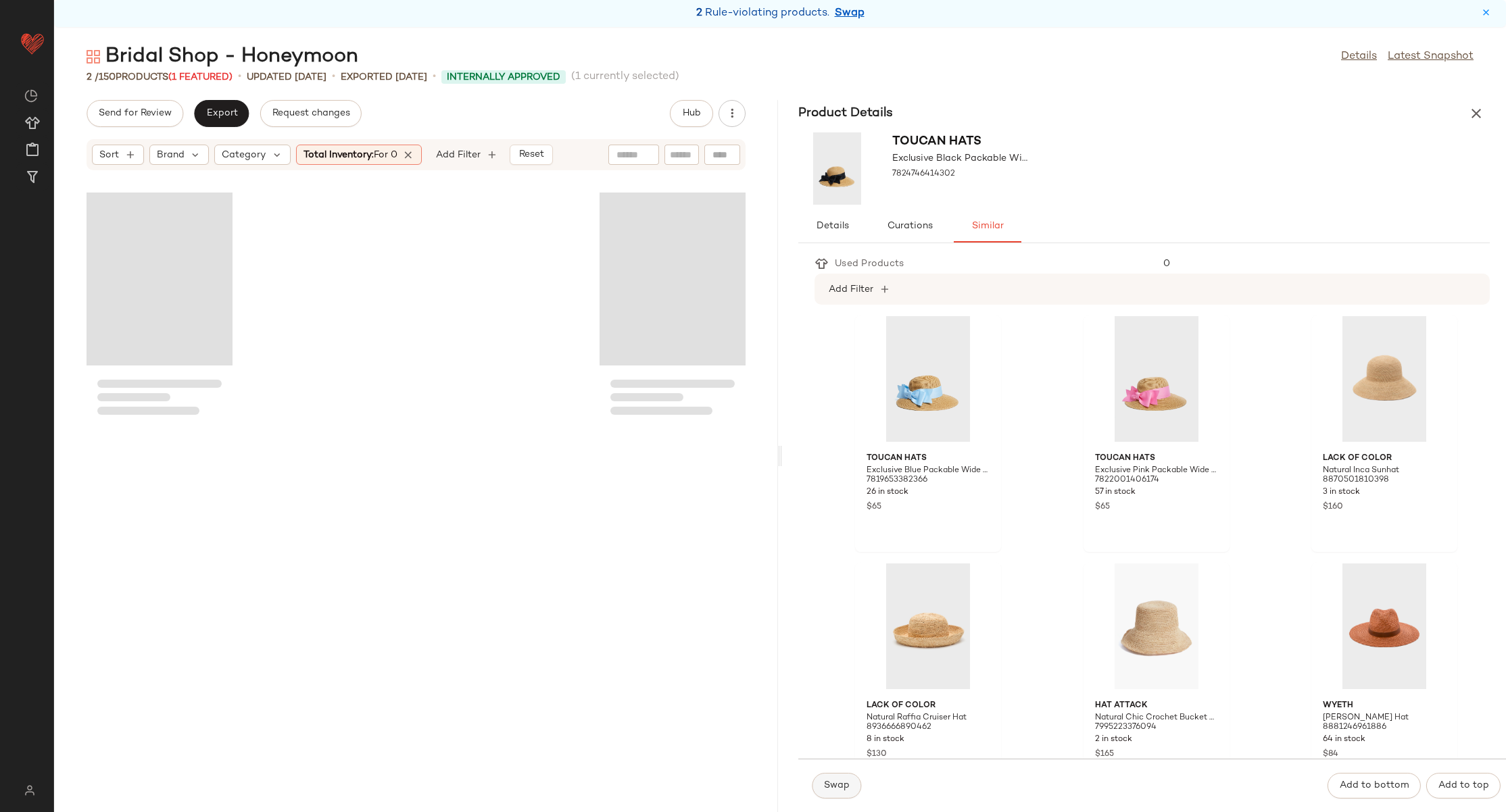 scroll, scrollTop: 0, scrollLeft: 0, axis: both 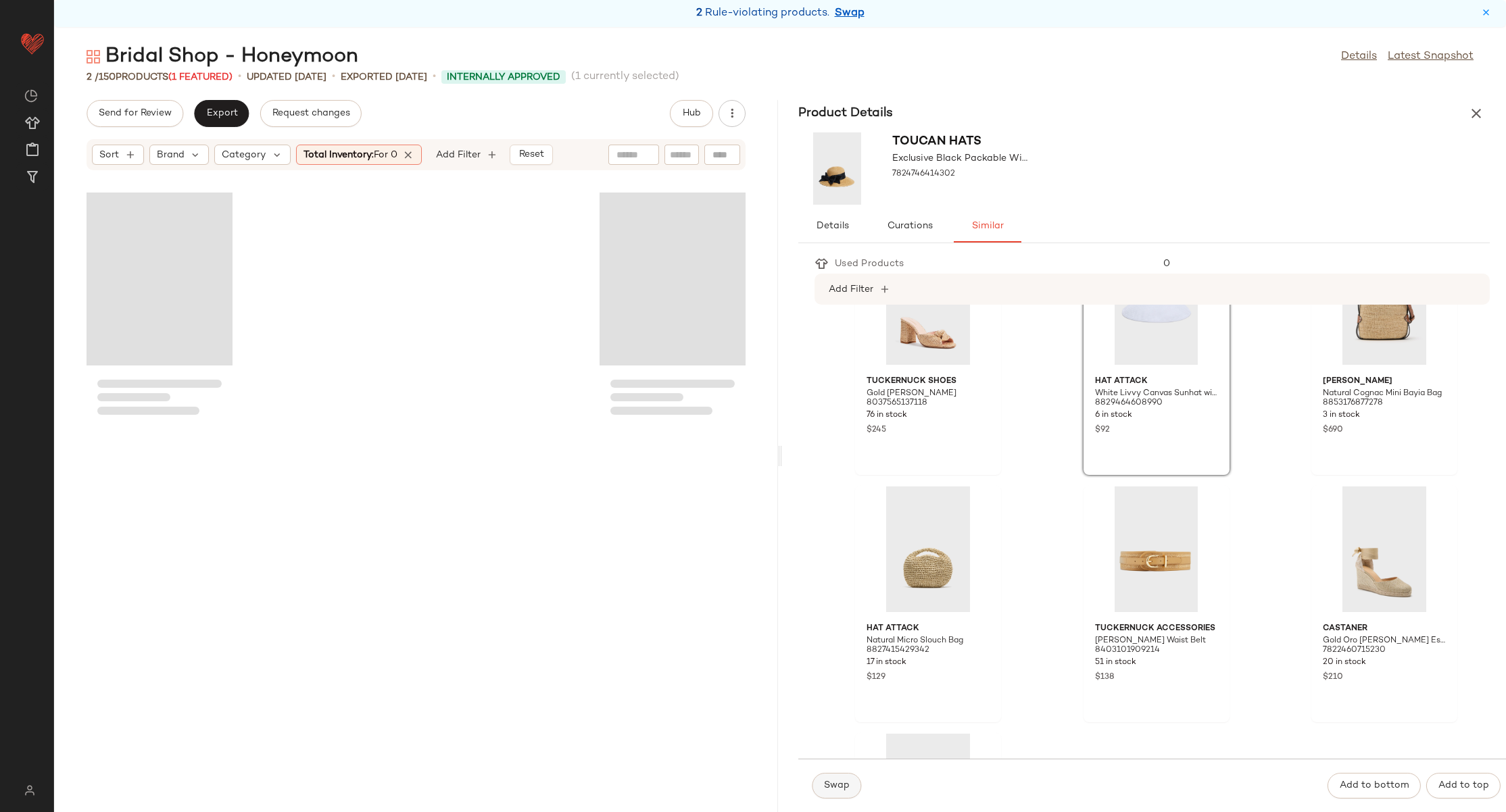 click on "Swap" at bounding box center (836, 786) 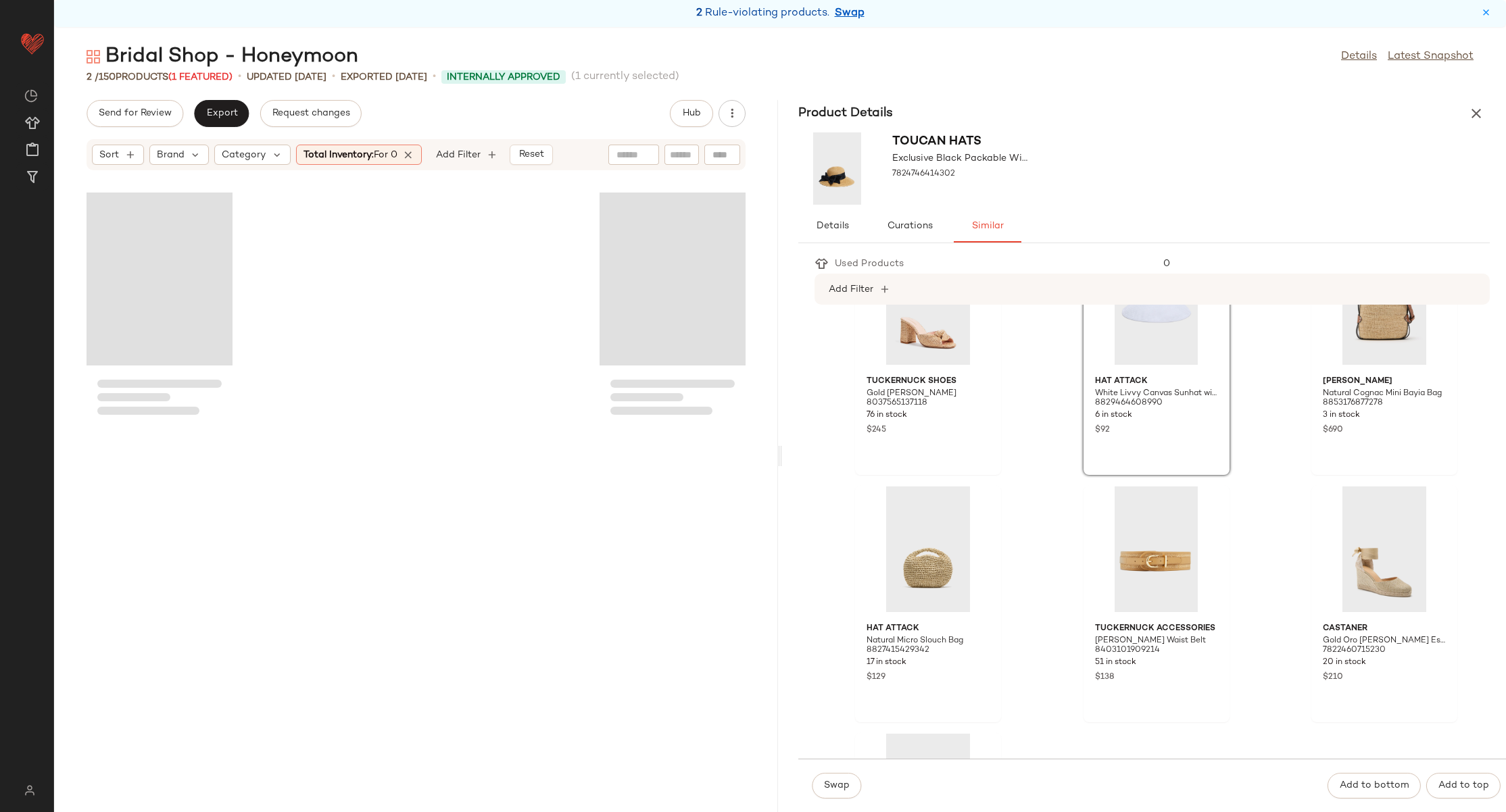 scroll, scrollTop: 1524, scrollLeft: 0, axis: vertical 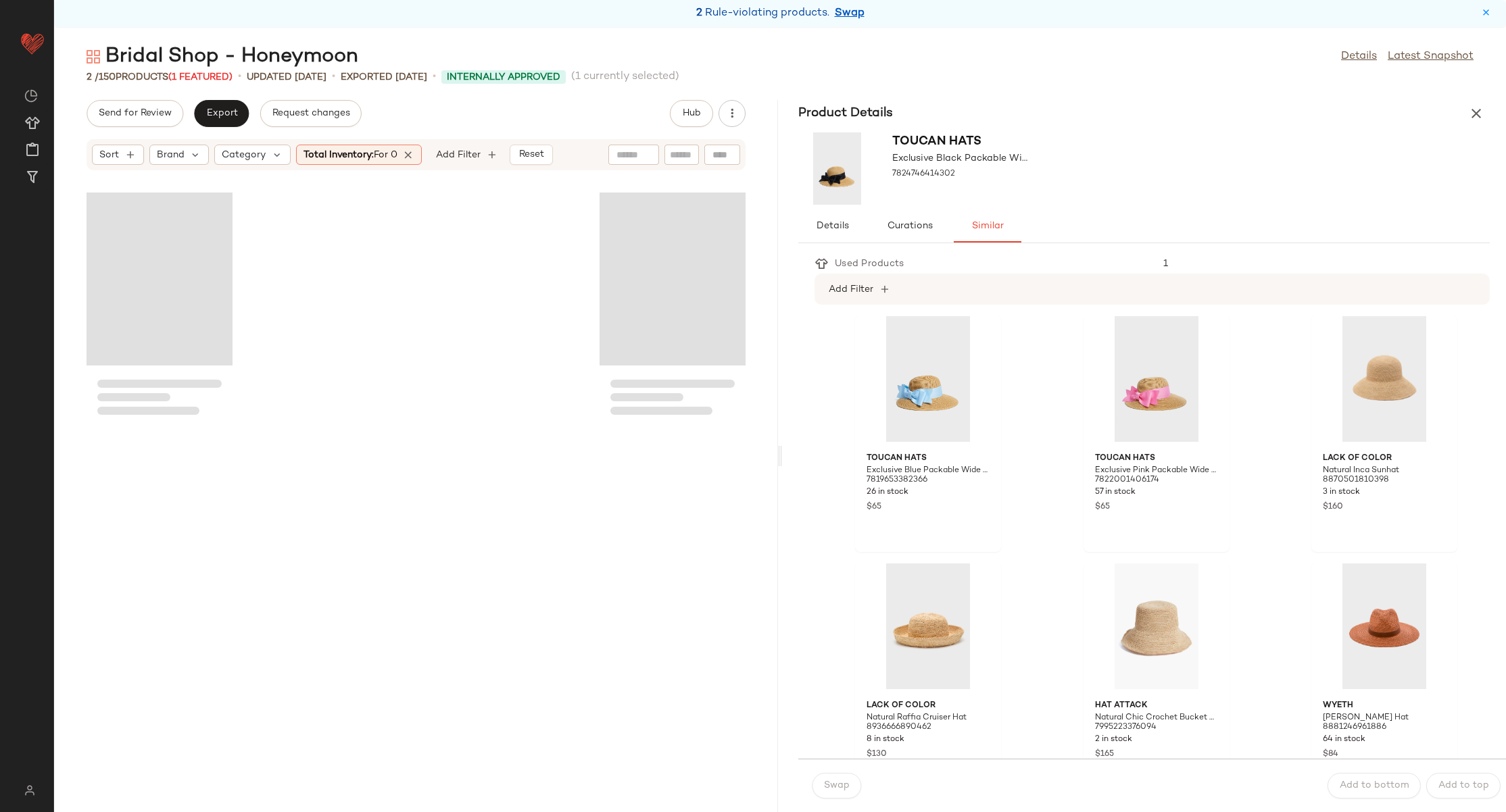 click 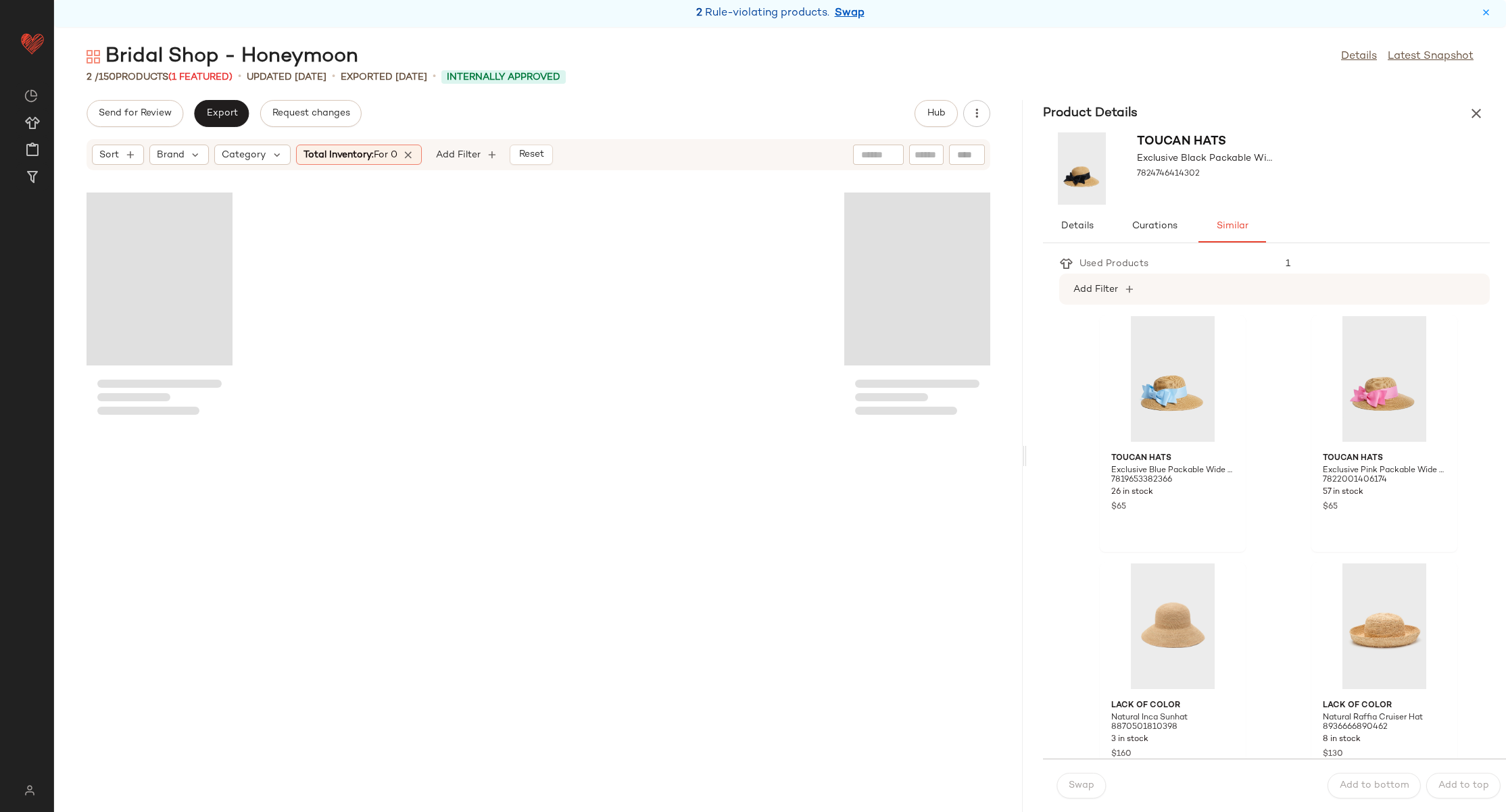 drag, startPoint x: 781, startPoint y: 450, endPoint x: 1059, endPoint y: 407, distance: 281.30588 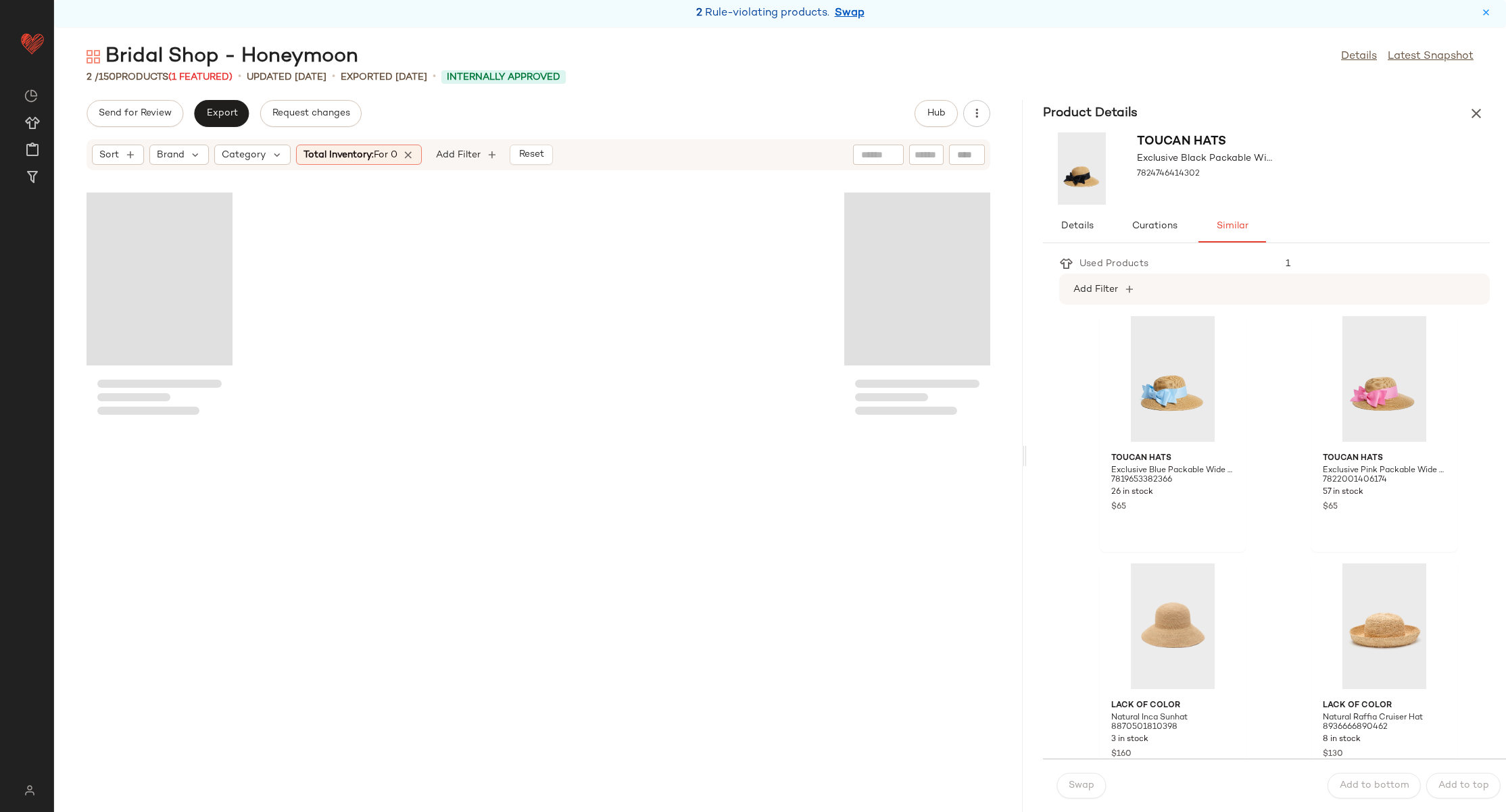click on "Bridal Shop - Honeymoon  Details   Latest Snapshot  2 /  150   Products  (1 Featured)  •   updated [DATE]  •  Exported [DATE]  •   Internally Approved   Send for Review   Export   Request changes   Hub  Sort  Brand  Category  Total Inventory:   For 0 Add Filter   Reset  Product Details Toucan Hats Exclusive Black Packable Wide Bow Sunhat 7824746414302  Details   Curations   Similar   Used Products  1 Add Filter  Toucan Hats Exclusive Blue Packable Wide Bow Sunhat 7819653382366 26 in stock $65 Toucan Hats Exclusive Pink Packable Wide Bow Sunhat 7822001406174 57 in stock $65 Lack of Color Natural Inca Sunhat 8870501810398 3 in stock $160 Lack of Color Natural Raffia Cruiser Hat 8936666890462 8 in stock $130 Hat Attack Natural Chic Crochet Bucket Hat 7995223376094 2 in stock $165 Wyeth [PERSON_NAME] Hat 8881246961886 64 in stock $84 Wyeth Navy Lacey Hat 8863255134430 11 in stock $84 [PERSON_NAME] Sand Puntera Suede Sandals 8870463078622 1 in stock $195 Wyeth Natural Kai Hat 8882884706526 12 in stock" at bounding box center [780, 428] 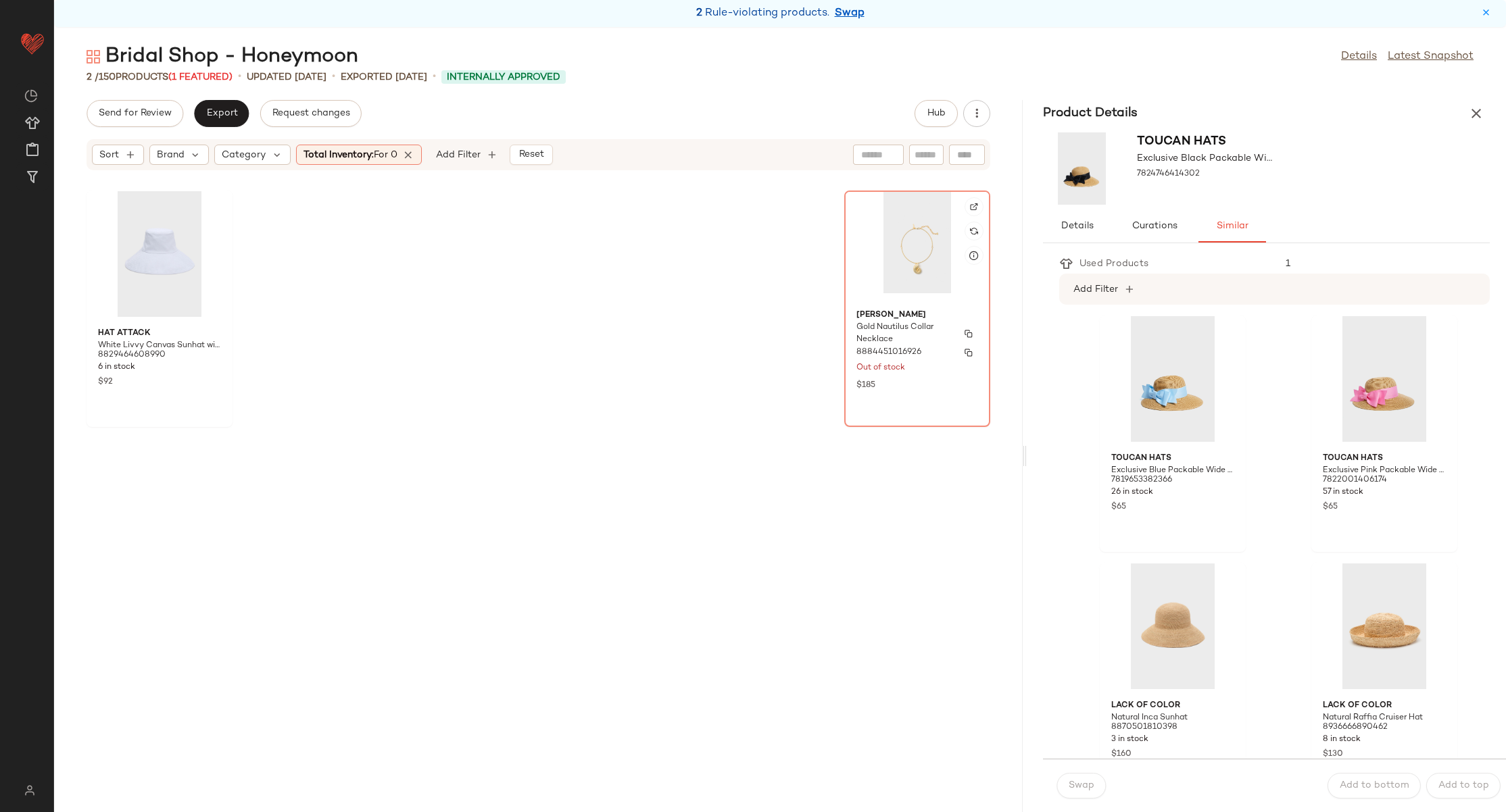 click 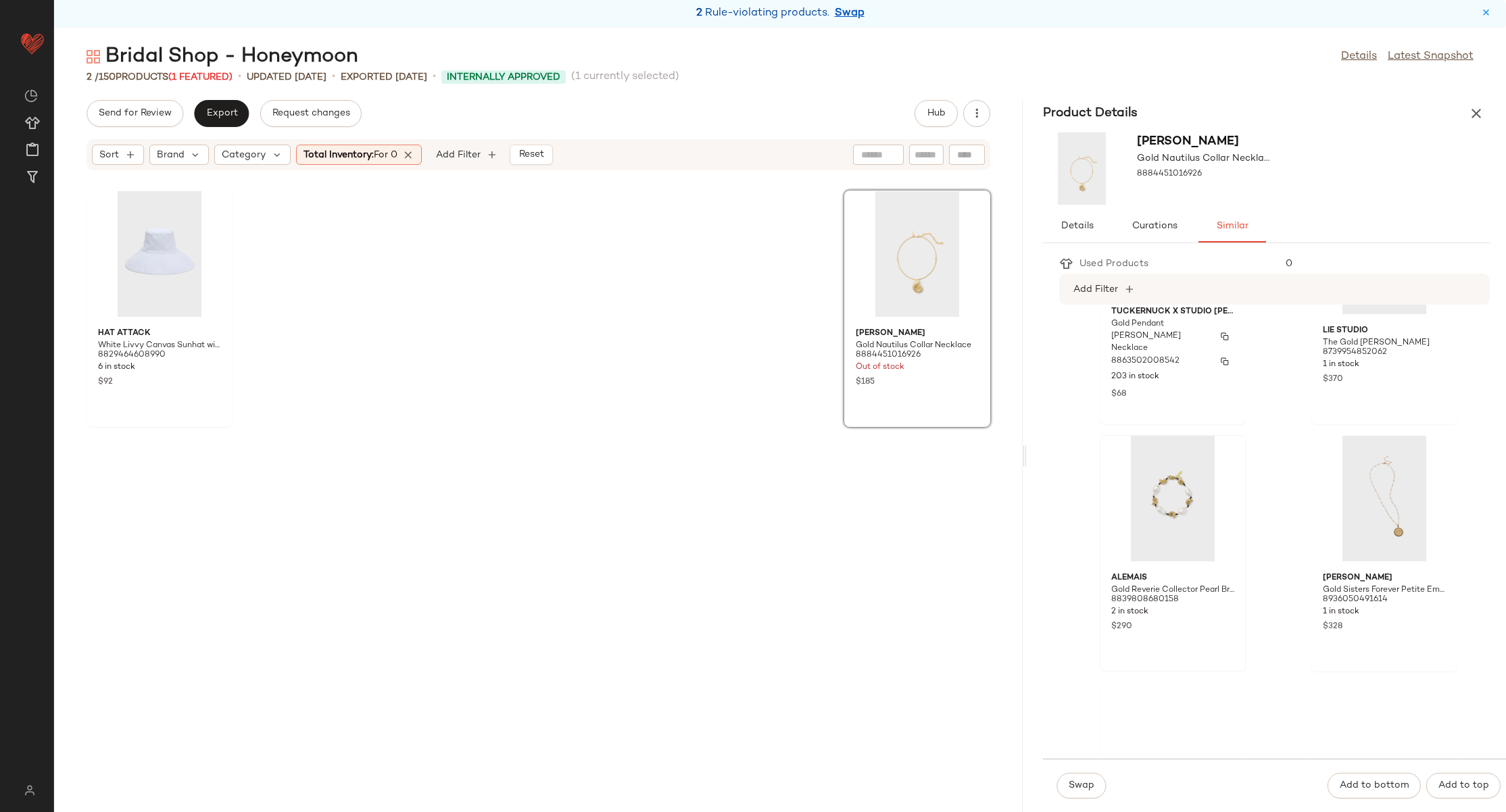 scroll, scrollTop: 1146, scrollLeft: 0, axis: vertical 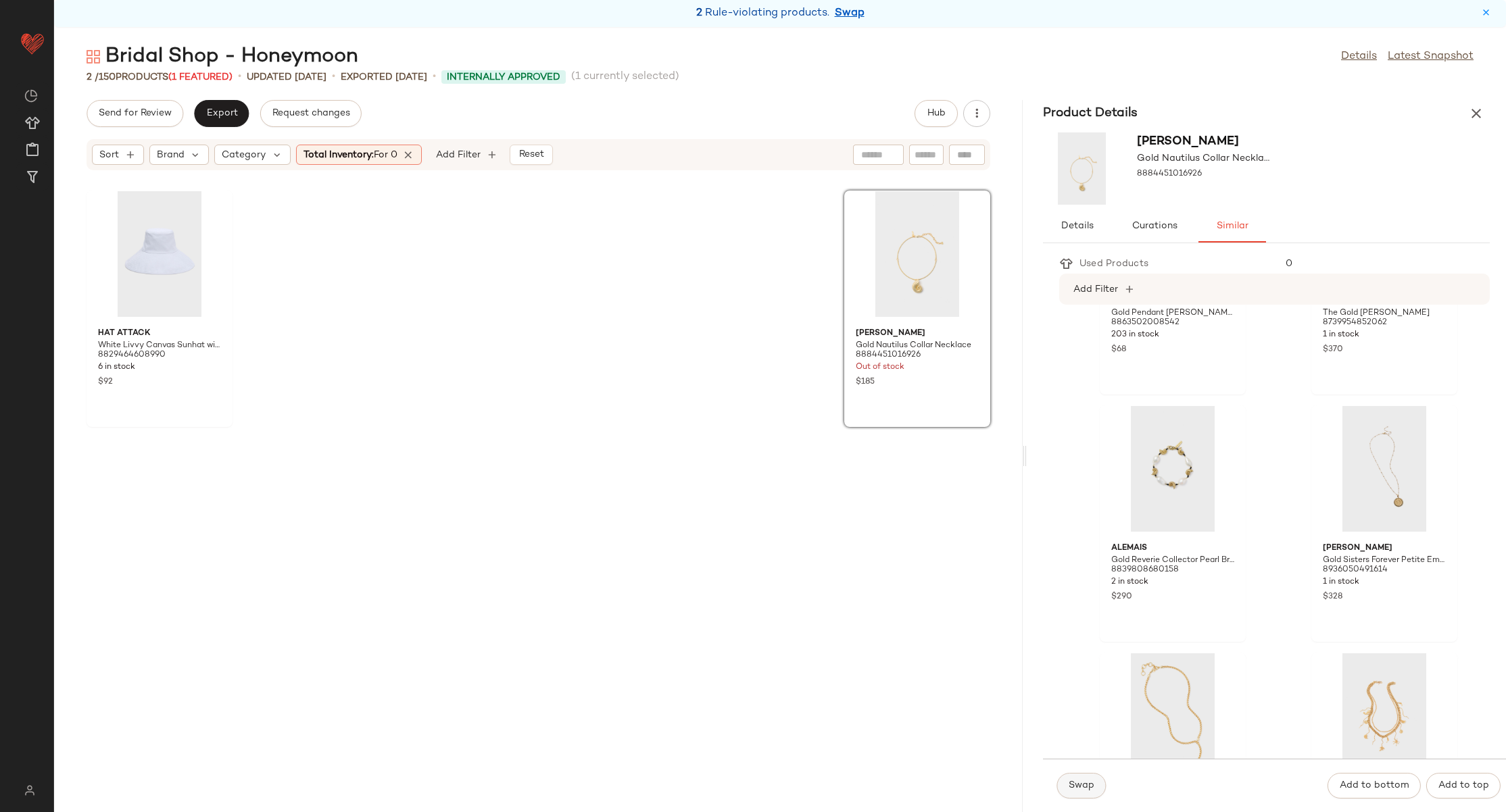 click on "Swap" 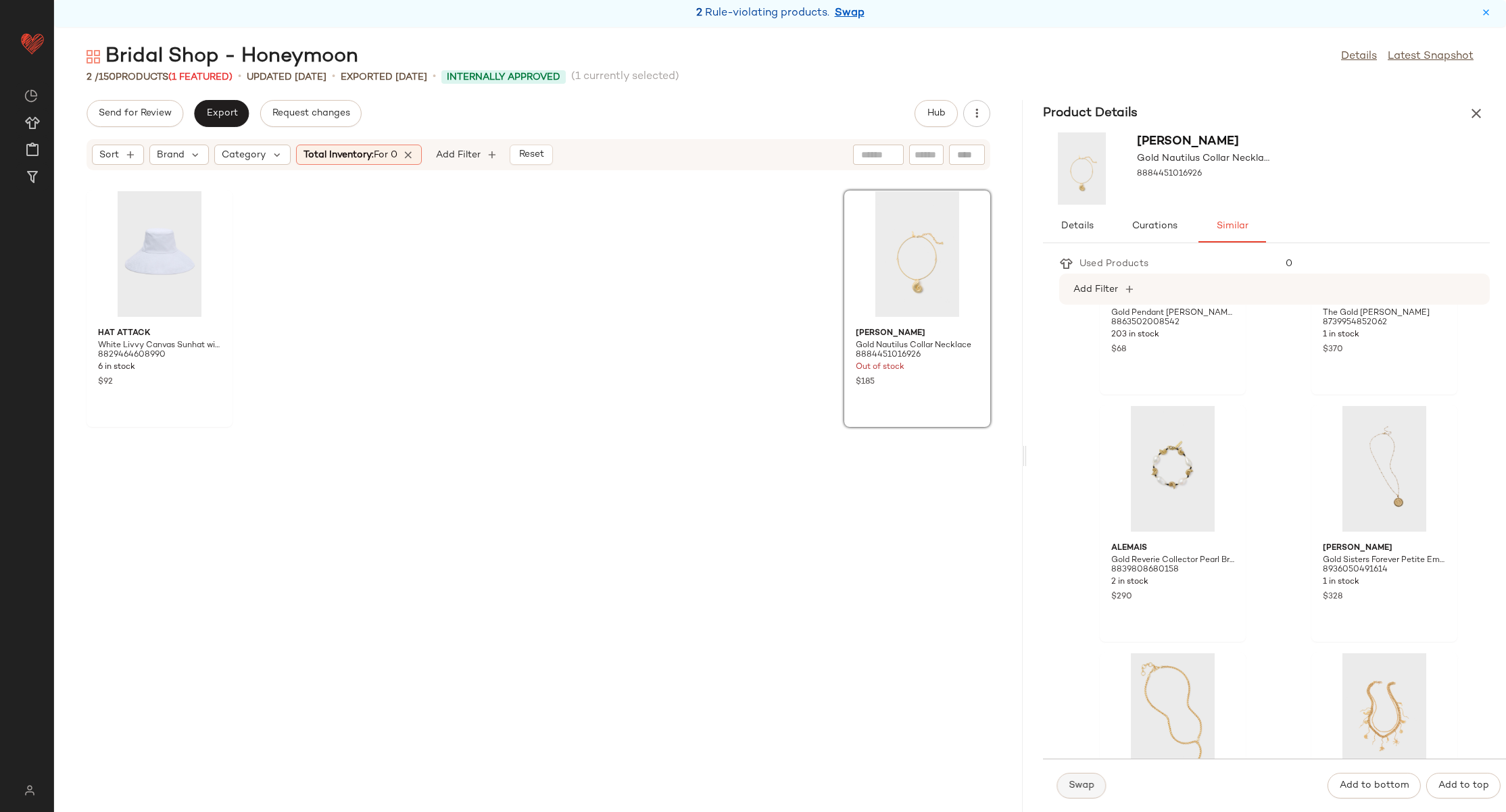 scroll, scrollTop: 899, scrollLeft: 0, axis: vertical 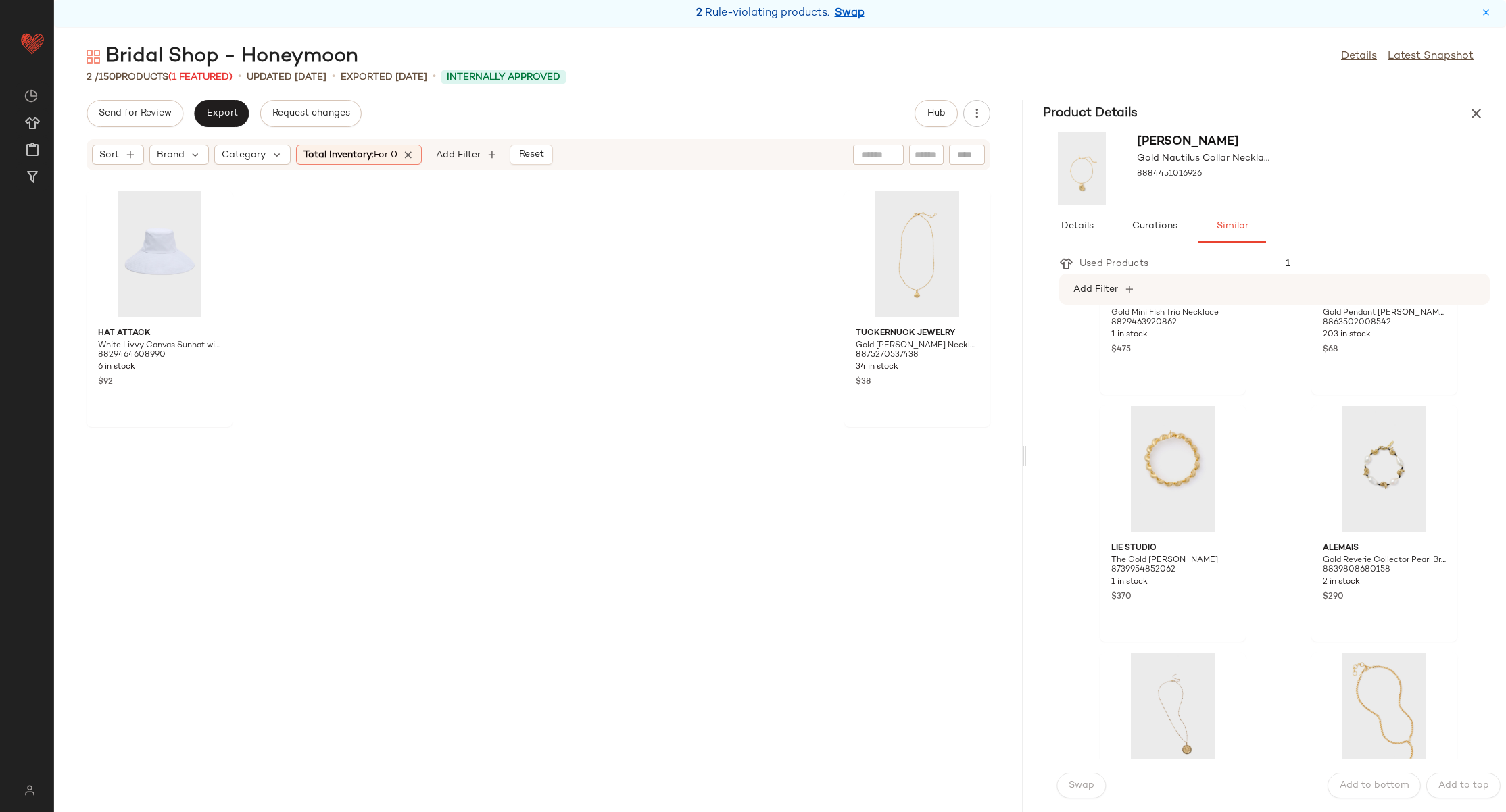 click at bounding box center (409, 155) 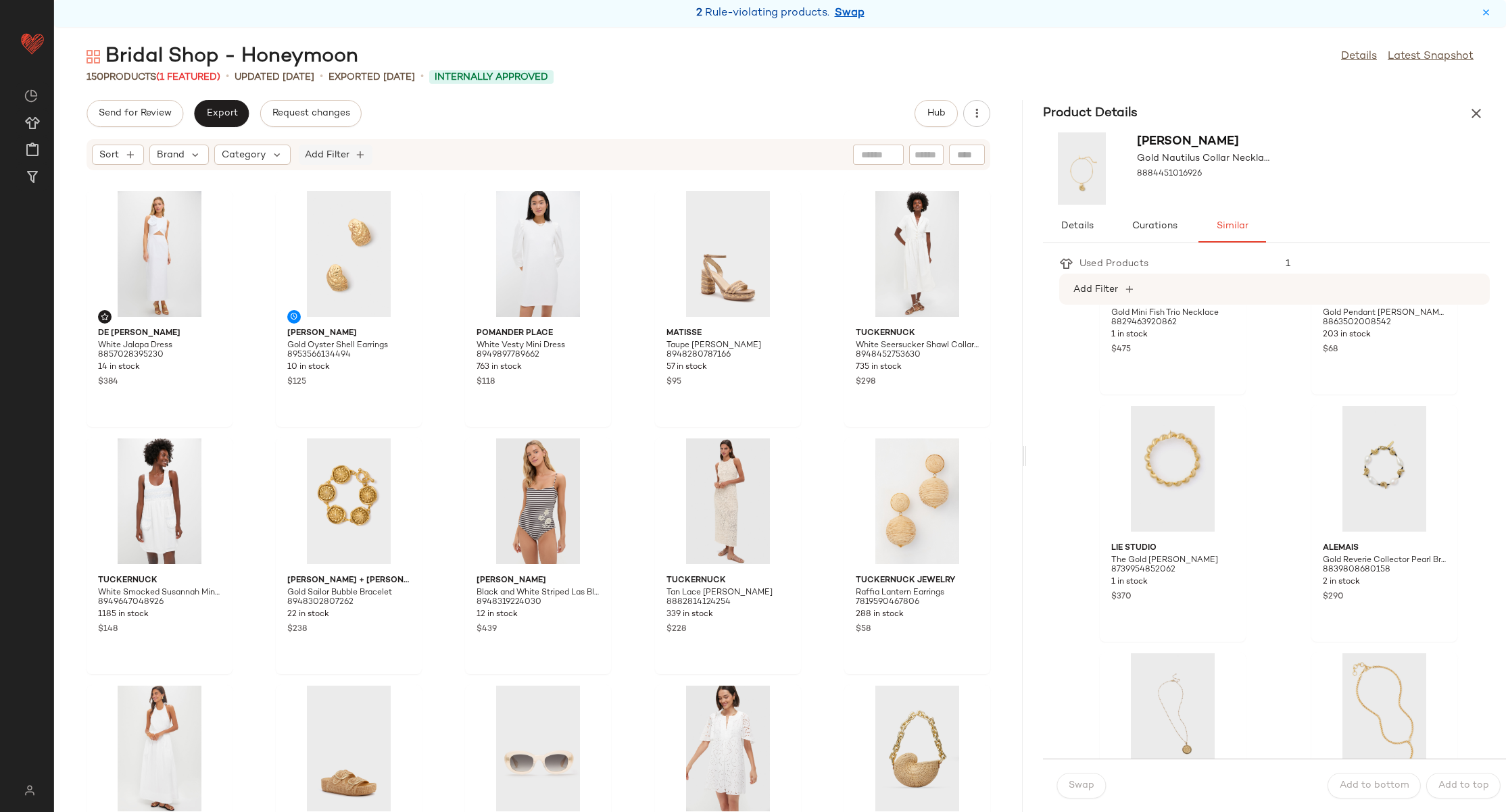 click on "Add Filter" at bounding box center (327, 155) 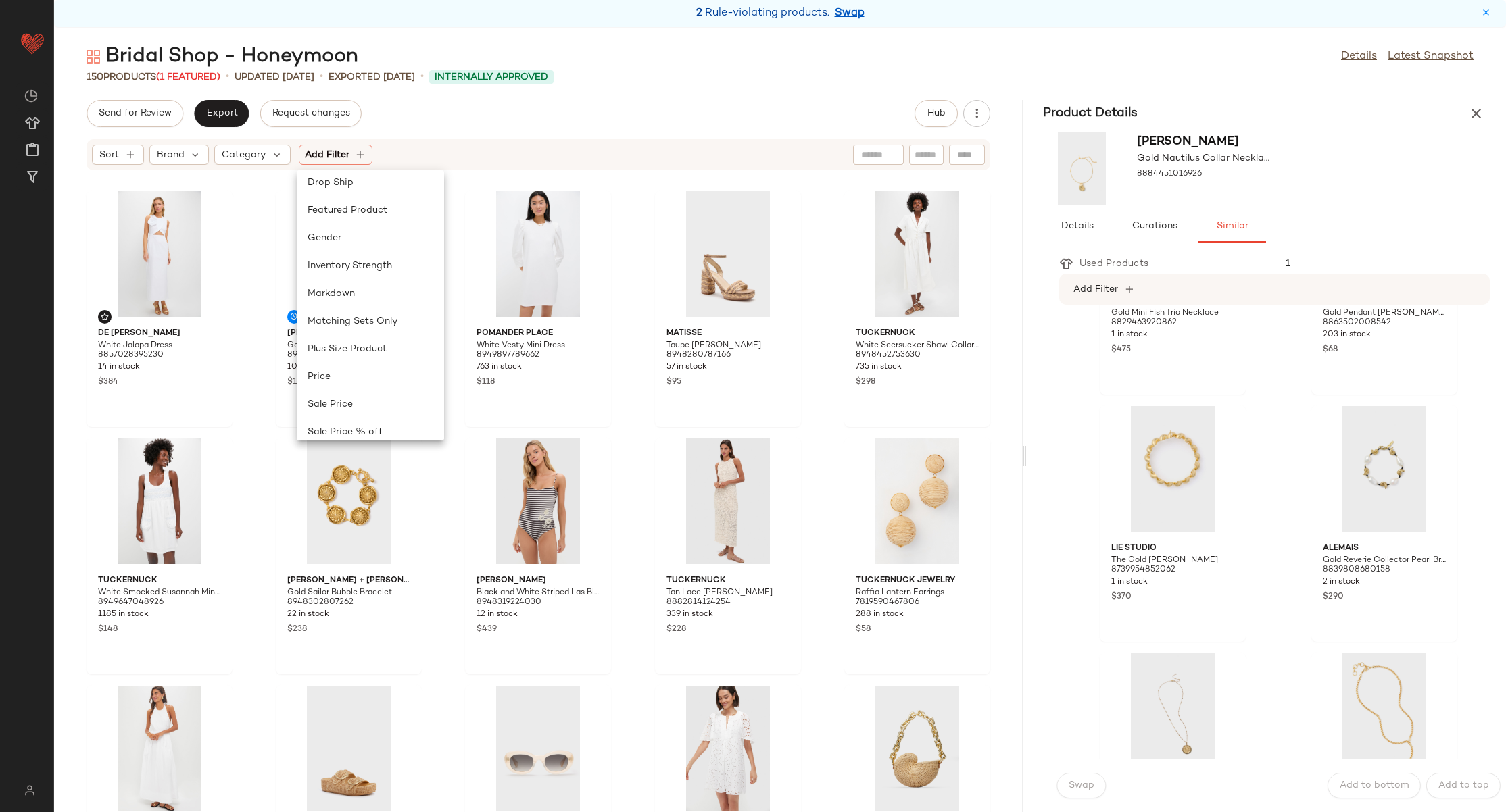 scroll, scrollTop: 405, scrollLeft: 0, axis: vertical 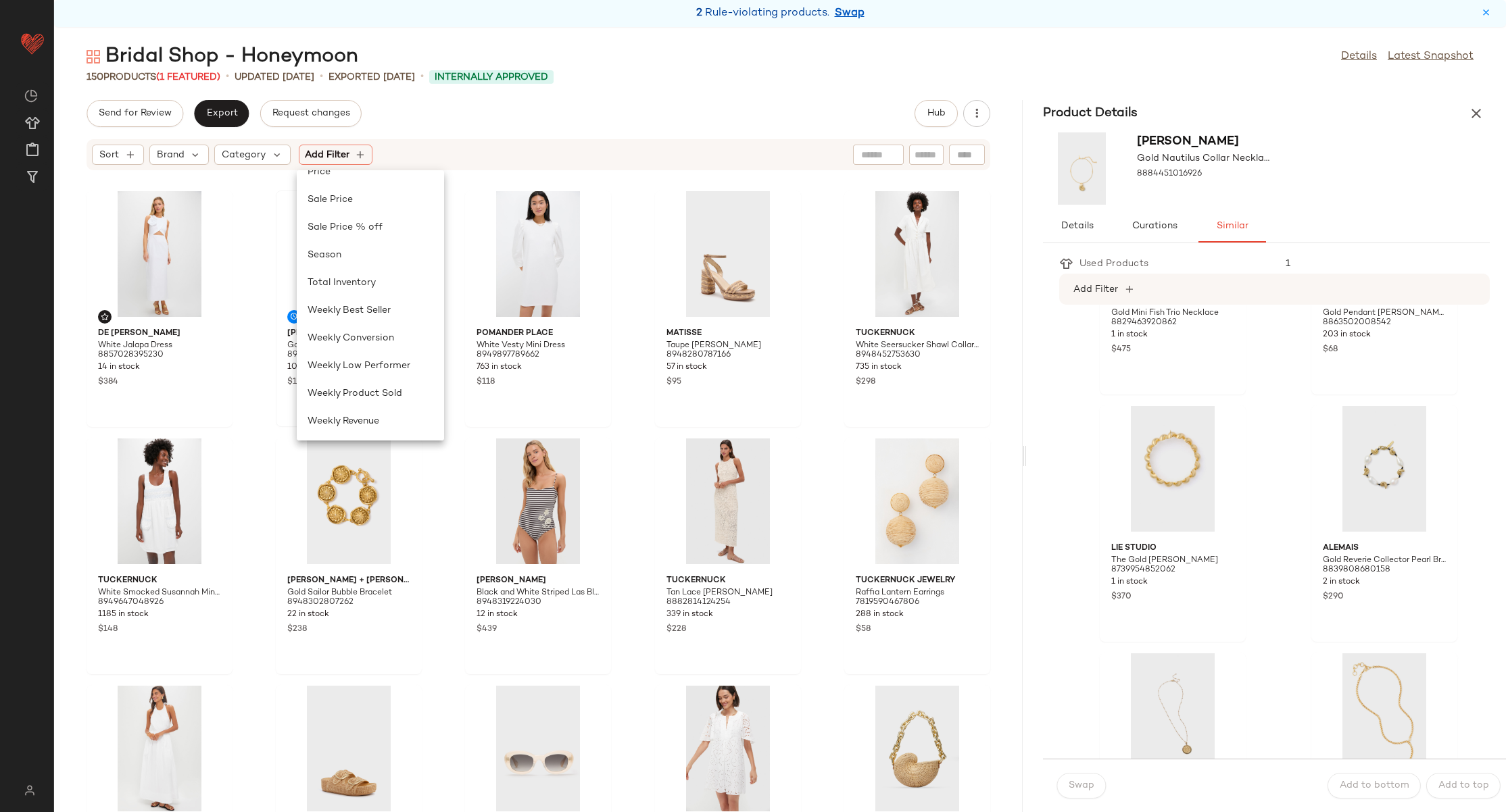 click on "Sale Price" 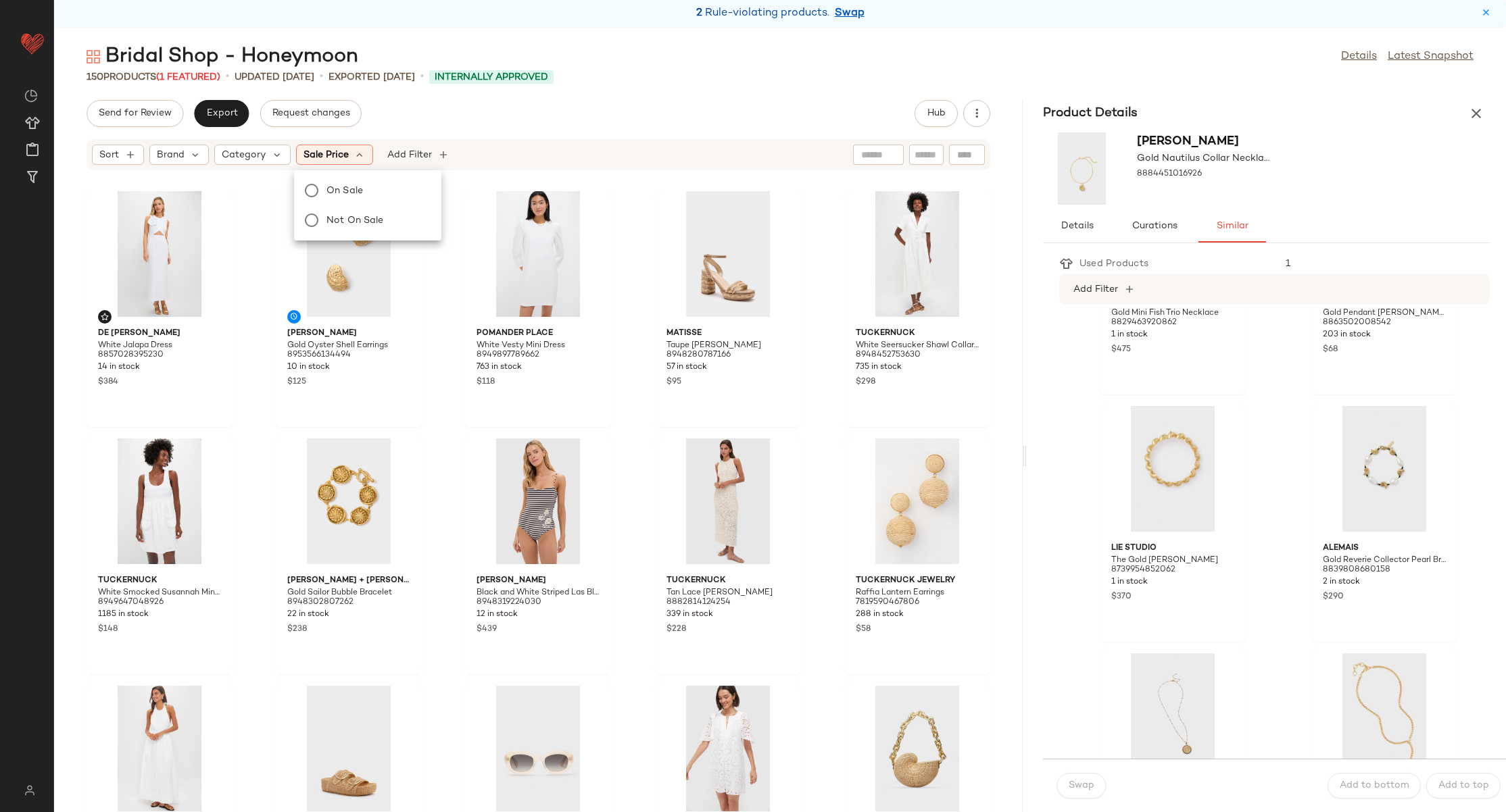 drag, startPoint x: 331, startPoint y: 185, endPoint x: 334, endPoint y: 178, distance: 7.615773 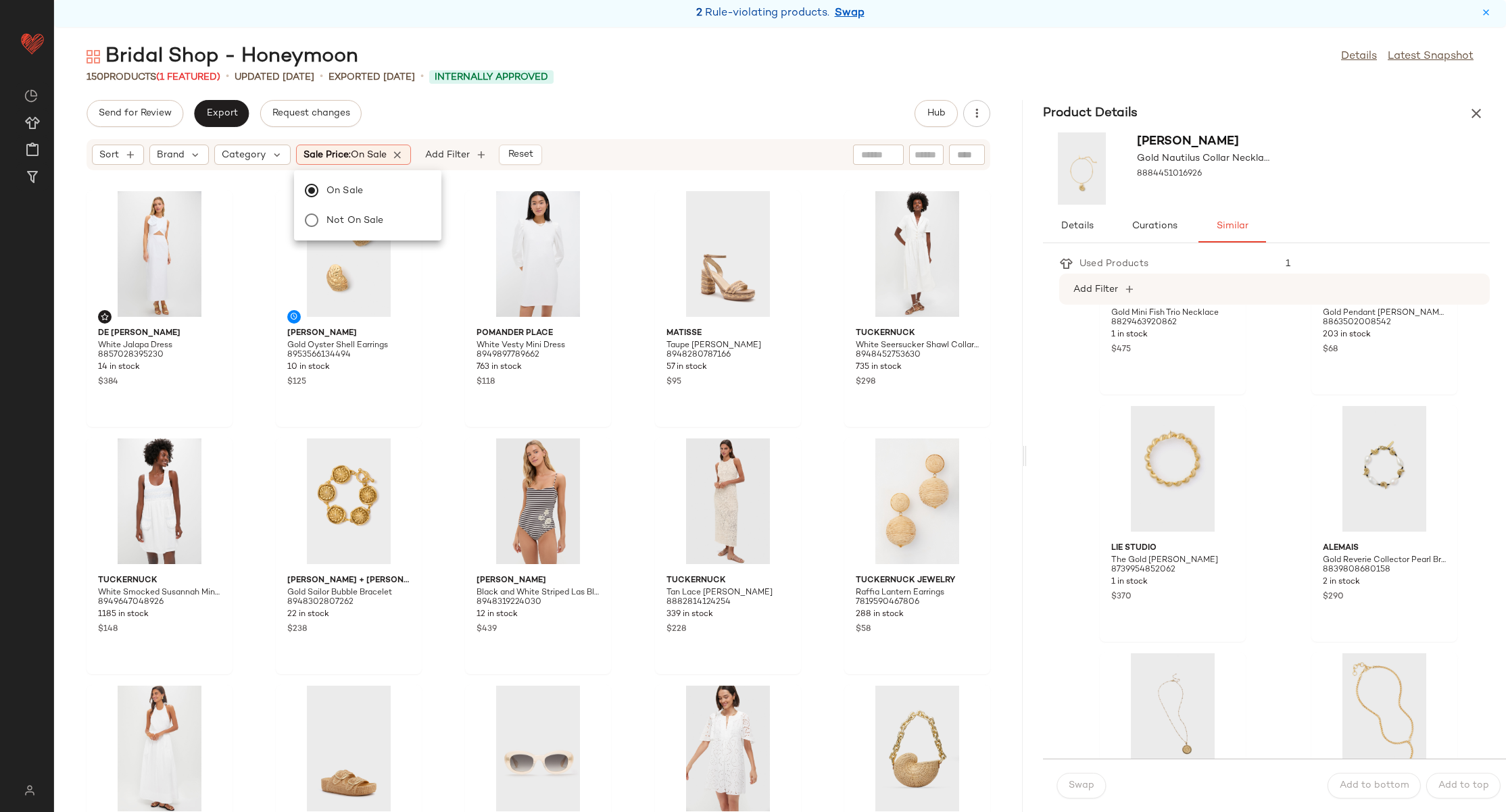 click on "Send for Review   Export   Request changes   Hub  Sort  Brand  Category  Sale Price:   On sale Add Filter   Reset  De [PERSON_NAME] Jalapa Dress 8857028395230 14 in stock $384 [PERSON_NAME] Gold Oyster Shell Earrings 8953566134494 10 in stock $125 Pomander Place White Vesty Mini Dress 8949897789662 763 in stock $118 Matisse Taupe [PERSON_NAME] Heels 8948280787166 57 in stock $95 Tuckernuck White Seersucker Shawl Collar Adelaide Dress 8948452753630 735 in stock $298 Tuckernuck White Smocked Susannah Mini Dress 8949647048926 1185 in stock $148 [PERSON_NAME] + [PERSON_NAME] Gold Sailor Bubble Bracelet 8948302807262 22 in stock $238 [PERSON_NAME] Black and White Striped Las Blasas Embroidered One Piece 8948319224030 12 in stock $439 Tuckernuck Tan Lace Leilana Dress 8882814124254 339 in stock $228 Tuckernuck Jewelry Raffia Lantern Earrings 7819590467806 288 in stock $58 Tuckernuck White [PERSON_NAME] 8928356368606 120 in stock $228 [PERSON_NAME] Natural Chunky Woven Raffia Sandals 8284223602910 12 in stock $325 4 in stock" at bounding box center [538, 456] 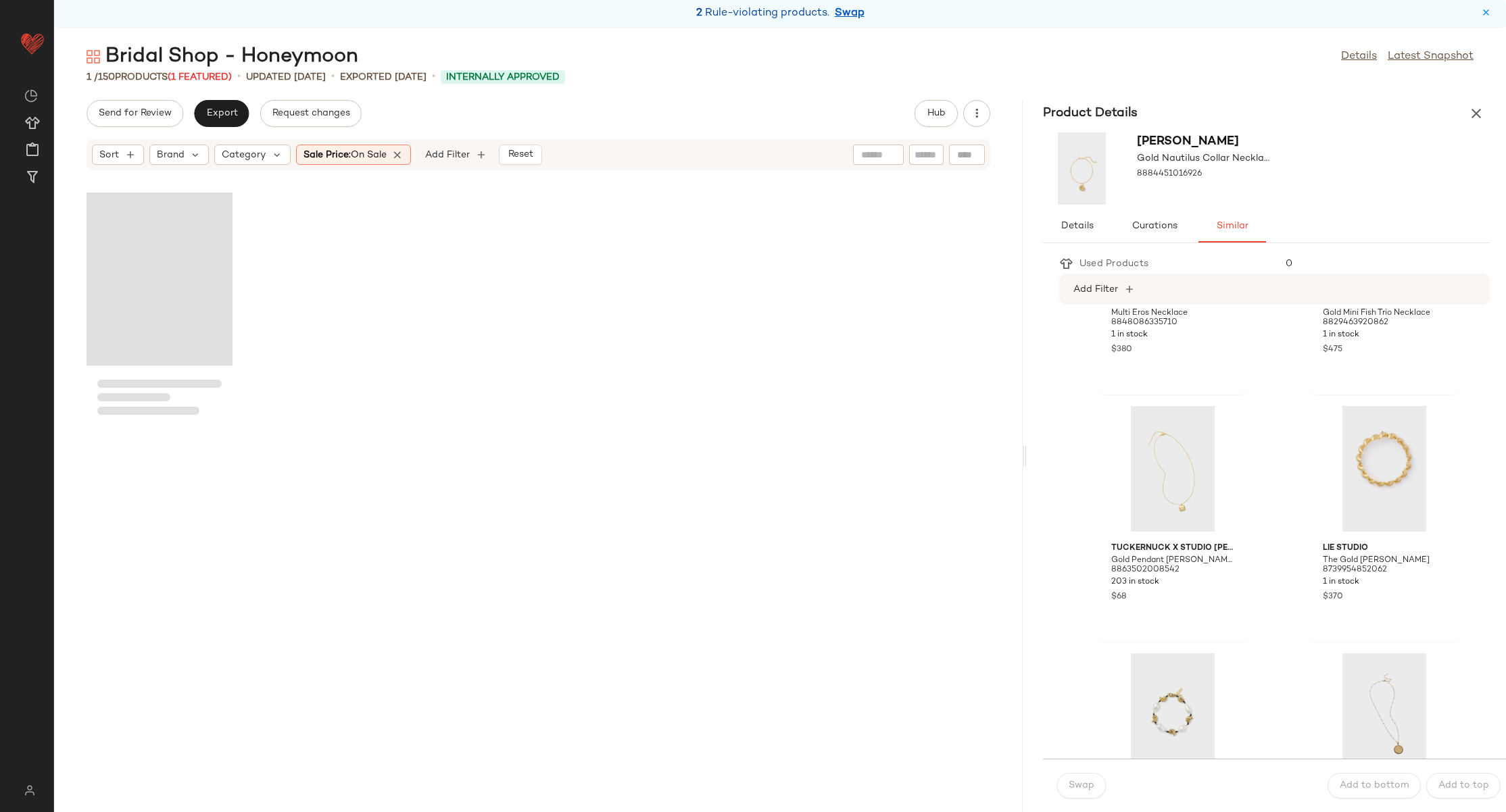 scroll, scrollTop: 1146, scrollLeft: 0, axis: vertical 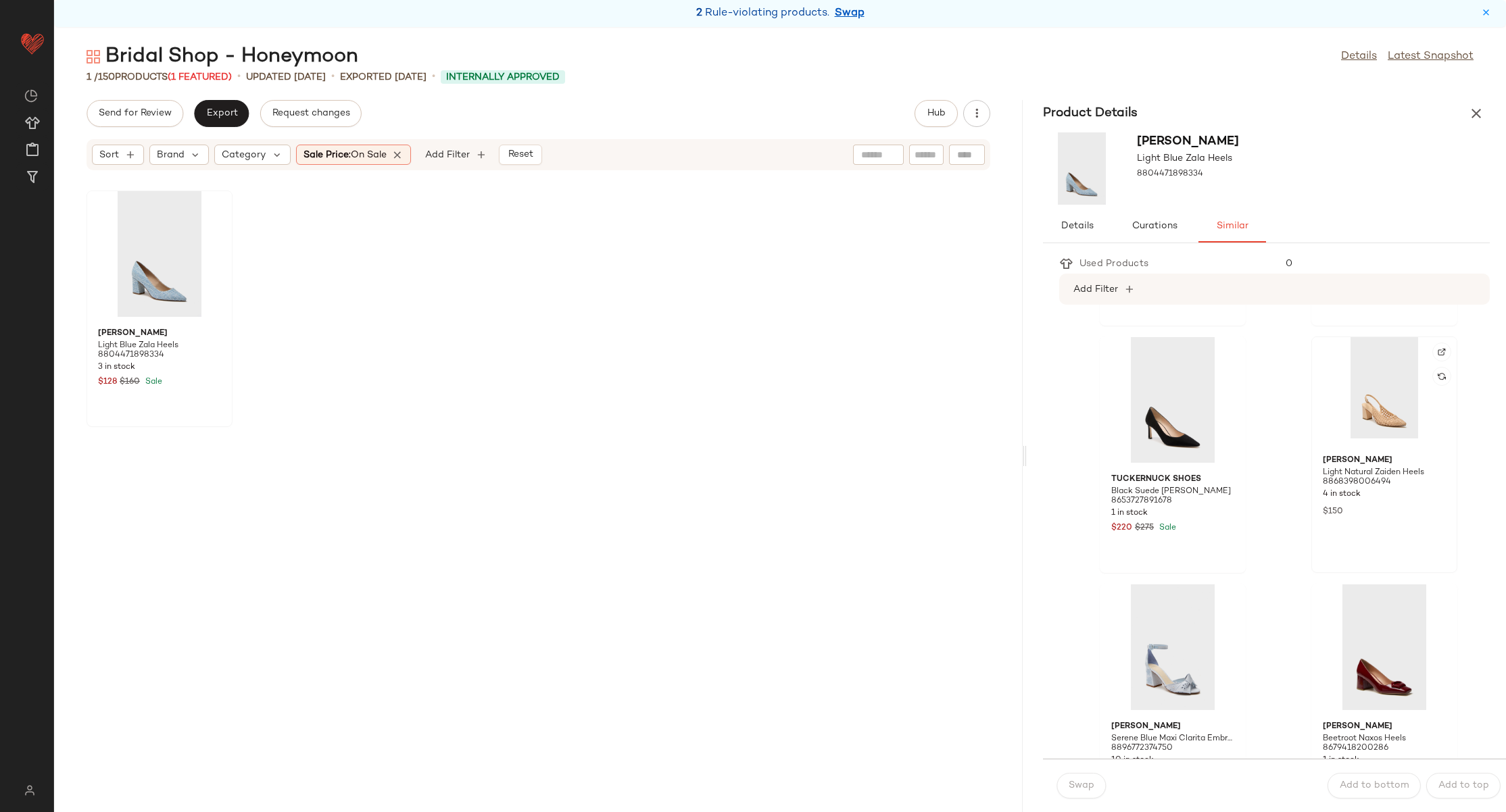 click 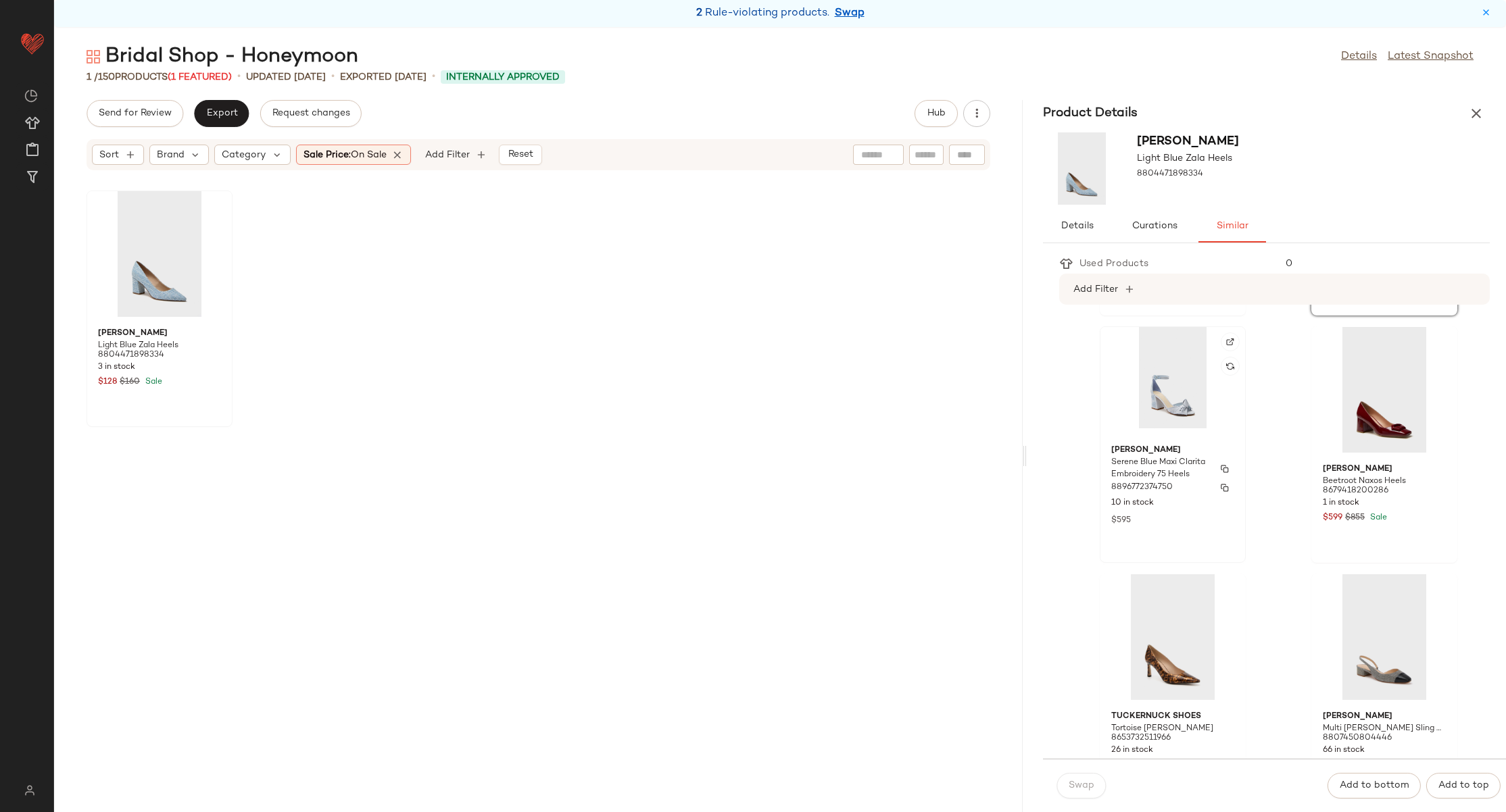 scroll, scrollTop: 738, scrollLeft: 0, axis: vertical 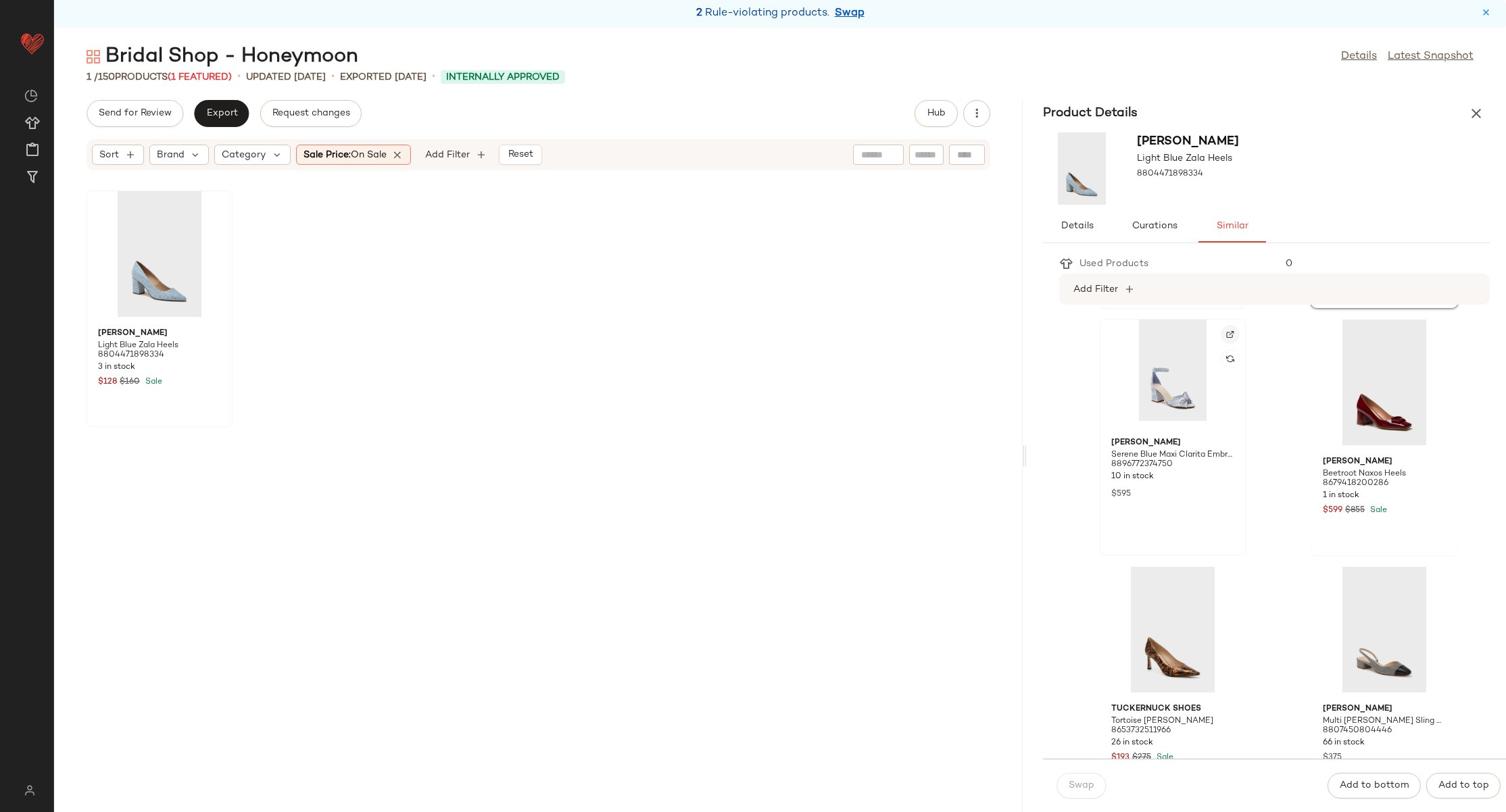 drag, startPoint x: 1242, startPoint y: 335, endPoint x: 1232, endPoint y: 334, distance: 10.049876 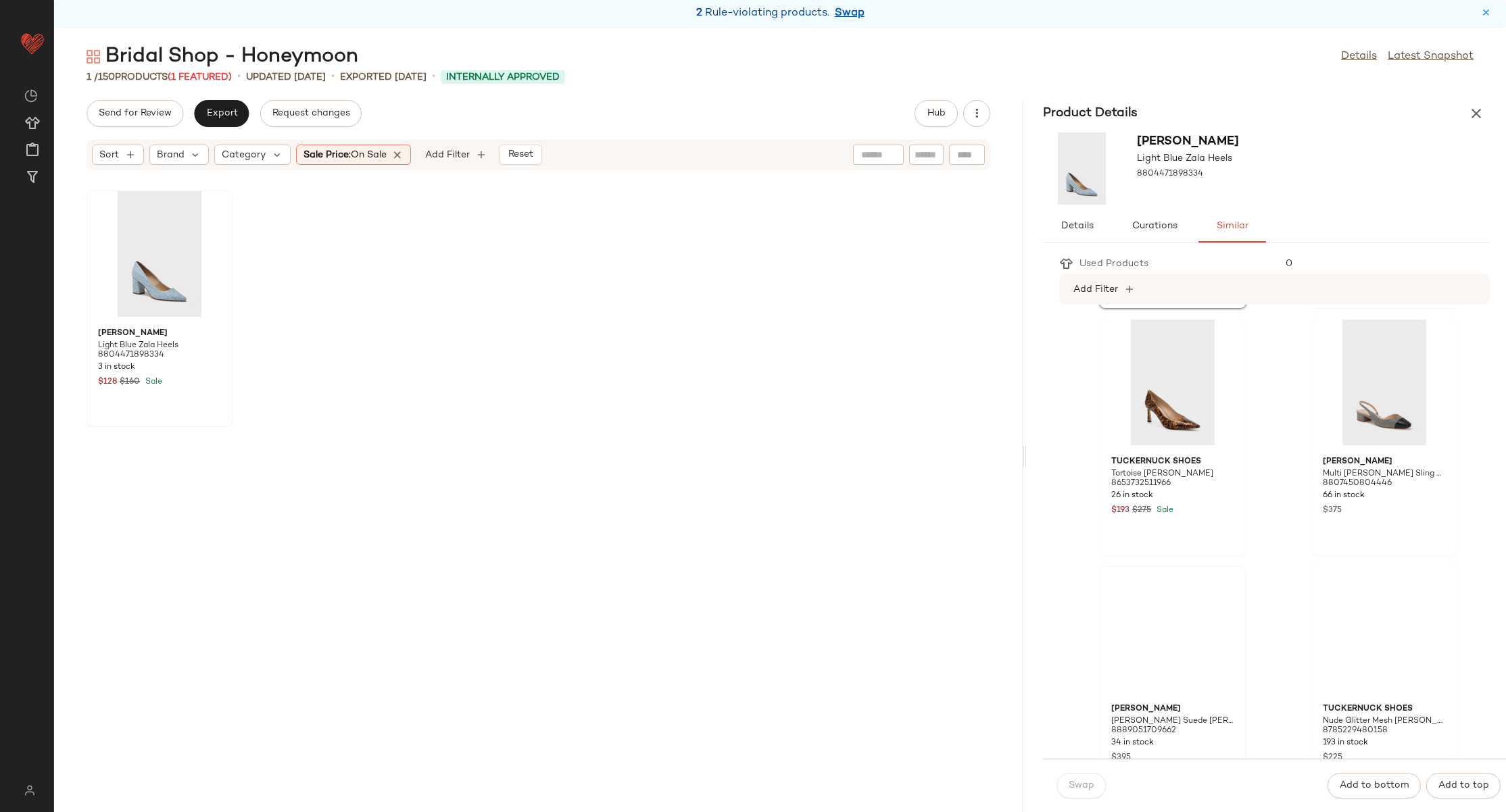 scroll, scrollTop: 989, scrollLeft: 0, axis: vertical 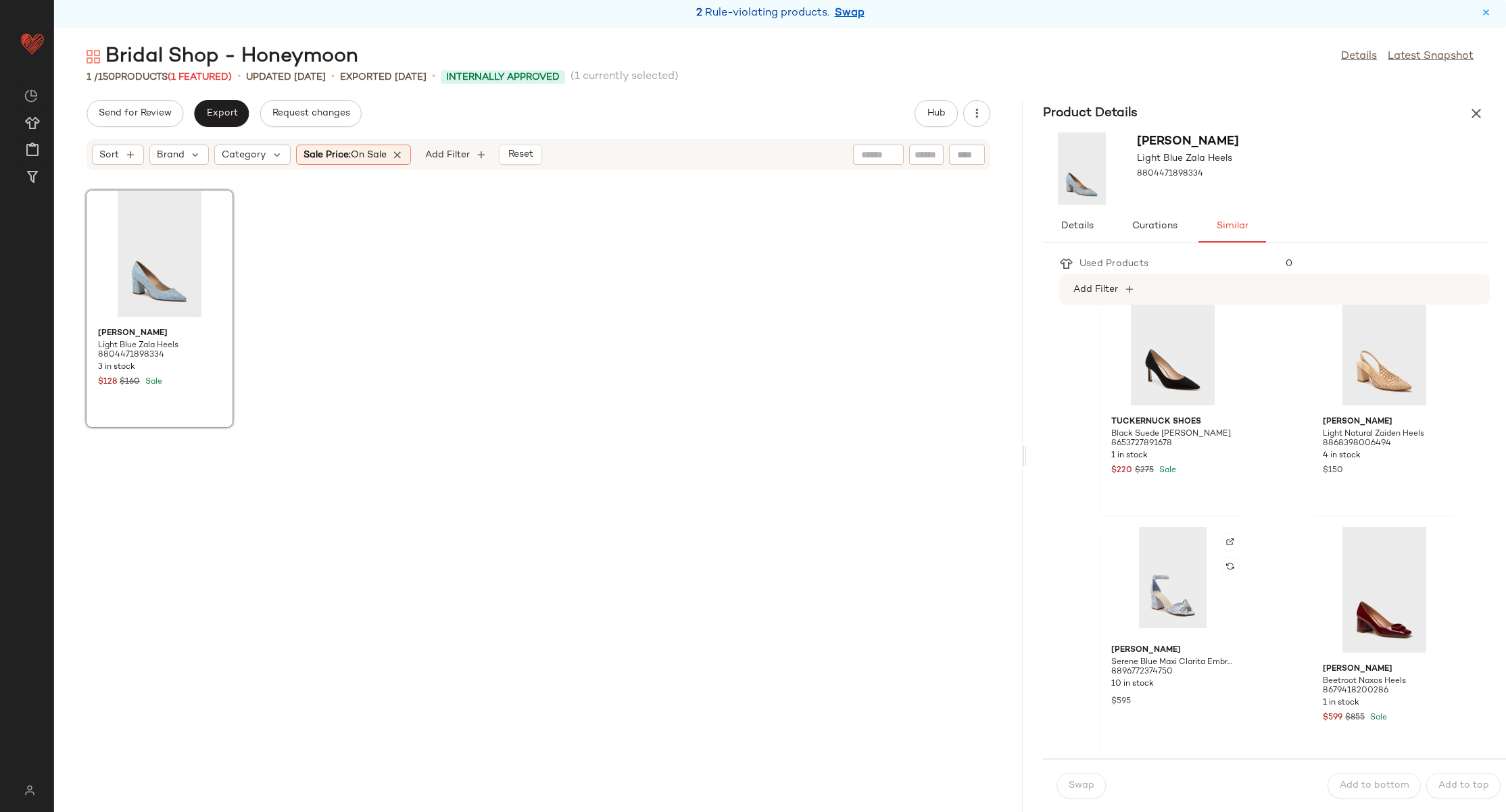 click 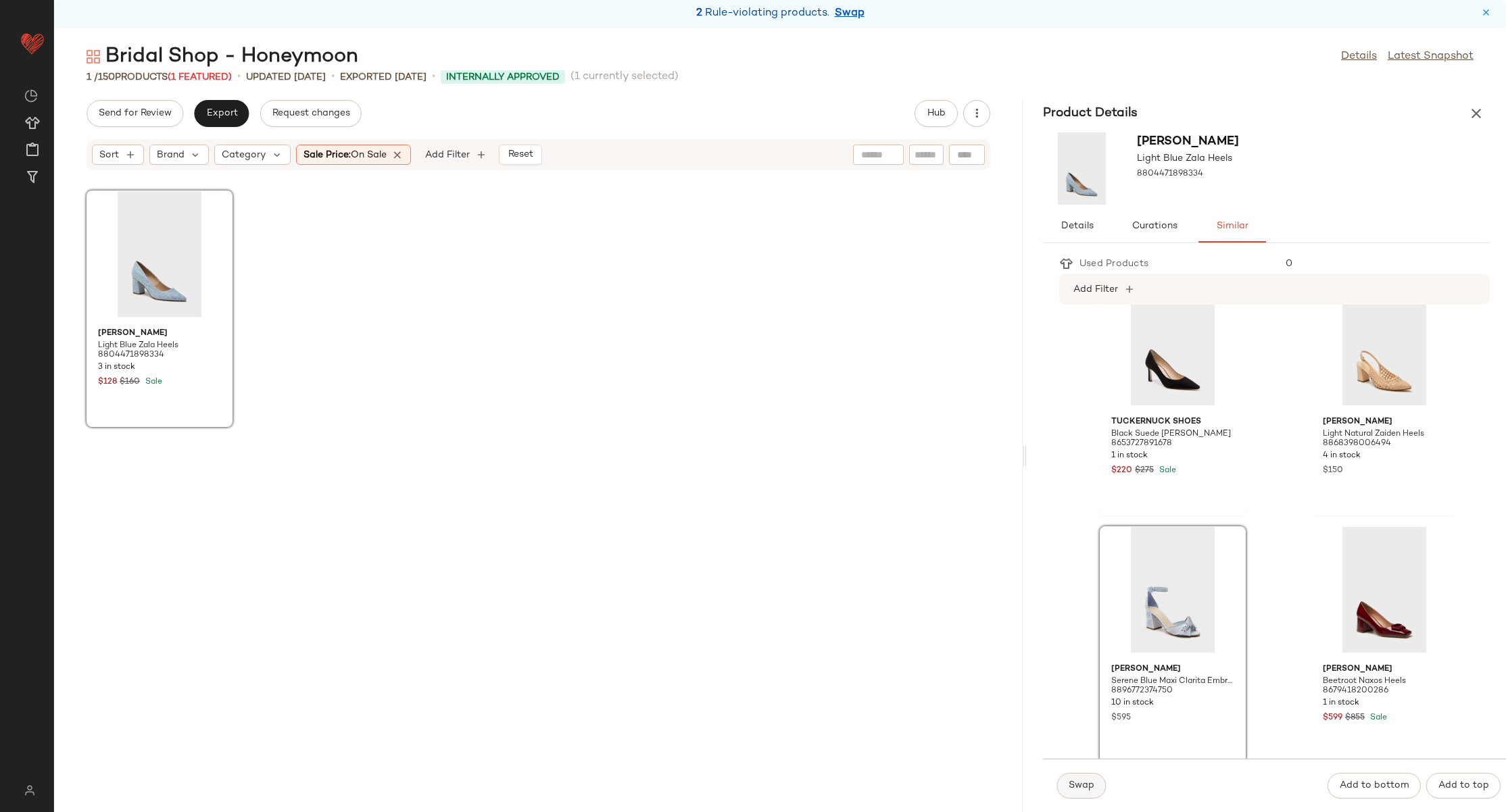 click on "Swap" 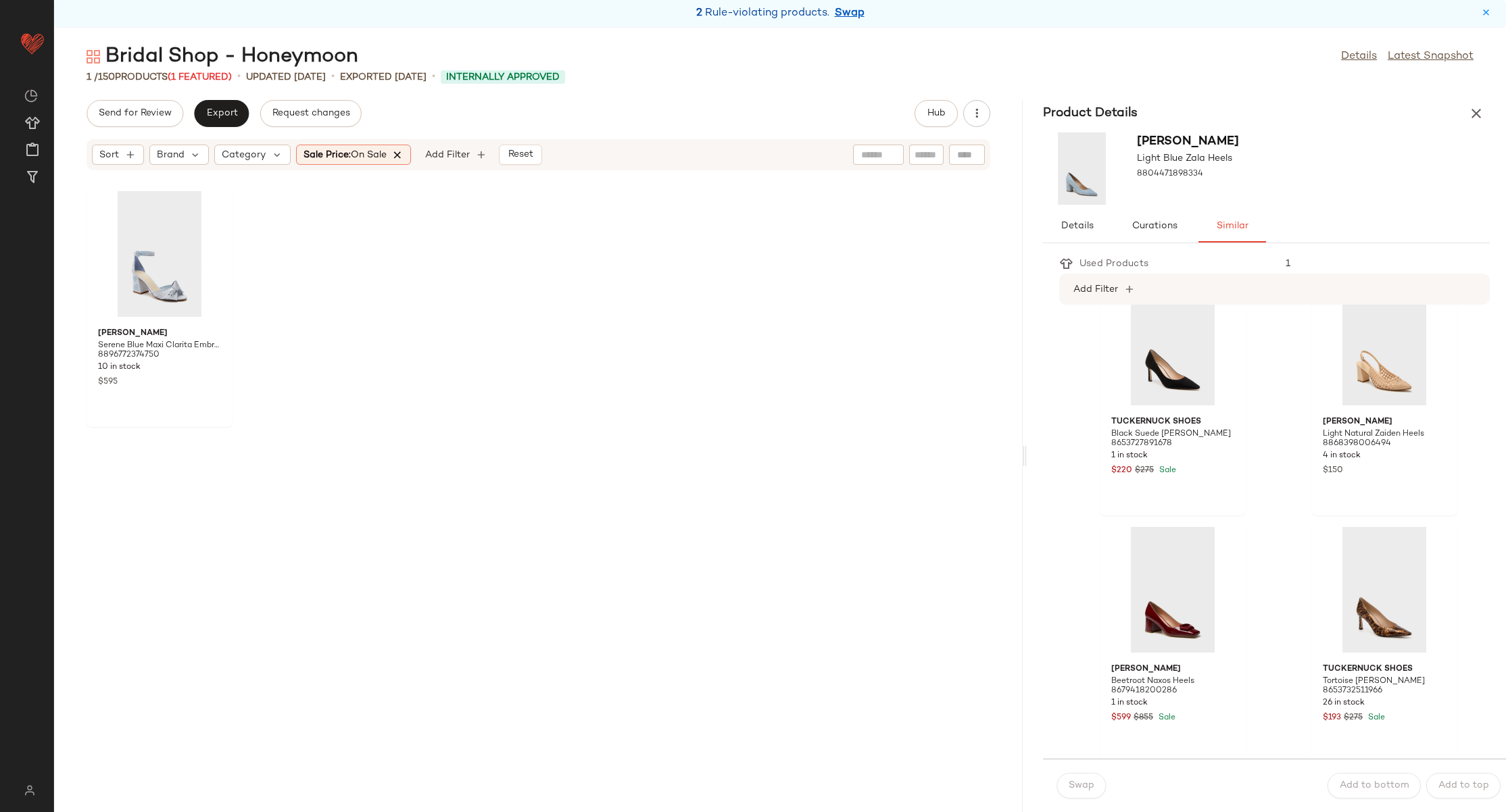 click at bounding box center [398, 155] 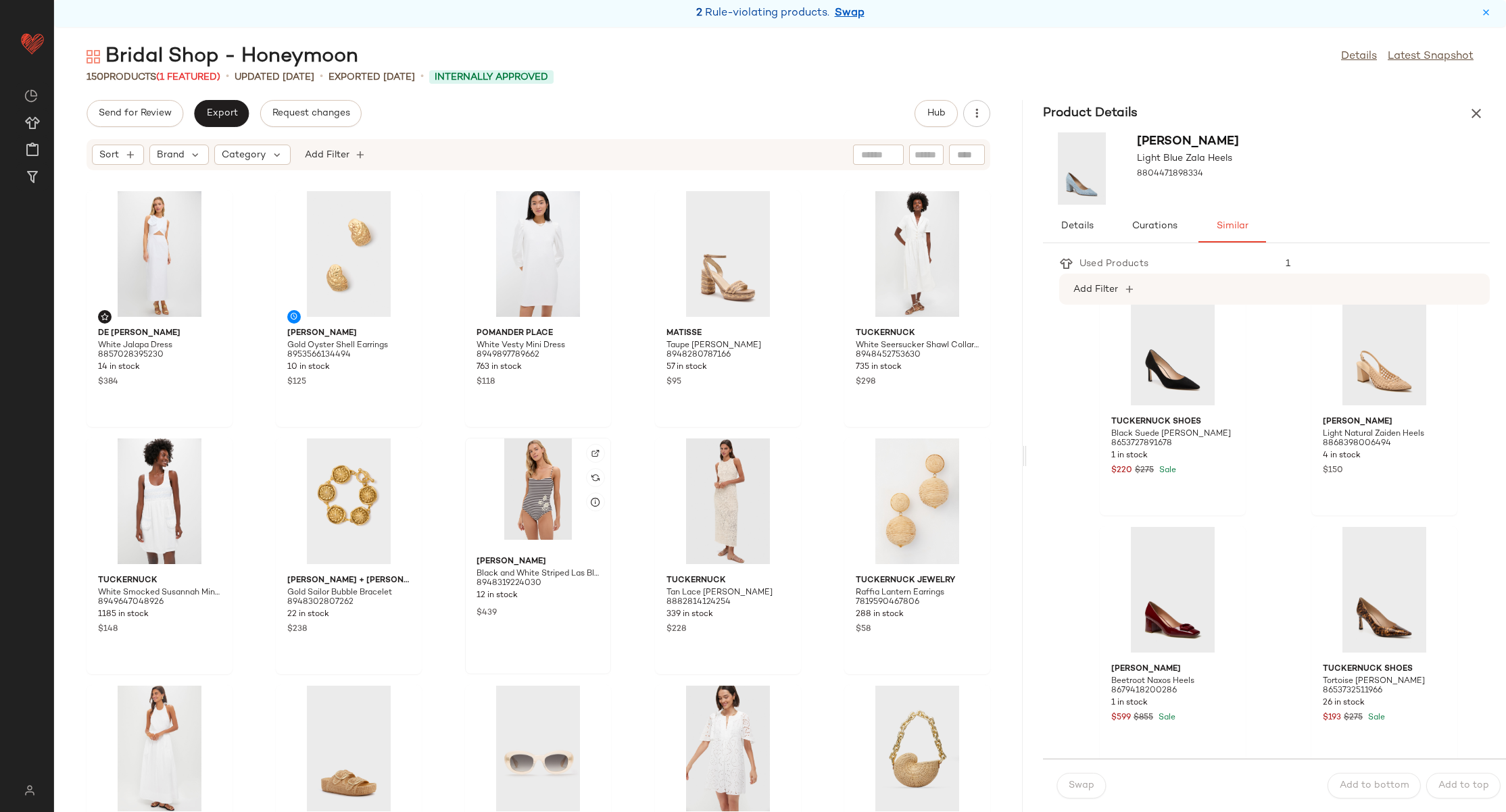 click 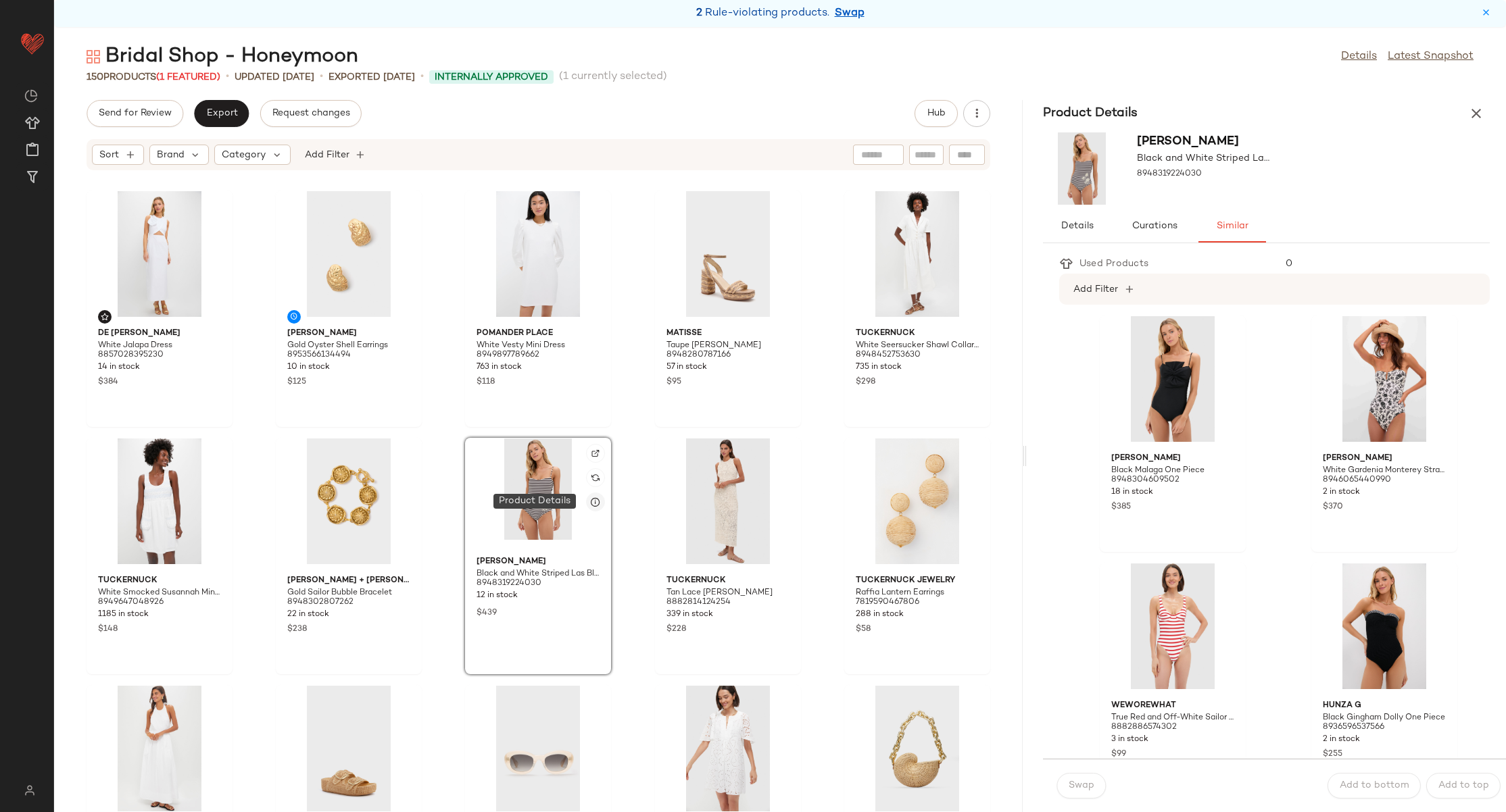 click 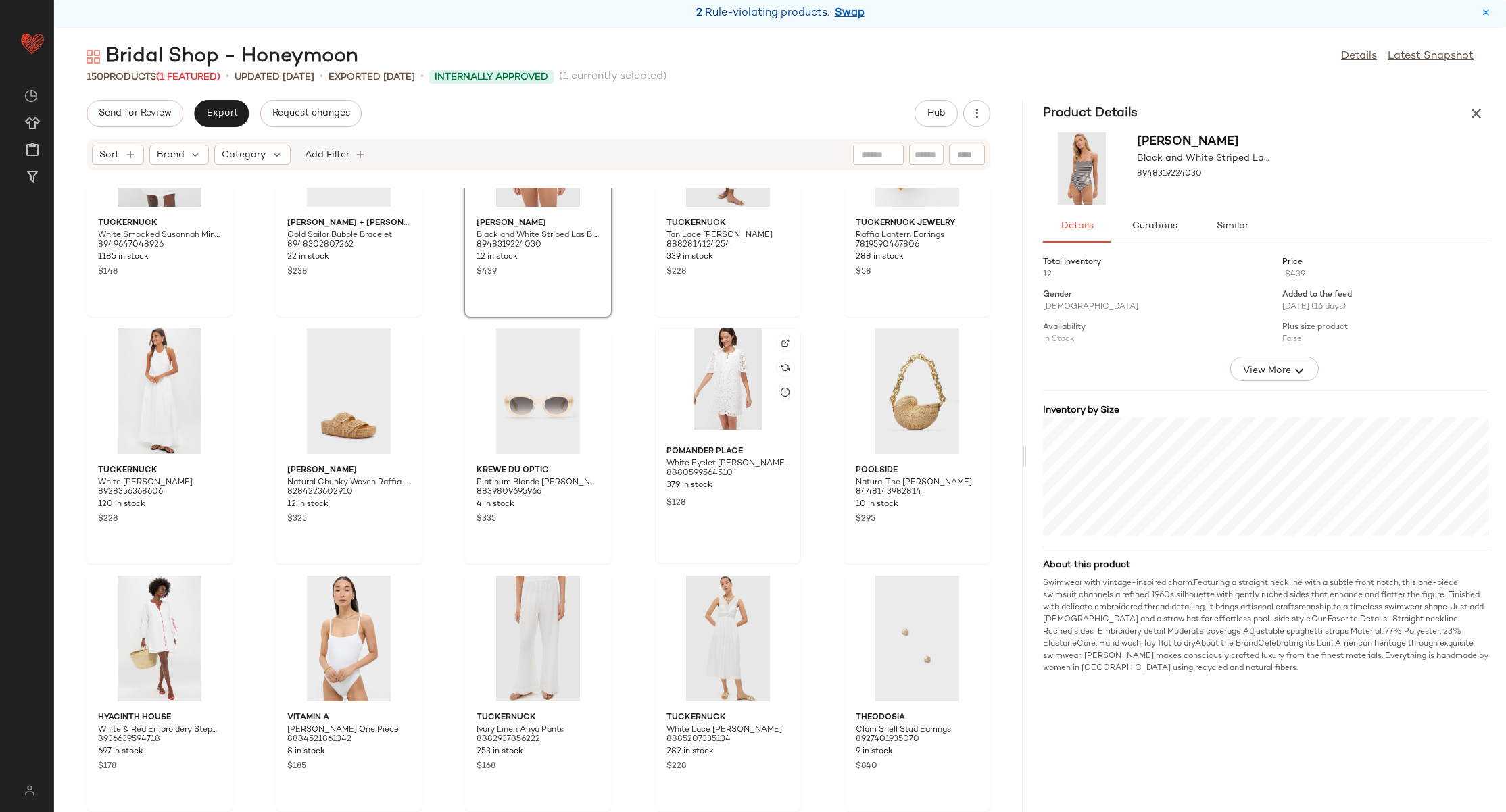 scroll, scrollTop: 369, scrollLeft: 0, axis: vertical 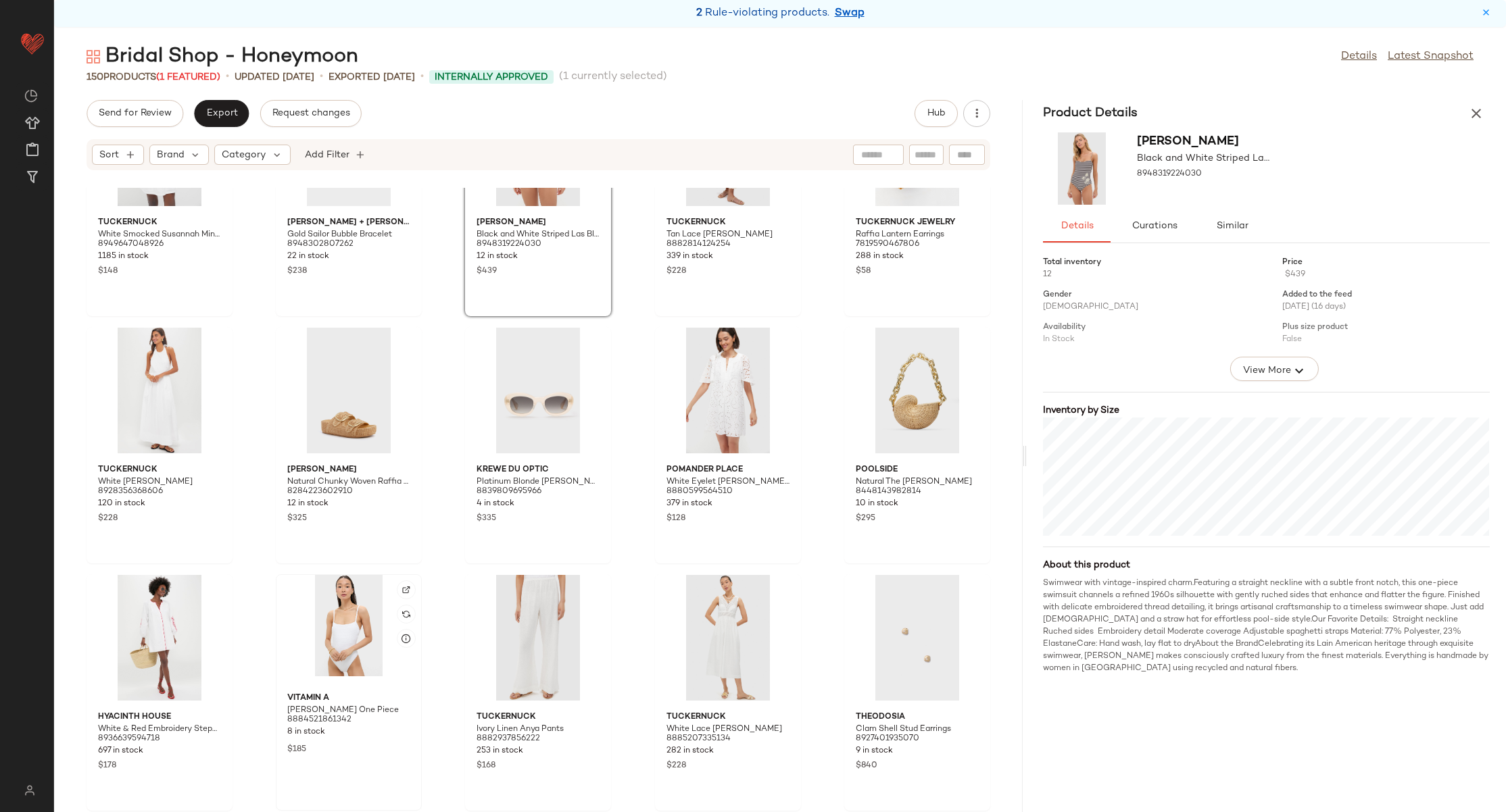click 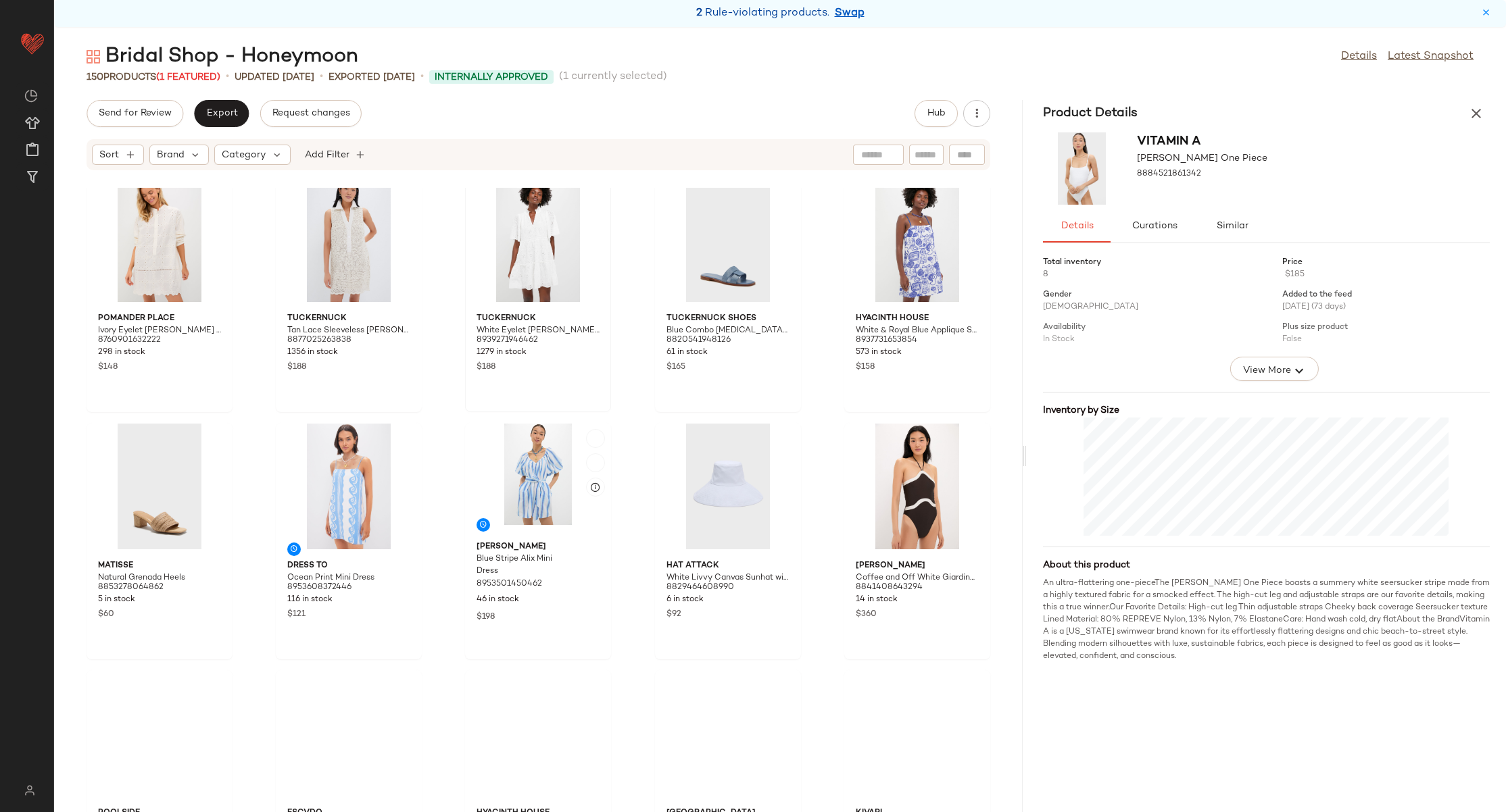 scroll, scrollTop: 2050, scrollLeft: 0, axis: vertical 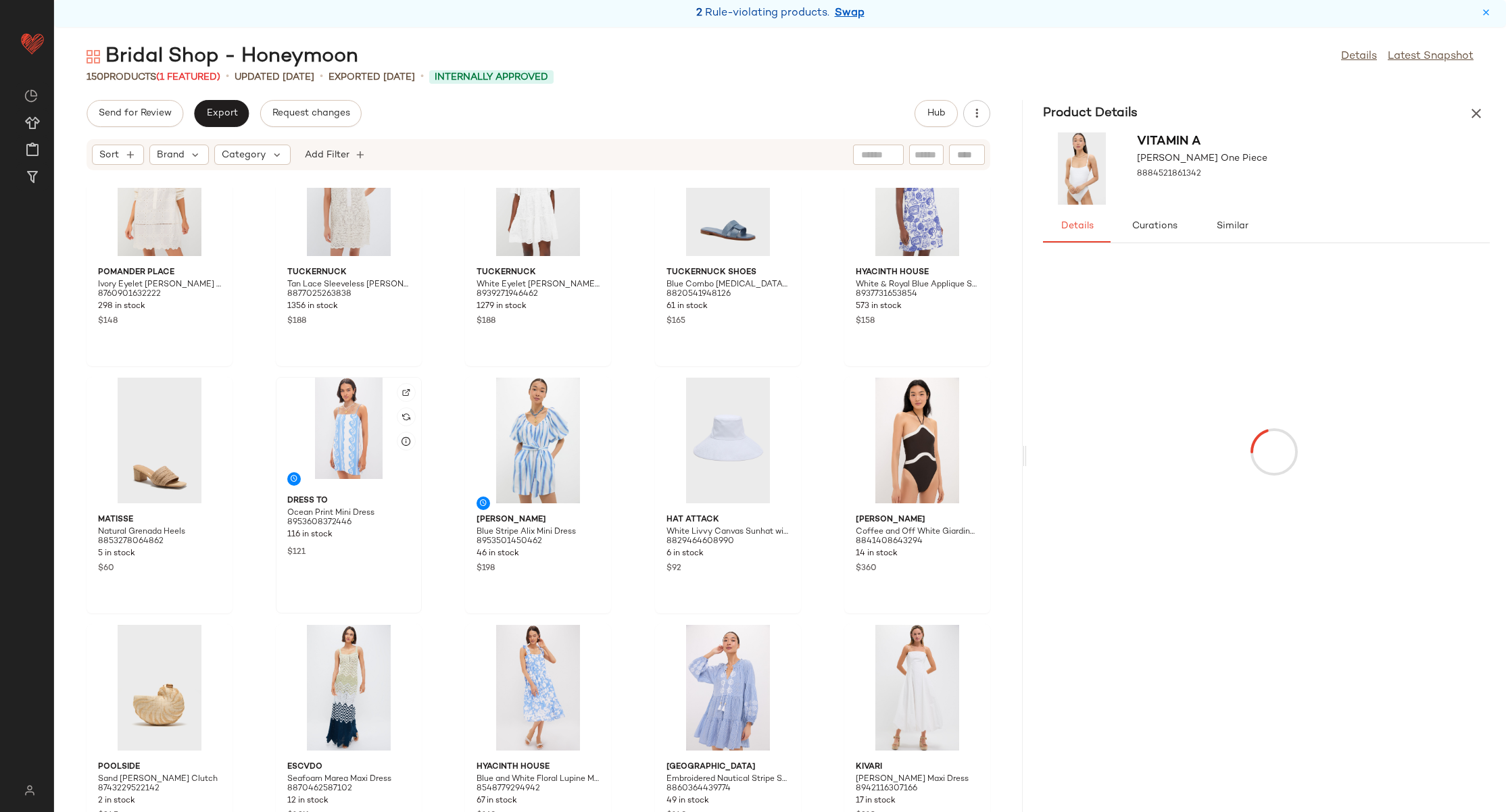 click 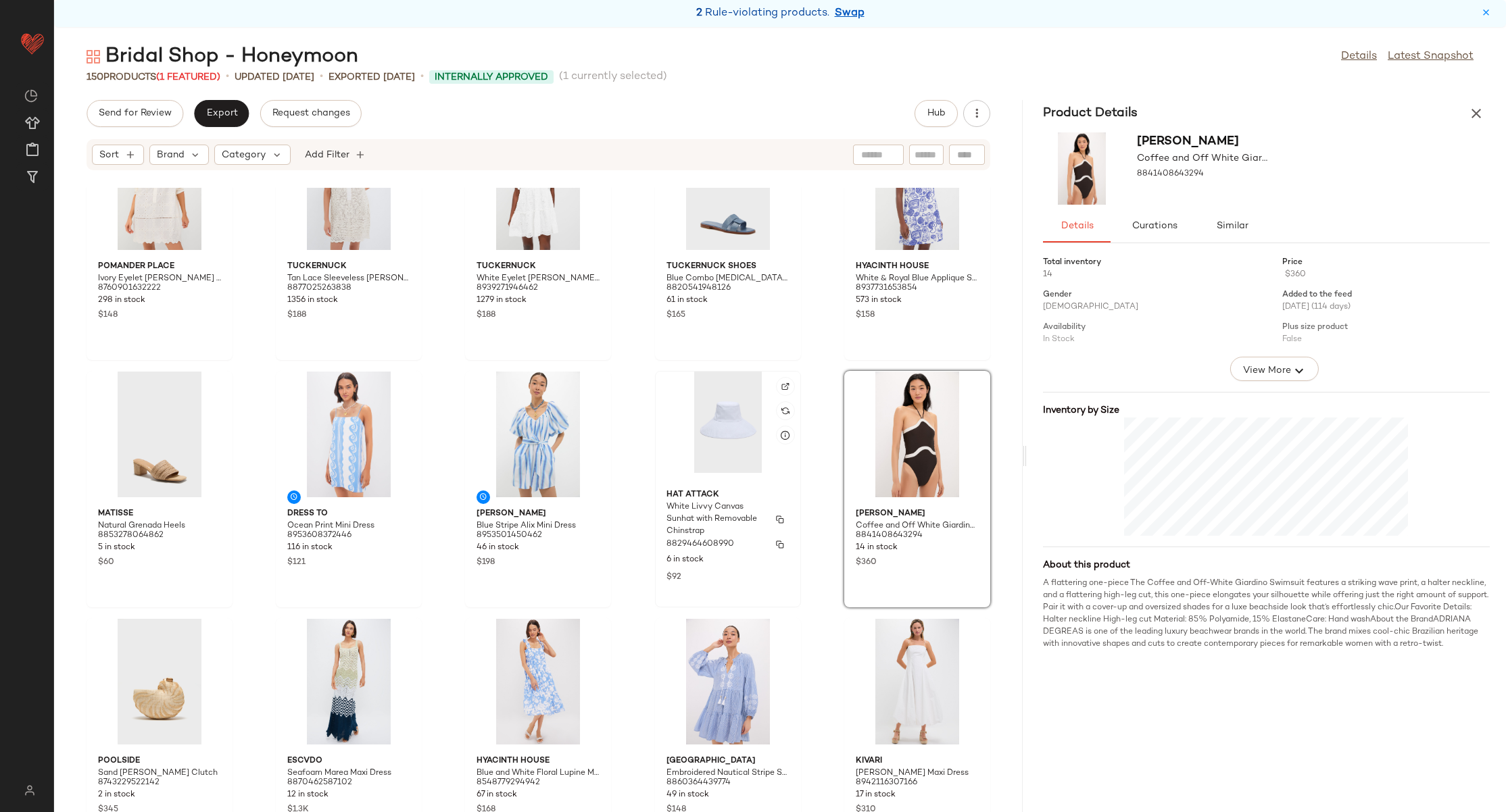 scroll, scrollTop: 2242, scrollLeft: 0, axis: vertical 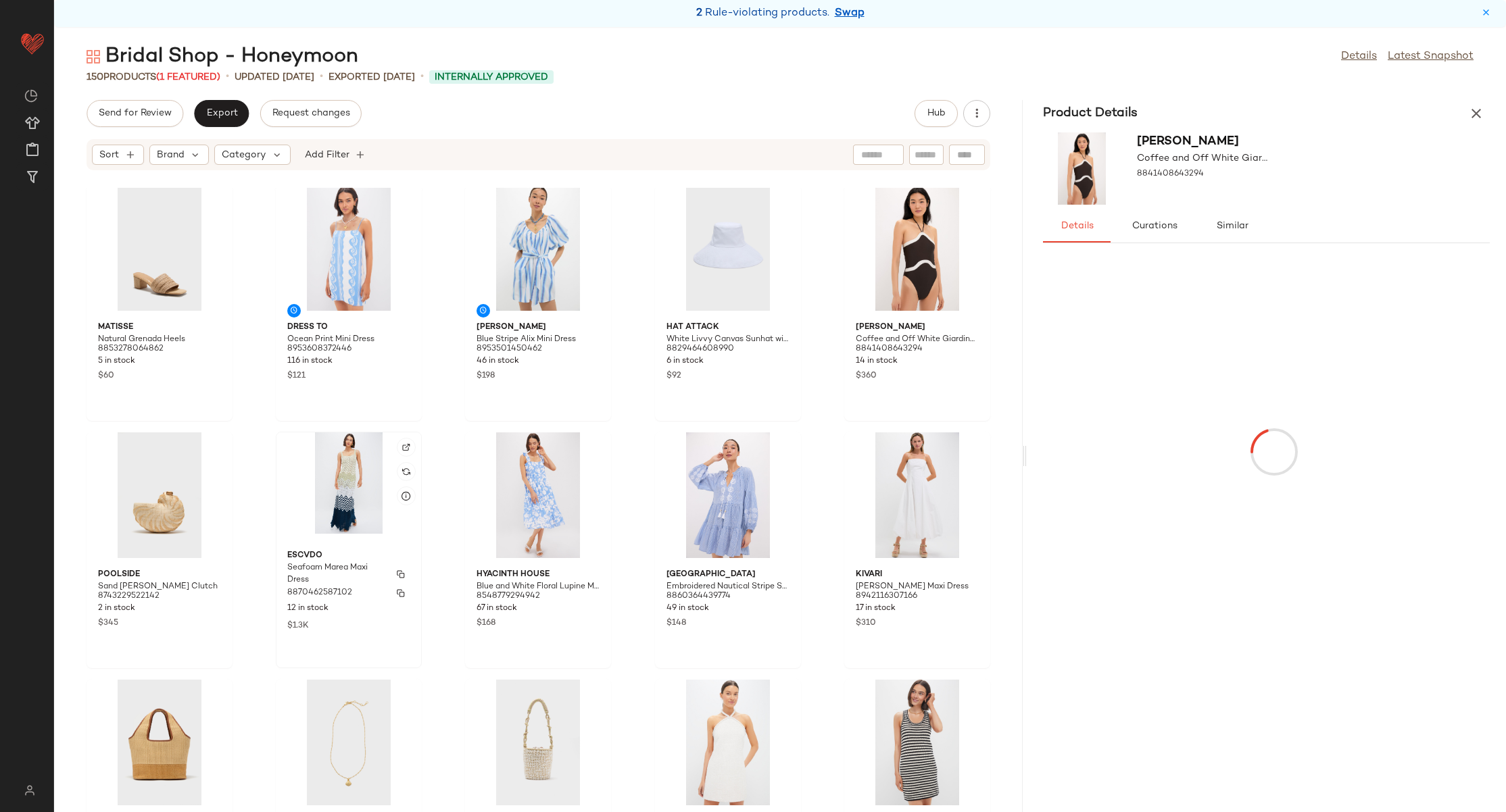 click on "ESCVDO" at bounding box center (349, 556) 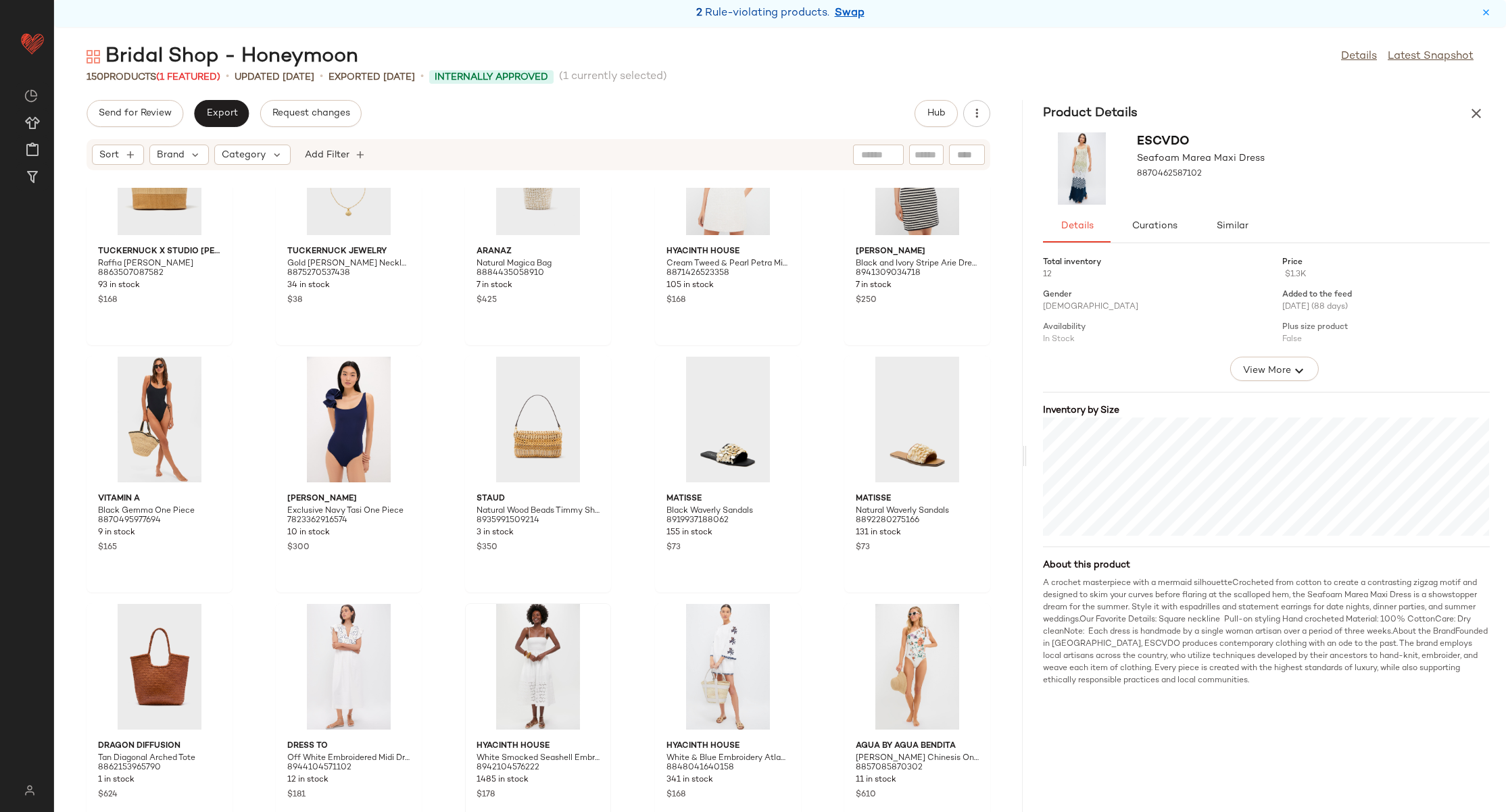 scroll, scrollTop: 2812, scrollLeft: 0, axis: vertical 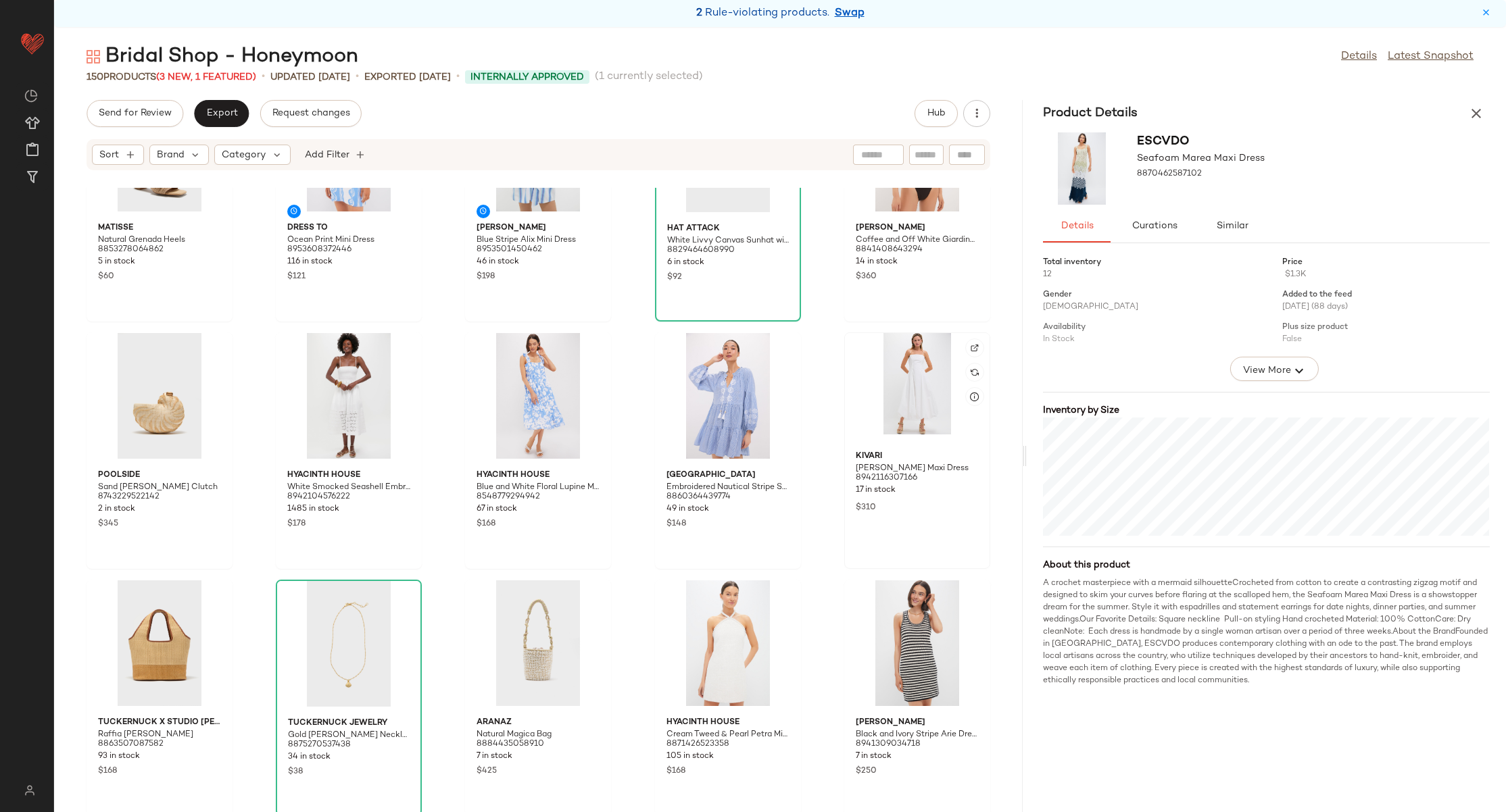 click 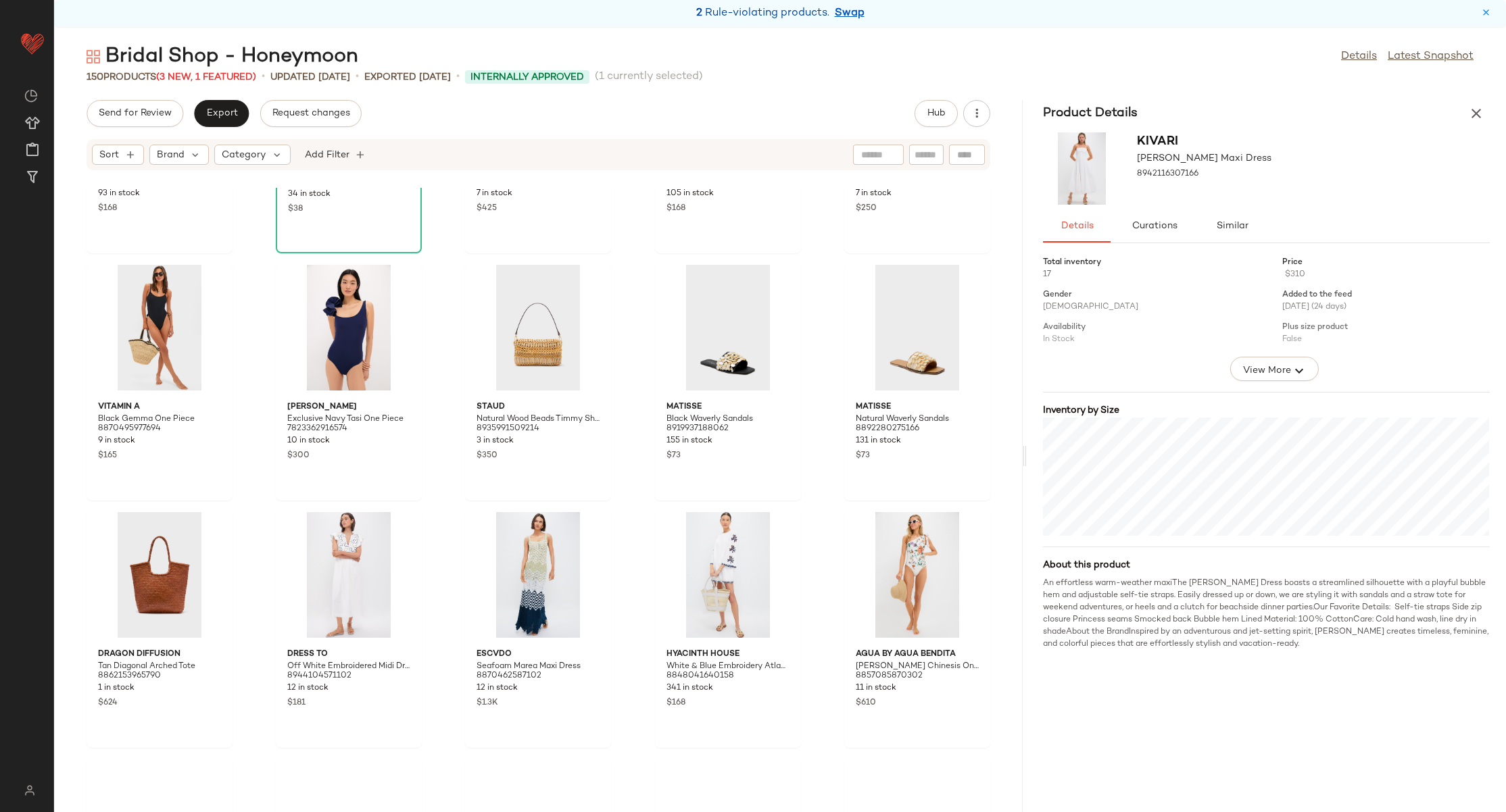 scroll, scrollTop: 2978, scrollLeft: 0, axis: vertical 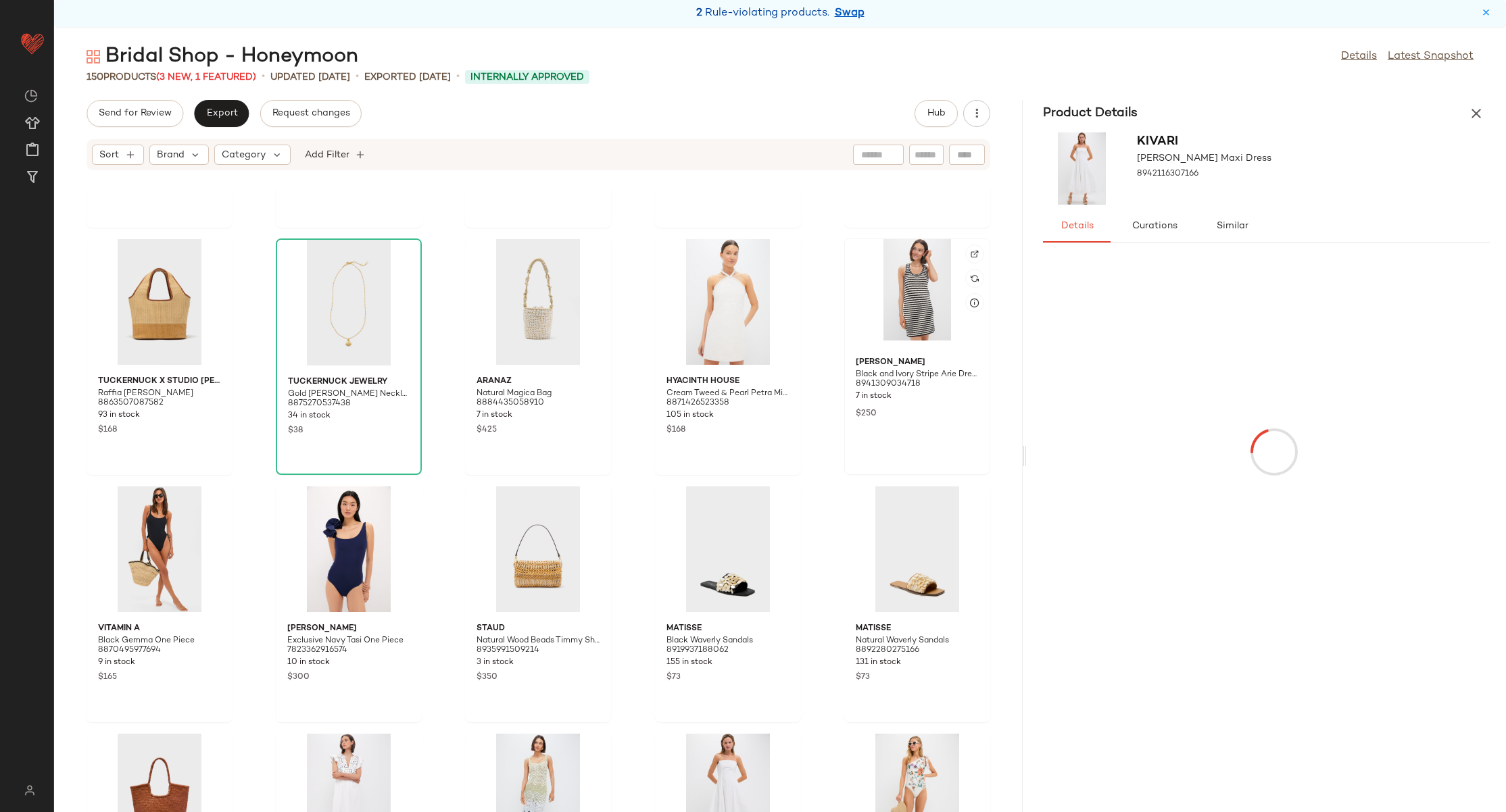 click 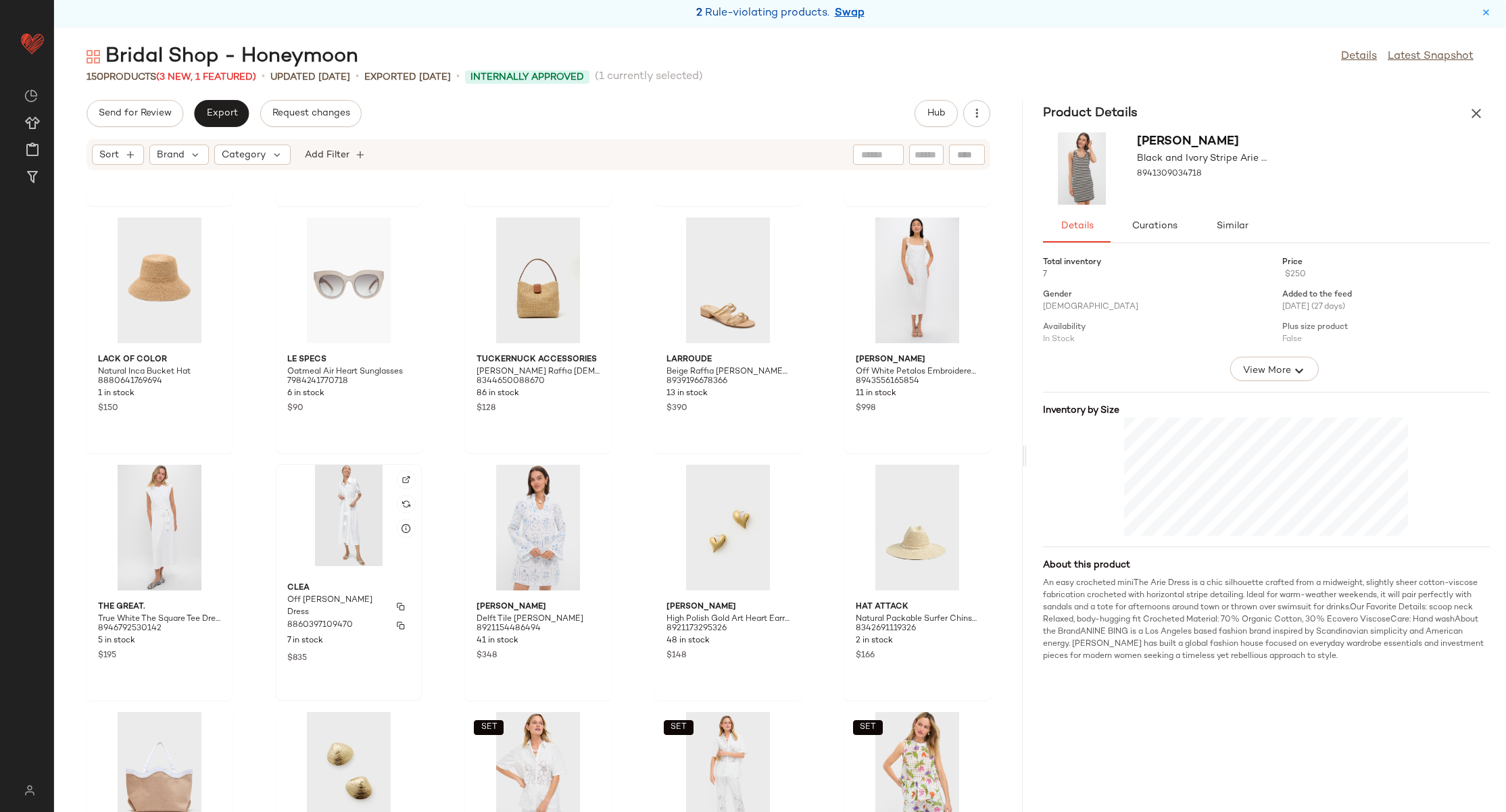 scroll, scrollTop: 3493, scrollLeft: 0, axis: vertical 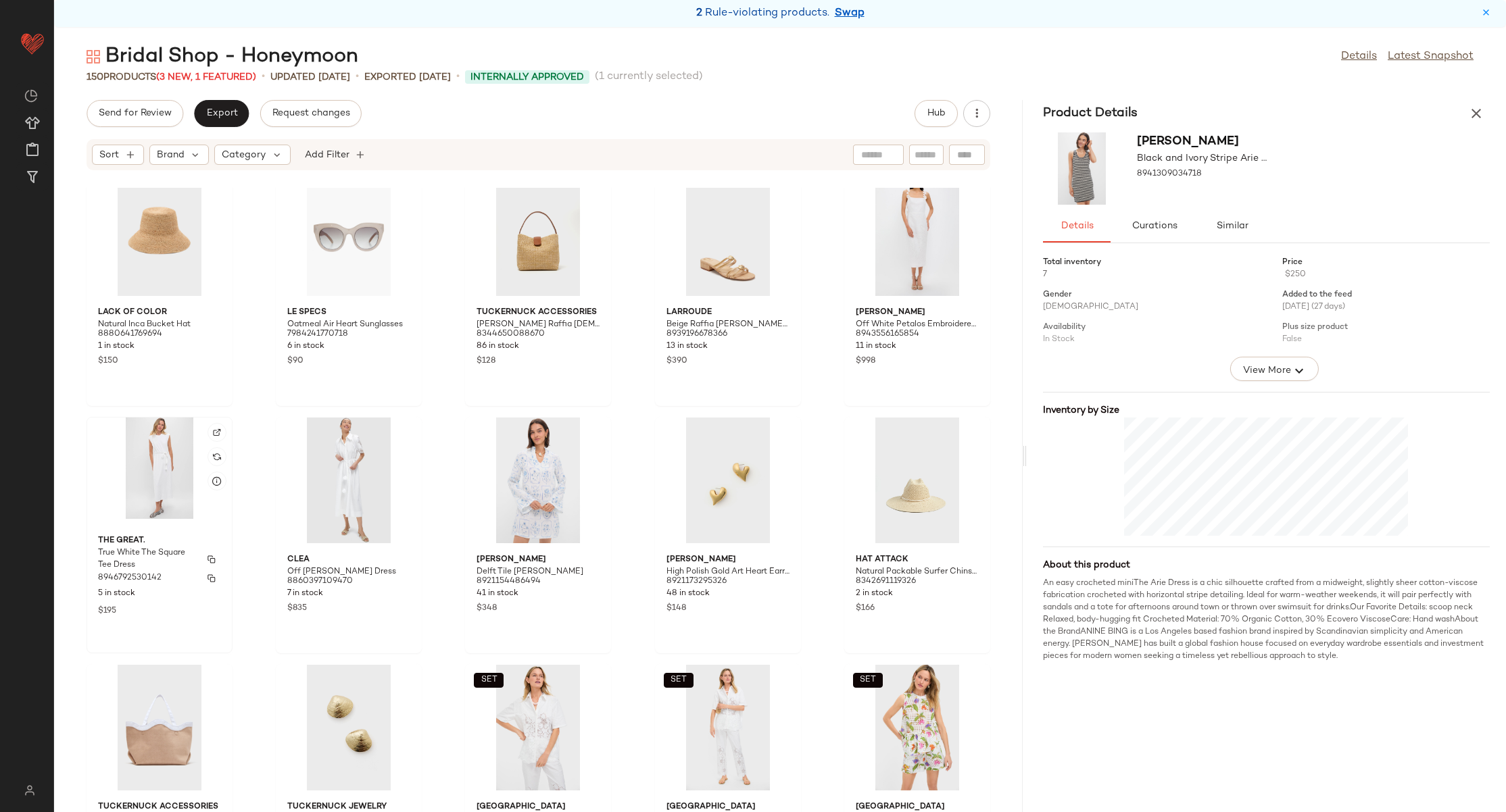 click on "THE GREAT. True White The Square Tee Dress 8946792530142 5 in stock $195" 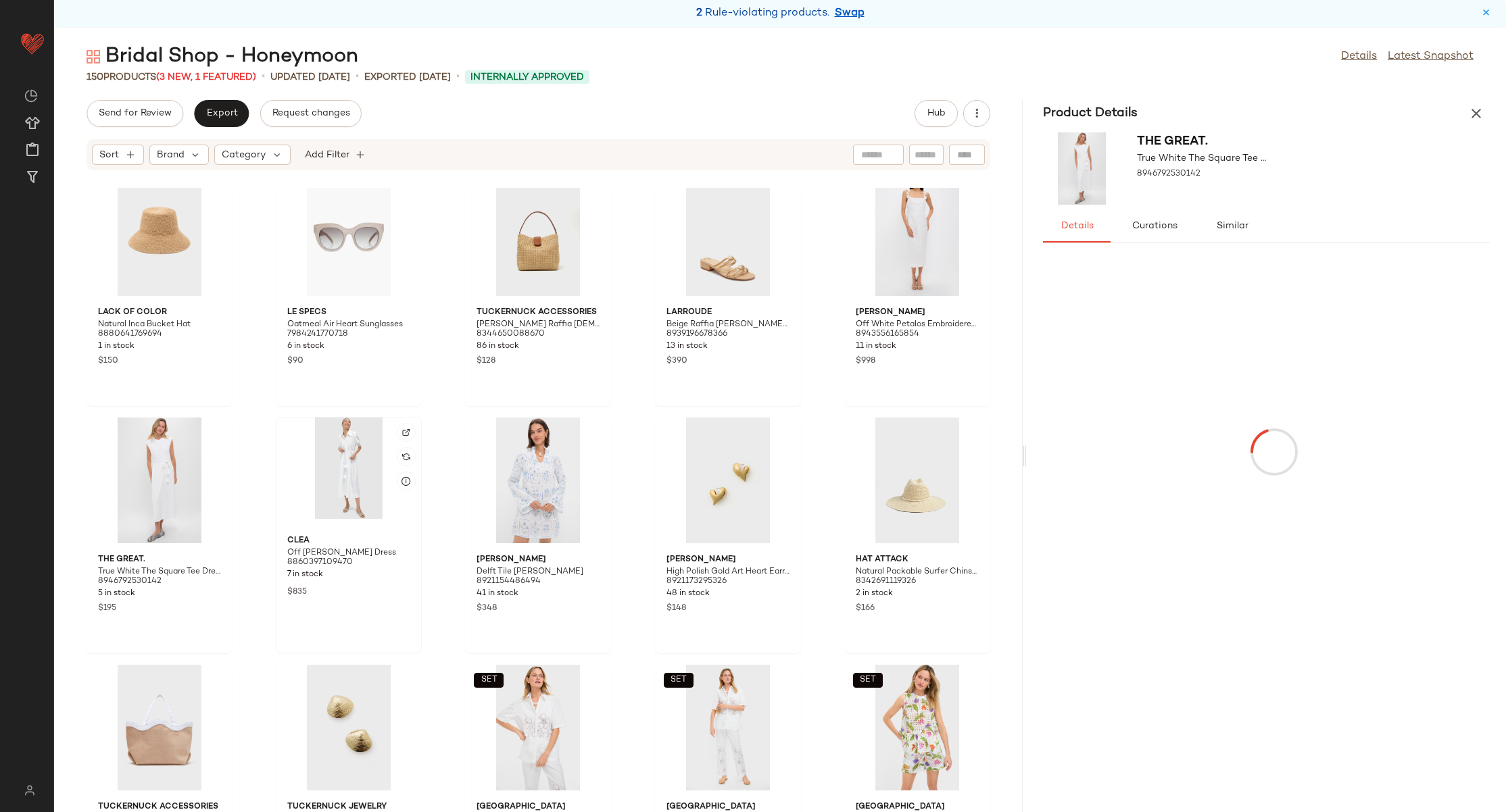 click 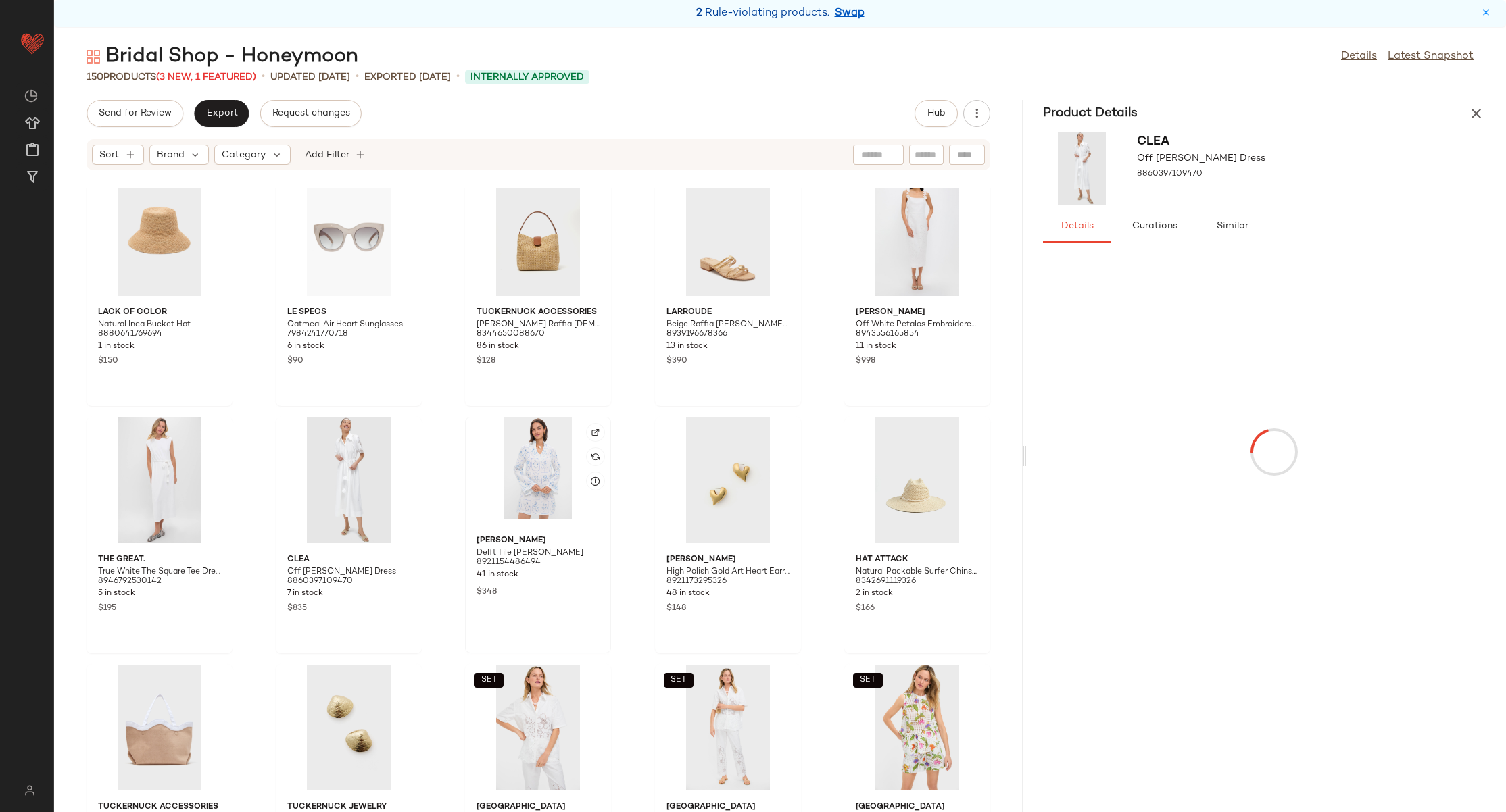 click 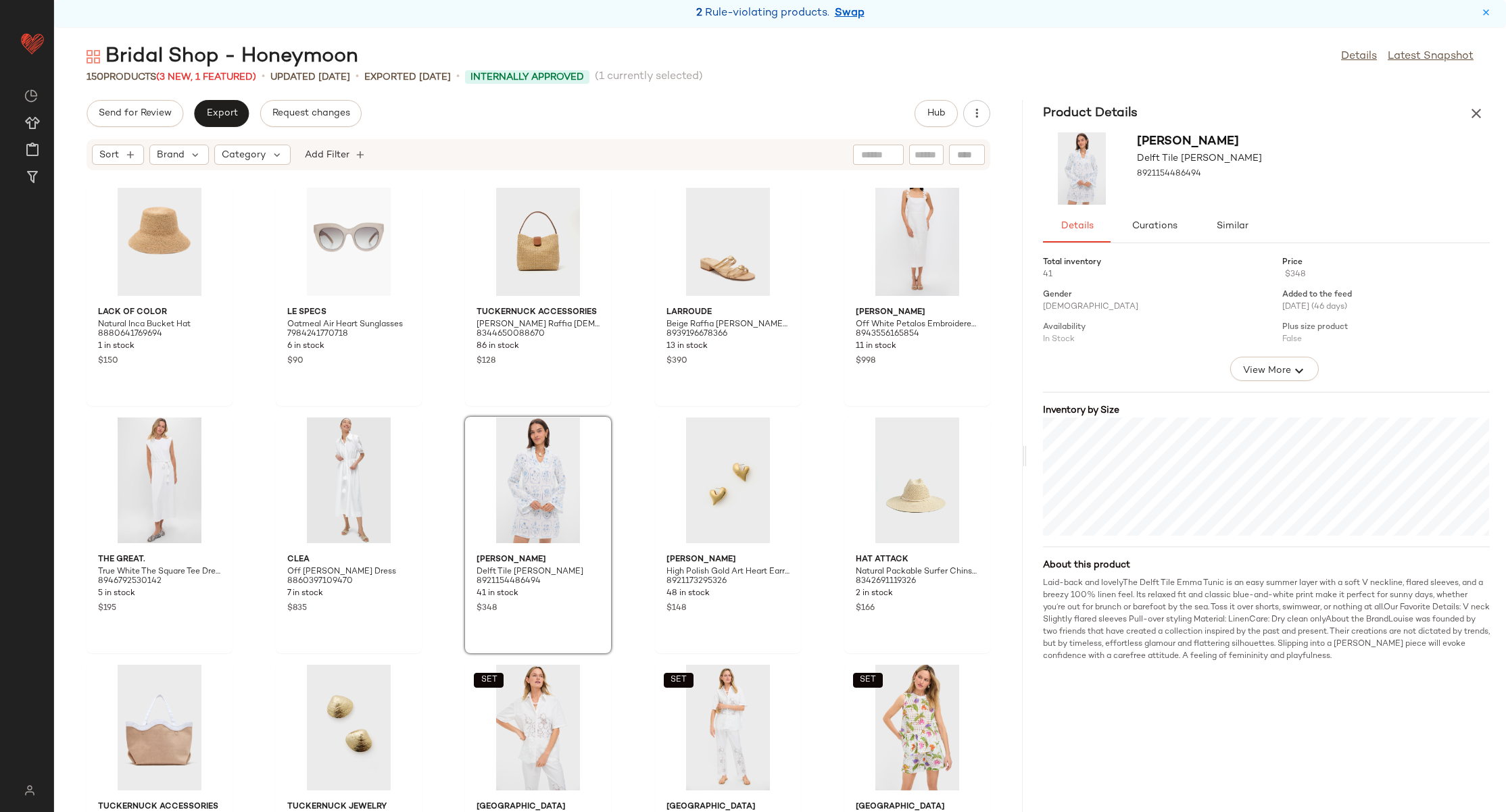 click on "Dragon Diffusion Tan Diagonal Arched Tote 8862153965790 1 in stock $624 Dress To Off White Embroidered Midi Dress 8944104571102 12 in stock $181 ESCVDO Seafoam Marea Maxi Dress 8870462587102 12 in stock $1.3K Kivari White Sylvie Maxi Dress 8942116307166 17 in stock $310 AGUA BY AGUA BENDITA Remedios Chinesis One Piece 8857085870302 11 in stock $610 Lack of Color Natural Inca Bucket Hat 8880641769694 1 in stock $150 Le Specs Oatmeal Air Heart Sunglasses 7984241770718 6 in stock $90 Tuckernuck Accessories Audrey Mini Raffia Lady Bag 8344650088670 86 in stock $128 Larroude Beige Raffia Shelly Flat Mules 8939196678366 13 in stock $390 Andres Otalora Off White Petalos Embroidered Midi Dress 8943556165854 11 in stock $998 THE GREAT. True White The Square Tee Dress 8946792530142 5 in stock $195 CLEA Off White Florentina Dress 8860397109470 7 in stock $835 Louise Delft Tile Emma Tunic 8921154486494 41 in stock $348 Jenny Bird High Polish Gold Art Heart Earrings 8921173295326 48 in stock $148 Hat Attack 8342691119326" 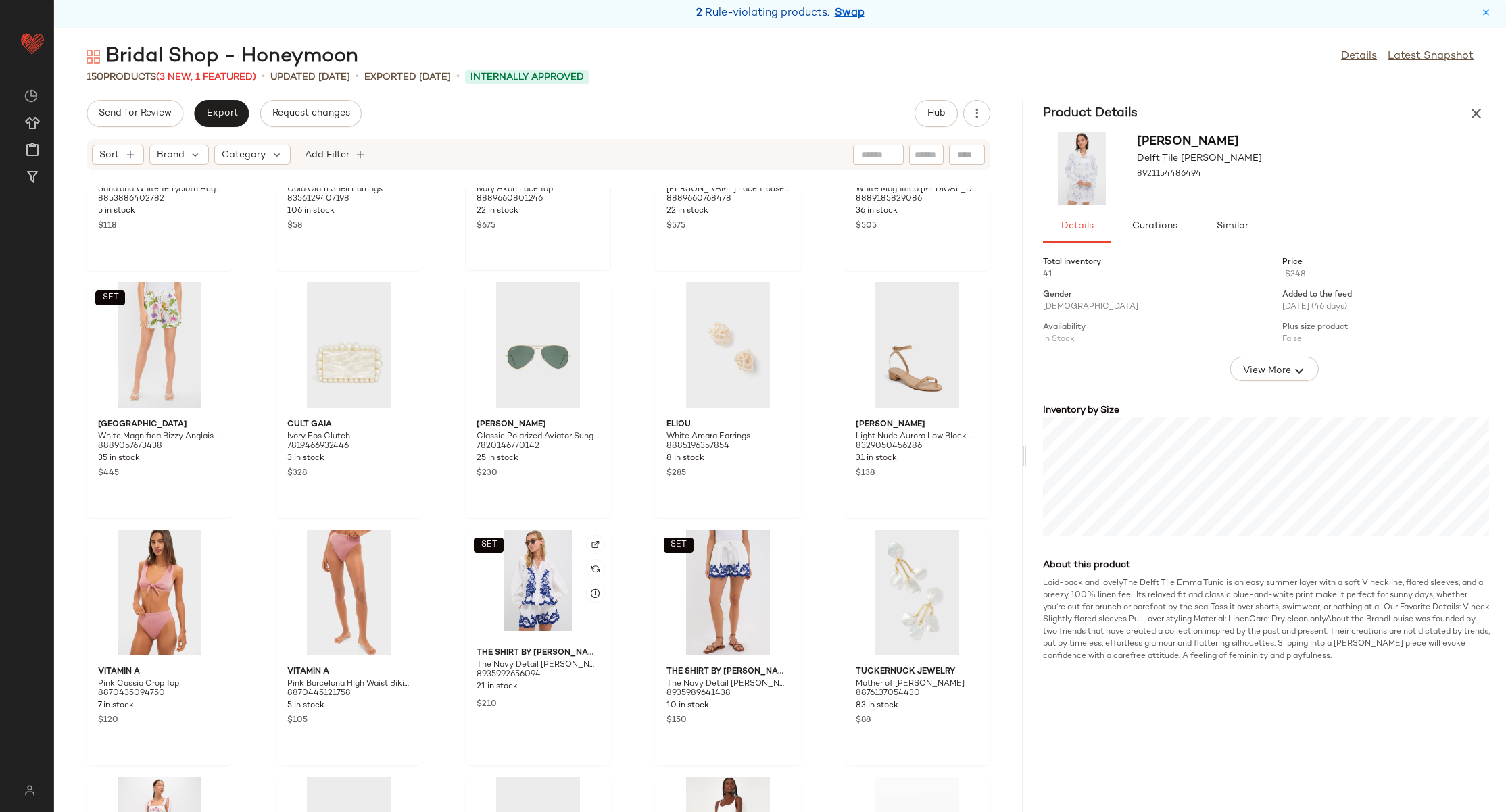 scroll, scrollTop: 4131, scrollLeft: 0, axis: vertical 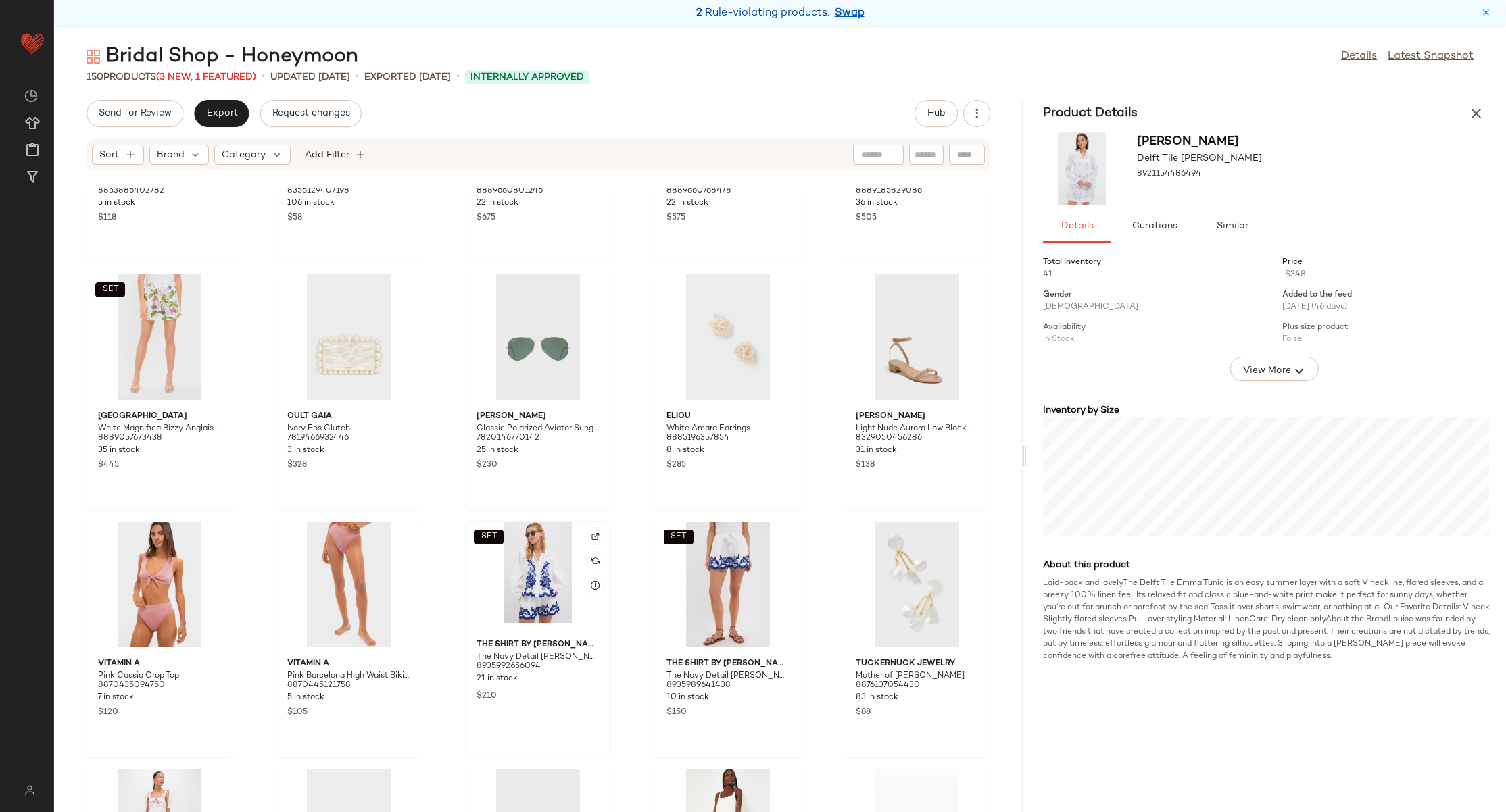 click on "SET" 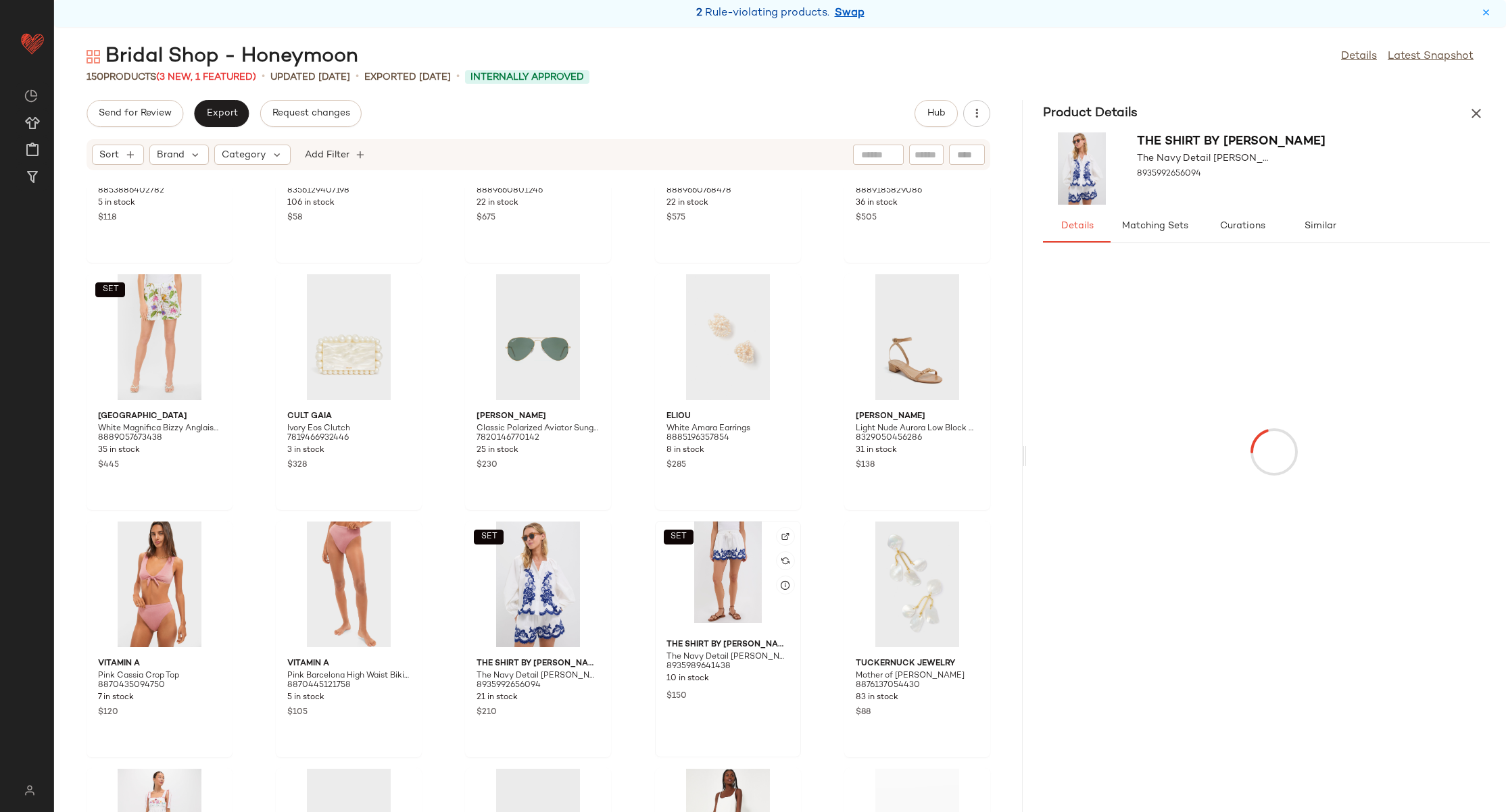 click on "SET" 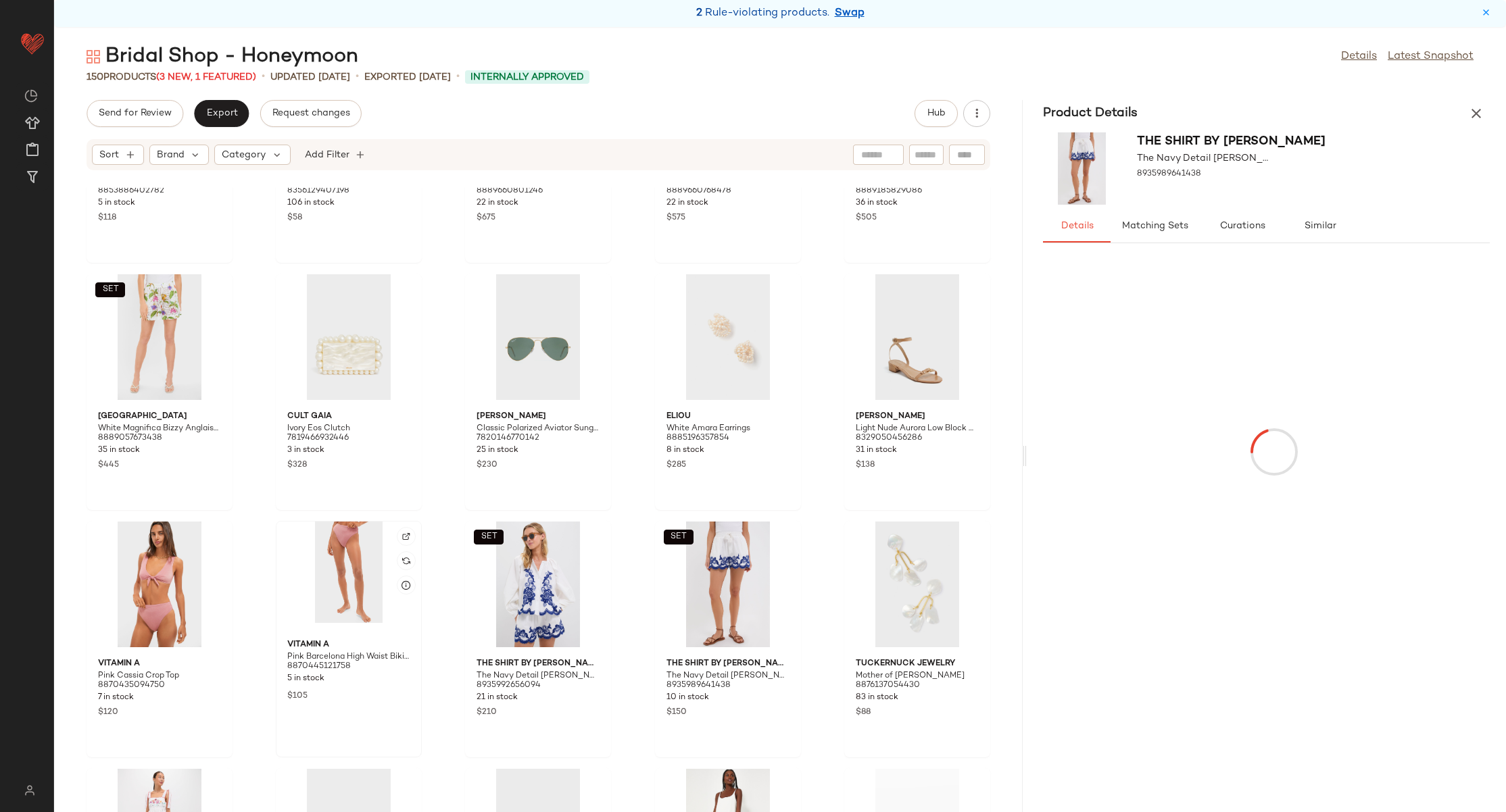 click 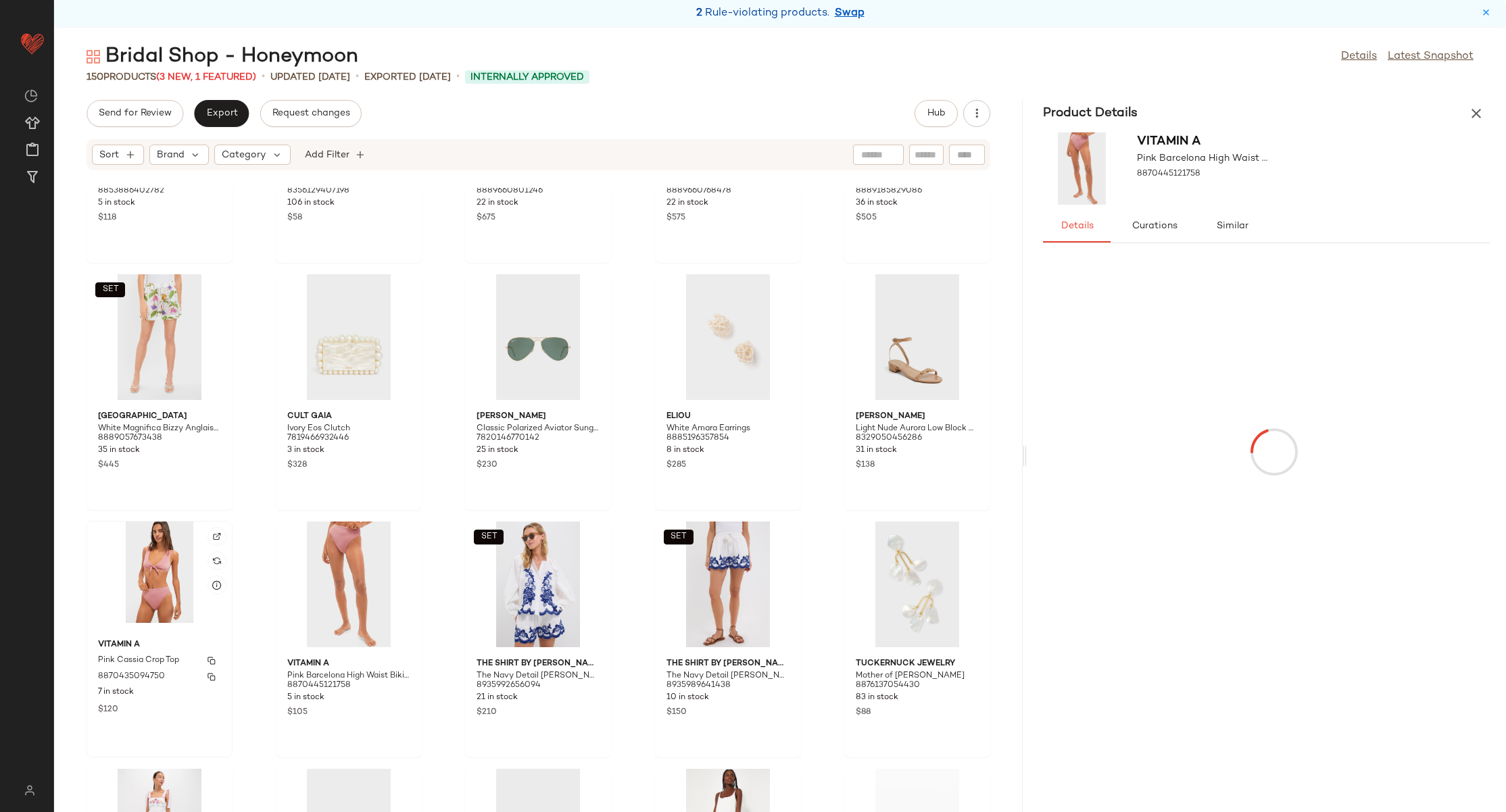 click on "Vitamin A Pink Cassia Crop Top 8870435094750 7 in stock $120" 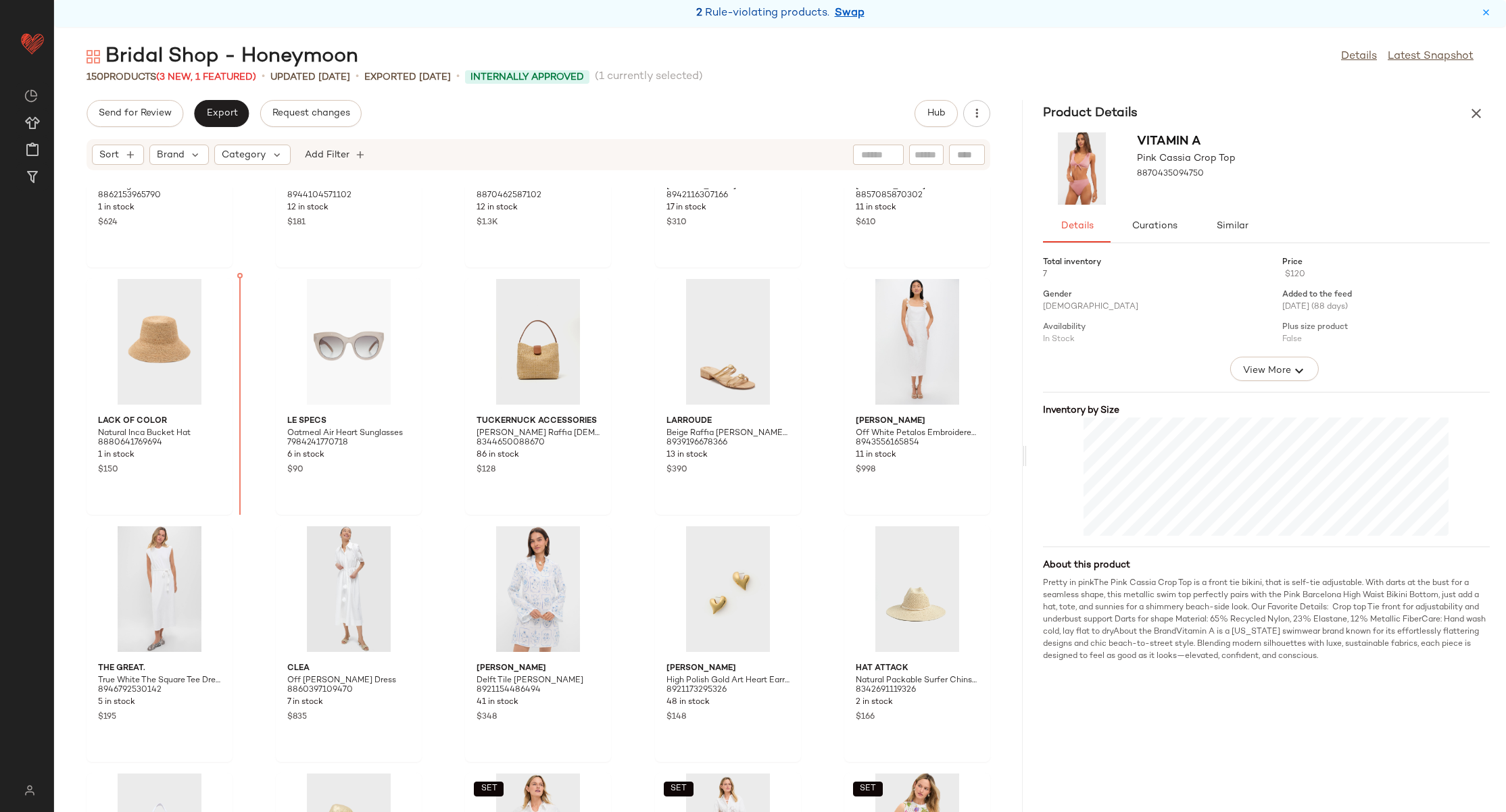 scroll, scrollTop: 3384, scrollLeft: 0, axis: vertical 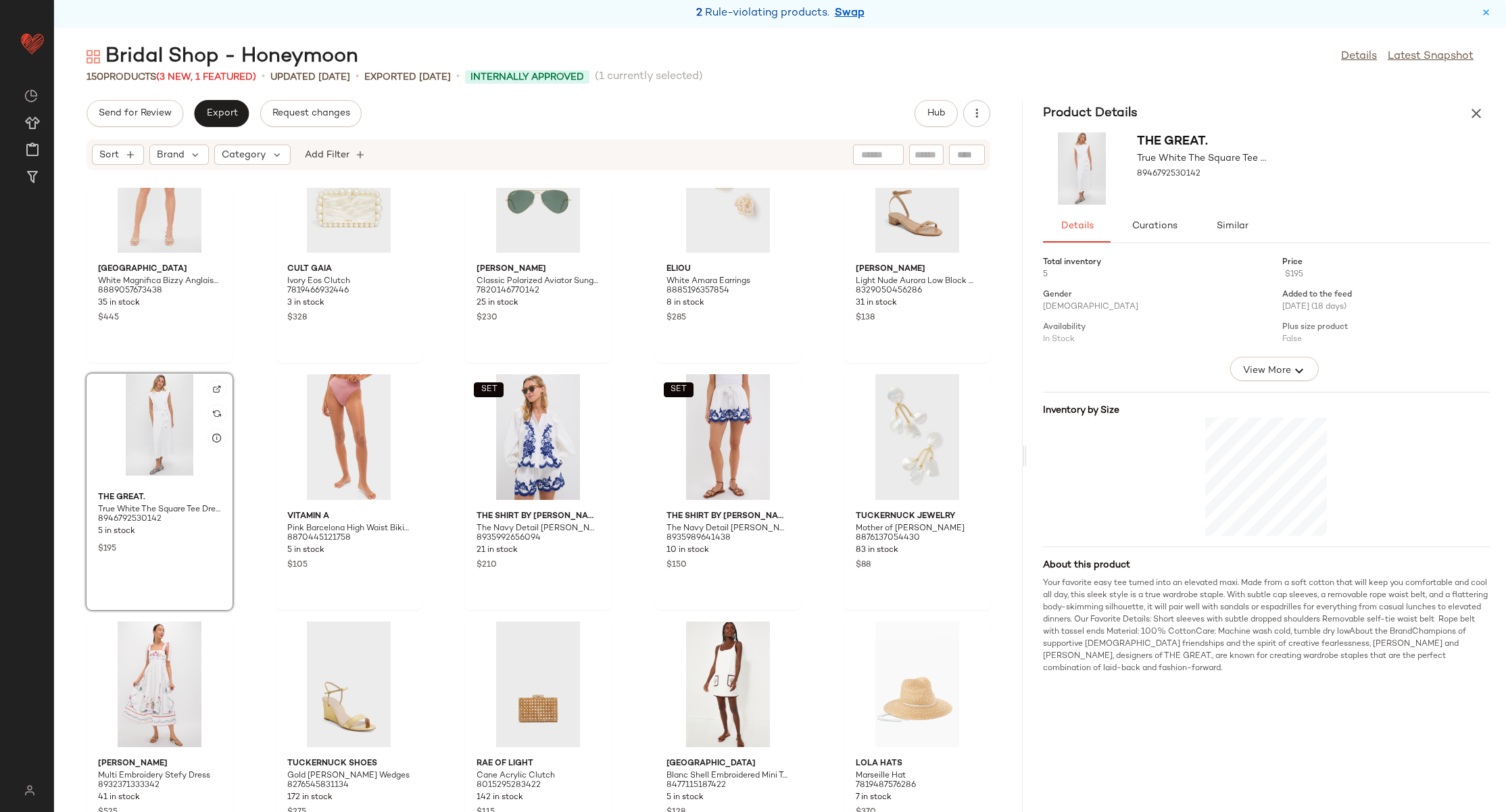 click 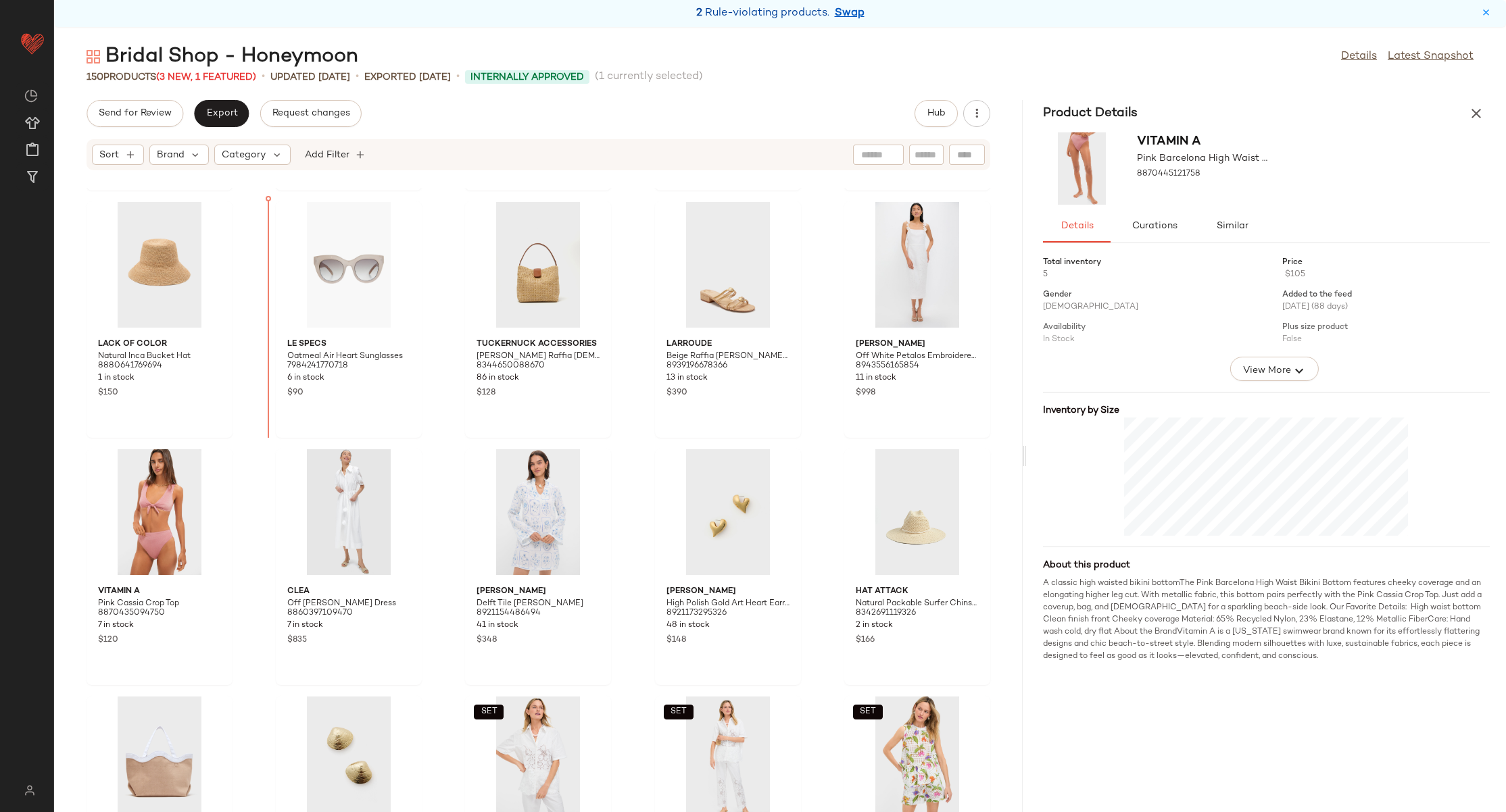 scroll, scrollTop: 3443, scrollLeft: 0, axis: vertical 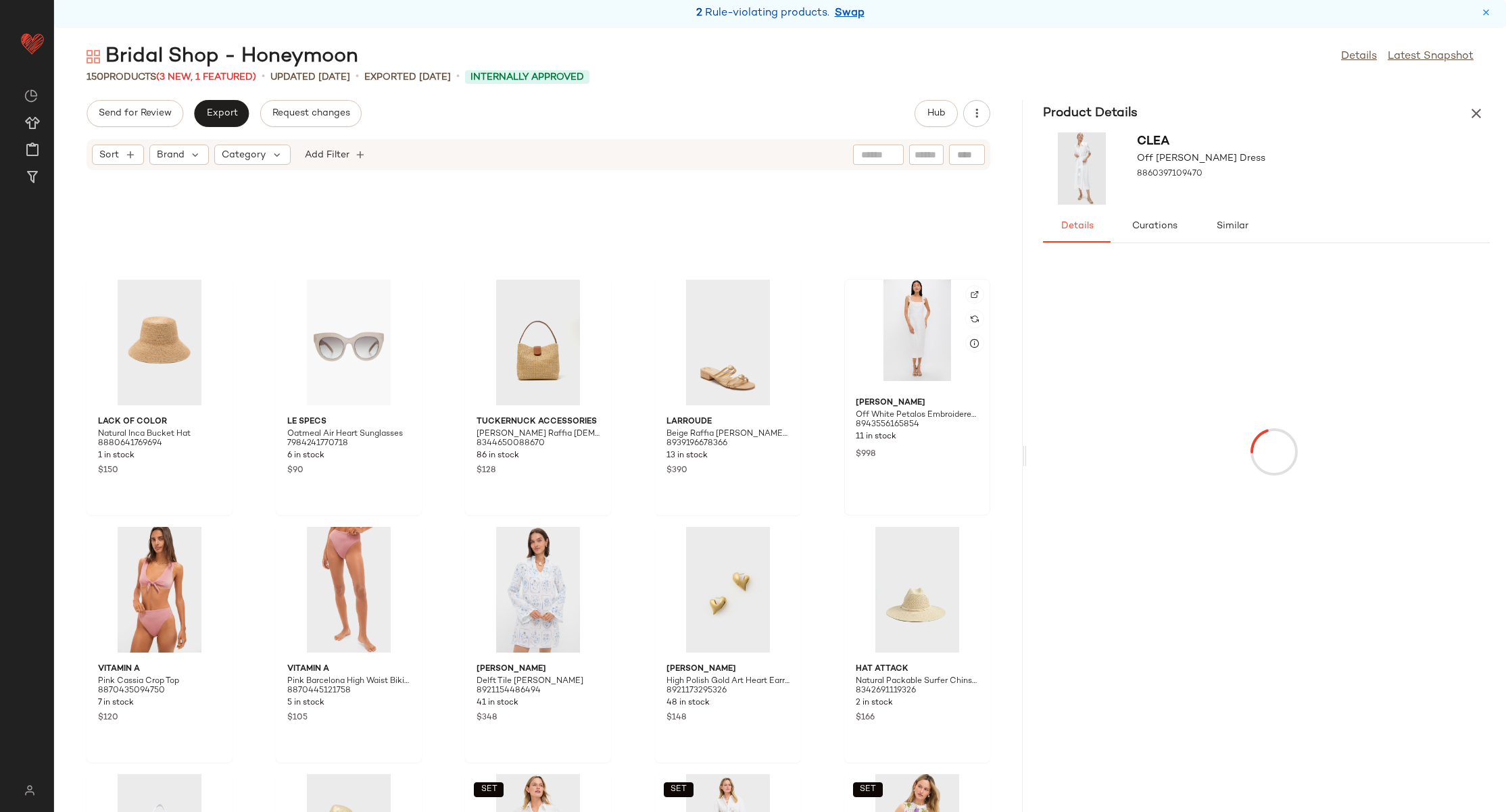 click 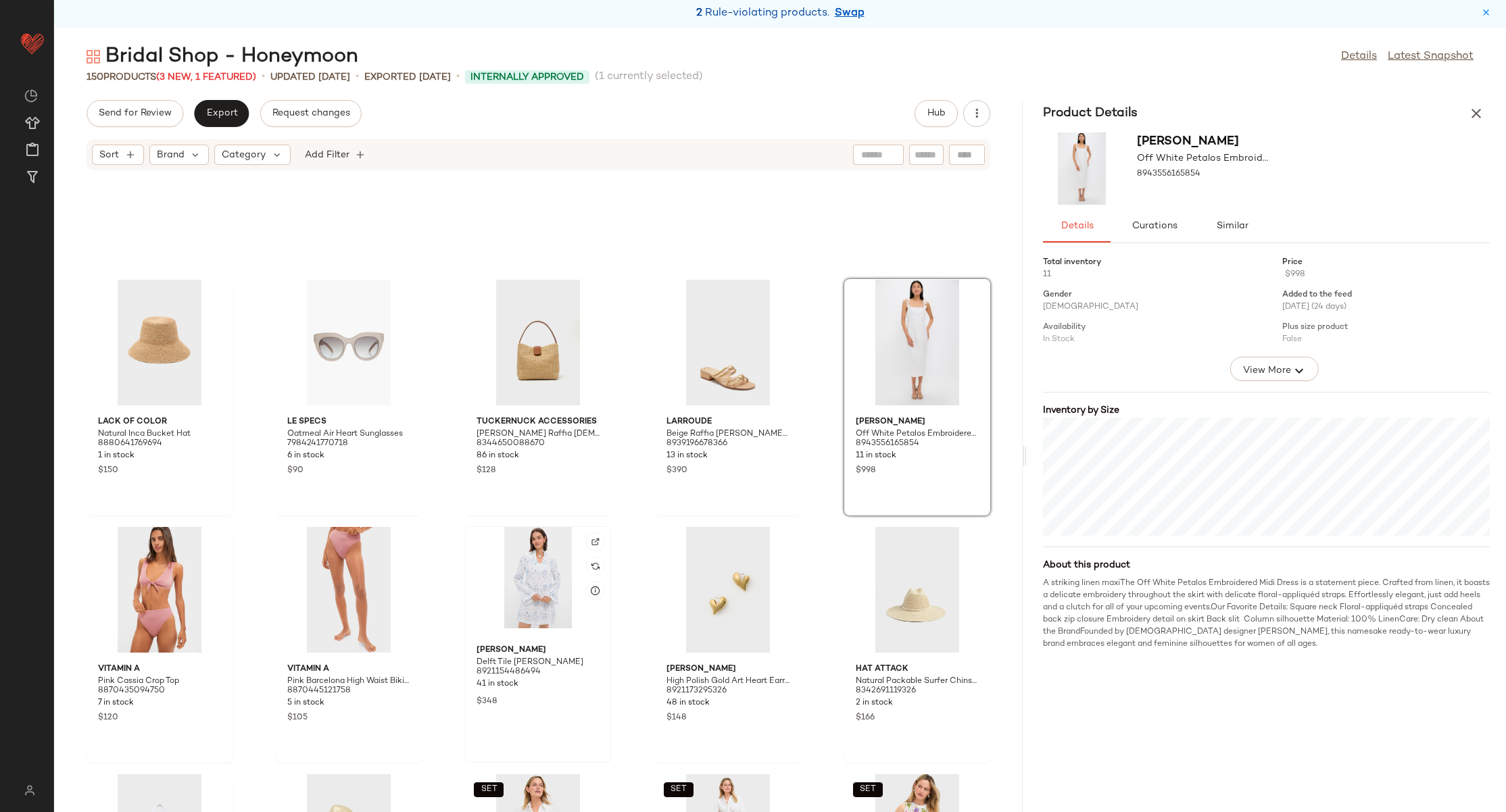 click 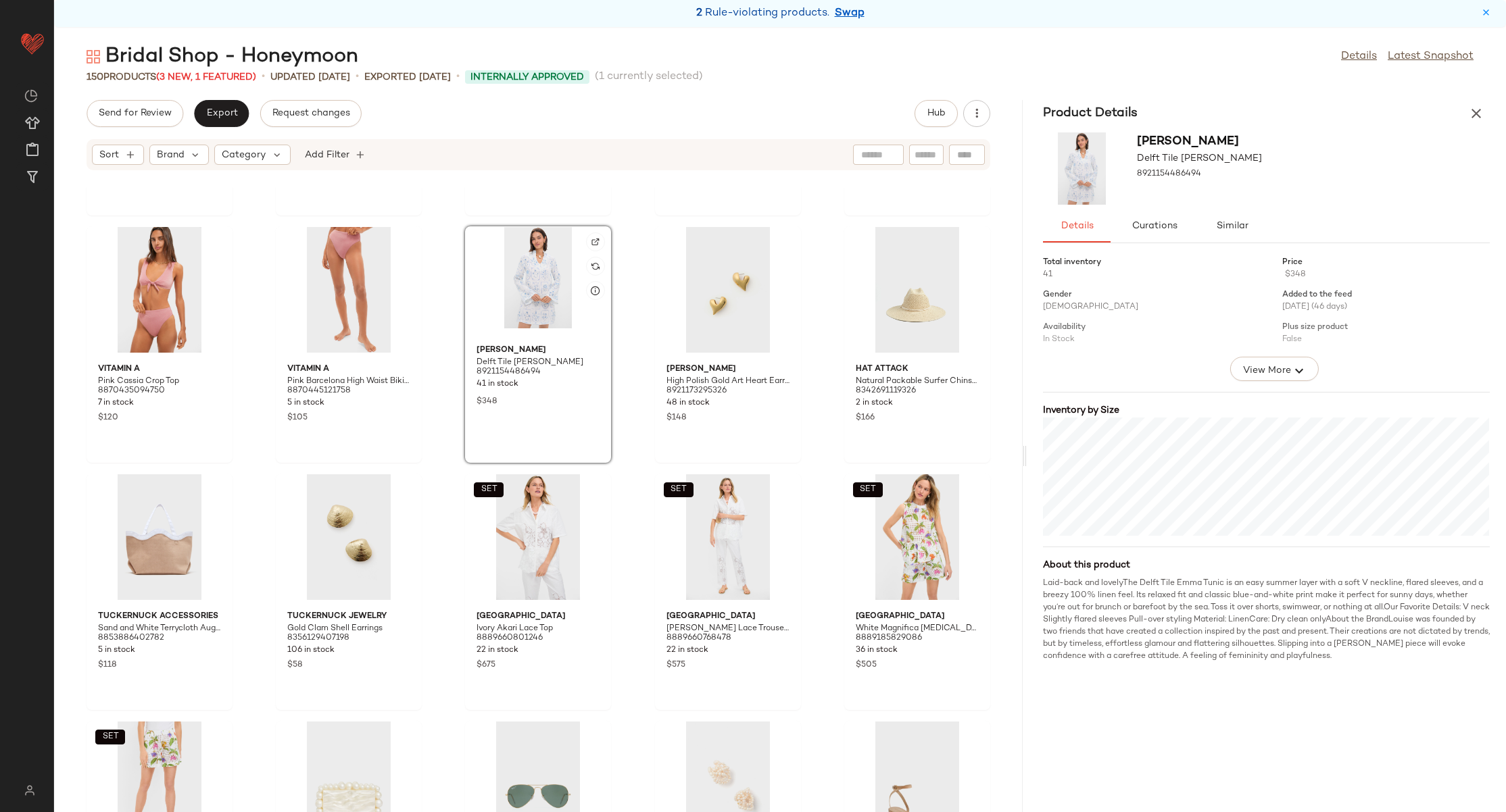 scroll, scrollTop: 3705, scrollLeft: 0, axis: vertical 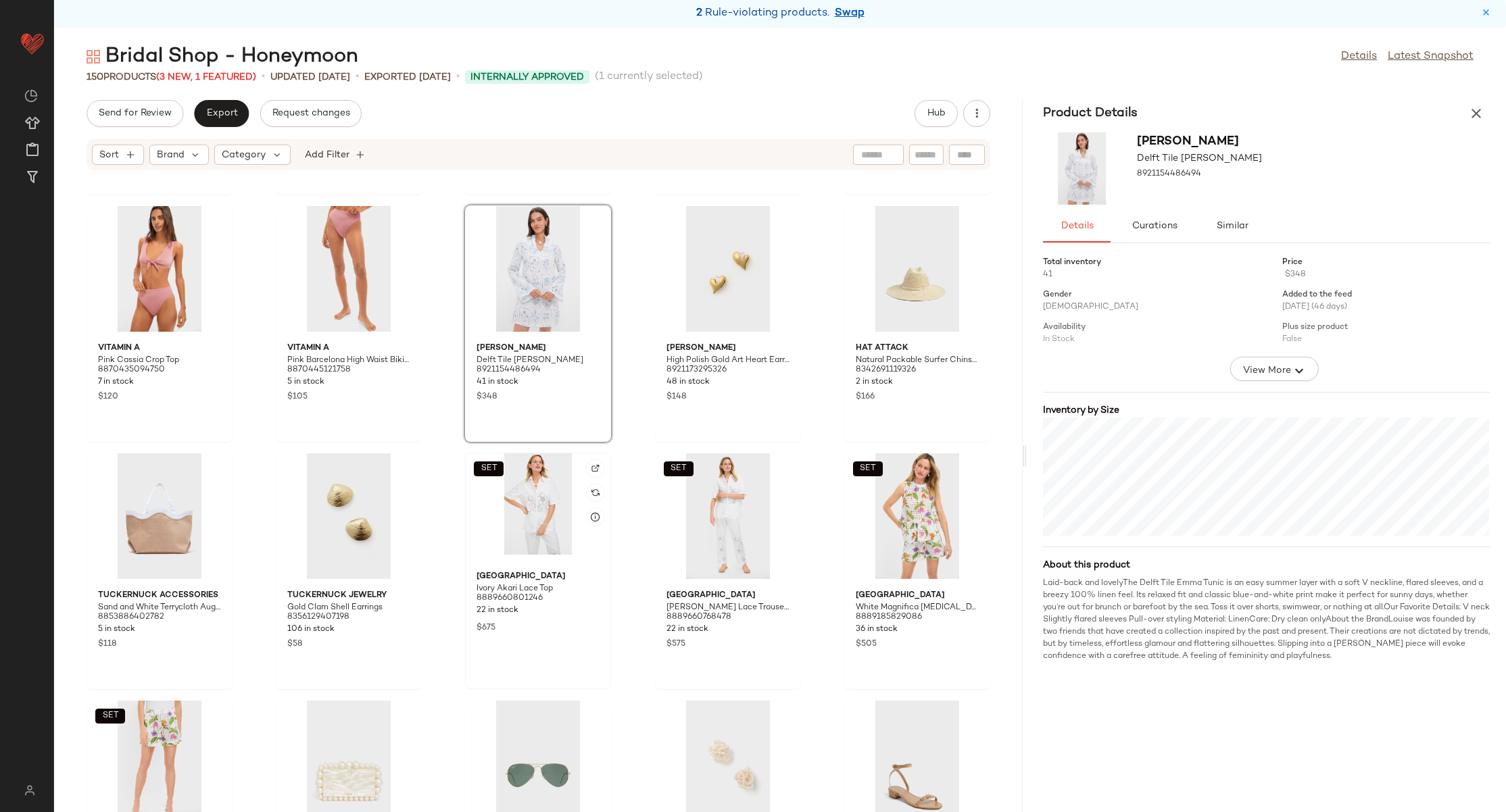 click on "SET" 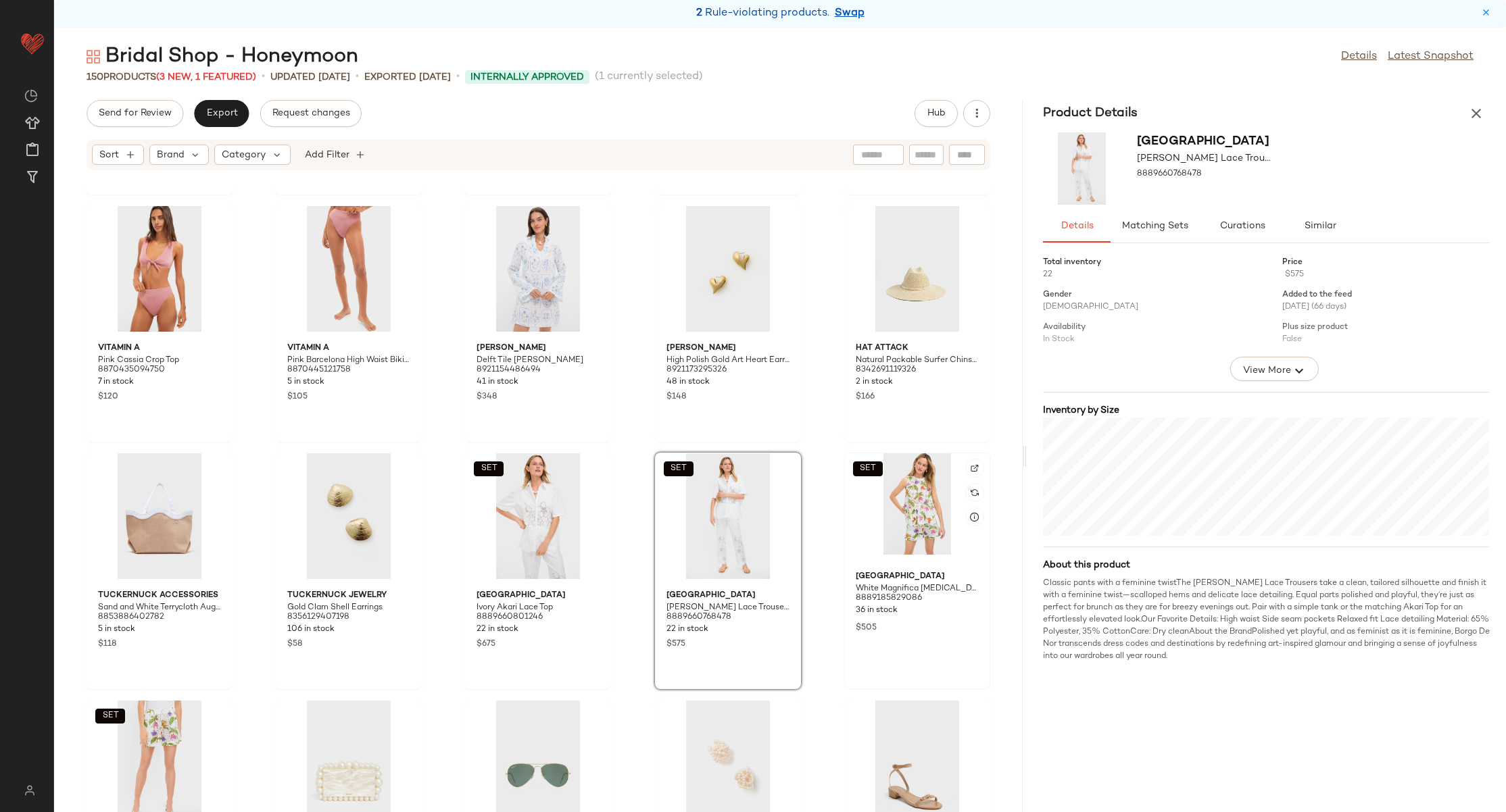 click on "SET" 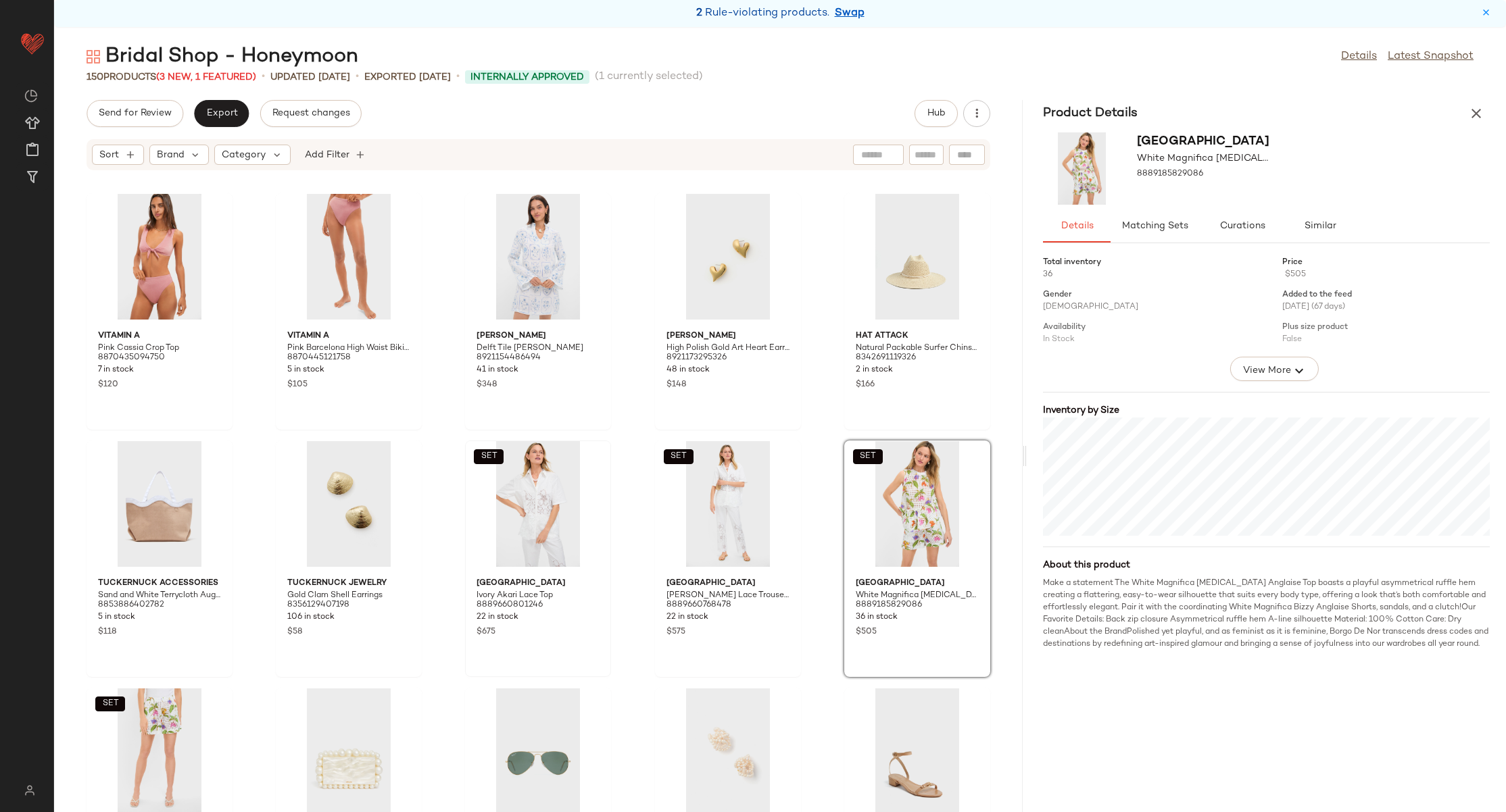 scroll, scrollTop: 3809, scrollLeft: 0, axis: vertical 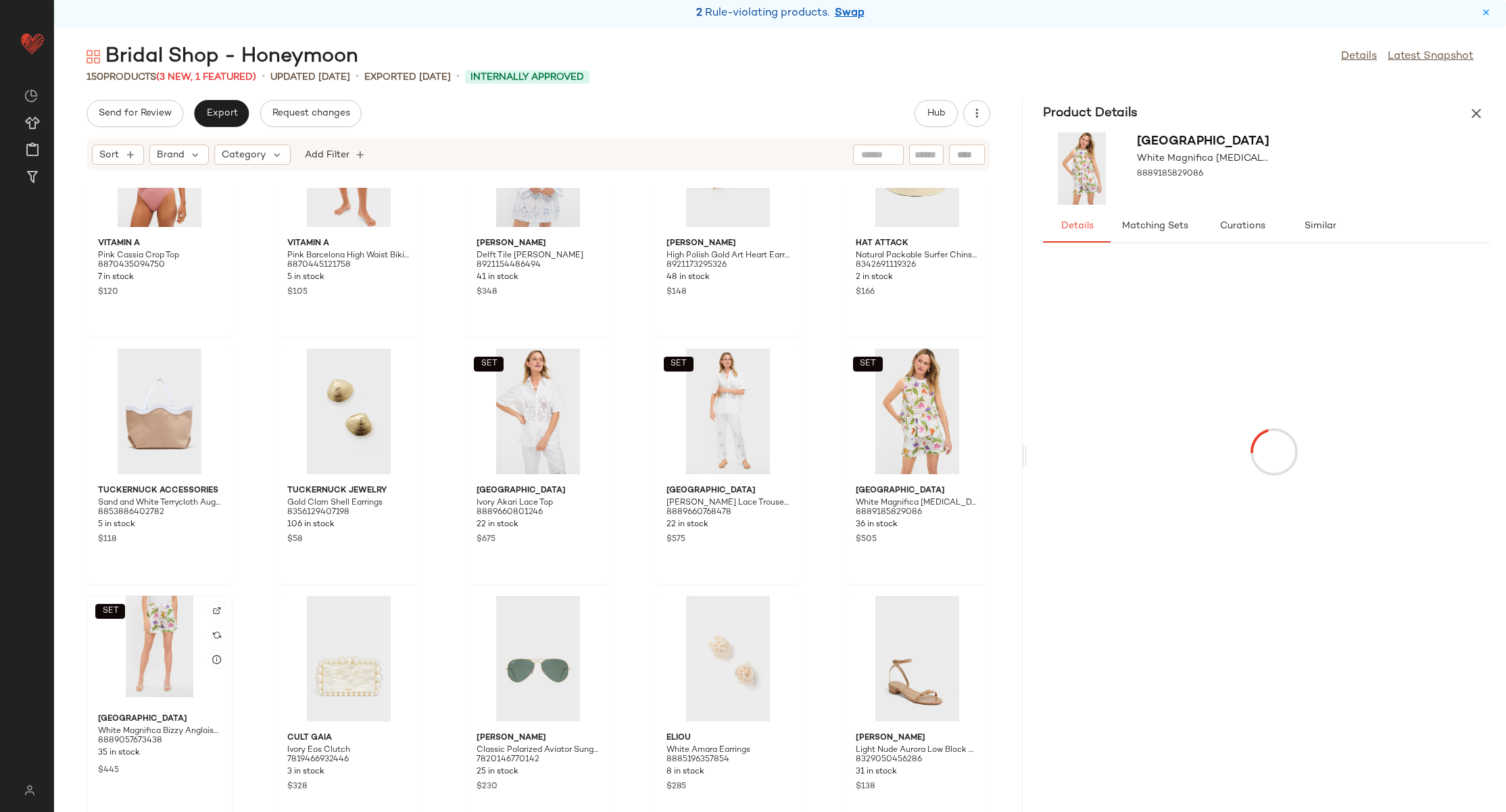 drag, startPoint x: 182, startPoint y: 678, endPoint x: 188, endPoint y: 666, distance: 13.41641 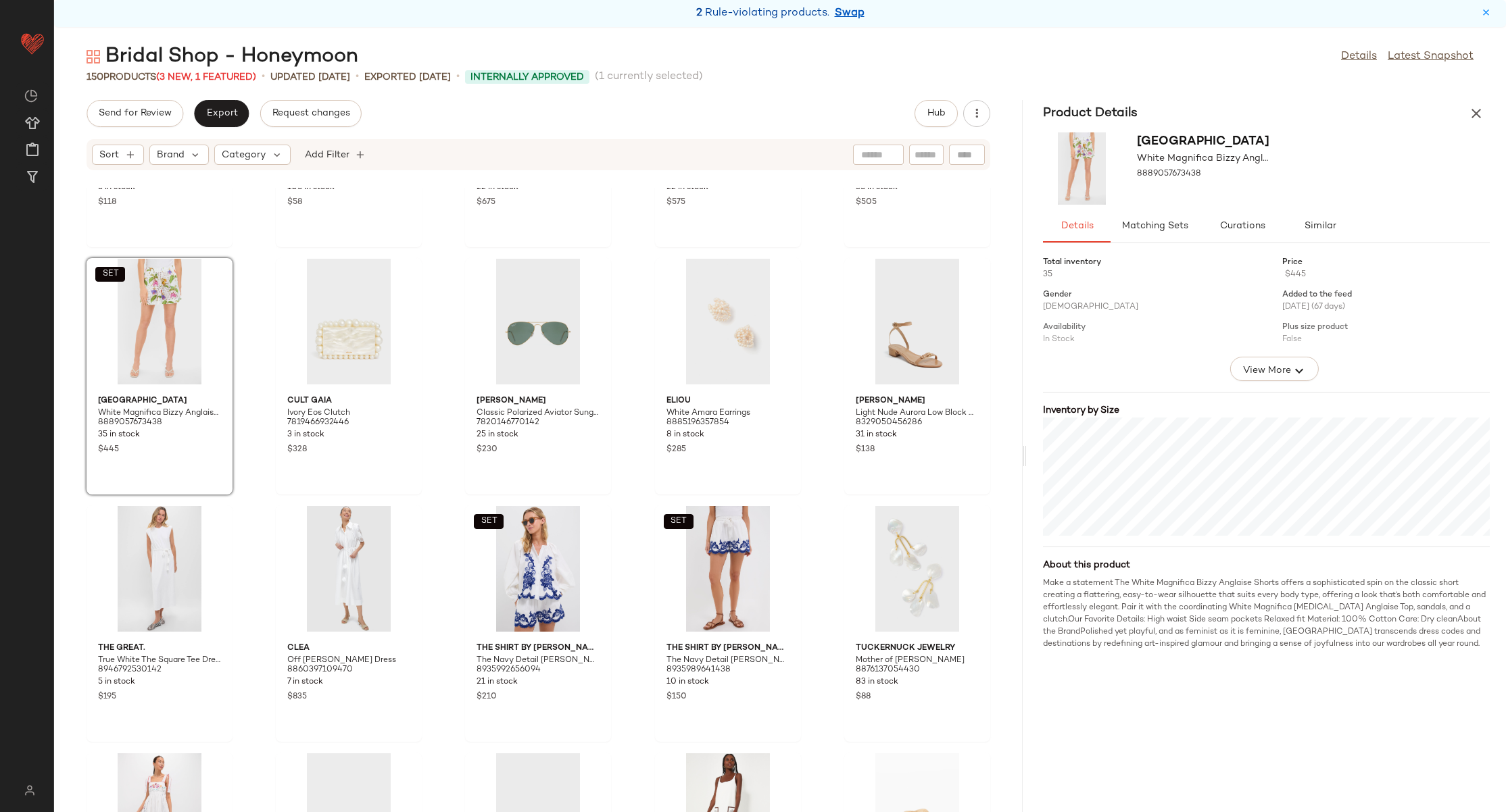 scroll, scrollTop: 4378, scrollLeft: 0, axis: vertical 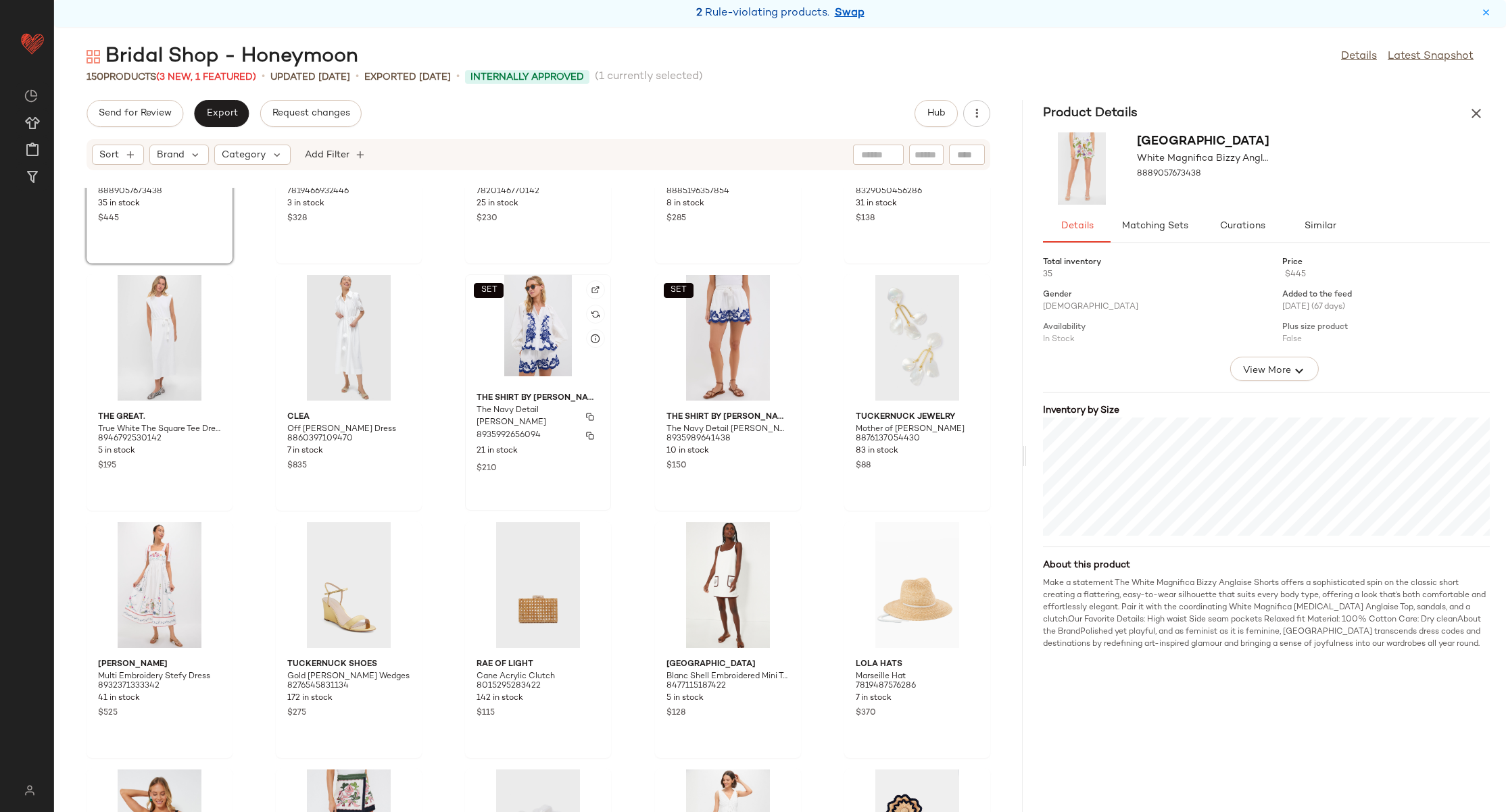 click on "The Shirt by Rochelle Behrens The Navy Detail Minka Shirt 8935992656094 21 in stock $210" 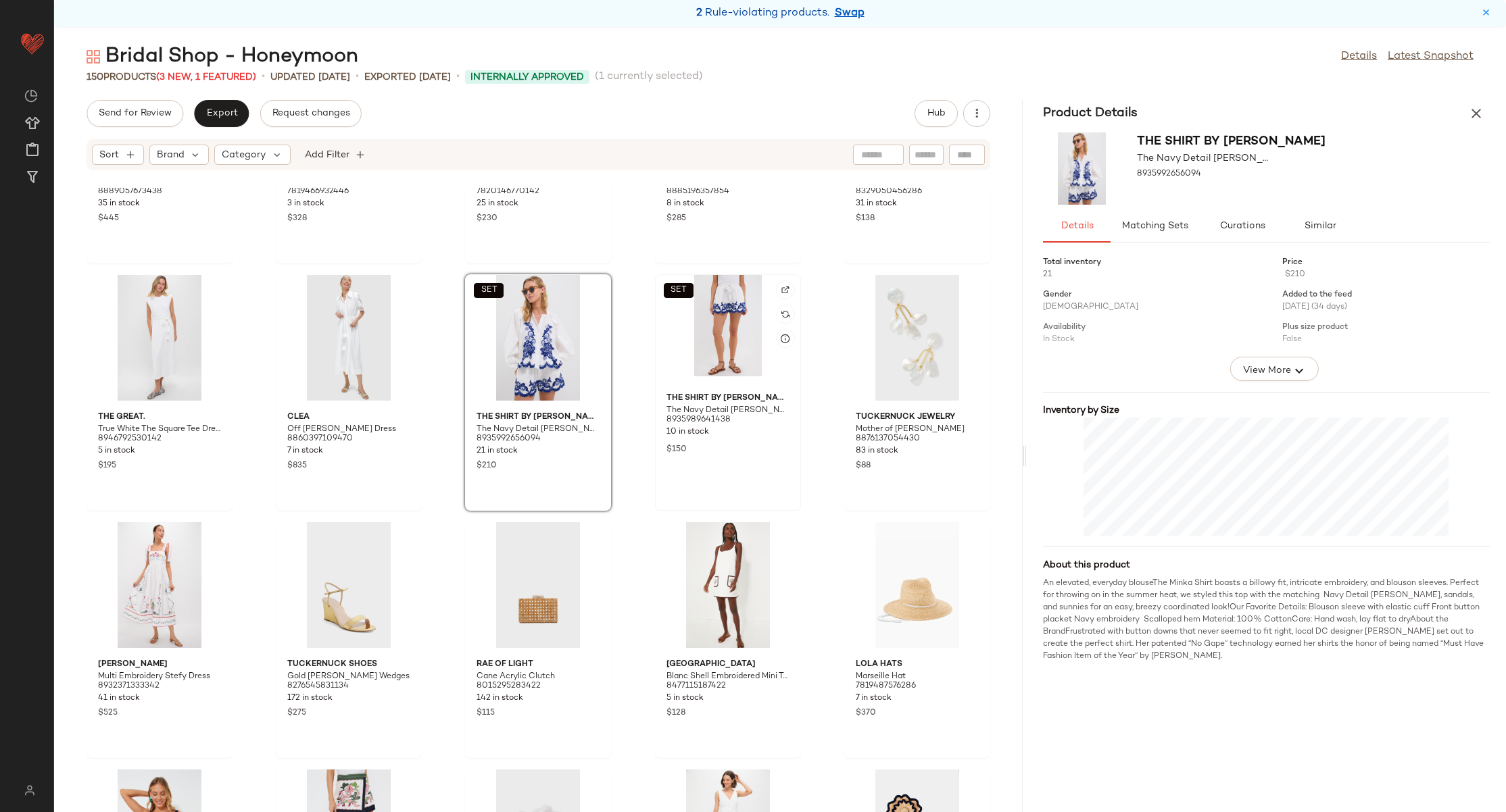 click on "SET" 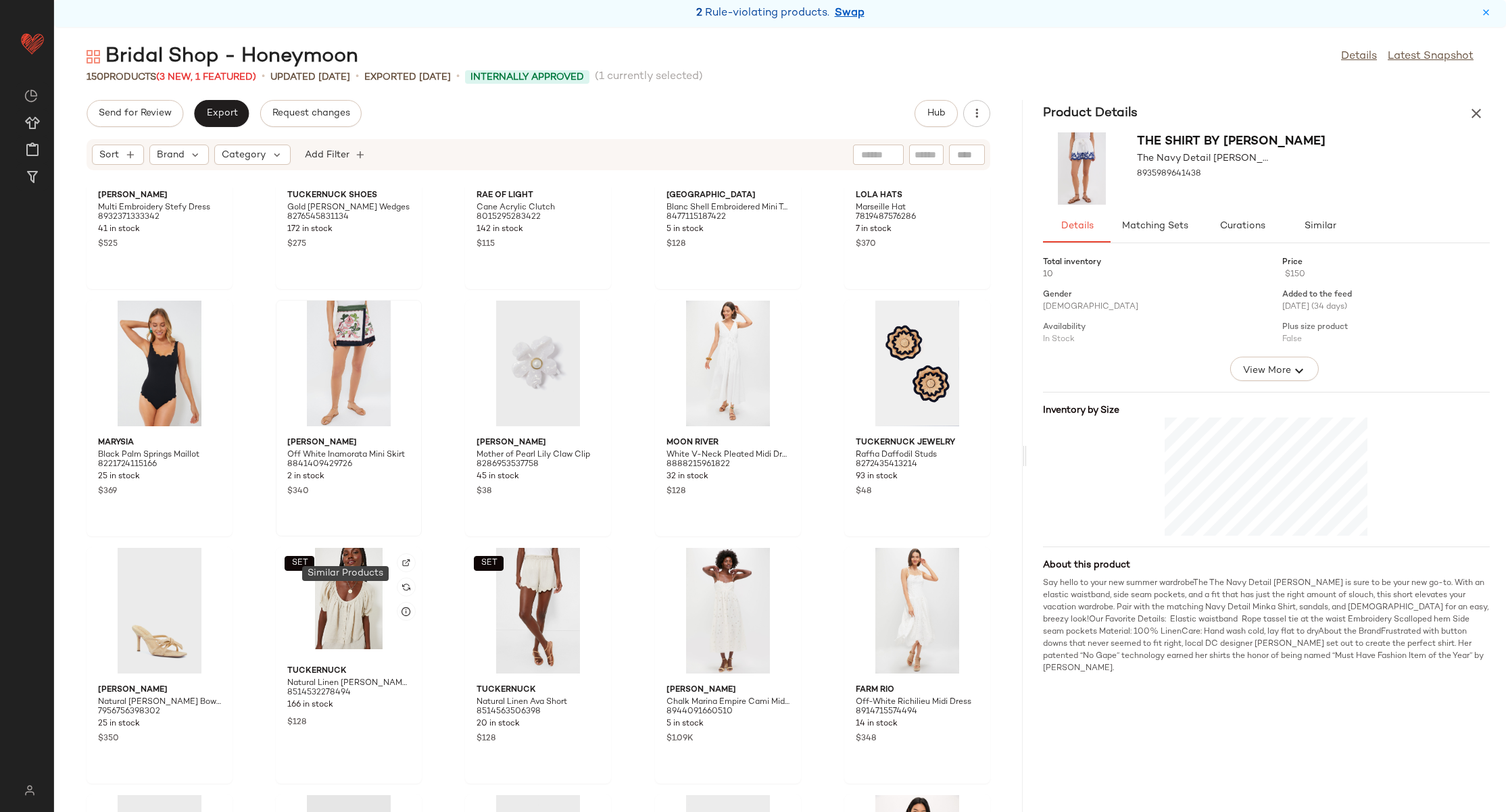 scroll, scrollTop: 4861, scrollLeft: 0, axis: vertical 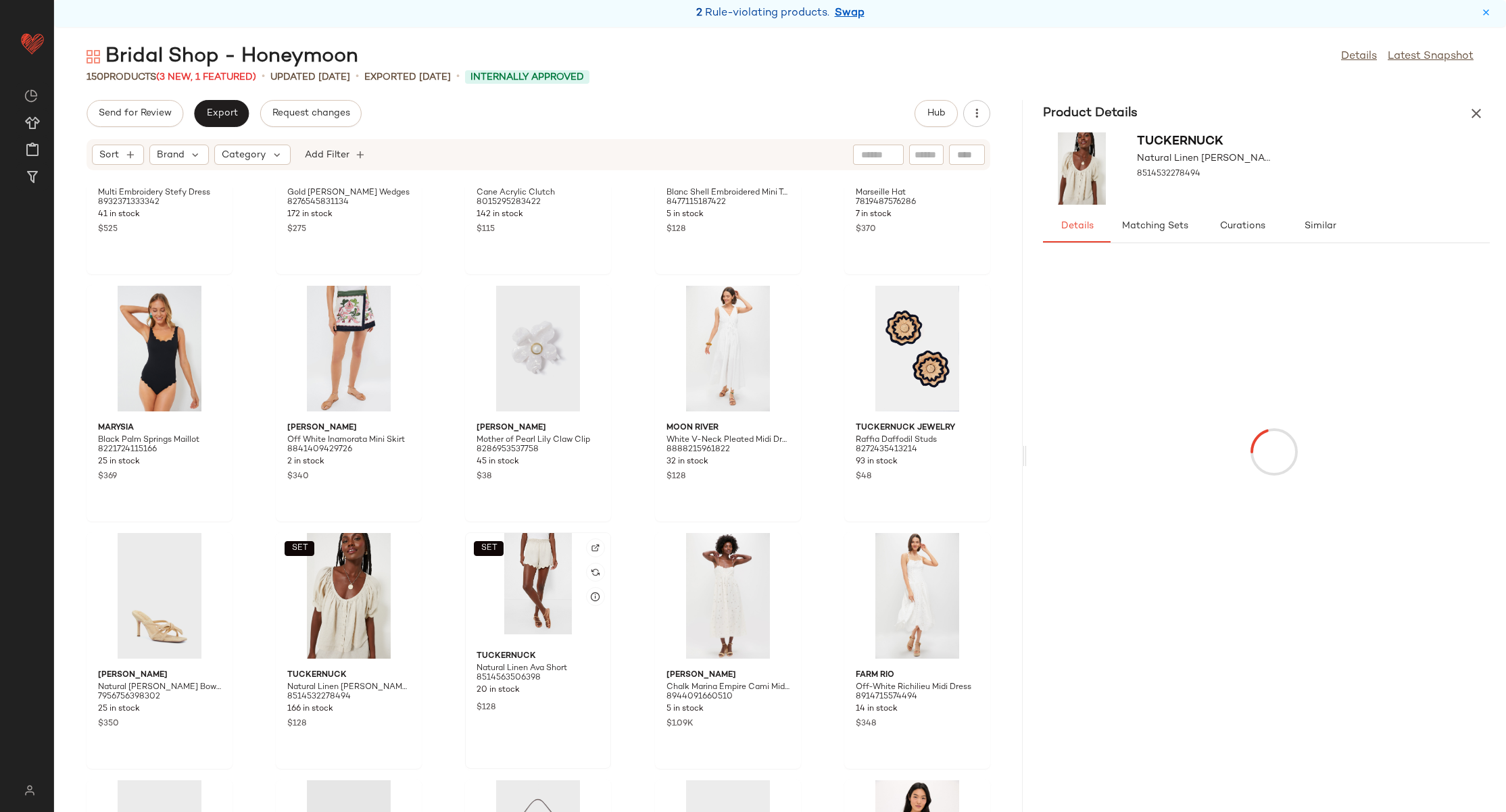 click on "SET" 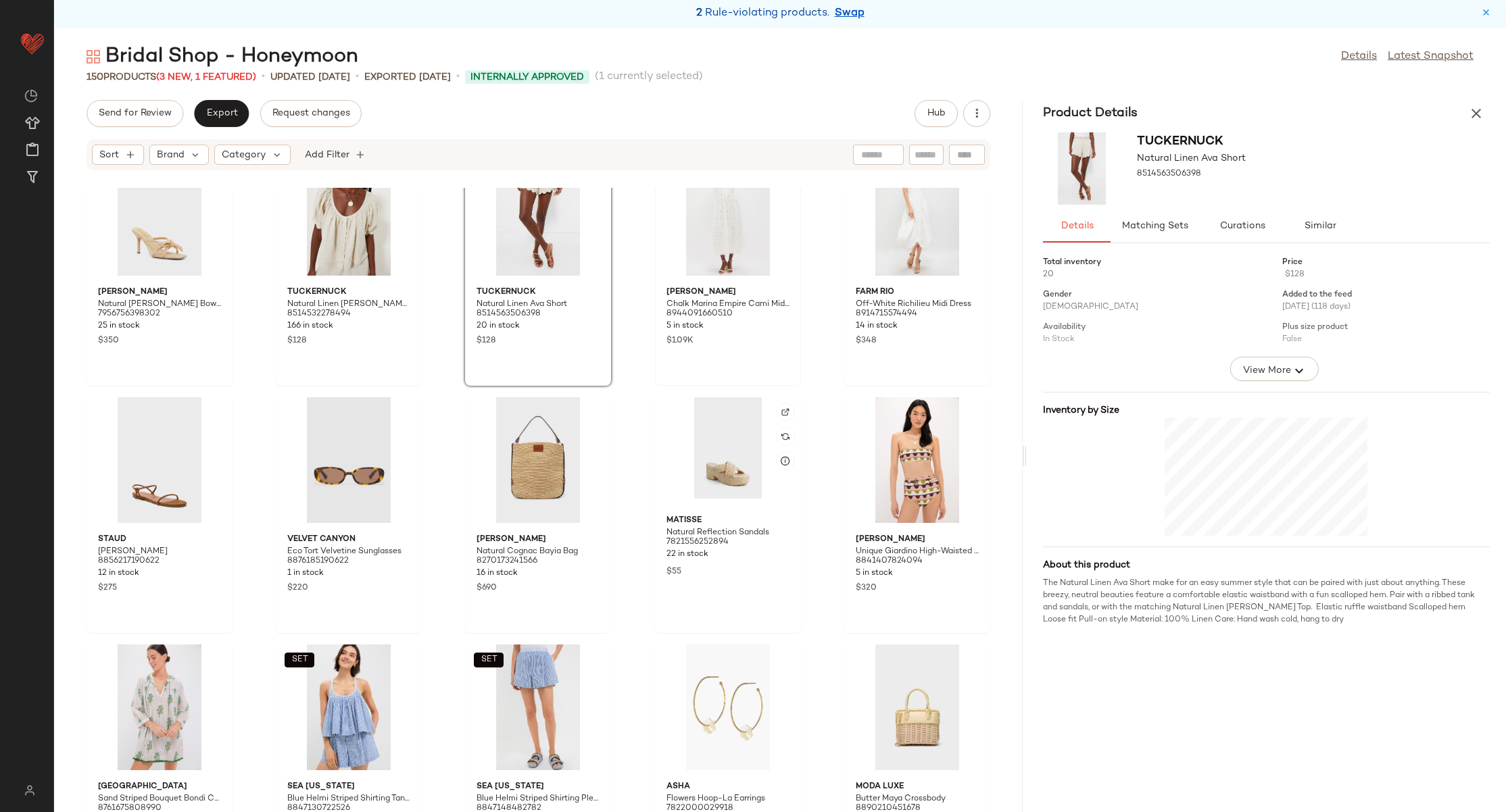 scroll, scrollTop: 5337, scrollLeft: 0, axis: vertical 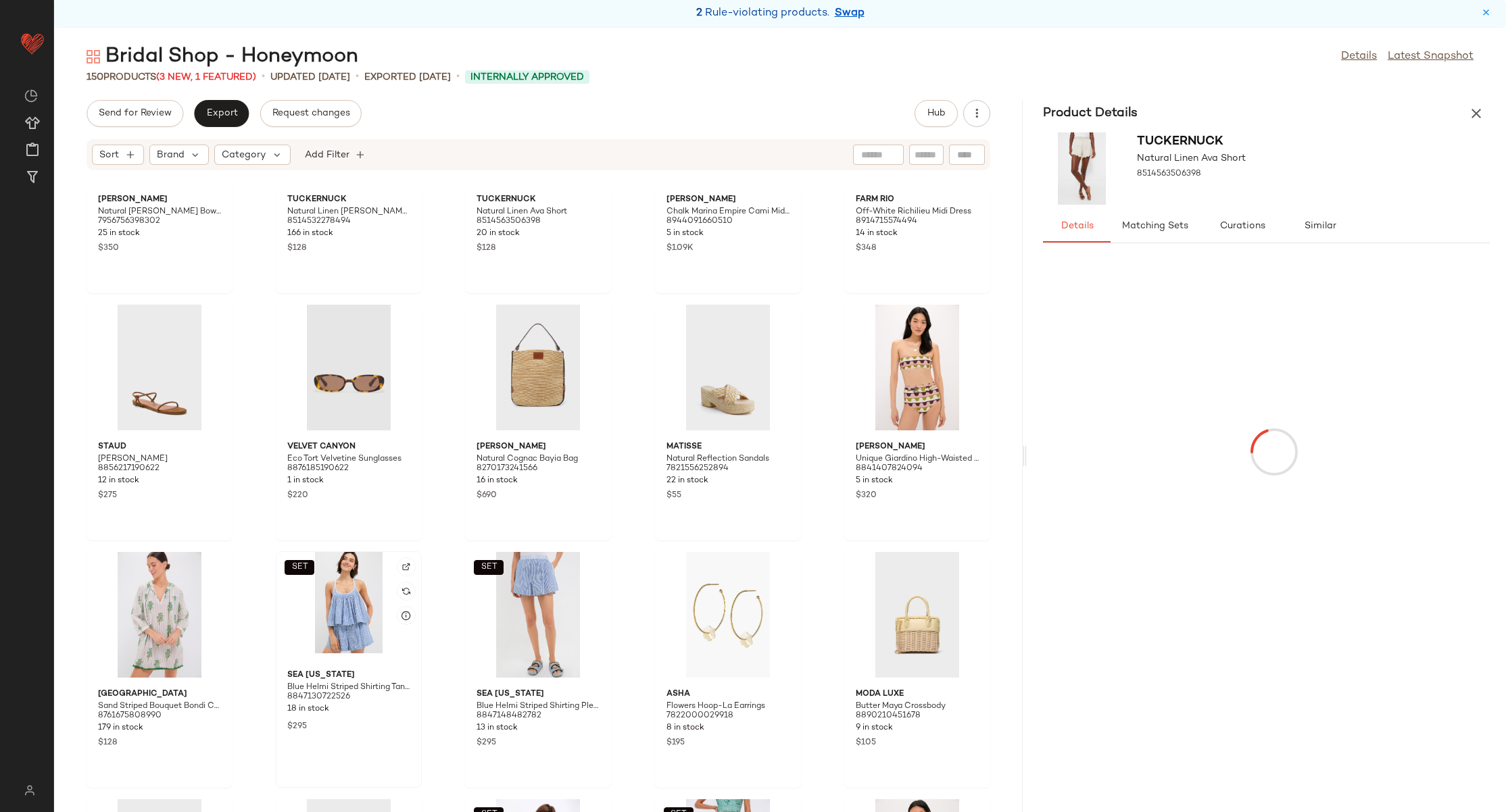click on "SET" 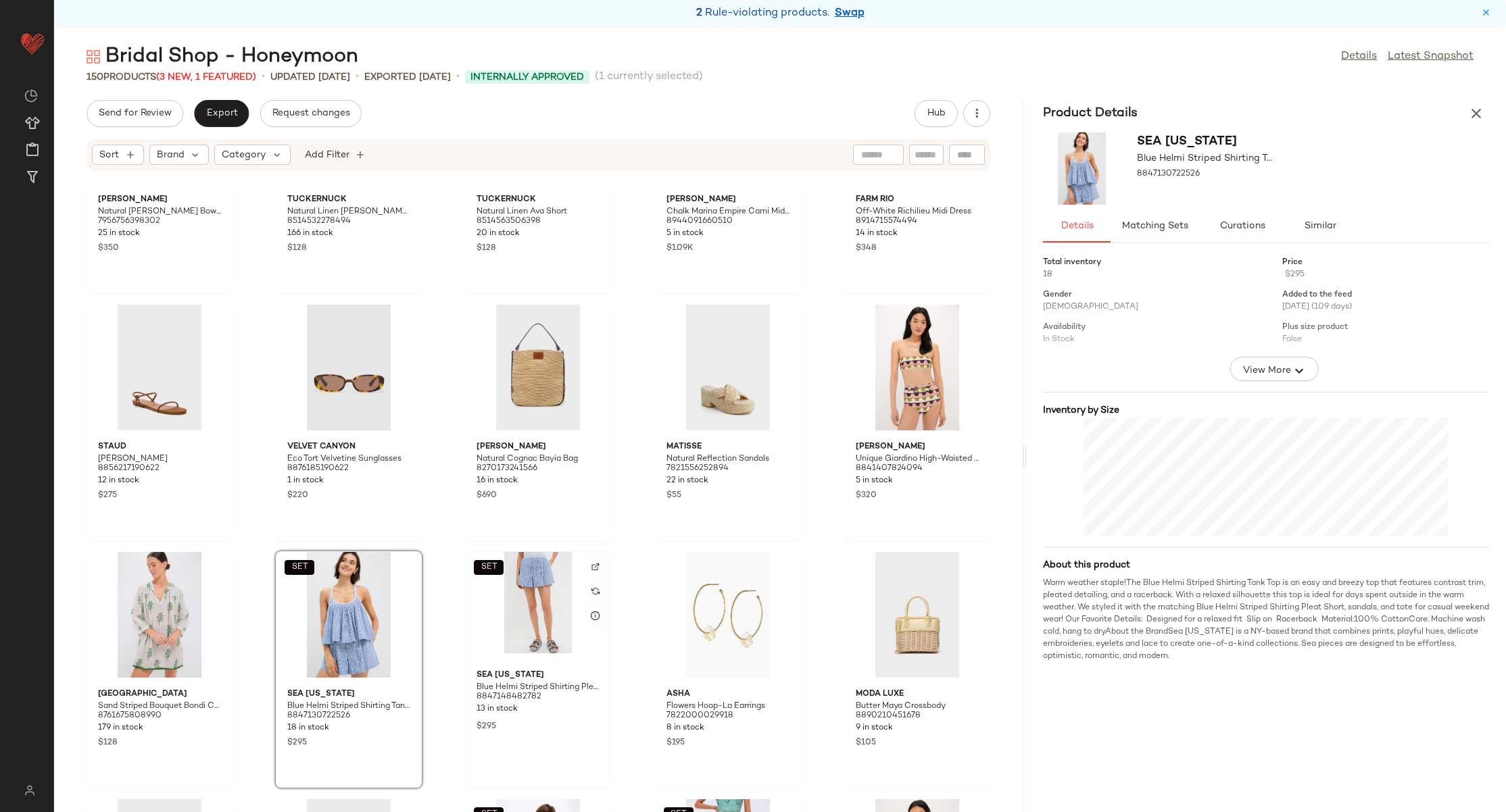 click on "SET" 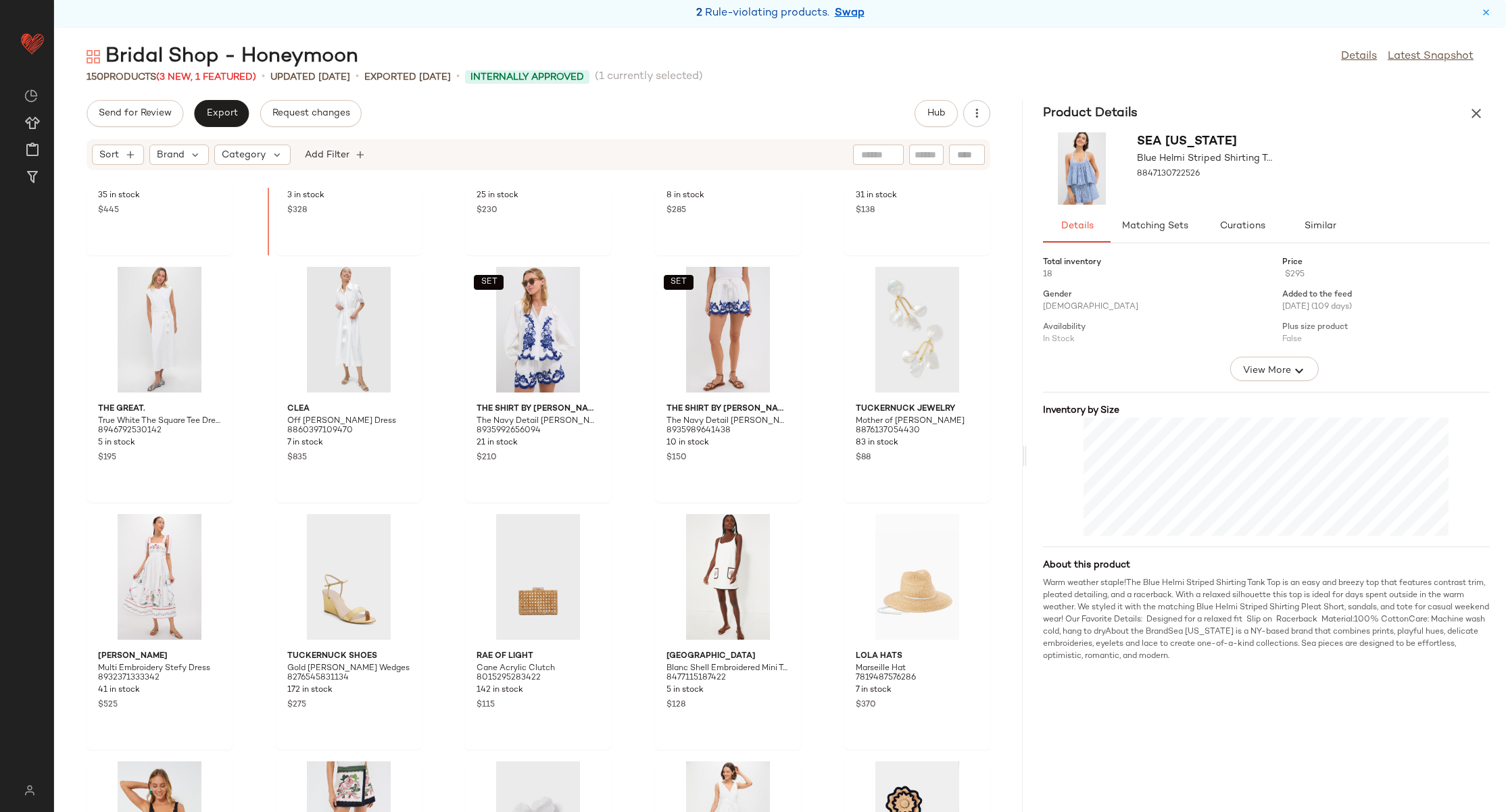 scroll, scrollTop: 4307, scrollLeft: 0, axis: vertical 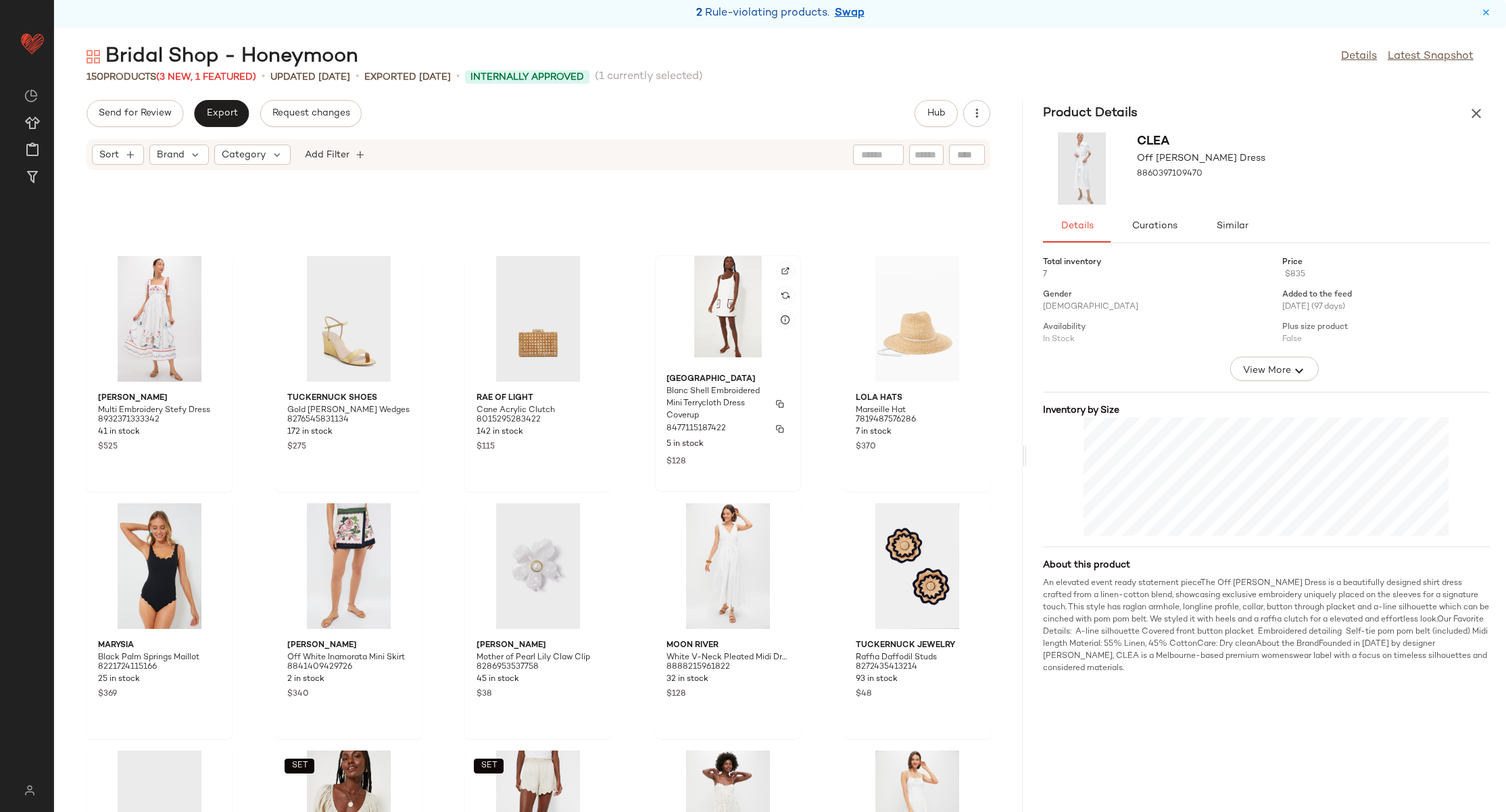 click on "Tnuck Beach Blanc Shell Embroidered Mini Terrycloth Dress Coverup 8477115187422 5 in stock $128" 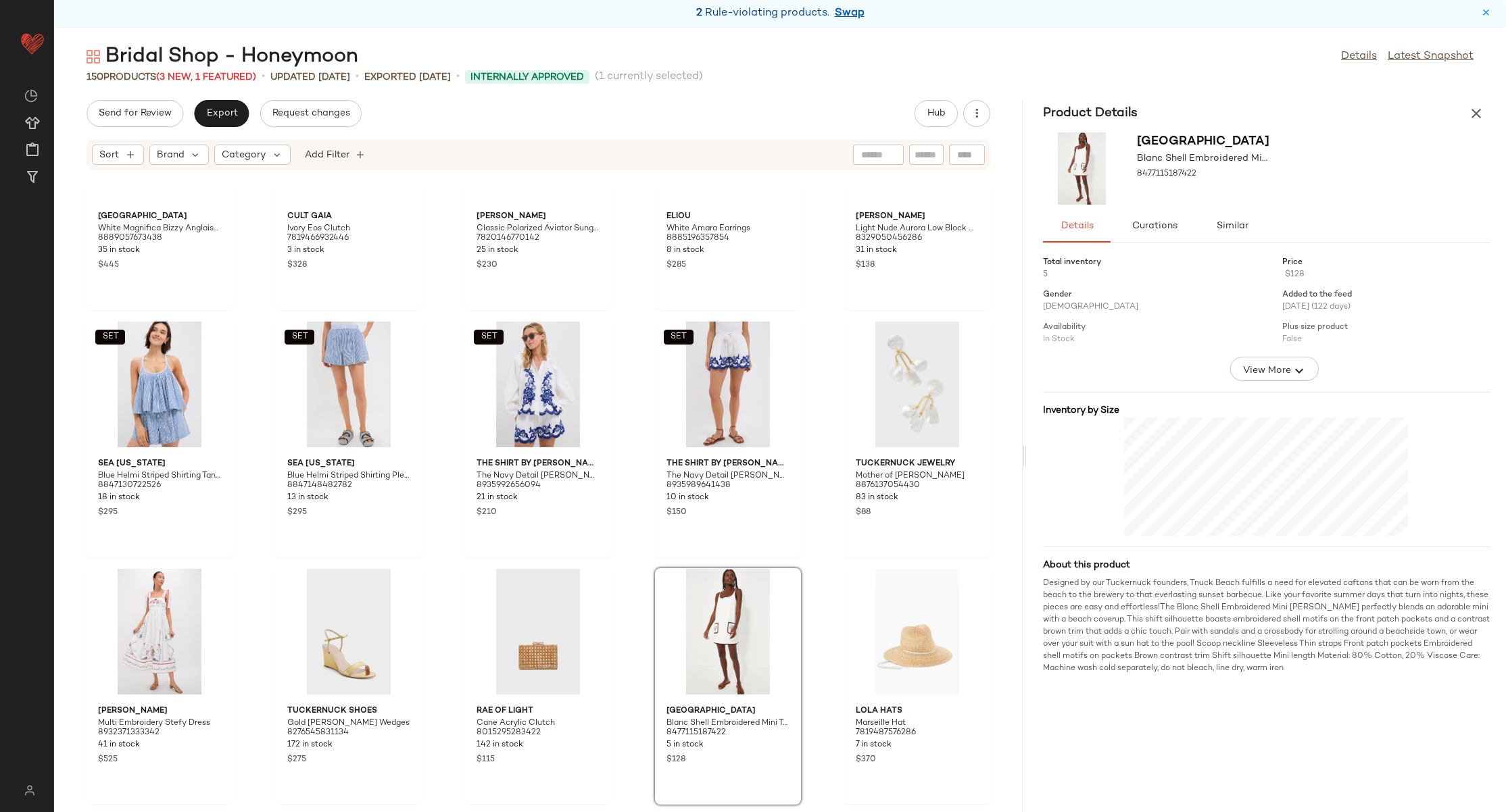 scroll, scrollTop: 4298, scrollLeft: 0, axis: vertical 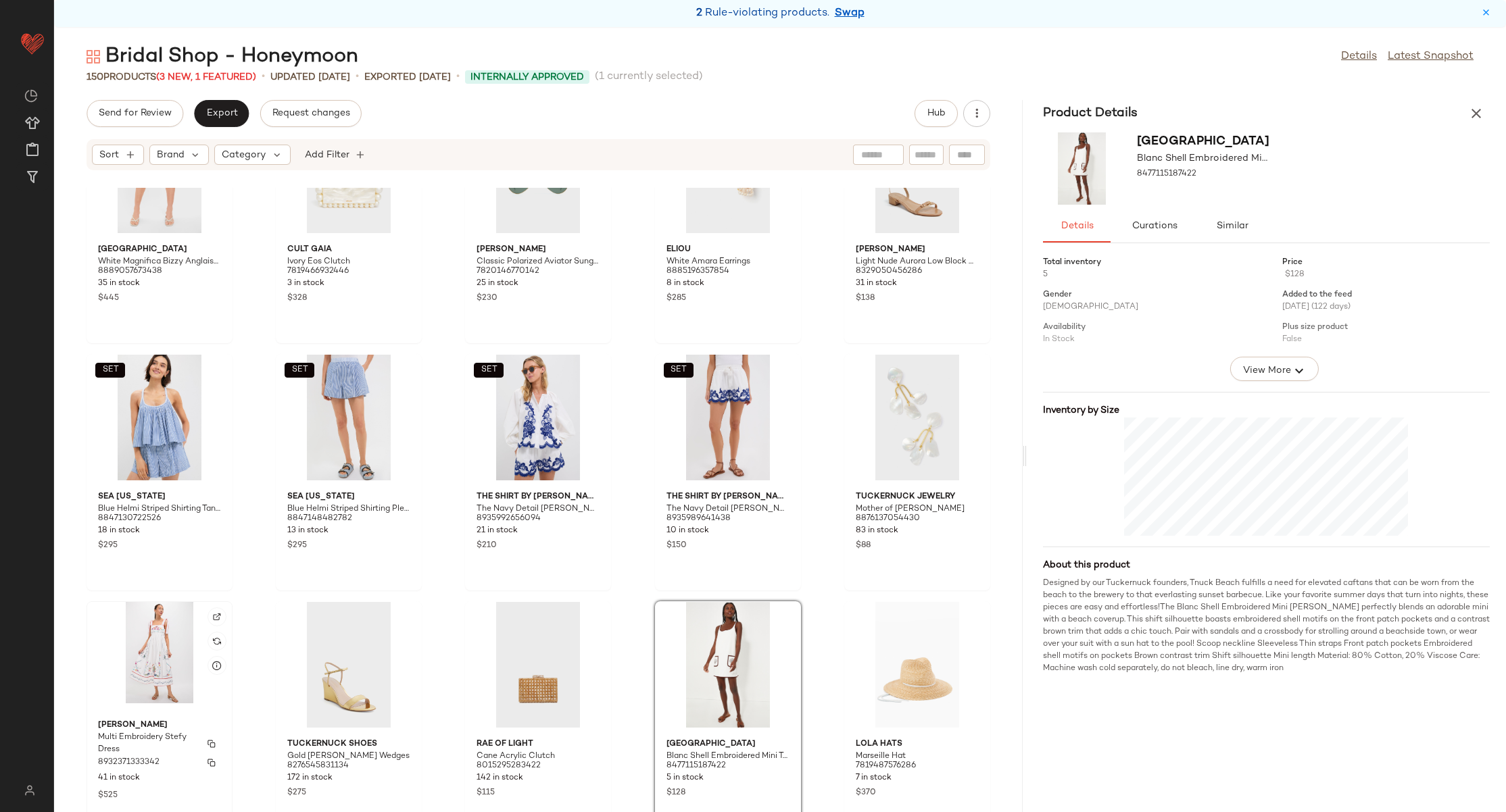 click on "Hunter Bell Multi Embroidery Stefy Dress 8932371333342 41 in stock $525" 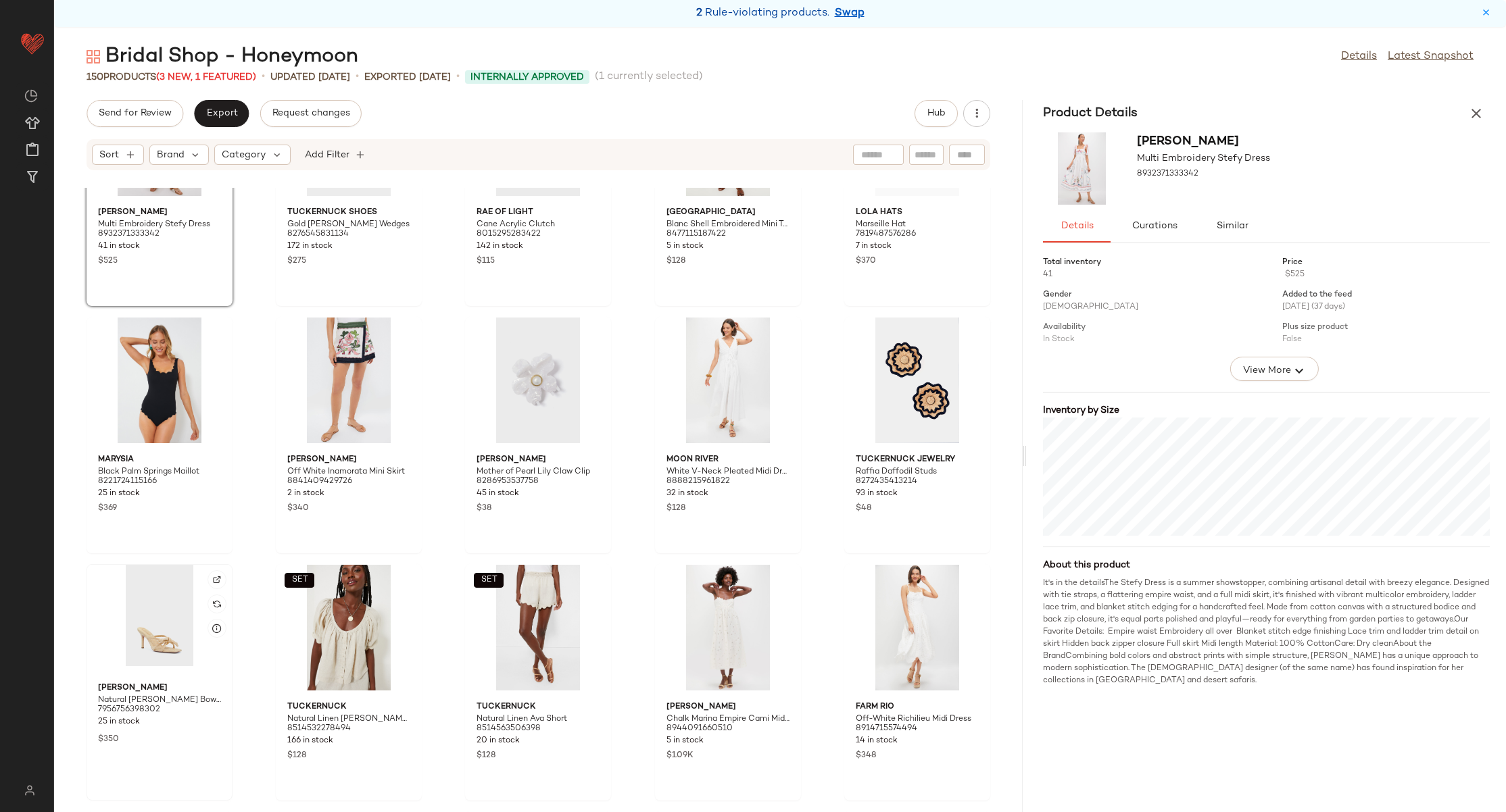 scroll, scrollTop: 4883, scrollLeft: 0, axis: vertical 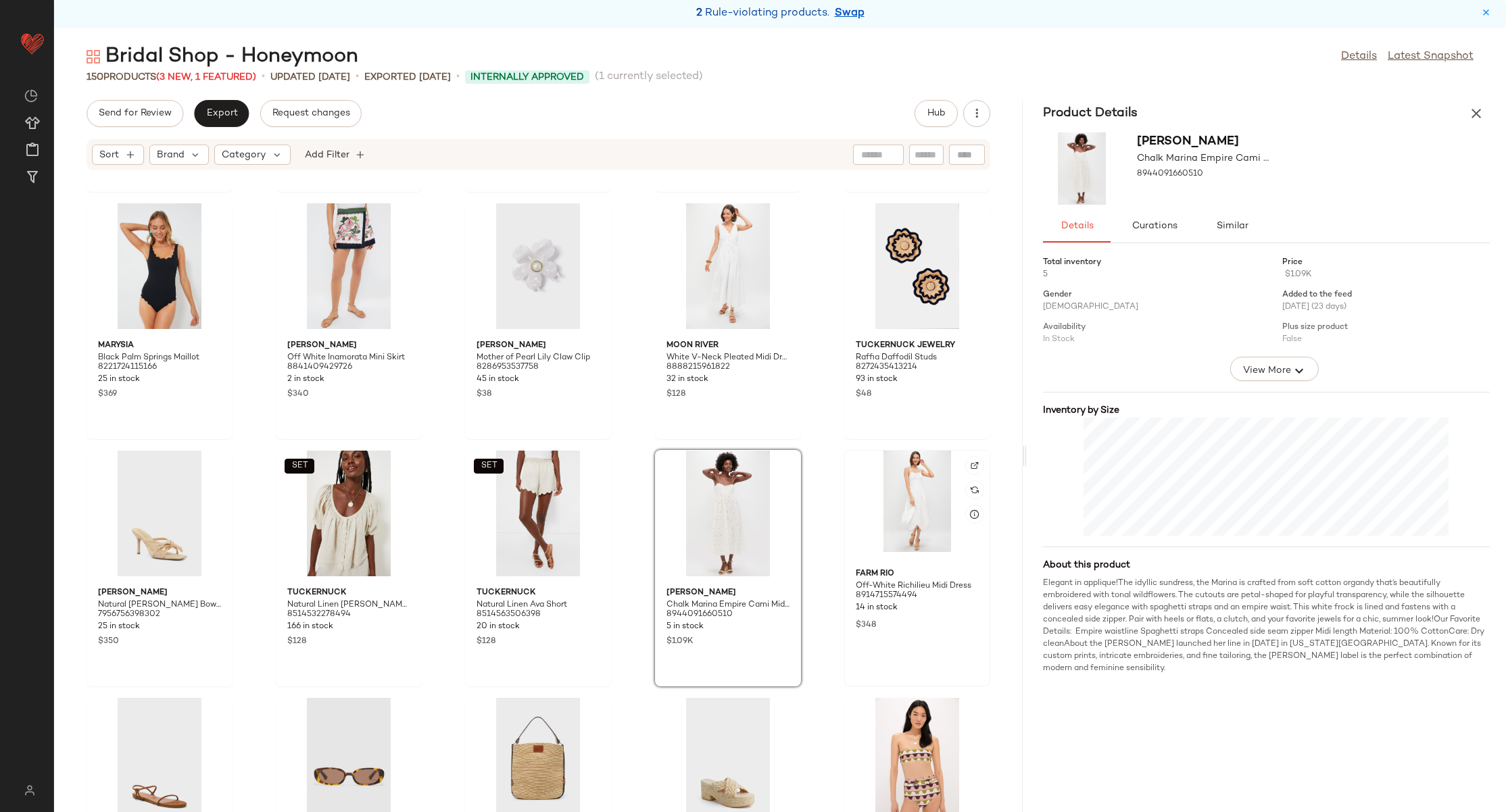 click 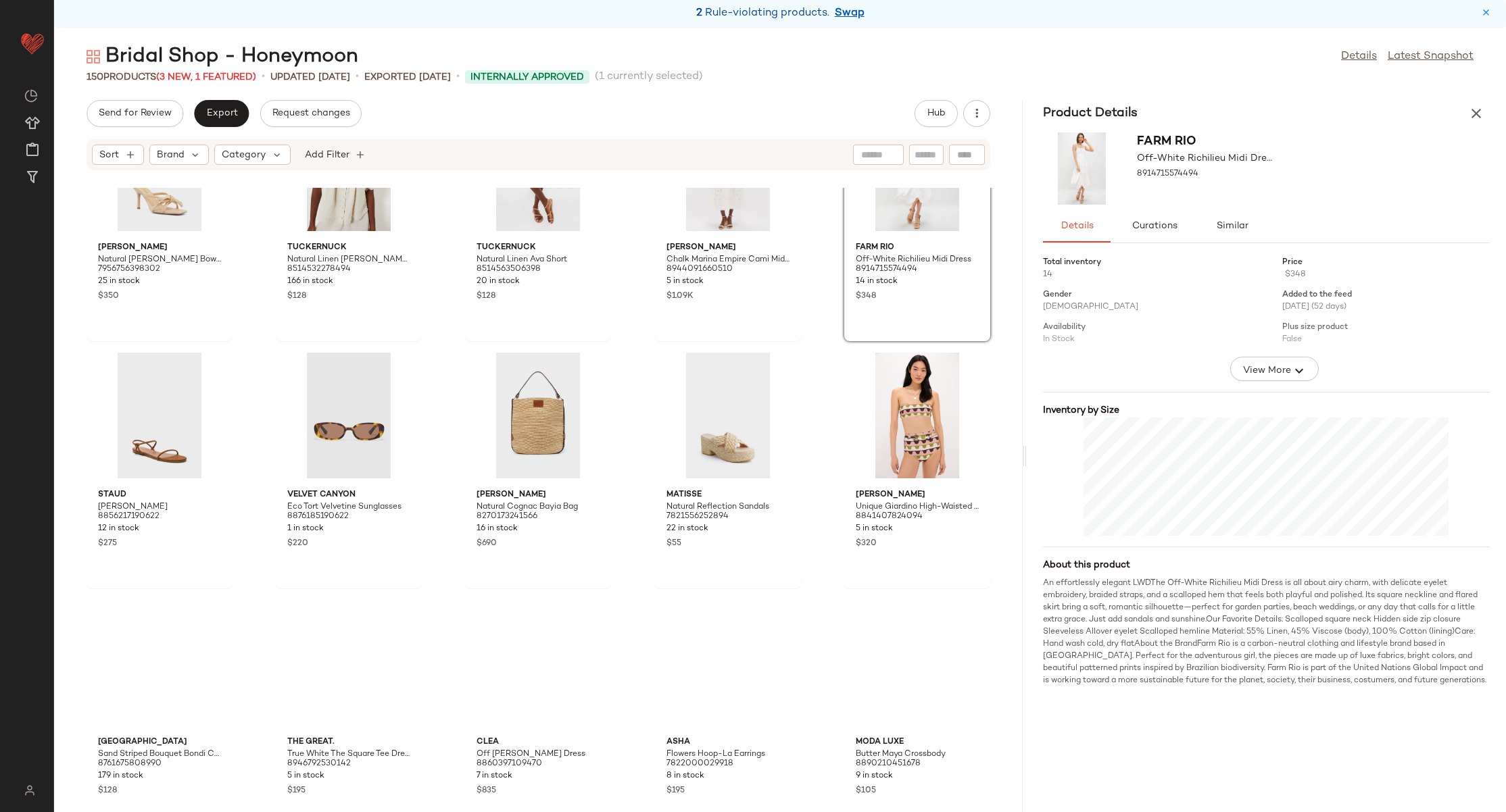 scroll, scrollTop: 5343, scrollLeft: 0, axis: vertical 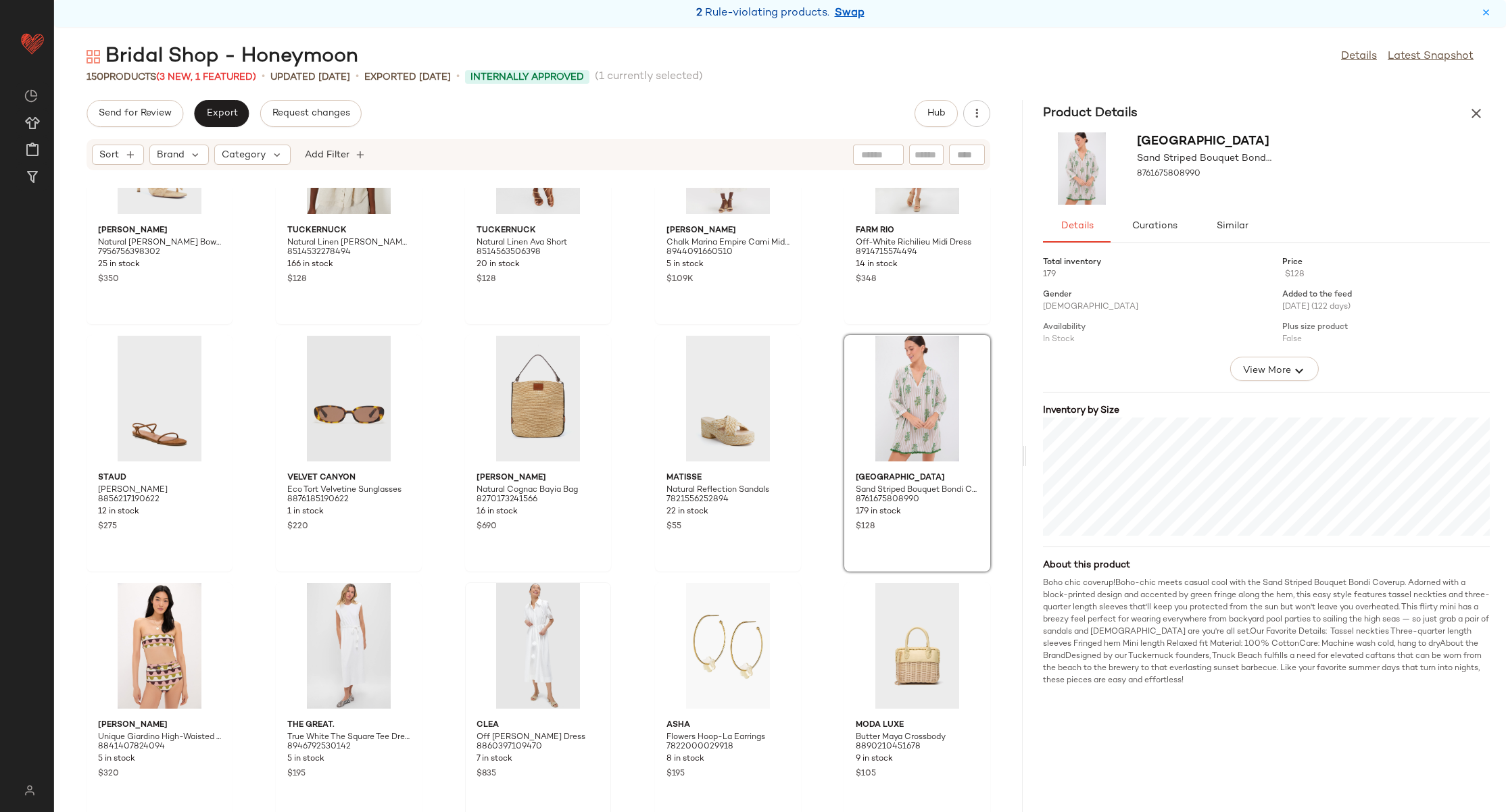 click on "Loeffler Randall Natural Straw Margi Bow Heeled Sandal 7956756398302 25 in stock $350  SET  Tuckernuck Natural Linen Tully Top 8514532278494 166 in stock $128  SET  Tuckernuck Natural Linen Ava Short 8514563506398 20 in stock $128 Ulla Johnson Chalk Marina Empire Cami Midi Dress 8944091660510 5 in stock $1.09K Farm Rio Off-White Richilieu Midi Dress 8914715574494 14 in stock $348 STAUD Tan Laurel Sandal 8856217190622 12 in stock $275 Velvet Canyon Eco Tort Velvetine Sunglasses 8876185190622 1 in stock $220 Isabel Marant Natural Cognac Bayia Bag 8270173241566 16 in stock $690 Matisse Natural Reflection Sandals 7821556252894 22 in stock $55 Tnuck Beach Sand Striped Bouquet Bondi Coverup 8761675808990 179 in stock $128 ADRIANA DEGREAS Unique Giardino High-Waisted Bikini 8841407824094 5 in stock $320 THE GREAT. True White The Square Tee Dress 8946792530142 5 in stock $195 CLEA Off White Florentina Dress 8860397109470 7 in stock $835 ASHA Flowers Hoop-La Earrings 7822000029918 8 in stock $195 Moda Luxe 9 in stock" 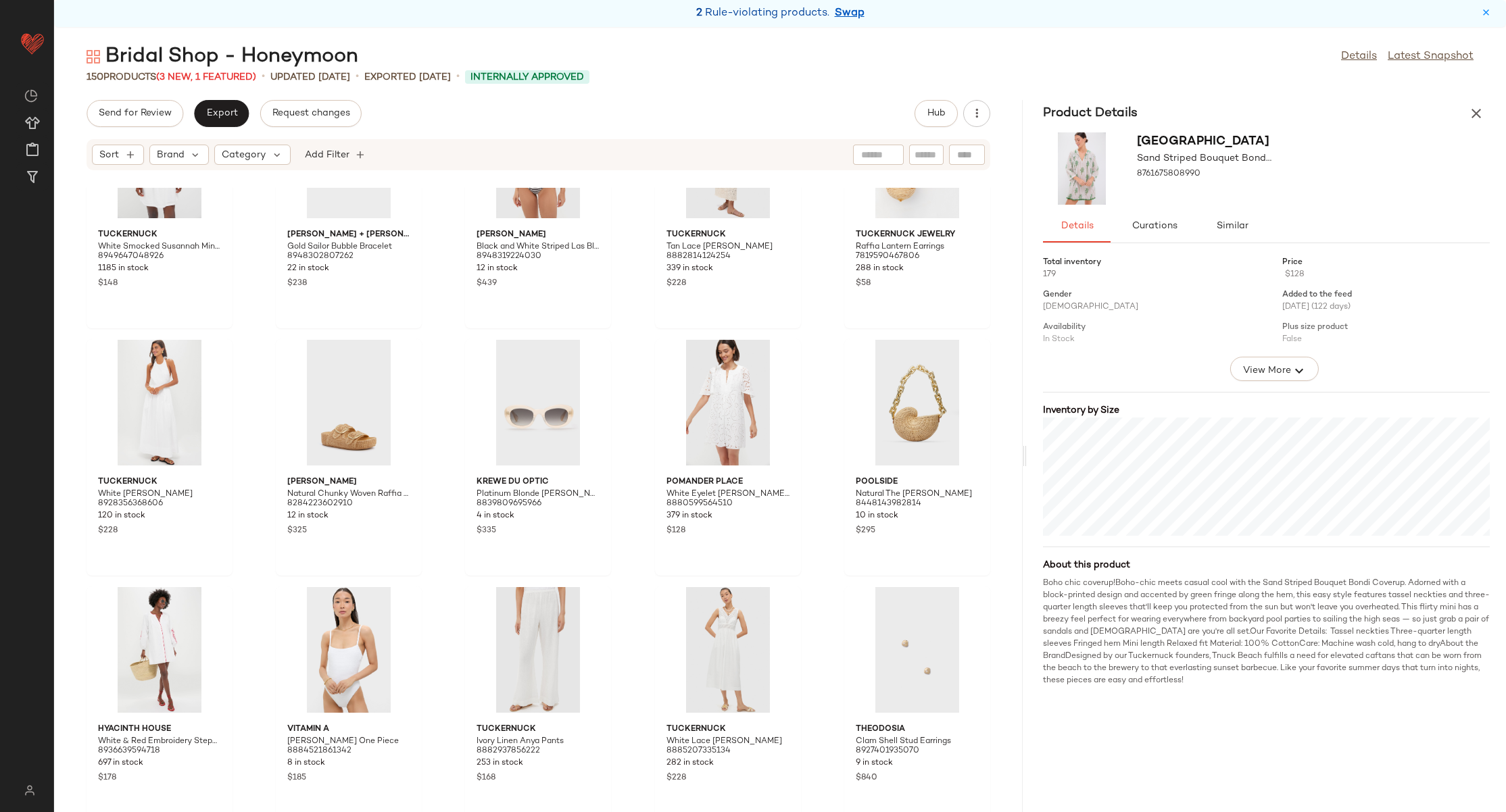 scroll, scrollTop: 0, scrollLeft: 0, axis: both 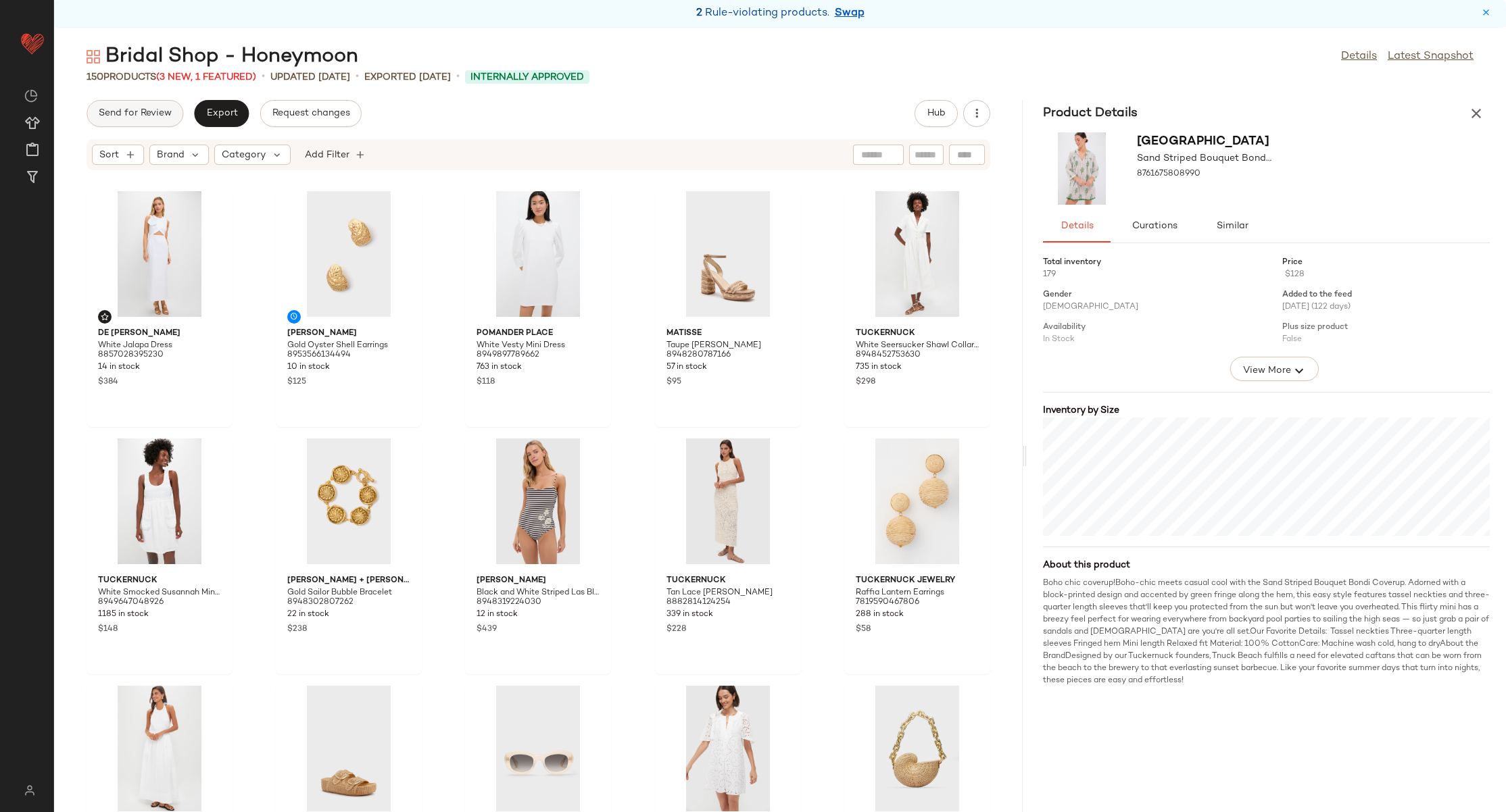 click on "Send for Review" at bounding box center [135, 113] 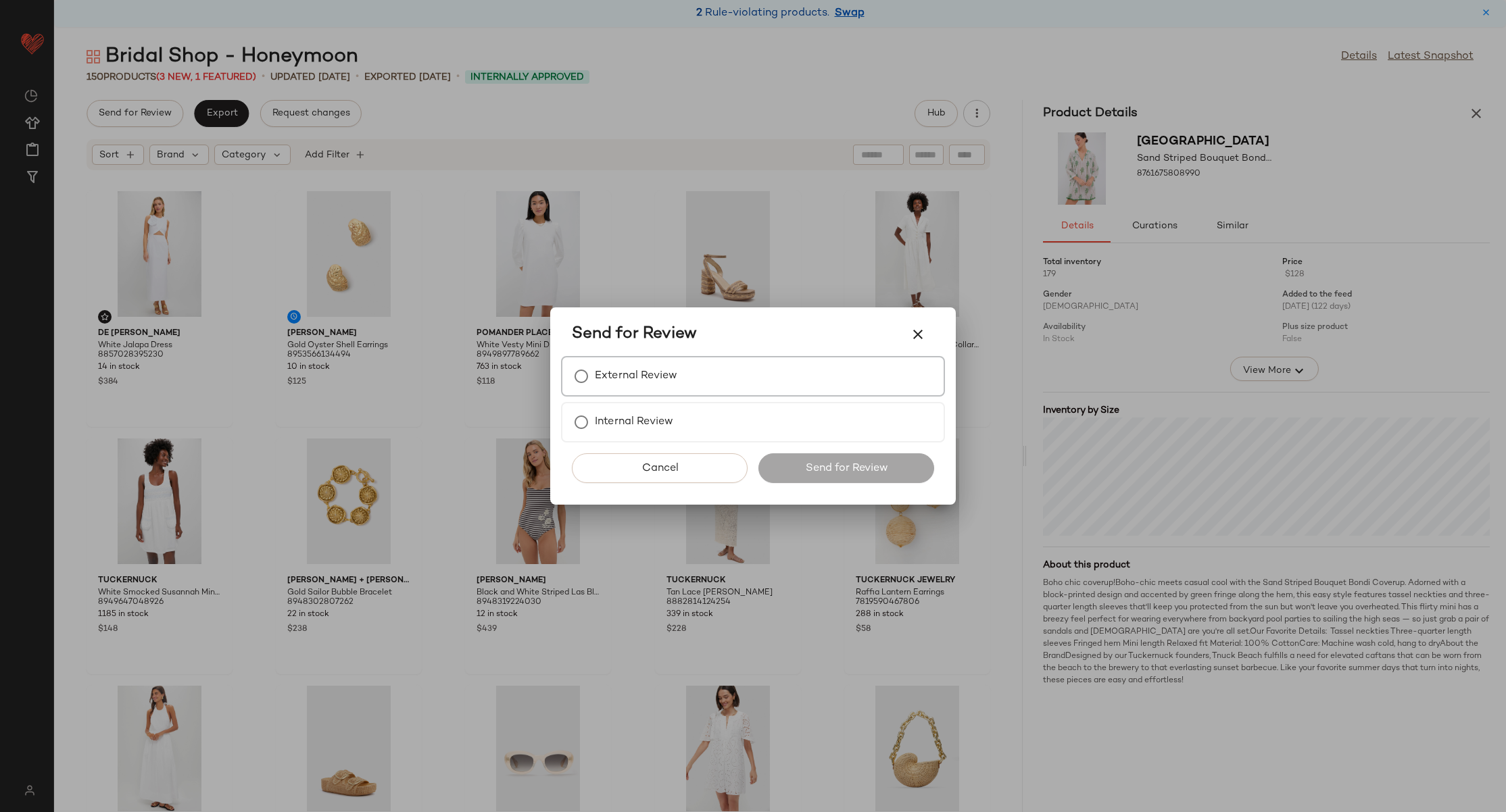 click on "External Review" at bounding box center [753, 376] 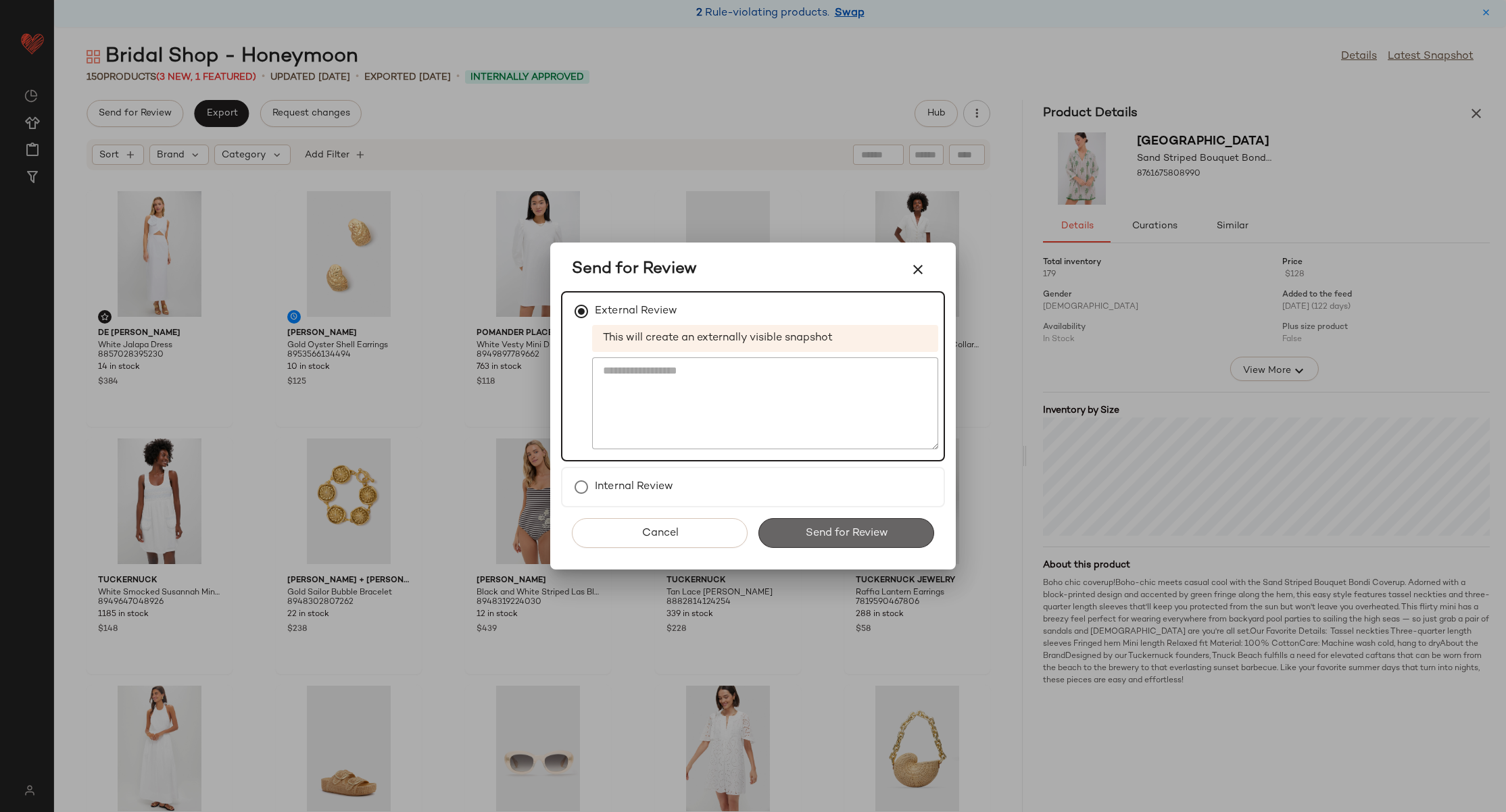 click on "Send for Review" 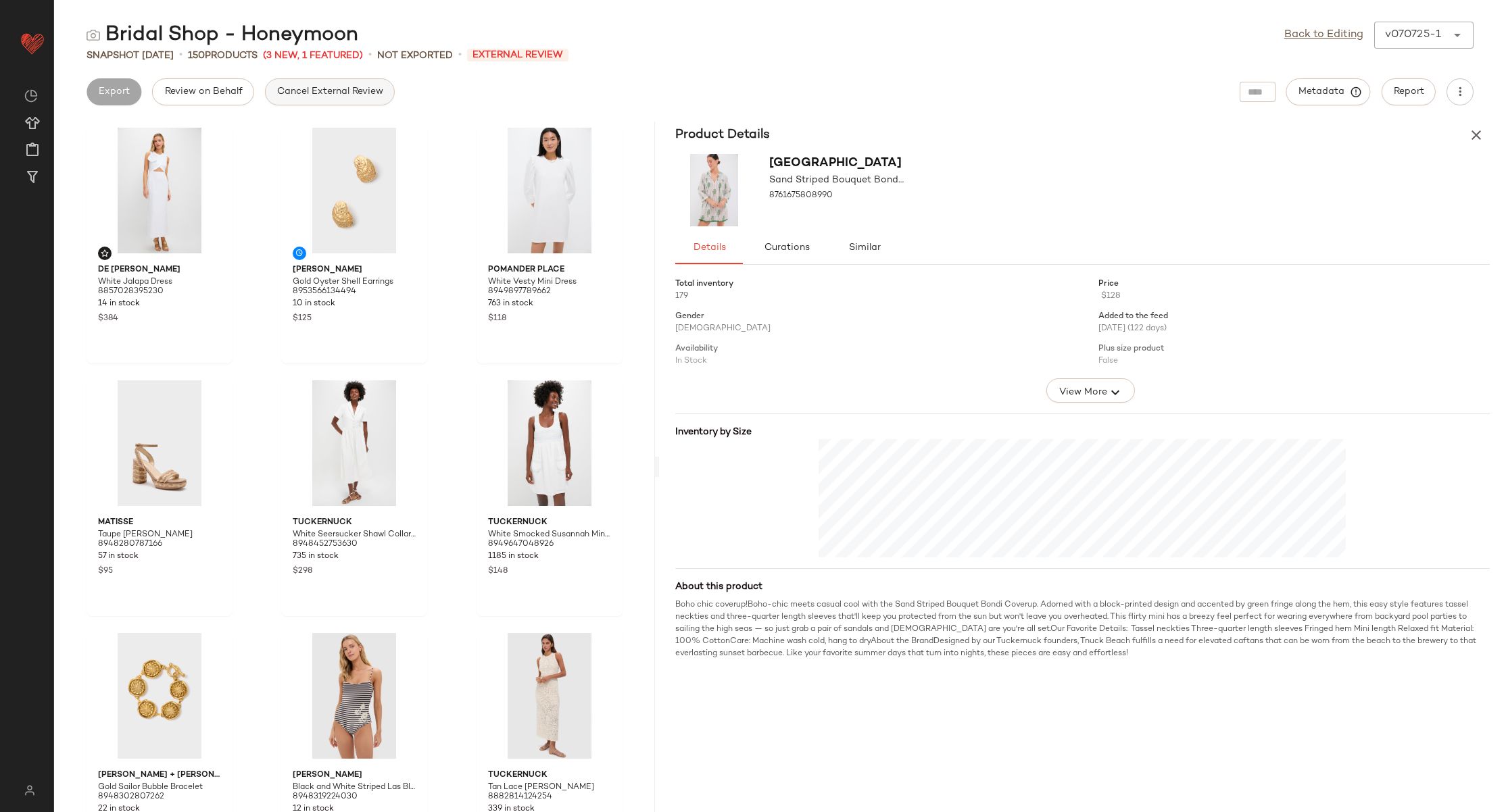 click on "Cancel External Review" 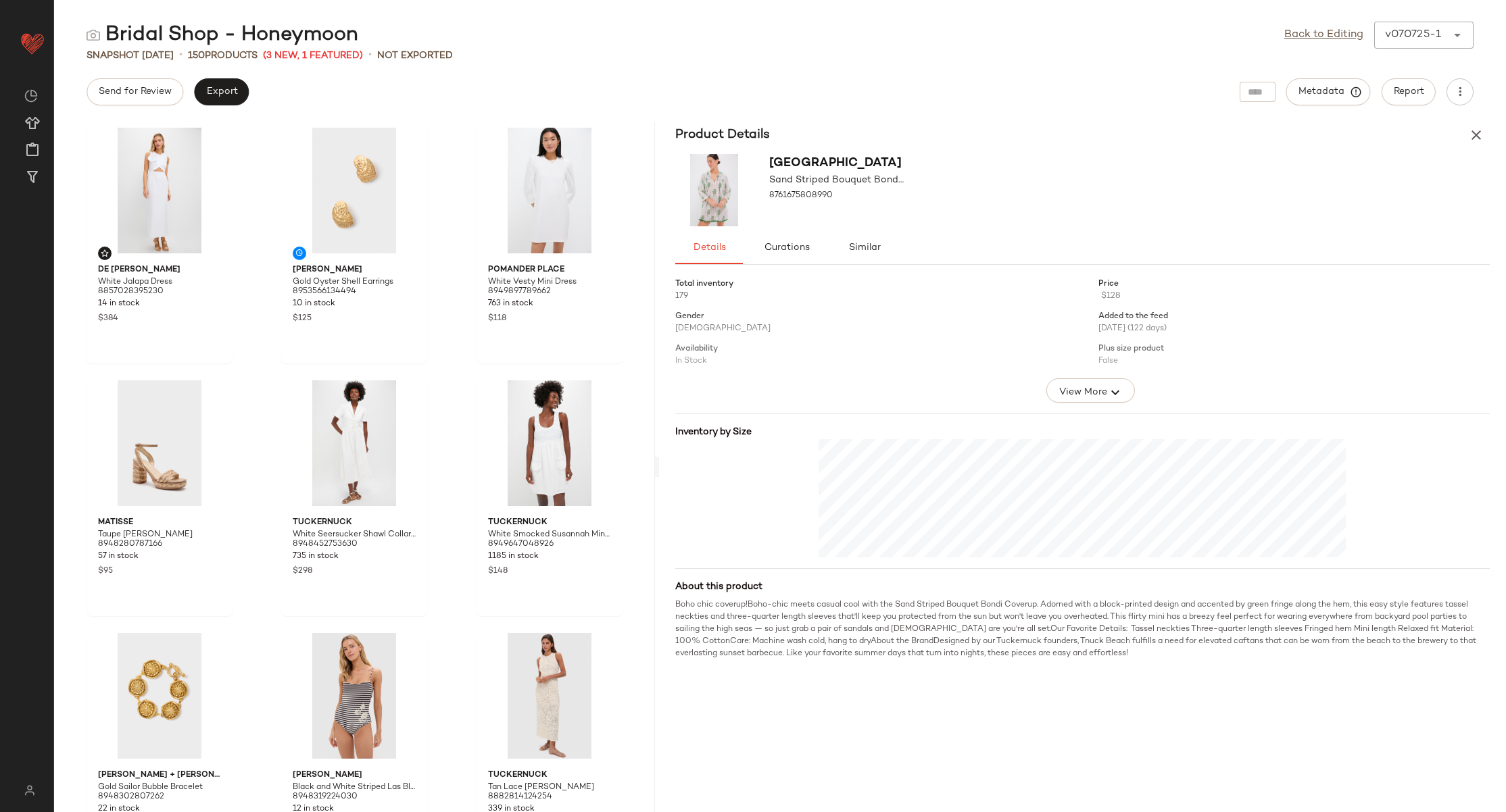 click at bounding box center [1476, 135] 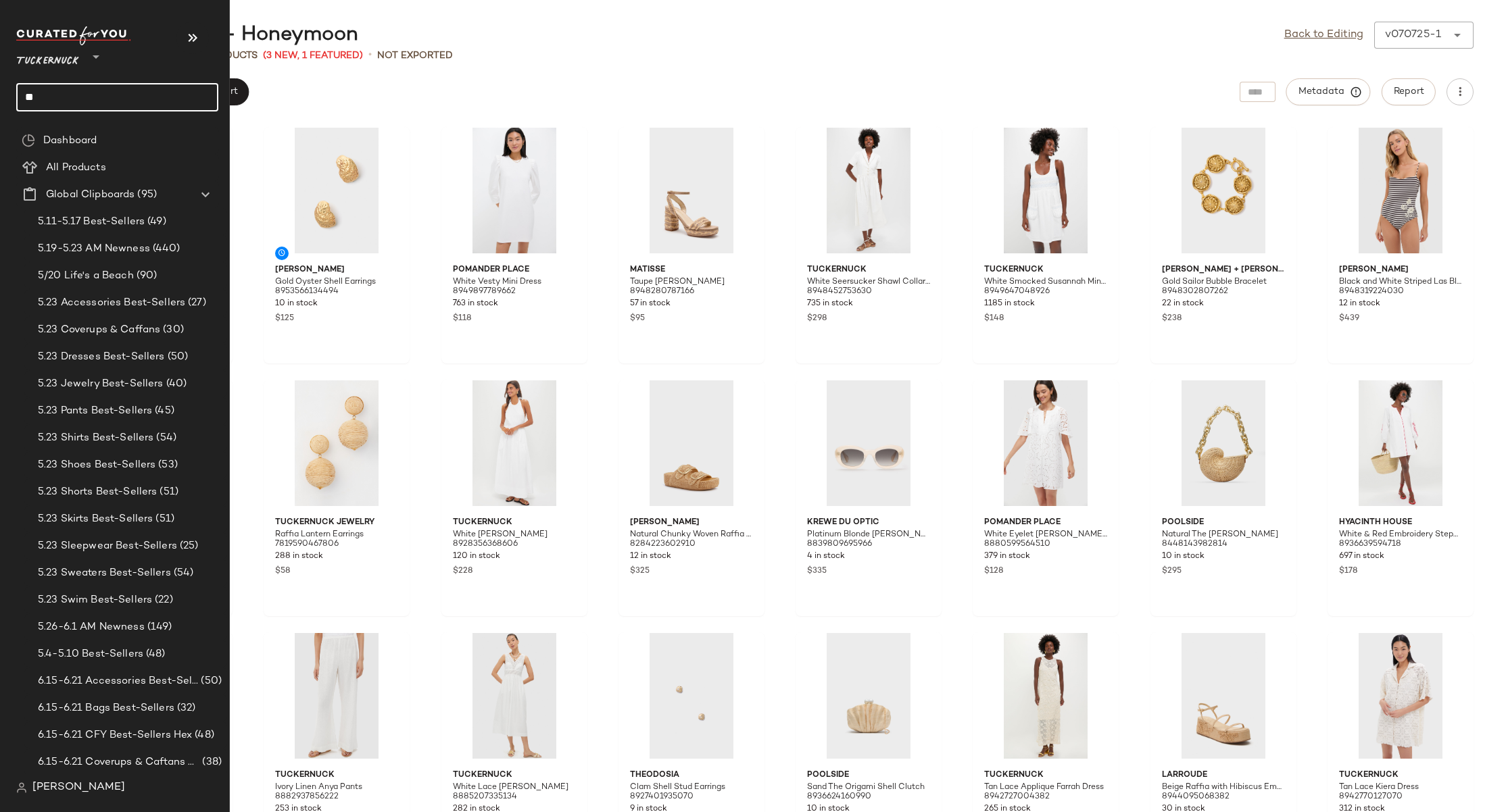 drag, startPoint x: 41, startPoint y: 93, endPoint x: 53, endPoint y: 89, distance: 12.649111 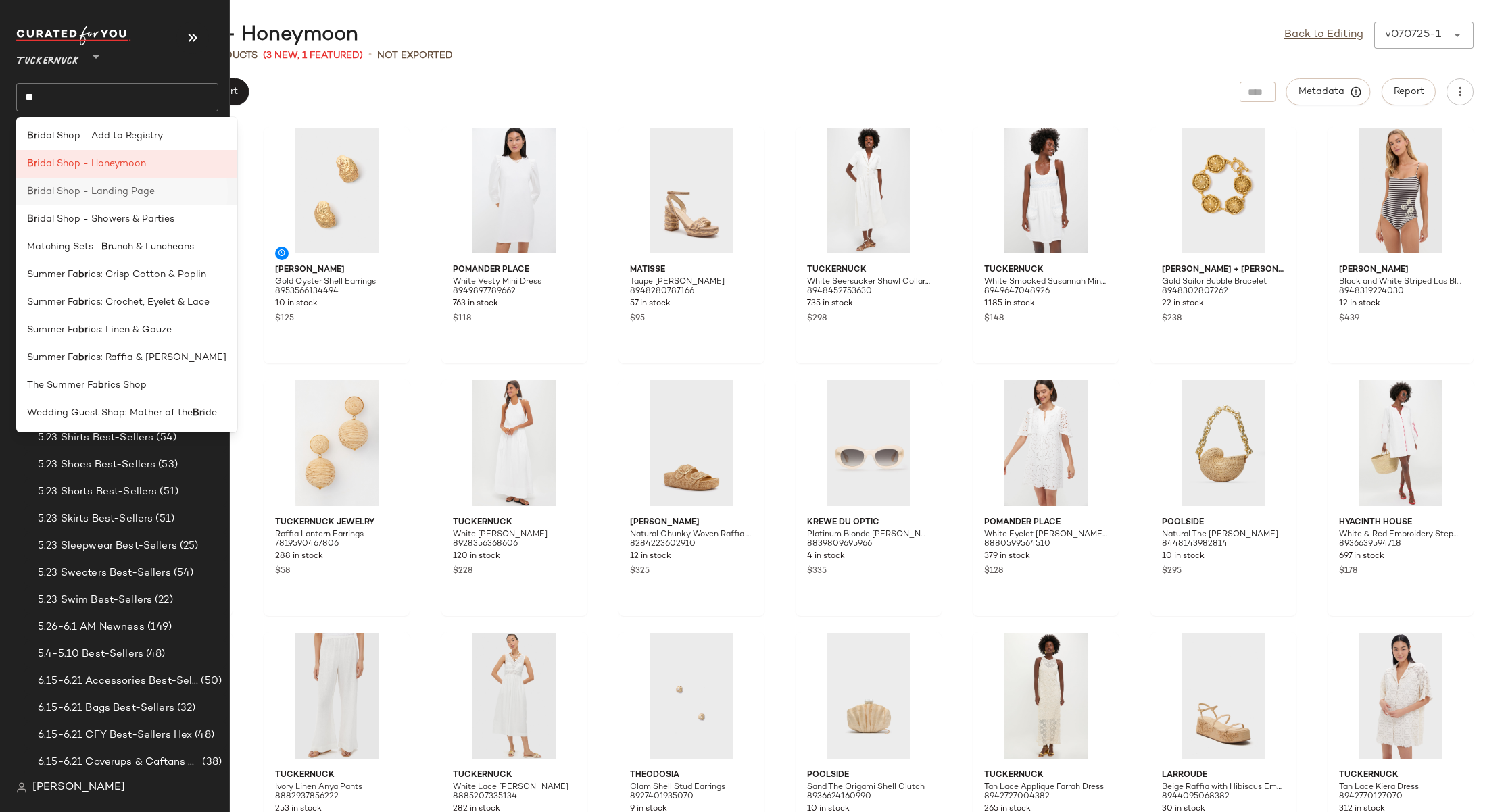 click on "idal Shop - Landing Page" at bounding box center (96, 191) 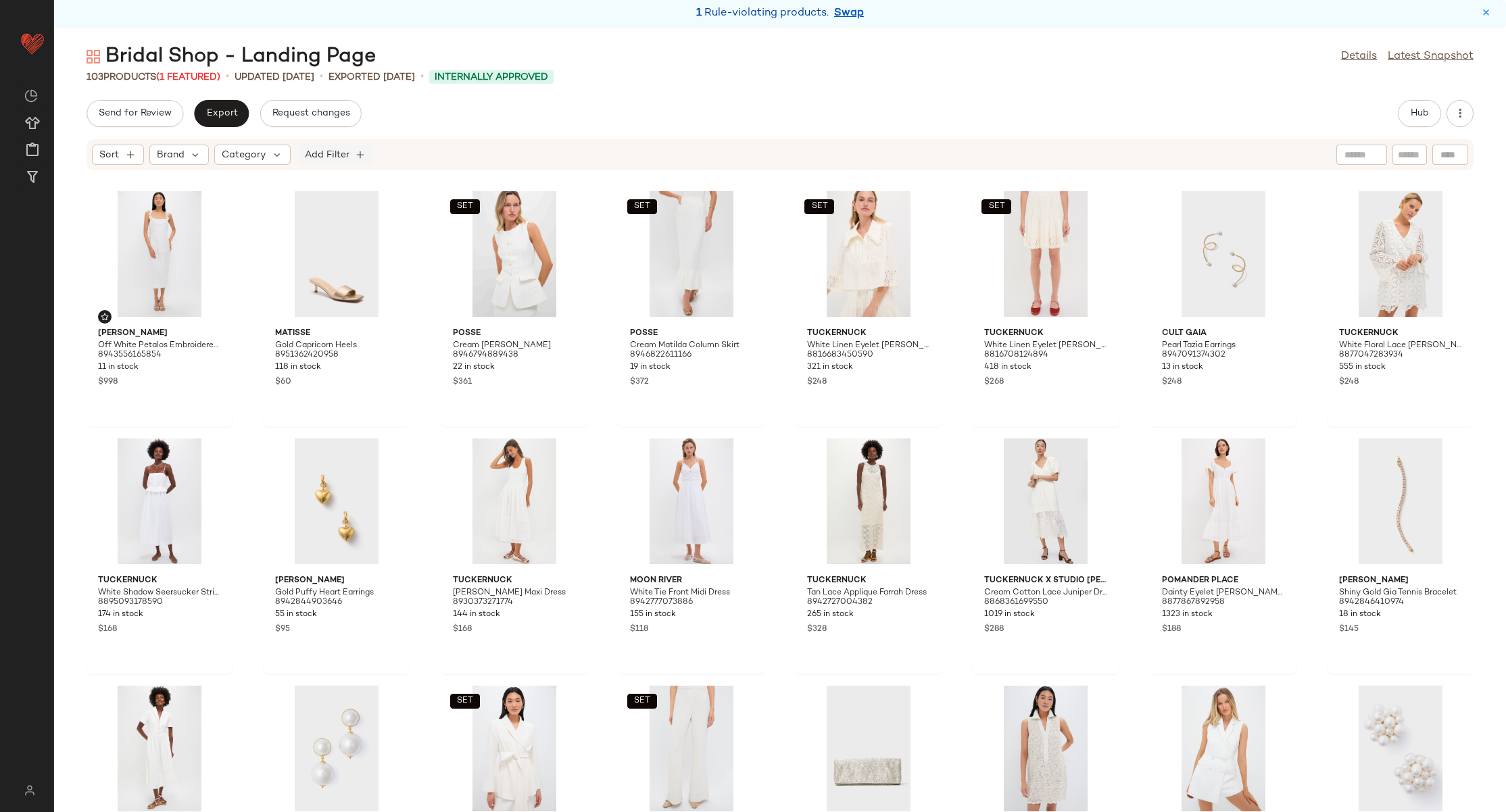 click on "Add Filter" at bounding box center [327, 155] 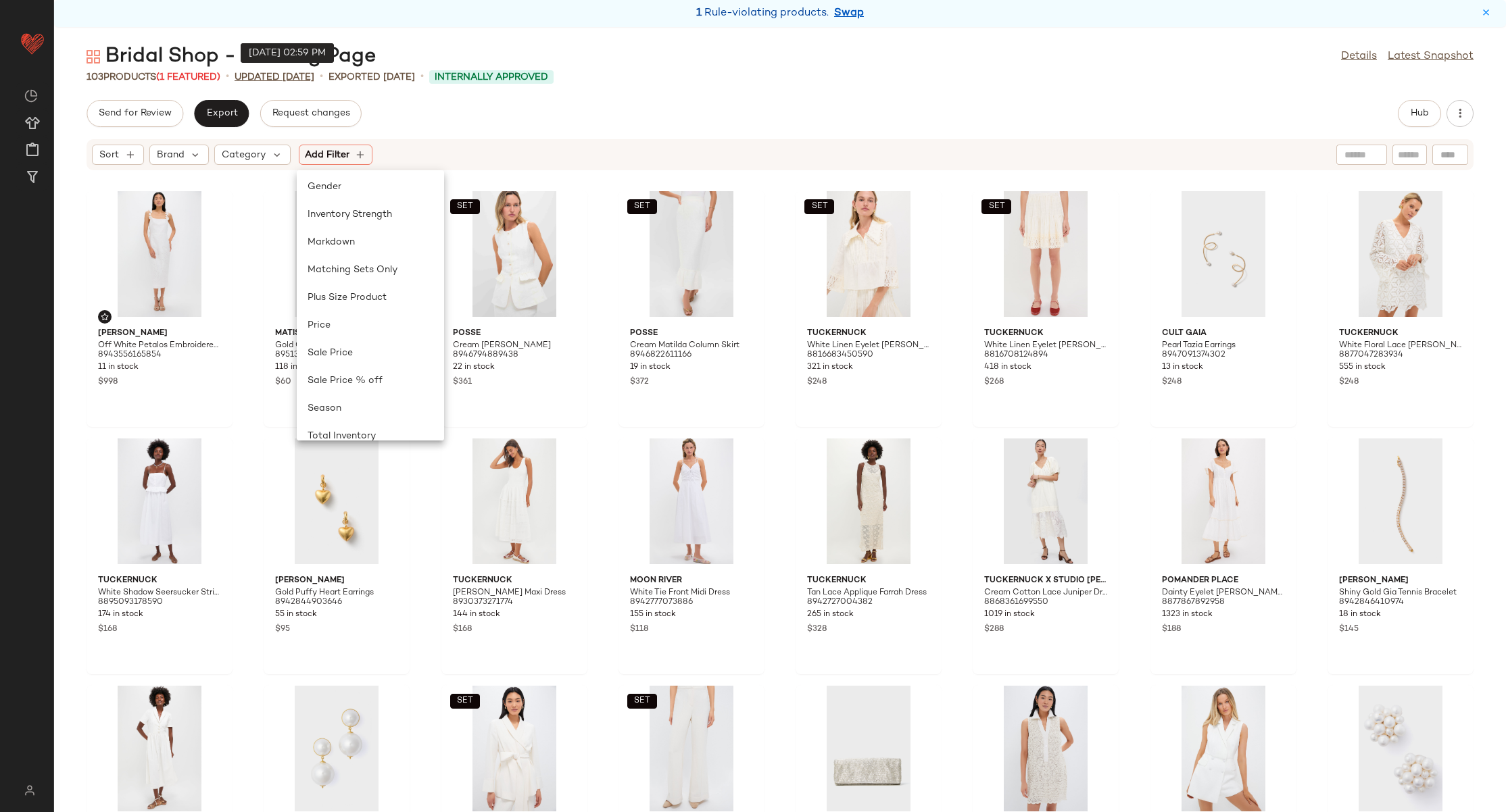 scroll, scrollTop: 253, scrollLeft: 0, axis: vertical 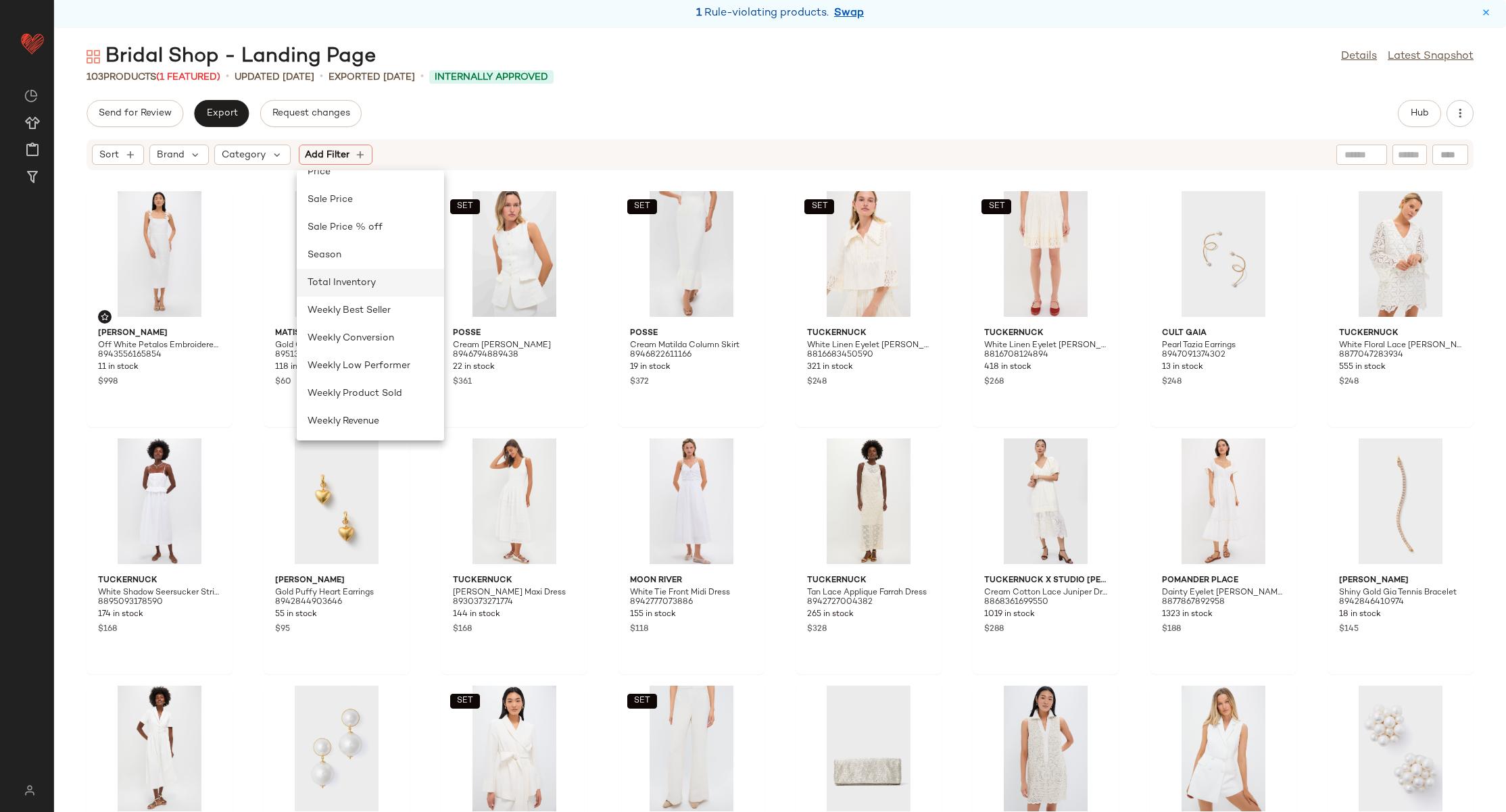 click on "Total Inventory" 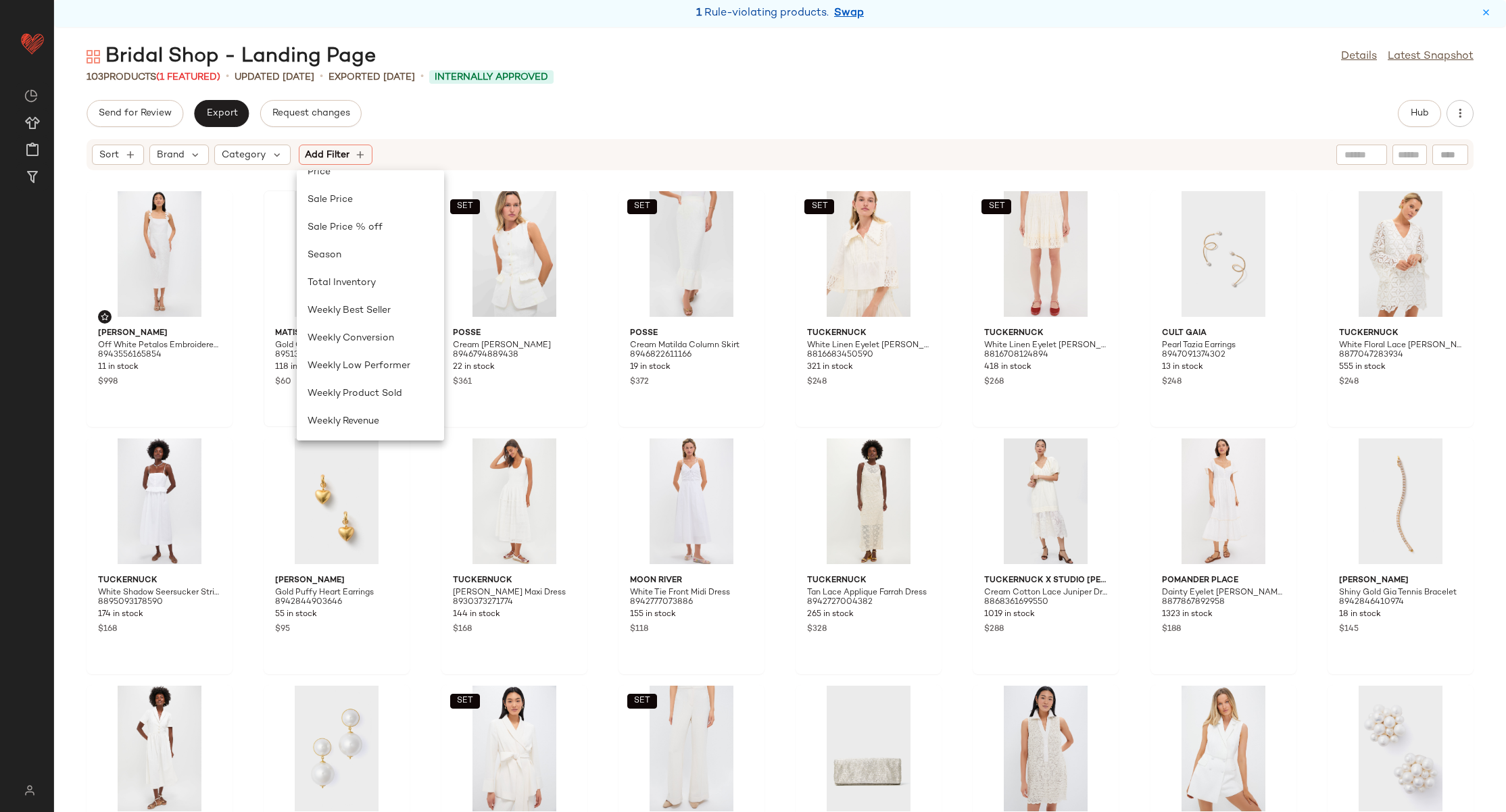 scroll, scrollTop: 378, scrollLeft: 0, axis: vertical 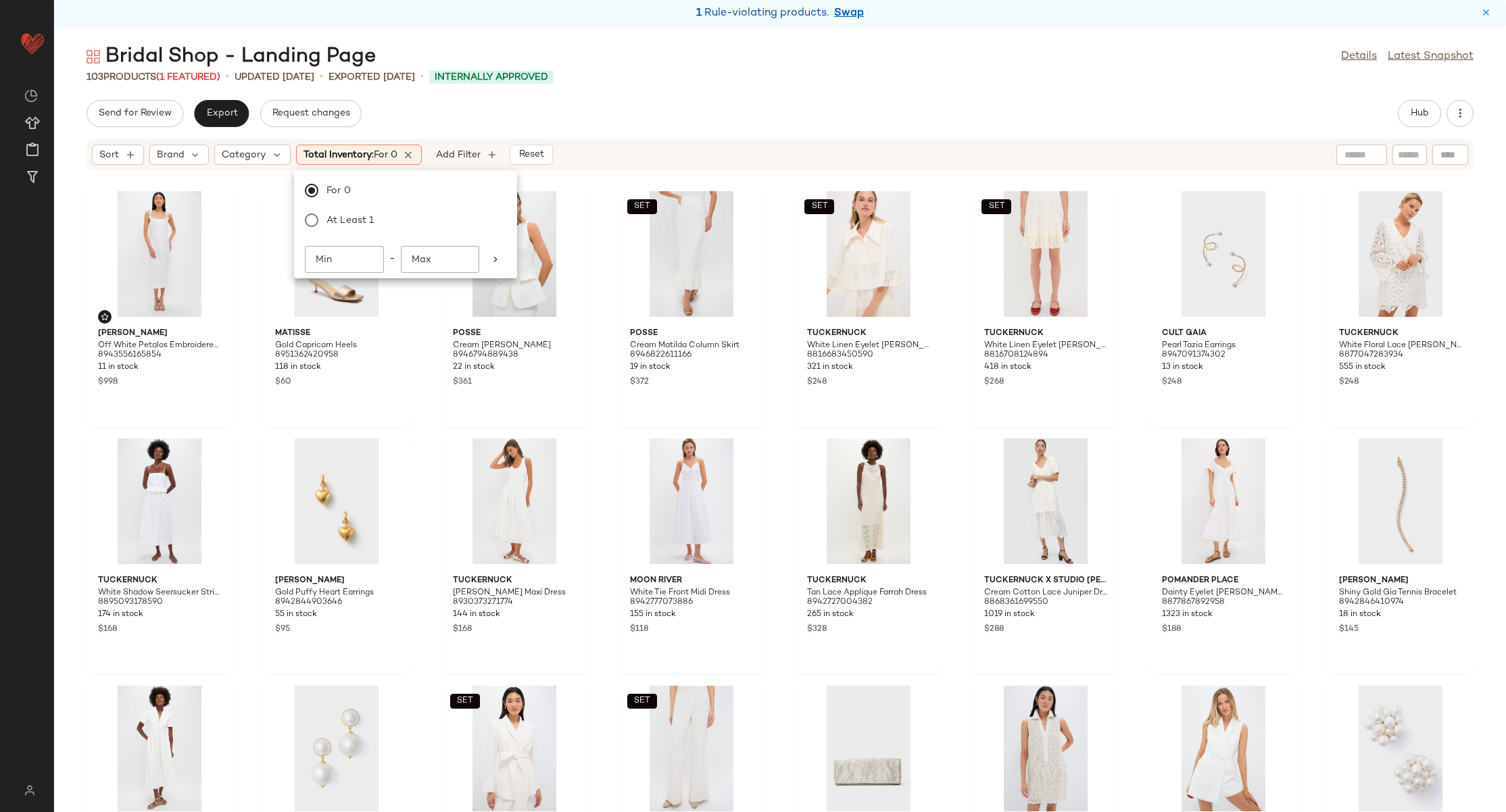 click on "Bridal Shop - Landing Page  Details   Latest Snapshot" 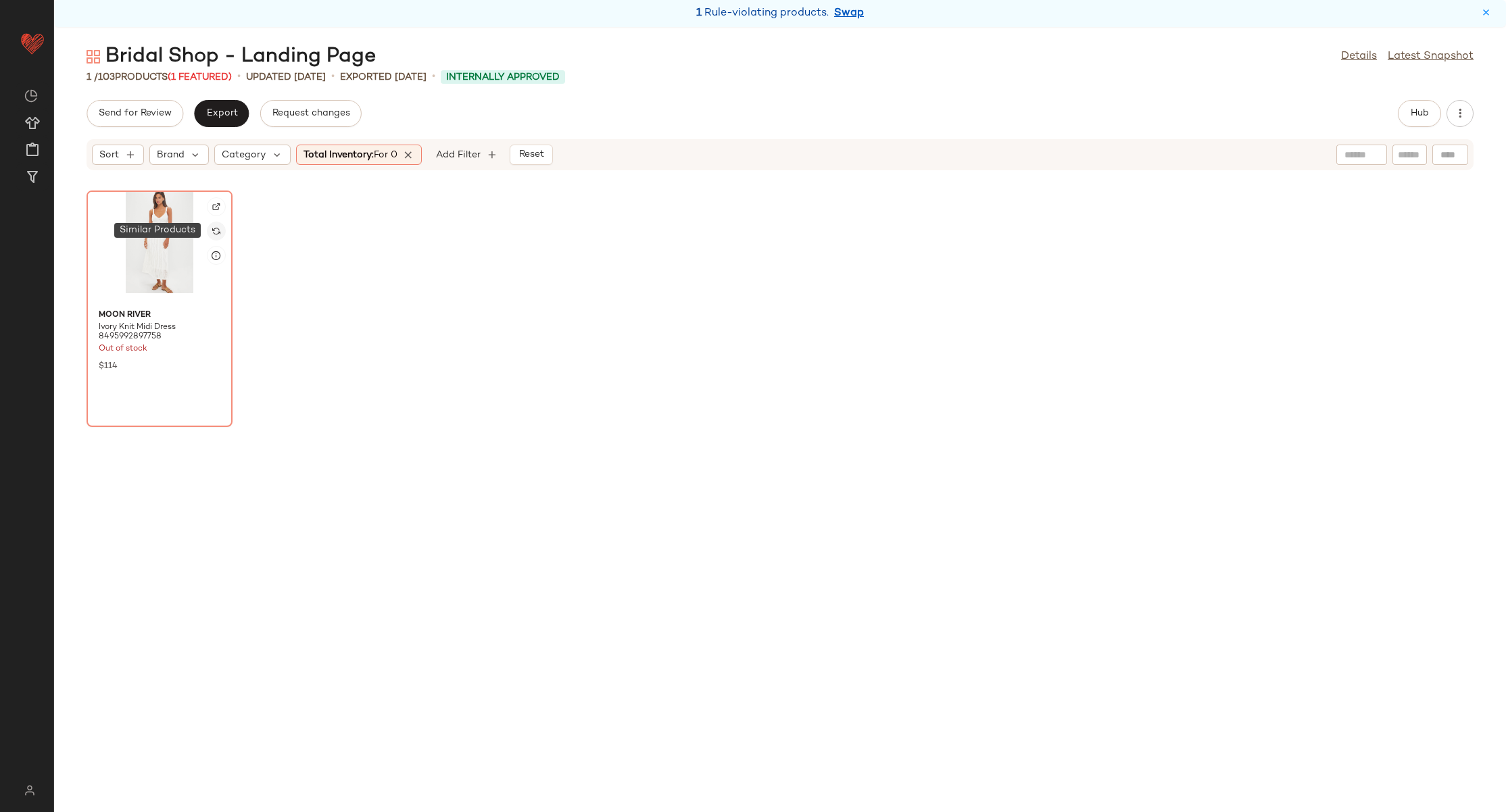 click 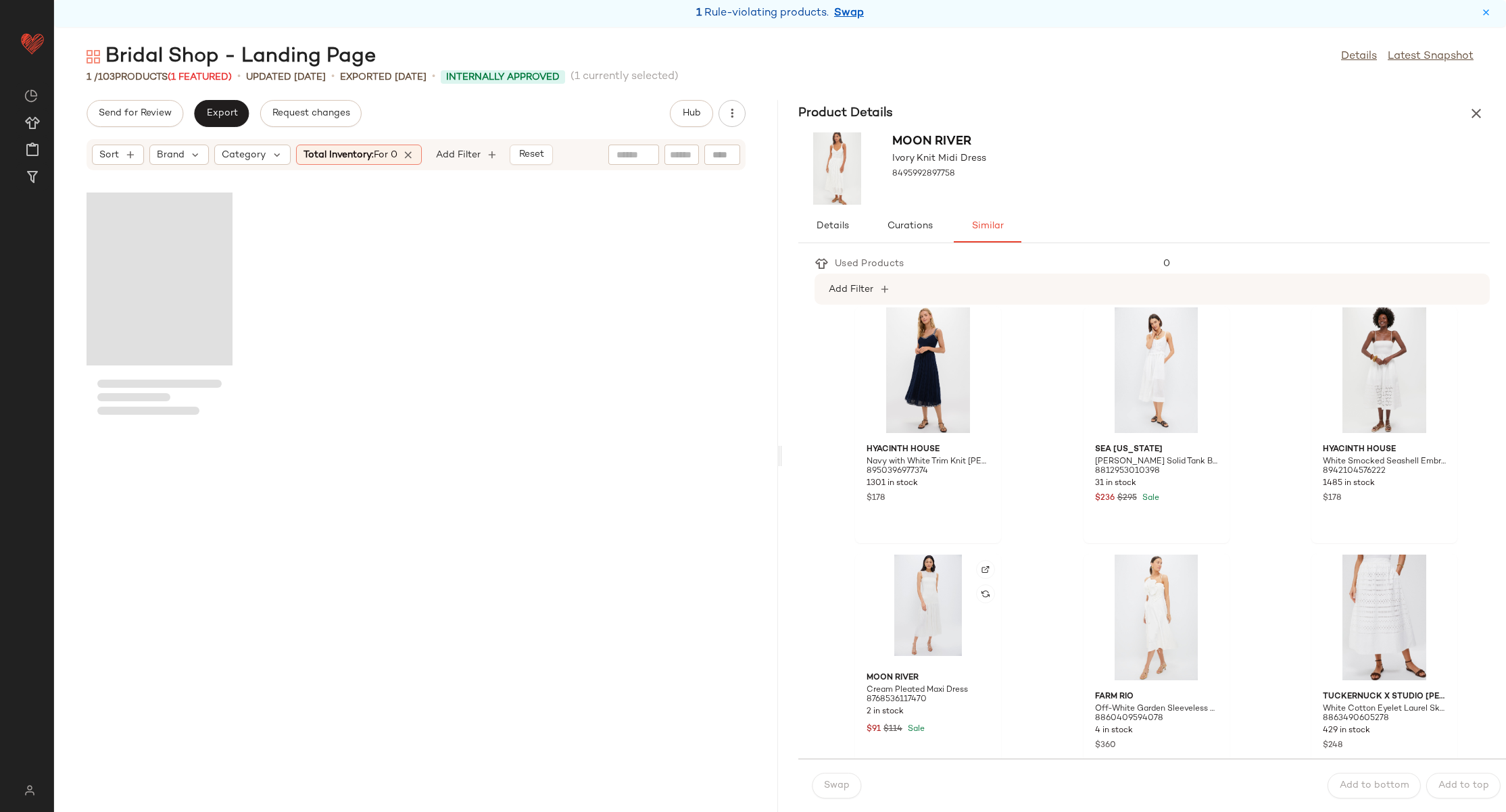 scroll, scrollTop: 5, scrollLeft: 0, axis: vertical 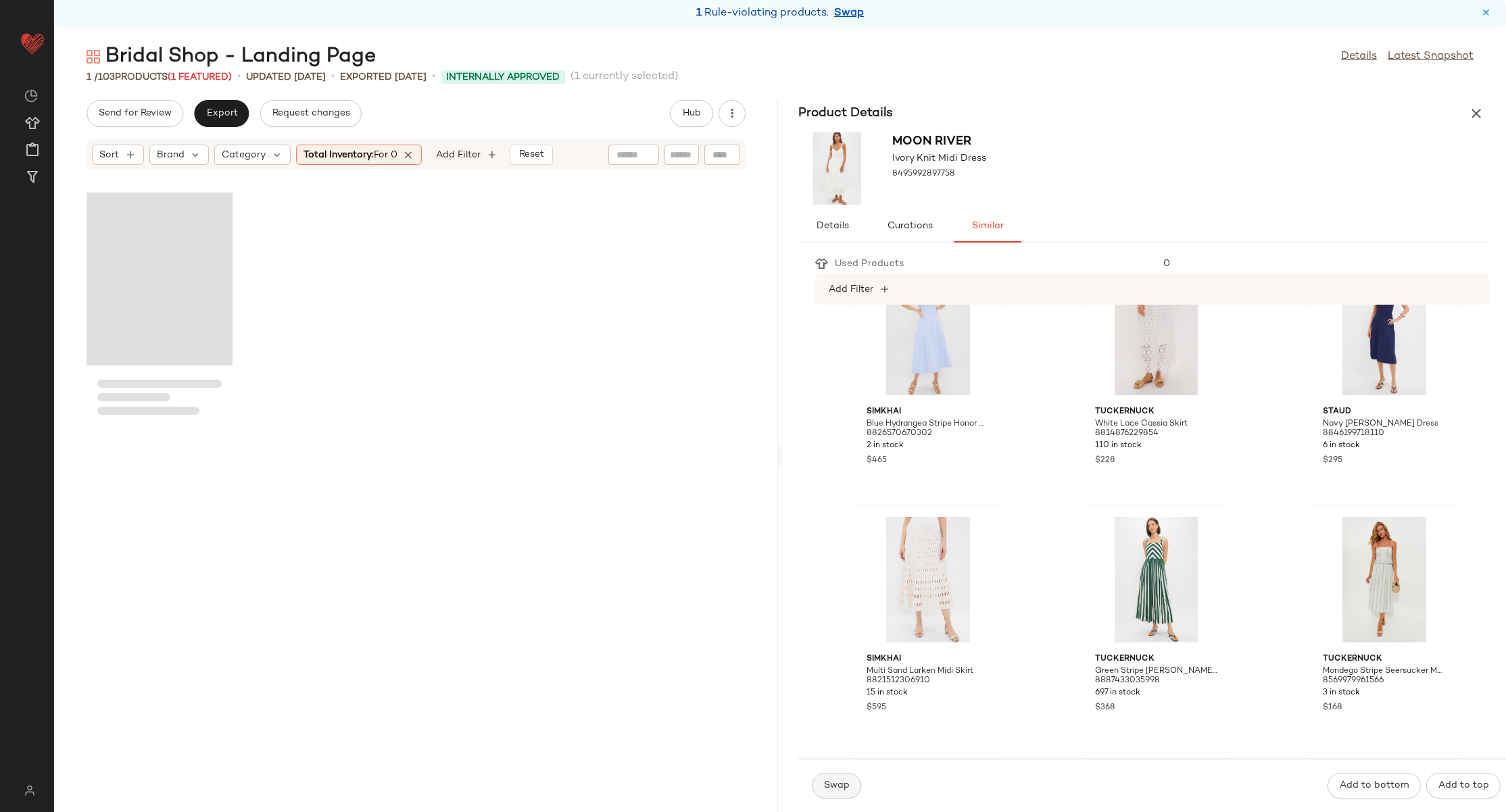 click on "Swap" at bounding box center (836, 786) 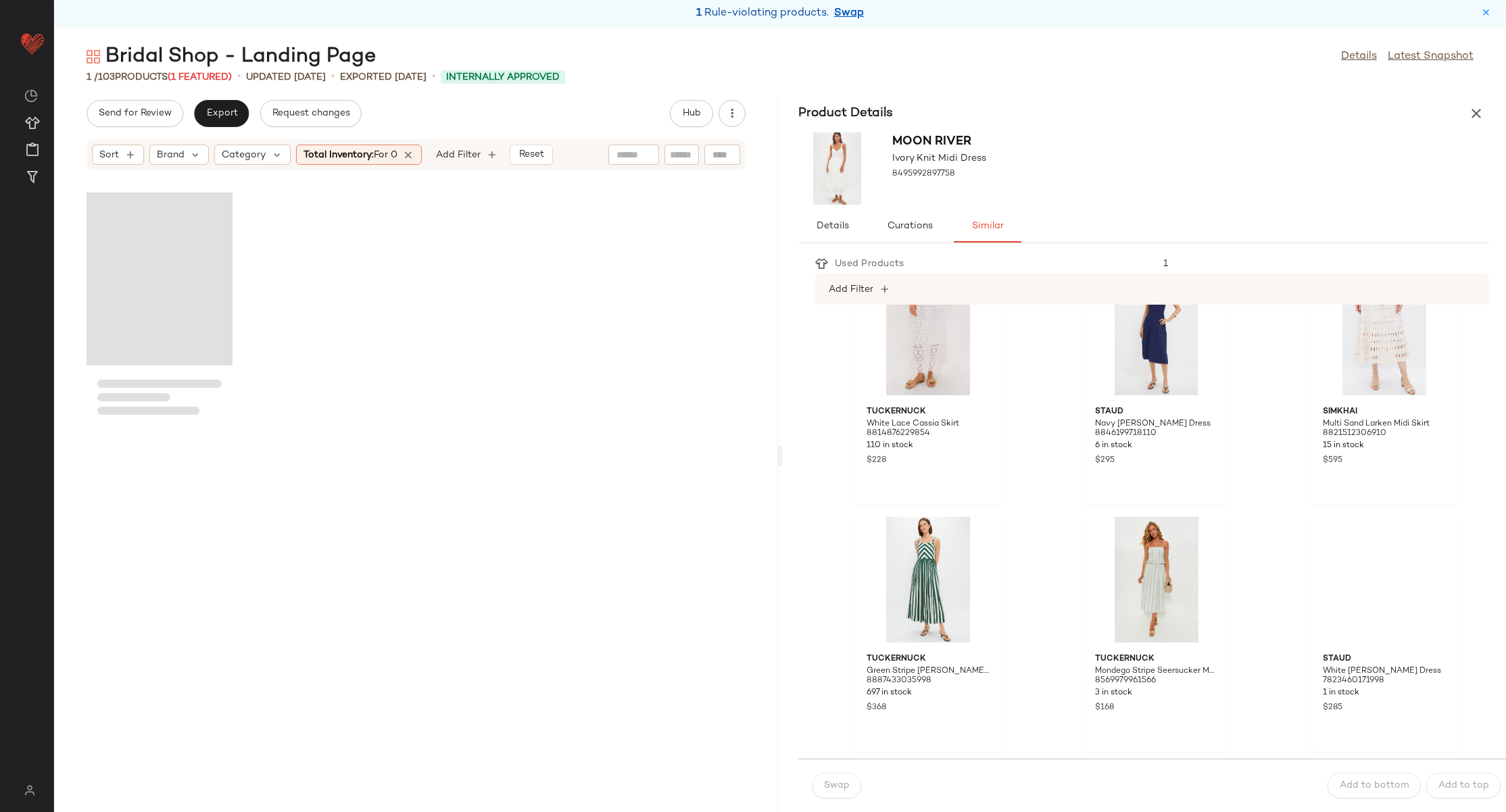 scroll, scrollTop: 788, scrollLeft: 0, axis: vertical 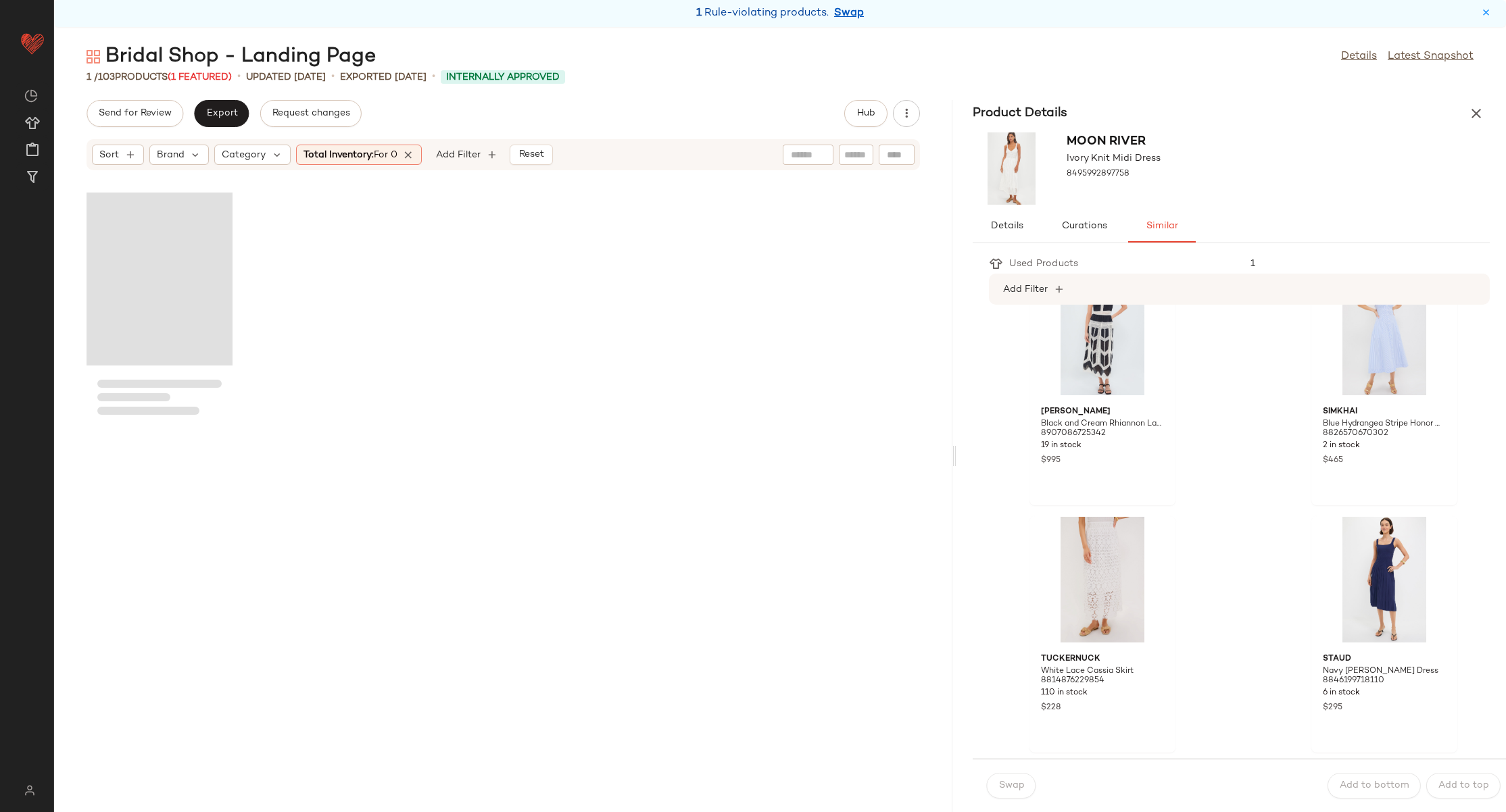 drag, startPoint x: 781, startPoint y: 451, endPoint x: 958, endPoint y: 367, distance: 195.9209 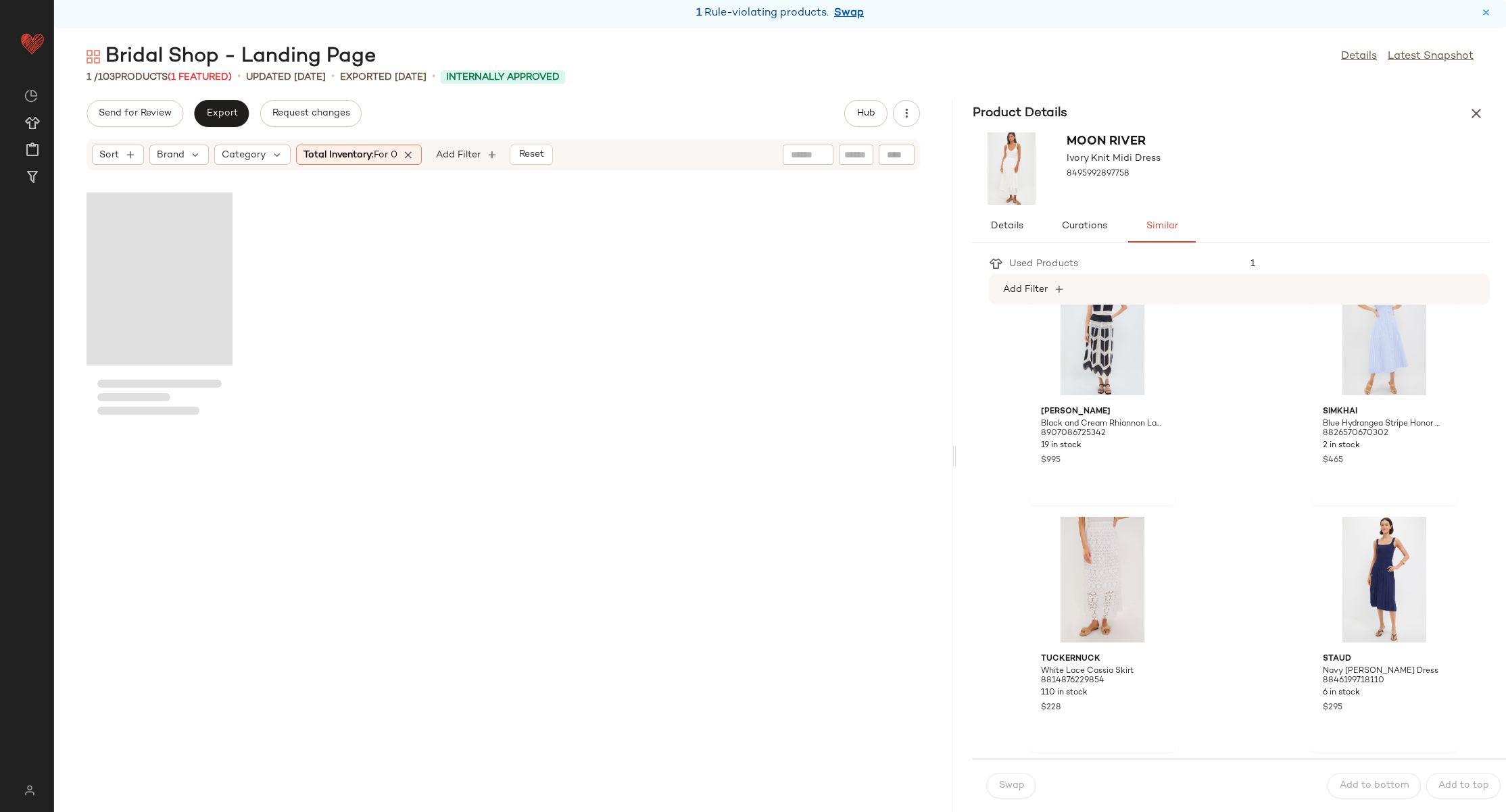 click on "Bridal Shop - Landing Page  Details   Latest Snapshot  1 /  103   Products  (1 Featured)  •   updated Jul 3rd  •  Exported Jul 3rd  •   Internally Approved   Send for Review   Export   Request changes   Hub  Sort  Brand  Category  Total Inventory:   For 0 Add Filter   Reset  Product Details Moon River Ivory Knit Midi Dress 8495992897758  Details   Curations   Similar   Used Products  1 Add Filter  Hyacinth House Navy with White Trim Knit Anne Dress 8950396977374 1301 in stock $178 Sea New York Pearl Zora Solid Tank Button Down Dress 8812953010398 31 in stock $236 $295 Sale Moon River Cream Pleated Maxi Dress 8768536117470 2 in stock $91 $114 Sale Farm Rio Off-White Garden Sleeveless Midi Dress 8860409594078 4 in stock $360 Tuckernuck x Studio McGee White Cotton Eyelet Laurel Skirt 8863490605278 429 in stock $248 Hyacinth House Cream Knit Amanyara Maxi Dress 8798928044254 4 in stock $178 FAITHFULL THE BRAND White Eudora Midi Dress 8895121227998 6 in stock $250 Moon River Ivory Striped Polo Midi Dress" at bounding box center (780, 428) 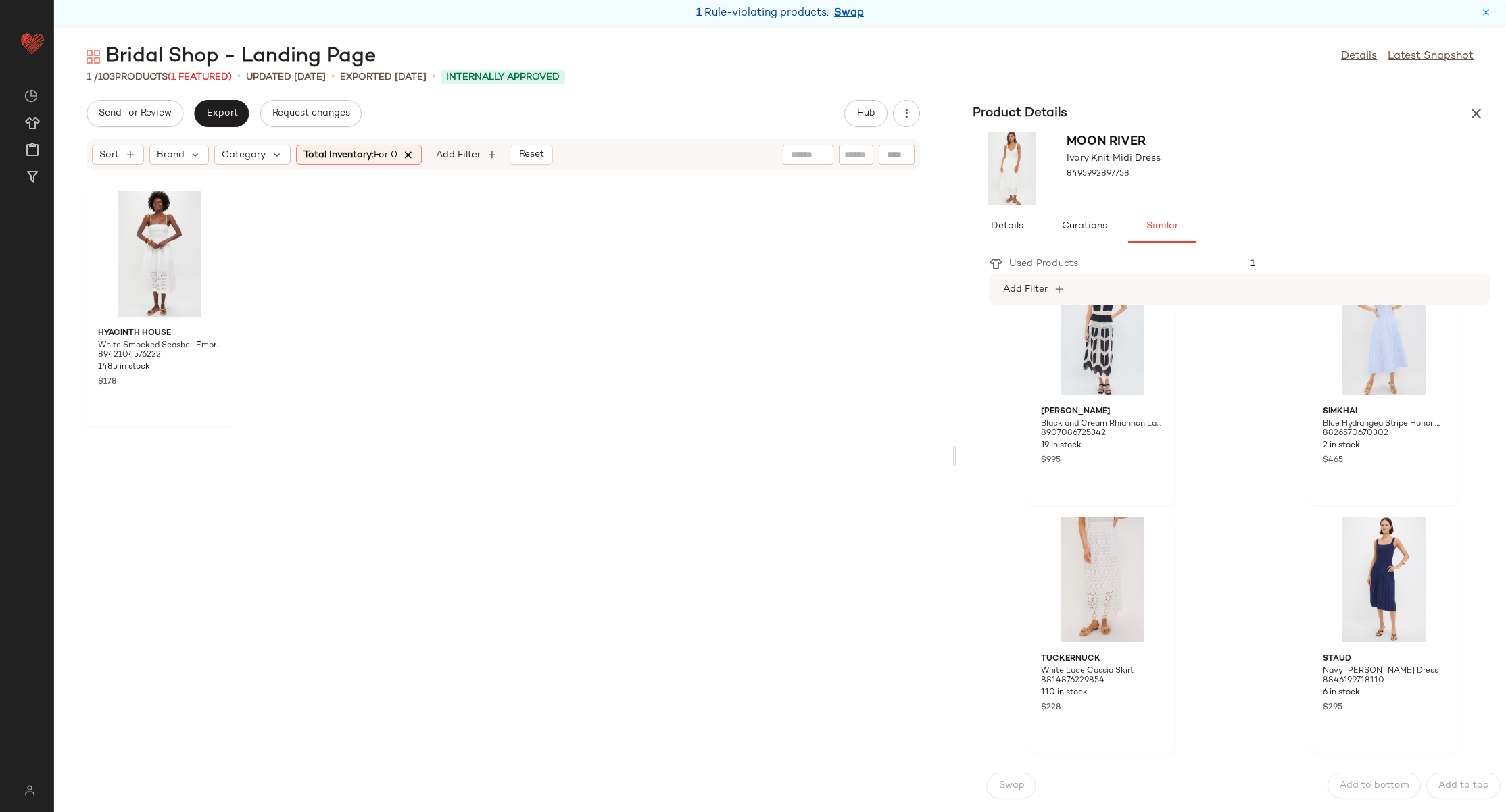 click at bounding box center (409, 155) 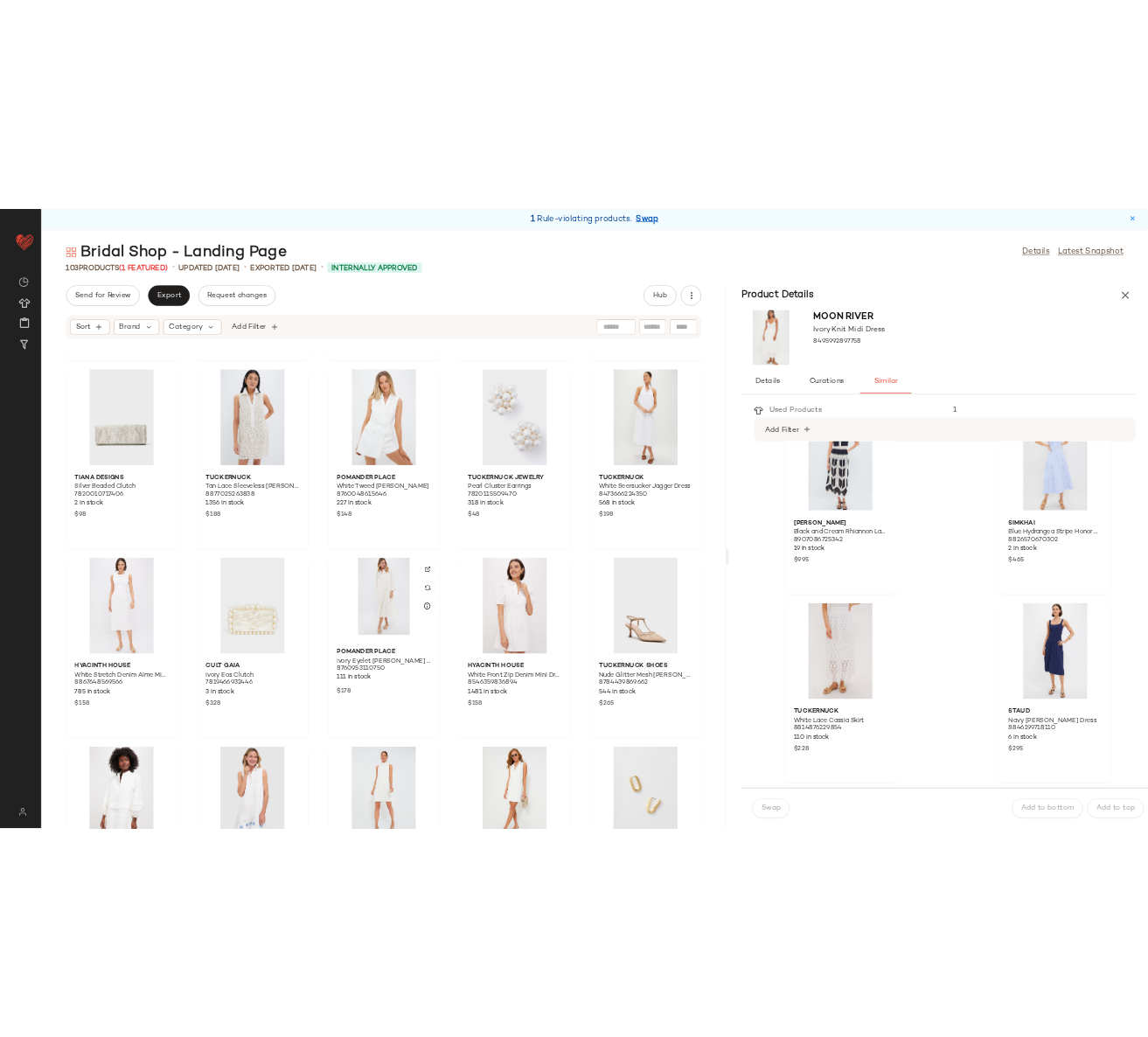 scroll, scrollTop: 926, scrollLeft: 0, axis: vertical 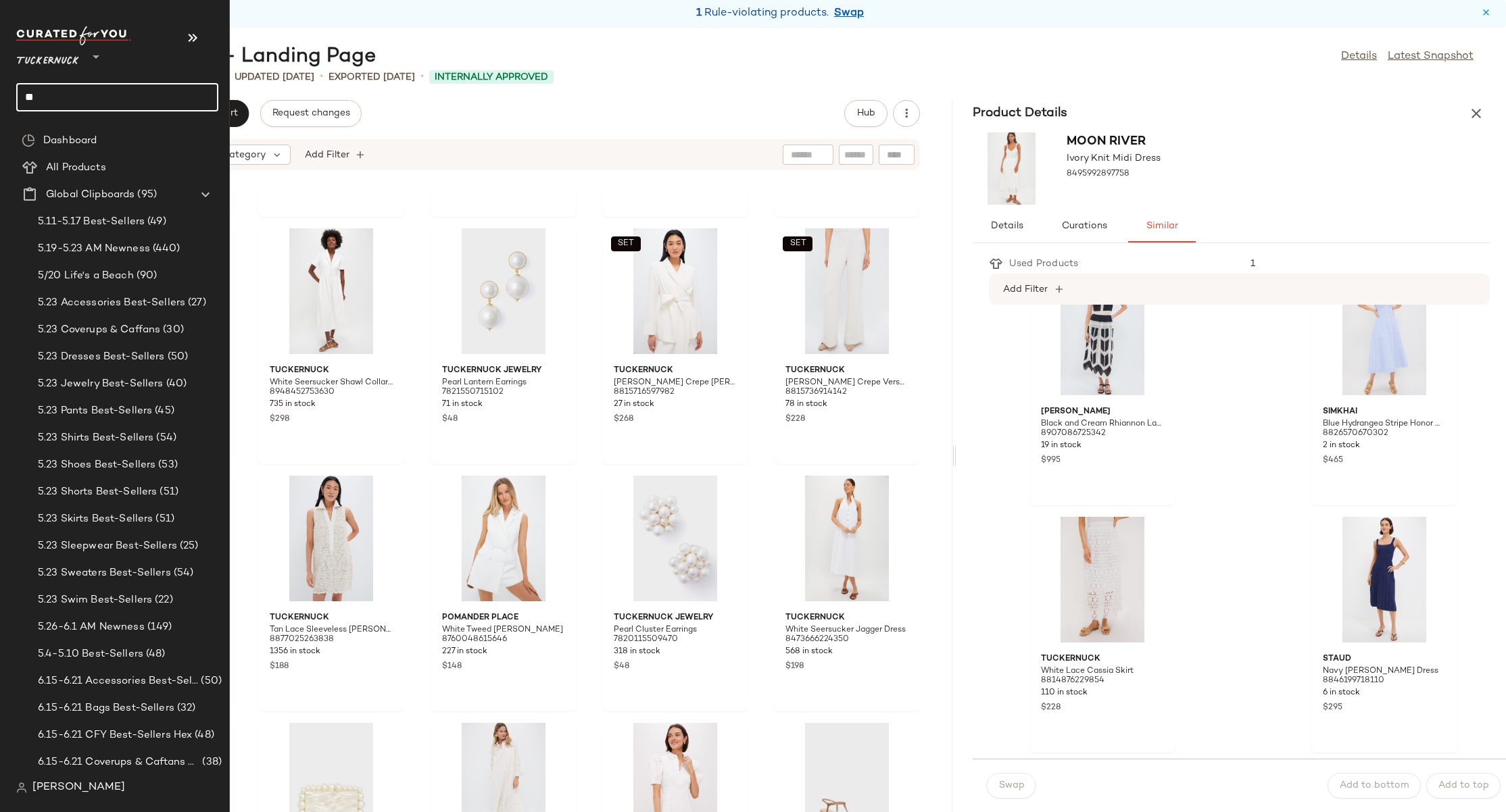 drag, startPoint x: 39, startPoint y: 93, endPoint x: 41, endPoint y: 82, distance: 11.18034 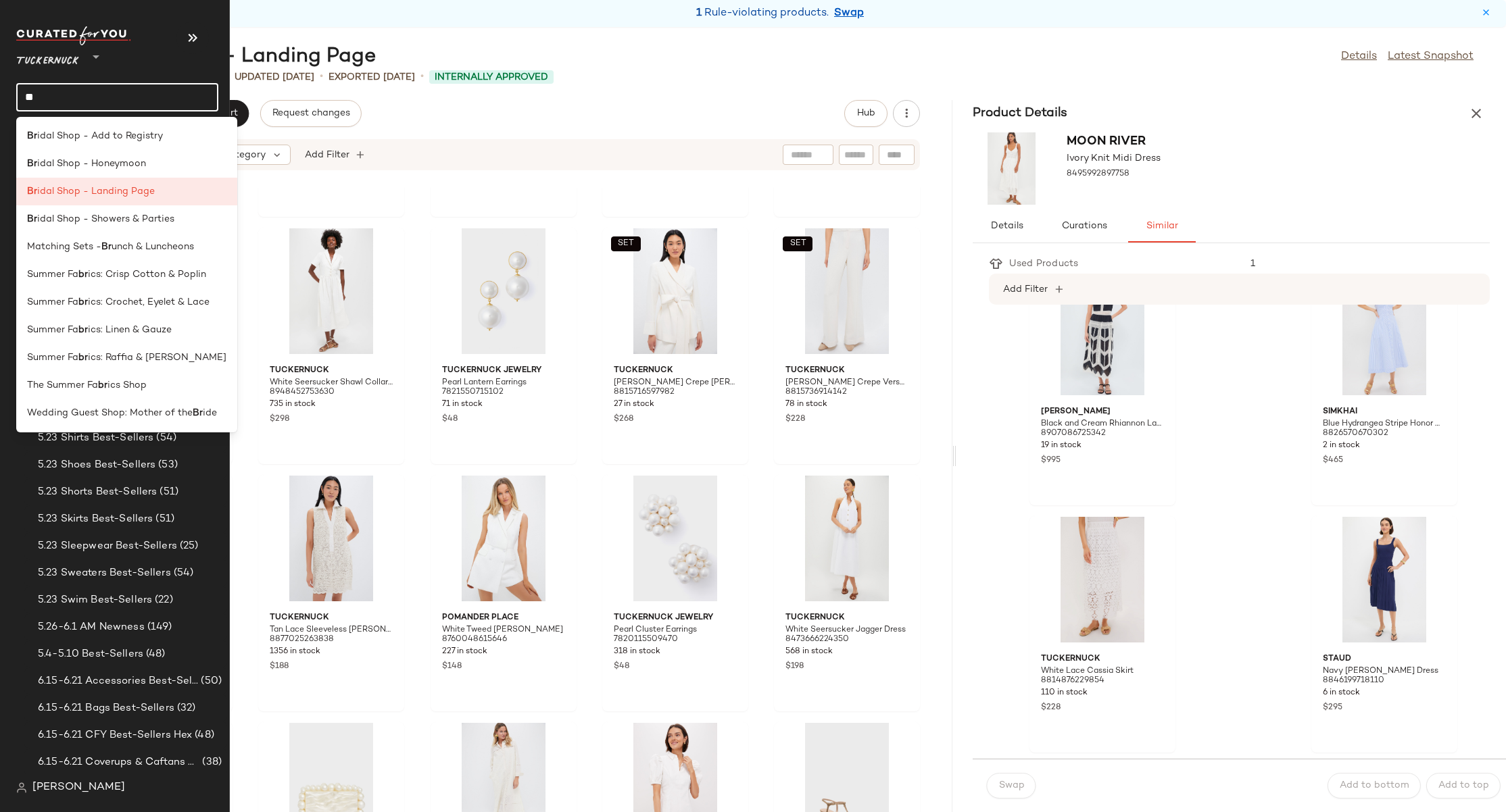 click on "idal Shop - Honeymoon" at bounding box center [91, 163] 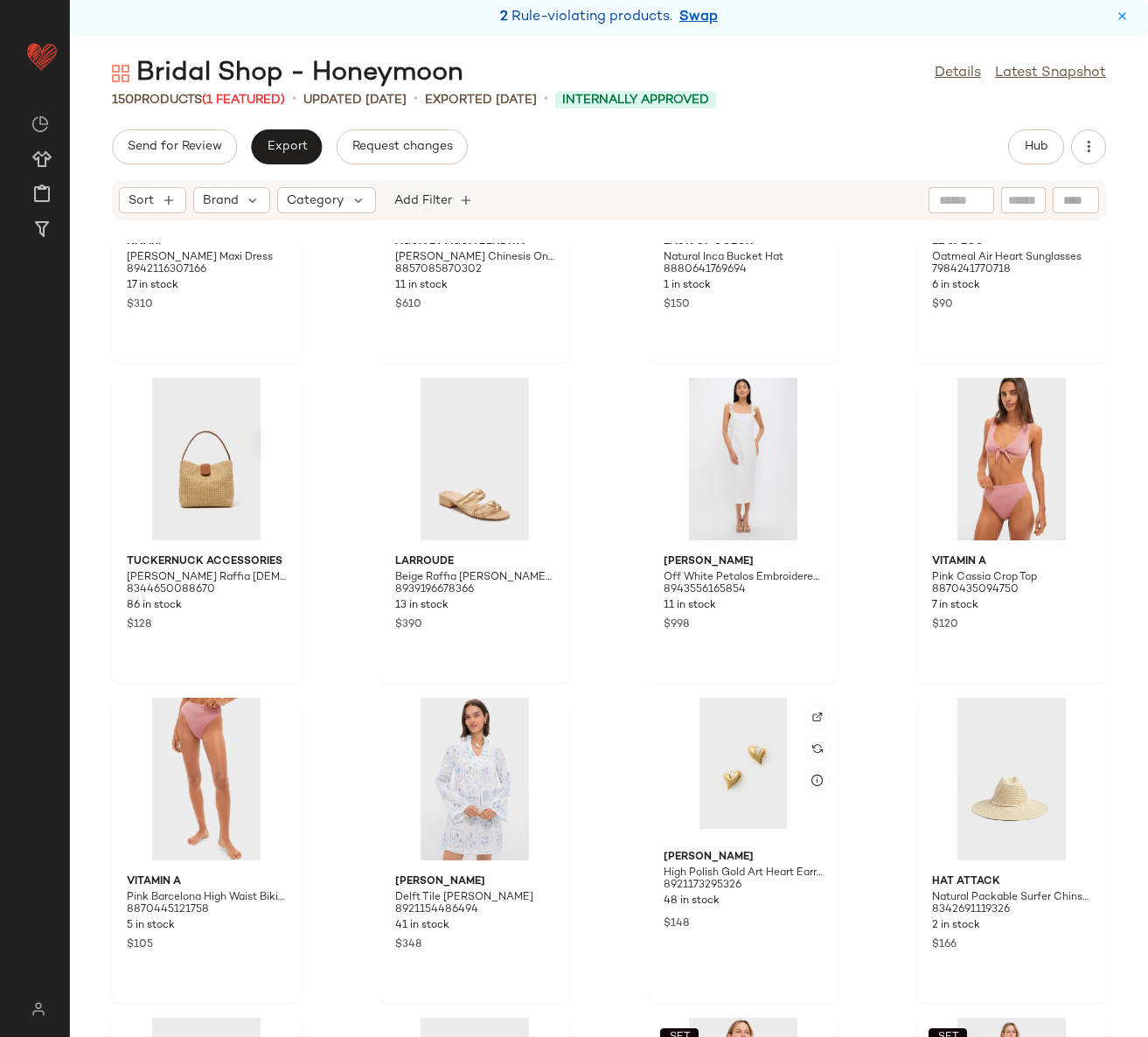 scroll, scrollTop: 5635, scrollLeft: 0, axis: vertical 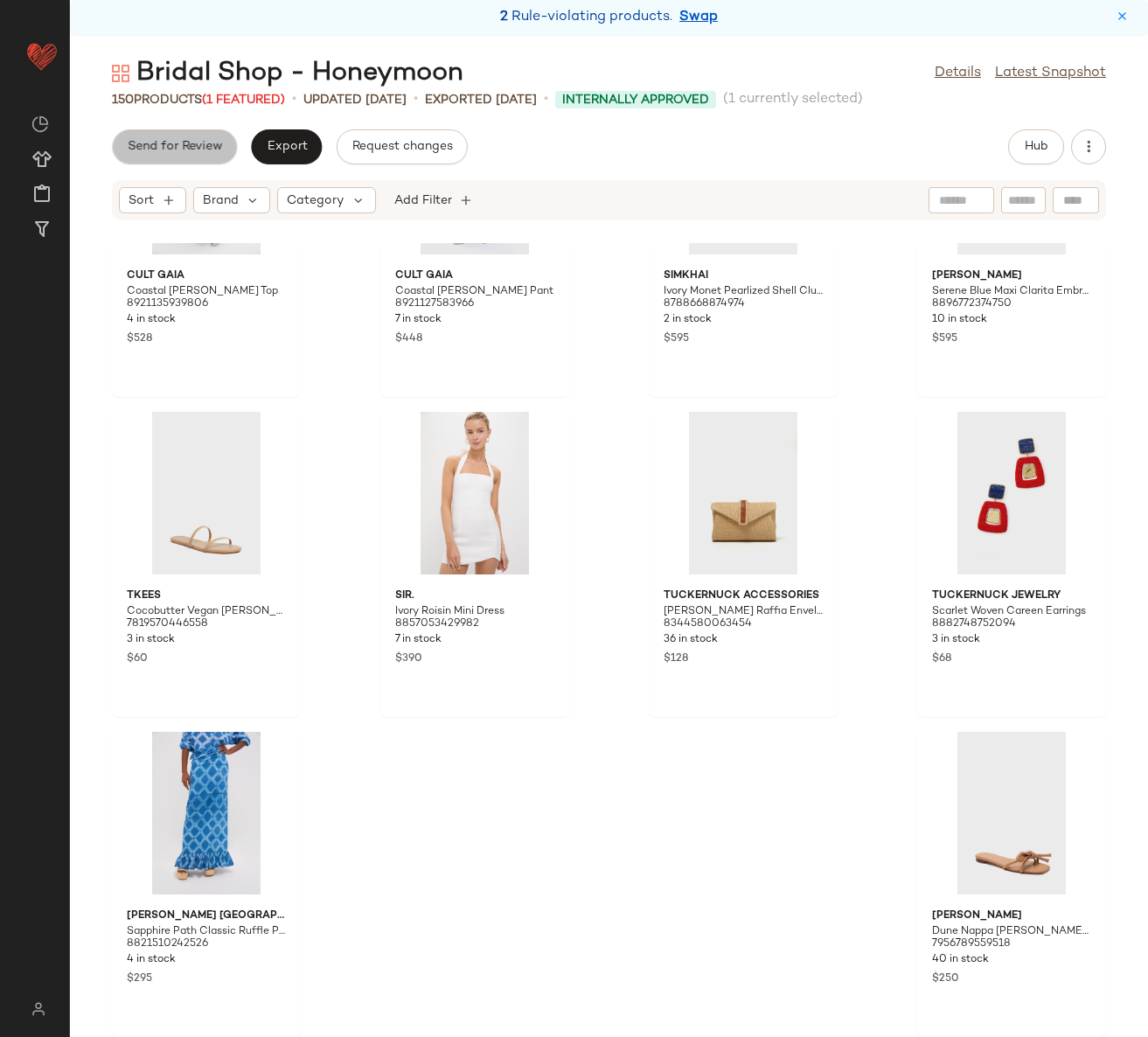 click on "Send for Review" at bounding box center [174, 147] 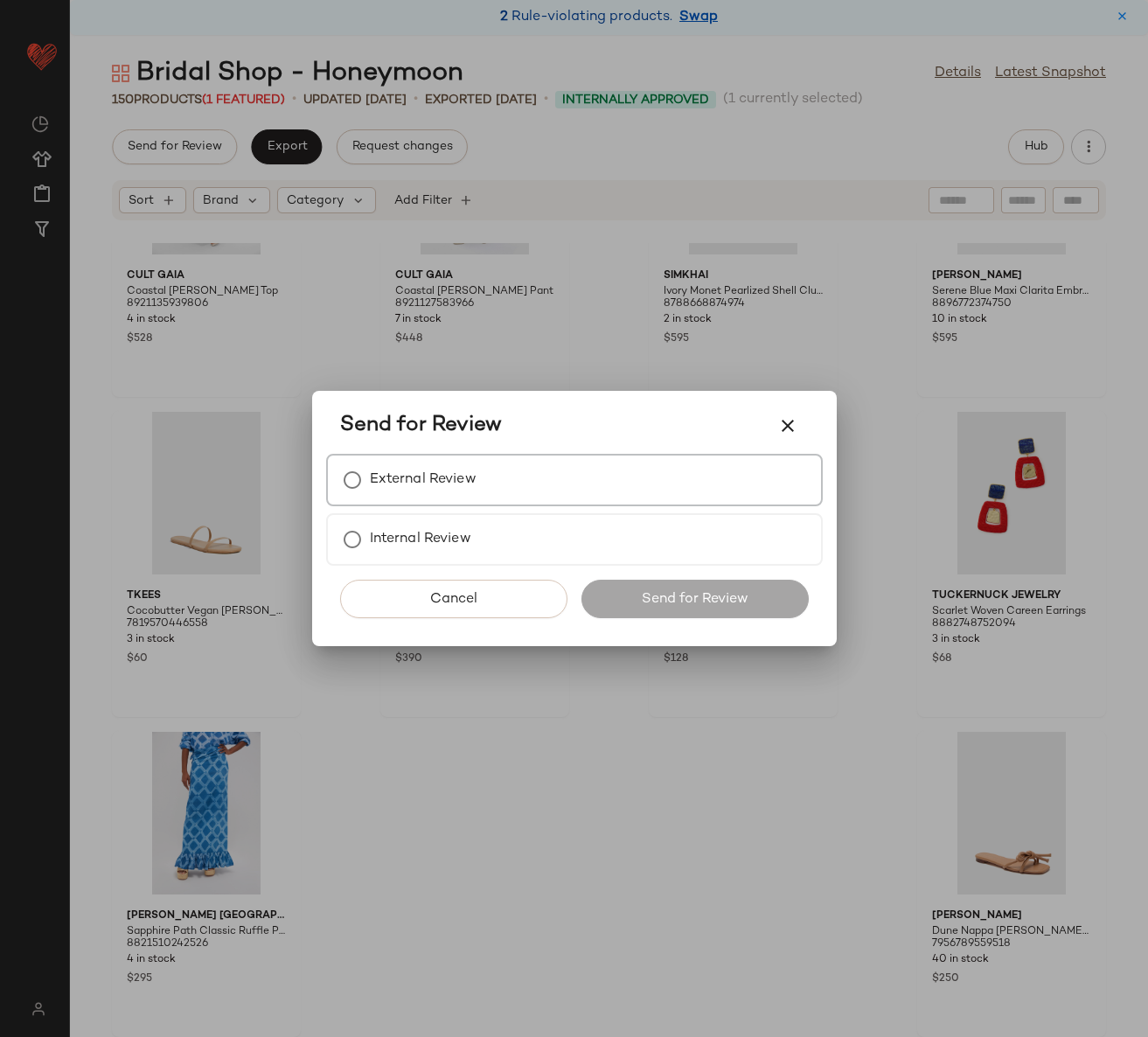 click on "External Review" at bounding box center [423, 480] 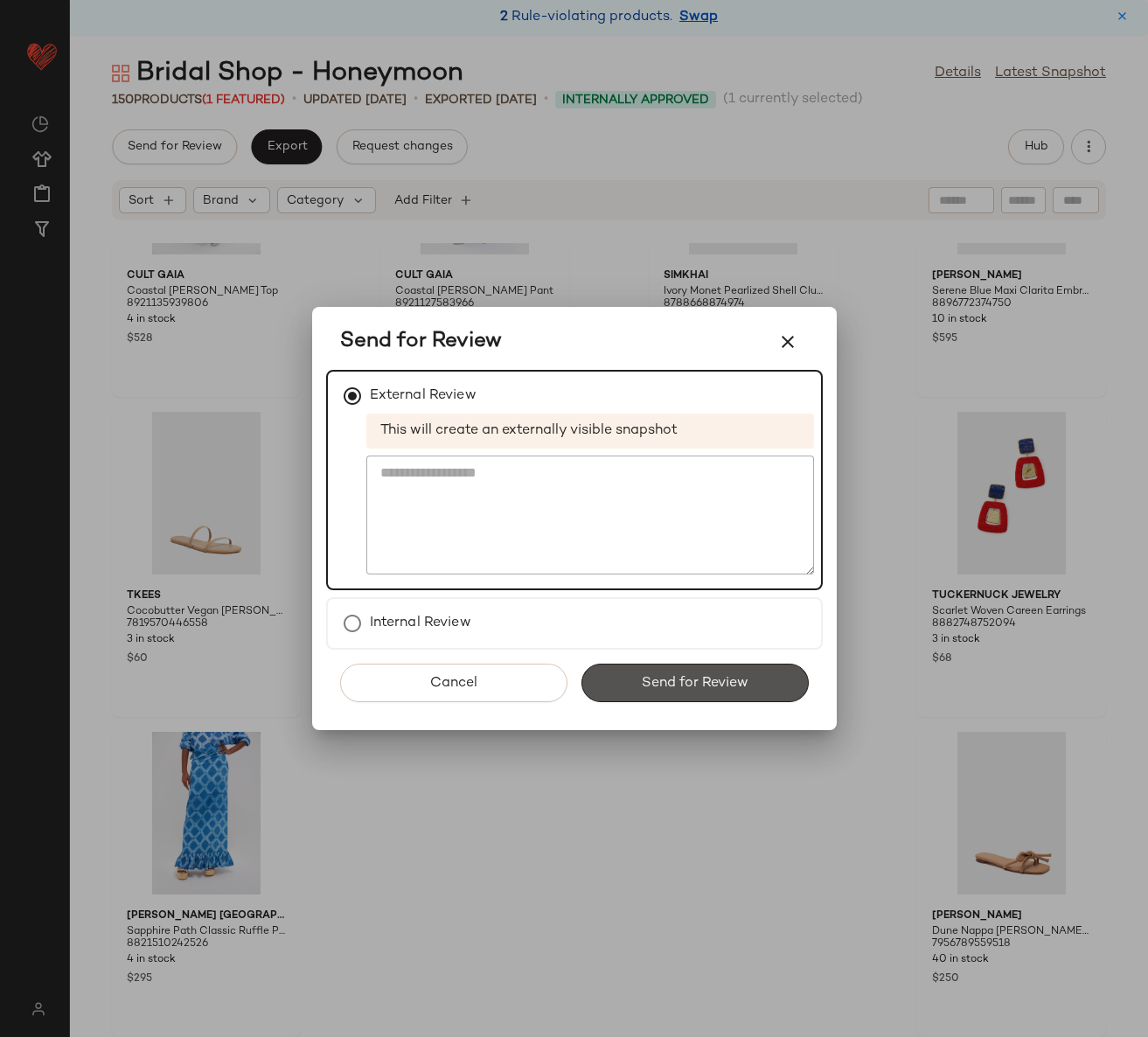 drag, startPoint x: 733, startPoint y: 677, endPoint x: 734, endPoint y: 665, distance: 12.041595 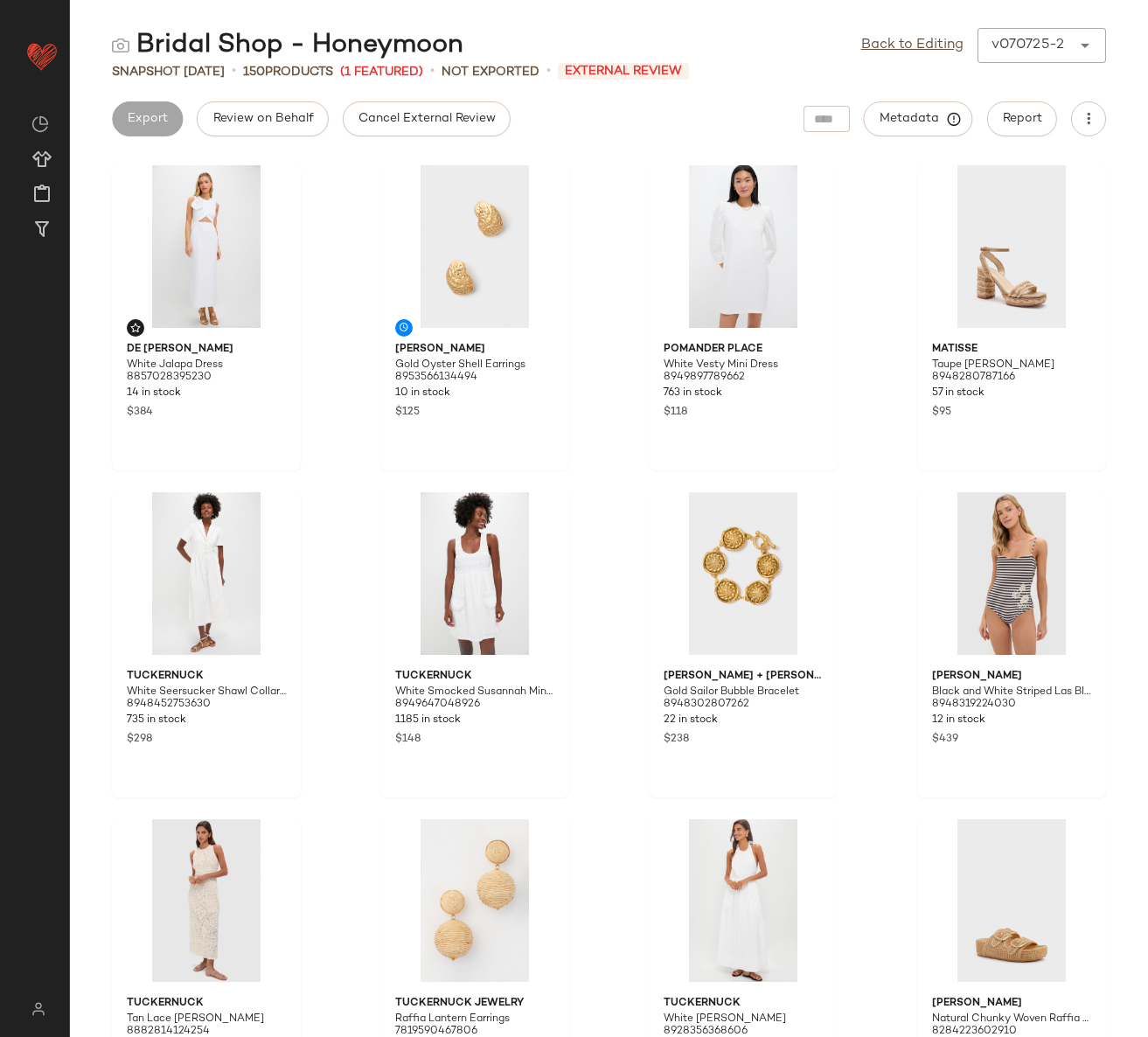 click on "Bridal Shop - Honeymoon  Back to Editing  v070725-2 ******  Snapshot Jul 7th  •  150  Products   (1 Featured)   •   Not Exported   •  External Review  Export   Review on Behalf   Cancel External Review   Metadata   Report  De Loreta White Jalapa Dress 8857028395230 14 in stock $384 Mignonne Gavigan Gold Oyster Shell Earrings 8953566134494 10 in stock $125 Pomander Place White Vesty Mini Dress 8949897789662 763 in stock $118 Matisse Taupe Lyla Heels 8948280787166 57 in stock $95 Tuckernuck White Seersucker Shawl Collar Adelaide Dress 8948452753630 735 in stock $298 Tuckernuck White Smocked Susannah Mini Dress 8949647048926 1185 in stock $148 Brinker + Eliza Gold Sailor Bubble Bracelet 8948302807262 22 in stock $238 Juan de Dios Black and White Striped Las Blasas Embroidered One Piece 8948319224030 12 in stock $439 Tuckernuck Tan Lace Leilana Dress 8882814124254 339 in stock $228 Tuckernuck Jewelry Raffia Lantern Earrings 7819590467806 288 in stock $58 Tuckernuck White Halter Marcie Dress 8928356368606" at bounding box center [609, 532] 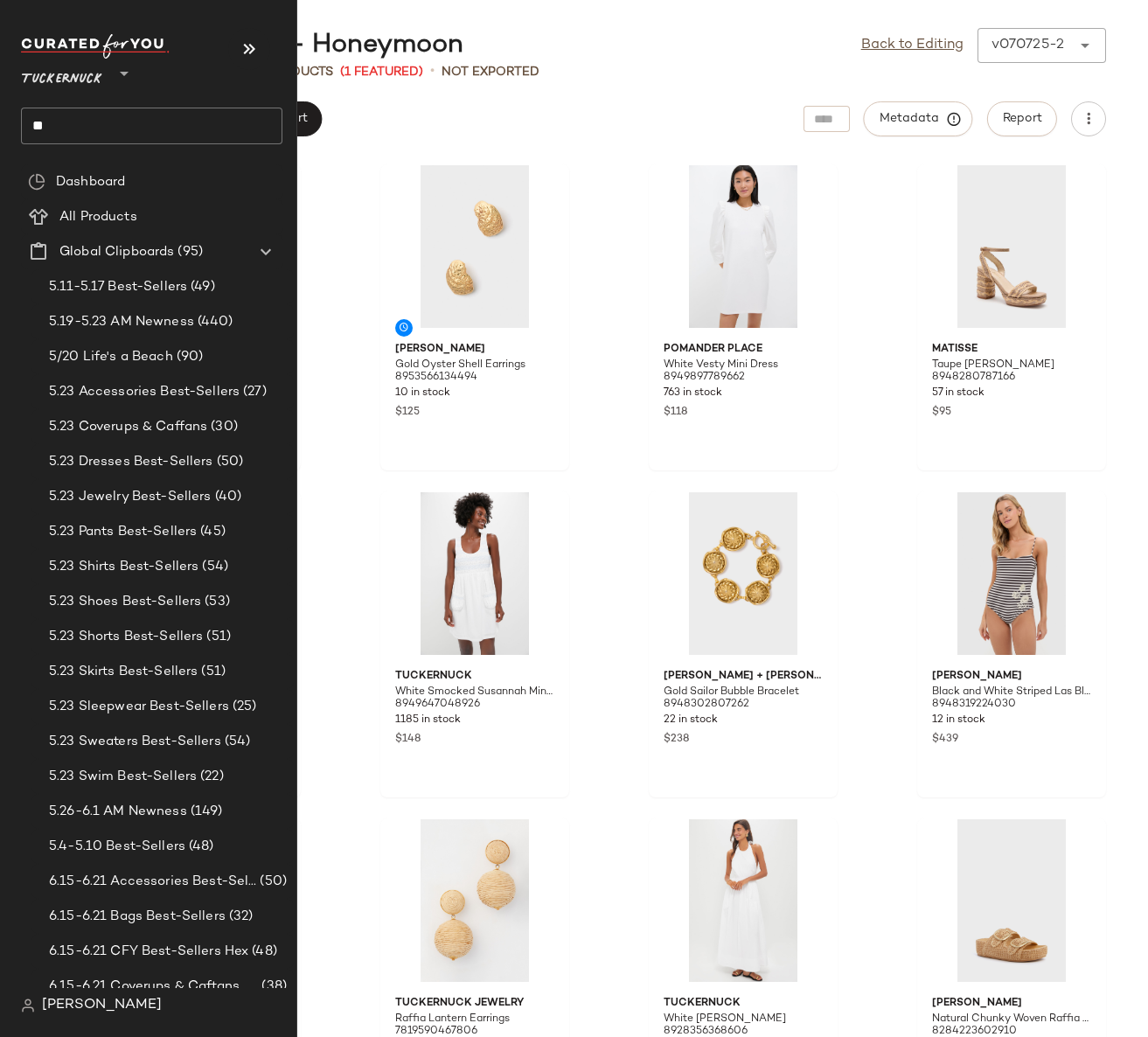 click on "**" 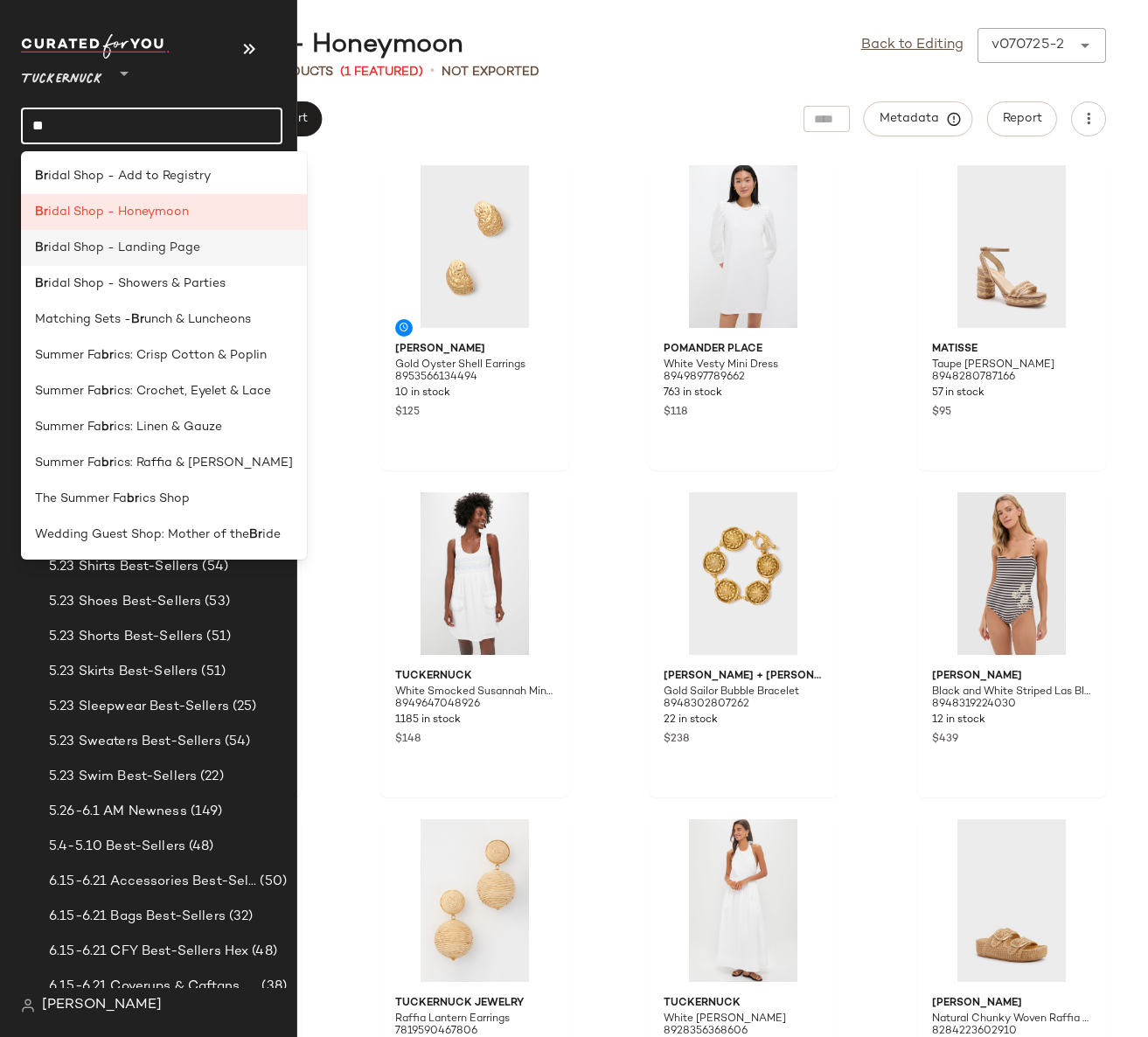 click on "idal Shop - Landing Page" at bounding box center [124, 247] 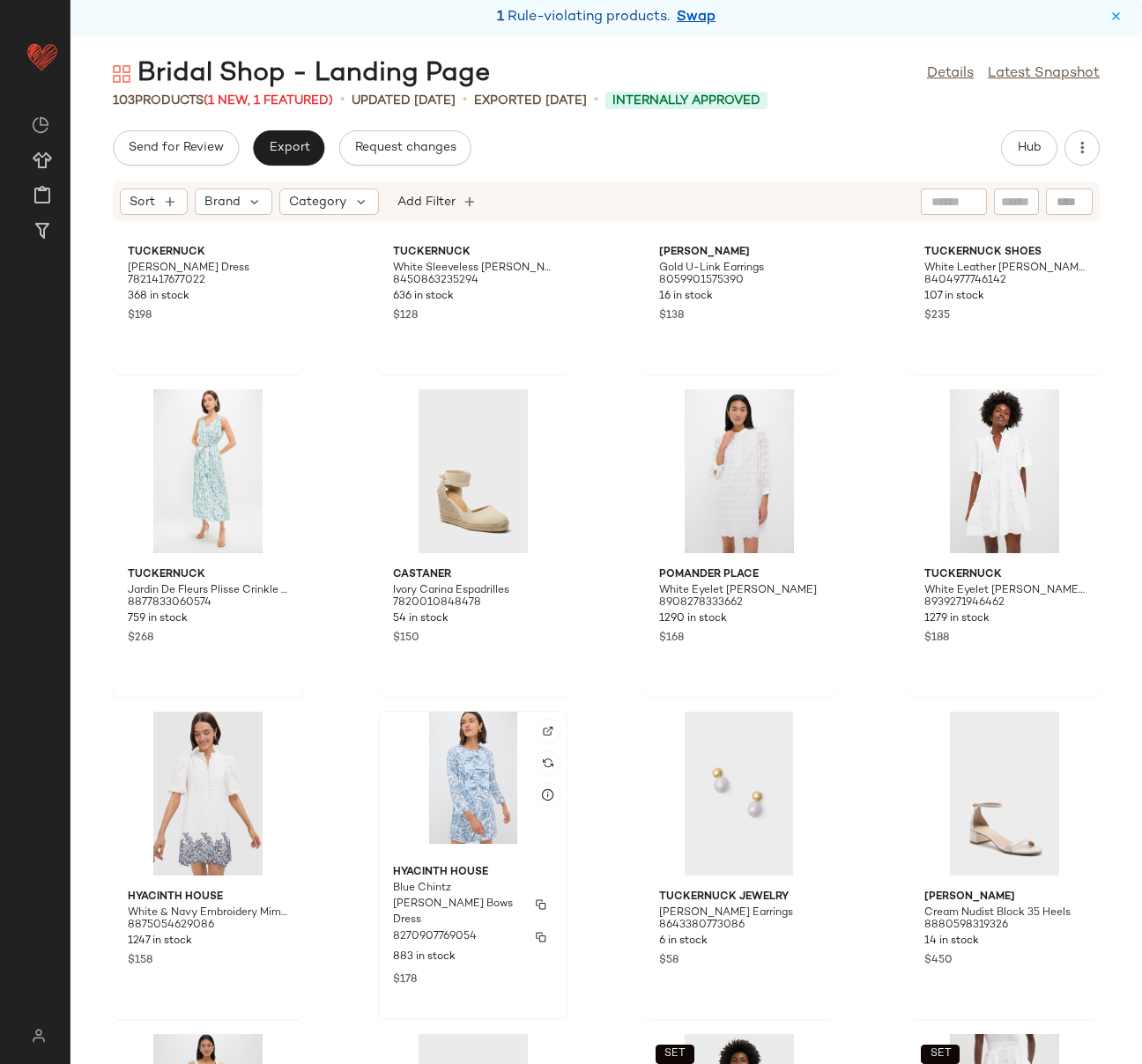 scroll, scrollTop: 2658, scrollLeft: 0, axis: vertical 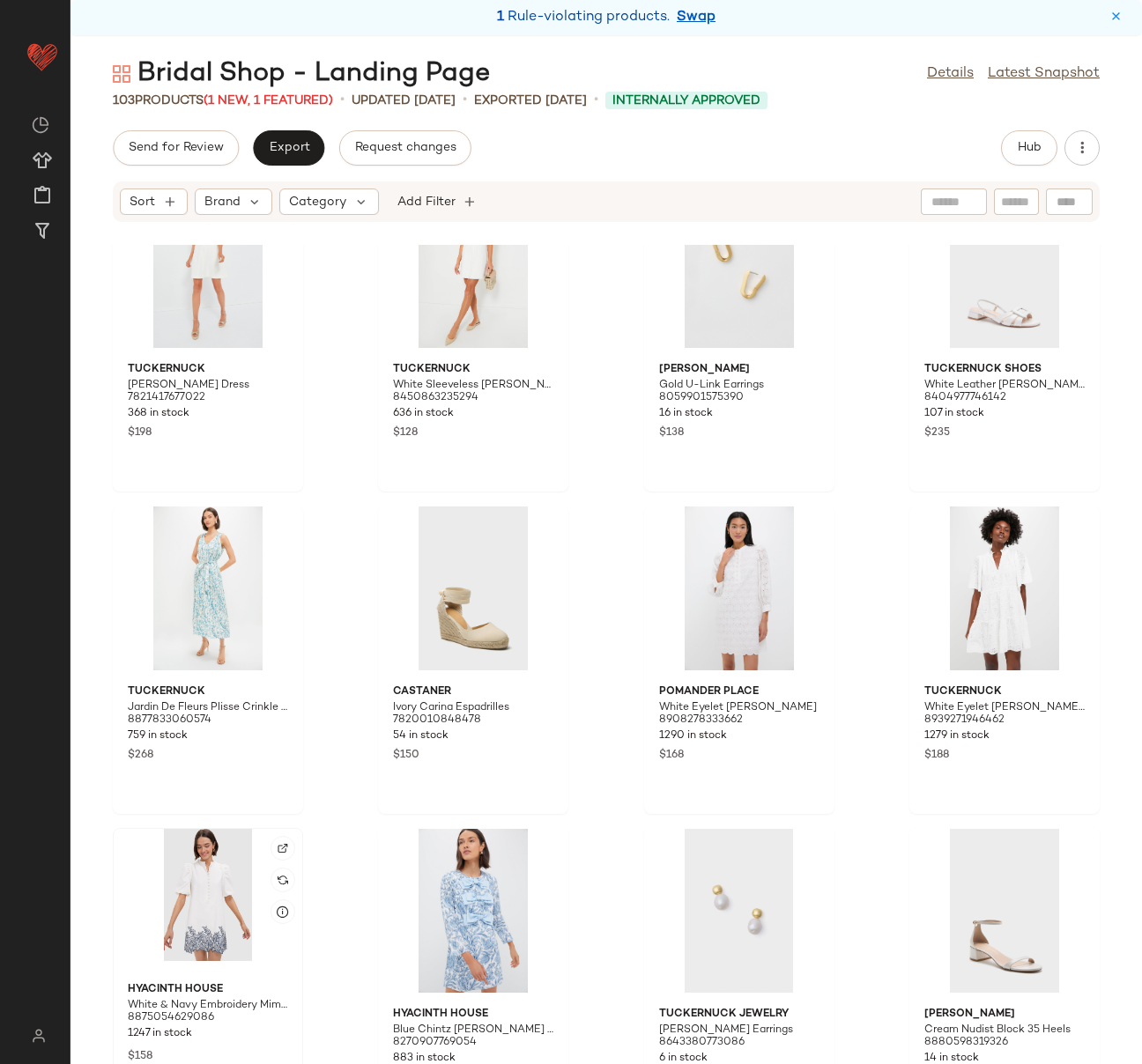click 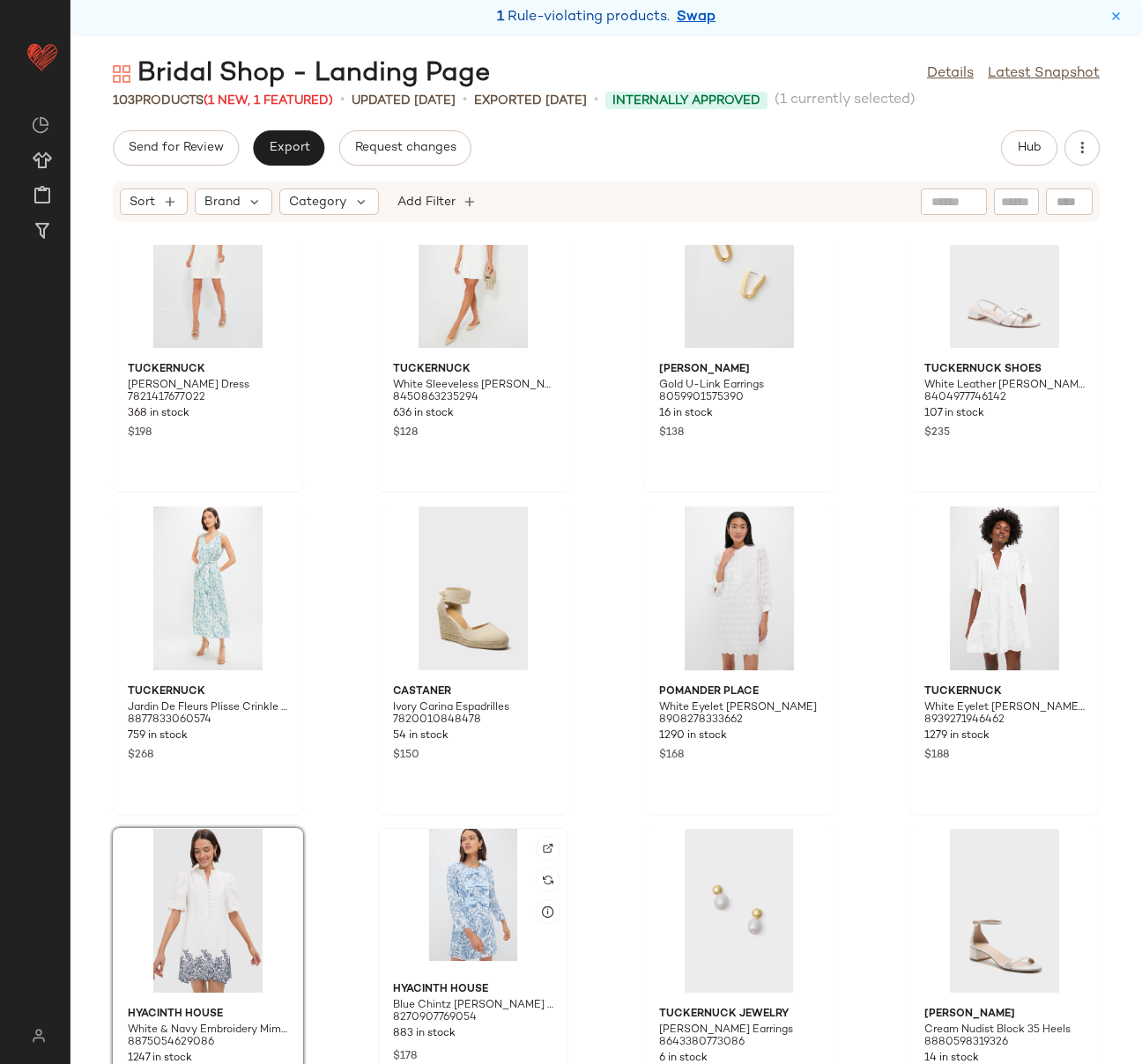 click 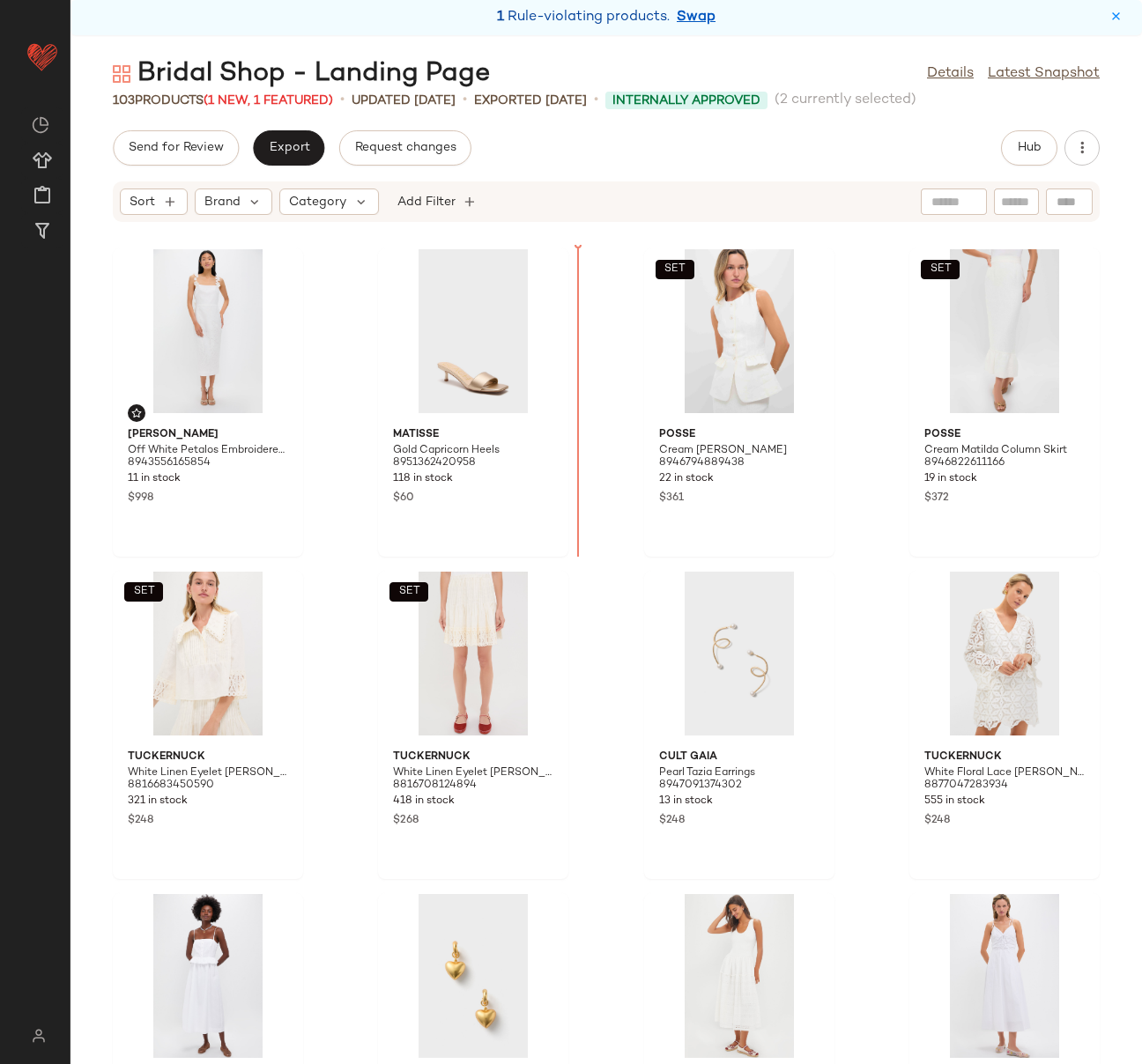 scroll, scrollTop: 0, scrollLeft: 0, axis: both 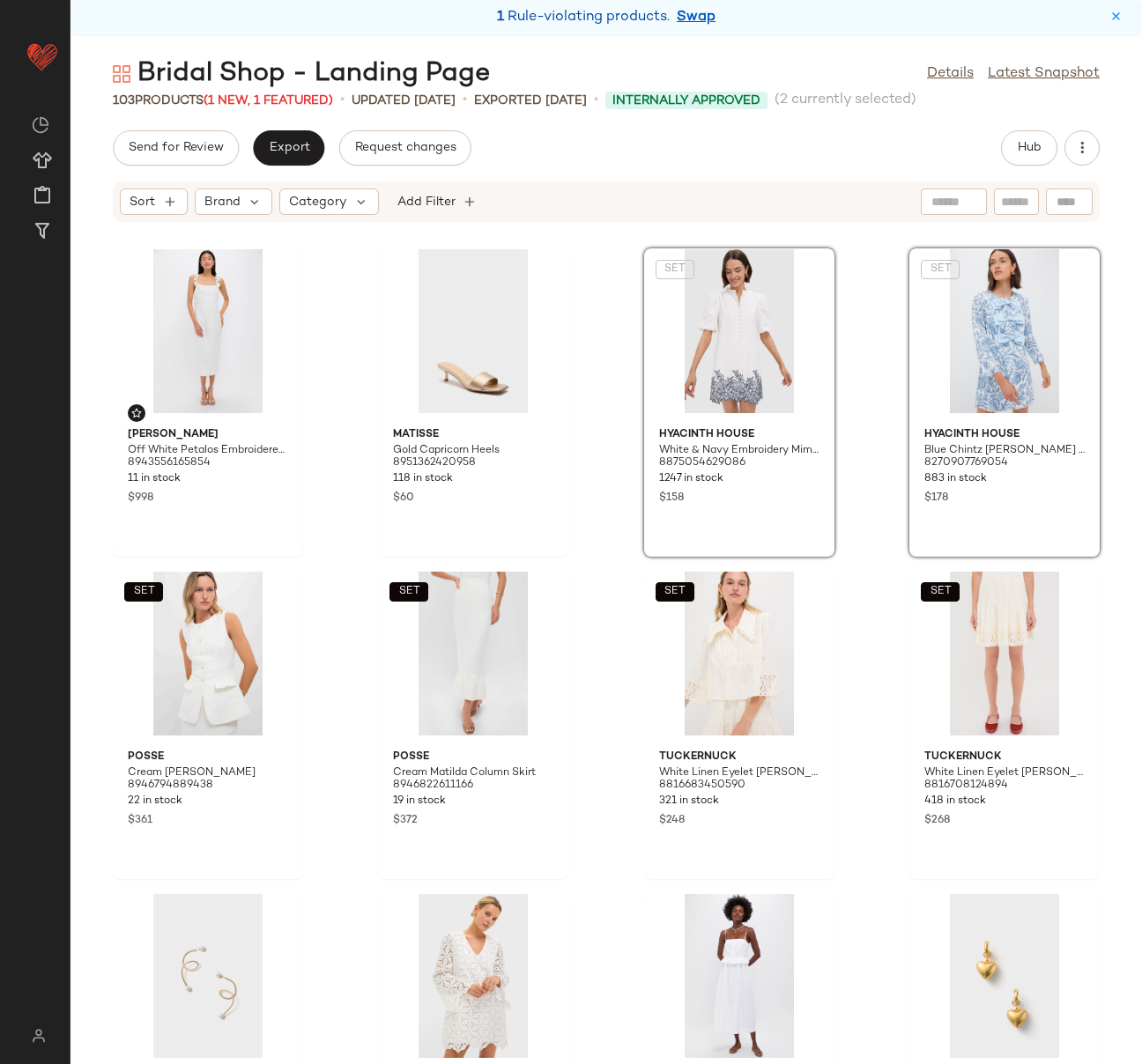 click on "Andres Otalora Off White Petalos Embroidered Midi Dress 8943556165854 11 in stock $998 Matisse Gold Capricorn Heels 8951362420958 118 in stock $60  SET  Hyacinth House White & Navy Embroidery Mimi Mini Dress 8875054629086 1247 in stock $158  SET  Hyacinth House Blue Chintz Clarice Bows Dress 8270907769054 883 in stock $178  SET  POSSE Cream Matilda Gilet 8946794889438 22 in stock $361  SET  POSSE Cream Matilda Column Skirt 8946822611166 19 in stock $372  SET  Tuckernuck White Linen Eyelet Jones Blouse 8816683450590 321 in stock $248  SET  Tuckernuck White Linen Eyelet Adele Skirt 8816708124894 418 in stock $268 Cult Gaia Pearl Tazia Earrings 8947091374302 13 in stock $248 Tuckernuck White Floral Lace Camilla Dress 8877047283934 555 in stock $248 Tuckernuck White Shadow Seersucker Stripe Maddy Dress 8895093178590 174 in stock $168 Roxanne Assoulin Gold Puffy Heart Earrings 8942844903646 55 in stock $95 Tuckernuck White Casey Maxi Dress 8930373271774 144 in stock $168 Moon River White Tie Front Midi Dress $118" 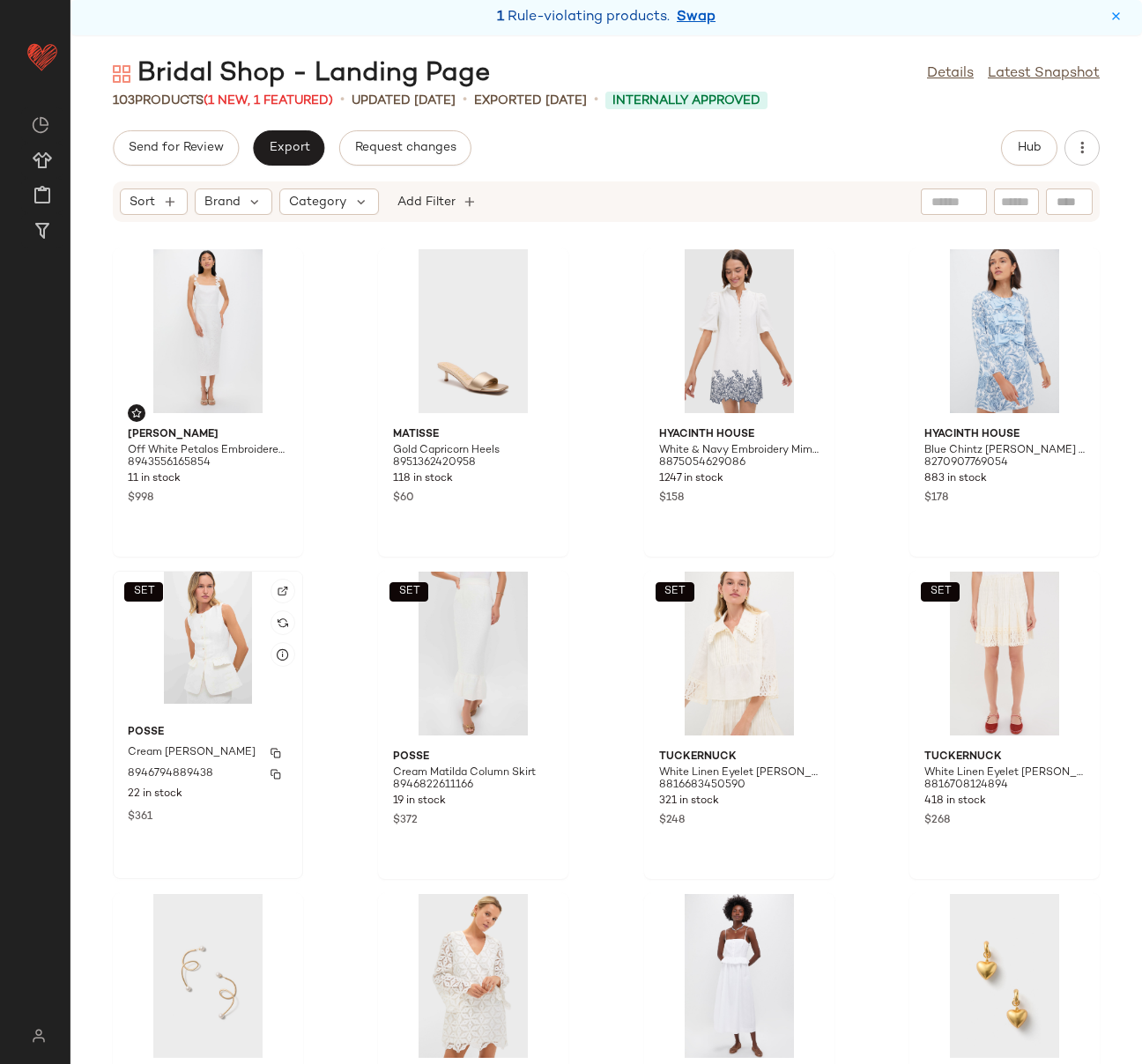 click on "POSSE" at bounding box center (208, 733) 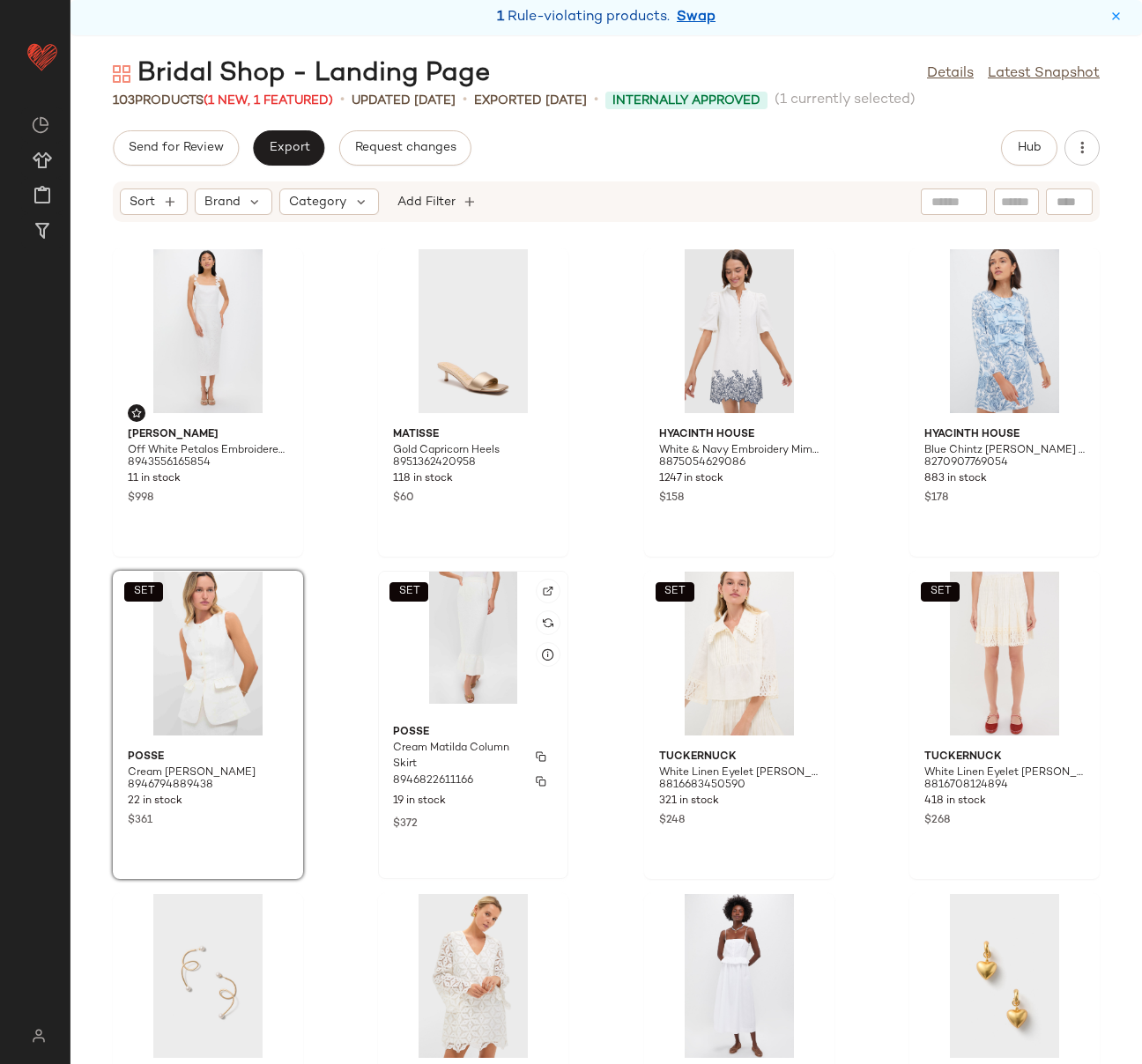 click on "POSSE Cream Matilda Column Skirt 8946822611166 19 in stock $372" 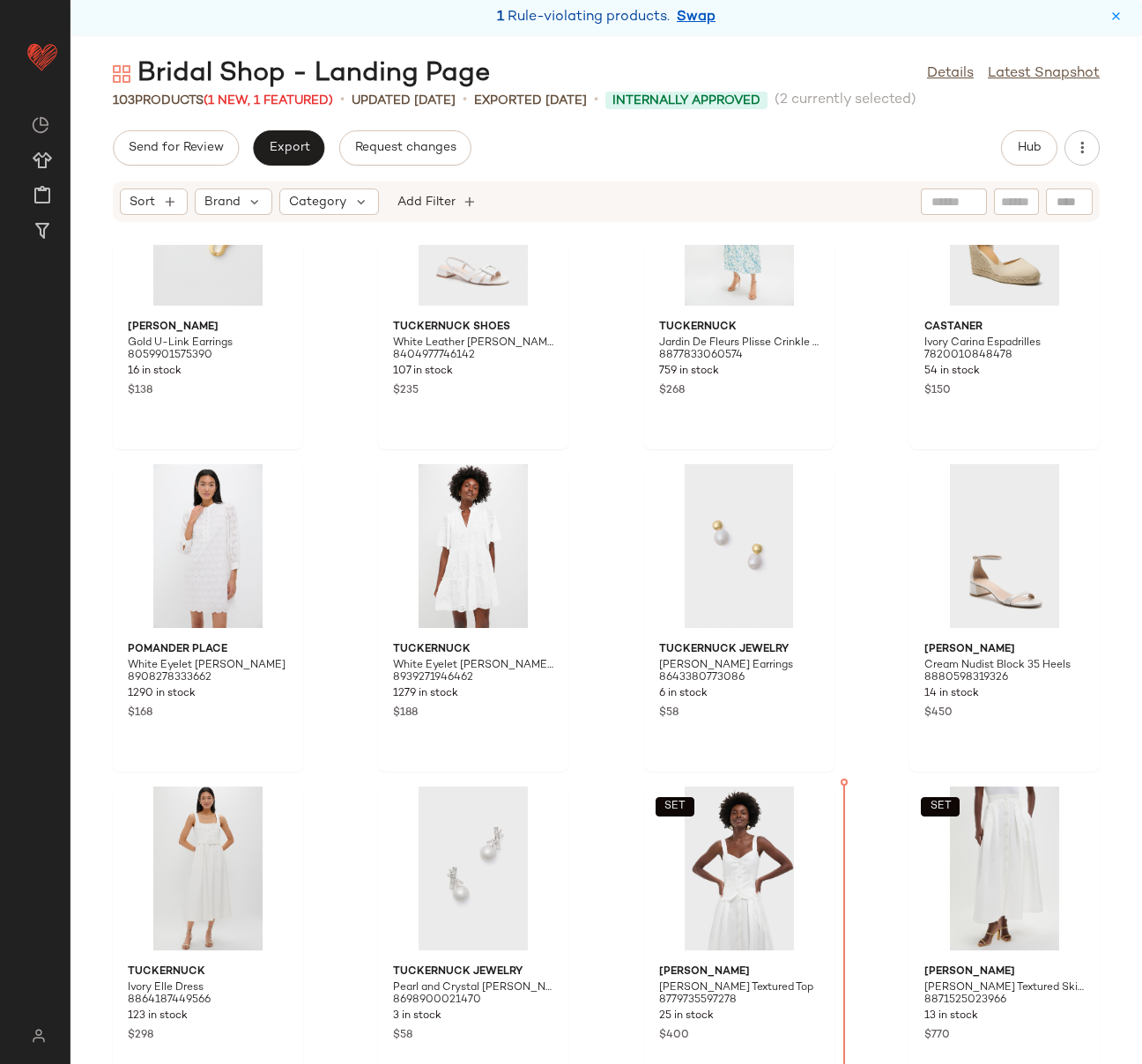 scroll, scrollTop: 3044, scrollLeft: 0, axis: vertical 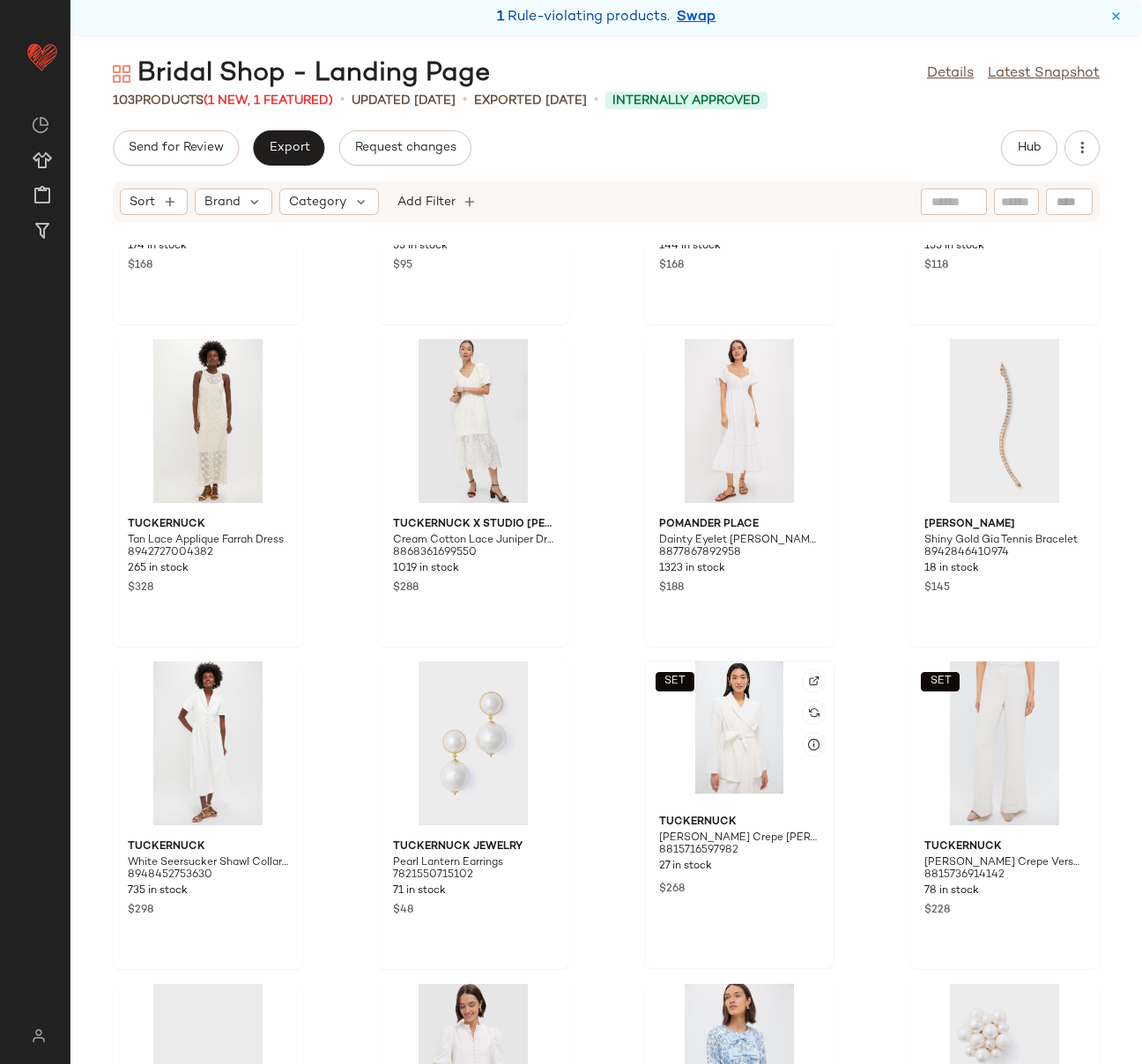 click on "SET" 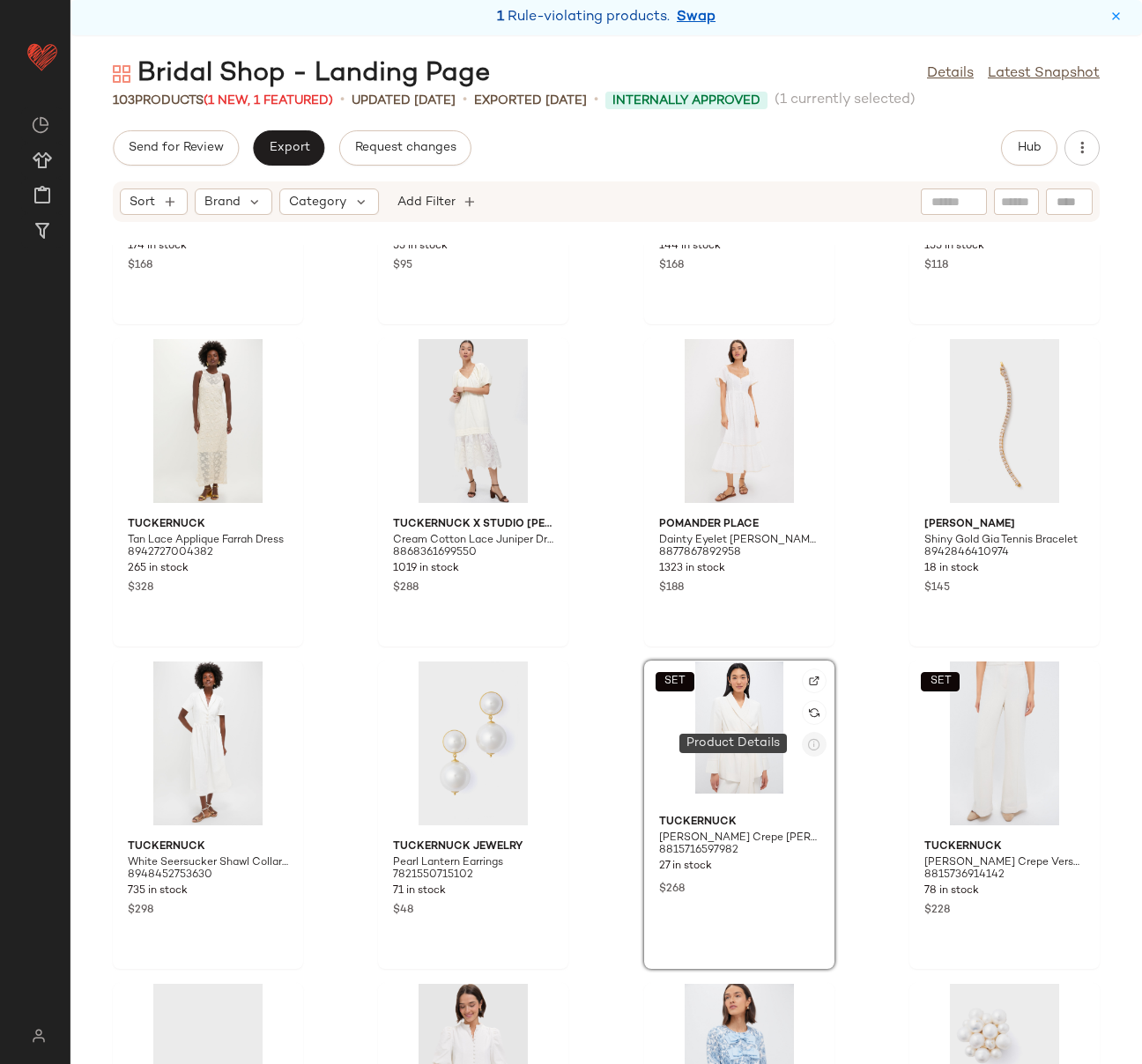 click 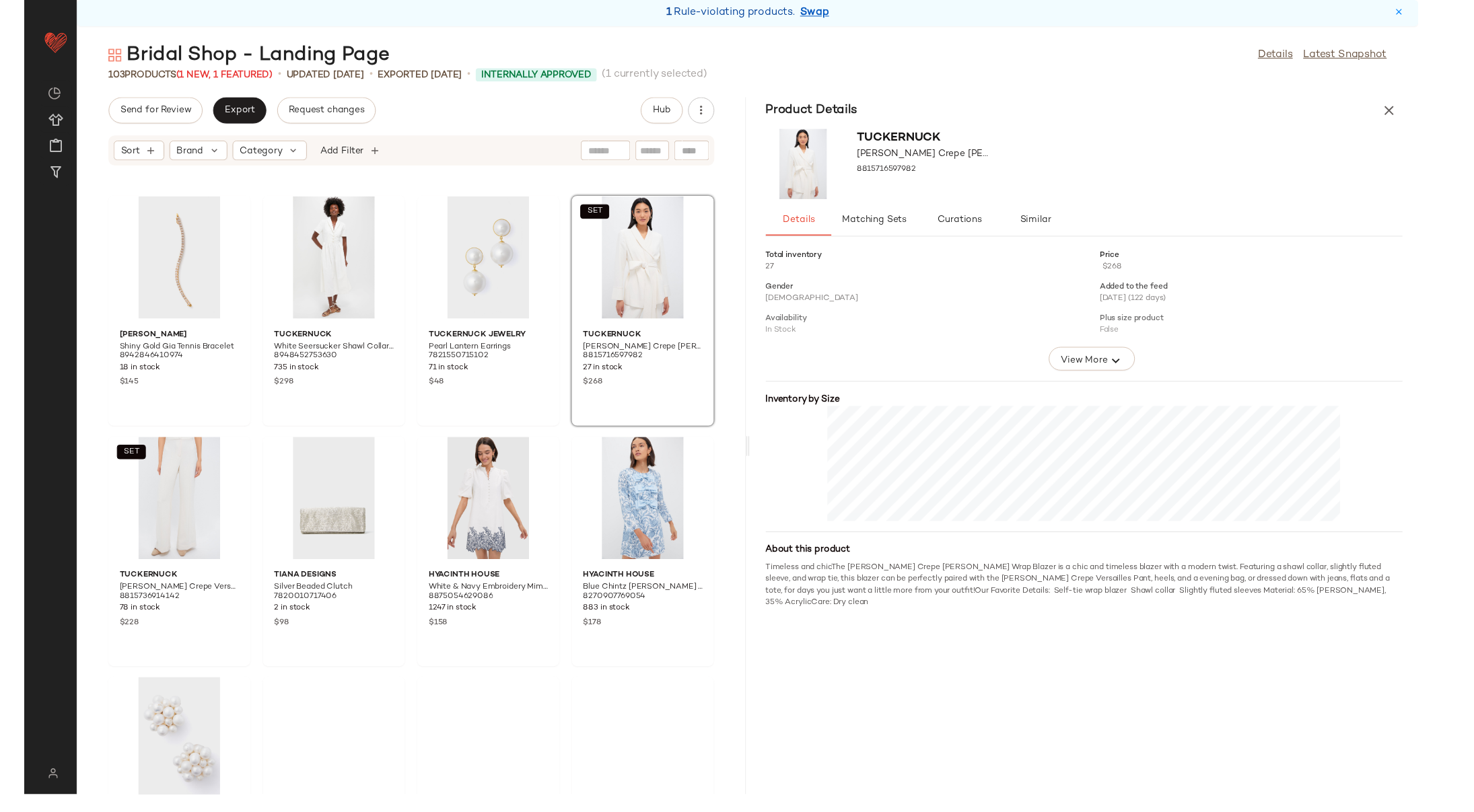 scroll, scrollTop: 739, scrollLeft: 0, axis: vertical 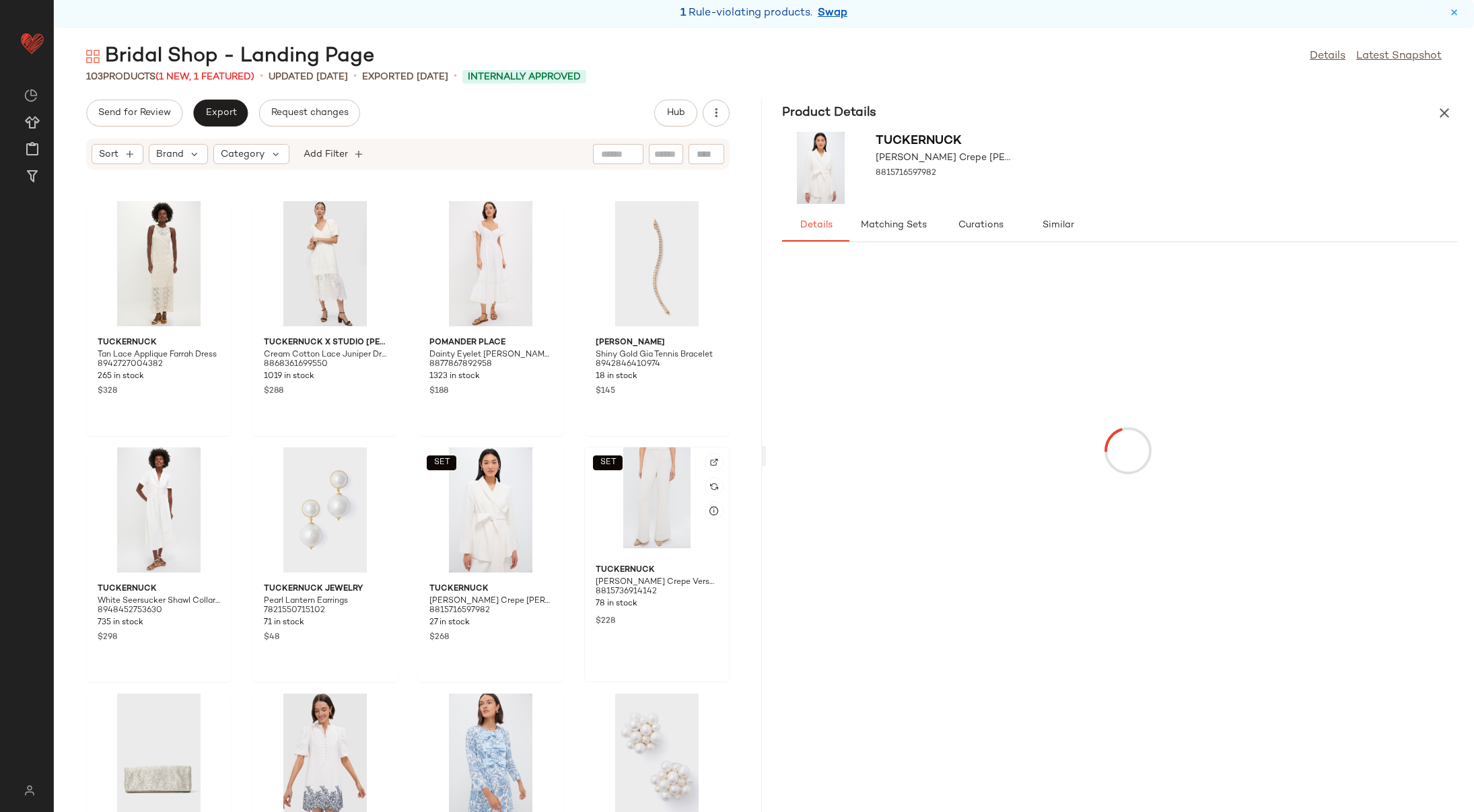 click on "SET" 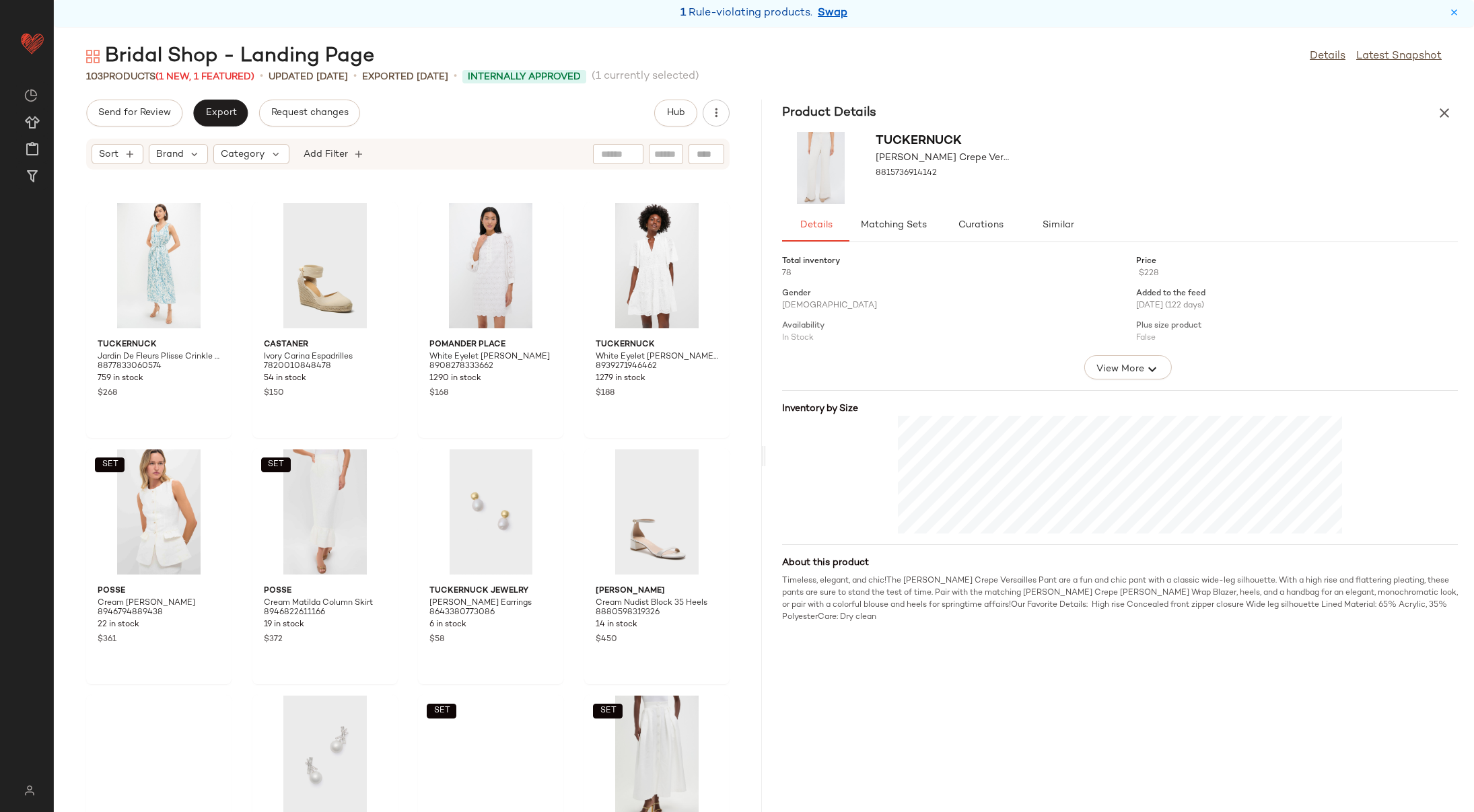 scroll, scrollTop: 2236, scrollLeft: 0, axis: vertical 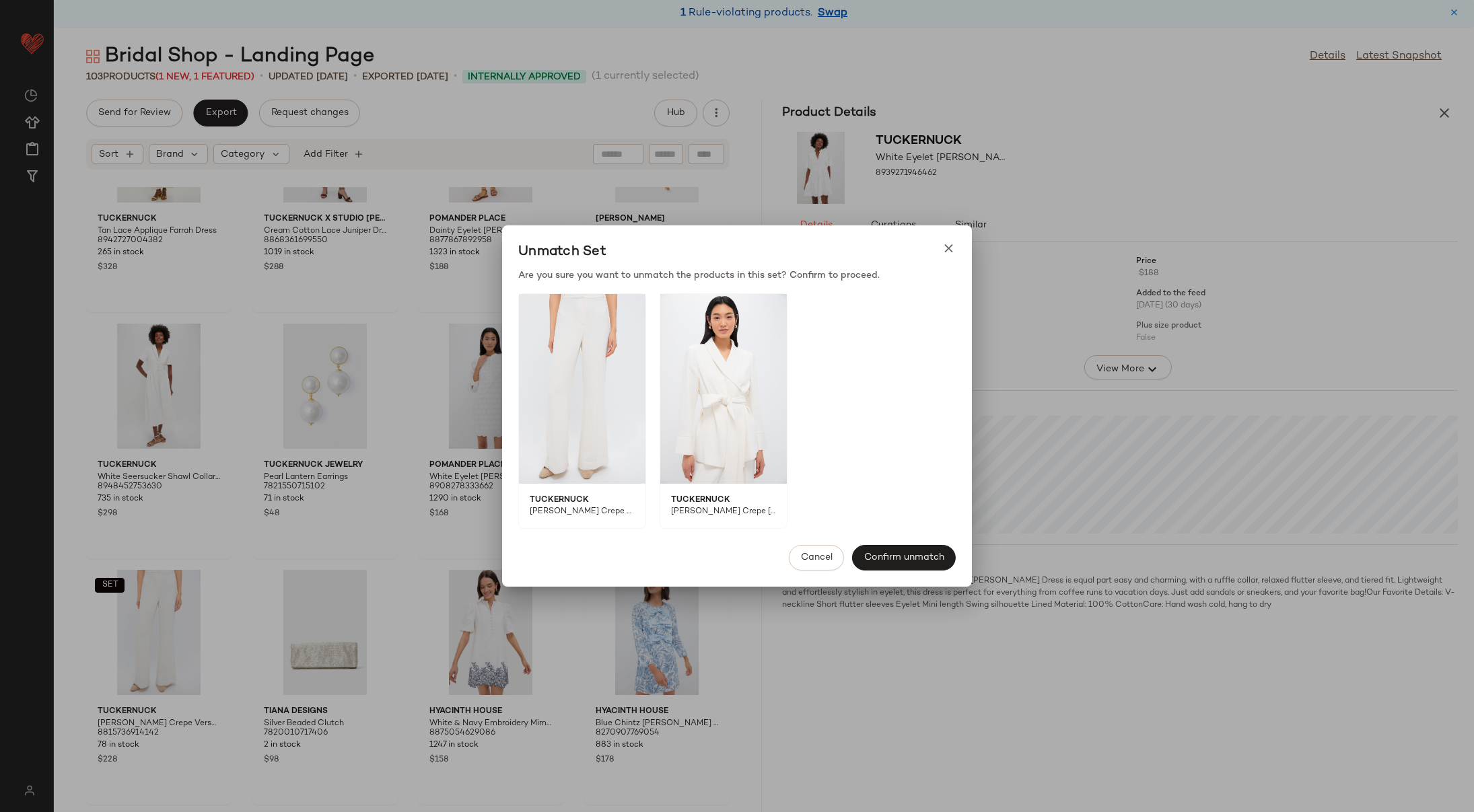 drag, startPoint x: 121, startPoint y: 592, endPoint x: 419, endPoint y: 690, distance: 313.7005 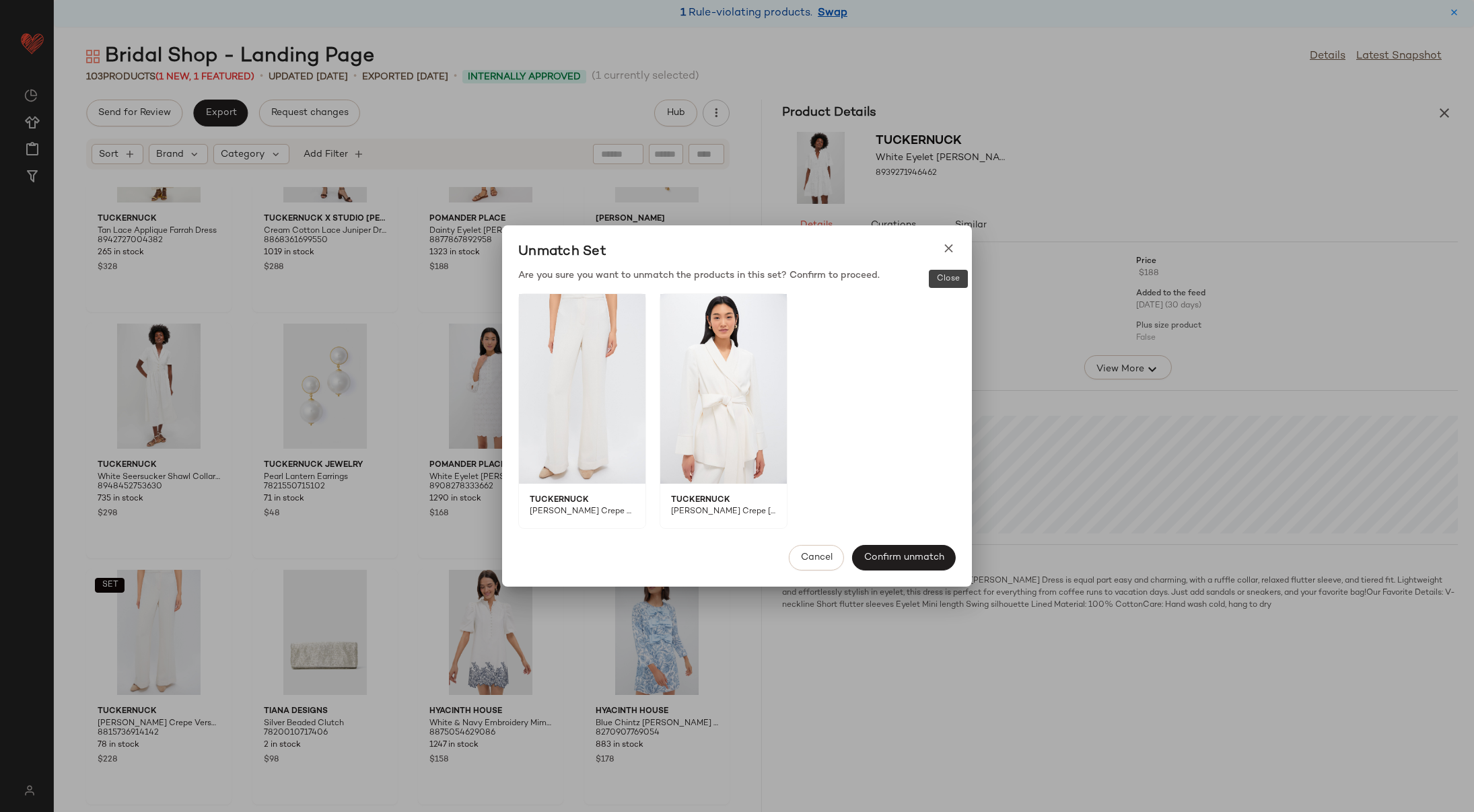 click 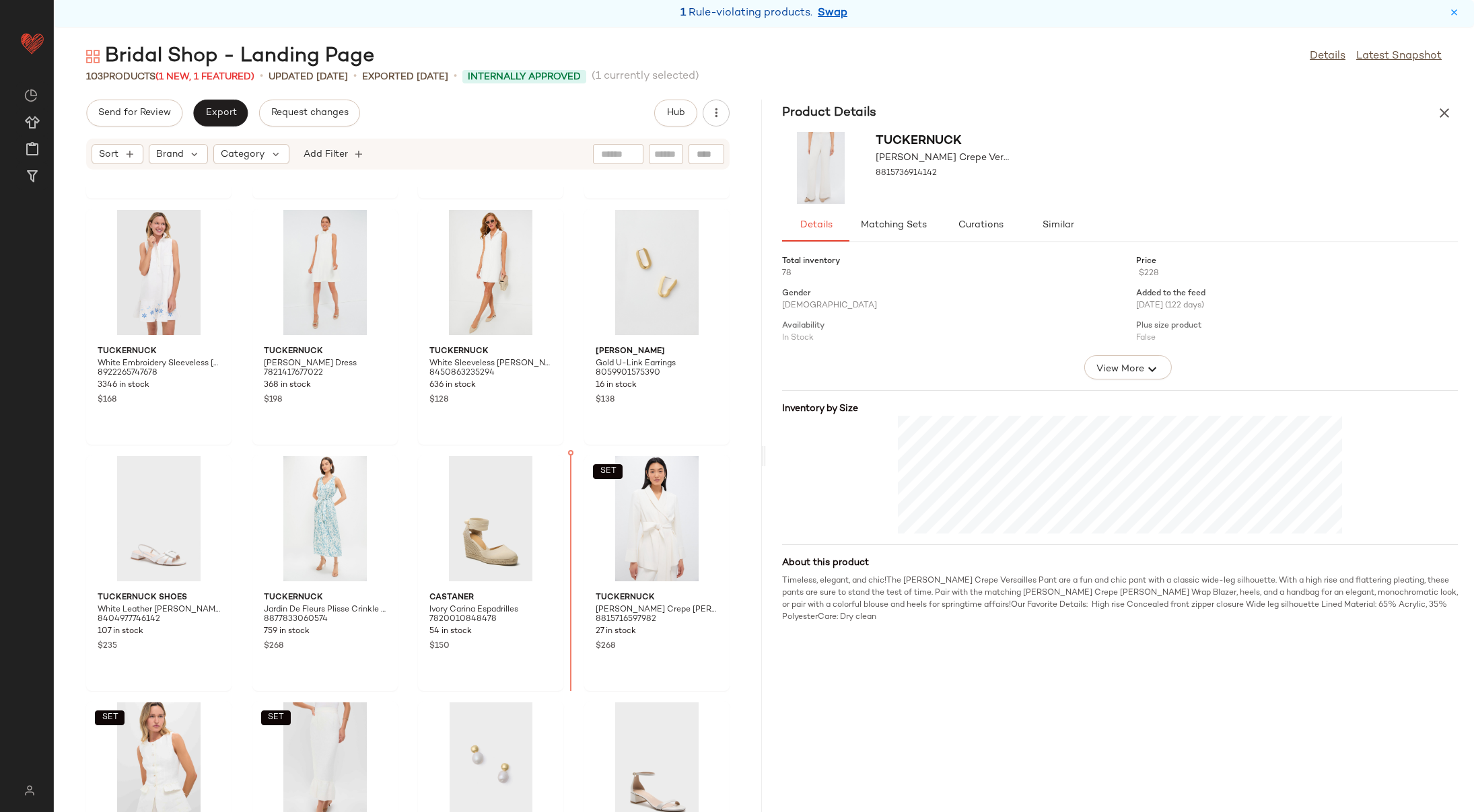 scroll, scrollTop: 1968, scrollLeft: 0, axis: vertical 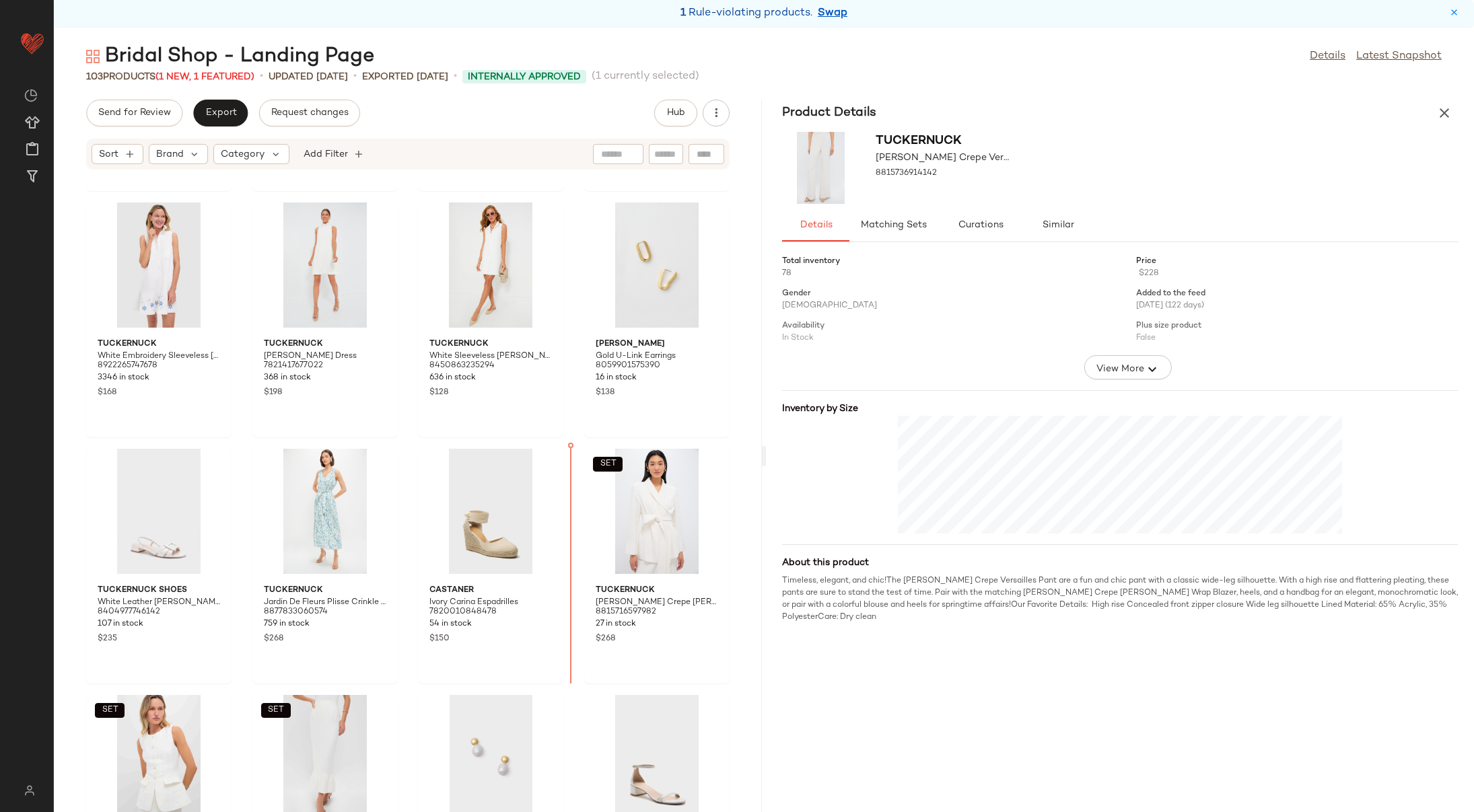 drag, startPoint x: 132, startPoint y: 669, endPoint x: 141, endPoint y: 668, distance: 9.055385 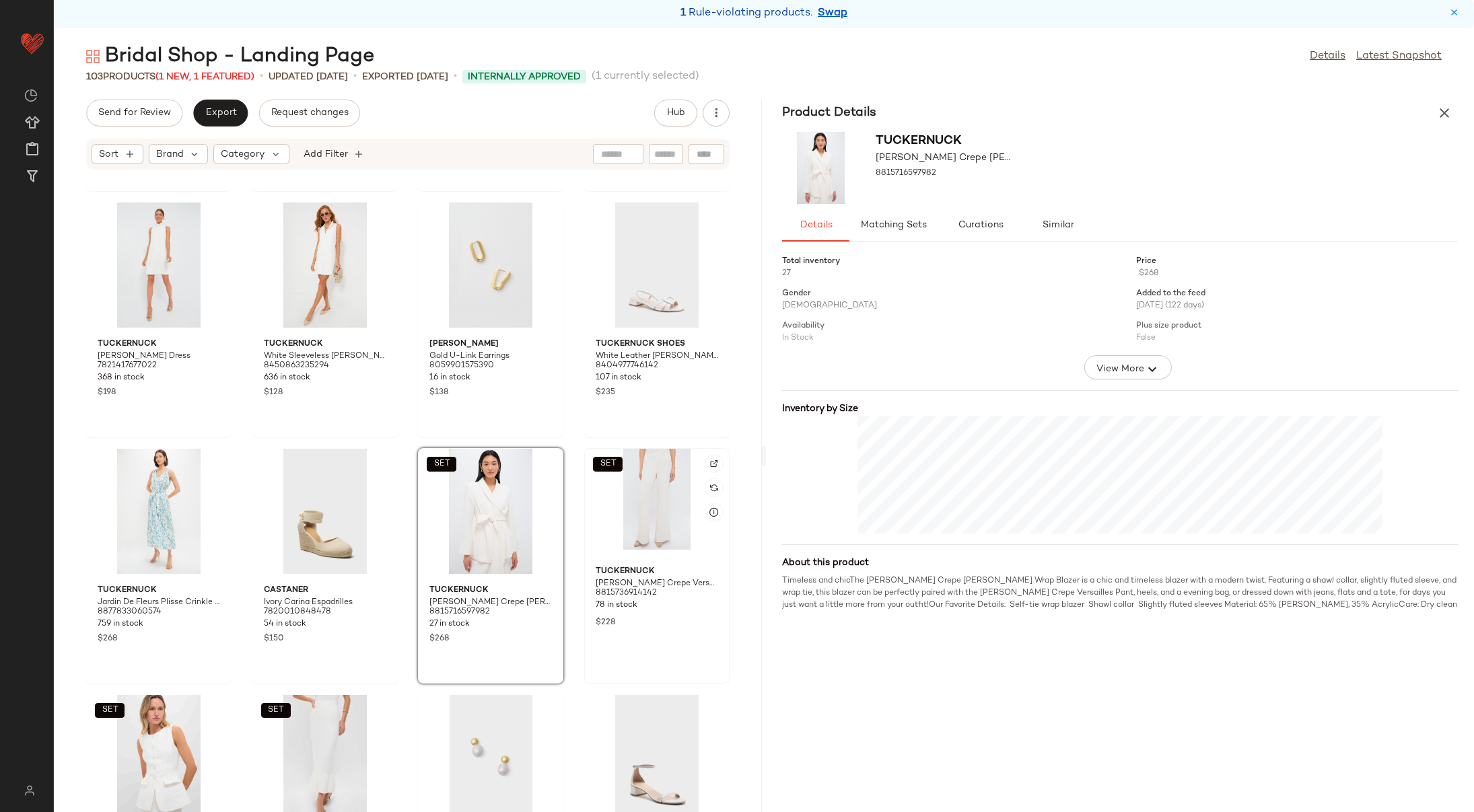click on "SET  Tuckernuck [PERSON_NAME] Crepe Versailles Pant 8815736914142 78 in stock $228" 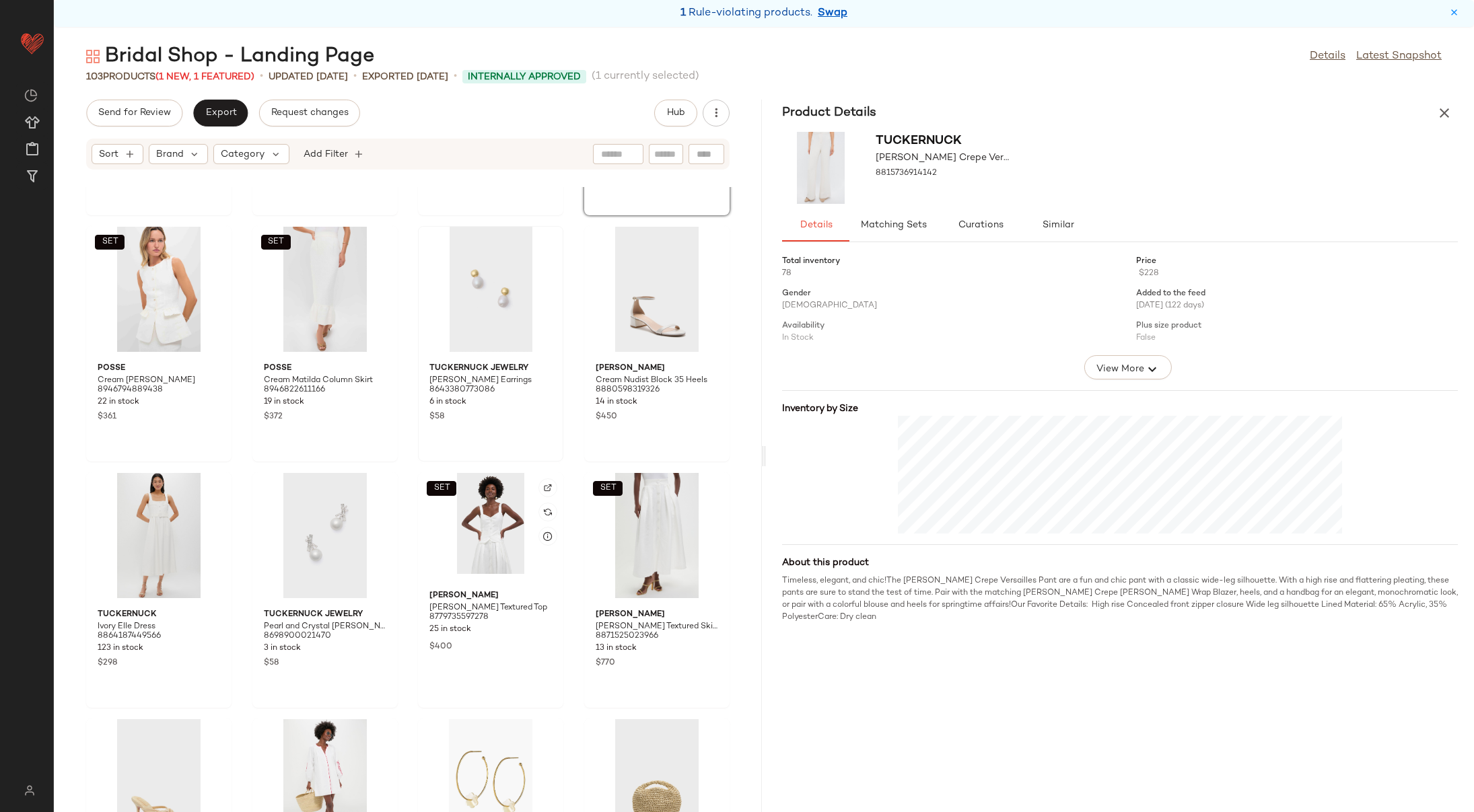 scroll, scrollTop: 2446, scrollLeft: 0, axis: vertical 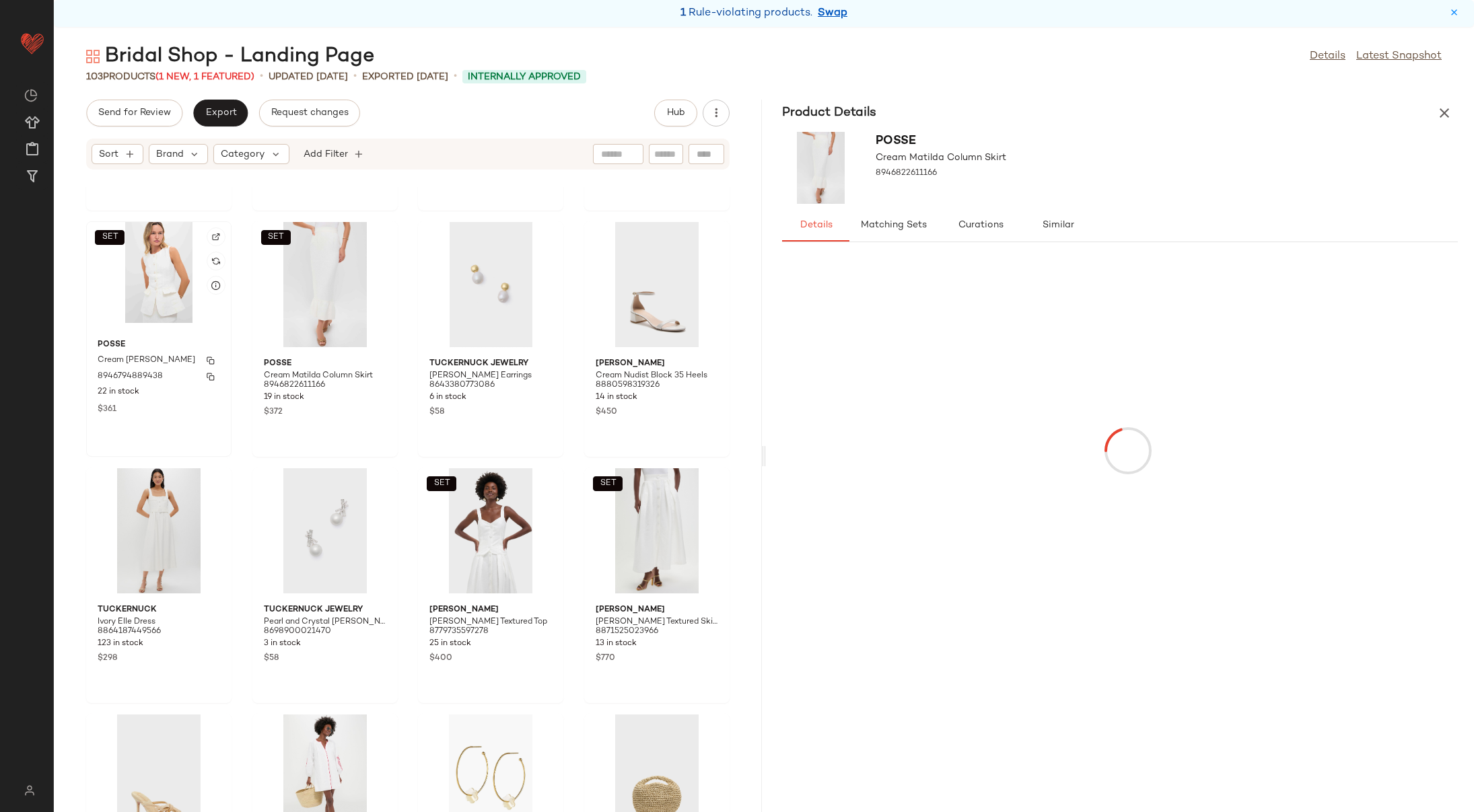 drag, startPoint x: 139, startPoint y: 331, endPoint x: 143, endPoint y: 325, distance: 7.211103 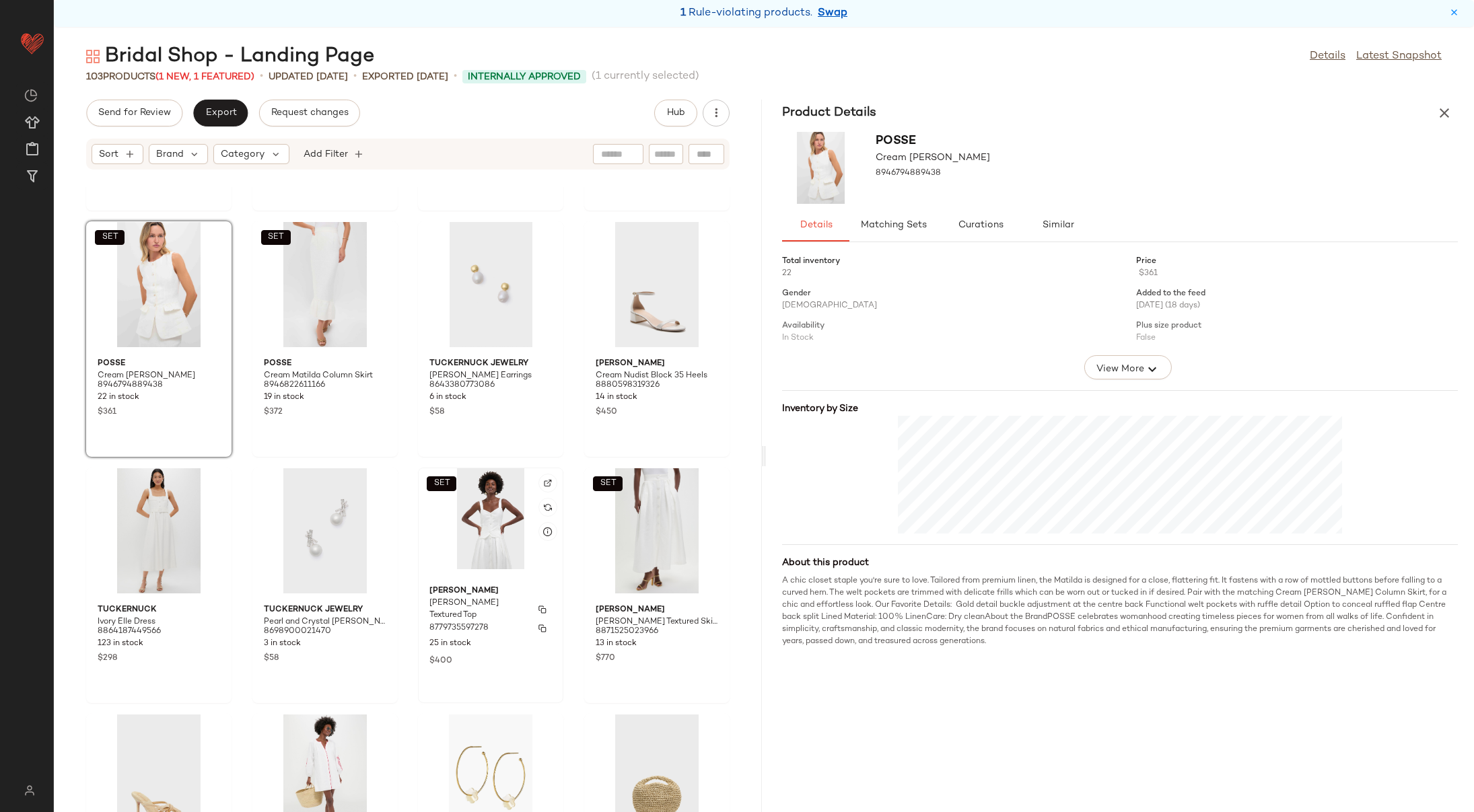 click on "[PERSON_NAME] [PERSON_NAME] Textured Top 8779735597278 25 in stock $400" 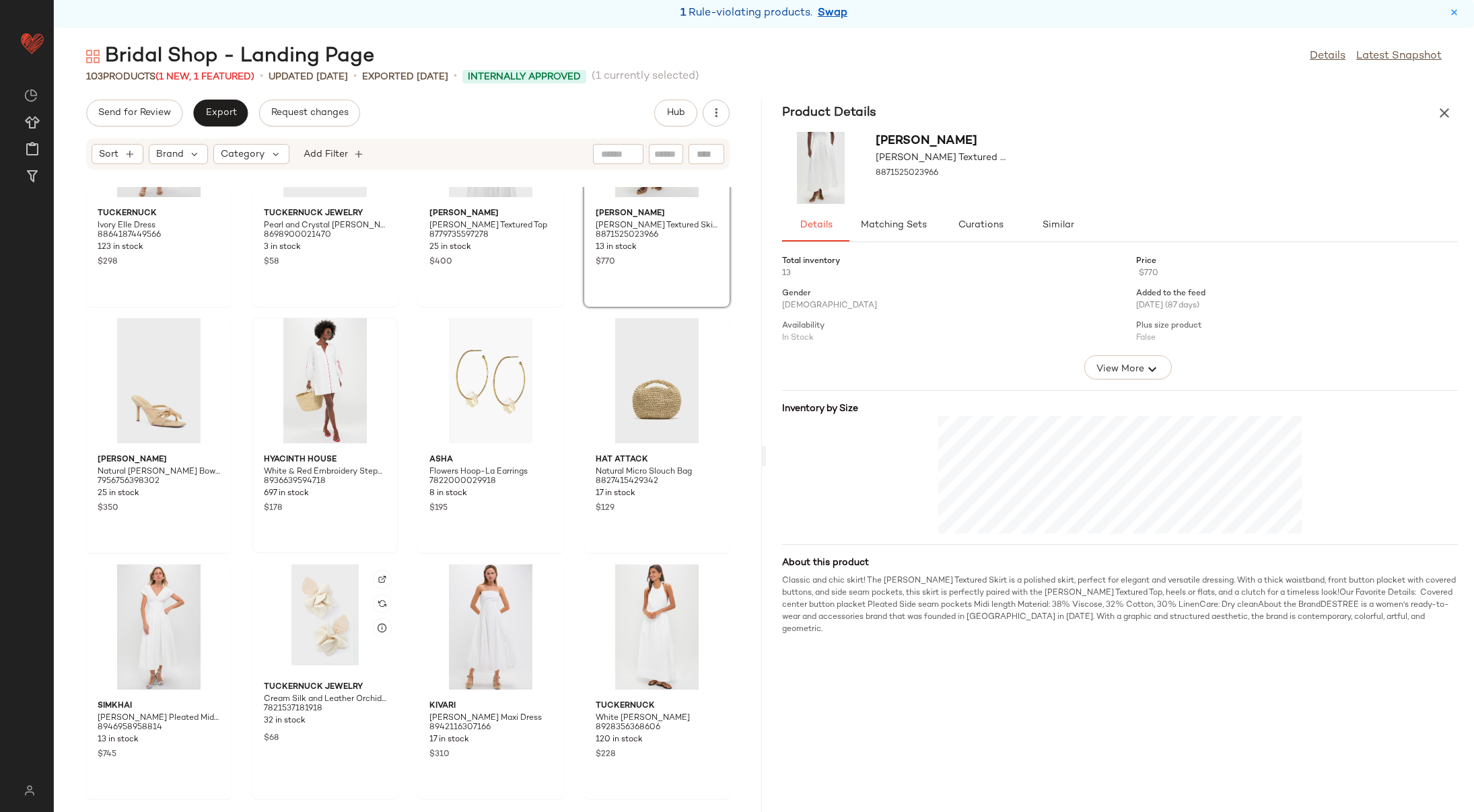 scroll, scrollTop: 2856, scrollLeft: 0, axis: vertical 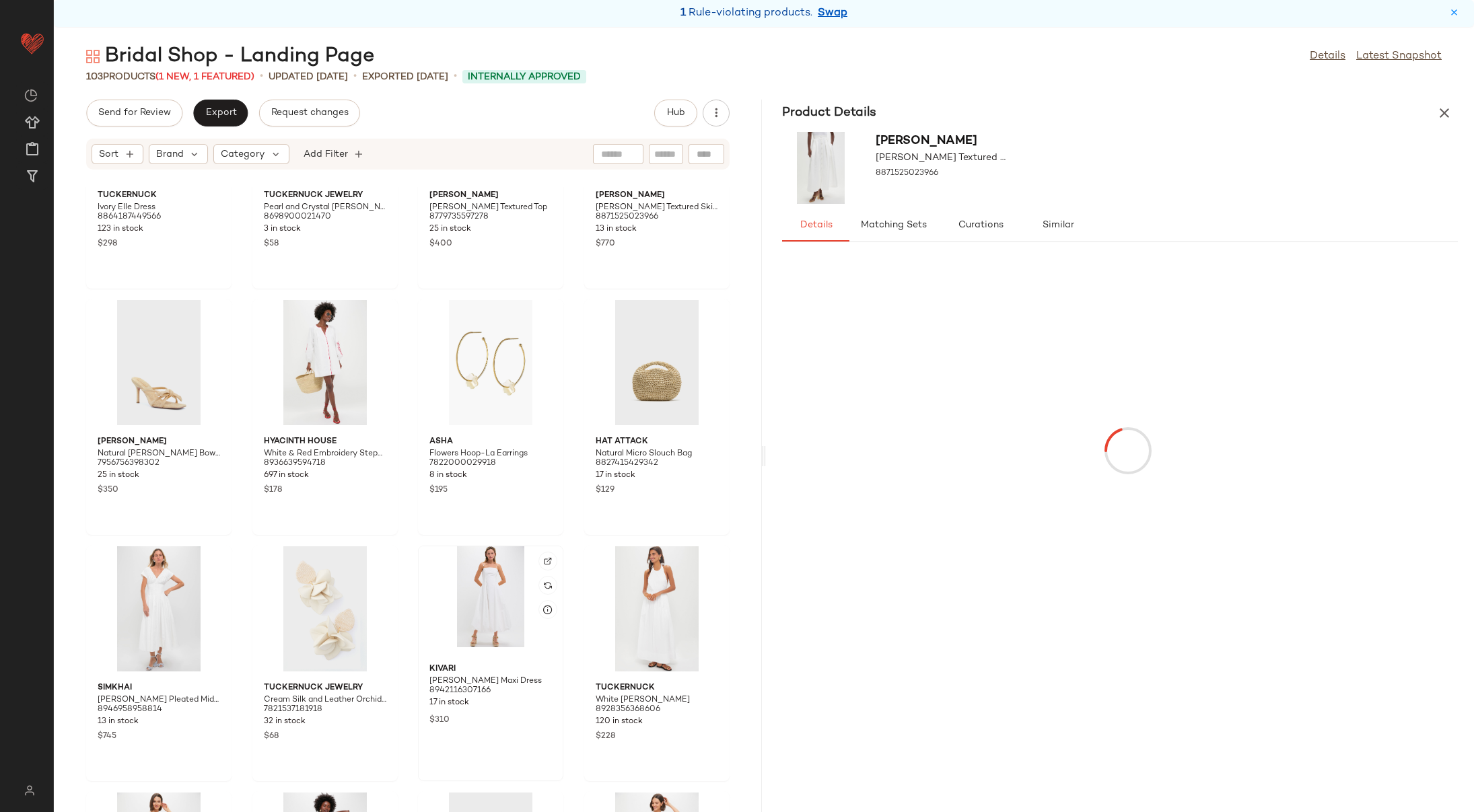 click 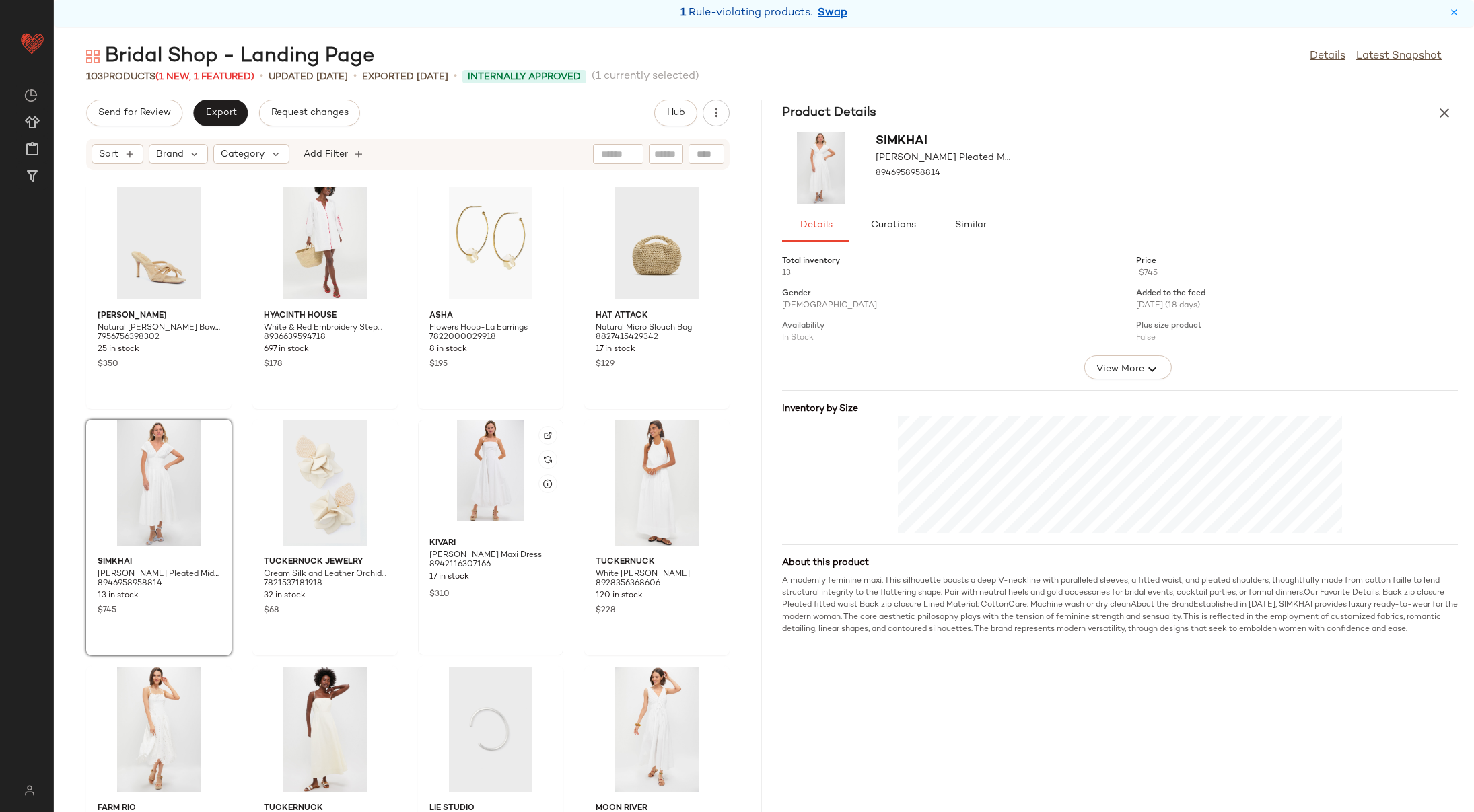 scroll, scrollTop: 3111, scrollLeft: 0, axis: vertical 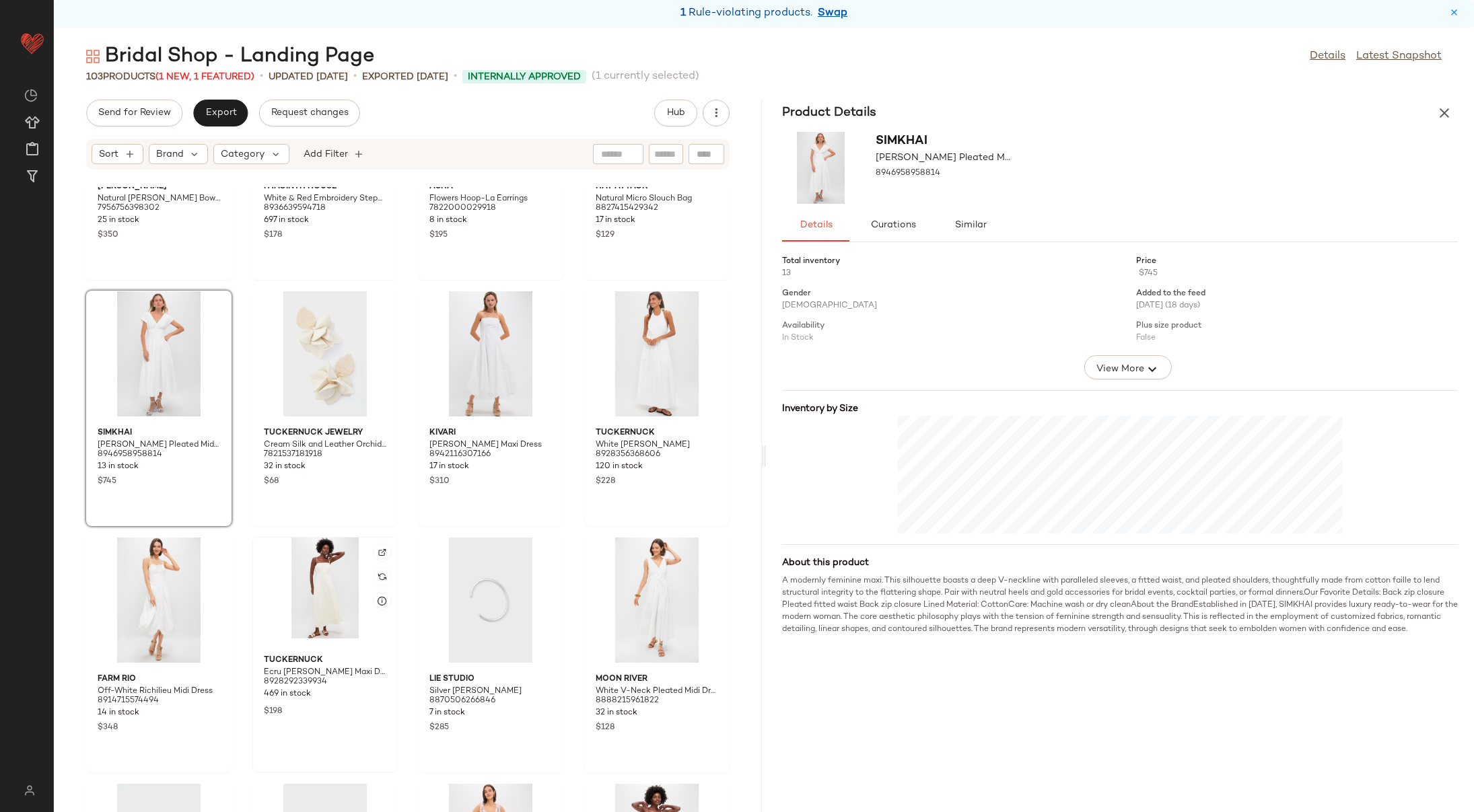 click 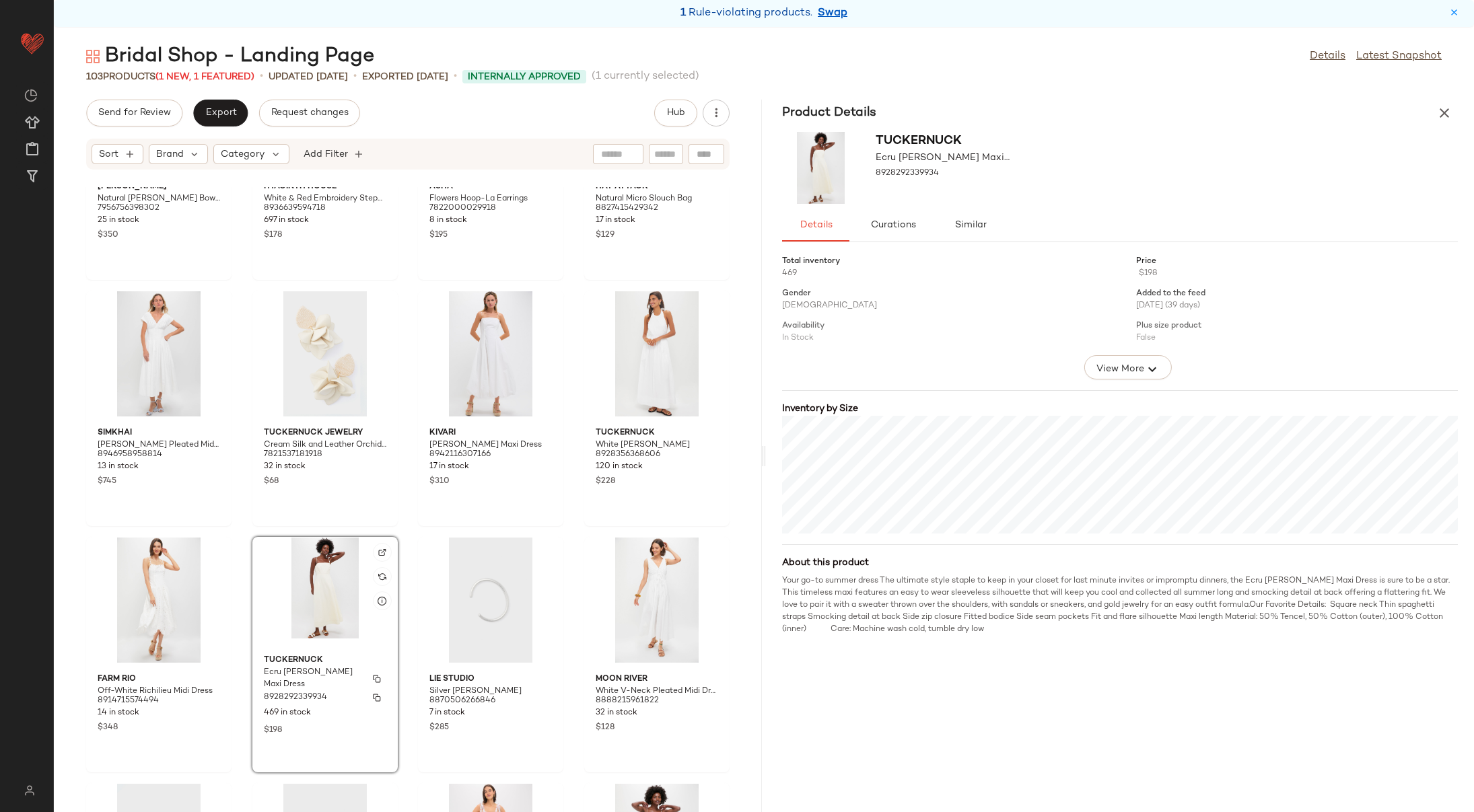 click on "Tuckernuck Ecru [PERSON_NAME] Maxi Dress 8928292339934 469 in stock $198" 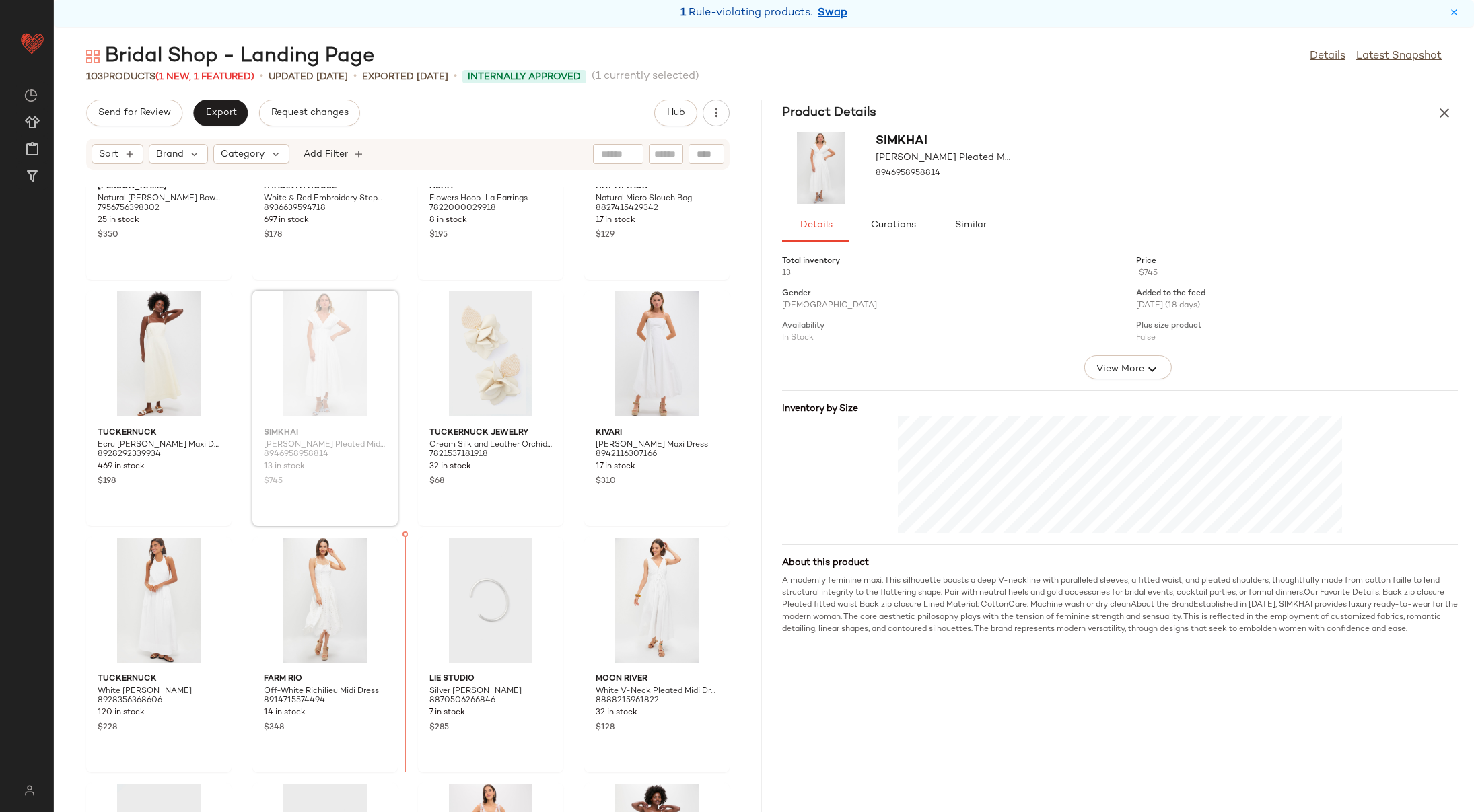 drag, startPoint x: 304, startPoint y: 353, endPoint x: 305, endPoint y: 362, distance: 9.055385 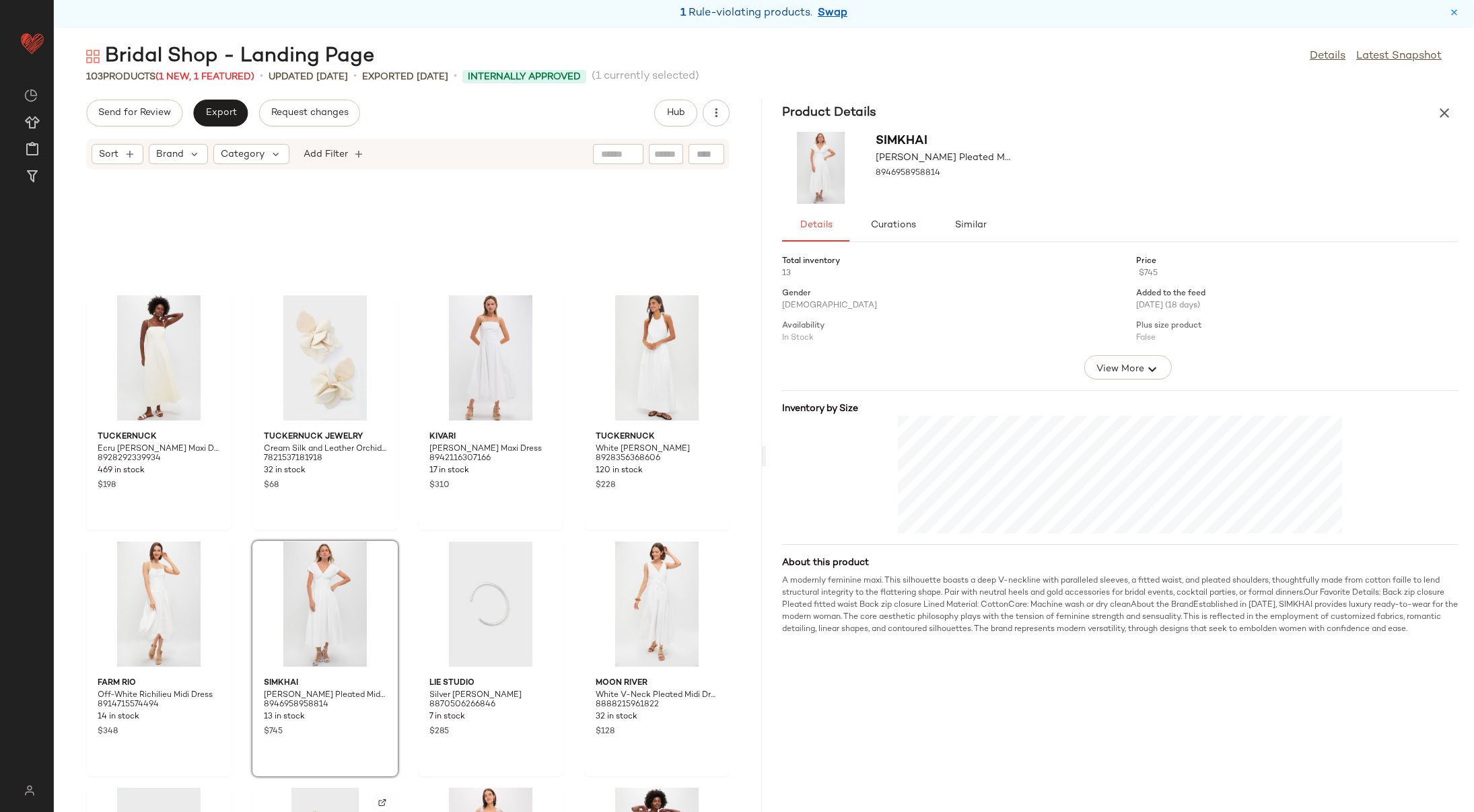 scroll, scrollTop: 3092, scrollLeft: 0, axis: vertical 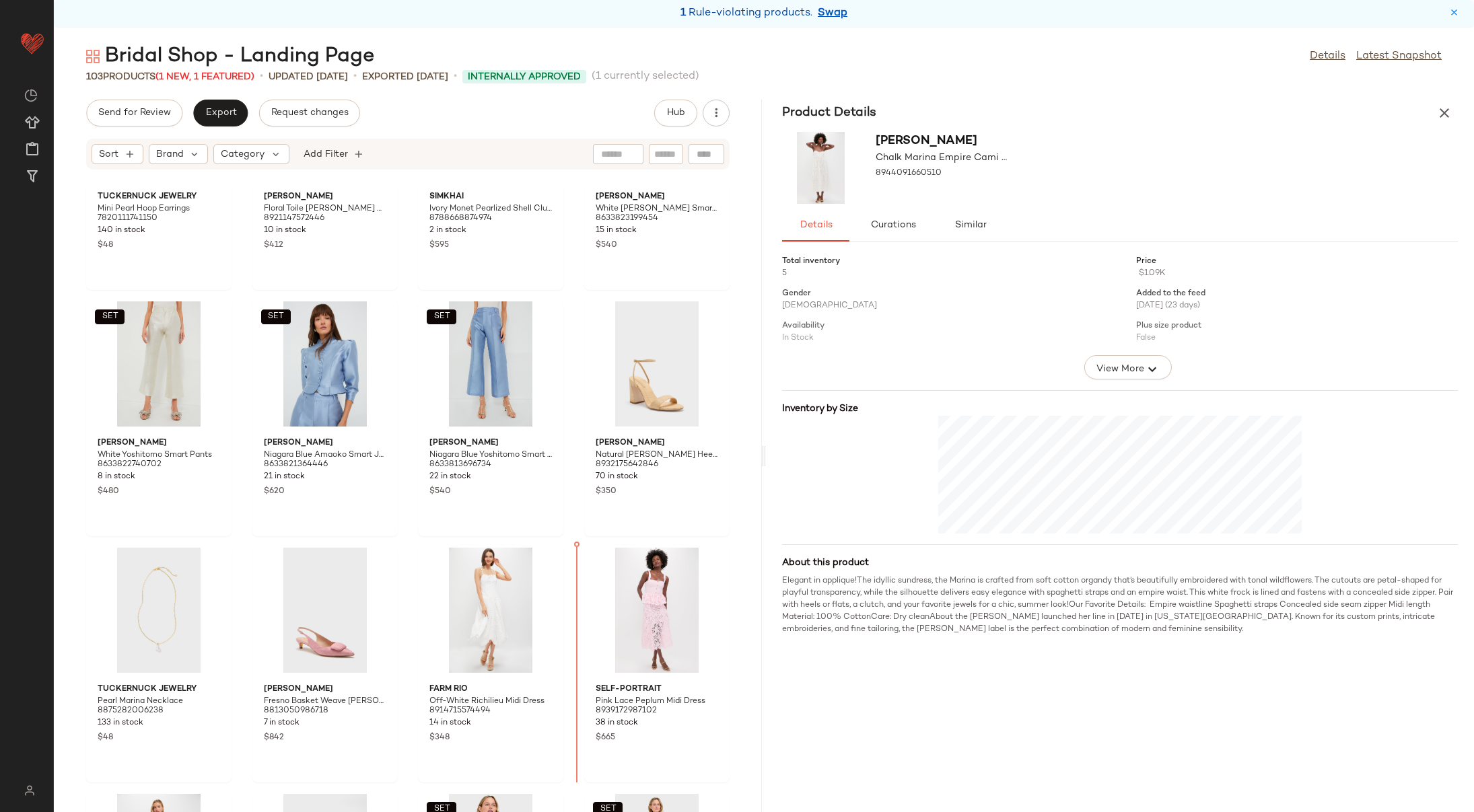 drag, startPoint x: 167, startPoint y: 515, endPoint x: 178, endPoint y: 515, distance: 11 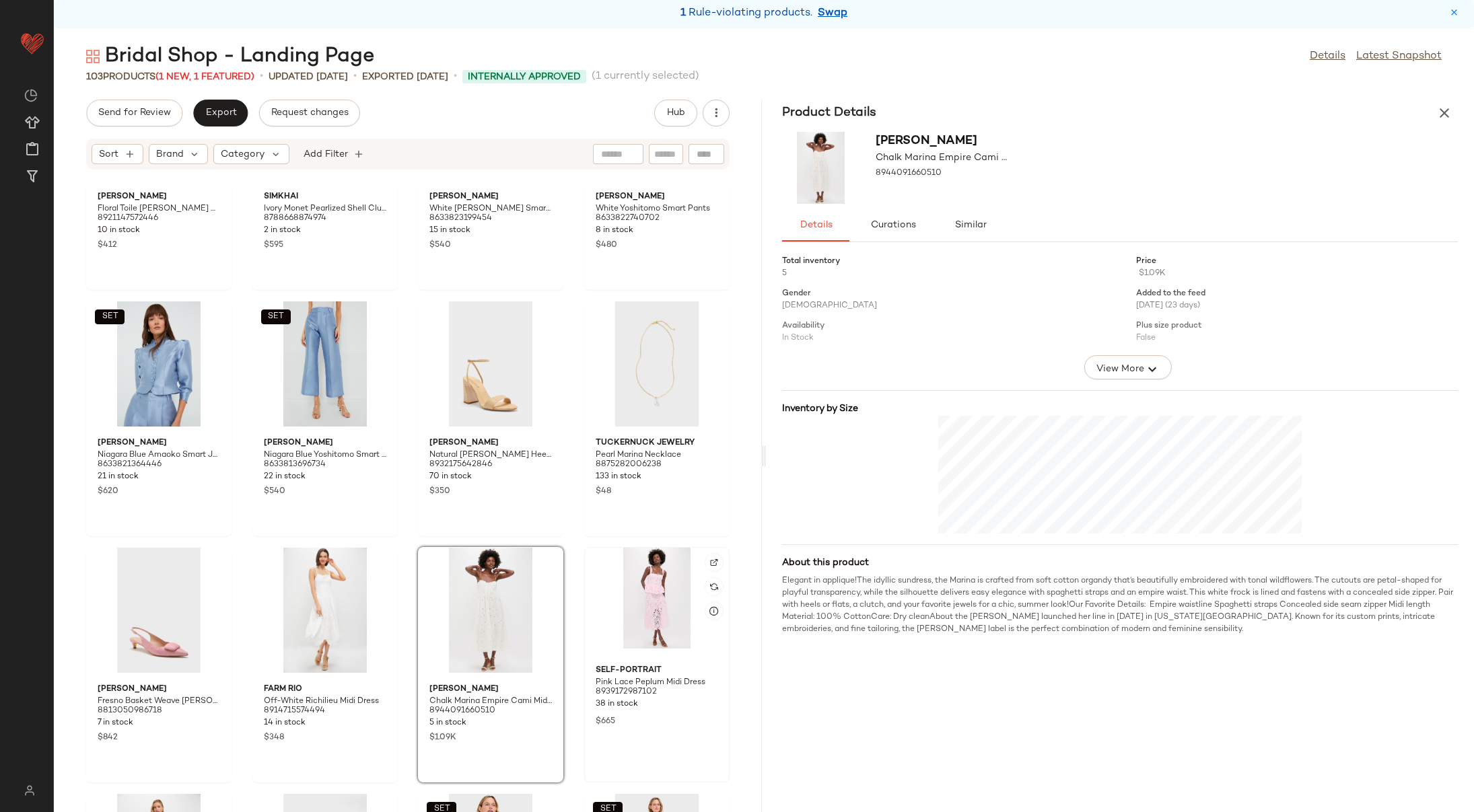 click 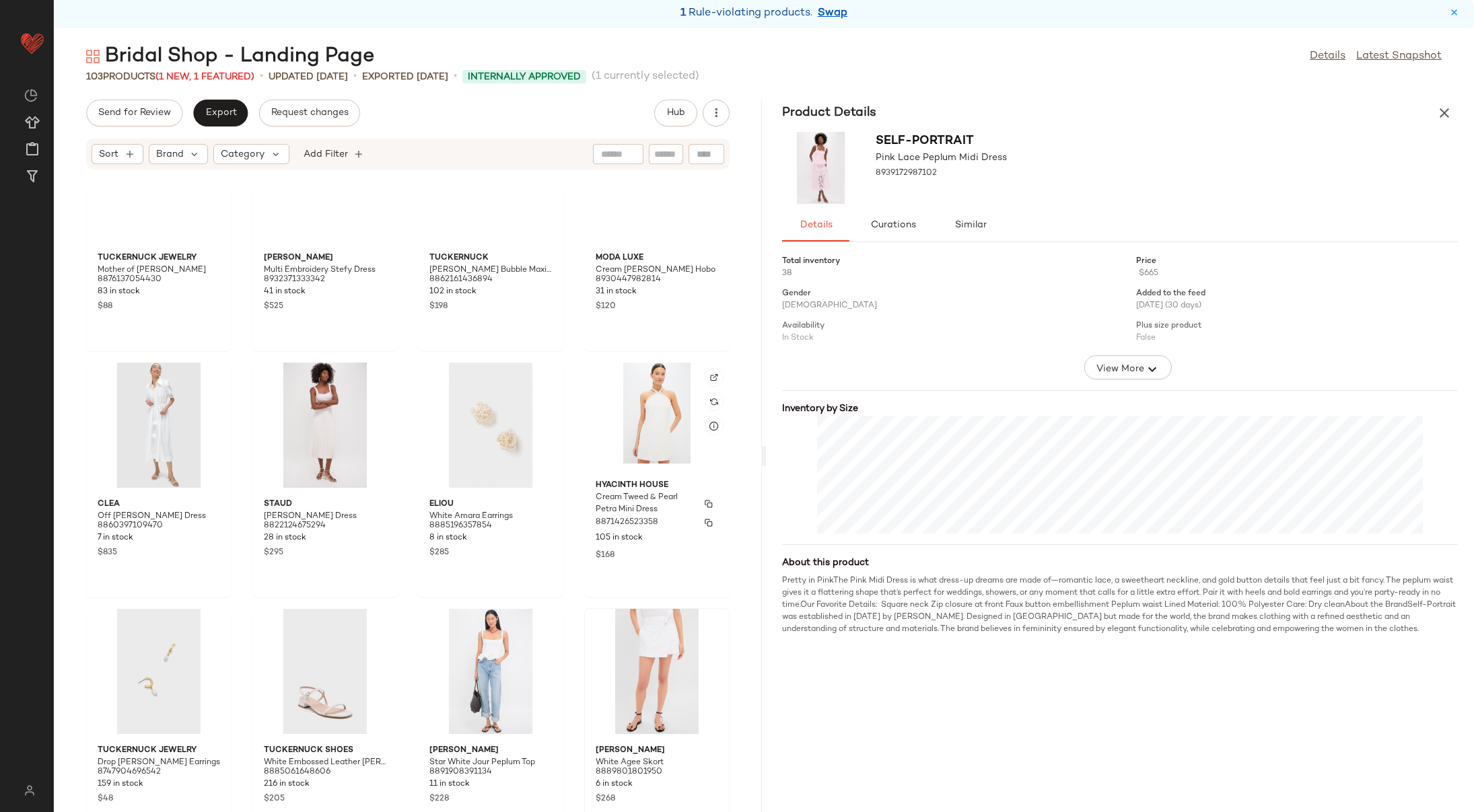scroll, scrollTop: 5006, scrollLeft: 0, axis: vertical 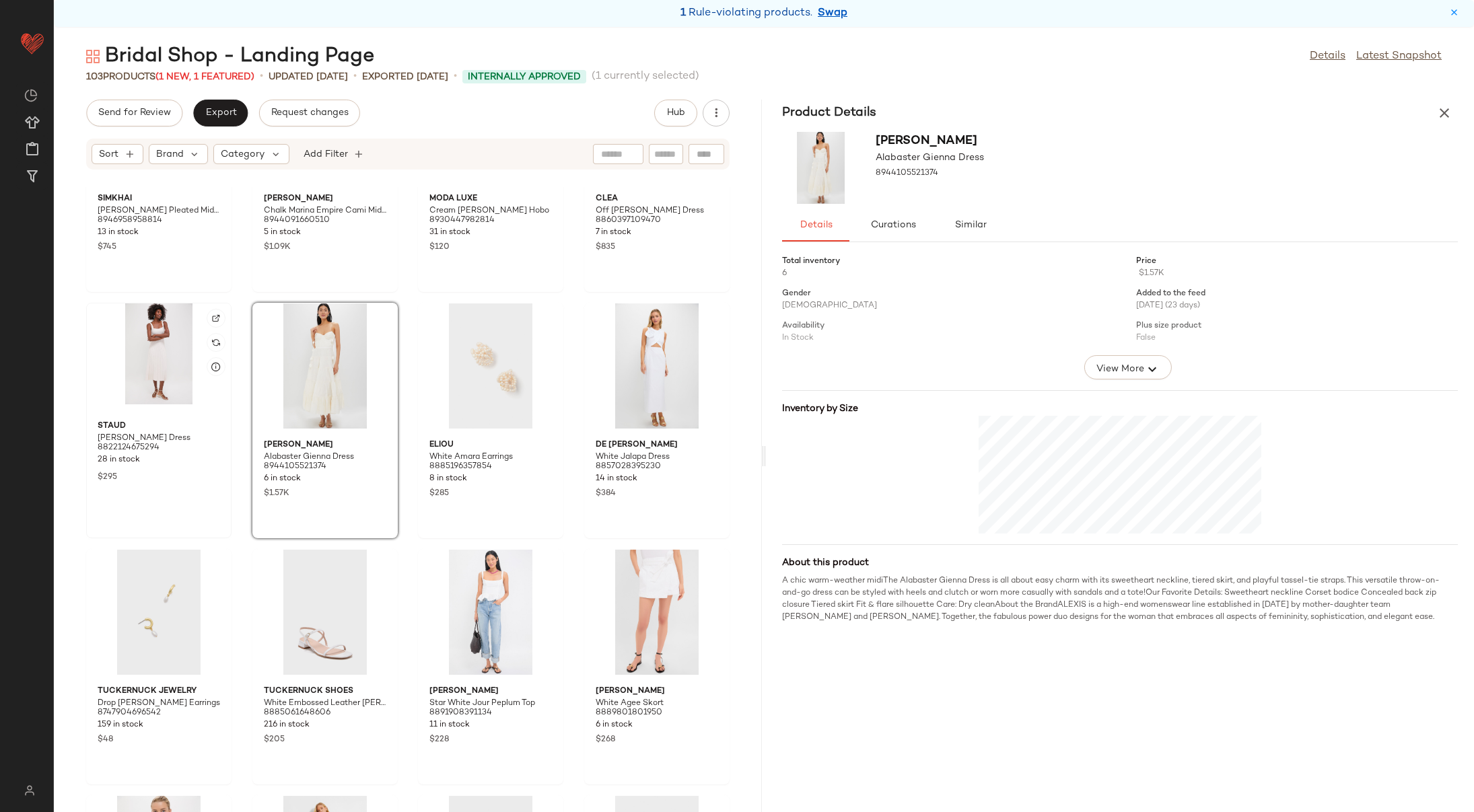 click 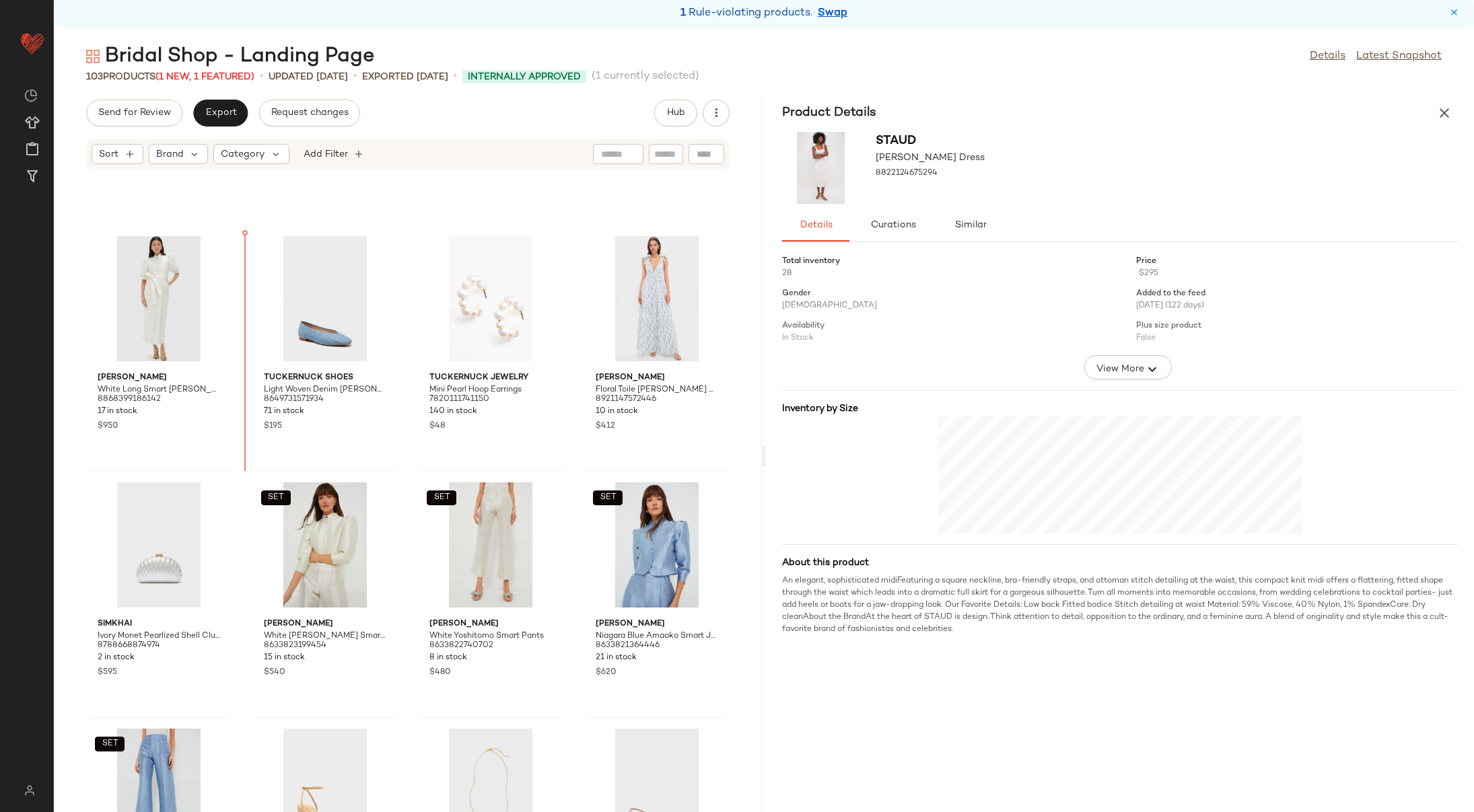 scroll, scrollTop: 3900, scrollLeft: 0, axis: vertical 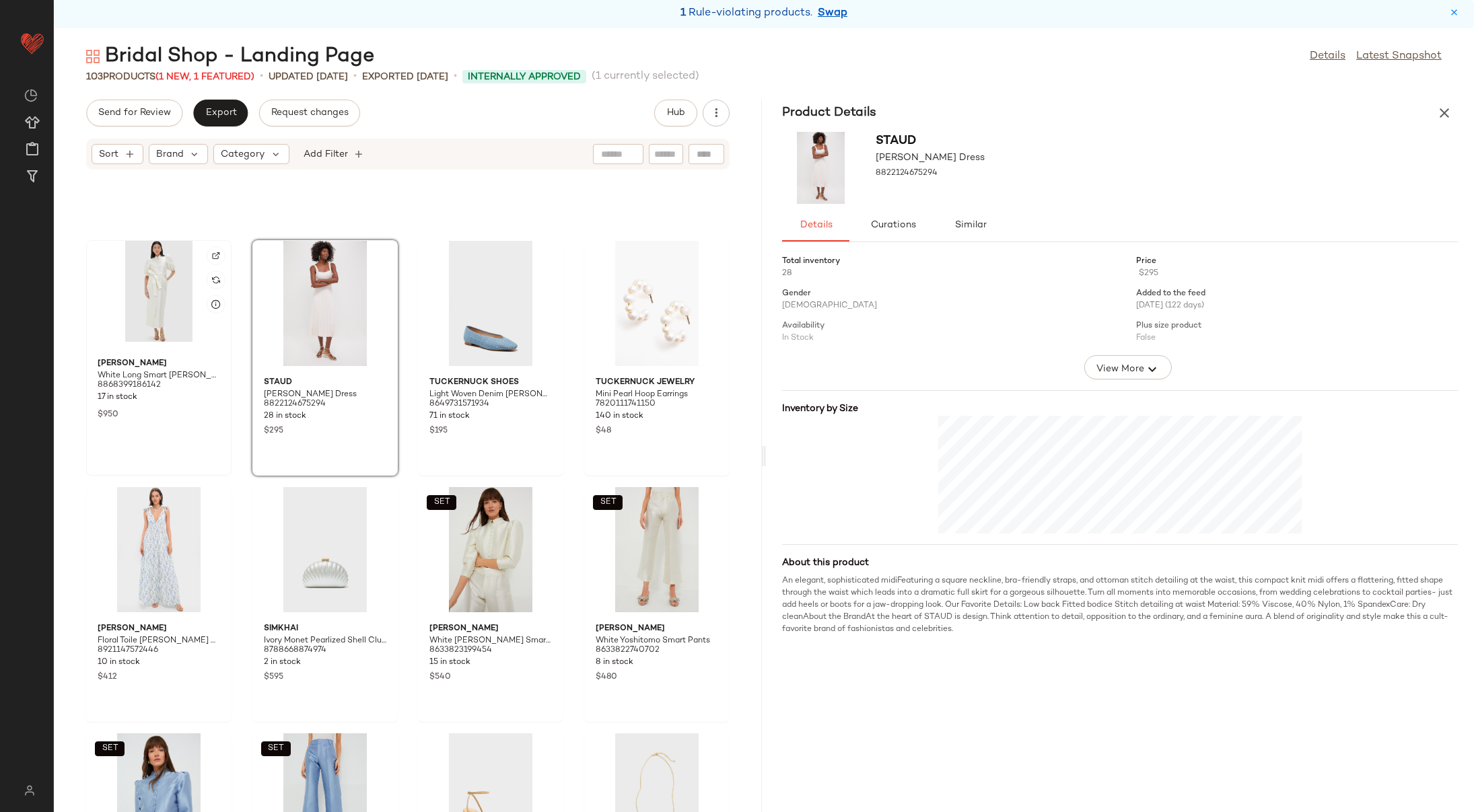 click 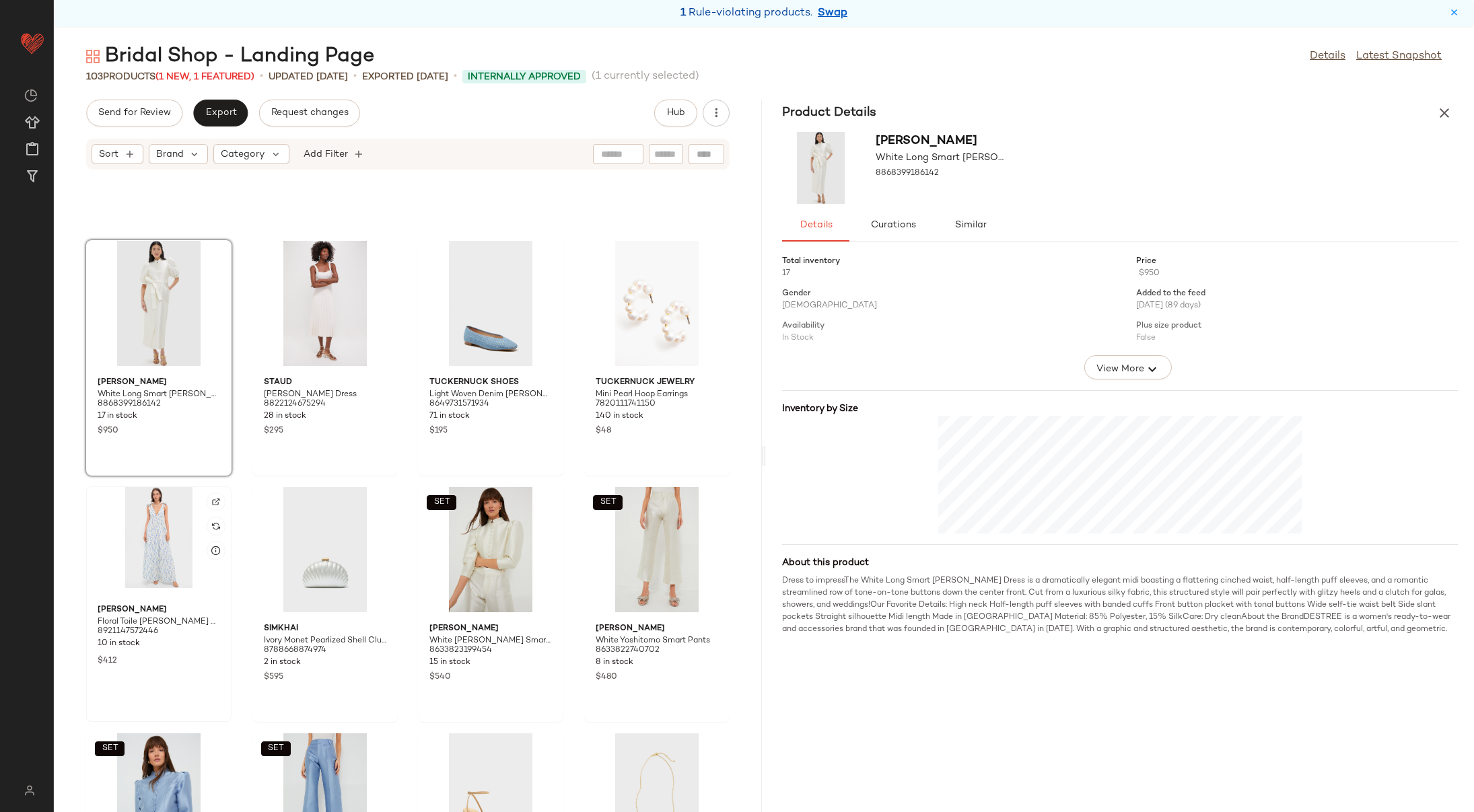 click 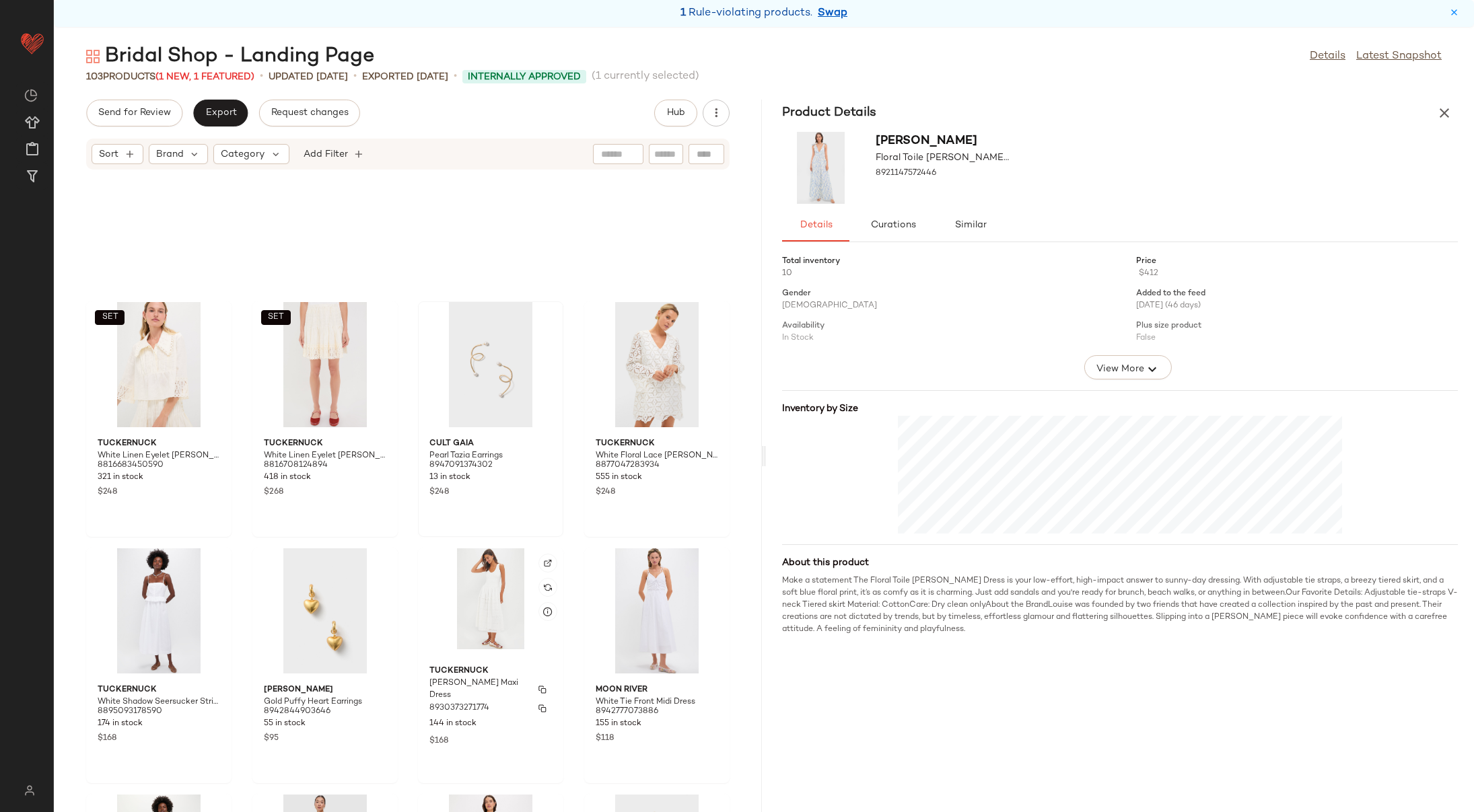 scroll, scrollTop: 0, scrollLeft: 0, axis: both 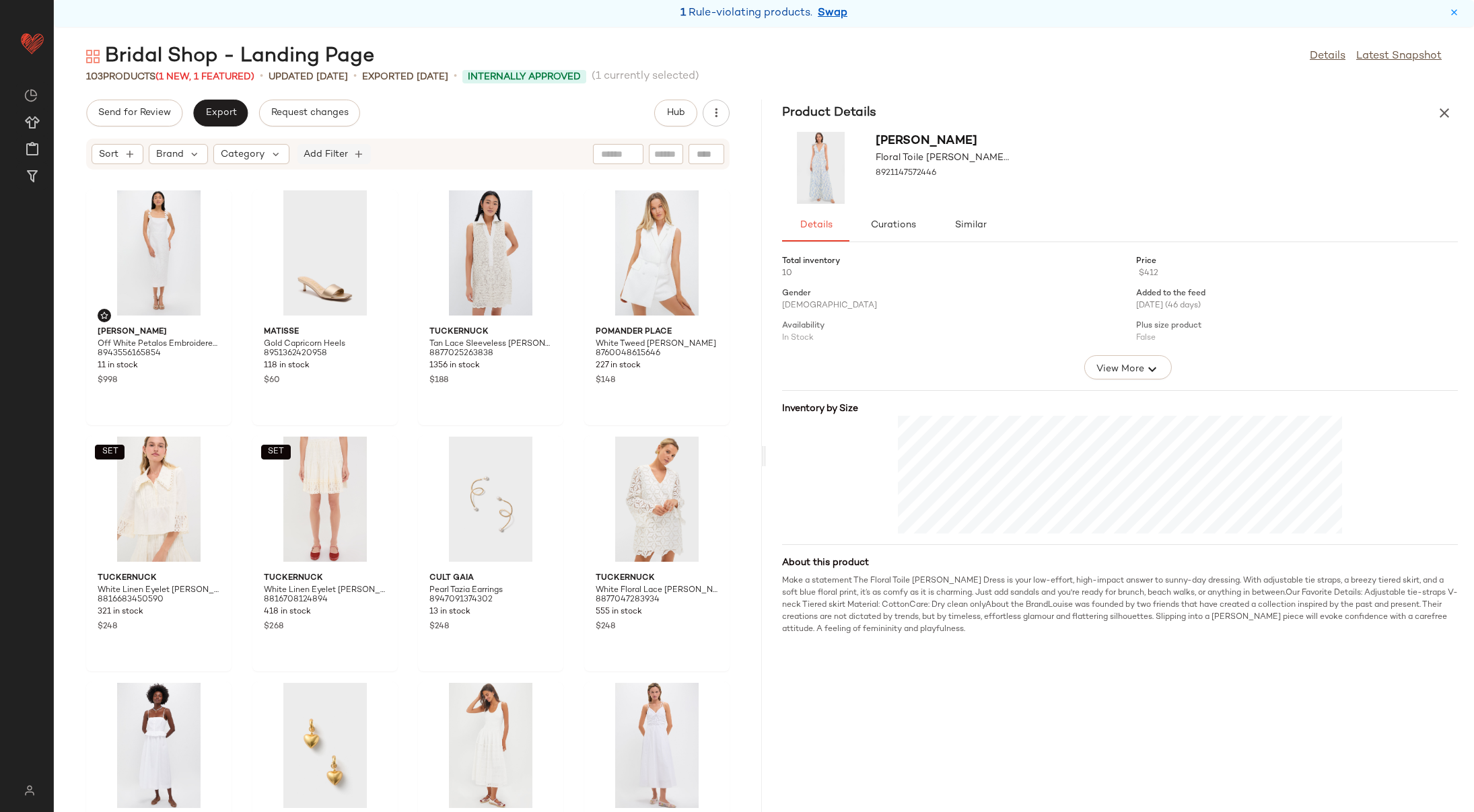 click on "Add Filter" at bounding box center [326, 154] 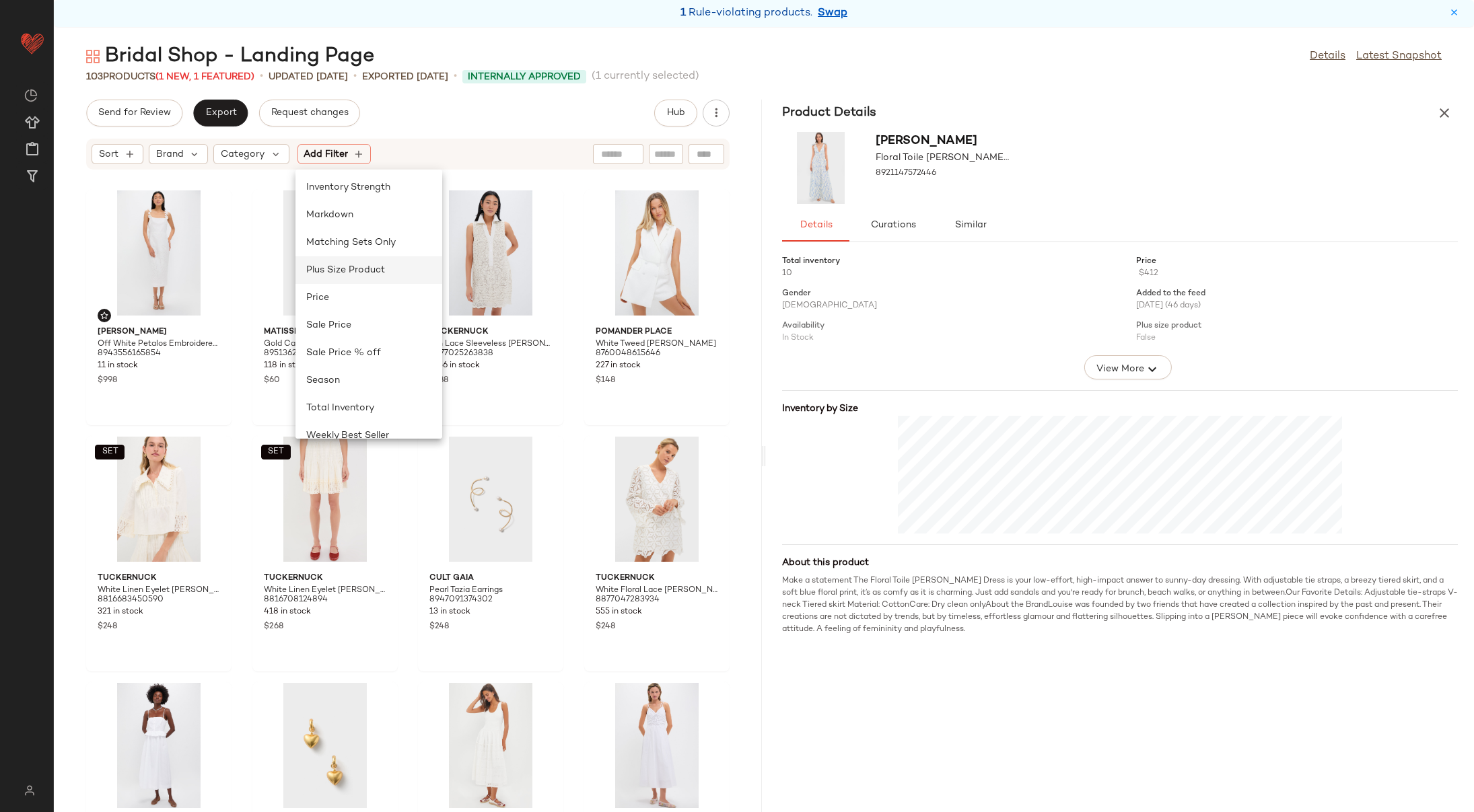 scroll, scrollTop: 278, scrollLeft: 0, axis: vertical 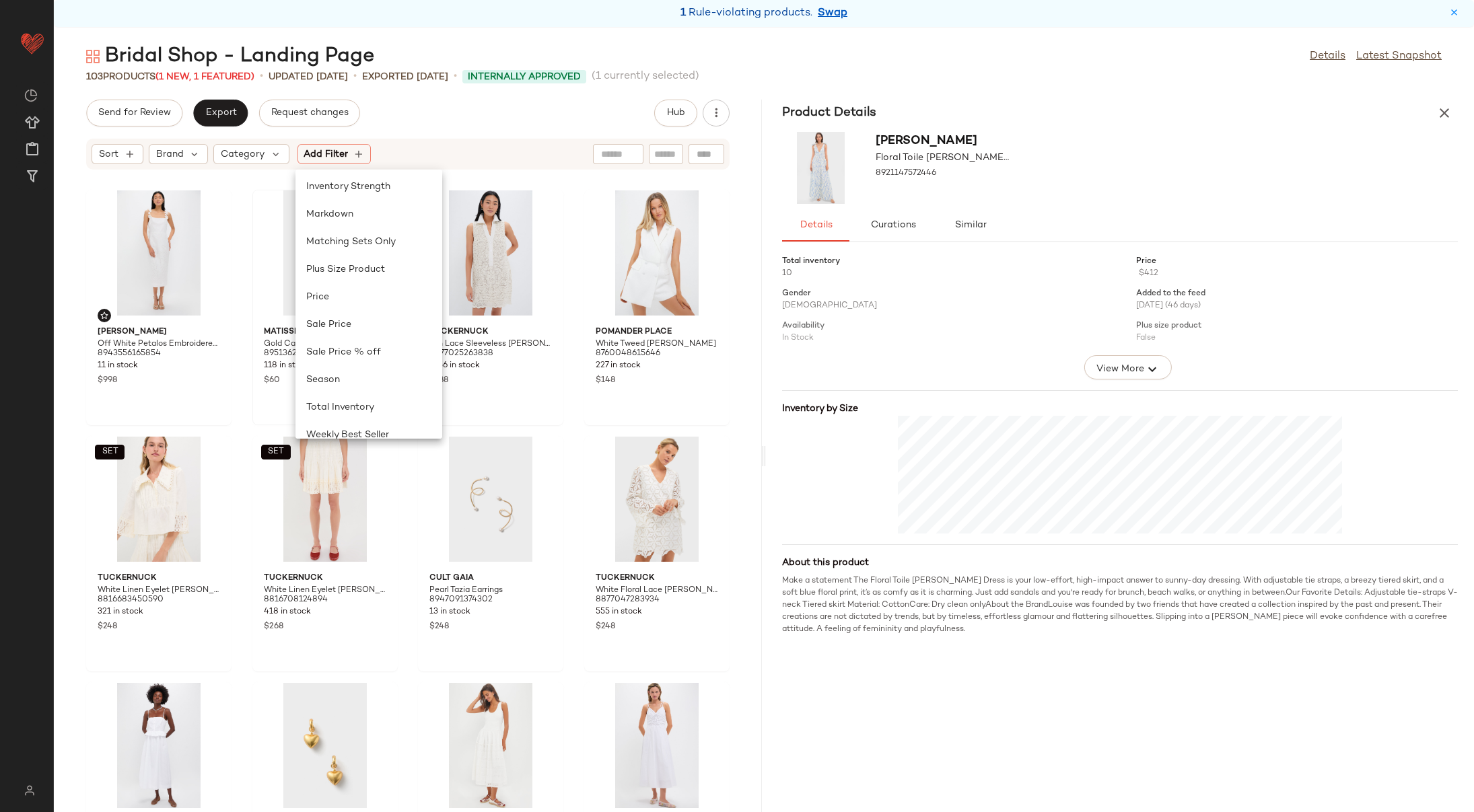 click on "Sale Price" 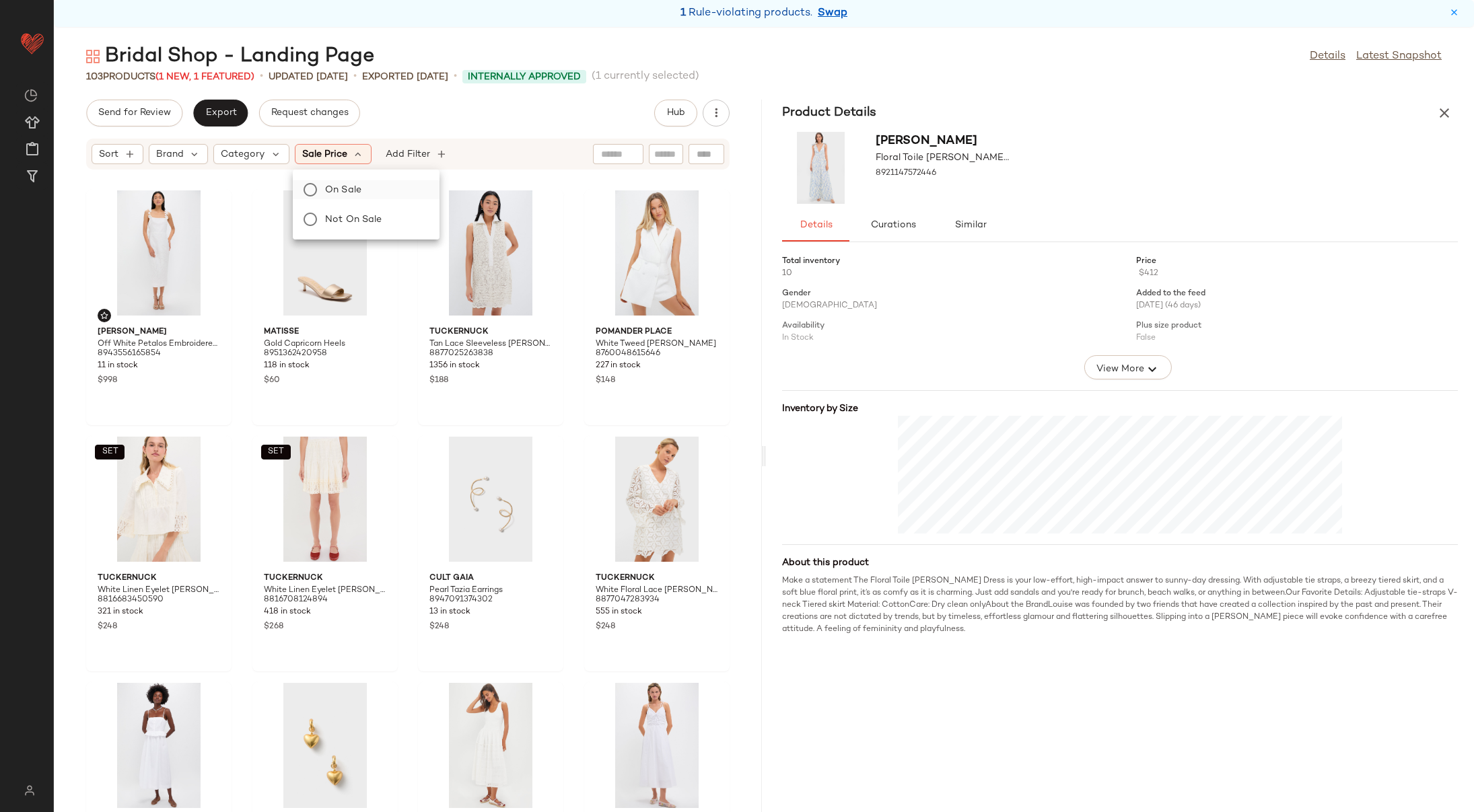 click on "On sale" 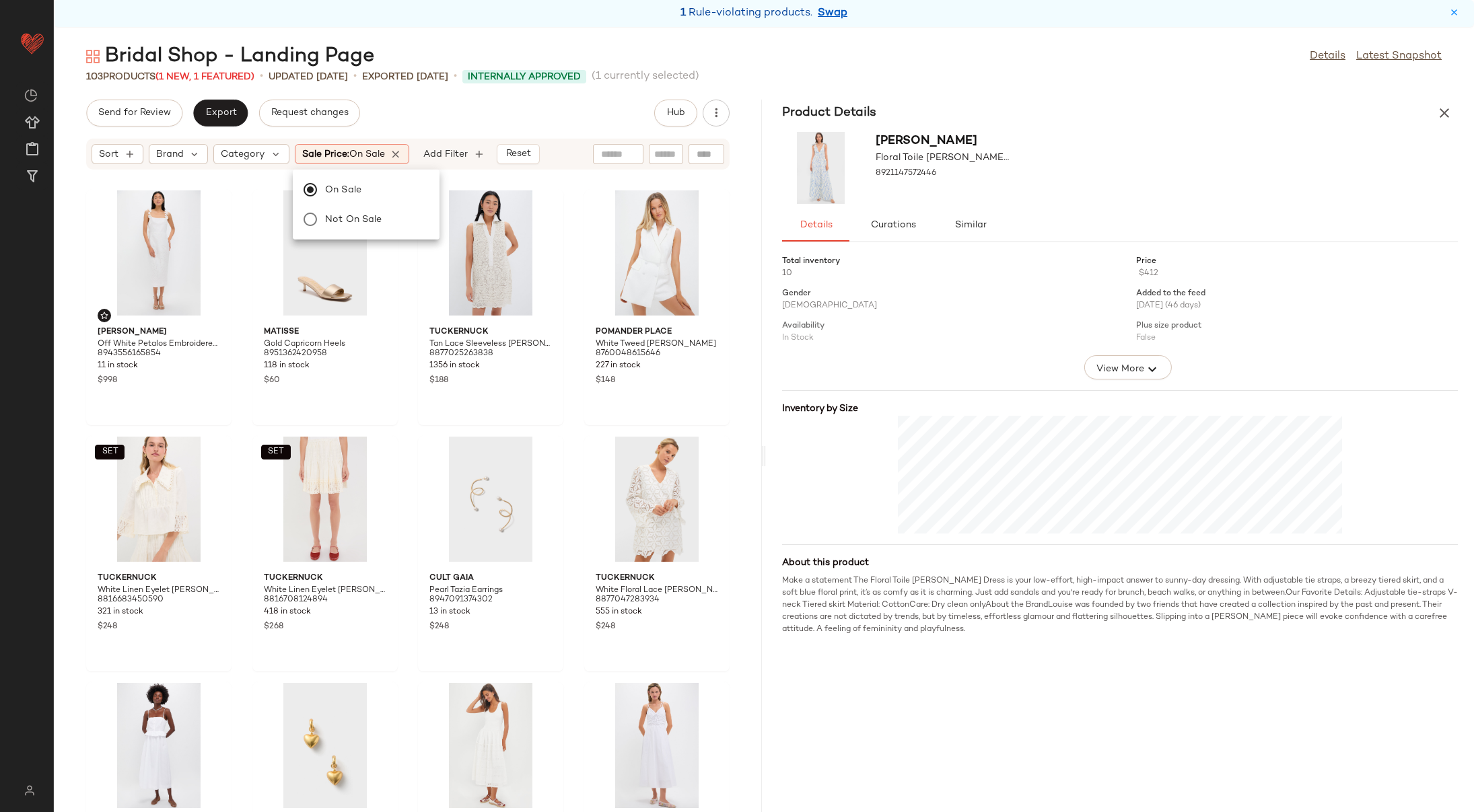 click on "Send for Review   Export   Request changes   Hub" 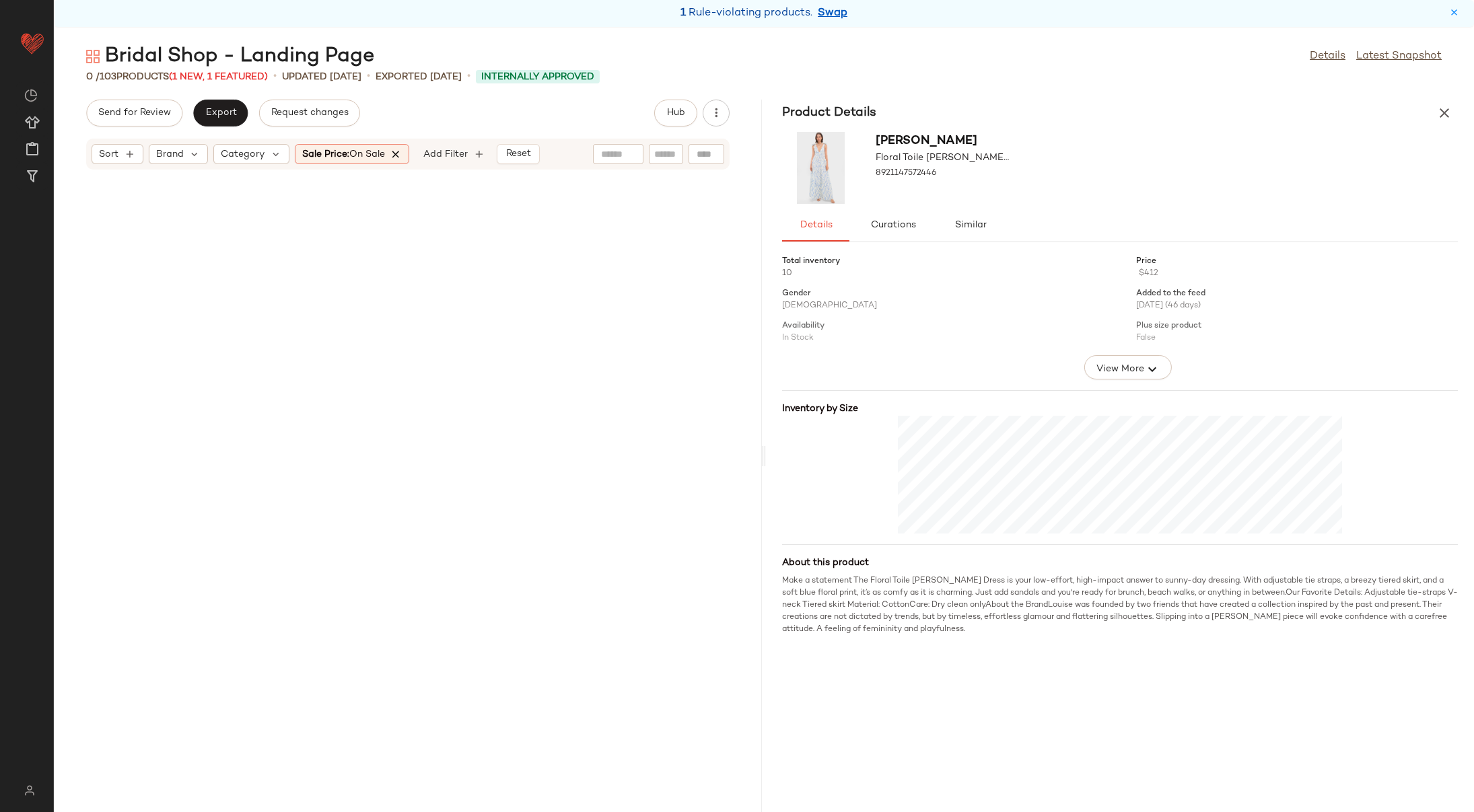 click at bounding box center (396, 154) 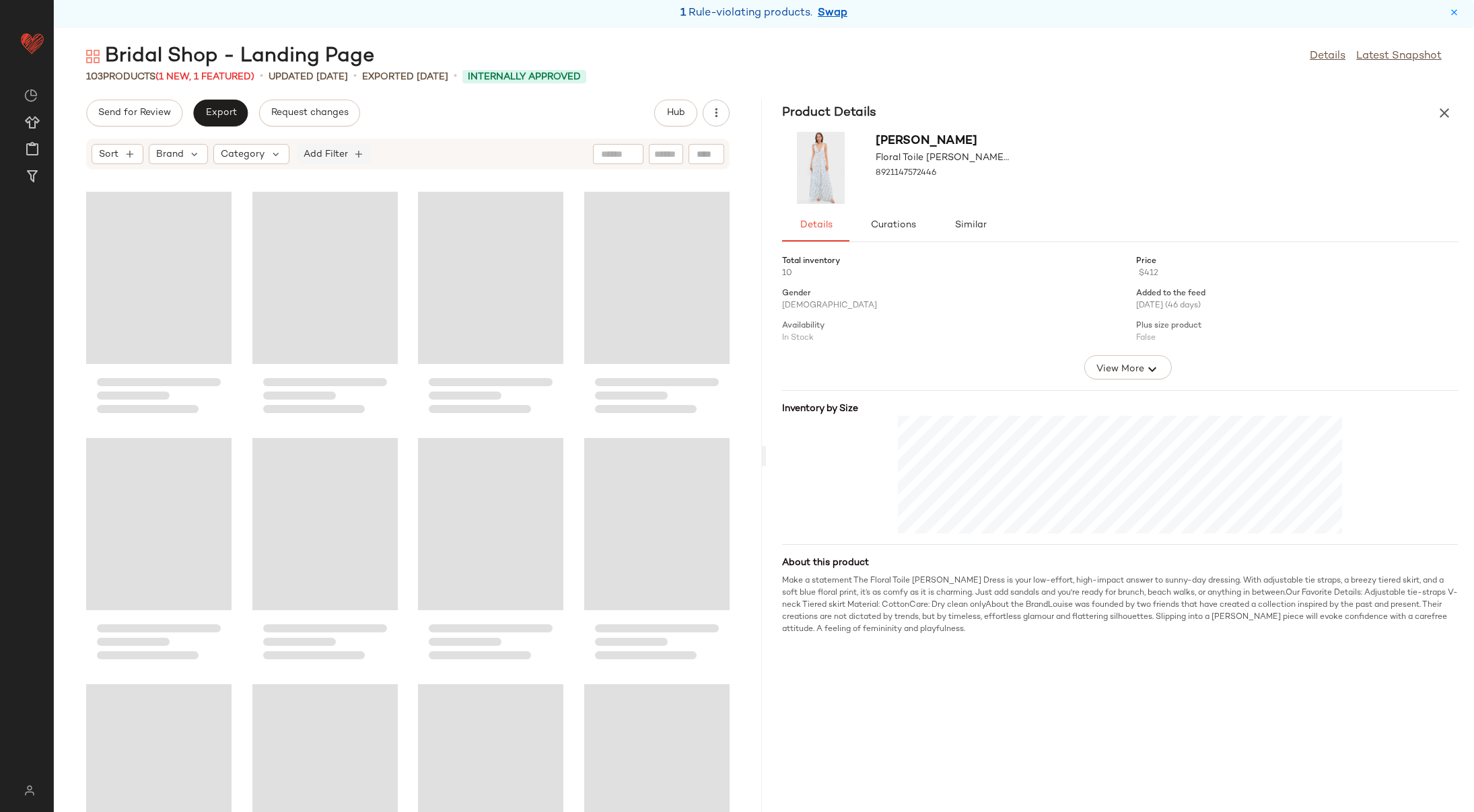 click on "Add Filter" at bounding box center [326, 154] 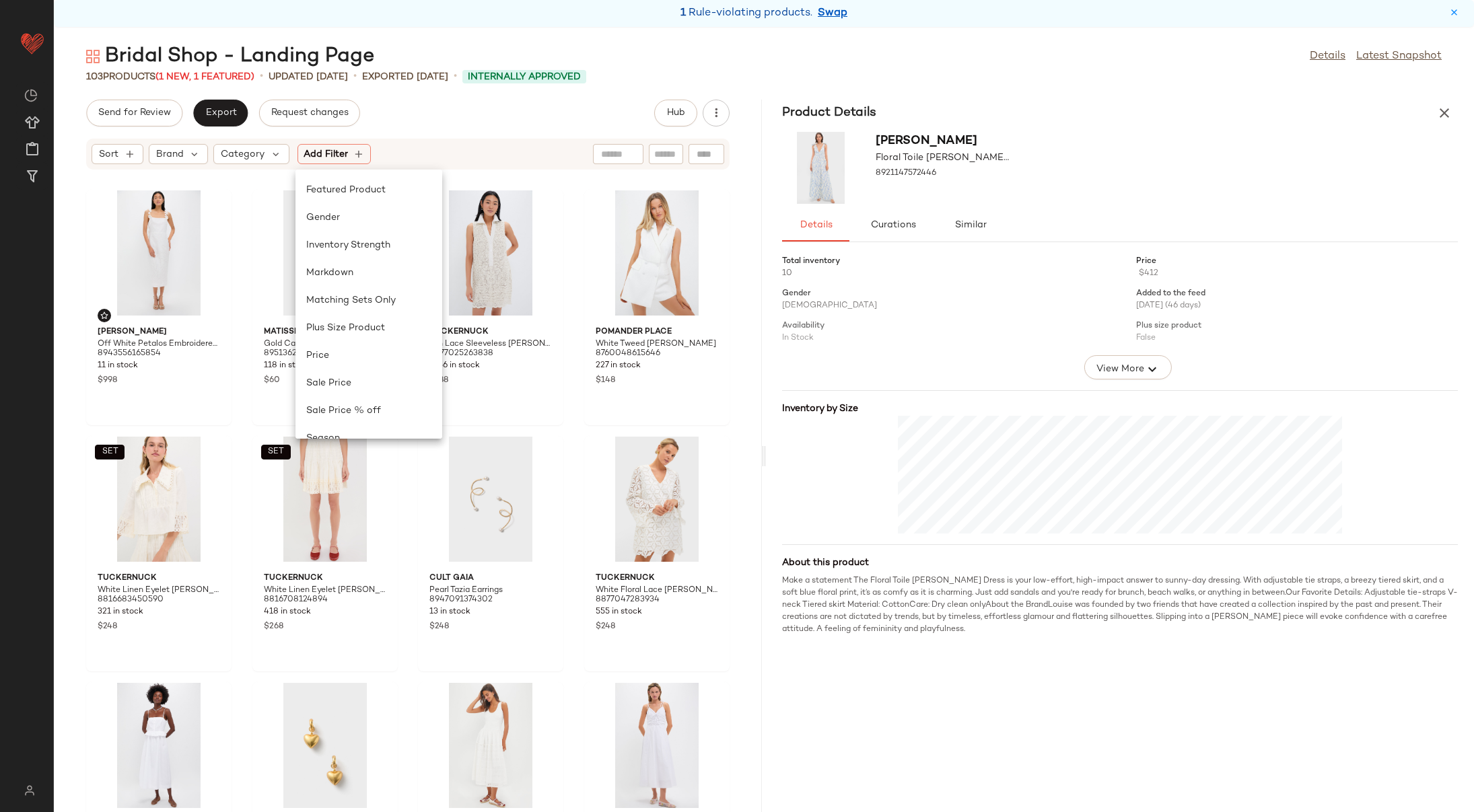 scroll, scrollTop: 404, scrollLeft: 0, axis: vertical 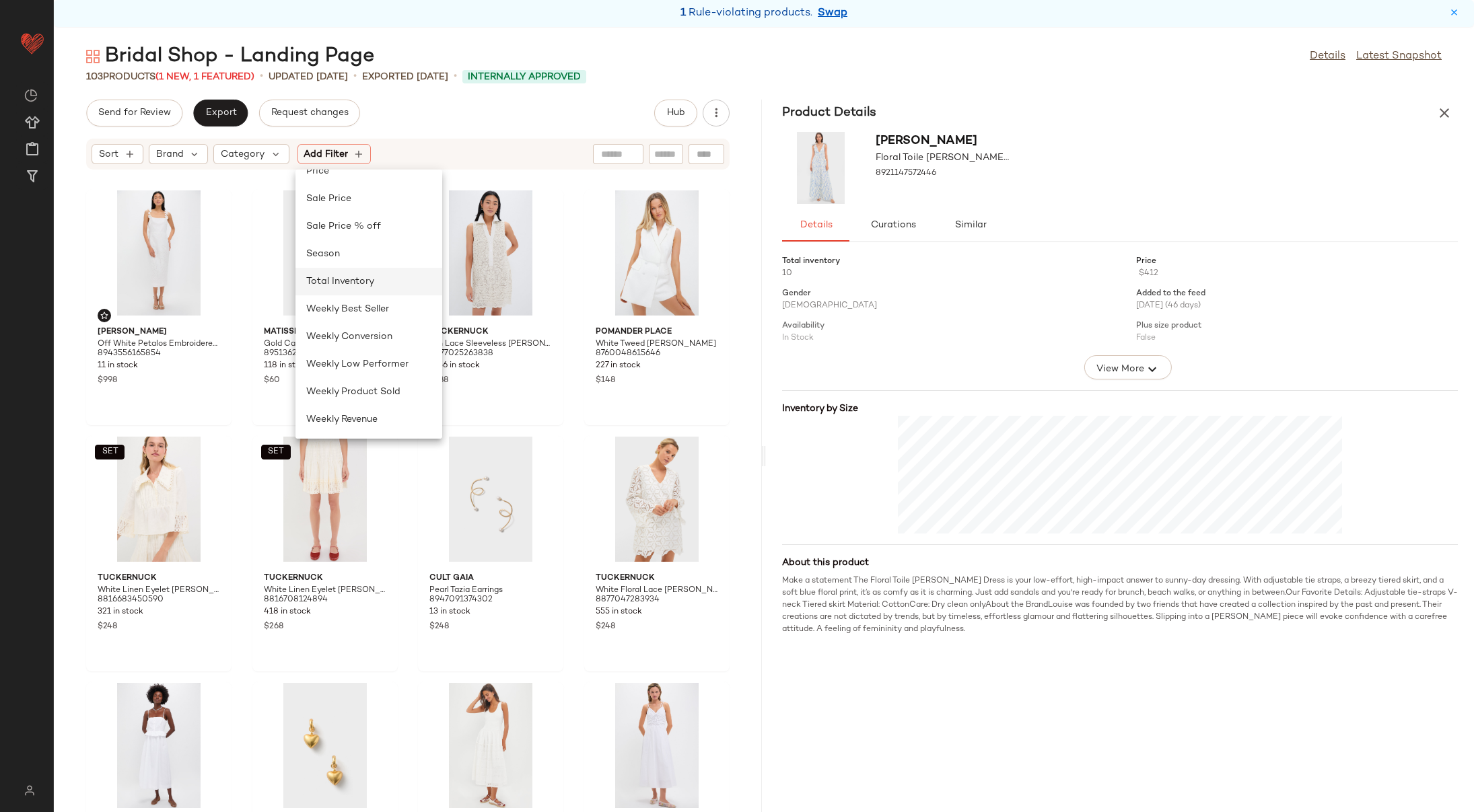click on "Total Inventory" 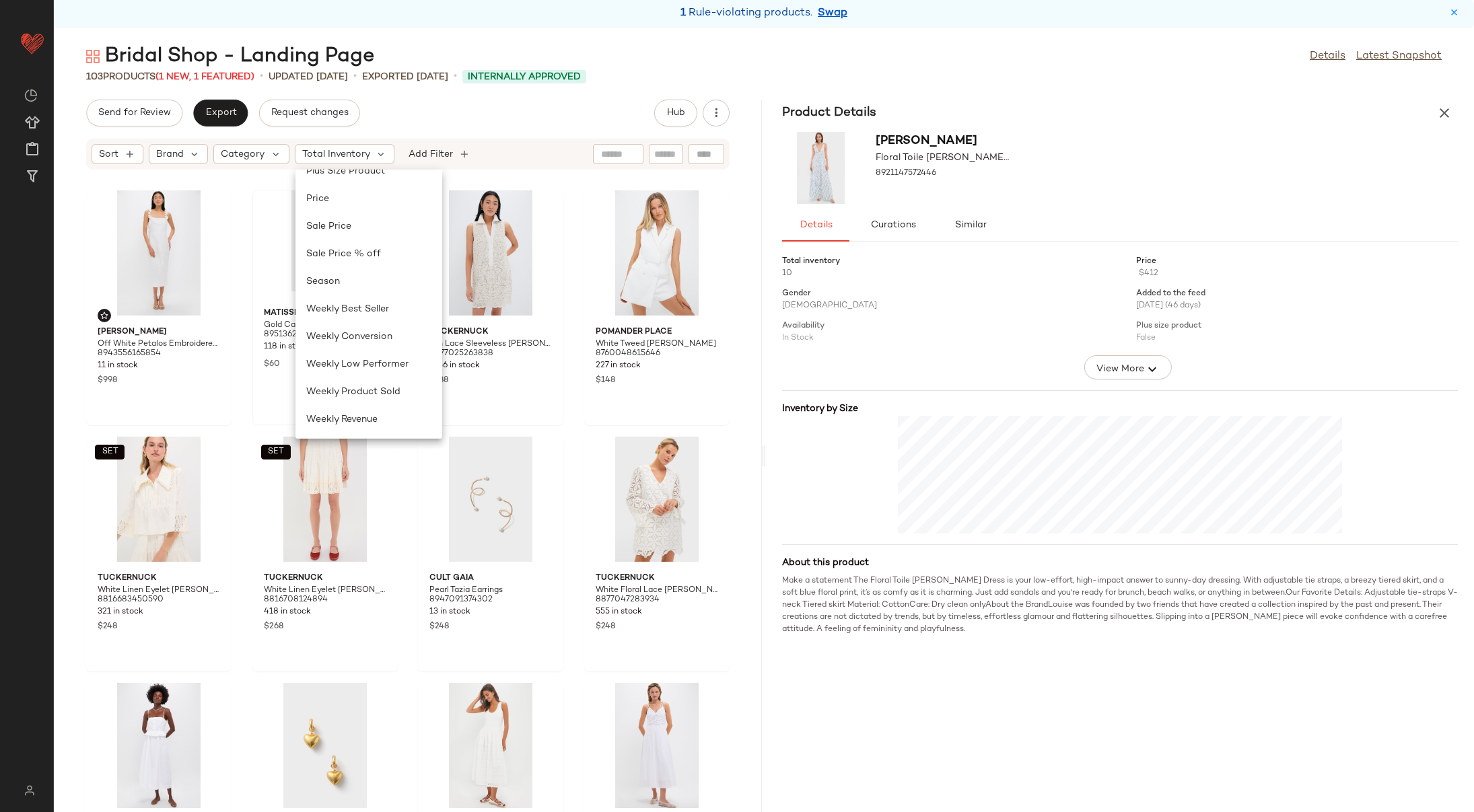 scroll, scrollTop: 376, scrollLeft: 0, axis: vertical 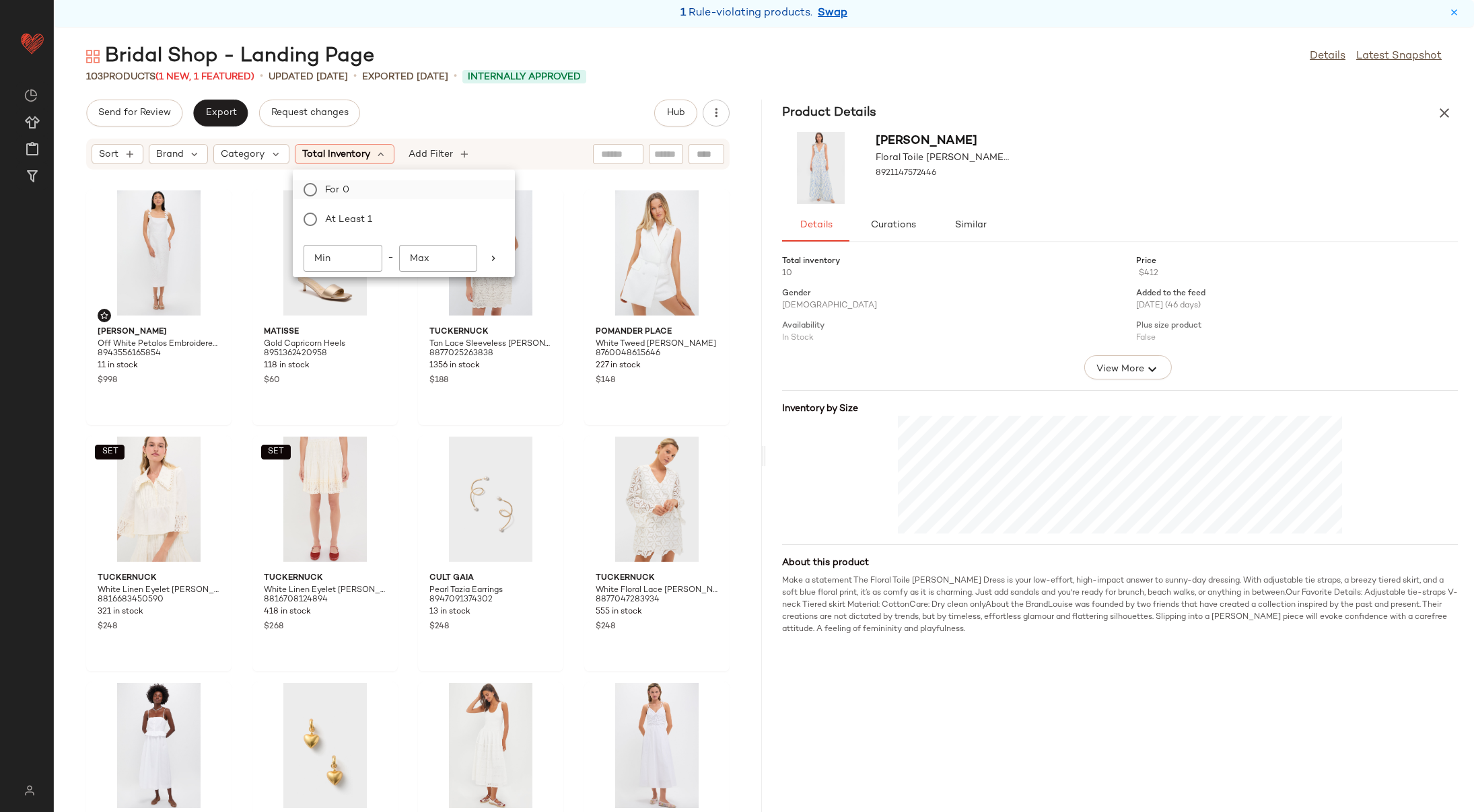 click on "For 0" 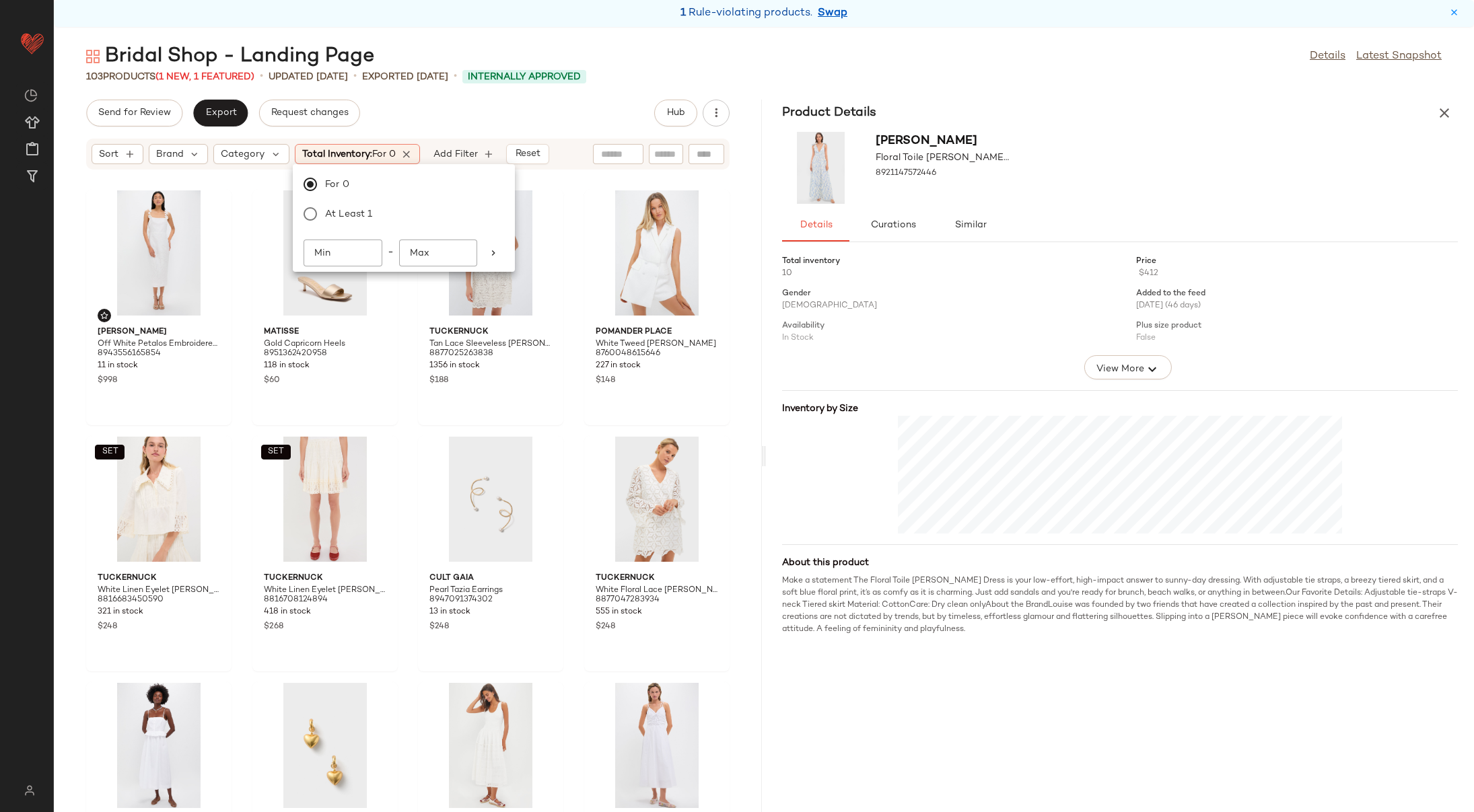 click on "Bridal Shop - Landing Page  Details   Latest Snapshot  103   Products  (1 New, 1 Featured)  •   updated [DATE]  •  Exported [DATE]  •   Internally Approved   Send for Review   Export   Request changes   Hub  Sort  Brand  Category  Total Inventory:   For 0 Add Filter   Reset  [PERSON_NAME] Off White Petalos Embroidered Midi Dress 8943556165854 11 in stock $998 Matisse Gold Capricorn Heels 8951362420958 118 in stock $60 Tuckernuck Tan Lace Sleeveless [PERSON_NAME] Dress 8877025263838 1356 in stock $188 Pomander Place White Tweed [PERSON_NAME] Romper 8760048615646 227 in stock $148  SET  Tuckernuck White Linen Eyelet [PERSON_NAME] Blouse 8816683450590 321 in stock $248  SET  Tuckernuck White Linen Eyelet [PERSON_NAME] Skirt 8816708124894 418 in stock $268 Cult Gaia Pearl Tazia Earrings 8947091374302 13 in stock $248 Tuckernuck White Floral Lace [PERSON_NAME] 8877047283934 555 in stock $248 Tuckernuck White Shadow Seersucker Stripe Maddy Dress 8895093178590 174 in stock $168 [PERSON_NAME] Gold Puffy Heart Earrings $95 $168" at bounding box center [764, 427] 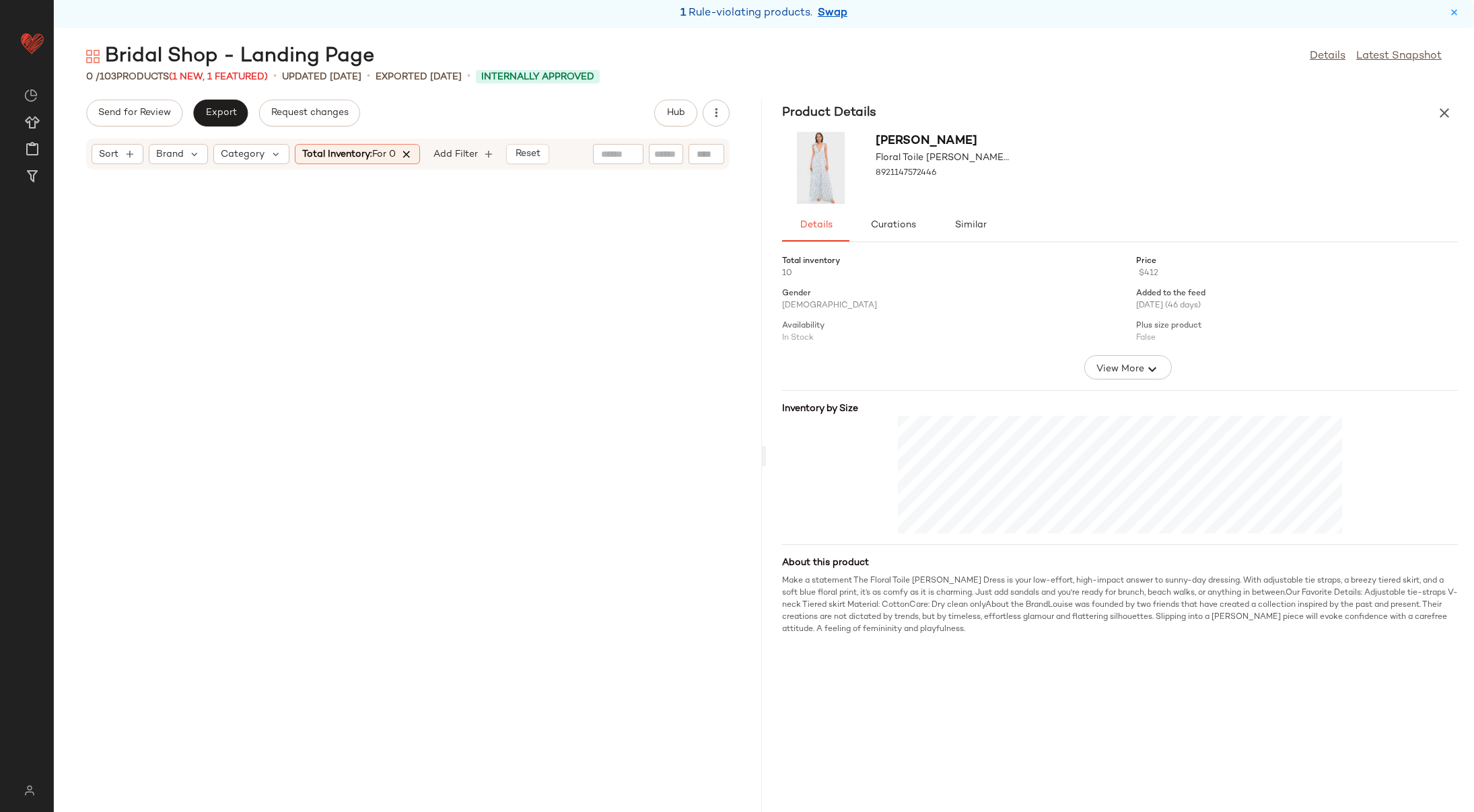 click at bounding box center (407, 154) 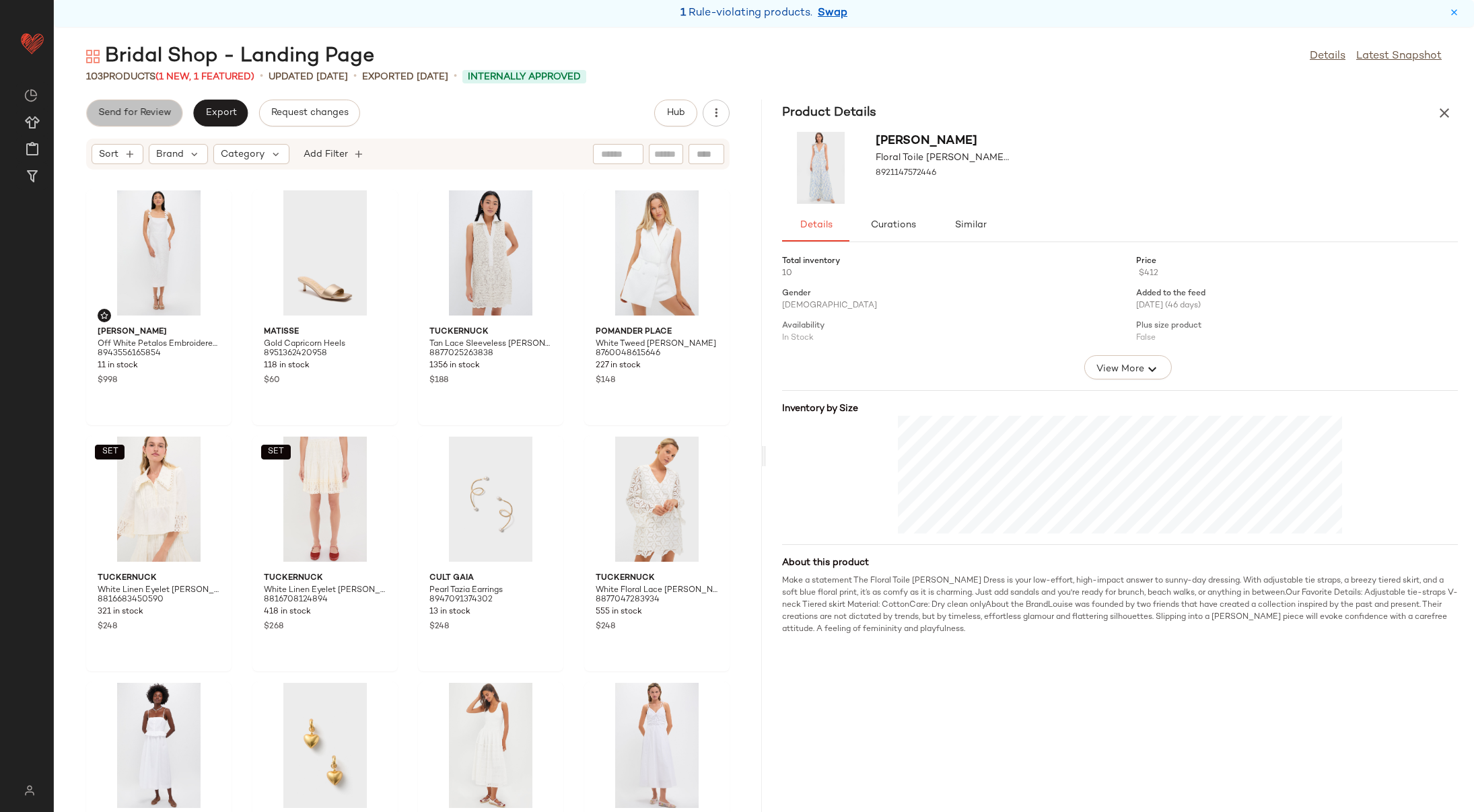 click on "Send for Review" 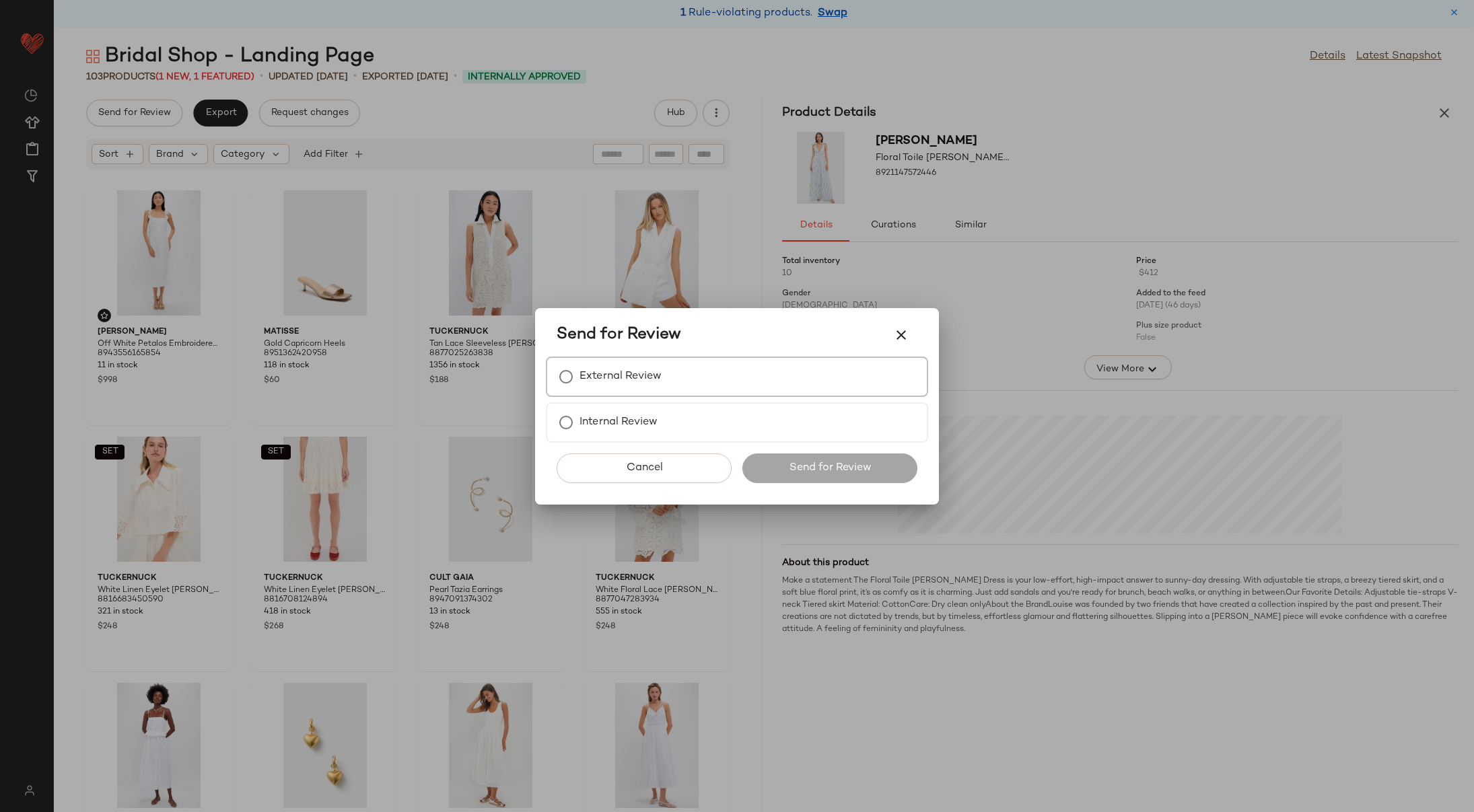 click on "External Review" at bounding box center [737, 377] 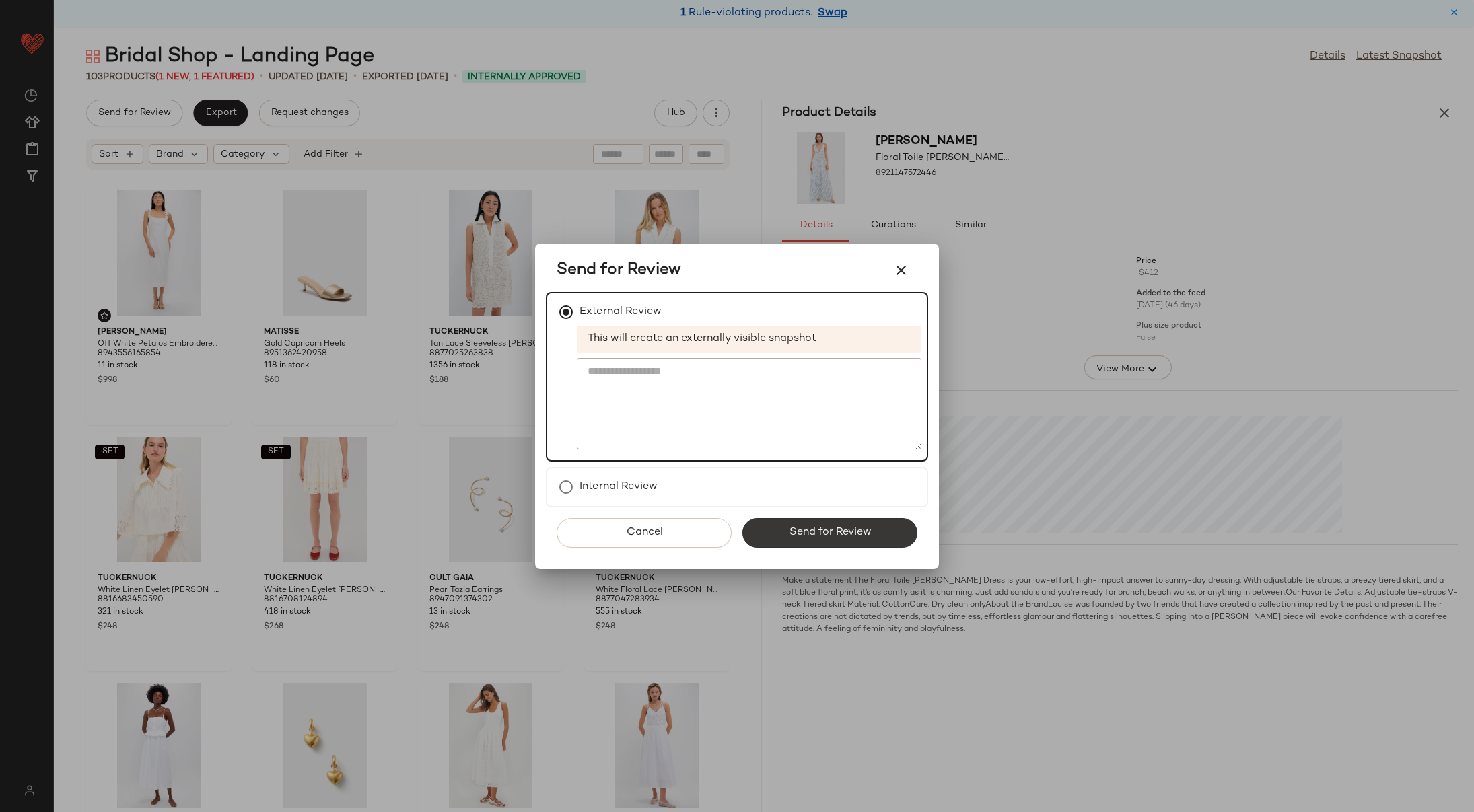 click on "Send for Review" at bounding box center (830, 533) 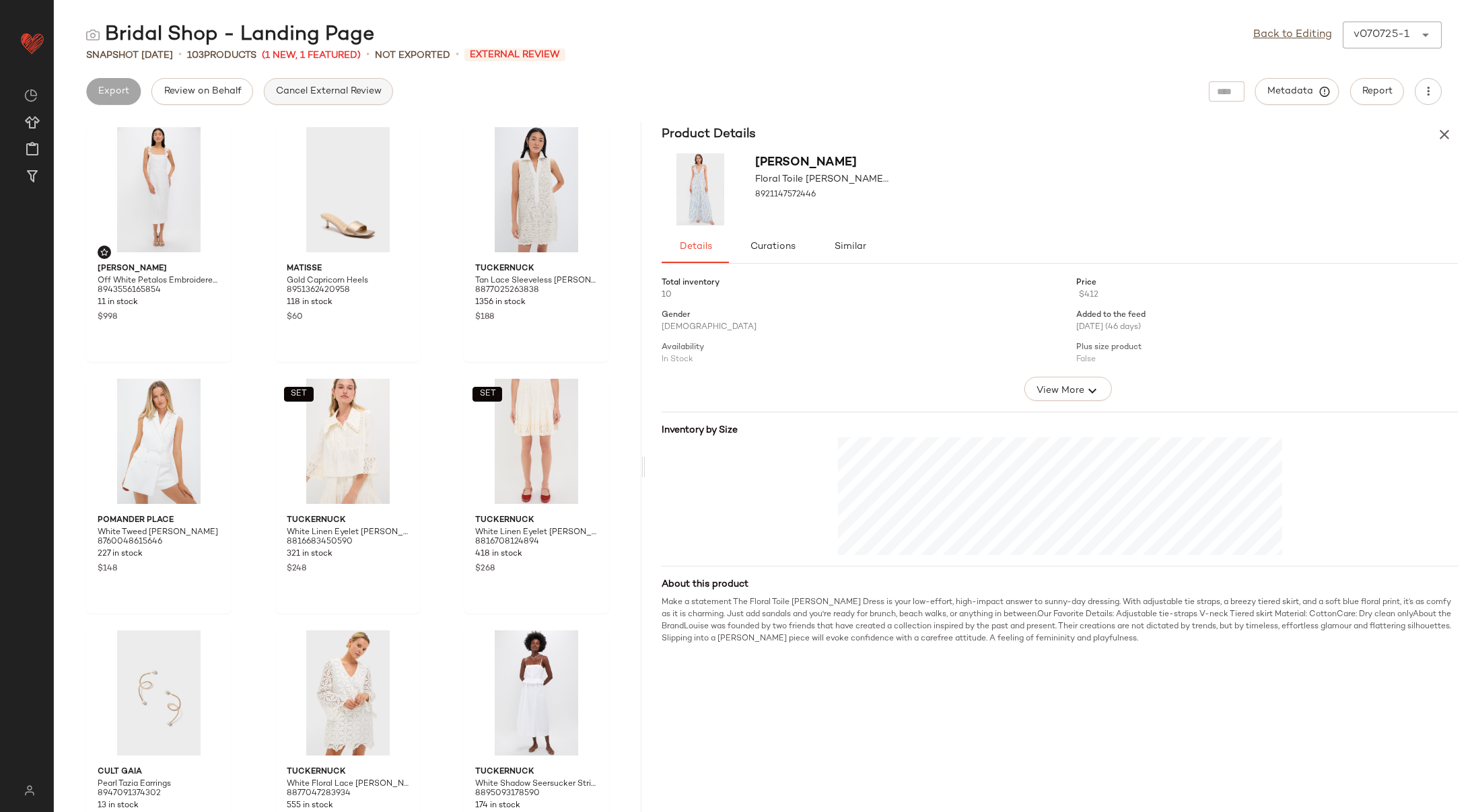 click on "Cancel External Review" at bounding box center (328, 91) 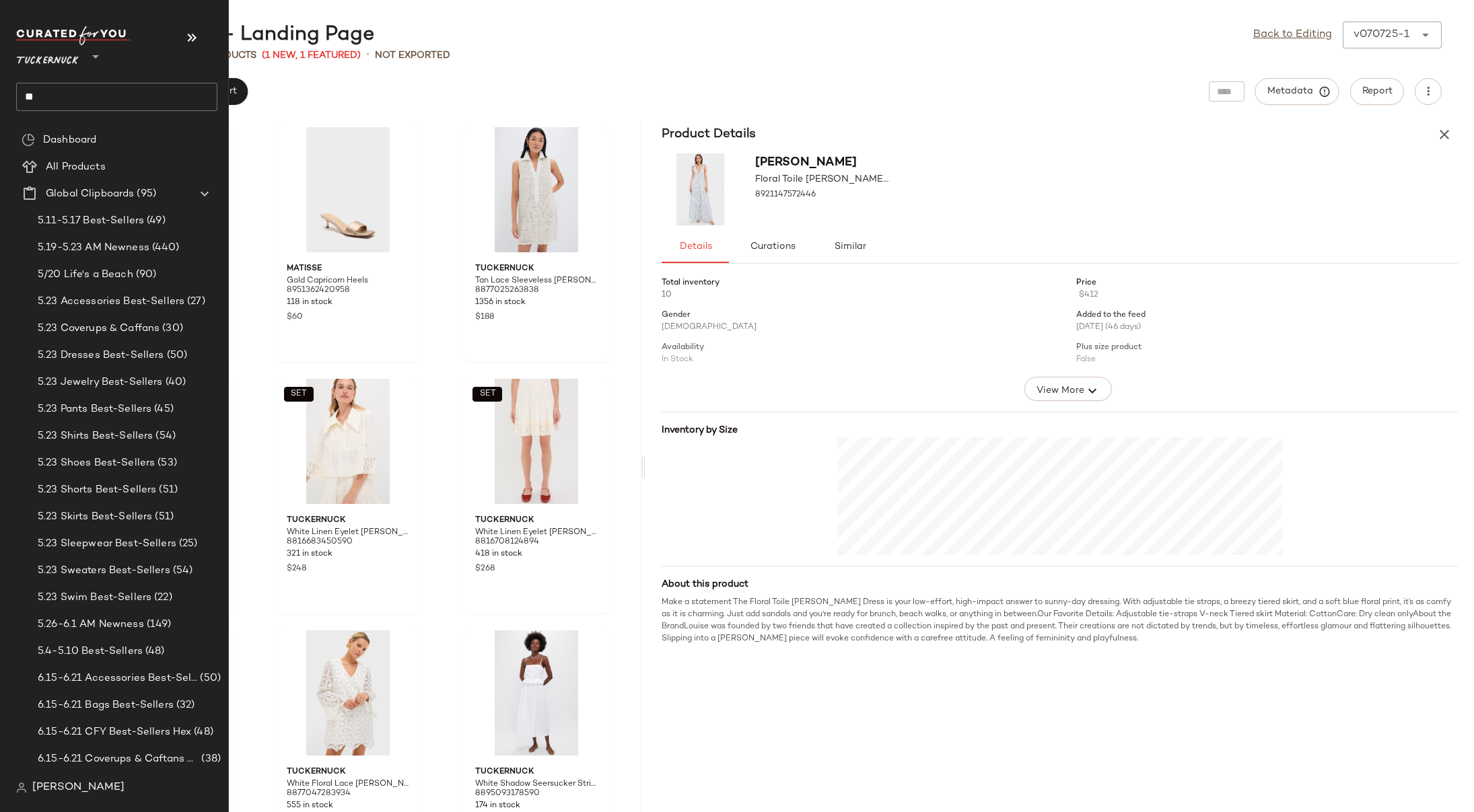 click on "**" 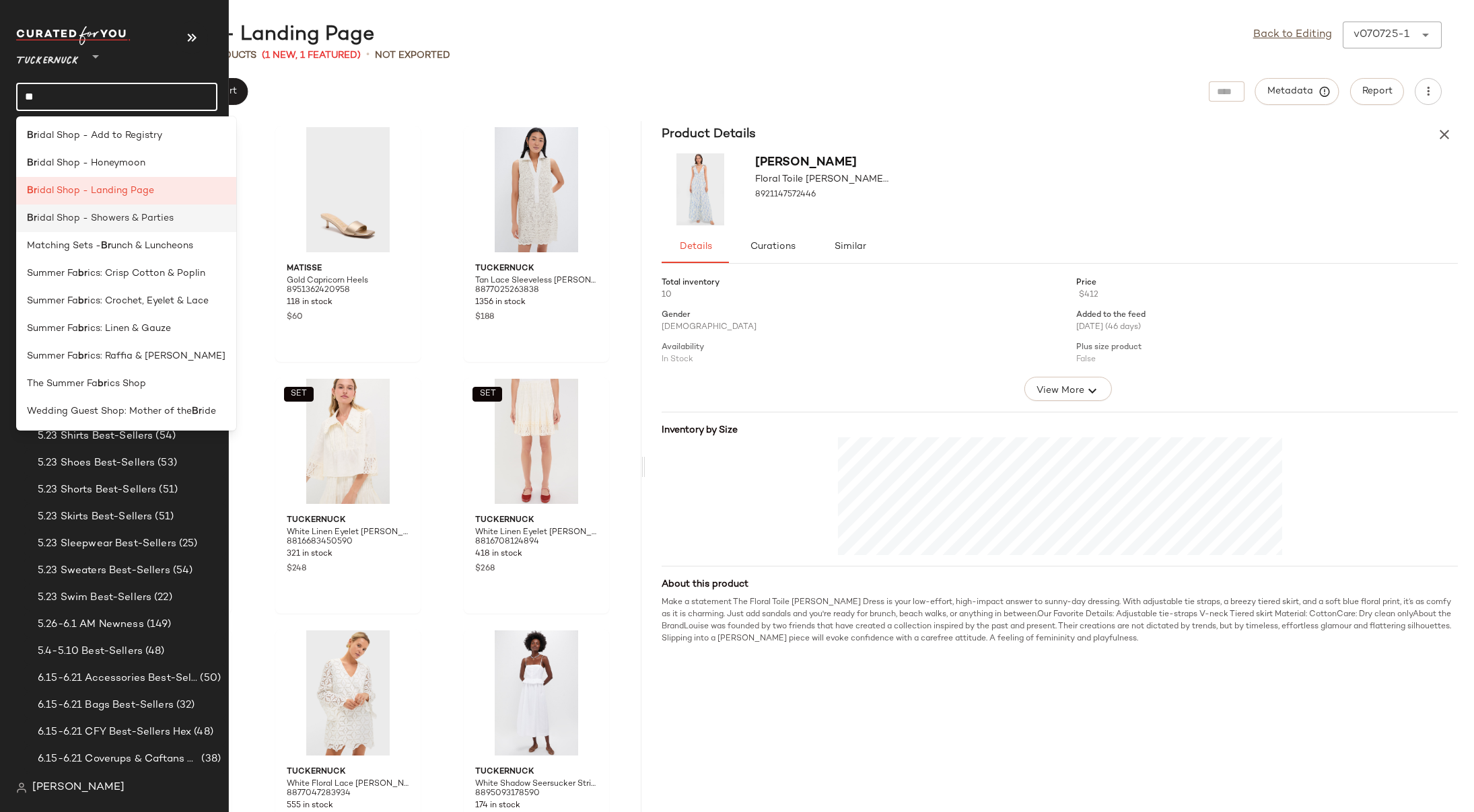 click on "Br idal Shop - Showers & Parties" 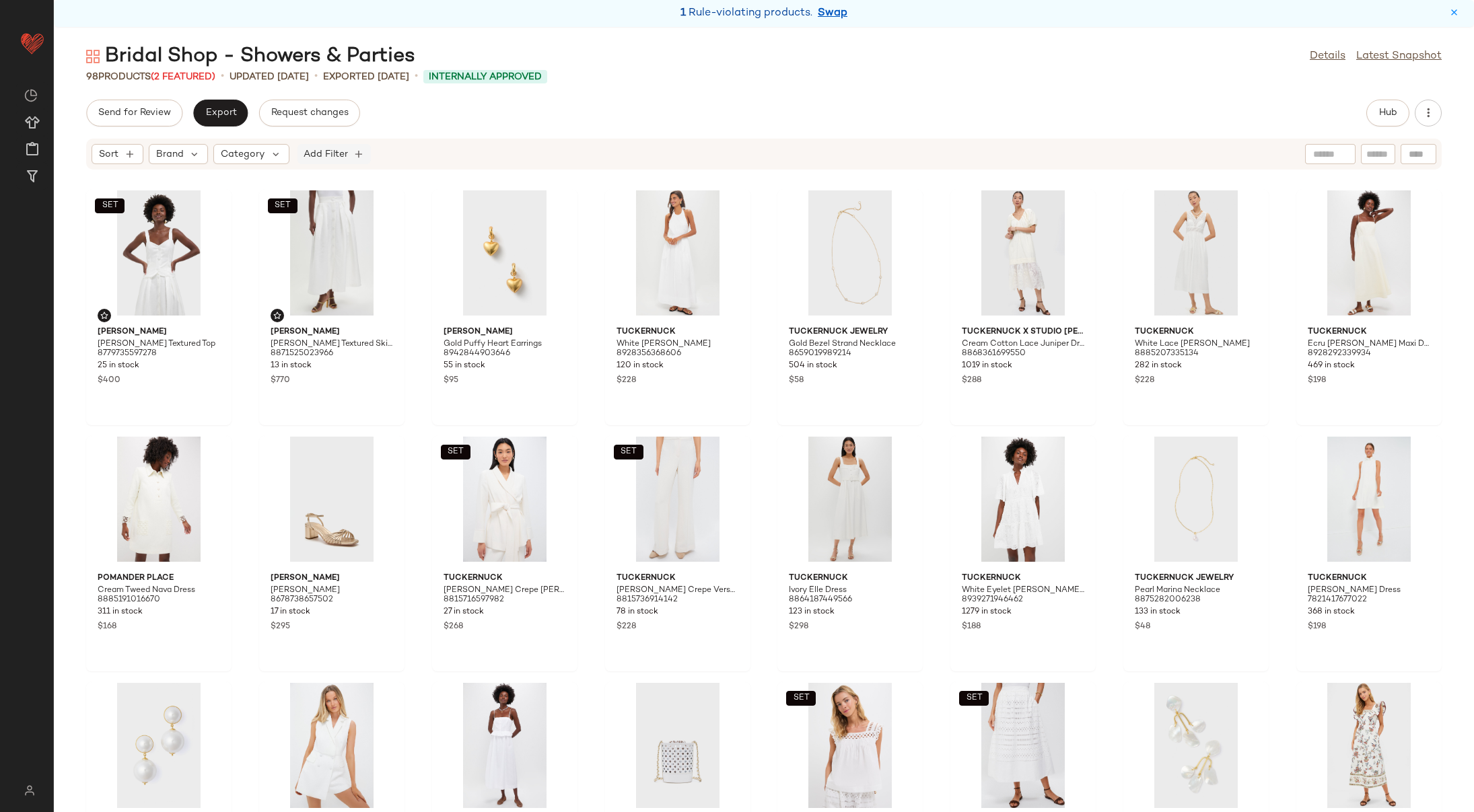 click on "Add Filter" at bounding box center (326, 154) 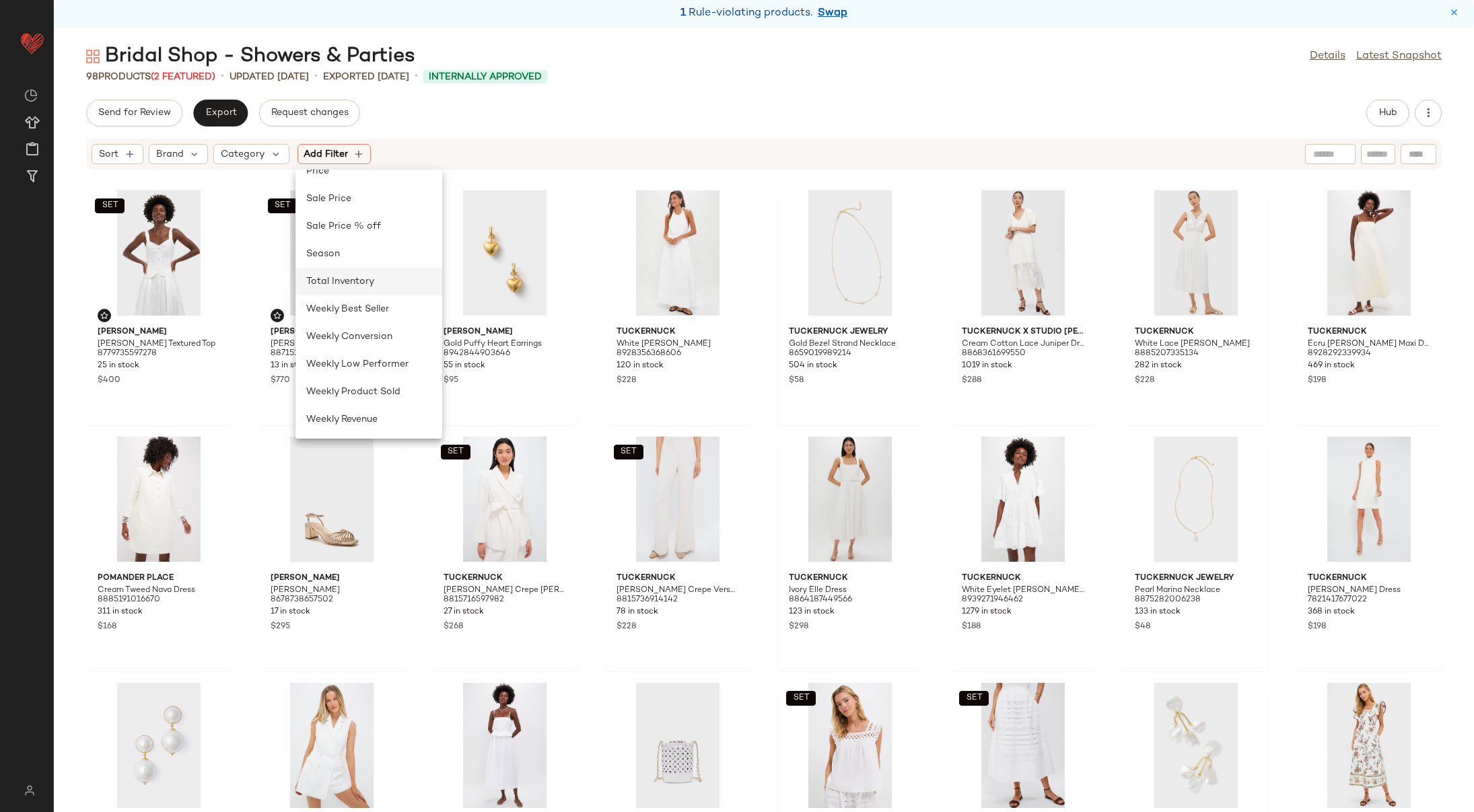 click on "Total Inventory" 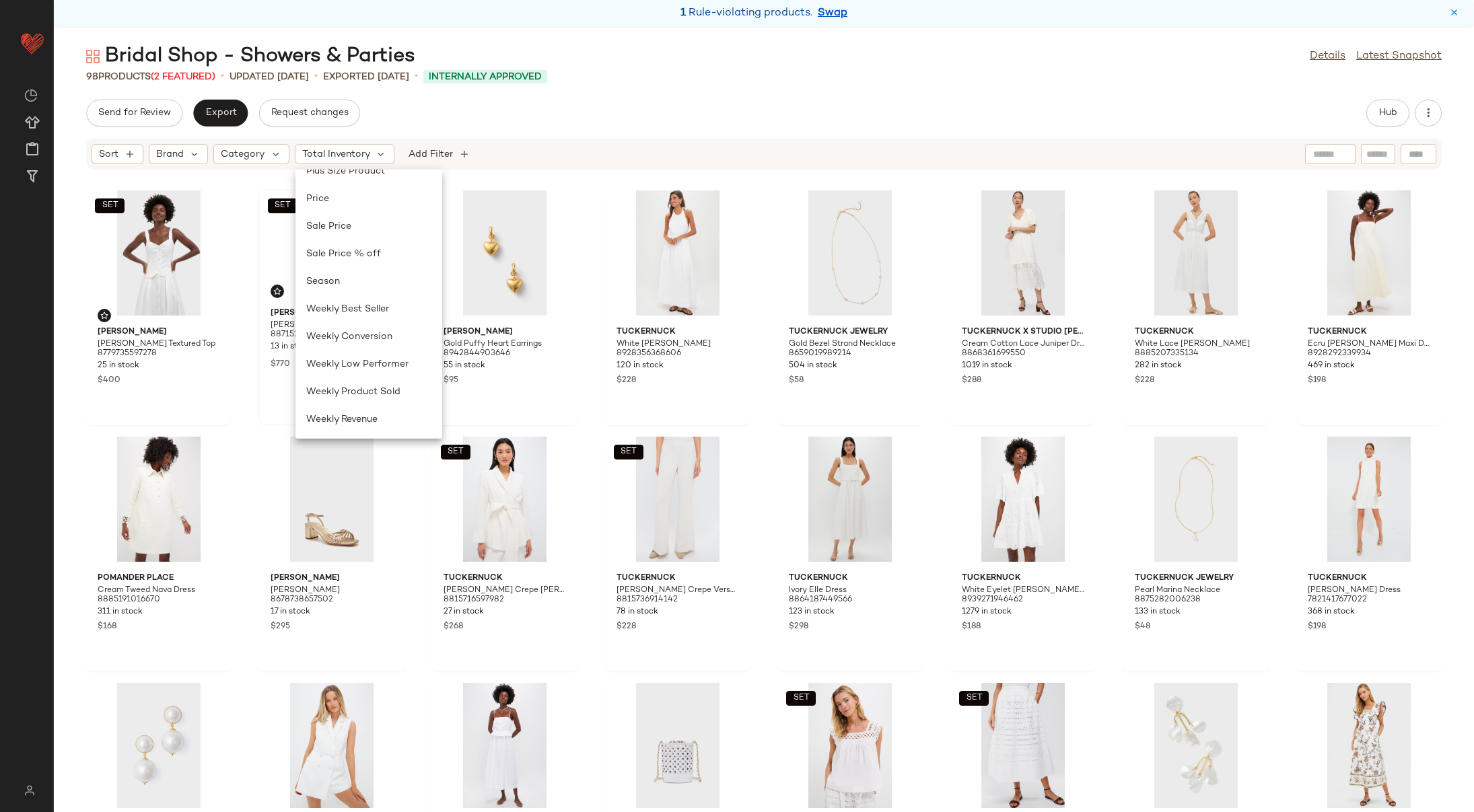 scroll, scrollTop: 376, scrollLeft: 0, axis: vertical 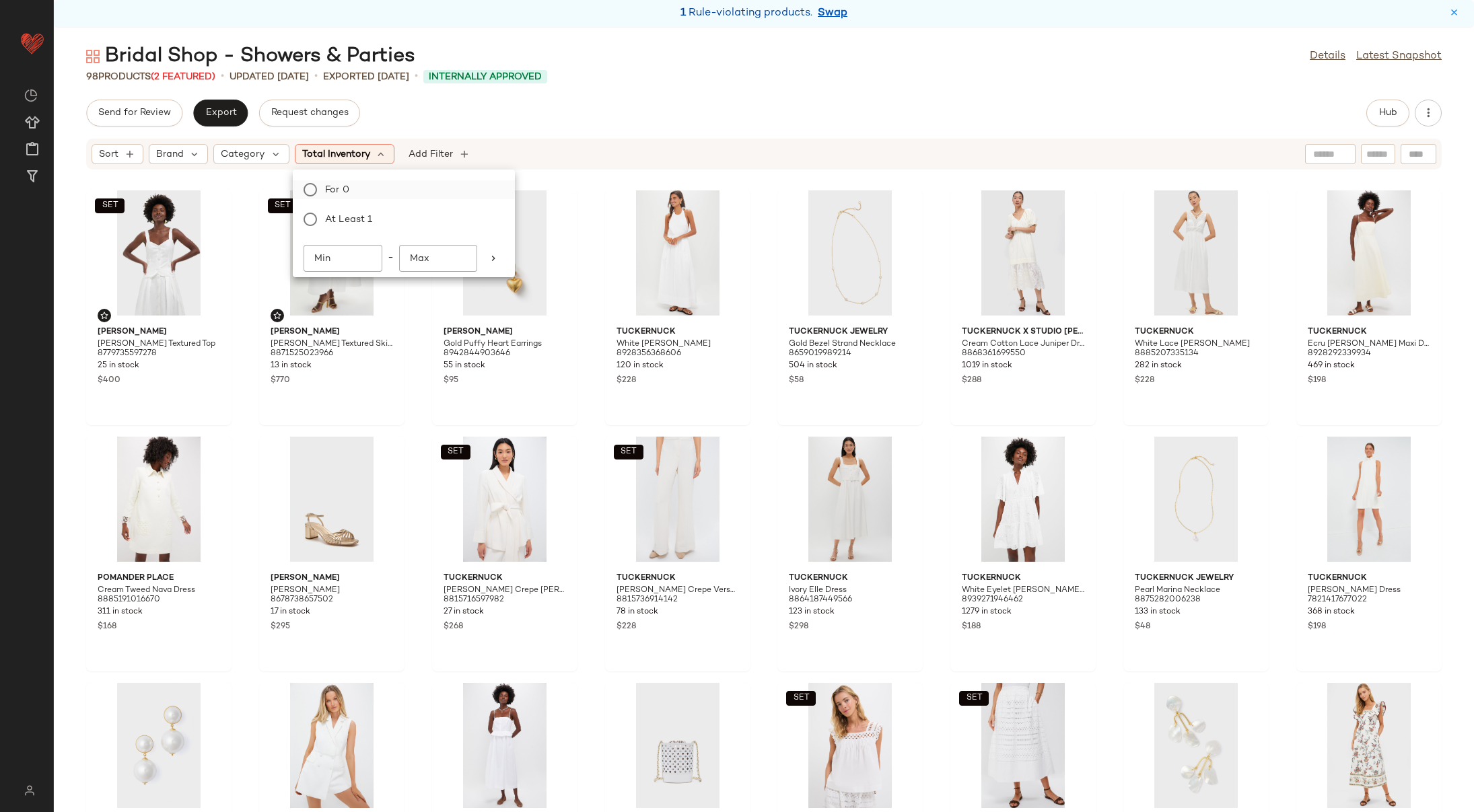 click on "For 0" 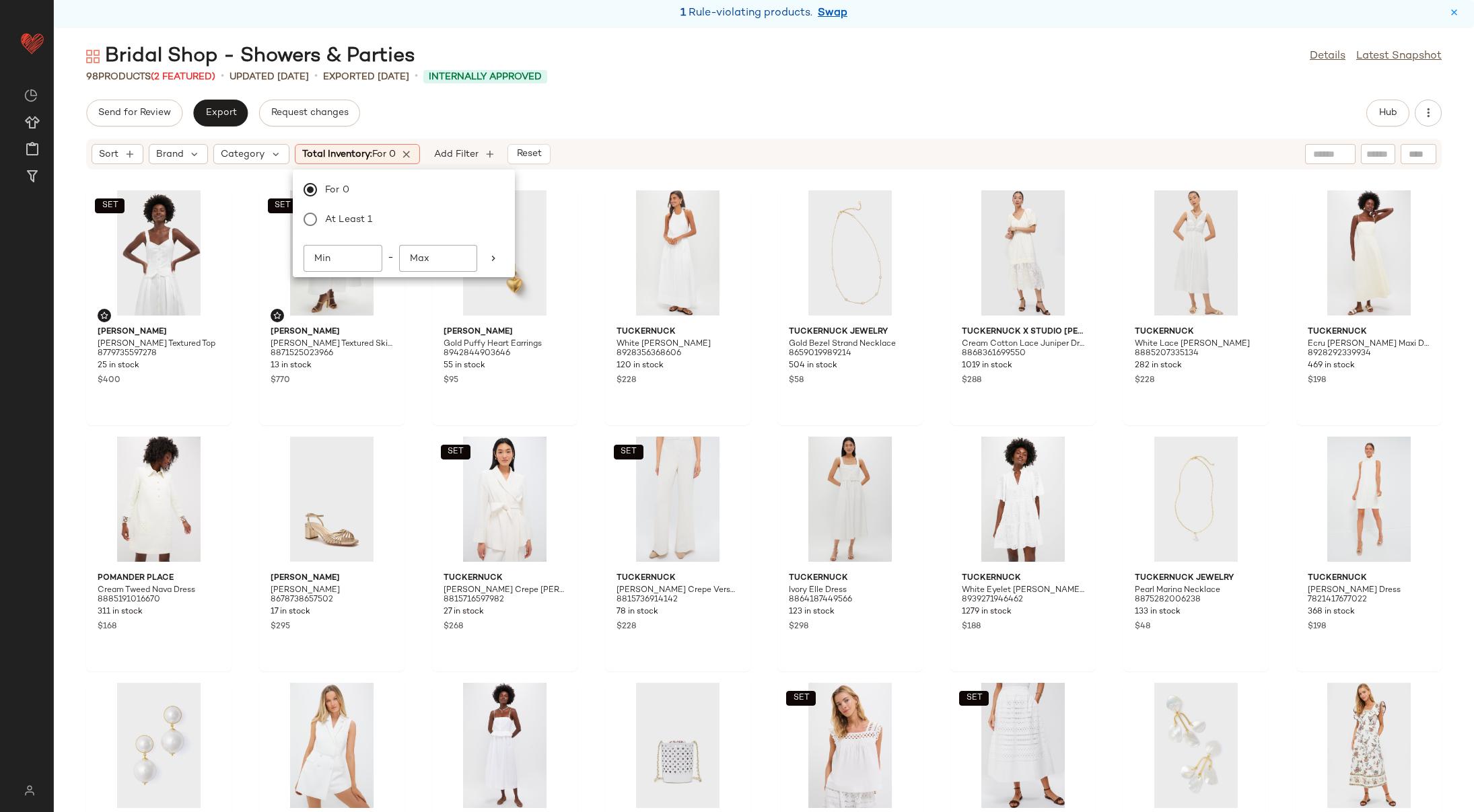 click on "Send for Review   Export   Request changes   Hub" 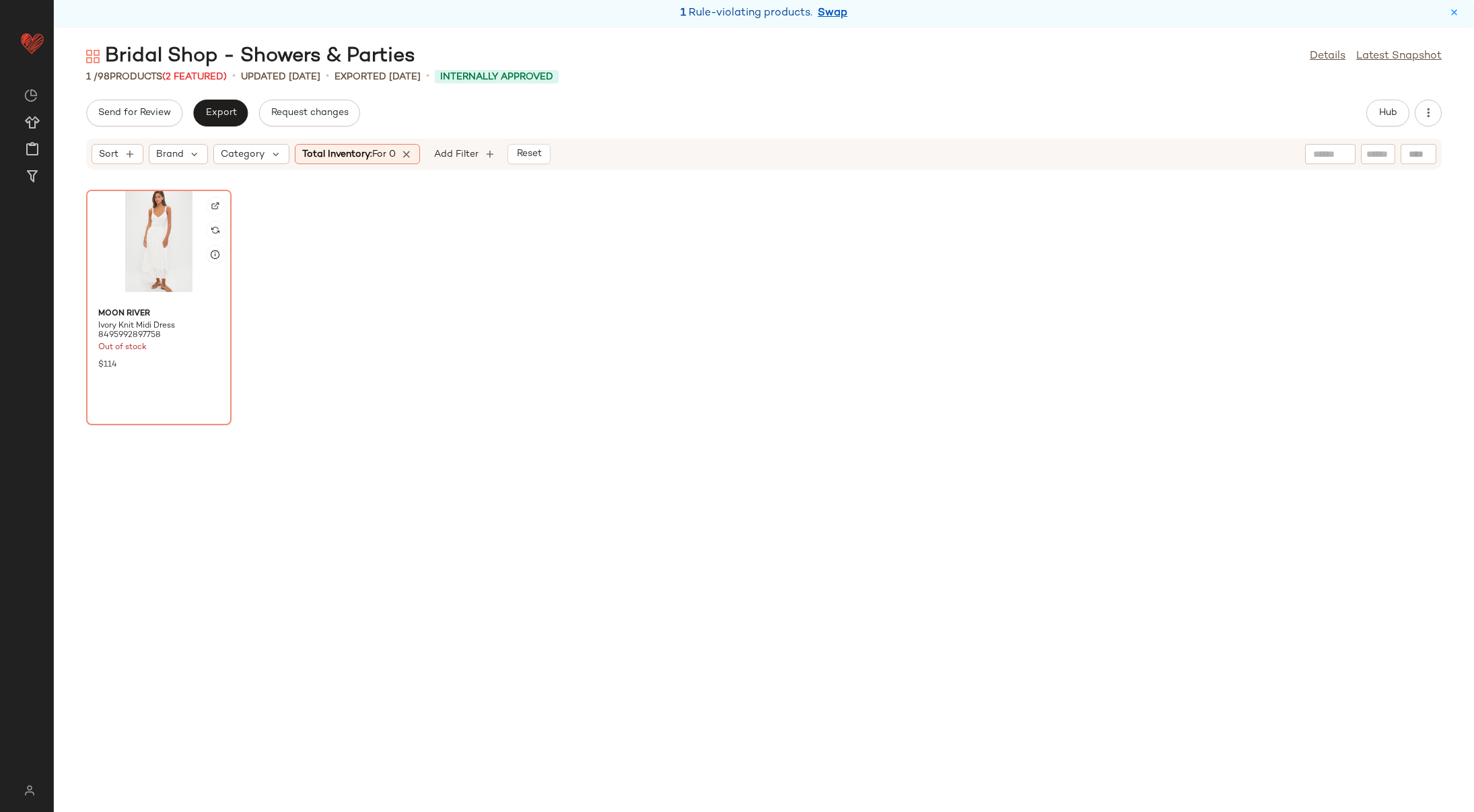 click 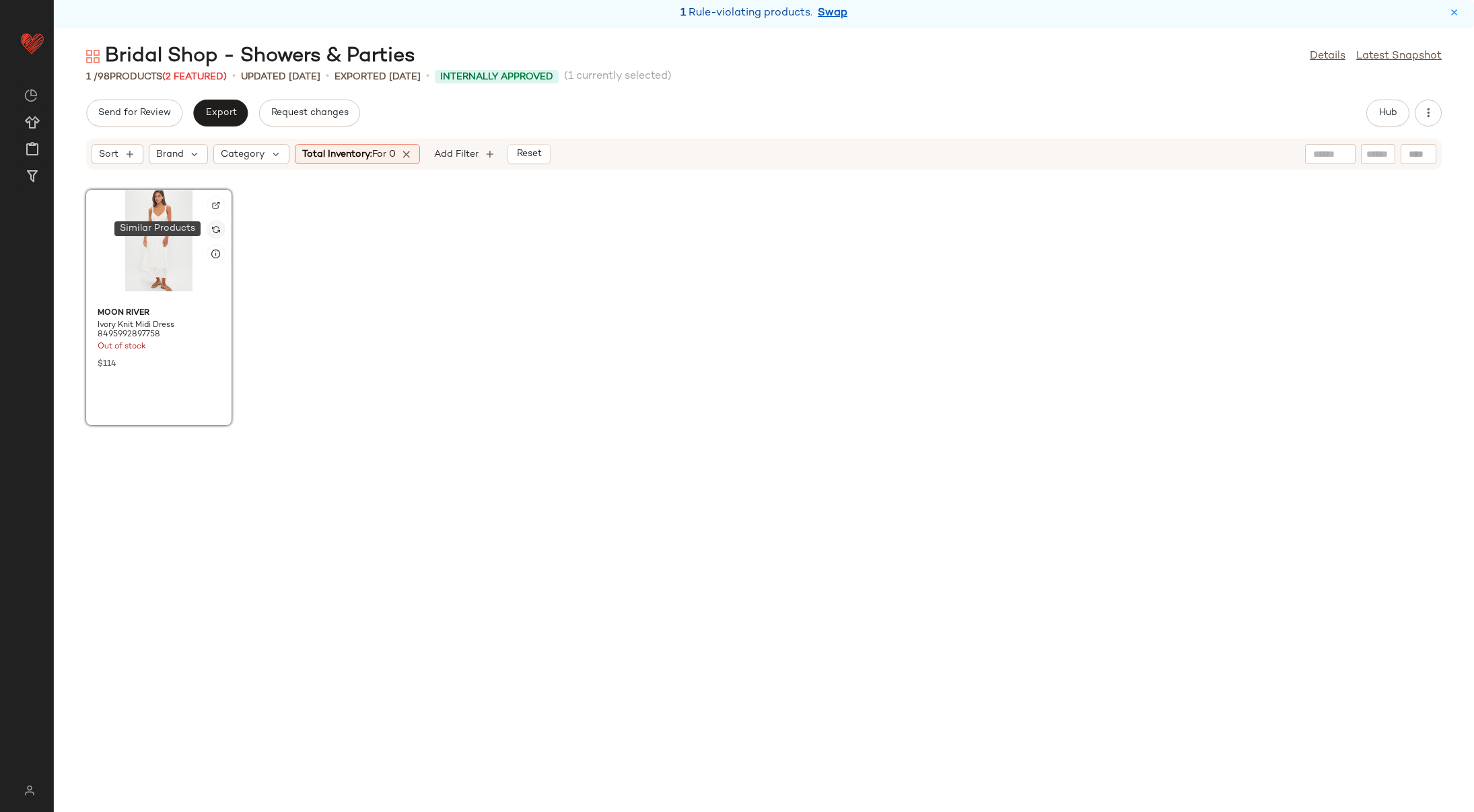 click 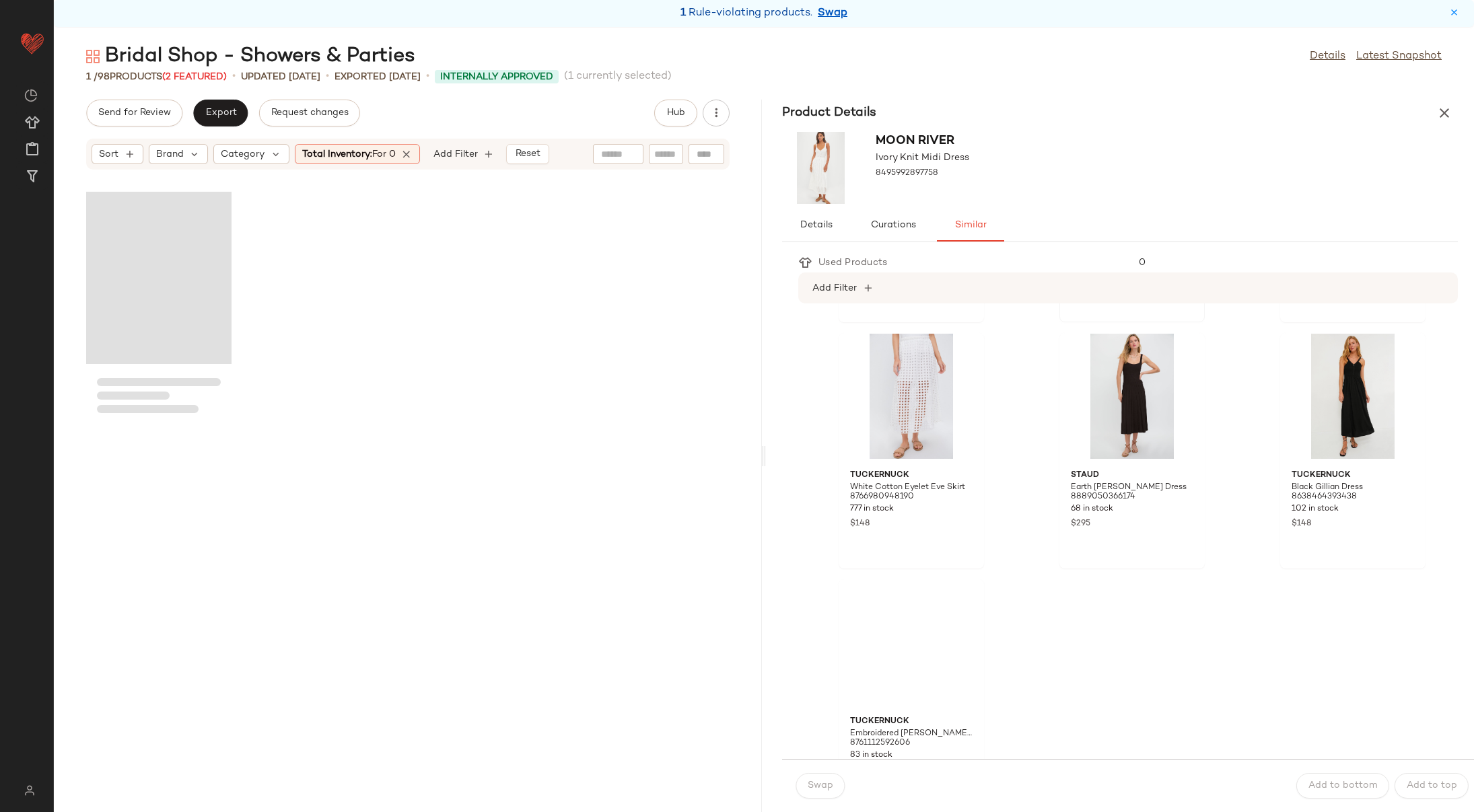 scroll, scrollTop: 1761, scrollLeft: 0, axis: vertical 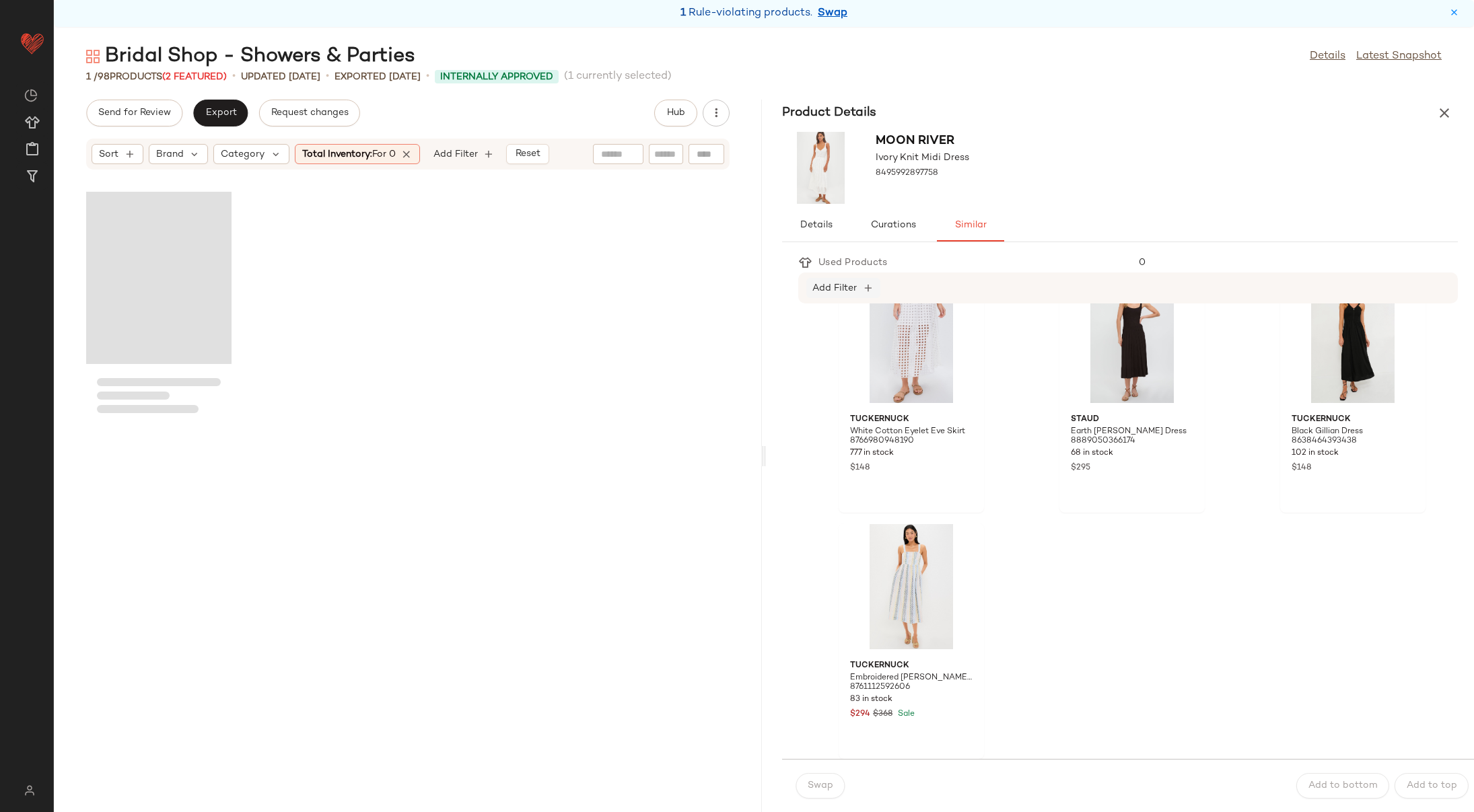 click on "Add Filter" at bounding box center (835, 288) 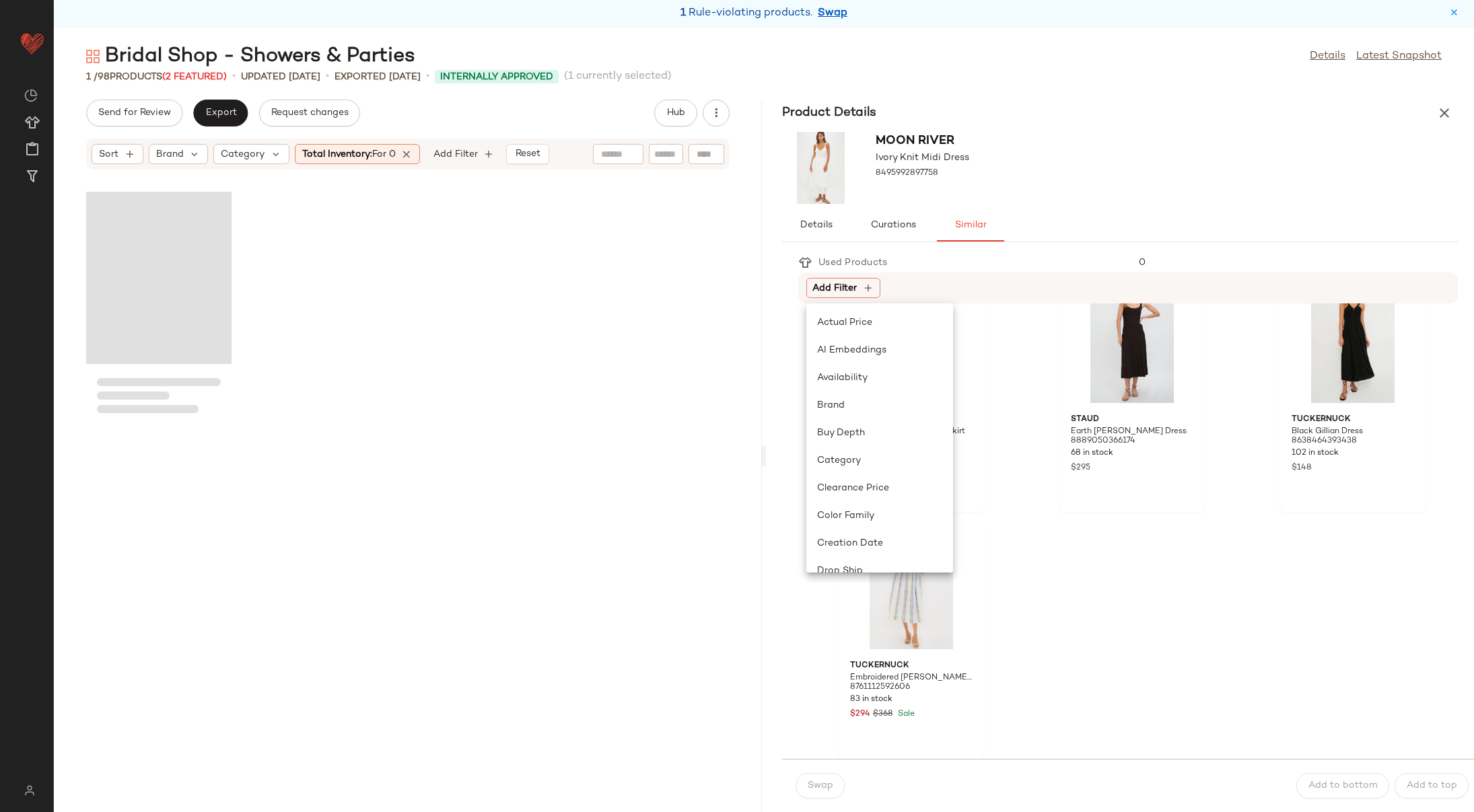 scroll, scrollTop: 291, scrollLeft: 0, axis: vertical 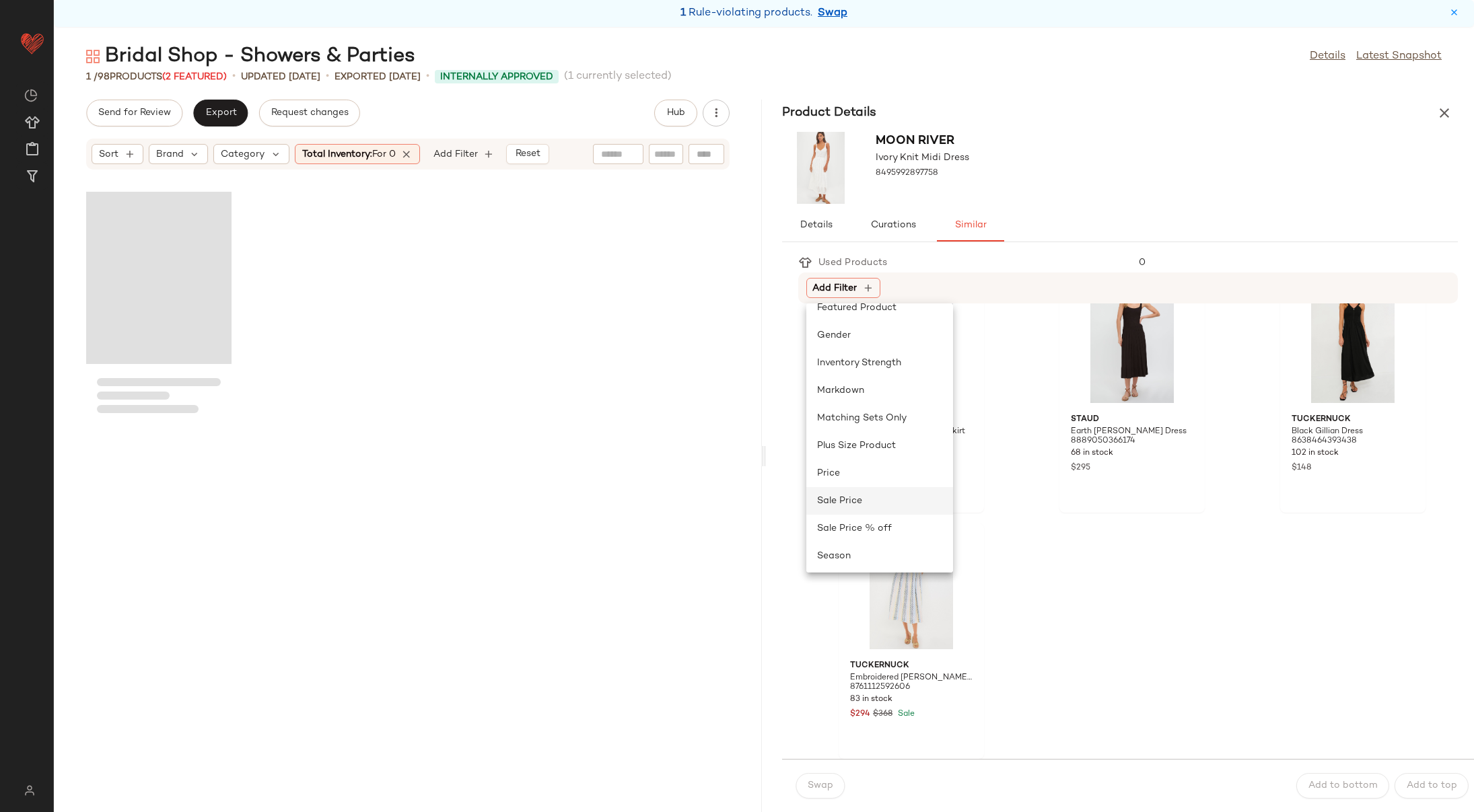 click on "Sale Price" 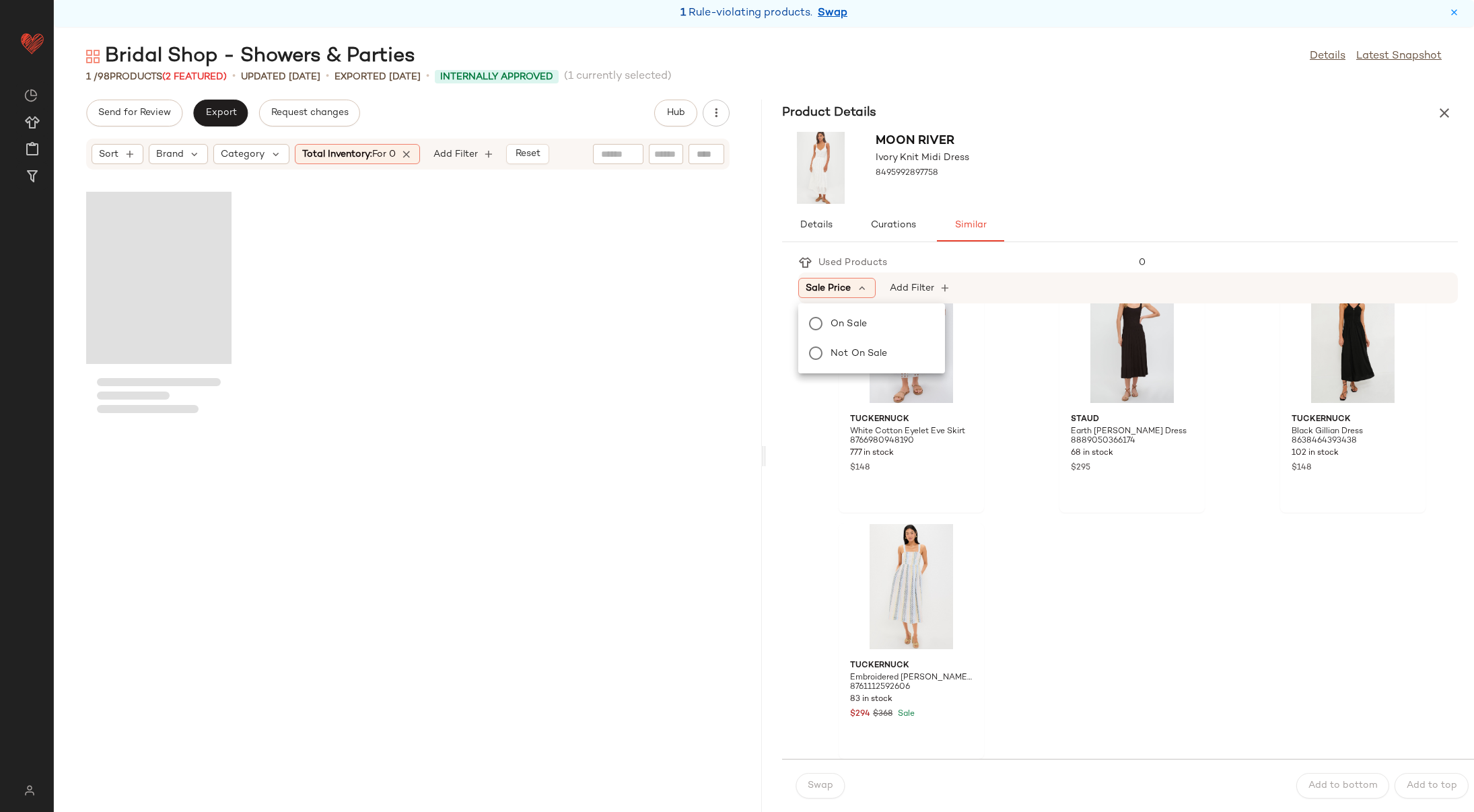click on "Not on sale" at bounding box center [880, 353] 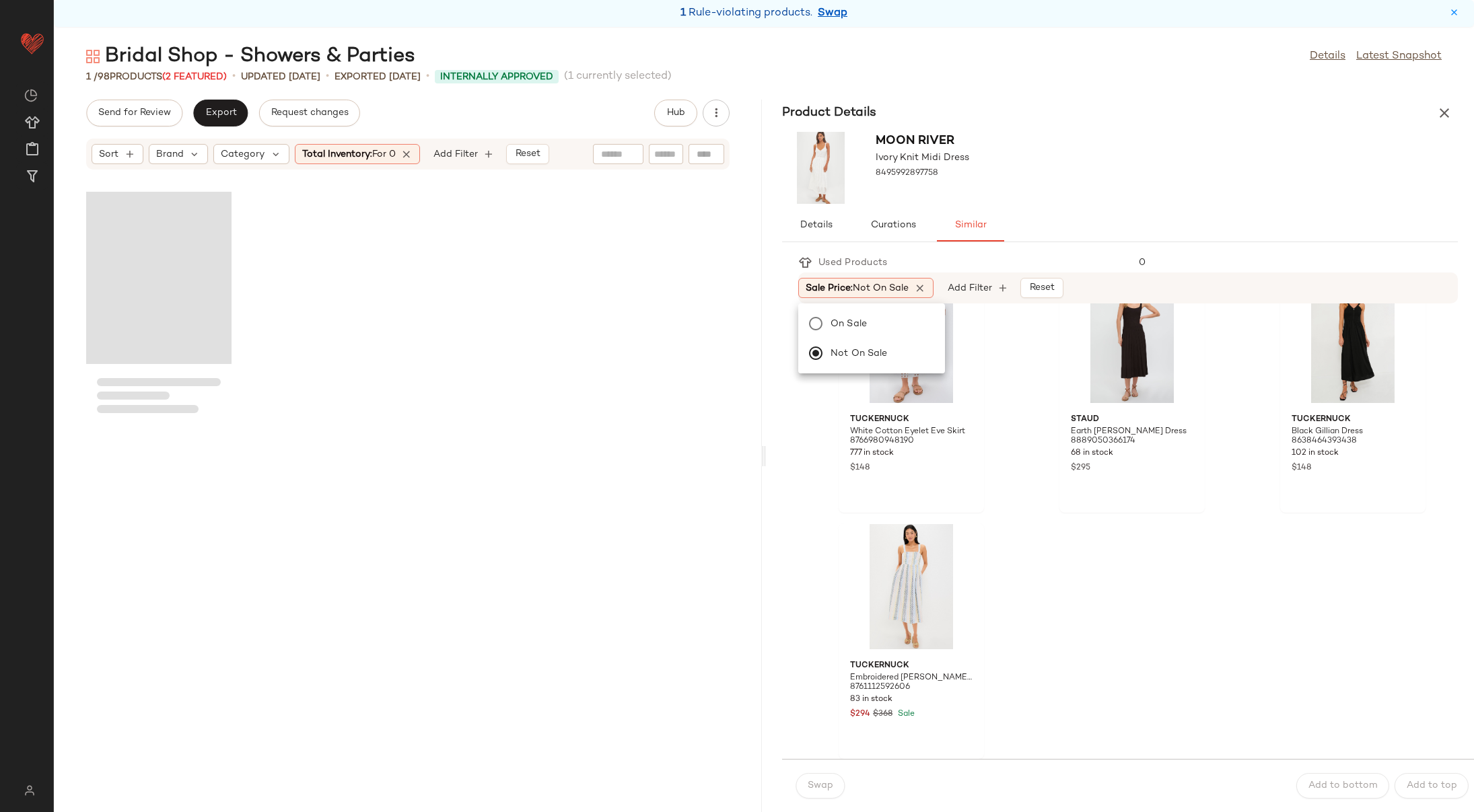 click on "Moon River Ivory Knit Midi Dress 8495992897758" at bounding box center (1120, 168) 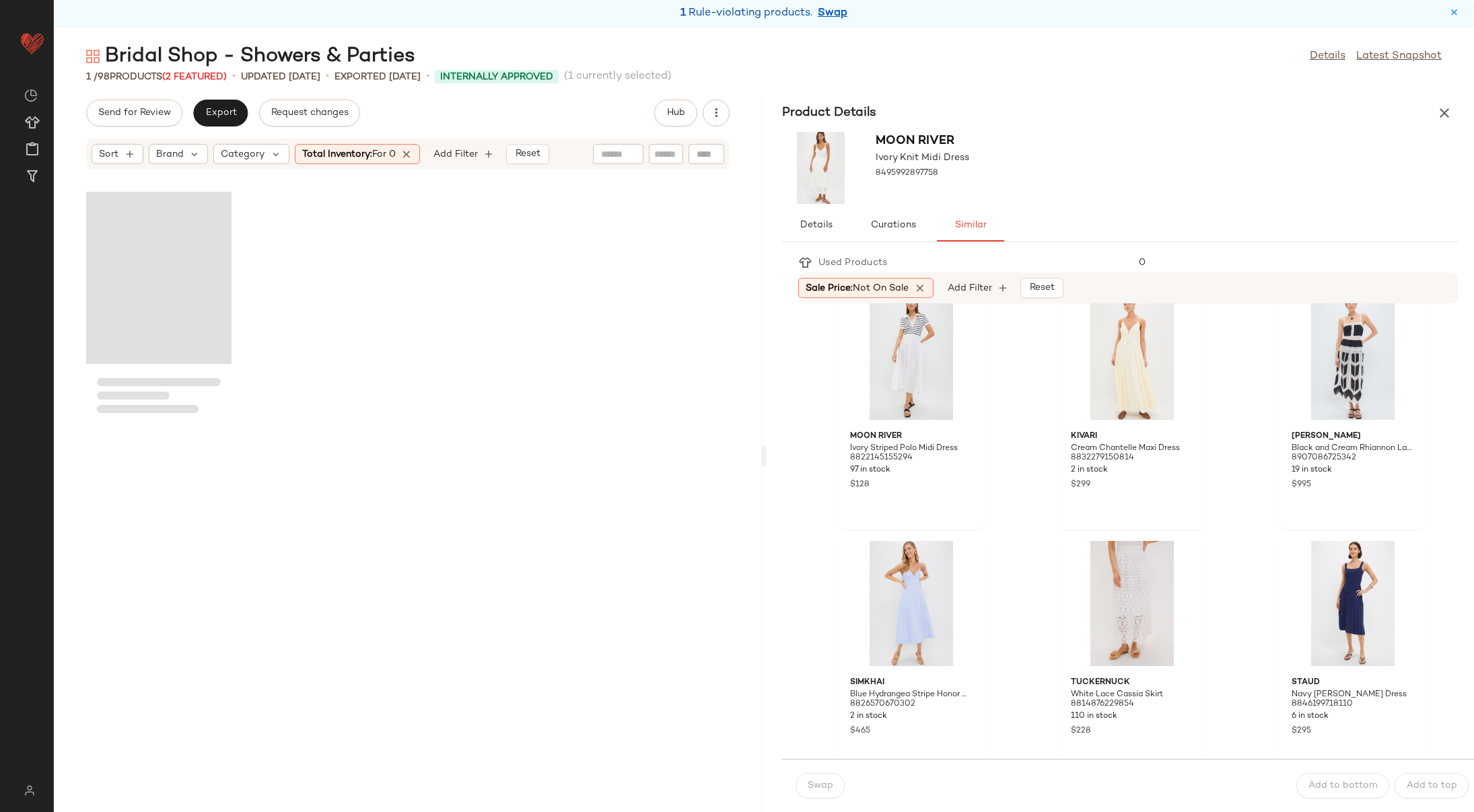 scroll, scrollTop: 0, scrollLeft: 0, axis: both 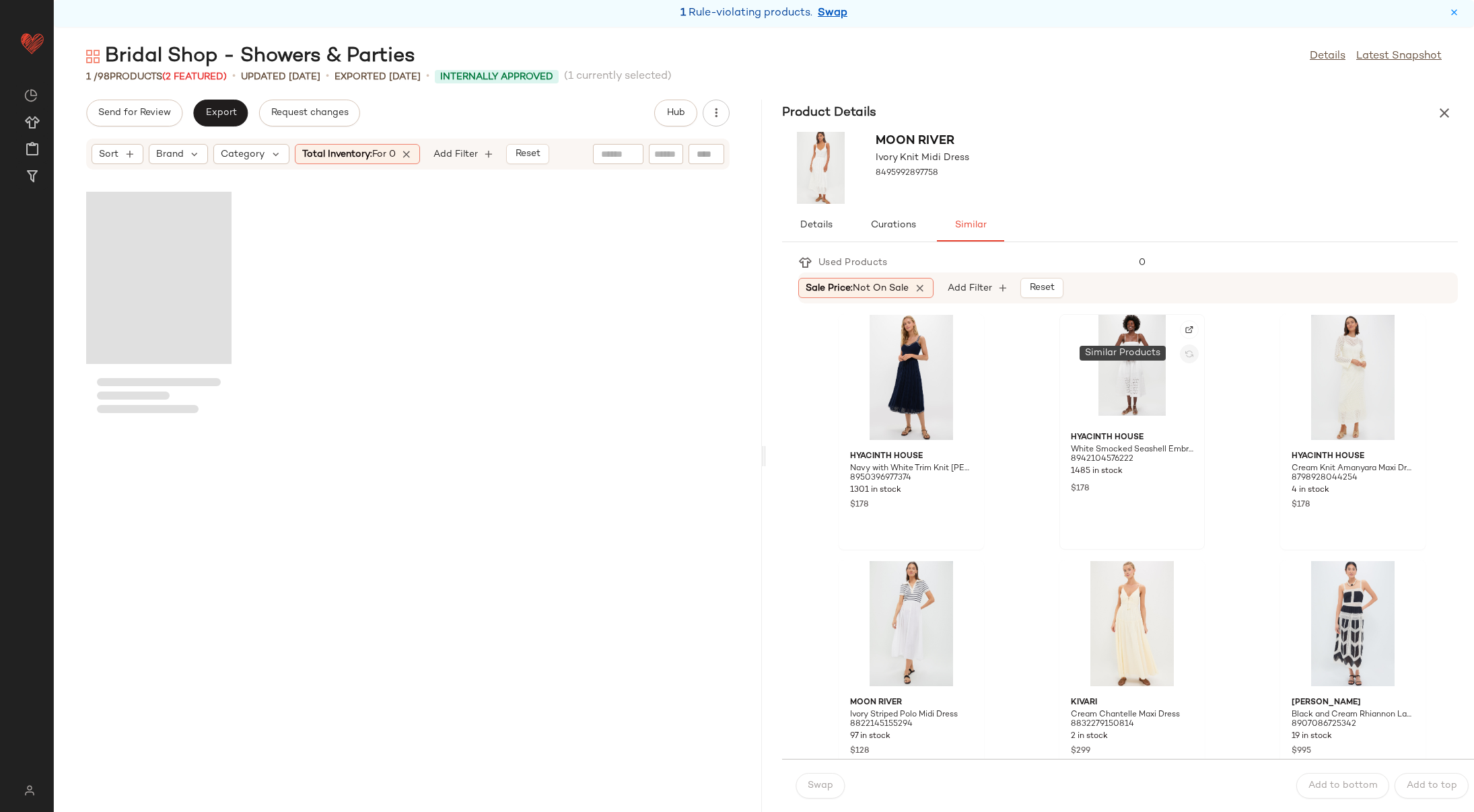 click 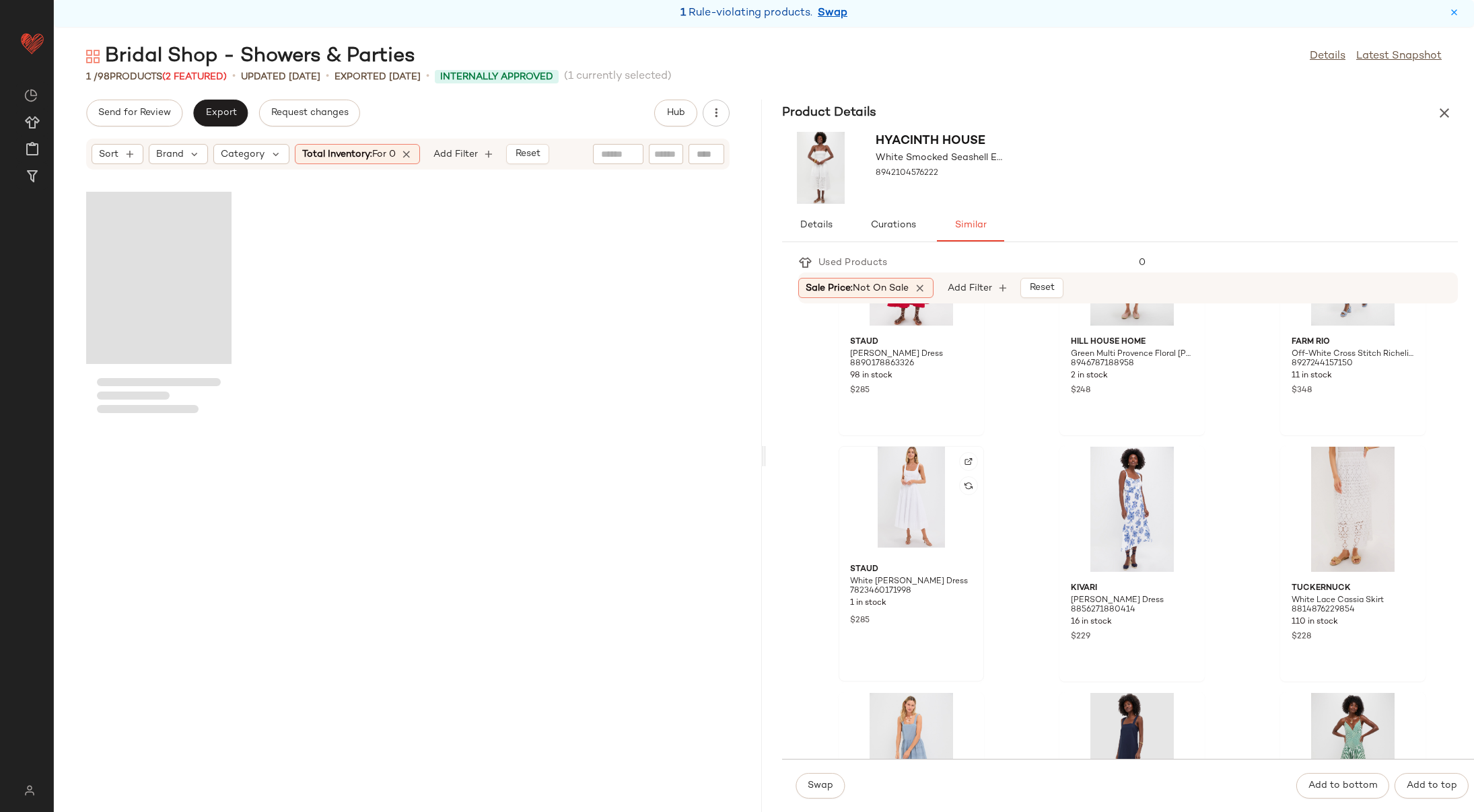 scroll, scrollTop: 555, scrollLeft: 0, axis: vertical 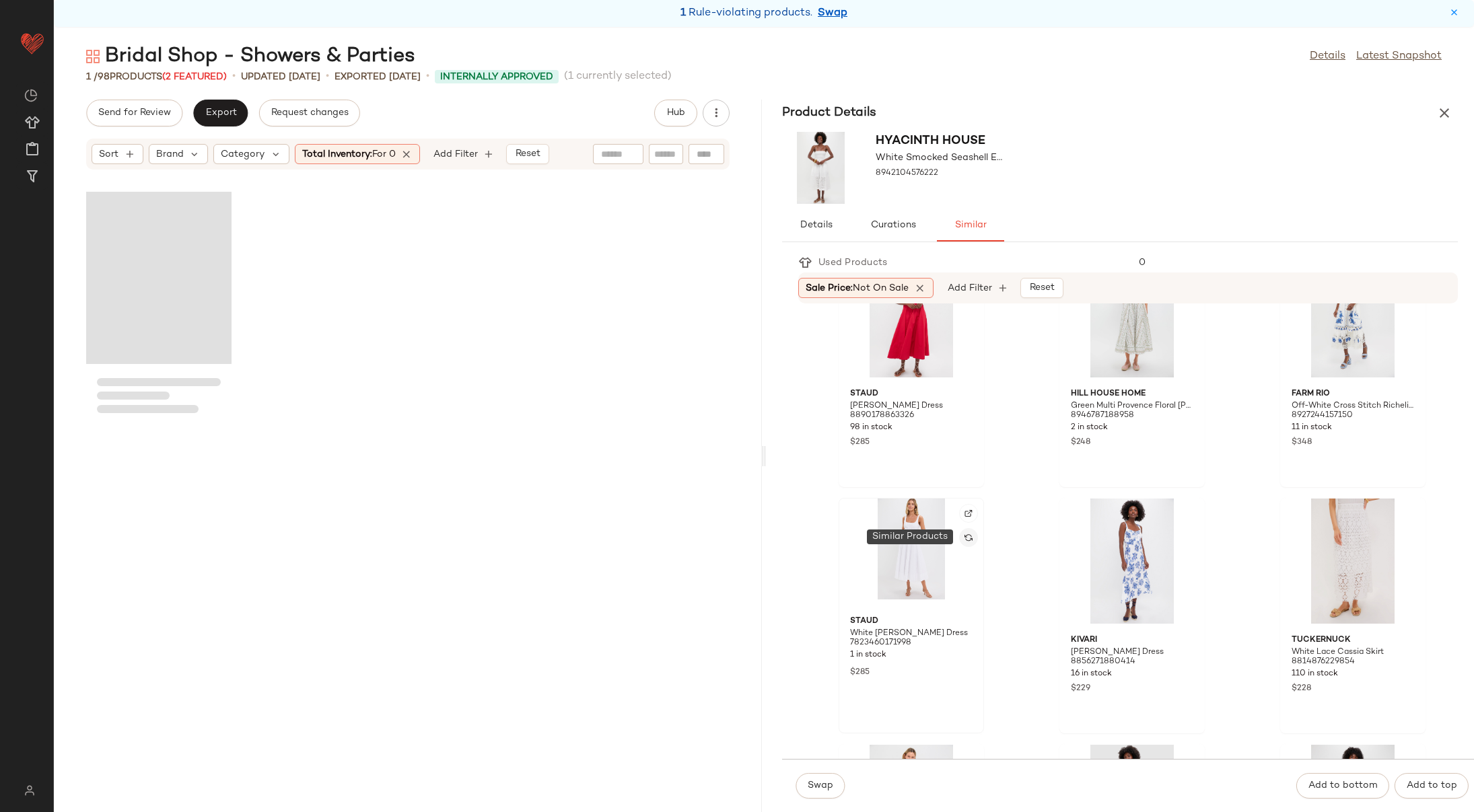 click 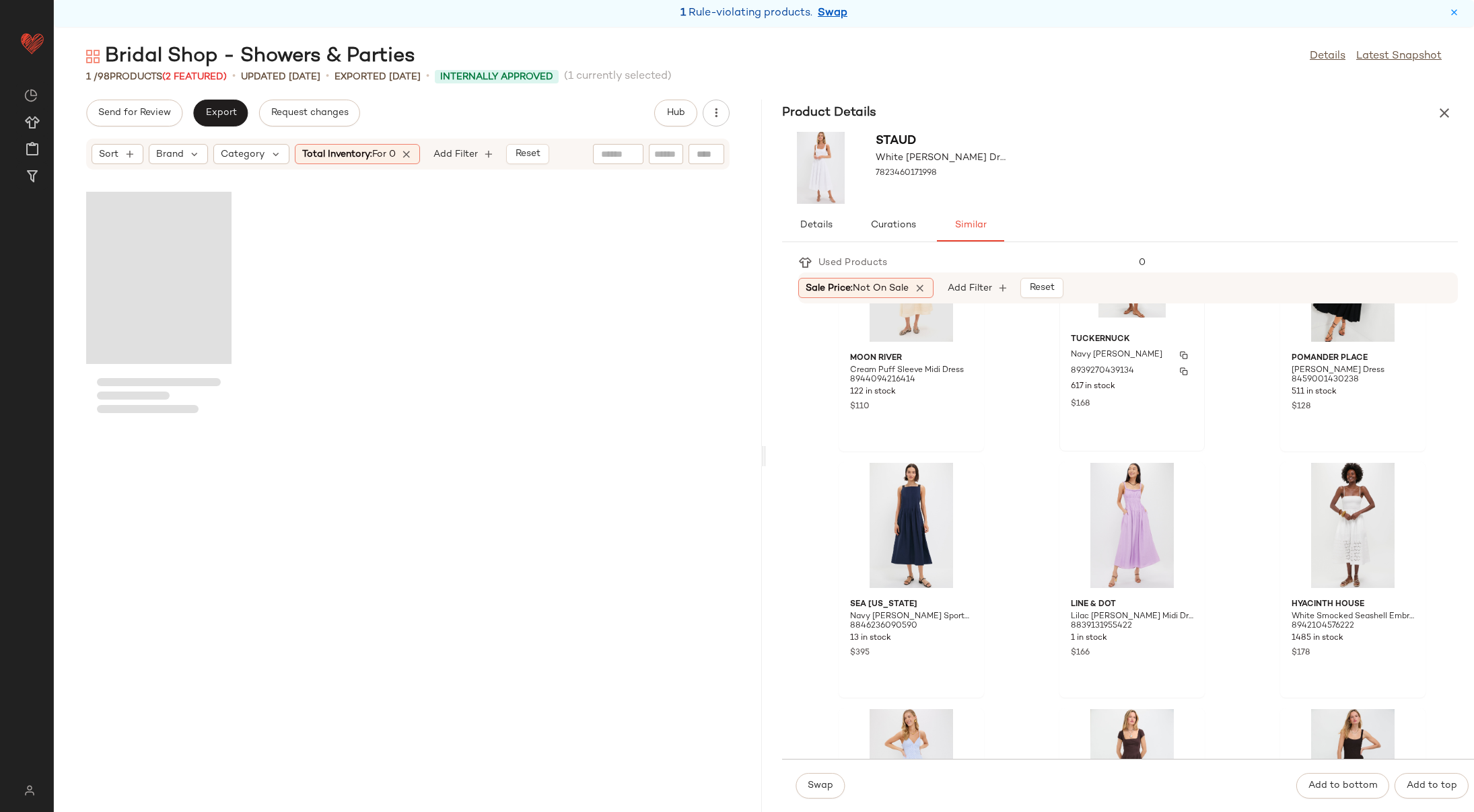 scroll, scrollTop: 836, scrollLeft: 0, axis: vertical 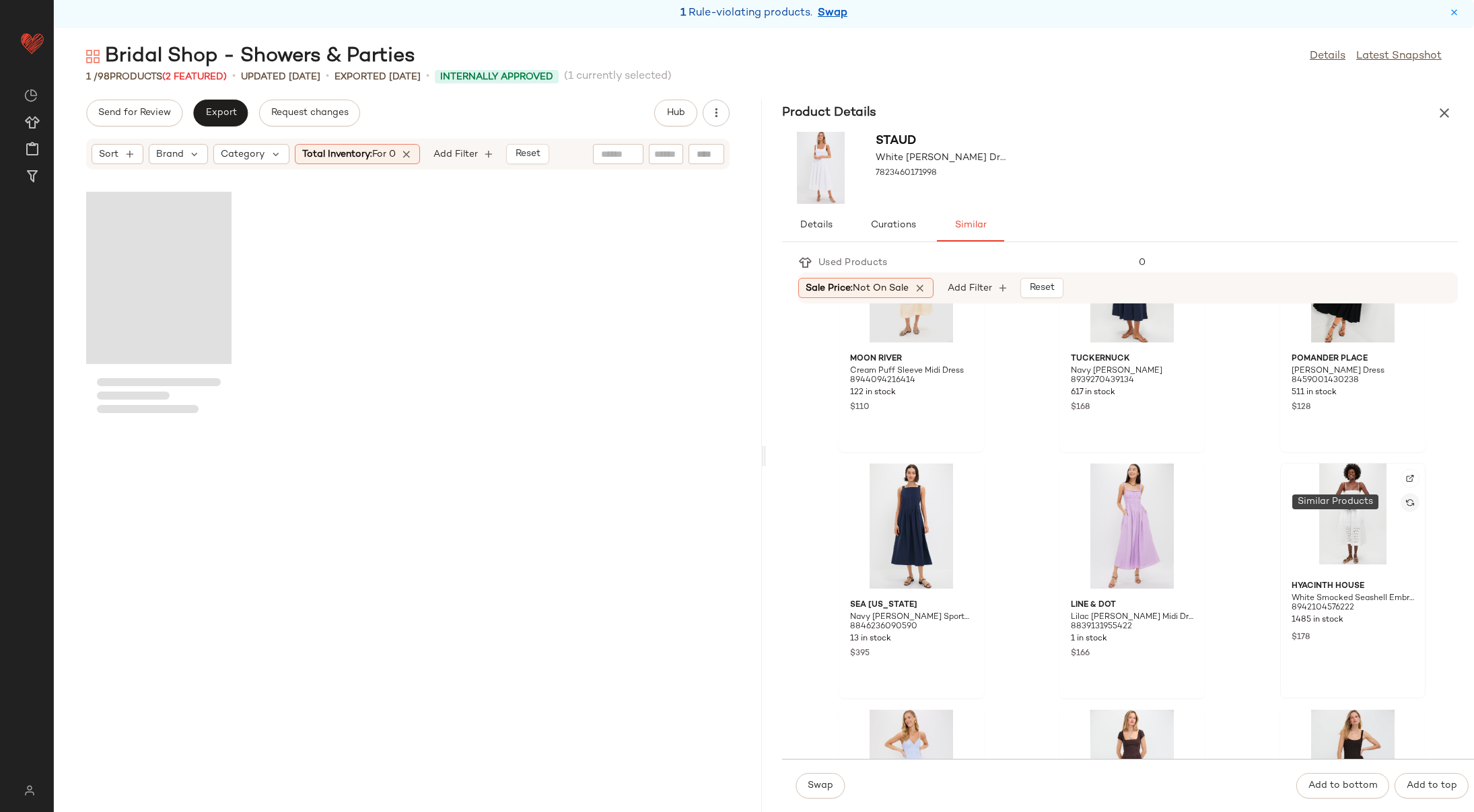 click 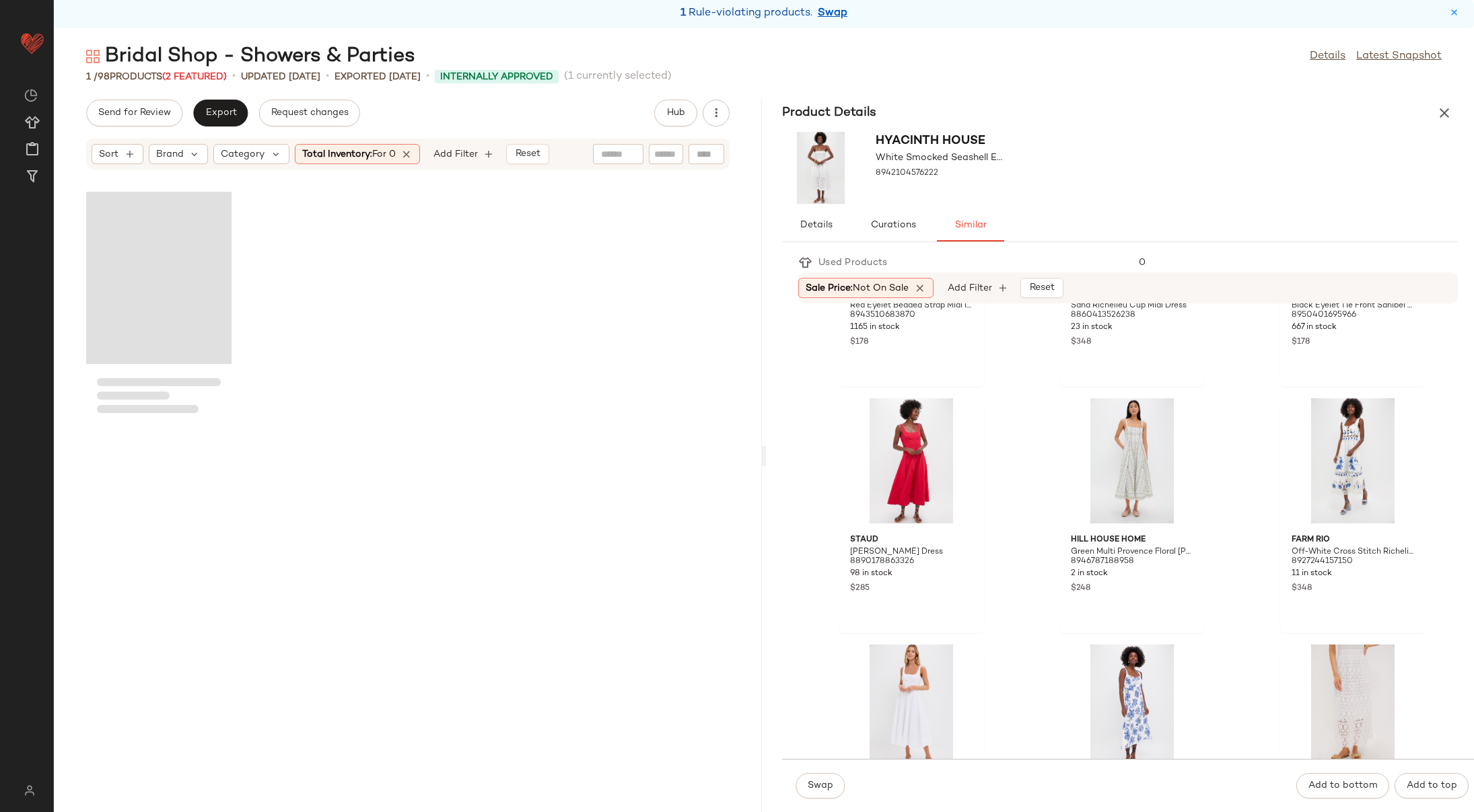 scroll, scrollTop: 0, scrollLeft: 0, axis: both 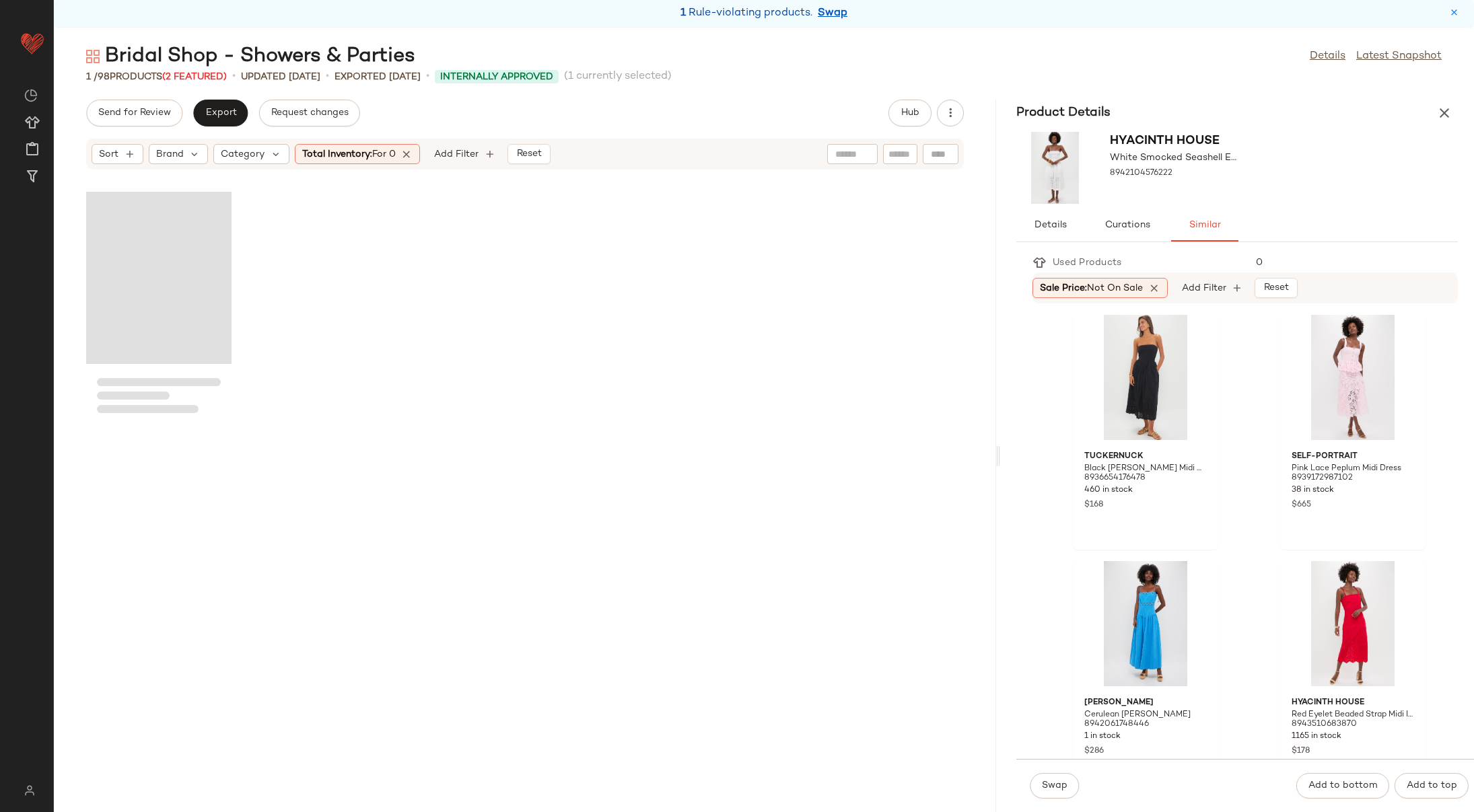 drag, startPoint x: 761, startPoint y: 454, endPoint x: 1005, endPoint y: 404, distance: 249.0703 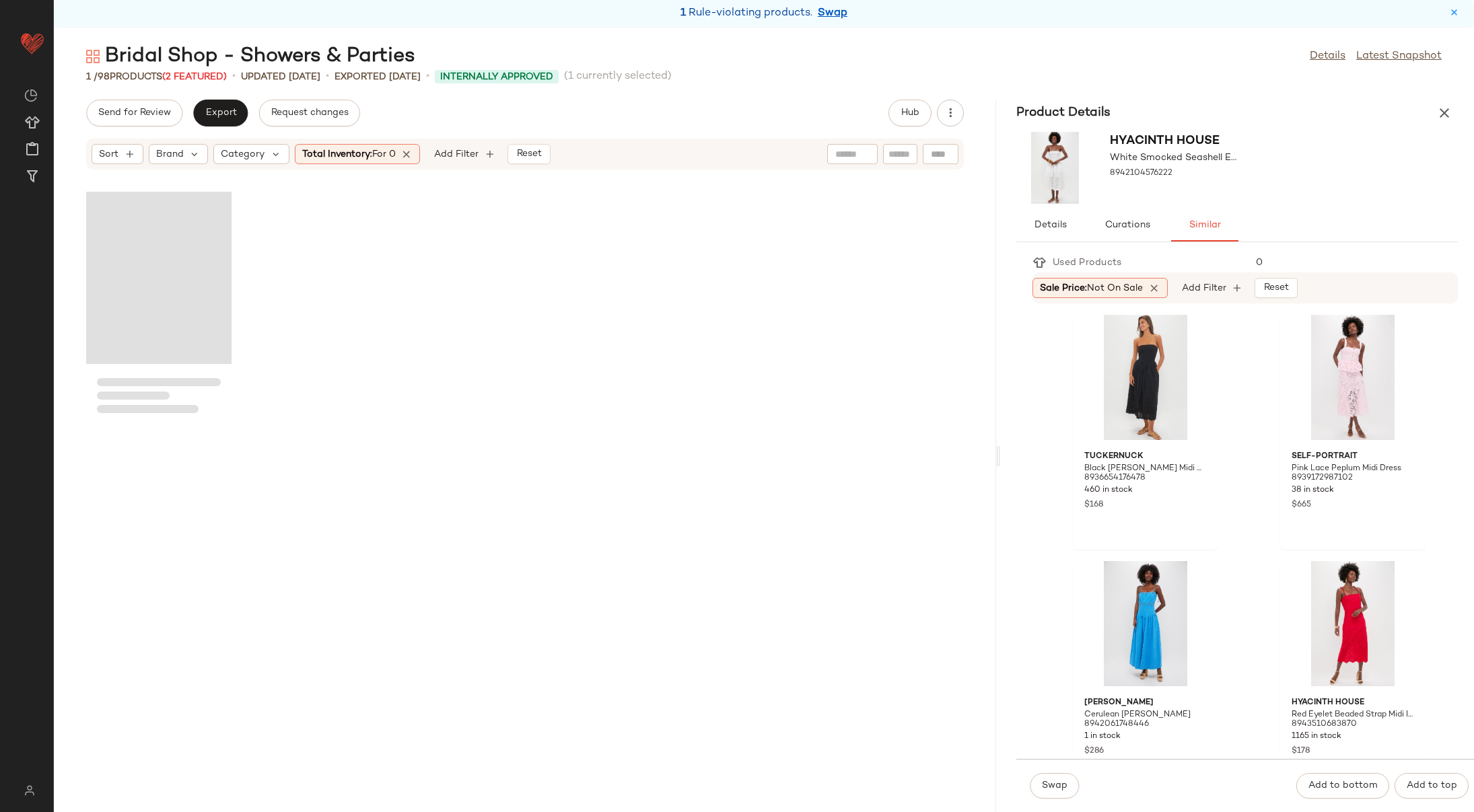 click on "Bridal Shop - Showers & Parties  Details   Latest Snapshot  1 /  98   Products  (2 Featured)  •   updated [DATE]  •  Exported [DATE]  •   Internally Approved    (1 currently selected)   Send for Review   Export   Request changes   Hub  Sort  Brand  Category  Total Inventory:   For 0 Add Filter   Reset  Product Details Hyacinth House White Smocked Seashell Embroidery Harbor Dress 8942104576222  Details   Curations   Similar   Used Products  0 Sale Price:   Not on sale Add Filter   Reset  Tuckernuck Black [PERSON_NAME] Midi Dress 8936654176478 460 in stock $168 Self-Portrait Pink Lace Peplum Midi Dress 8939172987102 38 in stock $665 [PERSON_NAME] Cerulean [PERSON_NAME] Maxi Dress 8942061748446 1 in stock $286 Hyacinth House Red Eyelet Beaded Strap Midi Ibiza Dress 8943510683870 1165 in stock $178 Farm [GEOGRAPHIC_DATA] Cup Midi Dress 8860413526238 23 in stock $348 Hyacinth House Black Eyelet Tie Front Sanibel Midi Dress 8950401695966 667 in stock $178 STAUD [PERSON_NAME] Dress 8890178863326 98 in stock $285 $248 $348" at bounding box center [764, 427] 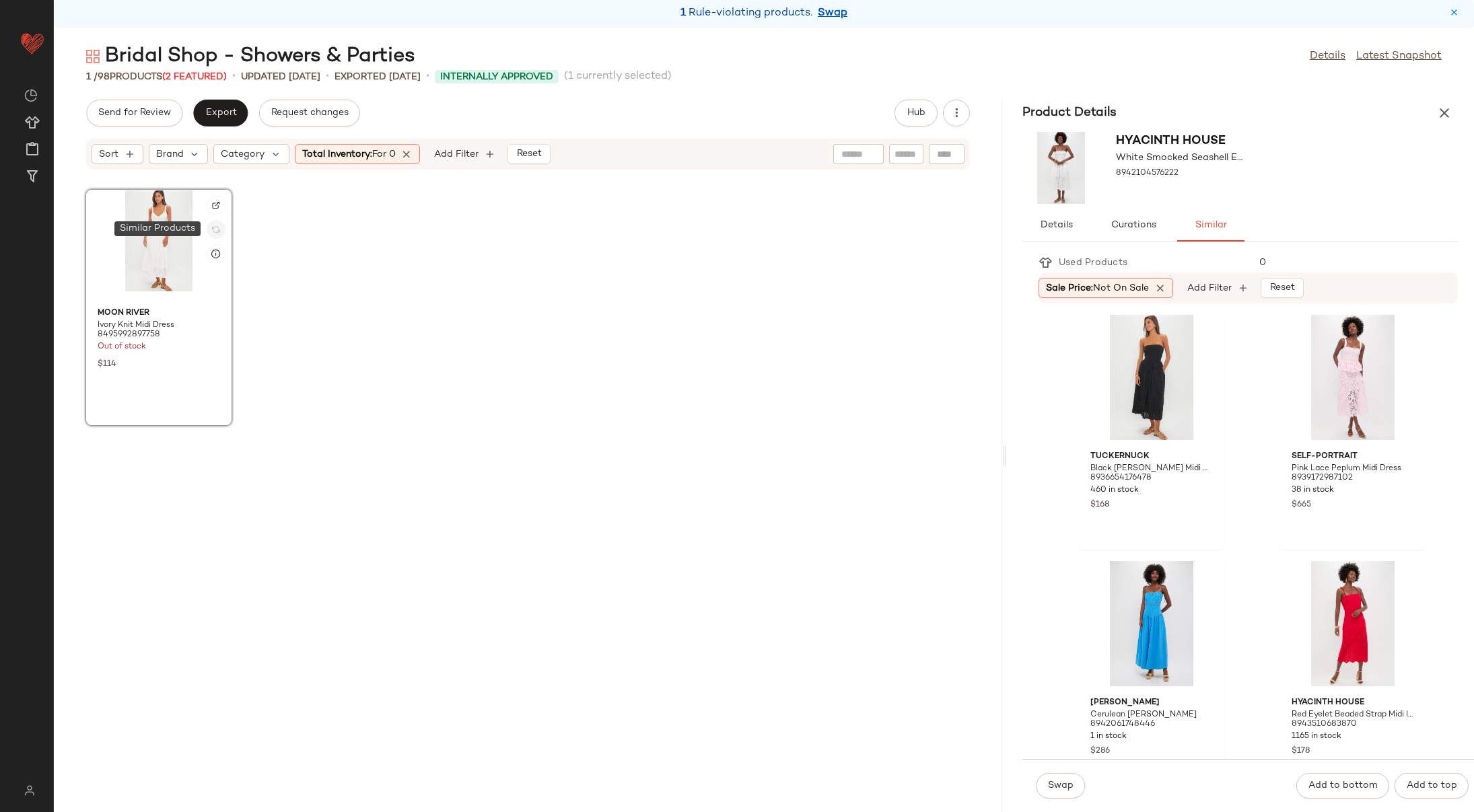 click 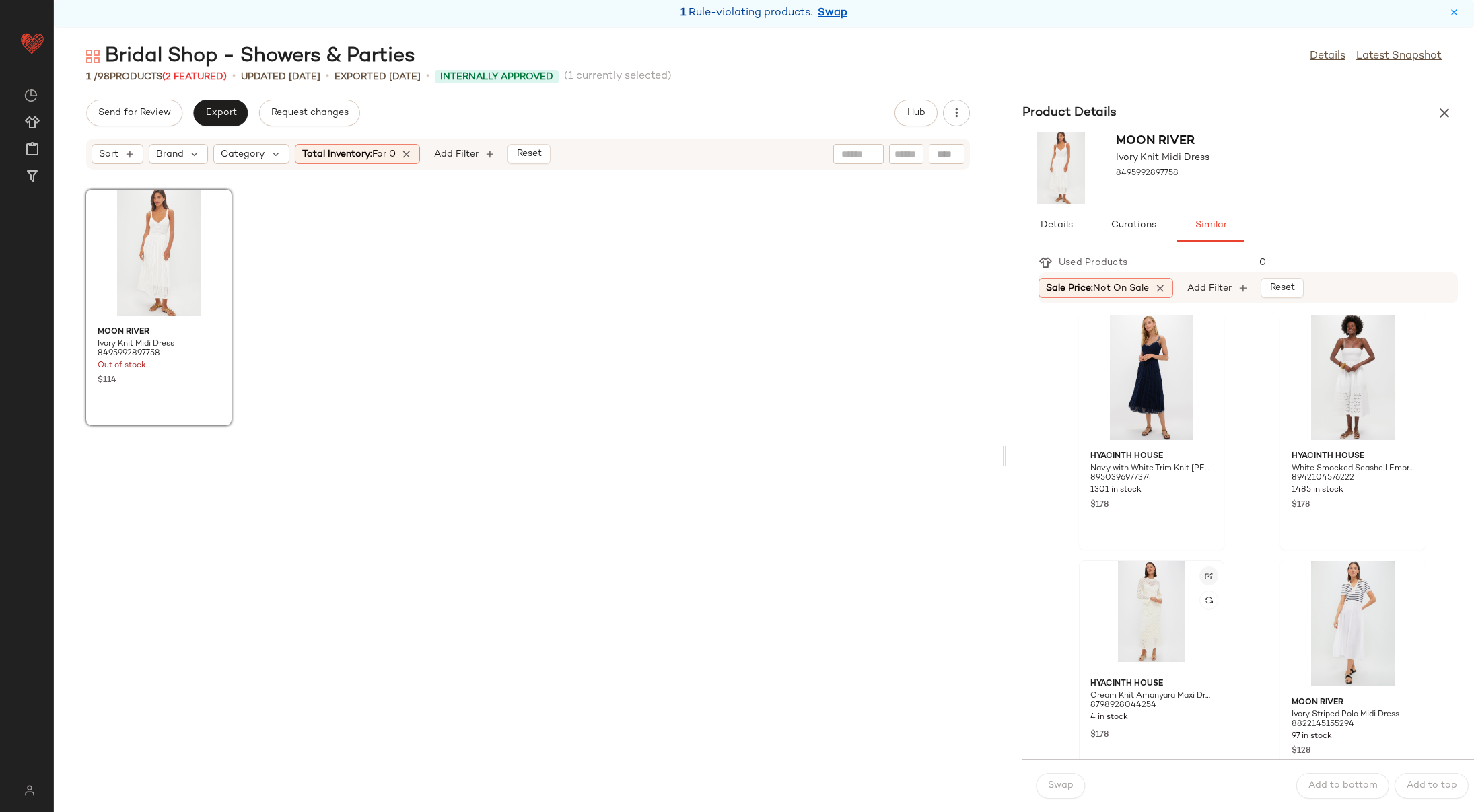 click at bounding box center (1209, 576) 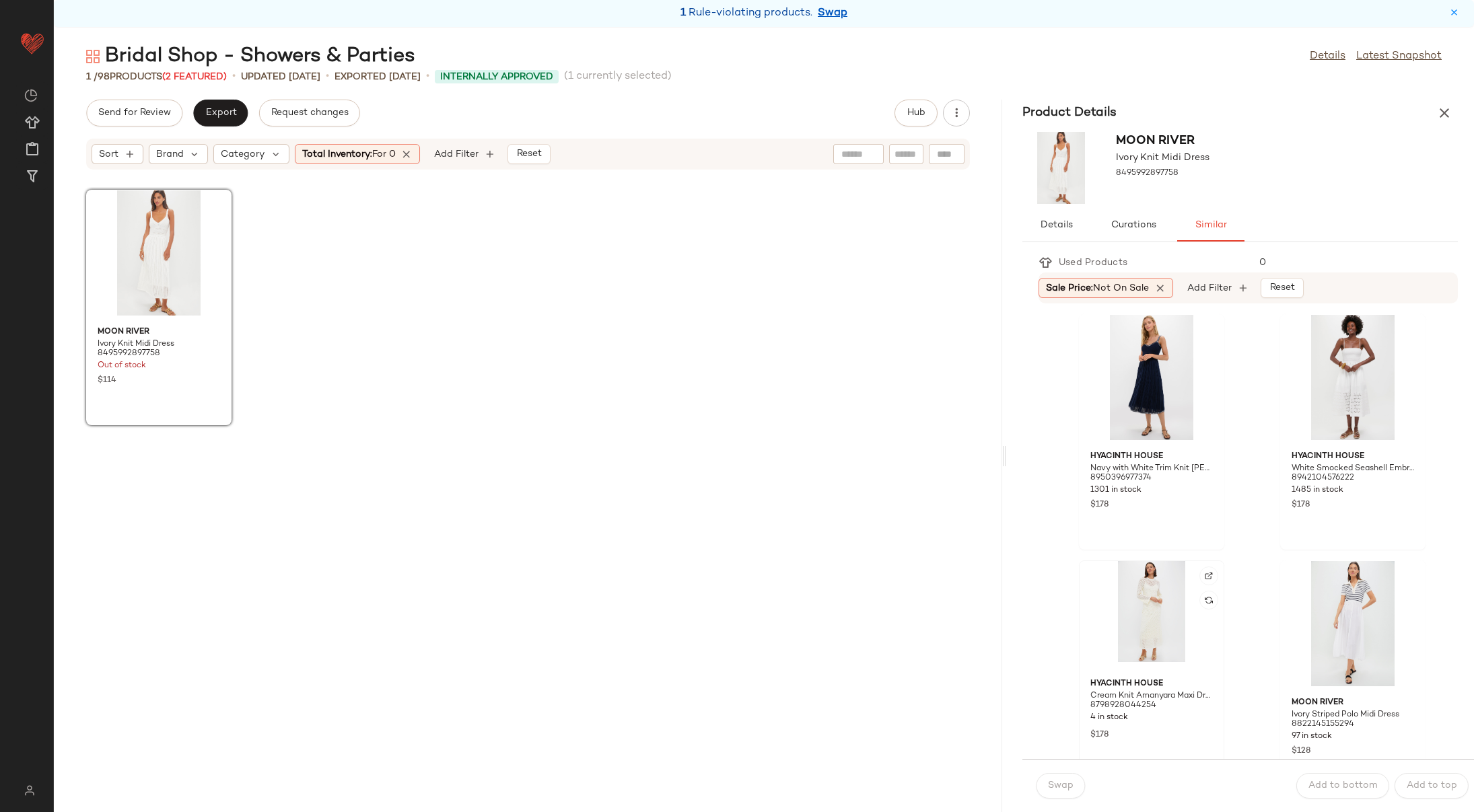 click 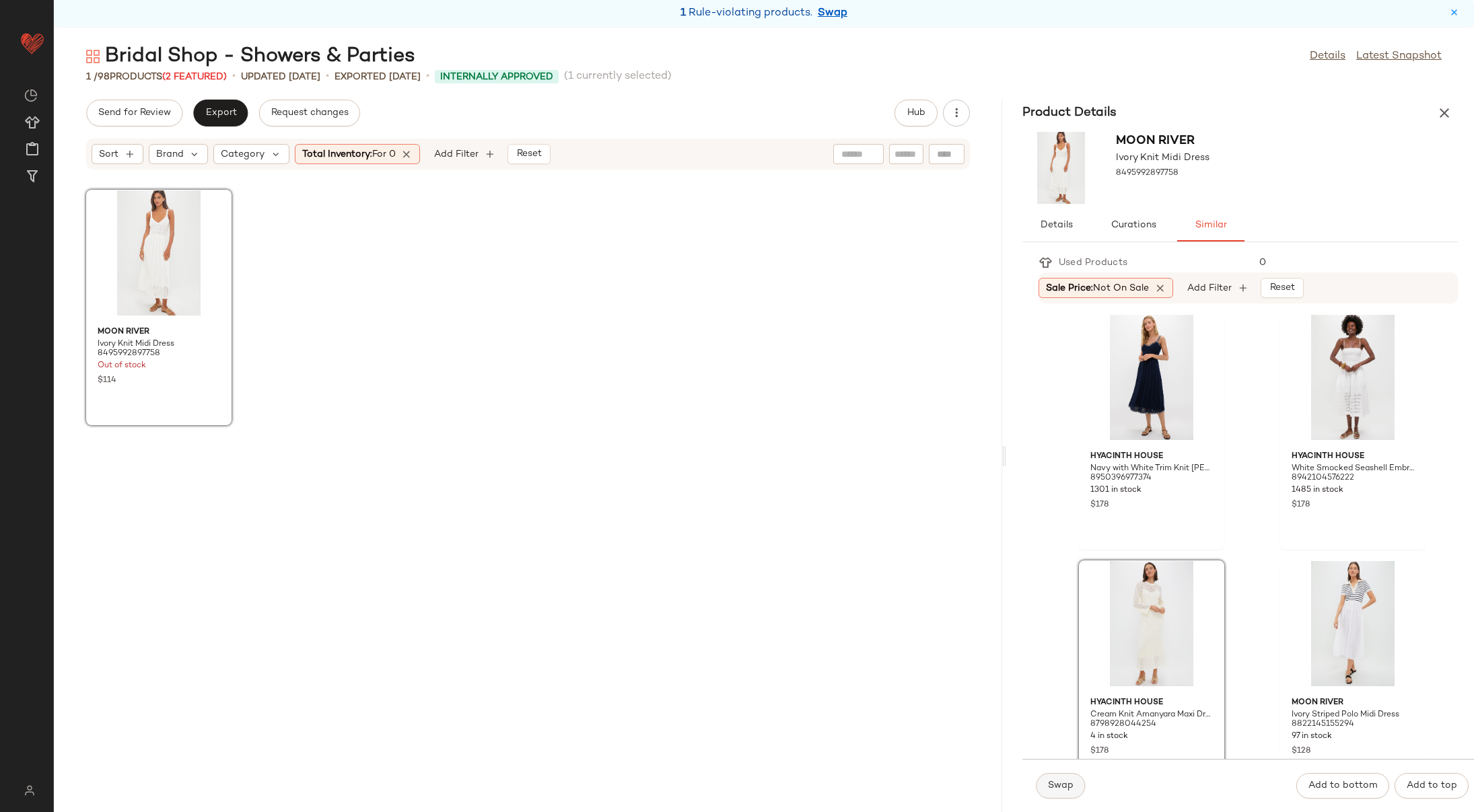 click on "Swap" 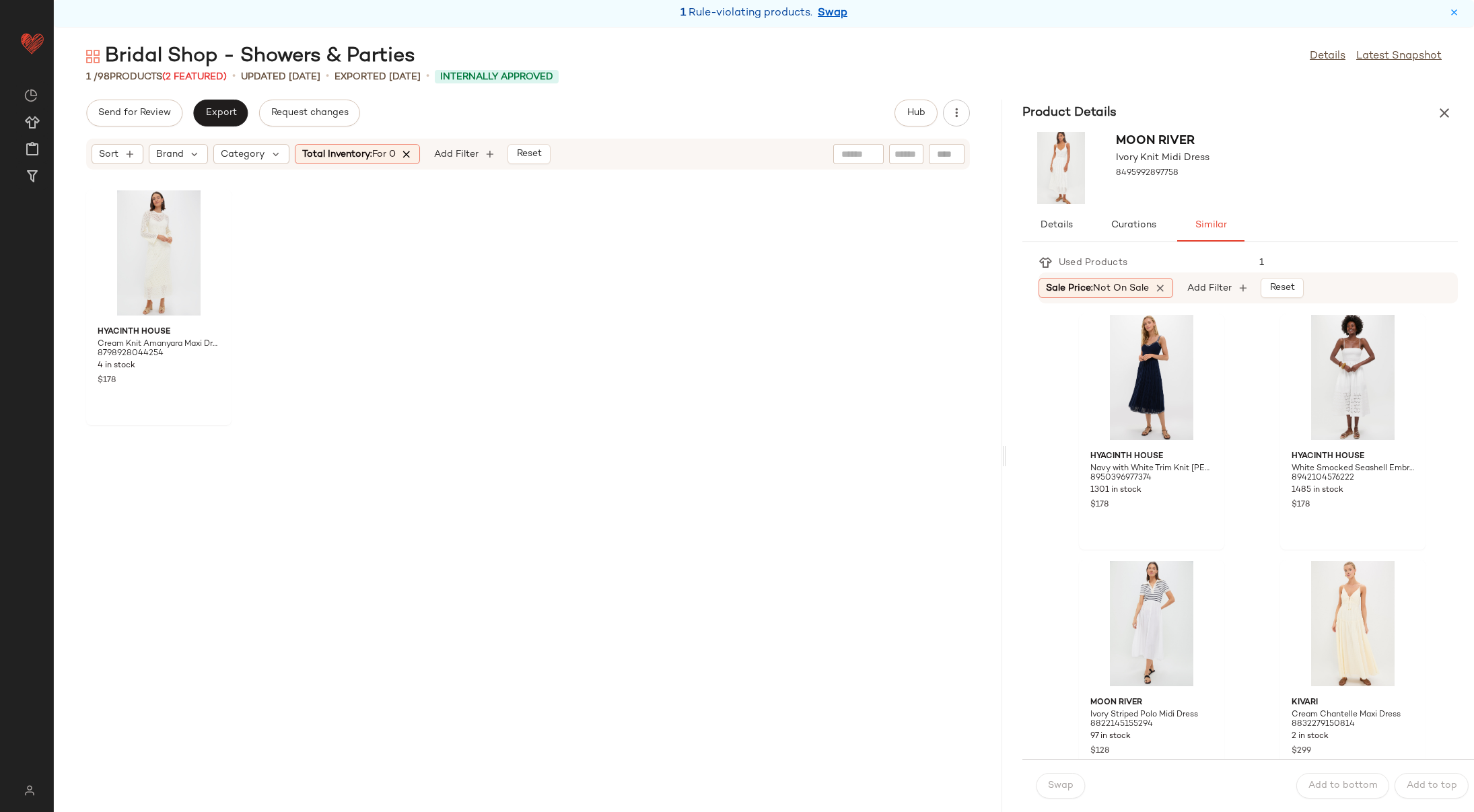 click at bounding box center [407, 154] 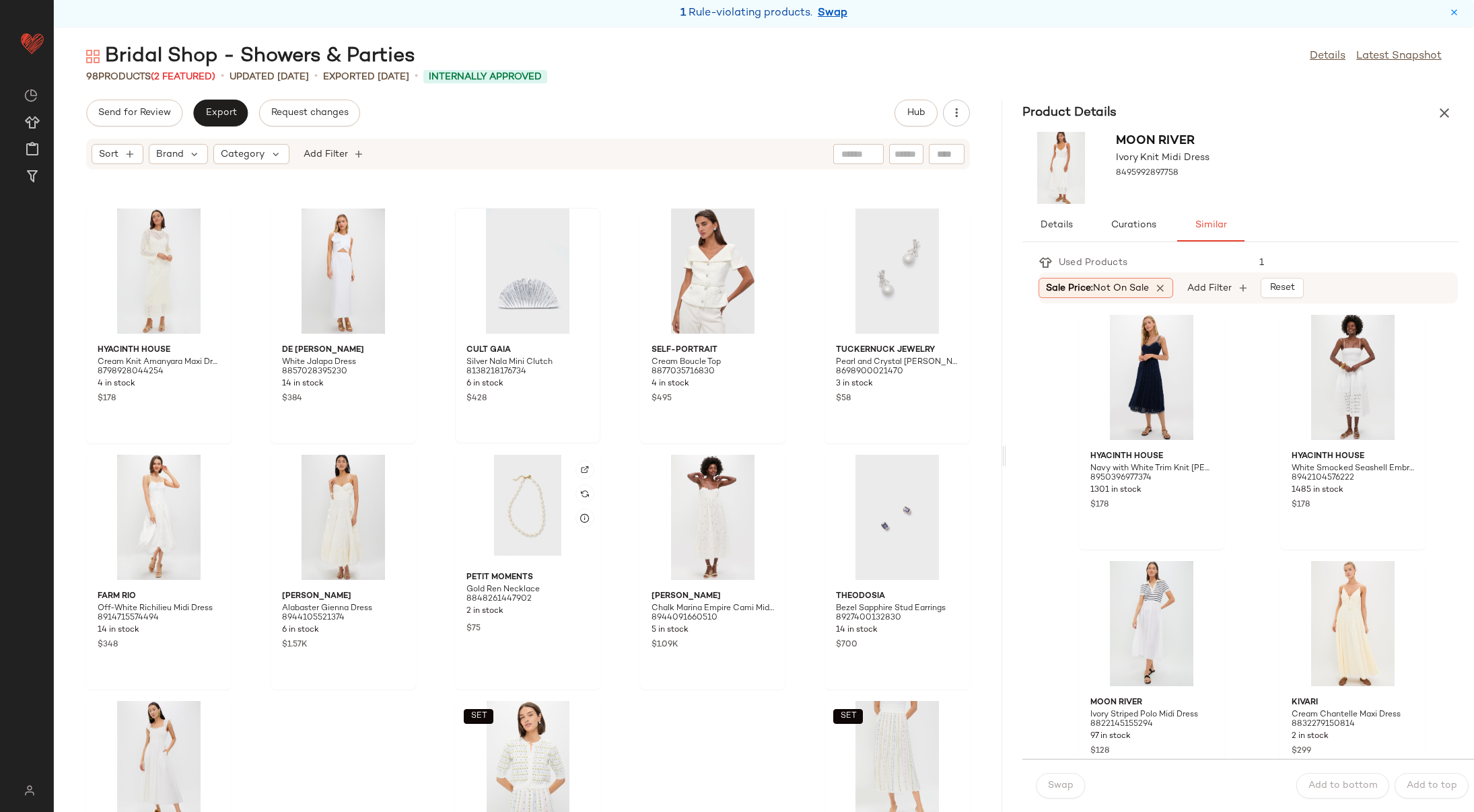 scroll, scrollTop: 4104, scrollLeft: 0, axis: vertical 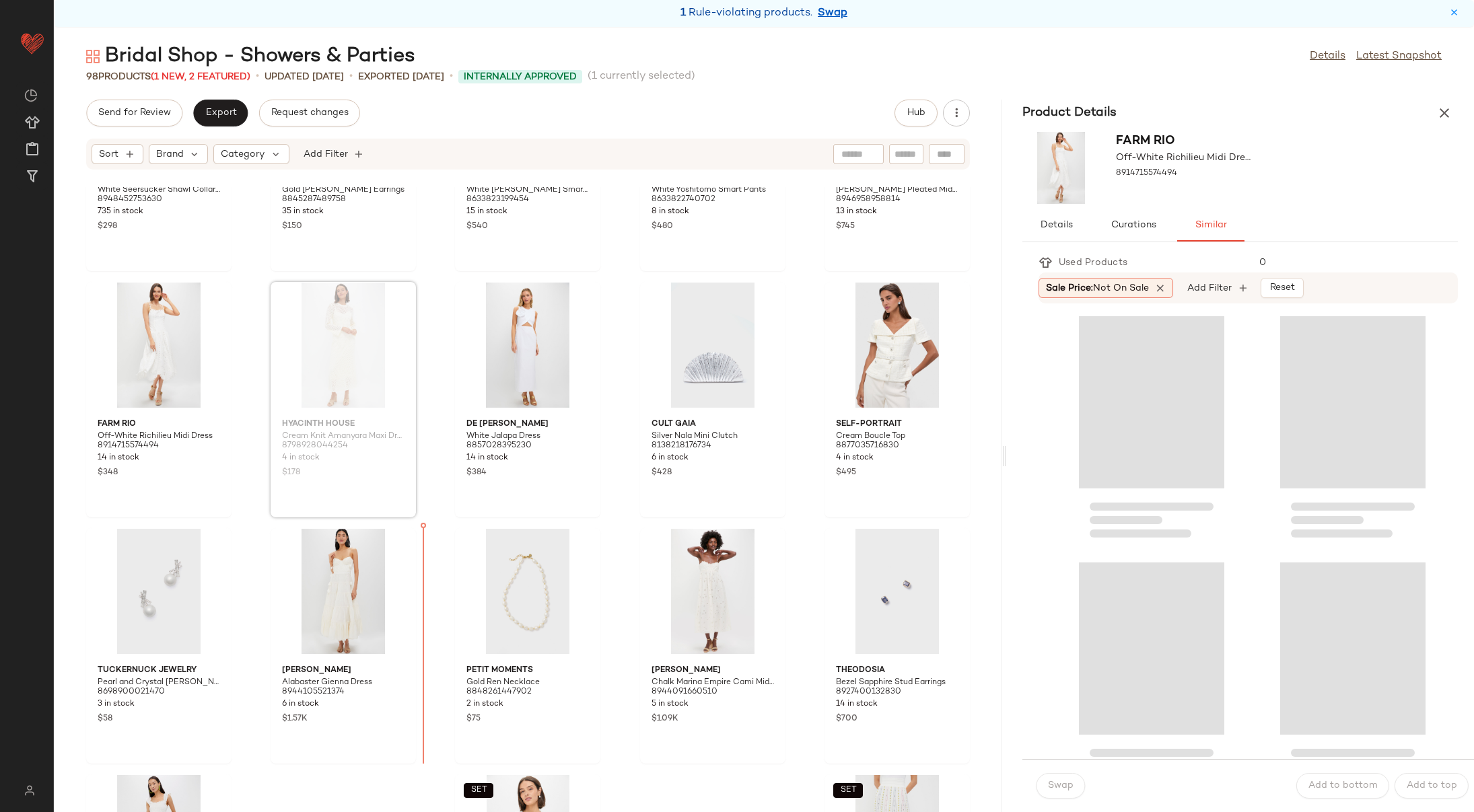 drag, startPoint x: 324, startPoint y: 356, endPoint x: 328, endPoint y: 365, distance: 9.848858 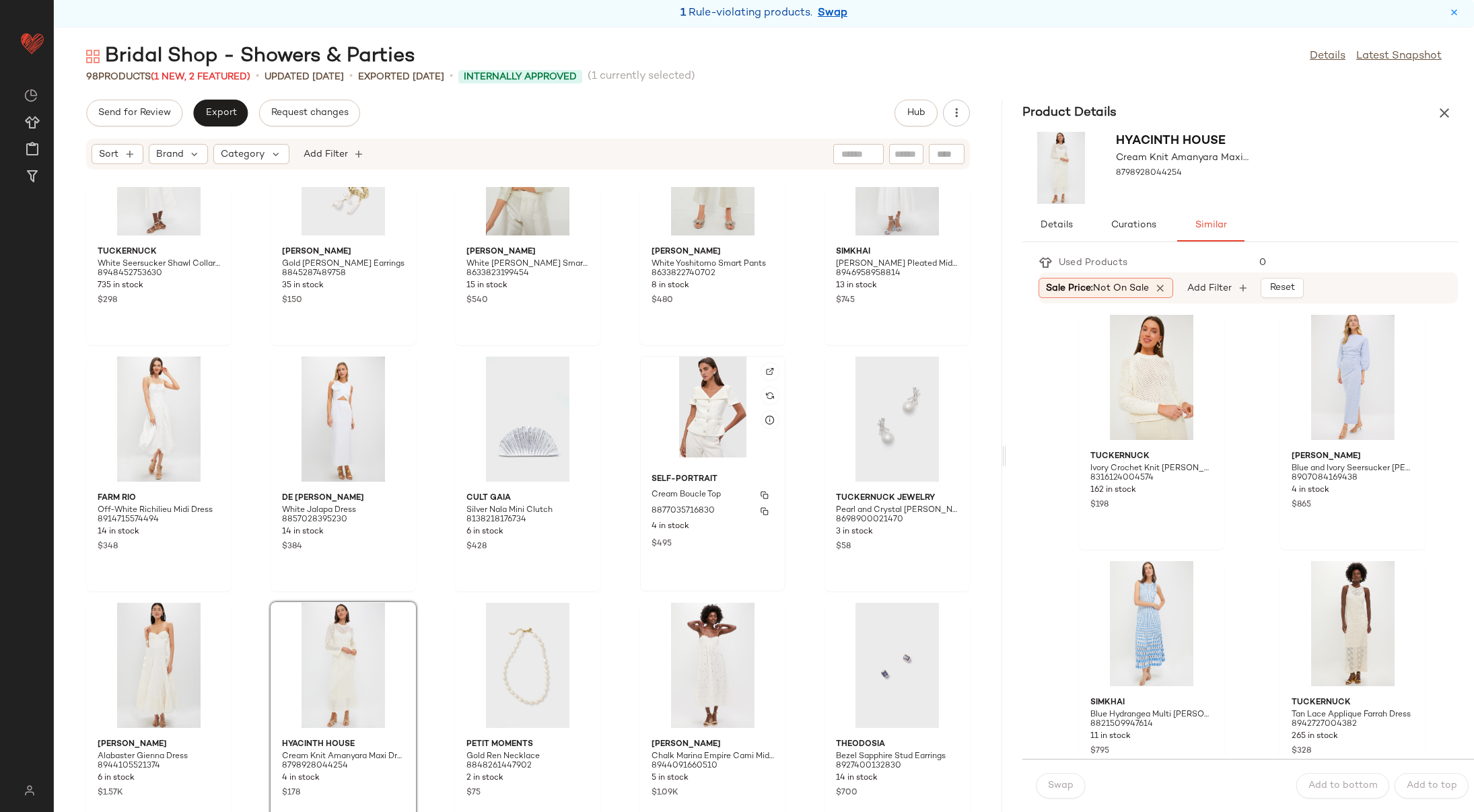 scroll, scrollTop: 3628, scrollLeft: 0, axis: vertical 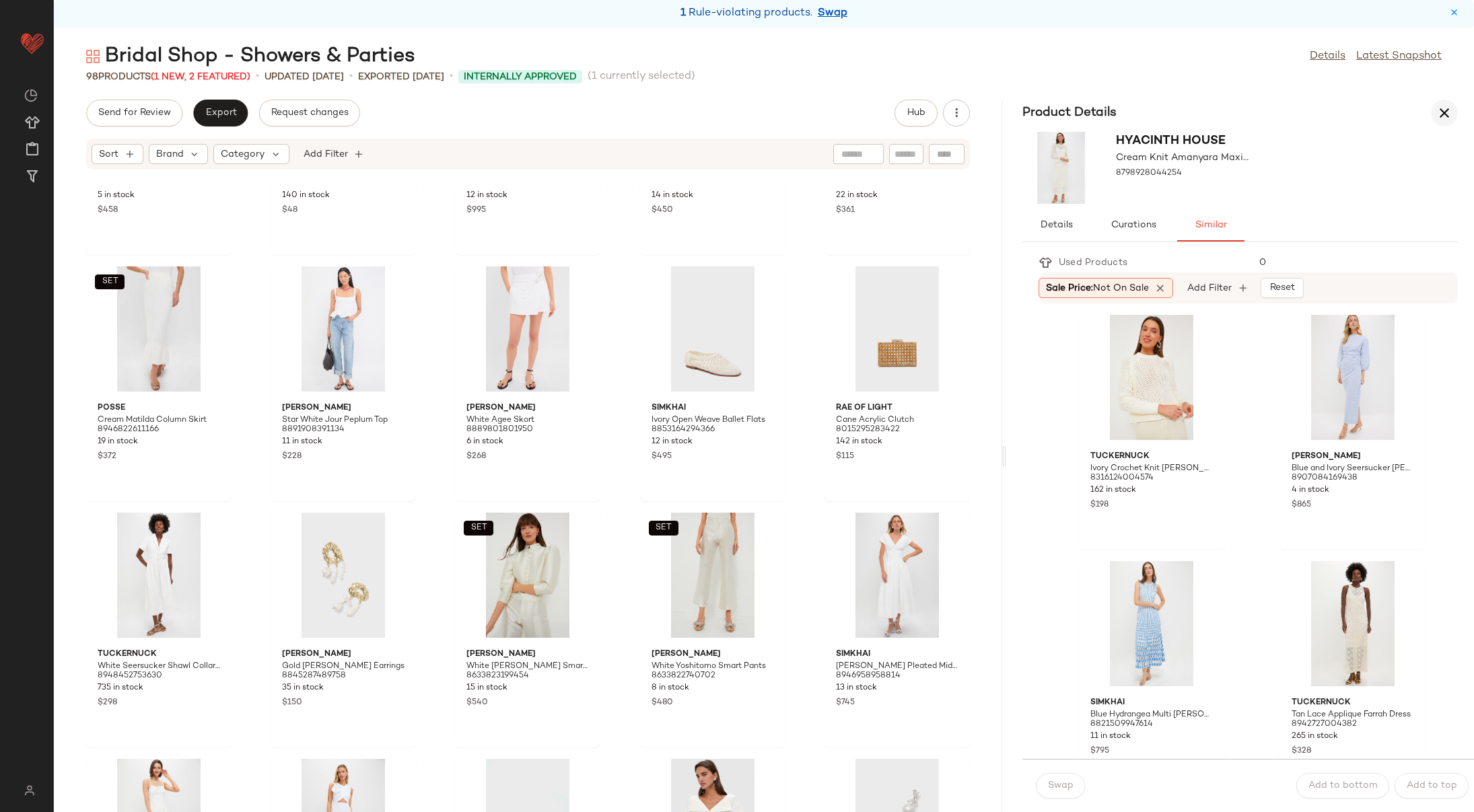 click at bounding box center (1444, 113) 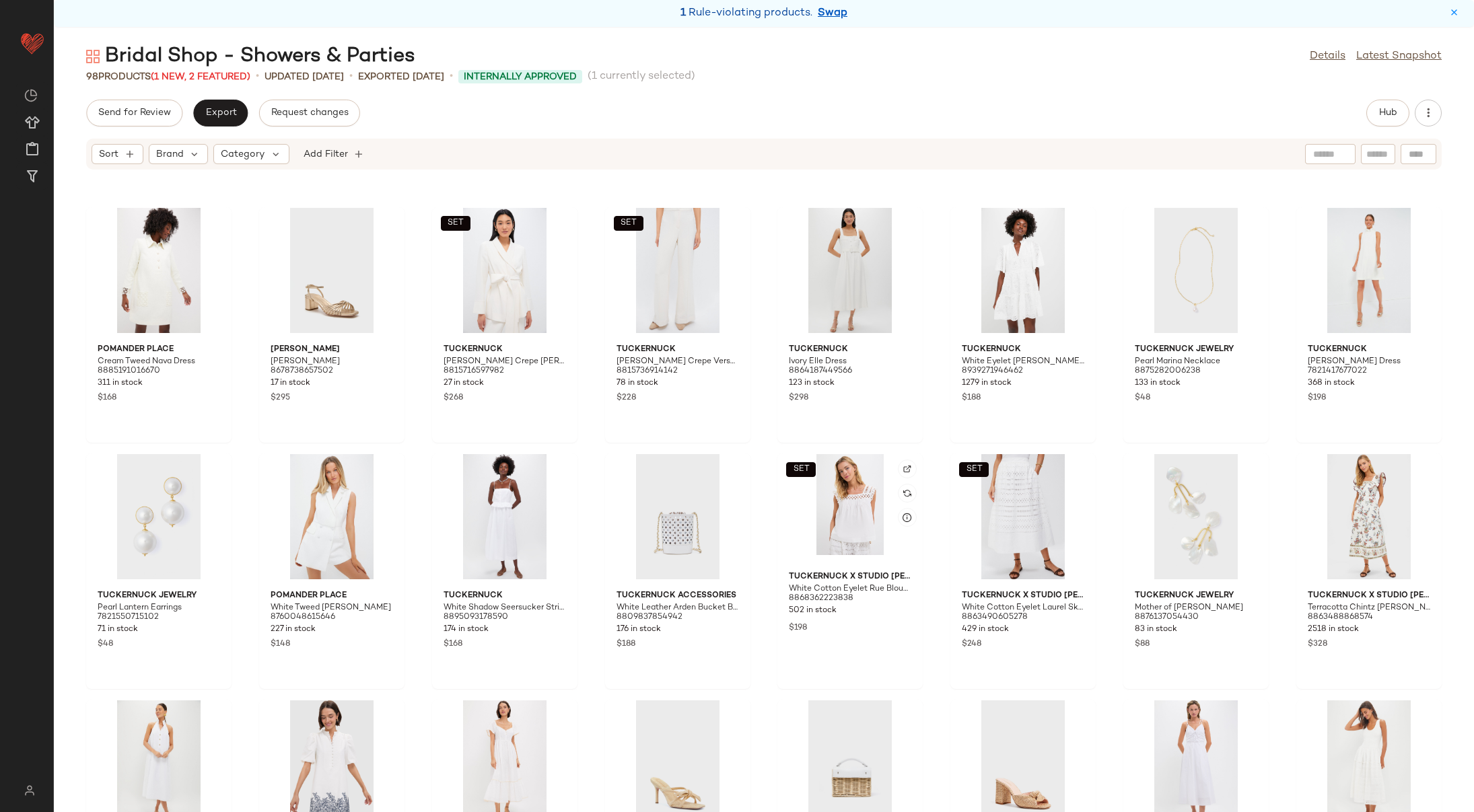 scroll, scrollTop: 0, scrollLeft: 0, axis: both 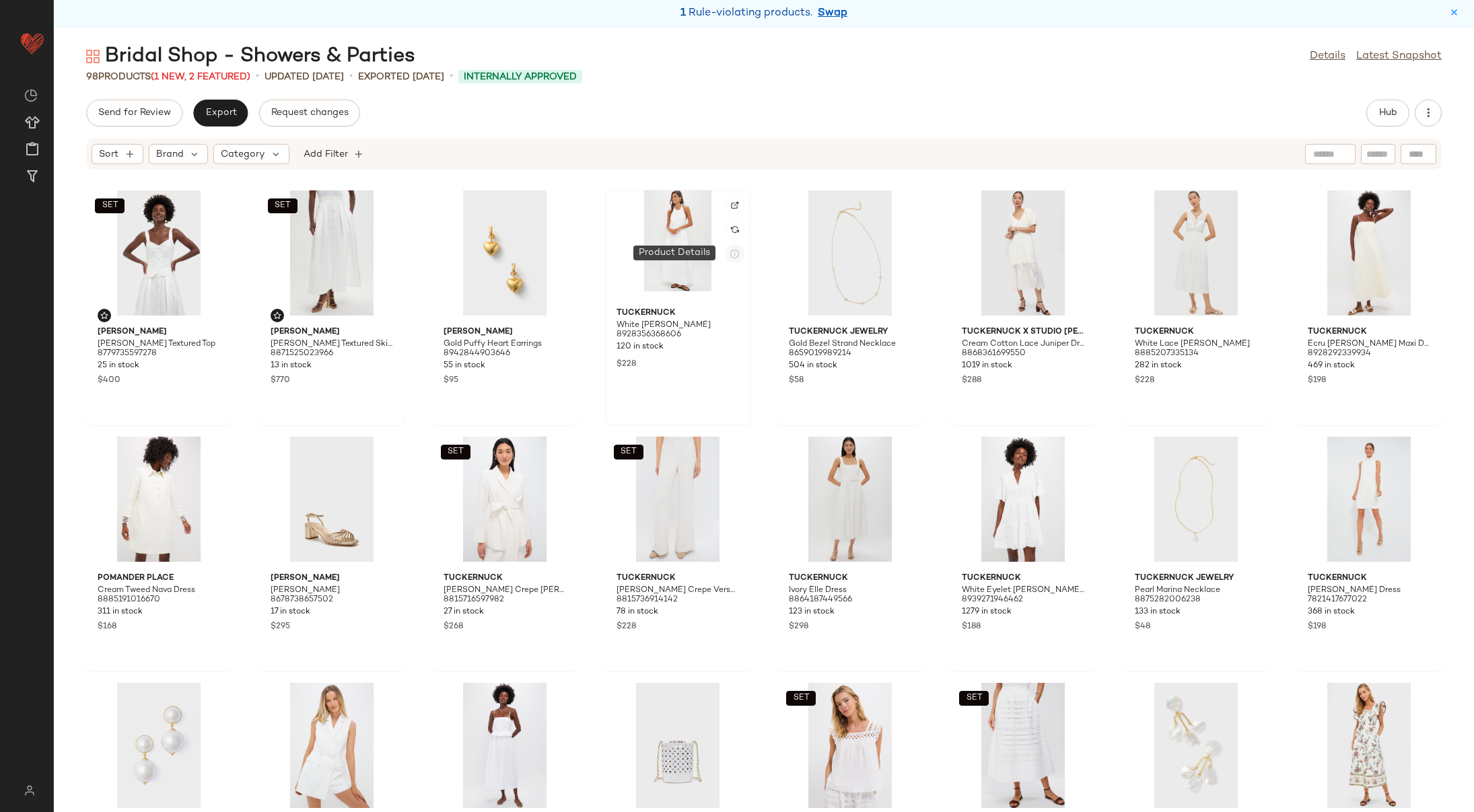 click 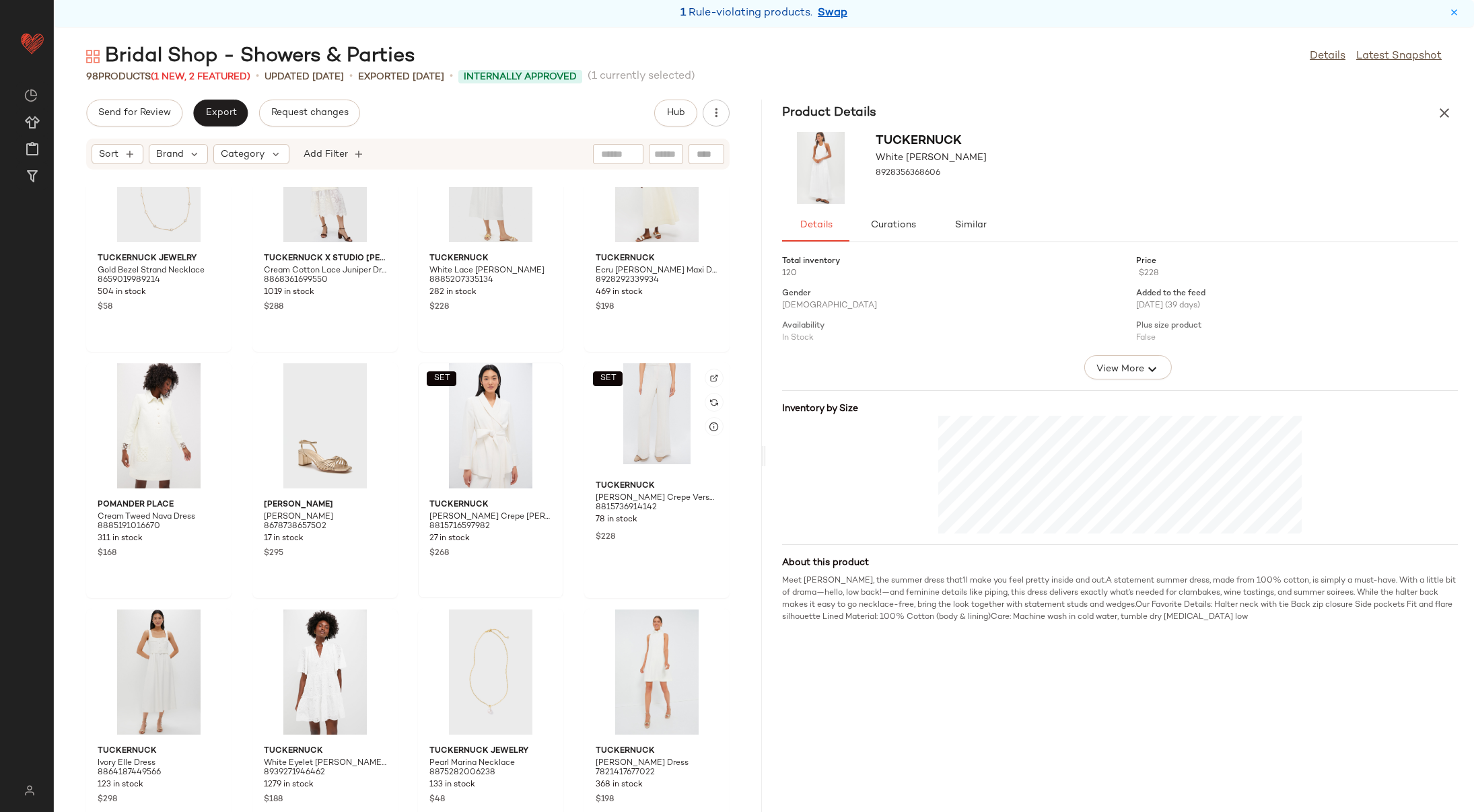 scroll, scrollTop: 390, scrollLeft: 0, axis: vertical 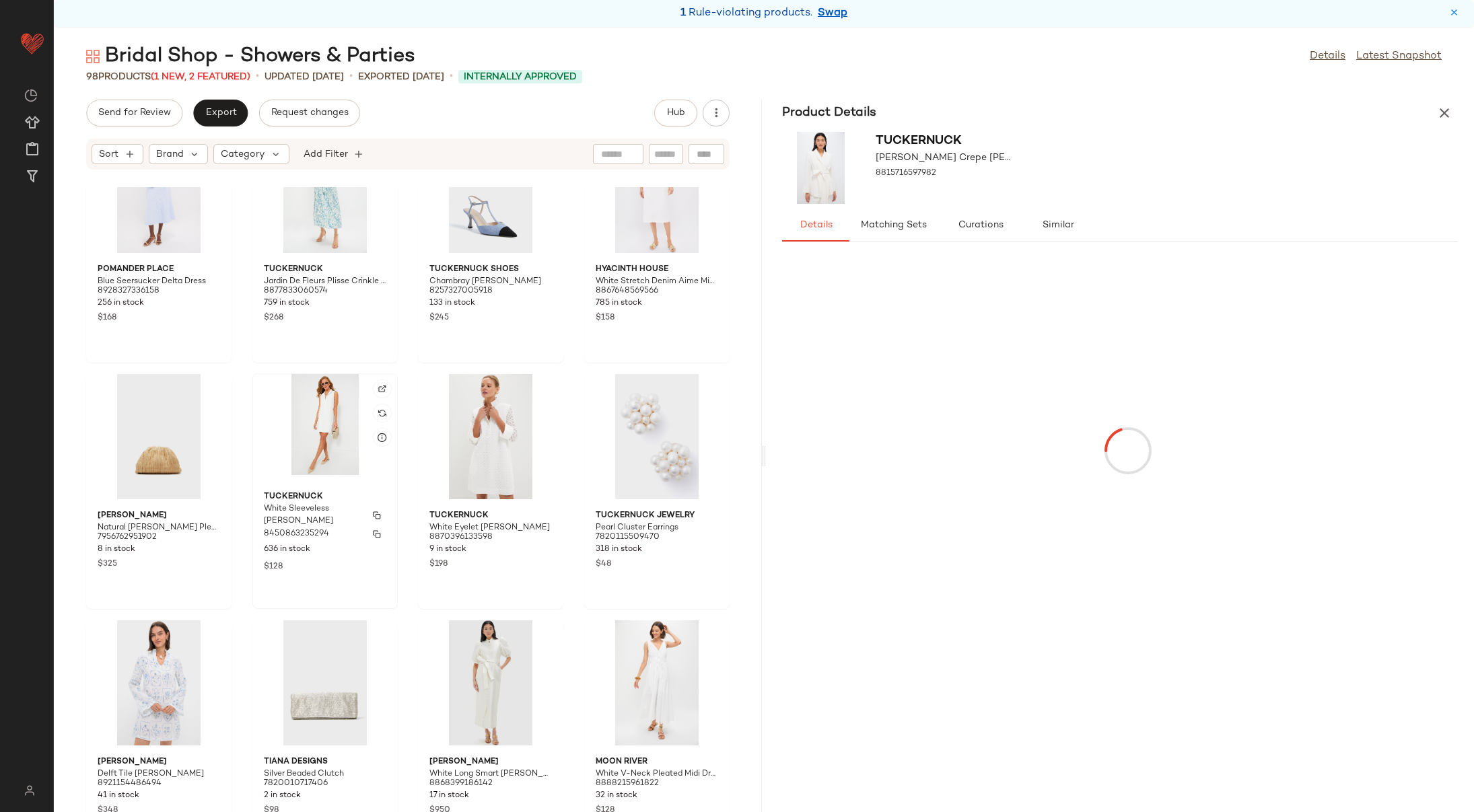 click on "Tuckernuck White Sleeveless [PERSON_NAME] Dress 8450863235294 636 in stock $128" 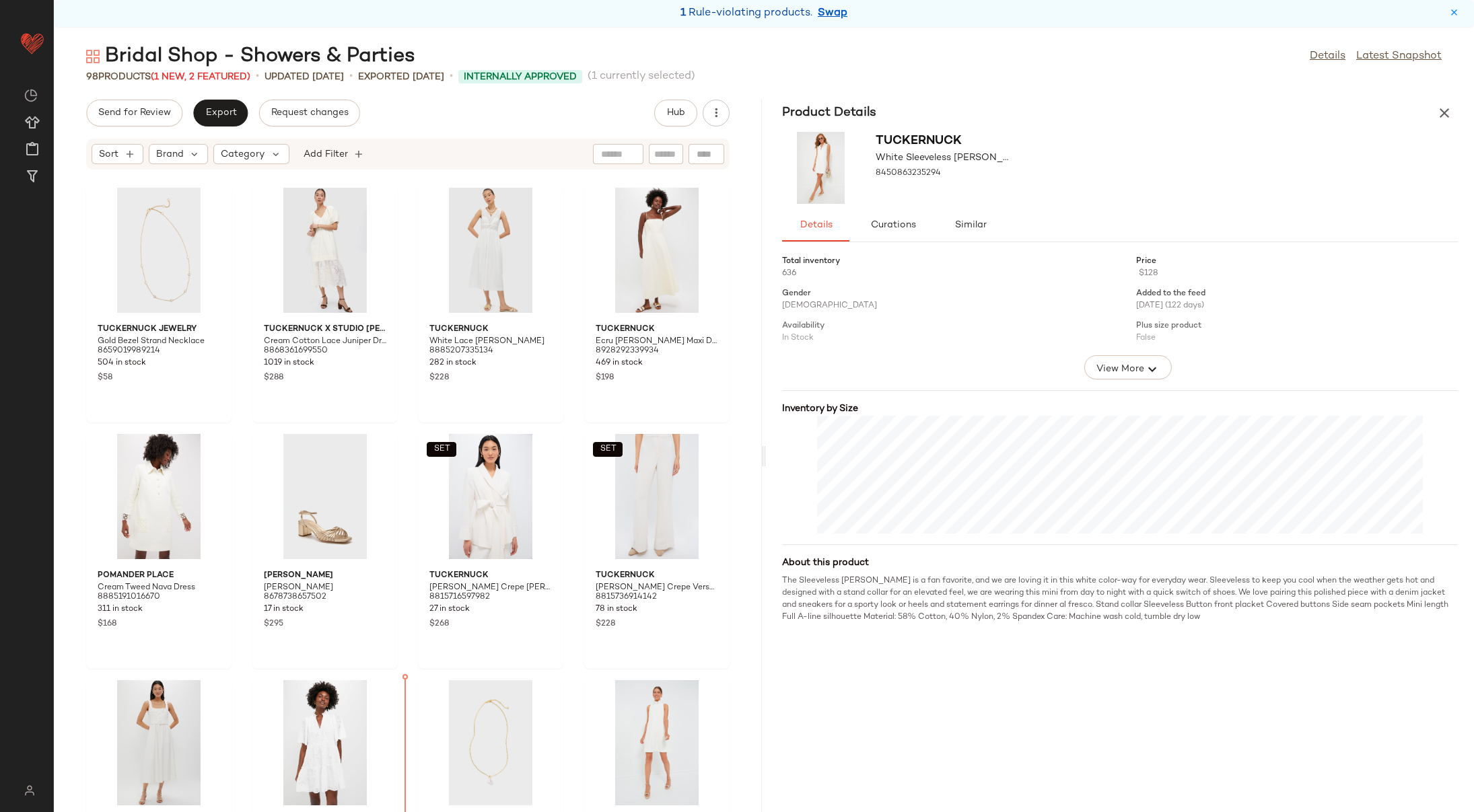 scroll, scrollTop: 316, scrollLeft: 0, axis: vertical 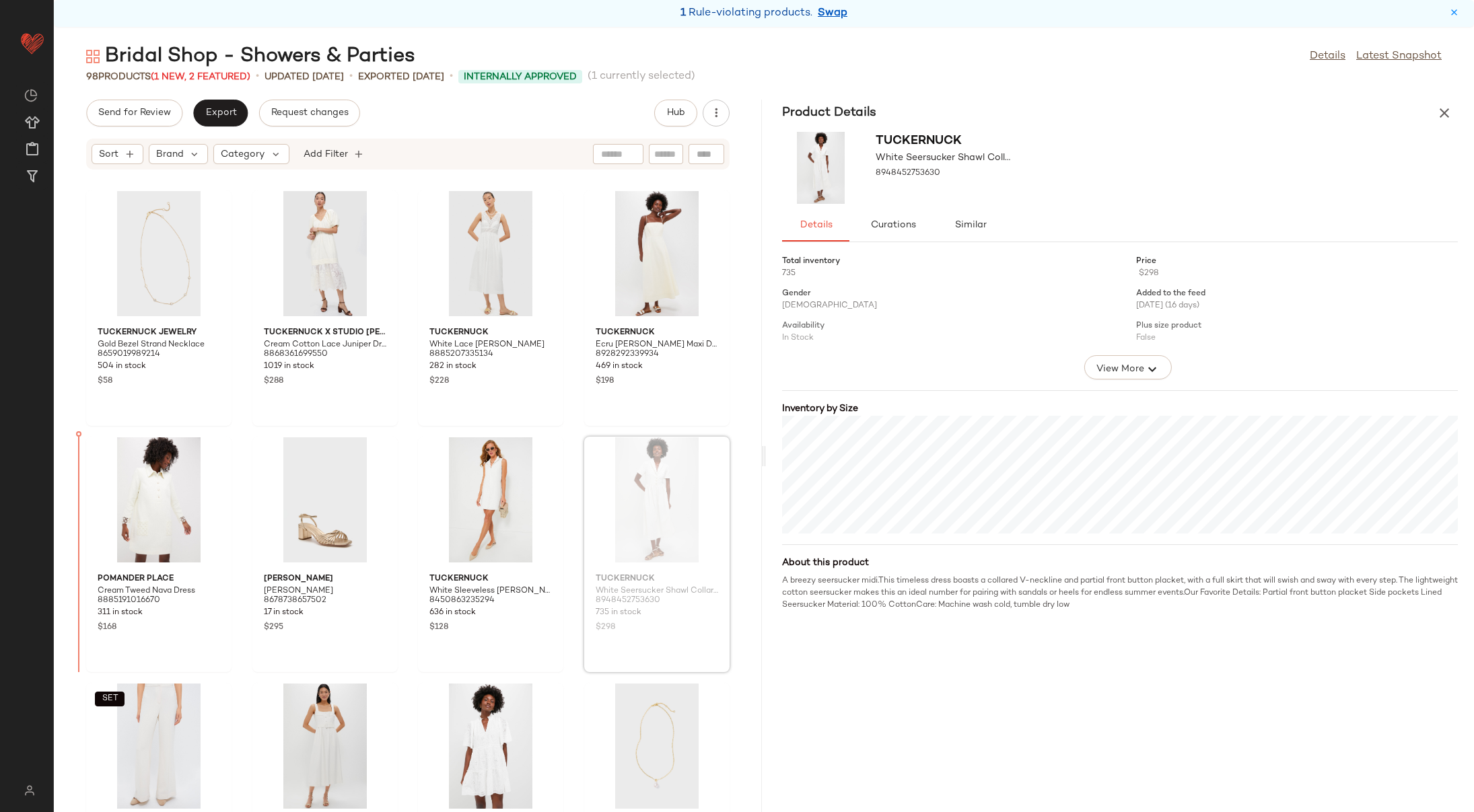 drag, startPoint x: 608, startPoint y: 505, endPoint x: 601, endPoint y: 504, distance: 7.071068 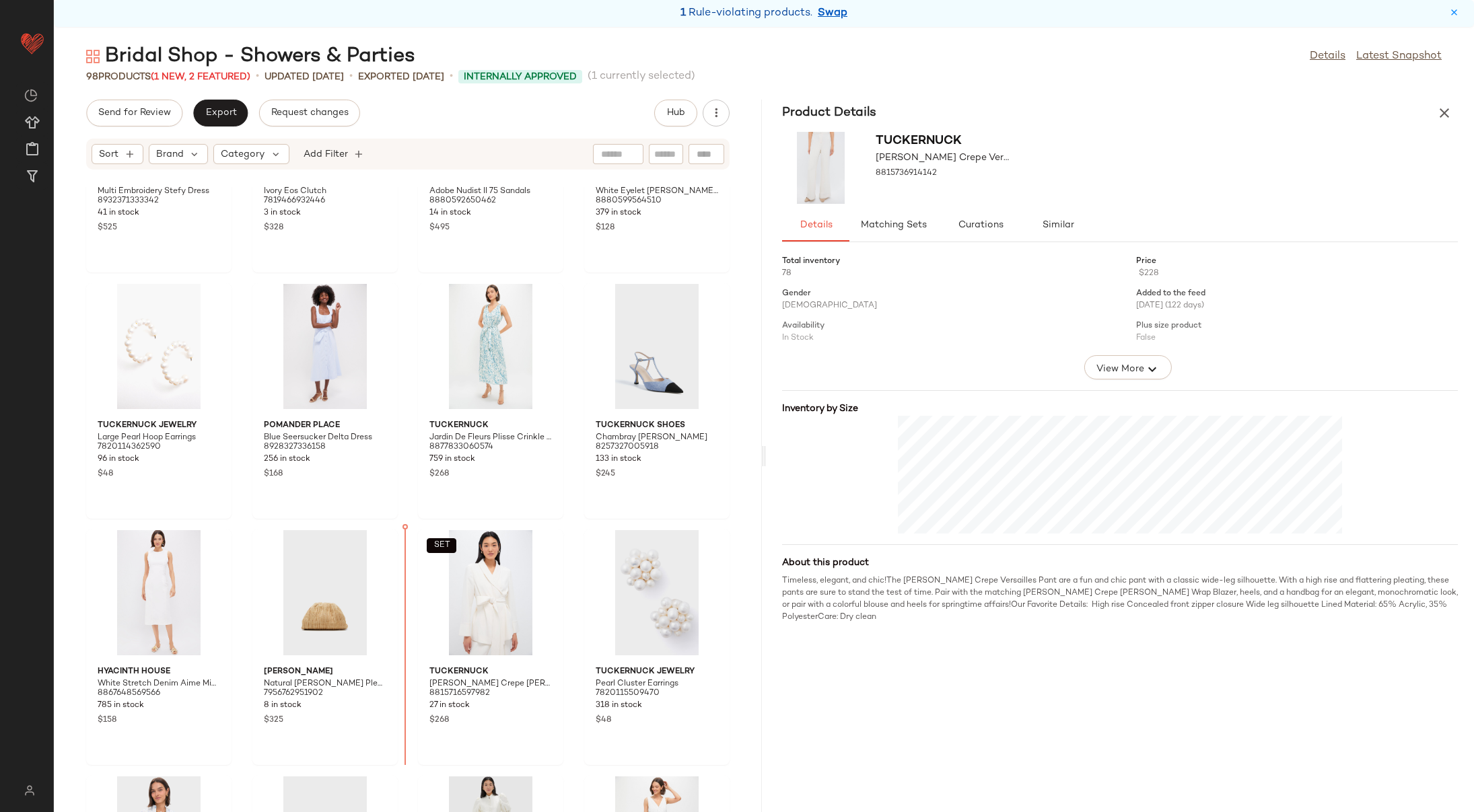 scroll, scrollTop: 2926, scrollLeft: 0, axis: vertical 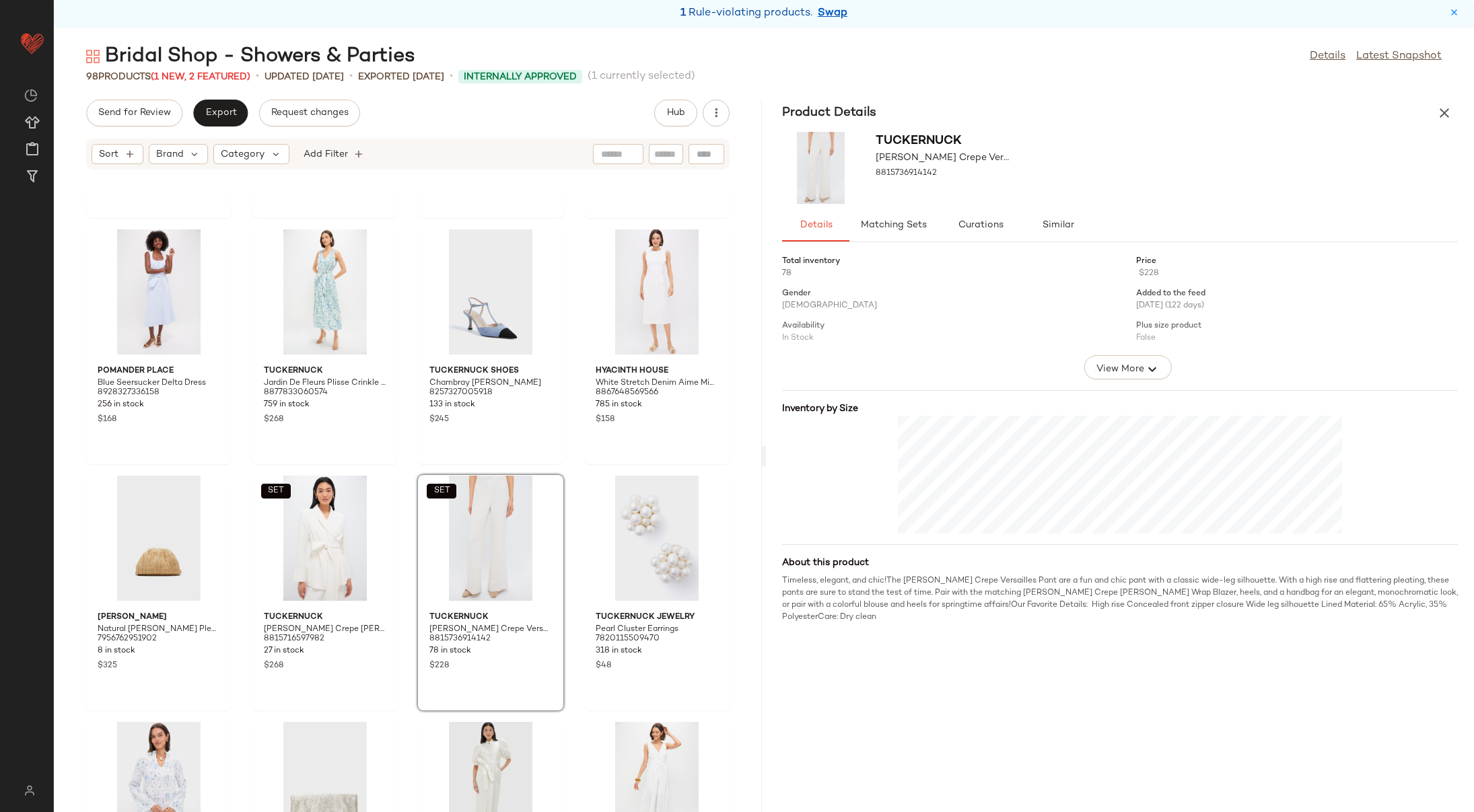 click on "Cult Gaia Ivory Eos Clutch 7819466932446 3 in stock $328 [PERSON_NAME] Adobe Nudist II 75 Sandals 8880592650462 14 in stock $495 Pomander Place White Eyelet [PERSON_NAME] Flutter Sleeve Dress 8880599564510 379 in stock $128 Tuckernuck Jewelry Large Pearl Hoop Earrings 7820114362590 96 in stock $48 Pomander Place Blue Seersucker Delta Dress 8928327336158 256 in stock $168 Tuckernuck Jardin De Fleurs Plisse Crinkle Alina Dress 8877833060574 759 in stock $268 Tuckernuck Shoes Chambray [PERSON_NAME] 8257327005918 133 in stock $245 Hyacinth House White Stretch Denim Aime Midi Dress 8867648569566 785 in stock $158 [PERSON_NAME] Natural Raffia [PERSON_NAME] Pleated Clutch 7956762951902 8 in stock $325  SET  Tuckernuck [PERSON_NAME] Crepe [PERSON_NAME] Wrap Blazer 8815716597982 27 in stock $268  SET  Tuckernuck [PERSON_NAME] Crepe Versailles Pant 8815736914142 78 in stock $228 Tuckernuck Jewelry Pearl Cluster Earrings 7820115509470 318 in stock $48 [PERSON_NAME] Delft Tile Emma Tunic 8921154486494 41 in stock $348 Tiana Designs 7820010717406 $98" 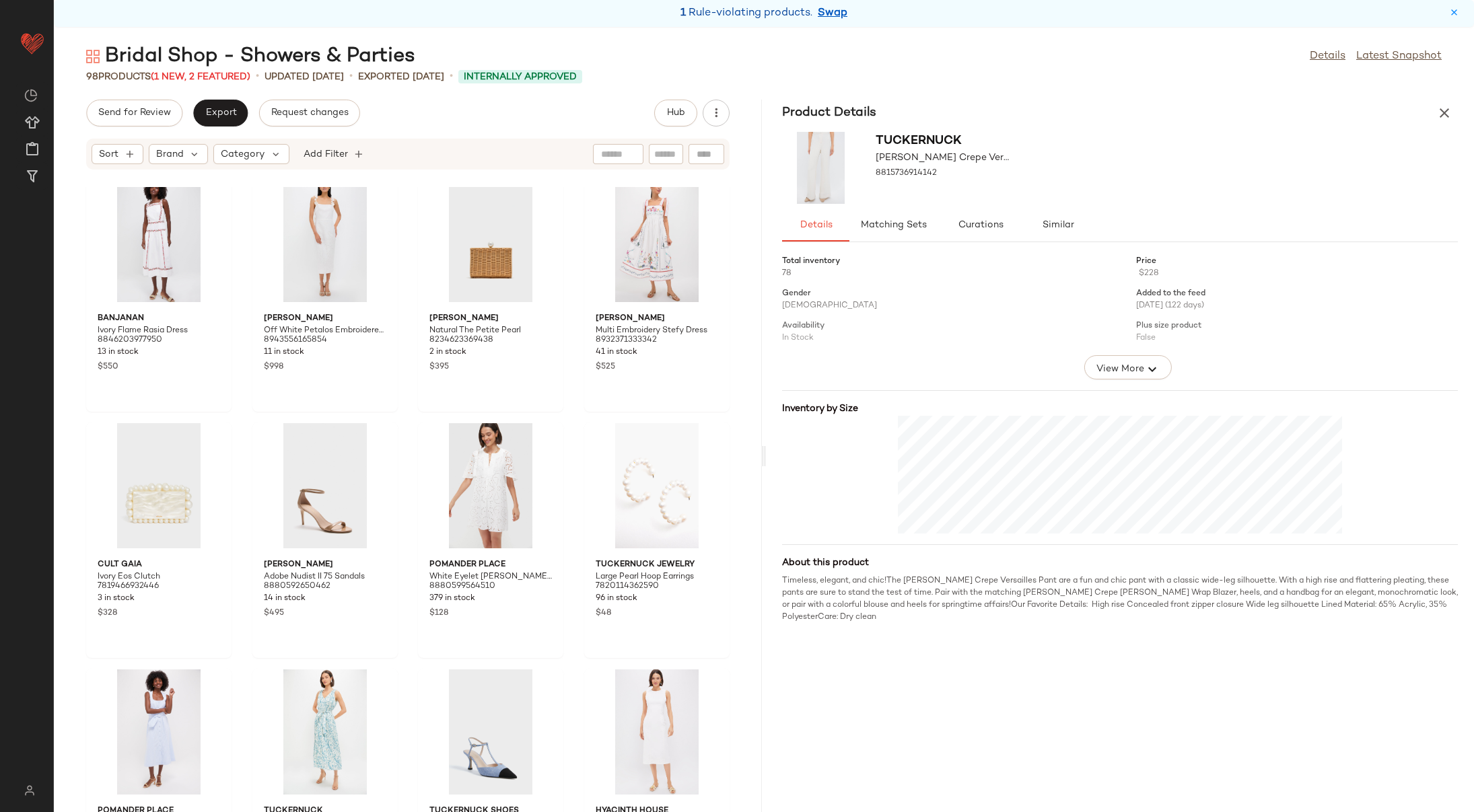 scroll, scrollTop: 2569, scrollLeft: 0, axis: vertical 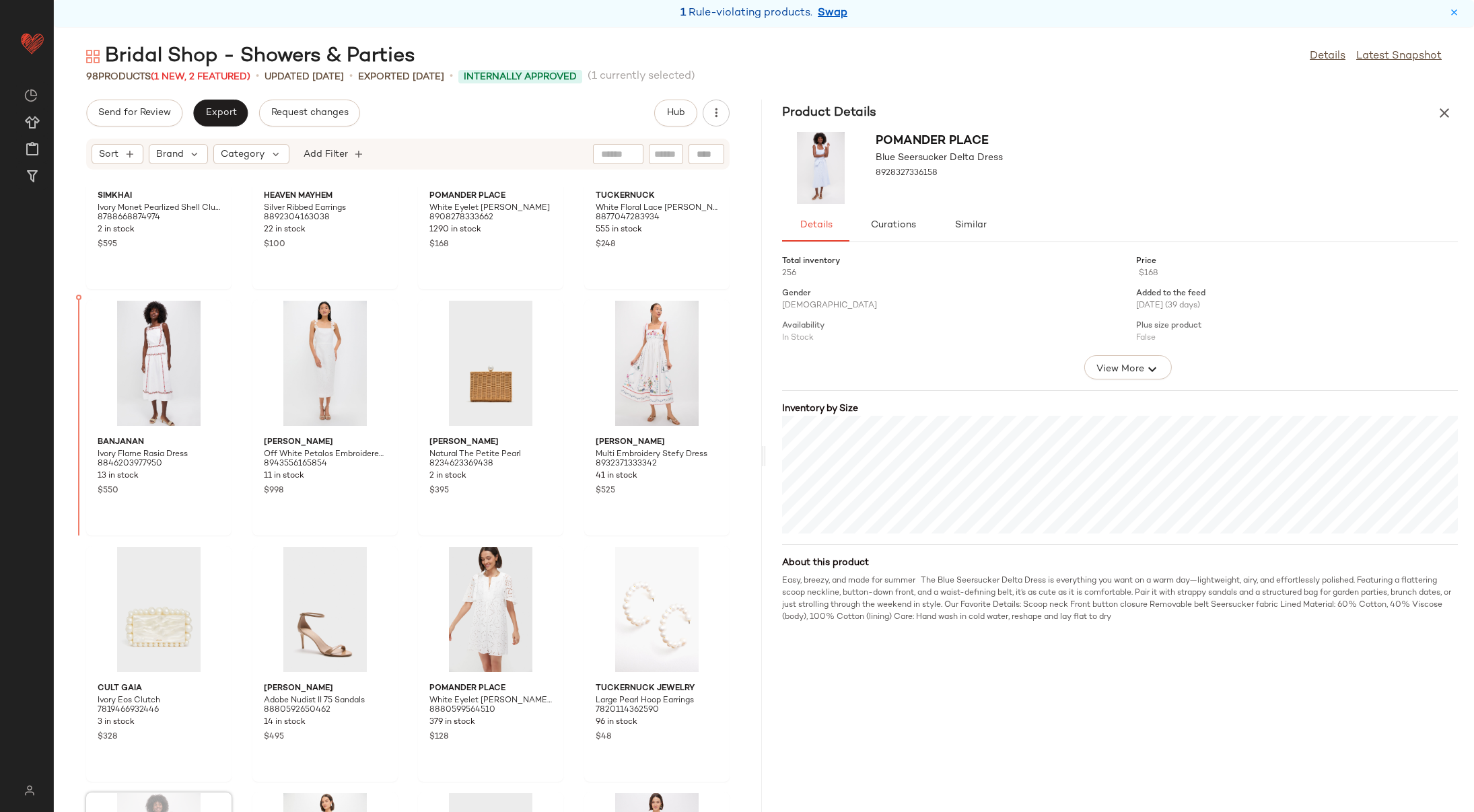drag, startPoint x: 150, startPoint y: 642, endPoint x: 151, endPoint y: 628, distance: 14.035669 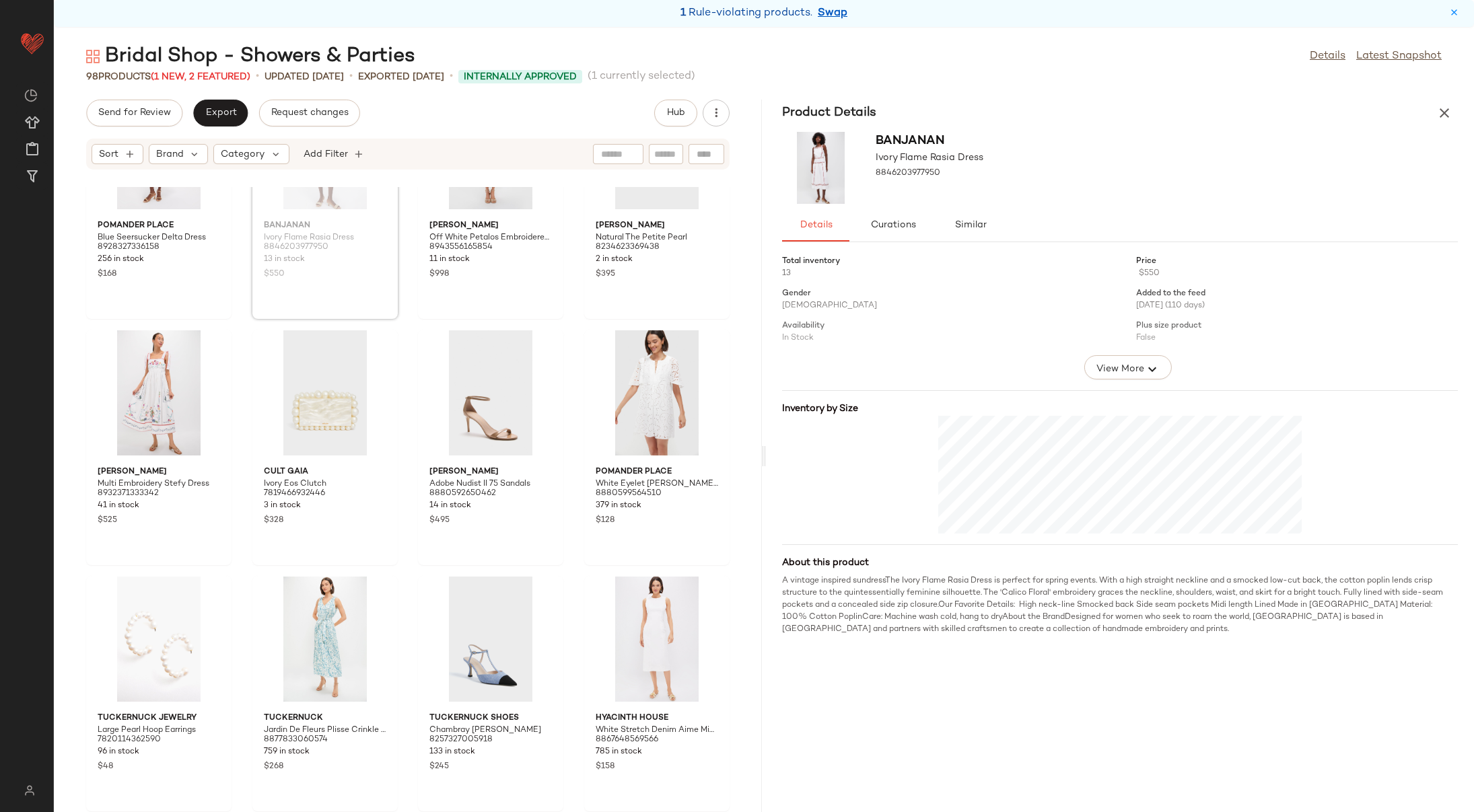 scroll, scrollTop: 2620, scrollLeft: 0, axis: vertical 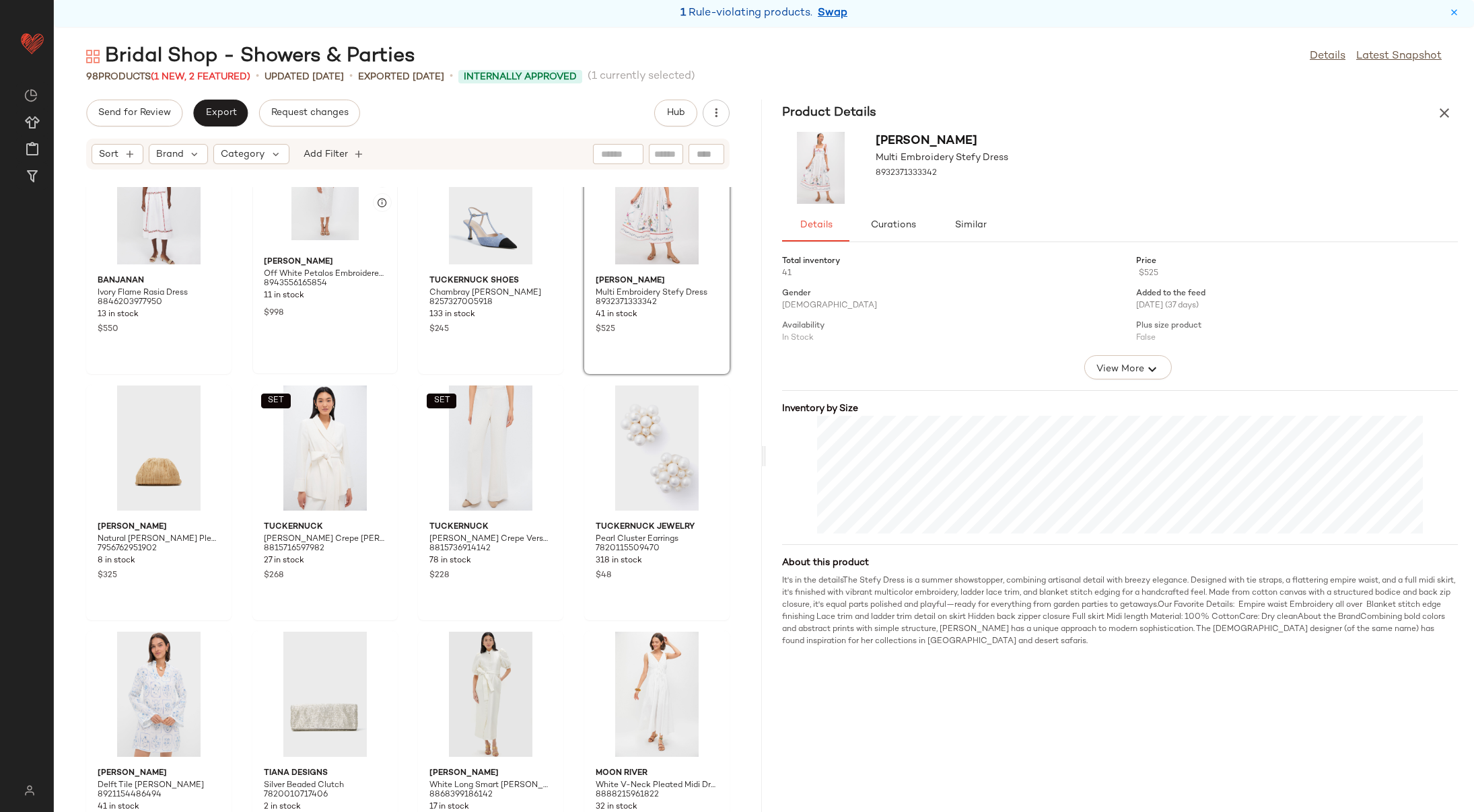 click 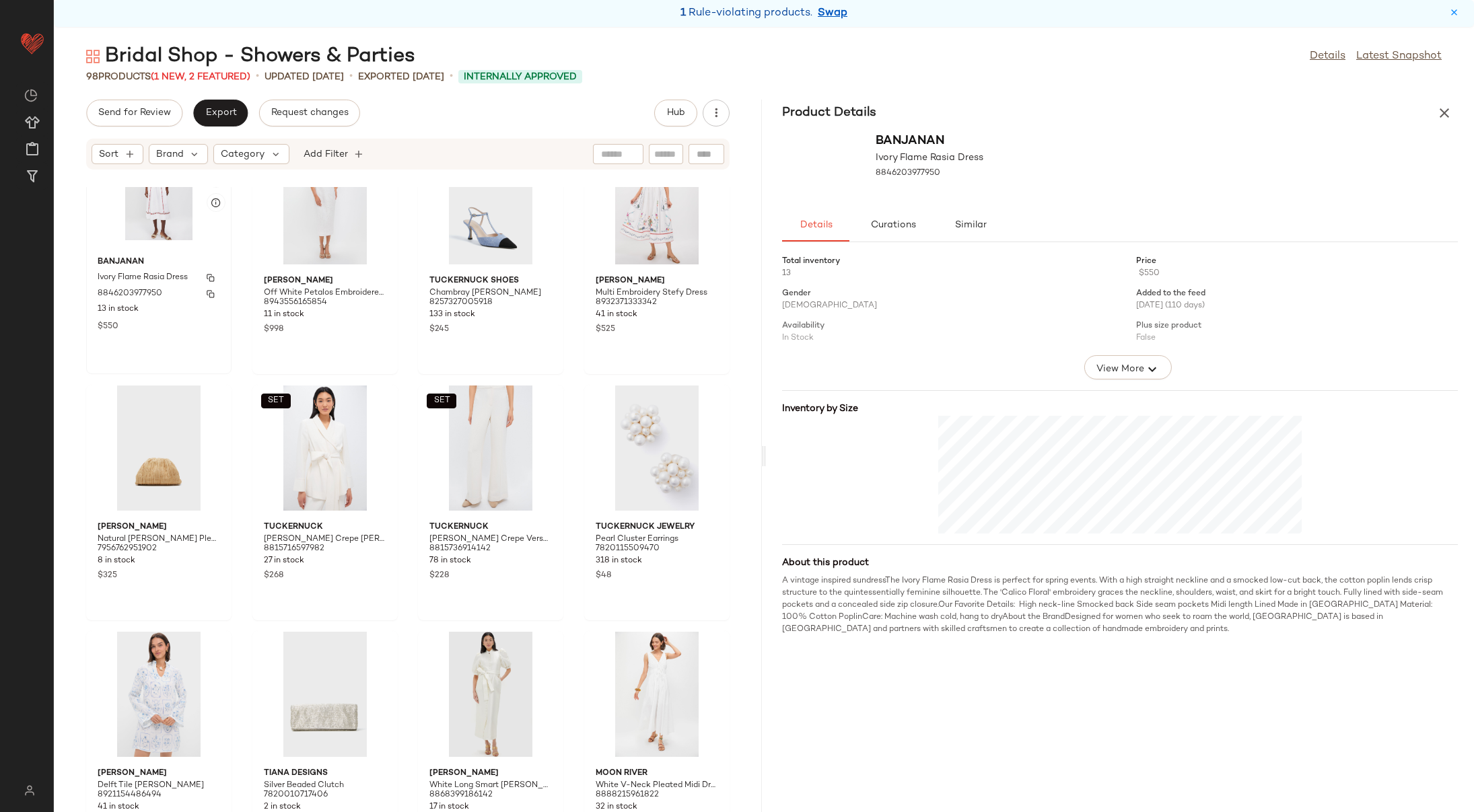 click on "Banjanan Ivory Flame Rasia Dress 8846203977950 13 in stock $550" 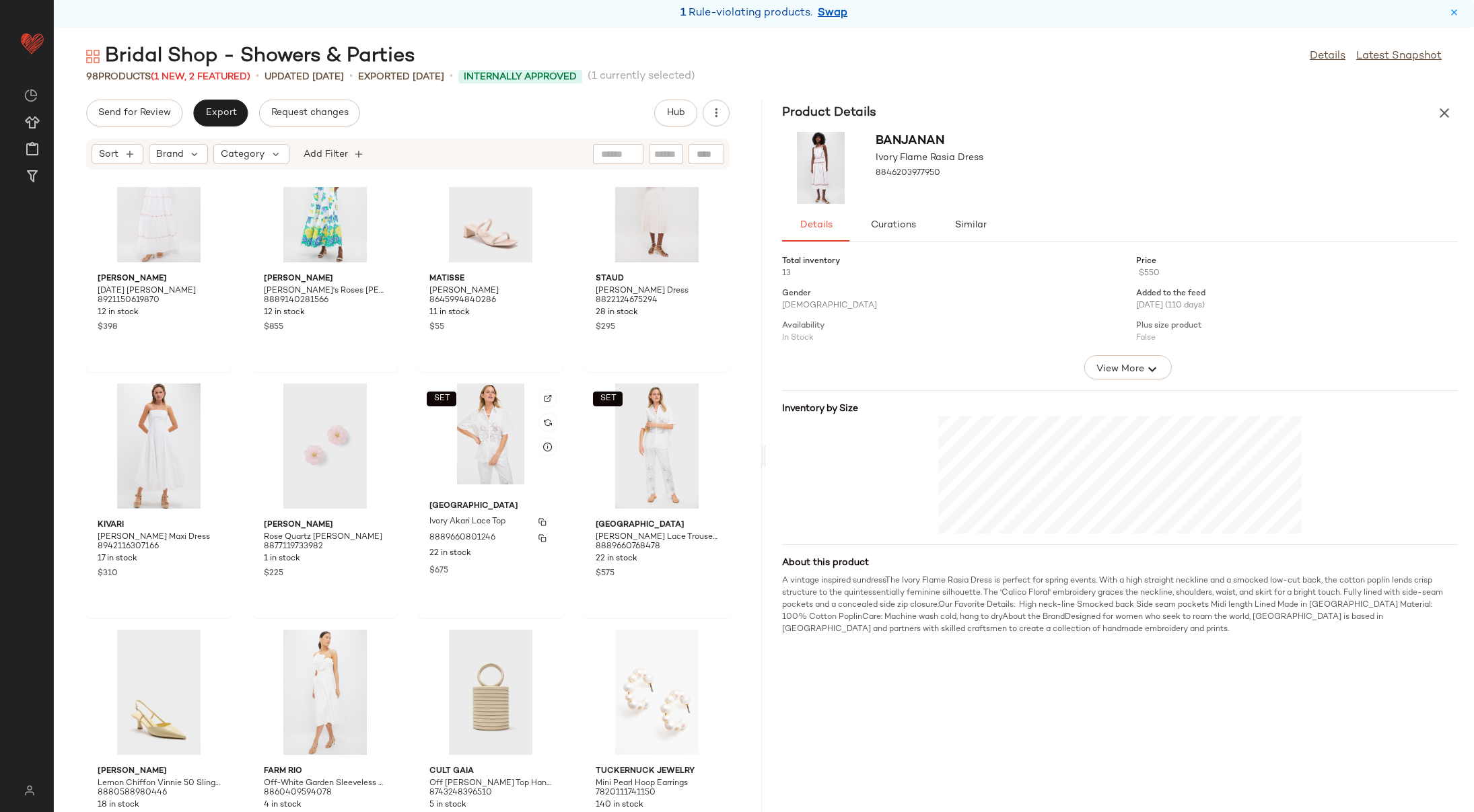 scroll, scrollTop: 3929, scrollLeft: 0, axis: vertical 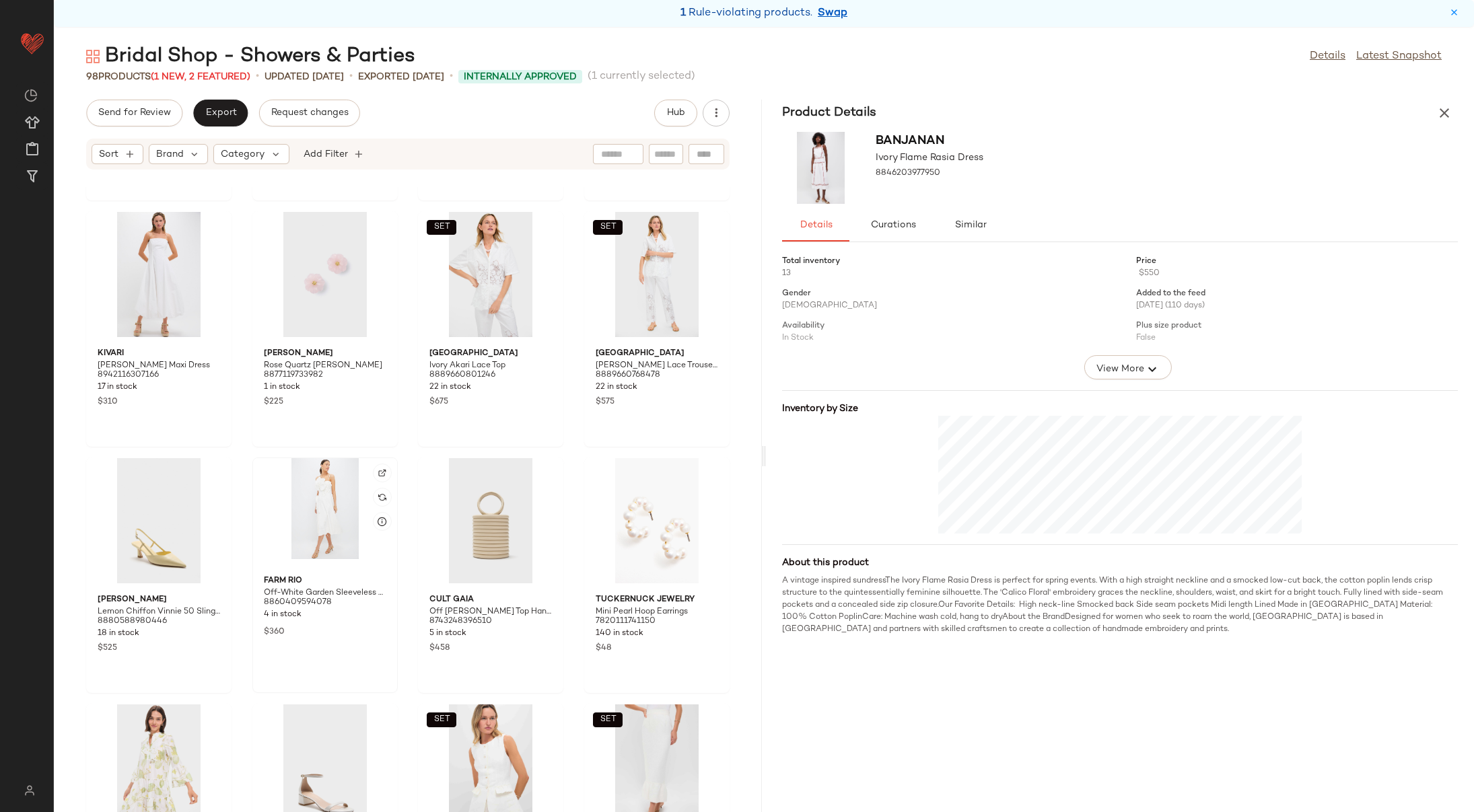 click 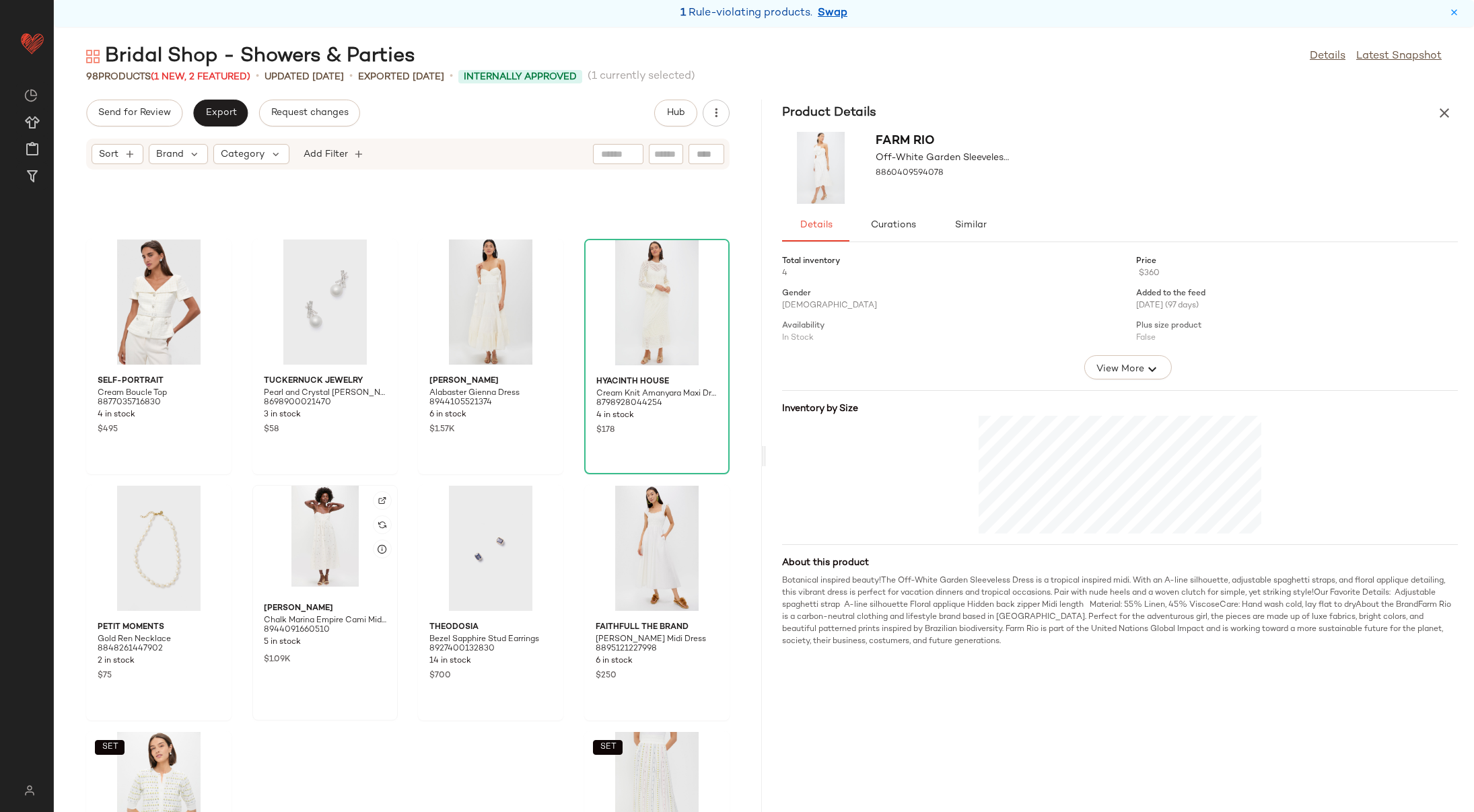 scroll, scrollTop: 4970, scrollLeft: 0, axis: vertical 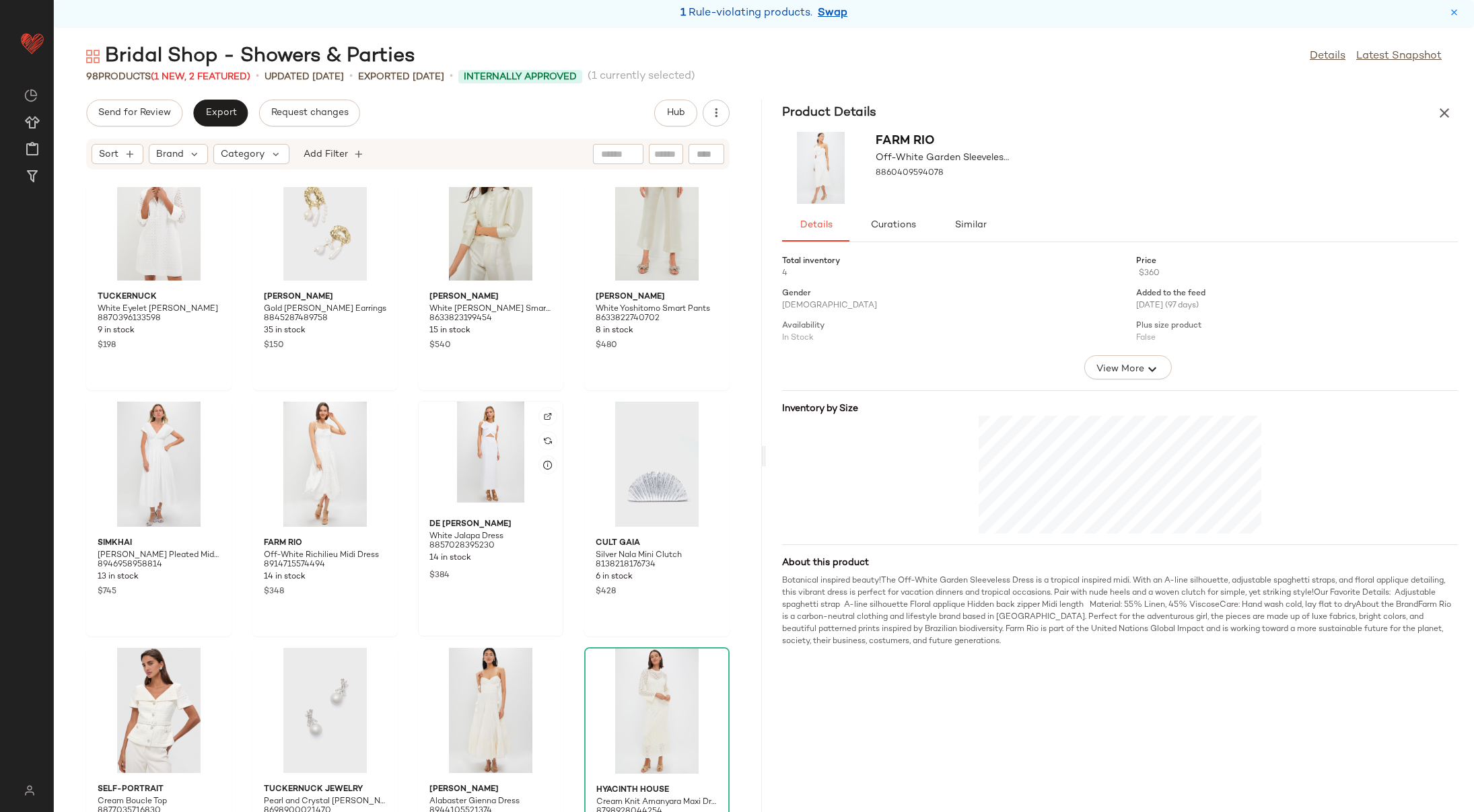 click 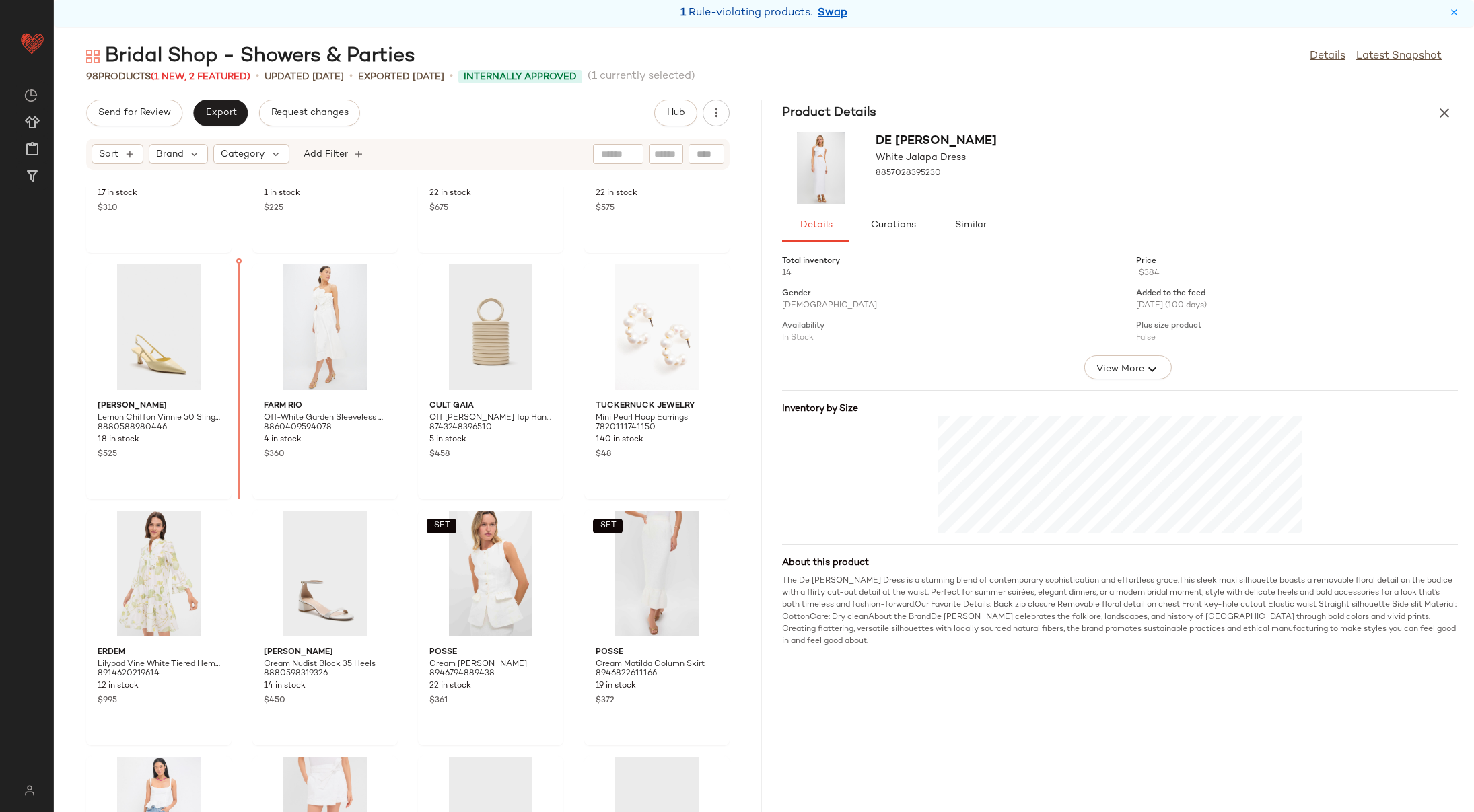 scroll, scrollTop: 4057, scrollLeft: 0, axis: vertical 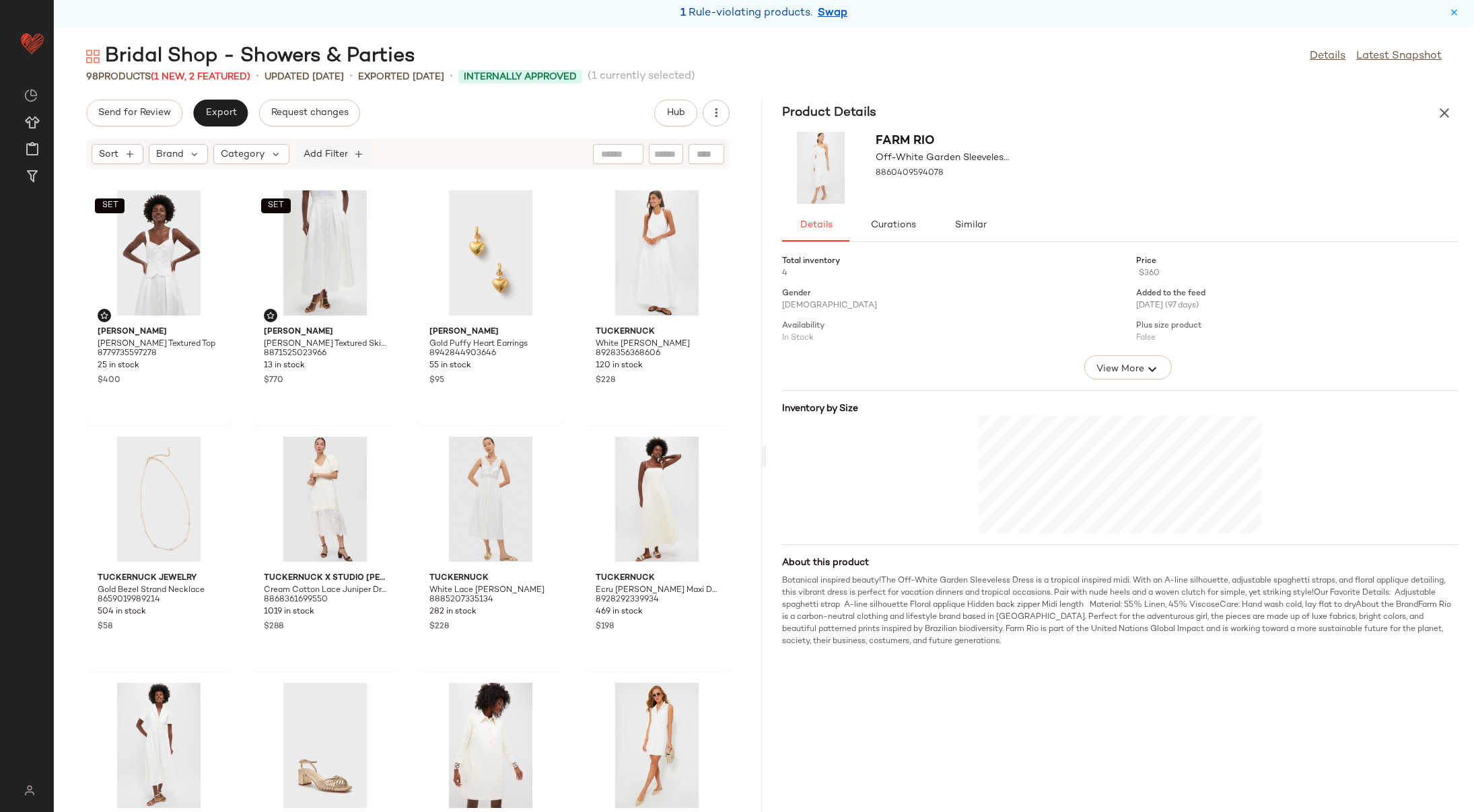 click on "Add Filter" at bounding box center (326, 154) 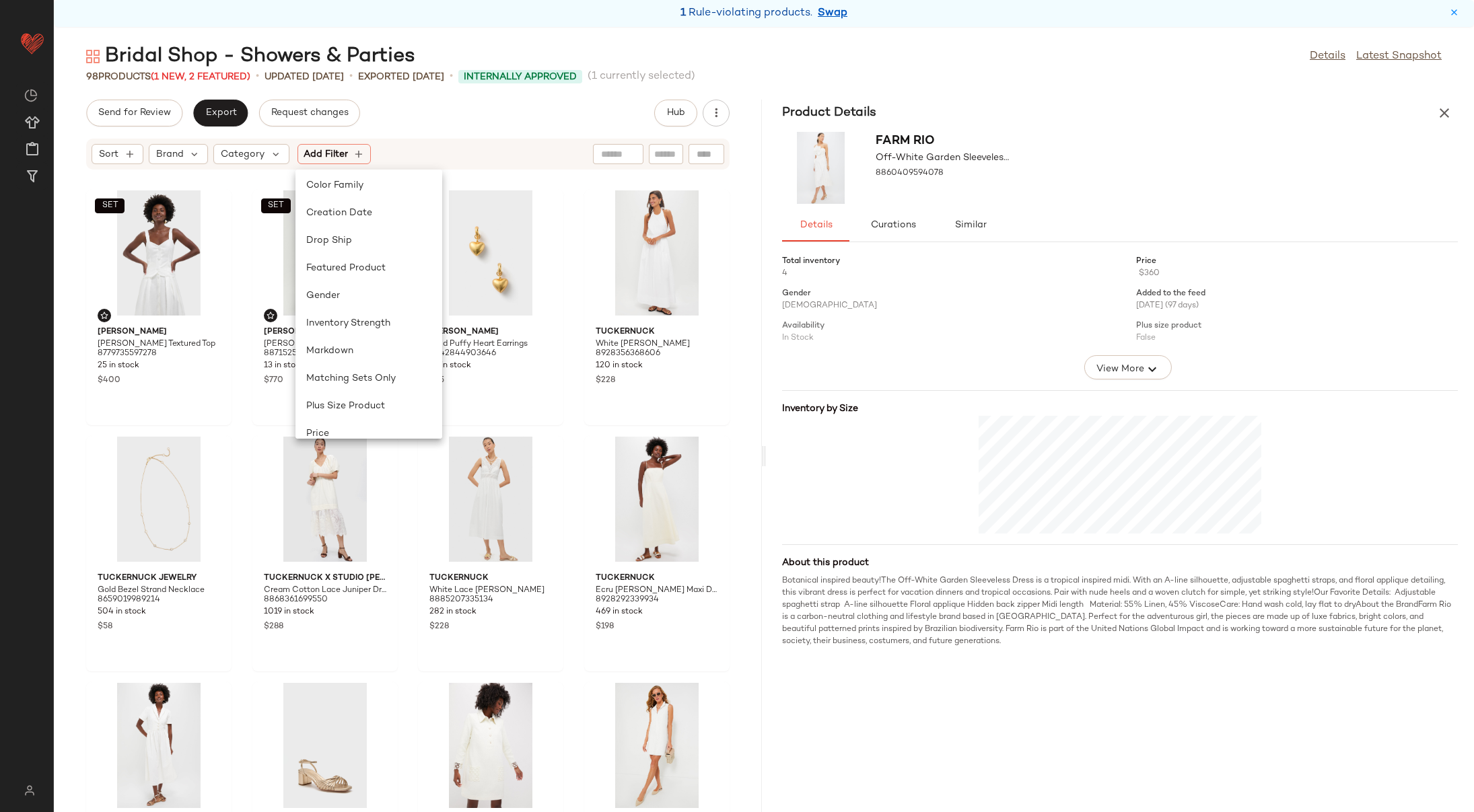 scroll, scrollTop: 404, scrollLeft: 0, axis: vertical 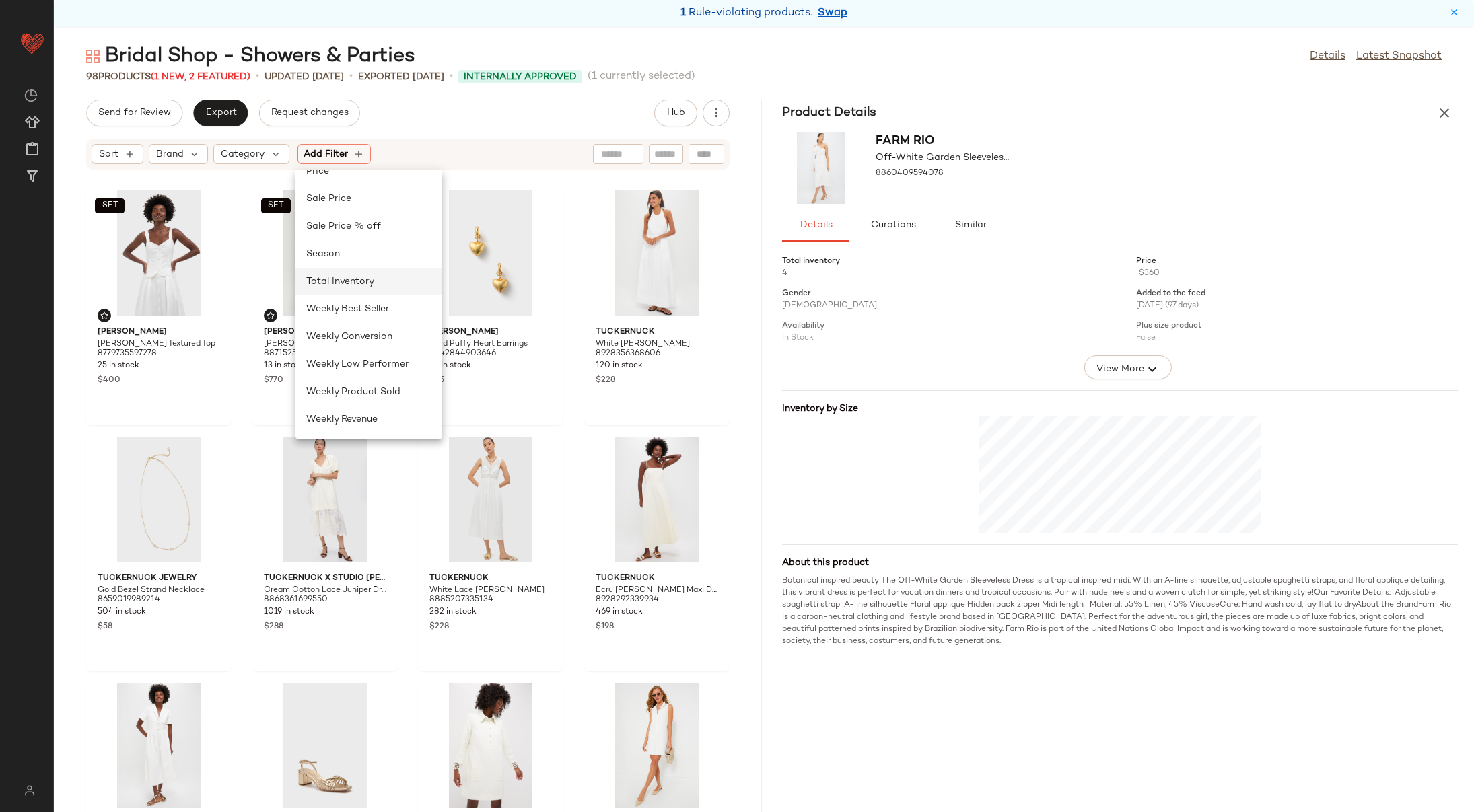 click on "Total Inventory" 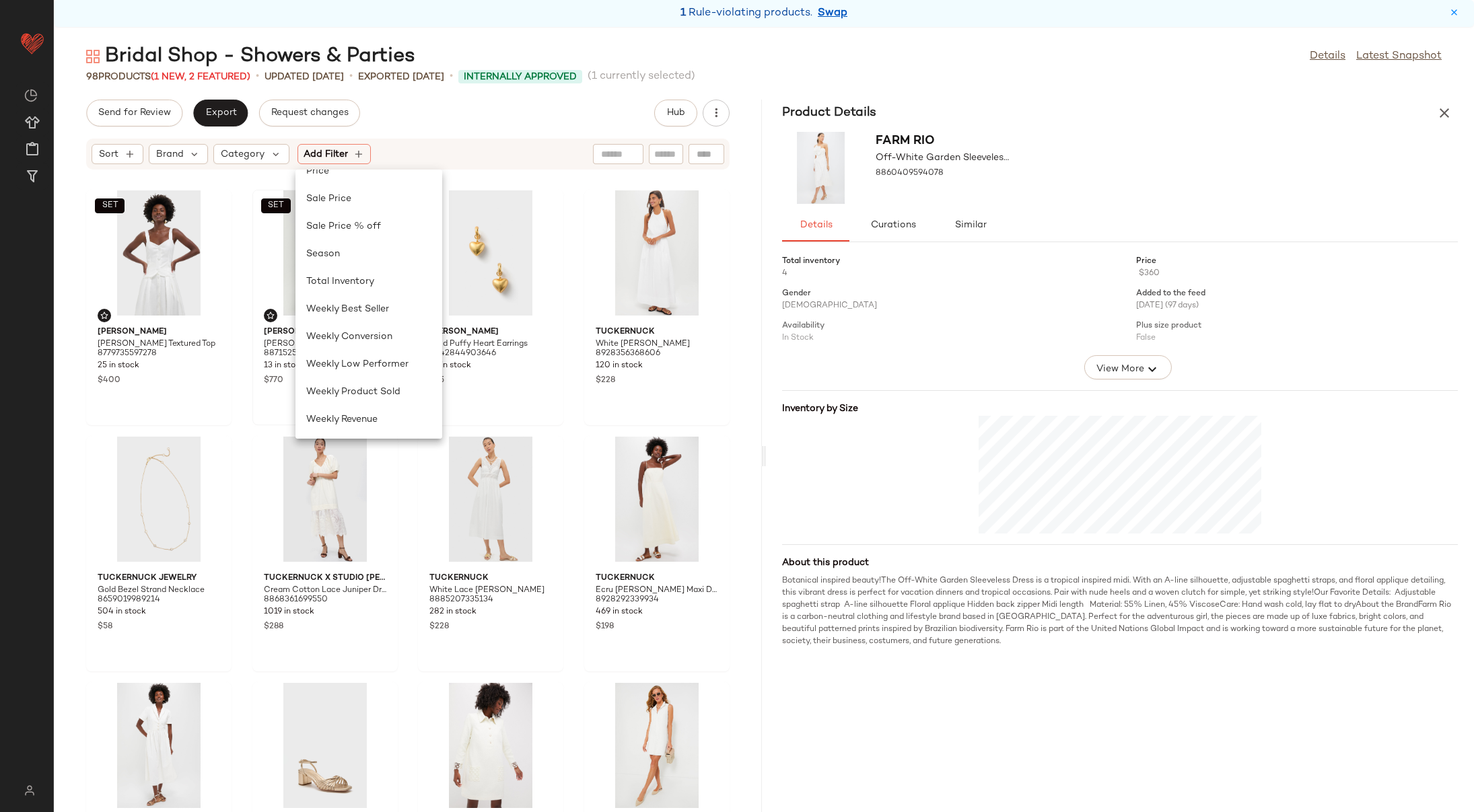 scroll, scrollTop: 376, scrollLeft: 0, axis: vertical 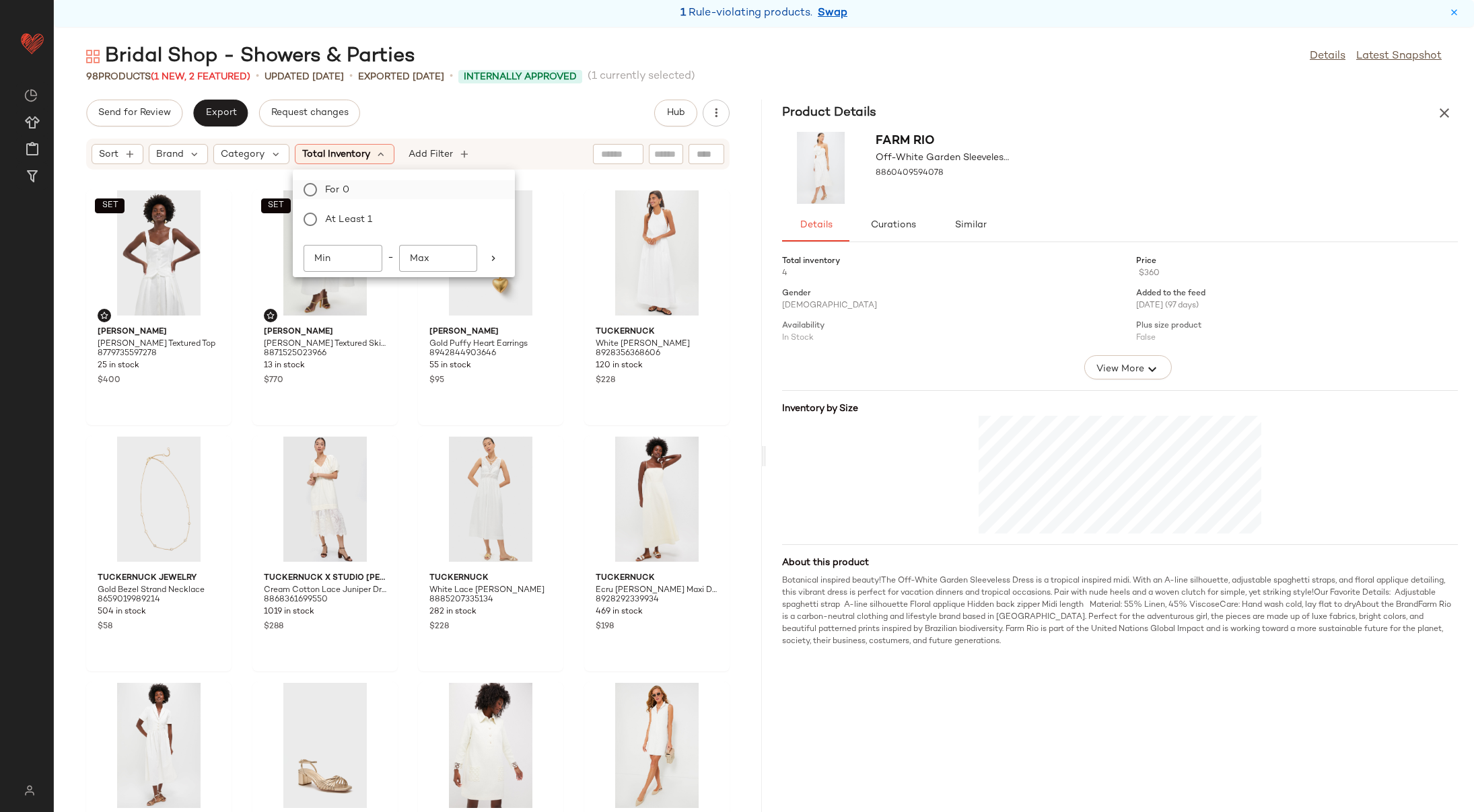 click on "For 0" at bounding box center [412, 190] 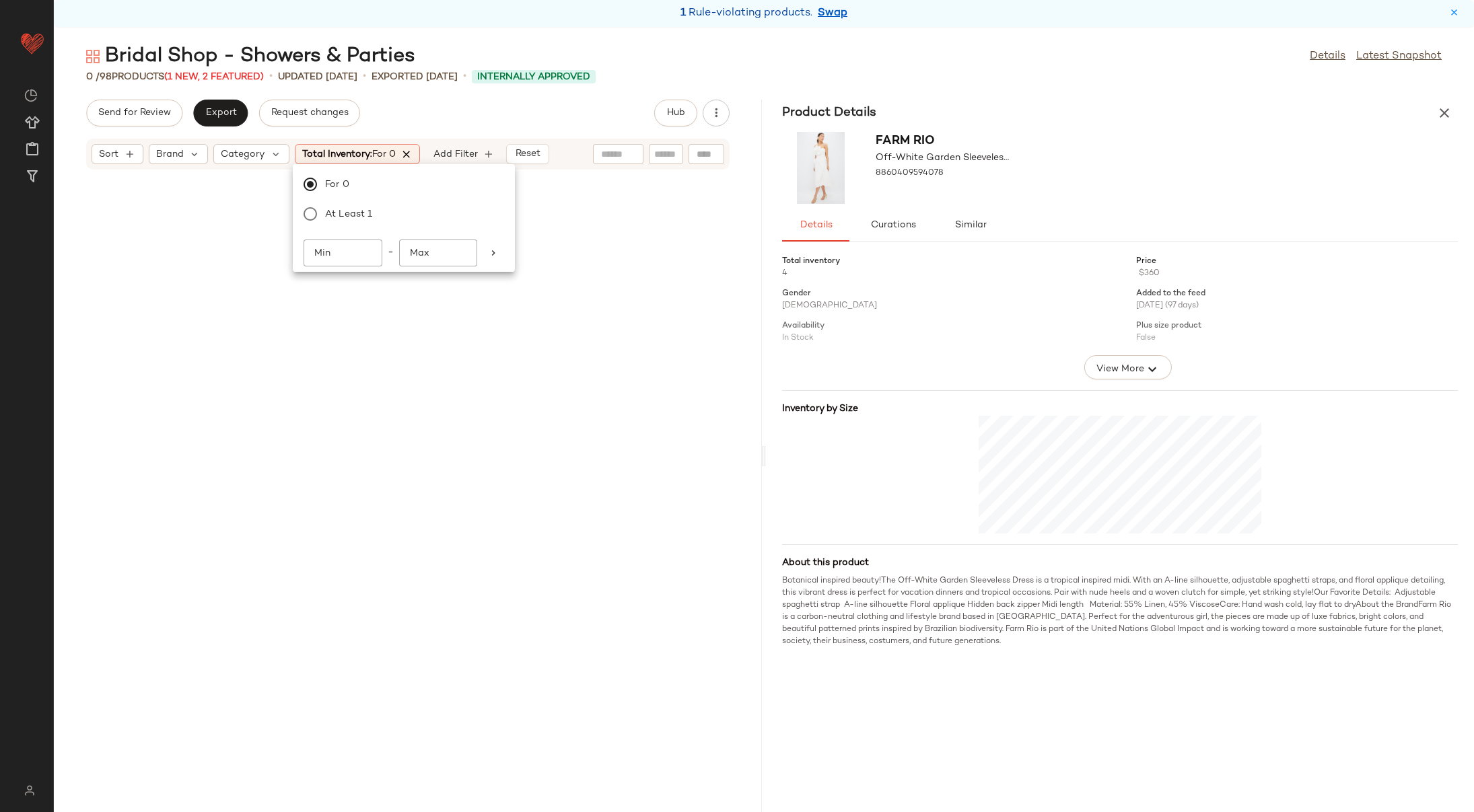 click at bounding box center [407, 154] 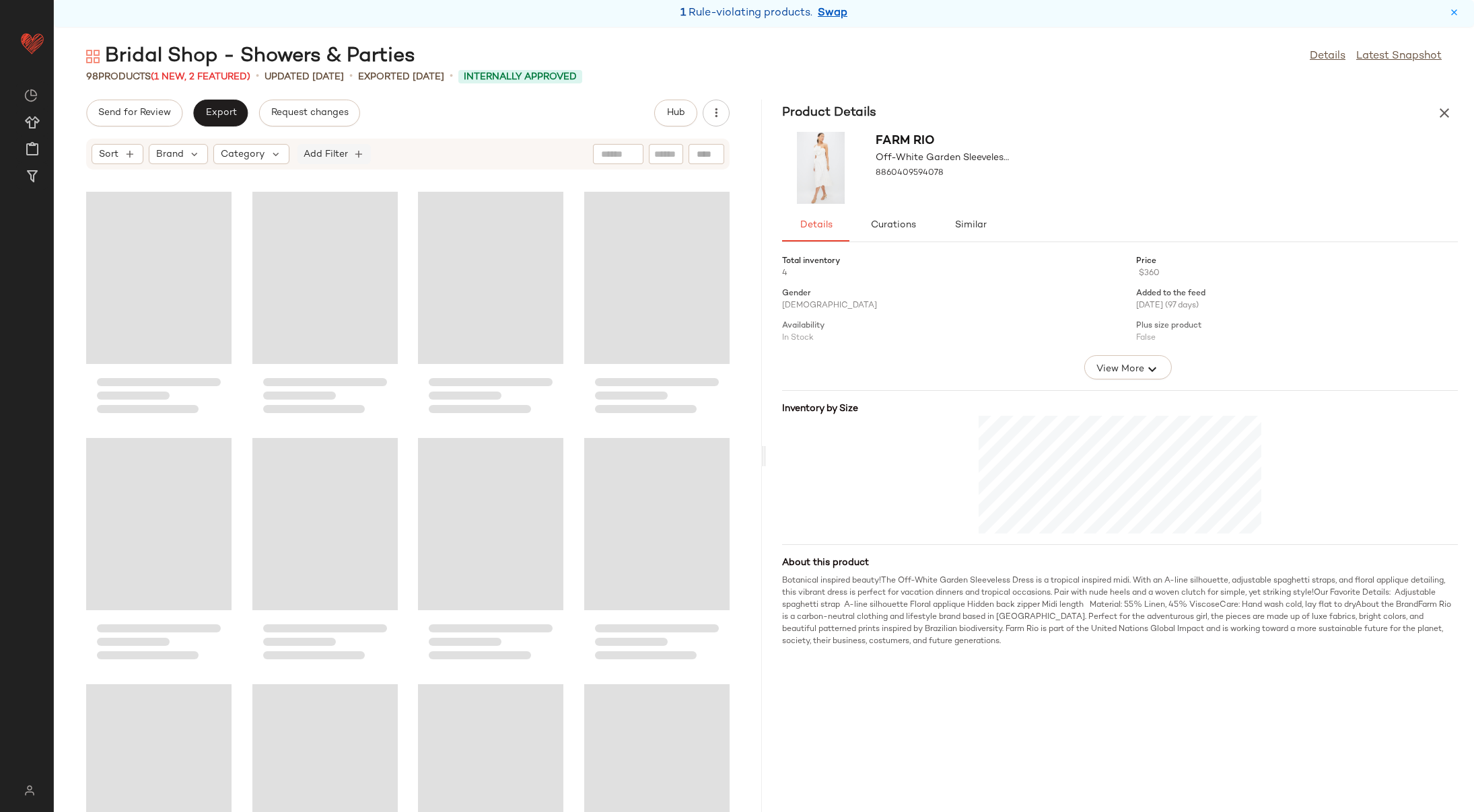 click on "Add Filter" 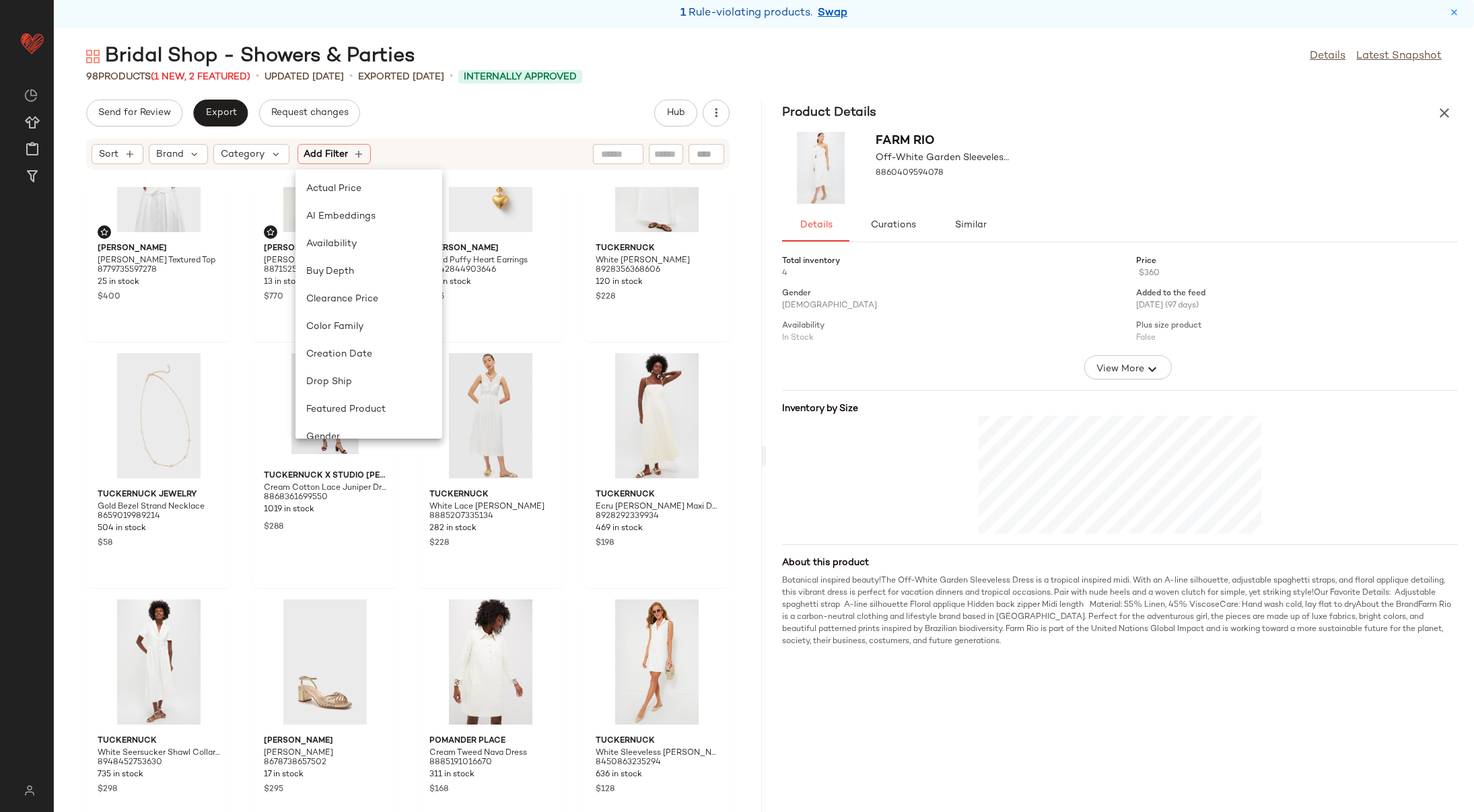 scroll, scrollTop: 291, scrollLeft: 0, axis: vertical 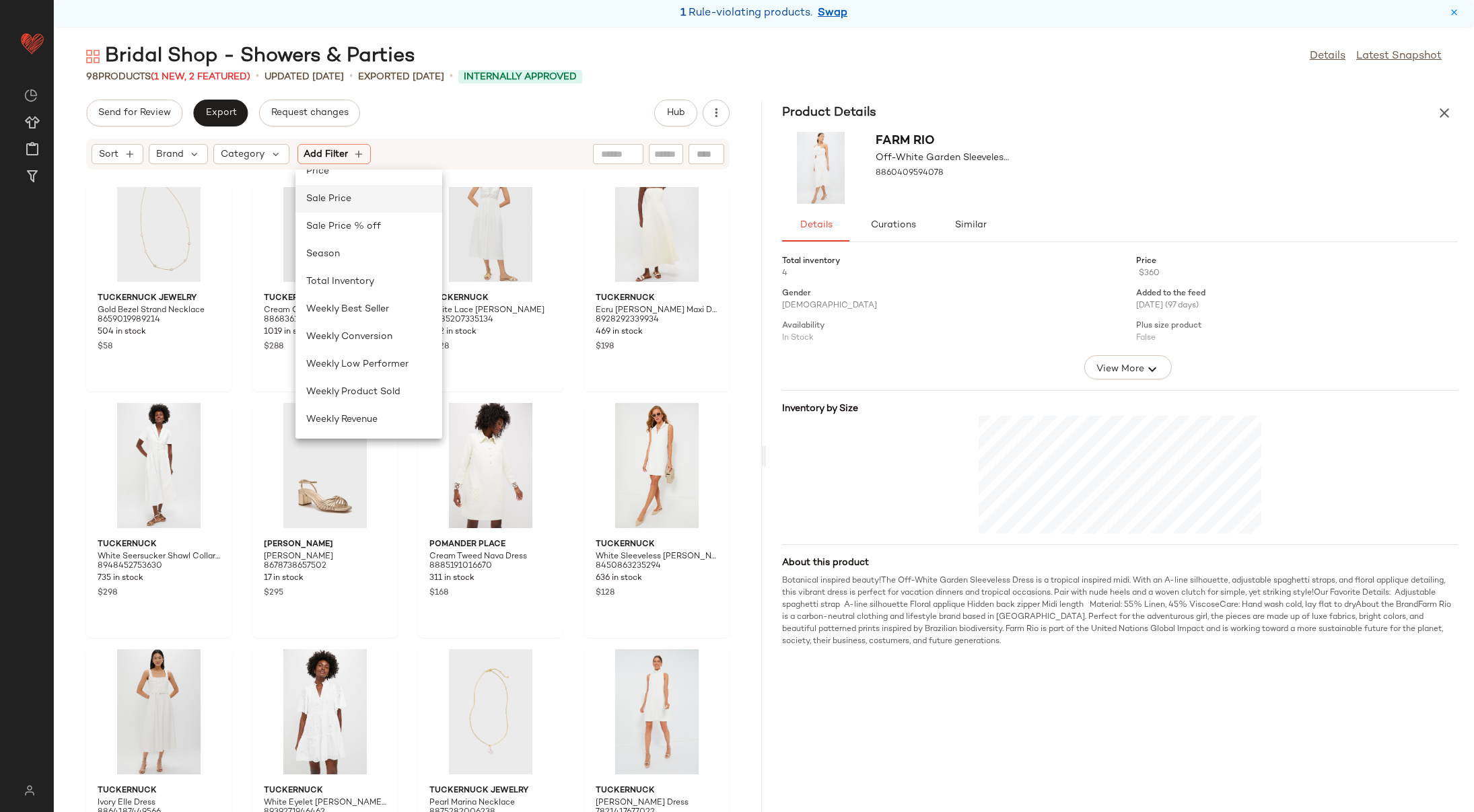 click on "Sale Price" 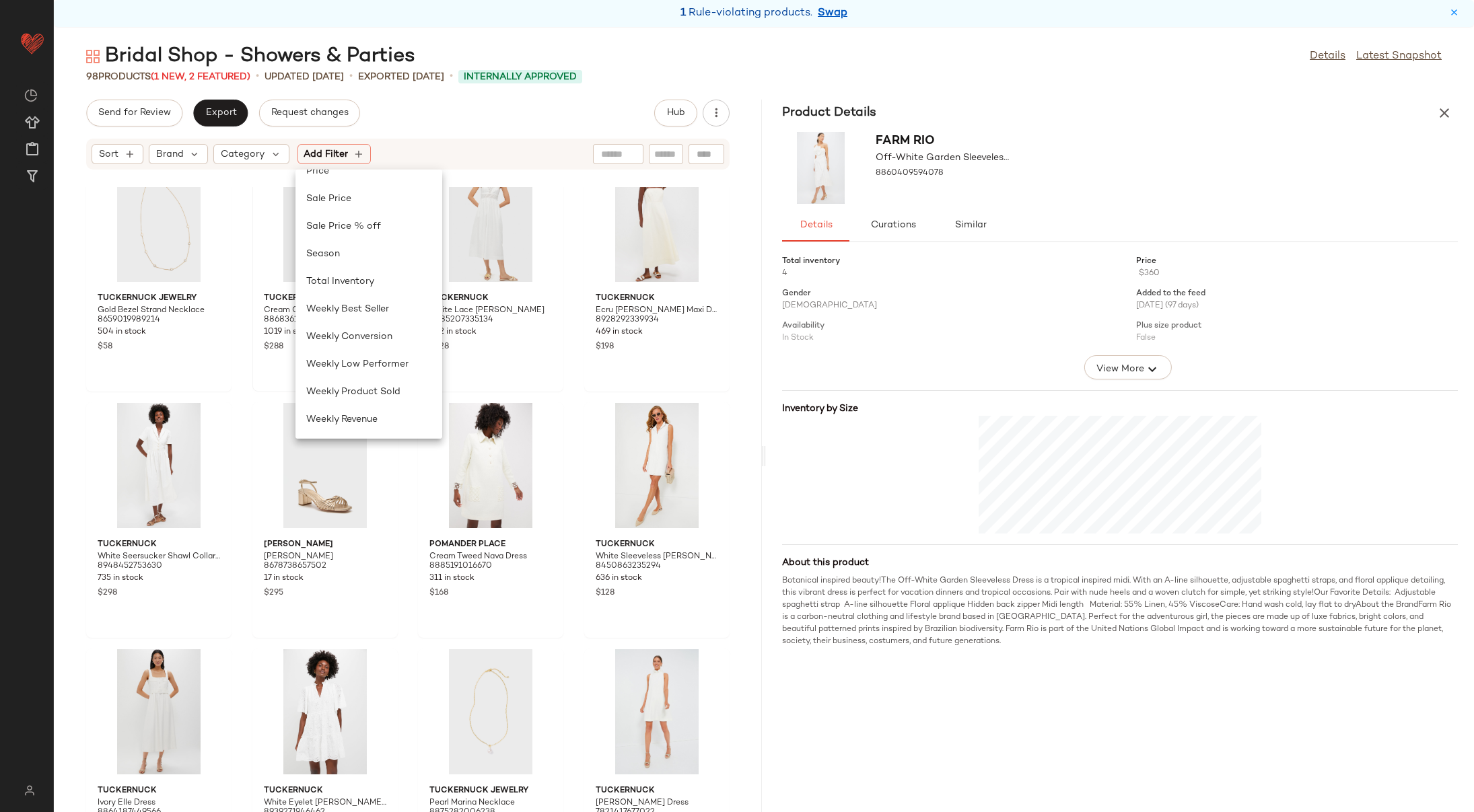 scroll, scrollTop: 376, scrollLeft: 0, axis: vertical 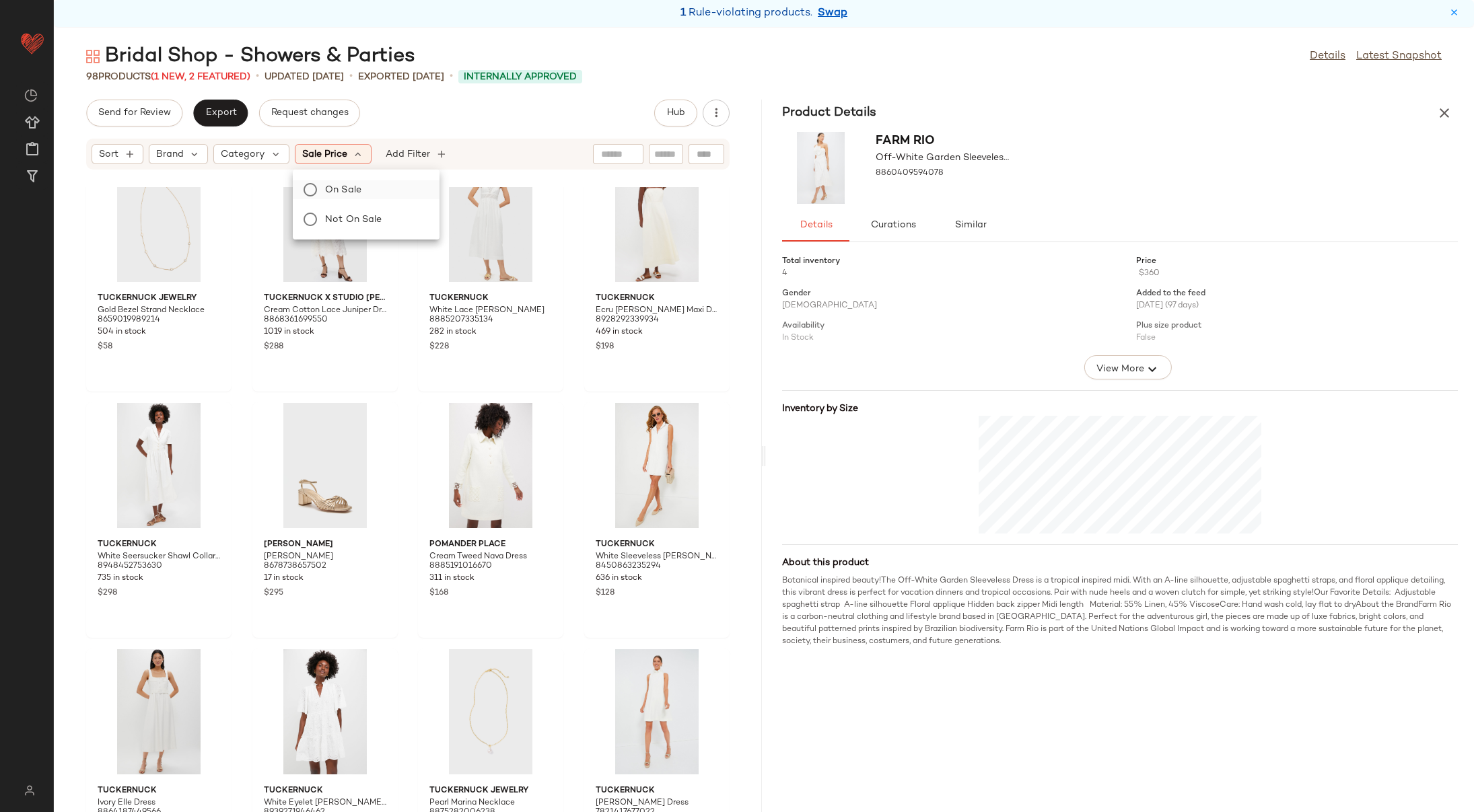 click on "On sale" 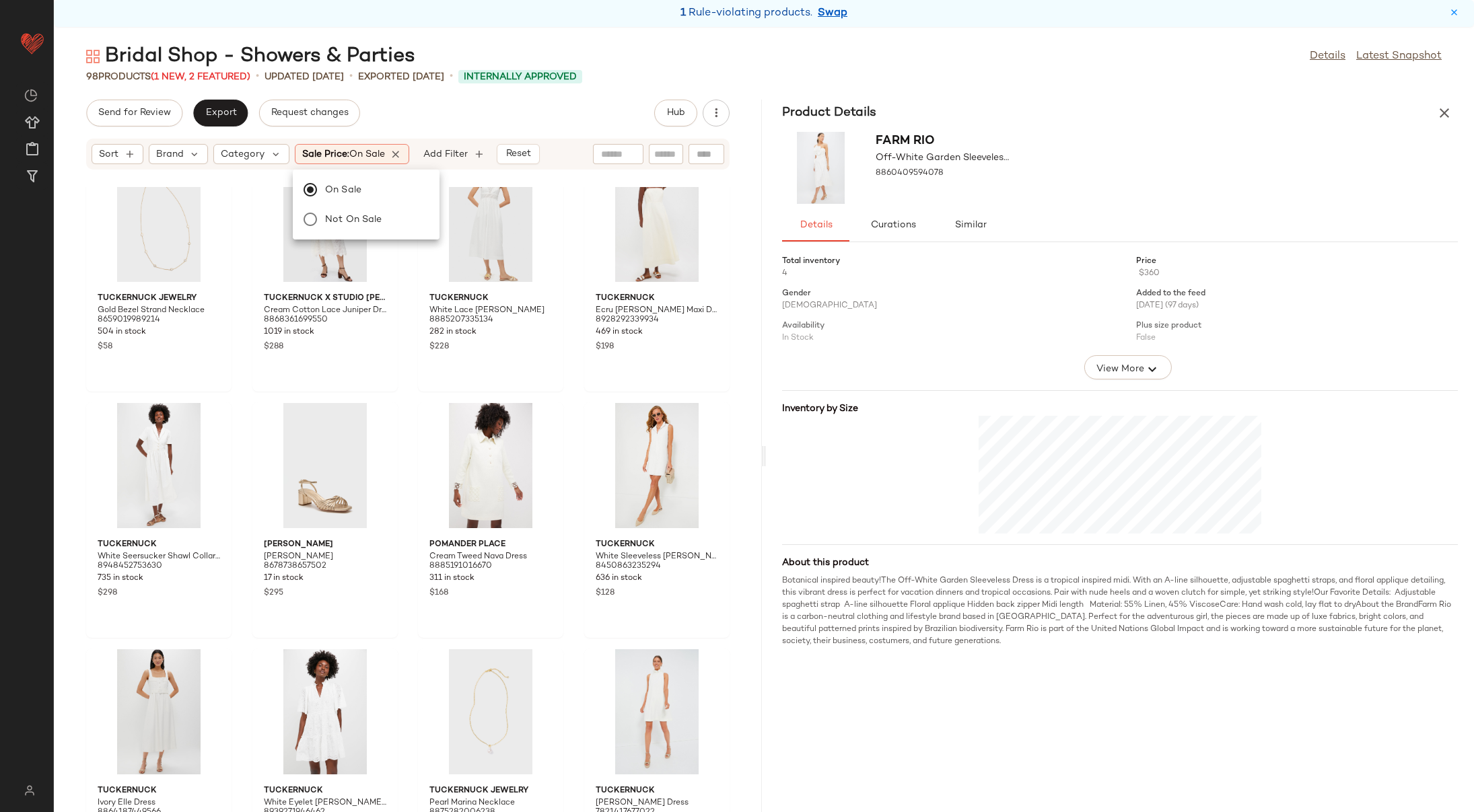 click on "Bridal Shop - Showers & Parties  Details   Latest Snapshot  98   Products  (1 New, 2 Featured)  •   updated [DATE]  •  Exported [DATE]  •   Internally Approved   Send for Review   Export   Request changes   Hub  Sort  Brand  Category  Sale Price:   On sale Add Filter   Reset  Tuckernuck Jewelry Gold Bezel Strand Necklace 8659019989214 504 in stock $58 Tuckernuck x Studio [PERSON_NAME] Cream Cotton Lace Juniper Dress 8868361699550 1019 in stock $288 Tuckernuck White Lace [PERSON_NAME] Dress 8885207335134 282 in stock $228 Tuckernuck Ecru [PERSON_NAME] Maxi Dress 8928292339934 469 in stock $198 Tuckernuck White Seersucker Shawl Collar Adelaide Dress 8948452753630 735 in stock $298 [PERSON_NAME] [PERSON_NAME] Heels 8678738657502 17 in stock $295 Pomander Place Cream Tweed Nava Dress 8885191016670 311 in stock $168 Tuckernuck White Sleeveless [PERSON_NAME] Dress 8450863235294 636 in stock $128 Tuckernuck Ivory Elle Dress 8864187449566 123 in stock $298 Tuckernuck White Eyelet [PERSON_NAME] Dress 8939271946462 1279 in stock $188" at bounding box center [764, 427] 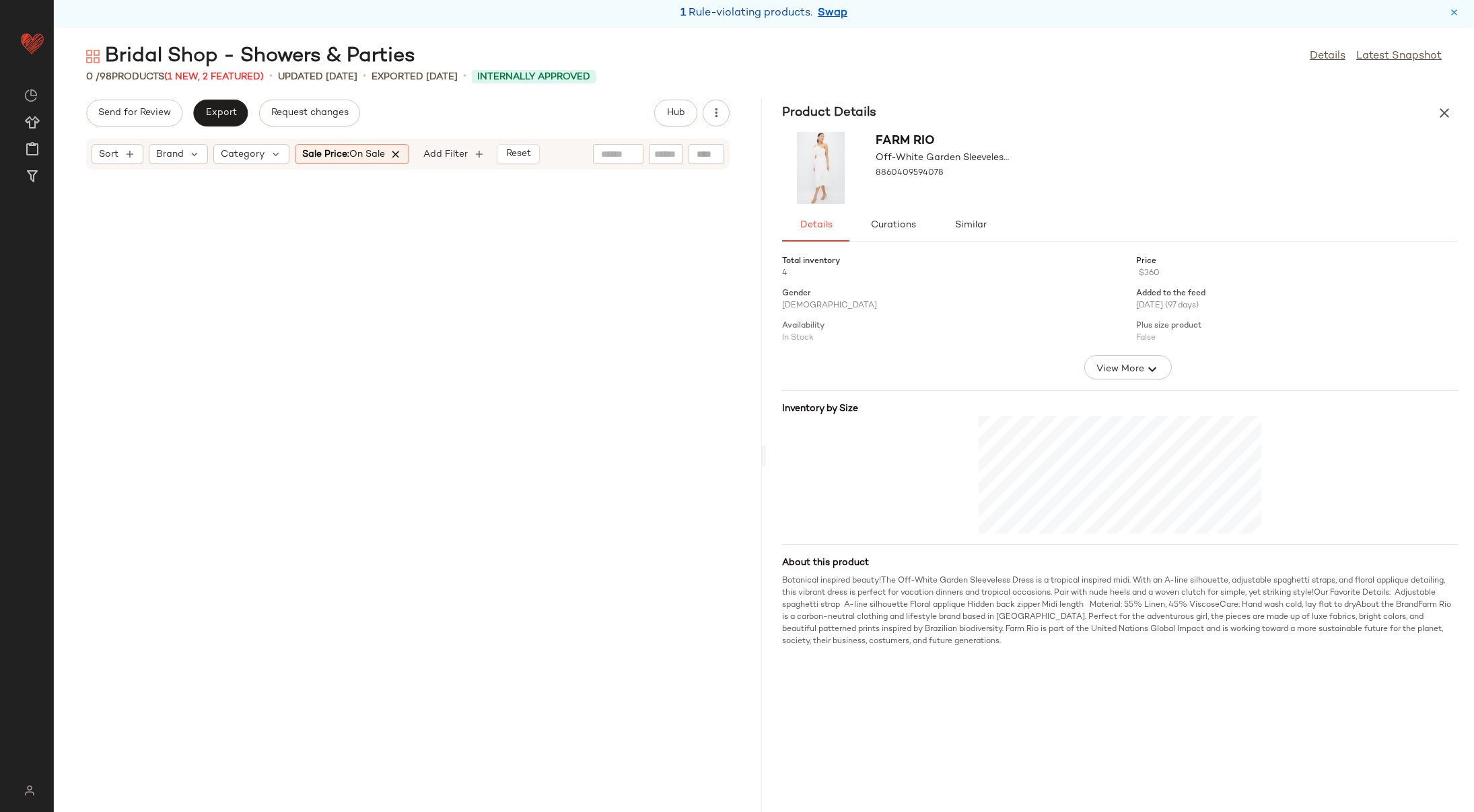 click at bounding box center [396, 154] 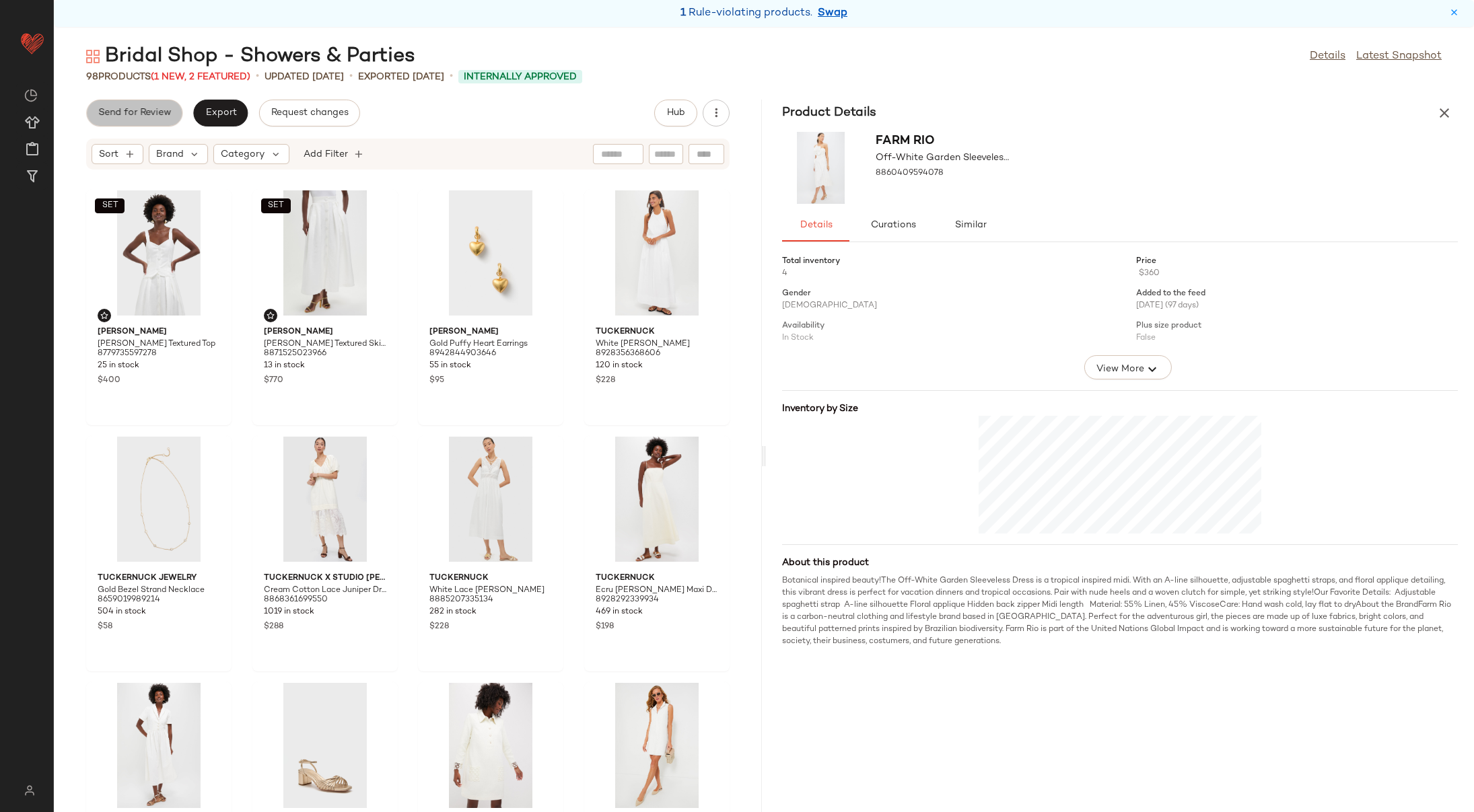 click on "Send for Review" at bounding box center (134, 113) 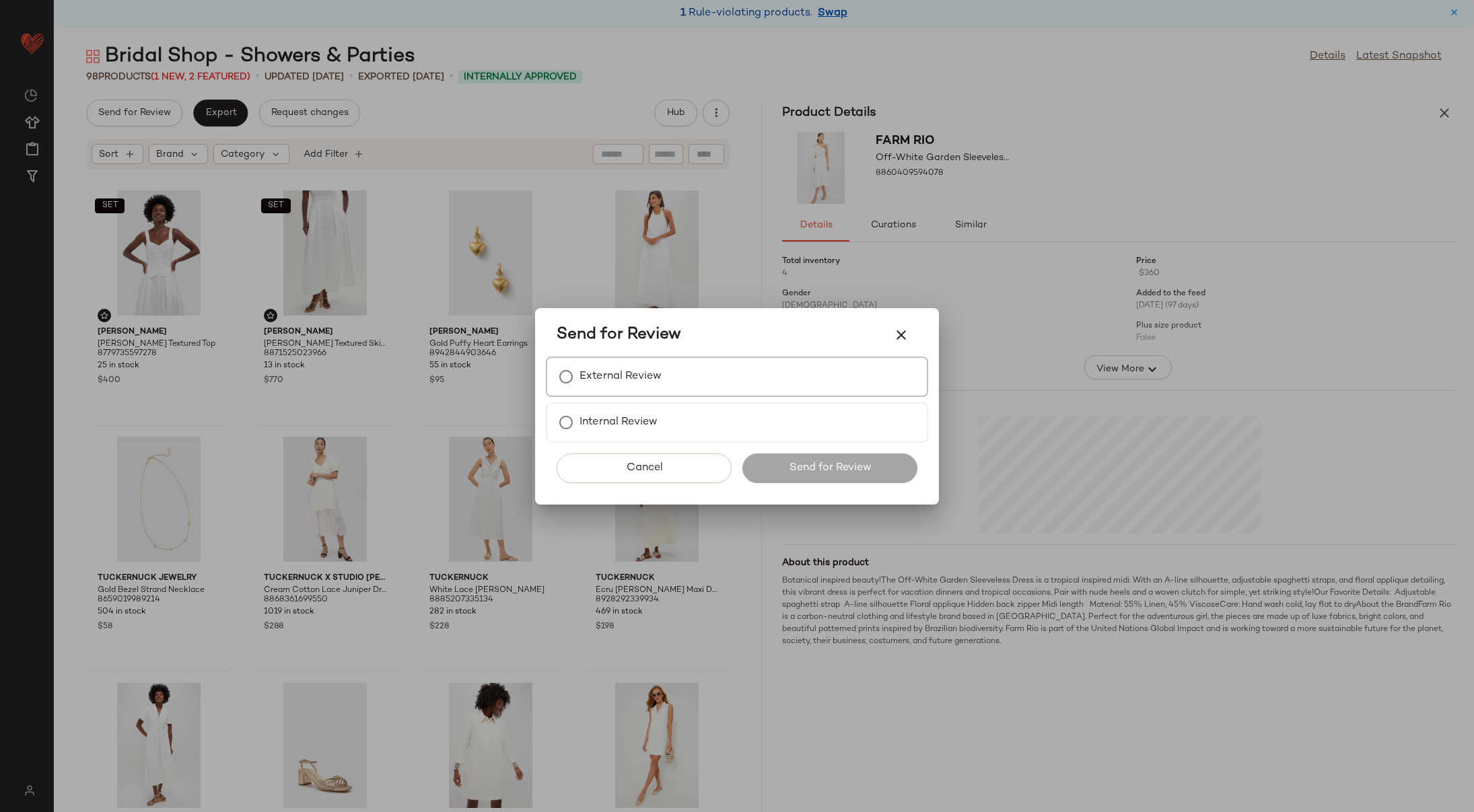 click on "External Review" at bounding box center (737, 377) 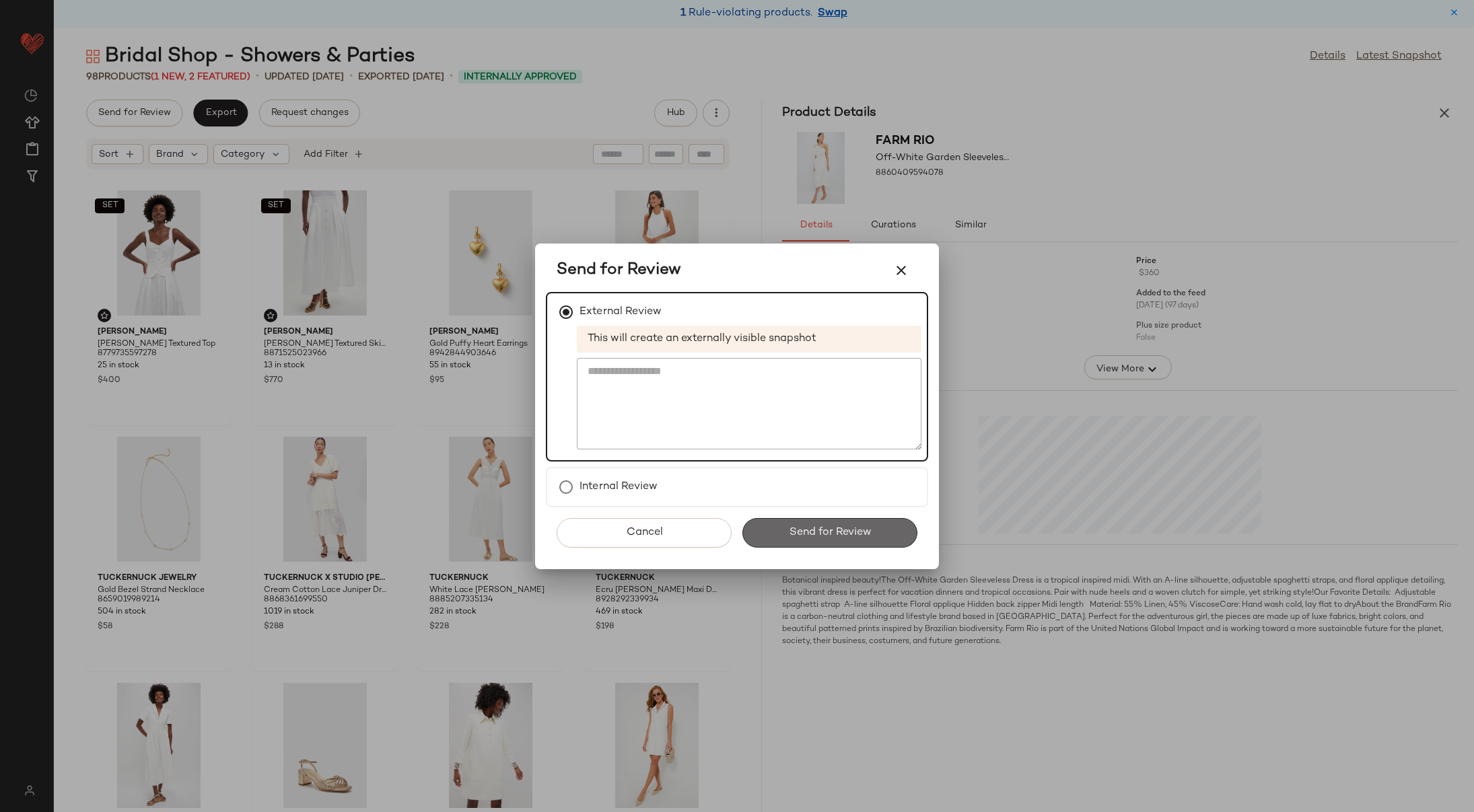 click on "Send for Review" at bounding box center [830, 533] 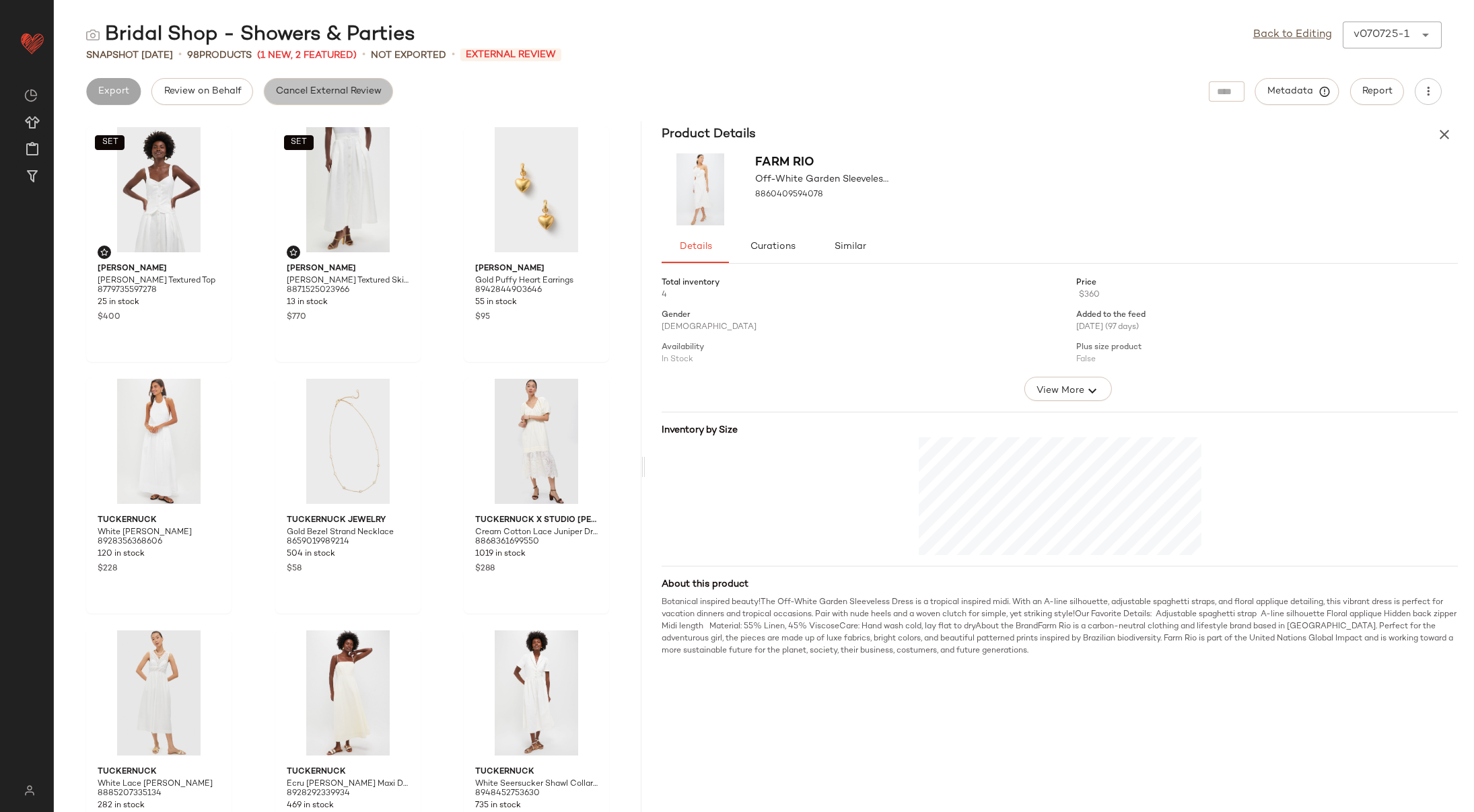 click on "Cancel External Review" at bounding box center [328, 91] 